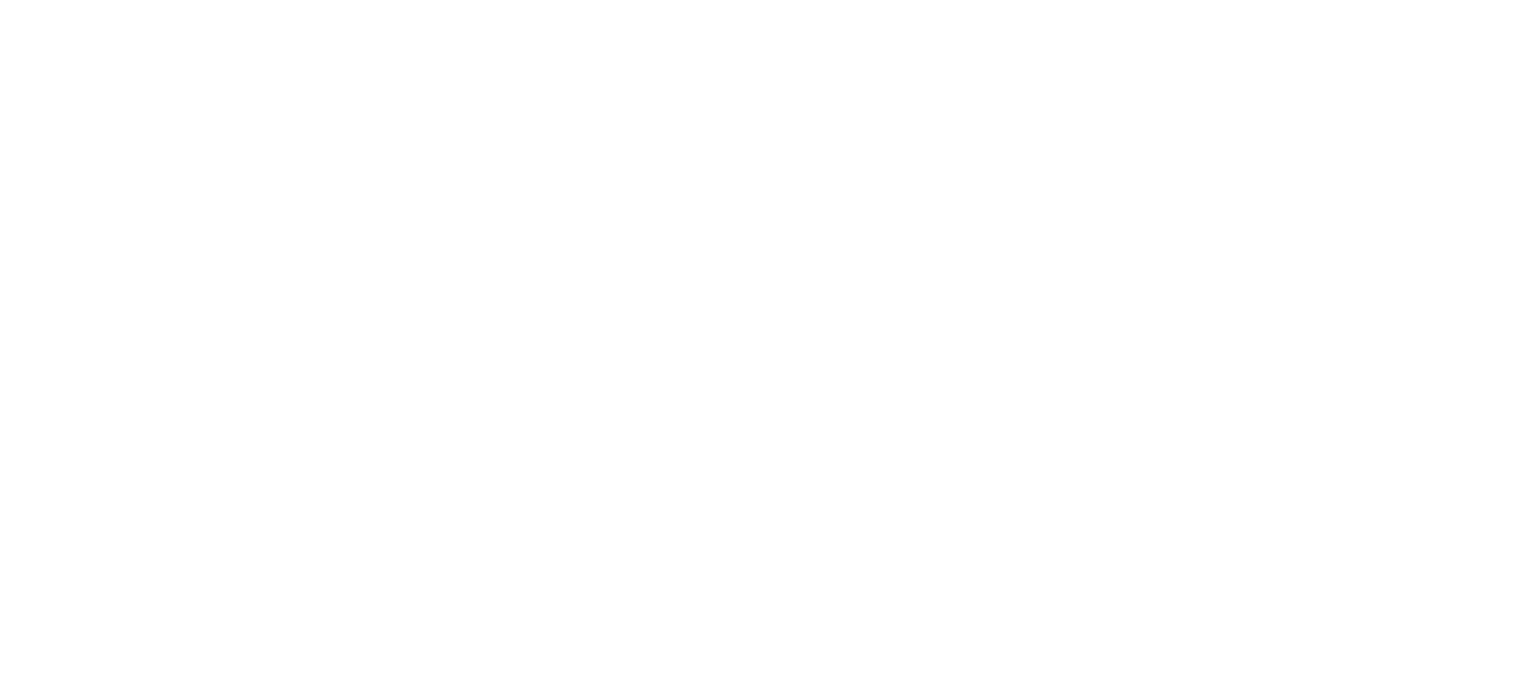 scroll, scrollTop: 0, scrollLeft: 0, axis: both 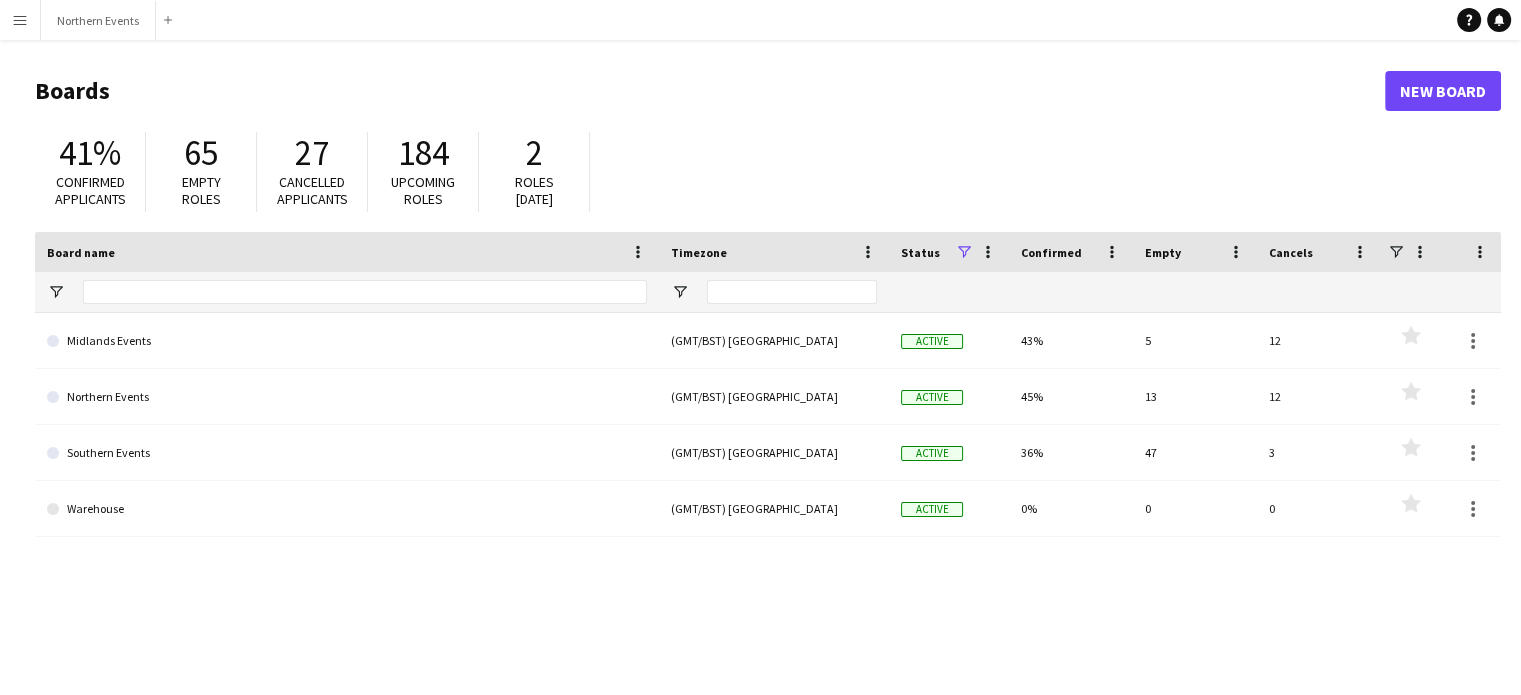 click on "Menu" at bounding box center (20, 20) 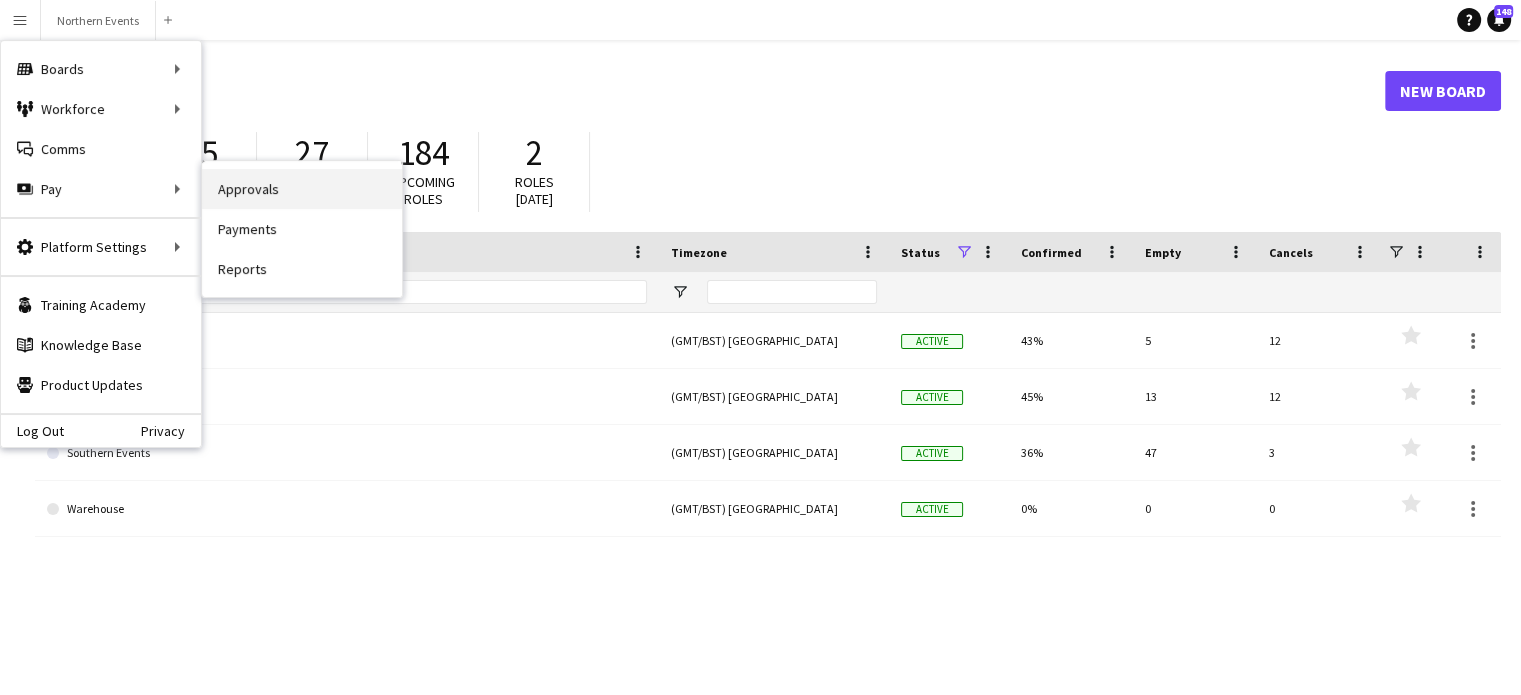 click on "Approvals" at bounding box center [302, 189] 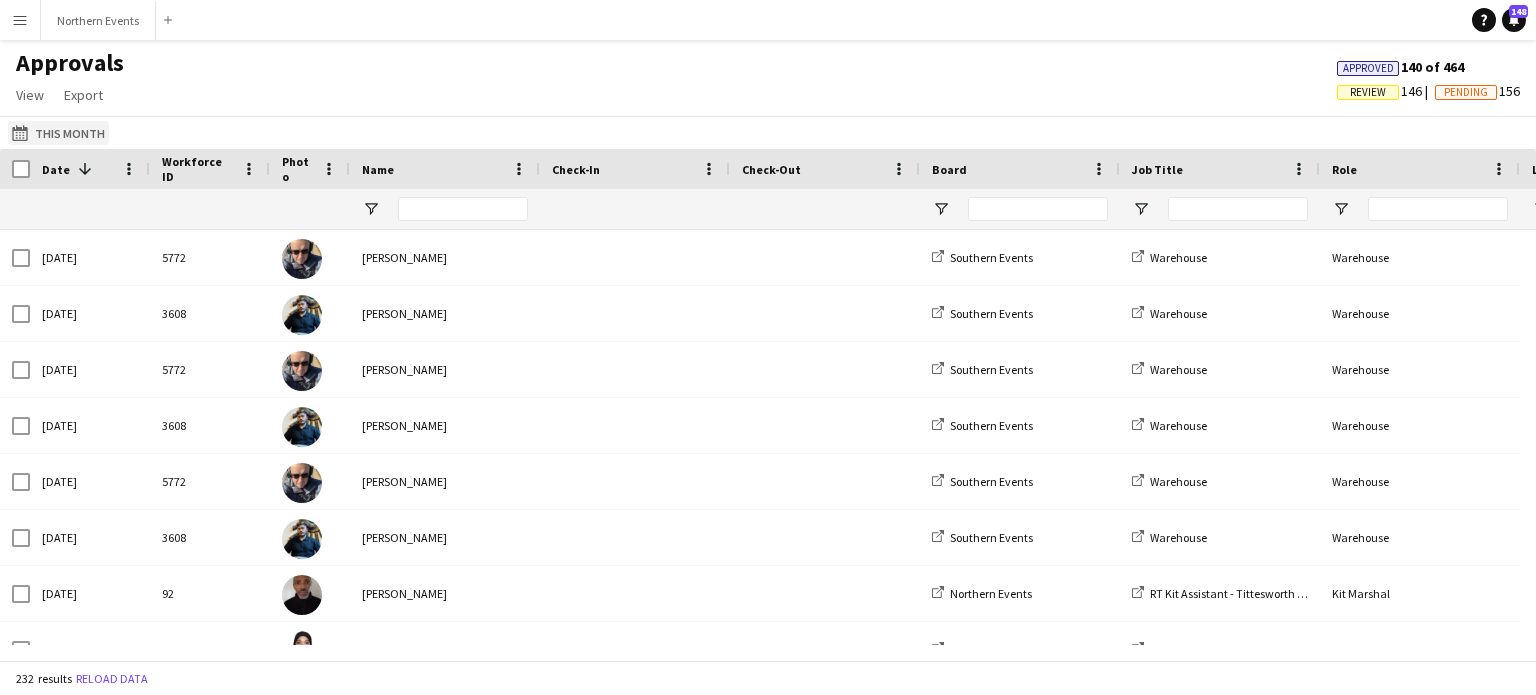 click on "This Month
This Month" 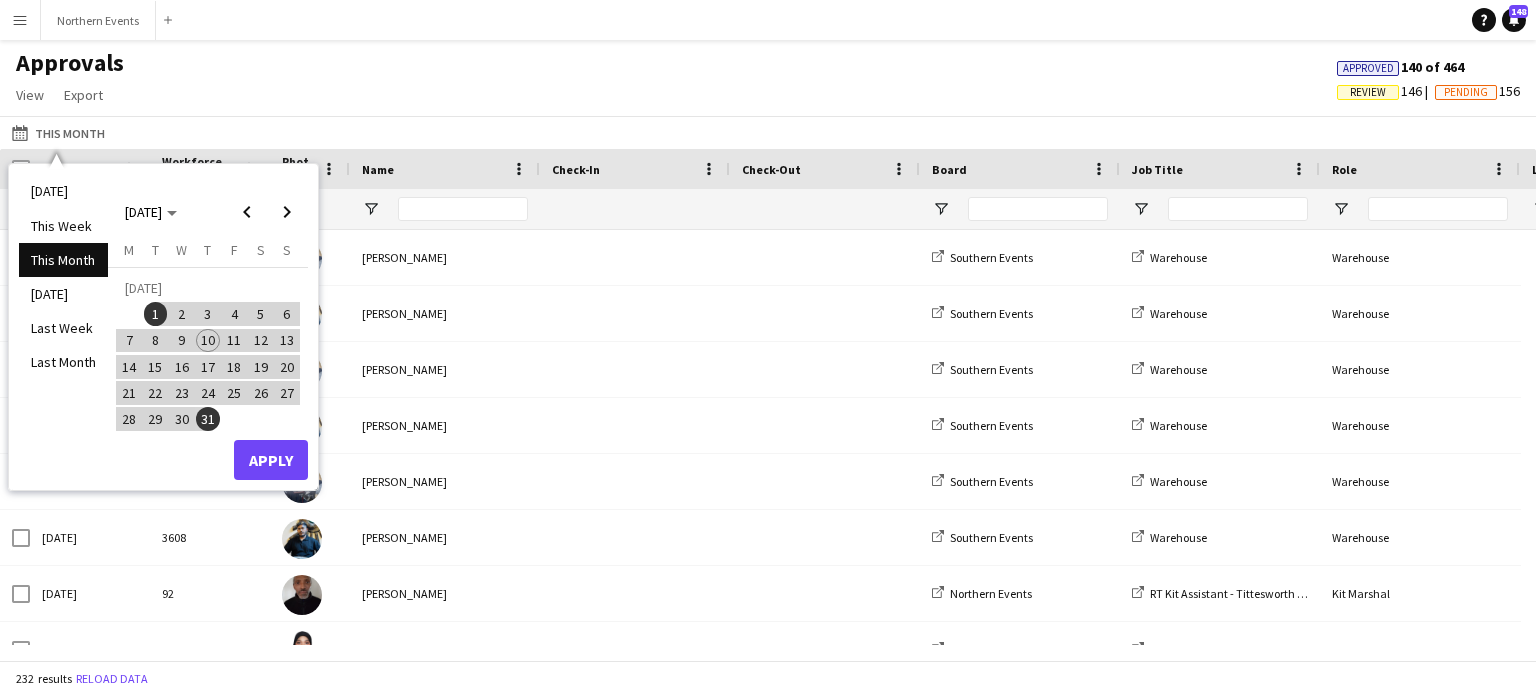 click on "5" at bounding box center [261, 314] 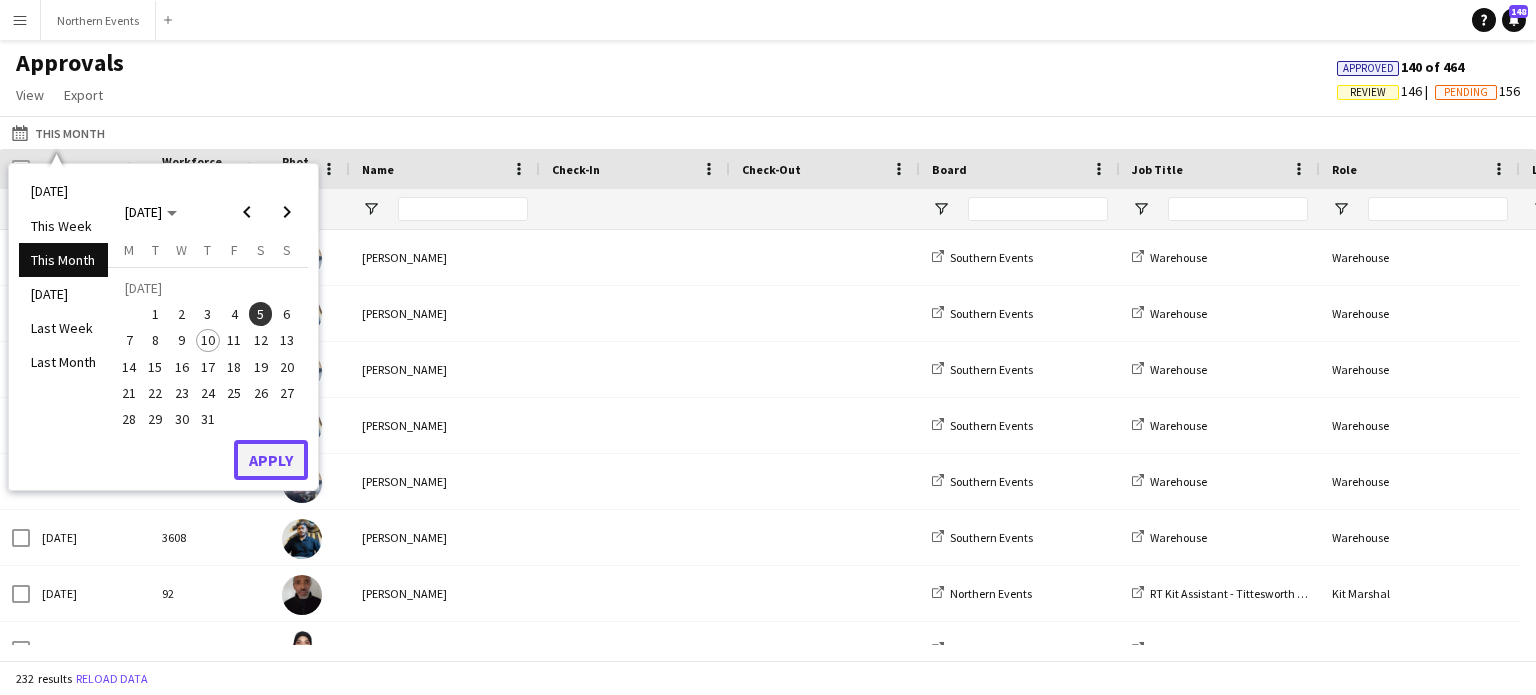 click on "Apply" at bounding box center [271, 460] 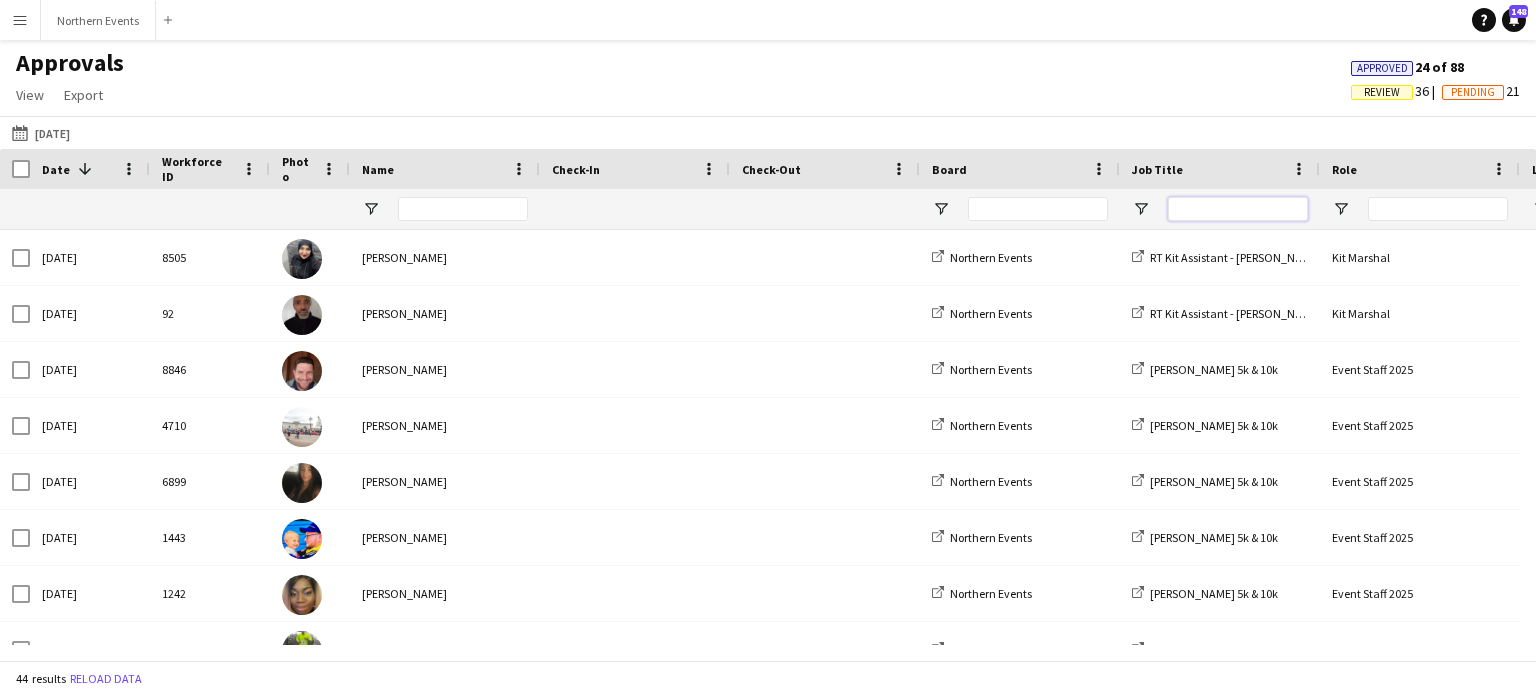 click at bounding box center [1238, 209] 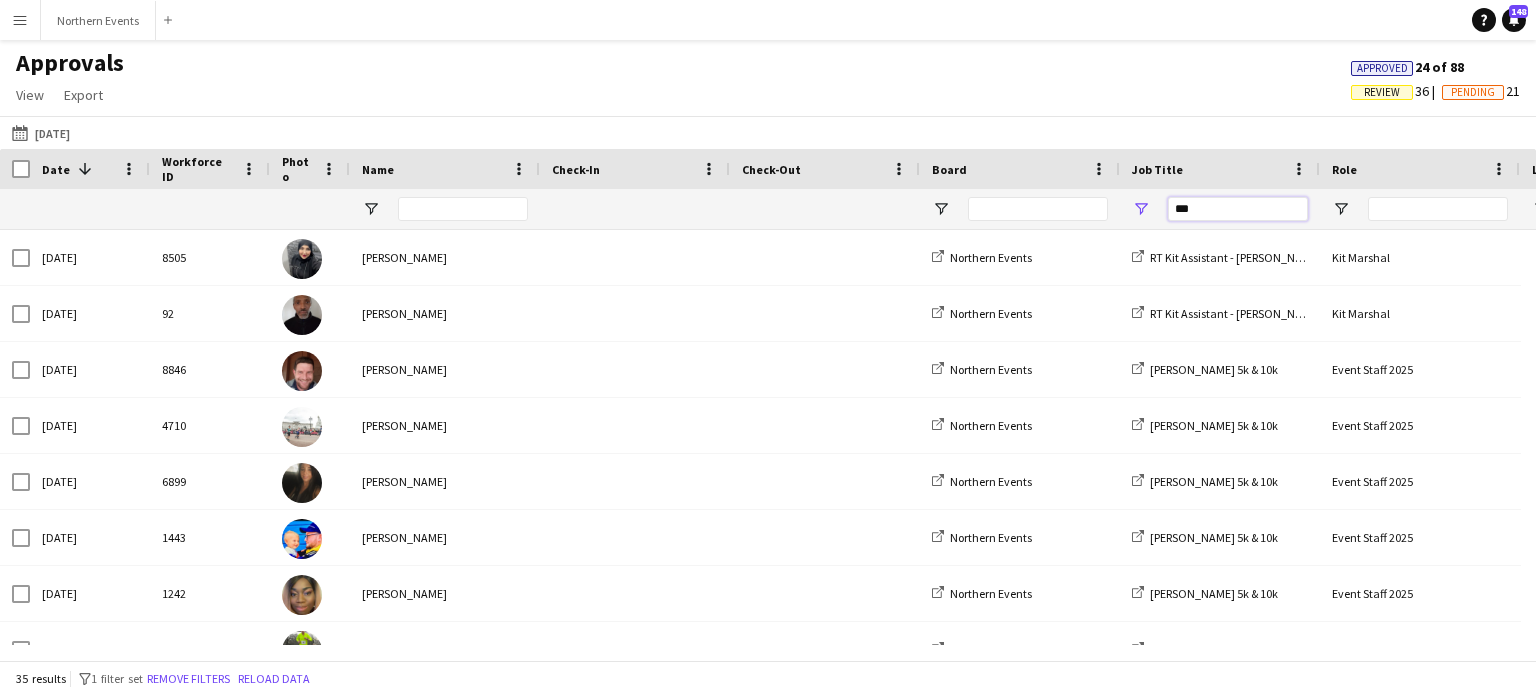 type on "***" 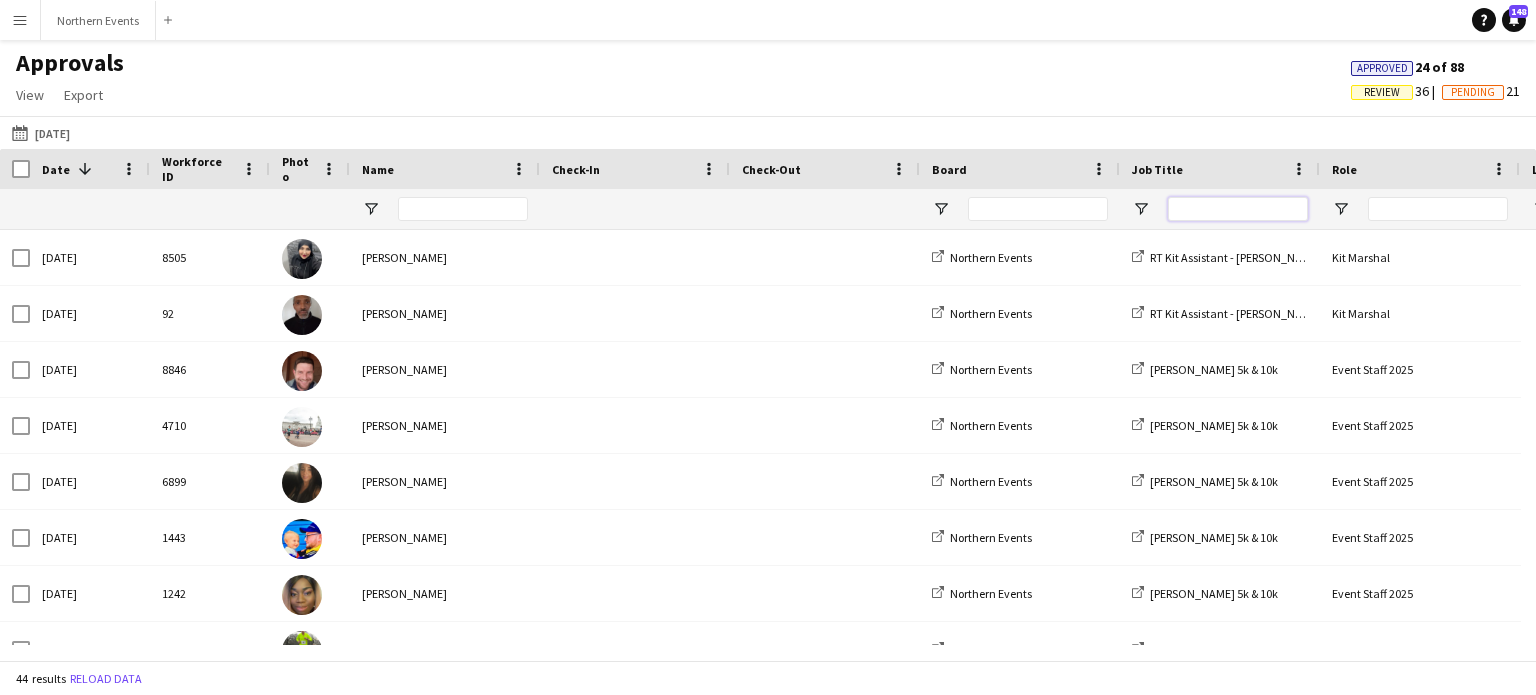 type 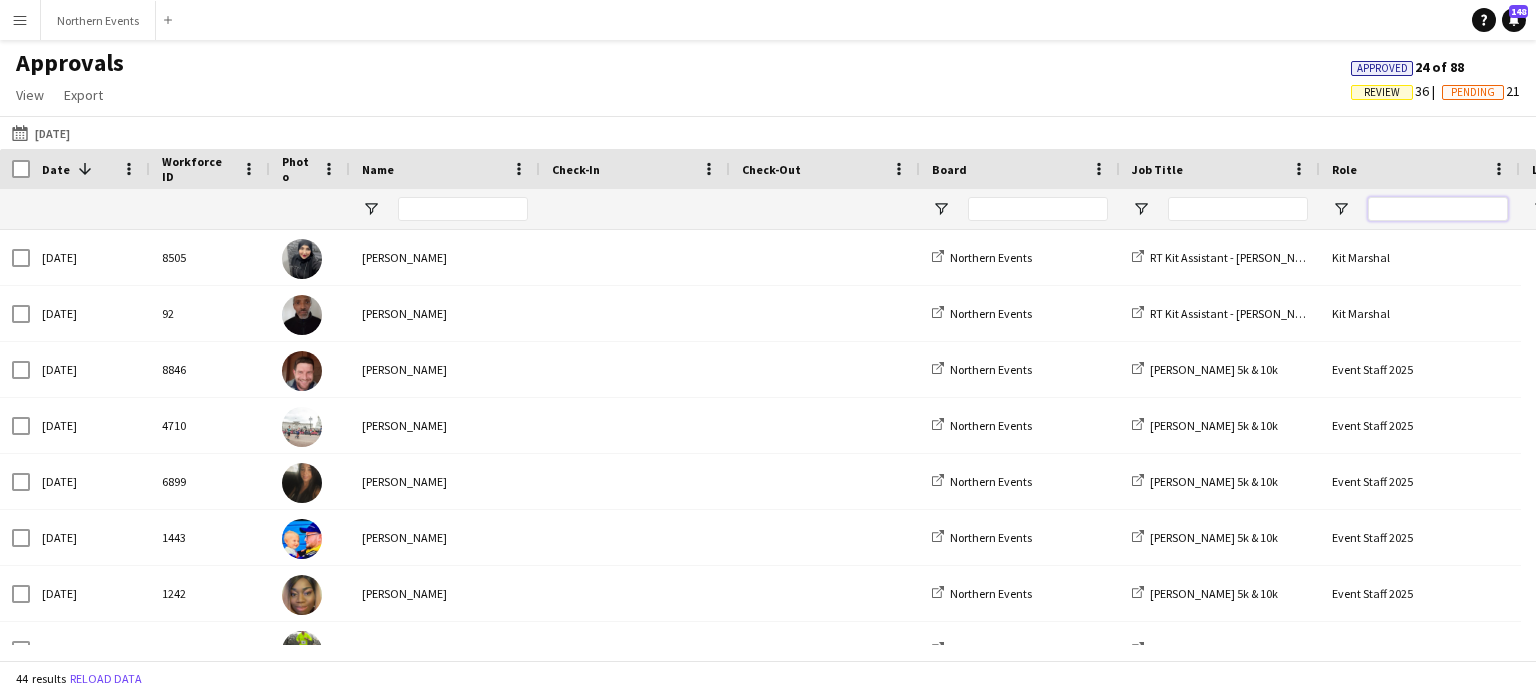 click at bounding box center [1438, 209] 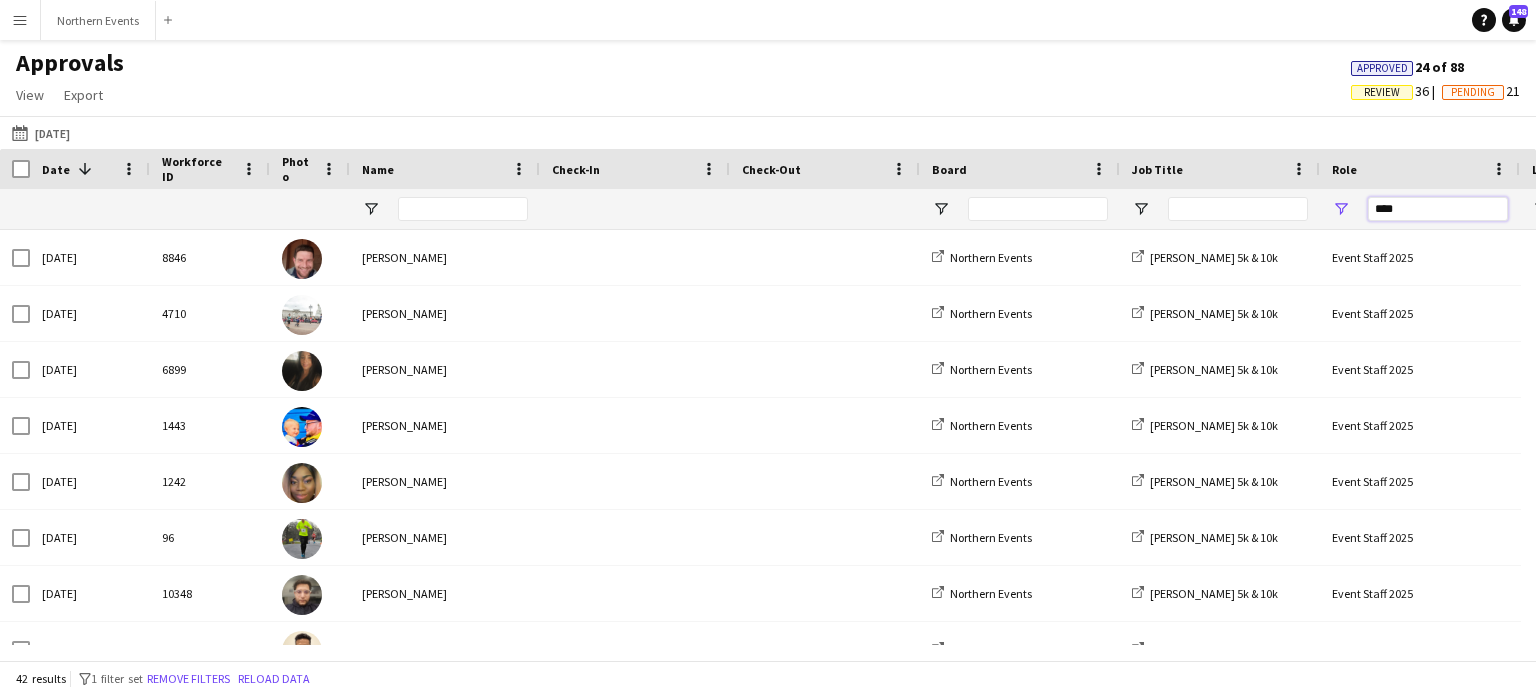 type on "****" 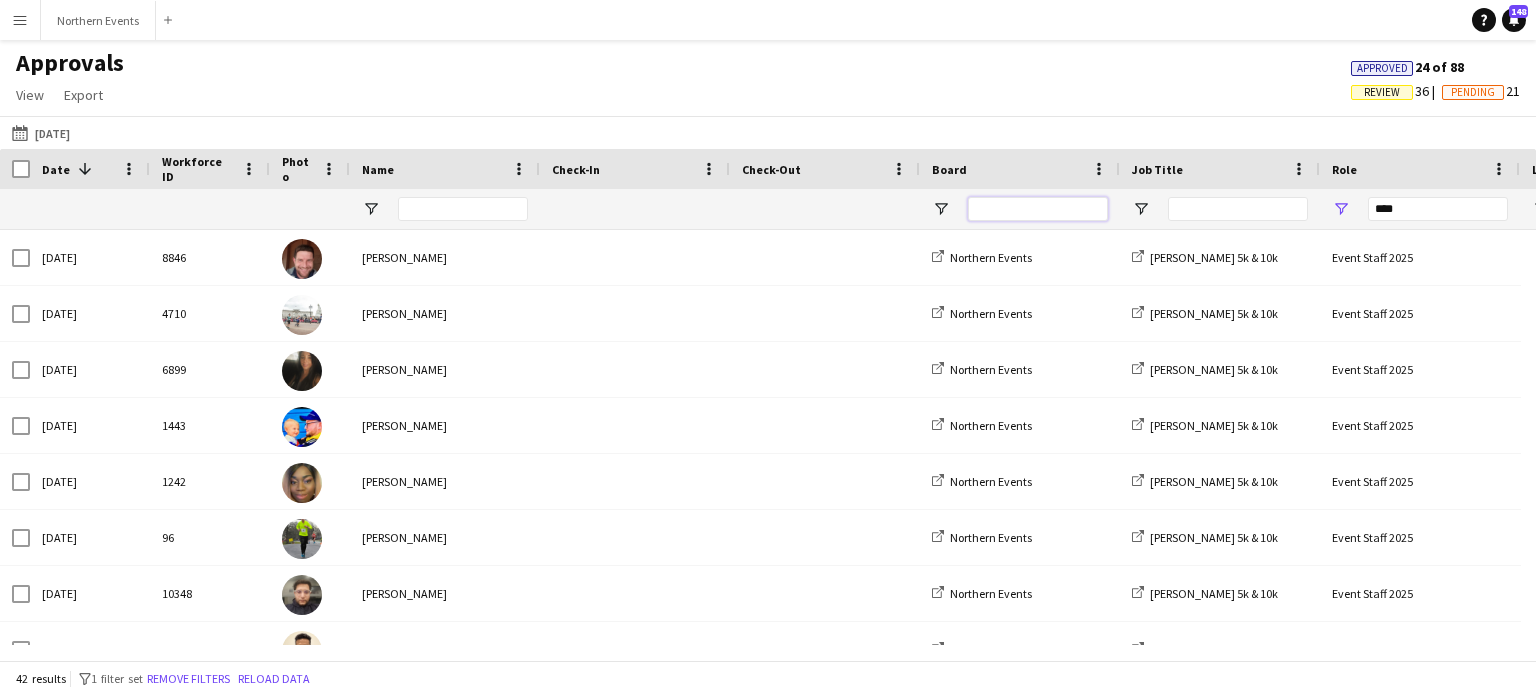 click at bounding box center (1038, 209) 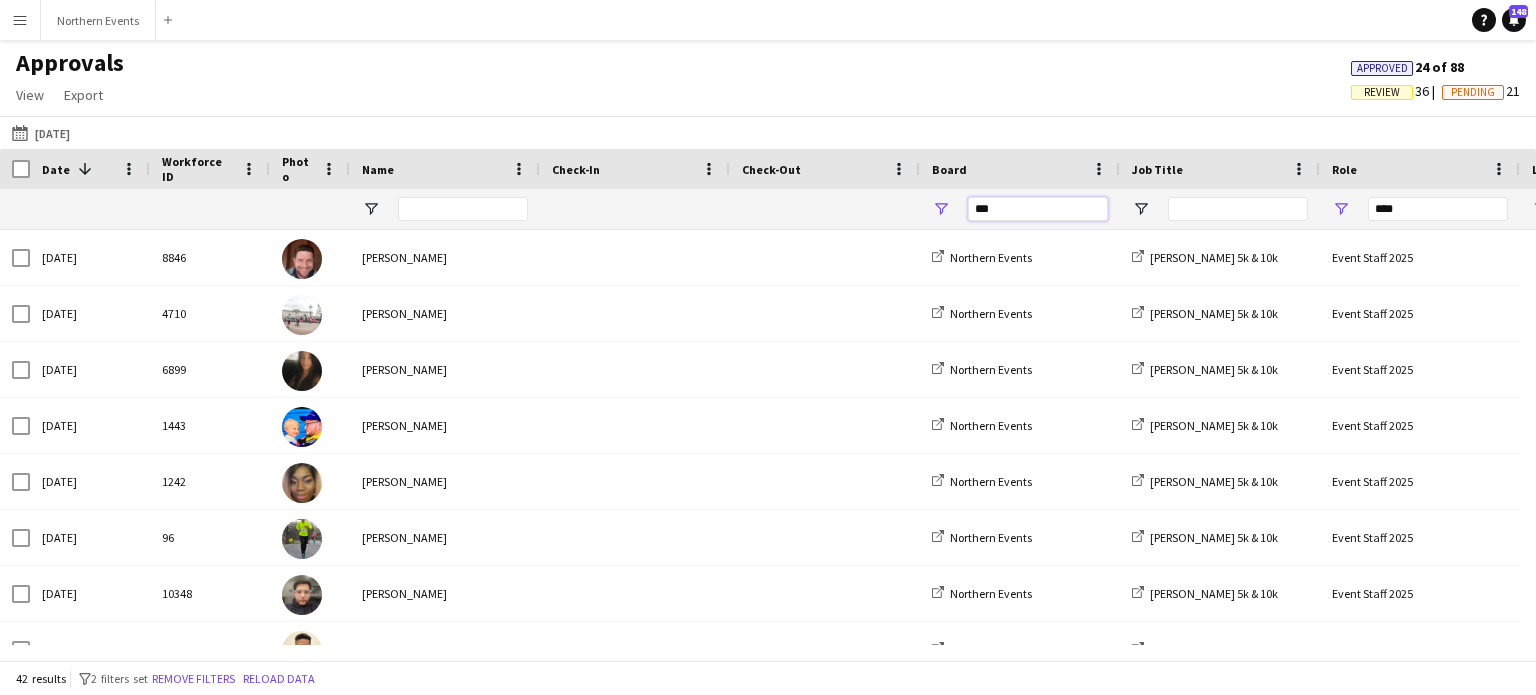 scroll, scrollTop: 600, scrollLeft: 0, axis: vertical 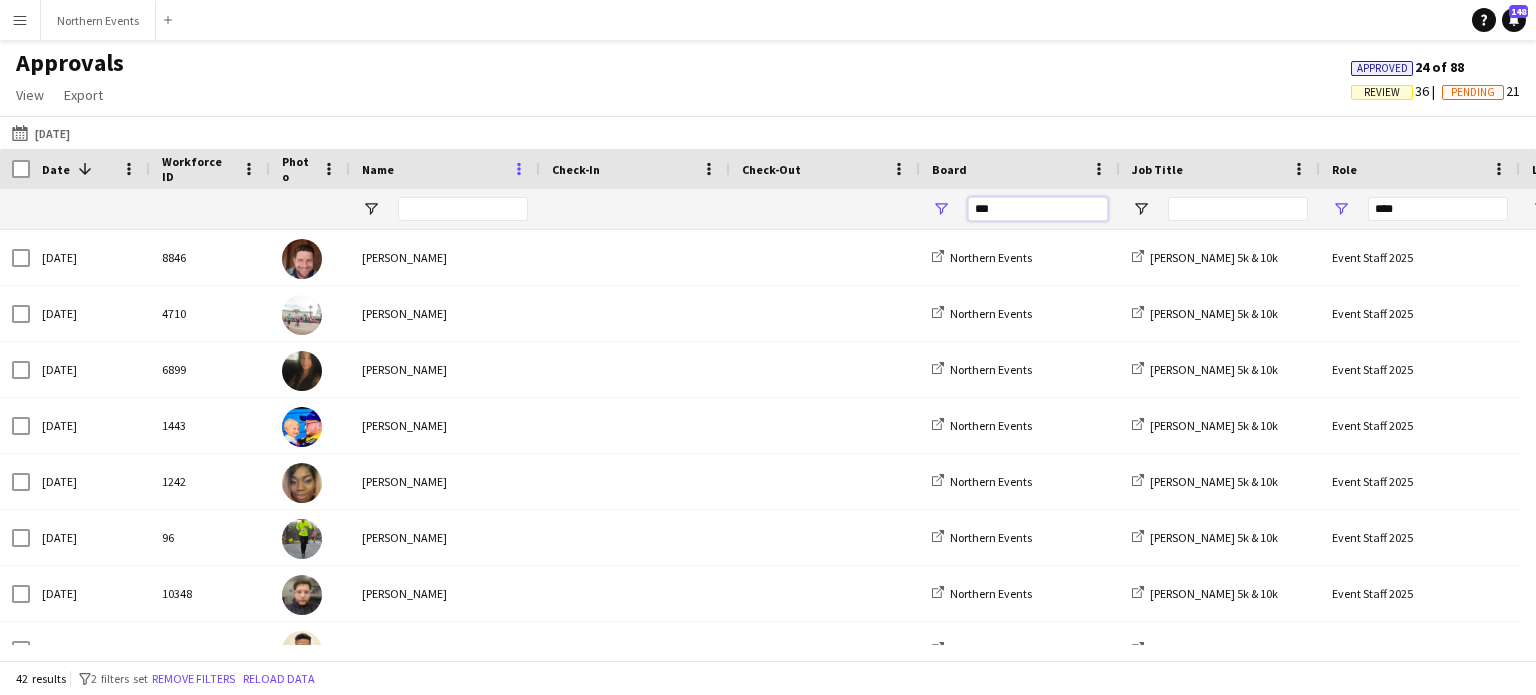 type on "***" 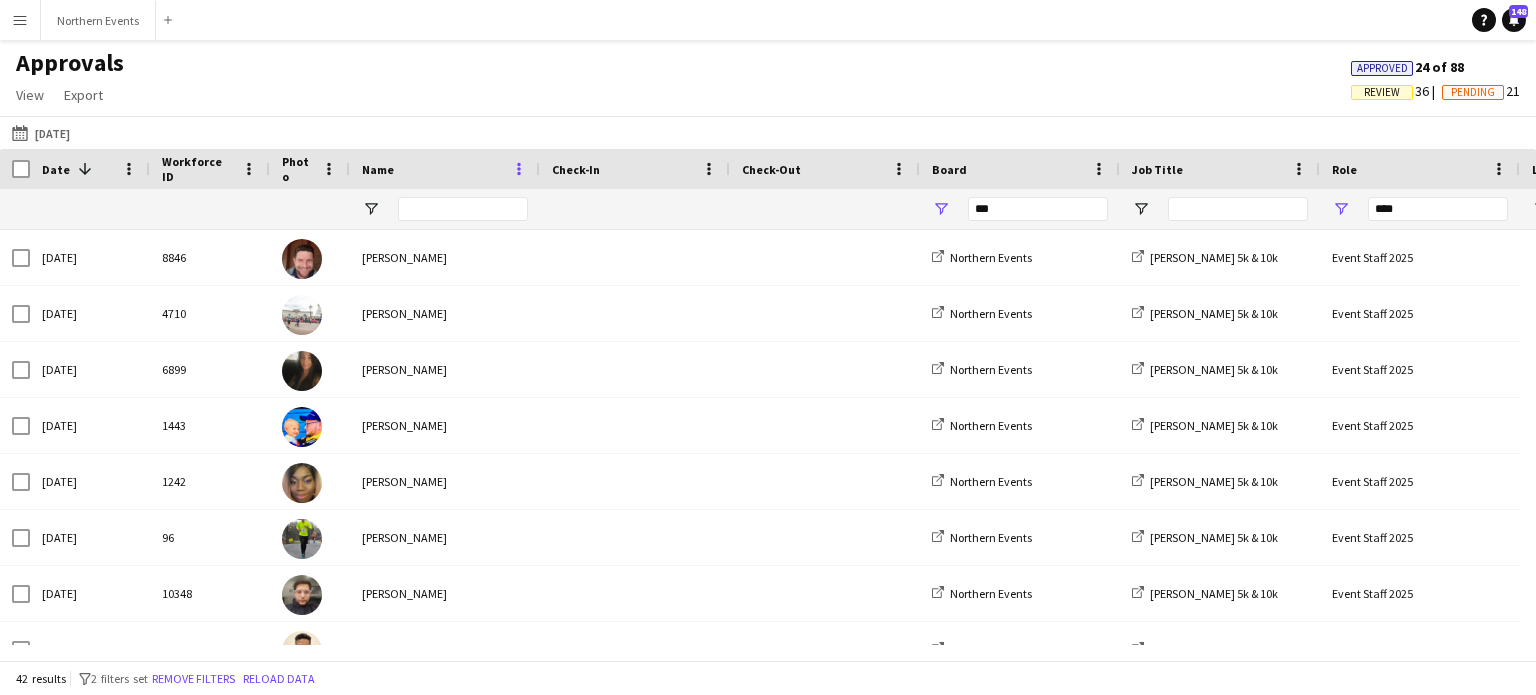 click at bounding box center [519, 169] 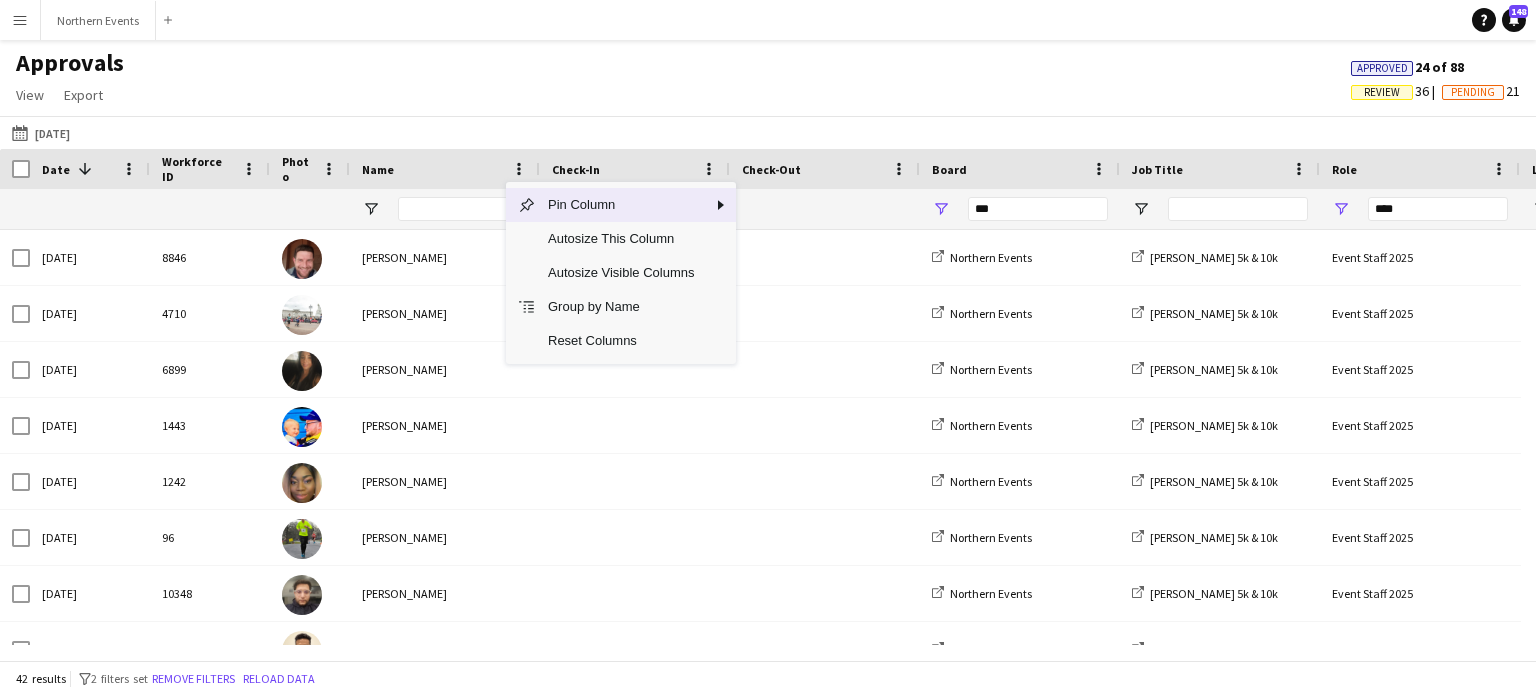 click on "Name" at bounding box center [433, 169] 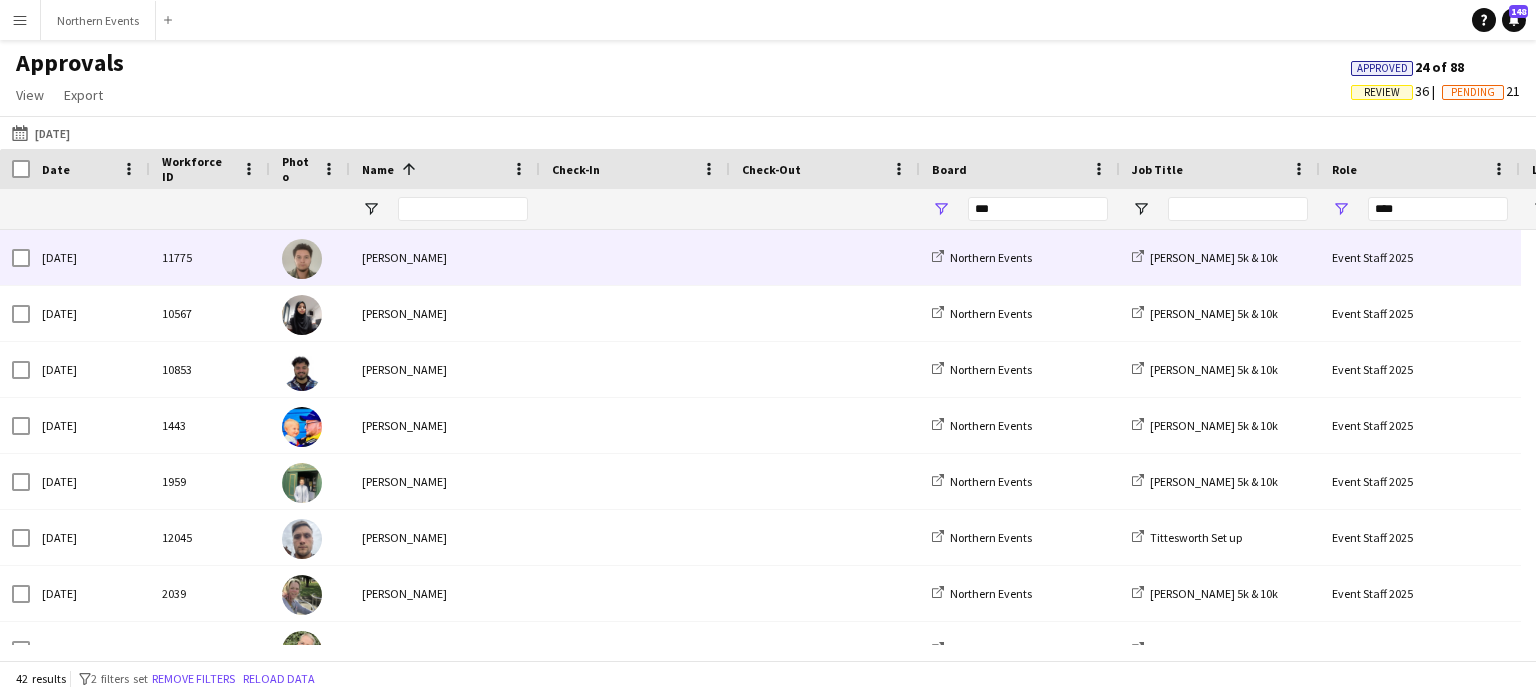 click on "[PERSON_NAME]" at bounding box center [445, 257] 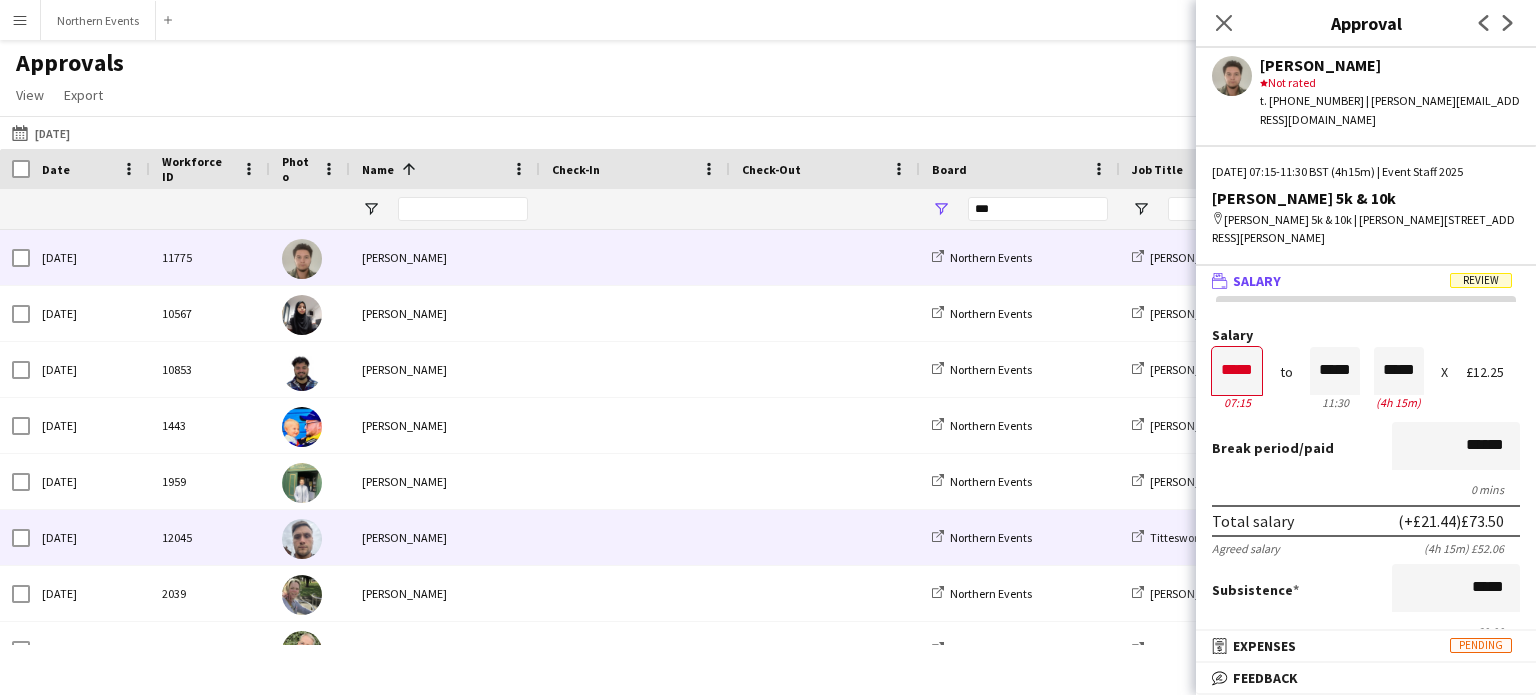 scroll, scrollTop: 90, scrollLeft: 0, axis: vertical 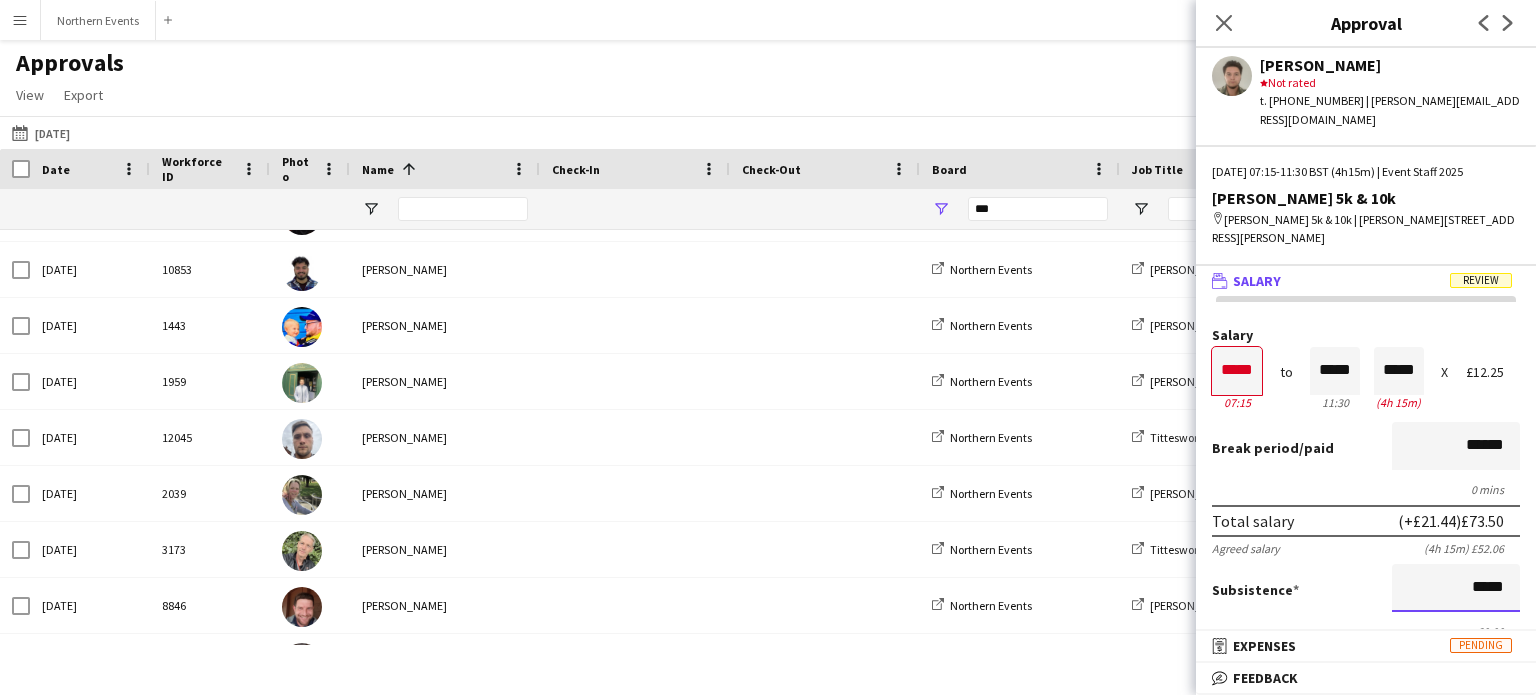 click on "*****" at bounding box center (1456, 588) 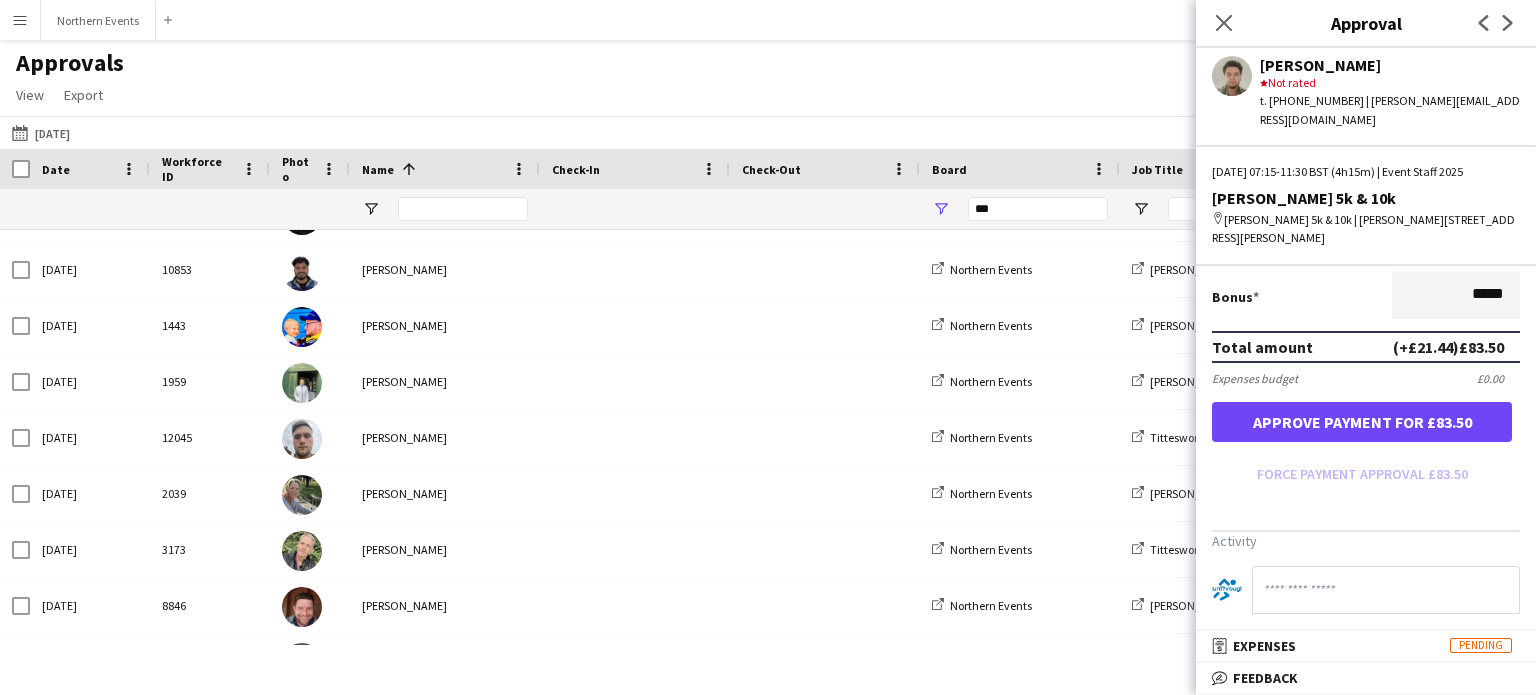 scroll, scrollTop: 600, scrollLeft: 0, axis: vertical 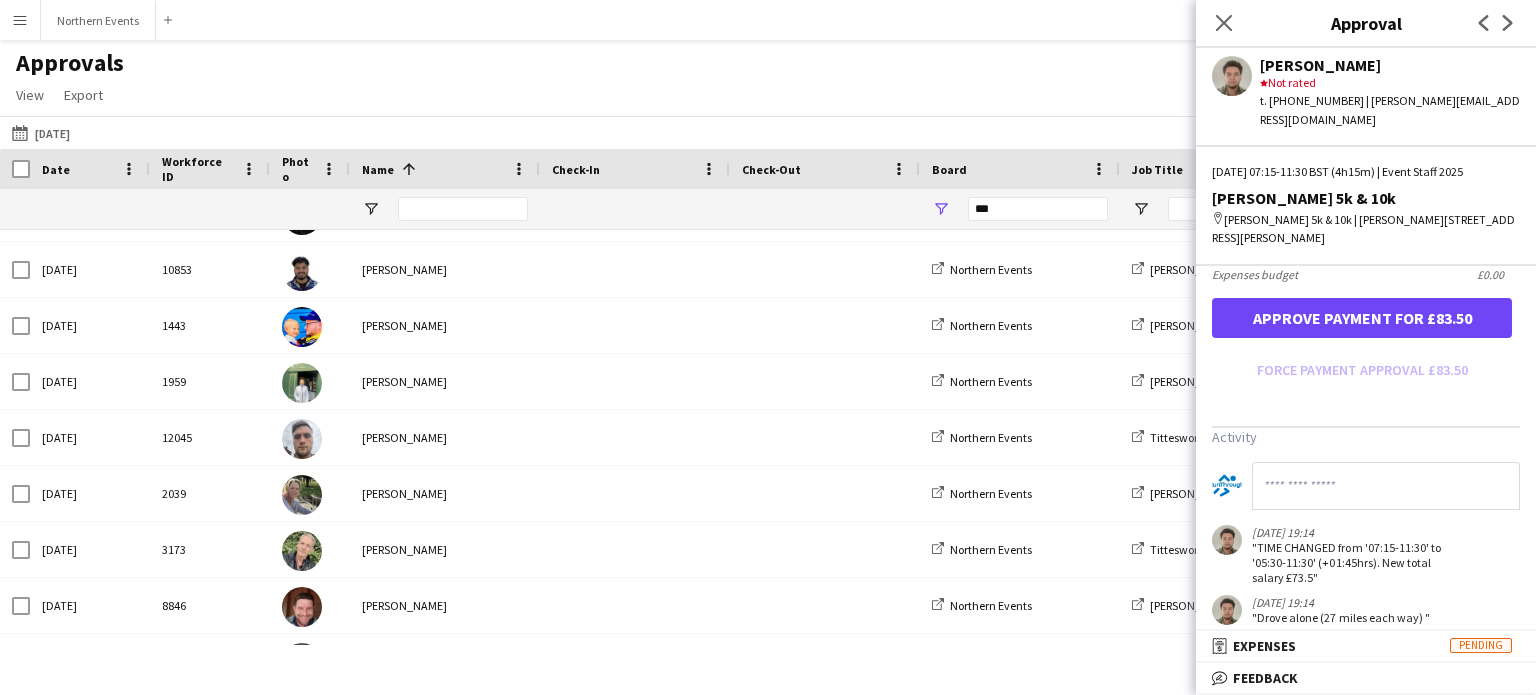 type on "******" 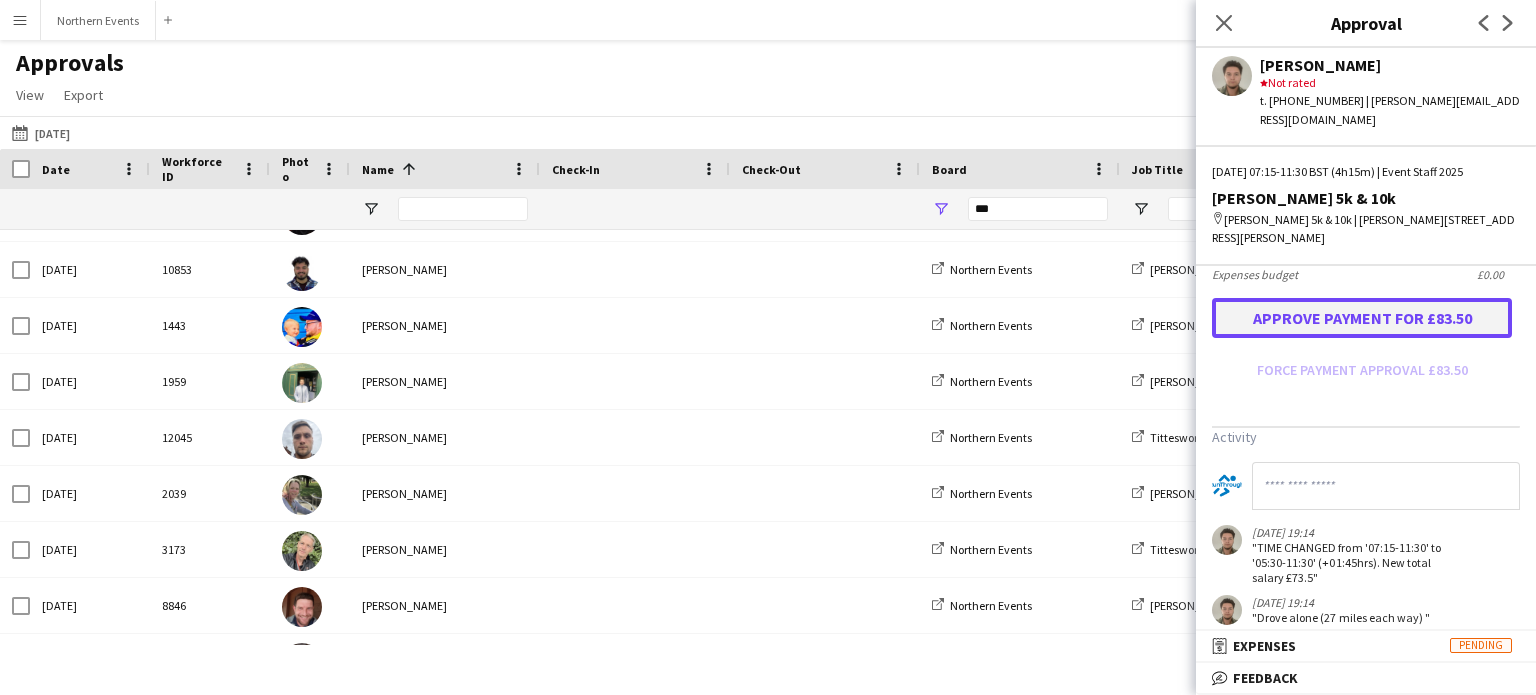 click on "Approve payment for £83.50" at bounding box center (1362, 318) 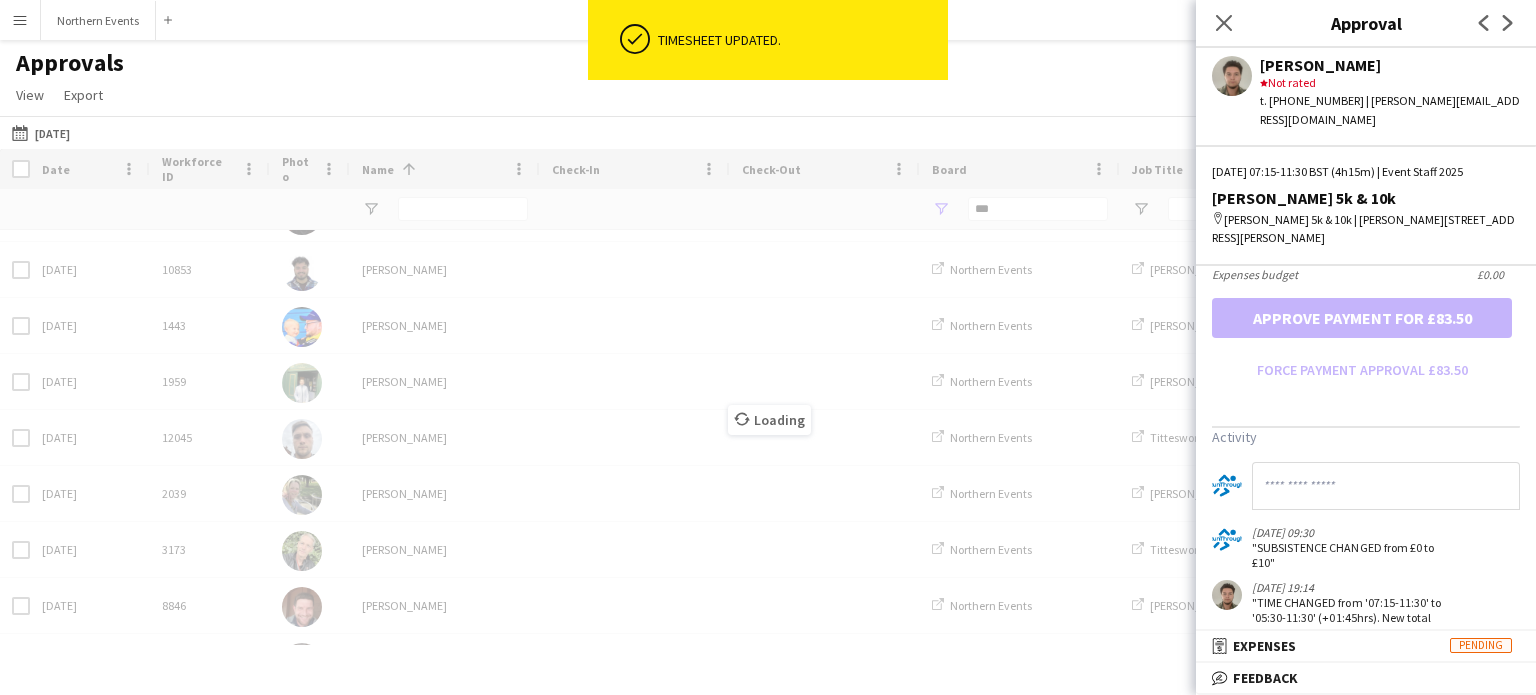 scroll, scrollTop: 600, scrollLeft: 0, axis: vertical 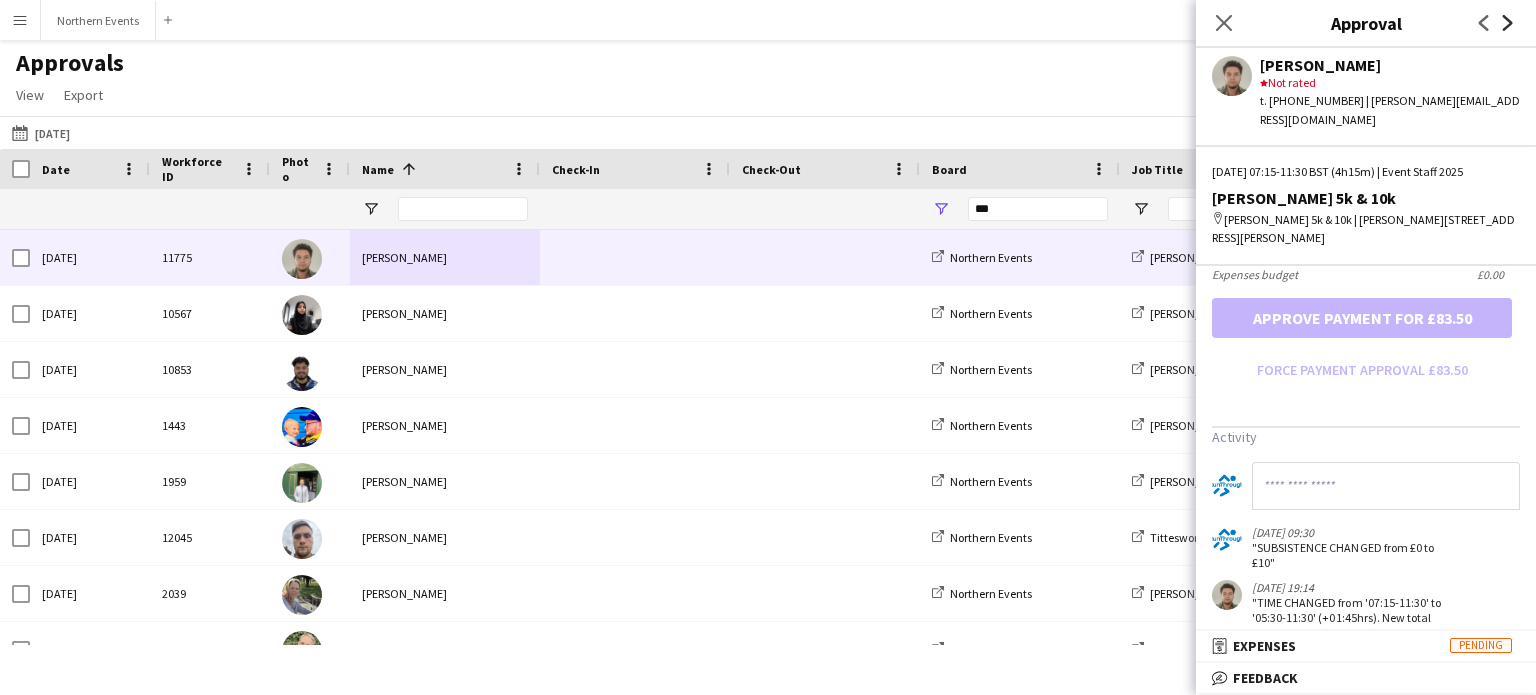 click on "Next" 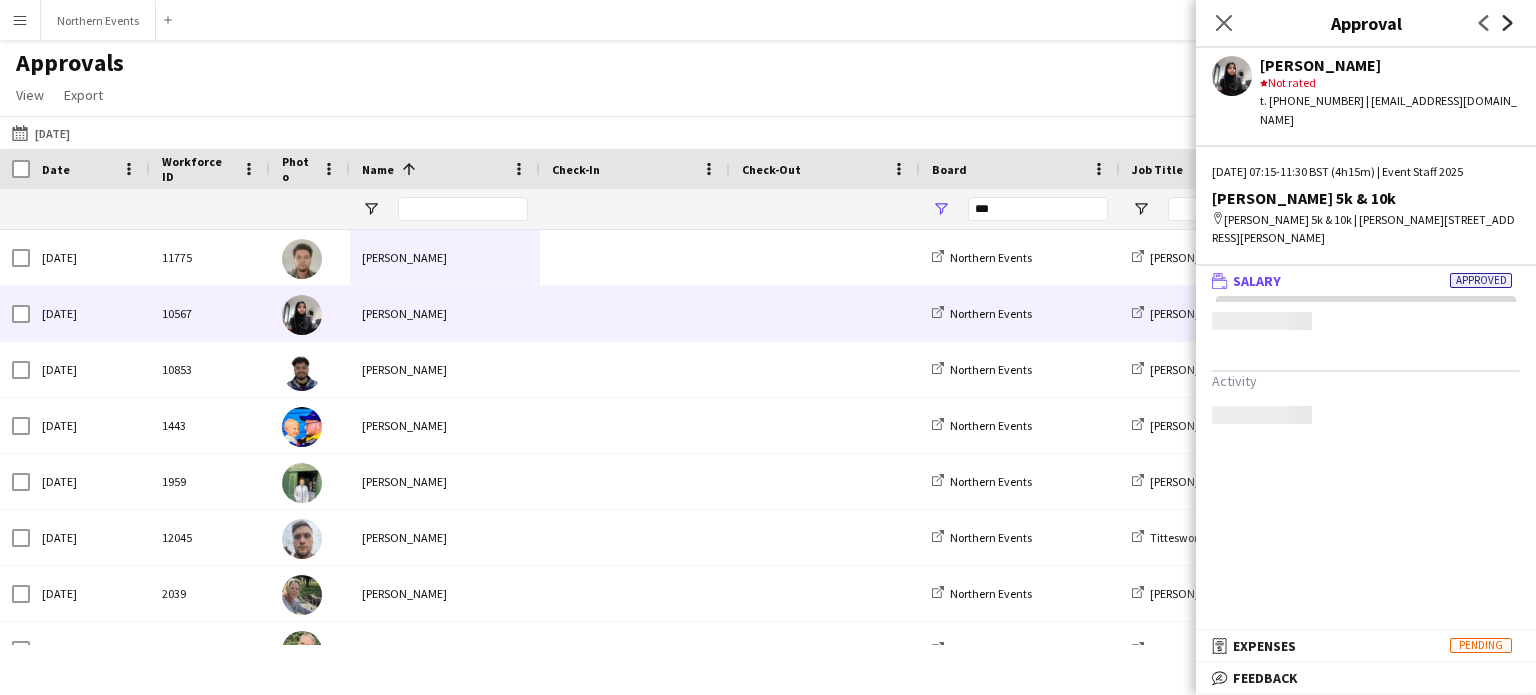 scroll, scrollTop: 0, scrollLeft: 0, axis: both 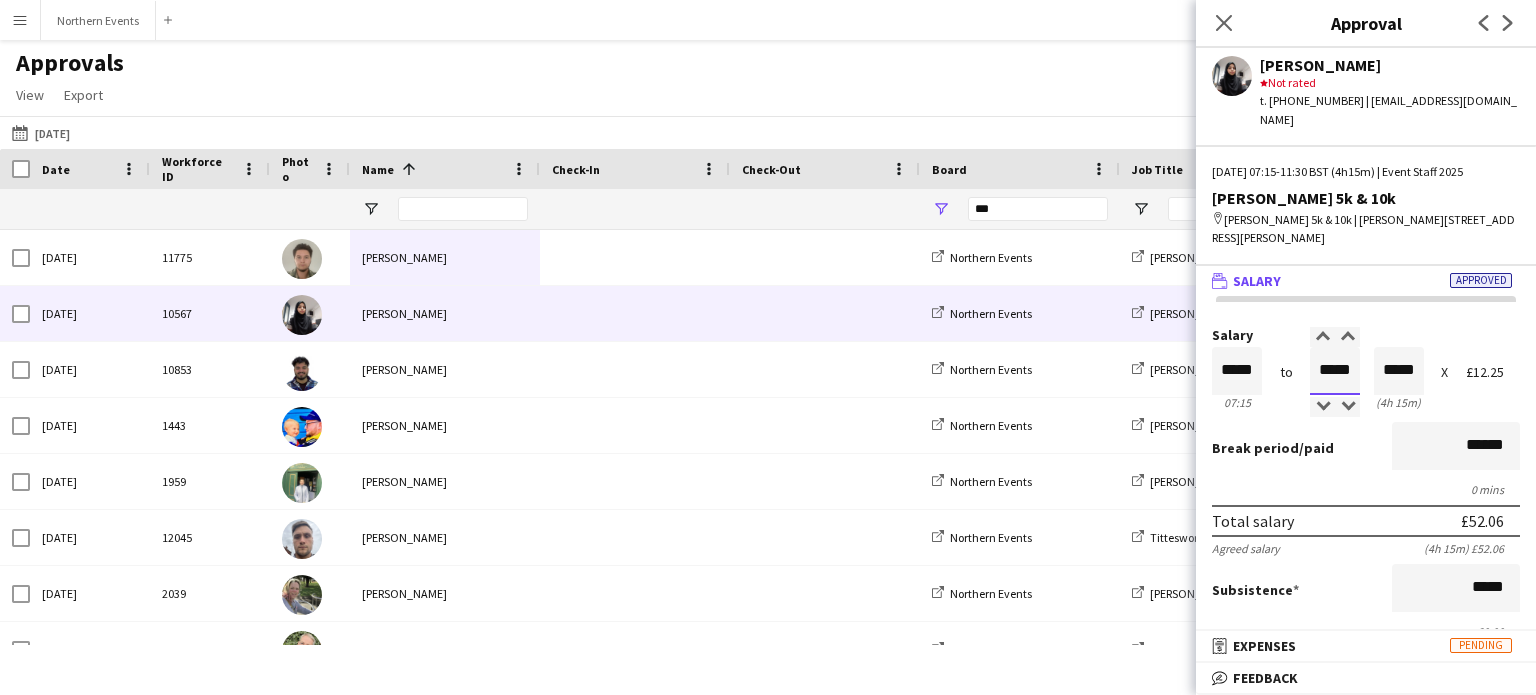 drag, startPoint x: 1313, startPoint y: 352, endPoint x: 1416, endPoint y: 360, distance: 103.31021 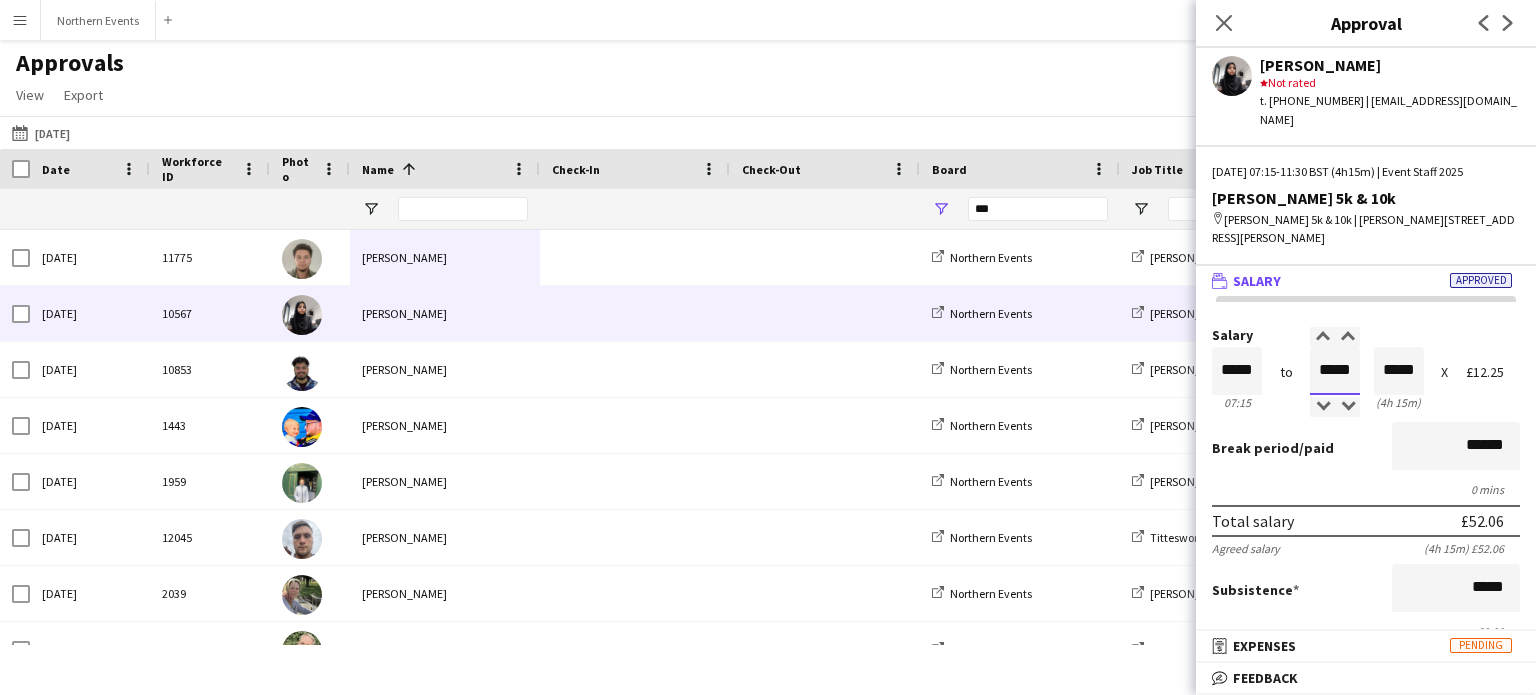 click on "Salary  *****  07:15   to  *****  11:30  *****  (4h 15m)   X   £12.25" at bounding box center (1366, 371) 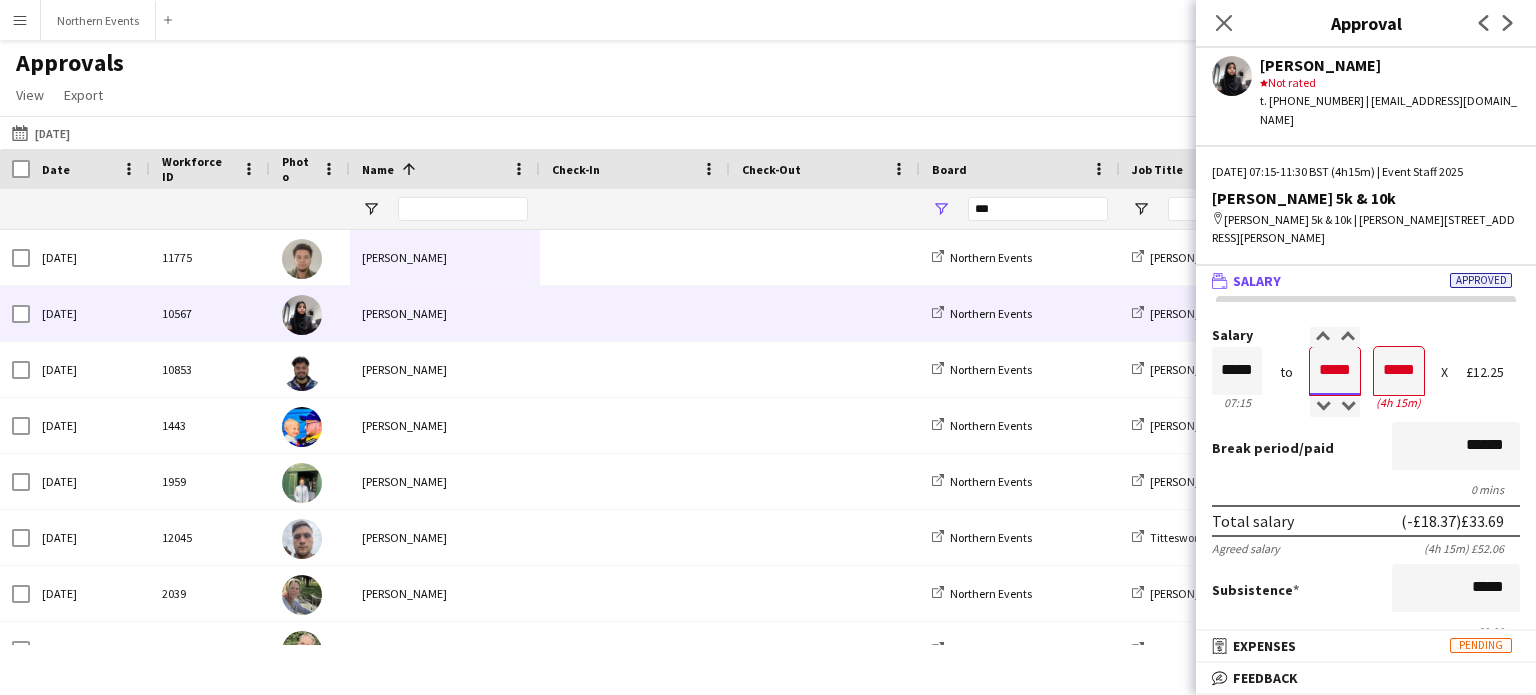 type on "*****" 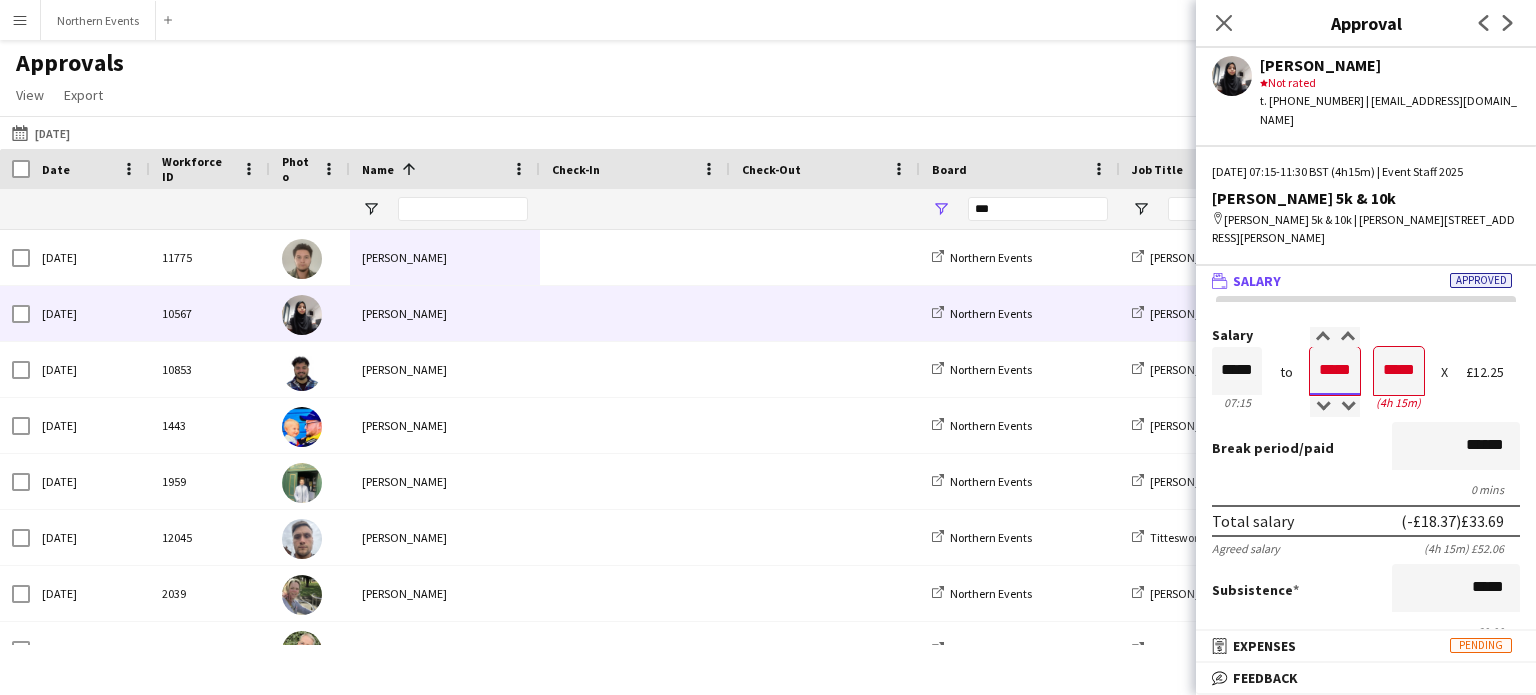type on "*****" 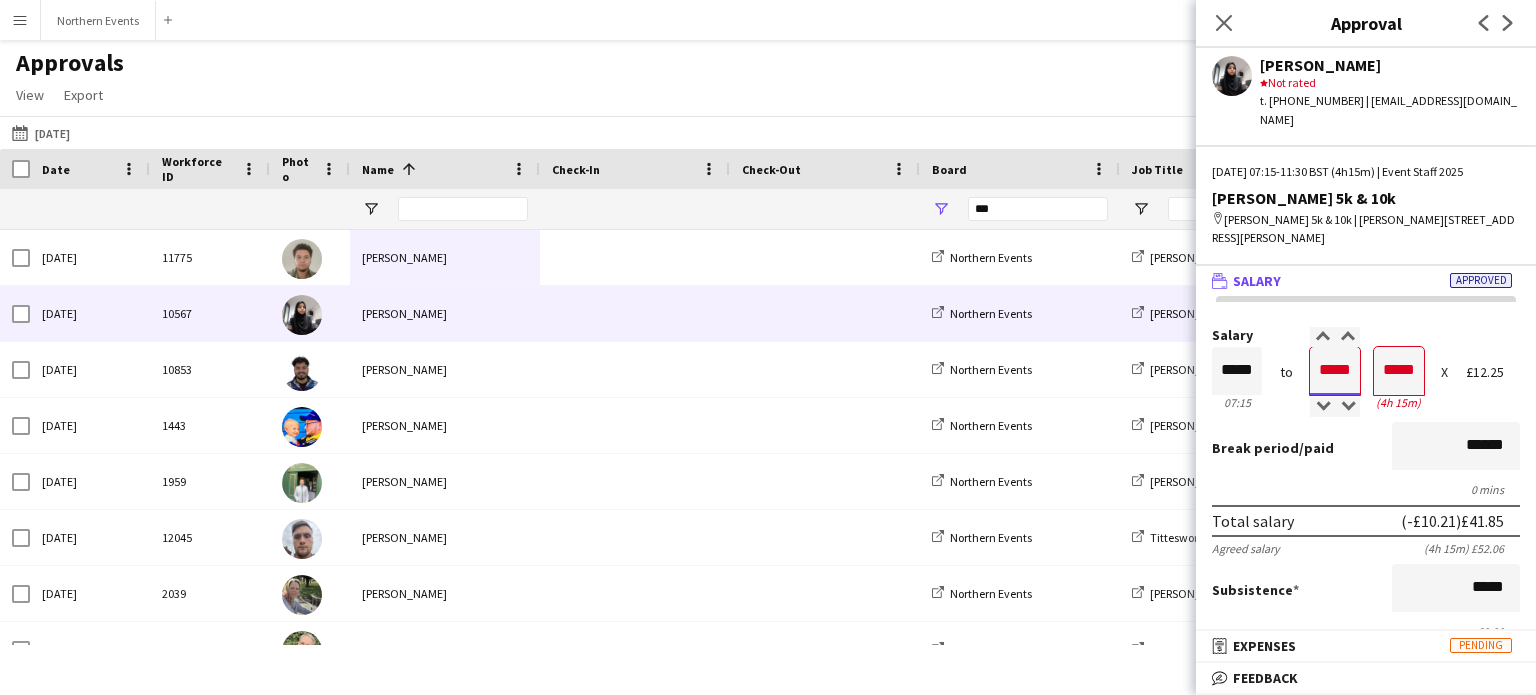 type on "*****" 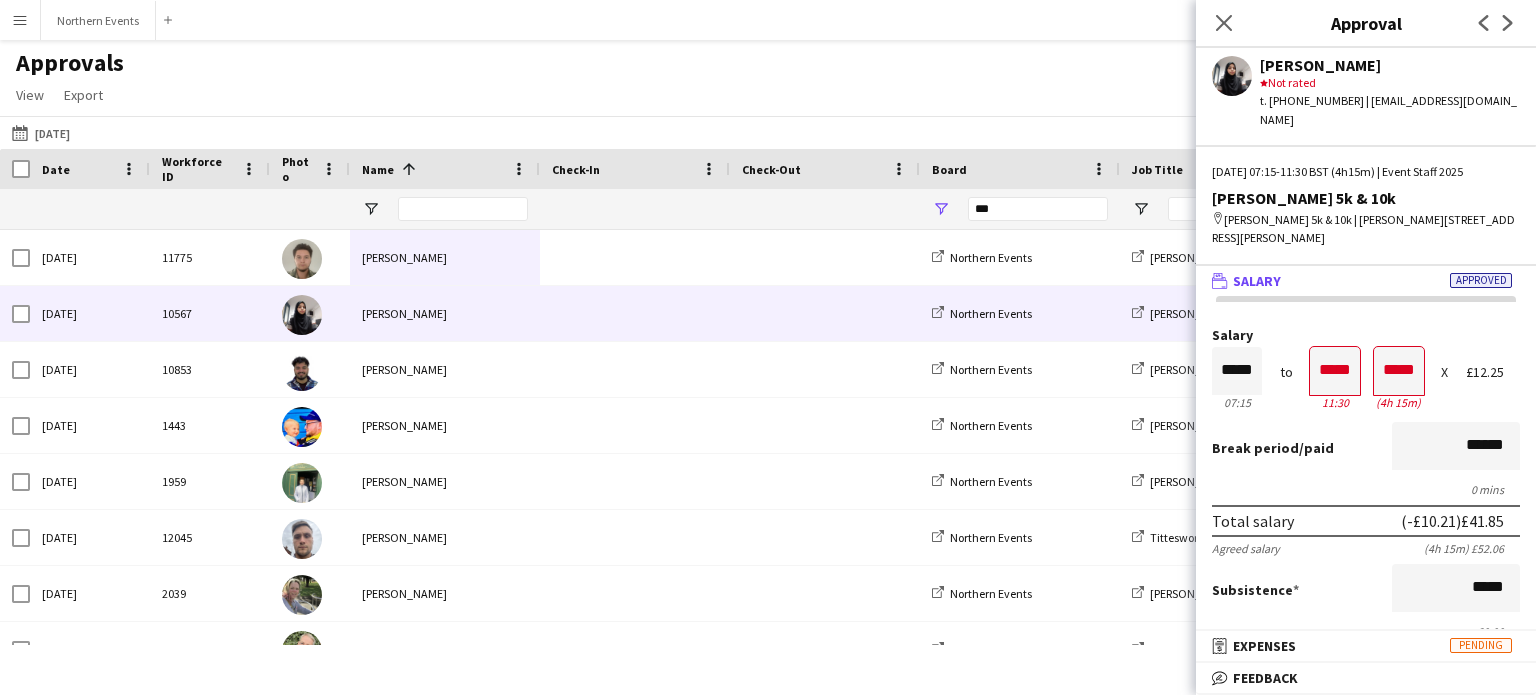 click on "Salary  *****  07:15   to  *****  11:30  *****  (4h 15m)   X   £12.25" at bounding box center [1366, 371] 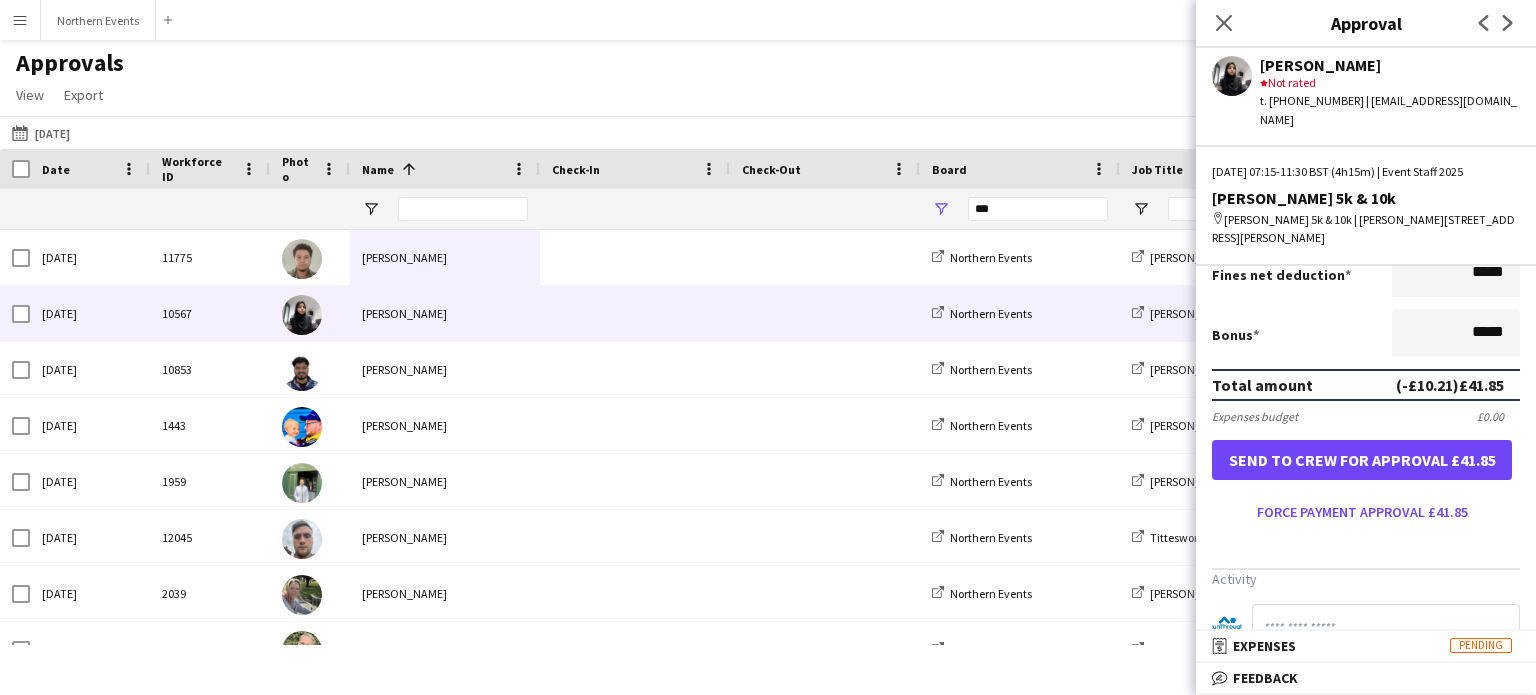 scroll, scrollTop: 490, scrollLeft: 0, axis: vertical 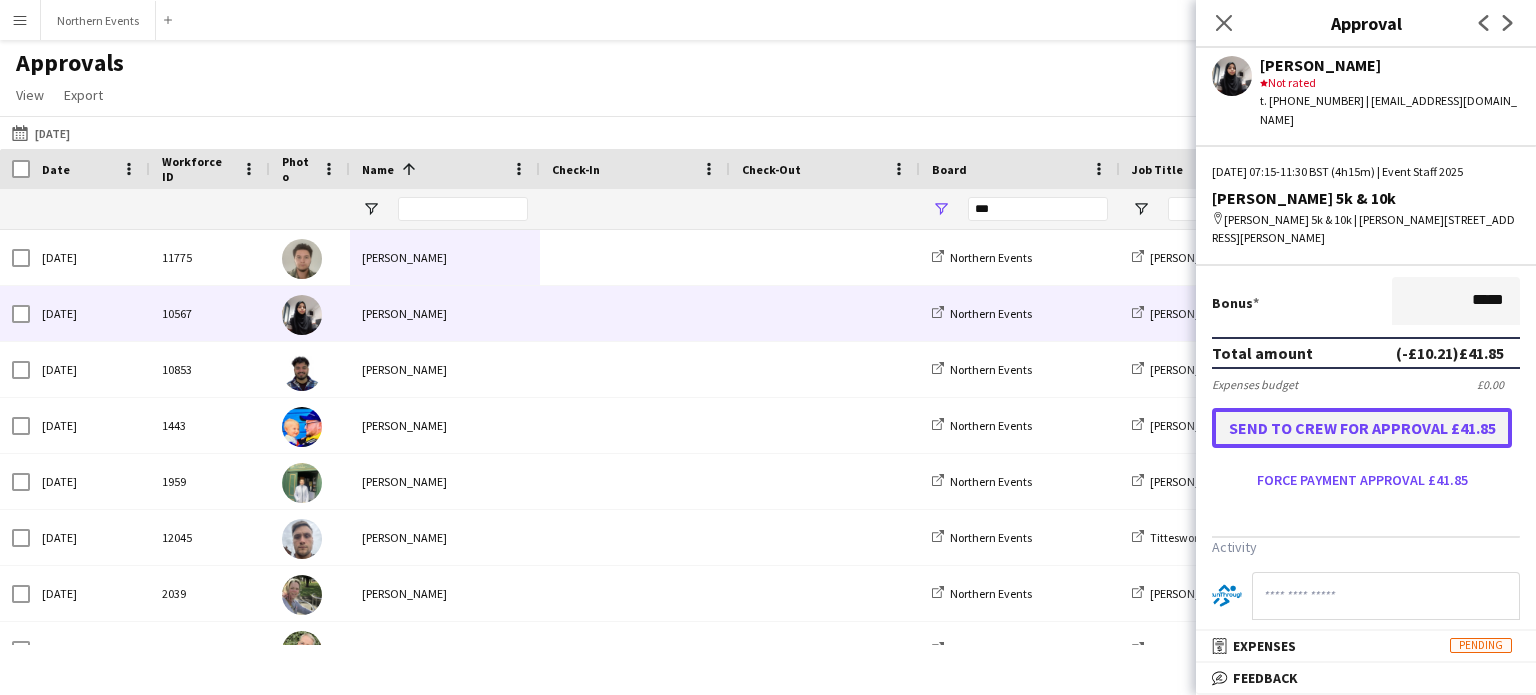 click on "Send to crew for approval £41.85" at bounding box center [1362, 428] 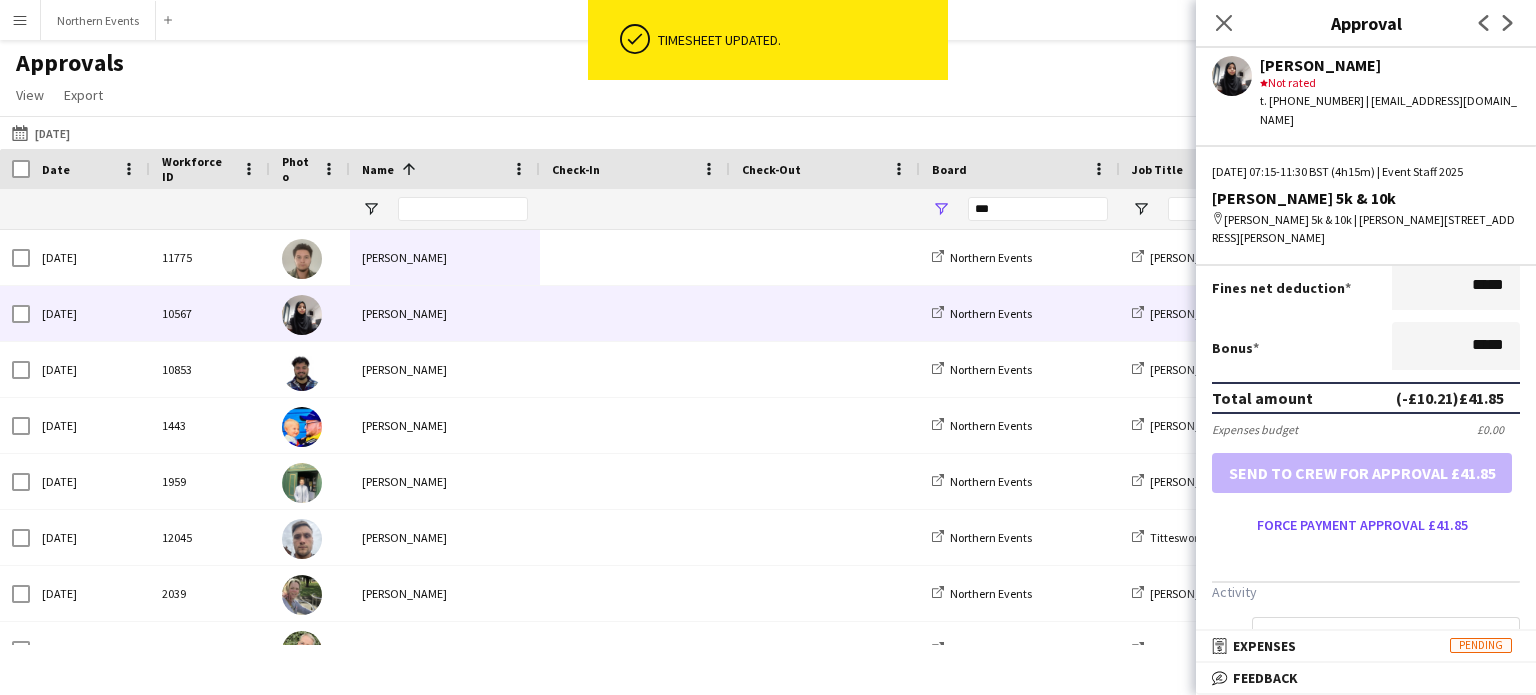 scroll, scrollTop: 490, scrollLeft: 0, axis: vertical 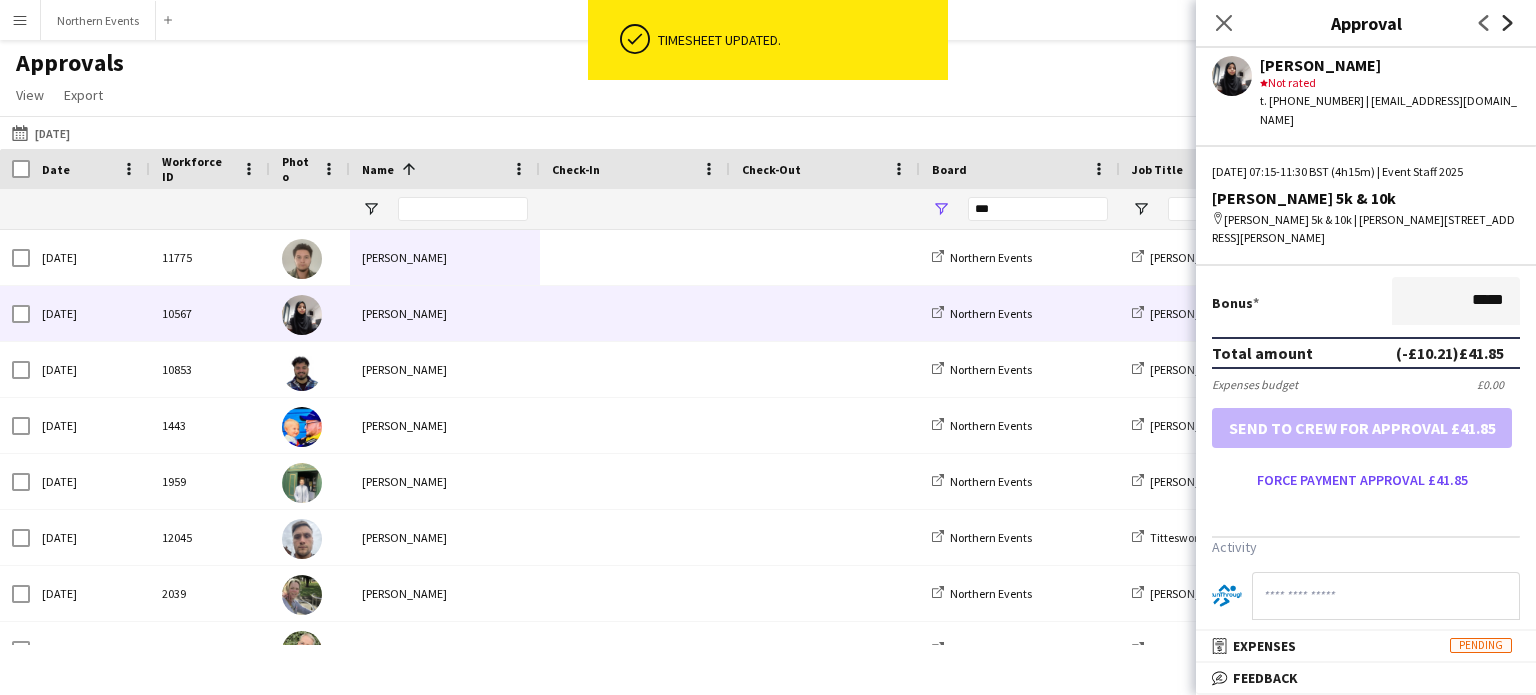 click 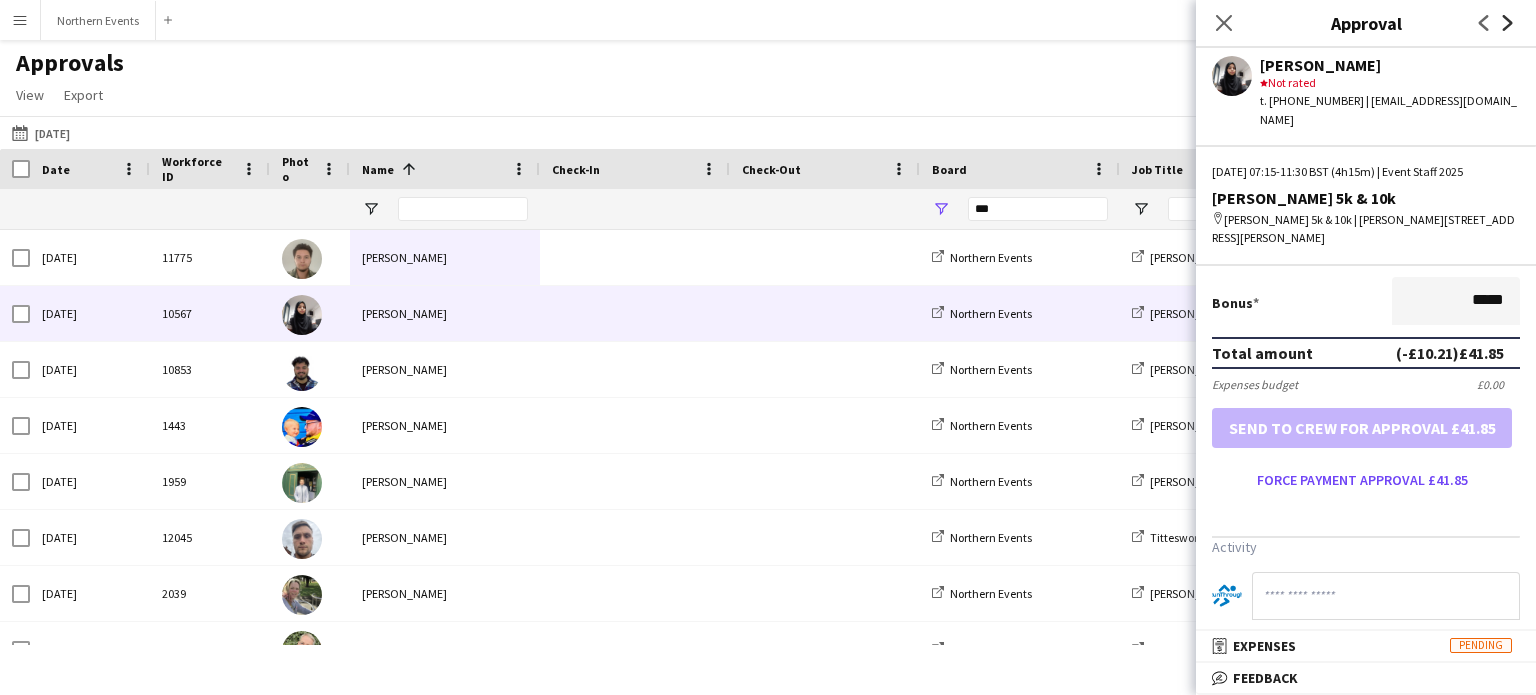 scroll, scrollTop: 0, scrollLeft: 0, axis: both 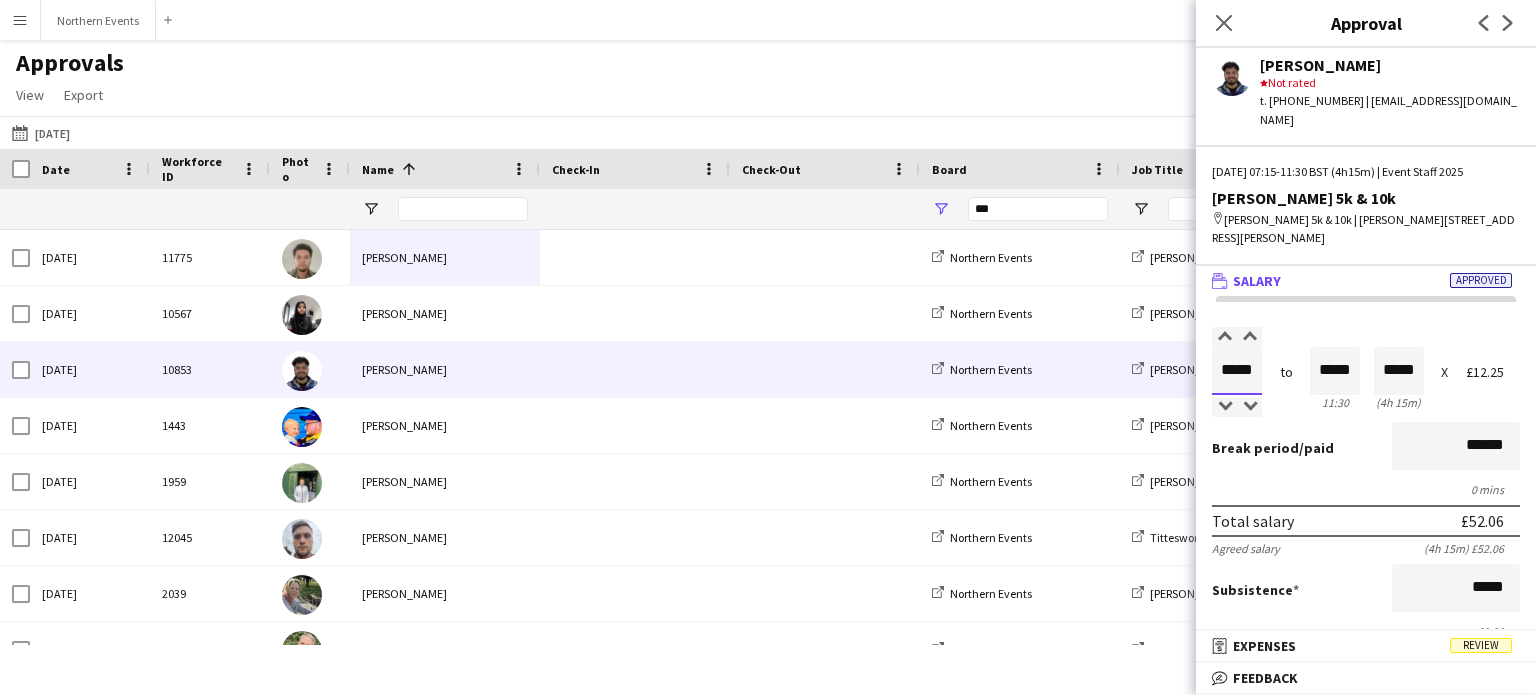 drag, startPoint x: 1251, startPoint y: 350, endPoint x: 1193, endPoint y: 350, distance: 58 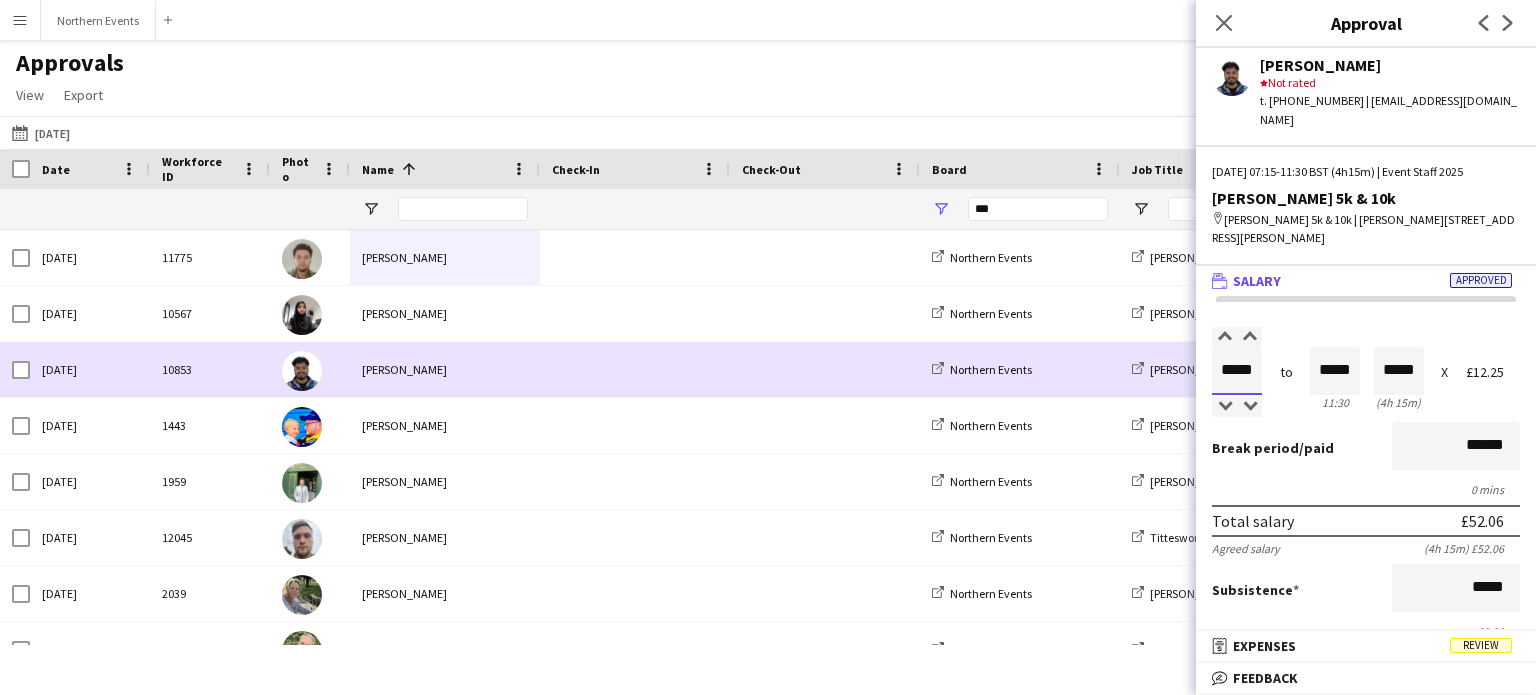 type on "*****" 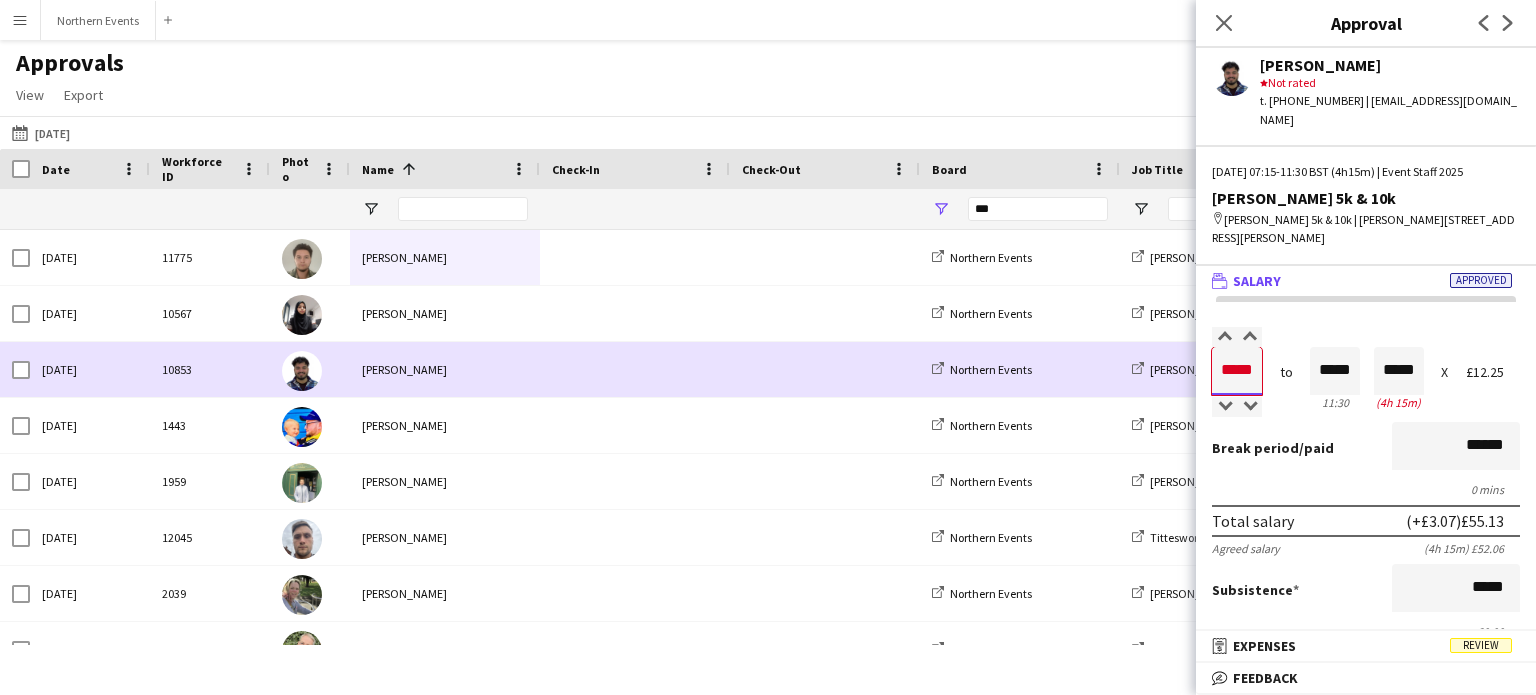 type on "*****" 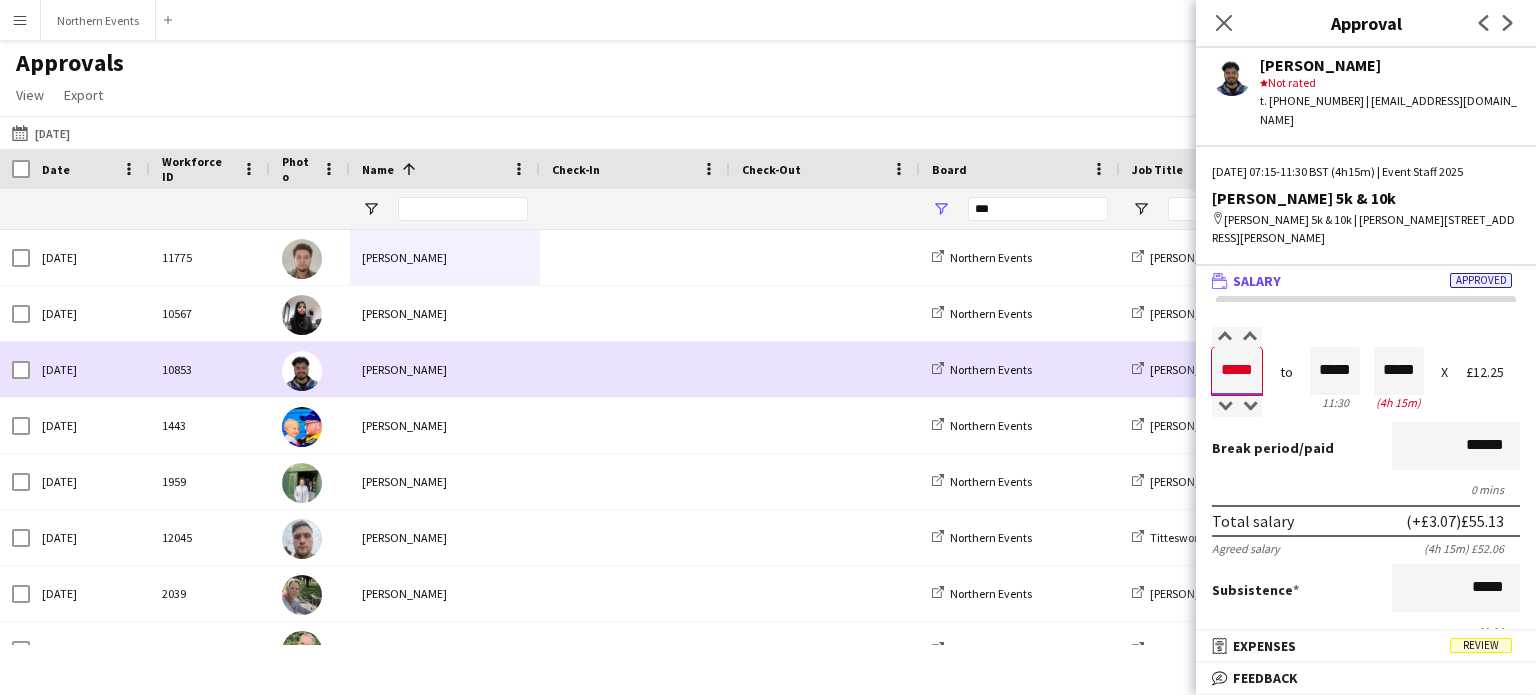 type on "*****" 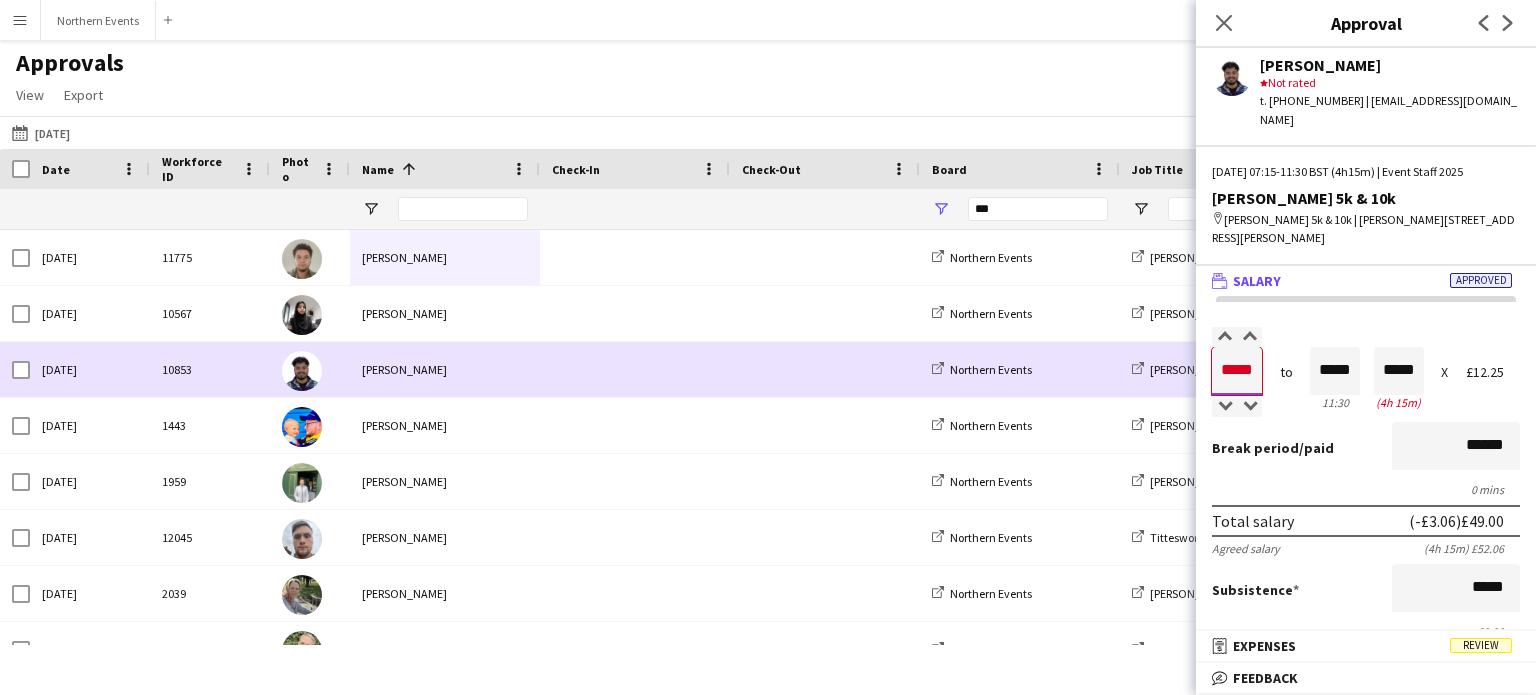 type on "*****" 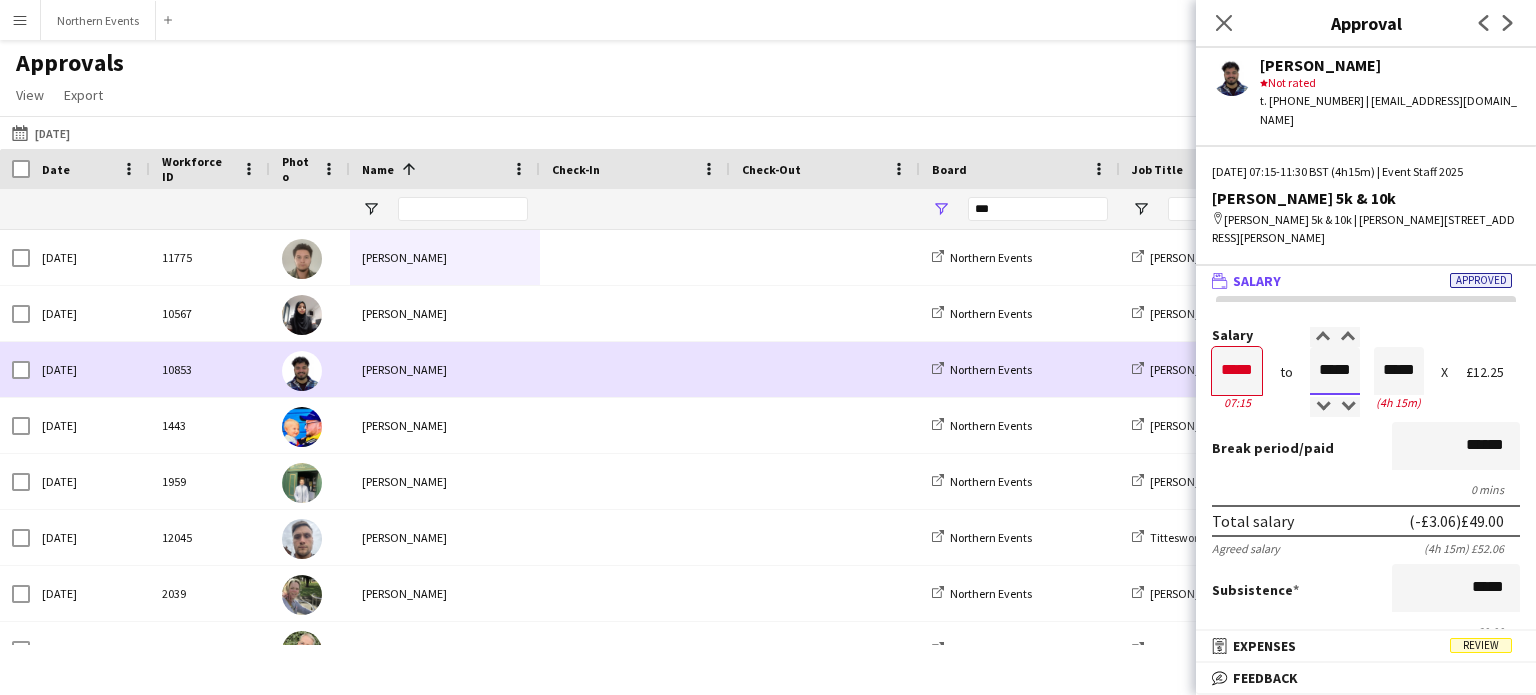 type on "*****" 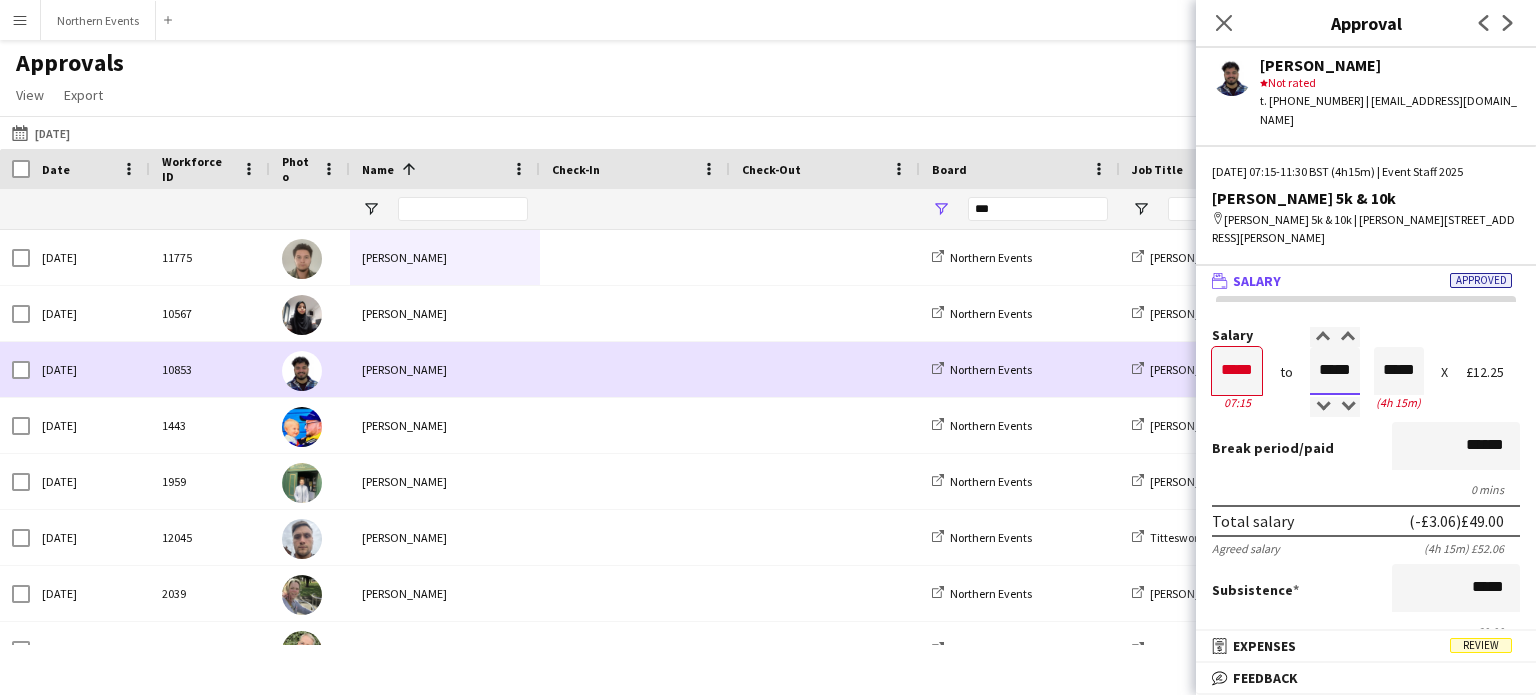 type on "*****" 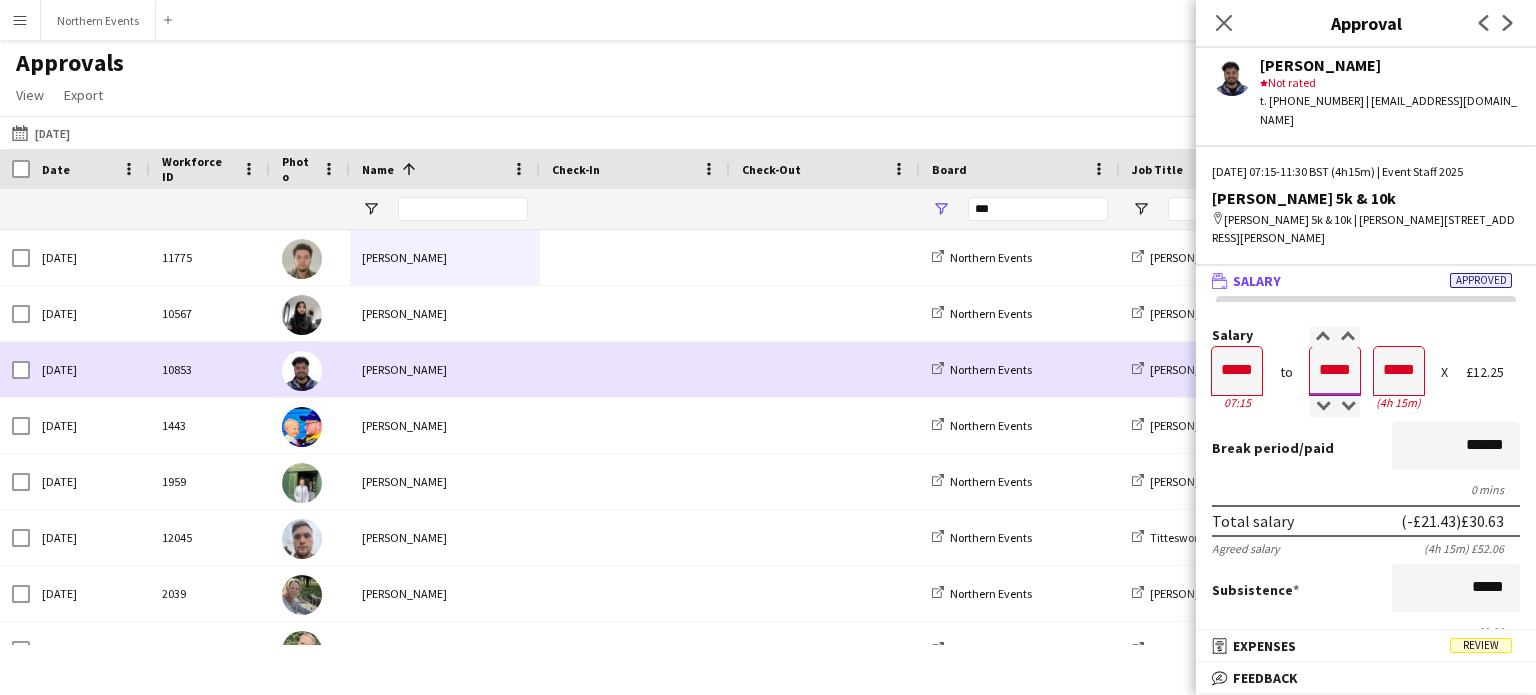 type on "*****" 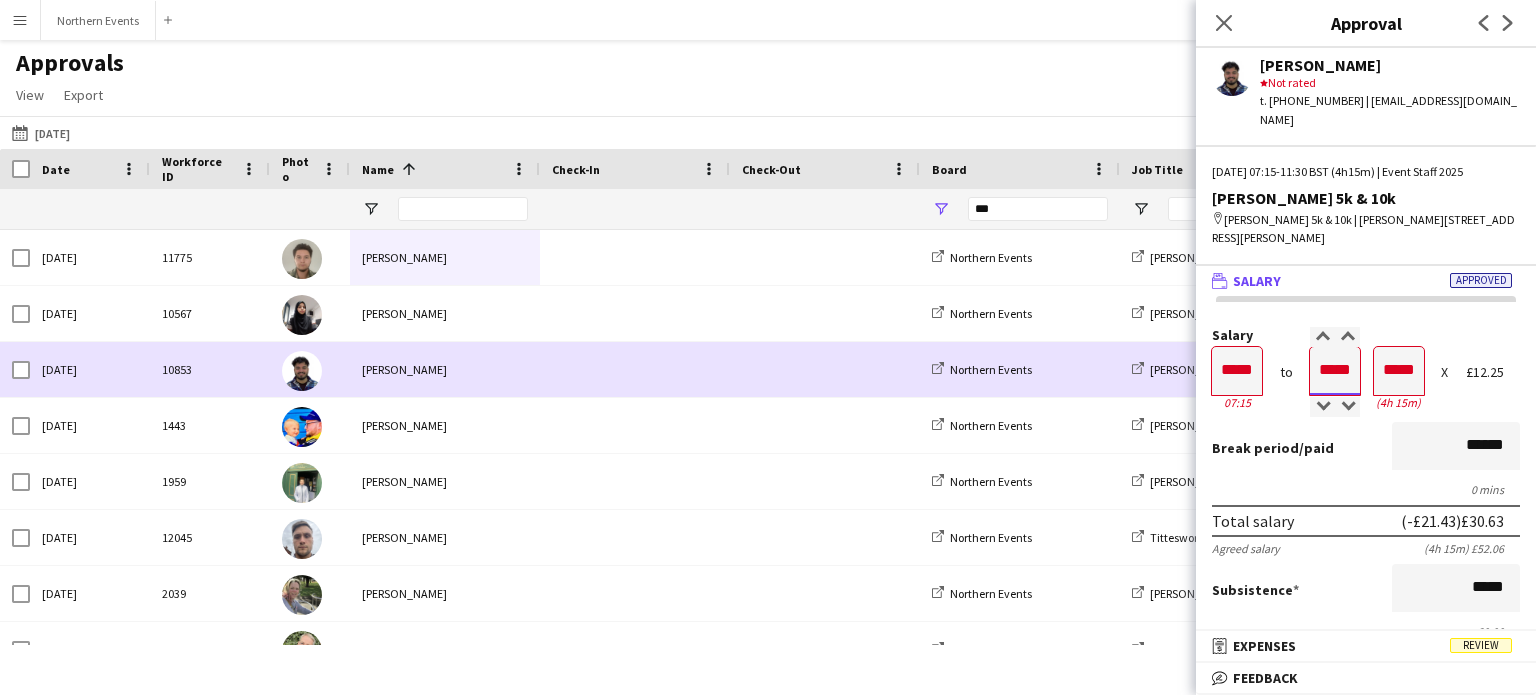 type on "*****" 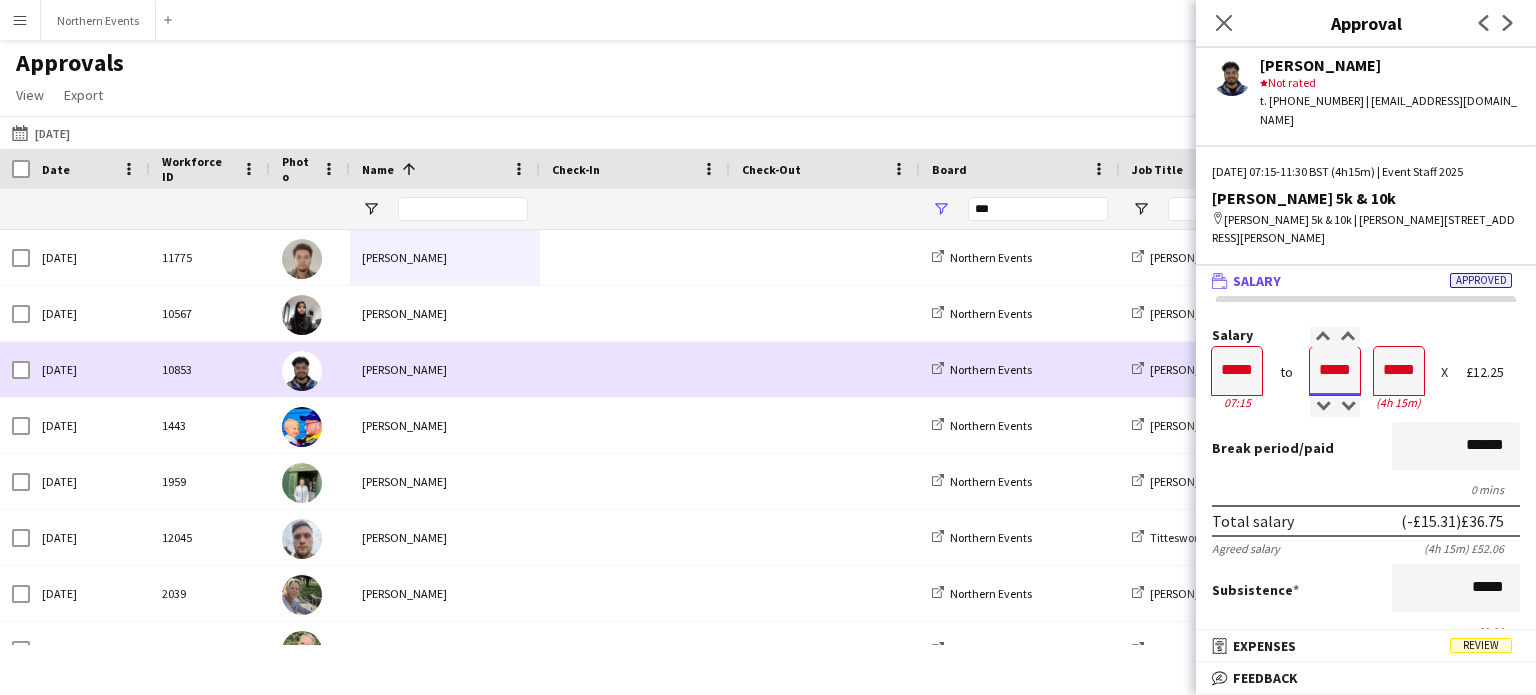 type on "*****" 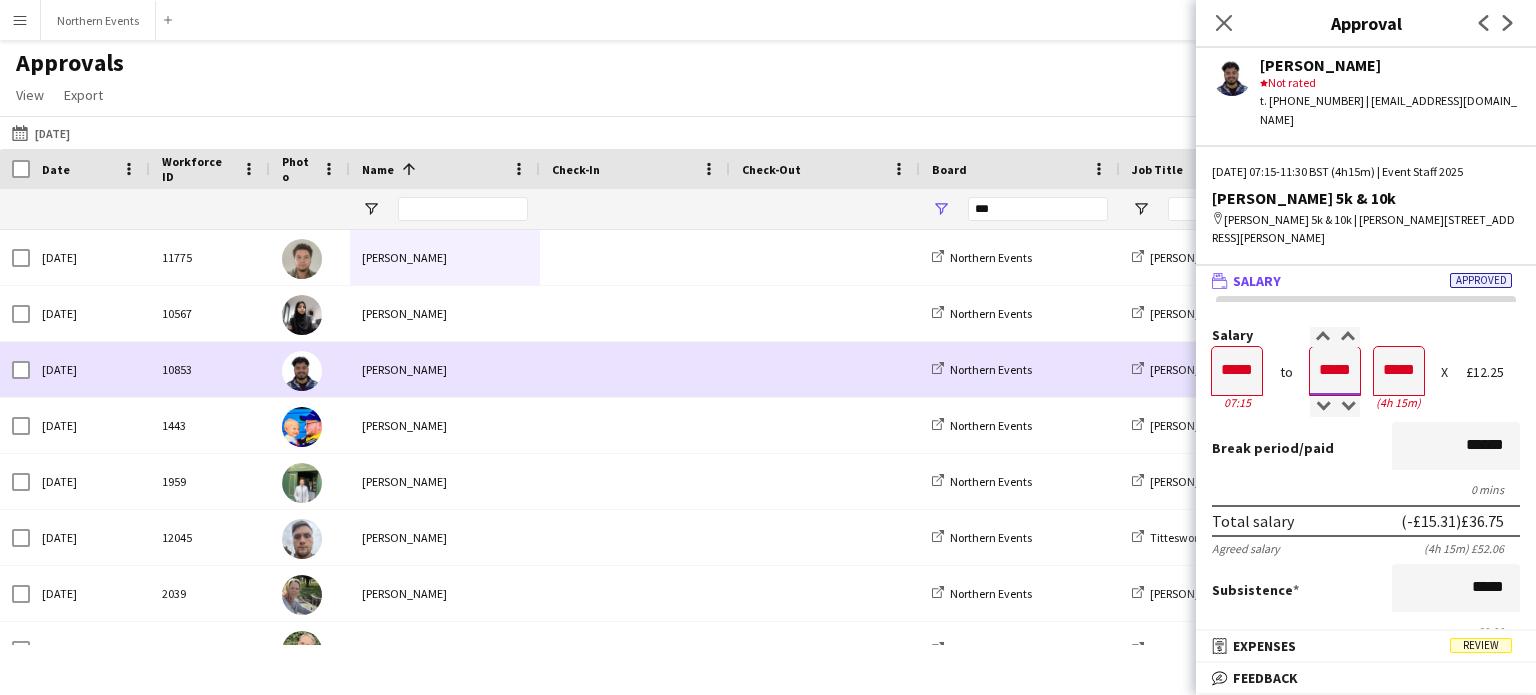 type on "*****" 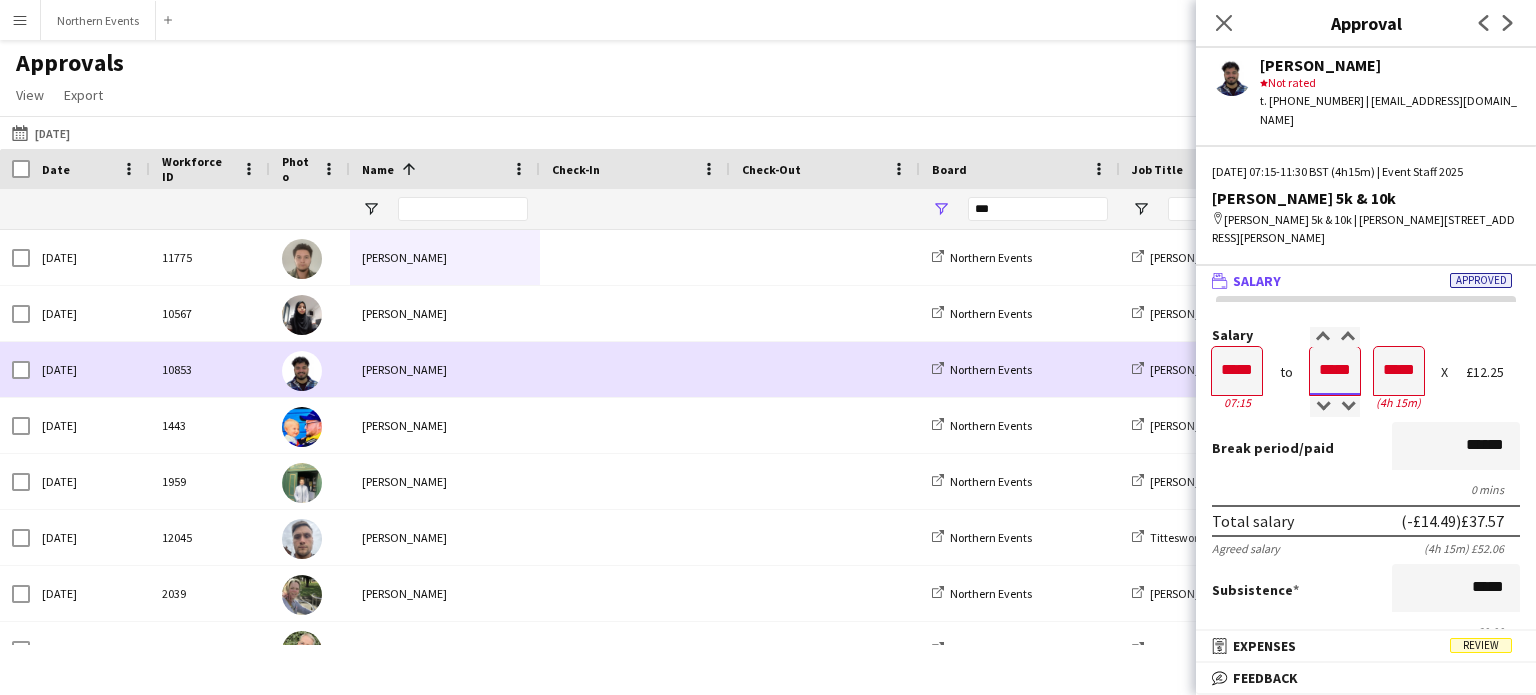 type on "*****" 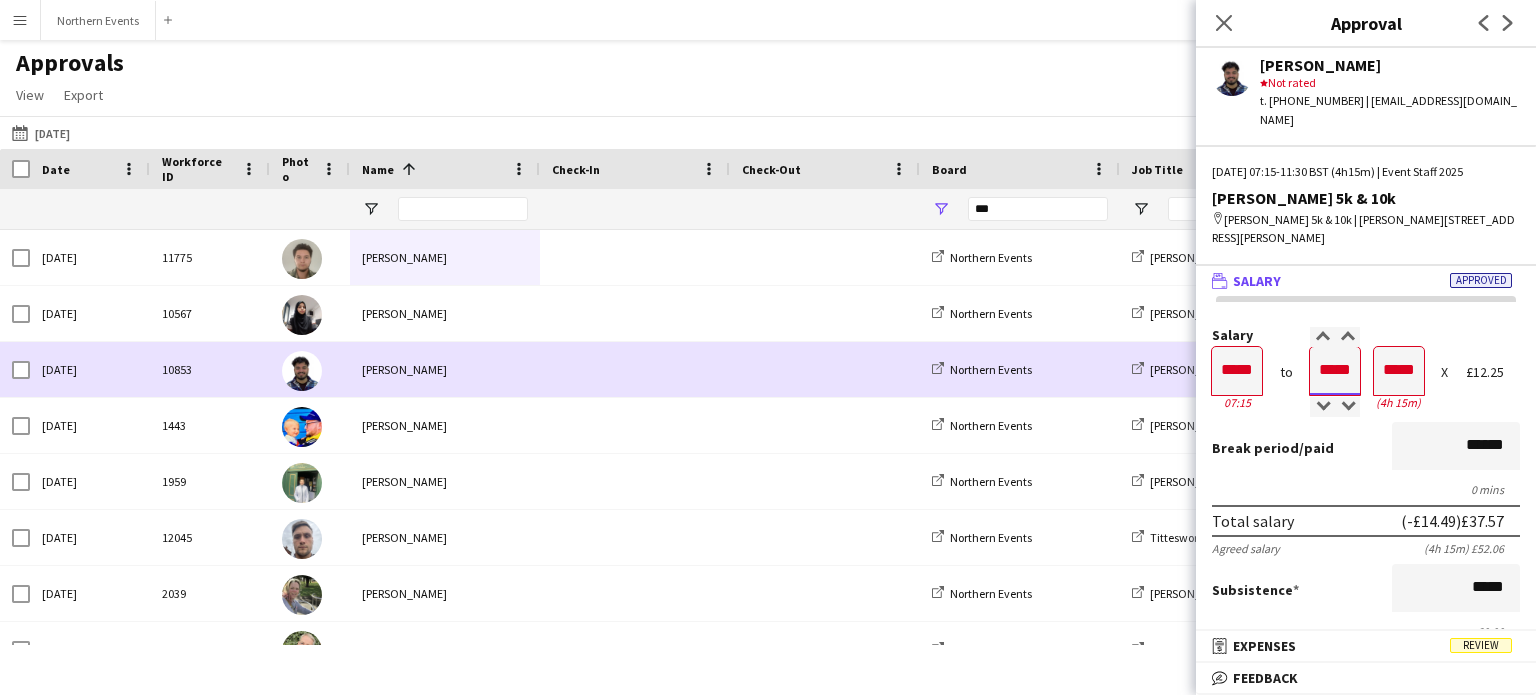 type on "*****" 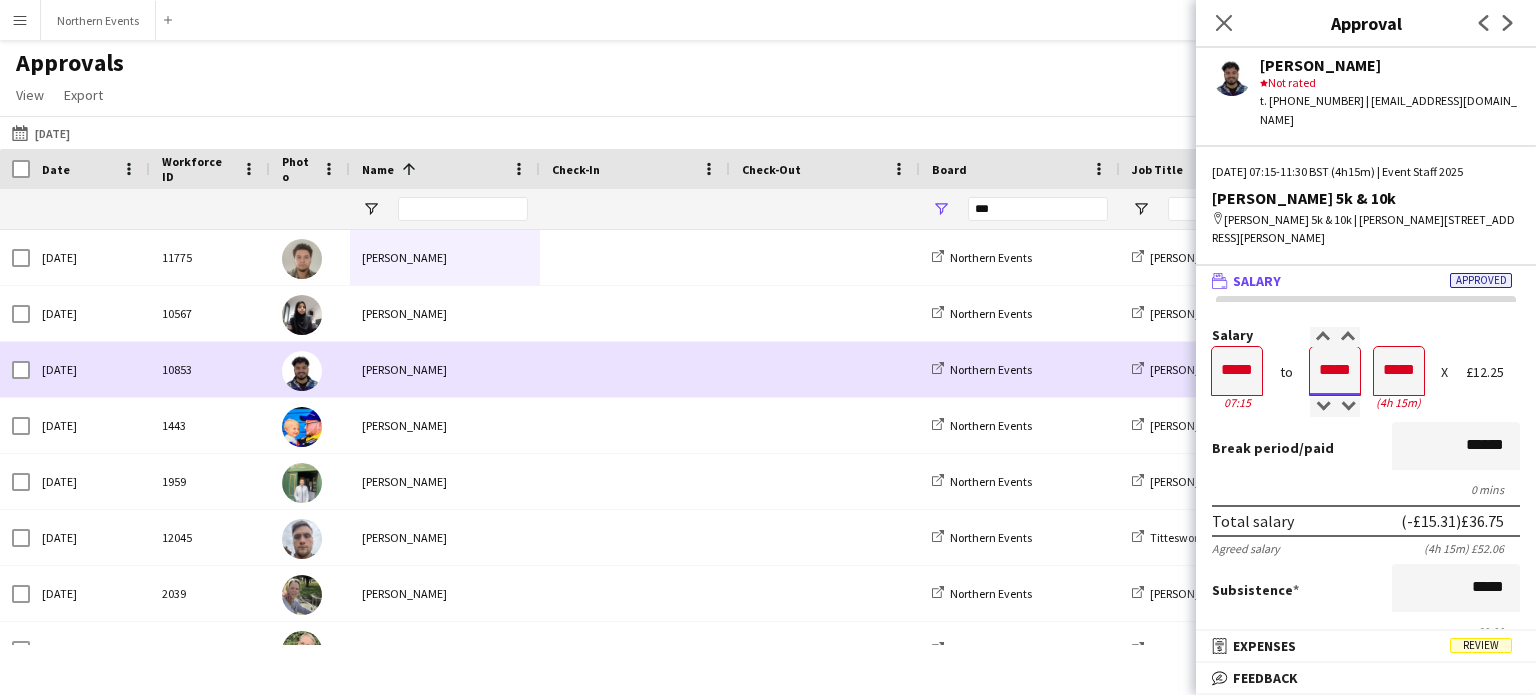 type on "*****" 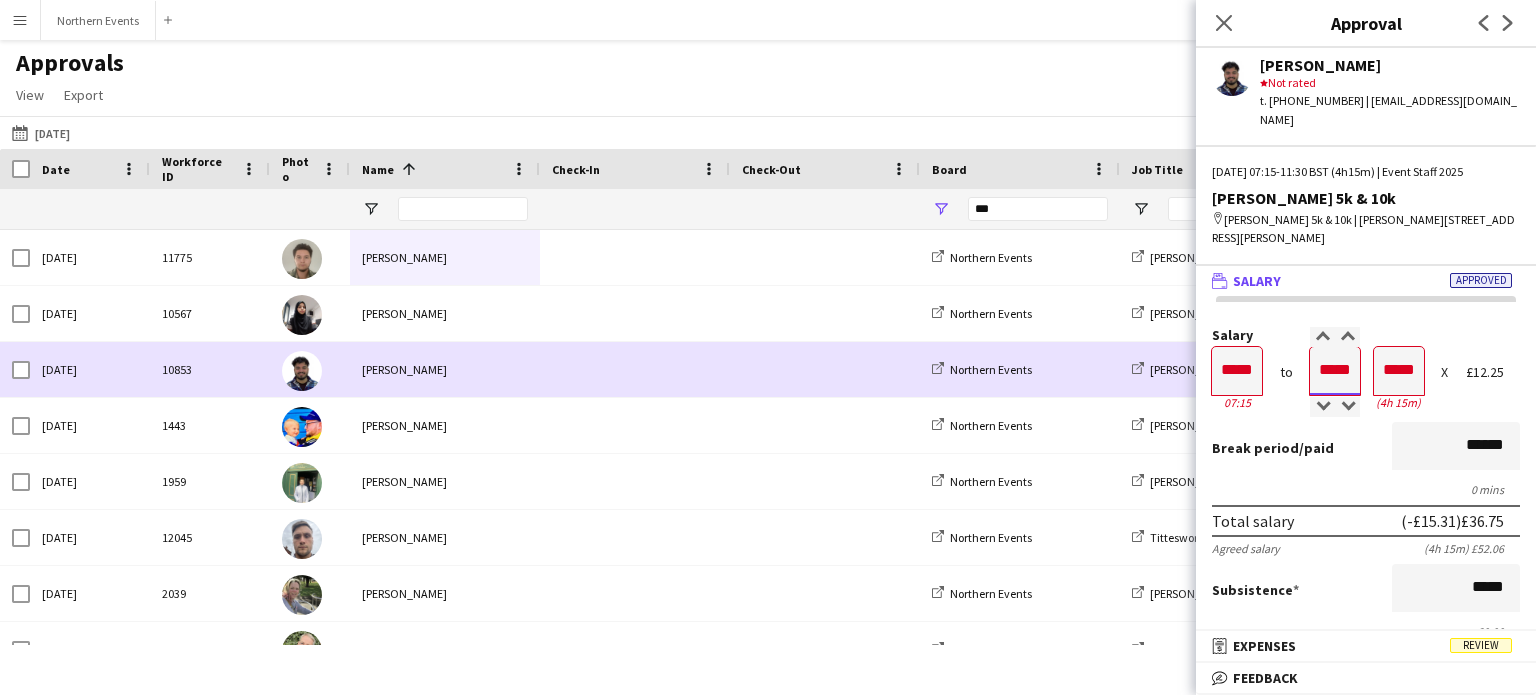 type on "*****" 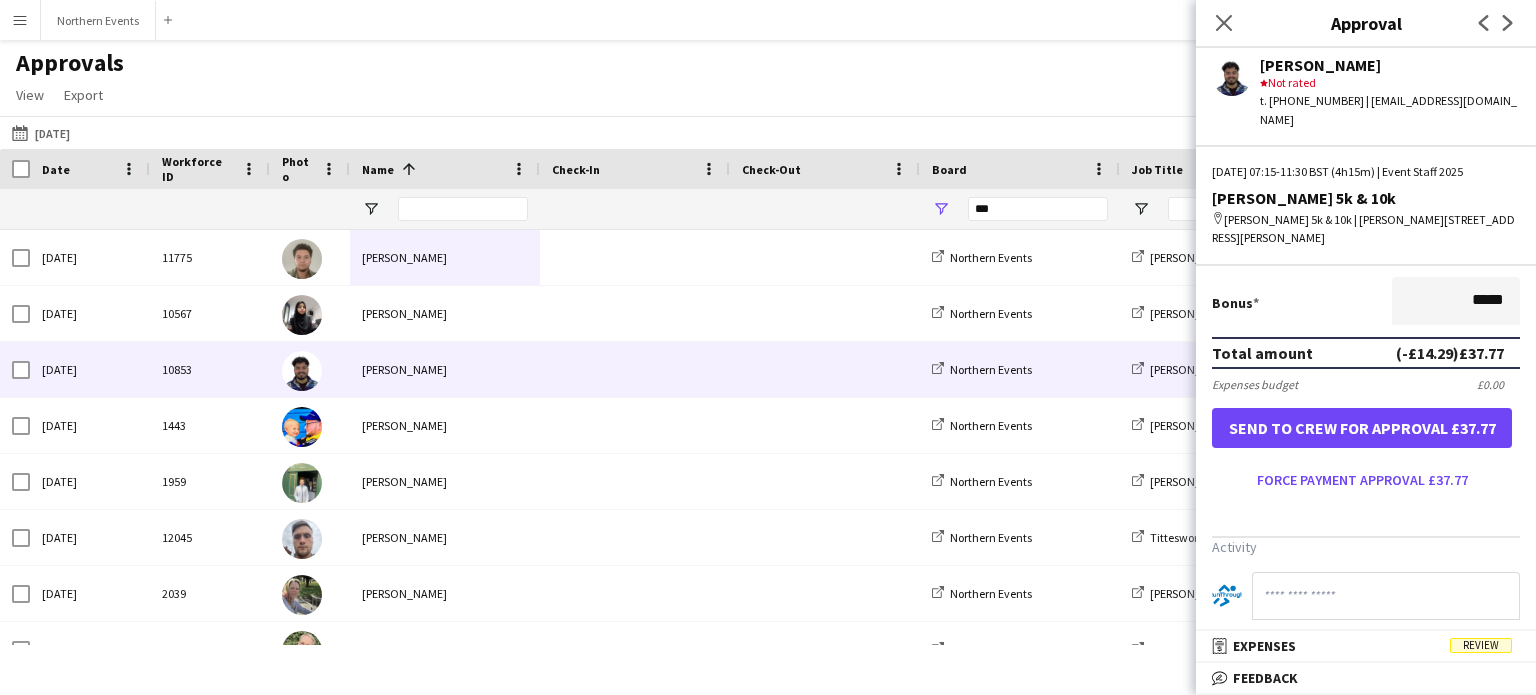scroll, scrollTop: 500, scrollLeft: 0, axis: vertical 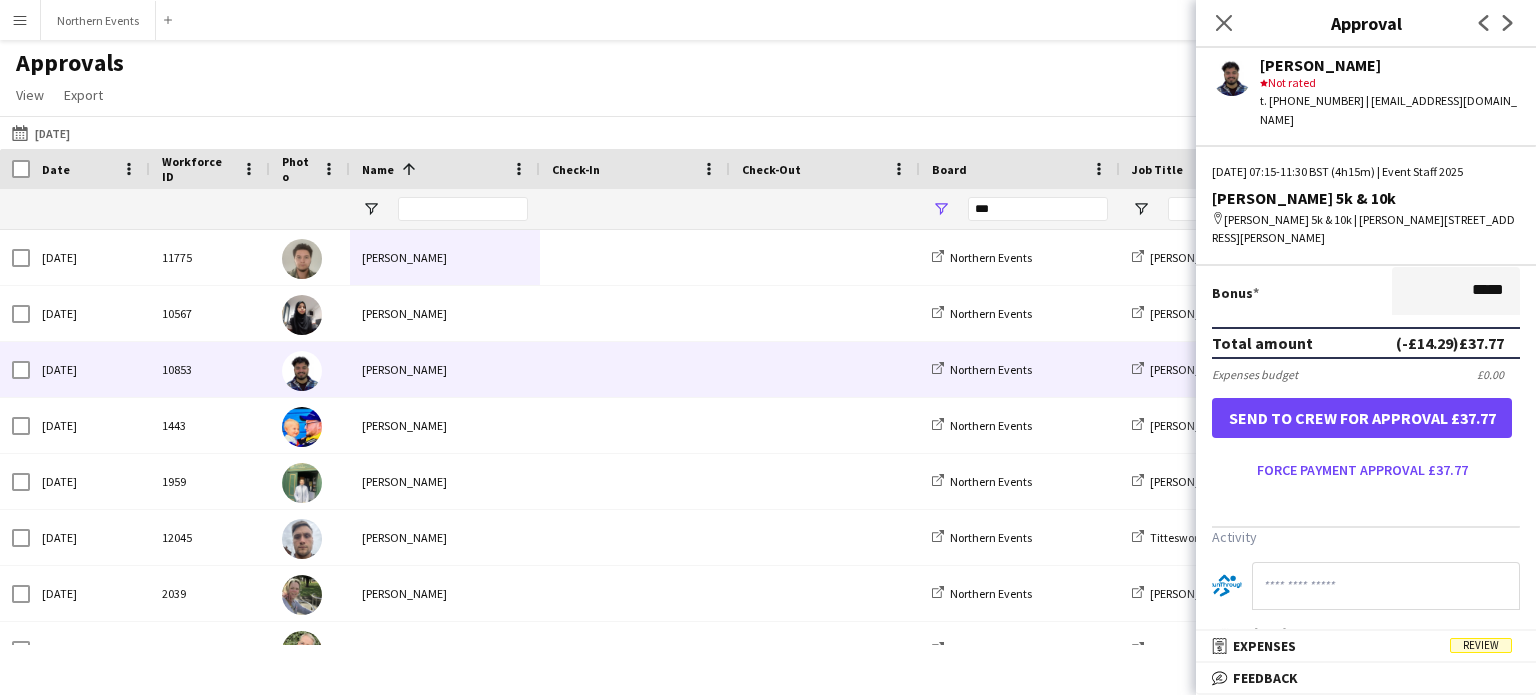 type on "*****" 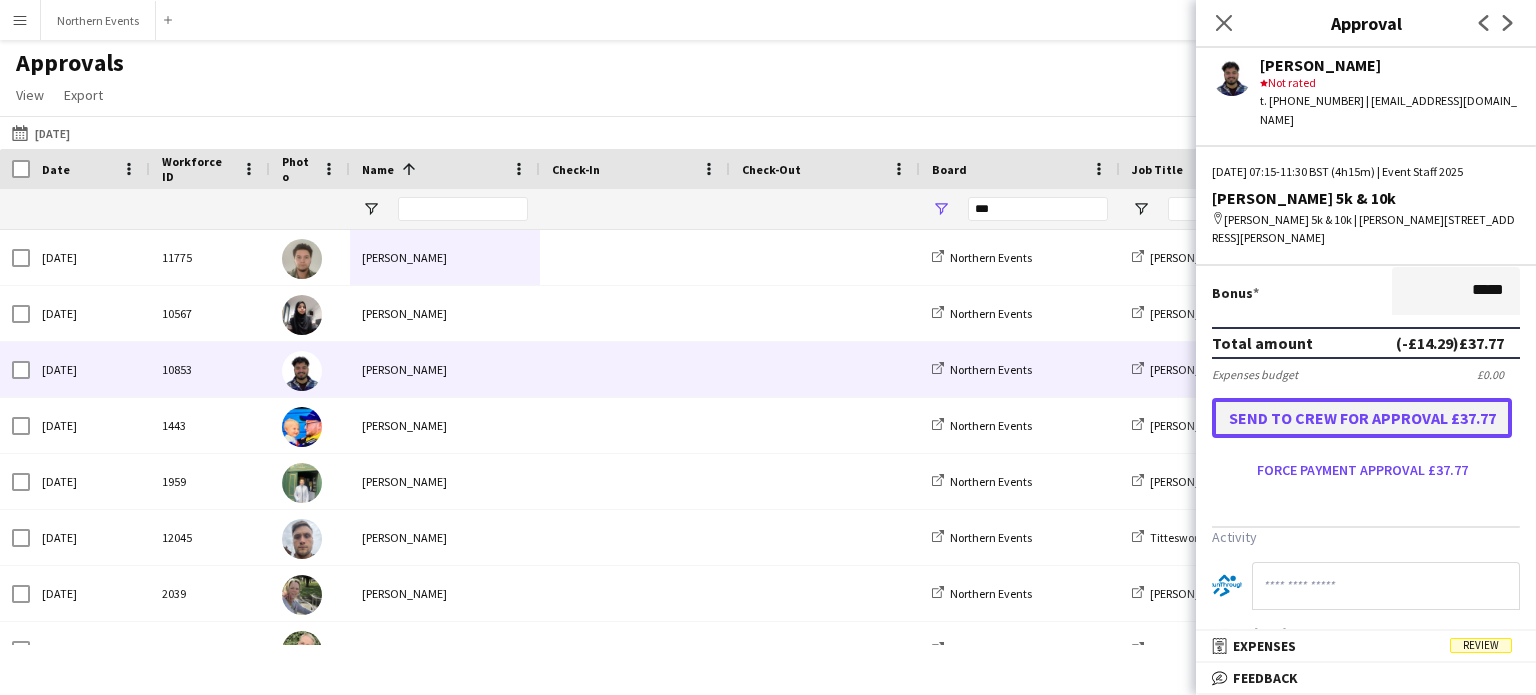 click on "Send to crew for approval £37.77" at bounding box center (1362, 418) 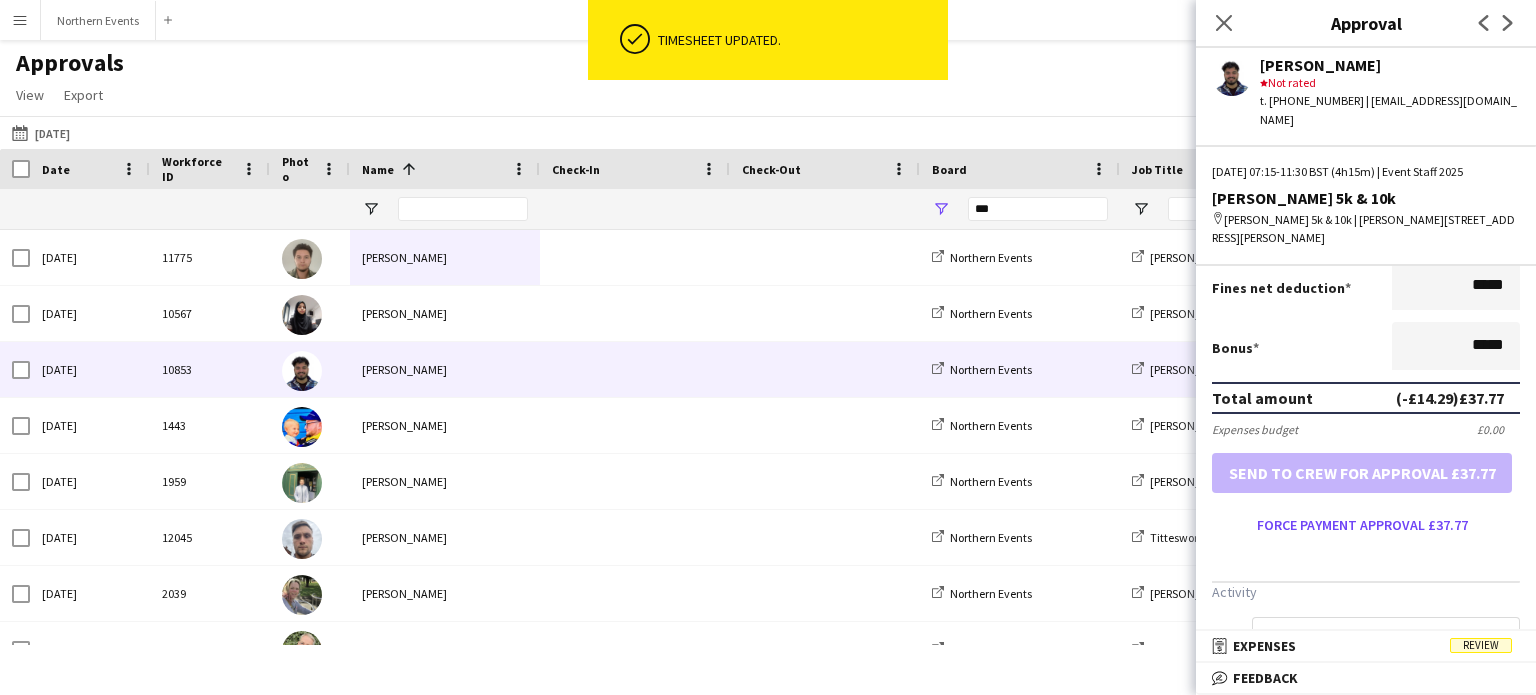 scroll, scrollTop: 500, scrollLeft: 0, axis: vertical 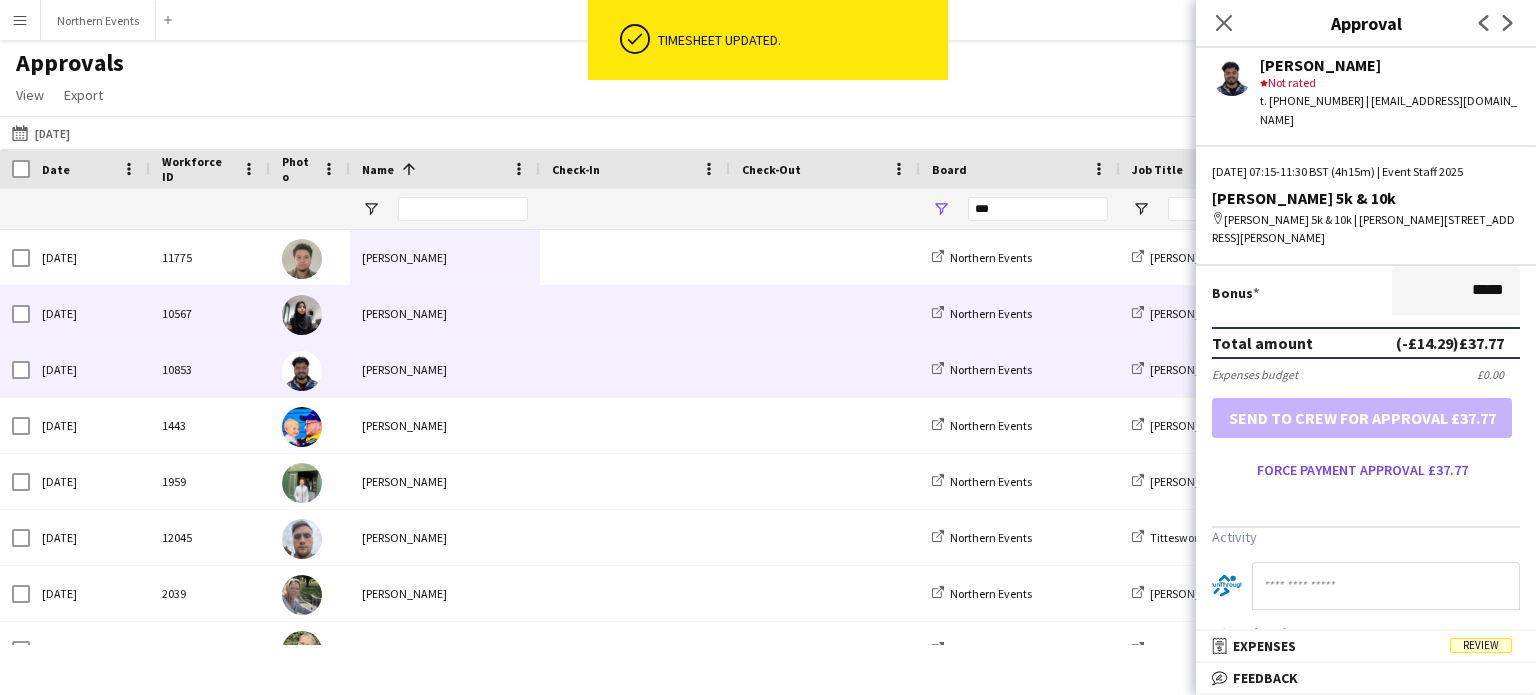 click on "[PERSON_NAME]" at bounding box center [445, 313] 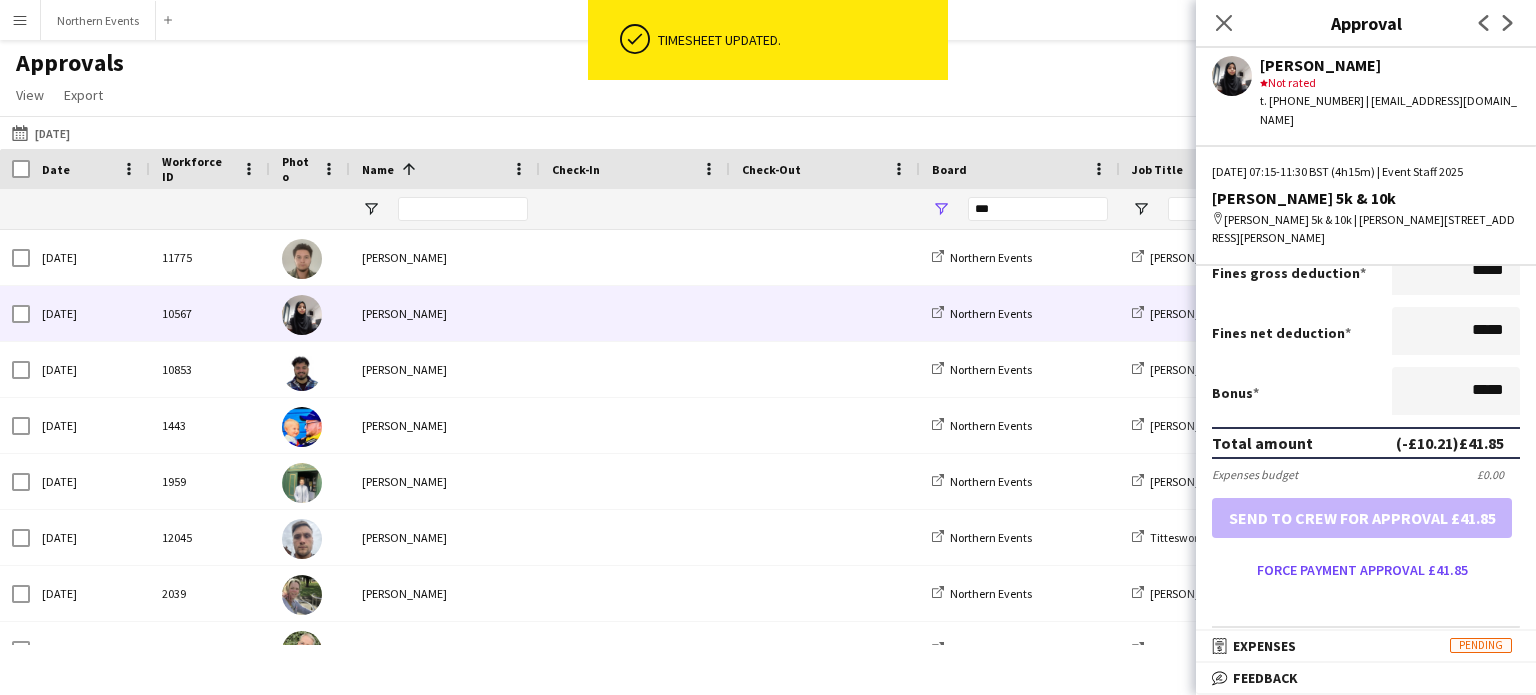 scroll, scrollTop: 500, scrollLeft: 0, axis: vertical 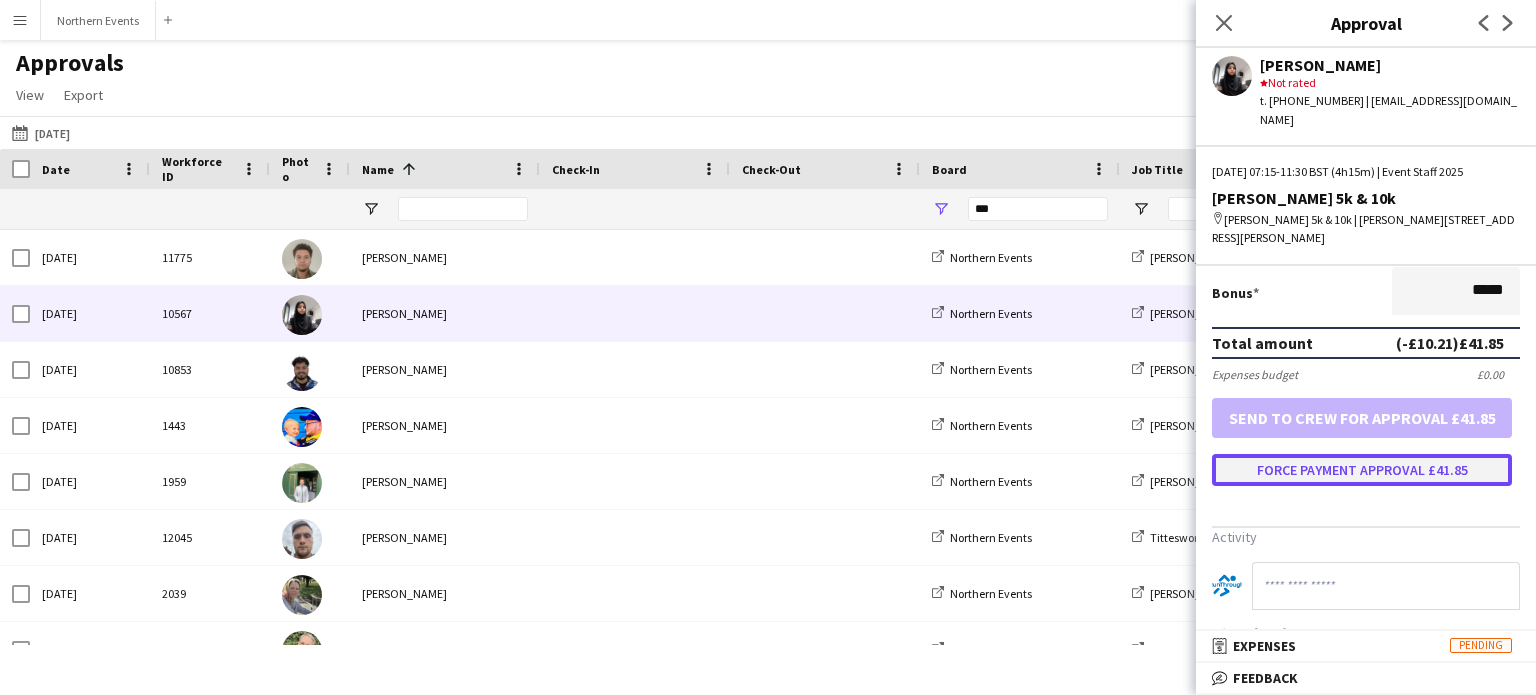 click on "Force payment approval £41.85" at bounding box center [1362, 470] 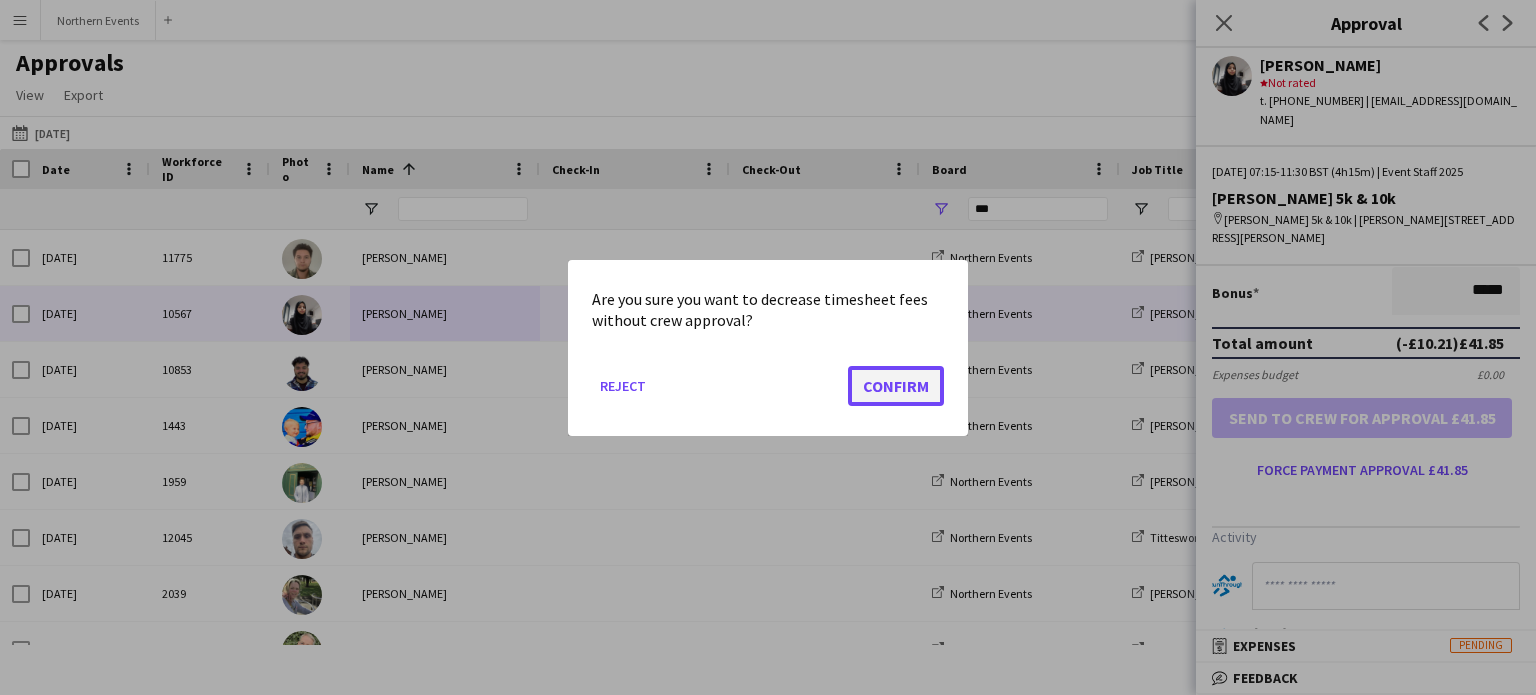 click on "Confirm" 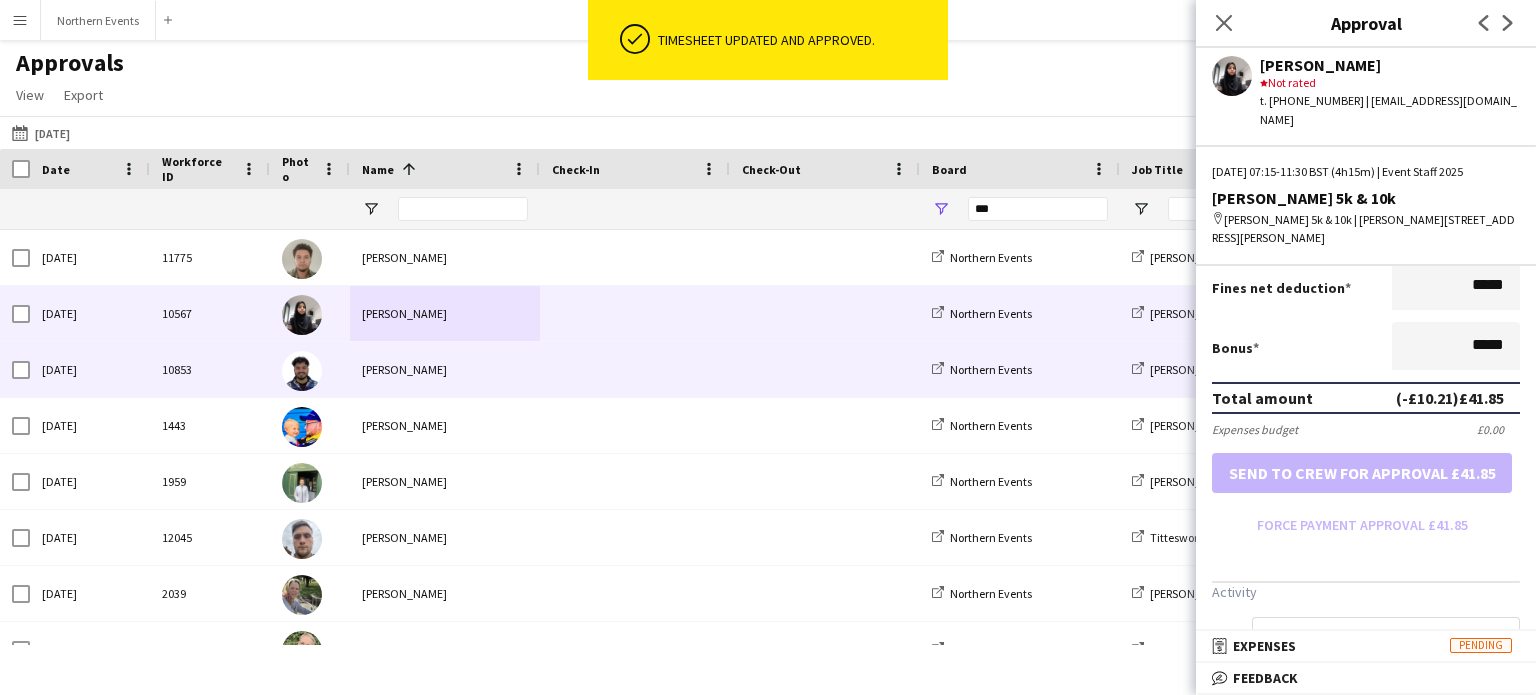 scroll, scrollTop: 500, scrollLeft: 0, axis: vertical 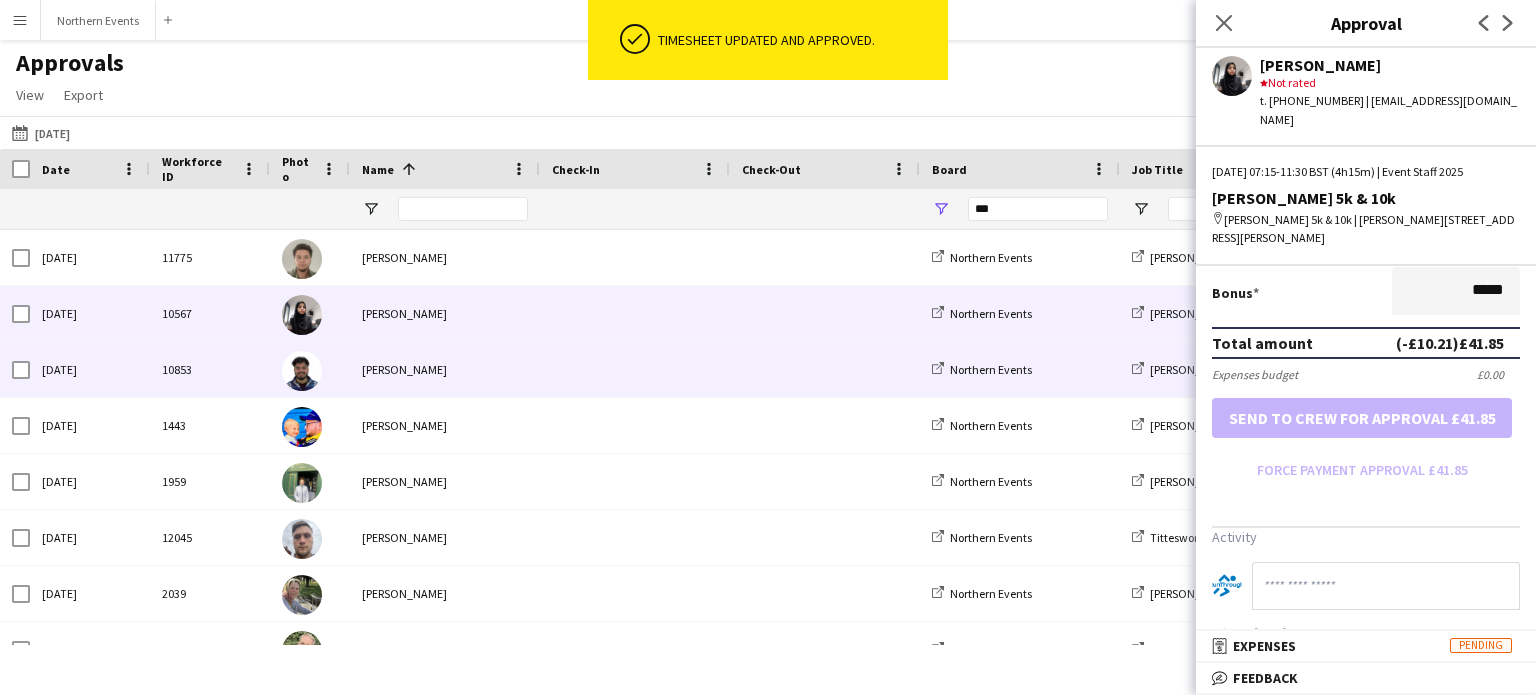 click on "[PERSON_NAME]" at bounding box center [445, 369] 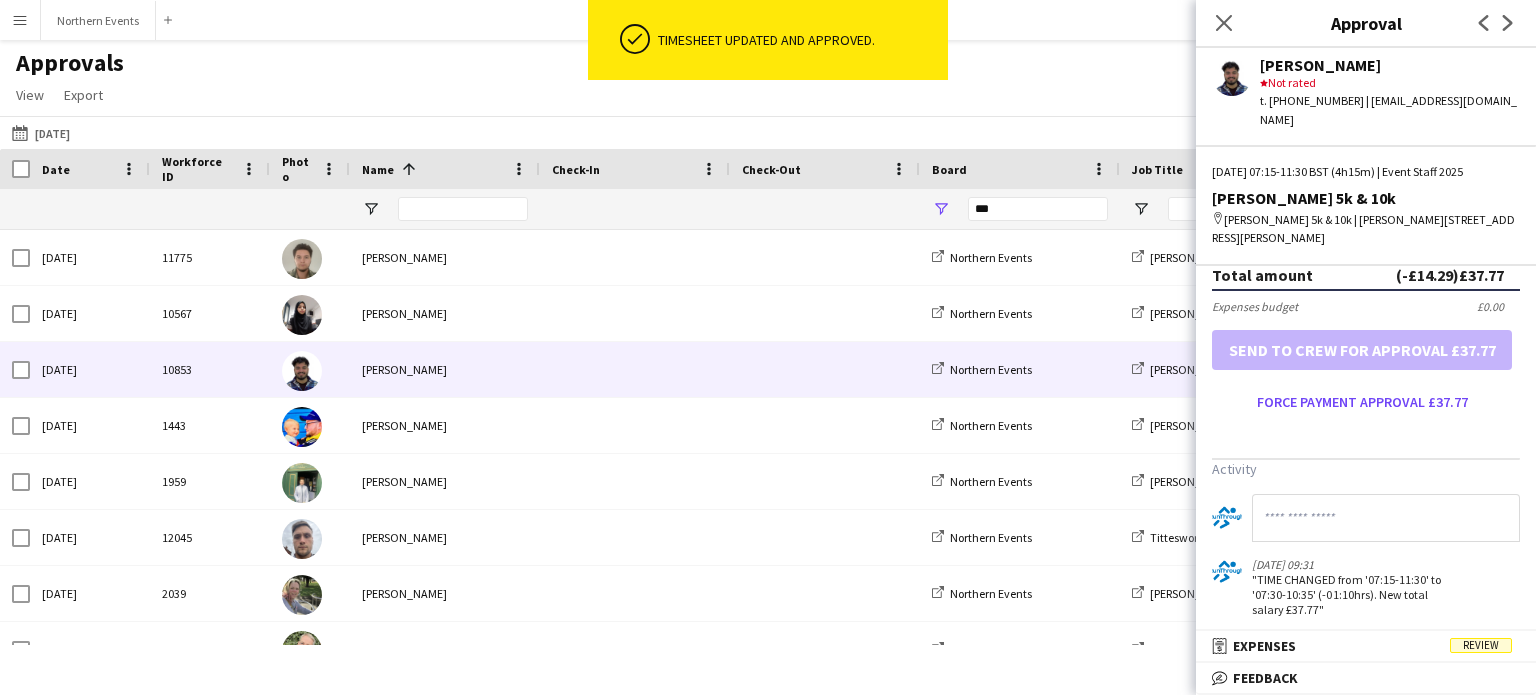 scroll, scrollTop: 600, scrollLeft: 0, axis: vertical 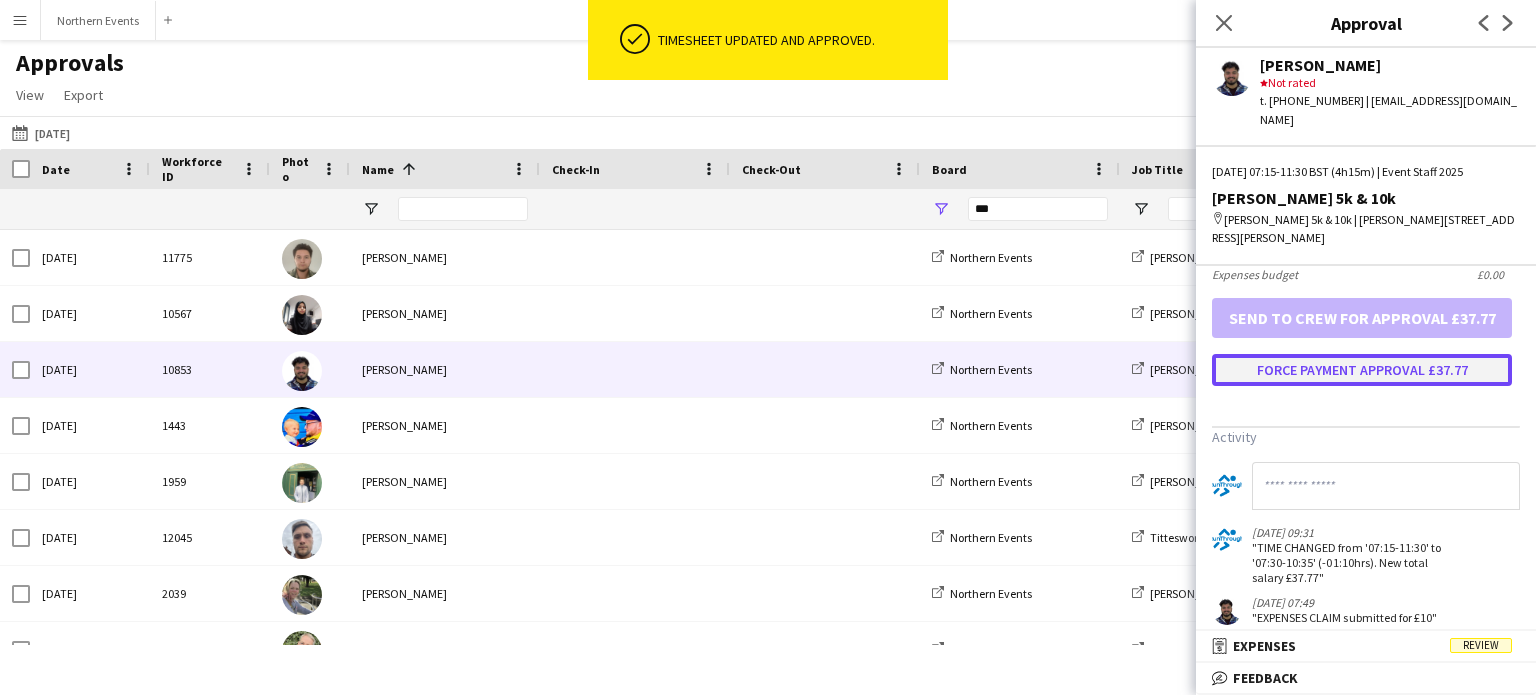 click on "Force payment approval £37.77" at bounding box center (1362, 370) 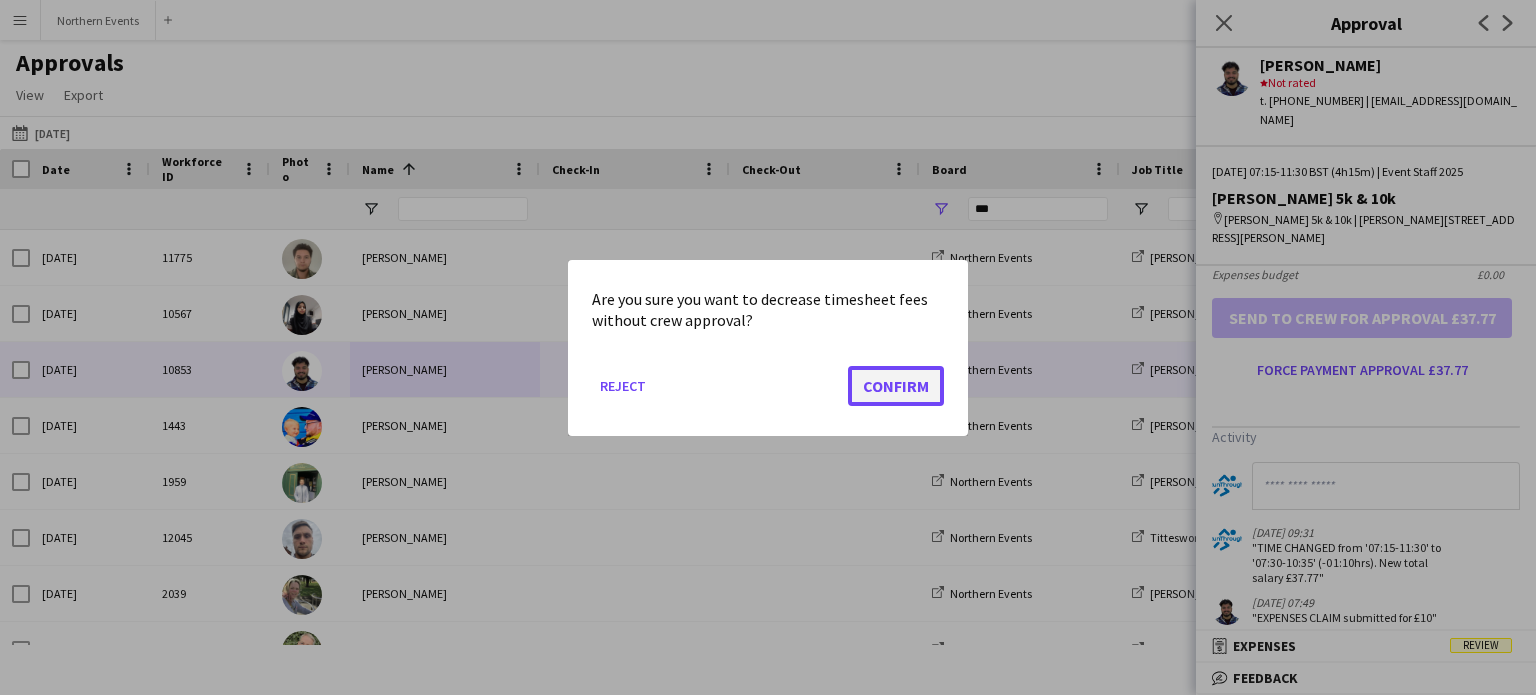 click on "Confirm" 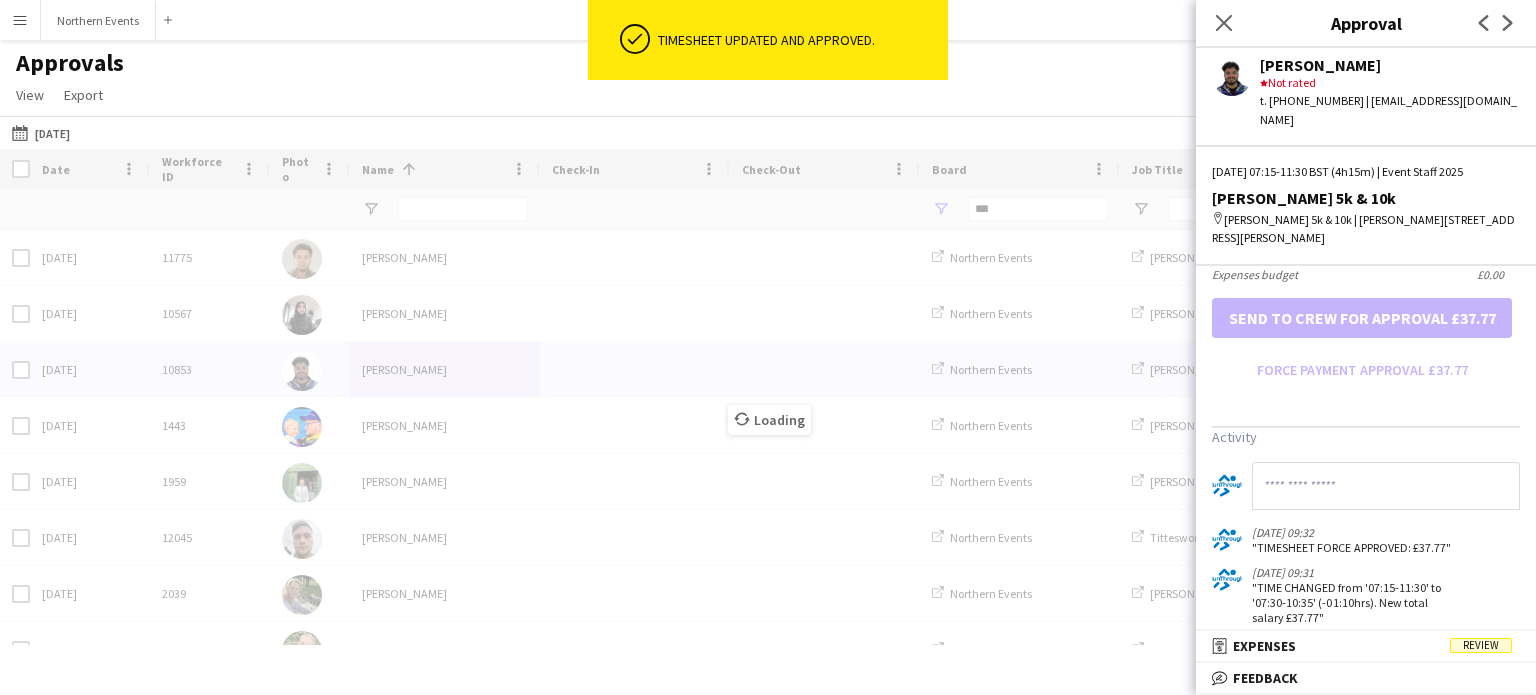 scroll, scrollTop: 600, scrollLeft: 0, axis: vertical 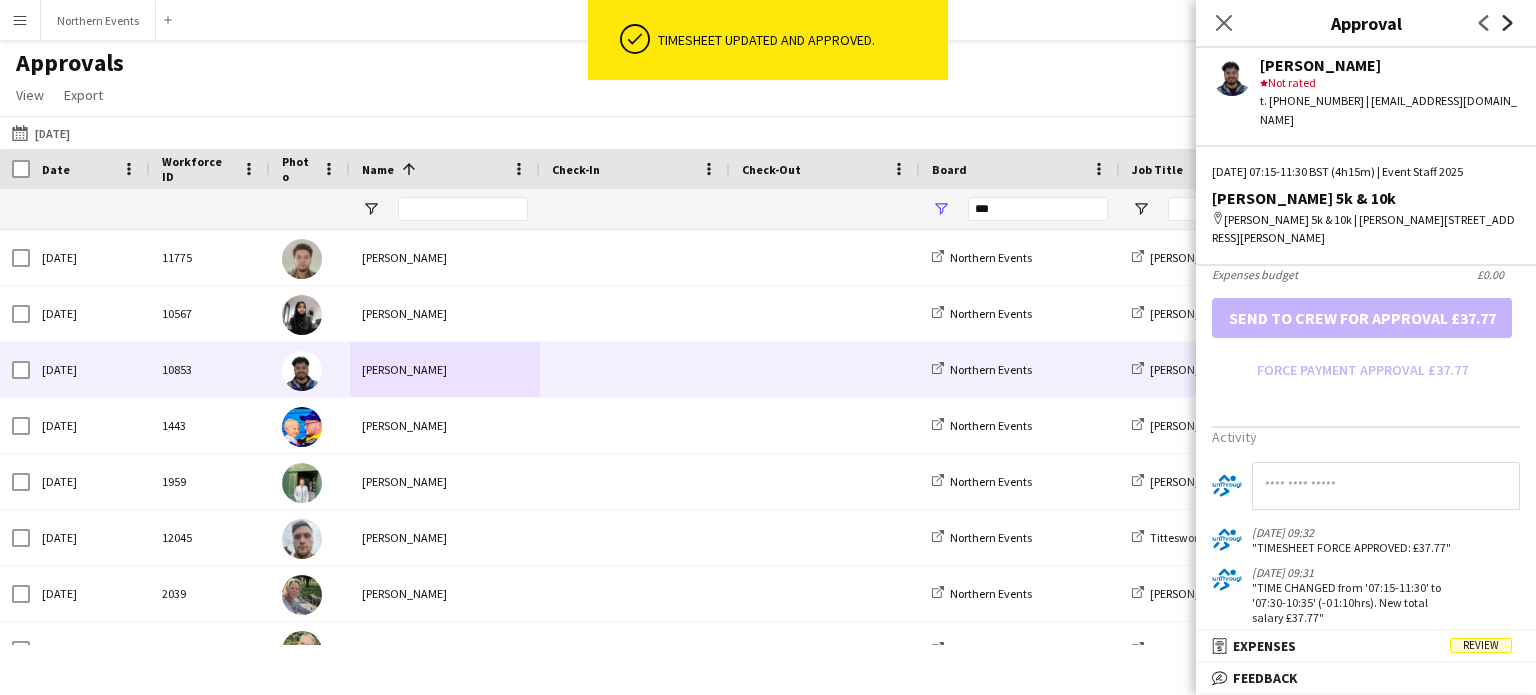 click 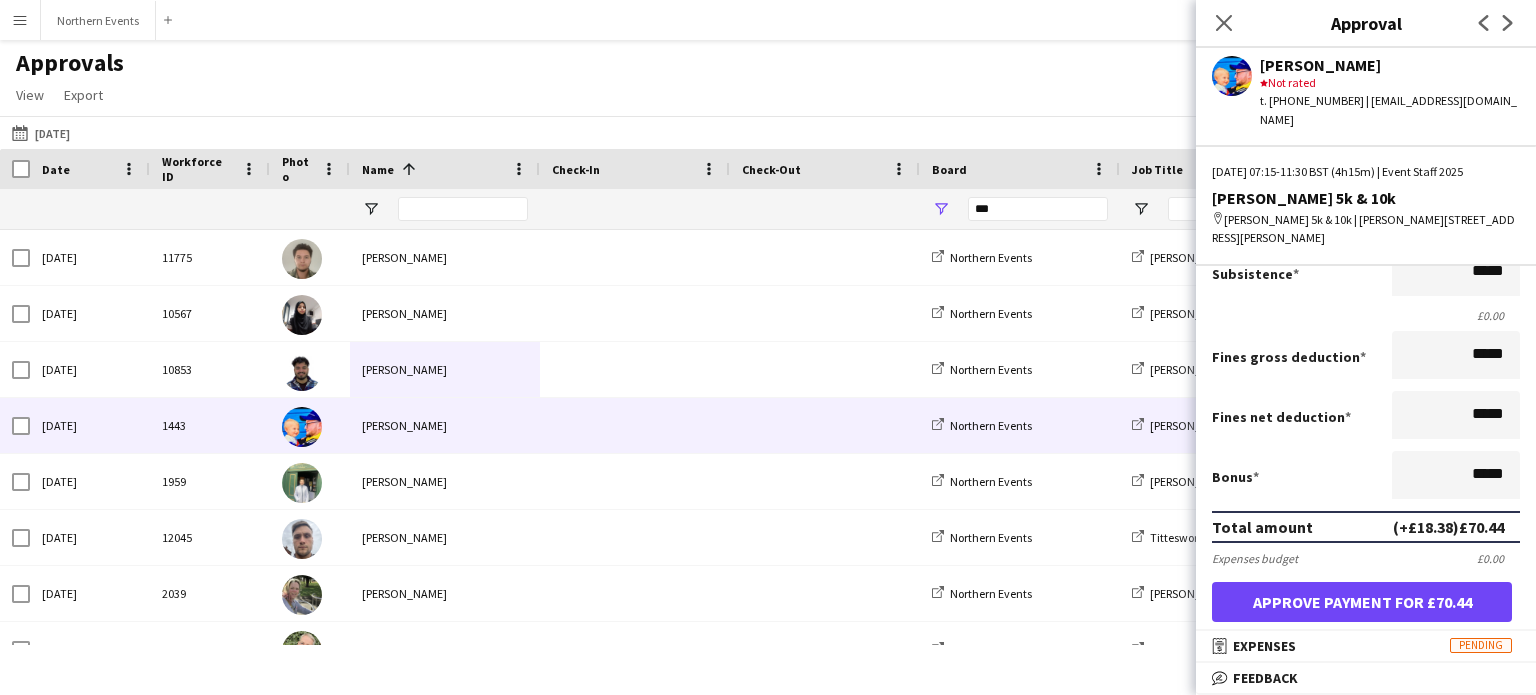 scroll, scrollTop: 231, scrollLeft: 0, axis: vertical 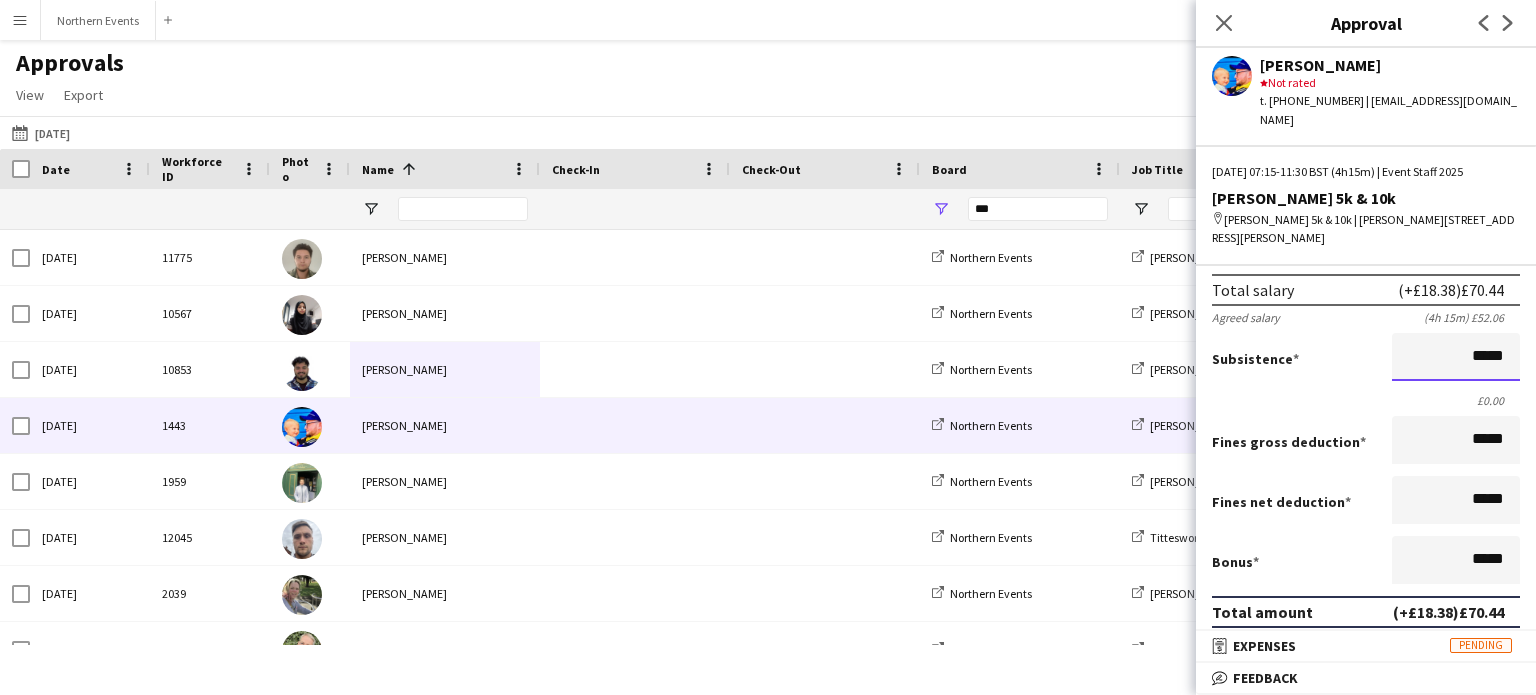 drag, startPoint x: 1456, startPoint y: 334, endPoint x: 1525, endPoint y: 334, distance: 69 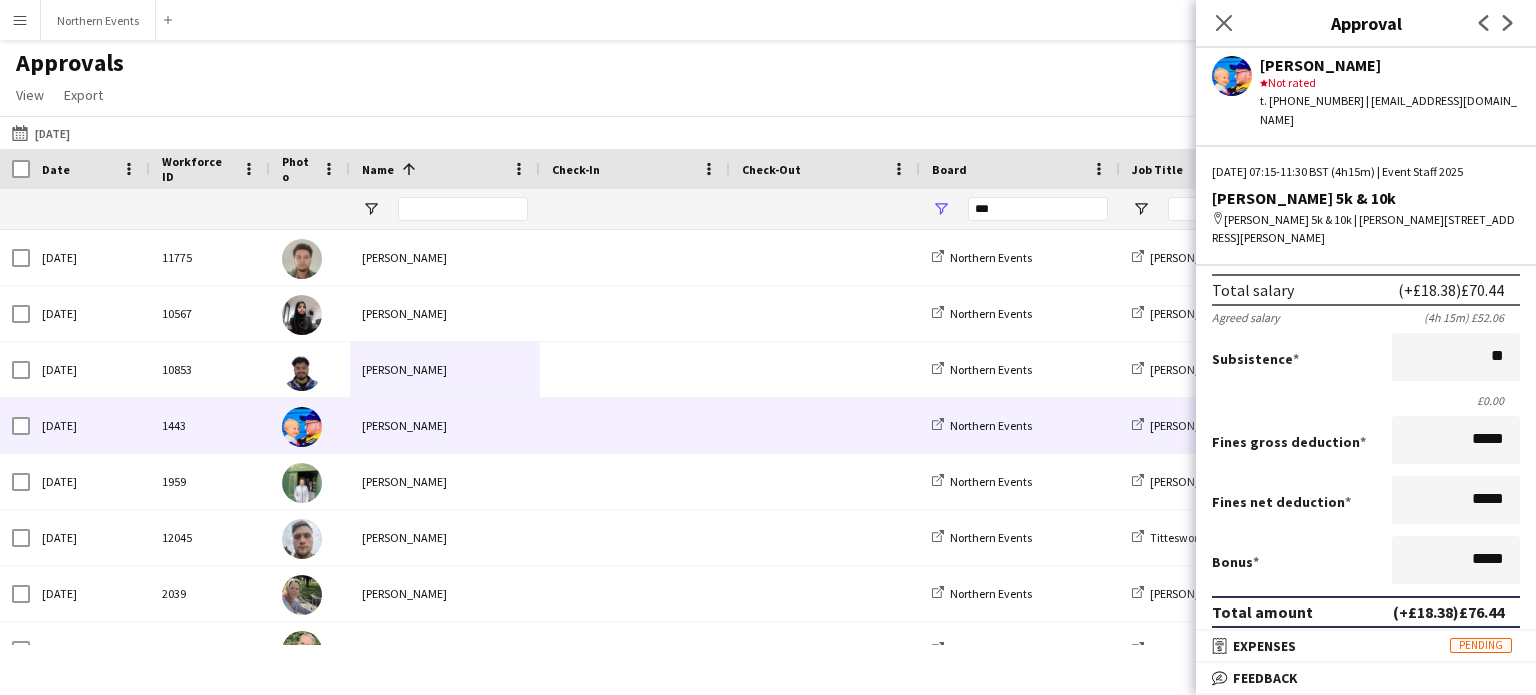 type on "*****" 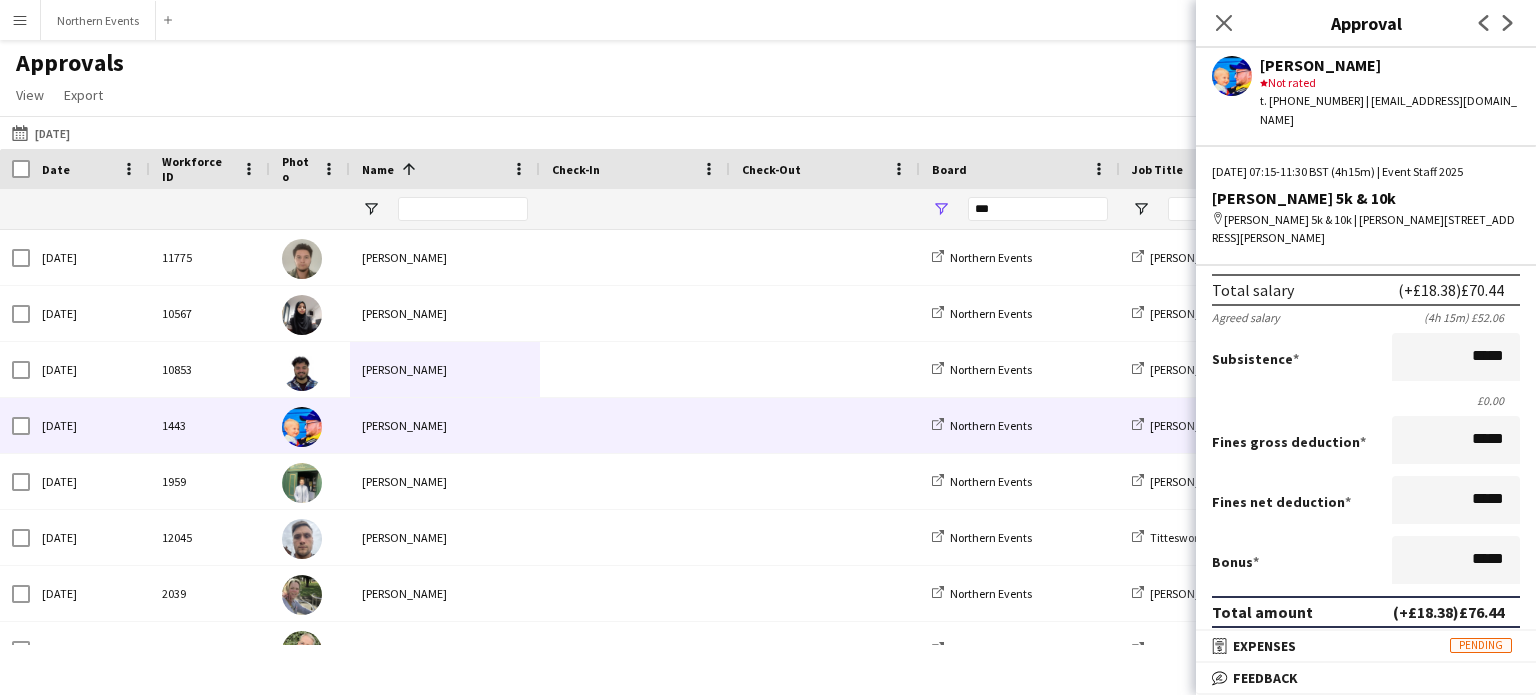 click on "Salary  *****  07:15   to  *****  11:30  *****  (4h 15m)   X   £12.25   Break period   /paid  ******  0 mins   Total salary   (+£18.38)   £70.44   Agreed salary   (4h 15m) £52.06   Subsistence  *****  £0.00   Fines gross deduction  *****  Fines net deduction  *****  Bonus  *****  Total amount   (+£18.38)   £76.44   Expenses budget   £0.00   Approve payment for £76.44   Force payment approval £76.44" at bounding box center [1366, 426] 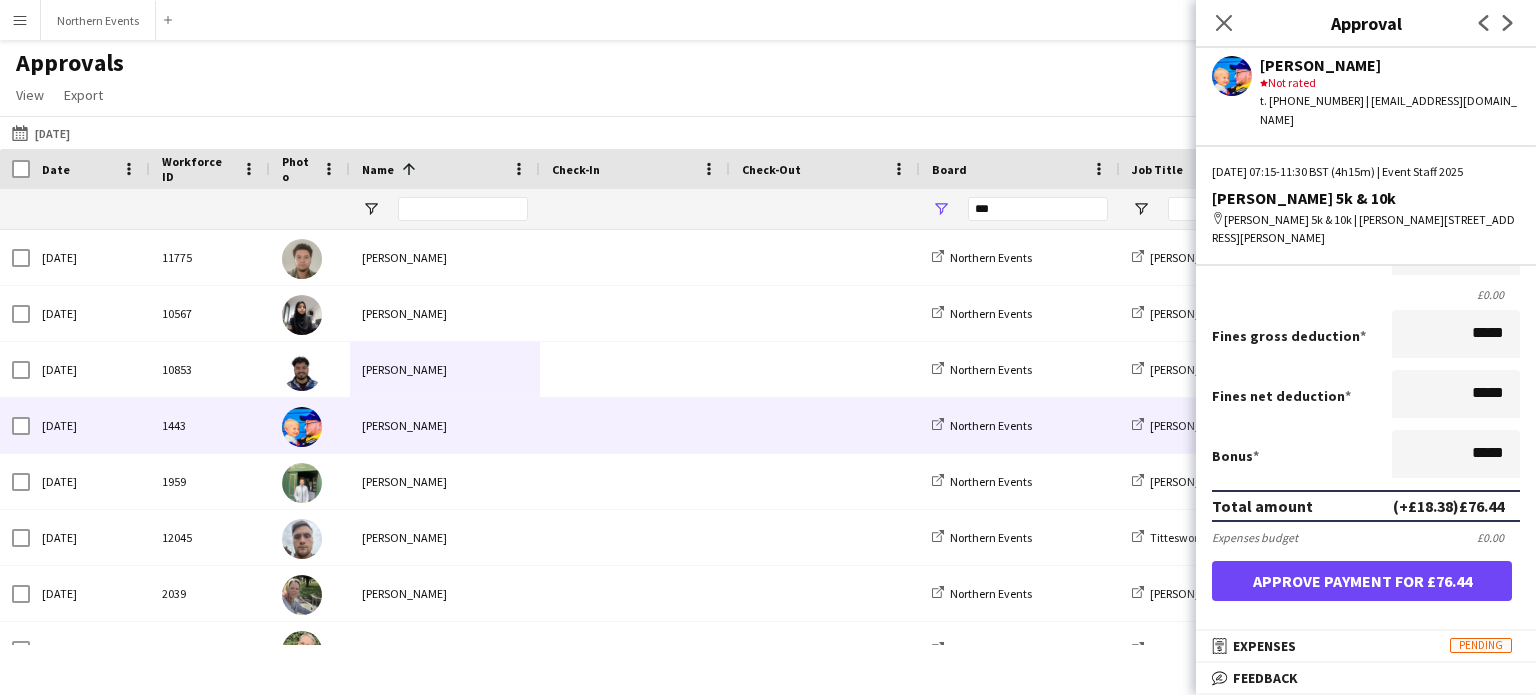 scroll, scrollTop: 431, scrollLeft: 0, axis: vertical 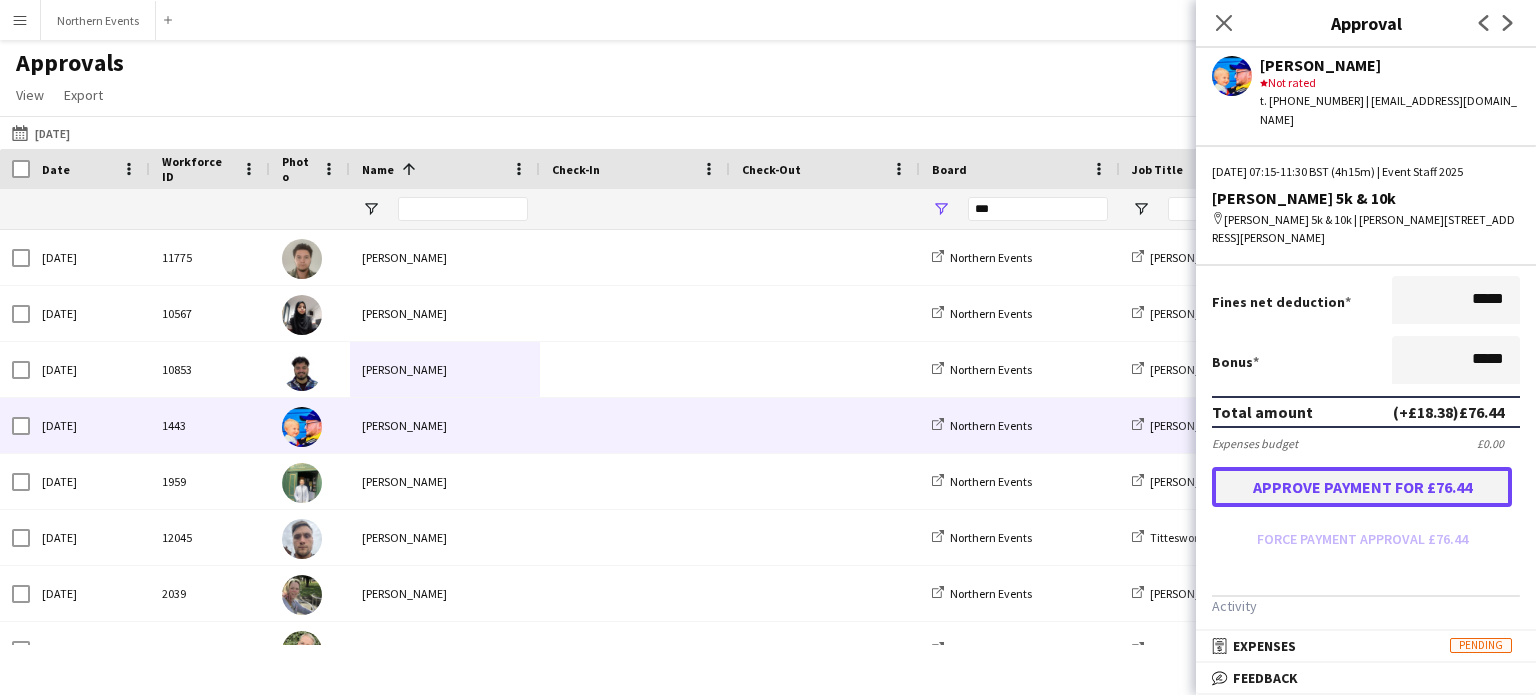 click on "Approve payment for £76.44" at bounding box center [1362, 487] 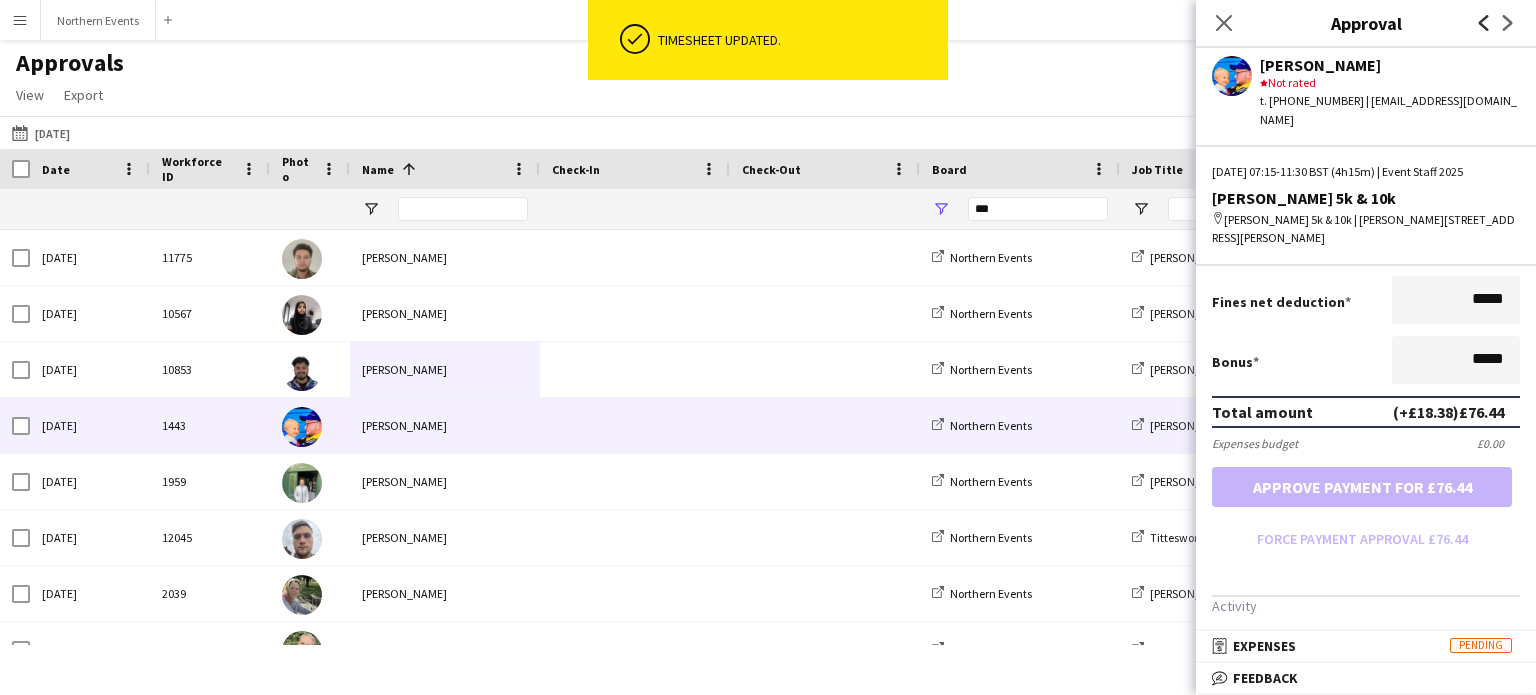 click 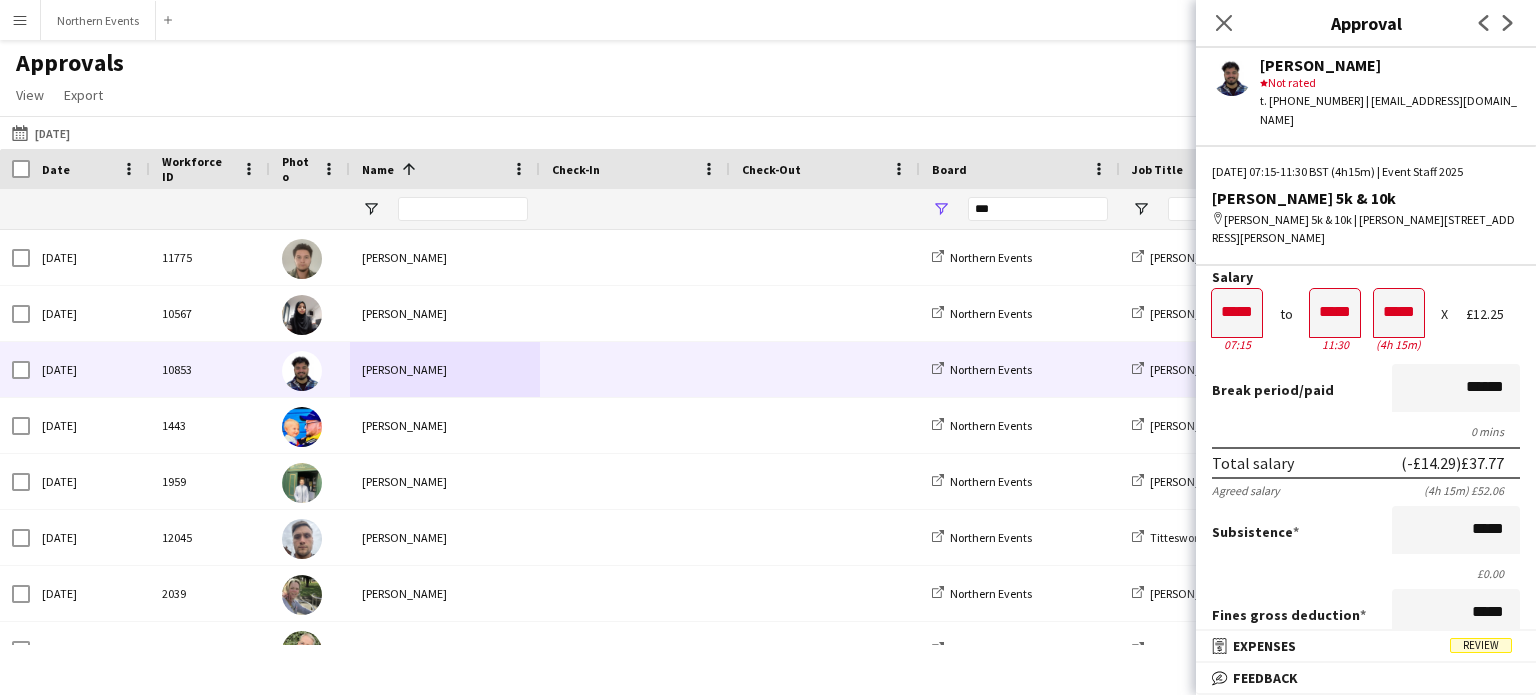 scroll, scrollTop: 56, scrollLeft: 0, axis: vertical 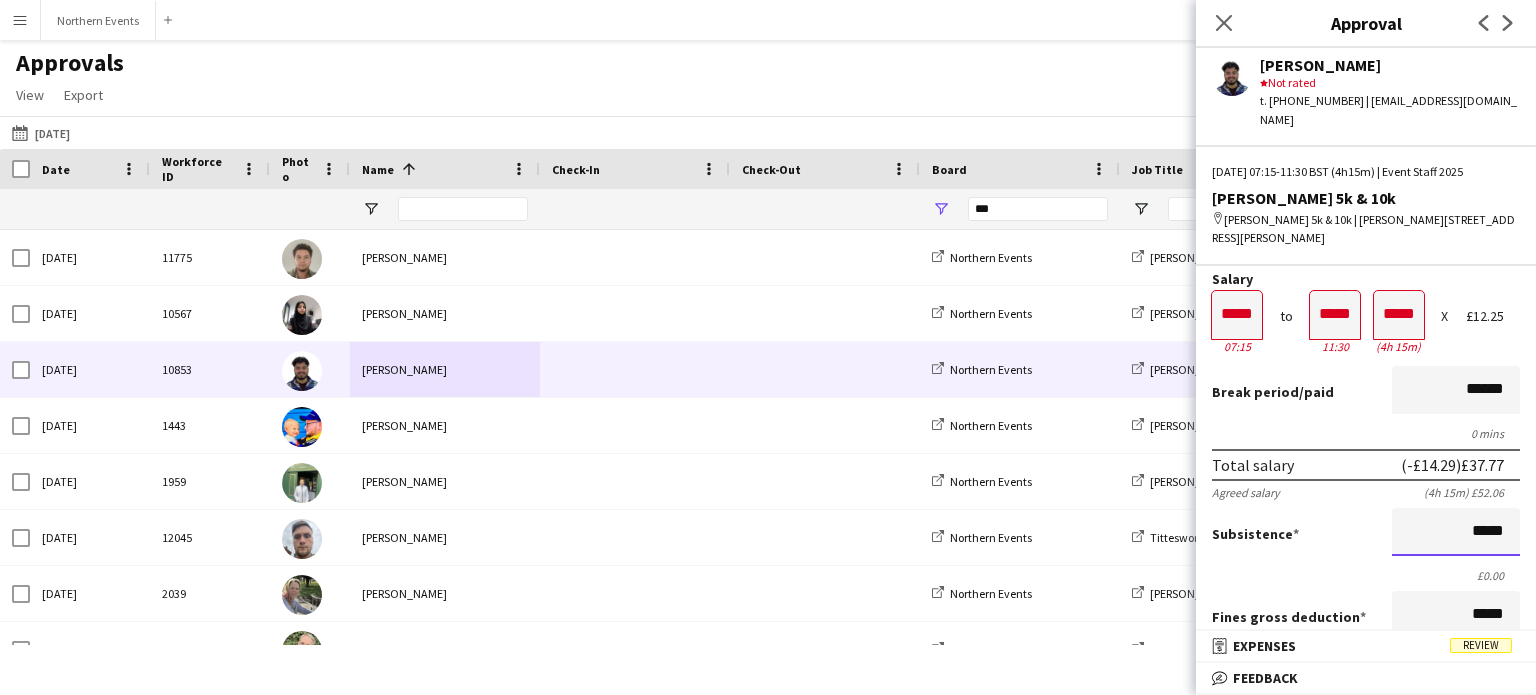 click on "*****" at bounding box center (1456, 532) 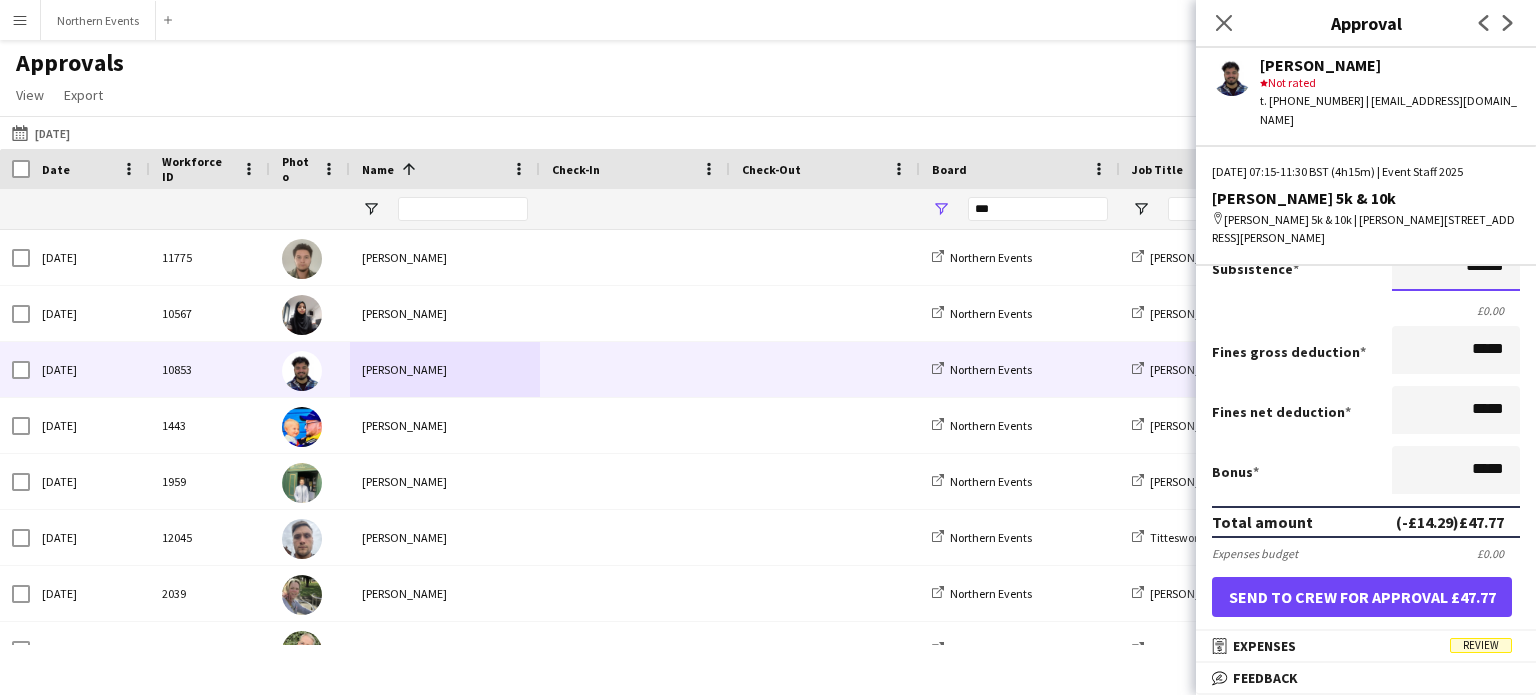 scroll, scrollTop: 356, scrollLeft: 0, axis: vertical 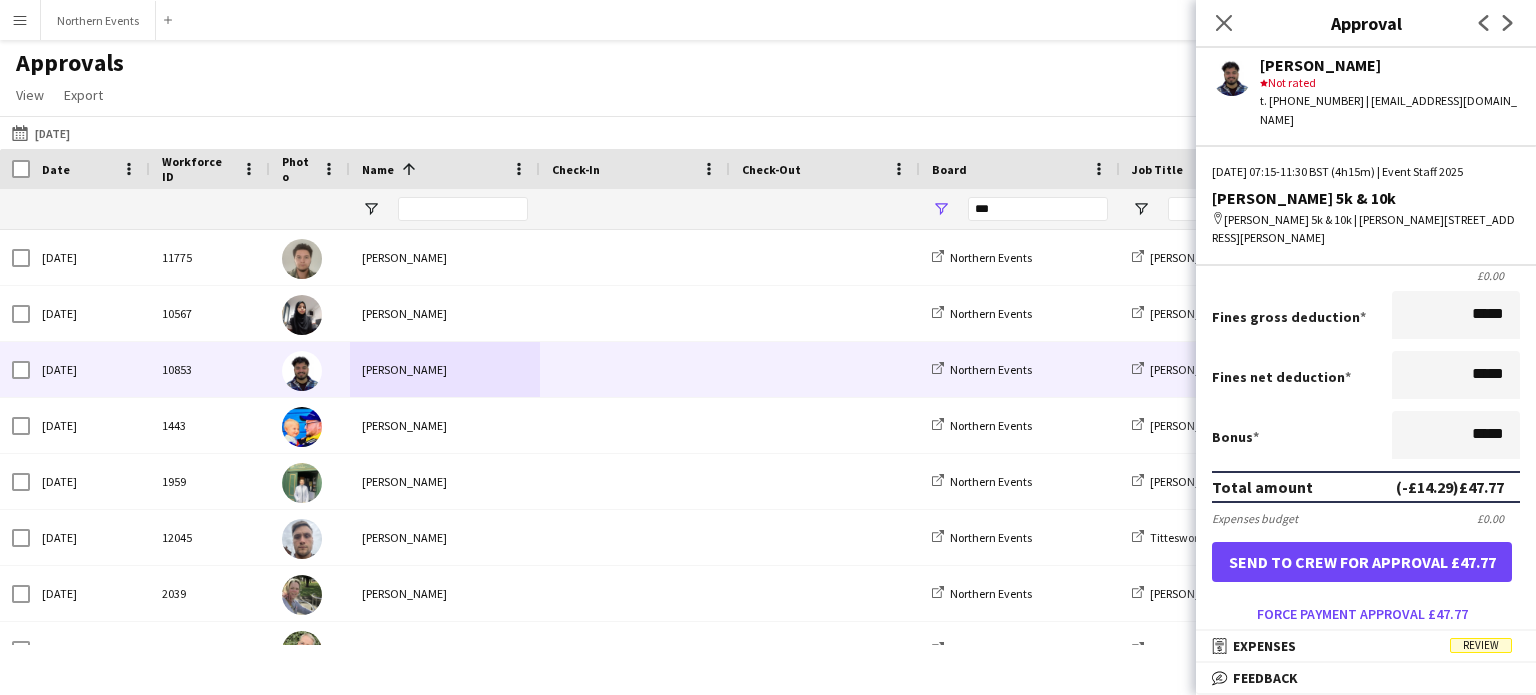 type on "******" 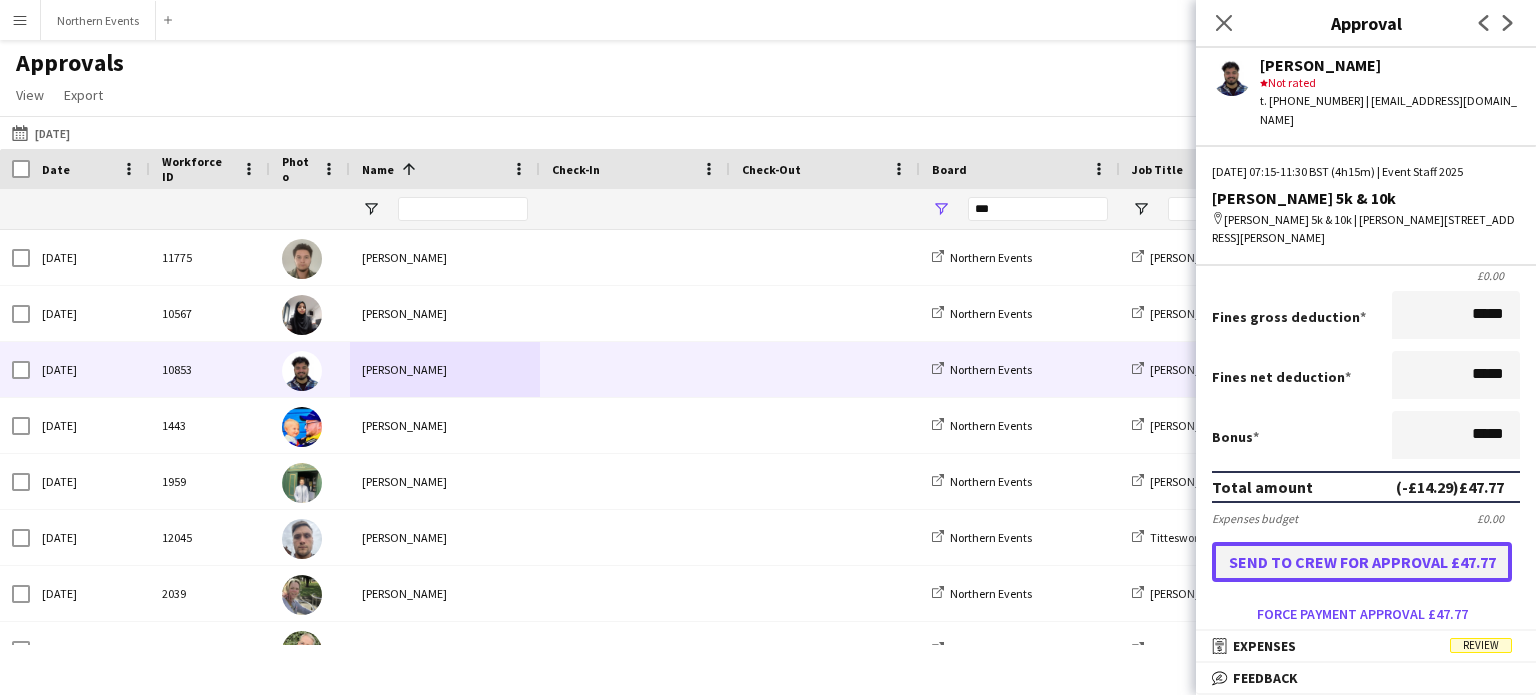 click on "Send to crew for approval £47.77" at bounding box center (1362, 562) 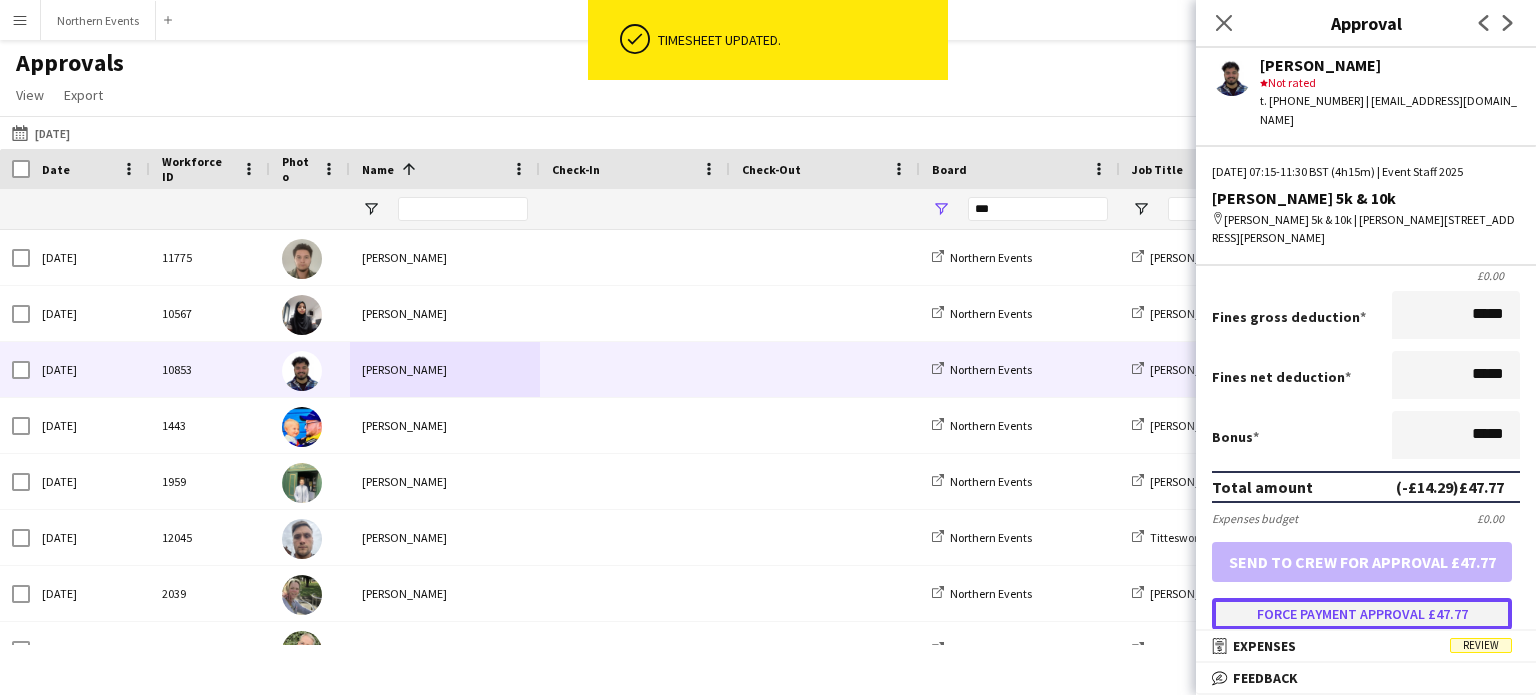 click on "Force payment approval £47.77" at bounding box center (1362, 614) 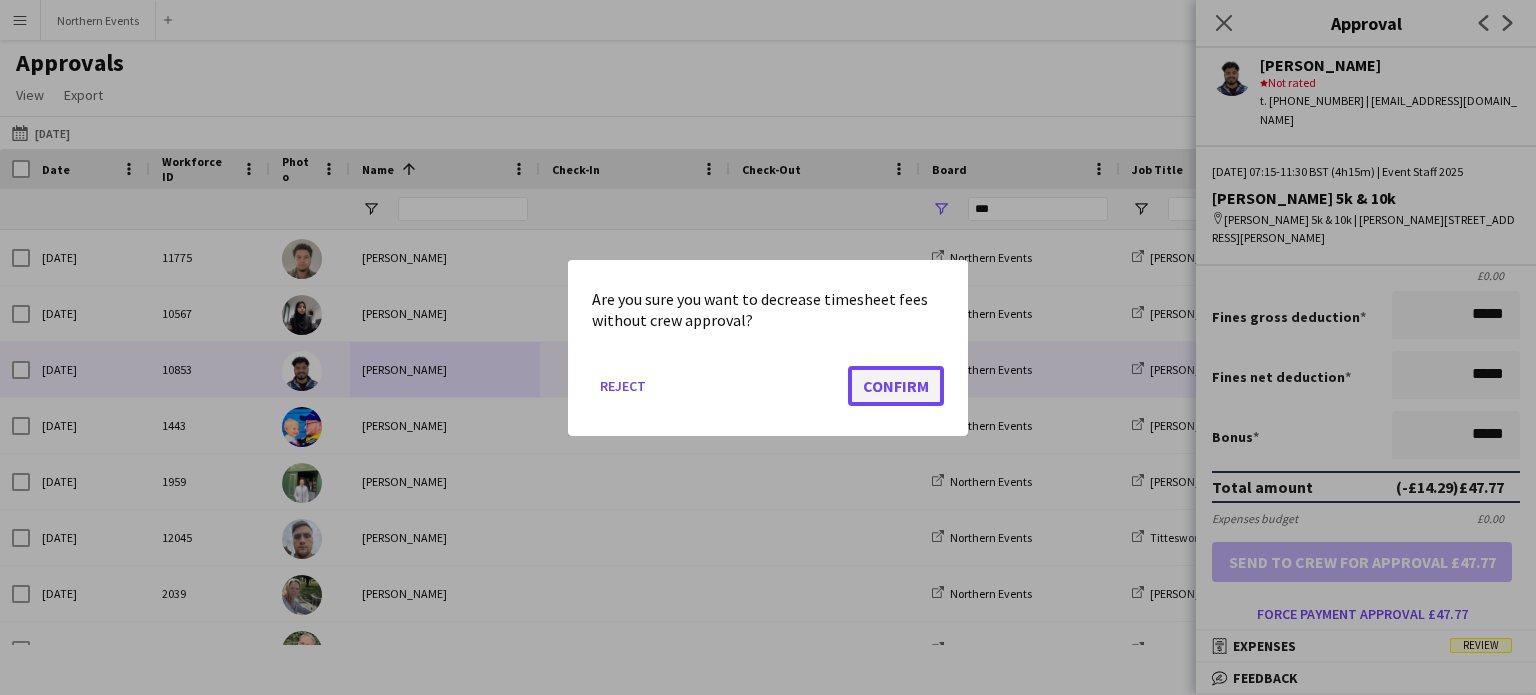 click on "Confirm" 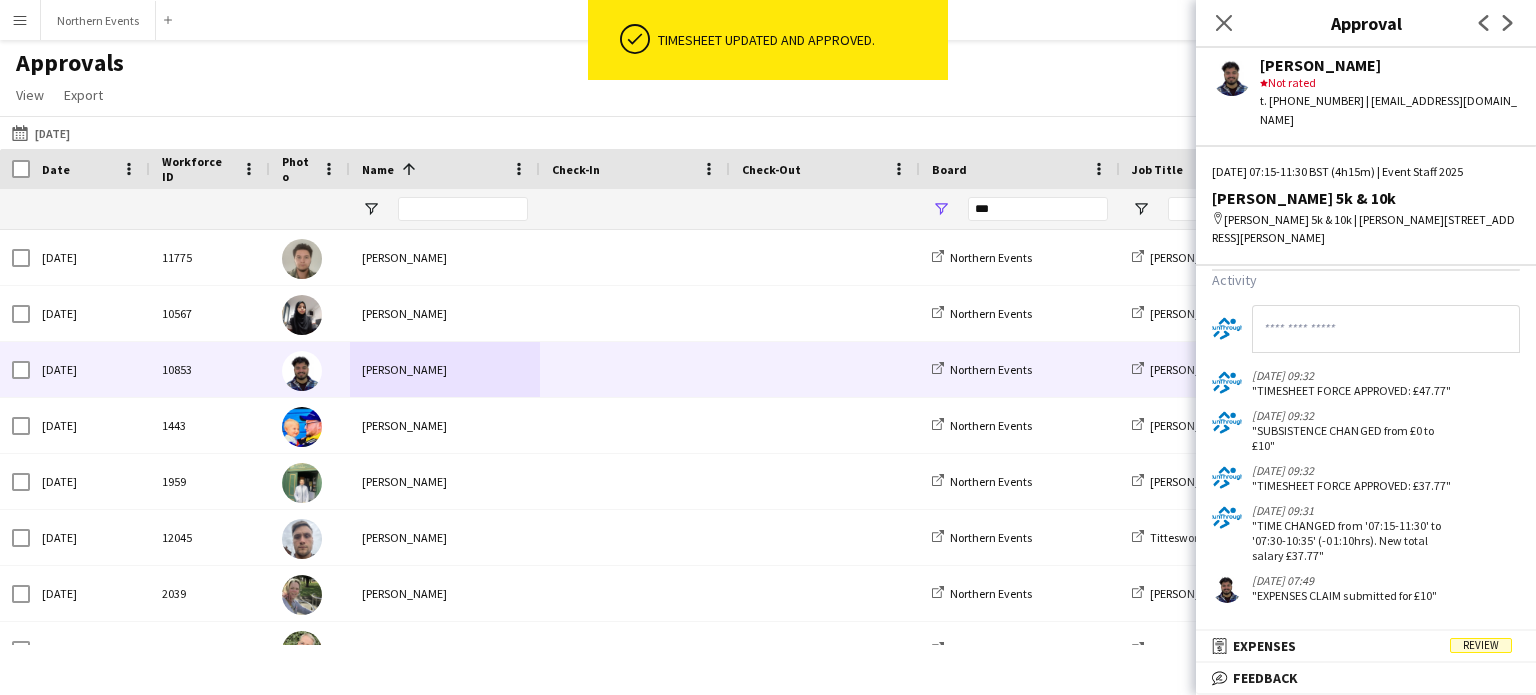 scroll, scrollTop: 765, scrollLeft: 0, axis: vertical 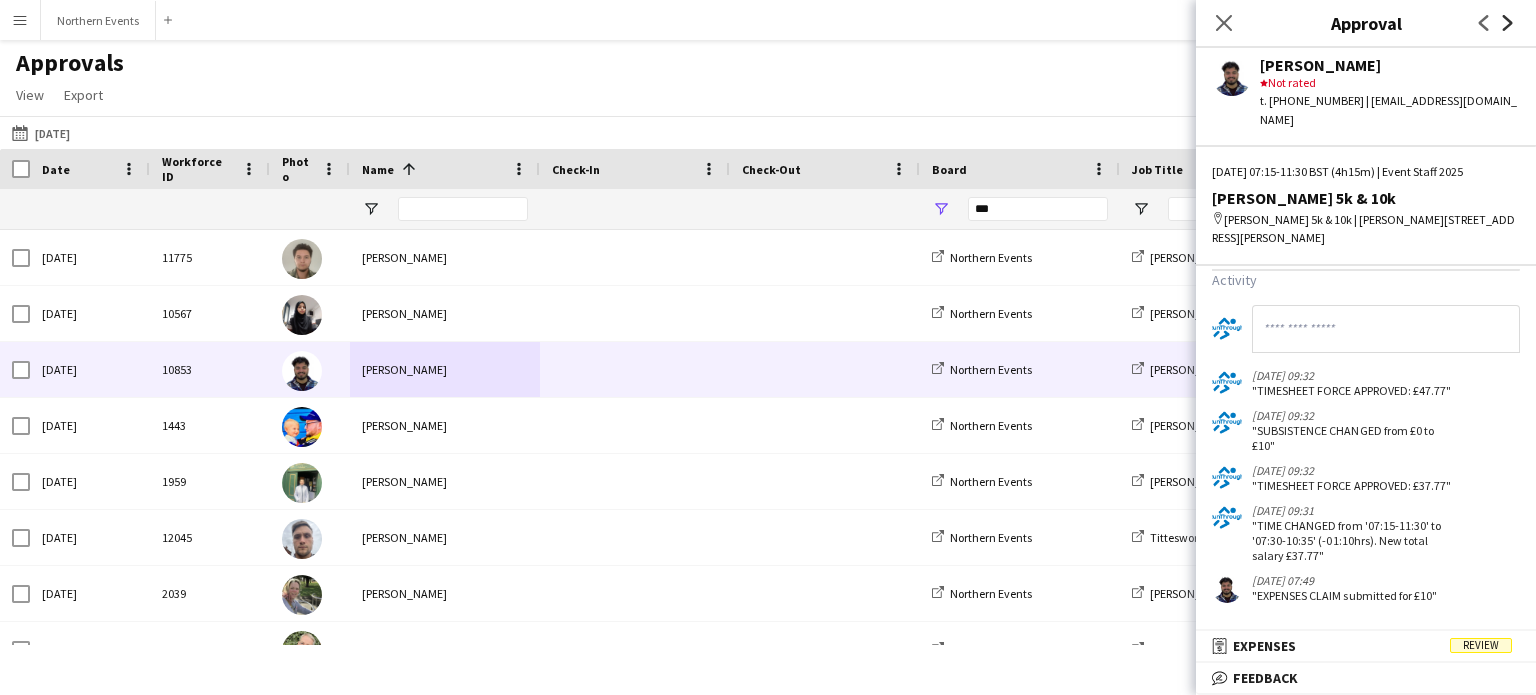 click on "Next" 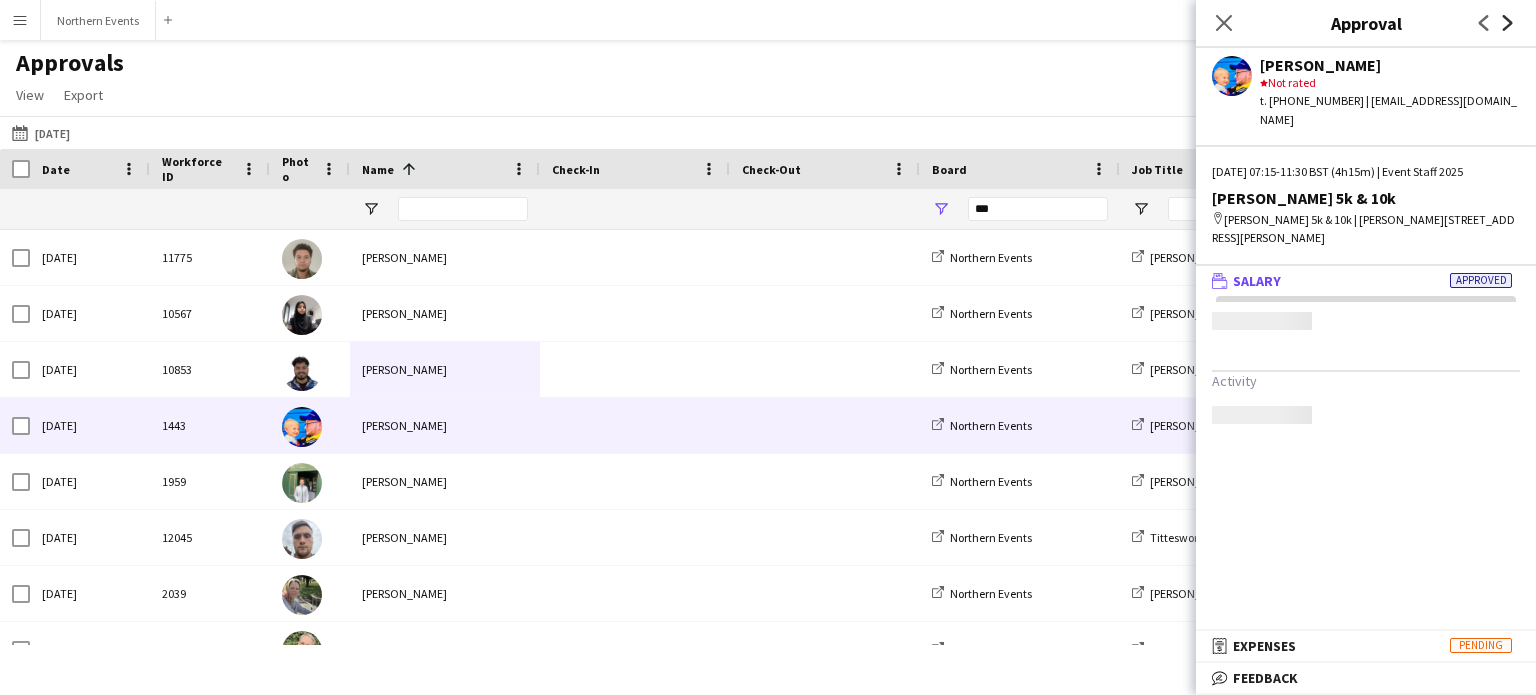 scroll, scrollTop: 0, scrollLeft: 0, axis: both 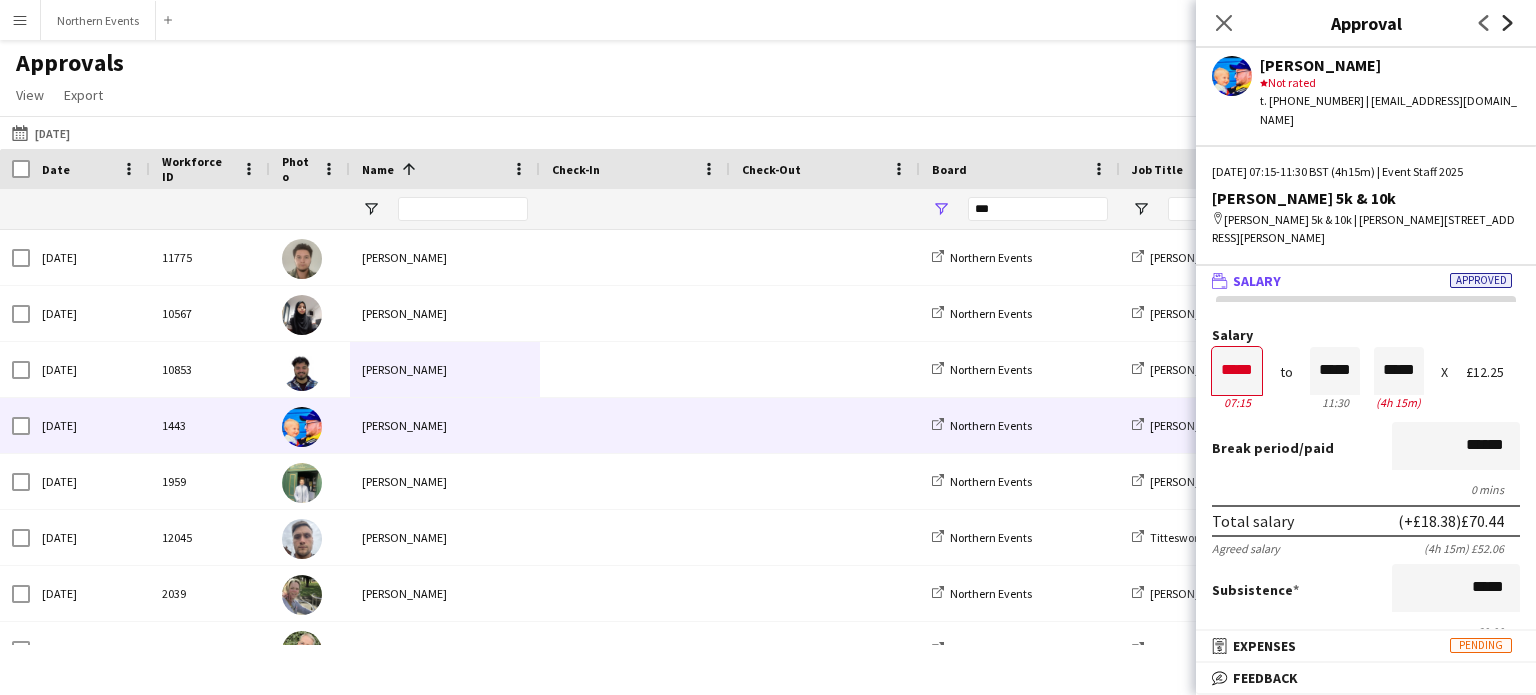 click on "Next" 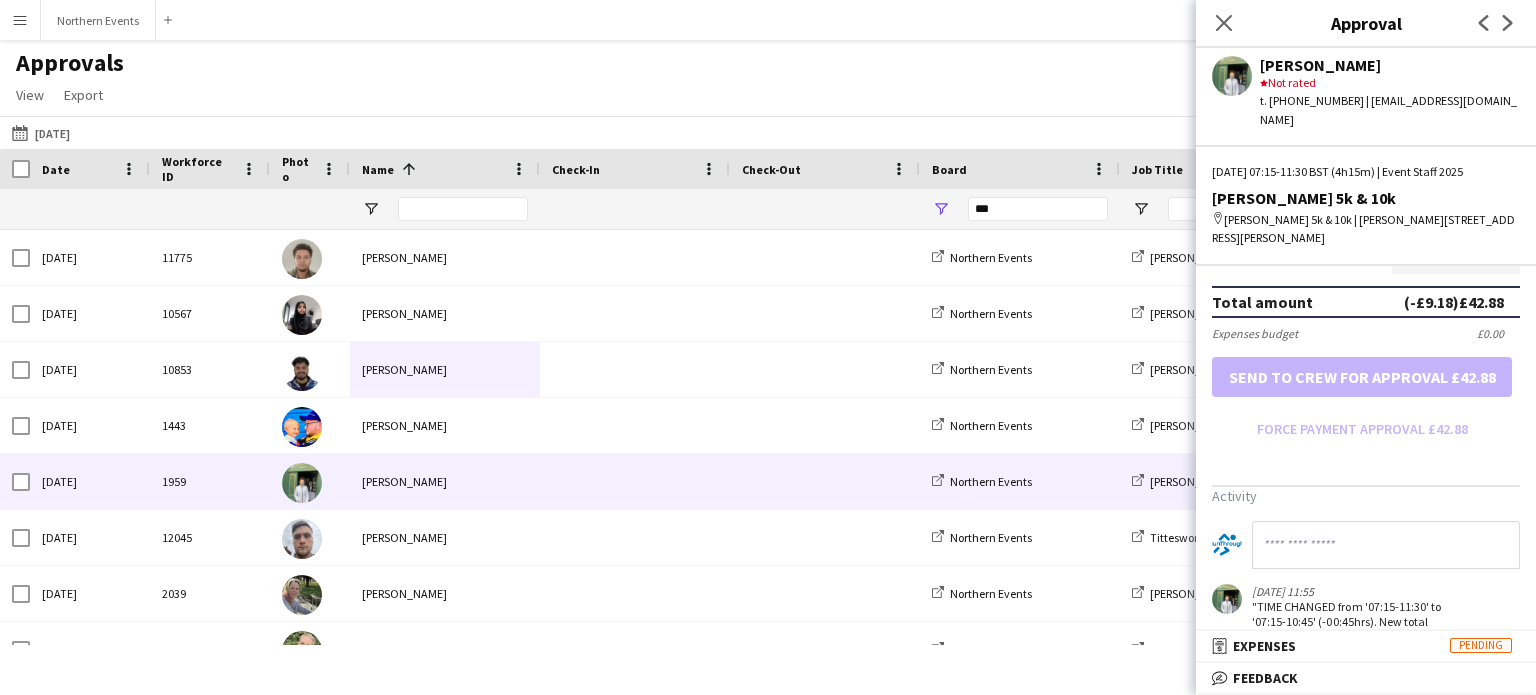 scroll, scrollTop: 560, scrollLeft: 0, axis: vertical 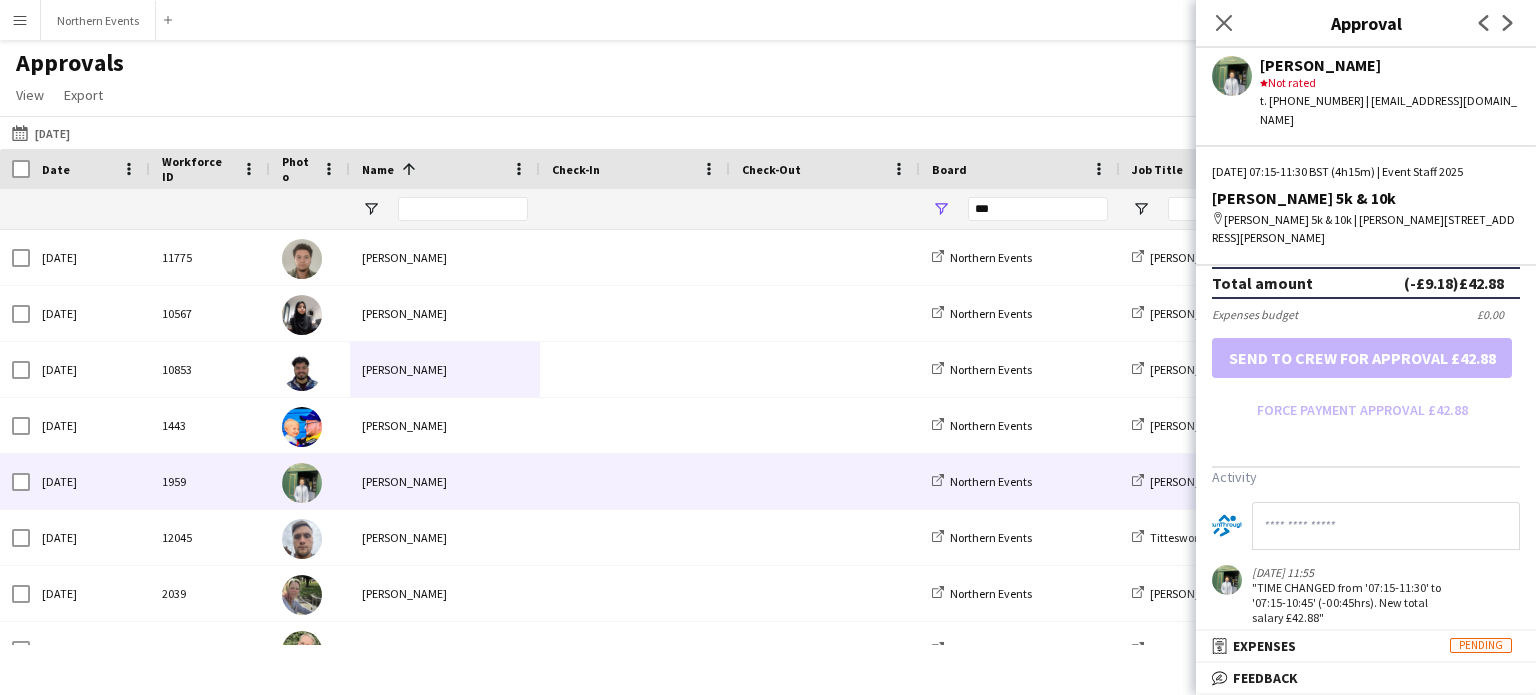 click on "Salary  *****  07:15   to  *****  11:30  *****  (4h 15m)   X   £12.25   Break period   /paid  ******  0 mins   Total salary   (-£9.18)   £42.88   Agreed salary   (4h 15m) £52.06   Subsistence  *****  £0.00   Fines gross deduction  *****  Fines net deduction  *****  Bonus  *****  Total amount   (-£9.18)   £42.88   Expenses budget   £0.00   Send to crew for approval £42.88   Force payment approval £42.88" at bounding box center (1366, 97) 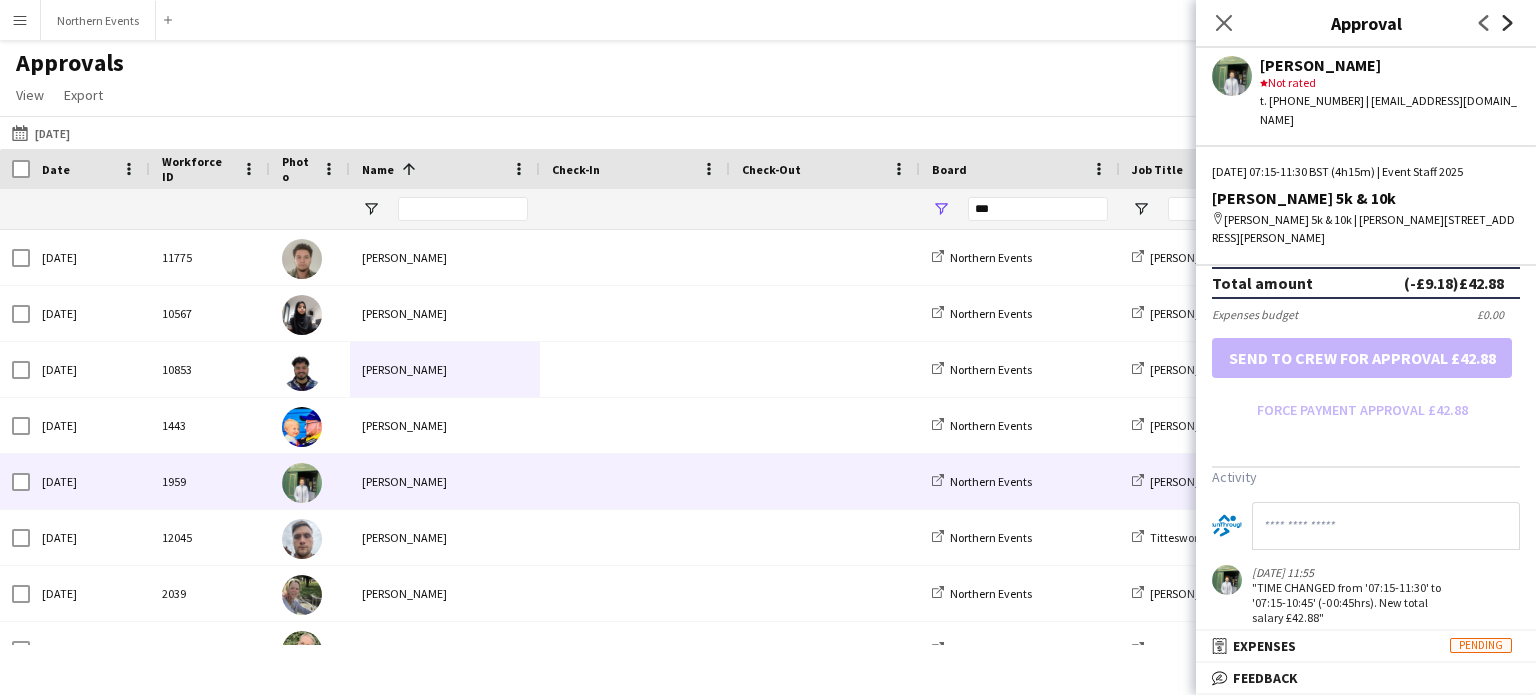 click on "Next" 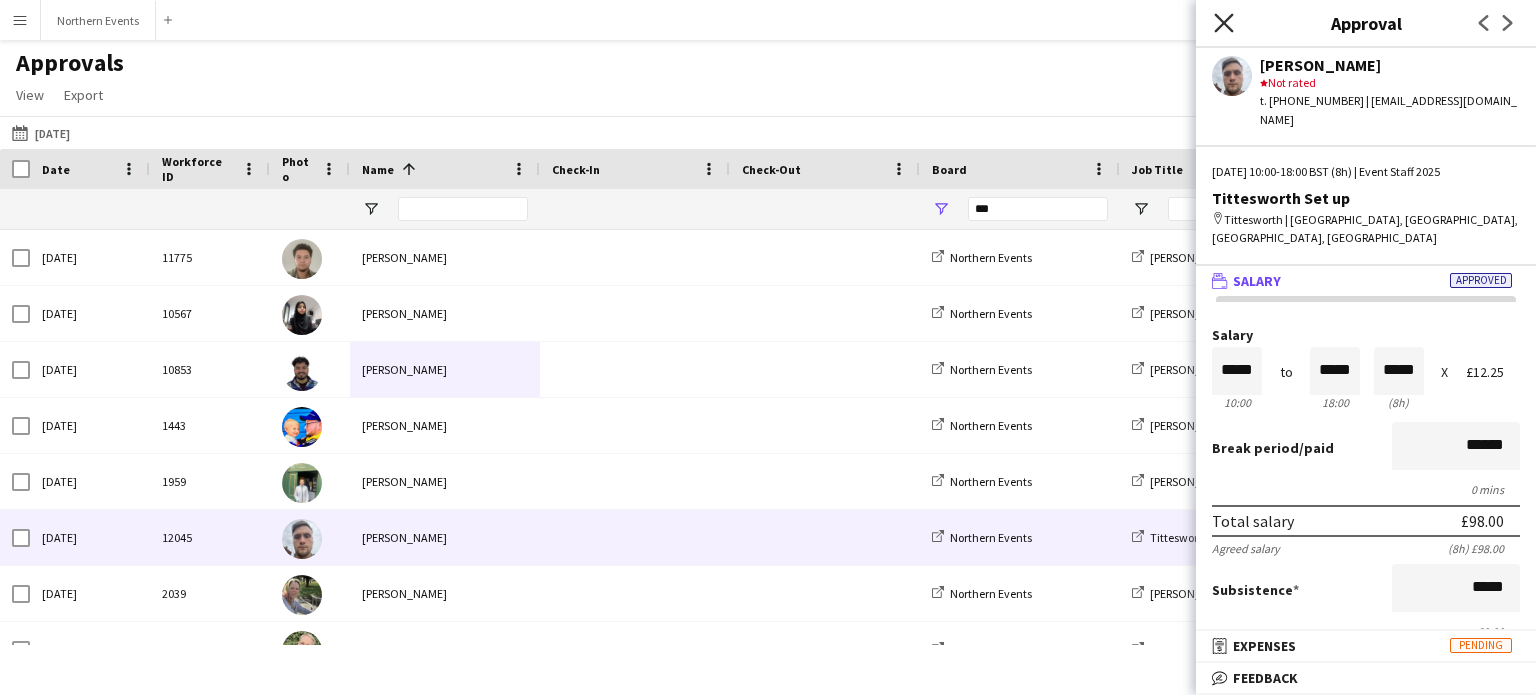 click on "Close pop-in" 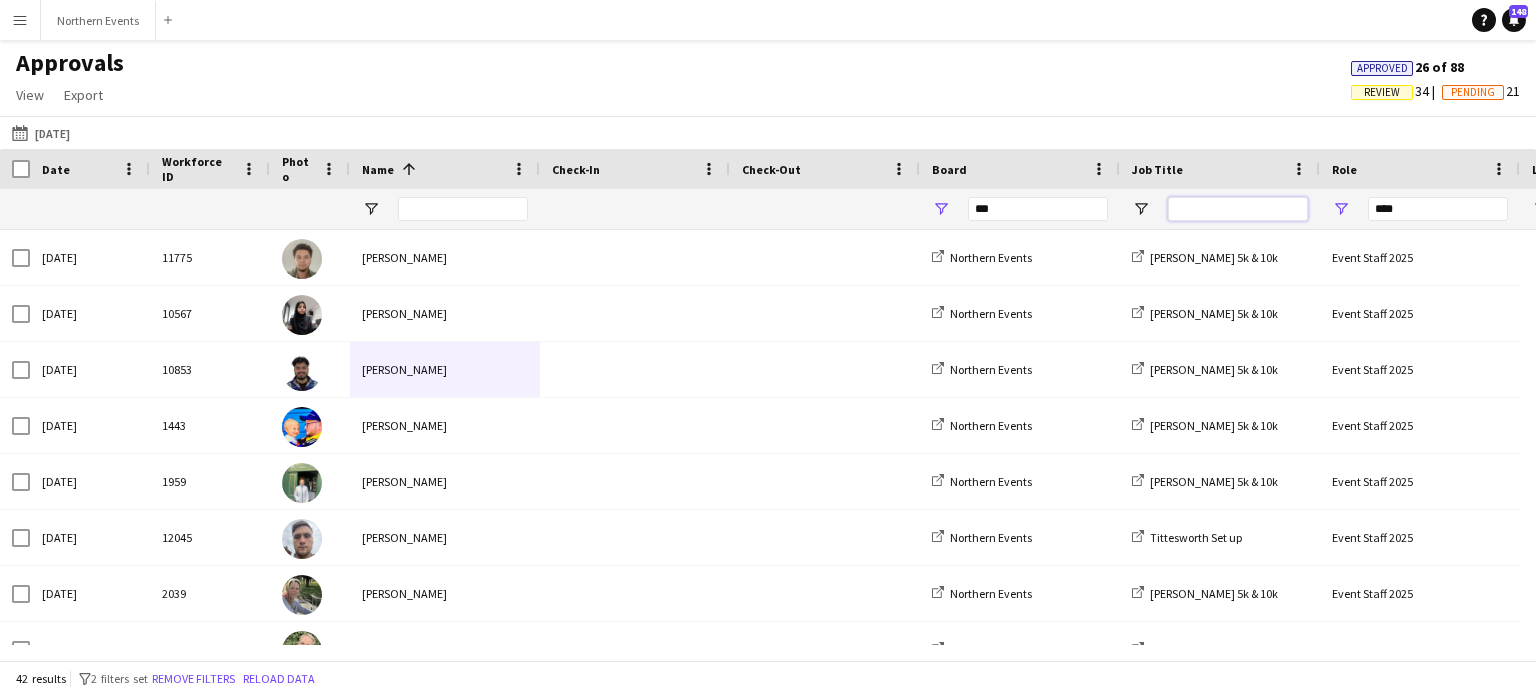 click at bounding box center [1238, 209] 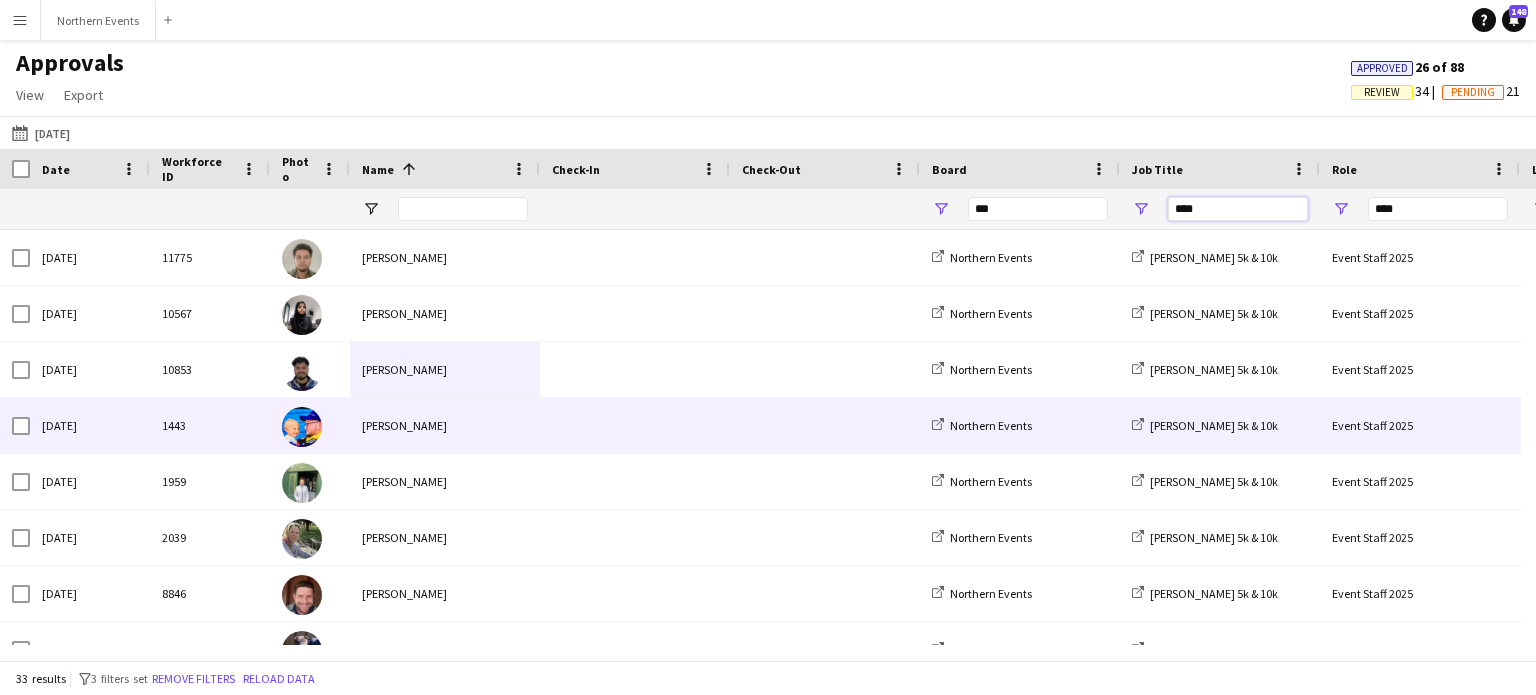type on "****" 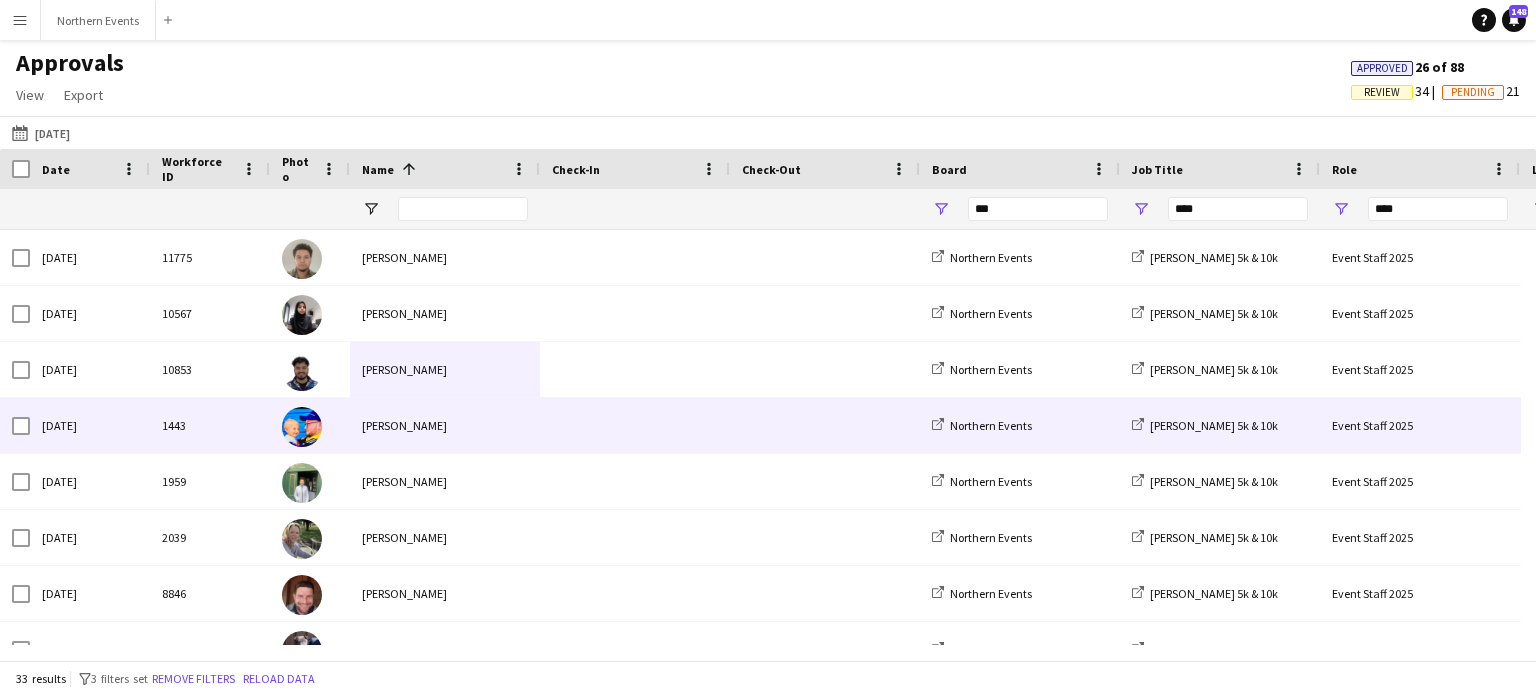click on "[PERSON_NAME]" at bounding box center [445, 425] 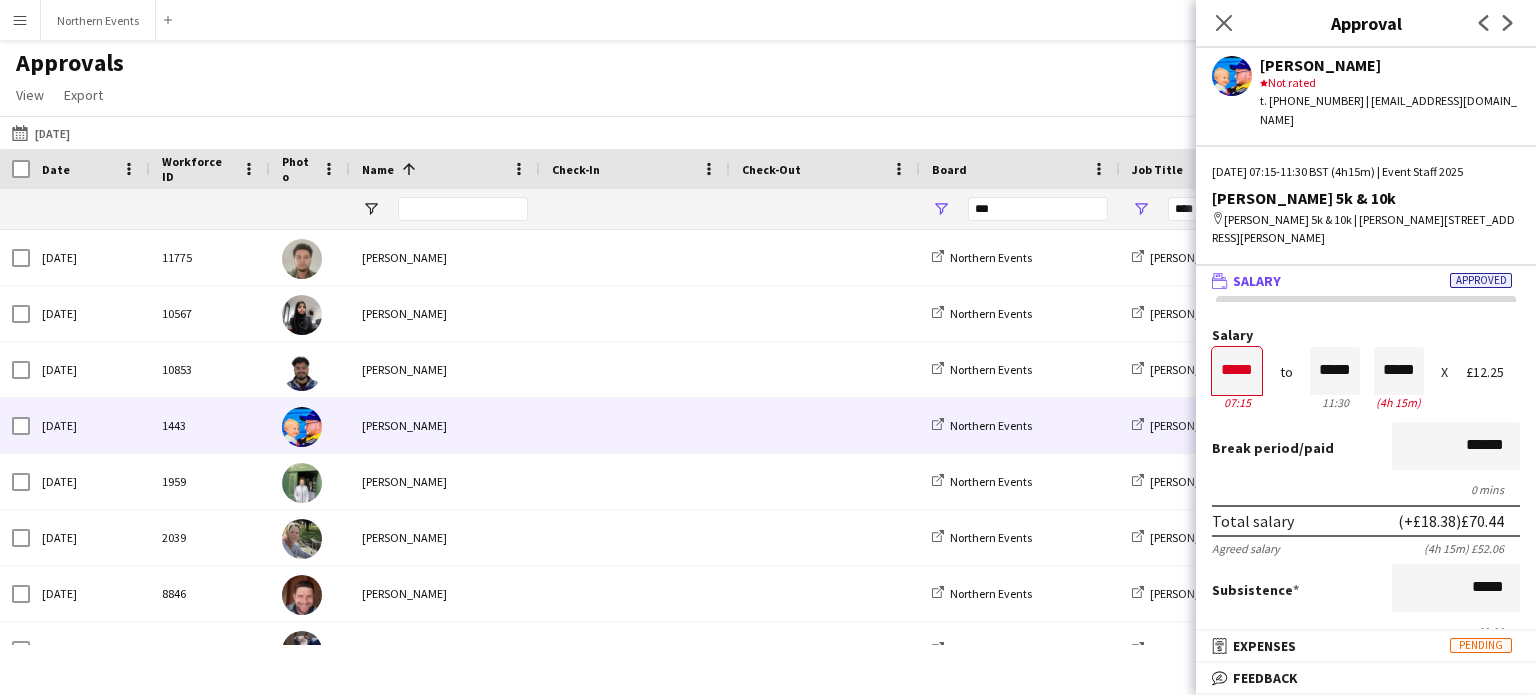 click on "Next" 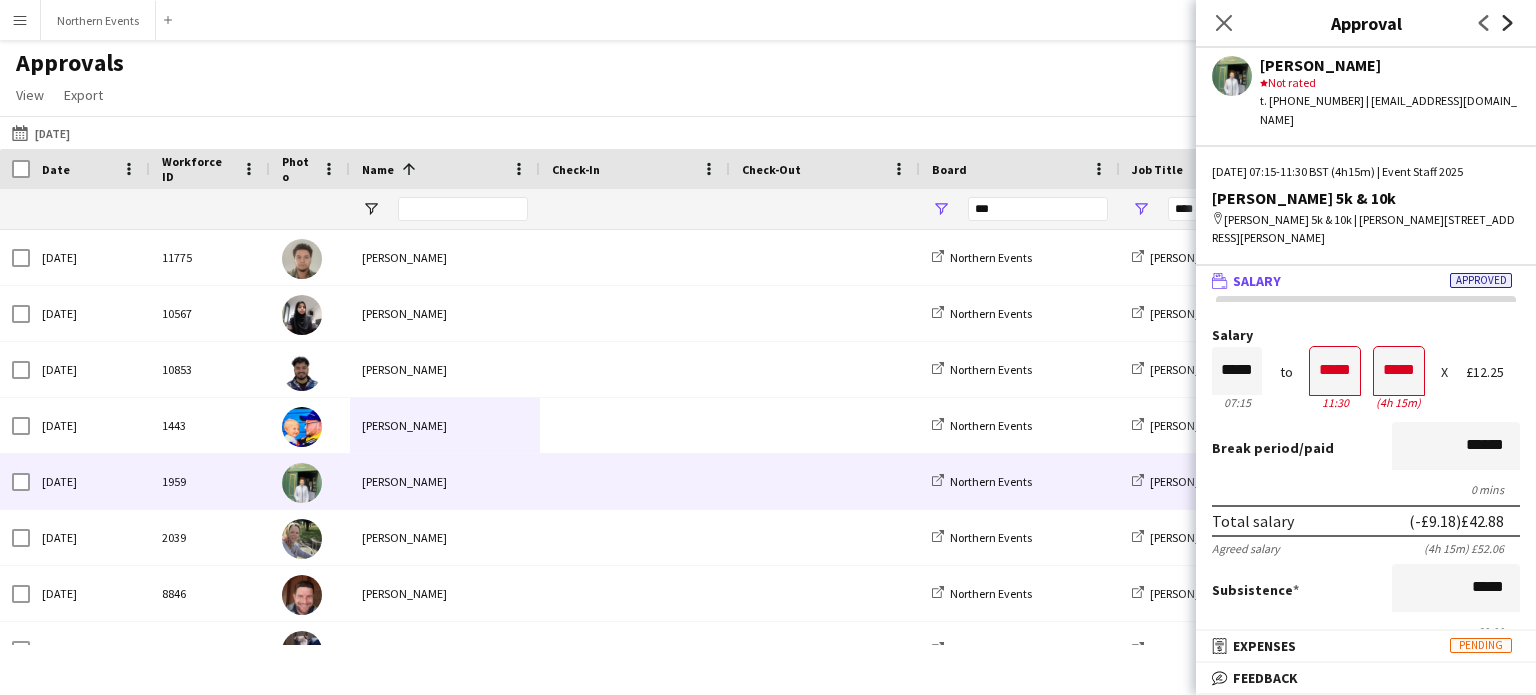click 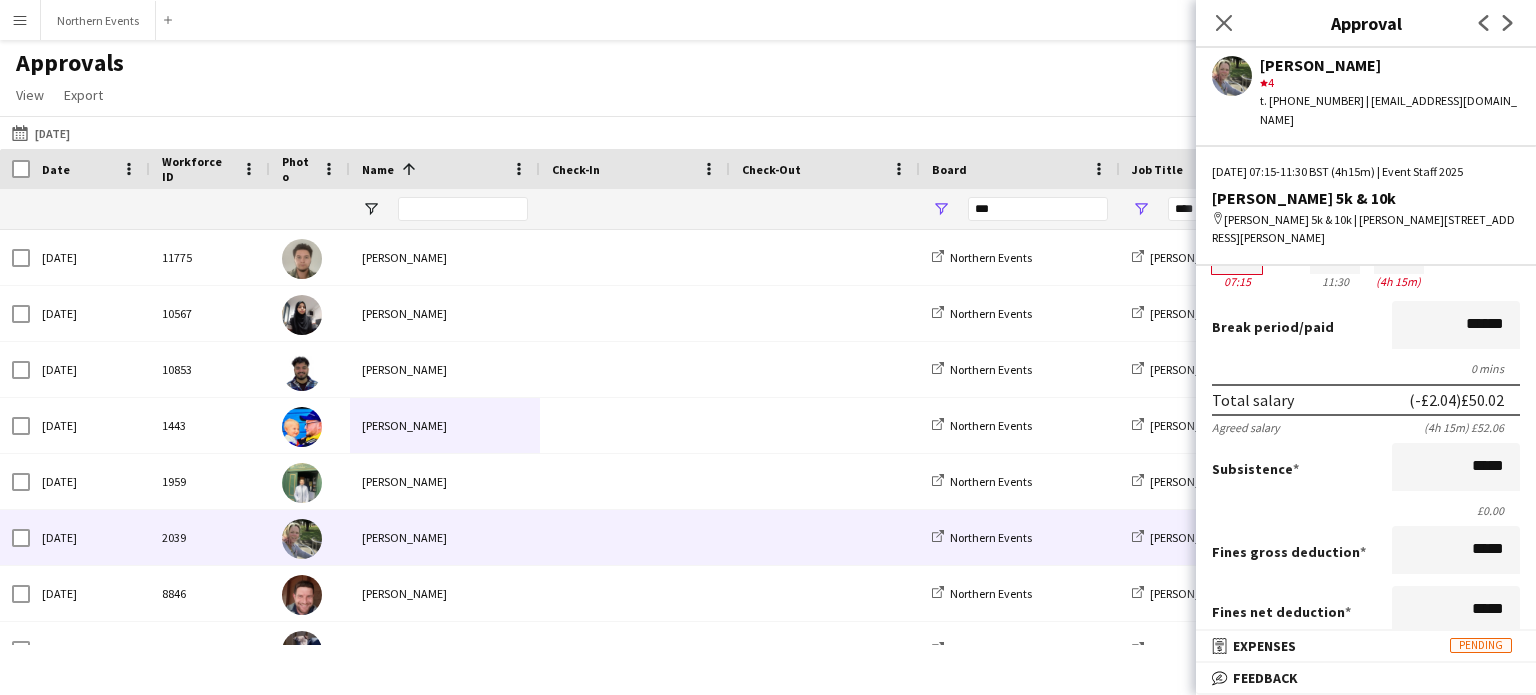 scroll, scrollTop: 119, scrollLeft: 0, axis: vertical 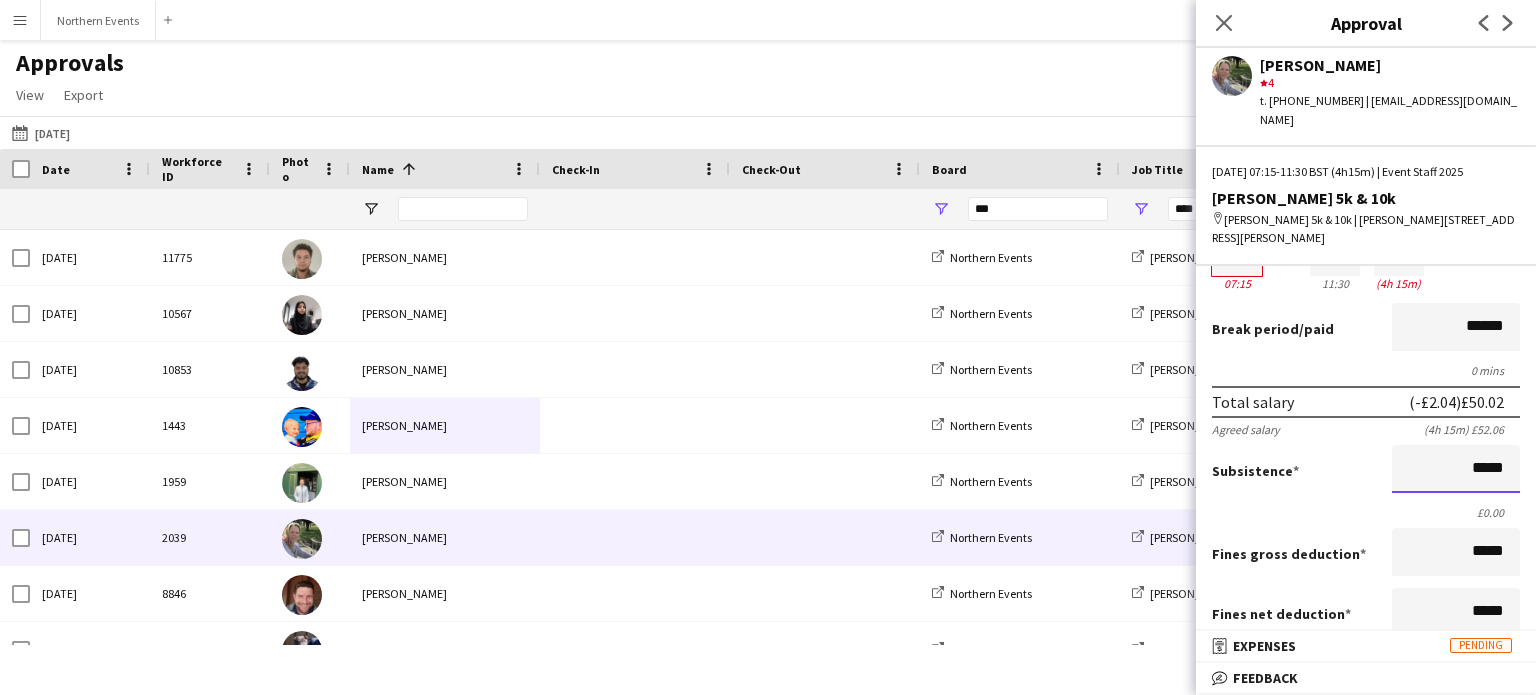click on "*****" at bounding box center (1456, 469) 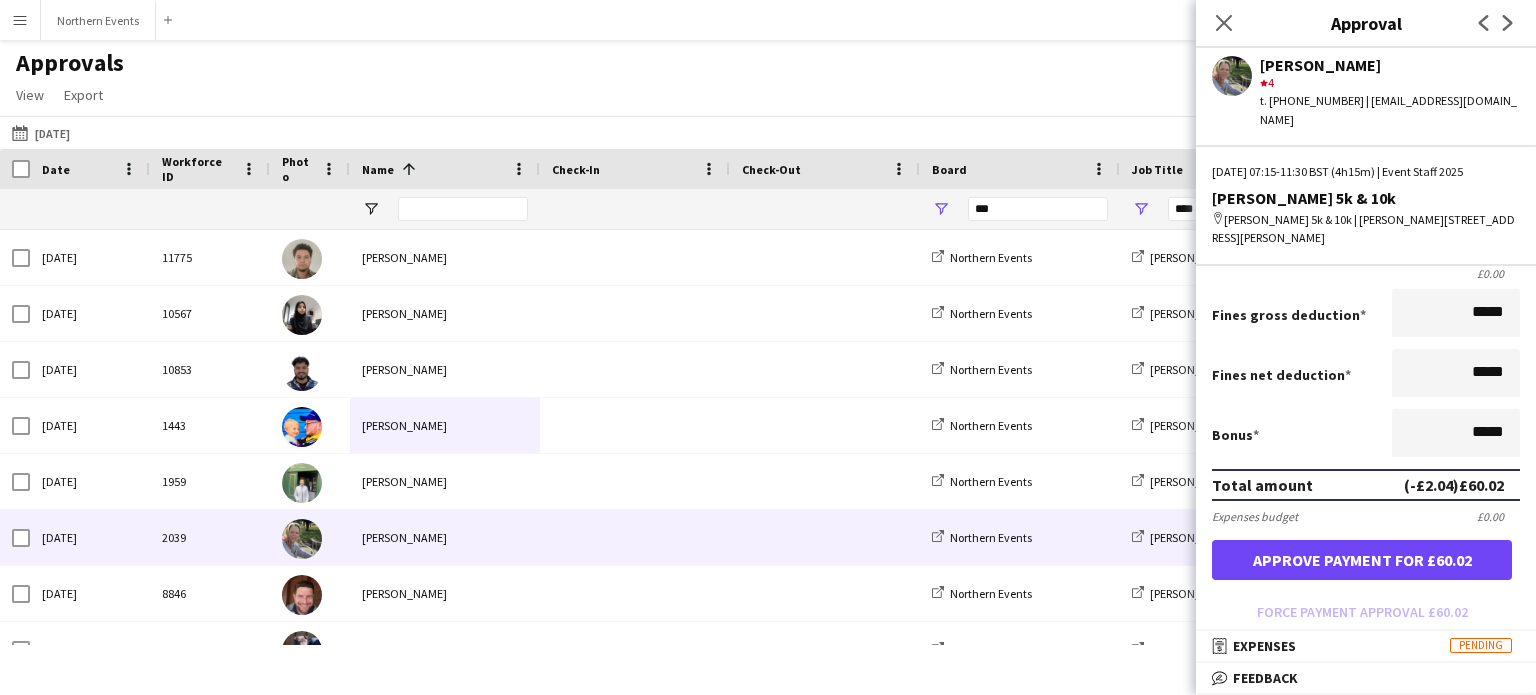 scroll, scrollTop: 519, scrollLeft: 0, axis: vertical 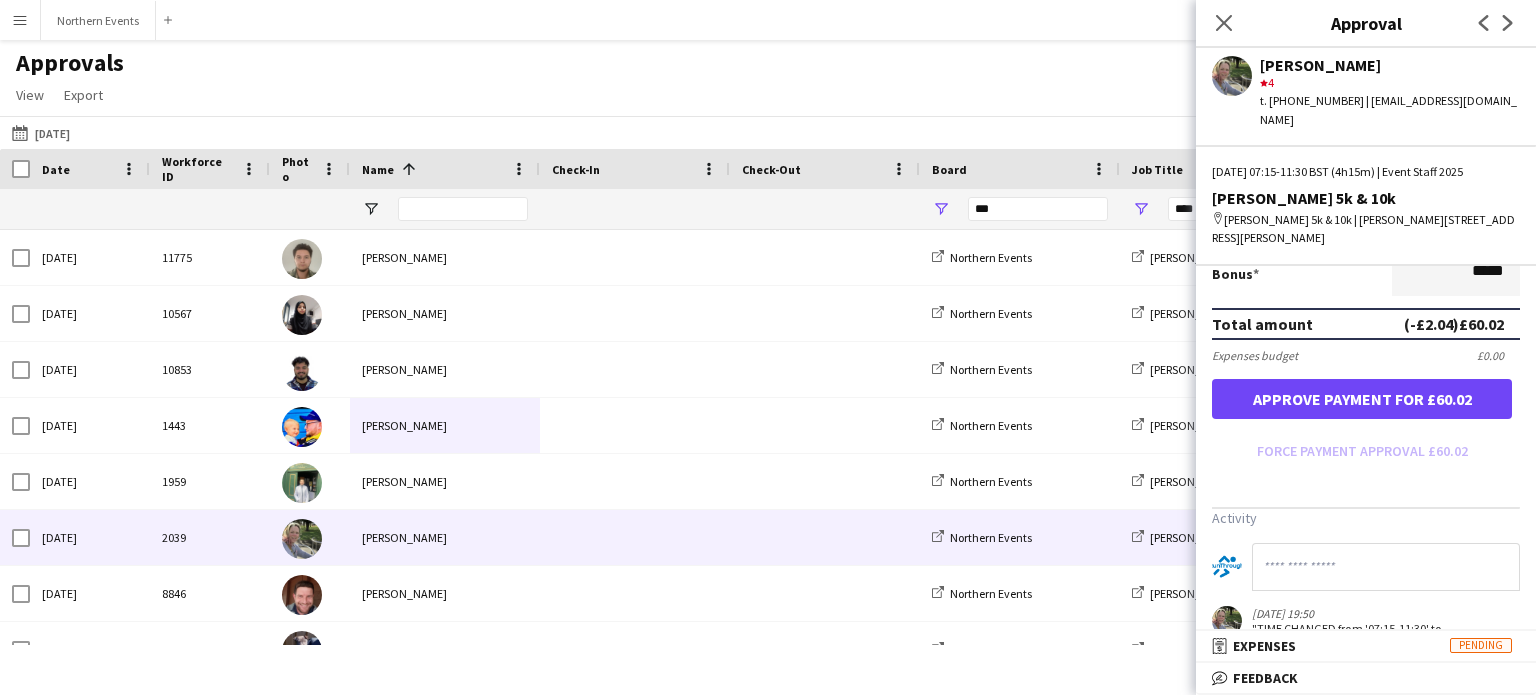 type on "******" 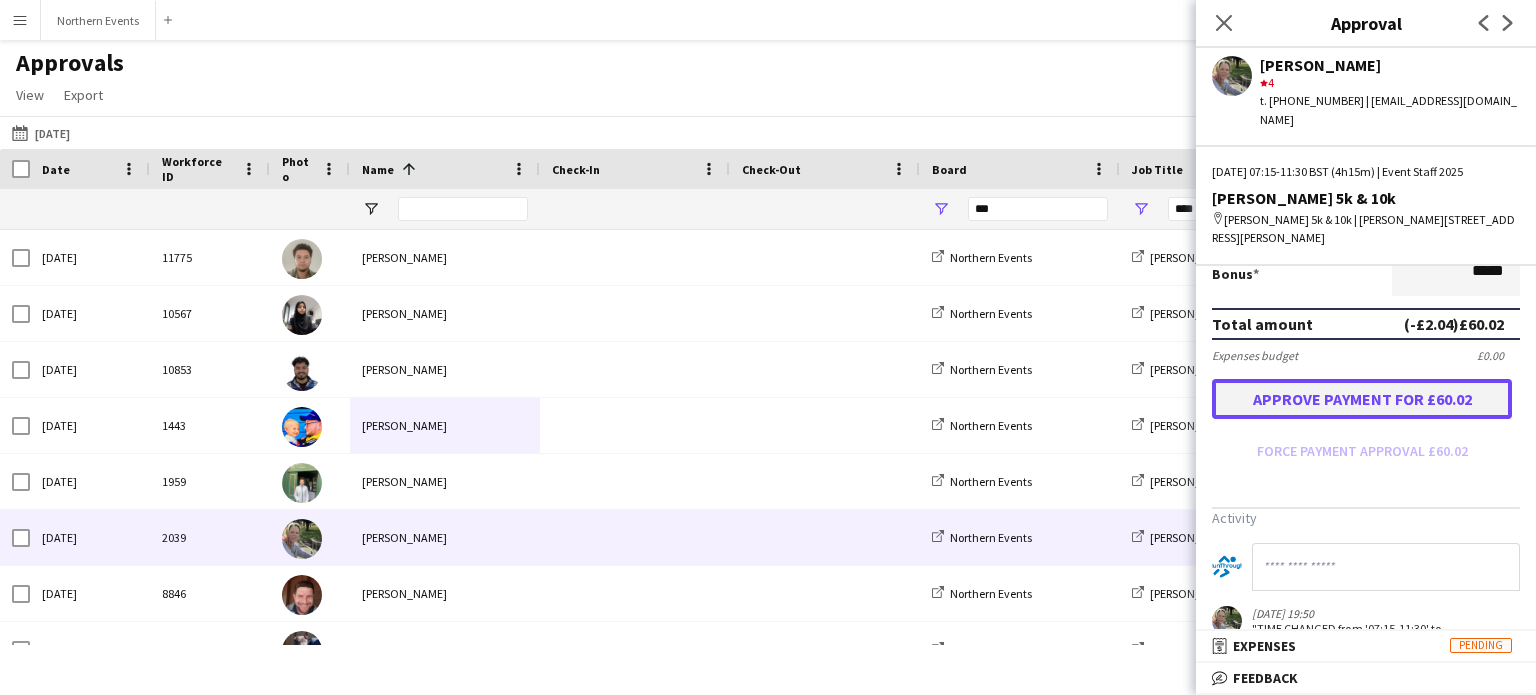 click on "Approve payment for £60.02" at bounding box center [1362, 399] 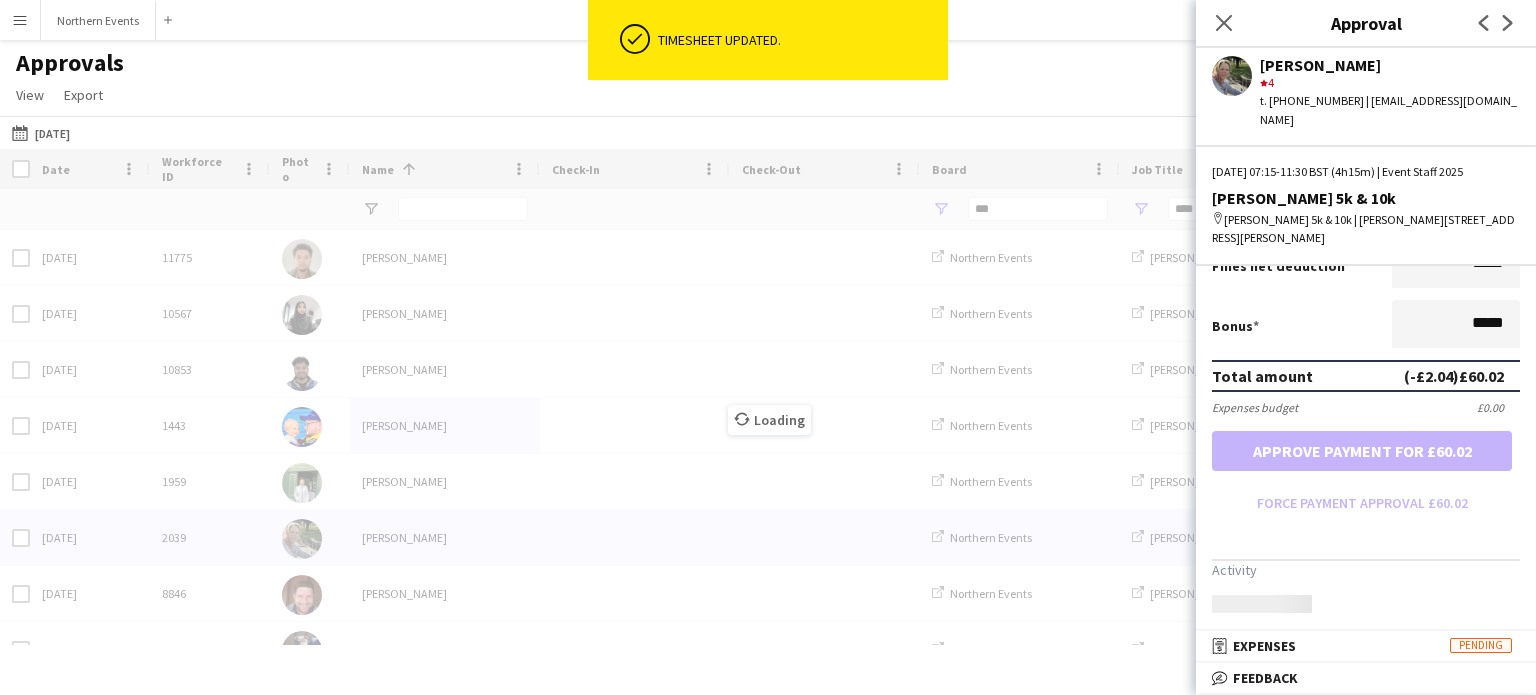 scroll, scrollTop: 519, scrollLeft: 0, axis: vertical 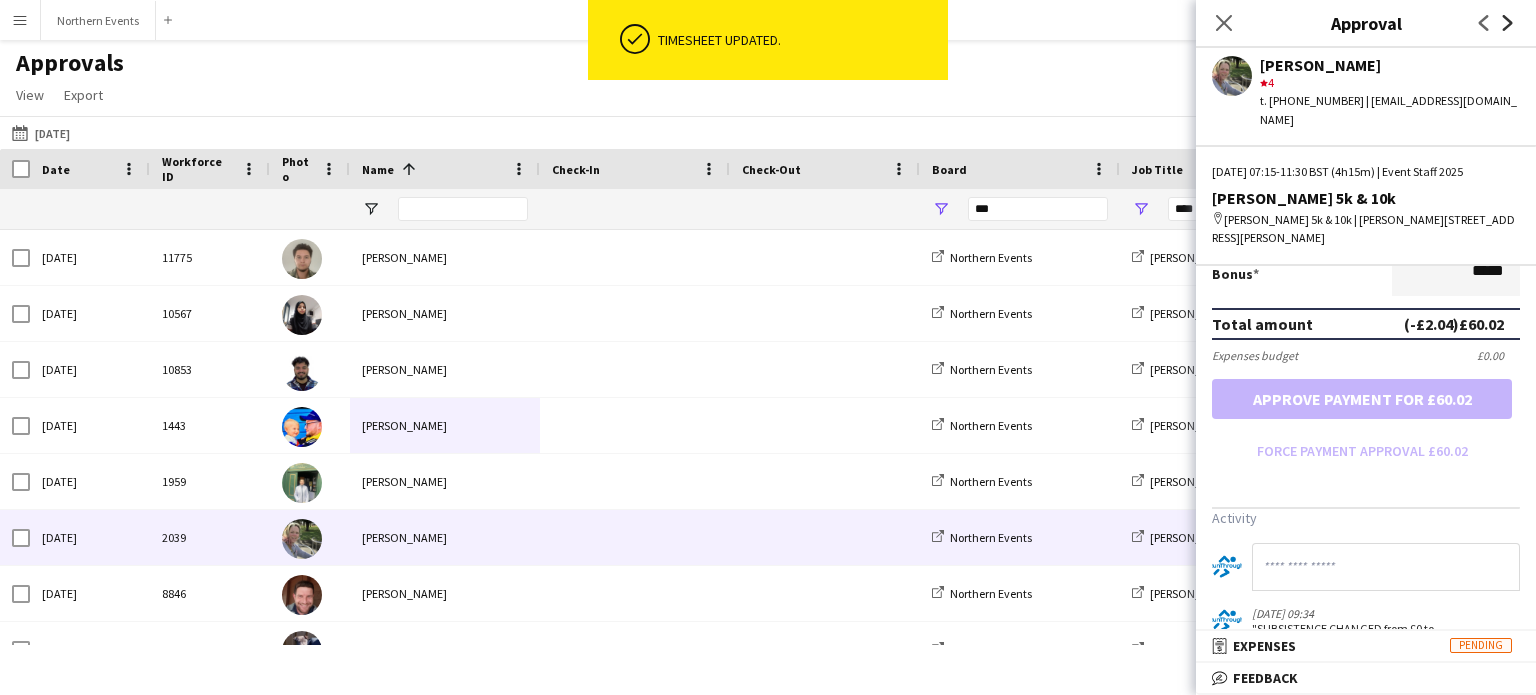 click on "Next" 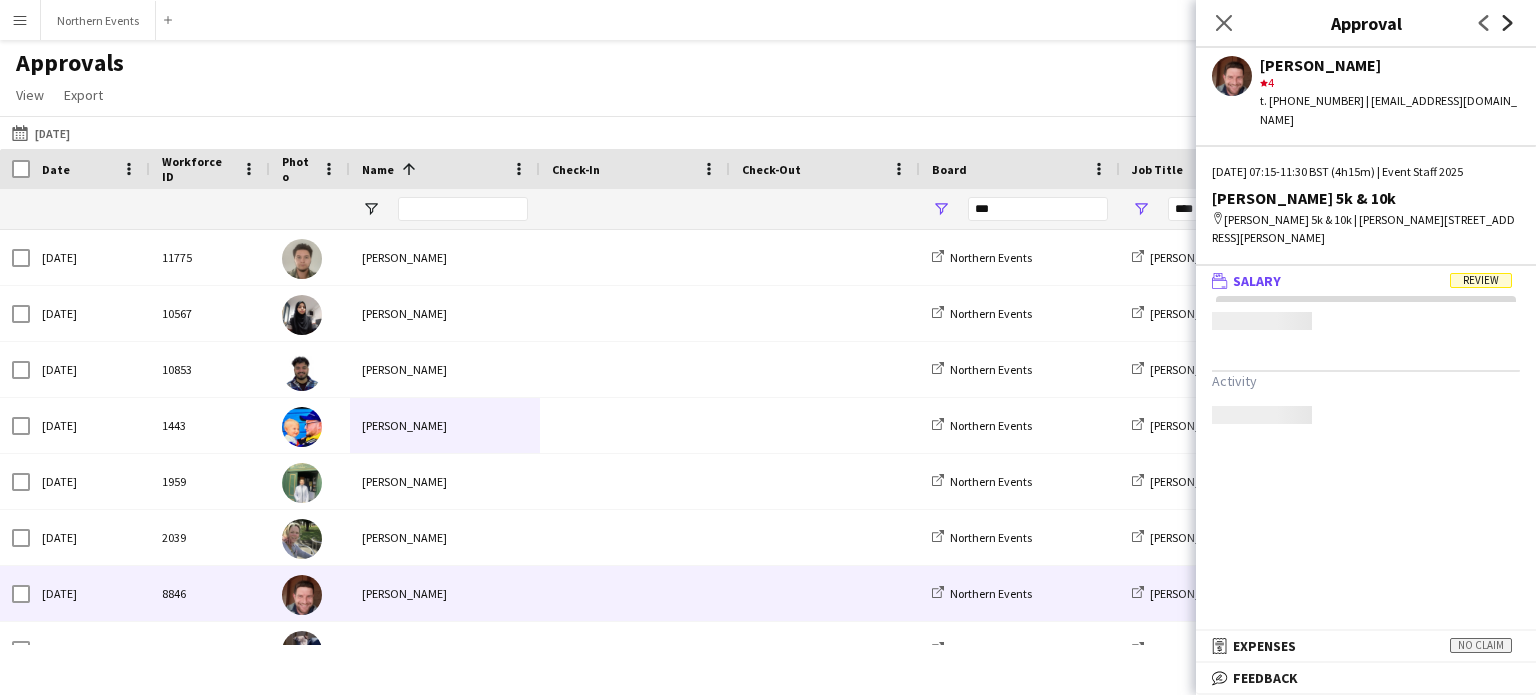 scroll, scrollTop: 0, scrollLeft: 0, axis: both 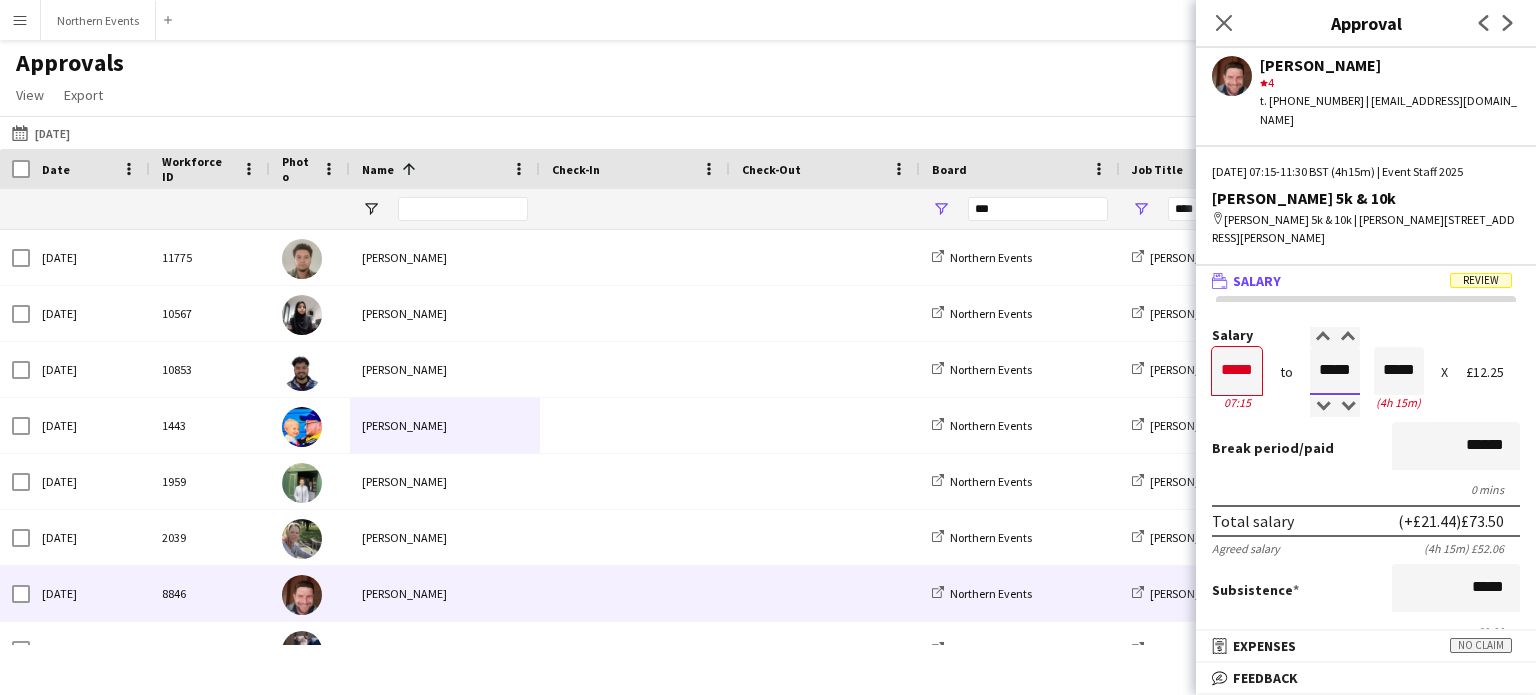 drag, startPoint x: 1316, startPoint y: 348, endPoint x: 1339, endPoint y: 348, distance: 23 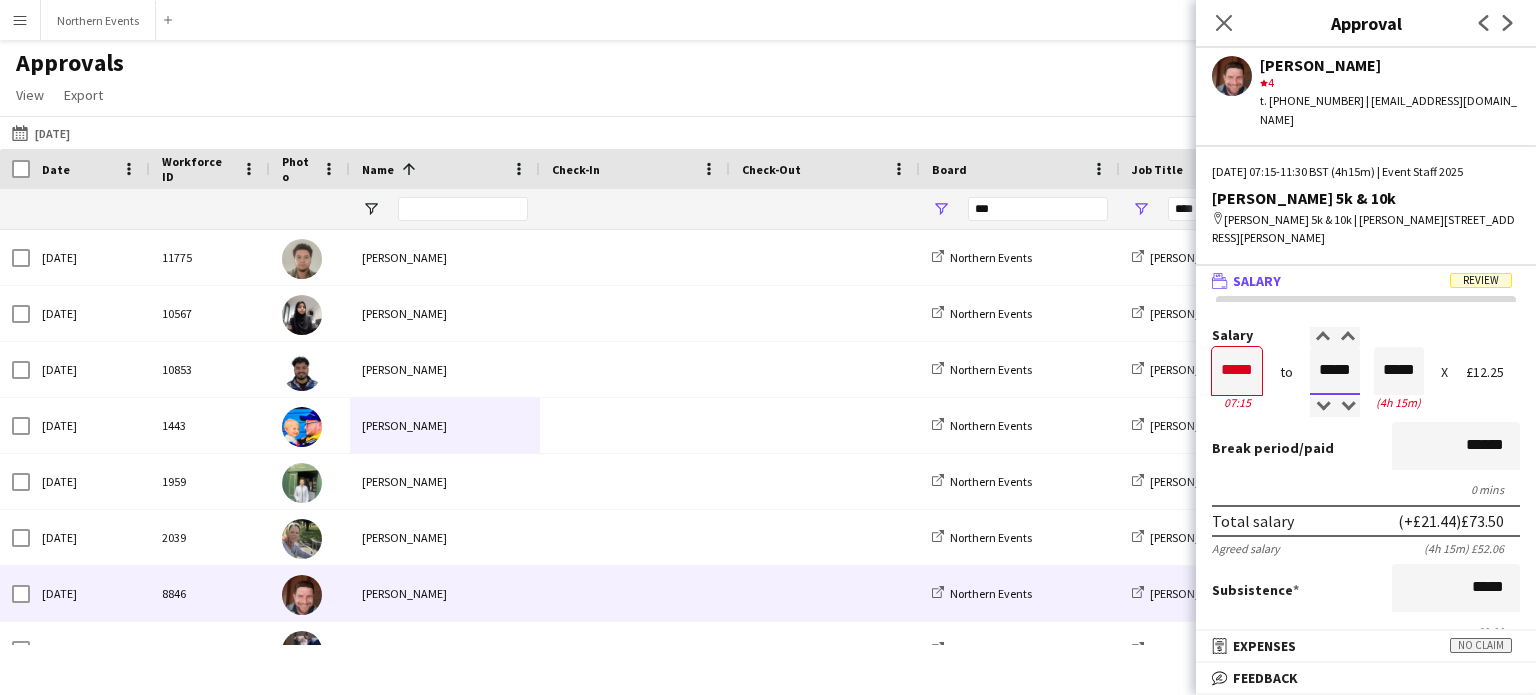 click on "*****" at bounding box center (1335, 371) 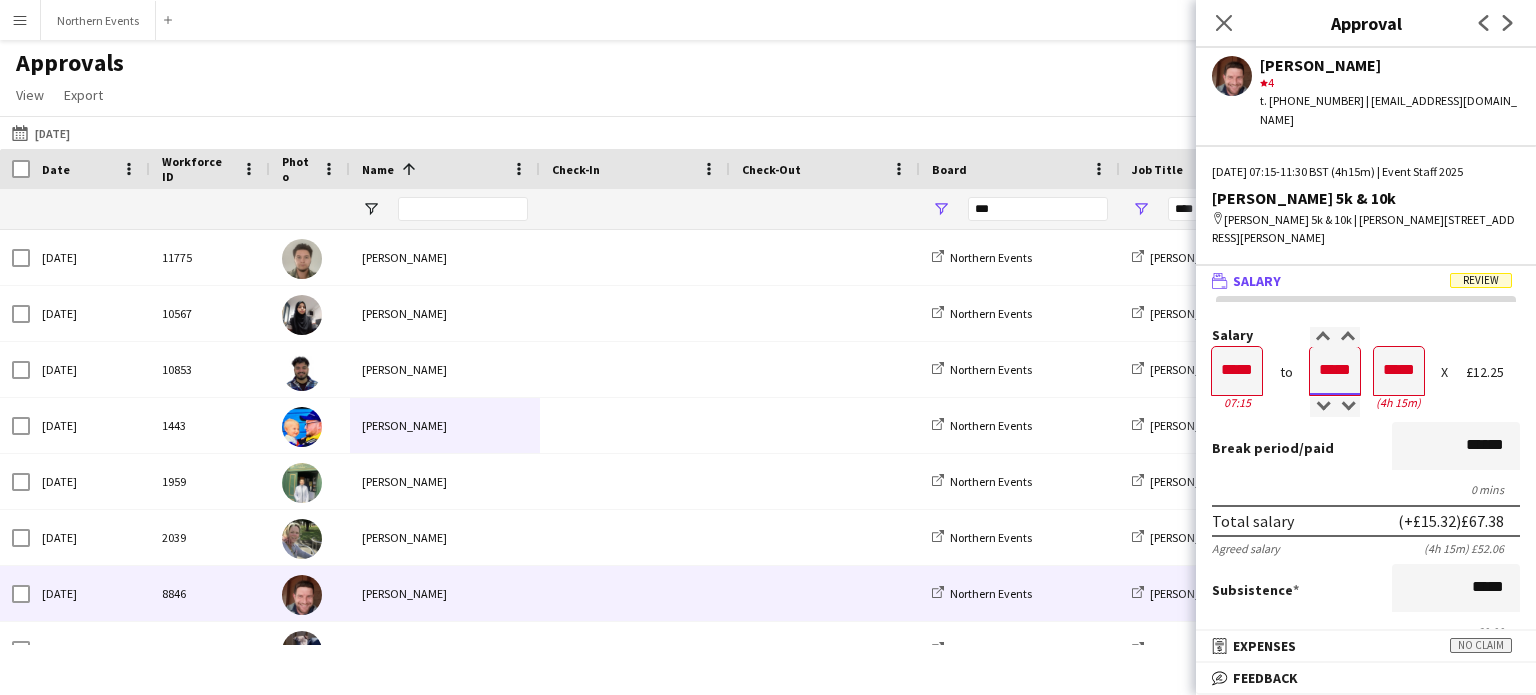type on "*****" 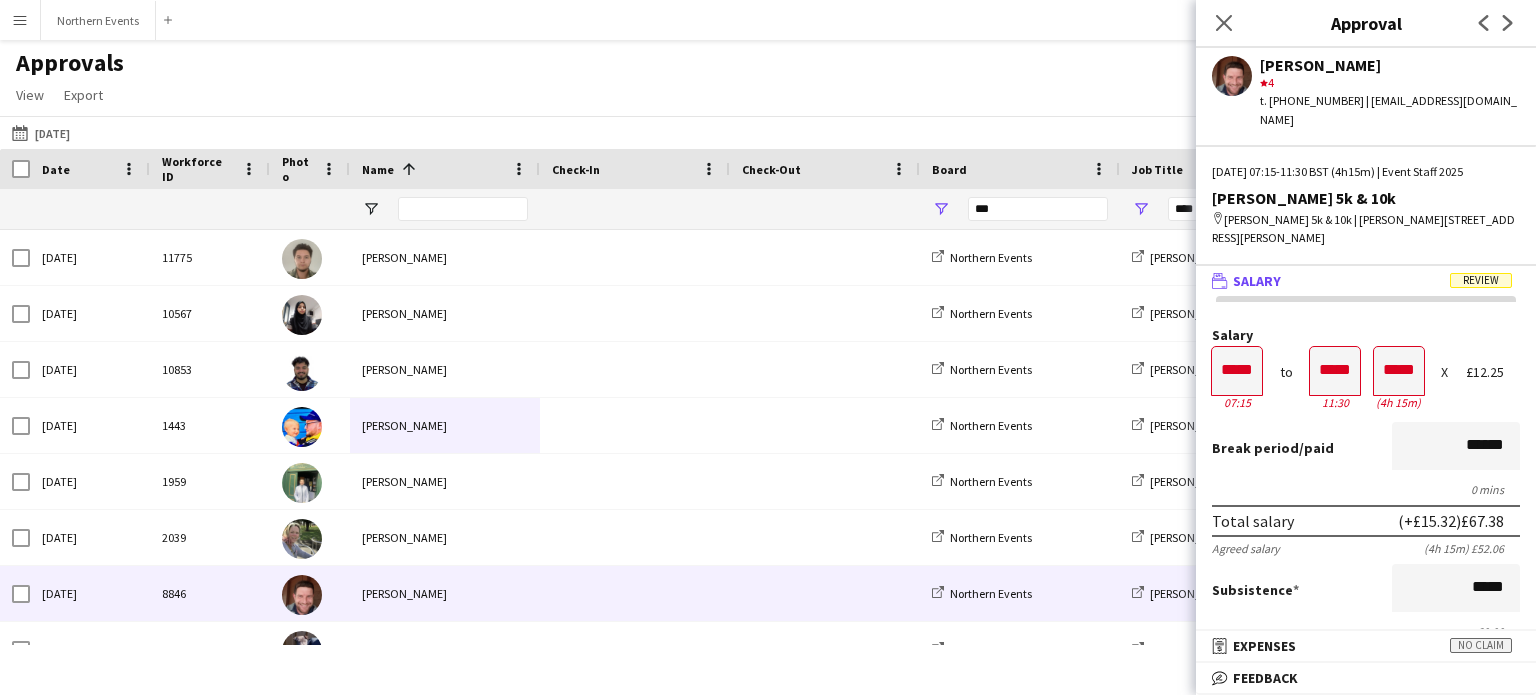 click on "Salary  *****  07:15   to  *****  11:30  *****  (4h 15m)   X   £12.25   Break period   /paid  ******  0 mins   Total salary   (+£15.32)   £67.38   Agreed salary   (4h 15m) £52.06   Subsistence  *****  £0.00   Fines gross deduction  *****  Fines net deduction  *****  Bonus  *****  Total amount   (+£15.32)   £67.38   Expenses budget   £0.00   Approve payment for £67.38   Force payment approval £67.38" at bounding box center (1366, 657) 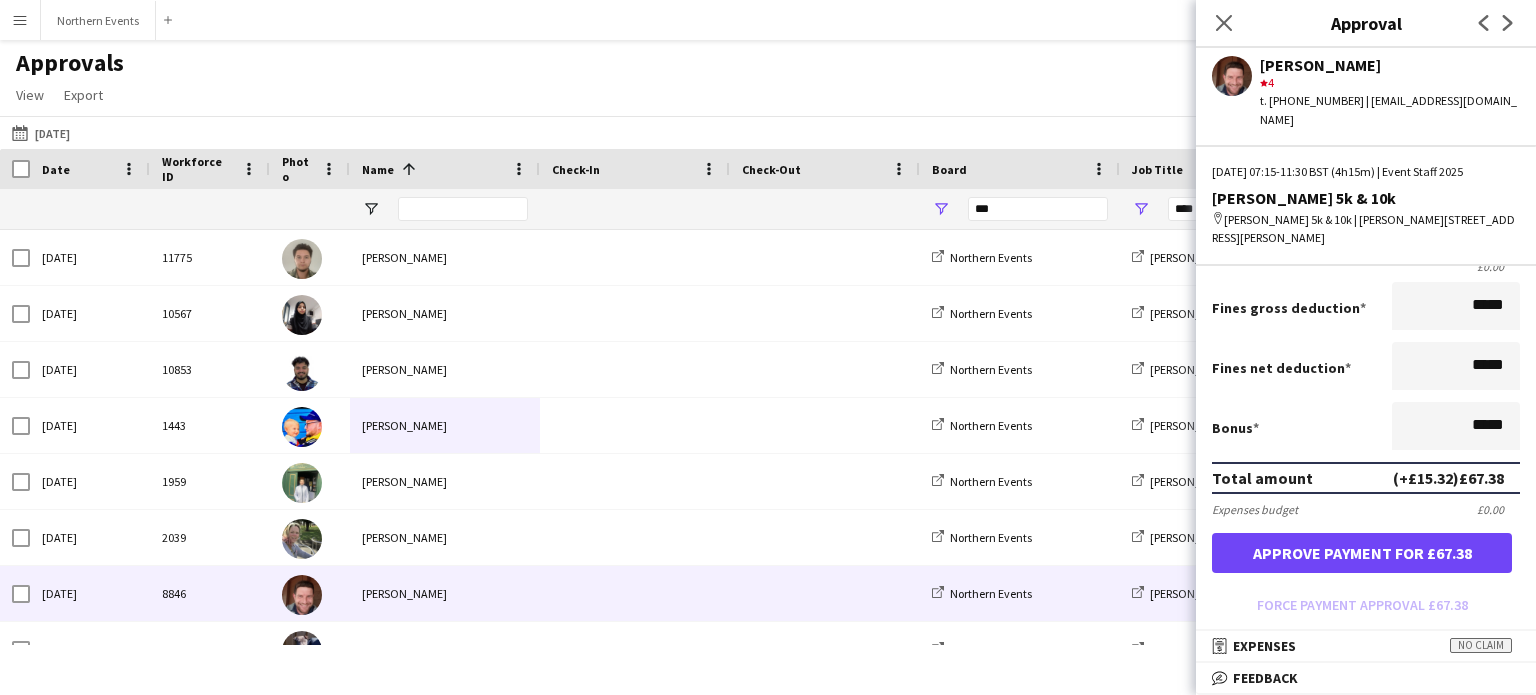 scroll, scrollTop: 440, scrollLeft: 0, axis: vertical 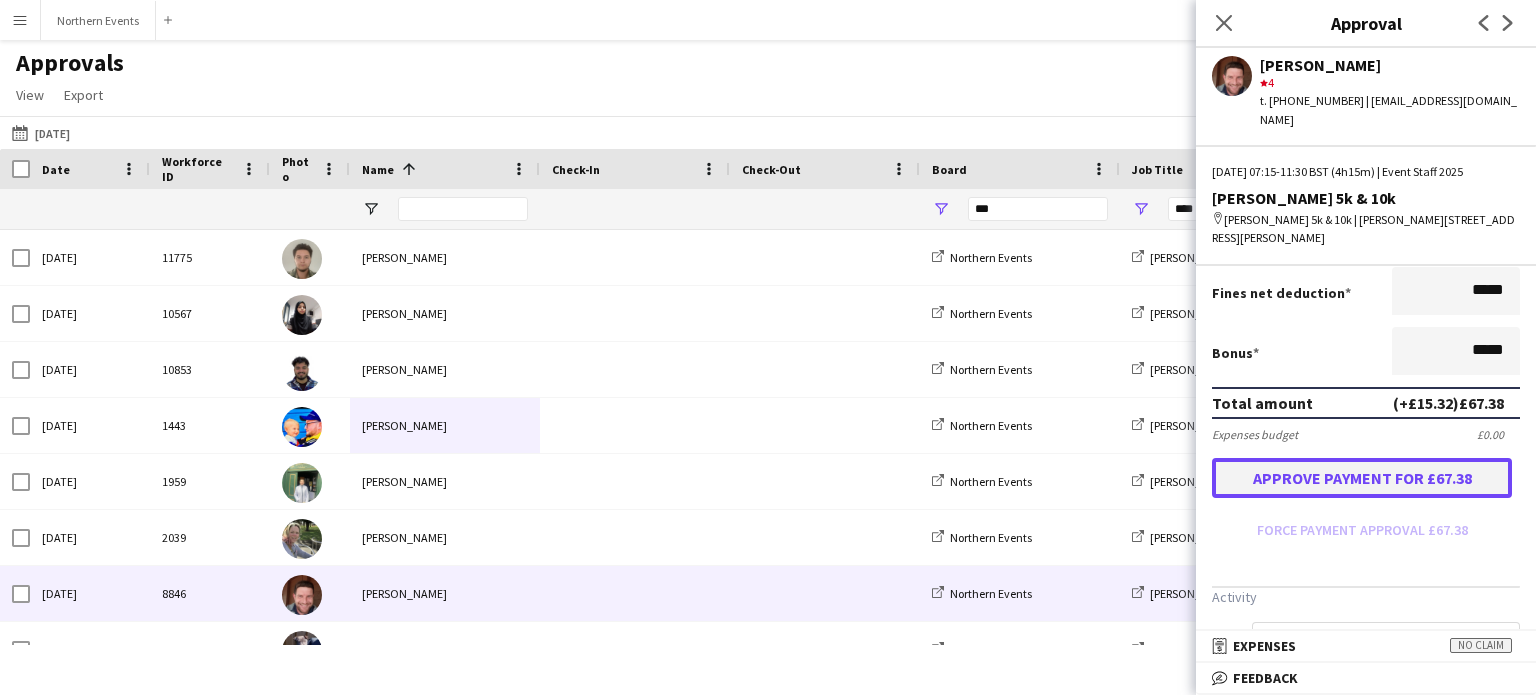 click on "Approve payment for £67.38" at bounding box center (1362, 478) 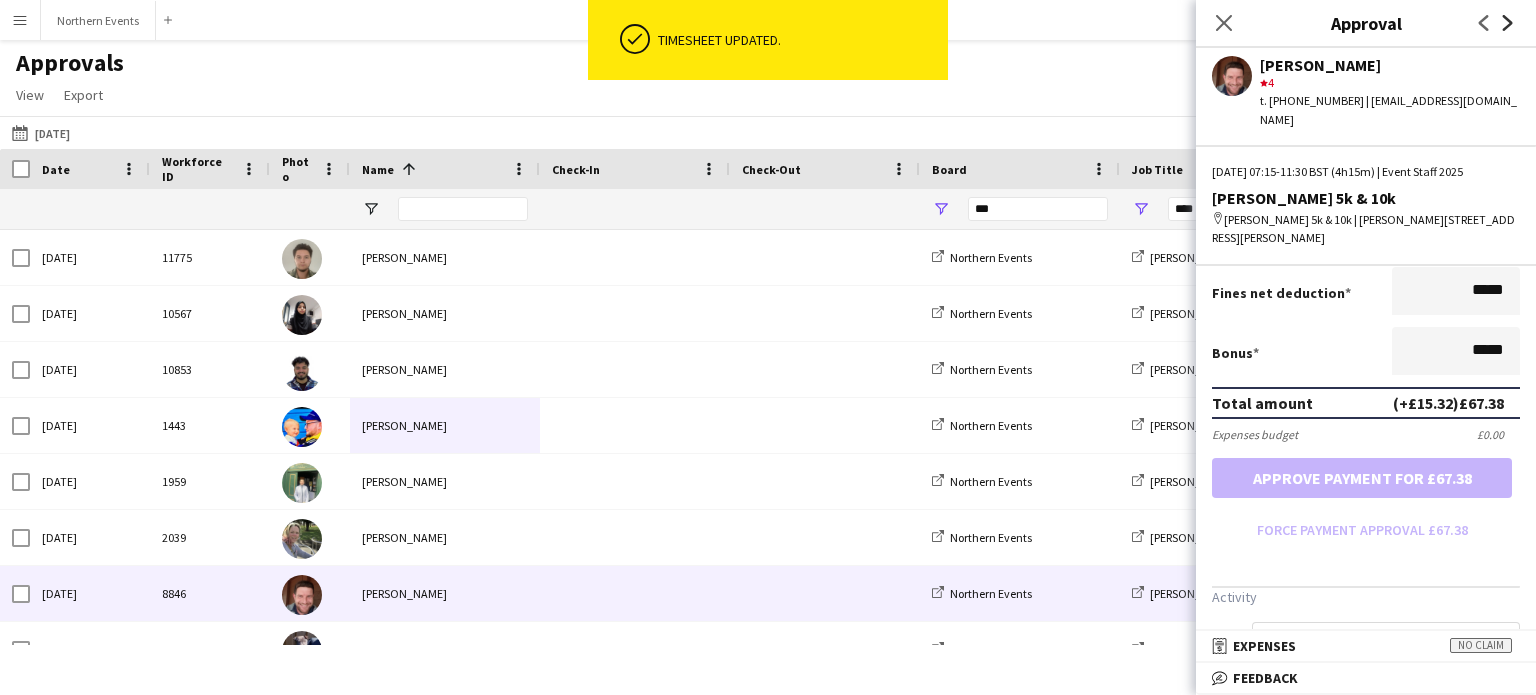 click on "Next" 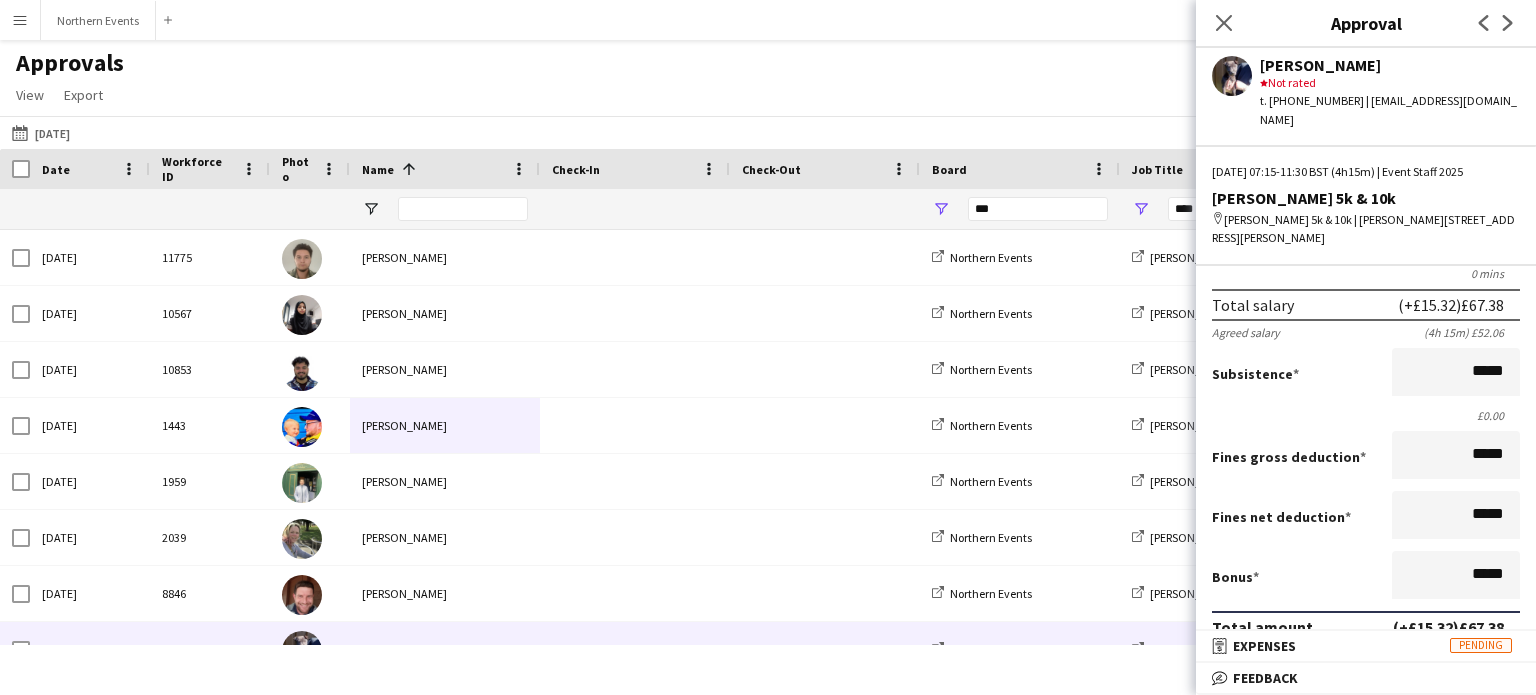 scroll, scrollTop: 145, scrollLeft: 0, axis: vertical 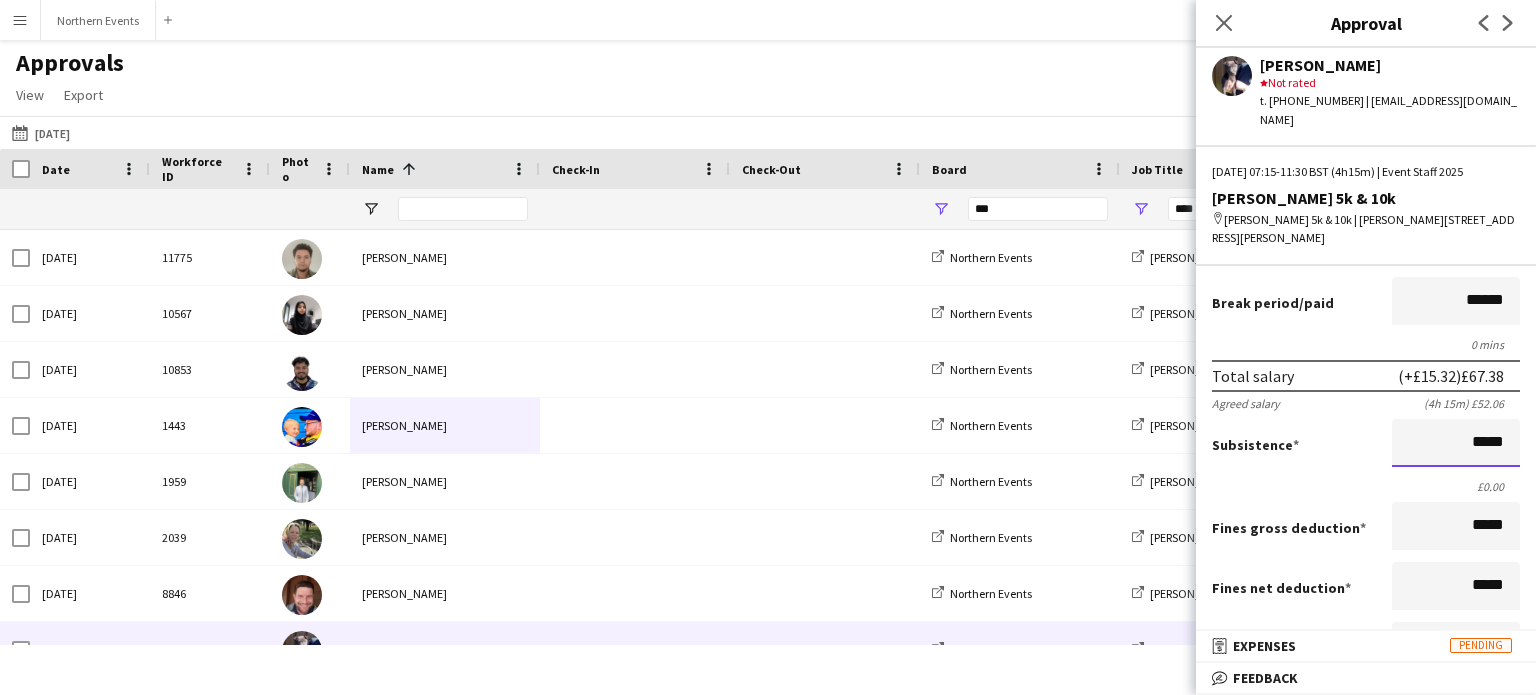 click on "*****" at bounding box center (1456, 443) 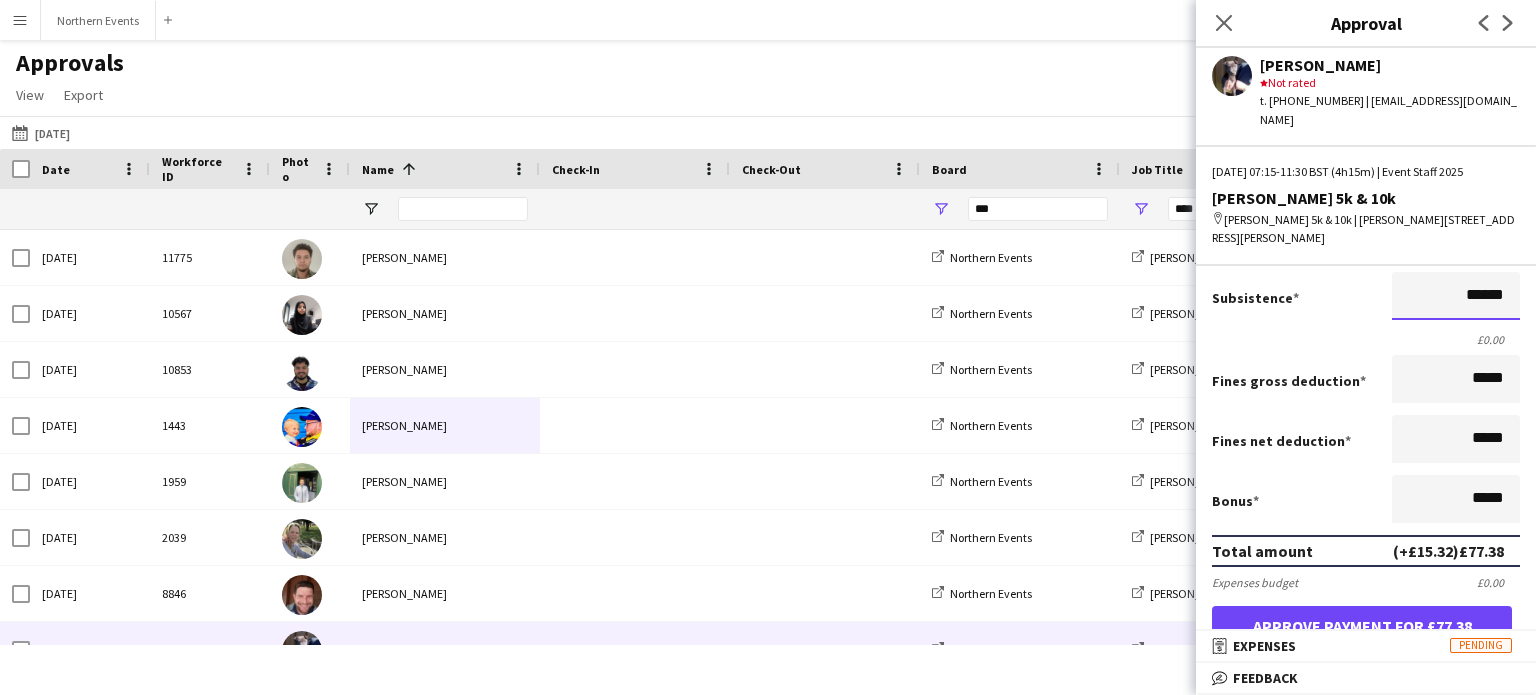 scroll, scrollTop: 445, scrollLeft: 0, axis: vertical 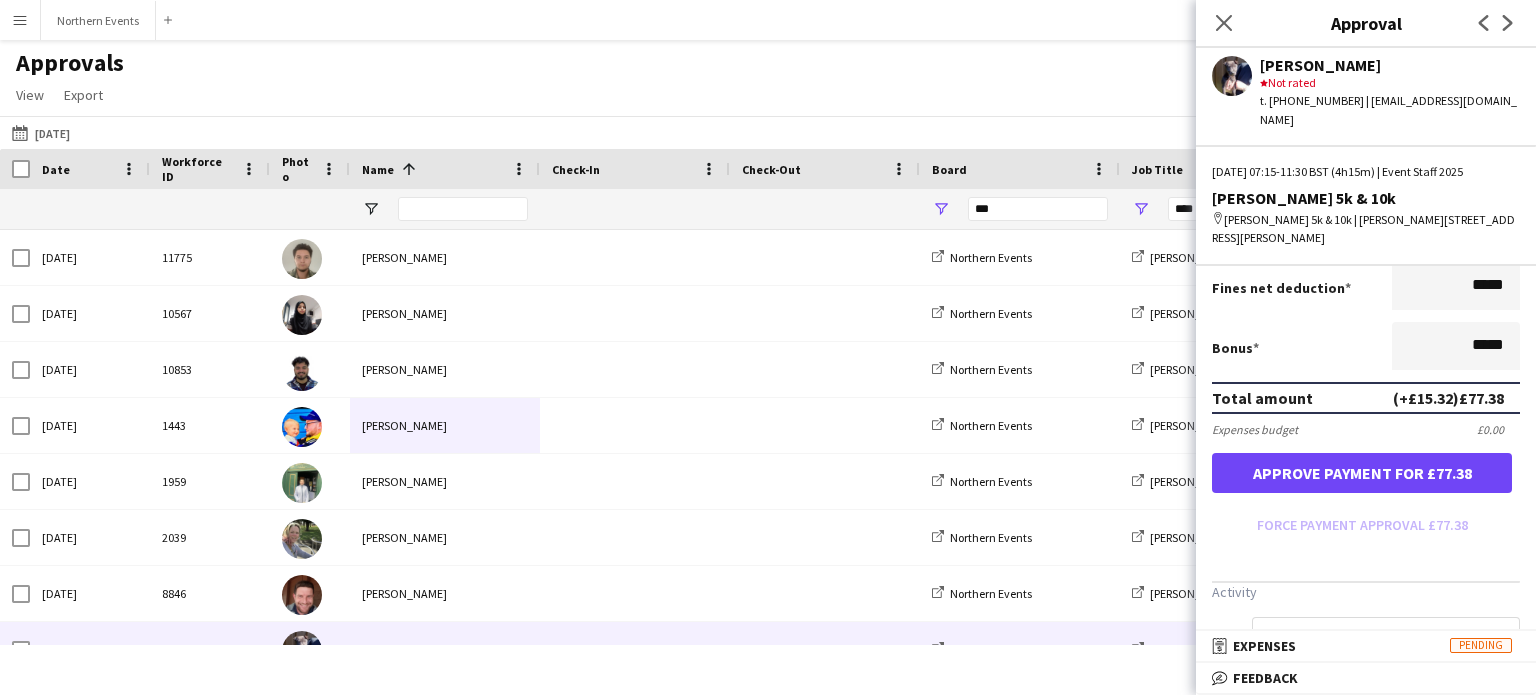 type on "******" 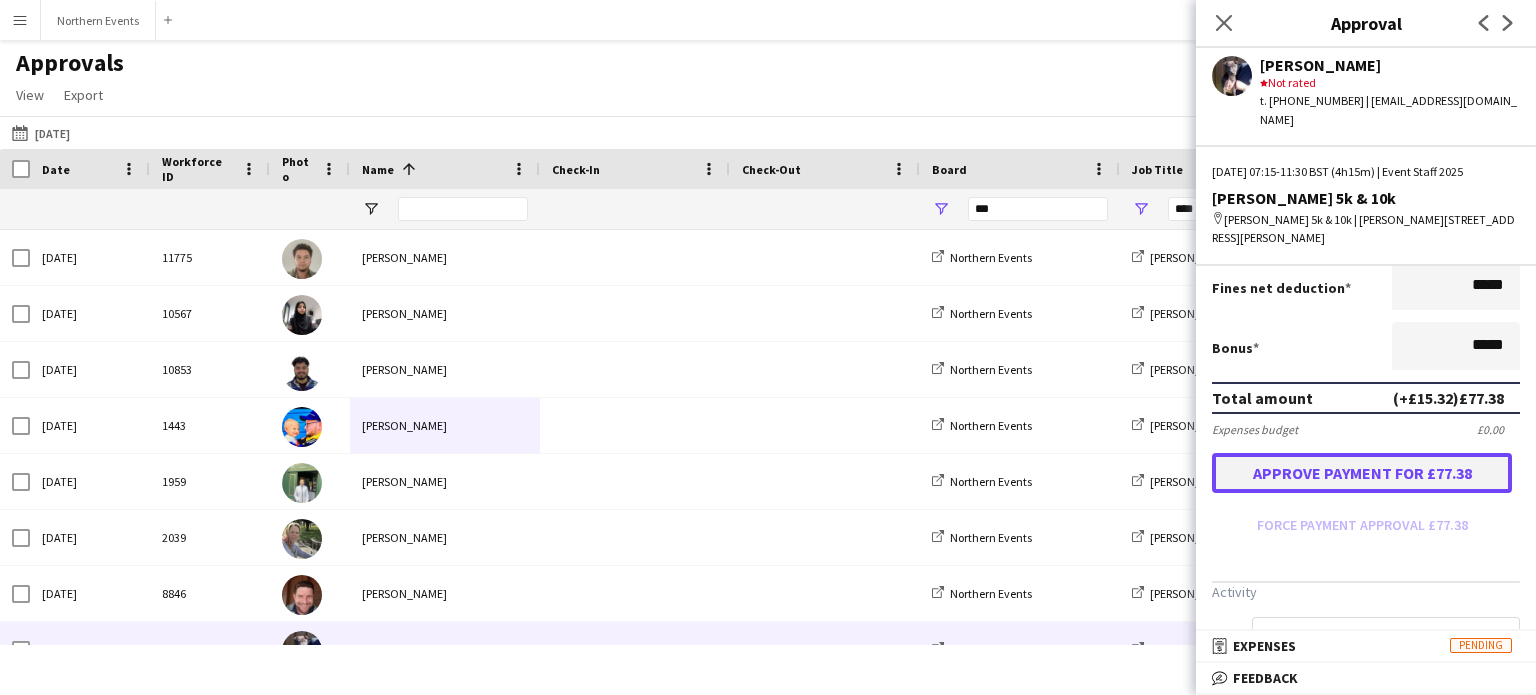 click on "Approve payment for £77.38" at bounding box center (1362, 473) 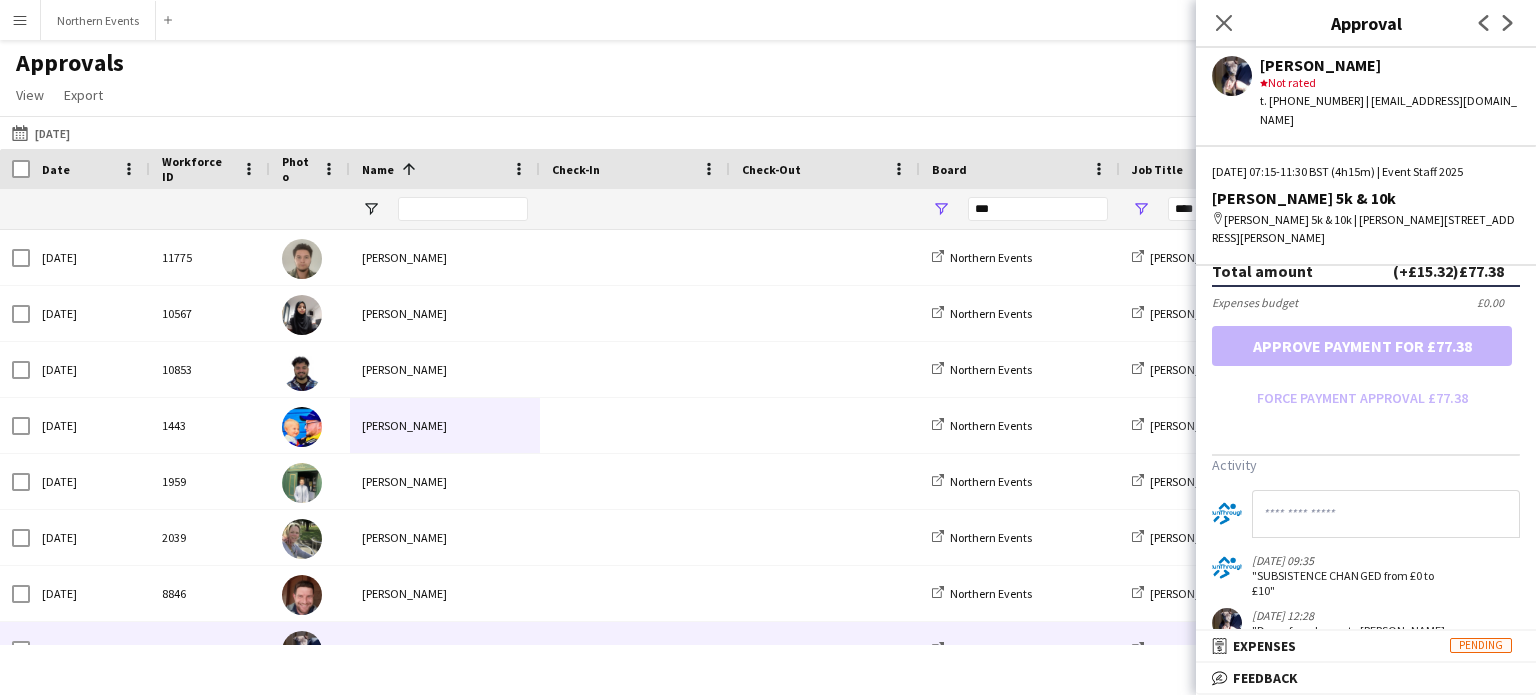 scroll, scrollTop: 700, scrollLeft: 0, axis: vertical 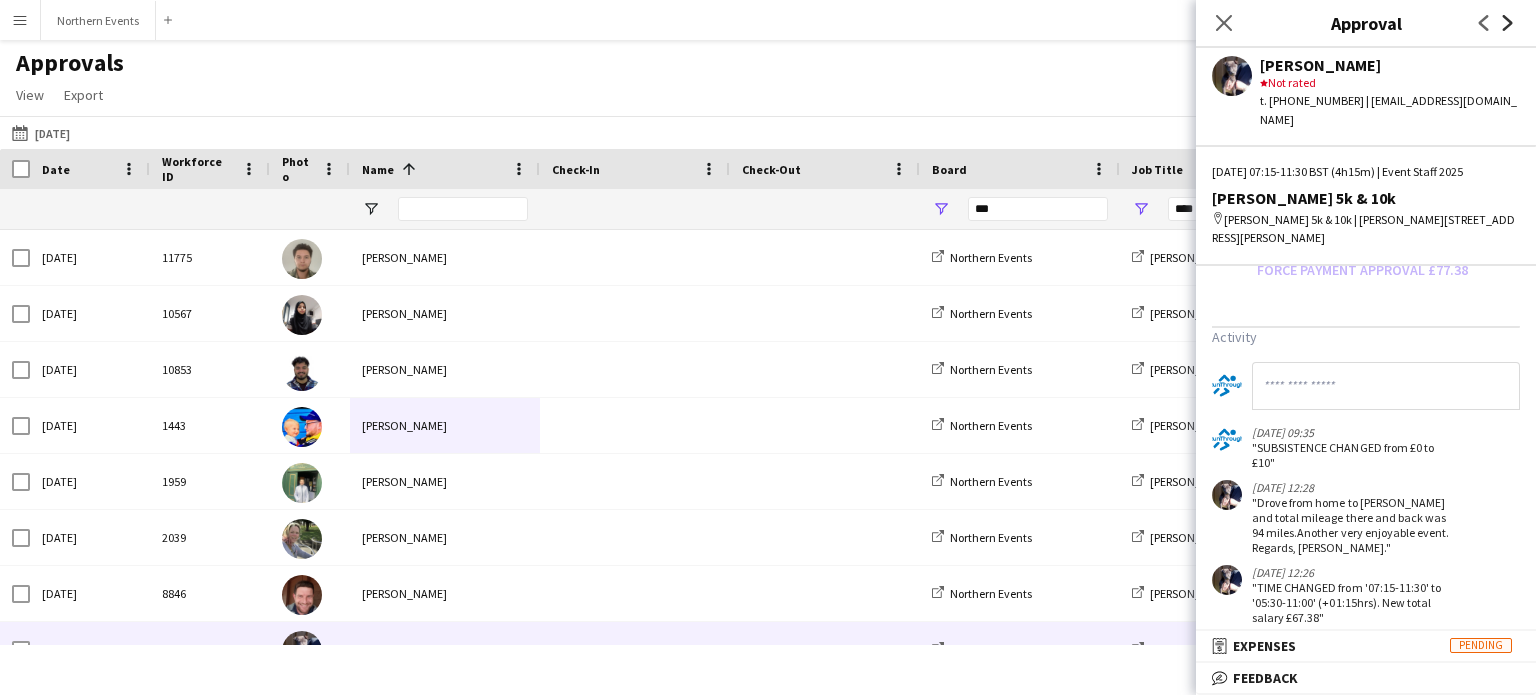 click on "Next" 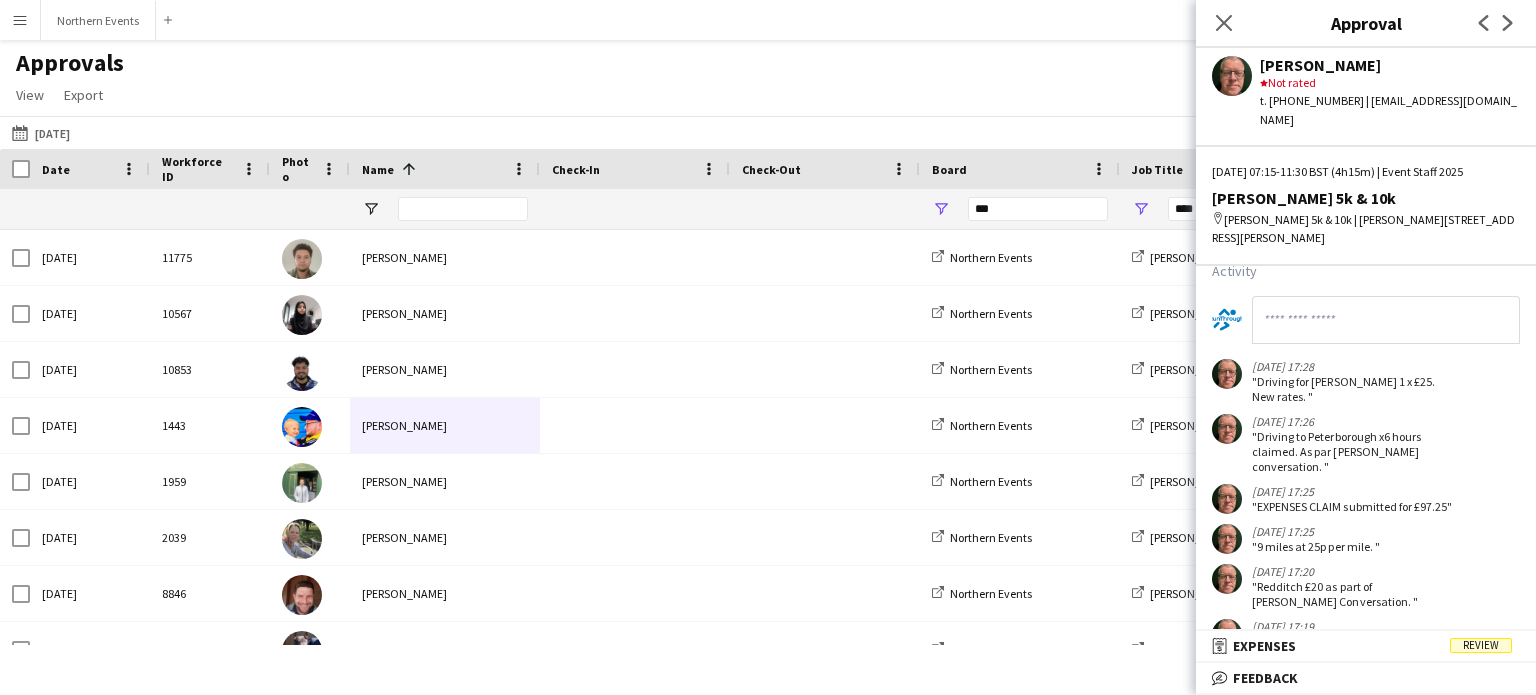 scroll, scrollTop: 800, scrollLeft: 0, axis: vertical 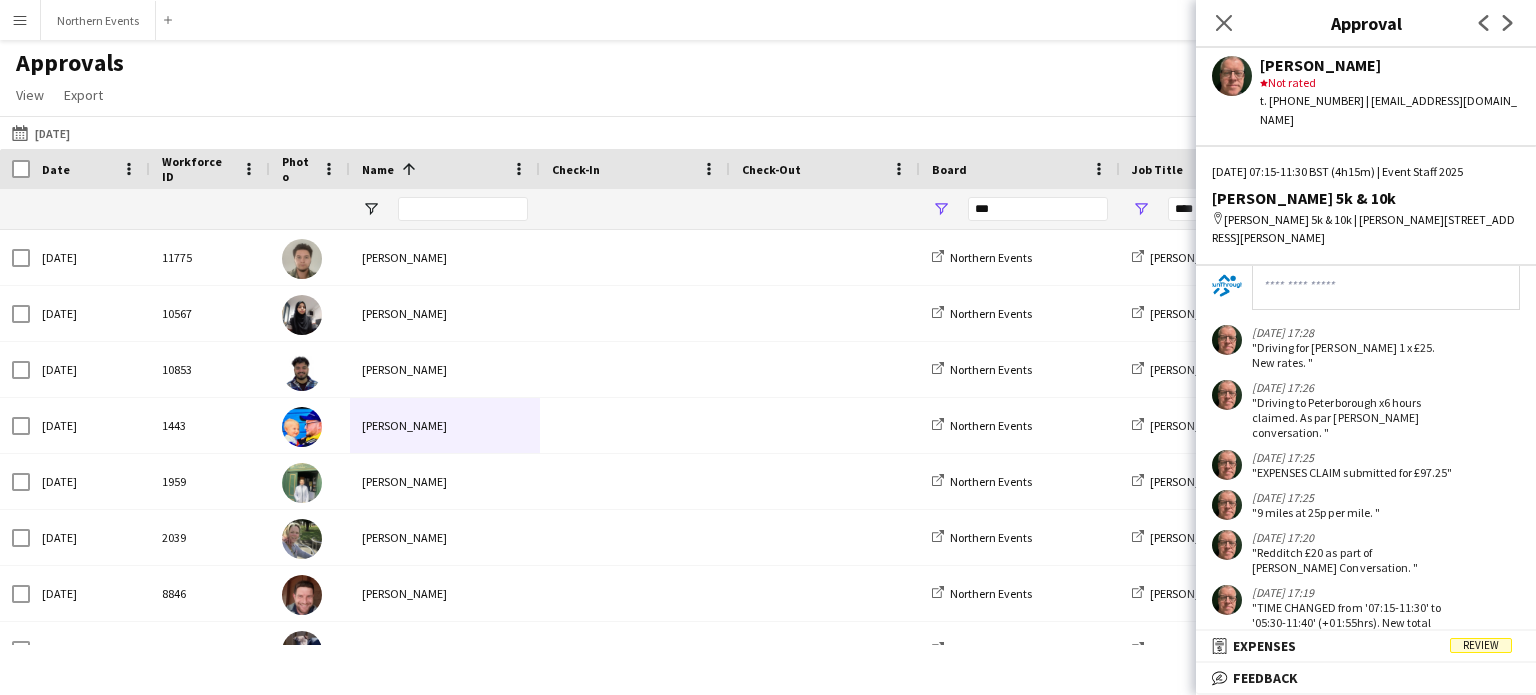 drag, startPoint x: 1392, startPoint y: 491, endPoint x: 1246, endPoint y: 487, distance: 146.05478 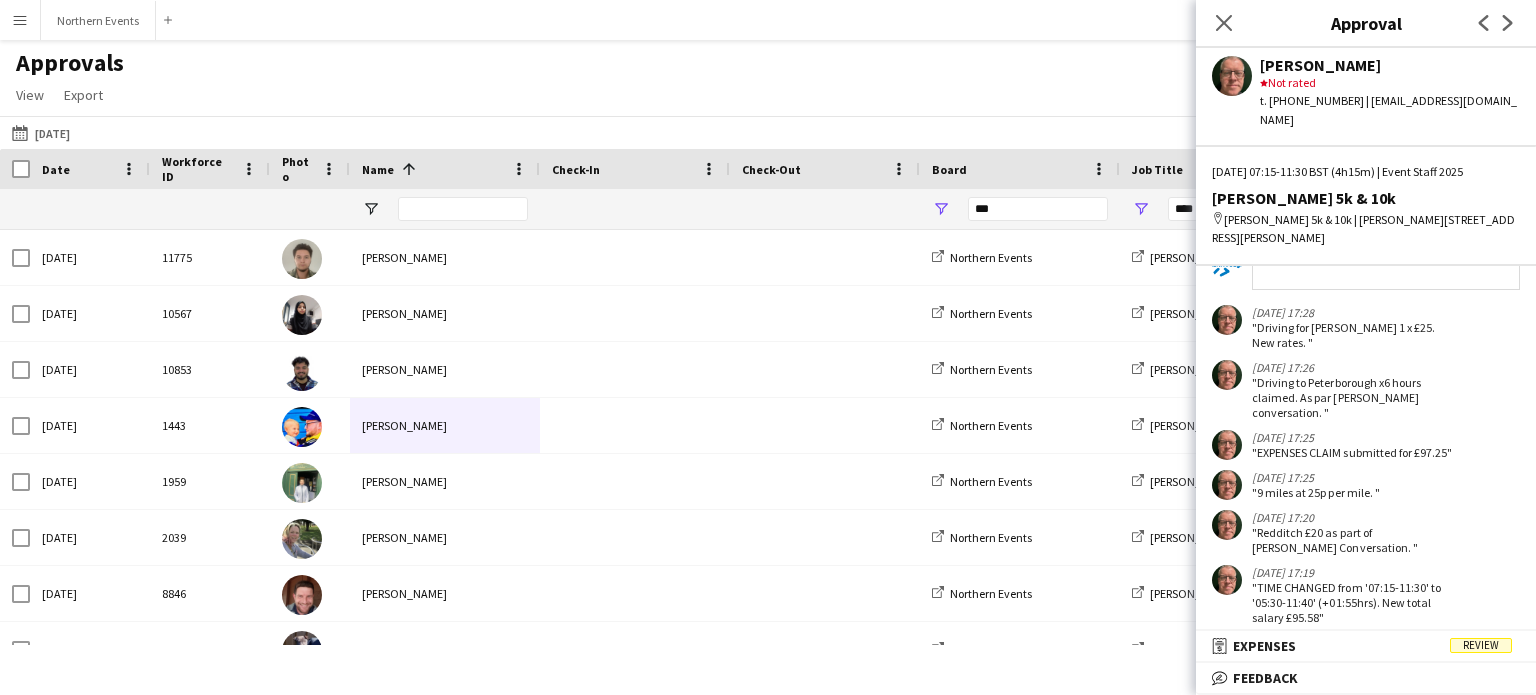 drag, startPoint x: 1256, startPoint y: 324, endPoint x: 1367, endPoint y: 603, distance: 300.26987 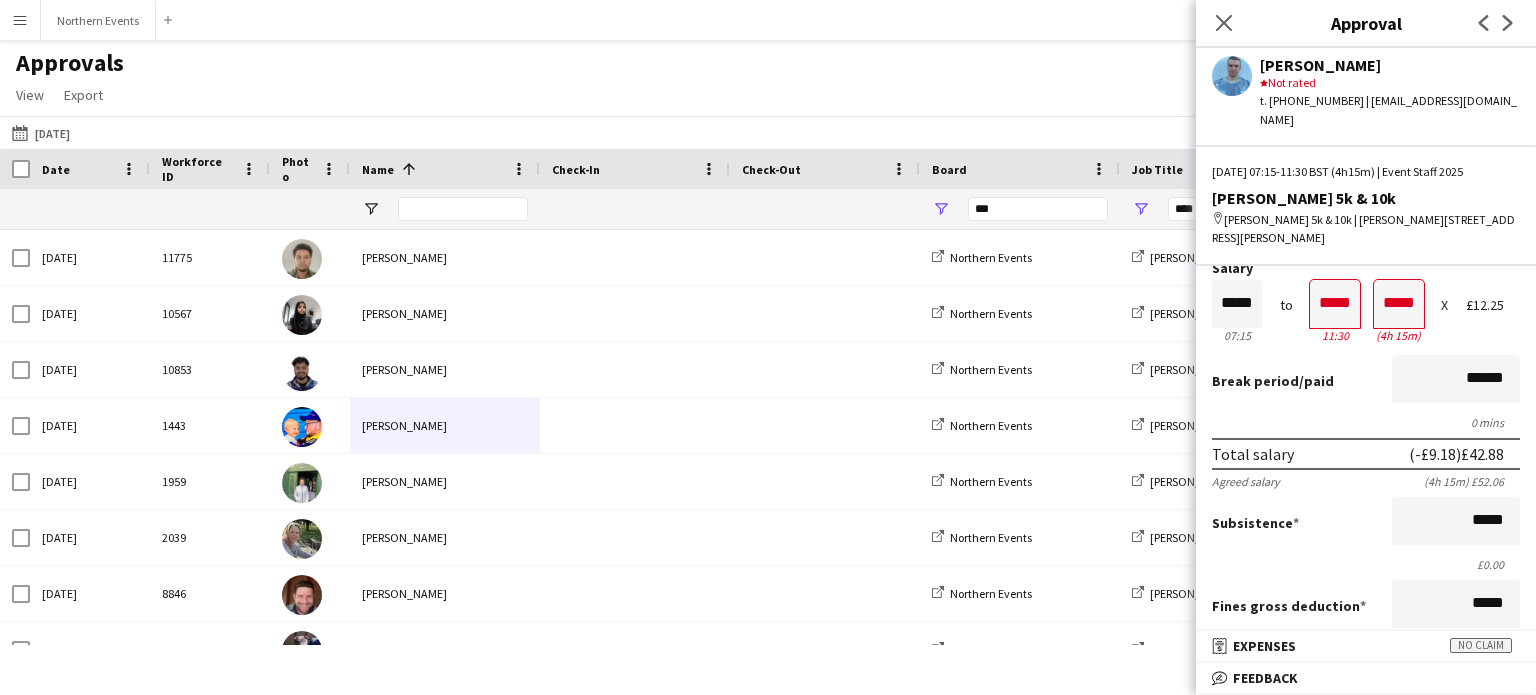 scroll, scrollTop: 100, scrollLeft: 0, axis: vertical 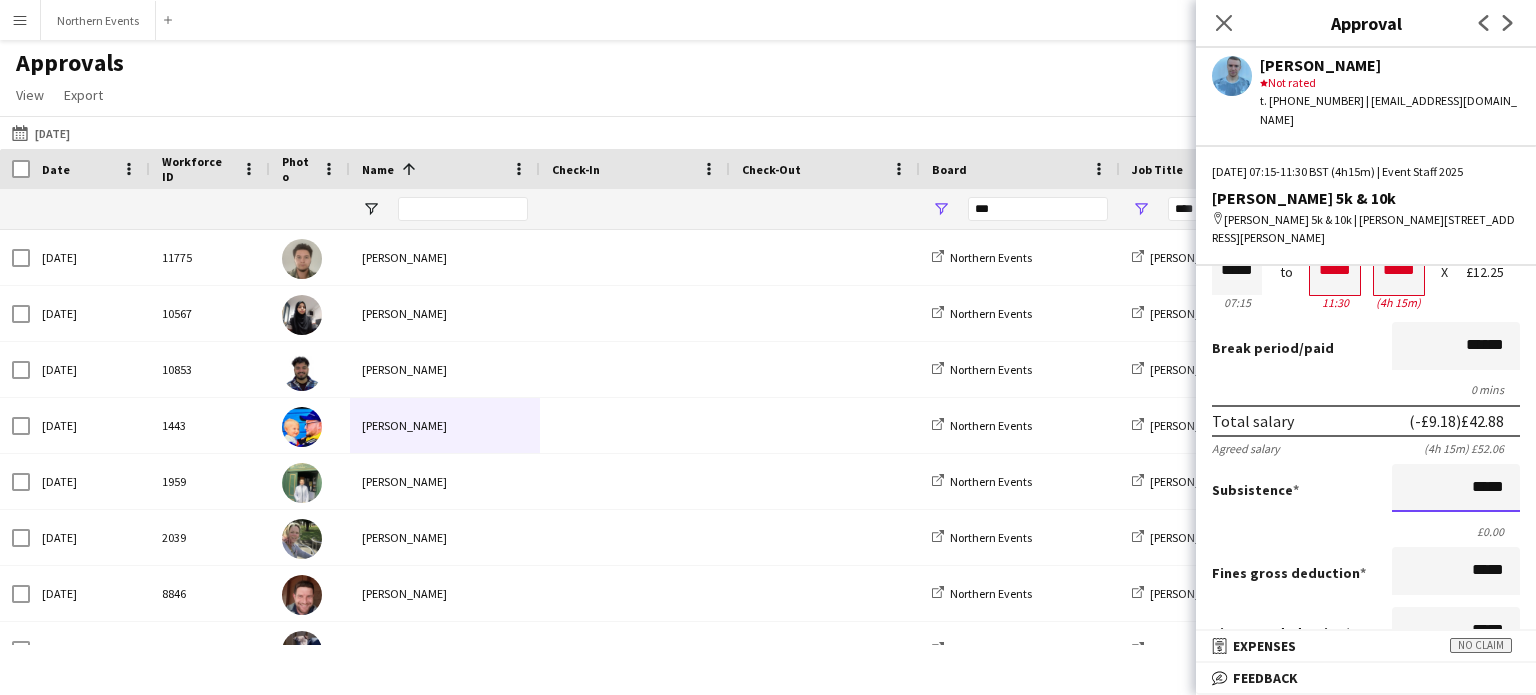 click on "*****" at bounding box center [1456, 488] 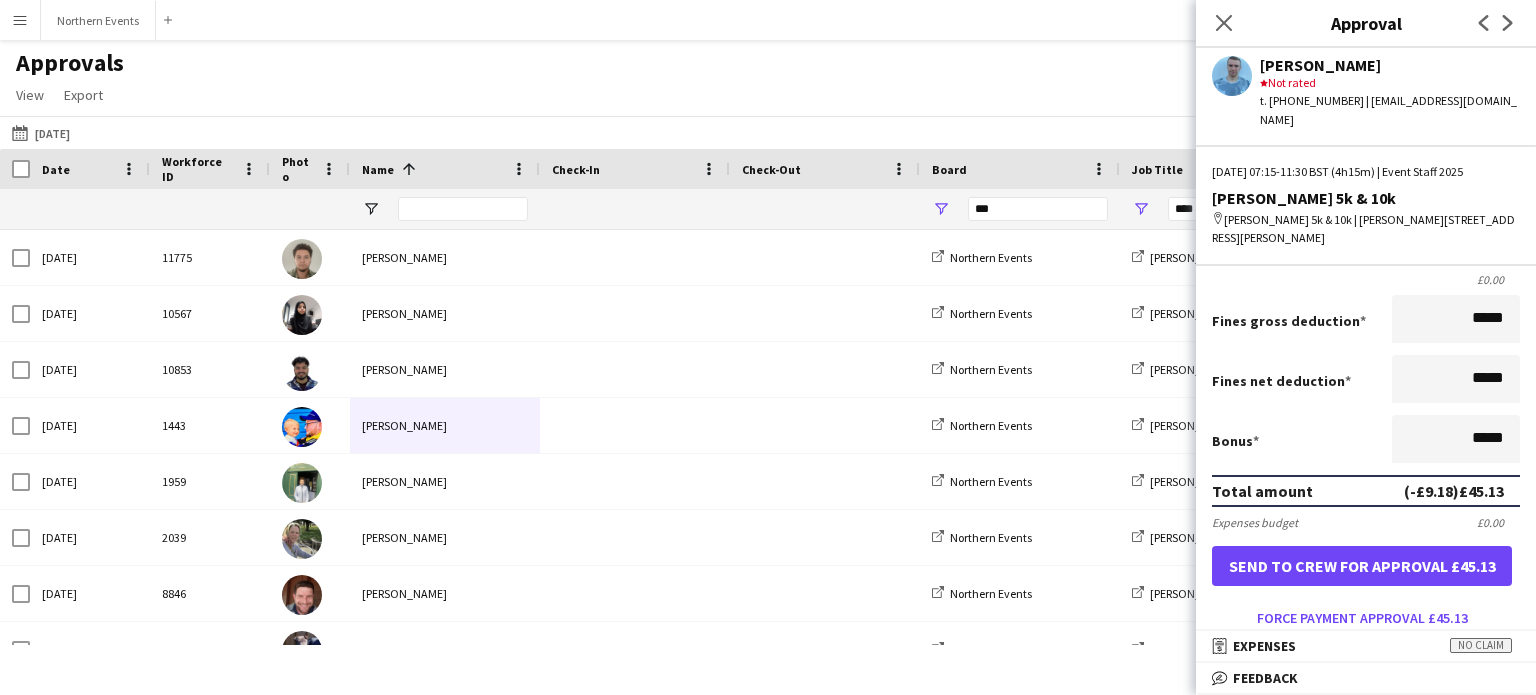 scroll, scrollTop: 400, scrollLeft: 0, axis: vertical 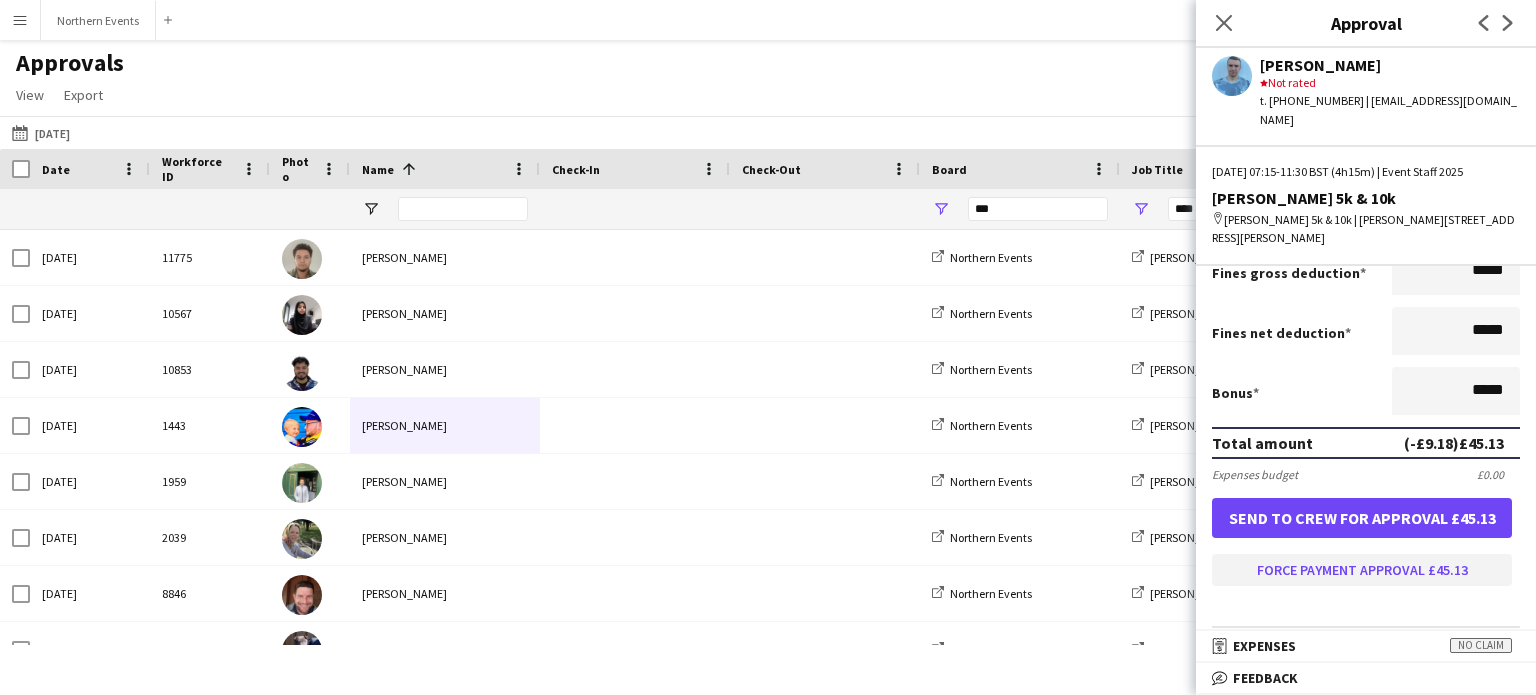 type on "*****" 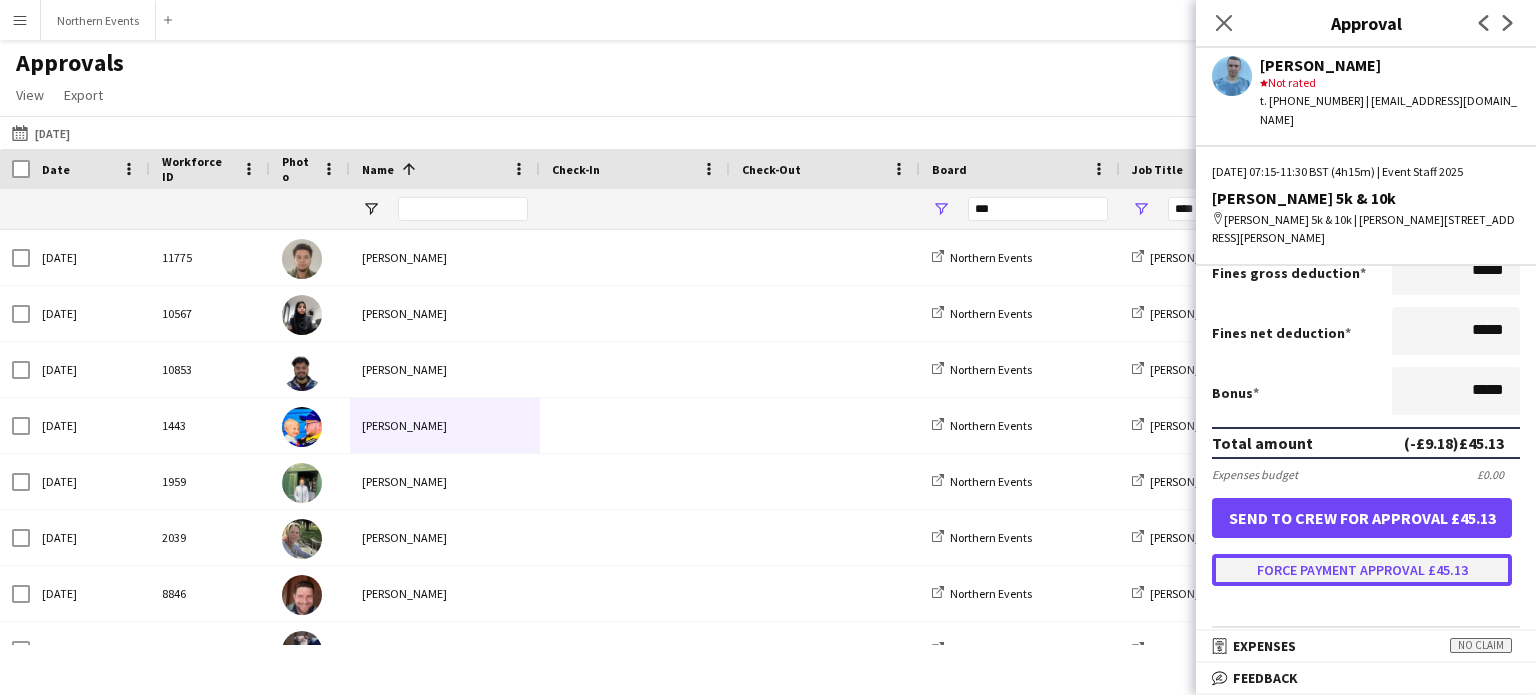 click on "Force payment approval £45.13" at bounding box center (1362, 570) 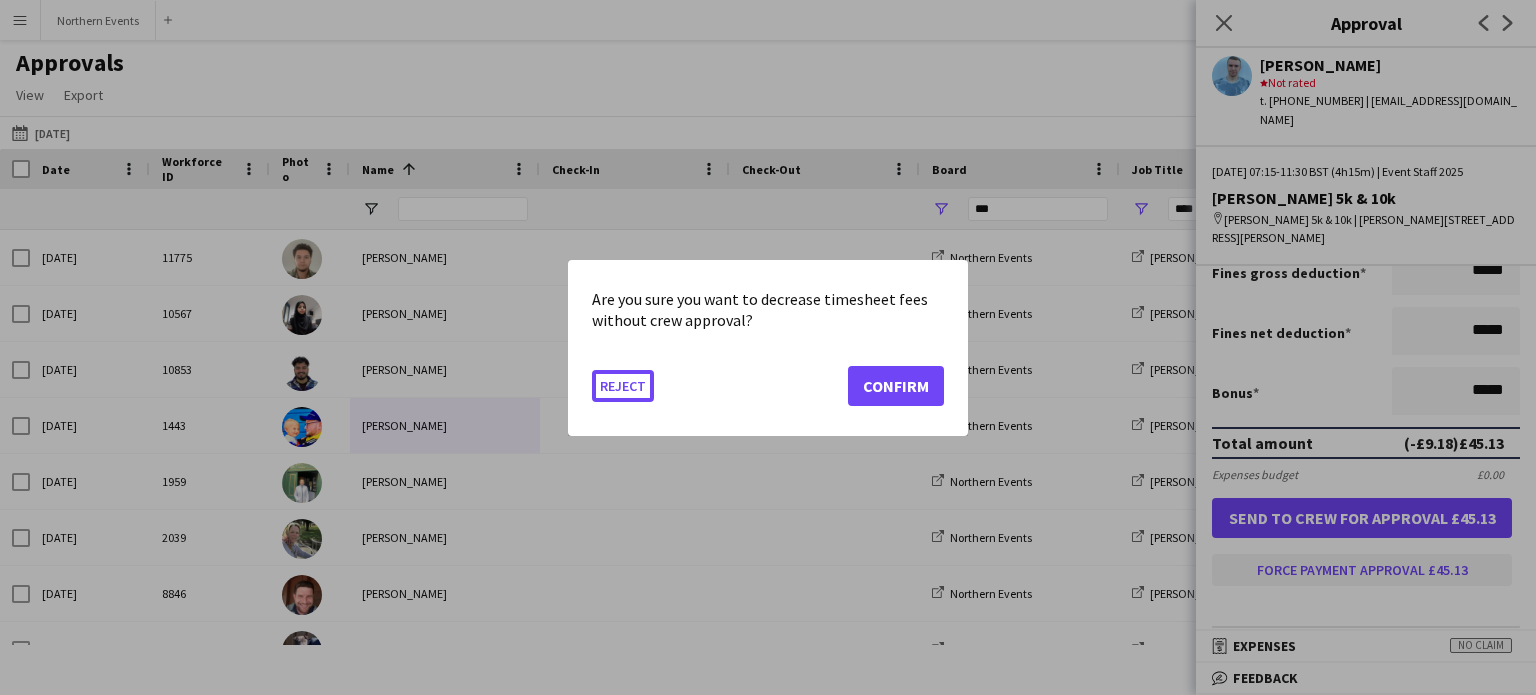 type 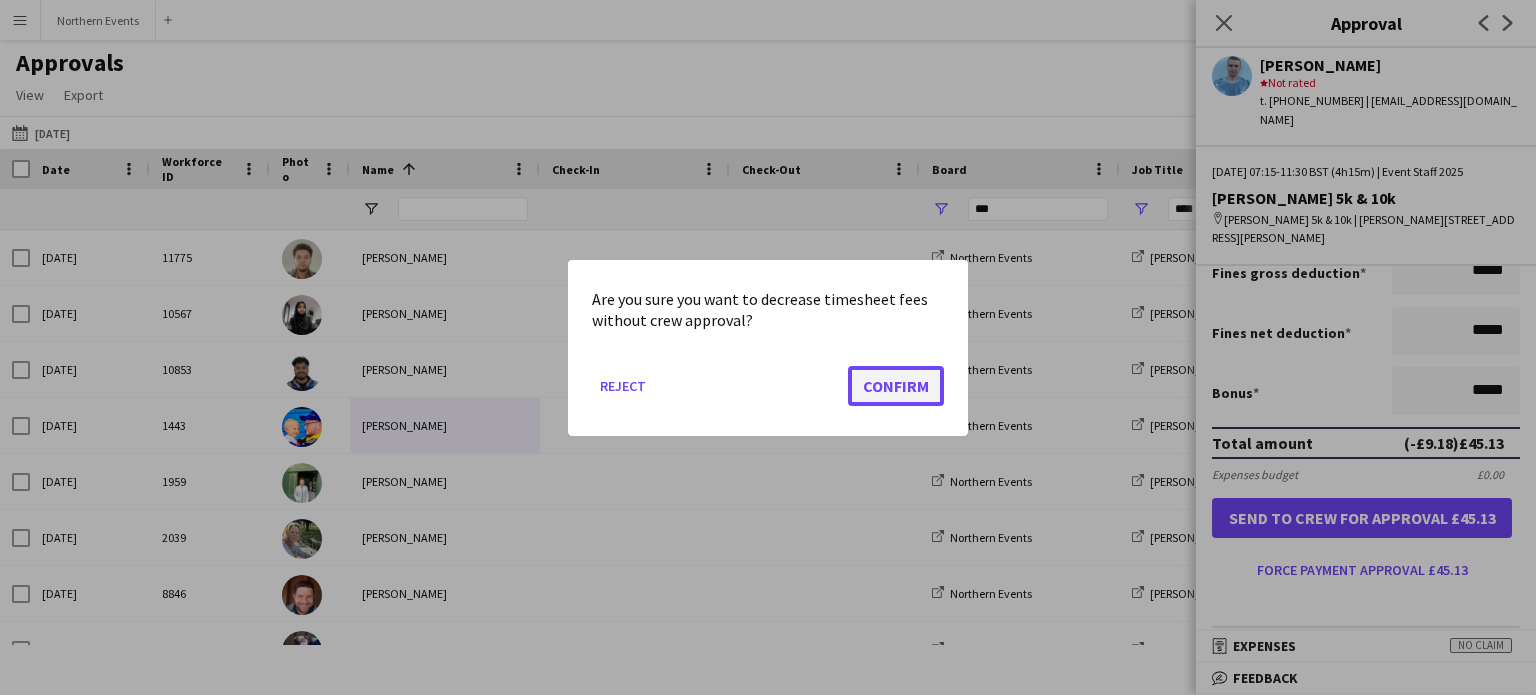 click on "Confirm" 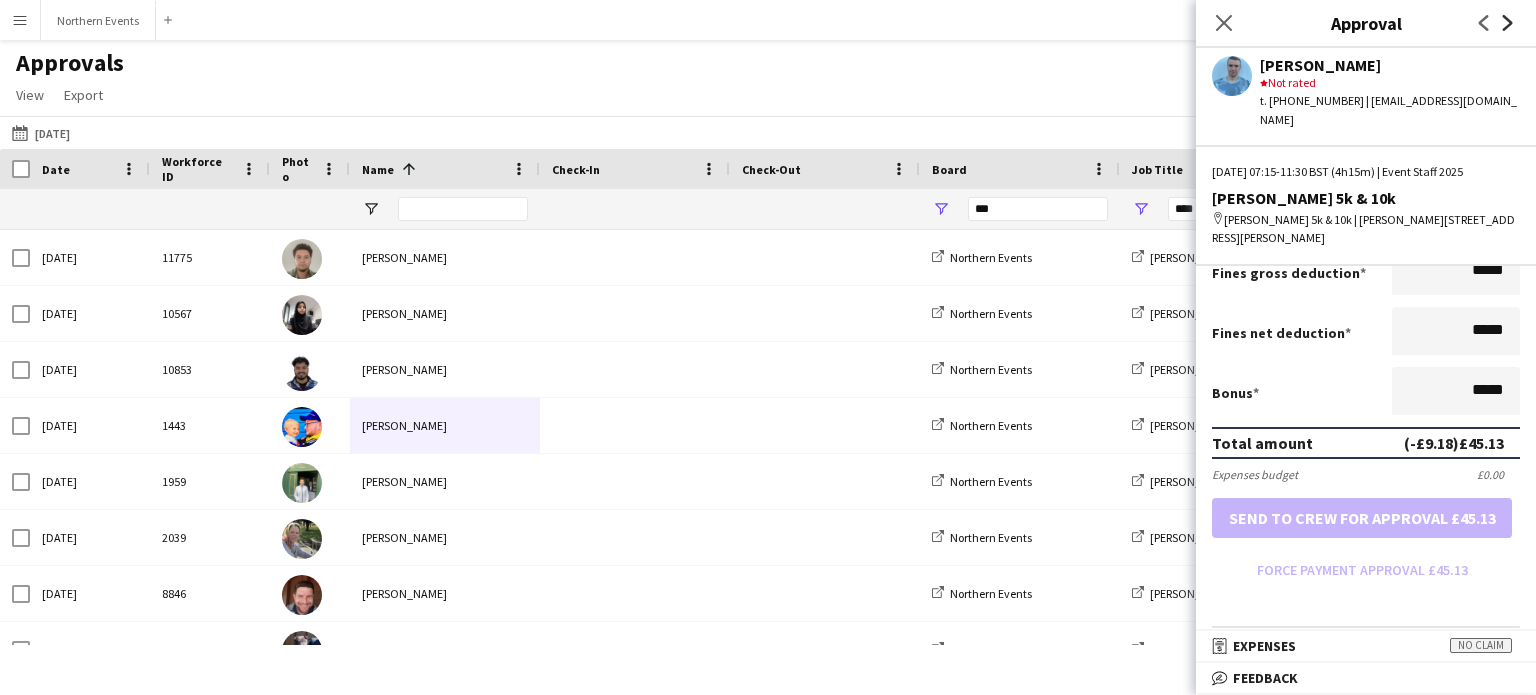 click 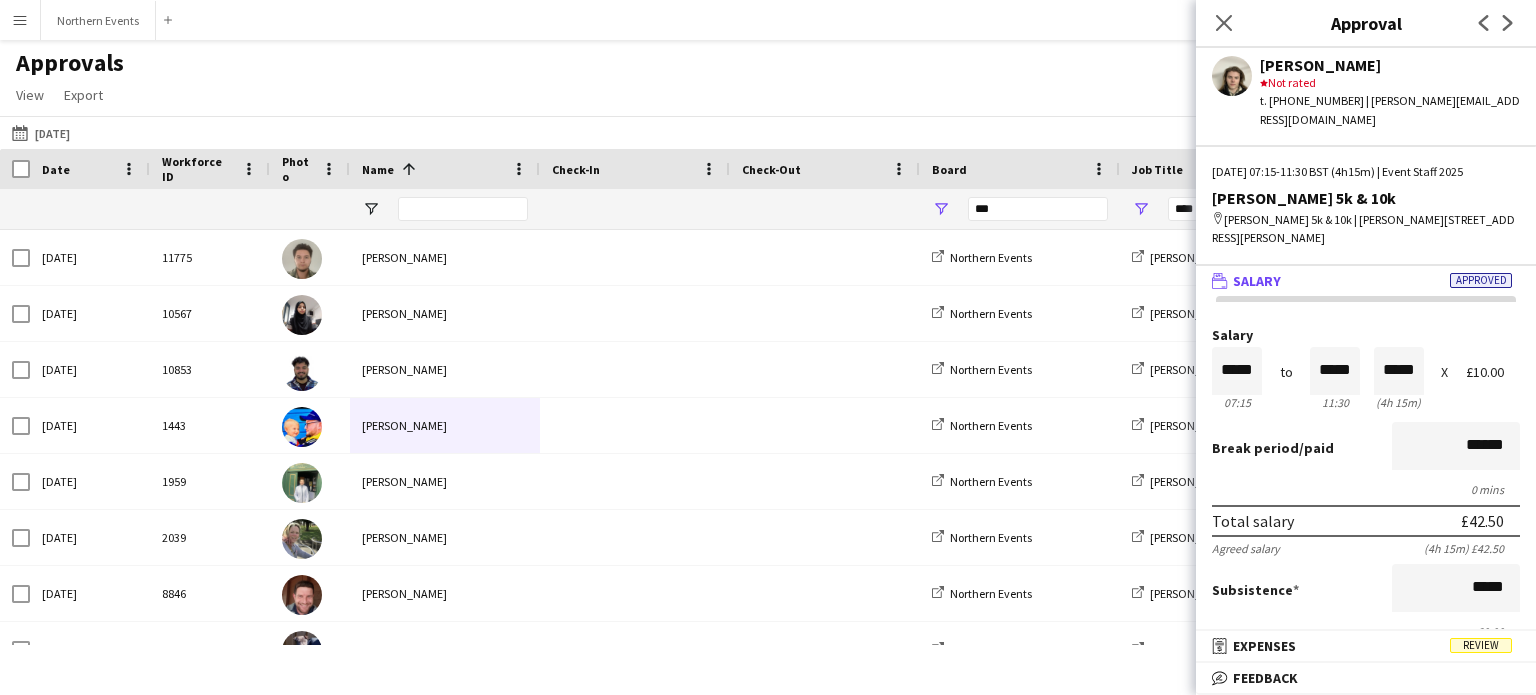 click on "[DATE] 07:15-11:30 BST (4h15m) | Event Staff 2025   [PERSON_NAME] 5k & 10k
map-marker
[PERSON_NAME] 5k & 10k | [PERSON_NAME][STREET_ADDRESS][PERSON_NAME]" 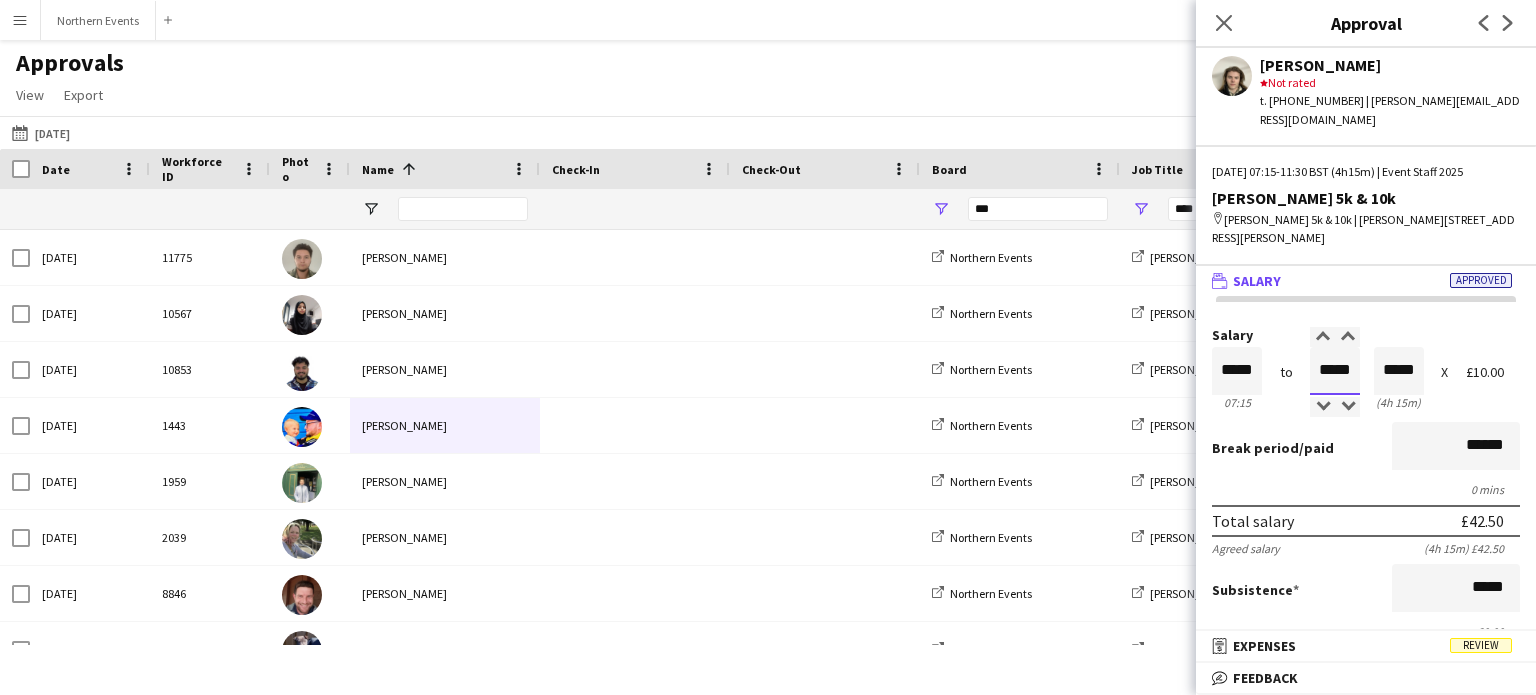 drag, startPoint x: 1333, startPoint y: 356, endPoint x: 1348, endPoint y: 341, distance: 21.213203 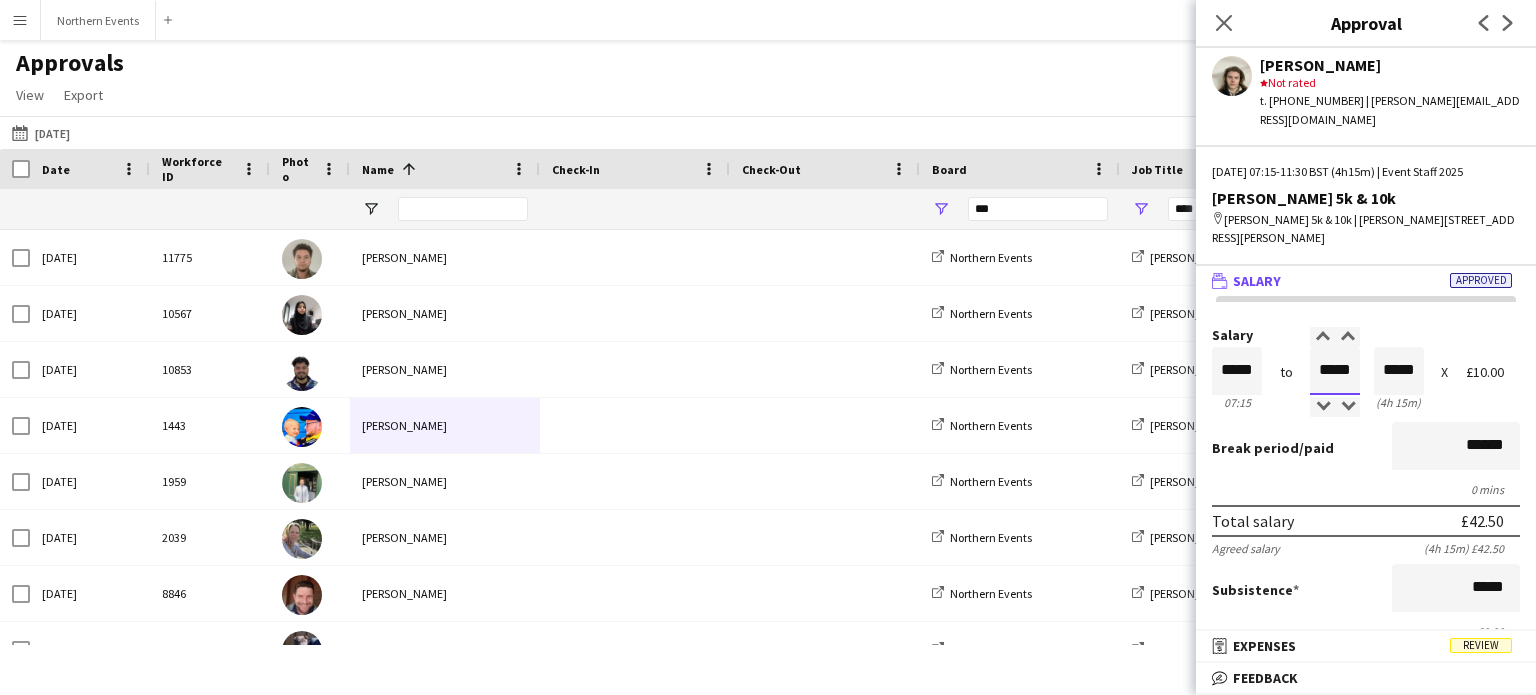 click on "Salary  *****  07:15   to  *****  11:30  *****  (4h 15m)   X   £10.00" at bounding box center [1366, 371] 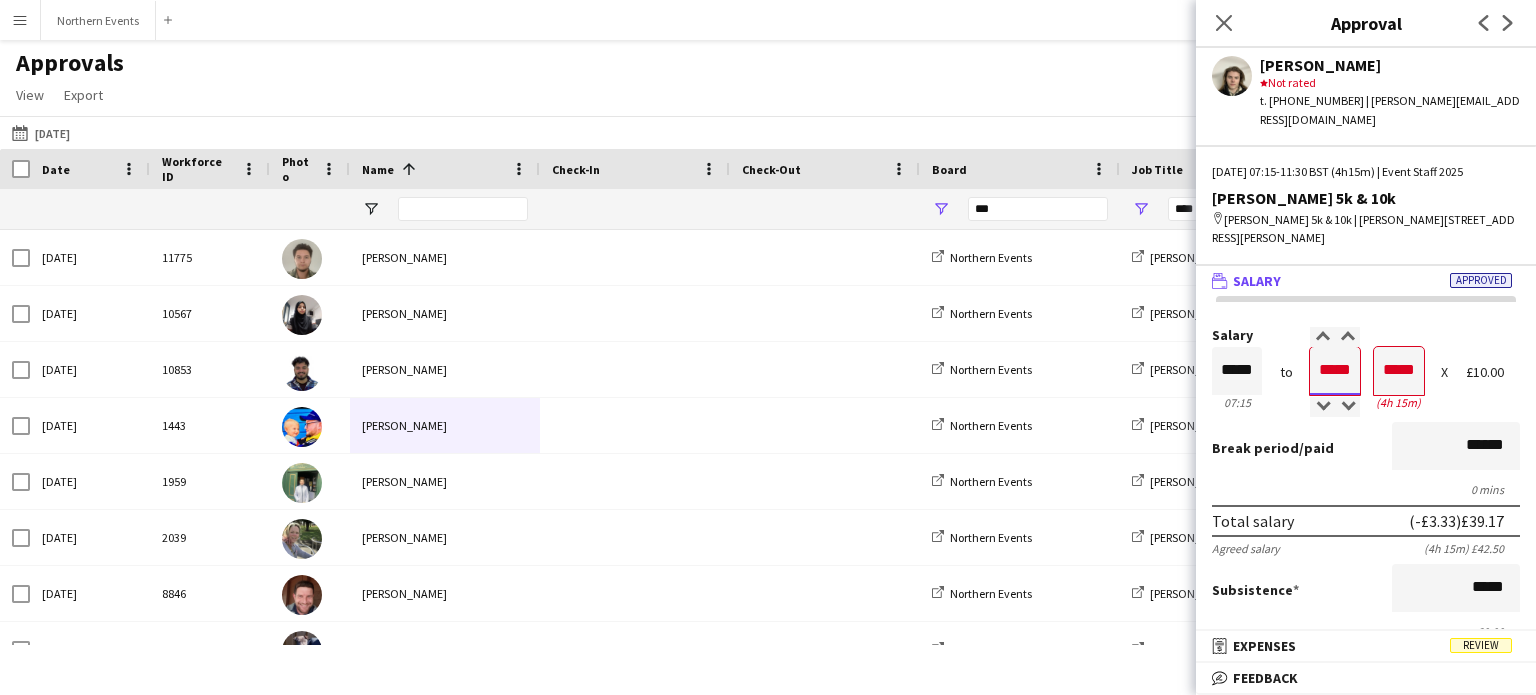 type on "*****" 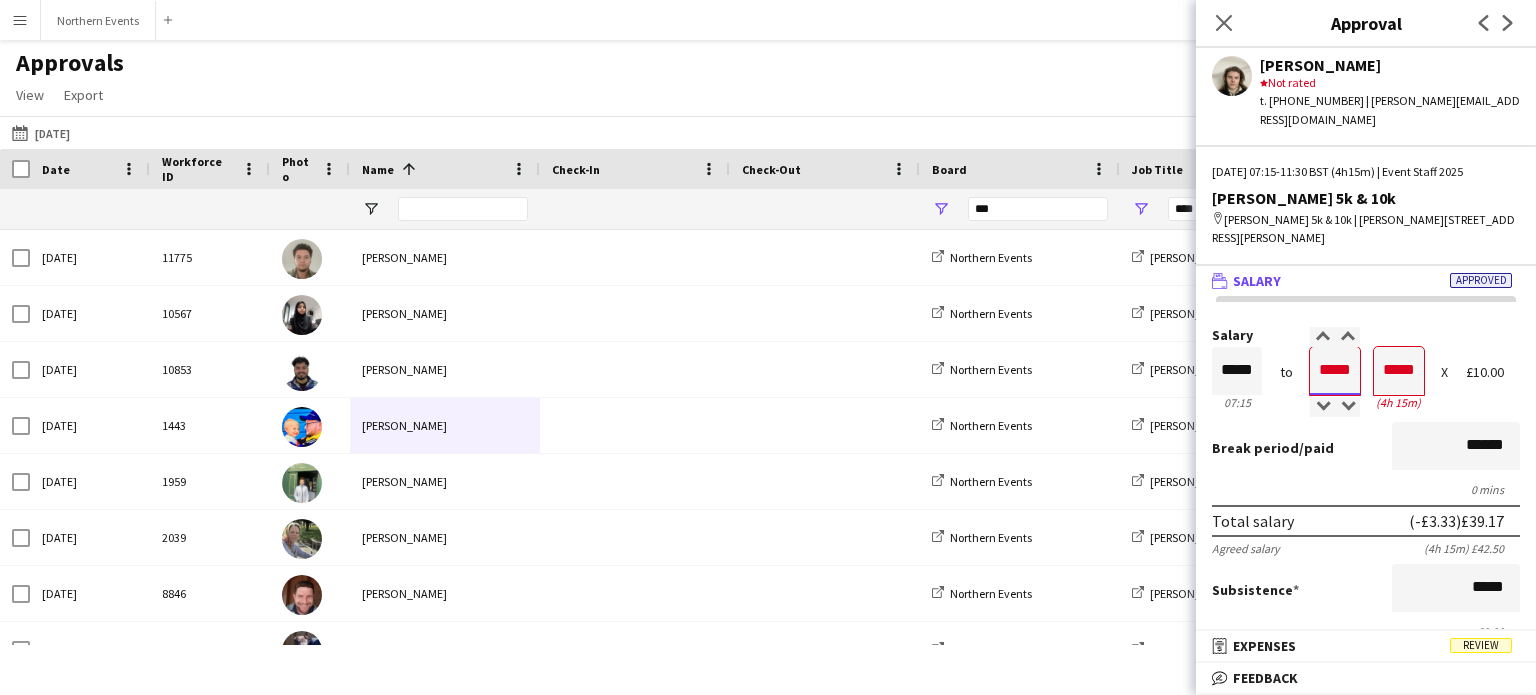 type on "*****" 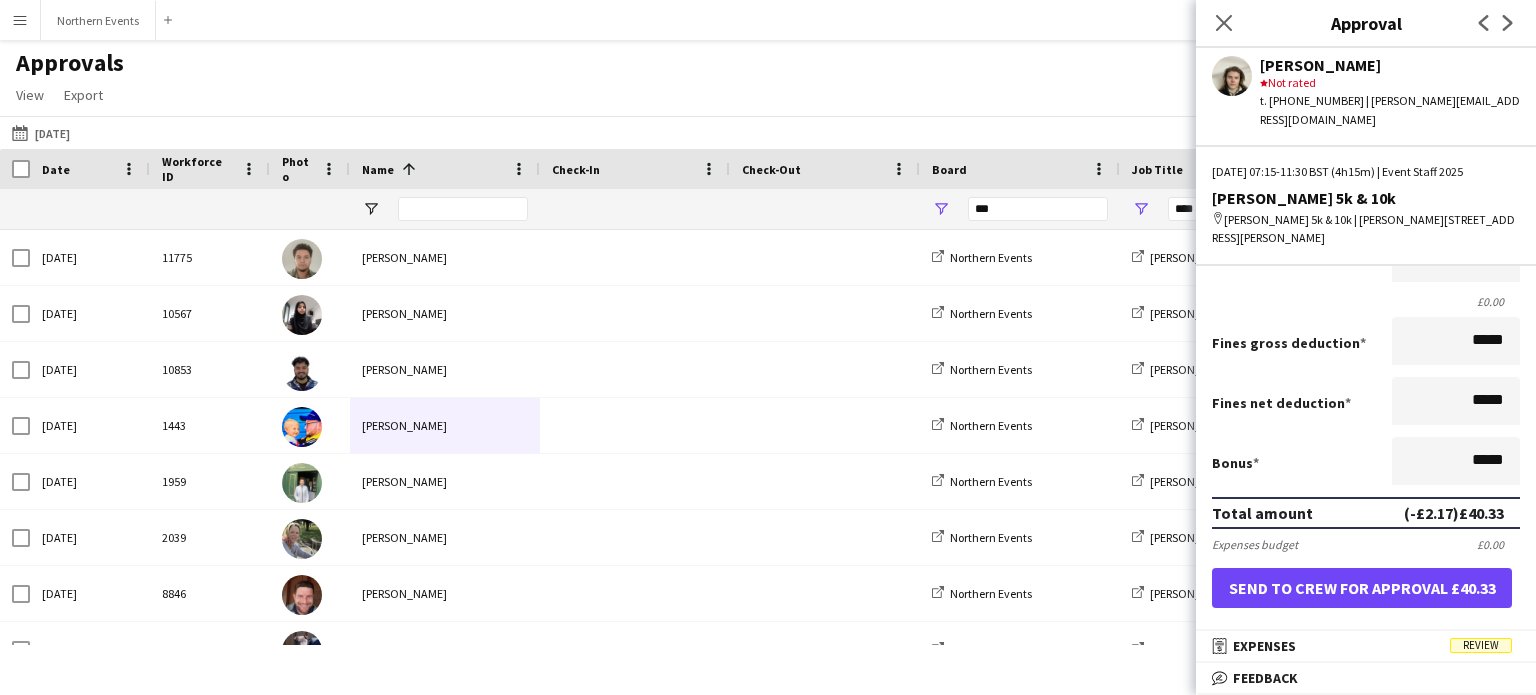 scroll, scrollTop: 231, scrollLeft: 0, axis: vertical 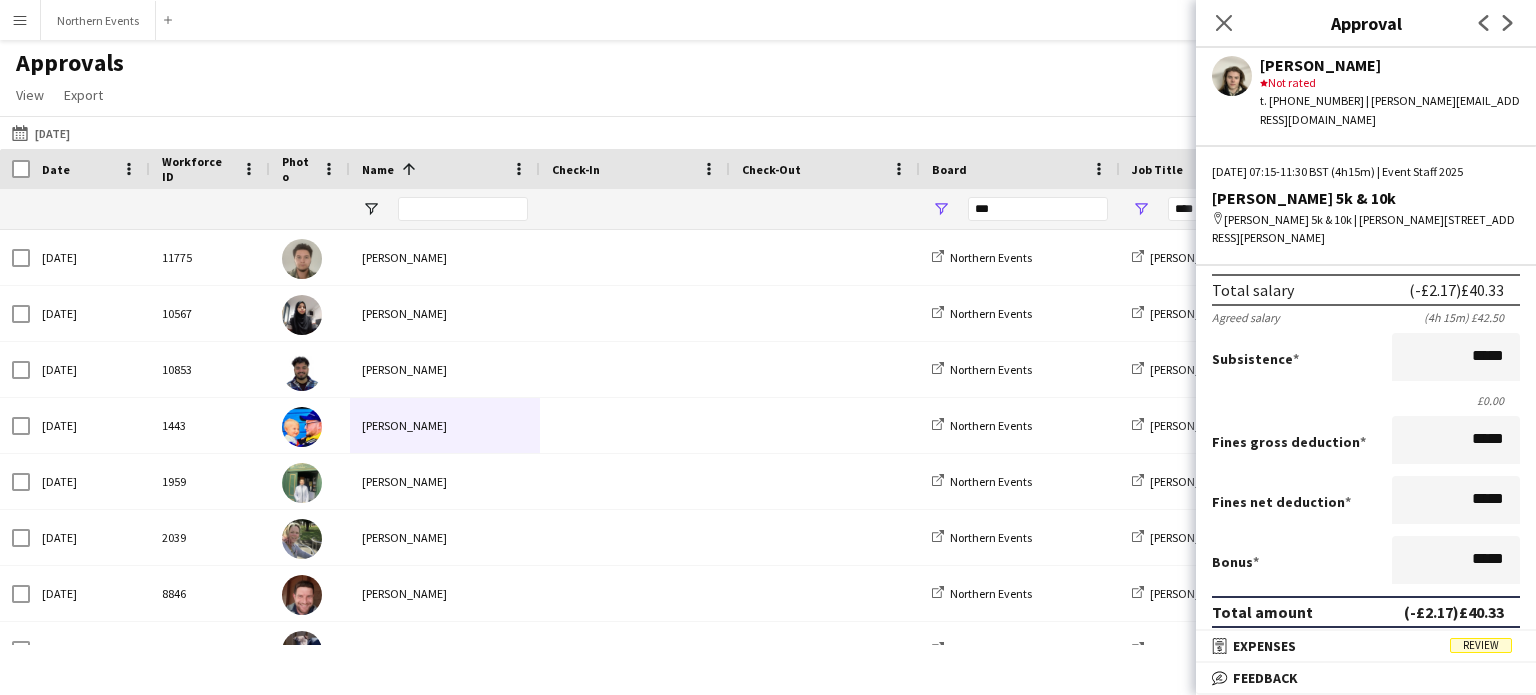 type on "*****" 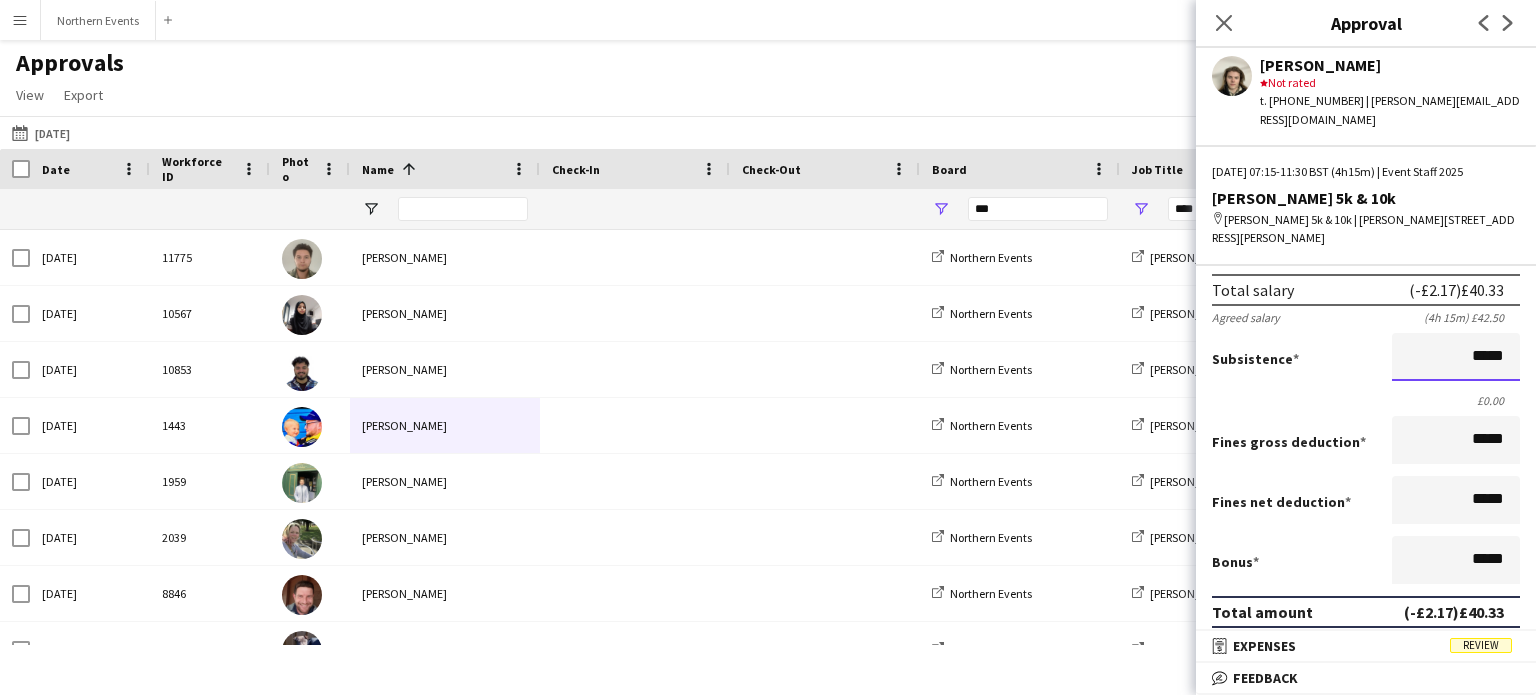 click on "*****" at bounding box center [1456, 357] 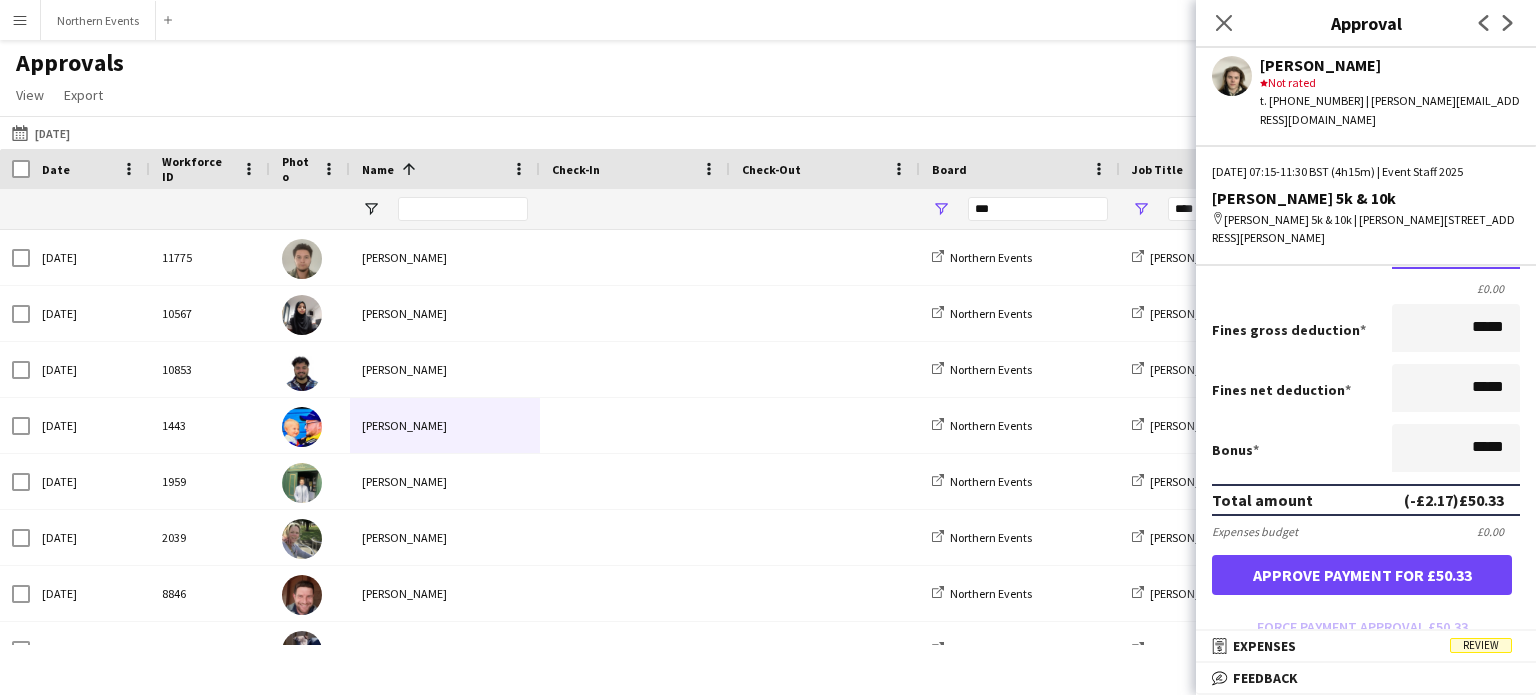 scroll, scrollTop: 530, scrollLeft: 0, axis: vertical 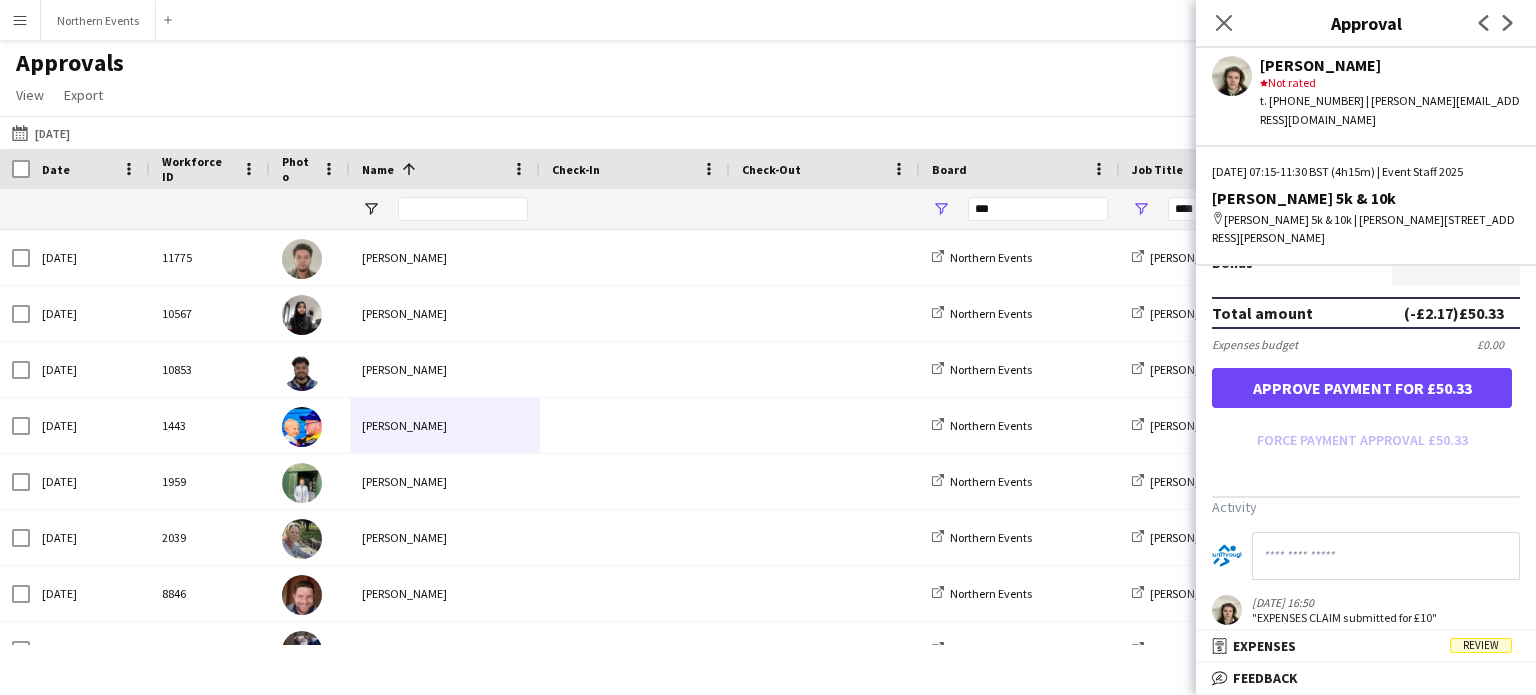 type on "******" 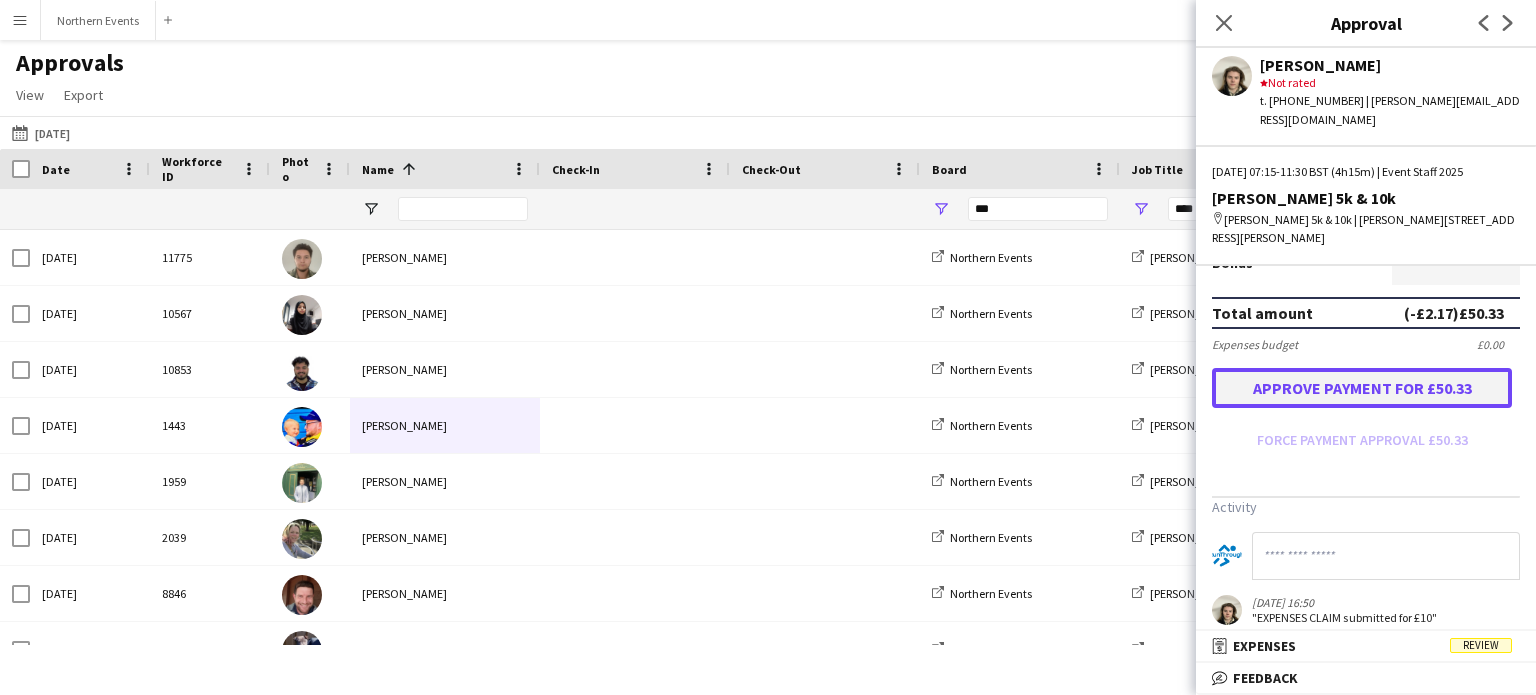 click on "Approve payment for £50.33" at bounding box center (1362, 388) 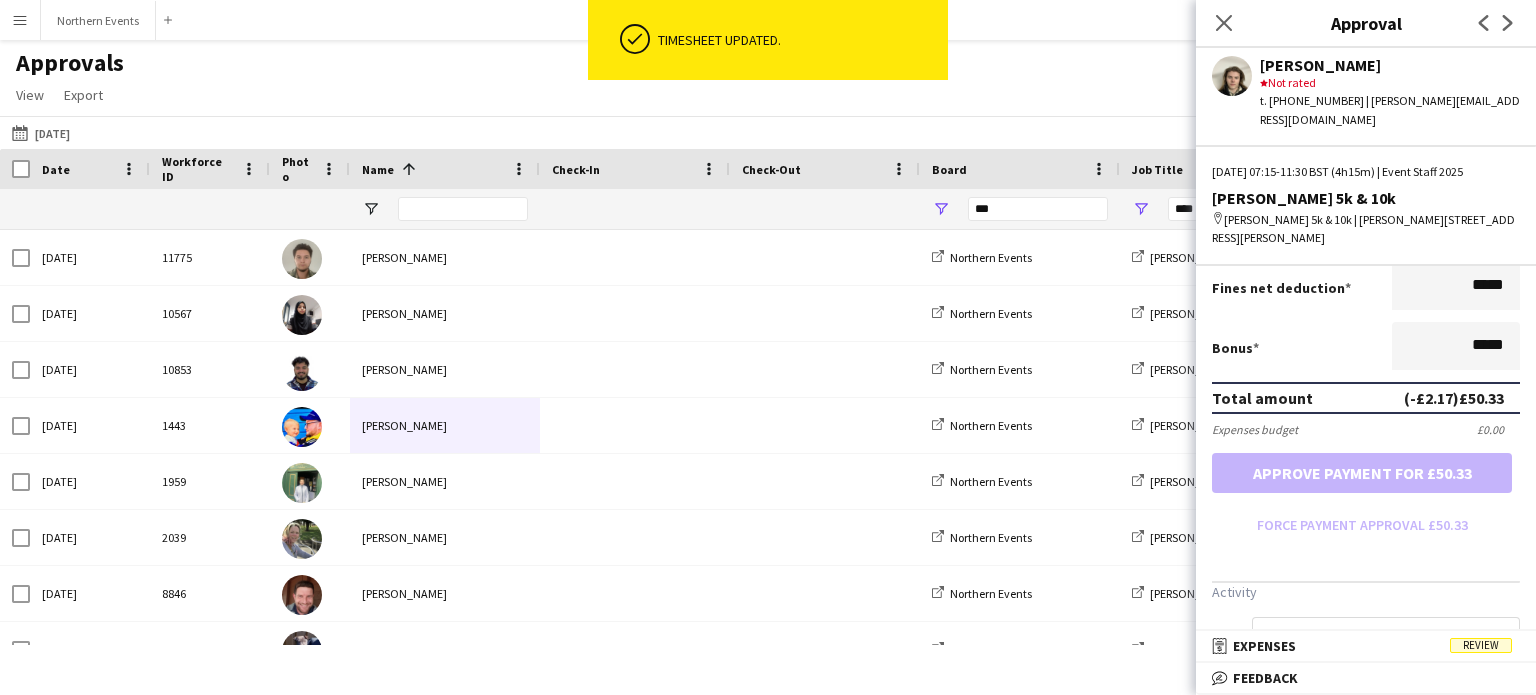 scroll, scrollTop: 530, scrollLeft: 0, axis: vertical 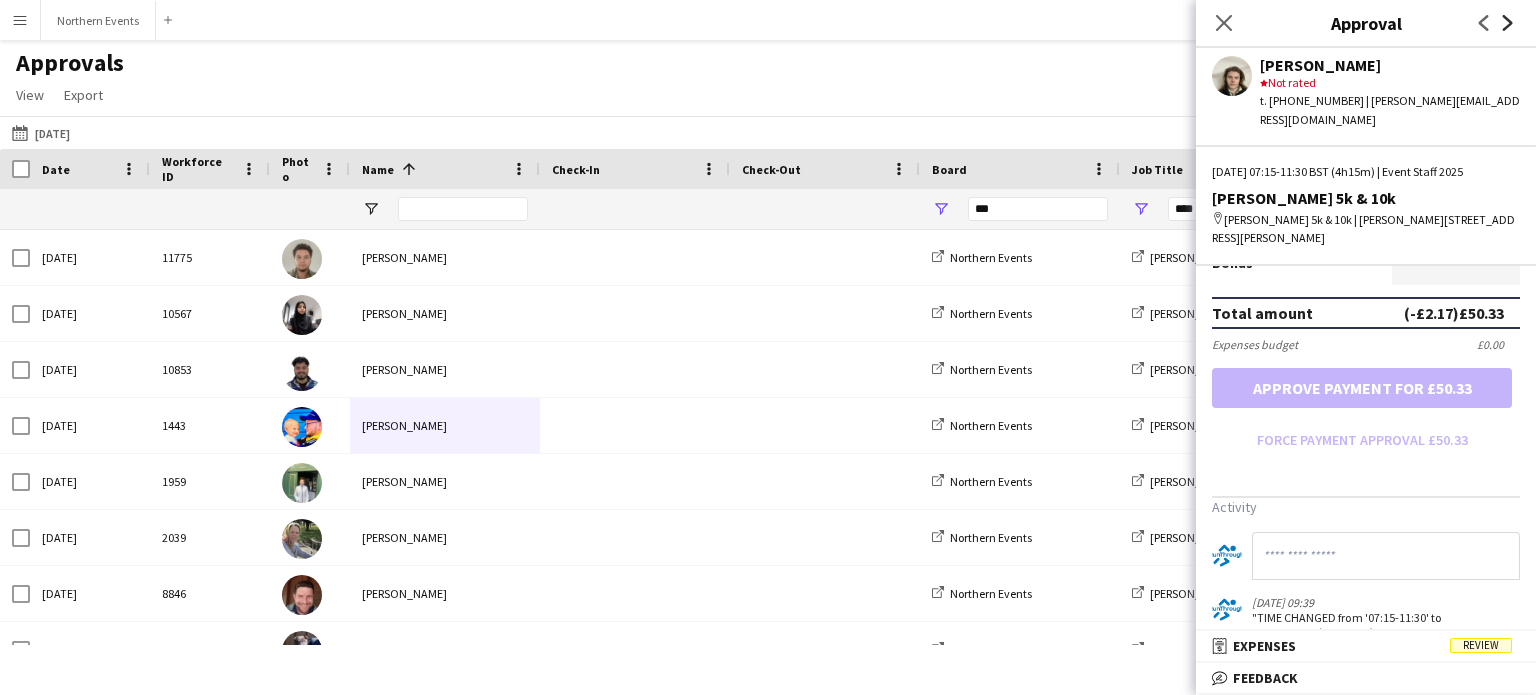 click on "Next" 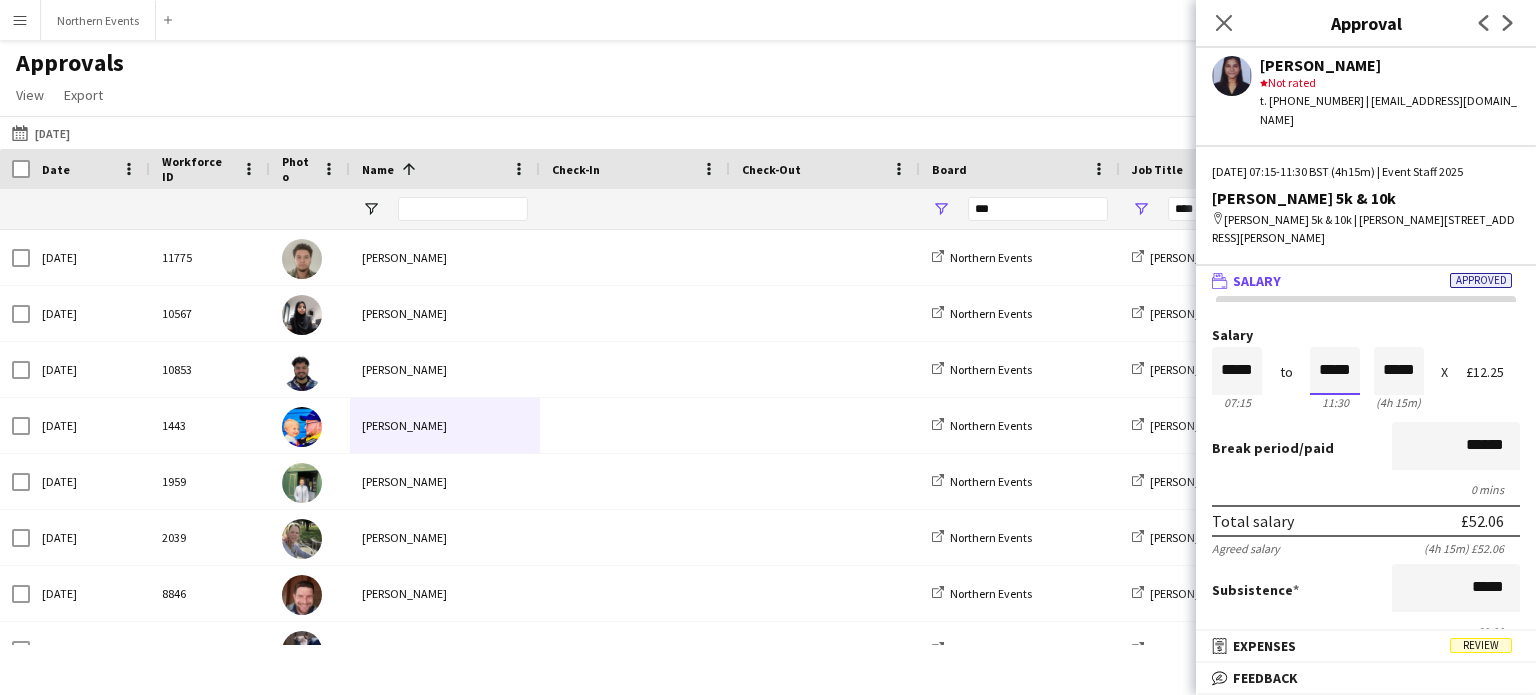 click on "*****" at bounding box center [1335, 371] 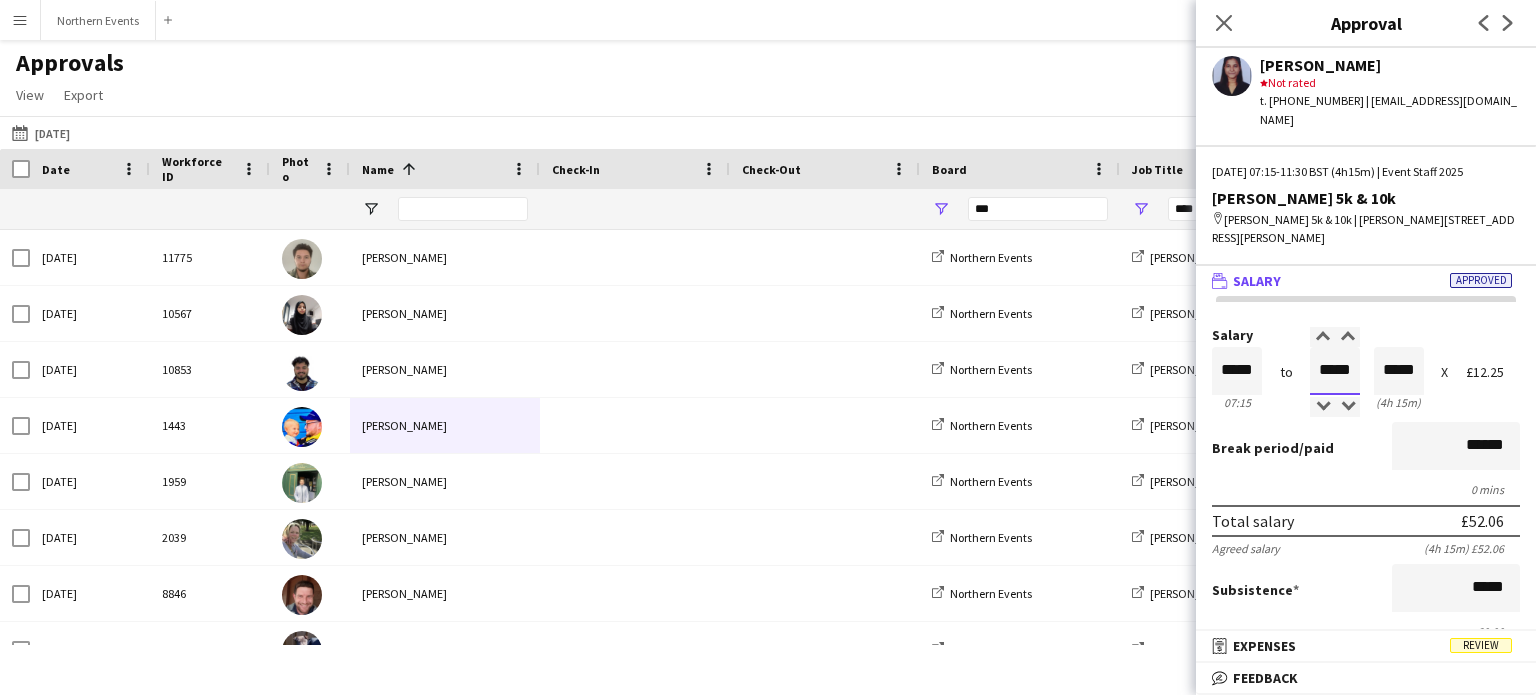 type on "*****" 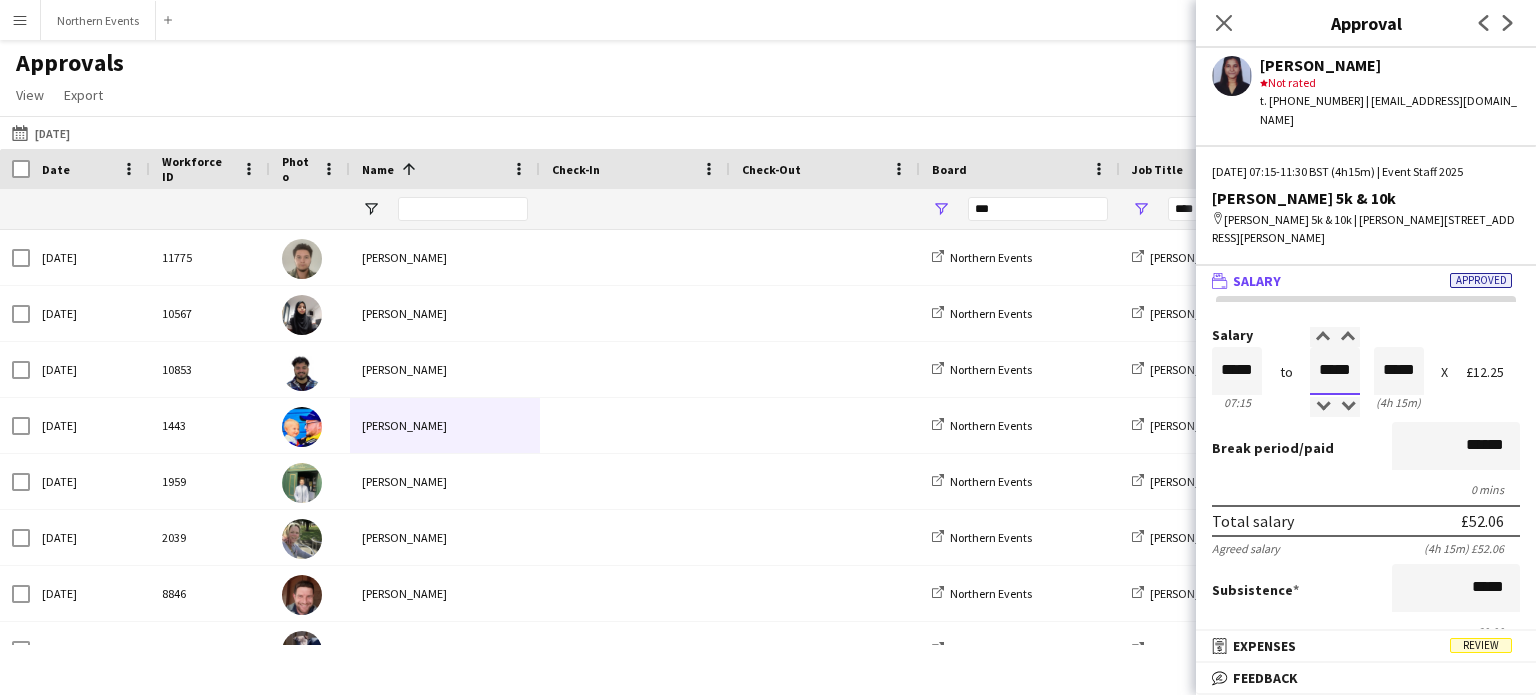 type on "*****" 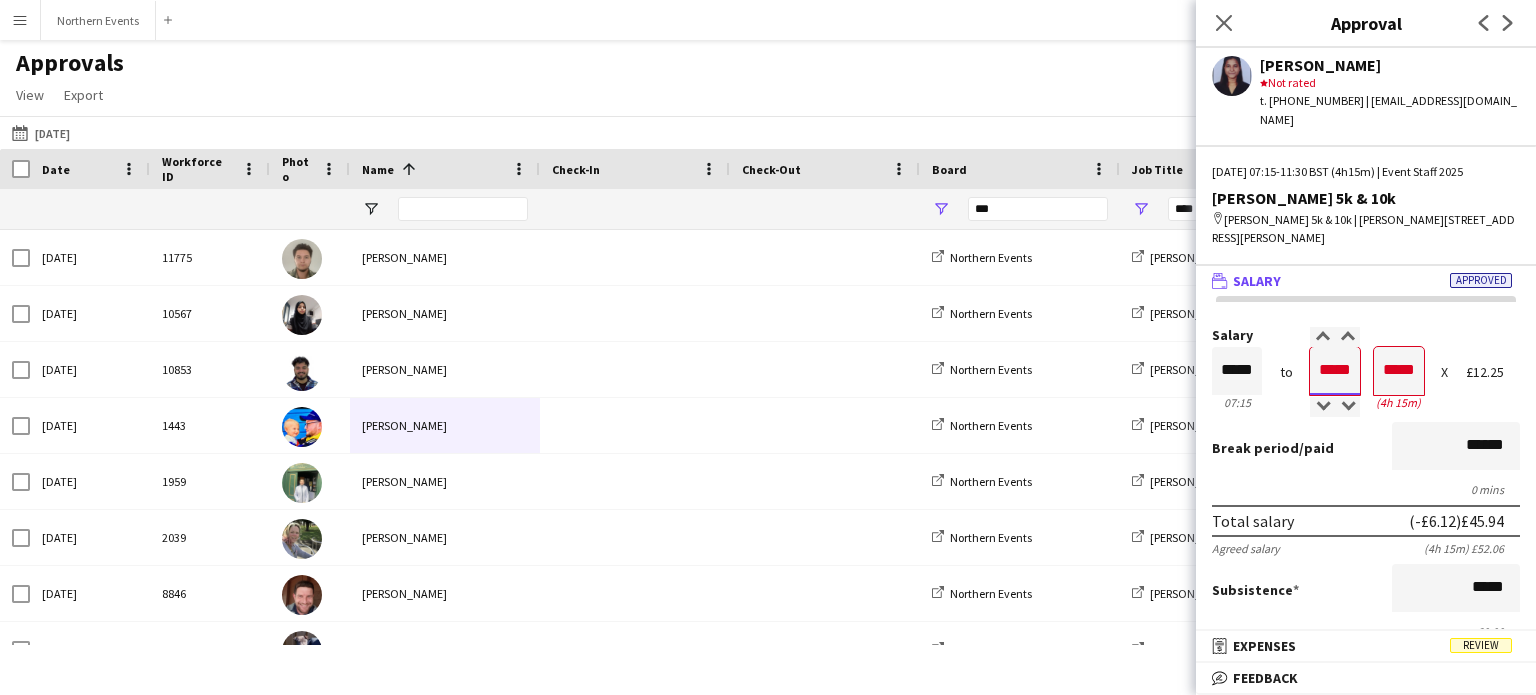 type on "*****" 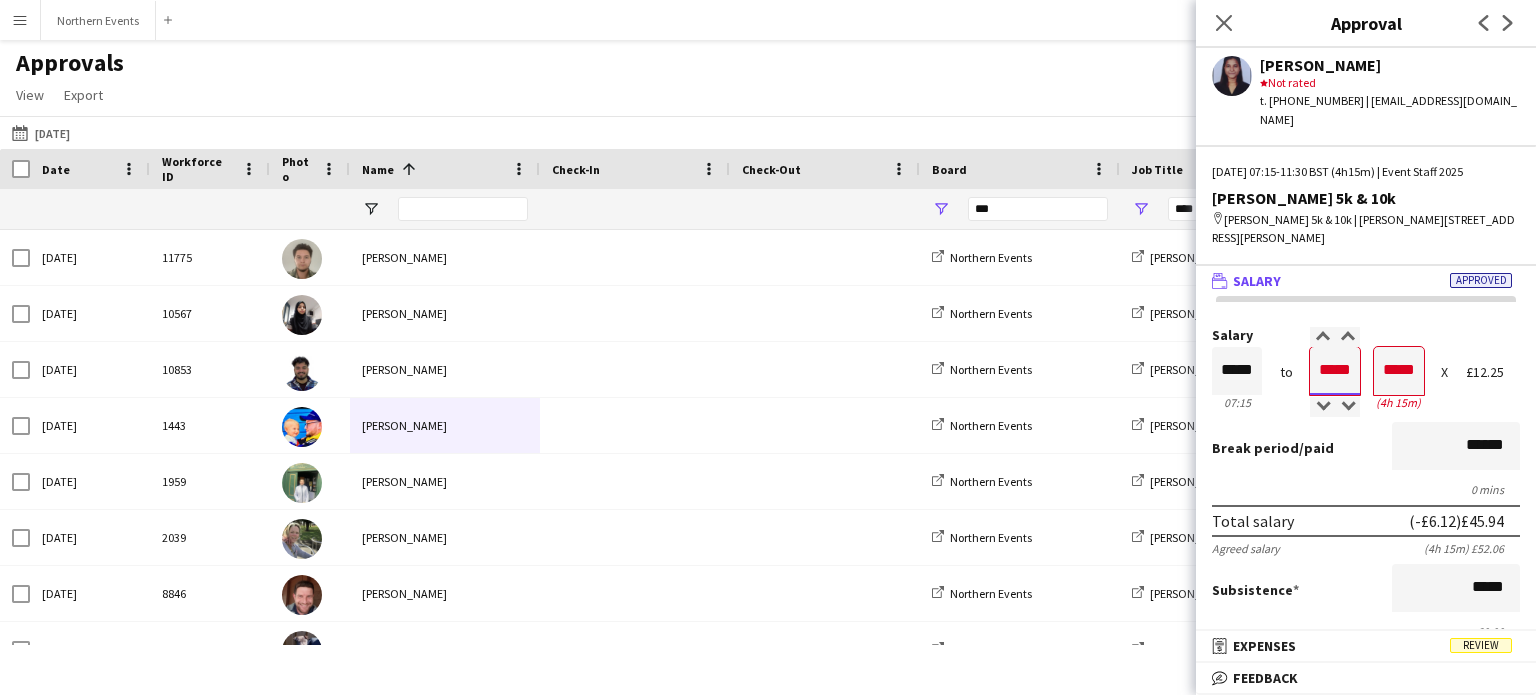 type on "*****" 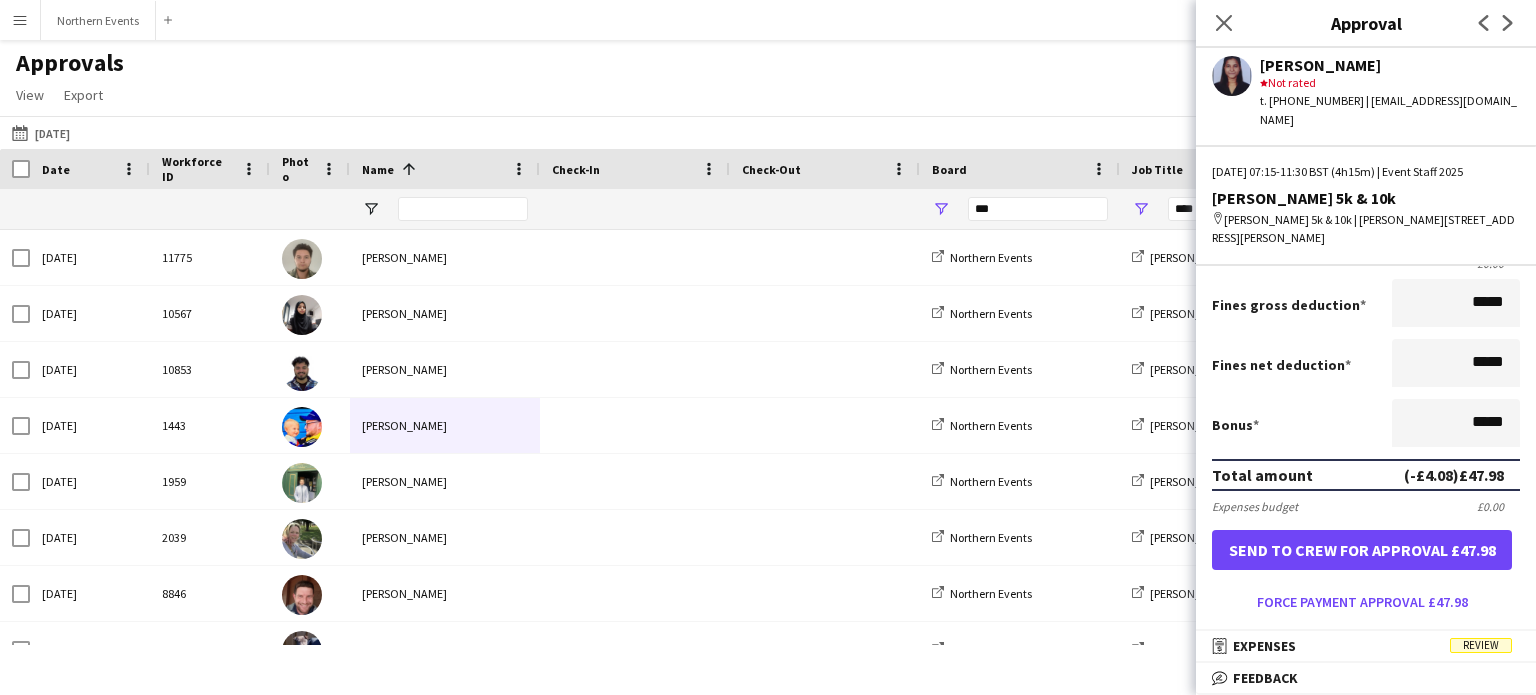 scroll, scrollTop: 140, scrollLeft: 0, axis: vertical 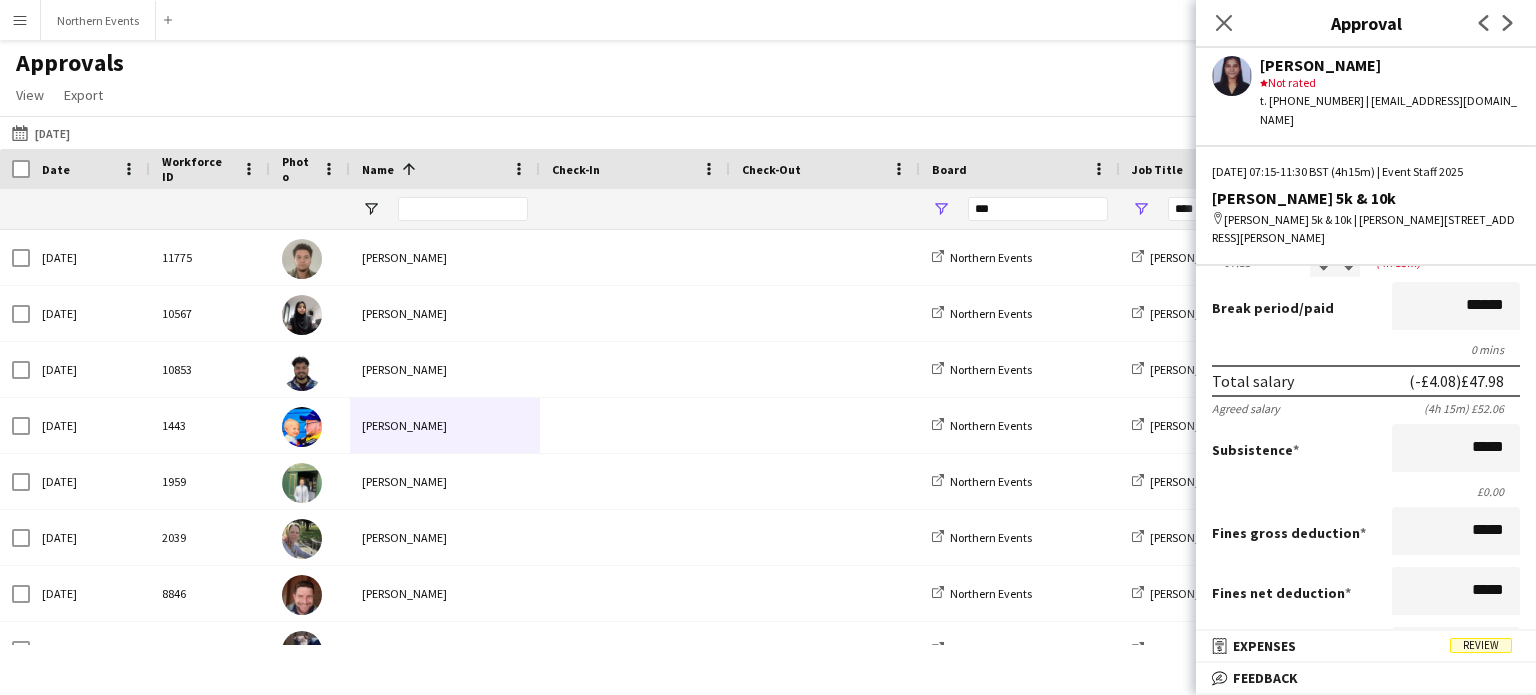type on "*****" 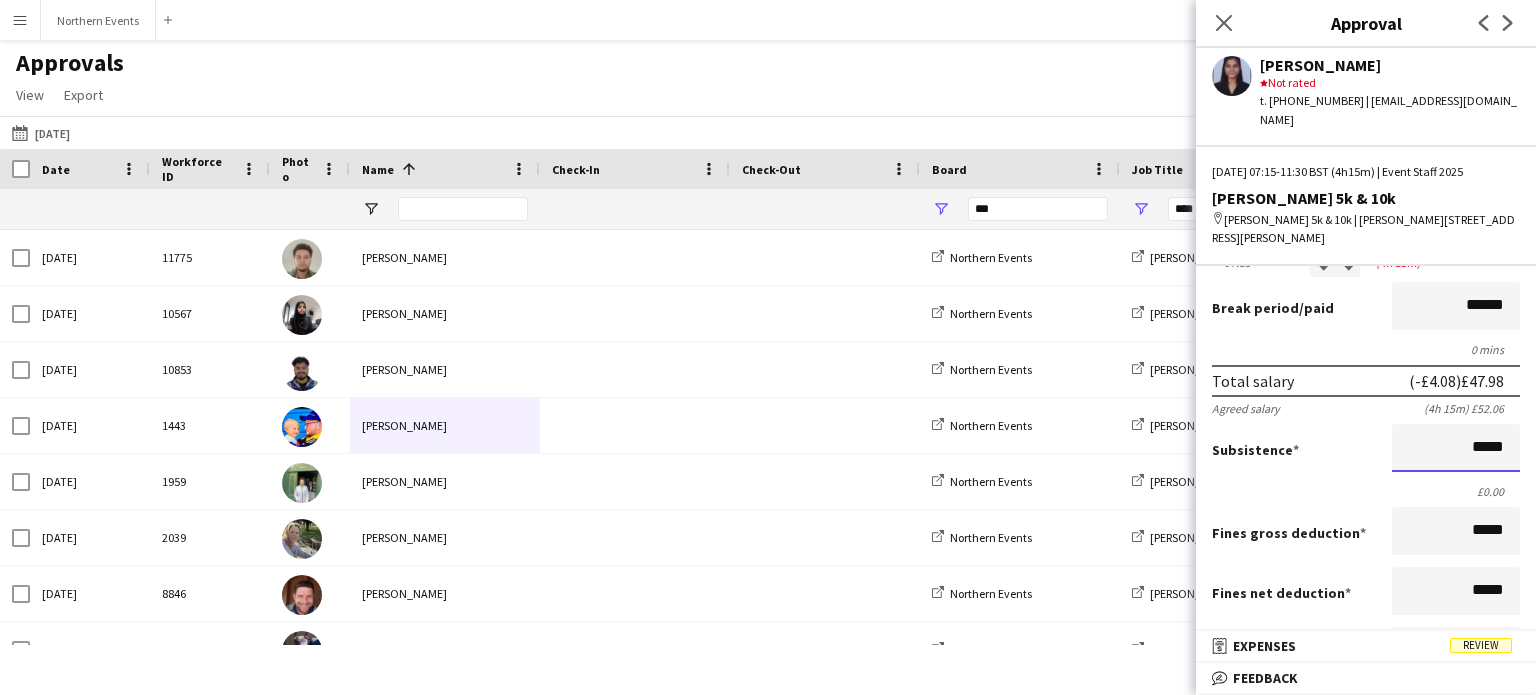 click on "*****" at bounding box center (1456, 448) 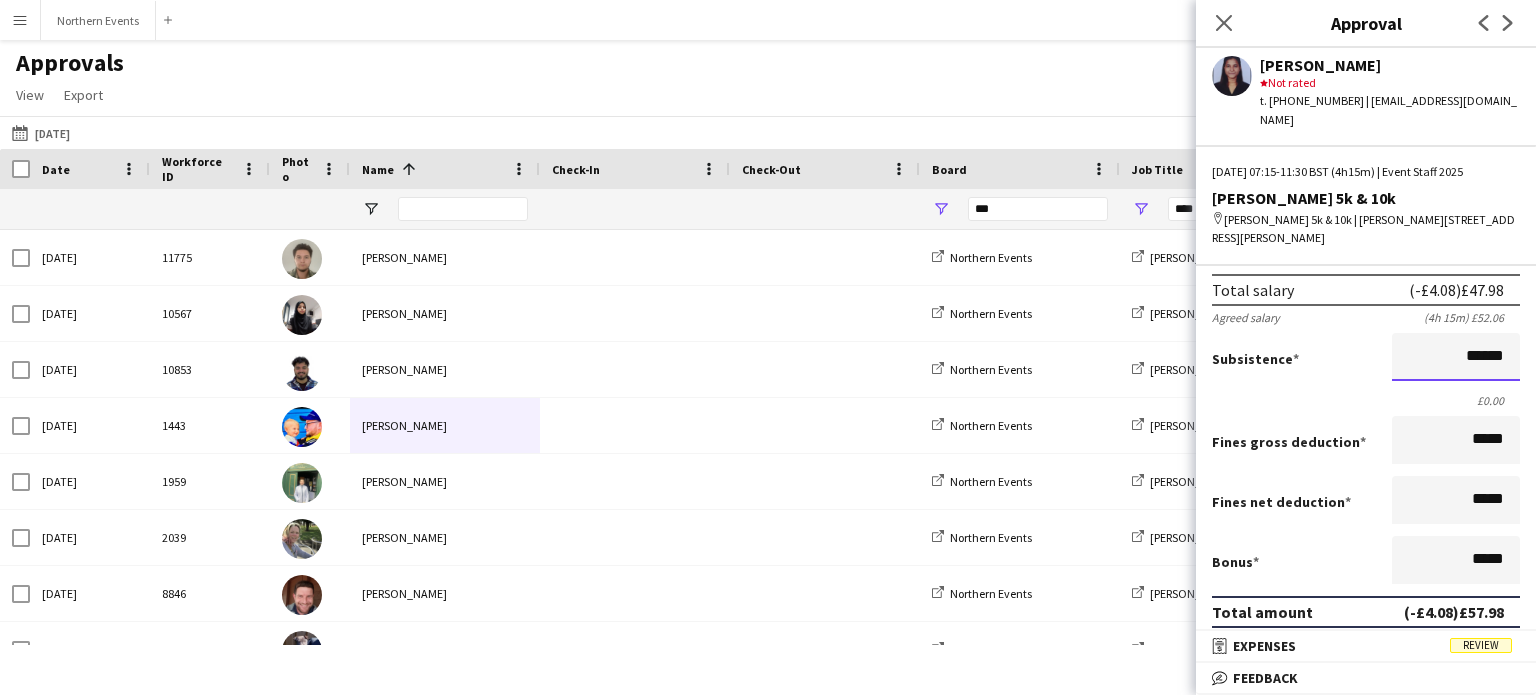 scroll, scrollTop: 340, scrollLeft: 0, axis: vertical 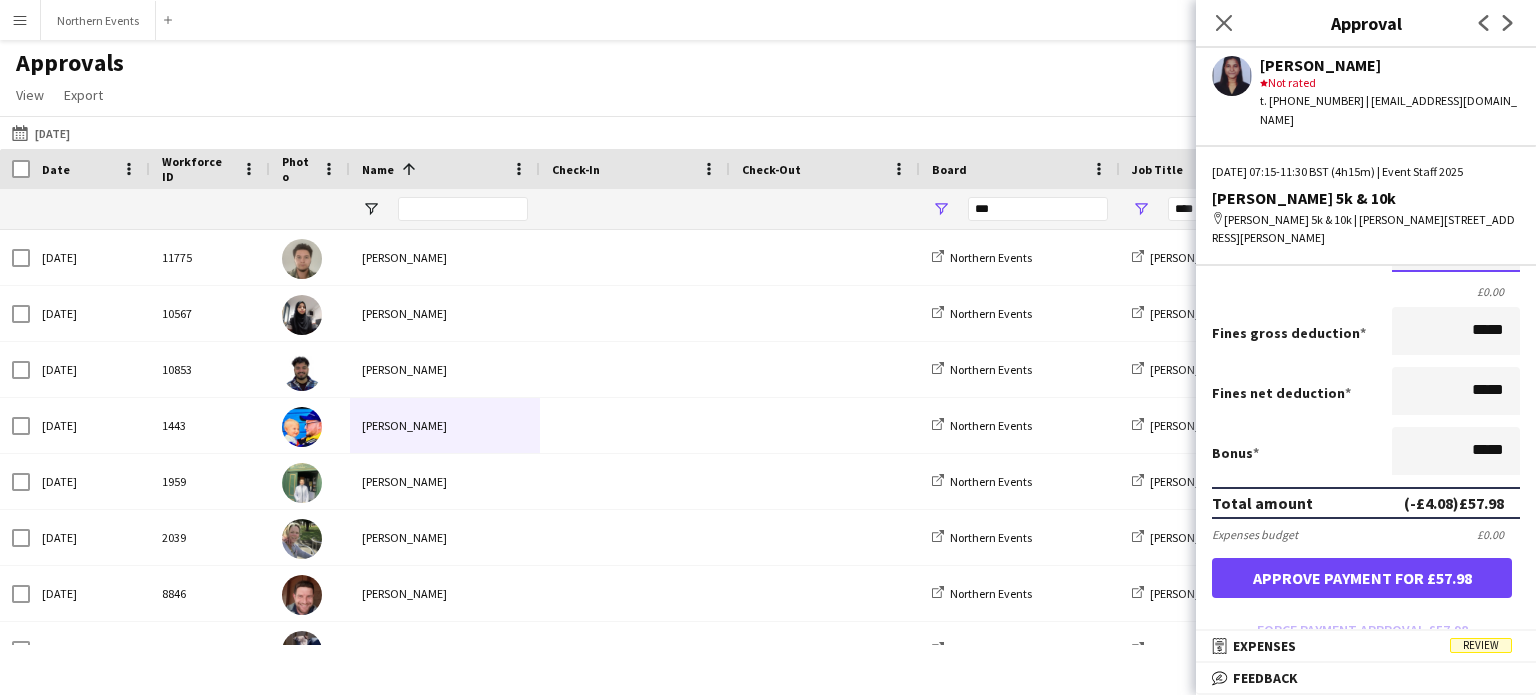 type on "******" 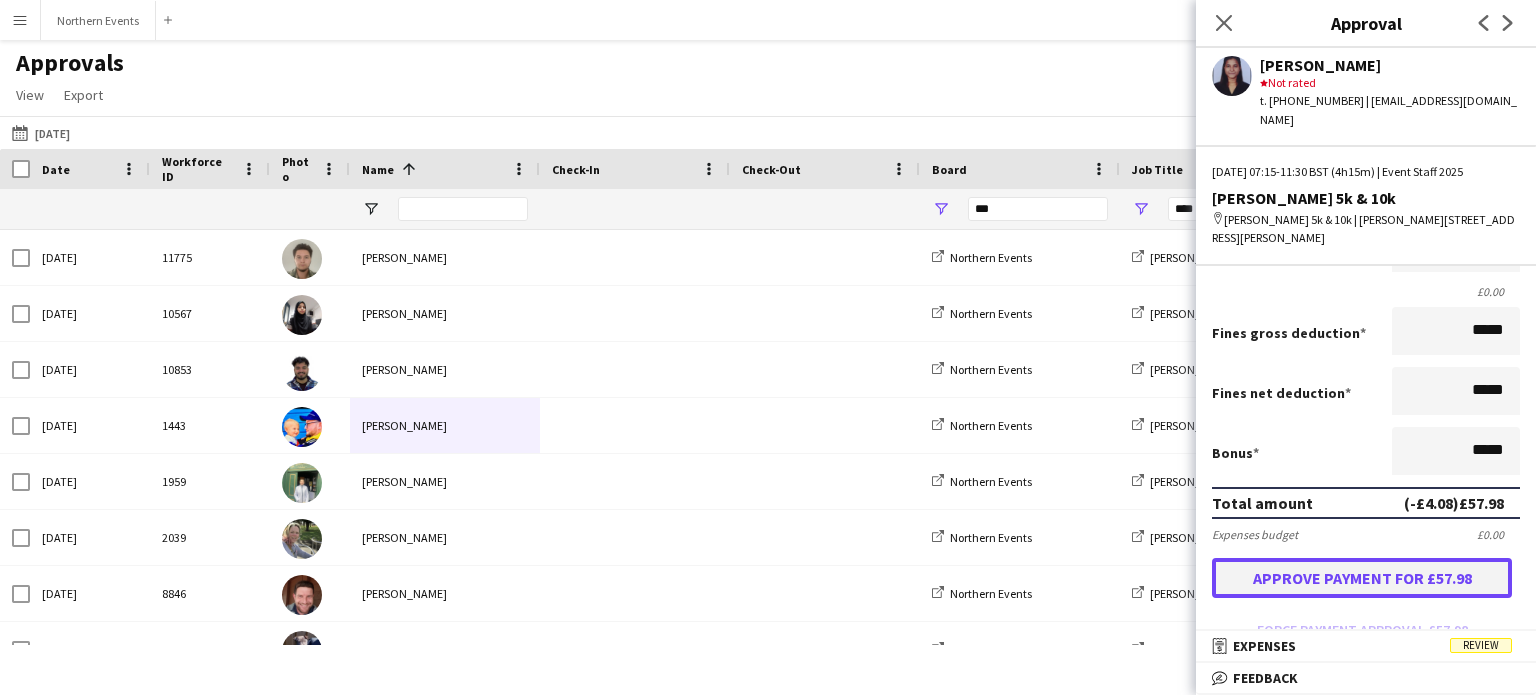 click on "Approve payment for £57.98" at bounding box center (1362, 578) 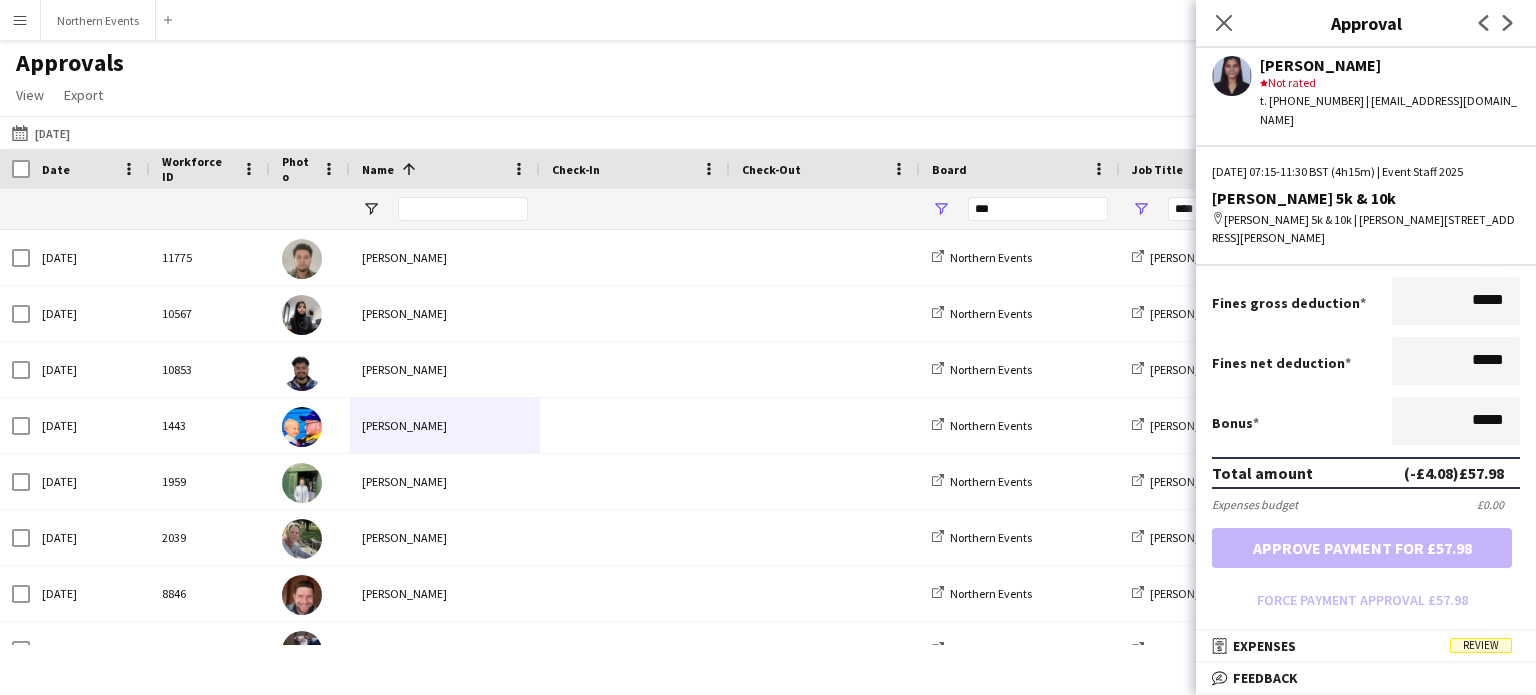 scroll, scrollTop: 365, scrollLeft: 0, axis: vertical 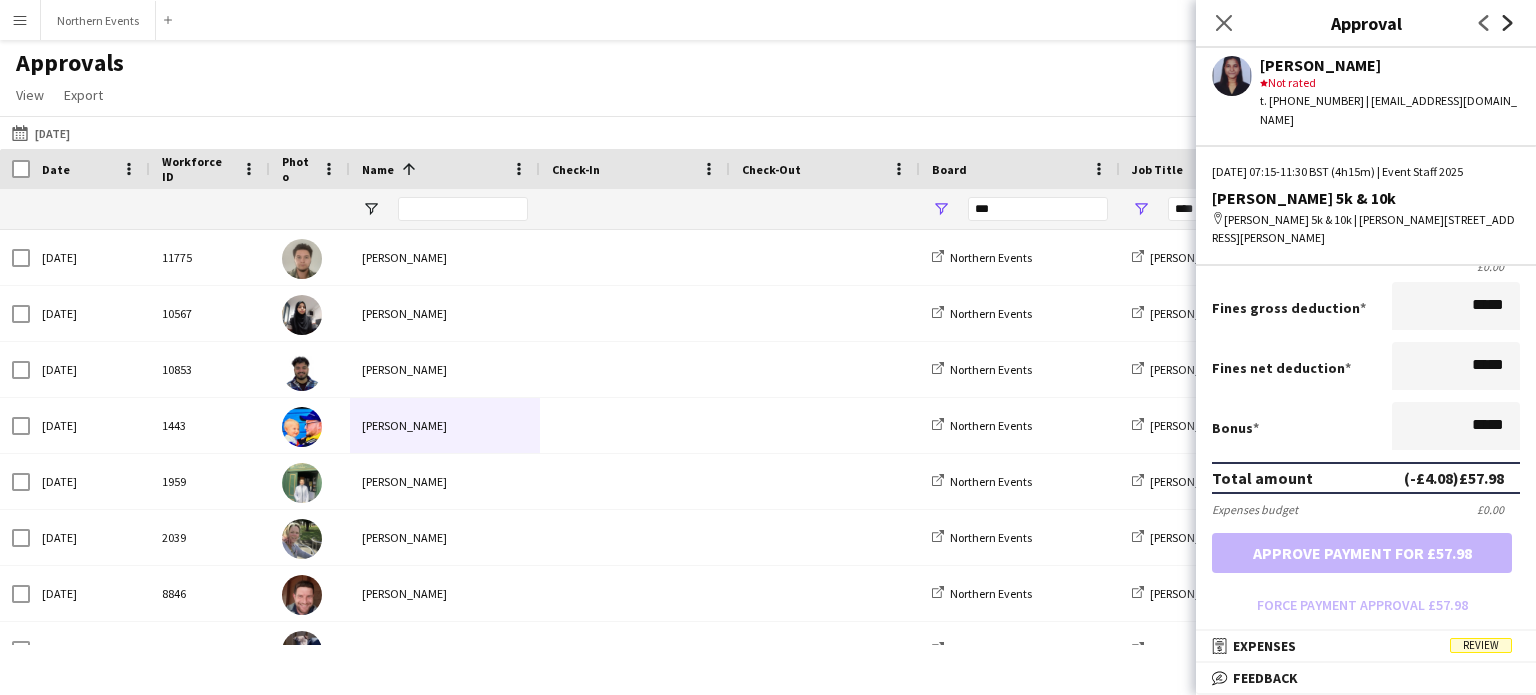click 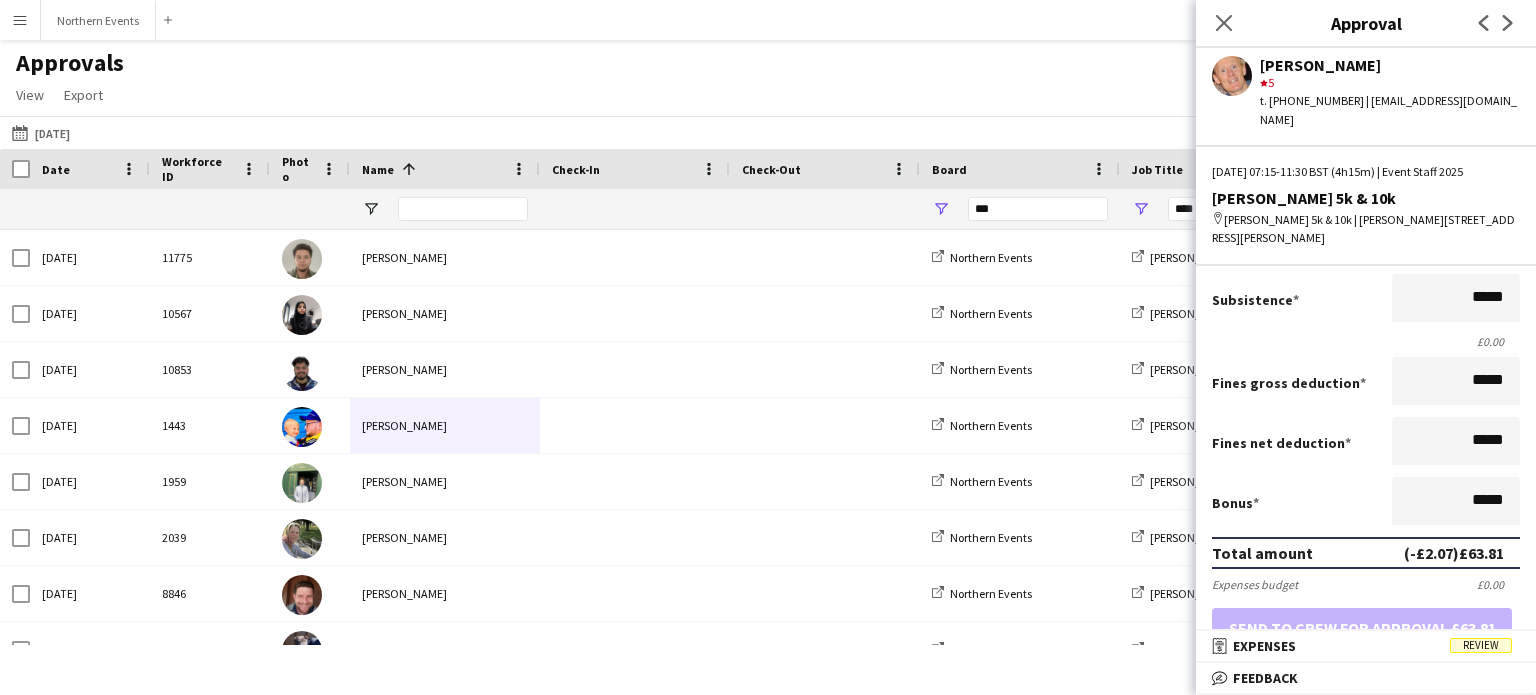 scroll, scrollTop: 185, scrollLeft: 0, axis: vertical 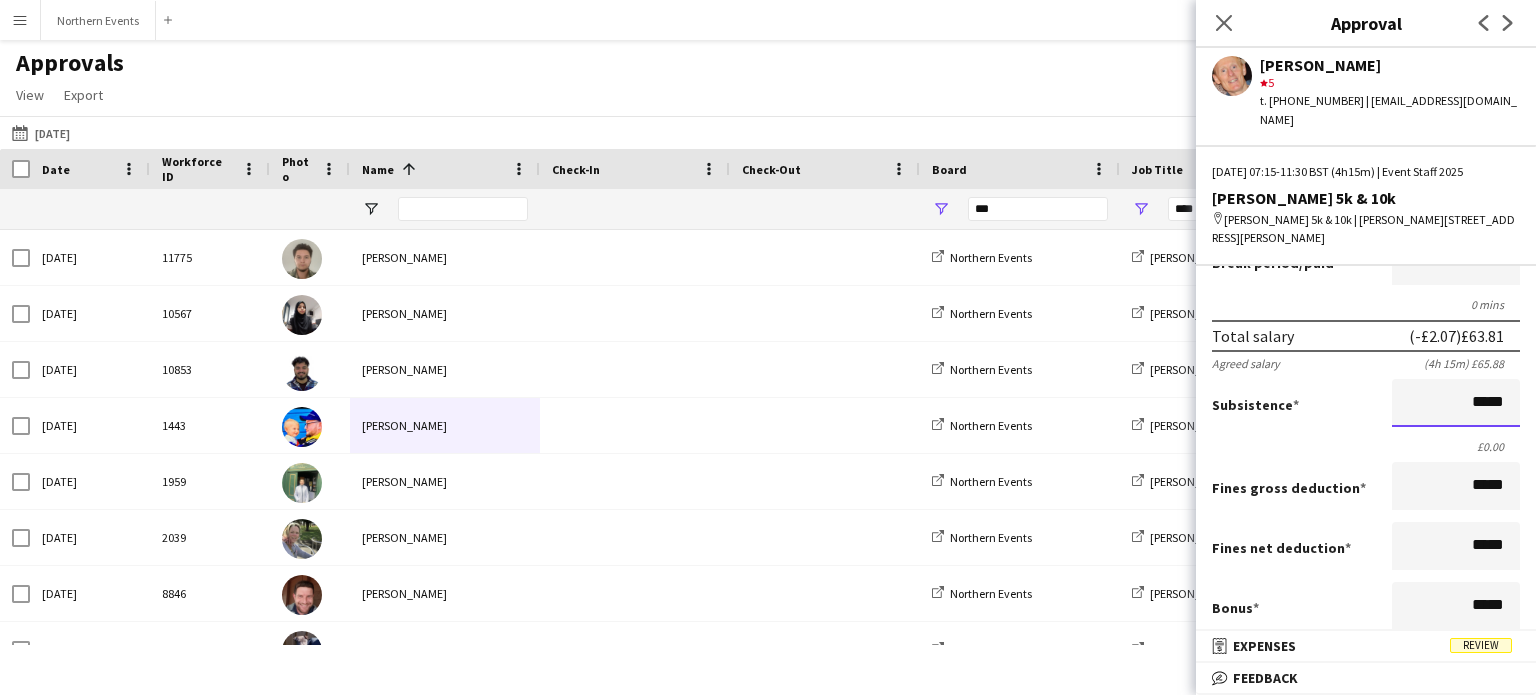 click on "*****" at bounding box center [1456, 403] 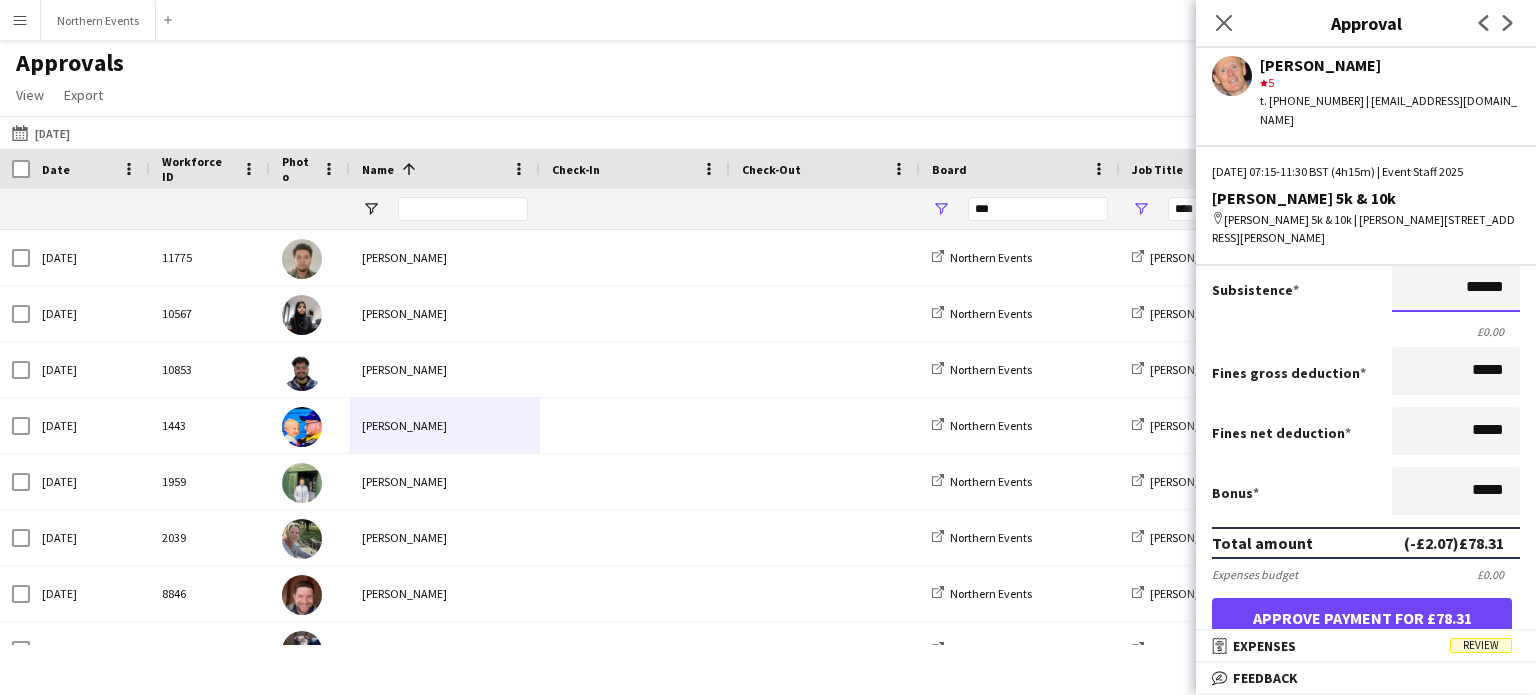 scroll, scrollTop: 400, scrollLeft: 0, axis: vertical 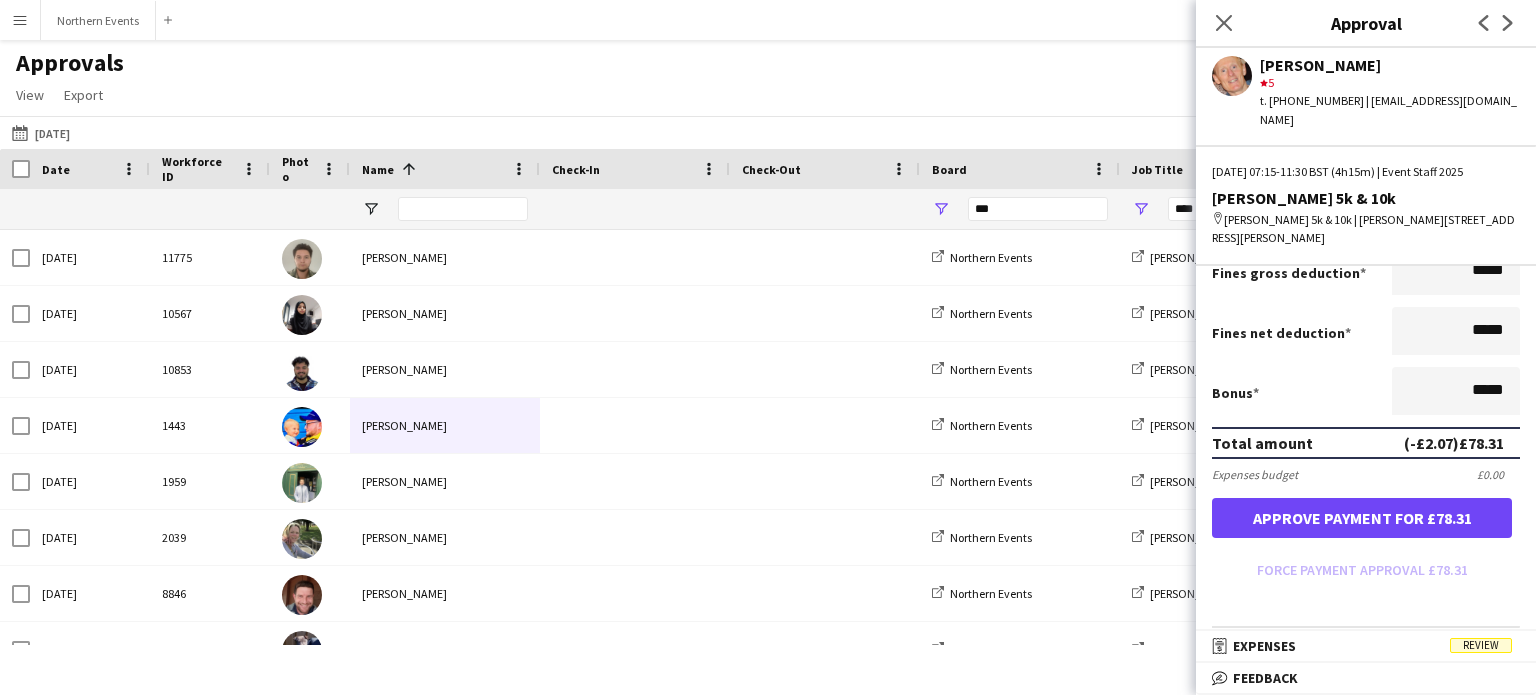 type on "******" 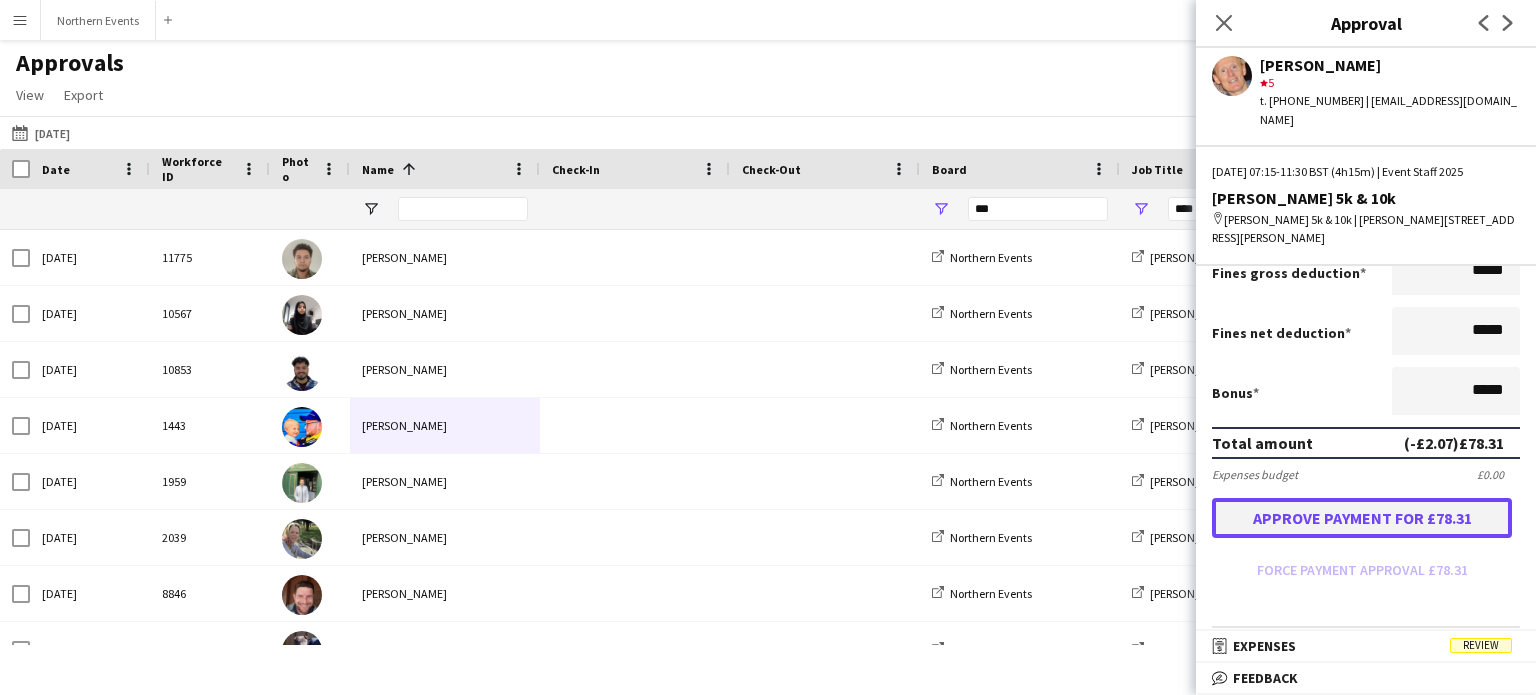 click on "Approve payment for £78.31" at bounding box center (1362, 518) 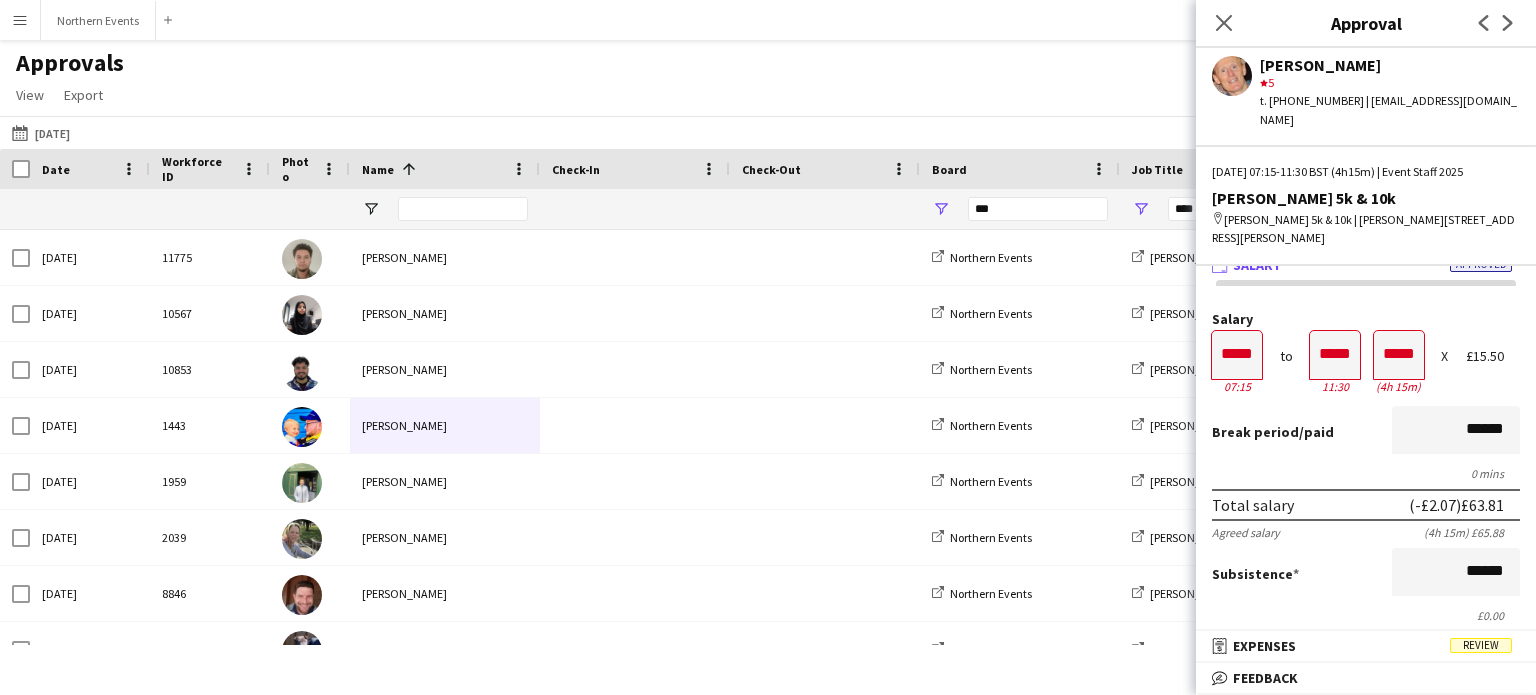 scroll, scrollTop: 0, scrollLeft: 0, axis: both 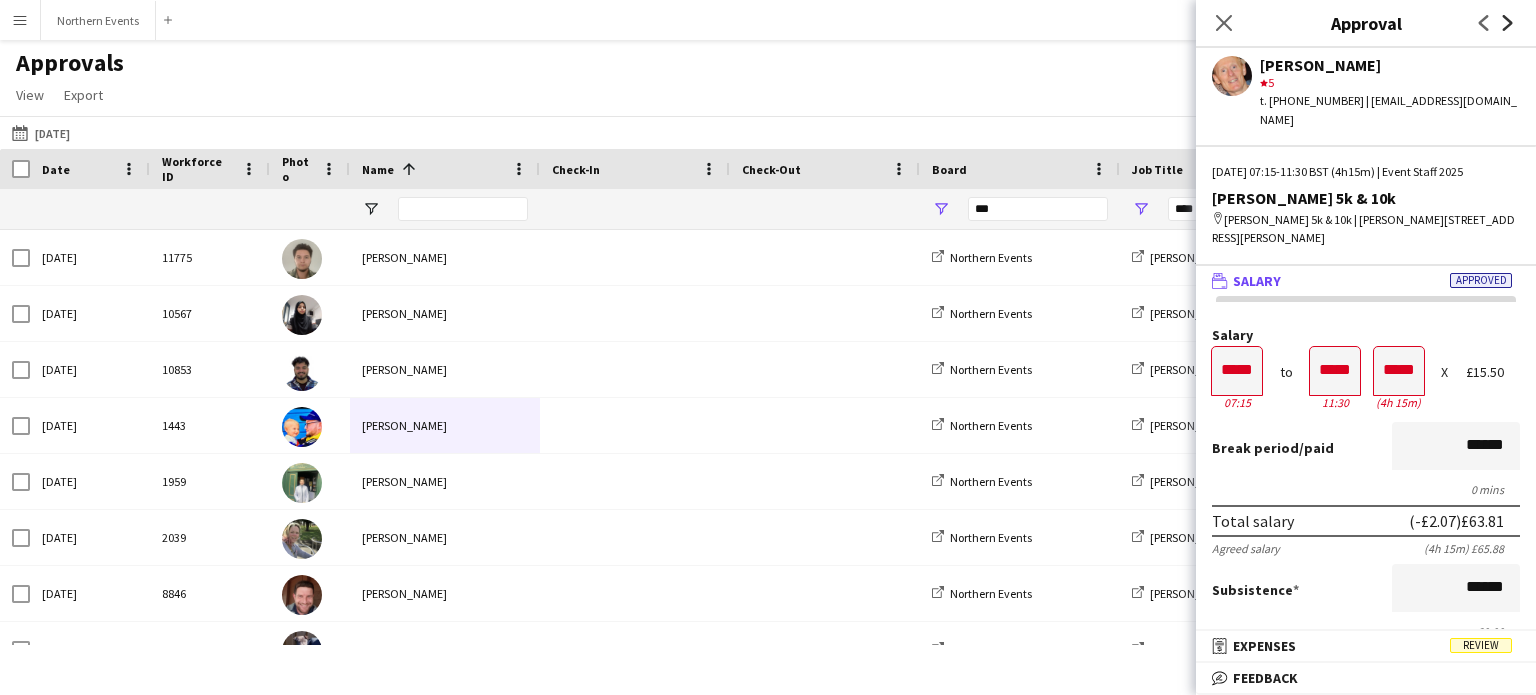 click on "Next" 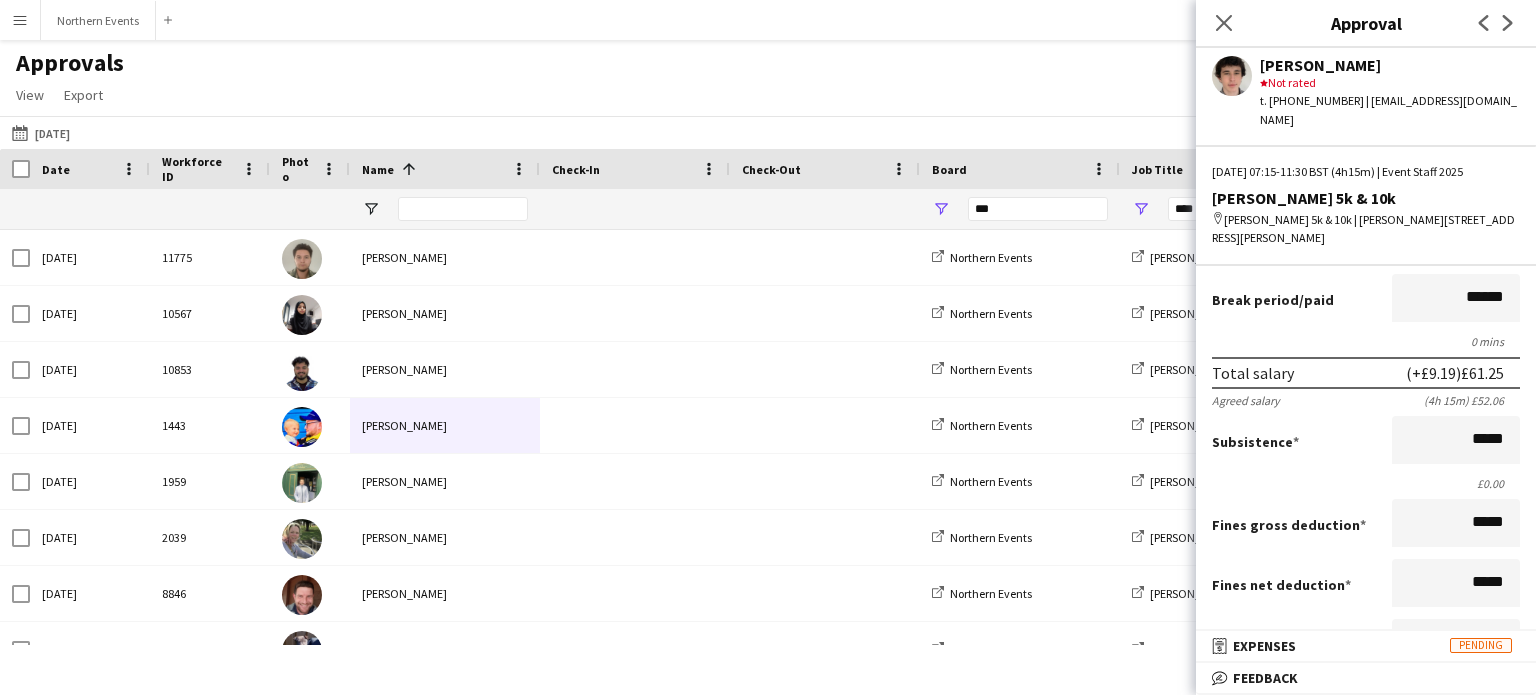 scroll, scrollTop: 100, scrollLeft: 0, axis: vertical 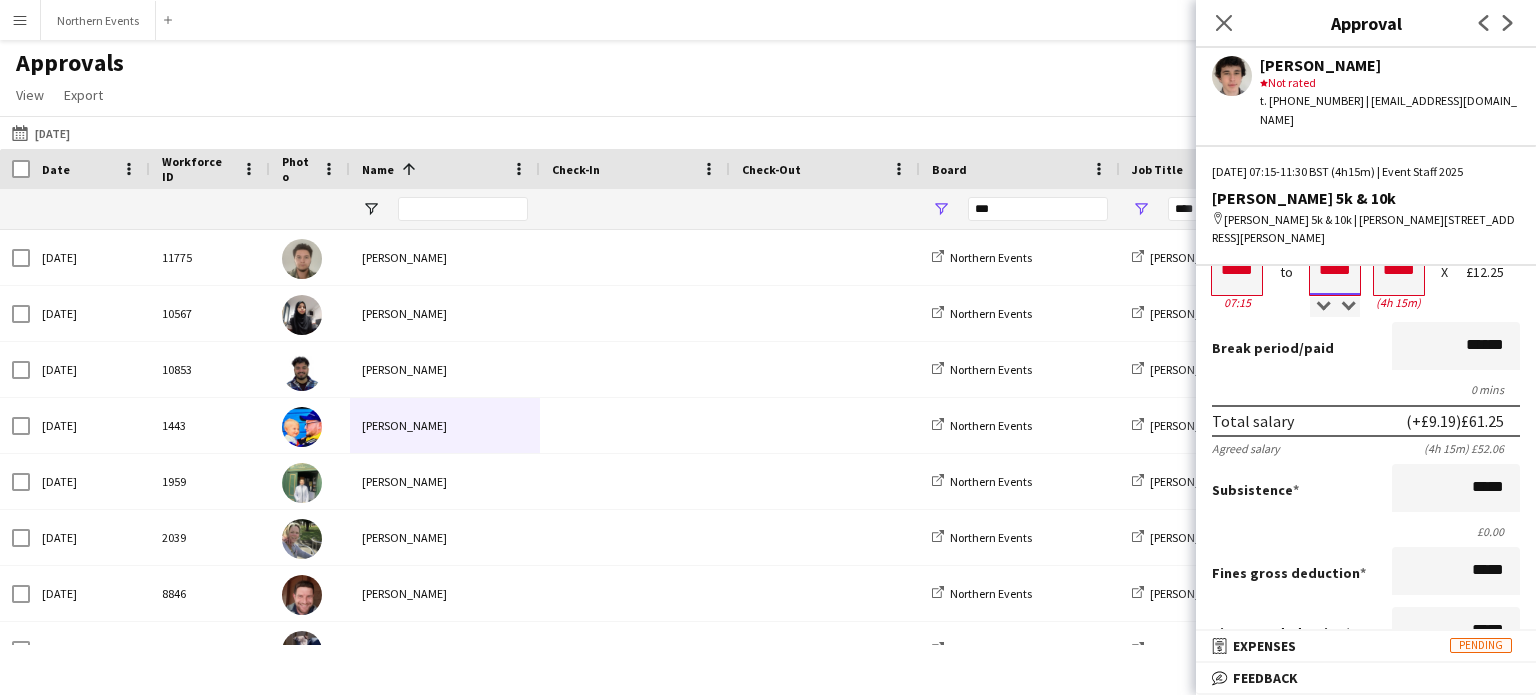 click on "*****" at bounding box center [1335, 271] 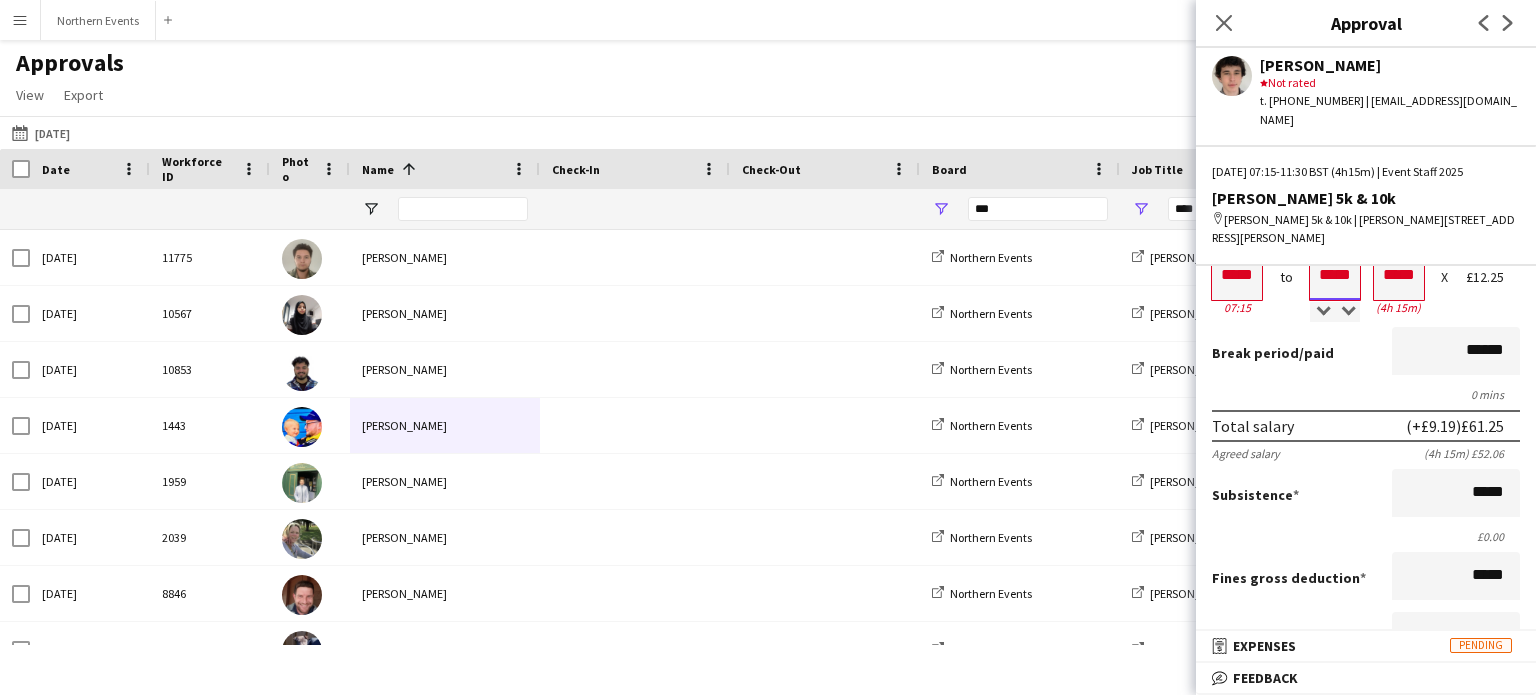 type on "*****" 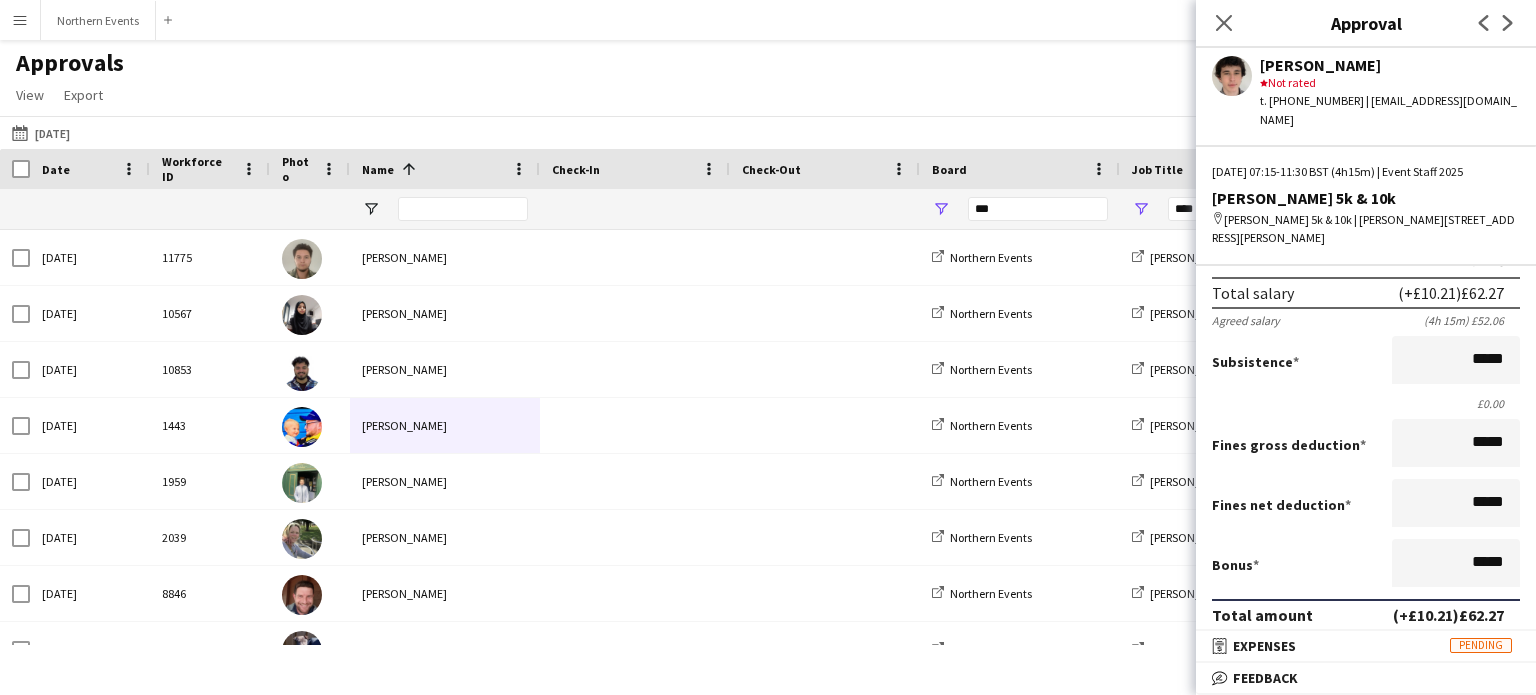 scroll, scrollTop: 216, scrollLeft: 0, axis: vertical 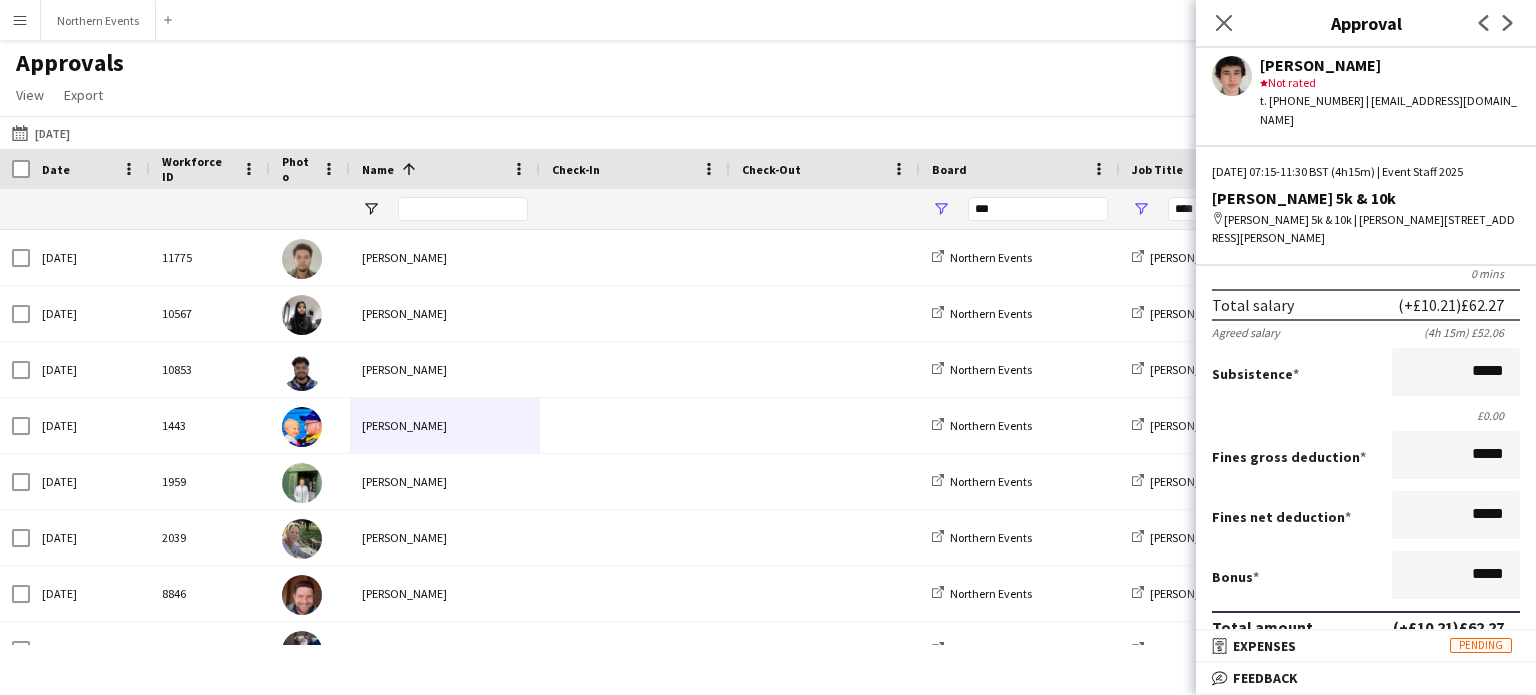 type on "*****" 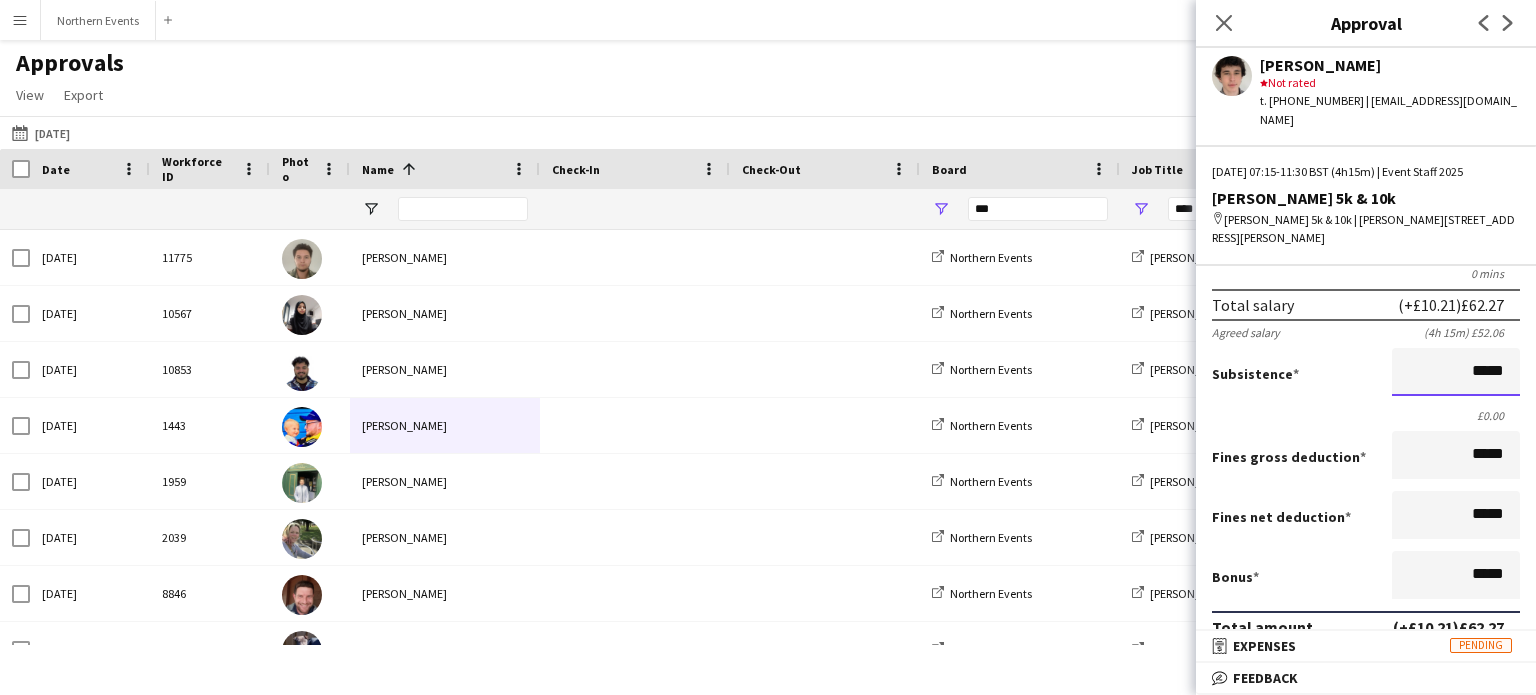 click on "*****" at bounding box center [1456, 372] 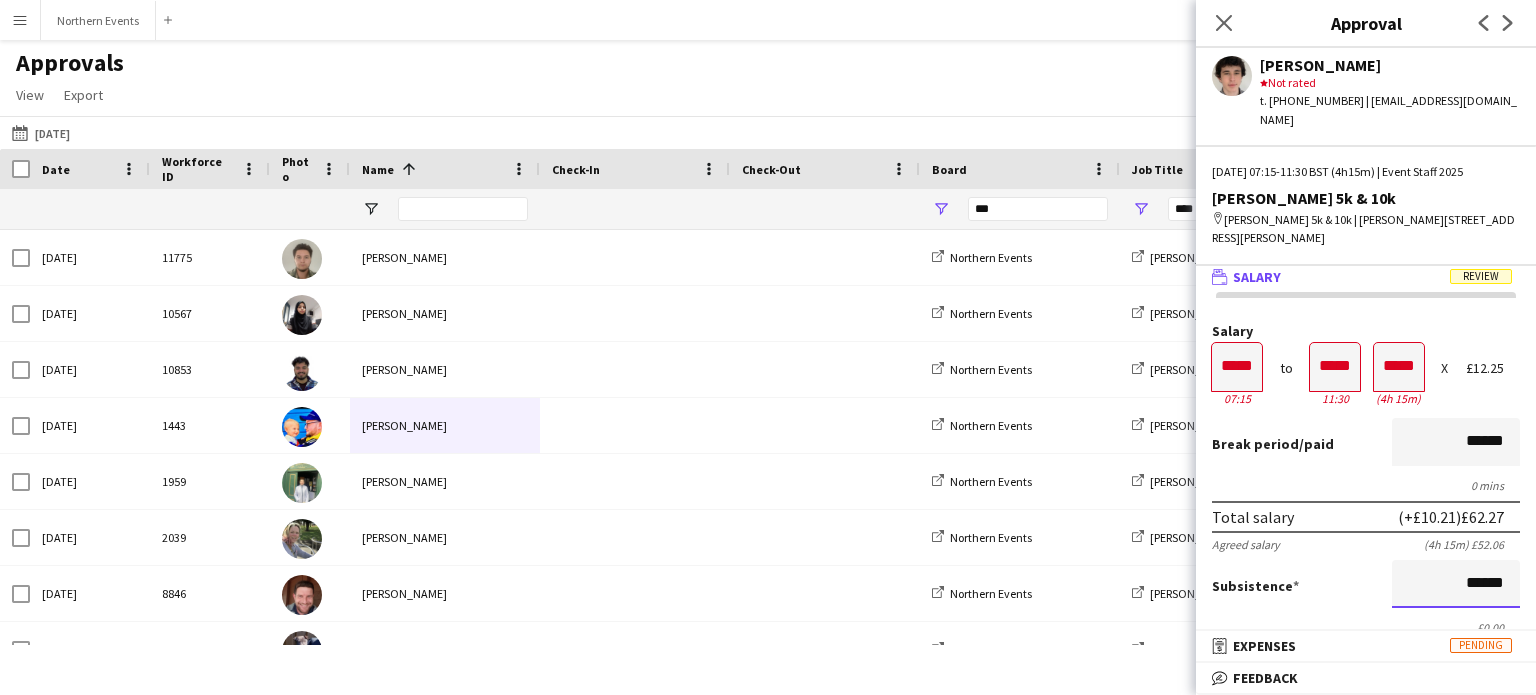 scroll, scrollTop: 0, scrollLeft: 0, axis: both 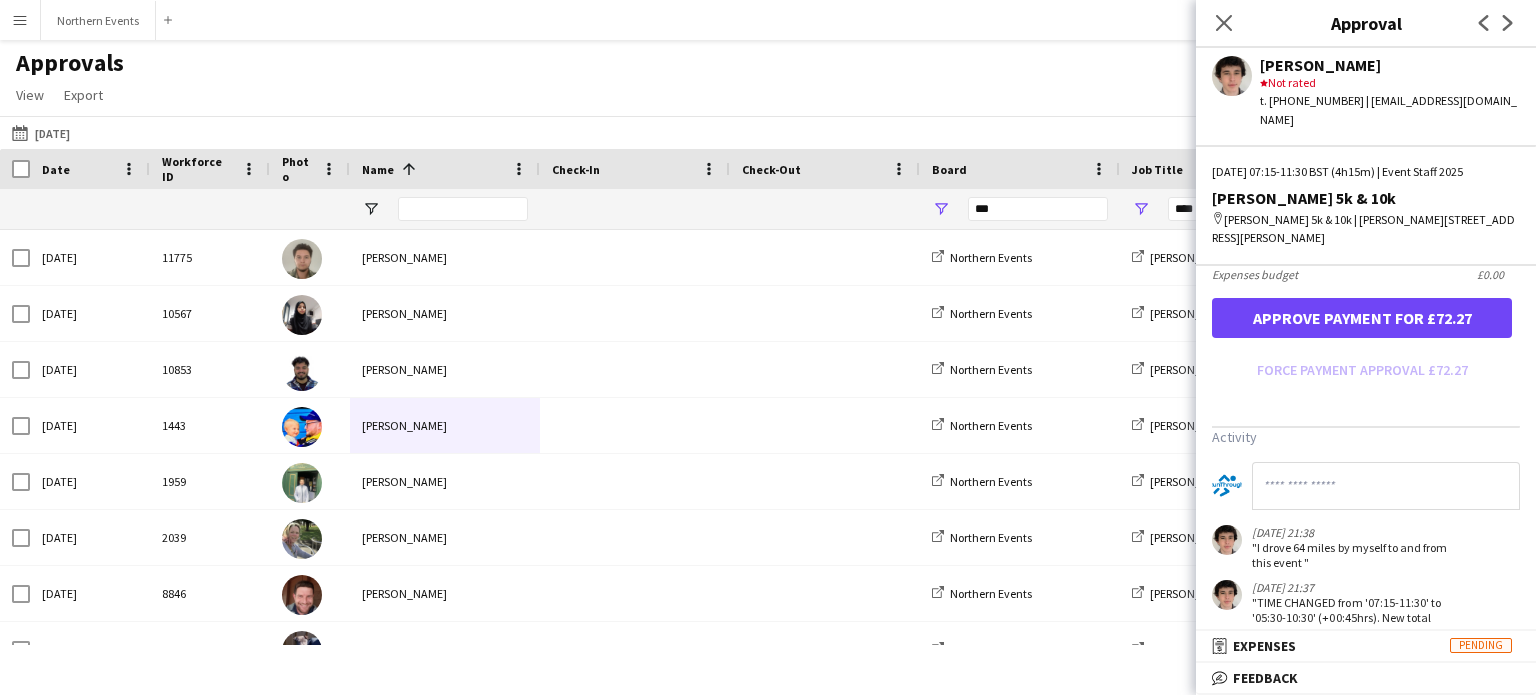 type on "******" 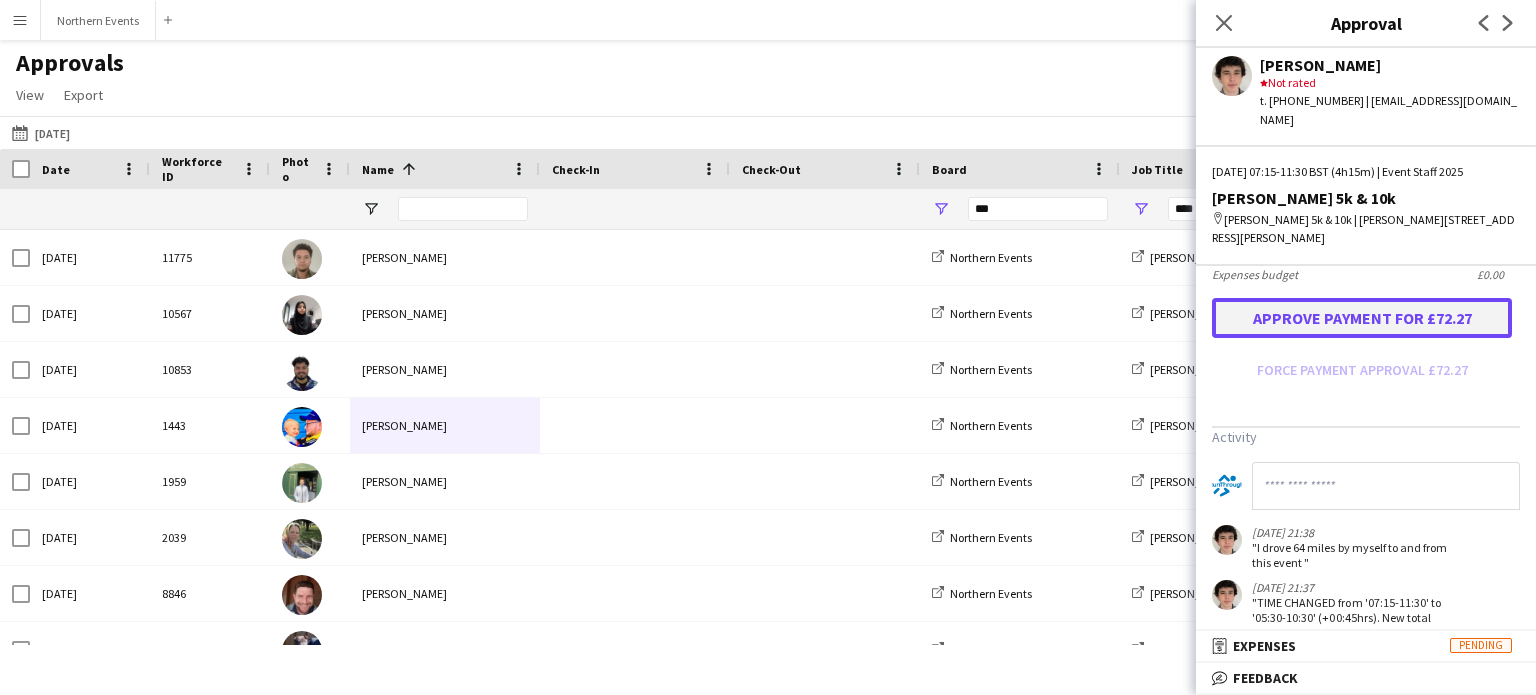 click on "Approve payment for £72.27" at bounding box center (1362, 318) 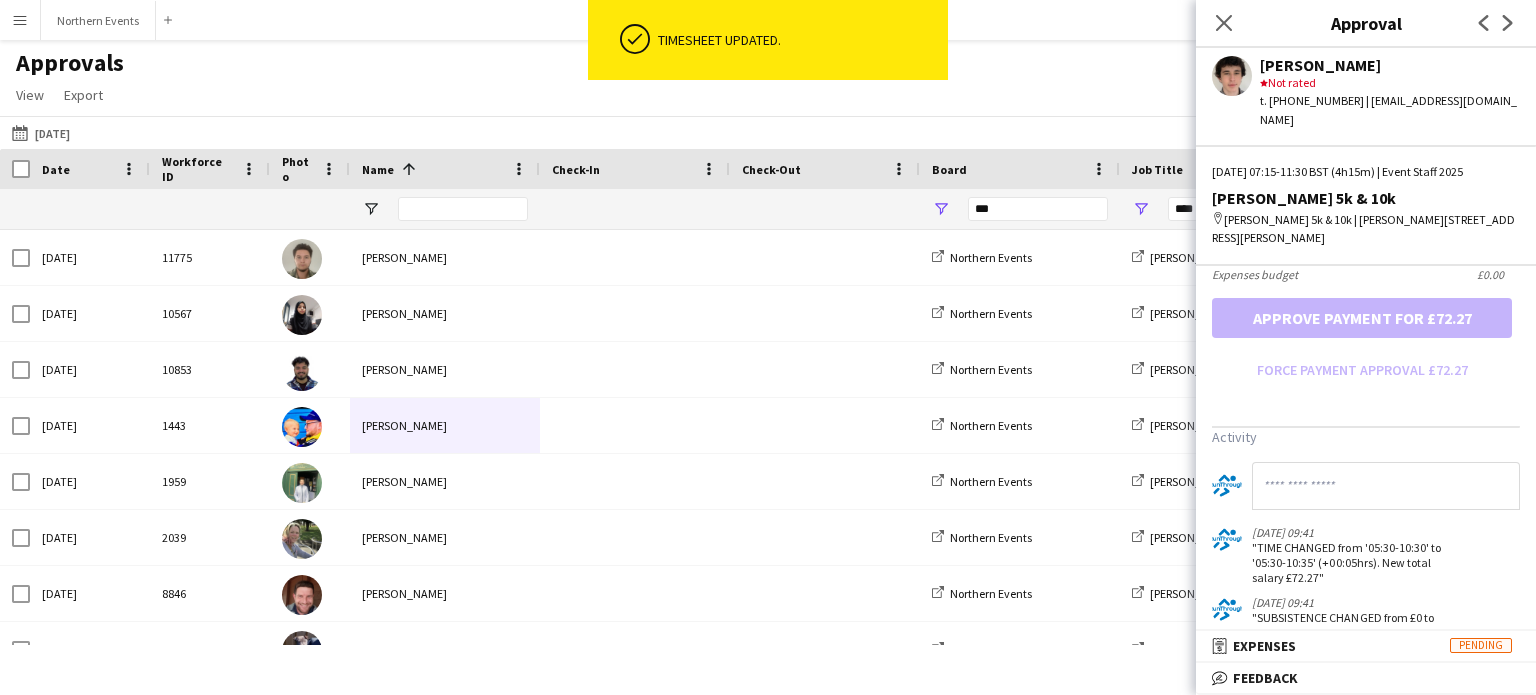 scroll, scrollTop: 200, scrollLeft: 0, axis: vertical 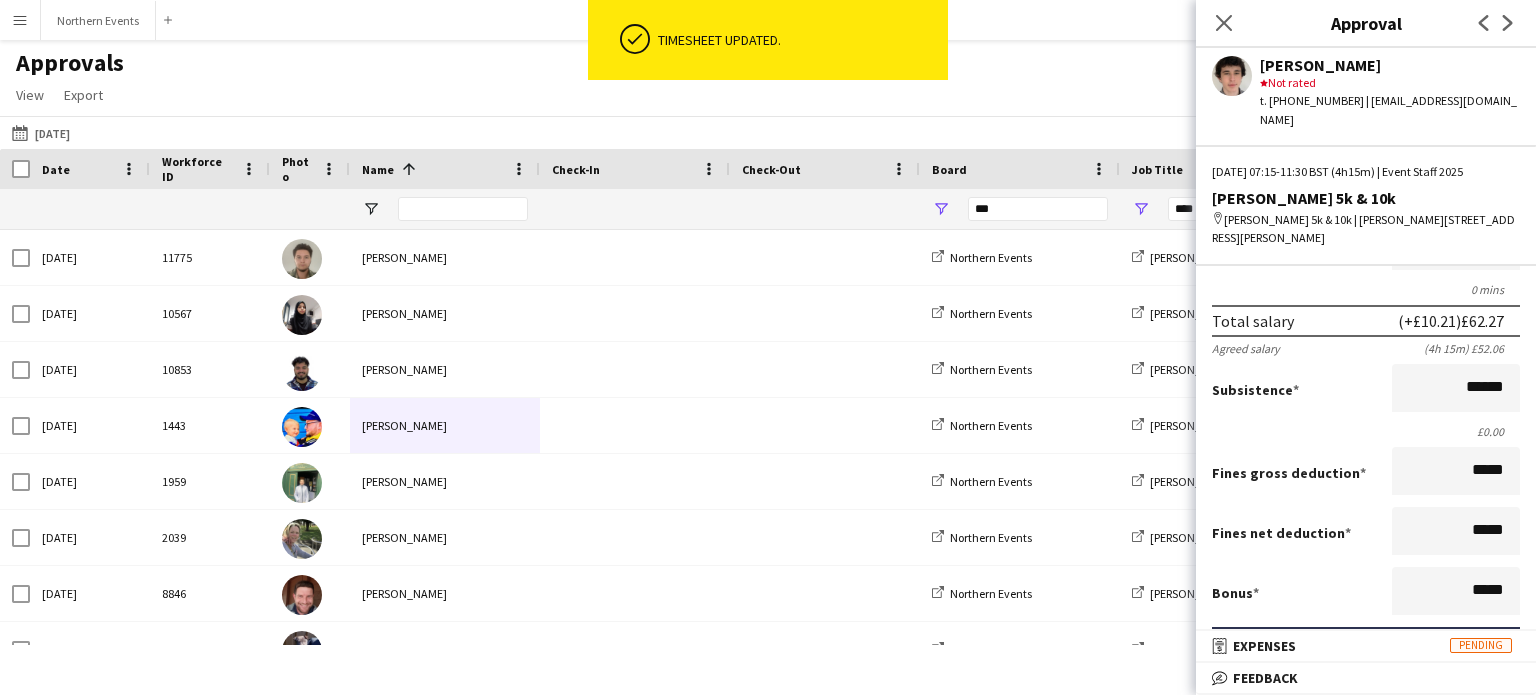 click on "Next" 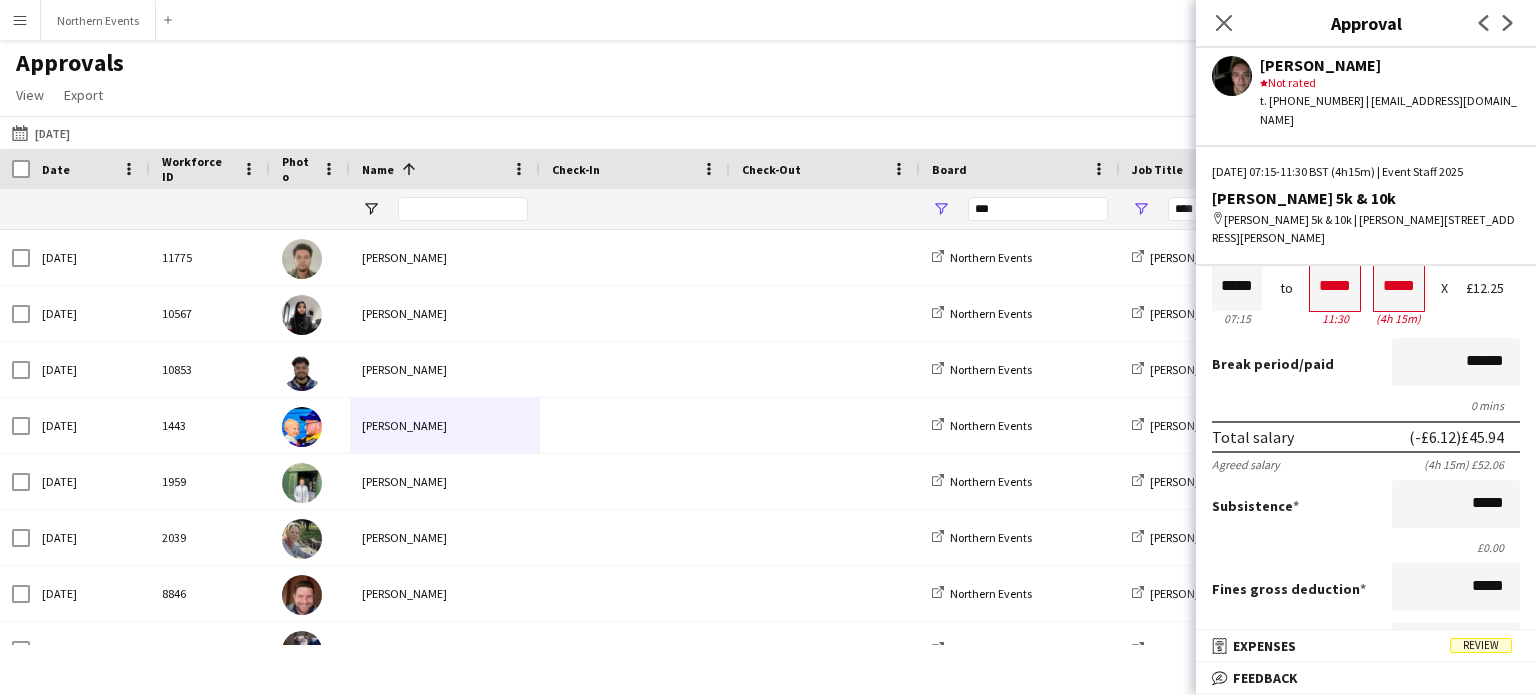 scroll, scrollTop: 71, scrollLeft: 0, axis: vertical 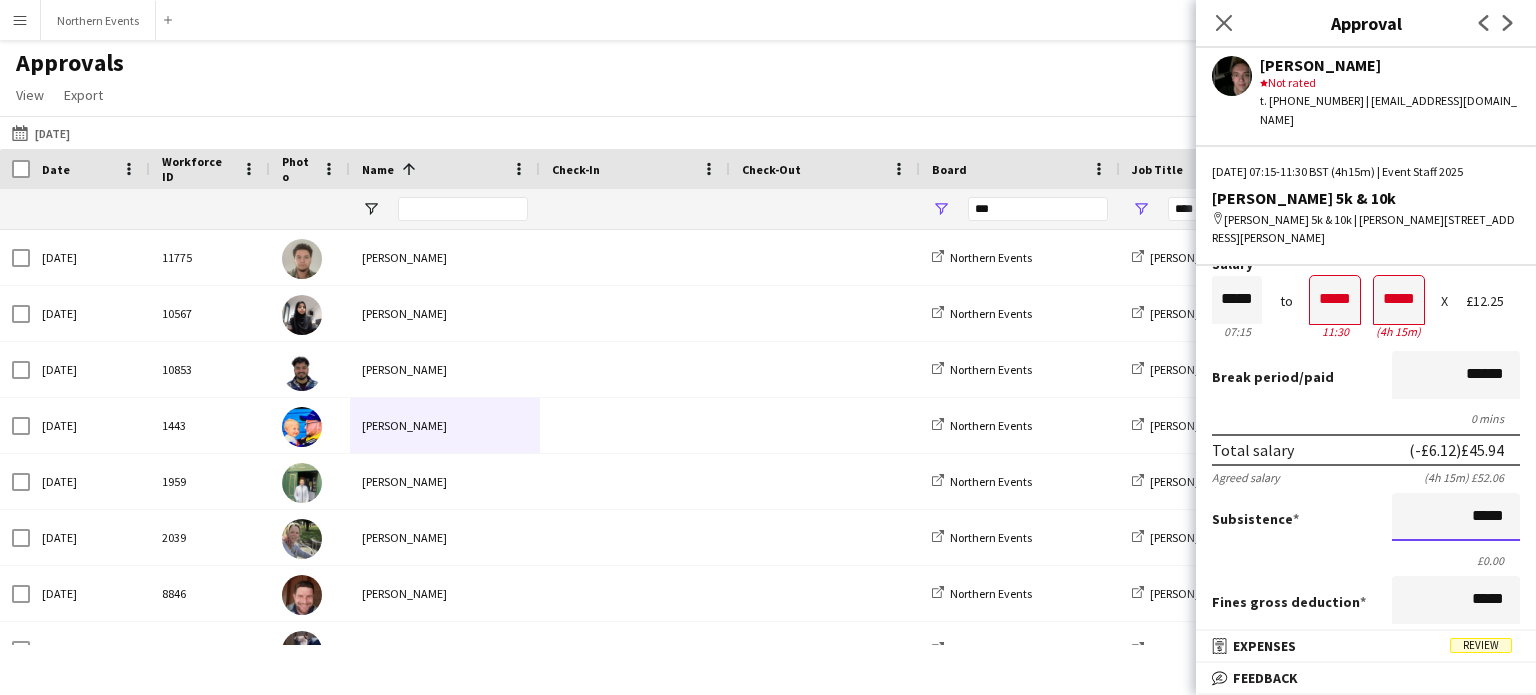 drag, startPoint x: 1461, startPoint y: 501, endPoint x: 1535, endPoint y: 501, distance: 74 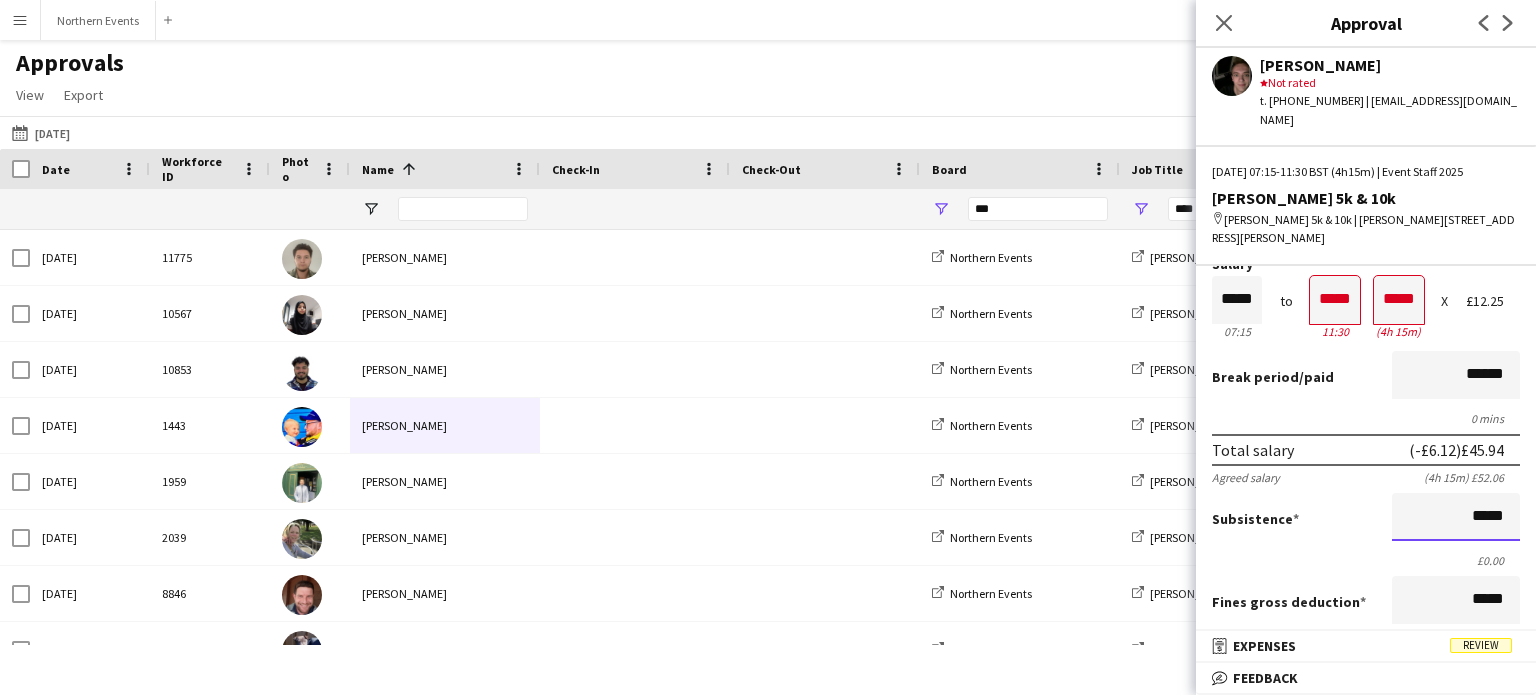scroll, scrollTop: 371, scrollLeft: 0, axis: vertical 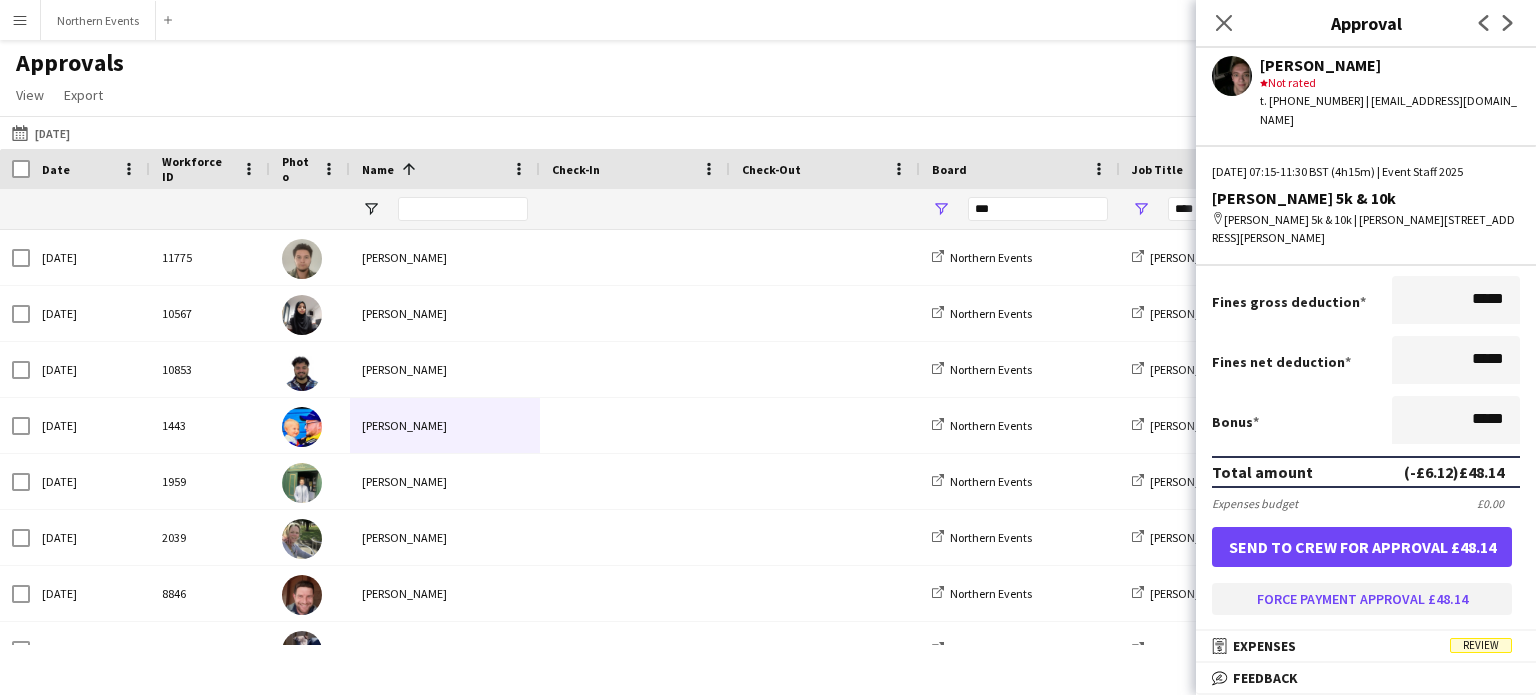 type on "*****" 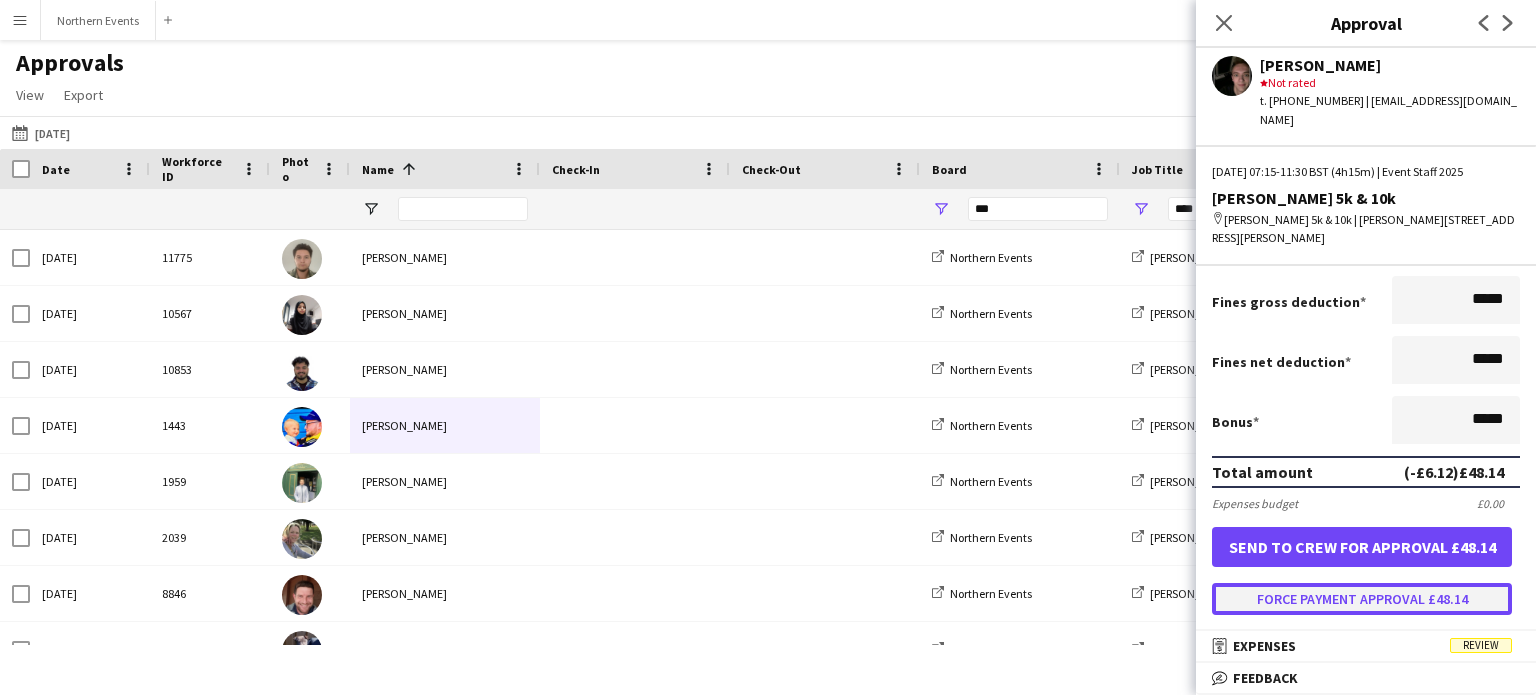 click on "Force payment approval £48.14" at bounding box center [1362, 599] 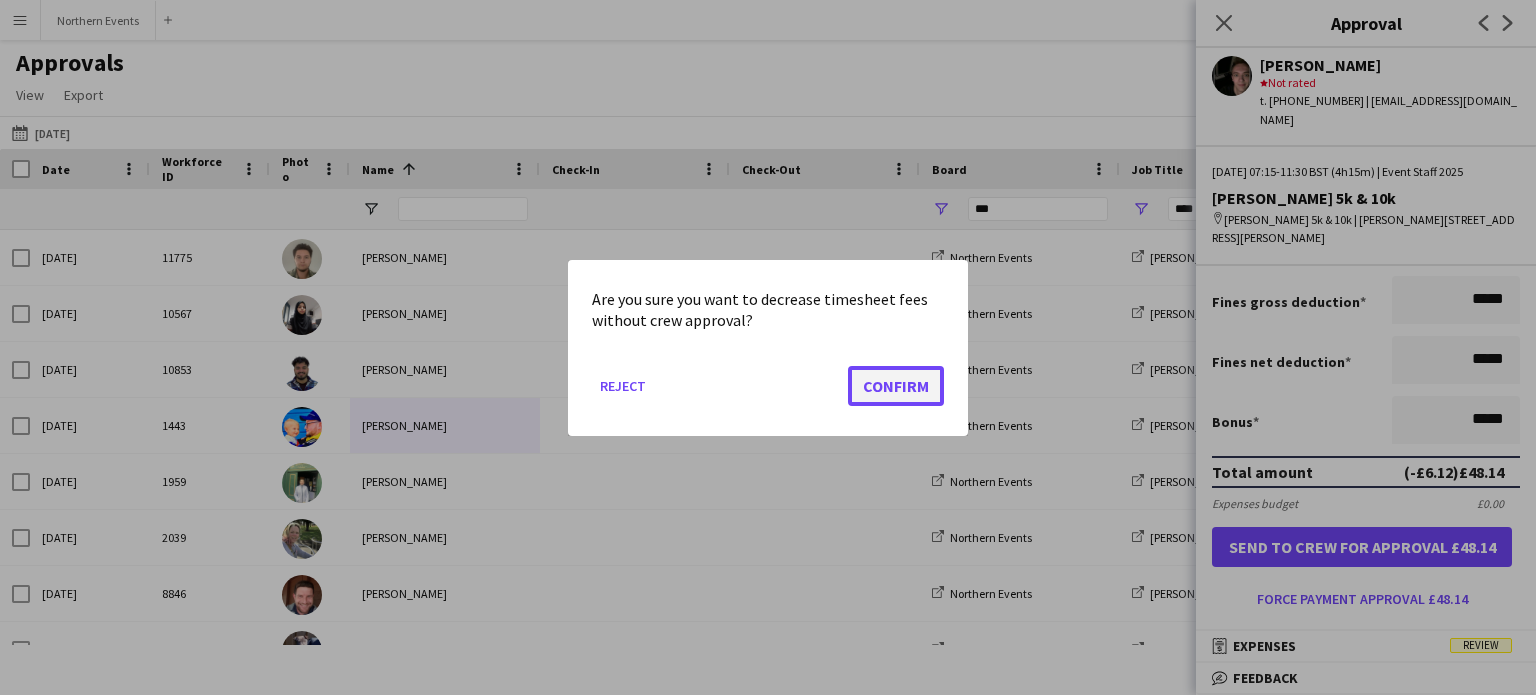 click on "Confirm" 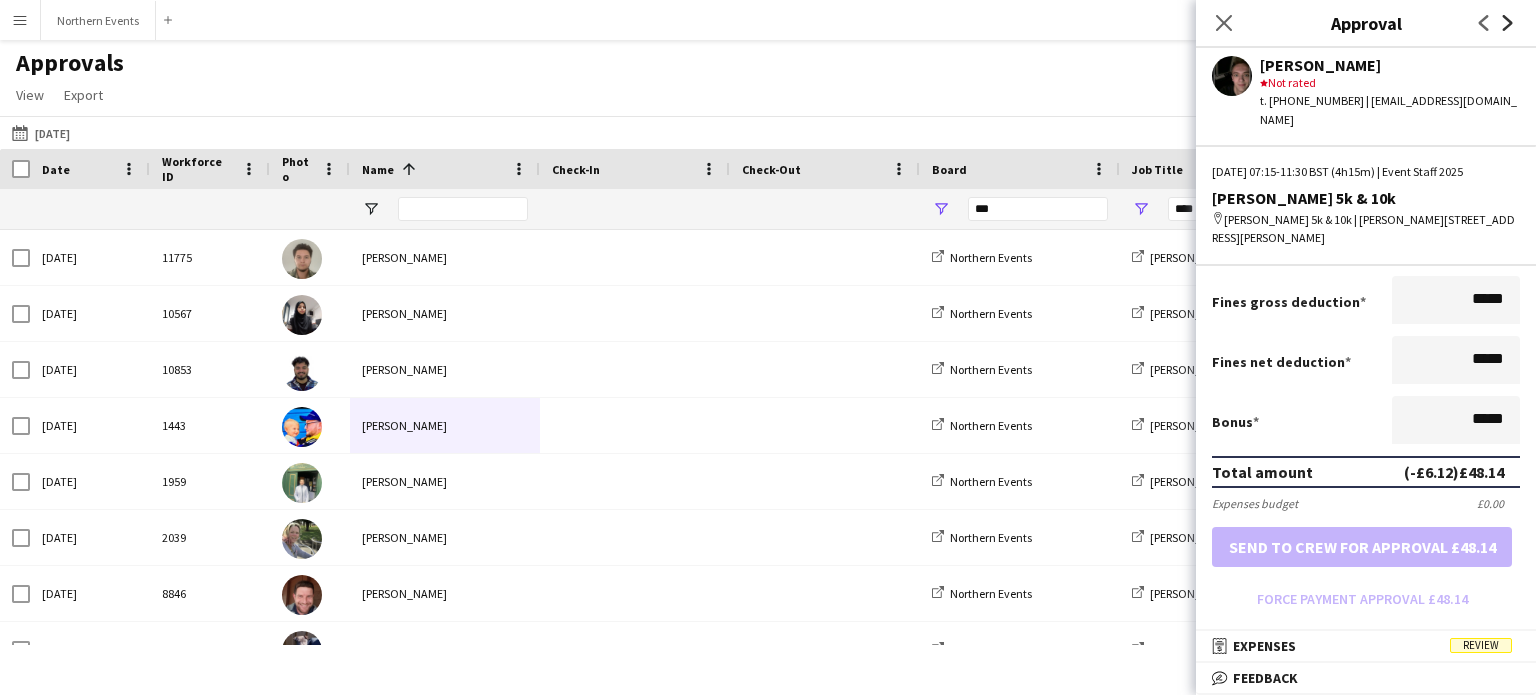 click on "Next" 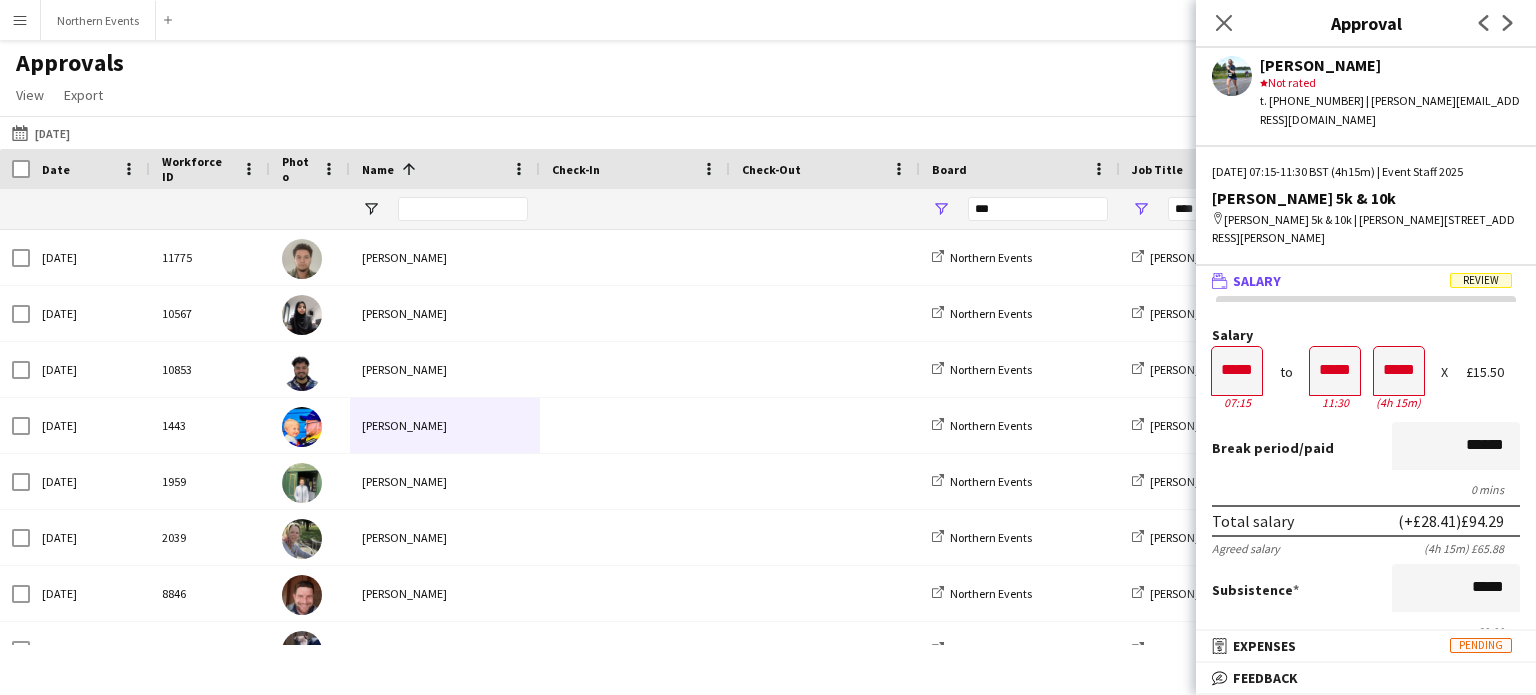 scroll, scrollTop: 0, scrollLeft: 0, axis: both 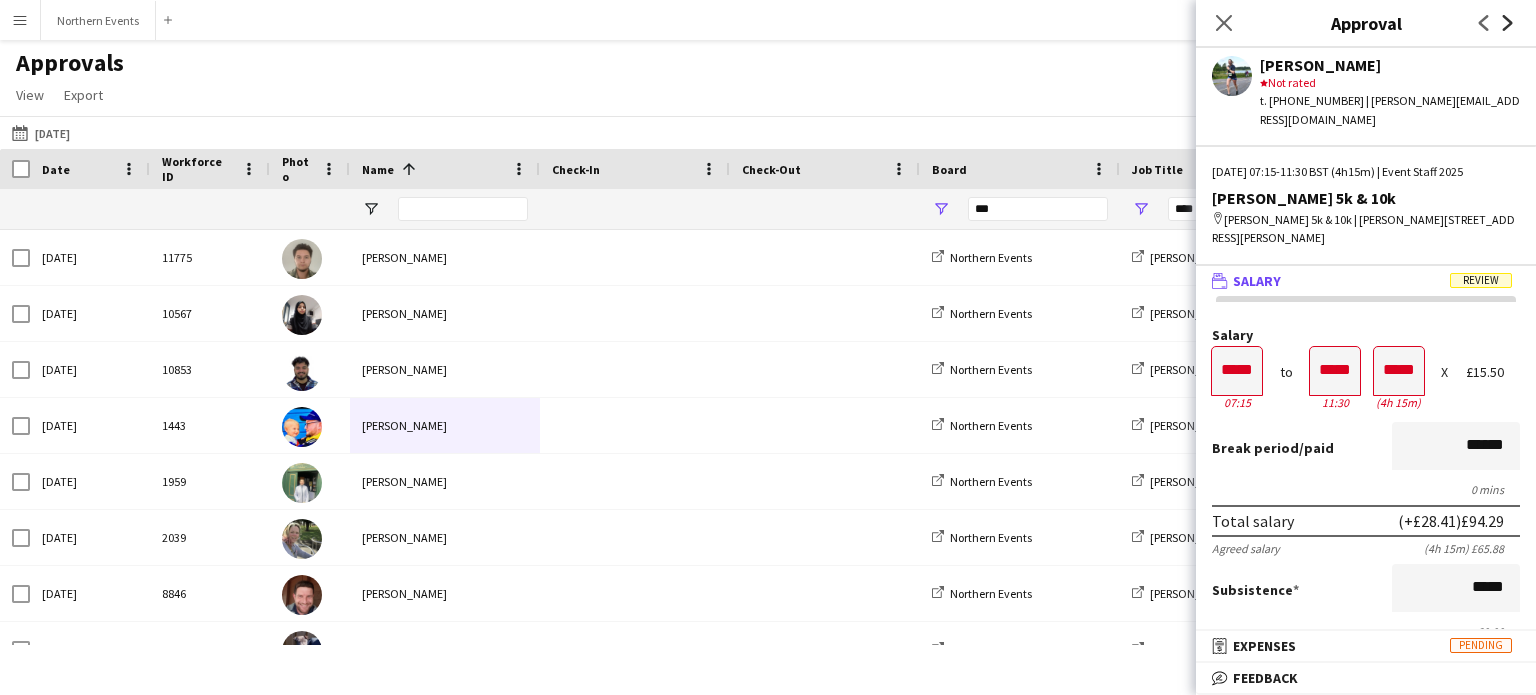 click on "Next" 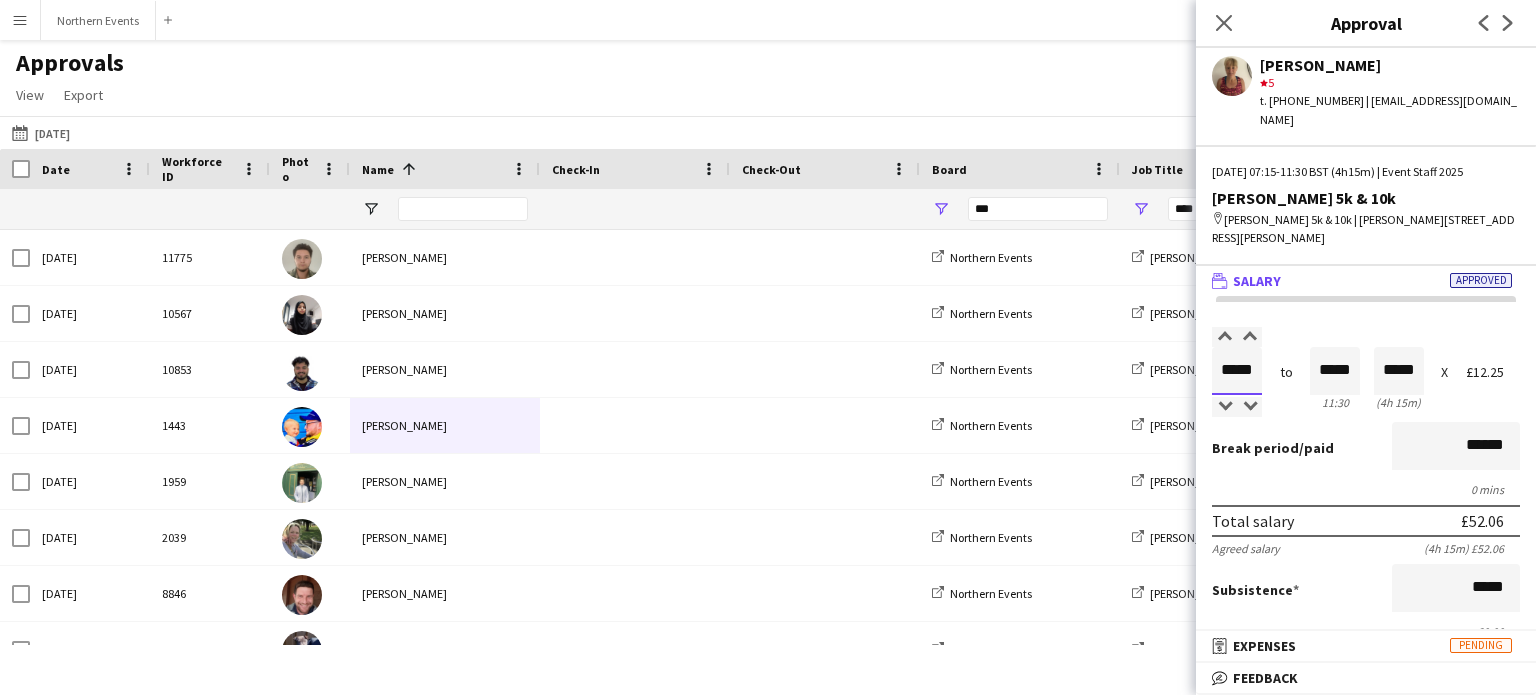 click on "*****" at bounding box center (1237, 371) 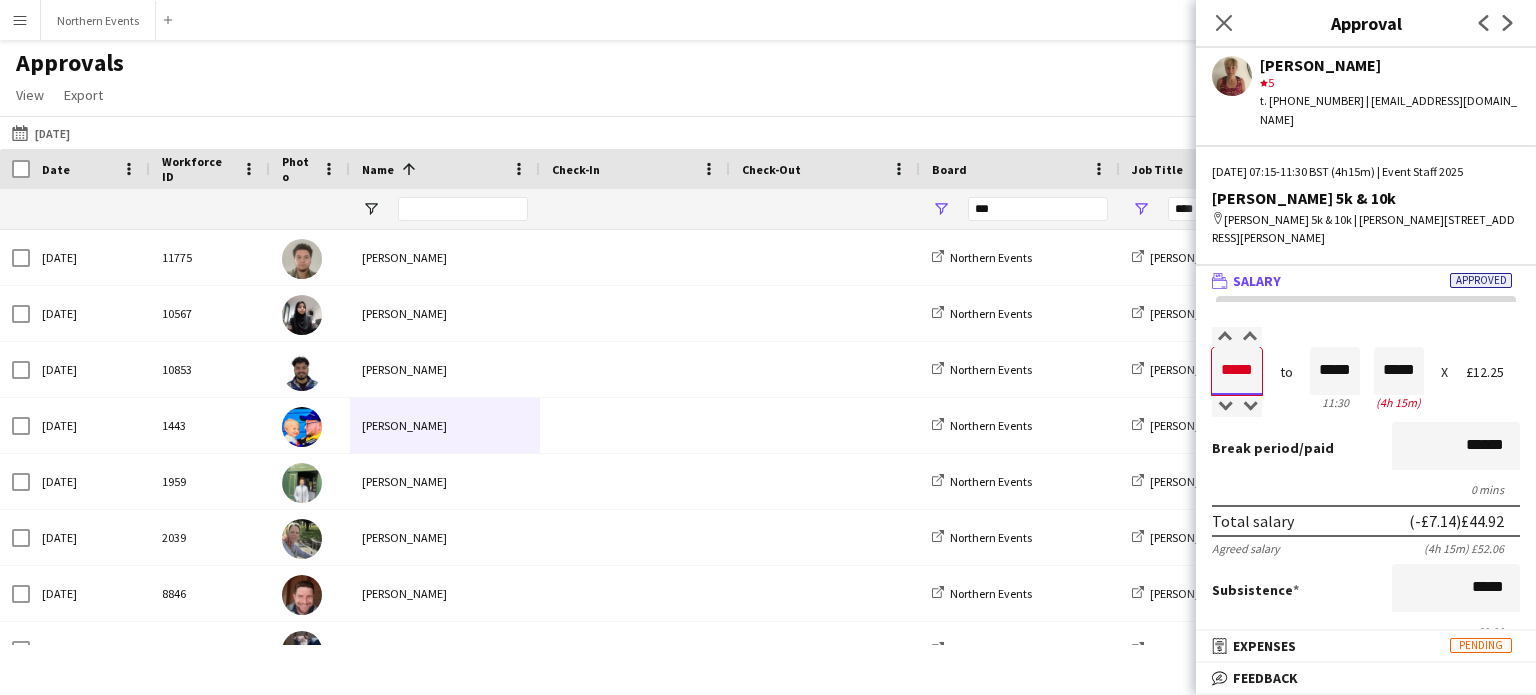 type on "*****" 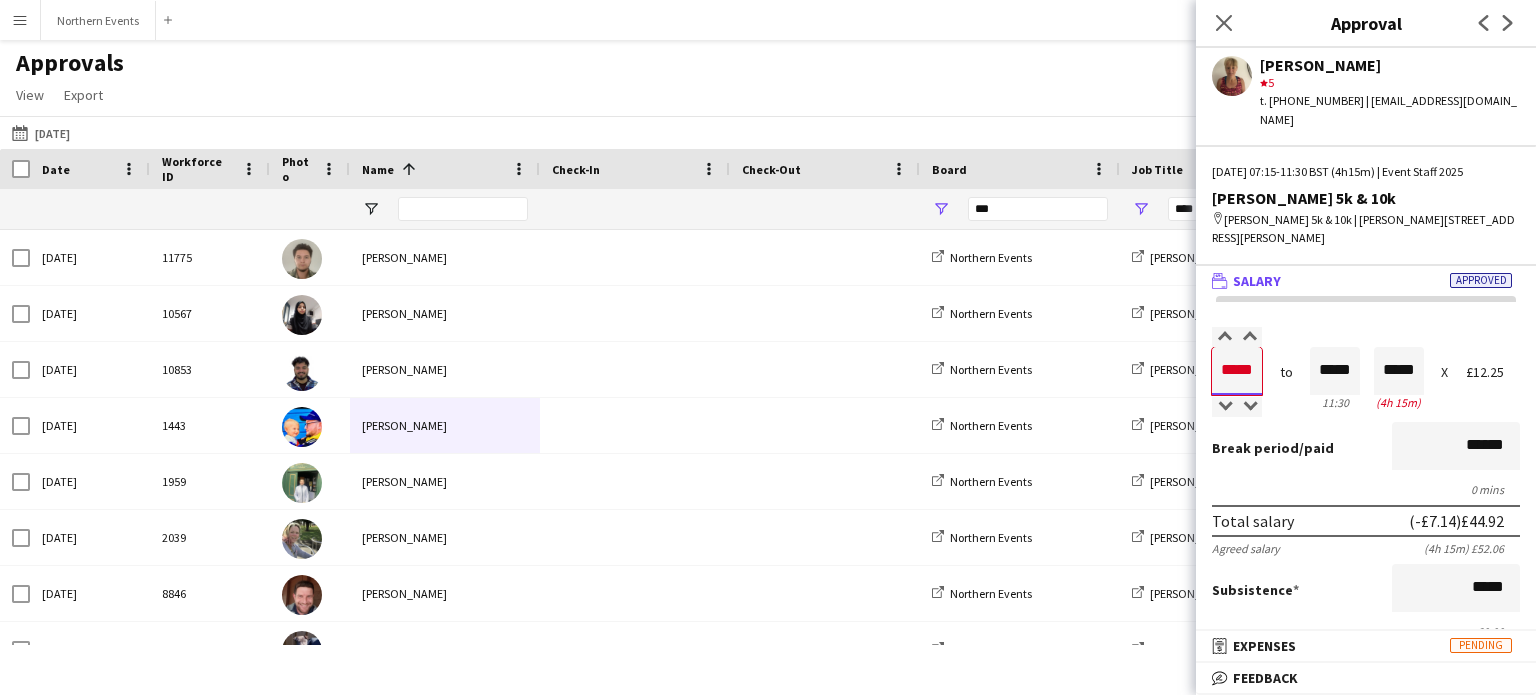 type on "*****" 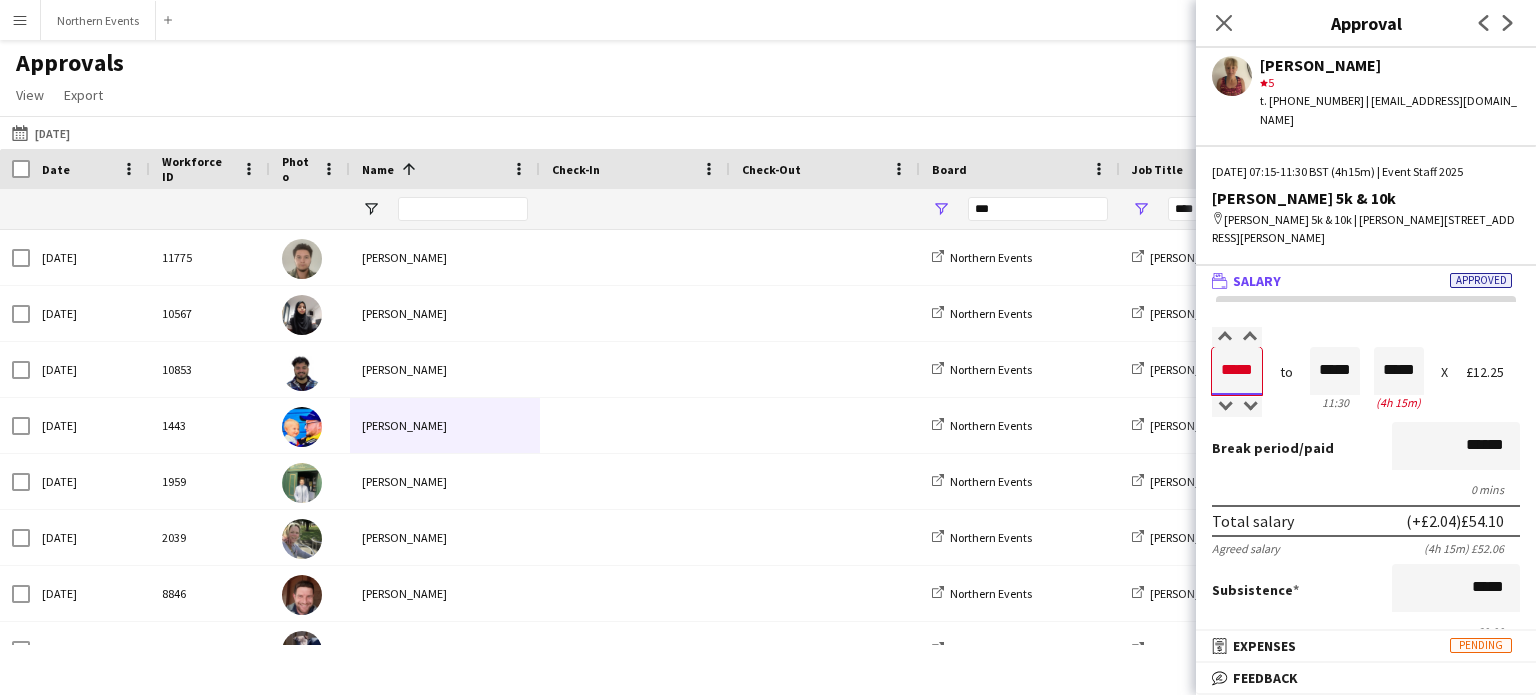 type on "*****" 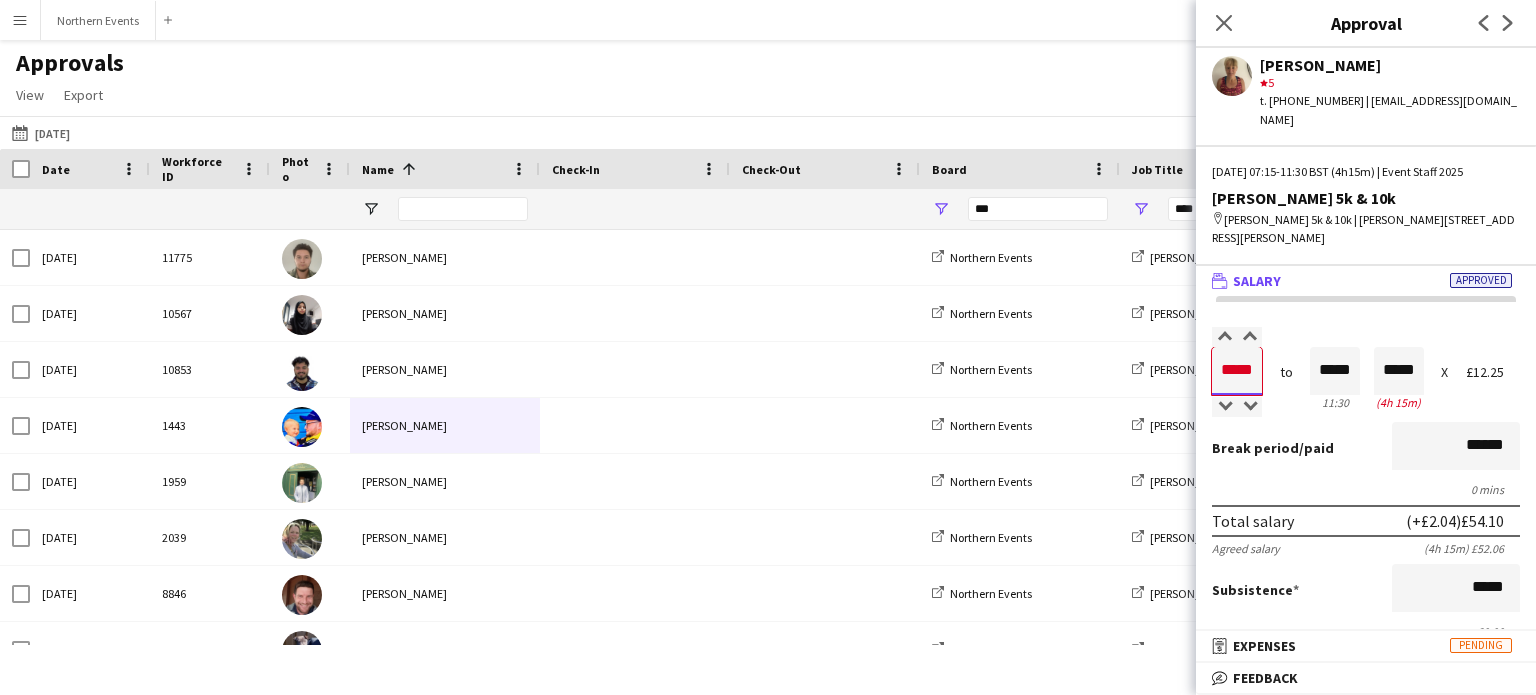 type on "*****" 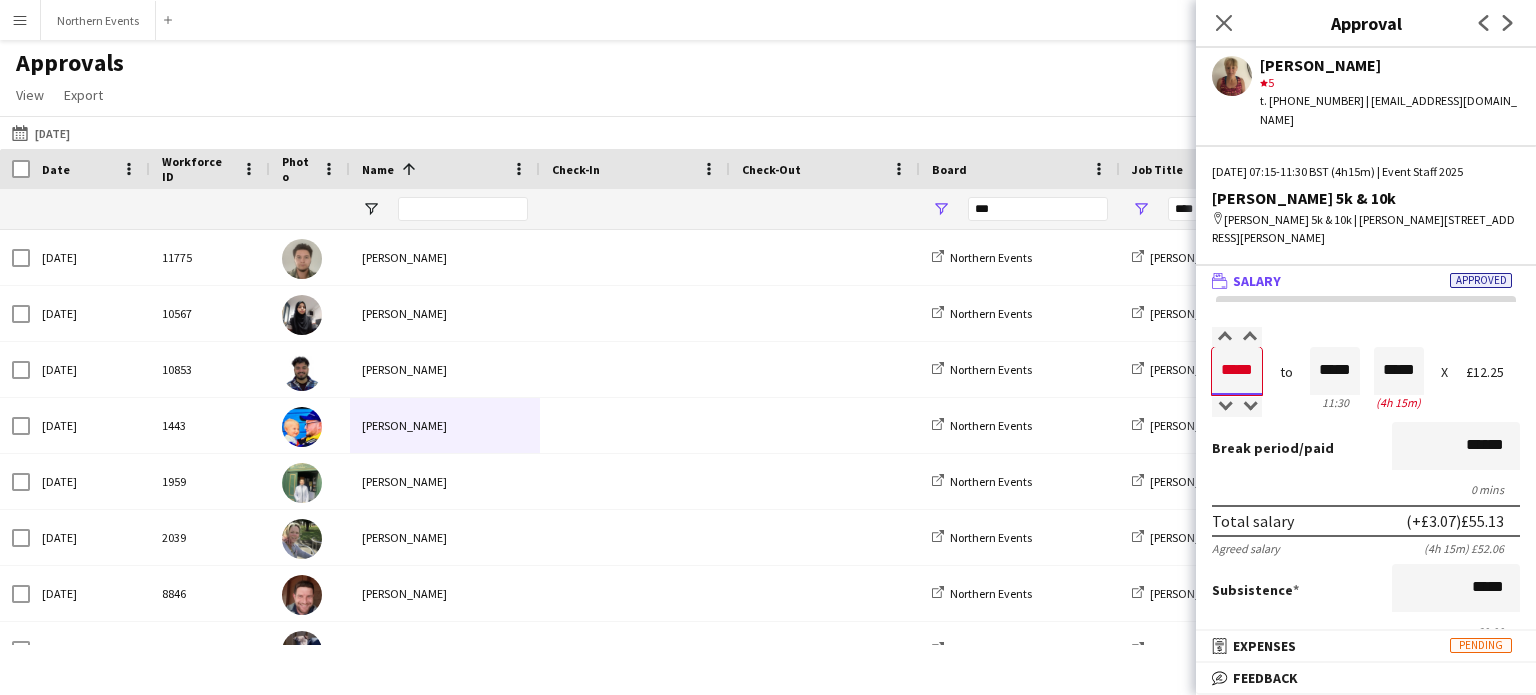 type on "*****" 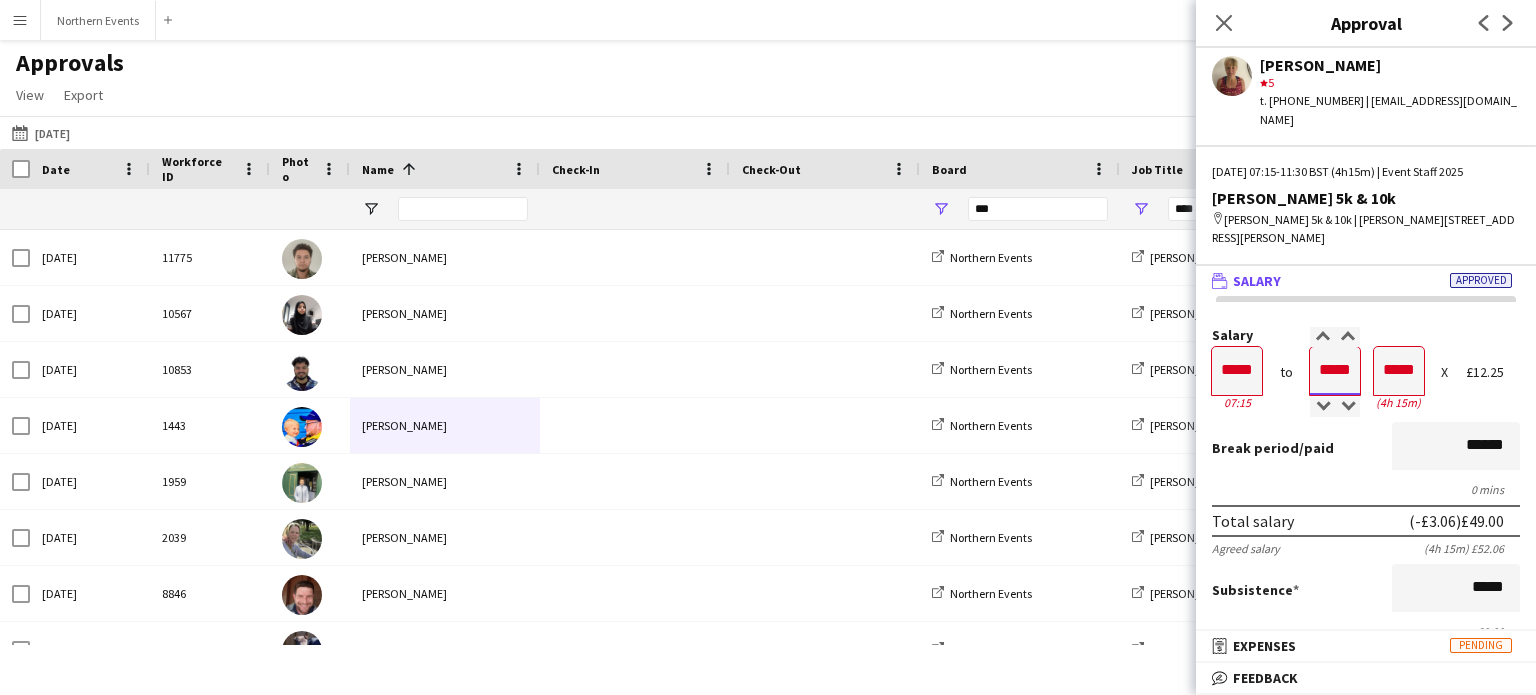 type on "*****" 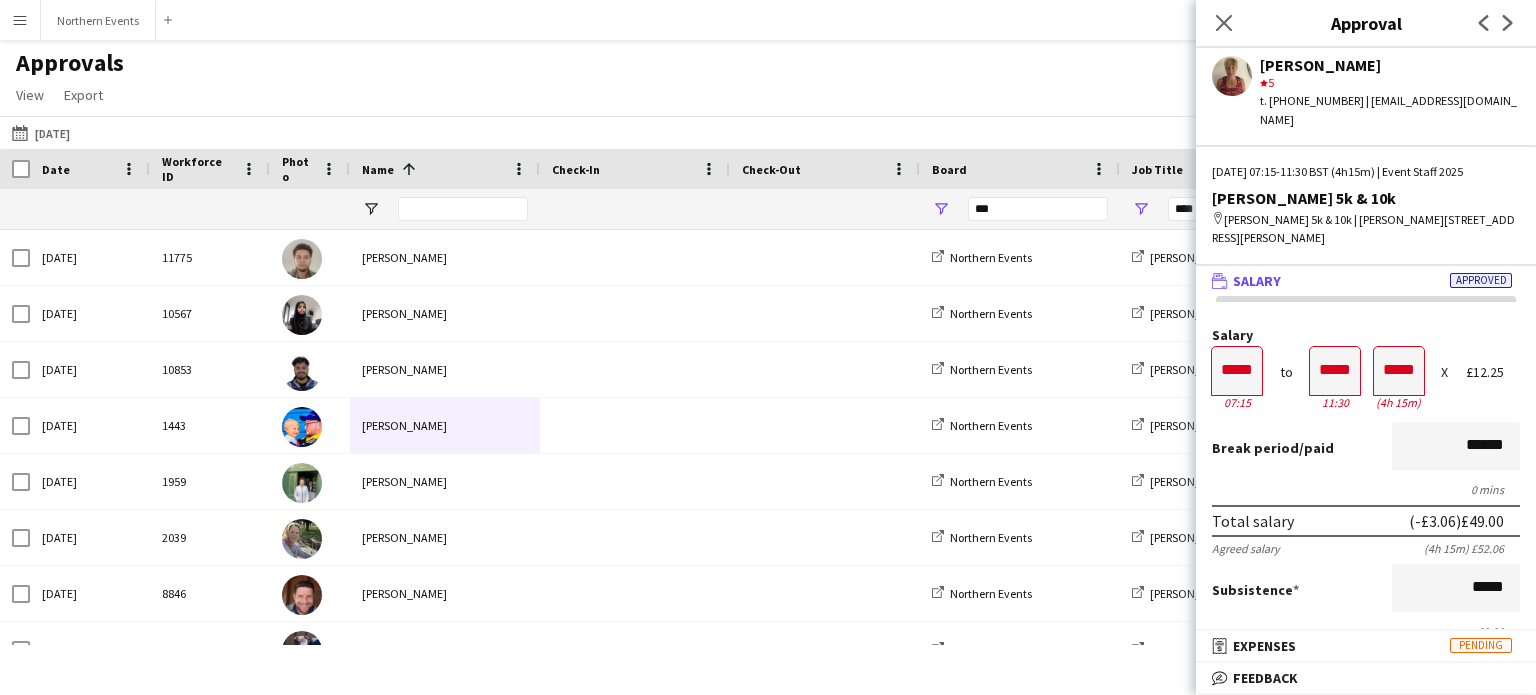 click on "Break period   /paid  ******" at bounding box center [1366, 448] 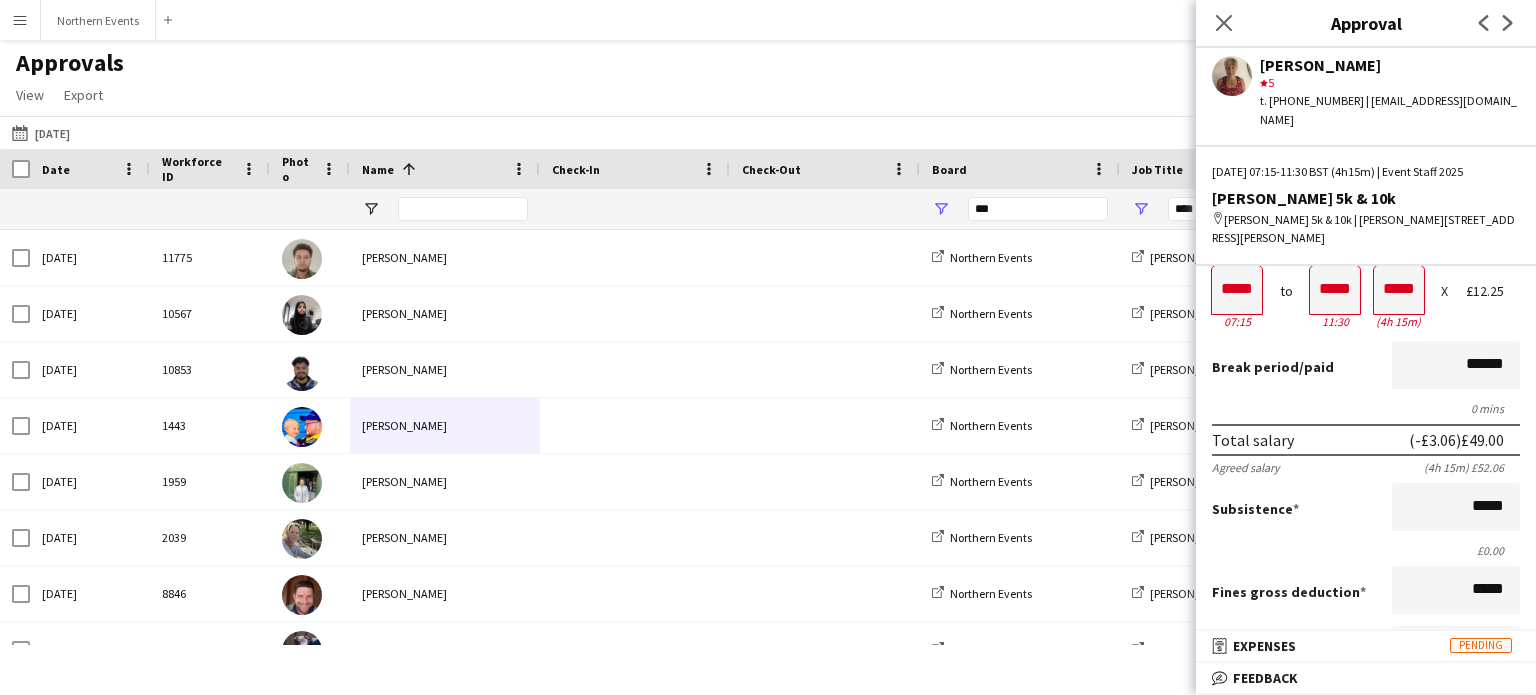 scroll, scrollTop: 45, scrollLeft: 0, axis: vertical 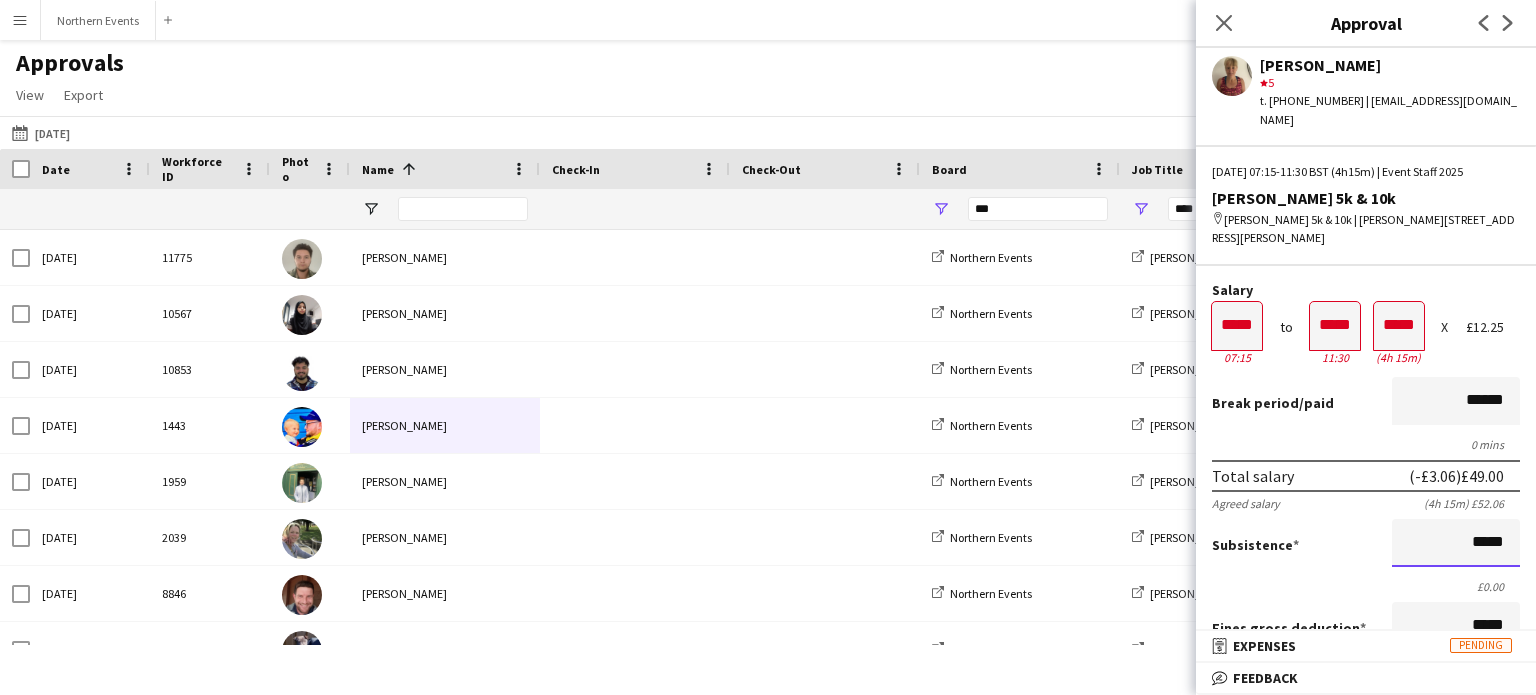 click on "*****" at bounding box center (1456, 543) 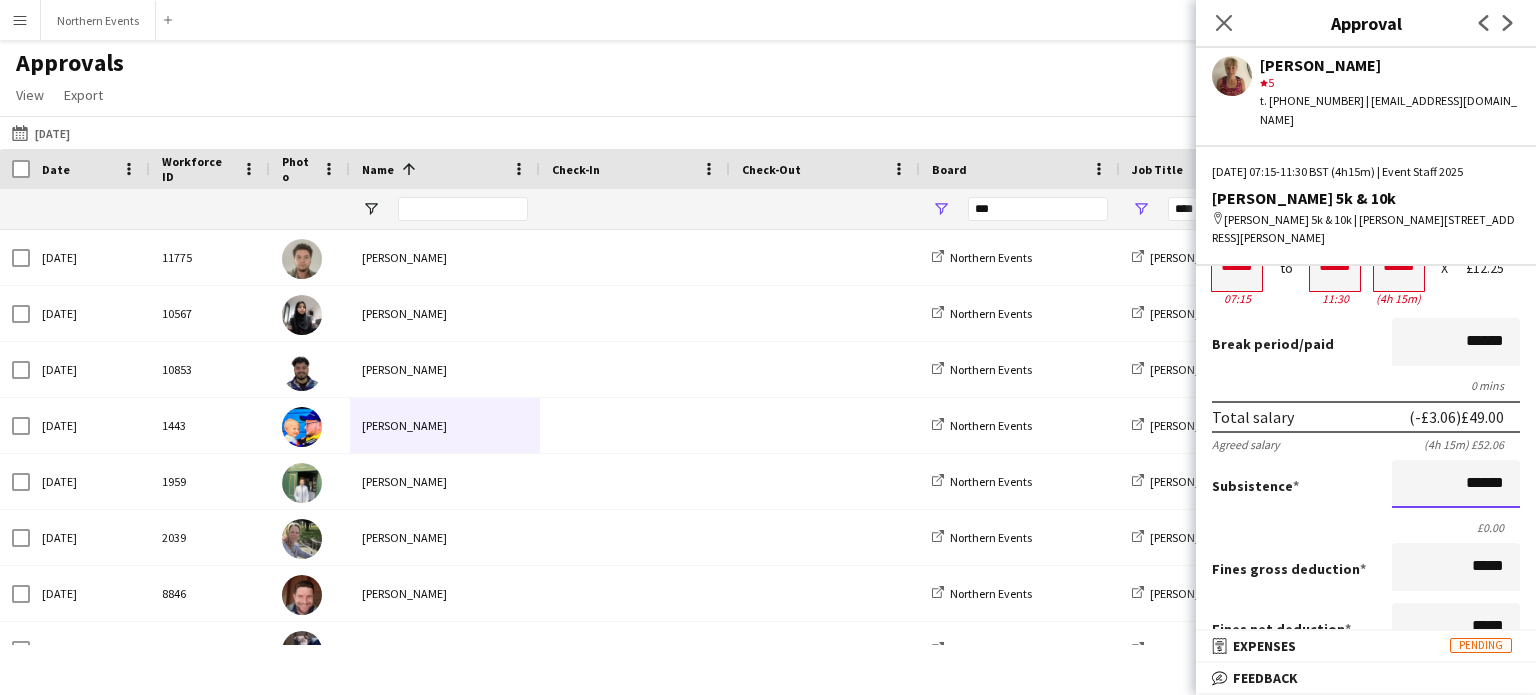 scroll, scrollTop: 345, scrollLeft: 0, axis: vertical 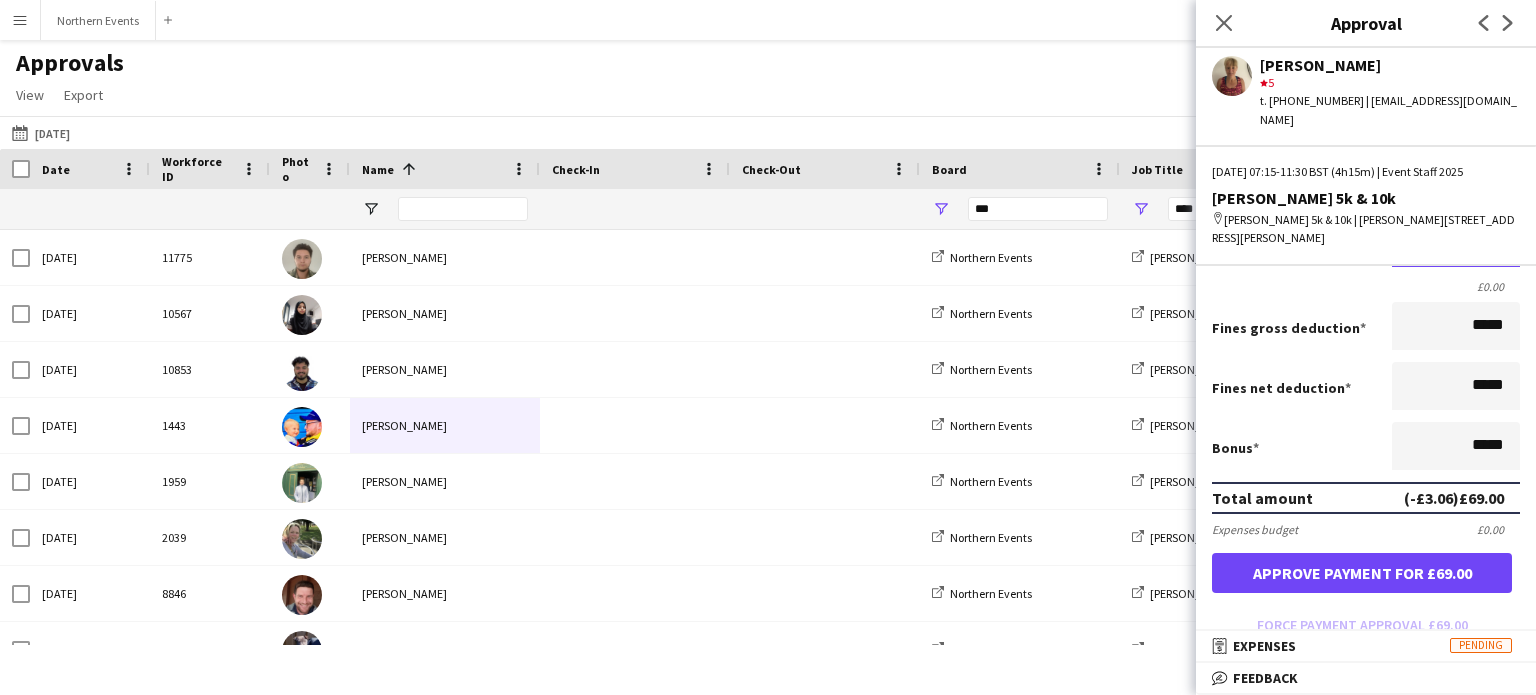 type on "******" 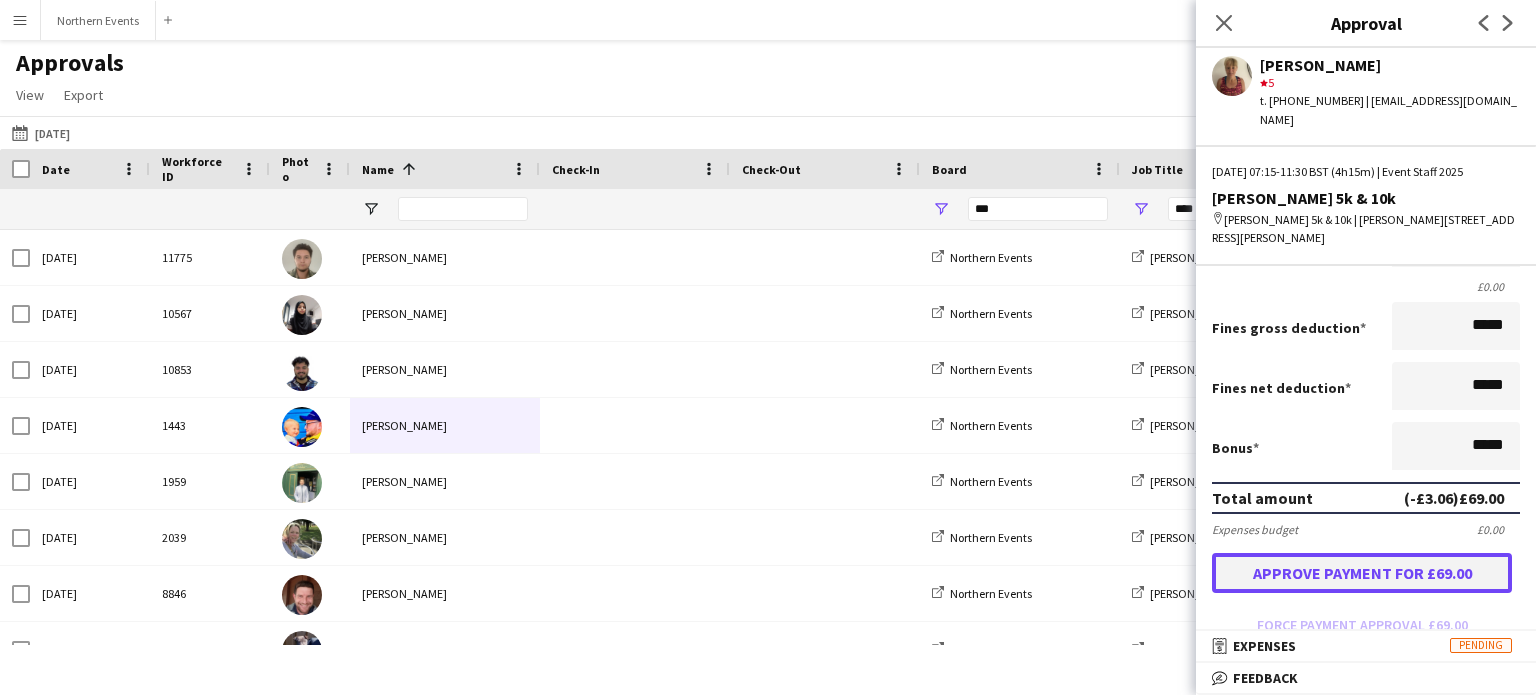 click on "Approve payment for £69.00" at bounding box center [1362, 573] 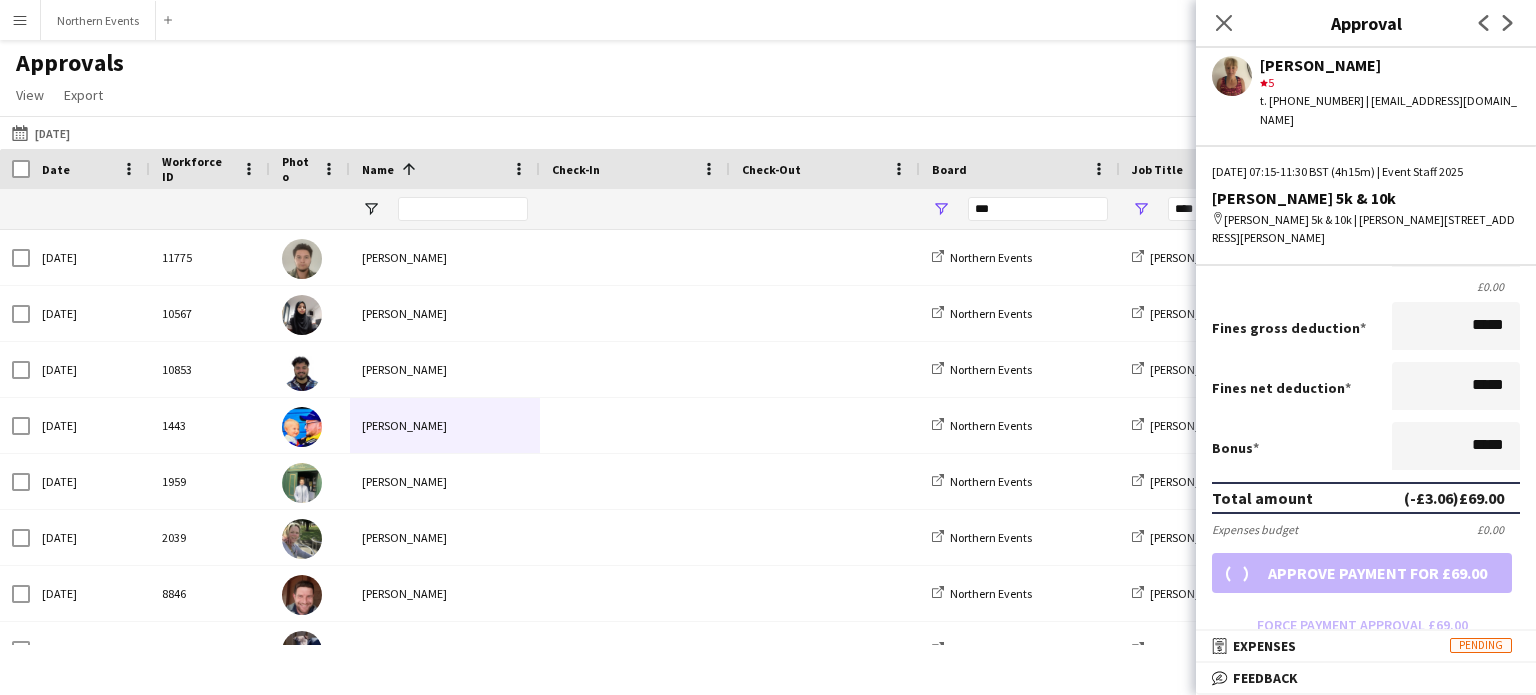 type on "*****" 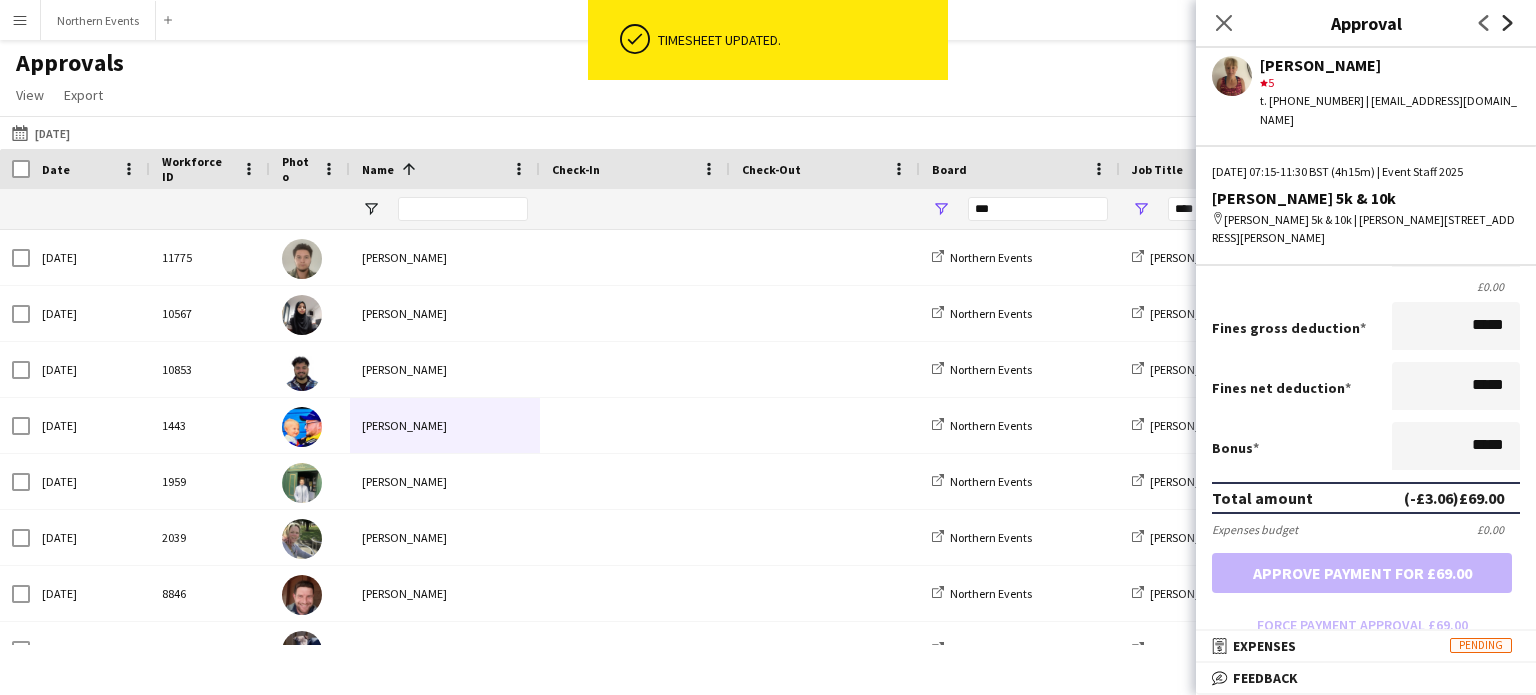 click on "Next" 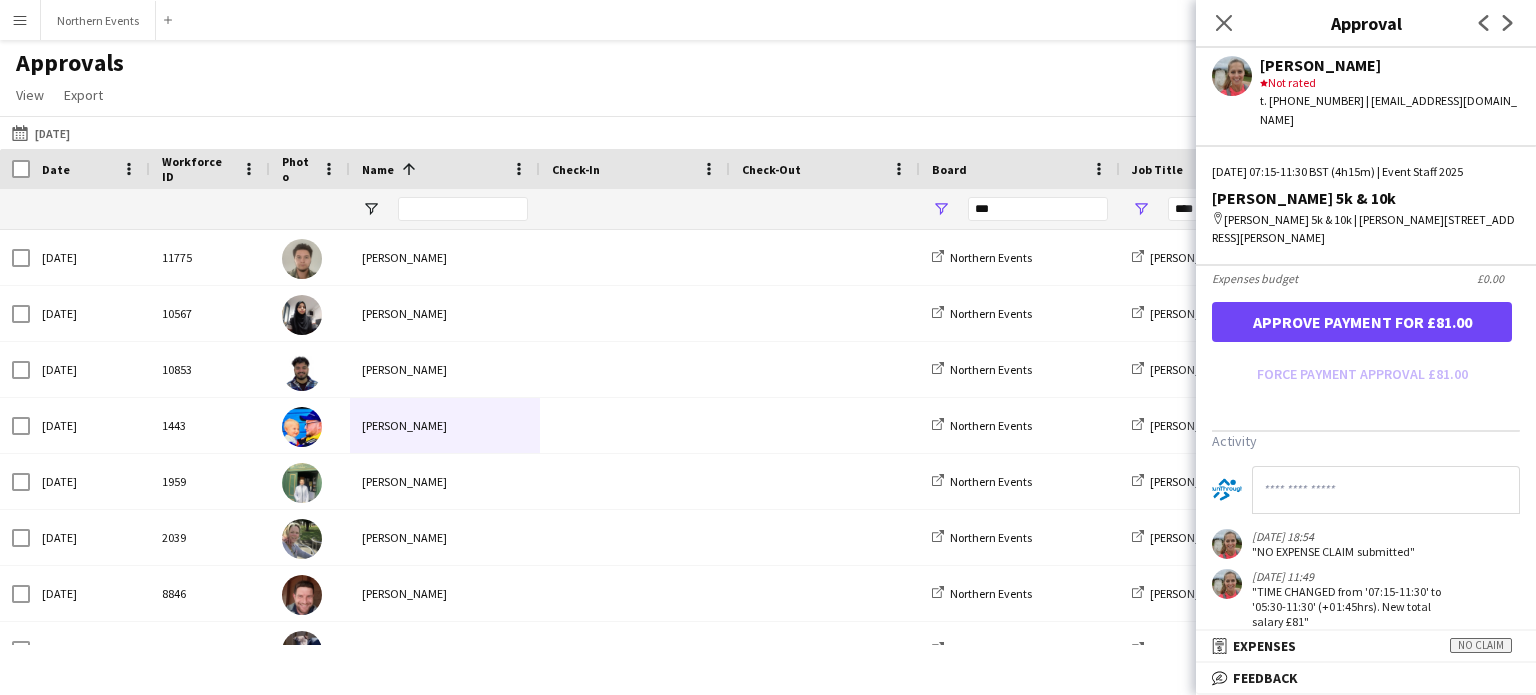 scroll, scrollTop: 600, scrollLeft: 0, axis: vertical 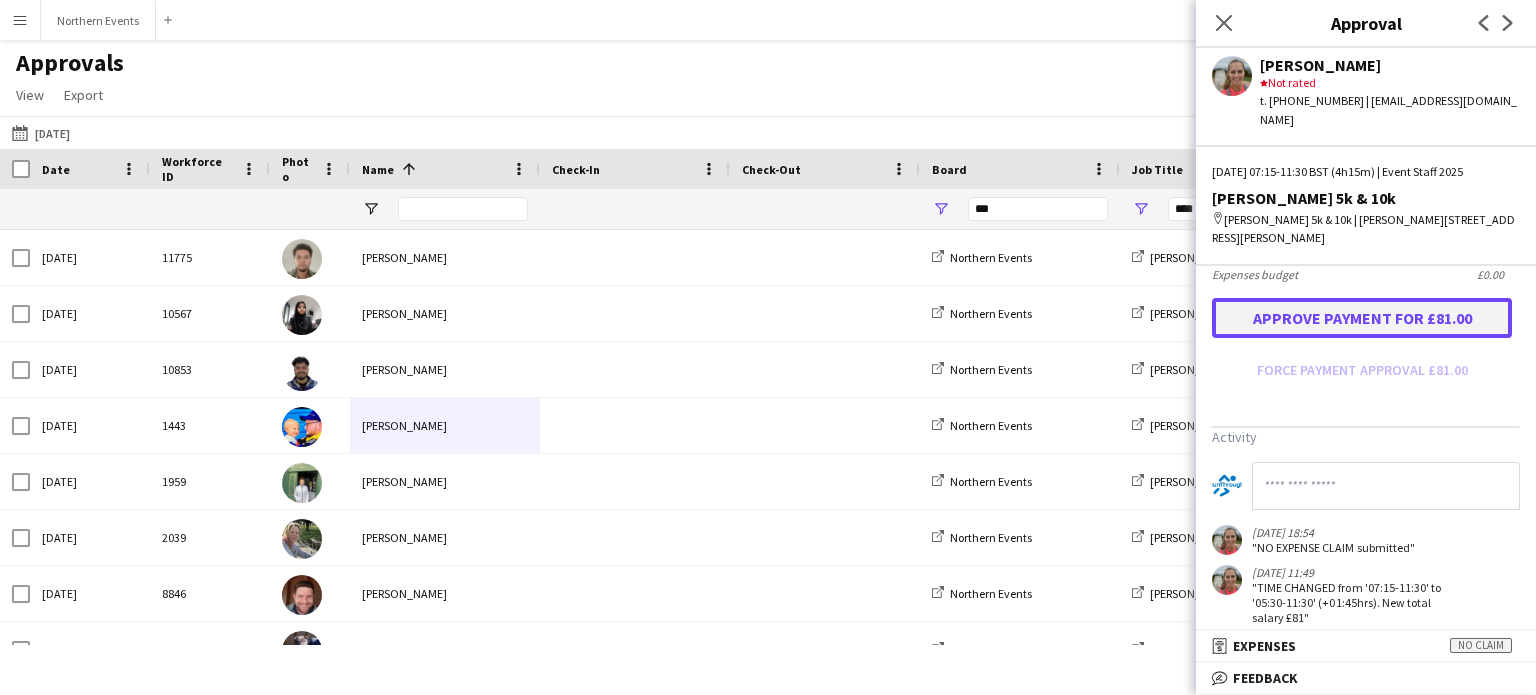 click on "Approve payment for £81.00" at bounding box center (1362, 318) 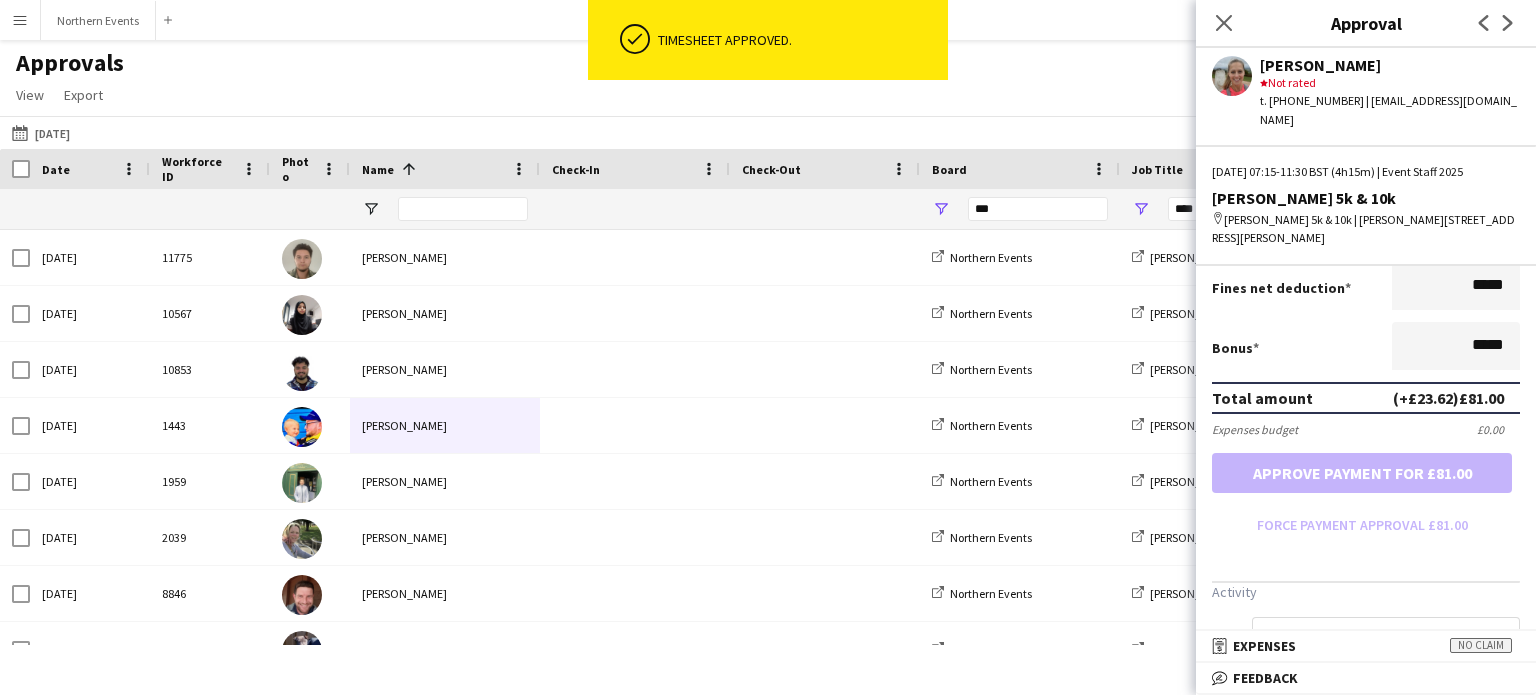 scroll, scrollTop: 600, scrollLeft: 0, axis: vertical 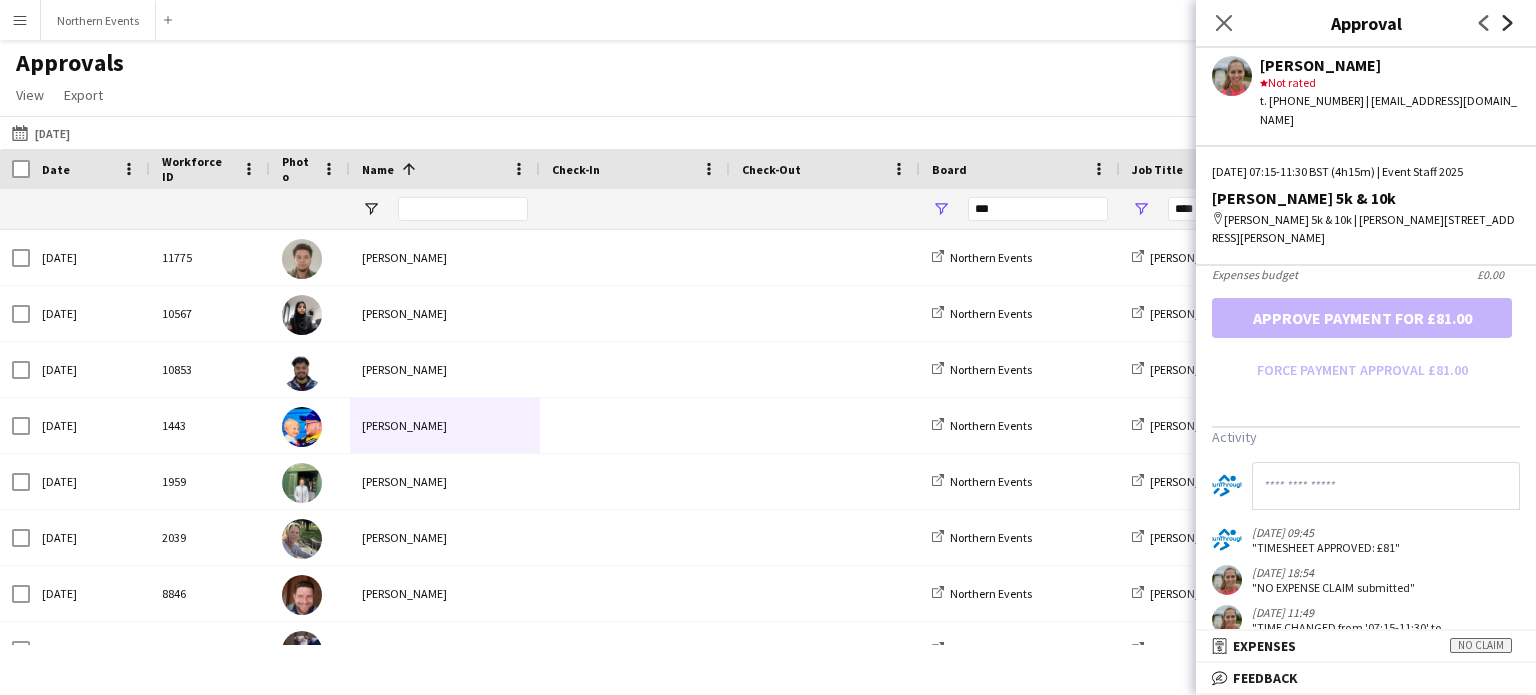 click 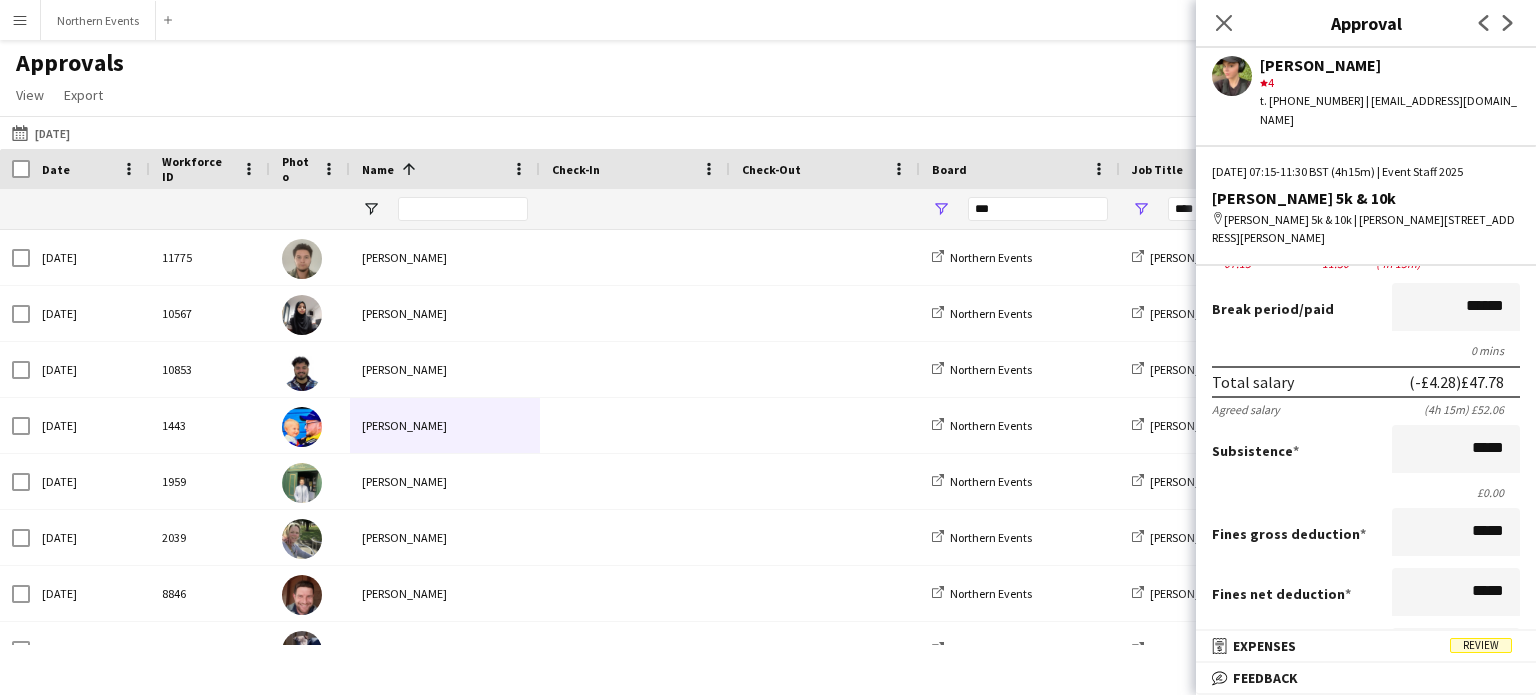 scroll, scrollTop: 100, scrollLeft: 0, axis: vertical 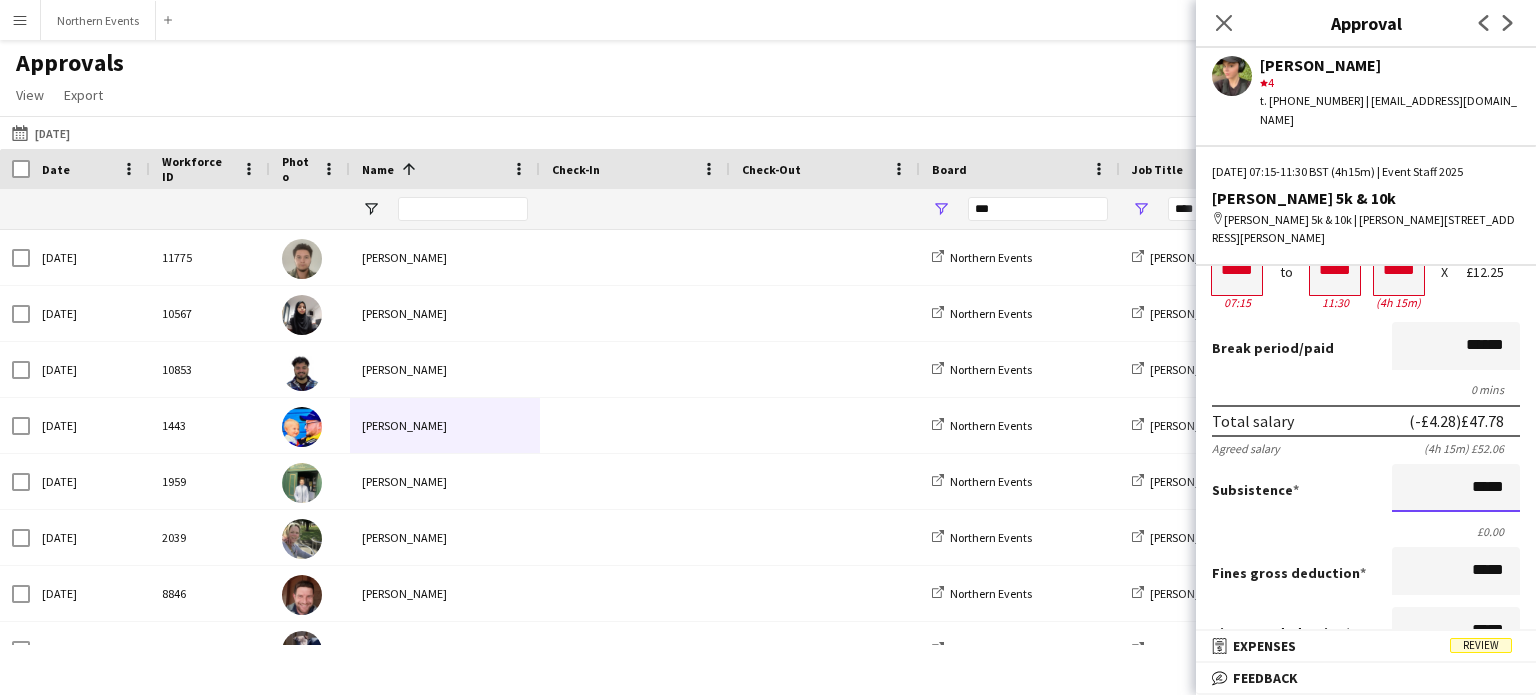 click on "*****" at bounding box center [1456, 488] 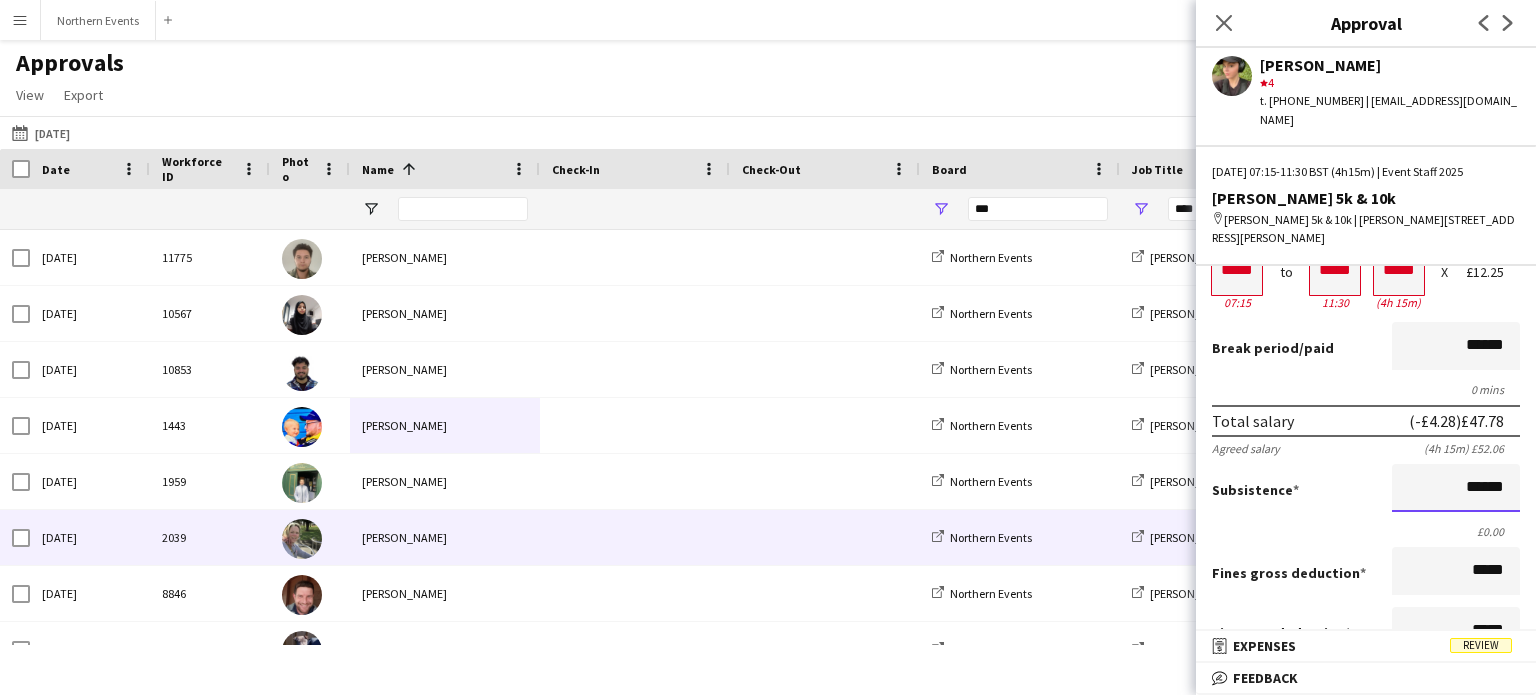 scroll, scrollTop: 92, scrollLeft: 0, axis: vertical 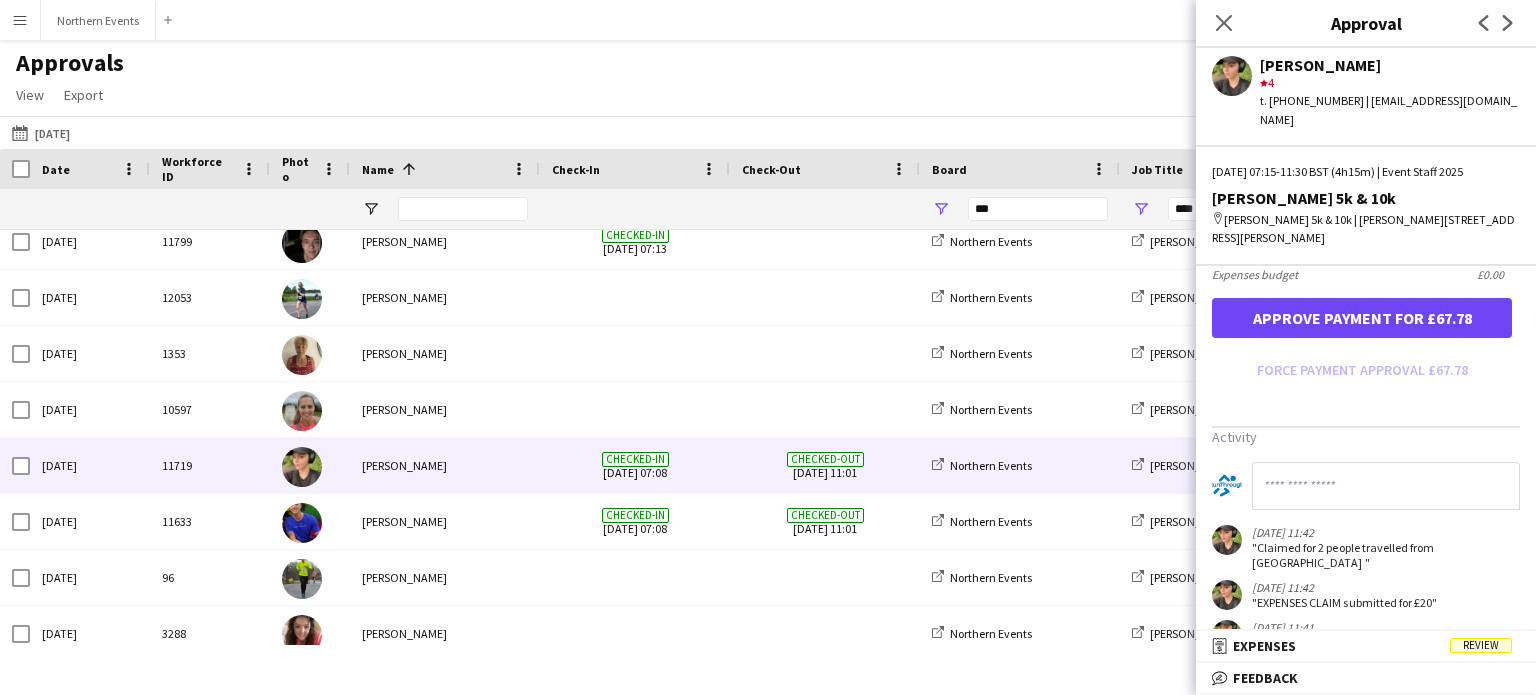 type on "******" 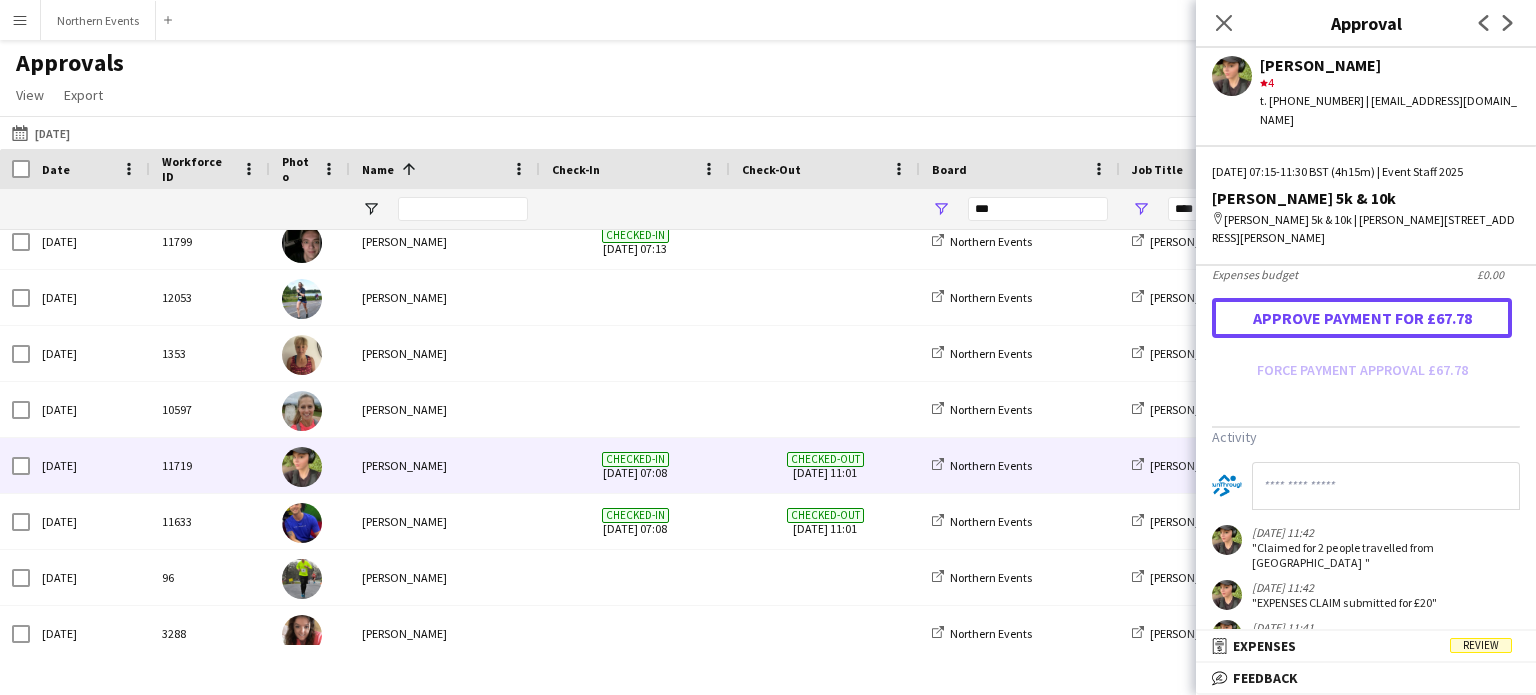 click on "Approve payment for £67.78" at bounding box center [1362, 318] 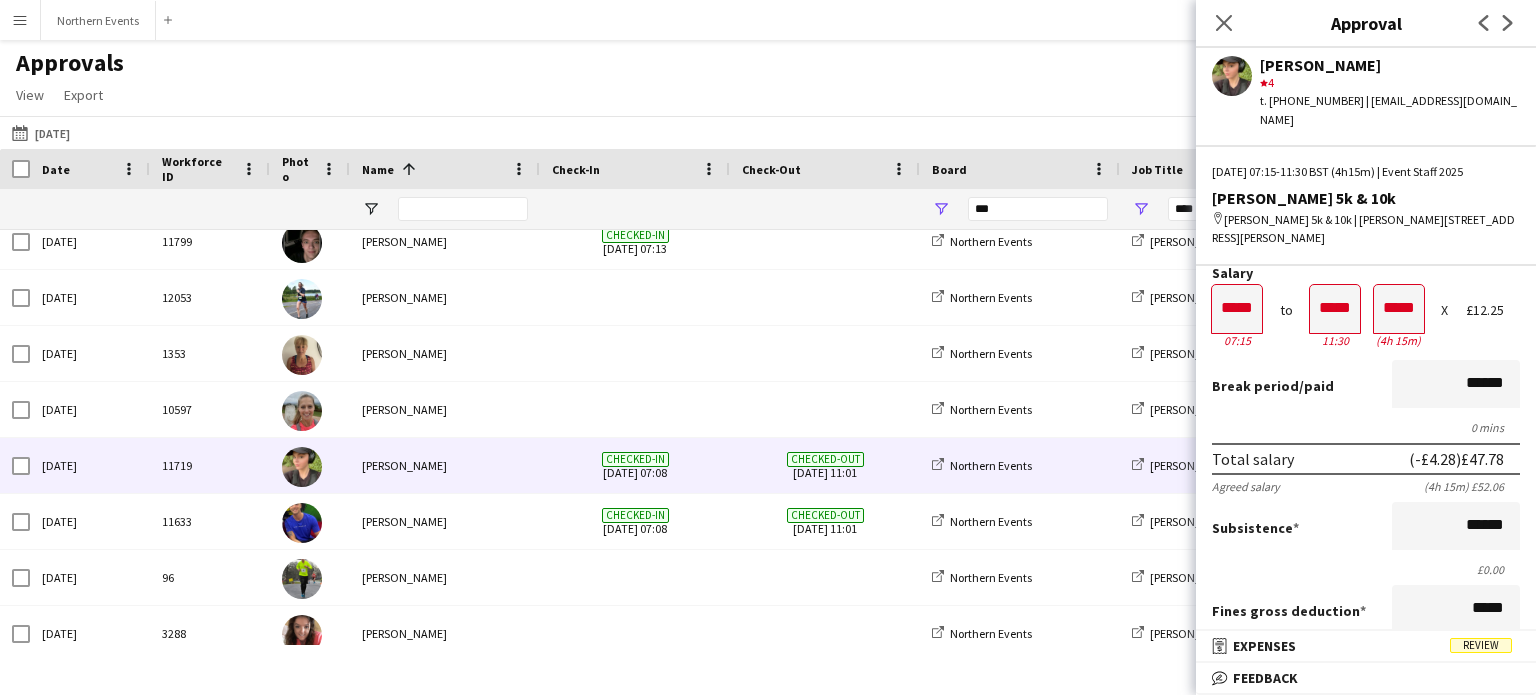 scroll, scrollTop: 60, scrollLeft: 0, axis: vertical 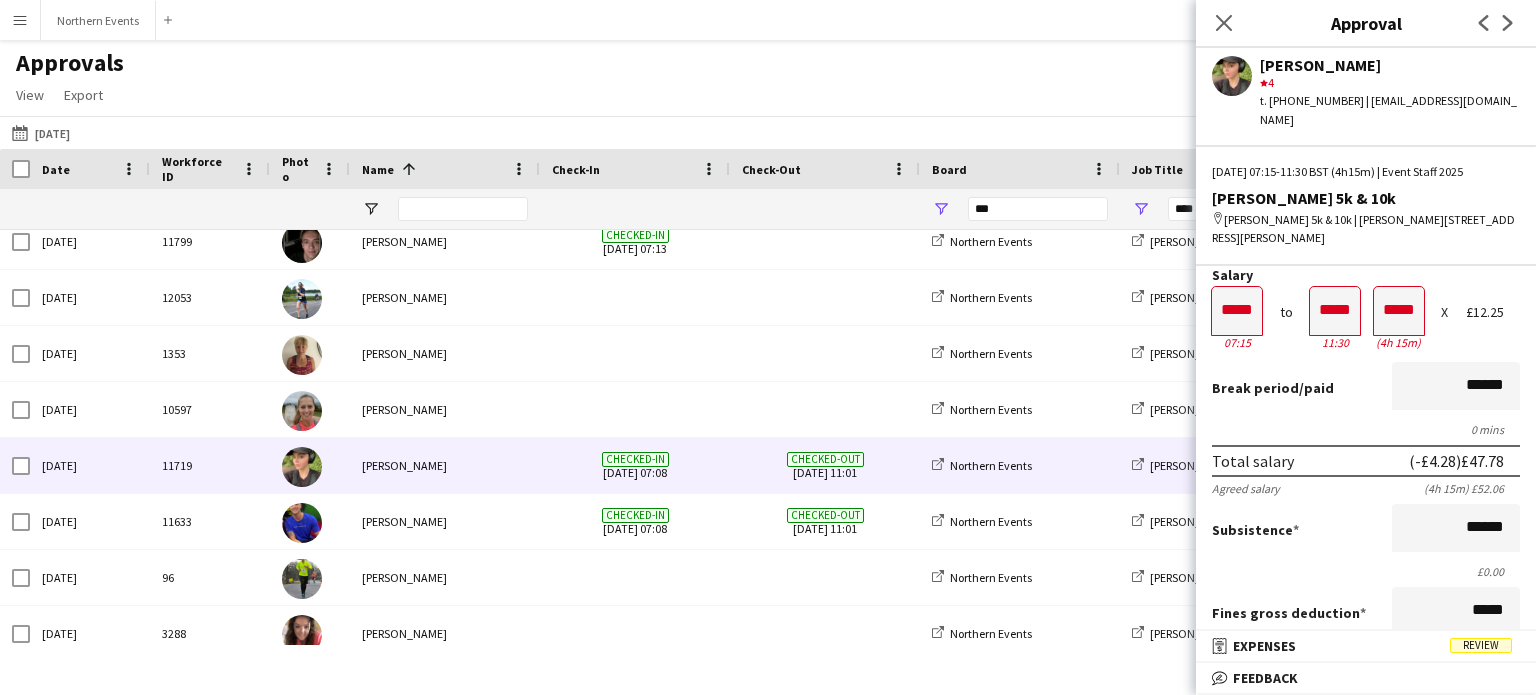 click on "Next" 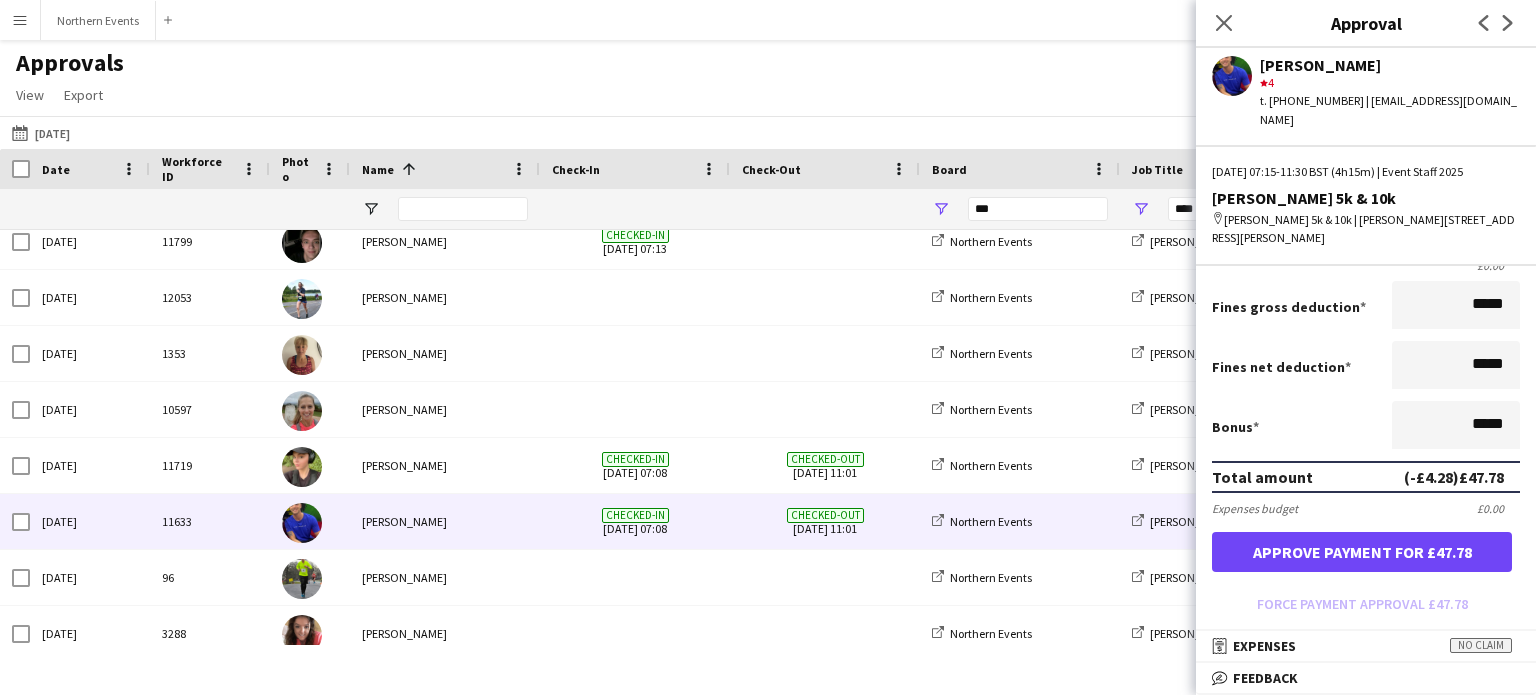 scroll, scrollTop: 571, scrollLeft: 0, axis: vertical 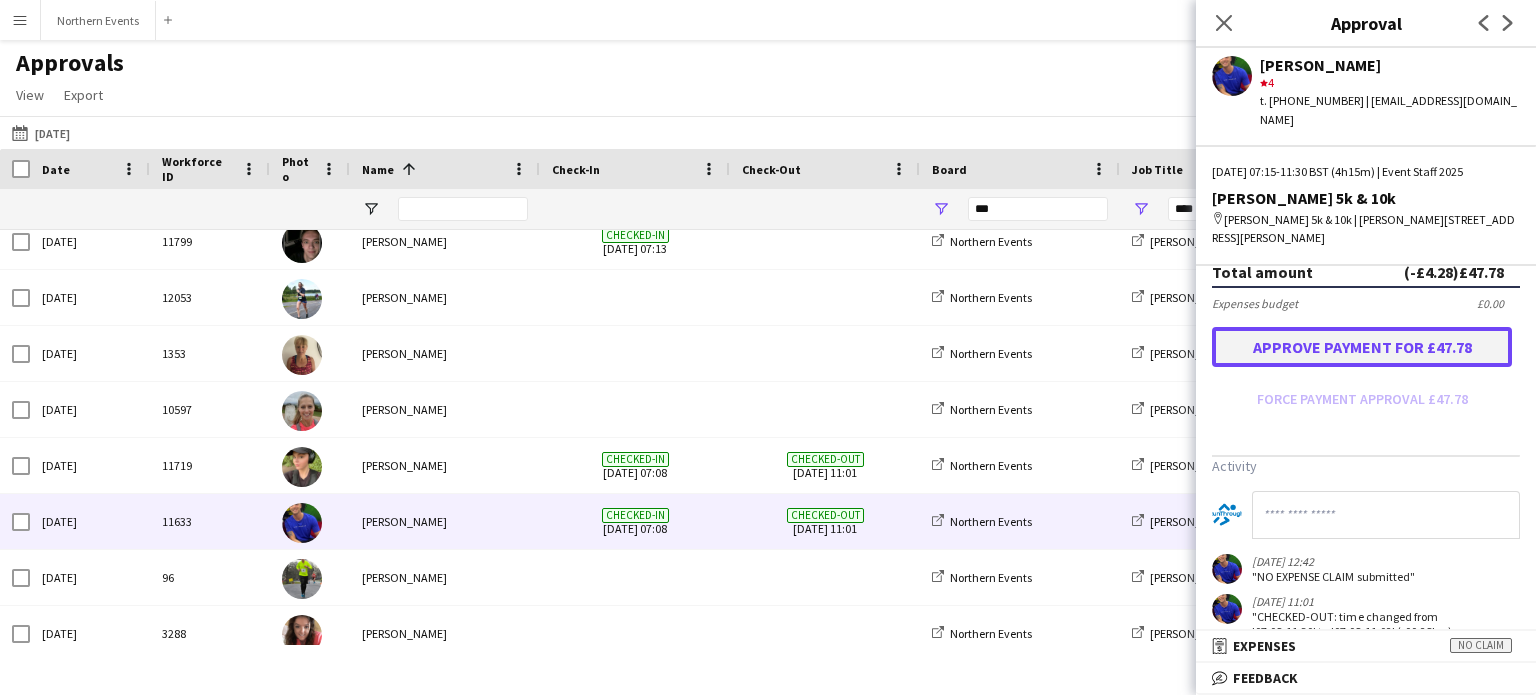 click on "Approve payment for £47.78" at bounding box center (1362, 347) 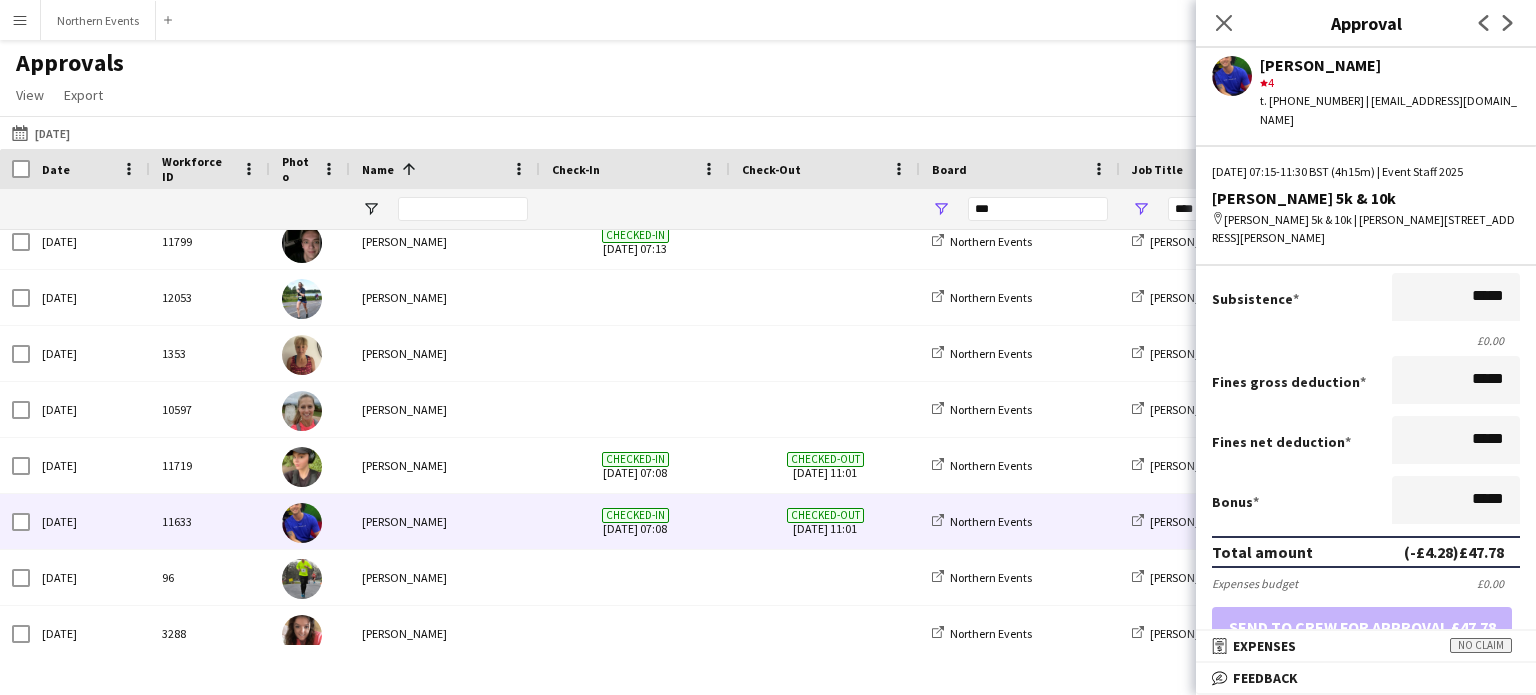 scroll, scrollTop: 100, scrollLeft: 0, axis: vertical 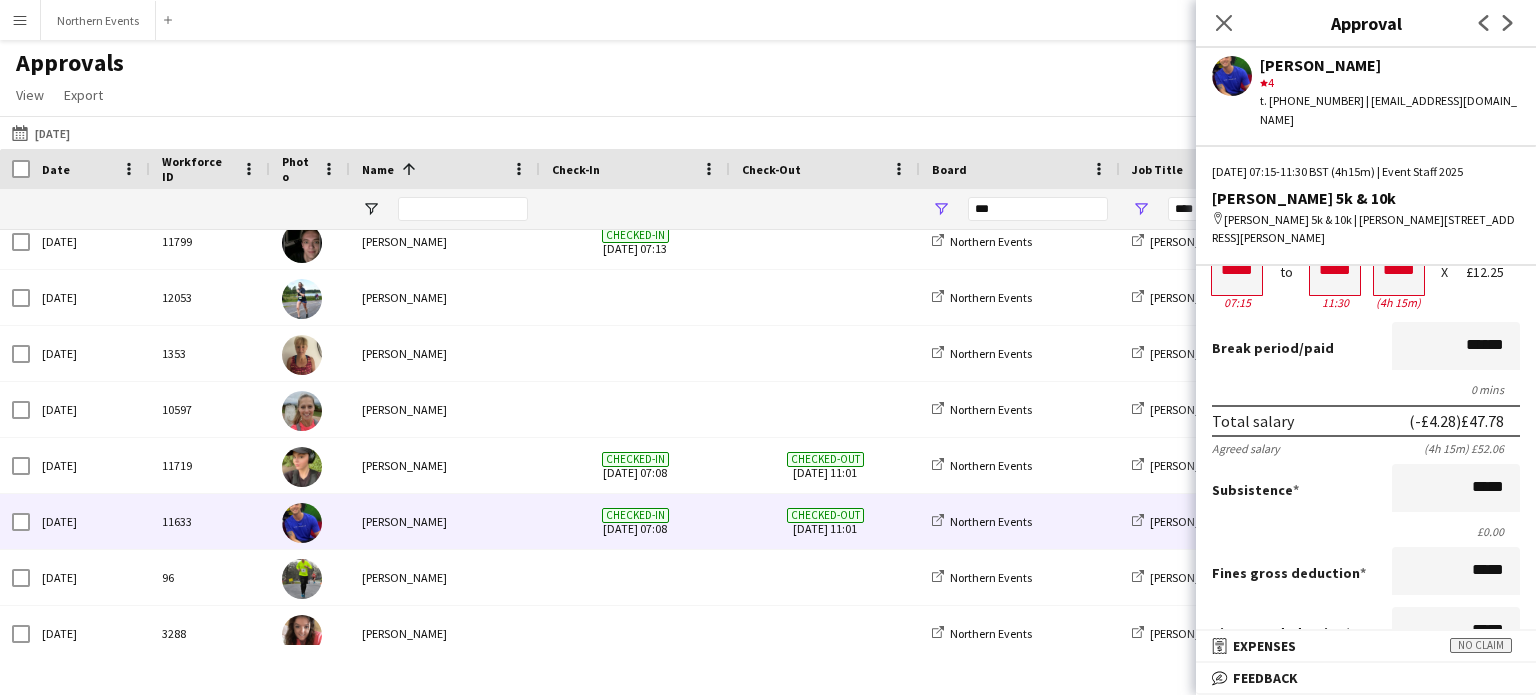 click on "Next" 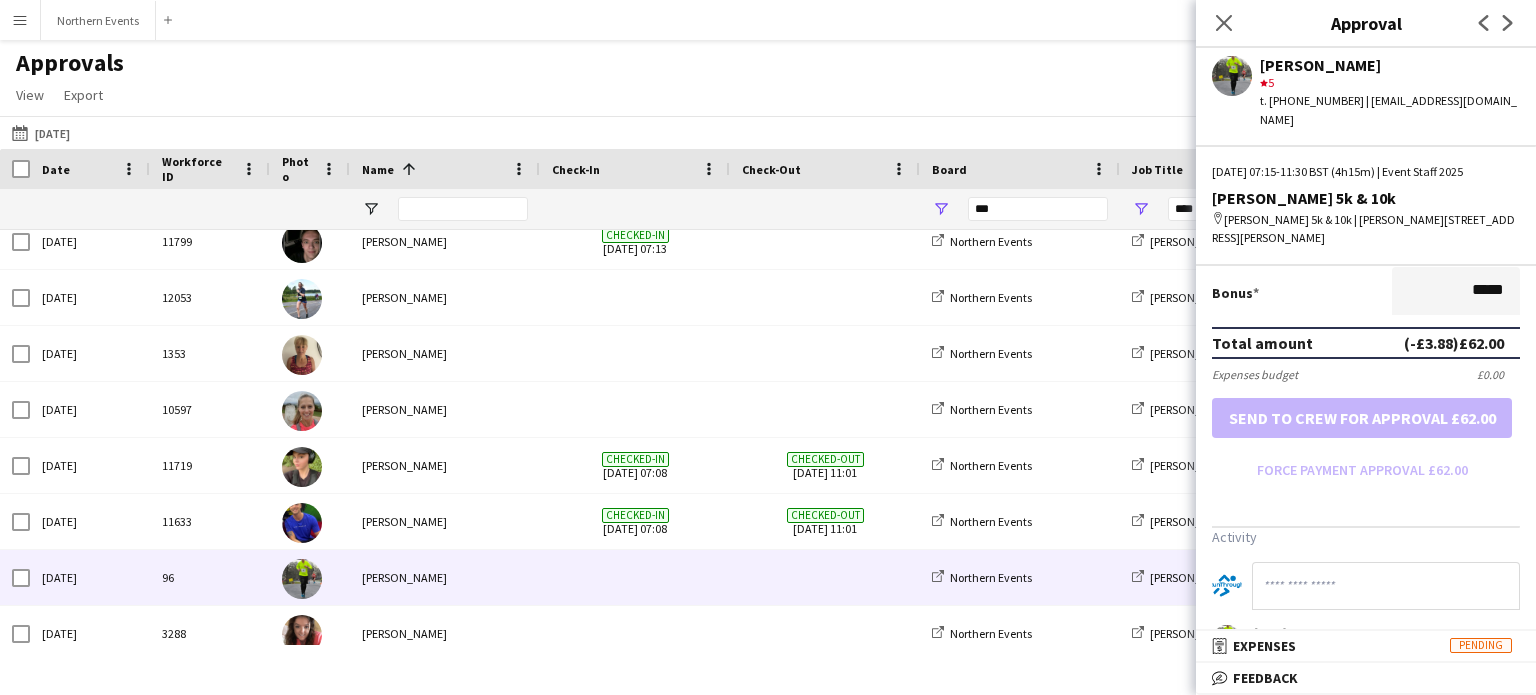 scroll, scrollTop: 560, scrollLeft: 0, axis: vertical 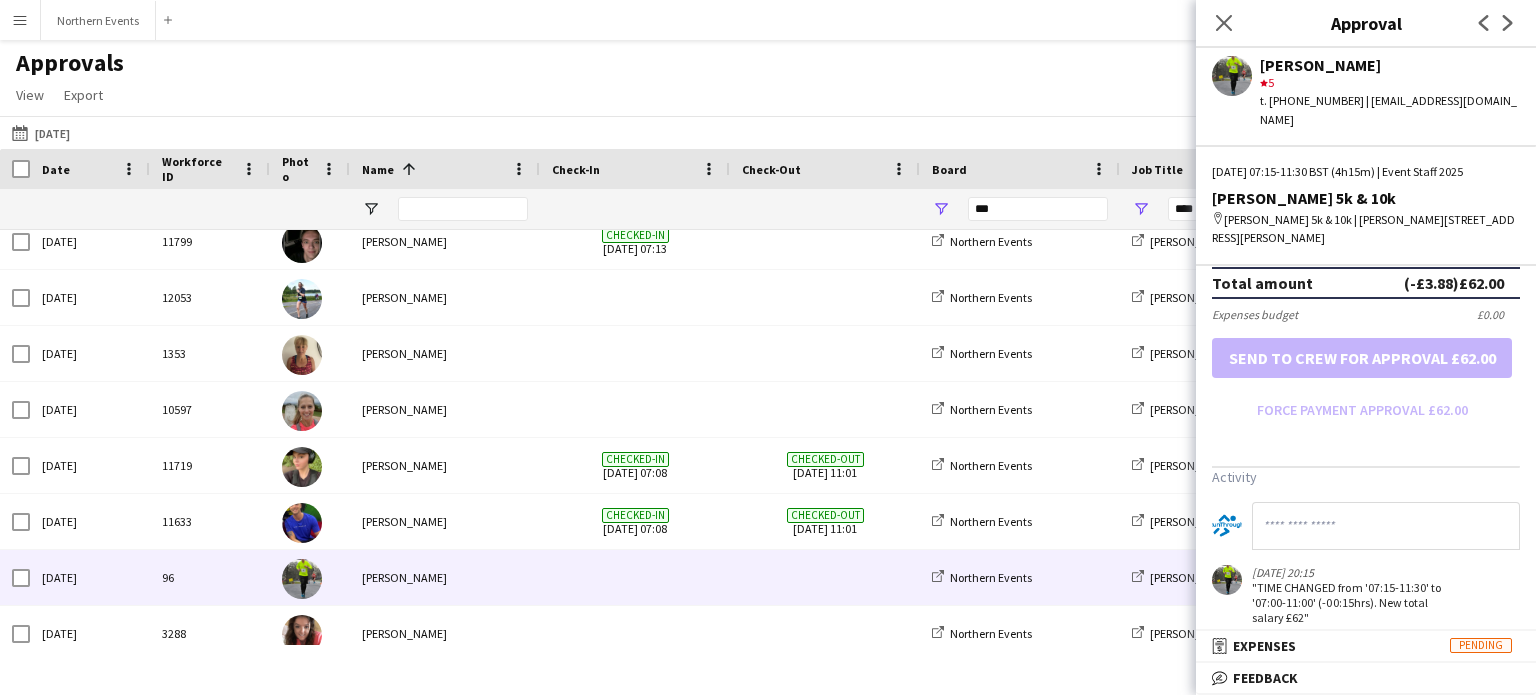 click on "Salary  *****  07:15   to  *****  11:30  *****  (4h 15m)   X   £15.50   Break period   /paid  ******  0 mins   Total salary   (-£3.88)   £62.00   Agreed salary   (4h 15m) £65.88   Subsistence  *****  £0.00   Fines gross deduction  *****  Fines net deduction  *****  Bonus  *****  Total amount   (-£3.88)   £62.00   Expenses budget   £0.00   Send to crew for approval £62.00   Force payment approval £62.00" at bounding box center [1366, 97] 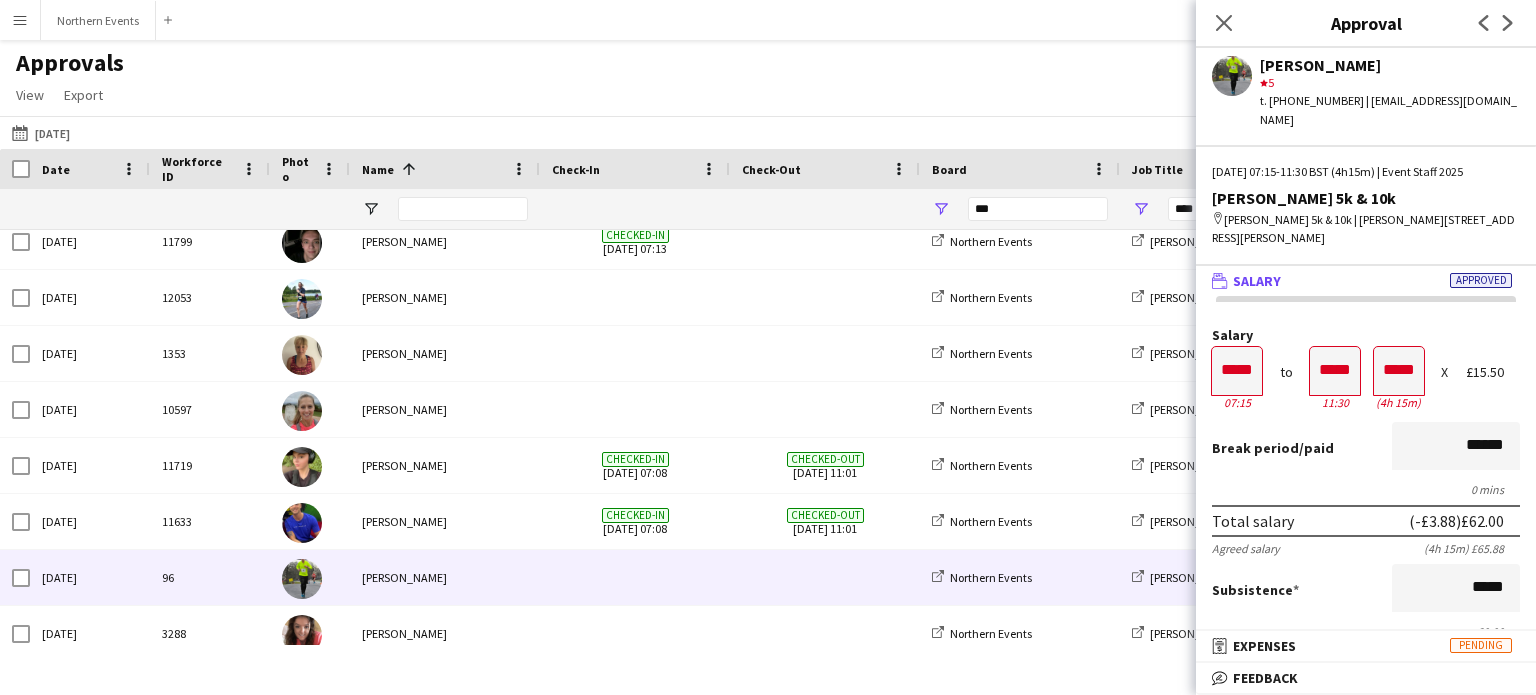 scroll, scrollTop: 0, scrollLeft: 0, axis: both 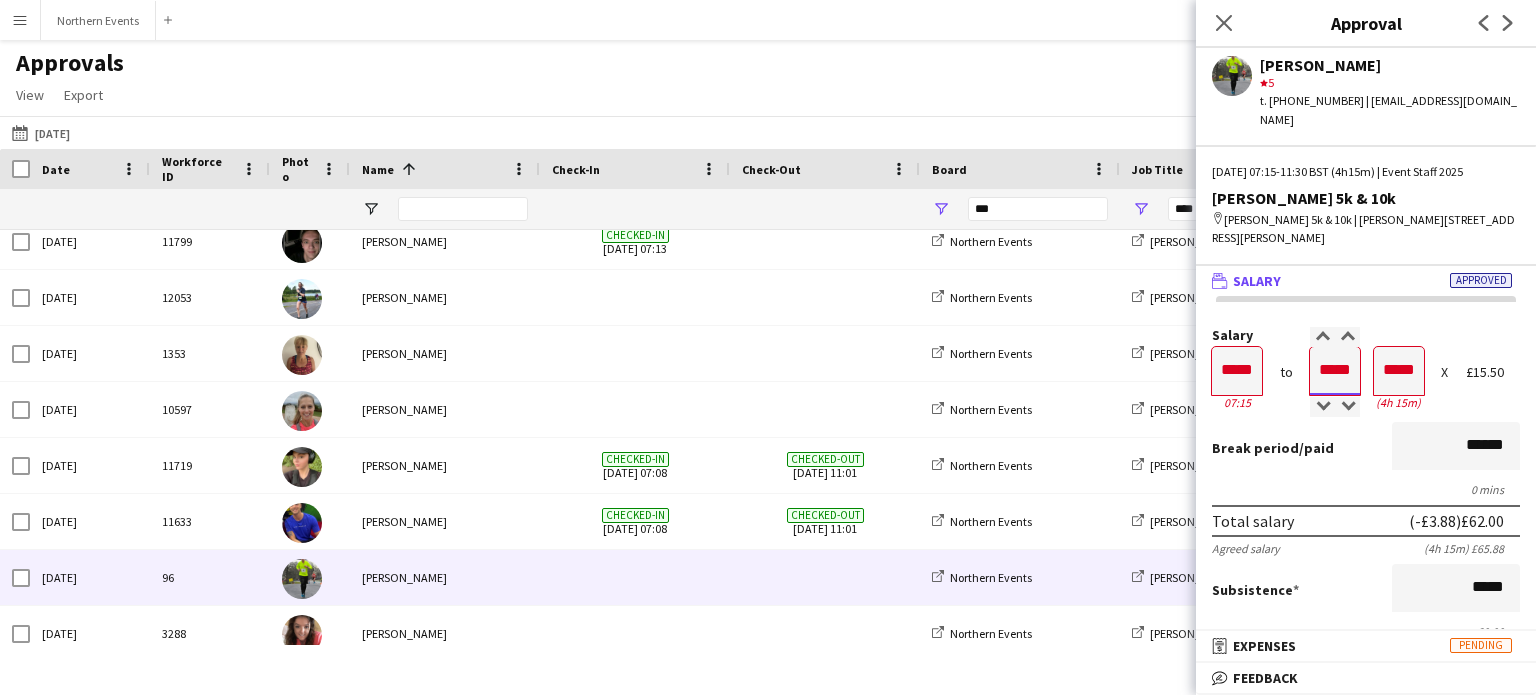 click on "*****" at bounding box center (1335, 371) 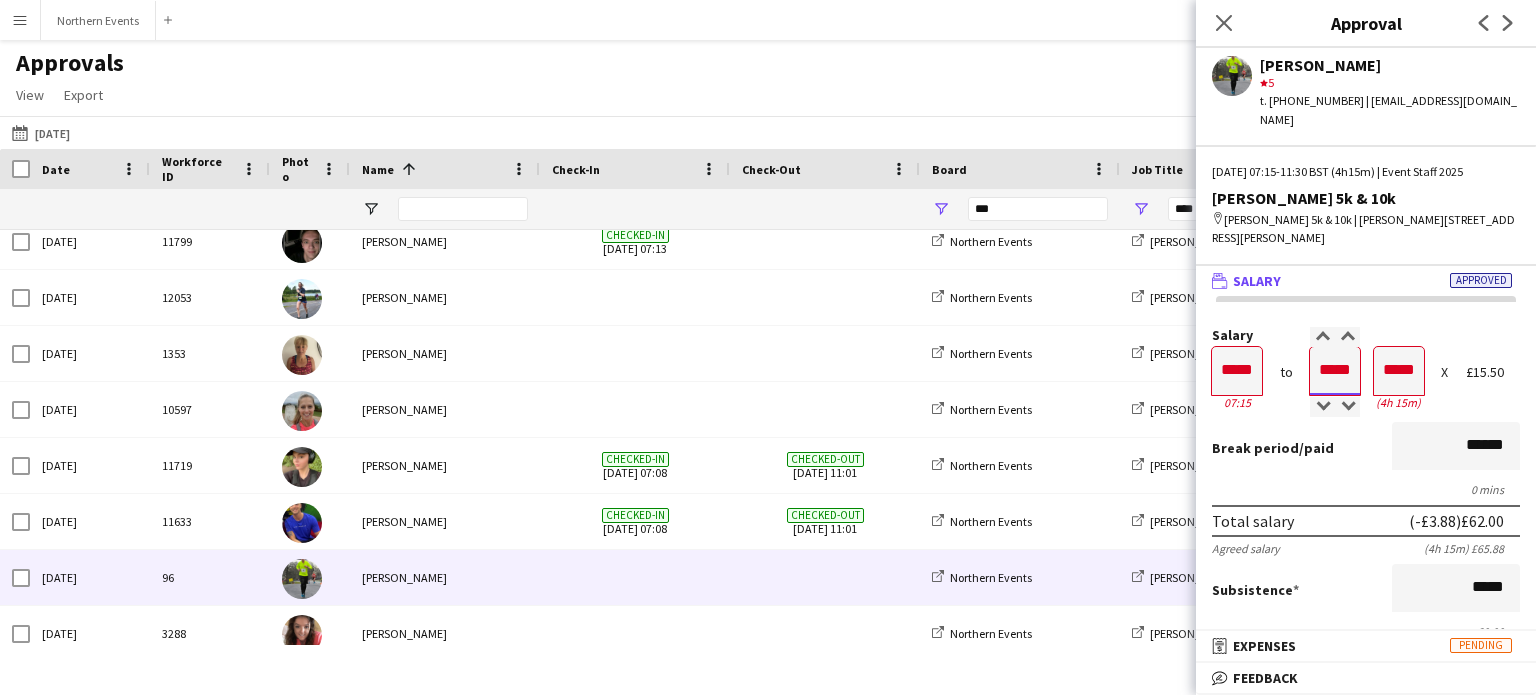 type on "*****" 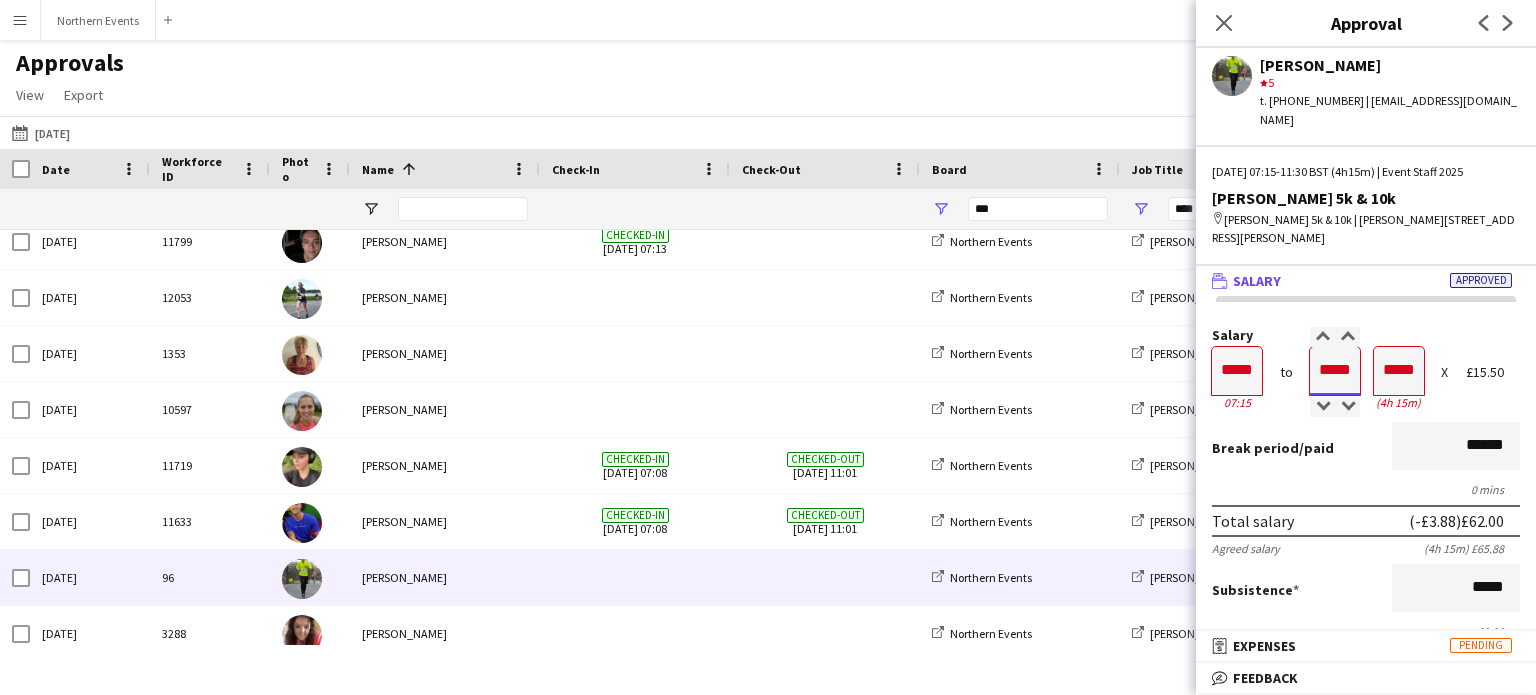 type on "*****" 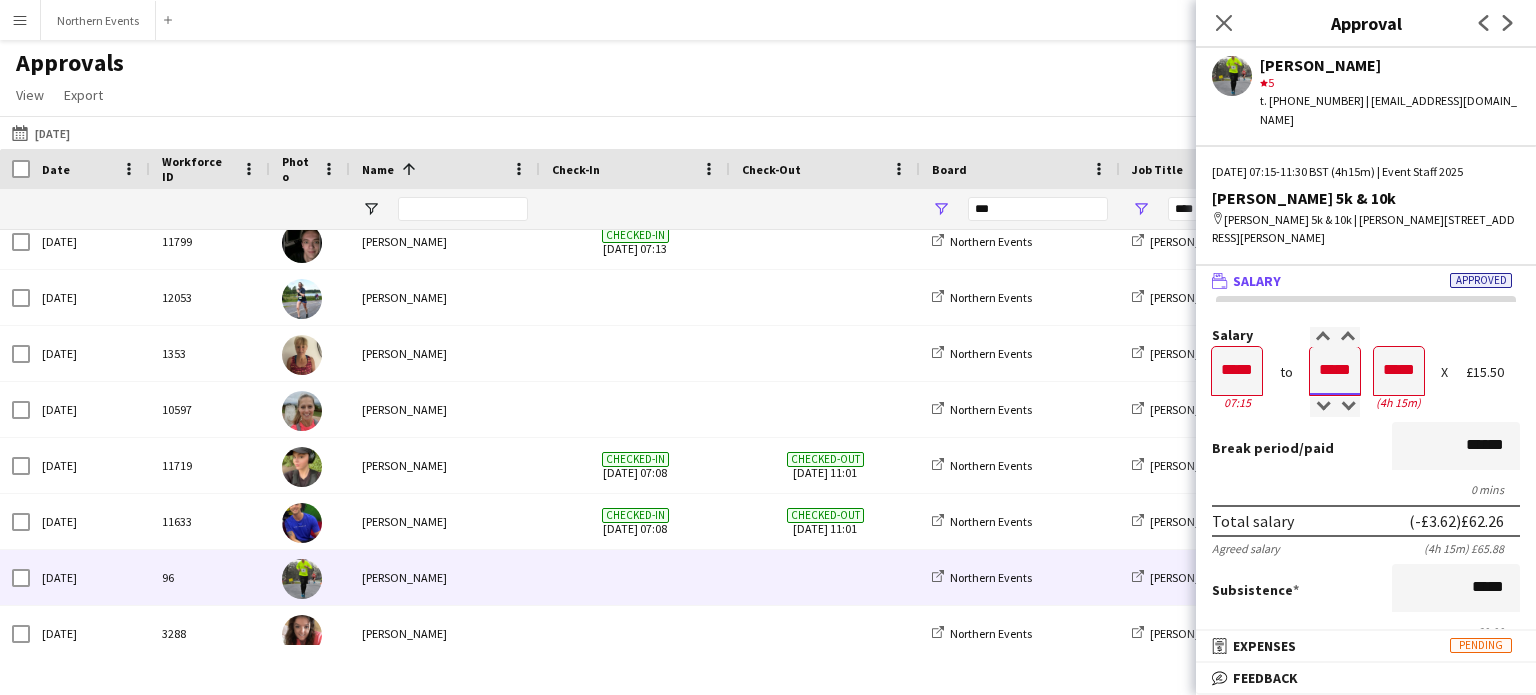 type on "*****" 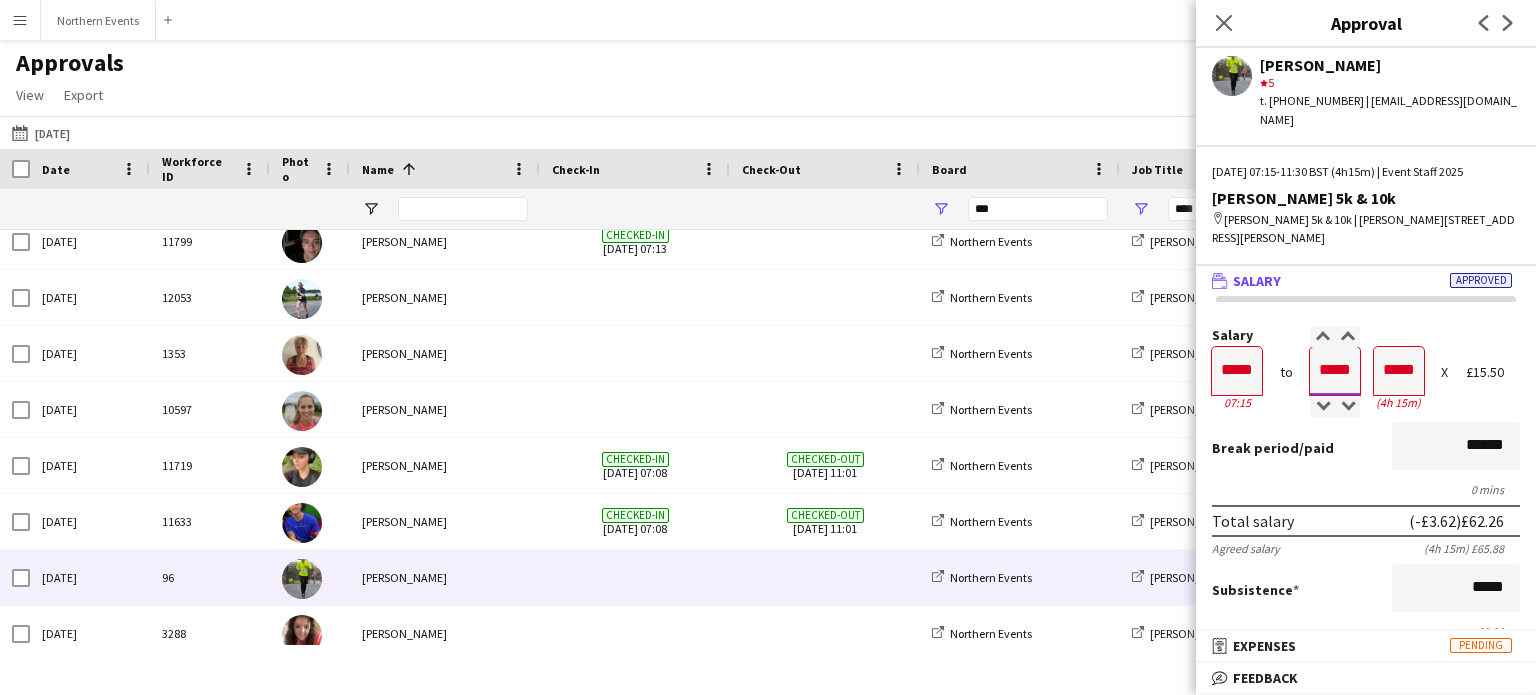type on "*****" 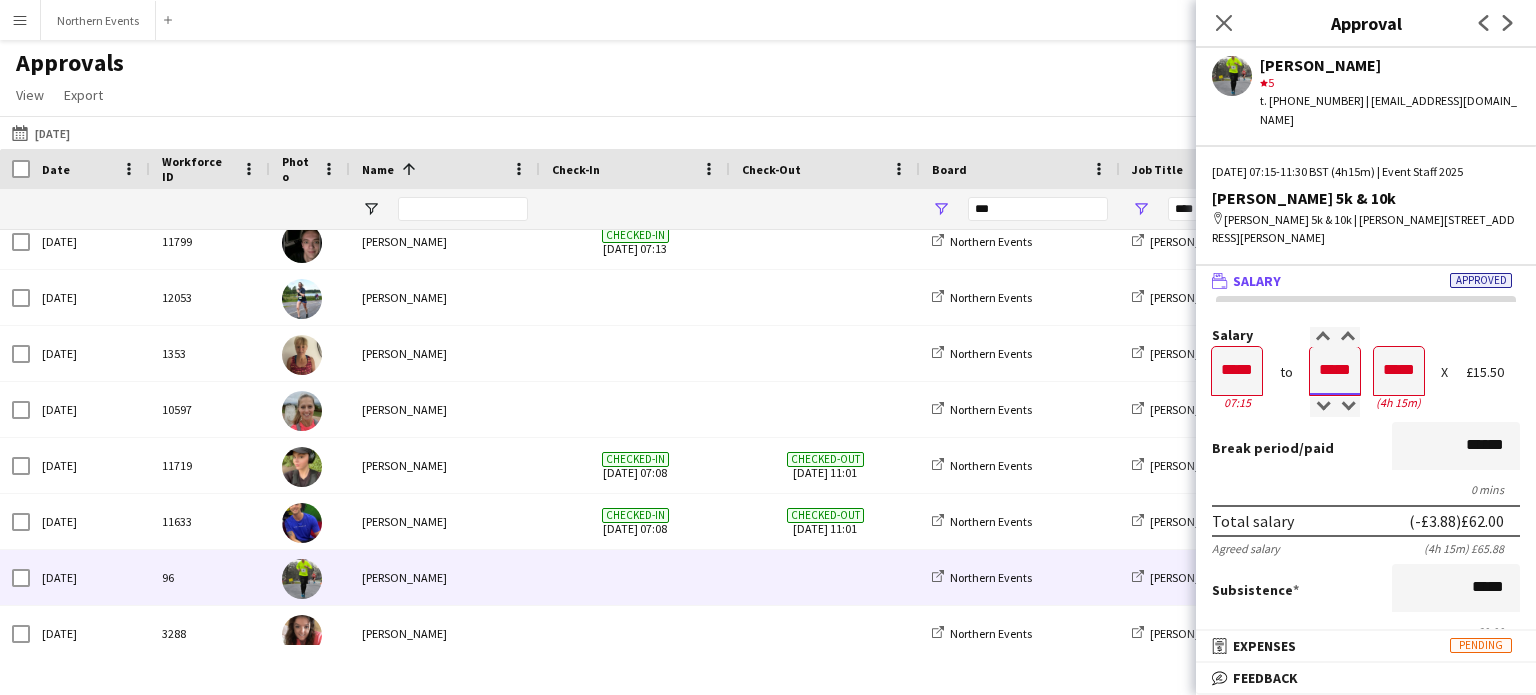 type on "*****" 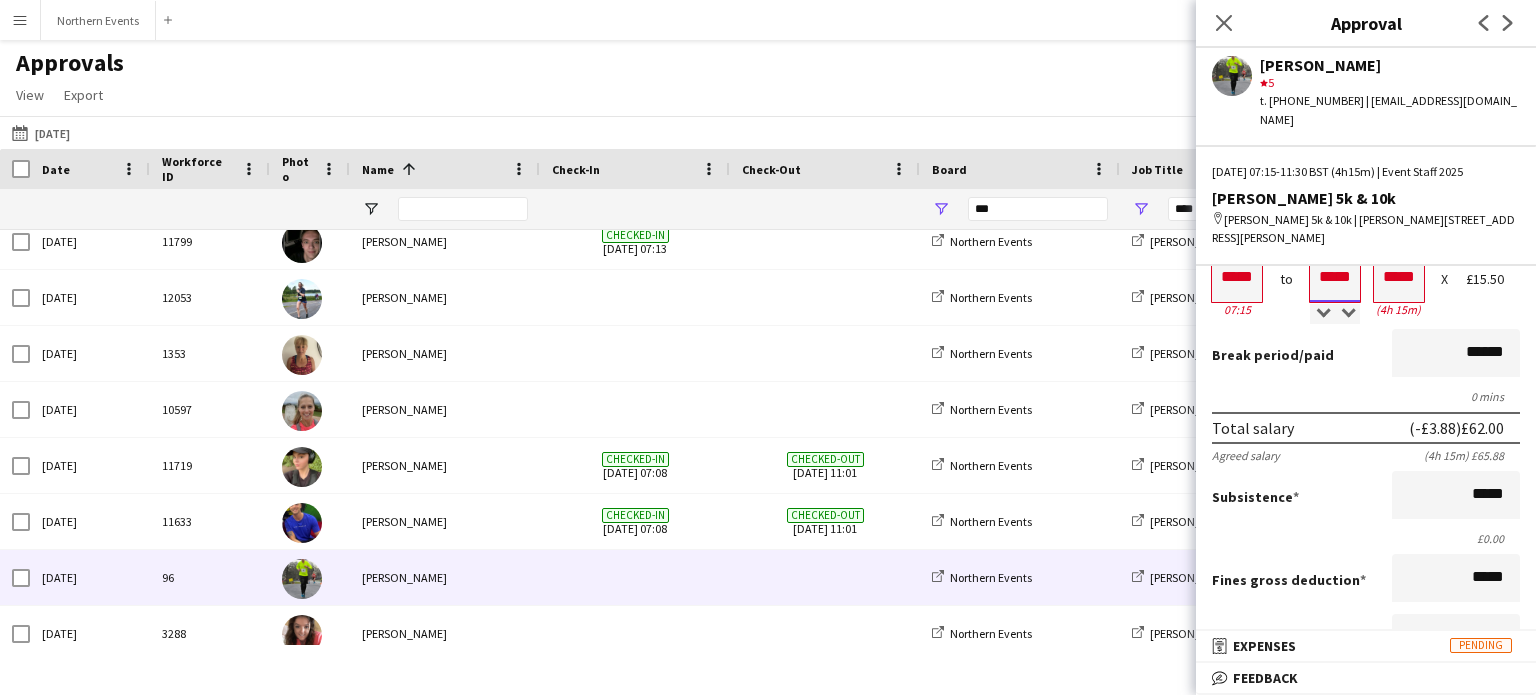 scroll, scrollTop: 60, scrollLeft: 0, axis: vertical 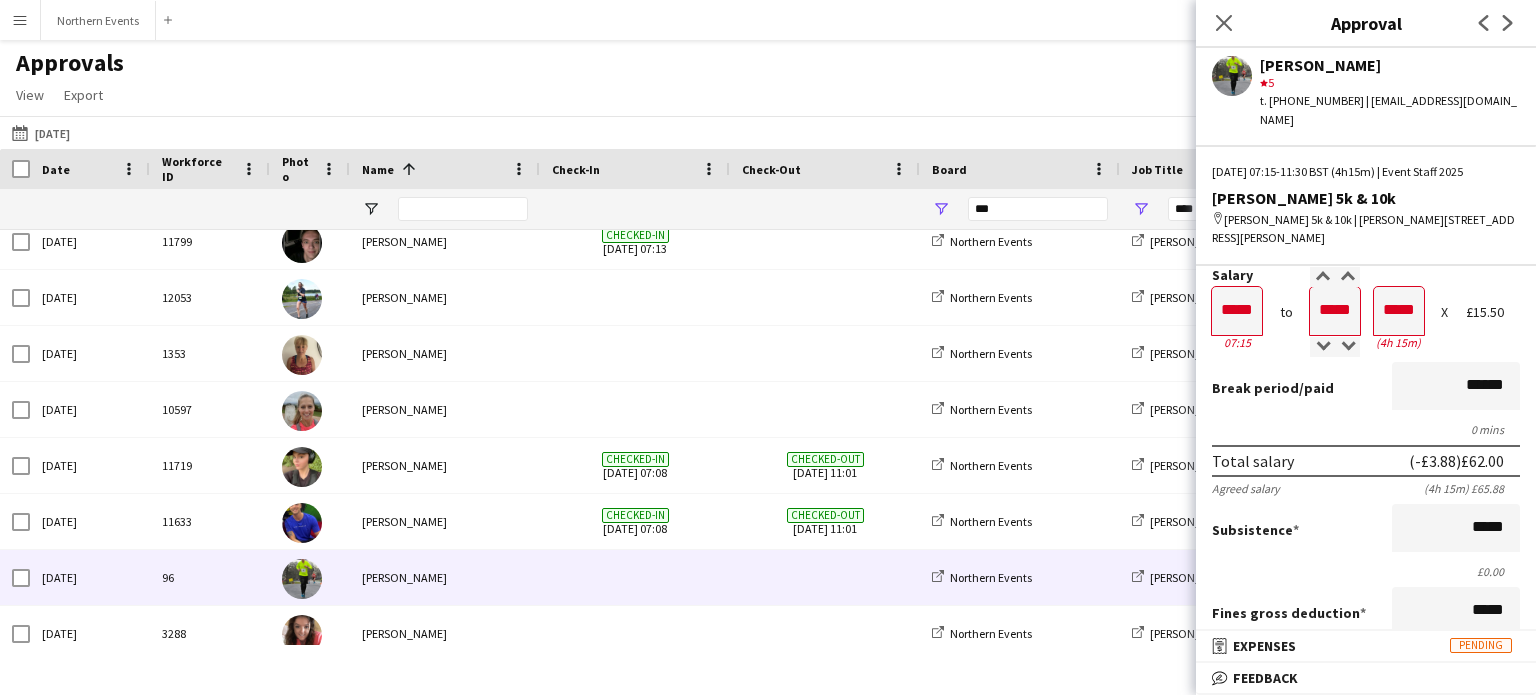 click on "Break period   /paid" at bounding box center [1273, 388] 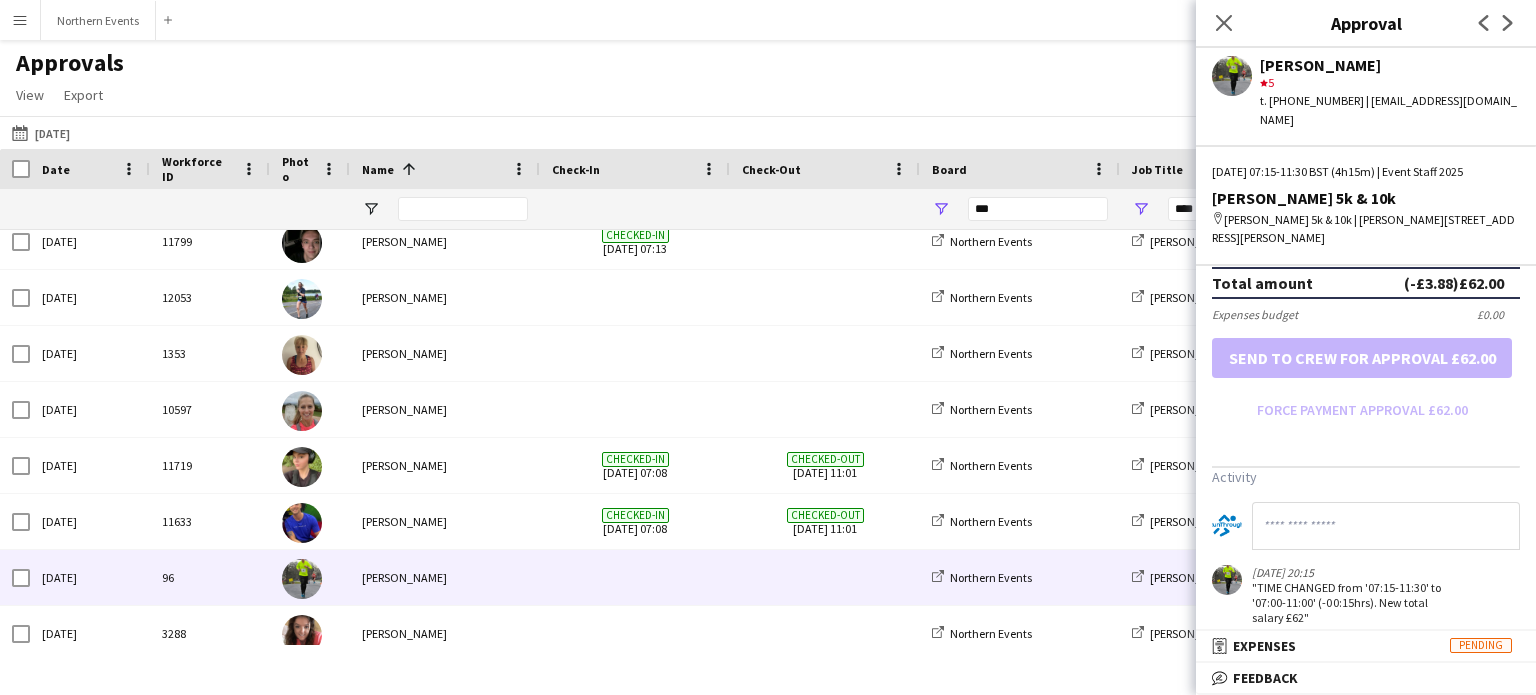 scroll, scrollTop: 560, scrollLeft: 0, axis: vertical 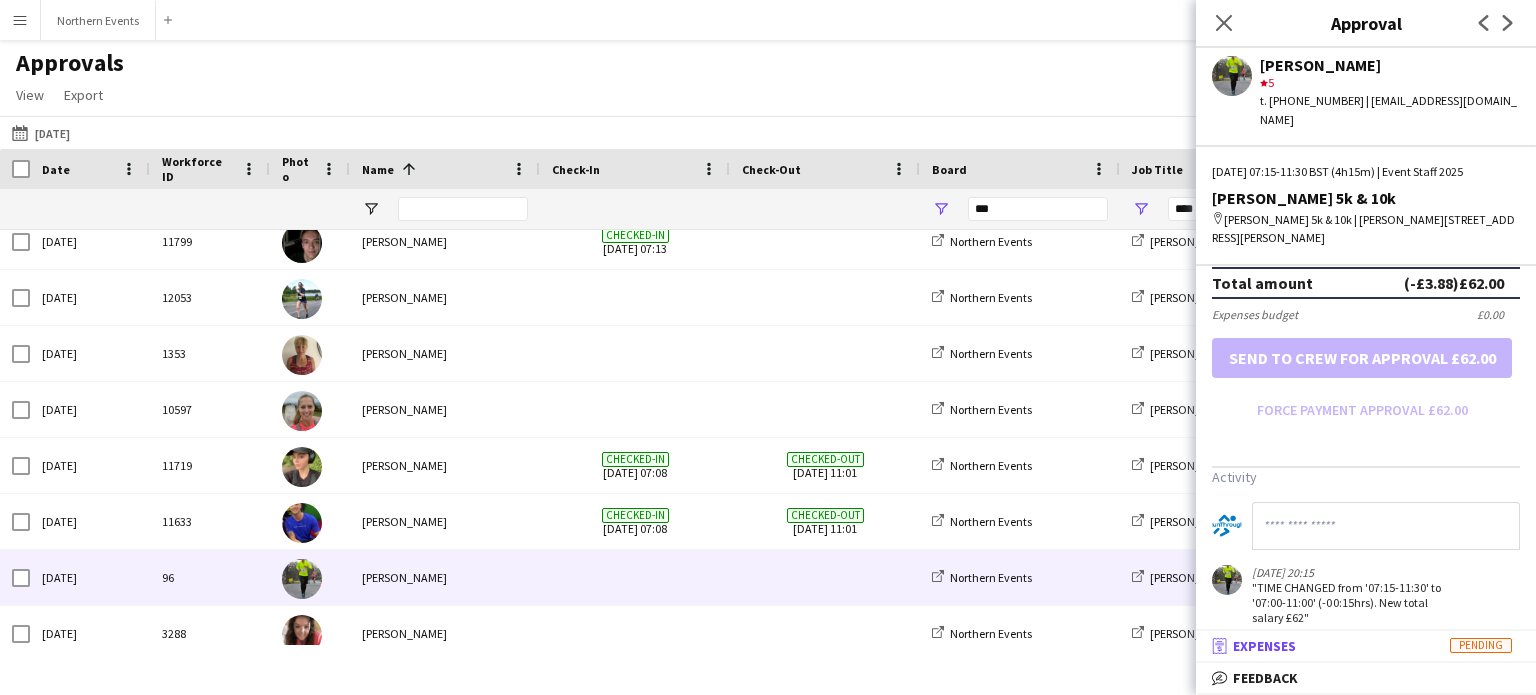 click on "Expenses" at bounding box center (1264, 646) 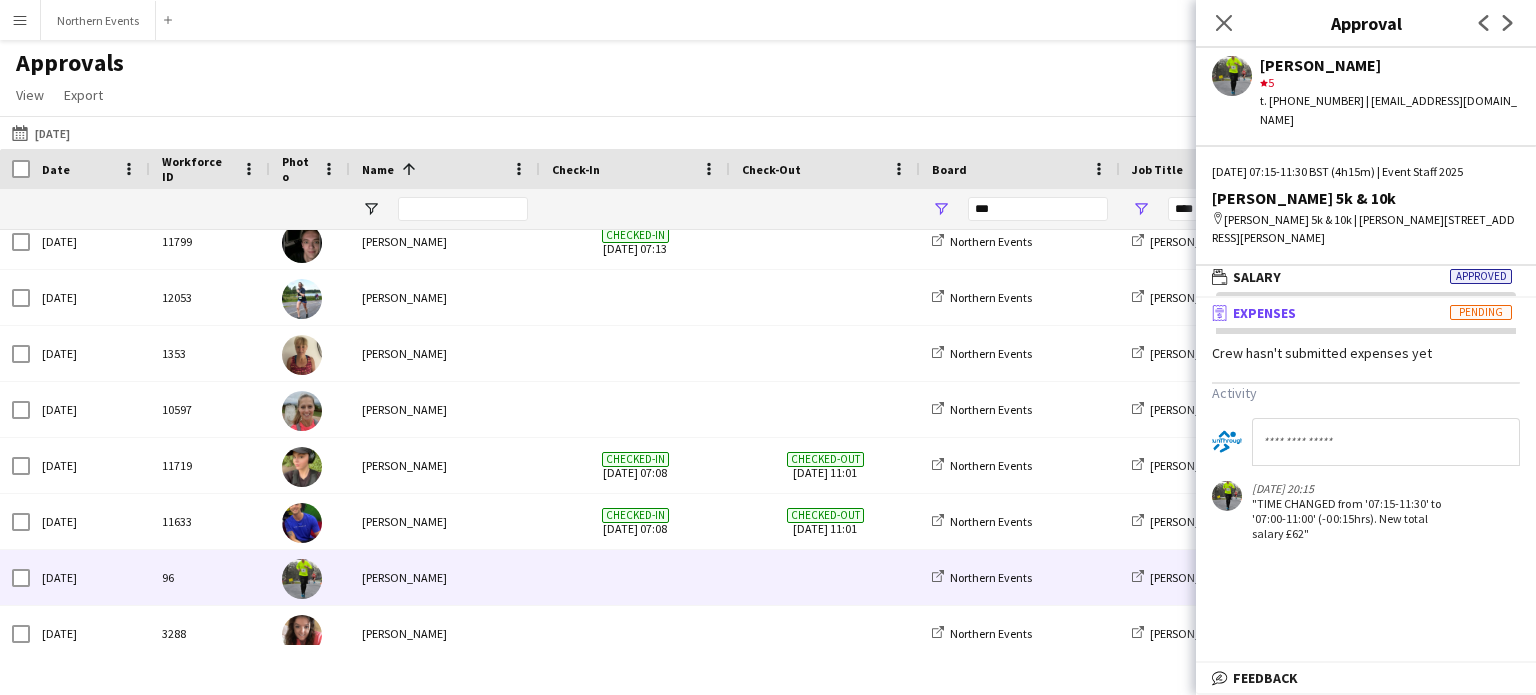 click on "receipt
Expenses   Pending" at bounding box center (1362, 313) 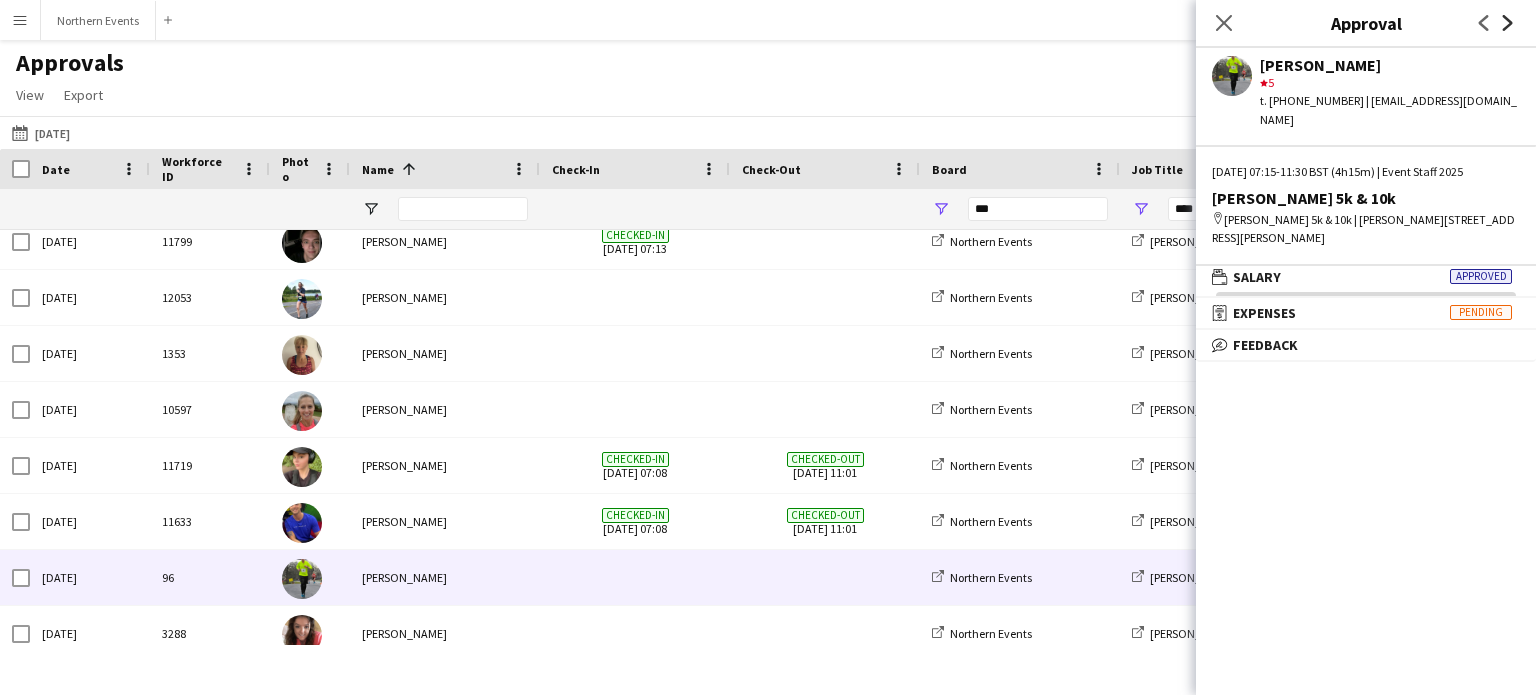 click on "Next" 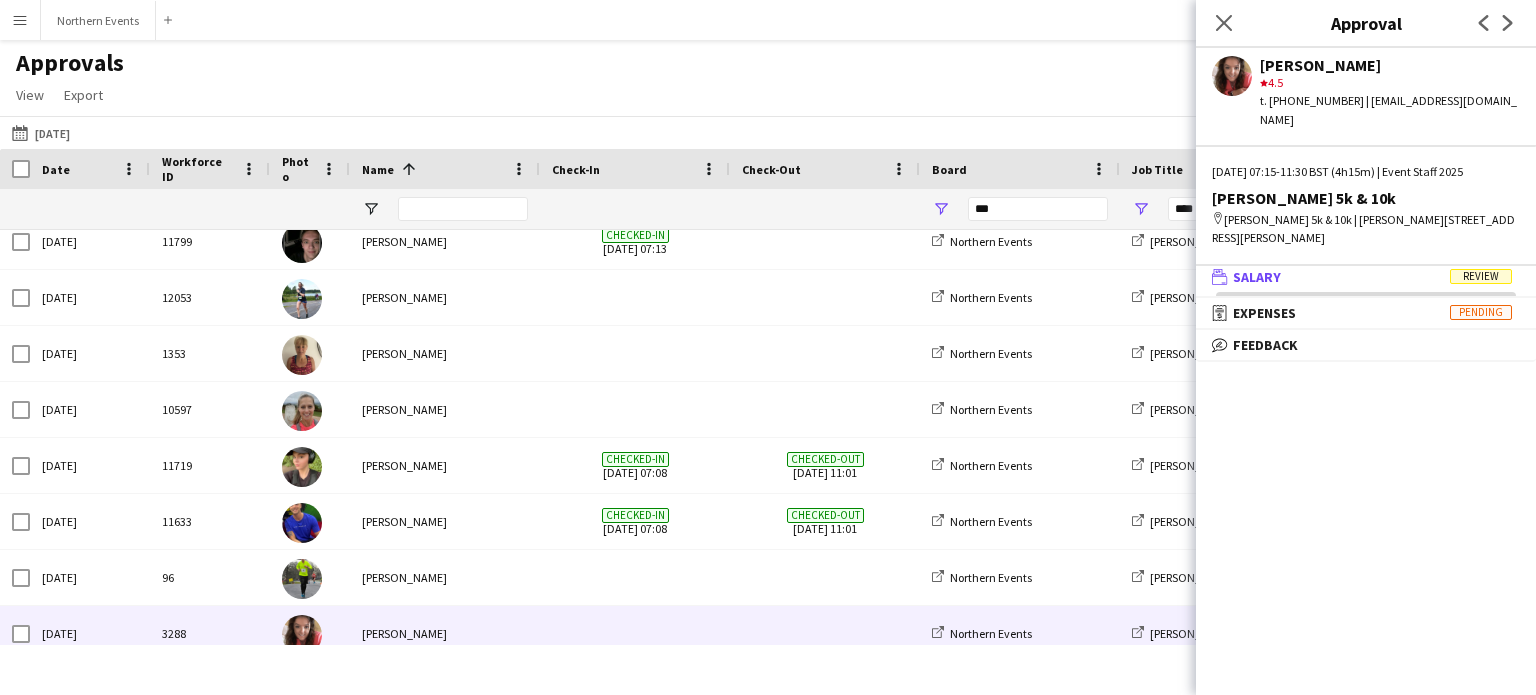 click on "wallet
Salary   Review" at bounding box center [1362, 277] 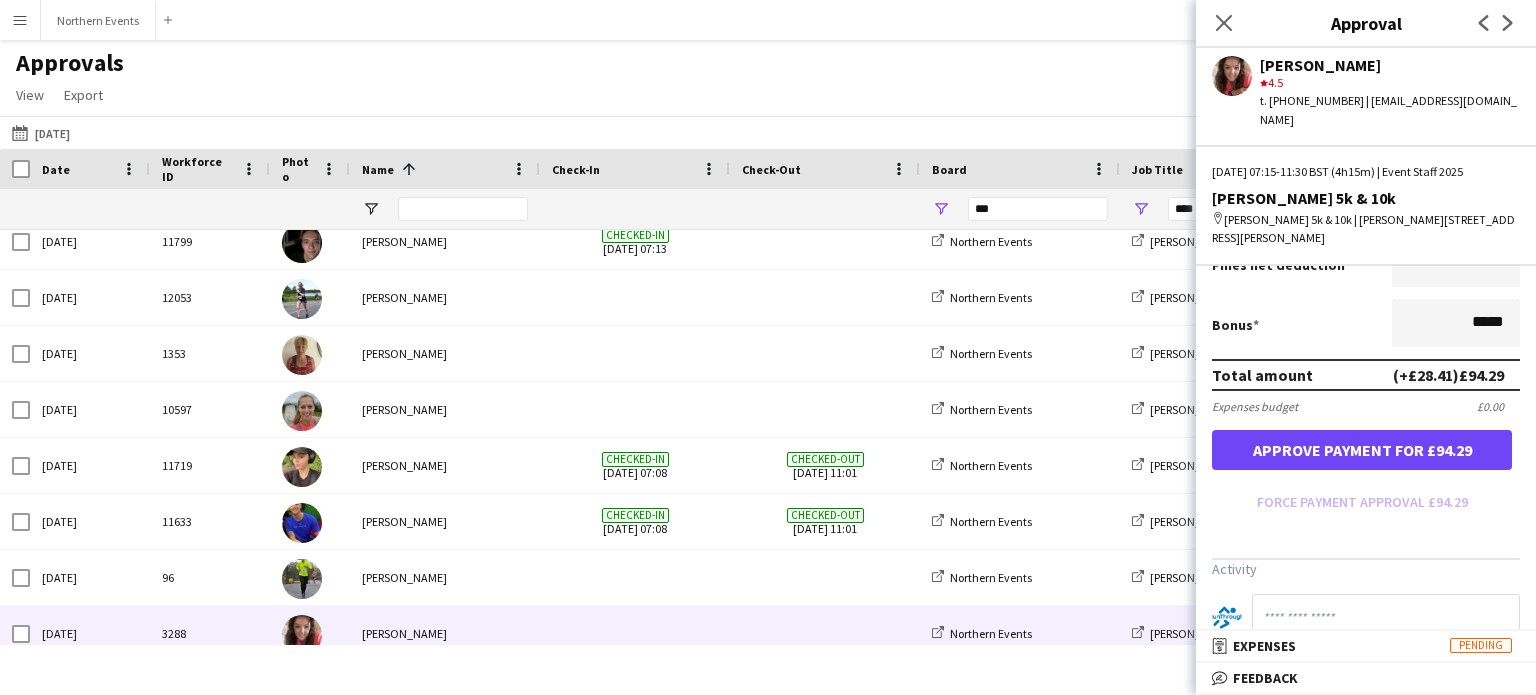 scroll, scrollTop: 560, scrollLeft: 0, axis: vertical 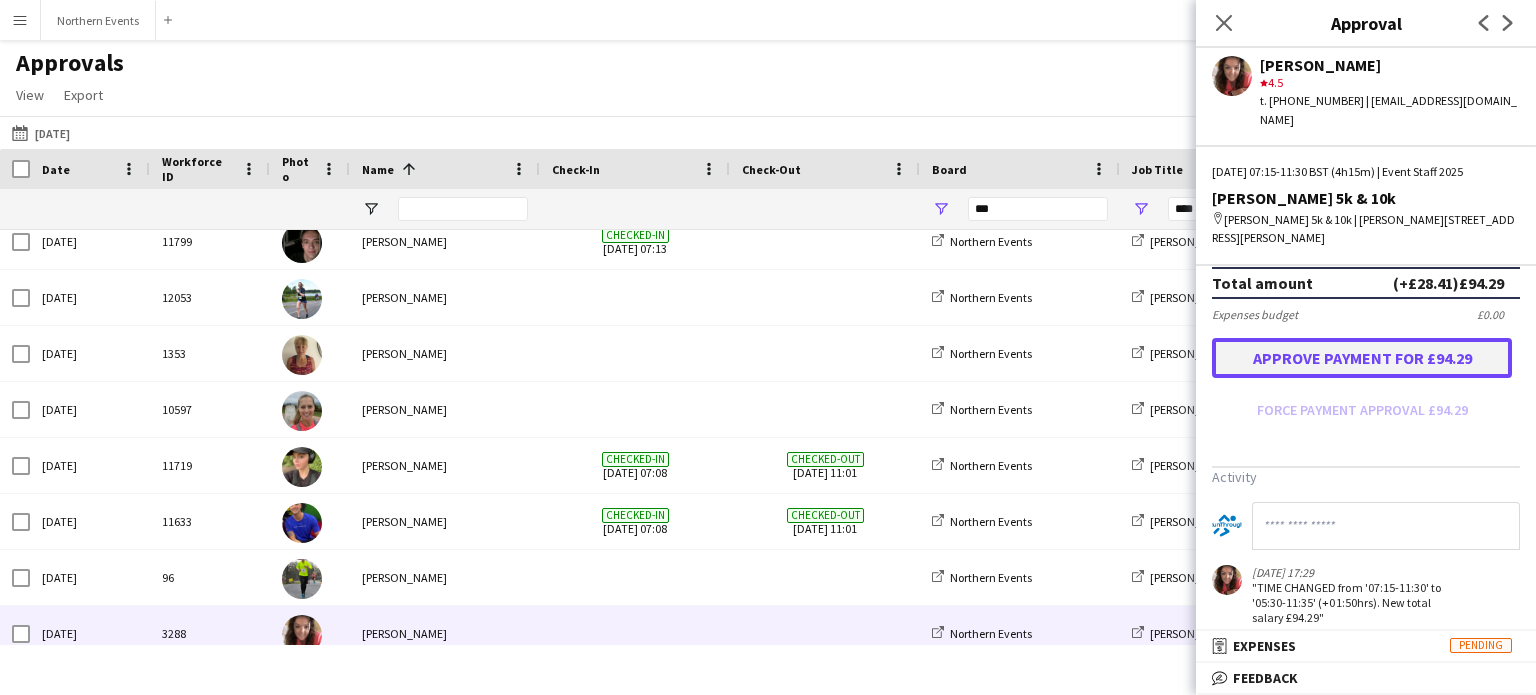 click on "Approve payment for £94.29" at bounding box center (1362, 358) 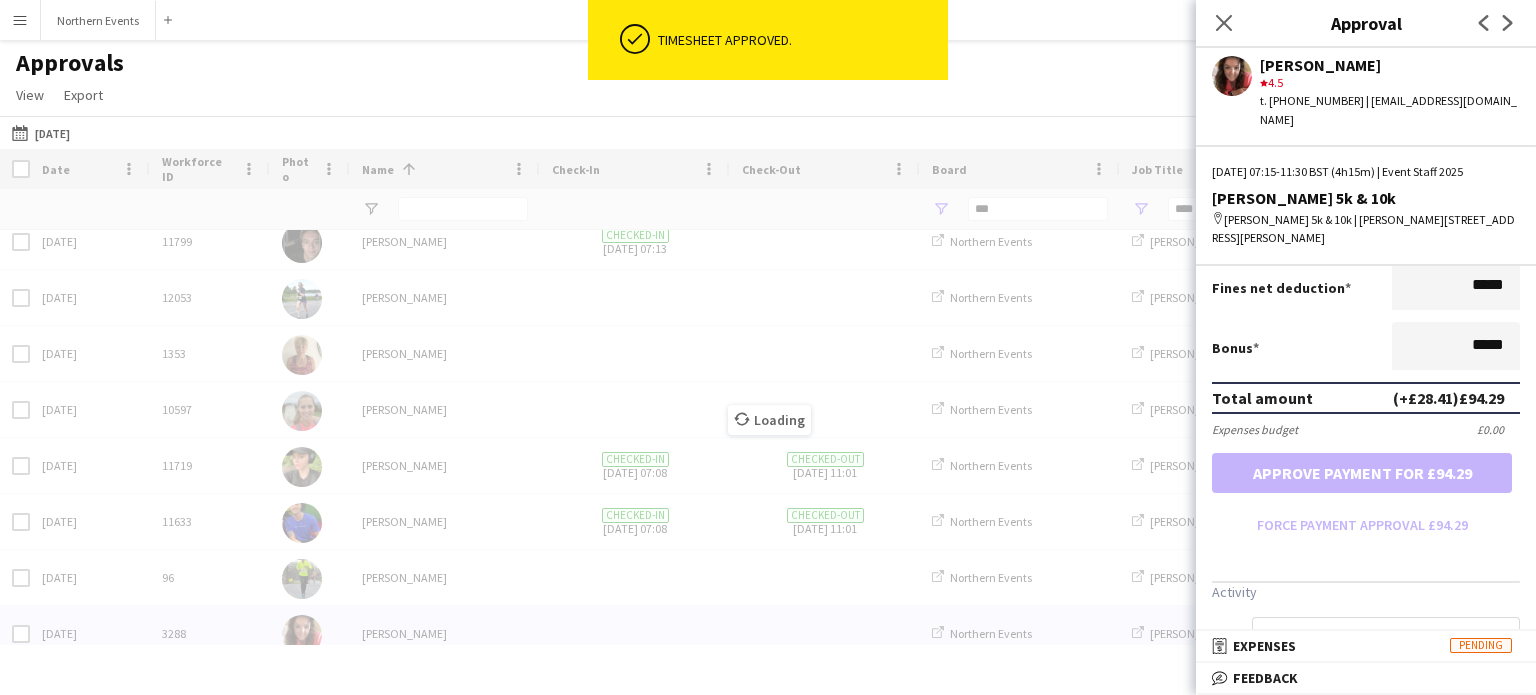scroll, scrollTop: 560, scrollLeft: 0, axis: vertical 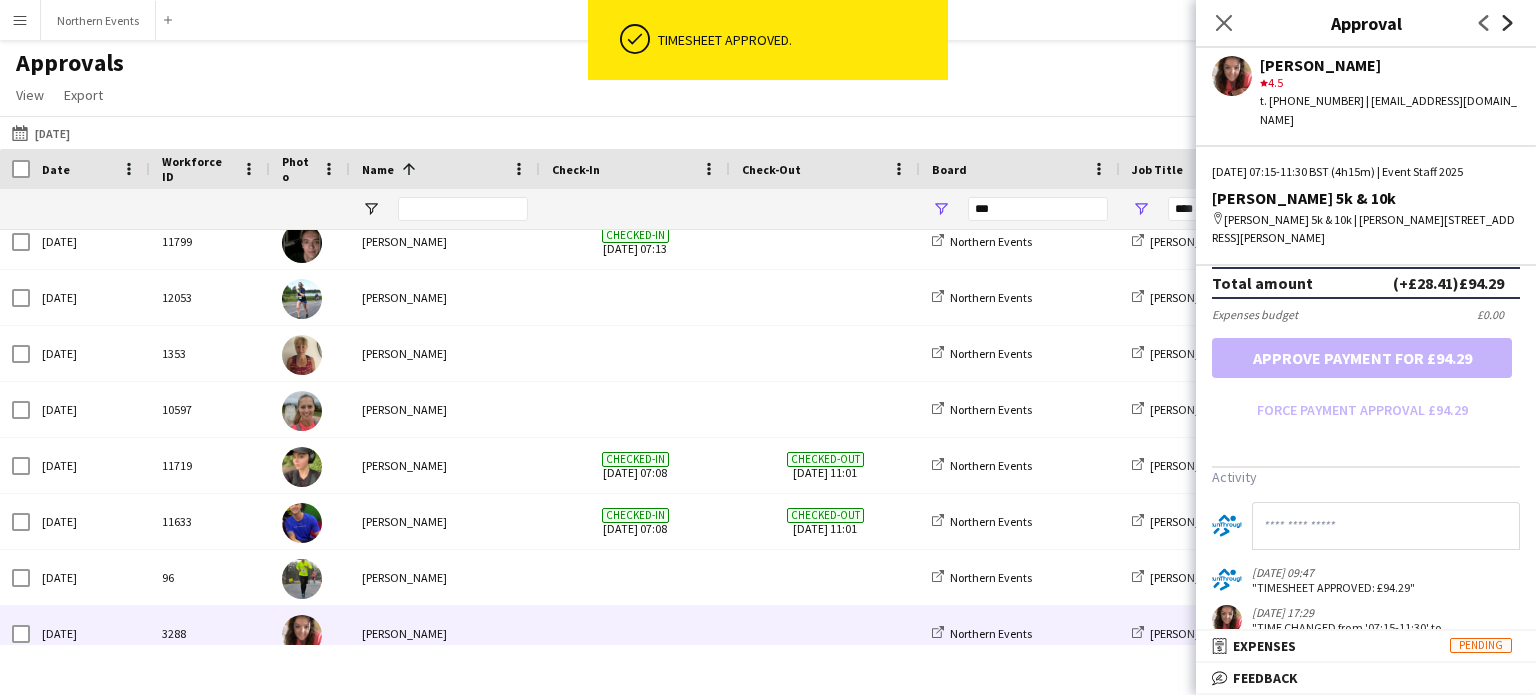 click on "Next" 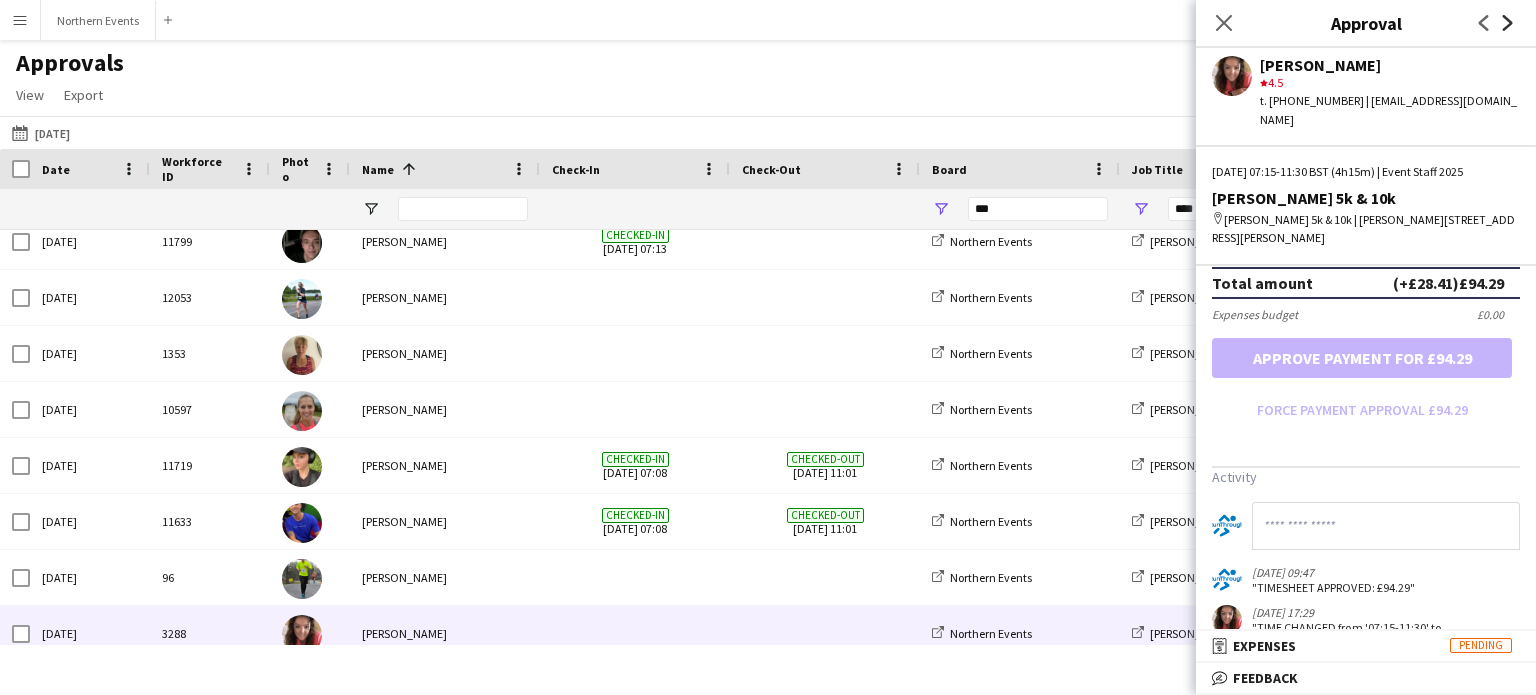 scroll, scrollTop: 0, scrollLeft: 0, axis: both 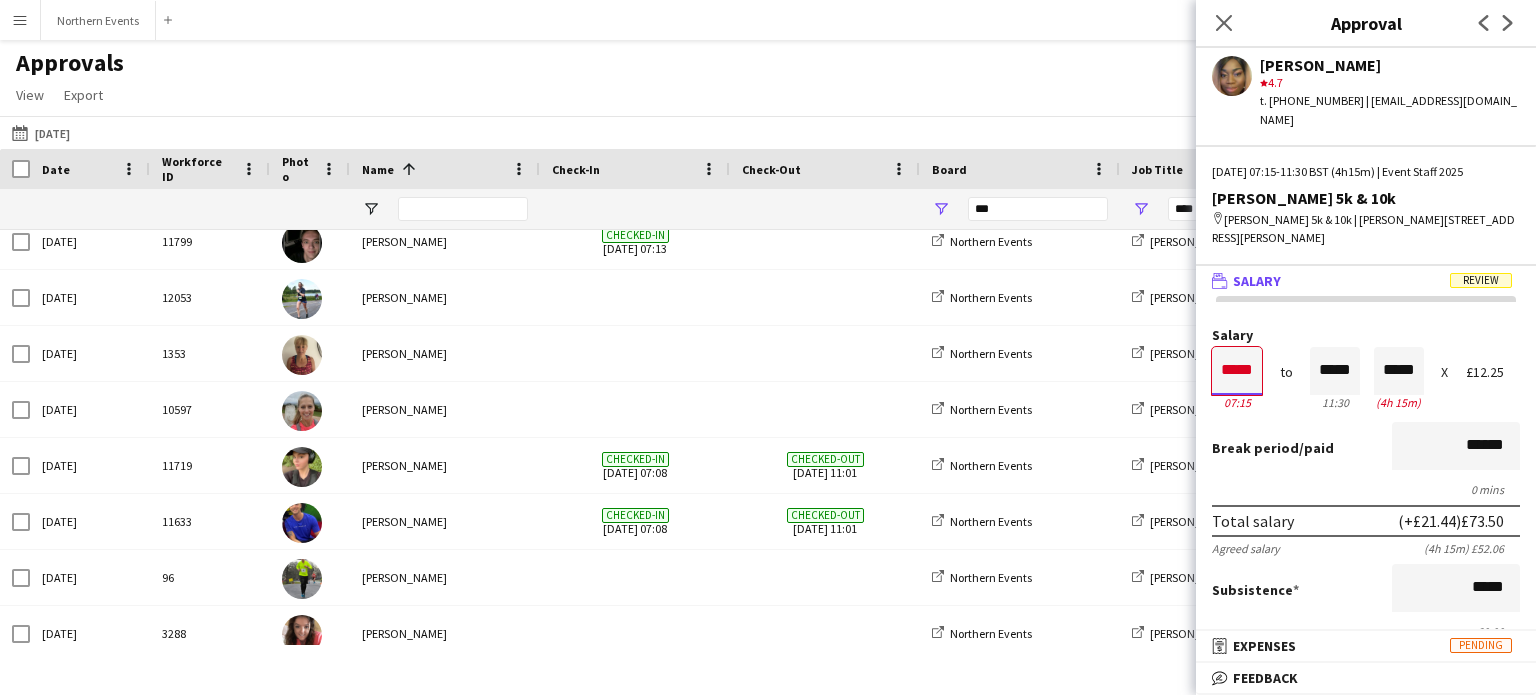 click on "*****" at bounding box center (1237, 371) 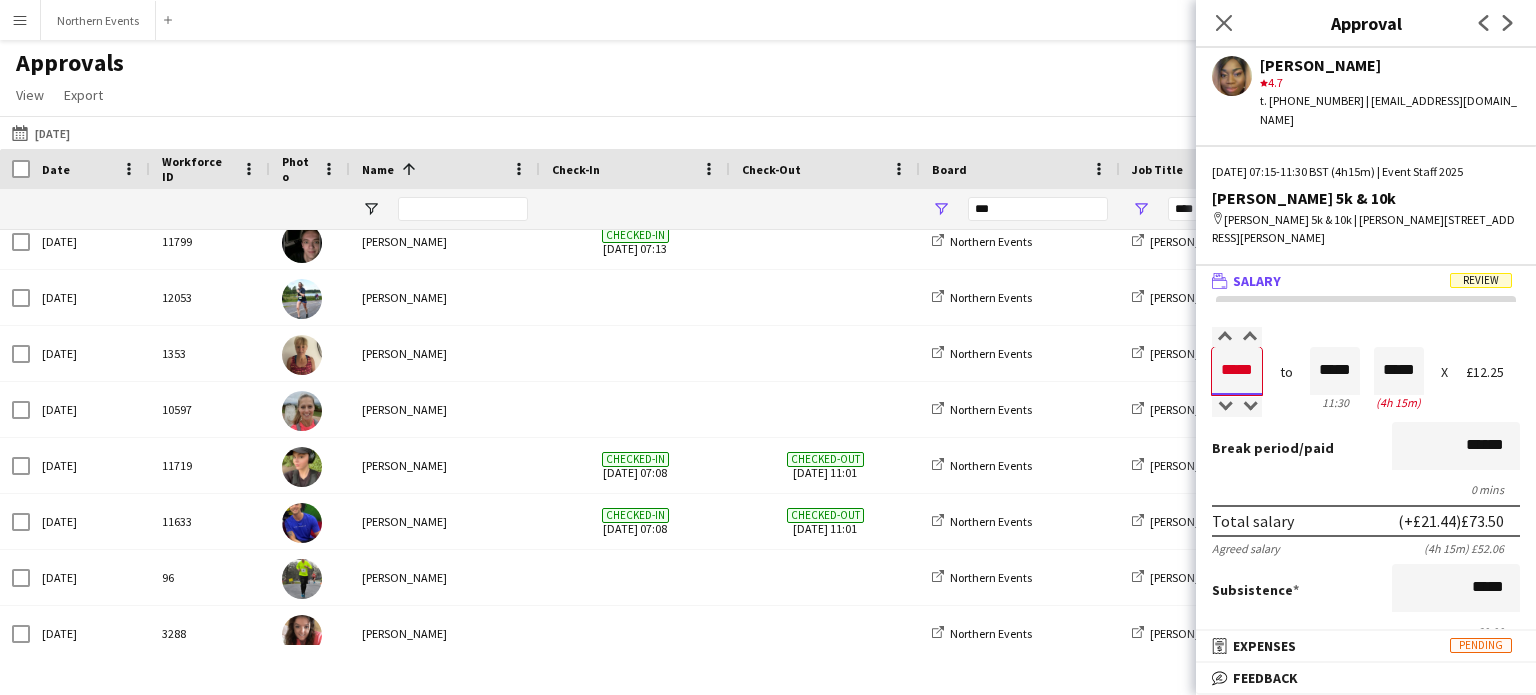 type on "*****" 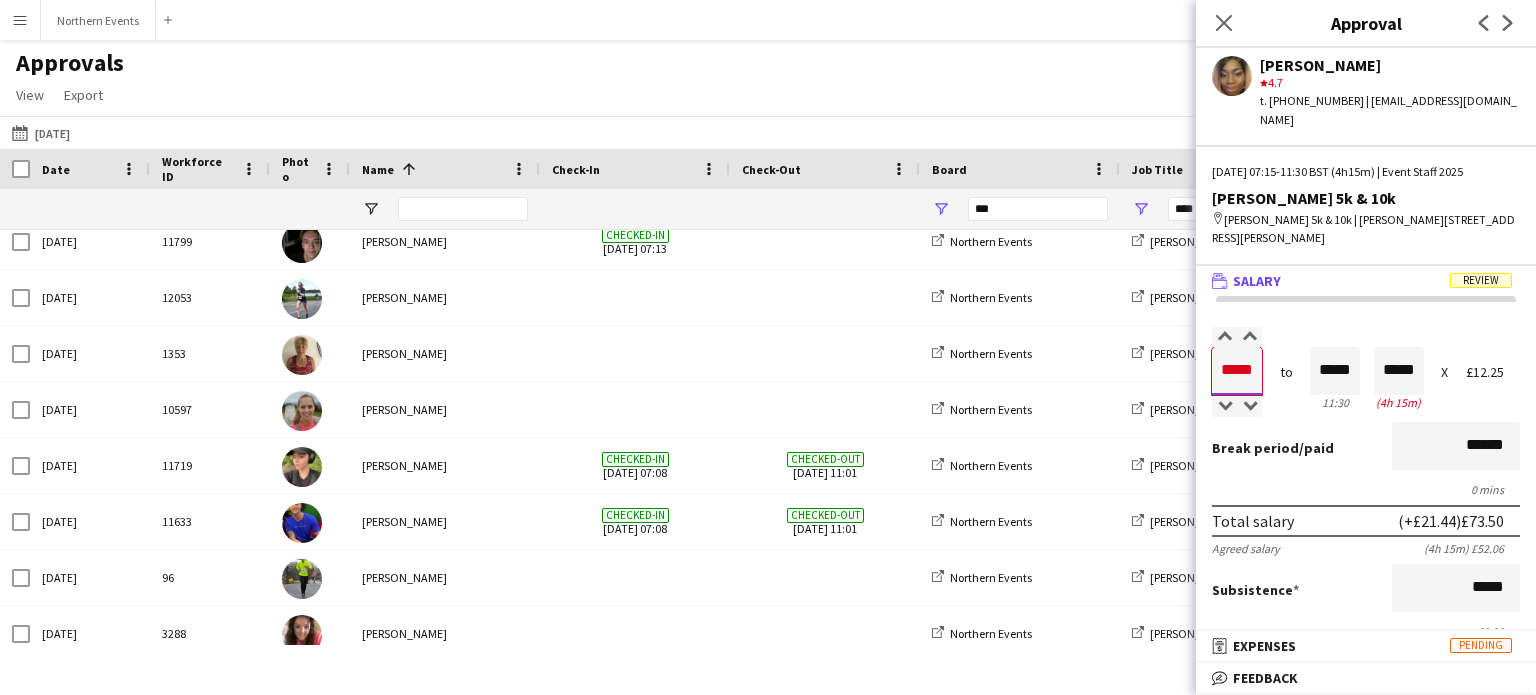 type on "*****" 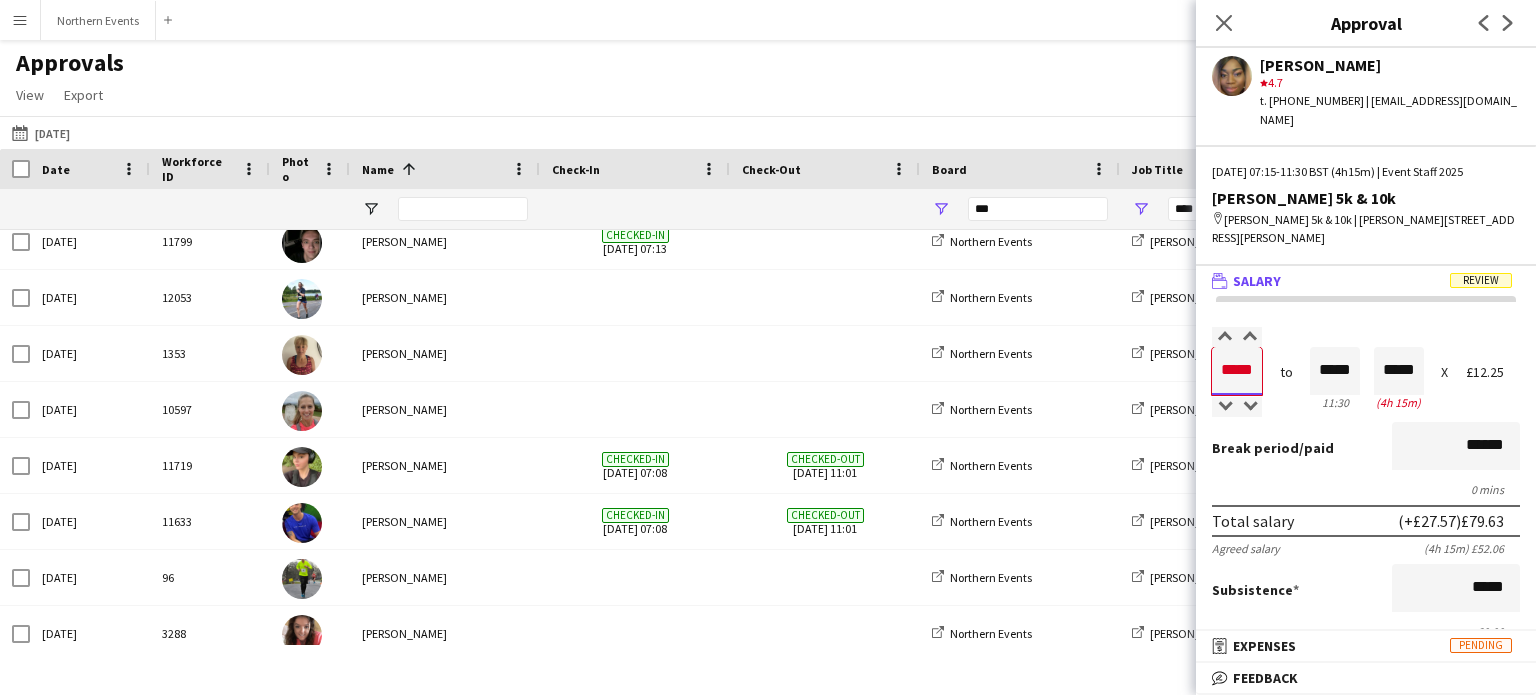 type on "*****" 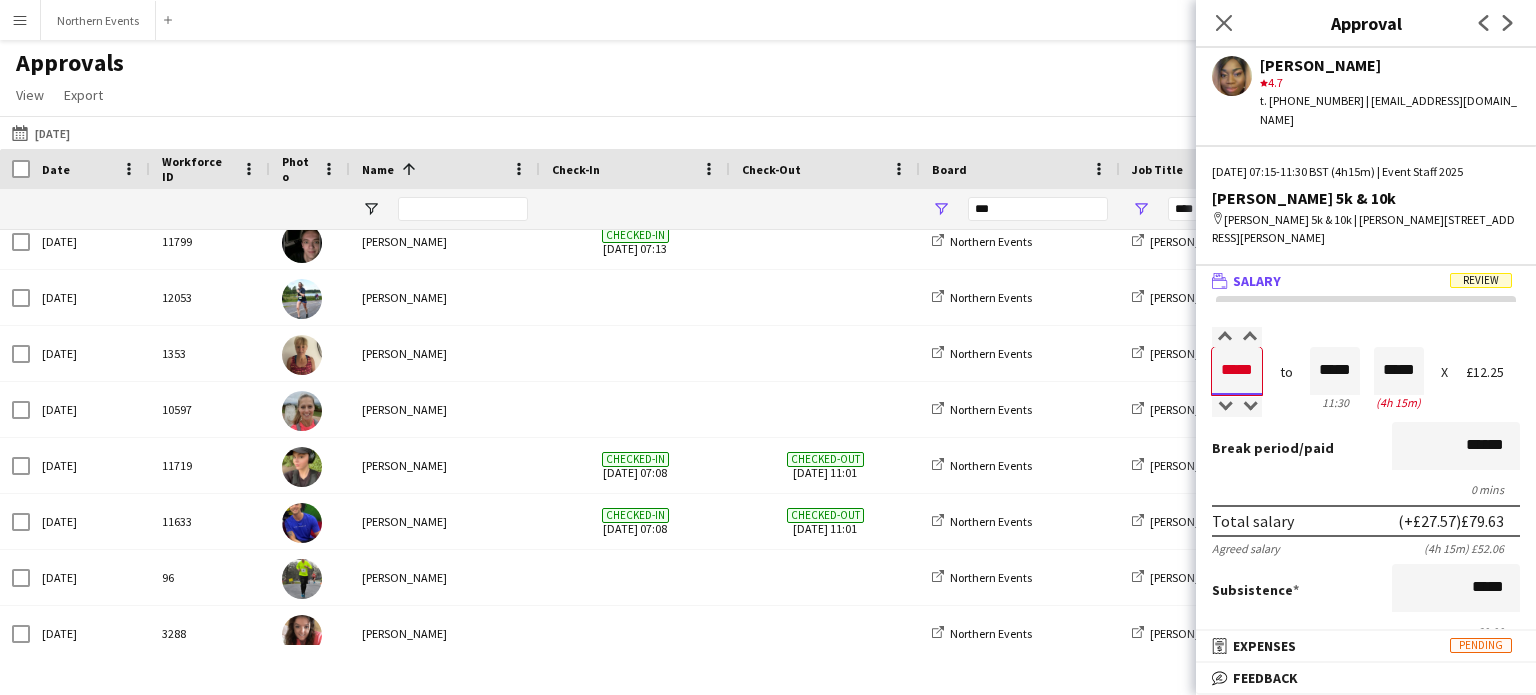 type on "*****" 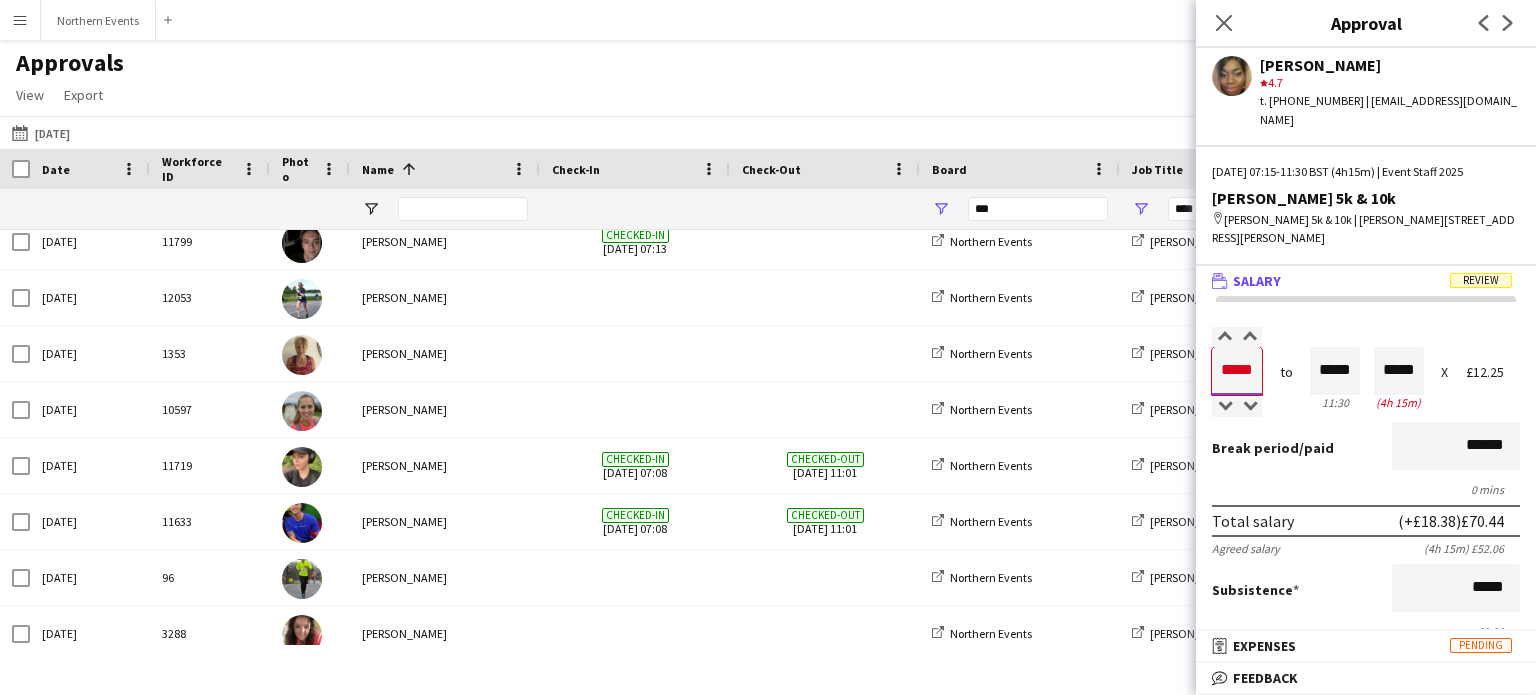 scroll, scrollTop: 100, scrollLeft: 0, axis: vertical 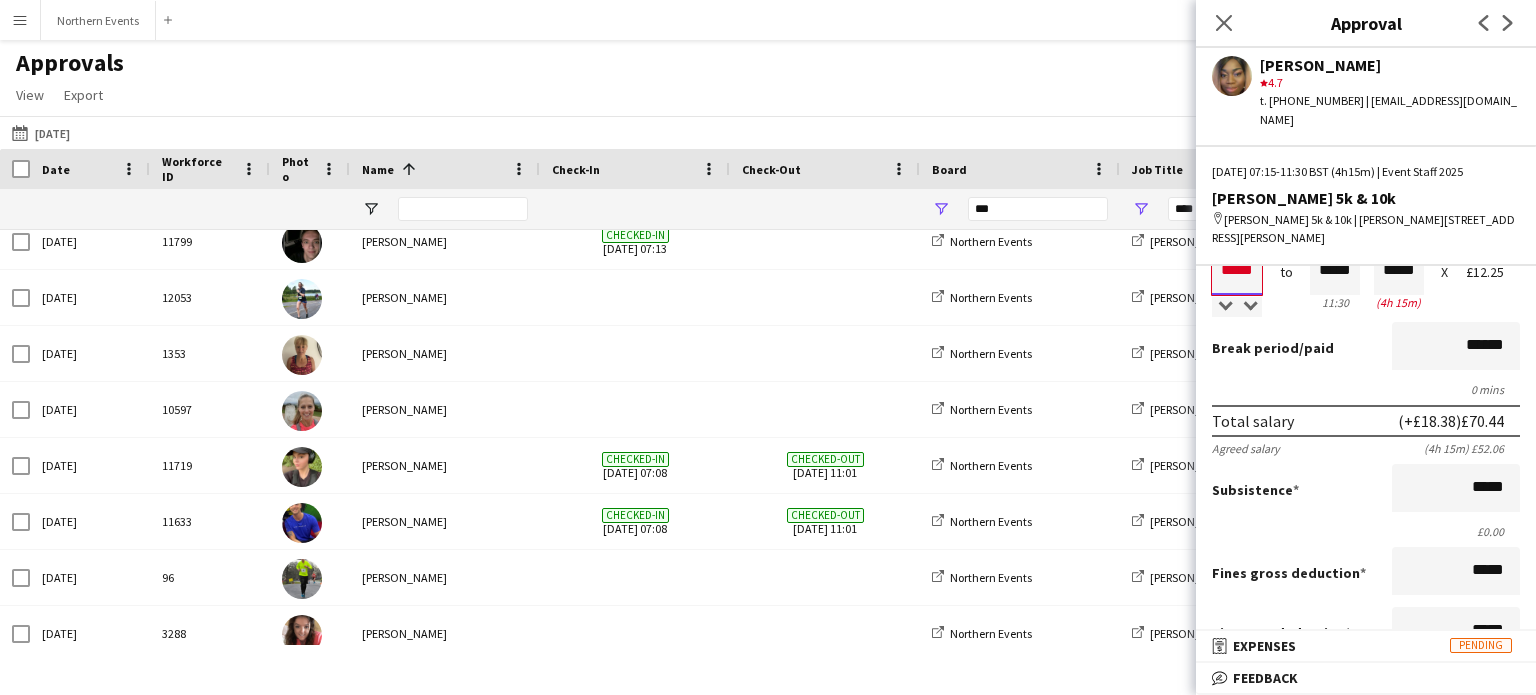 type on "*****" 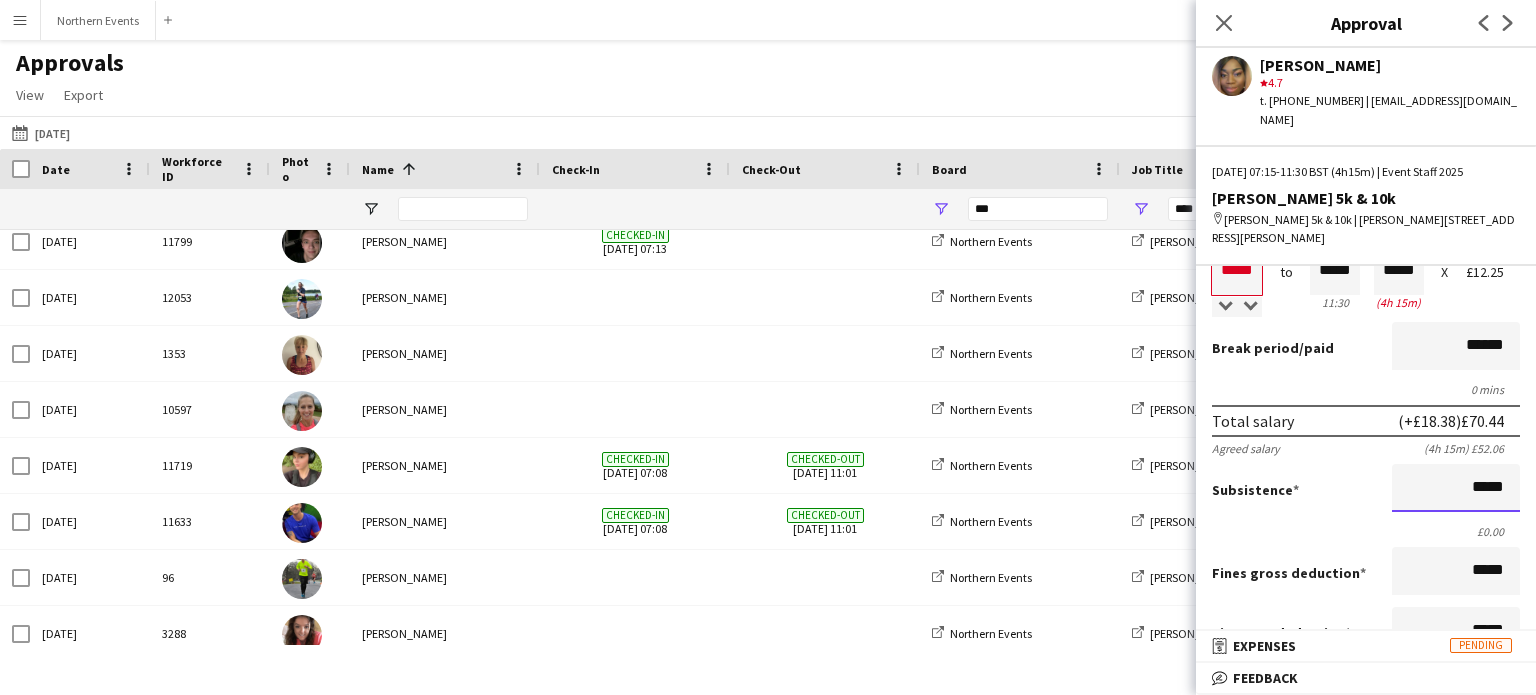 click on "*****" at bounding box center [1456, 488] 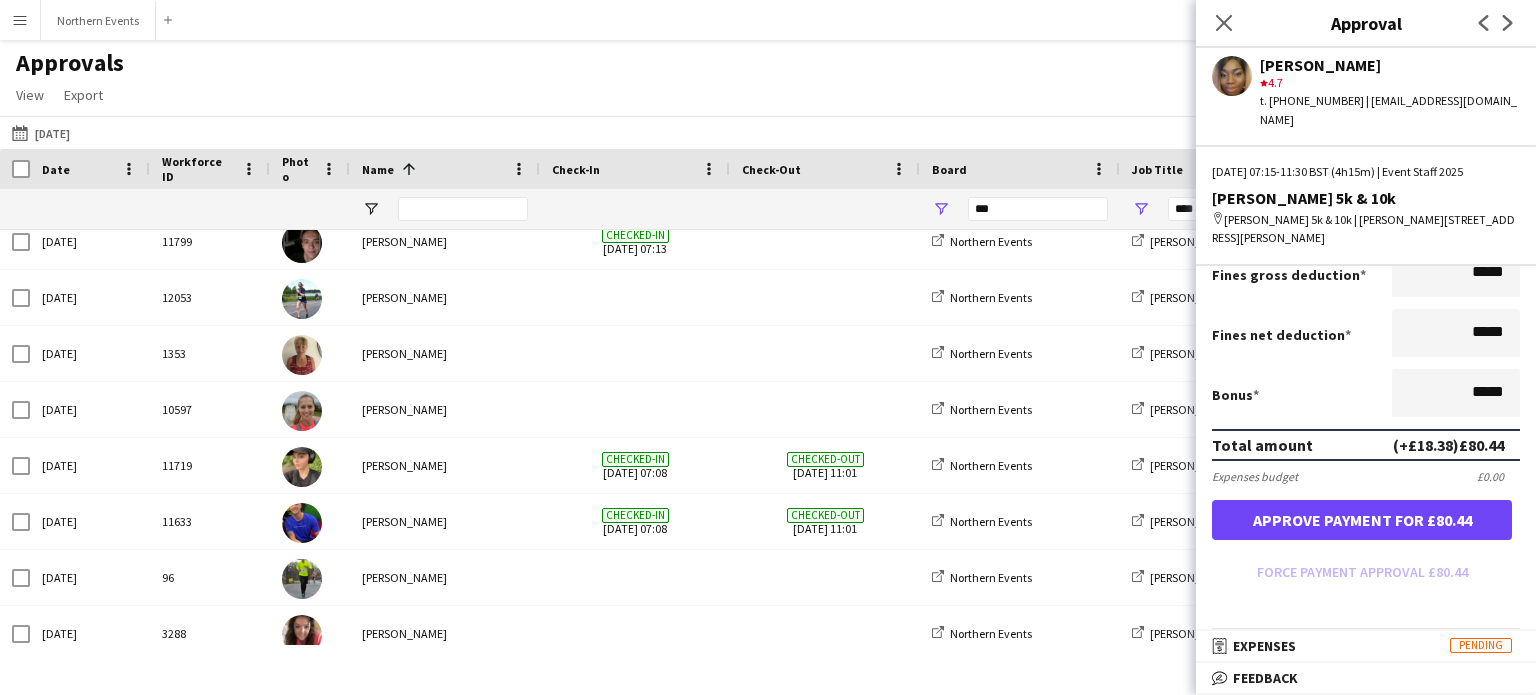 scroll, scrollTop: 400, scrollLeft: 0, axis: vertical 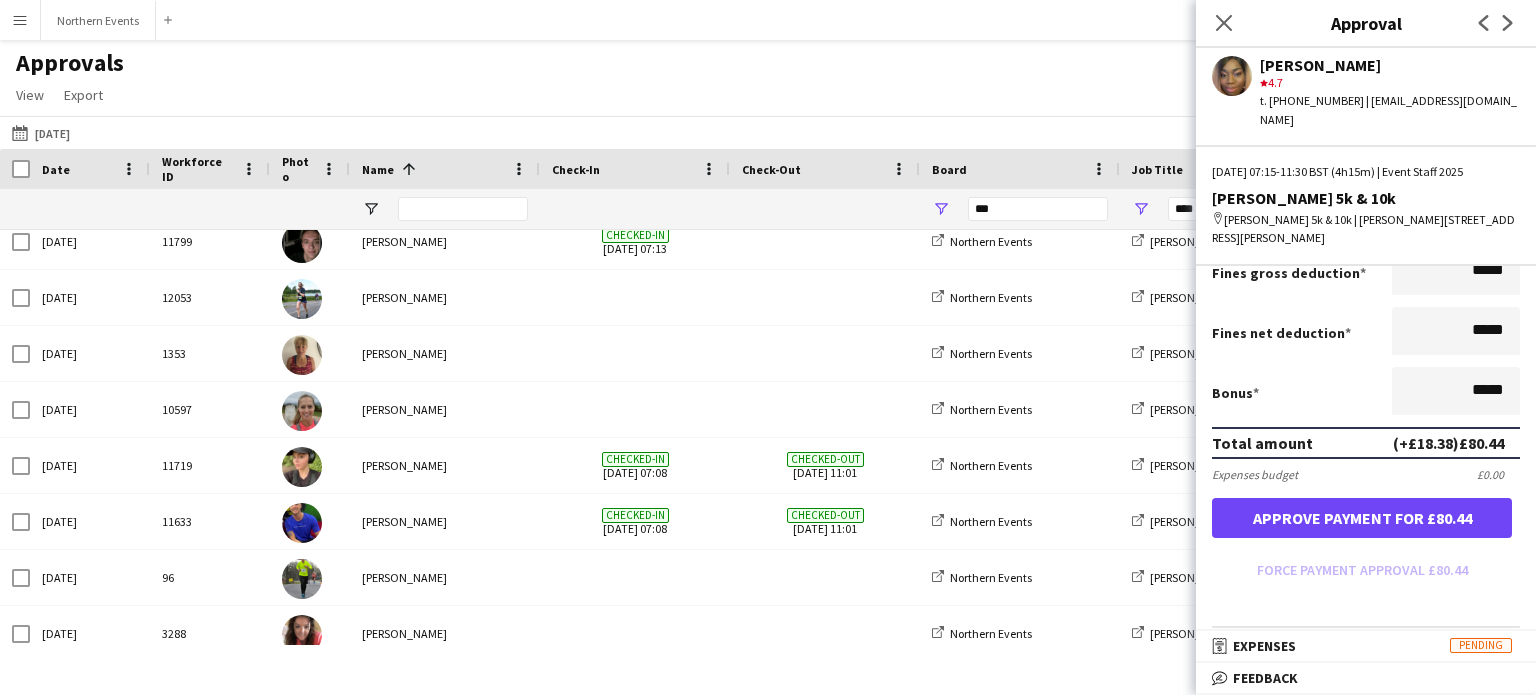 type on "******" 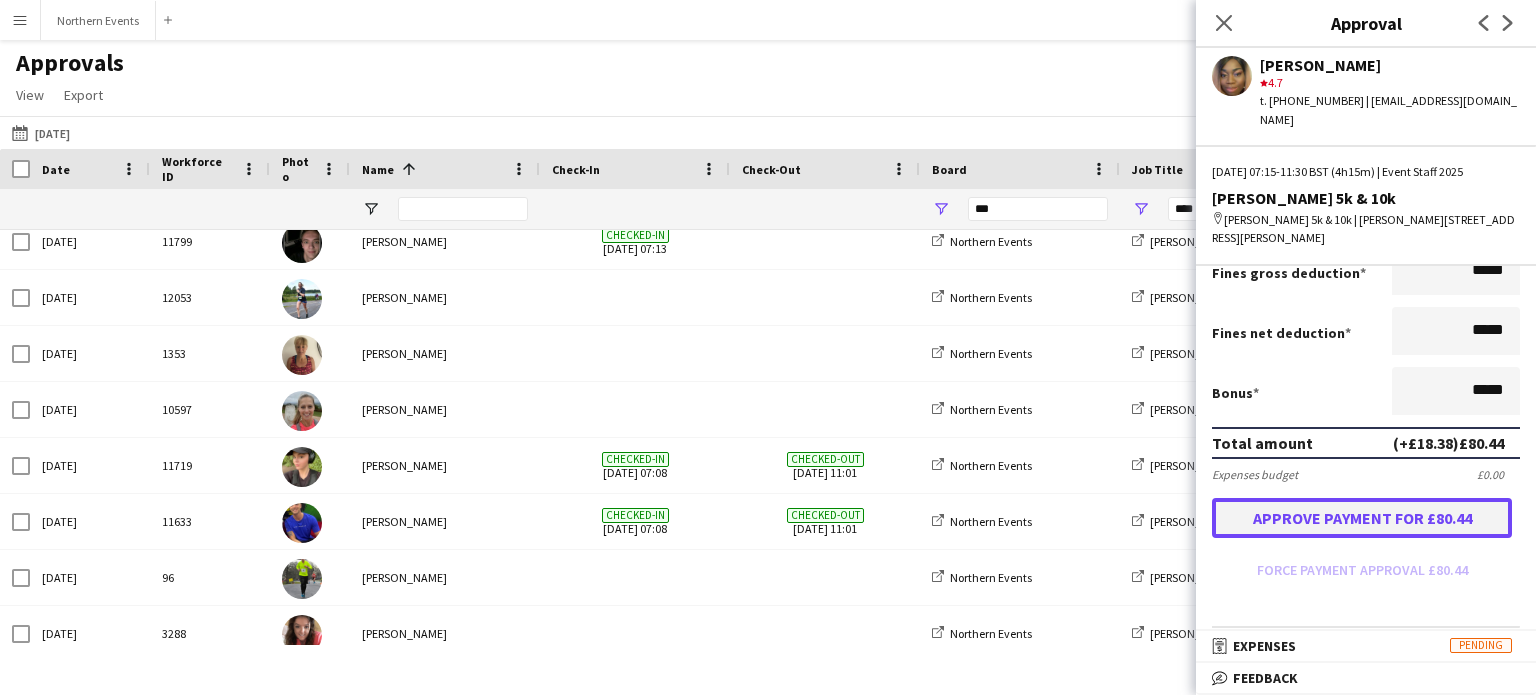 click on "Approve payment for £80.44" at bounding box center [1362, 518] 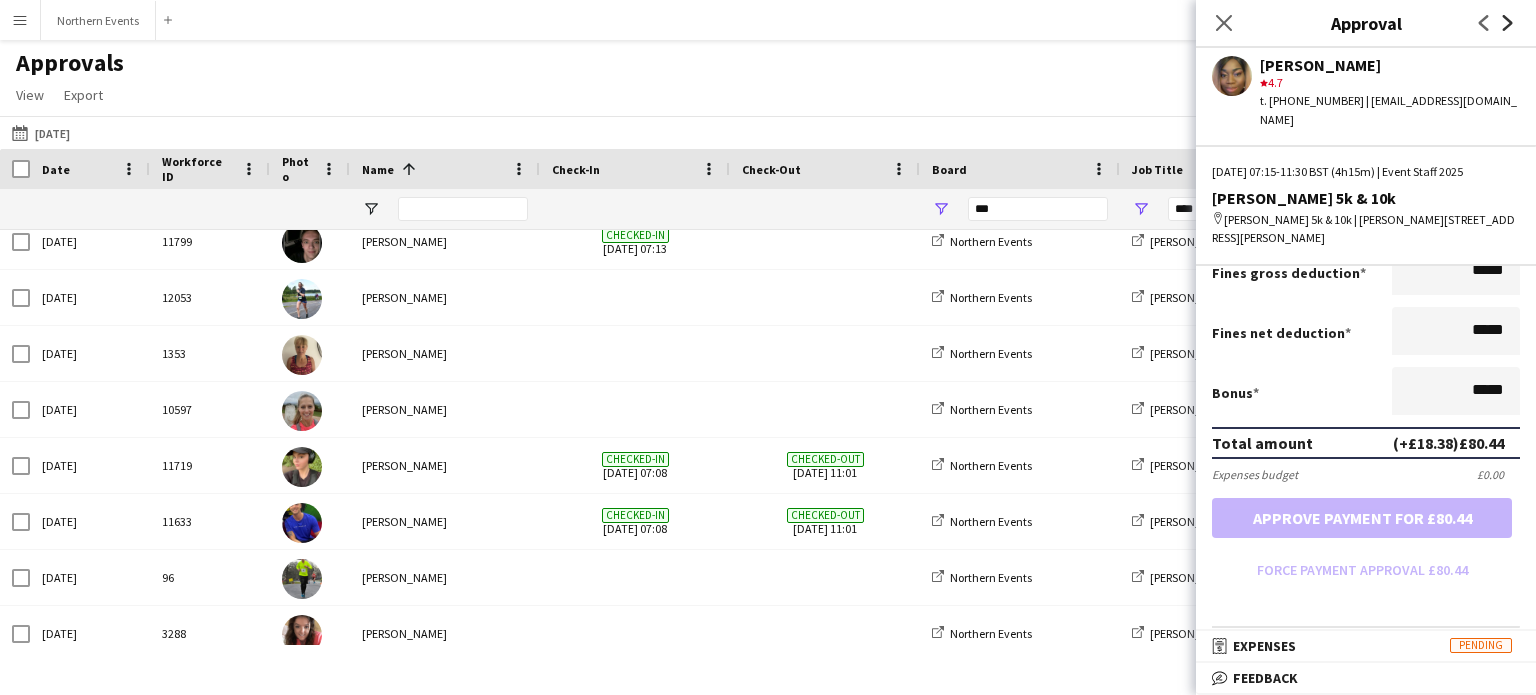 click on "Next" 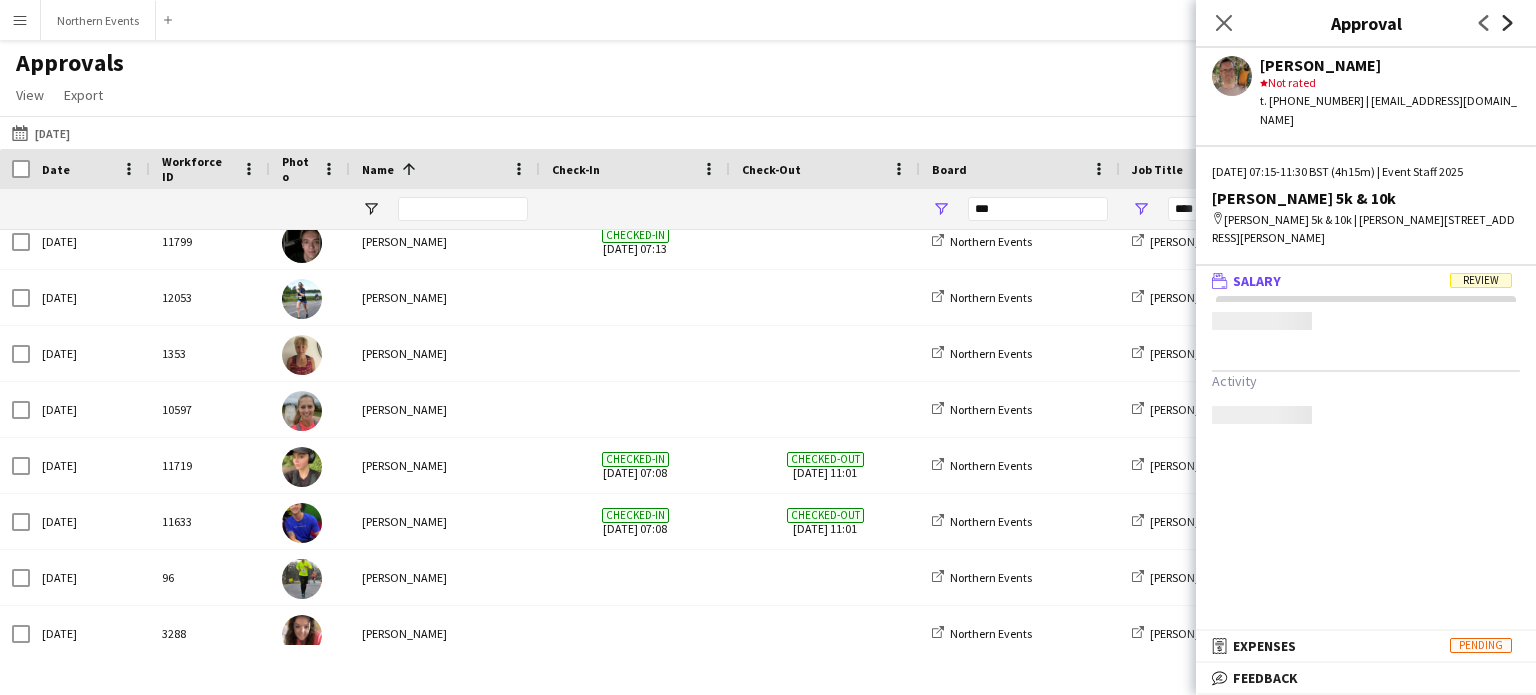 scroll, scrollTop: 0, scrollLeft: 0, axis: both 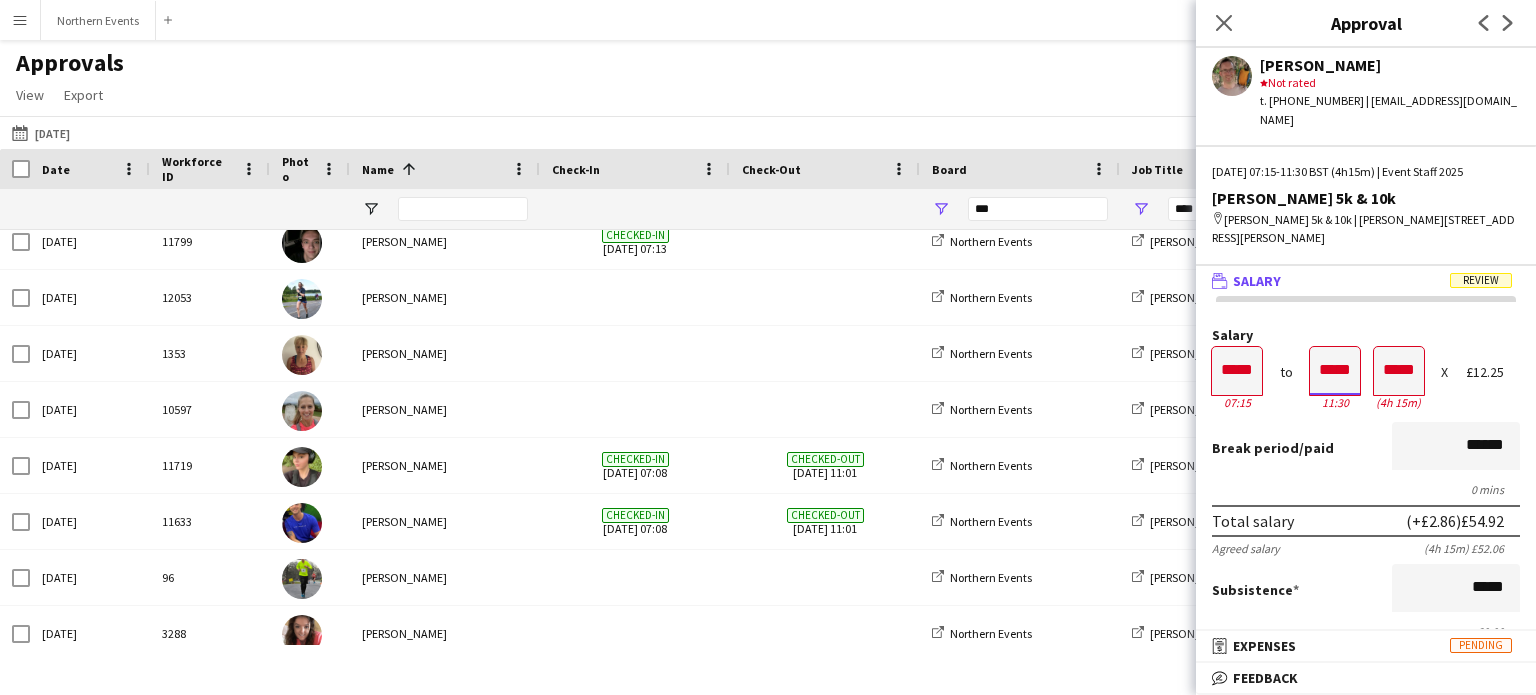 click on "*****" at bounding box center [1335, 371] 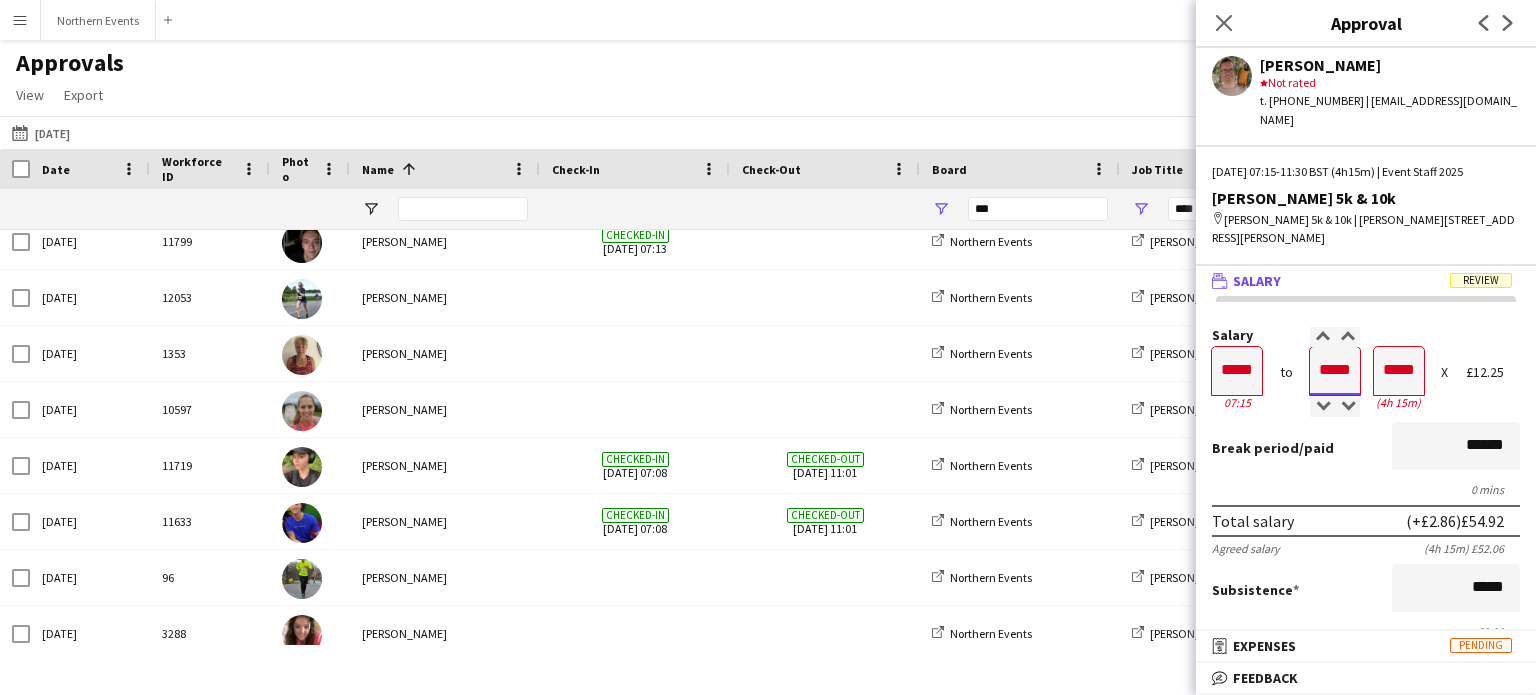 type on "*****" 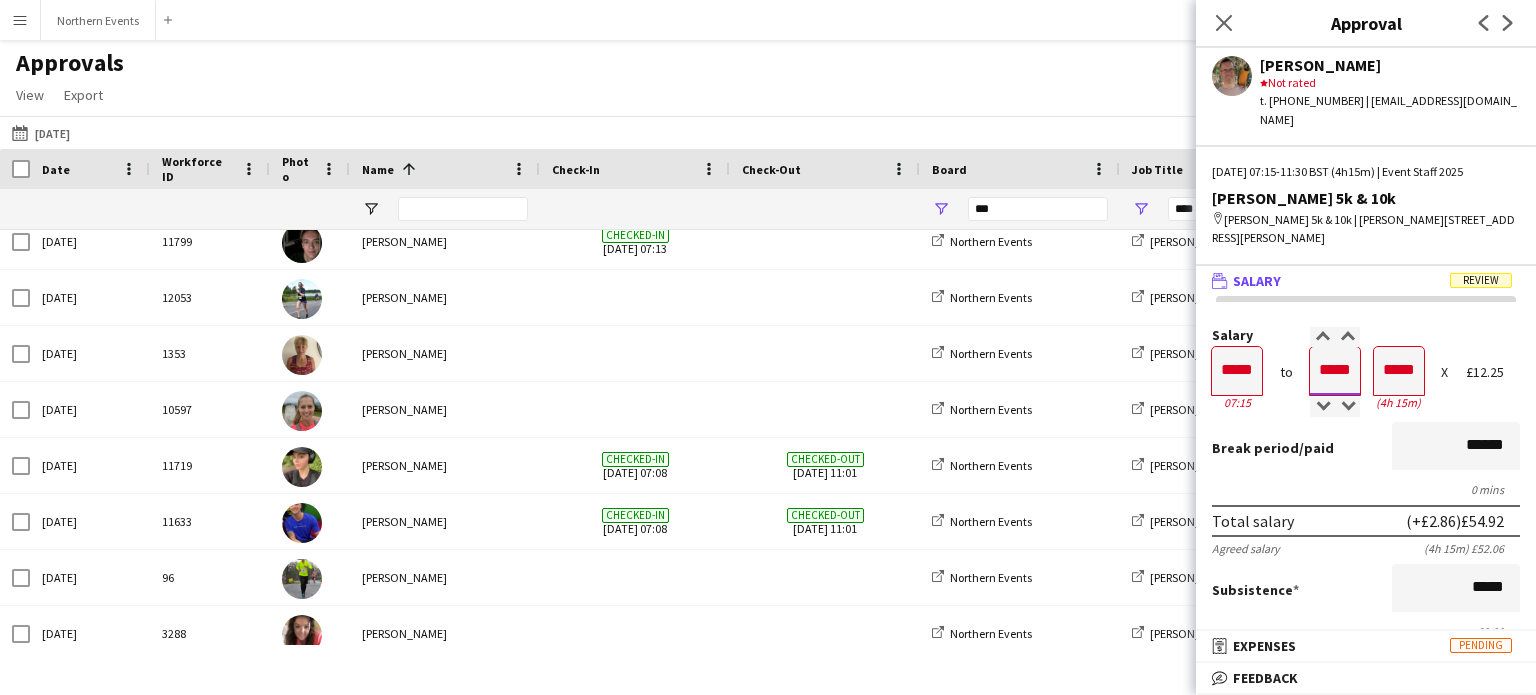 type on "*****" 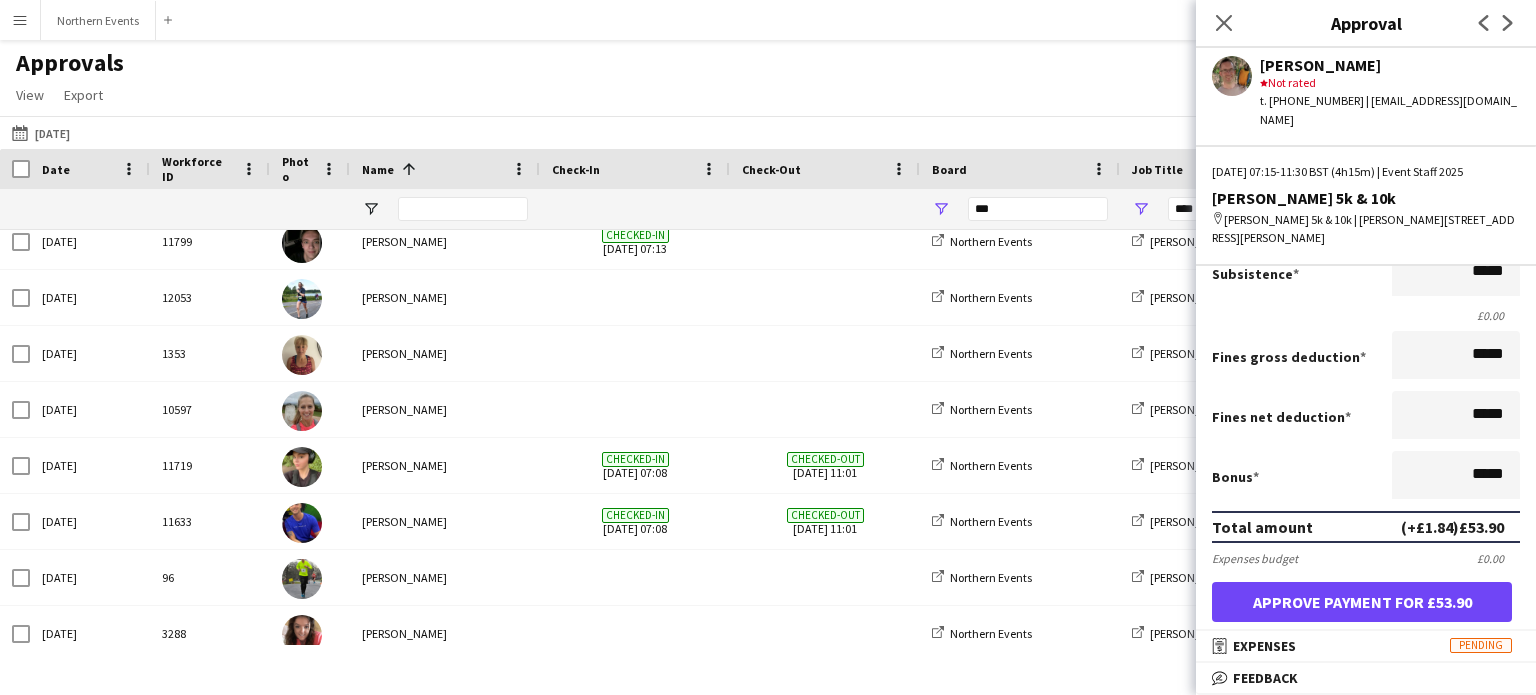 scroll, scrollTop: 116, scrollLeft: 0, axis: vertical 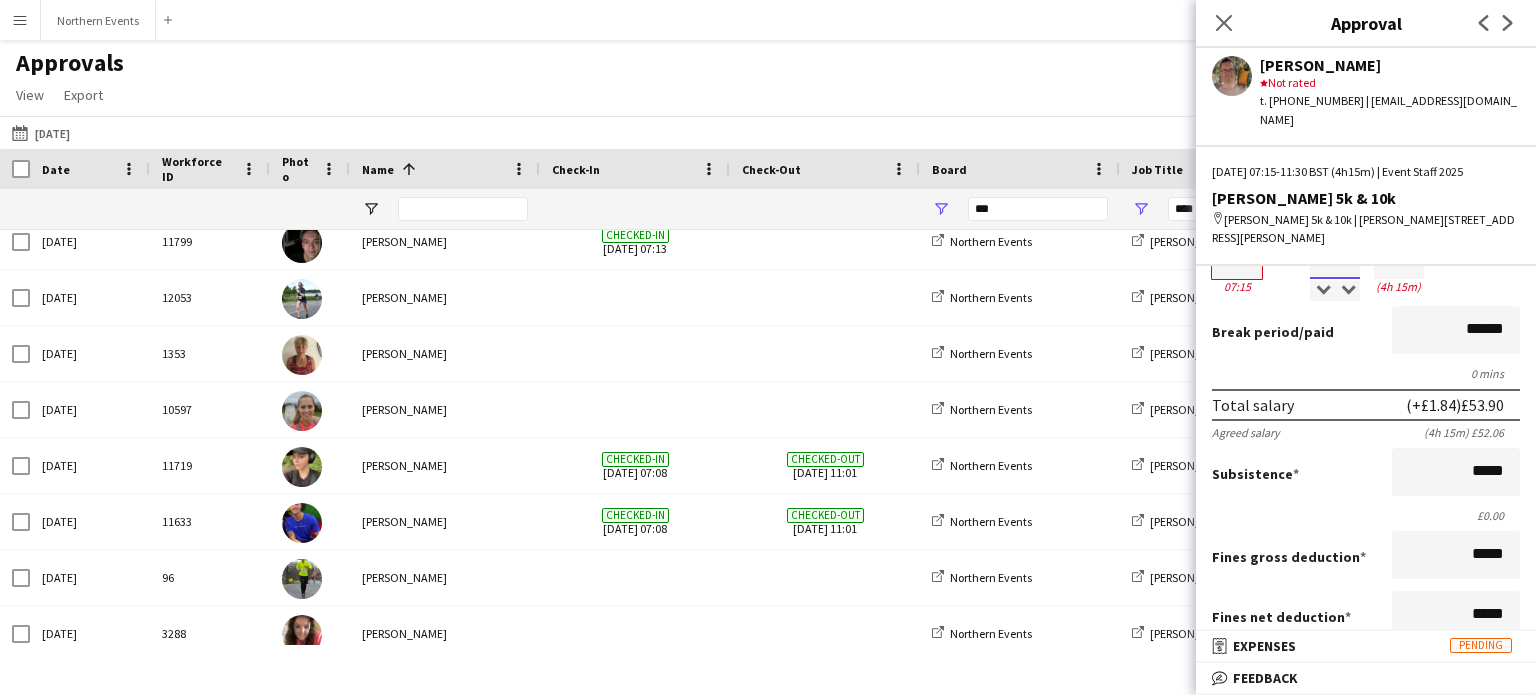 type on "*****" 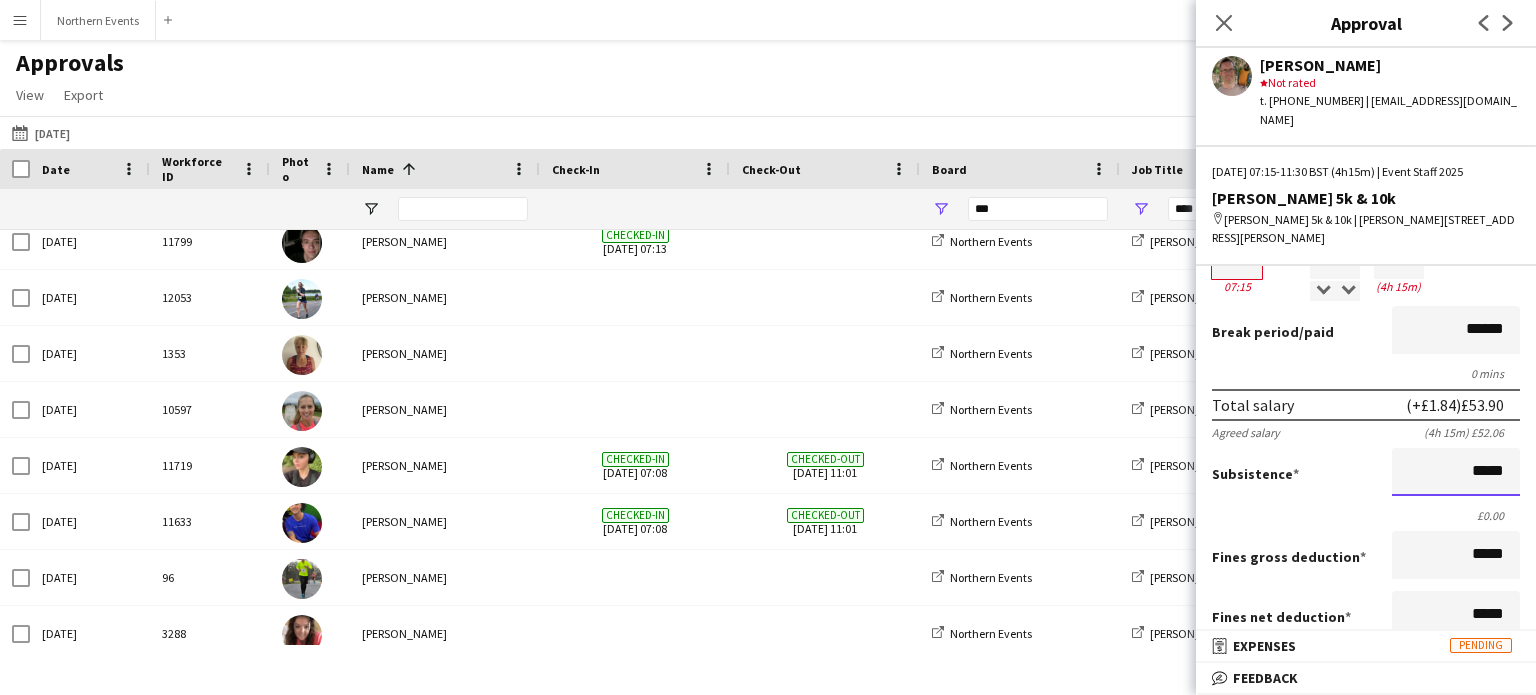 click on "*****" at bounding box center [1456, 472] 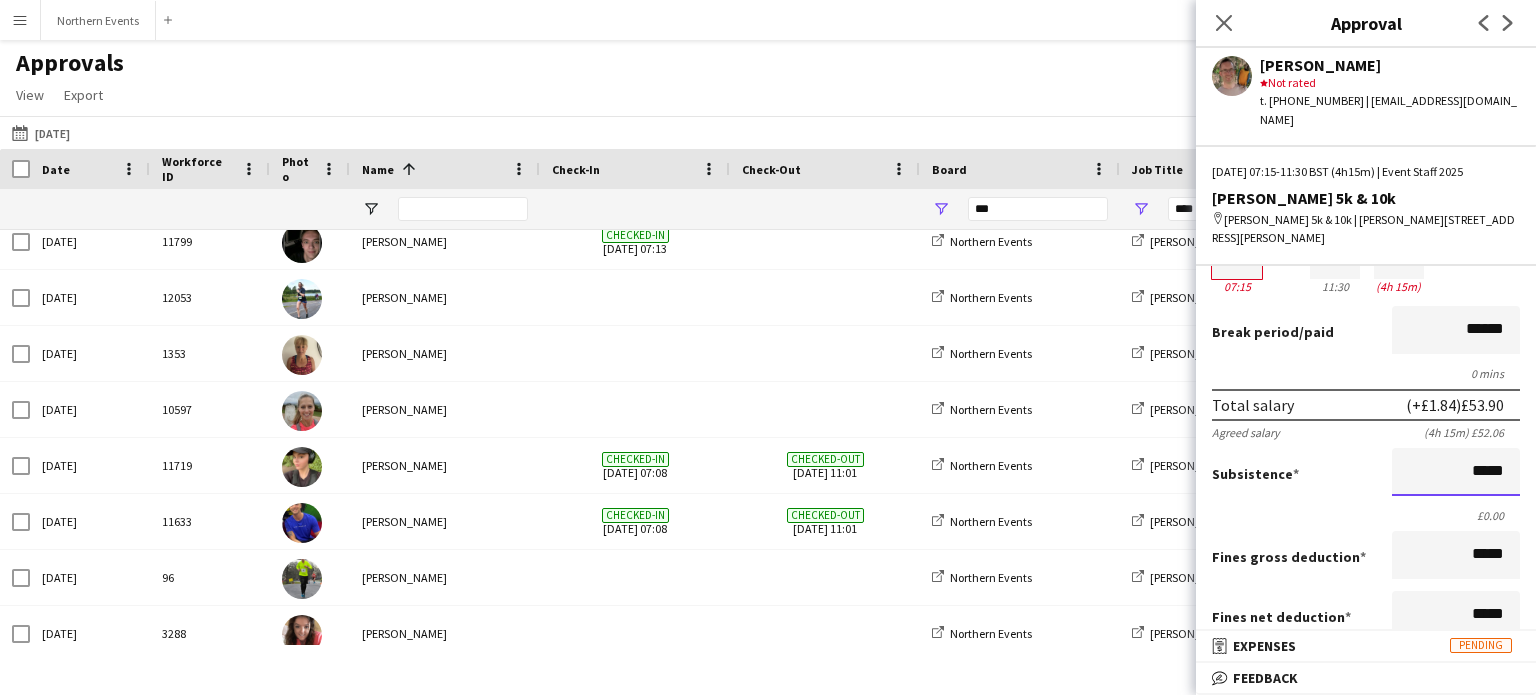 drag, startPoint x: 1463, startPoint y: 455, endPoint x: 1535, endPoint y: 455, distance: 72 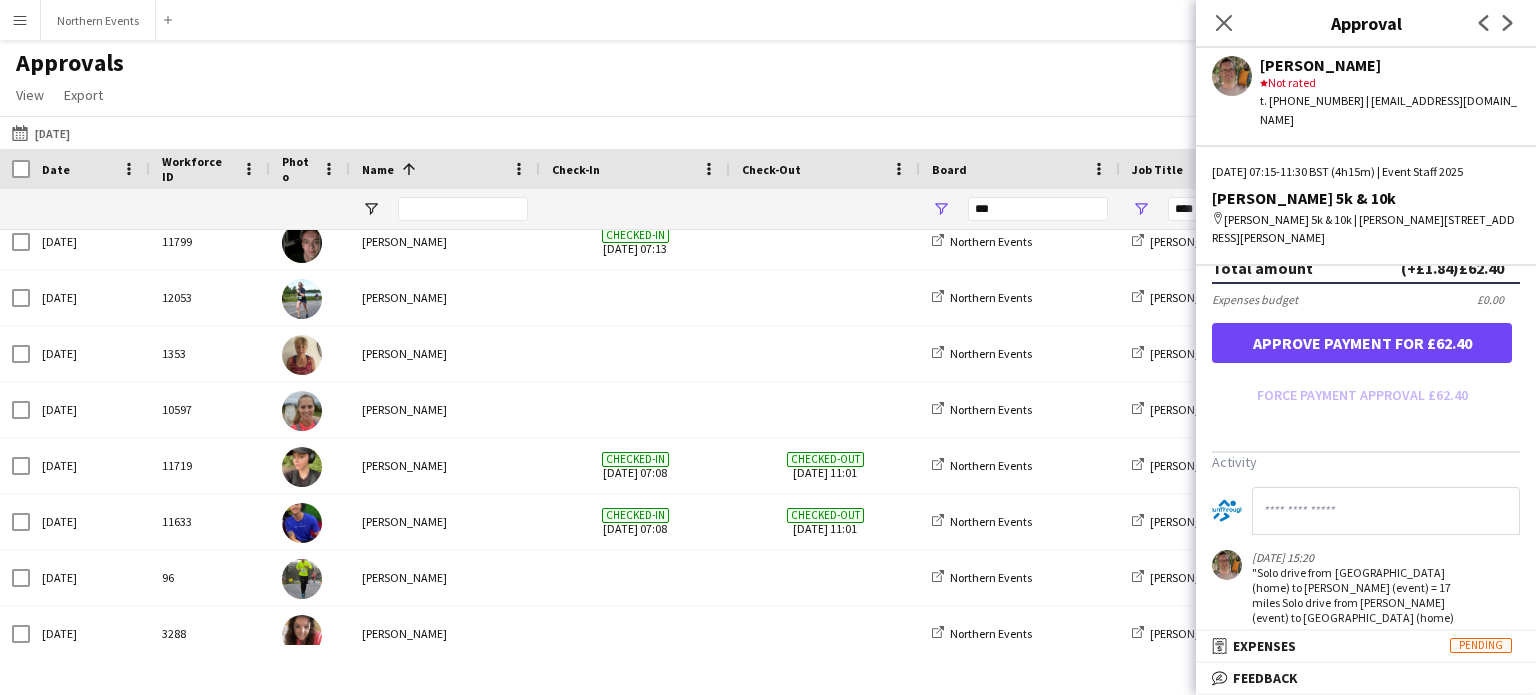 scroll, scrollTop: 516, scrollLeft: 0, axis: vertical 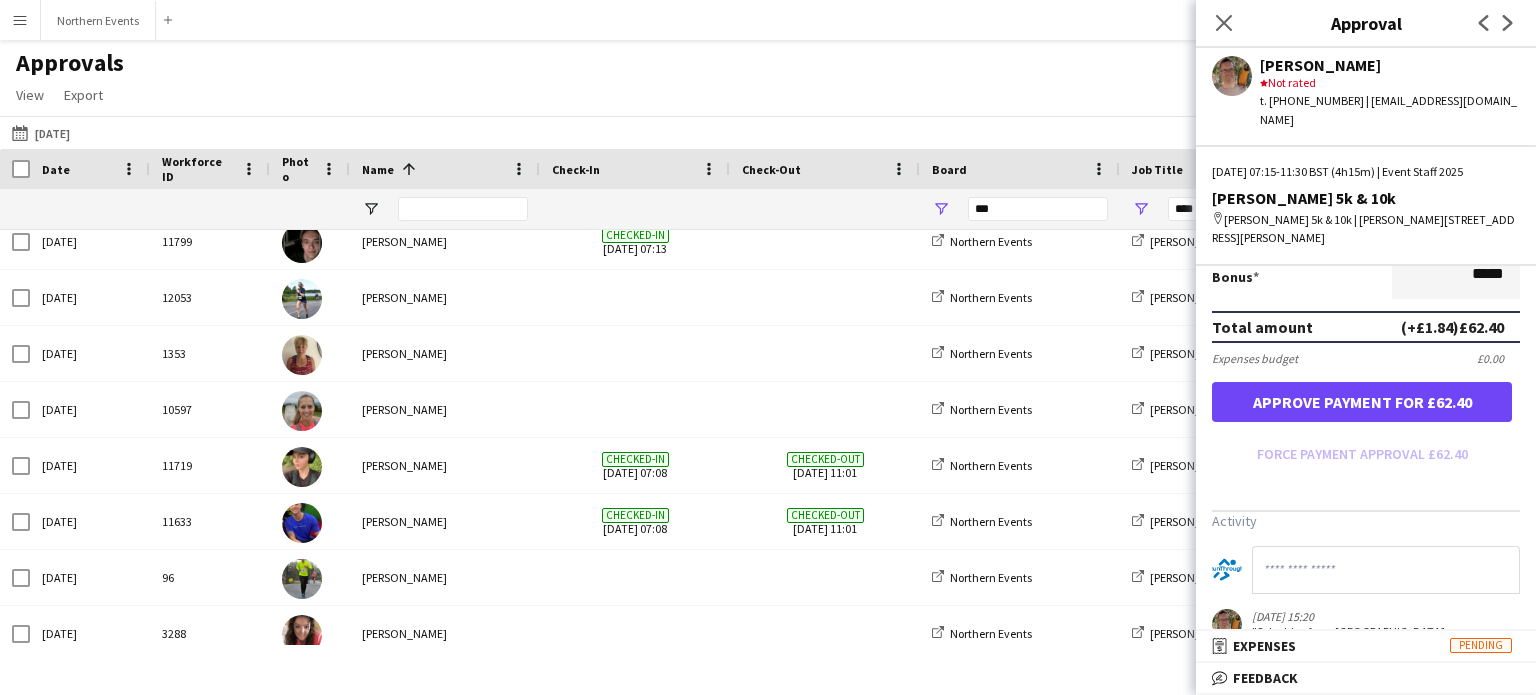 type on "*****" 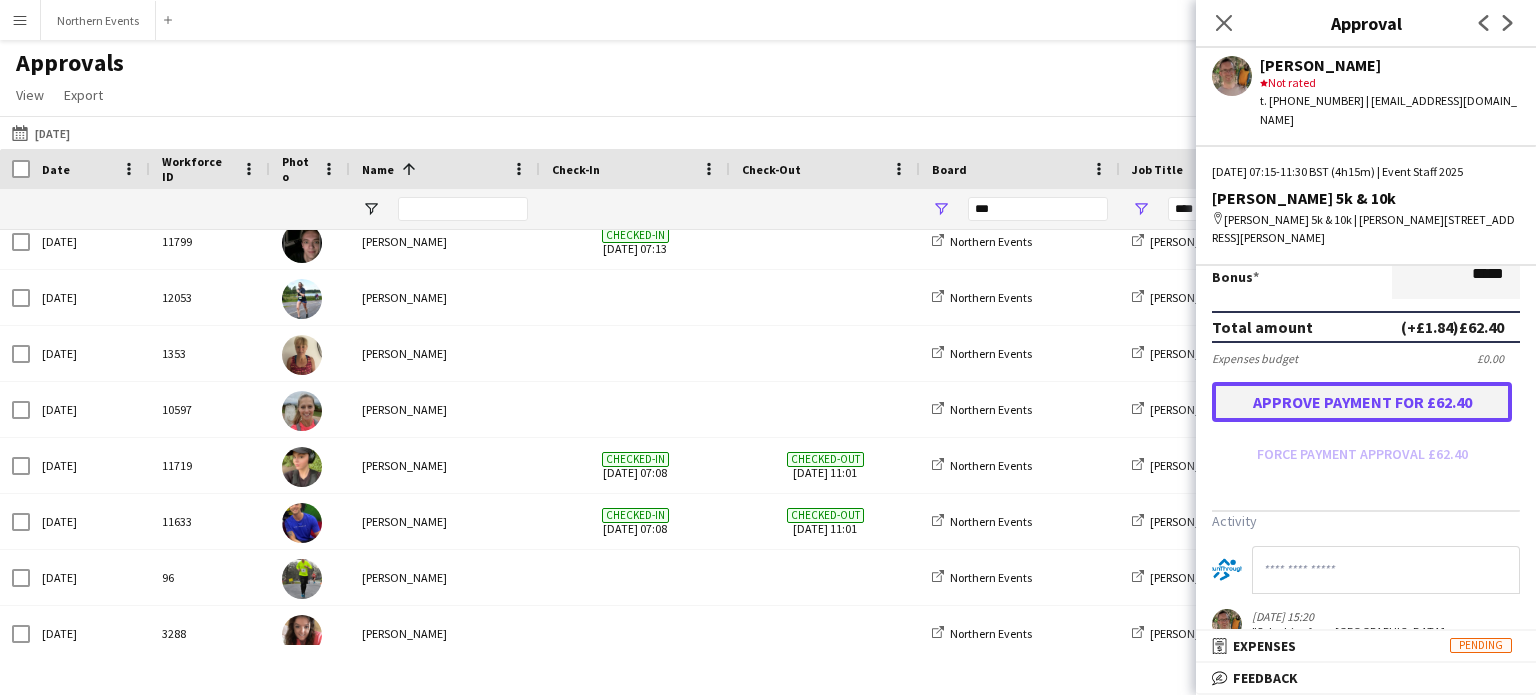click on "Approve payment for £62.40" at bounding box center [1362, 402] 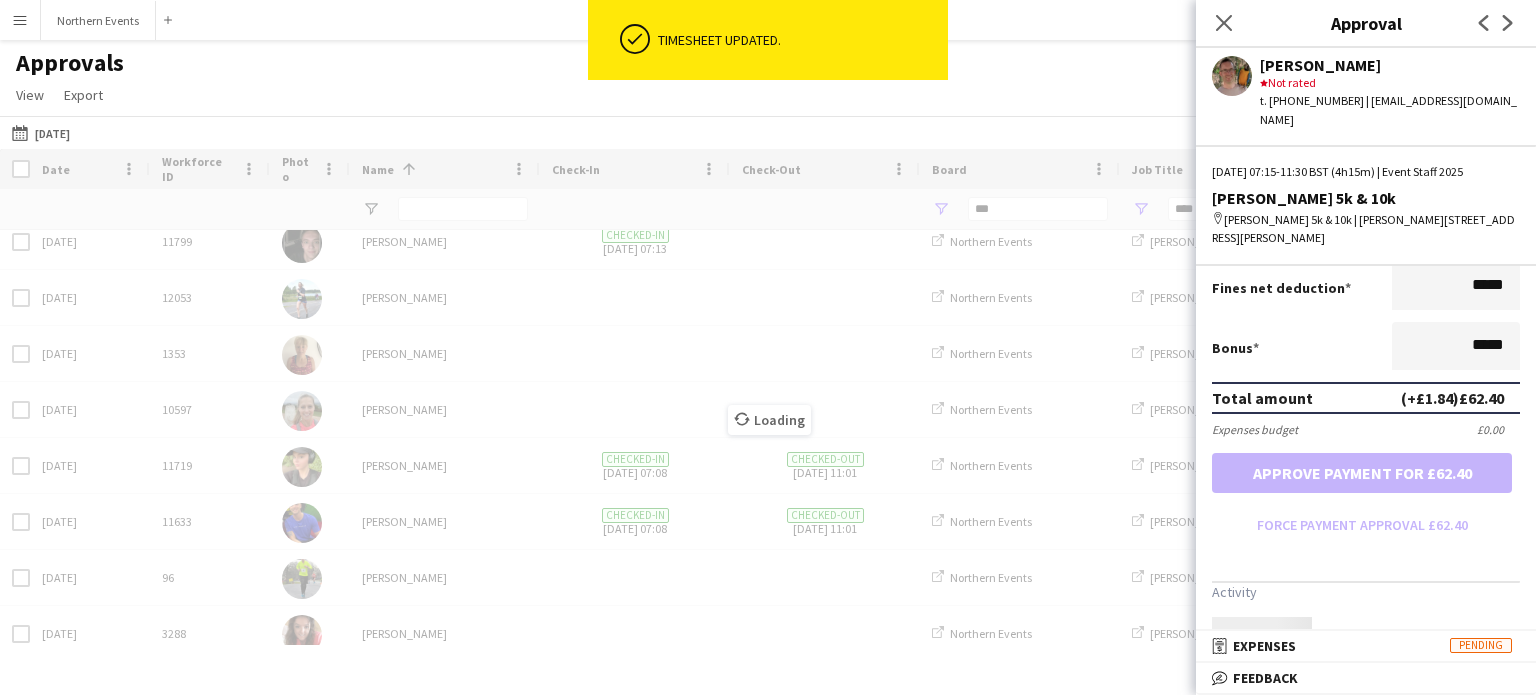 scroll, scrollTop: 516, scrollLeft: 0, axis: vertical 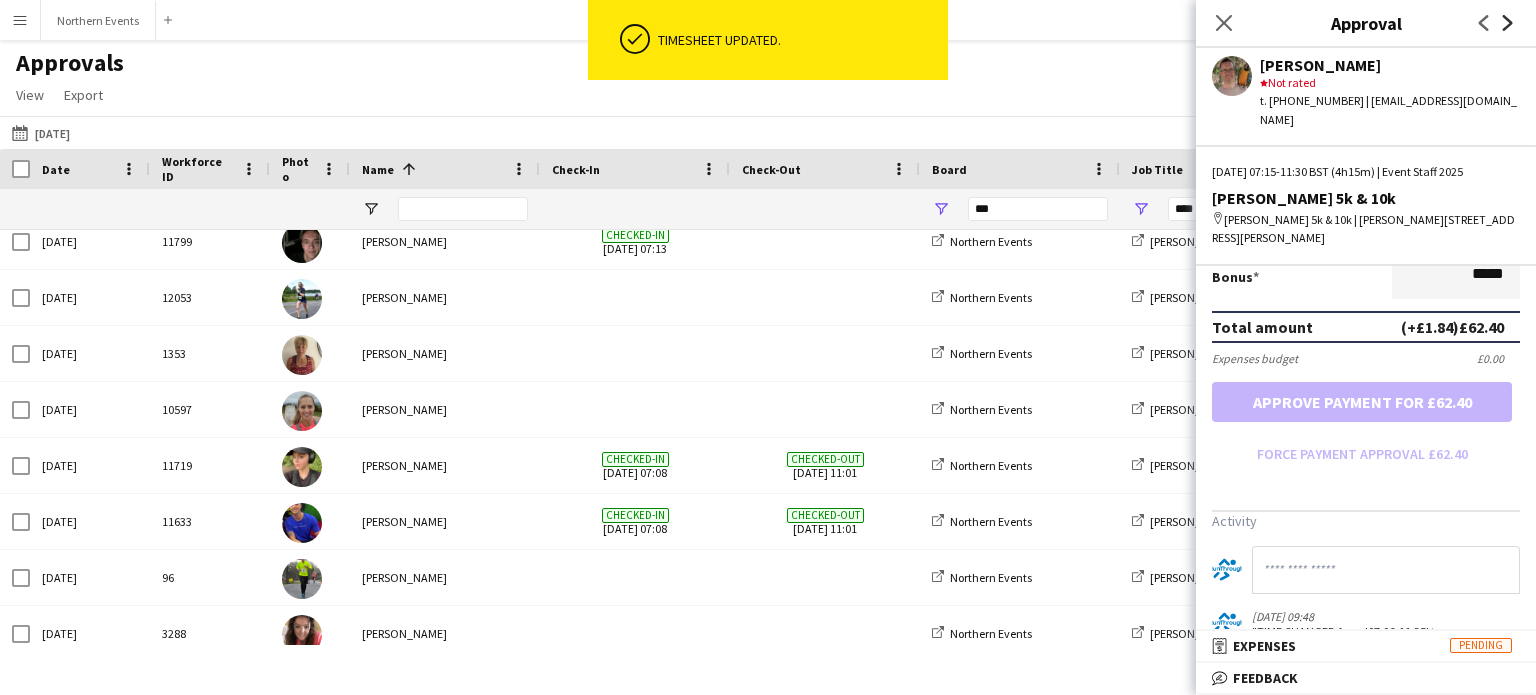 click on "Next" 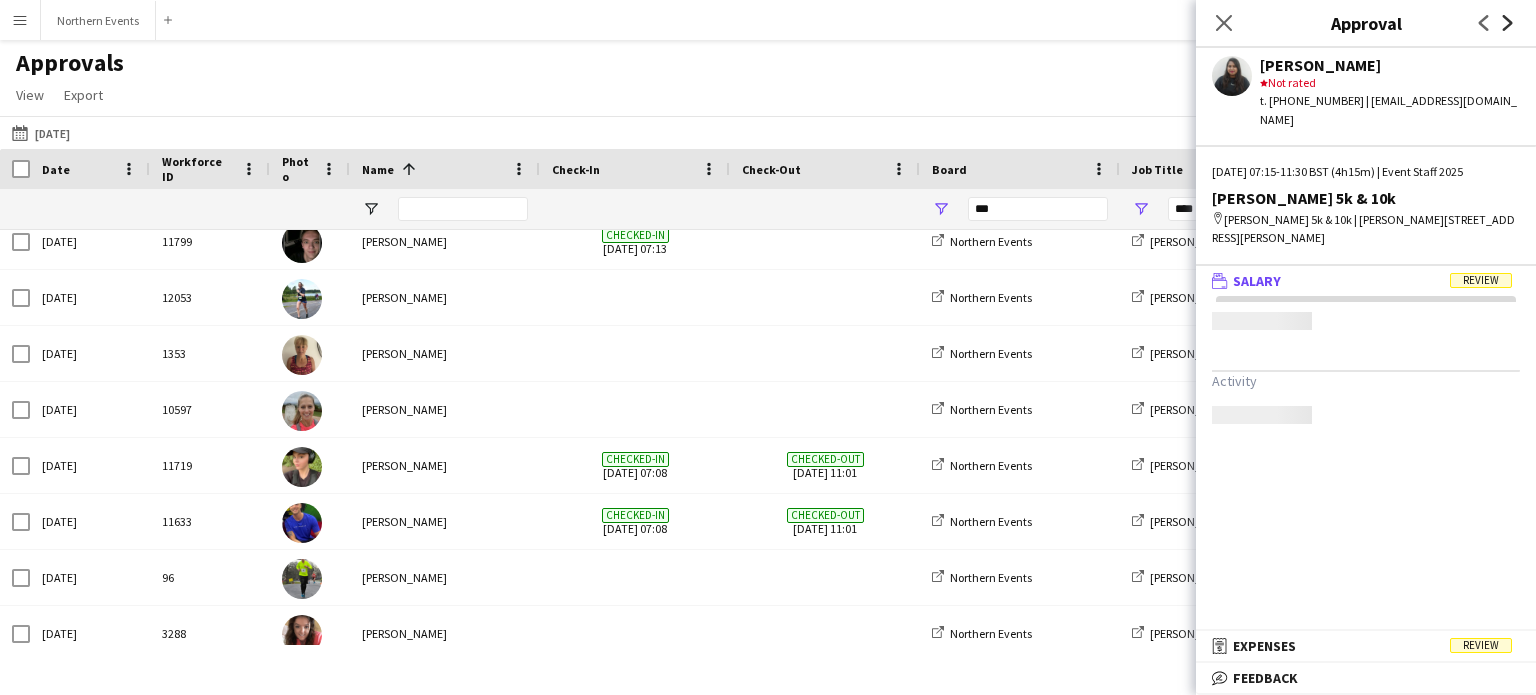 scroll, scrollTop: 0, scrollLeft: 0, axis: both 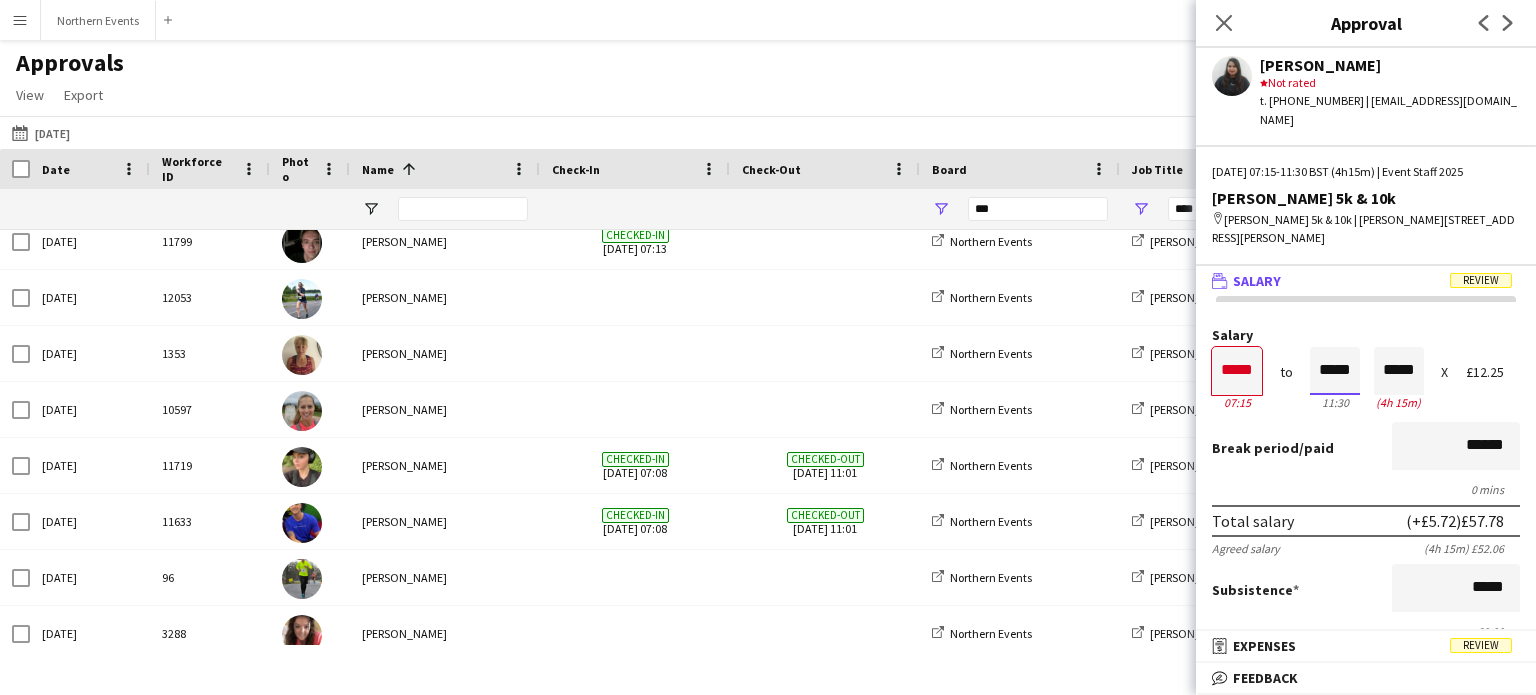 click on "*****" at bounding box center (1335, 371) 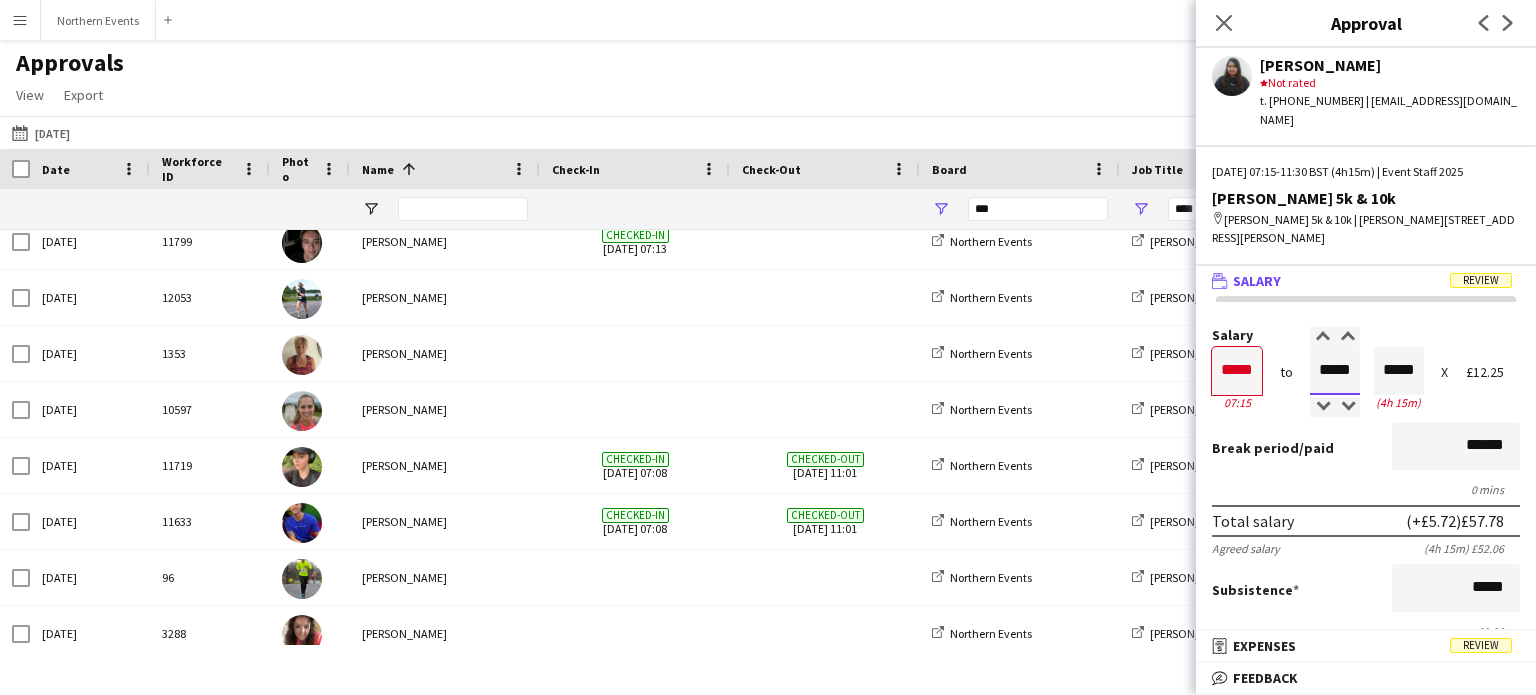 type on "*****" 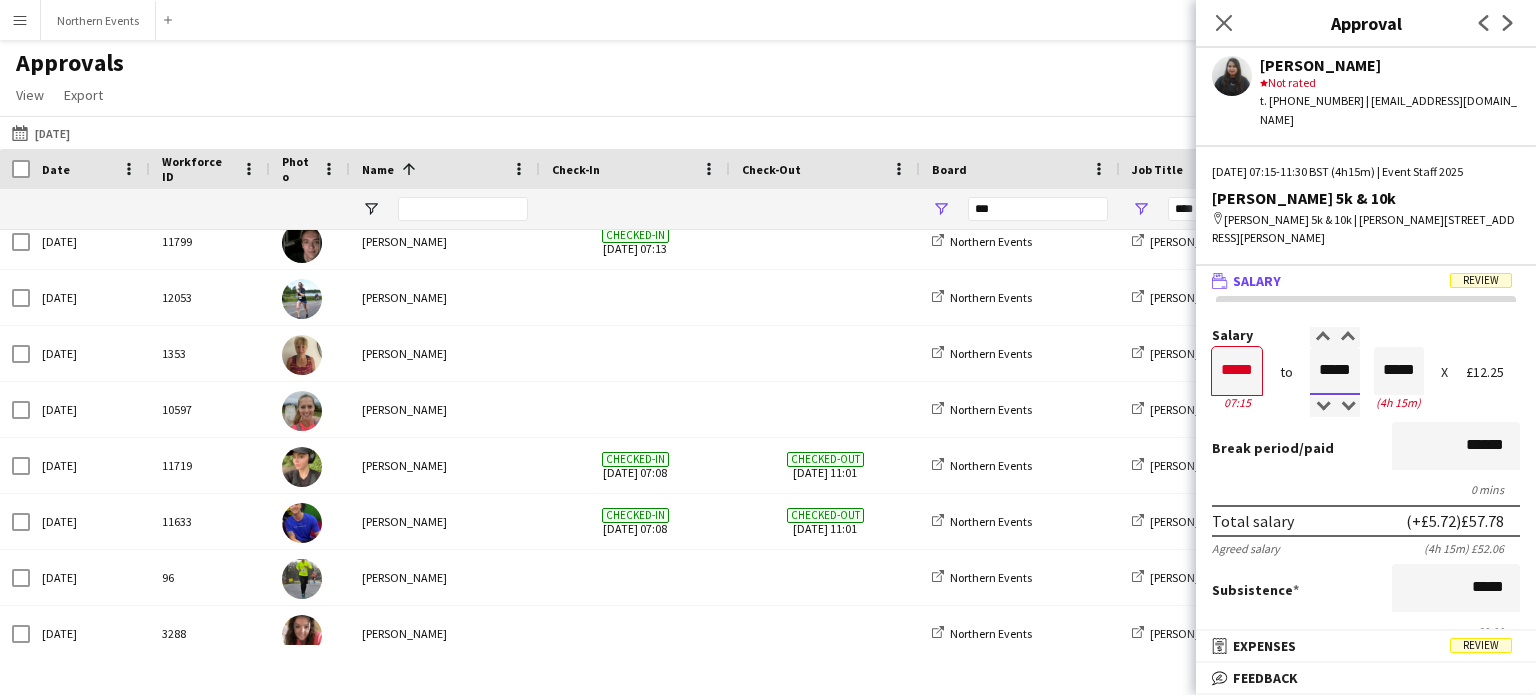 type on "*****" 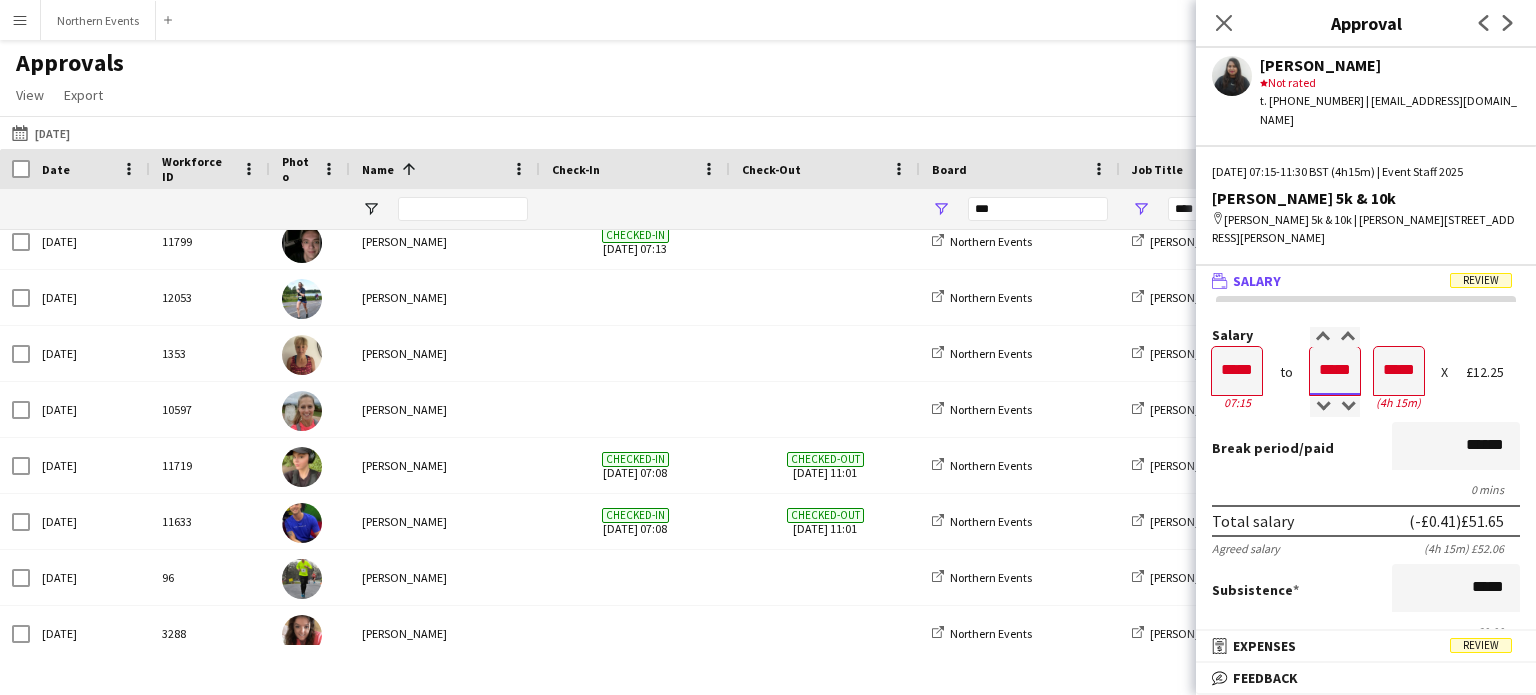 type on "*****" 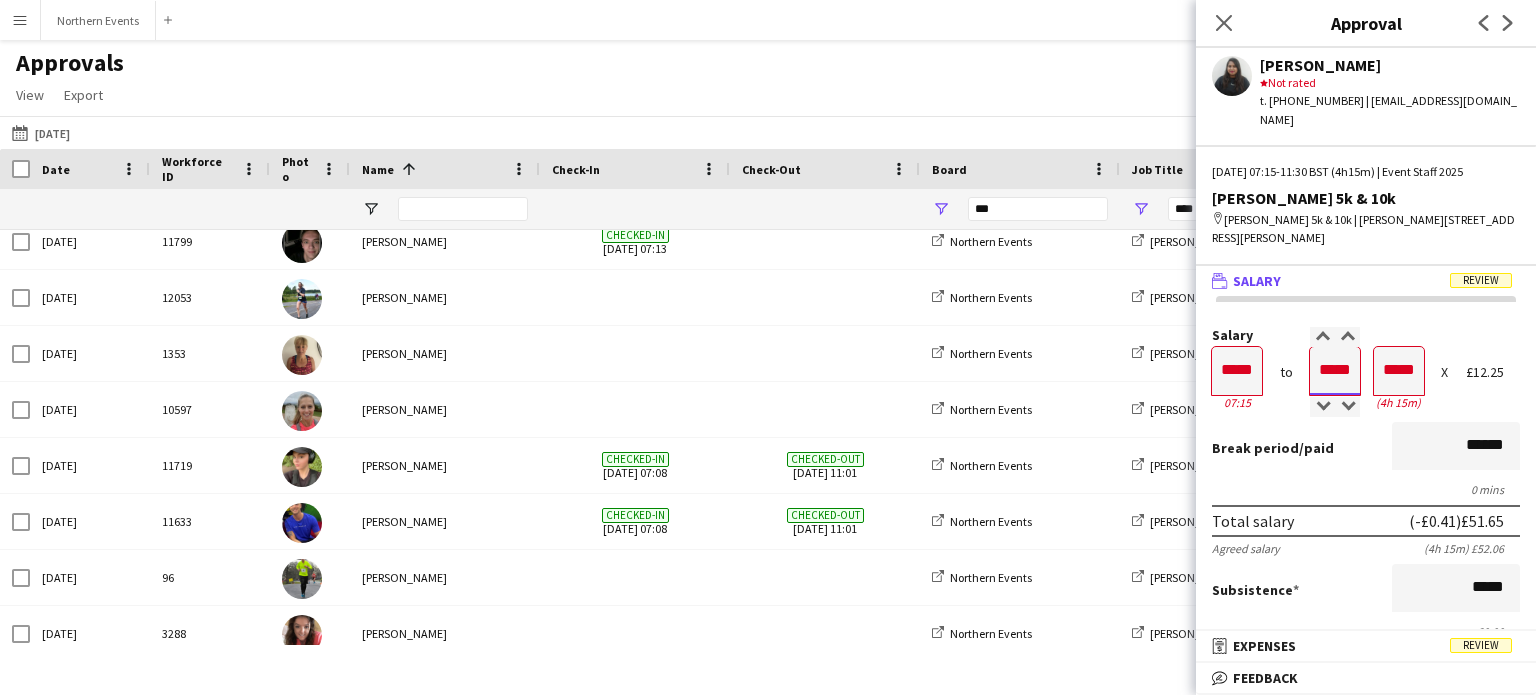 type on "*****" 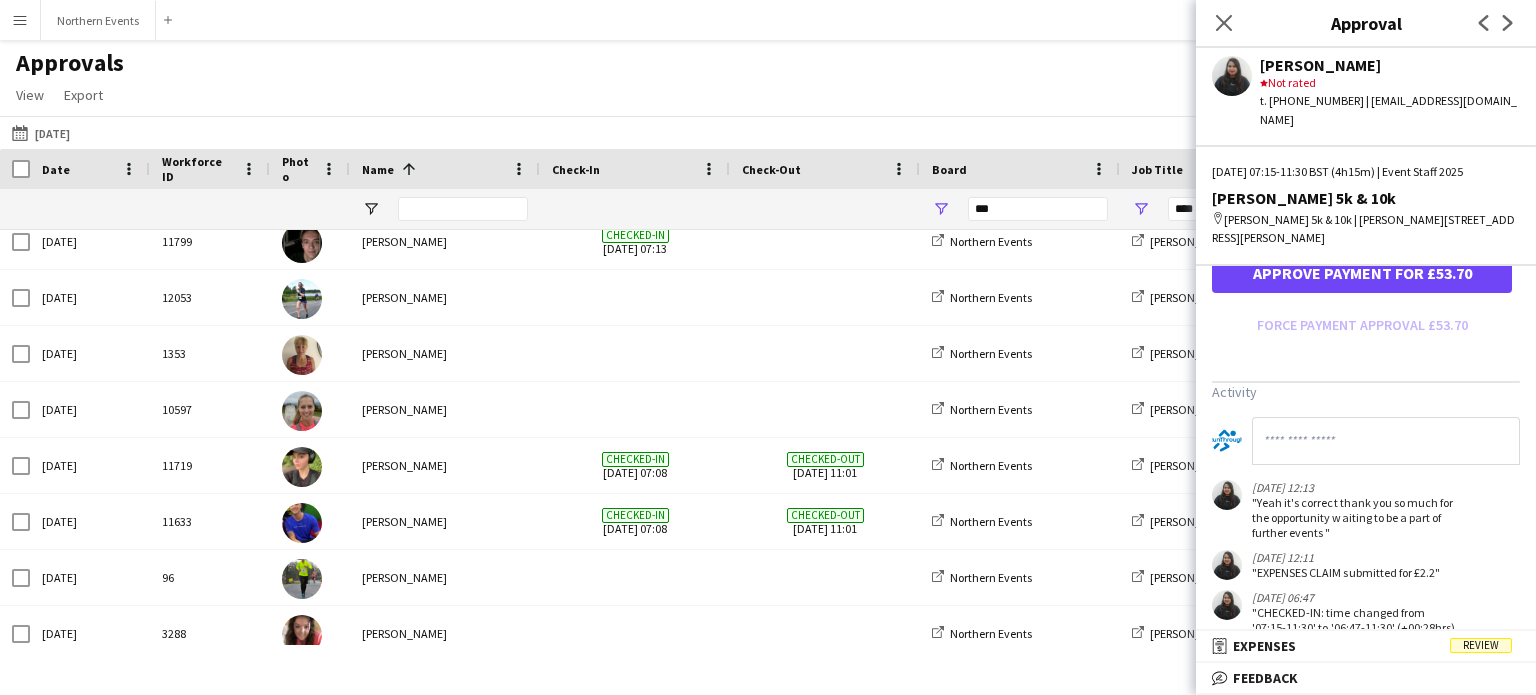 scroll, scrollTop: 670, scrollLeft: 0, axis: vertical 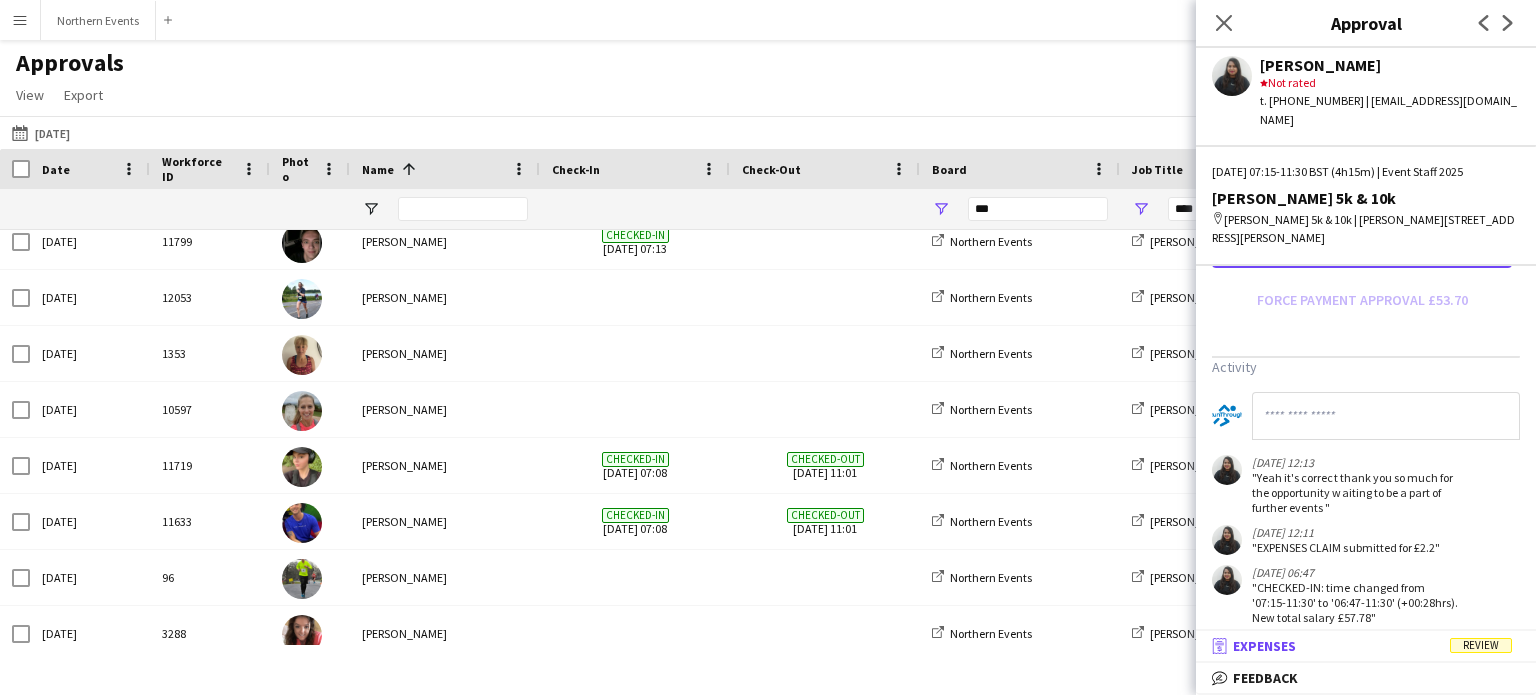 type on "*****" 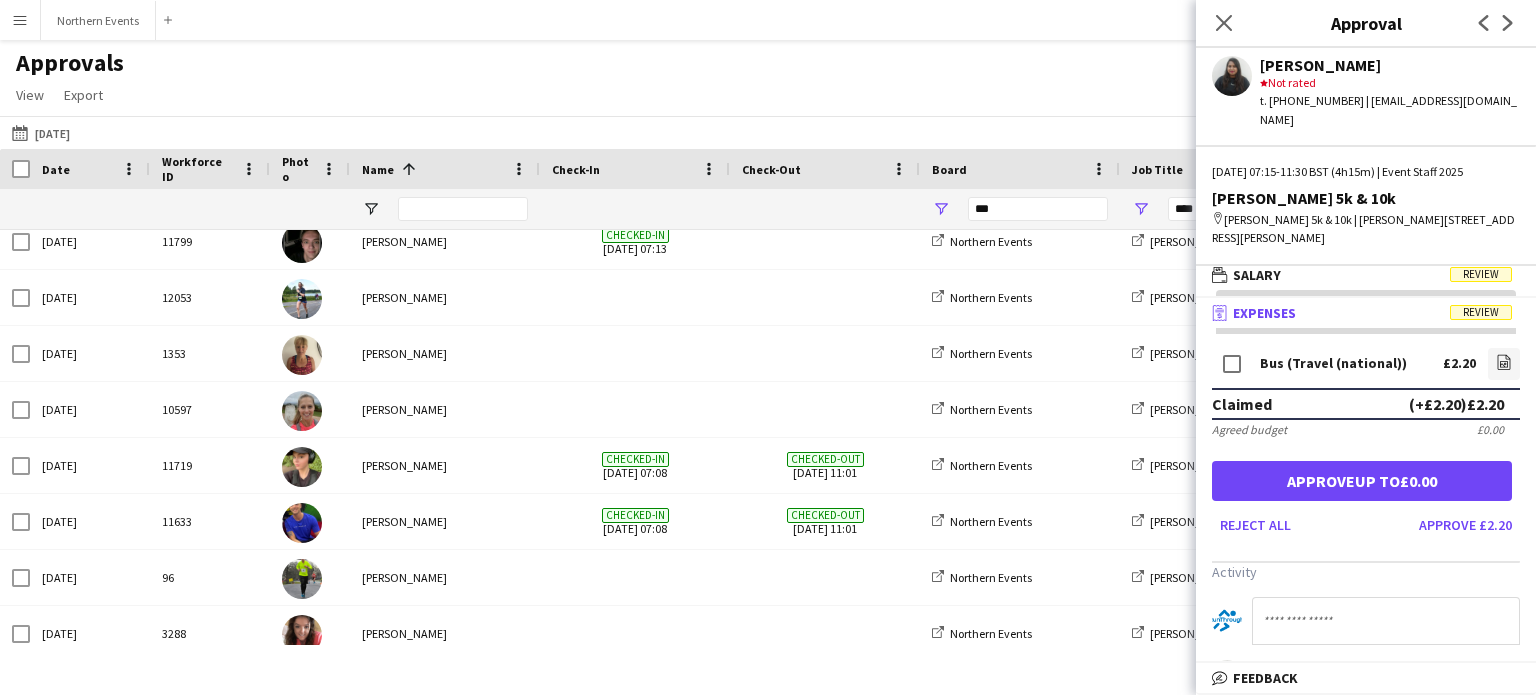 scroll, scrollTop: 4, scrollLeft: 0, axis: vertical 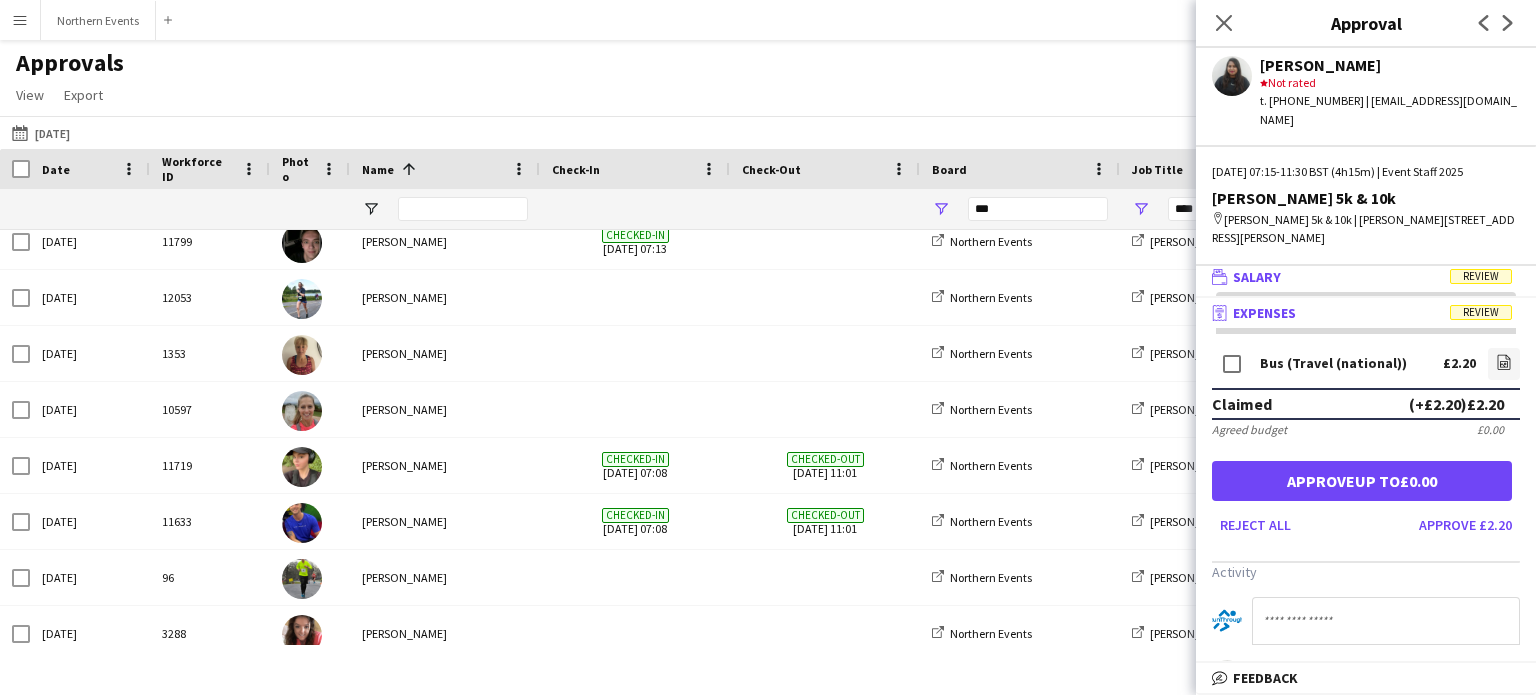 click on "wallet
Salary   Review" at bounding box center [1362, 277] 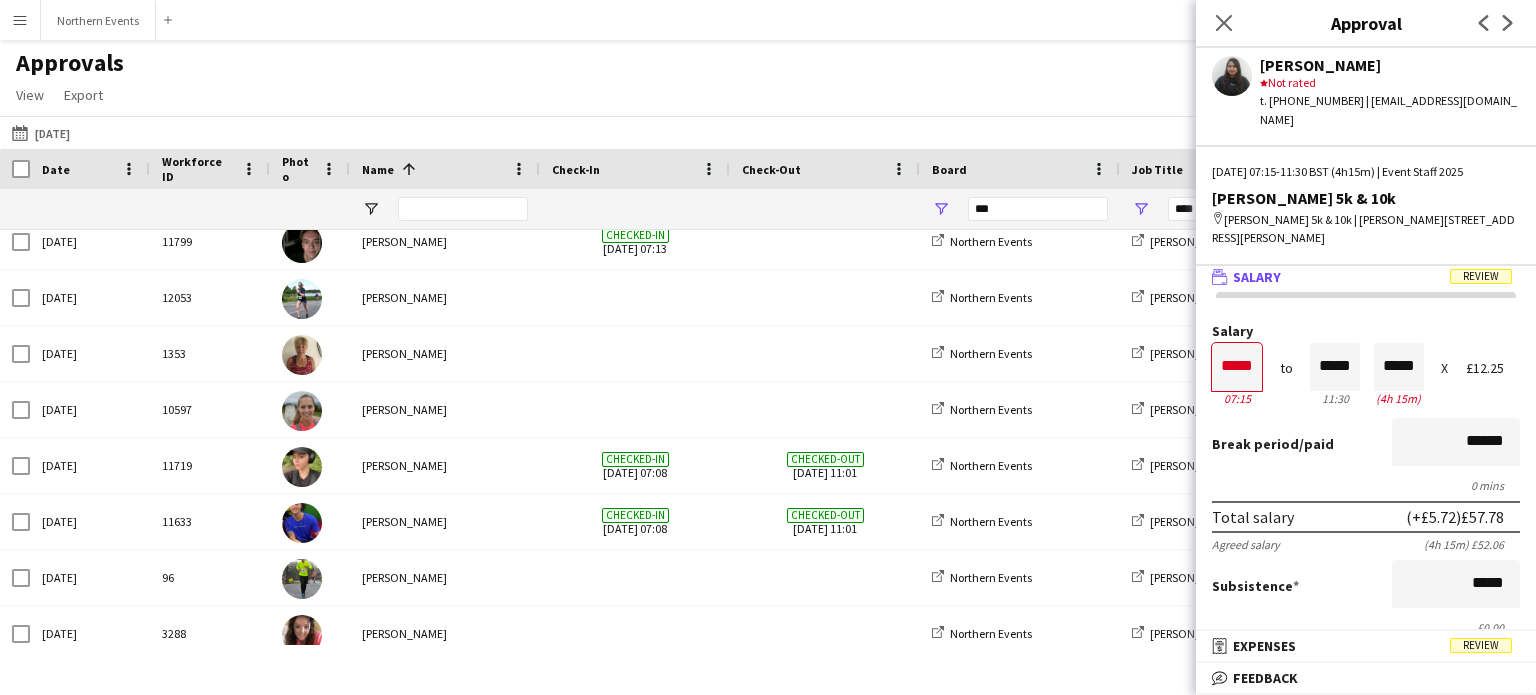 scroll, scrollTop: 0, scrollLeft: 0, axis: both 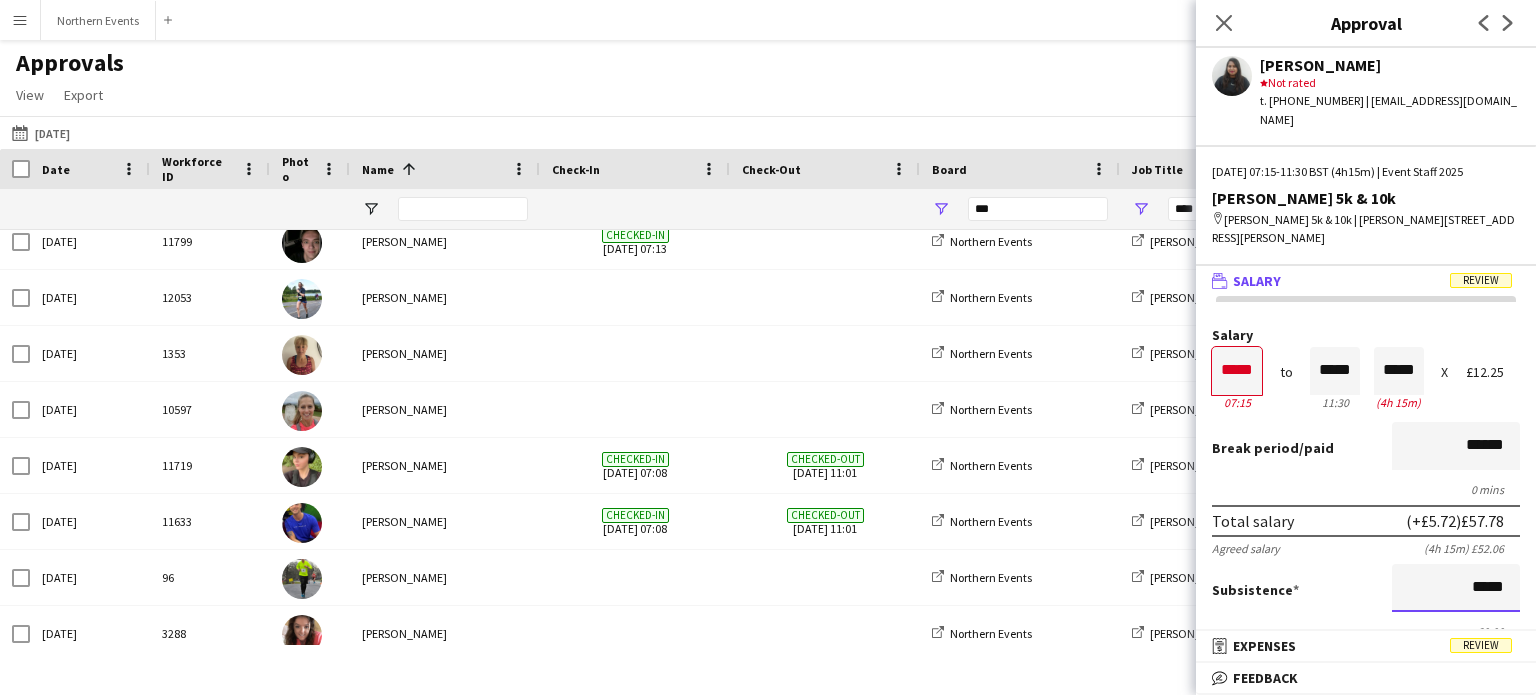 drag, startPoint x: 1462, startPoint y: 566, endPoint x: 1535, endPoint y: 579, distance: 74.1485 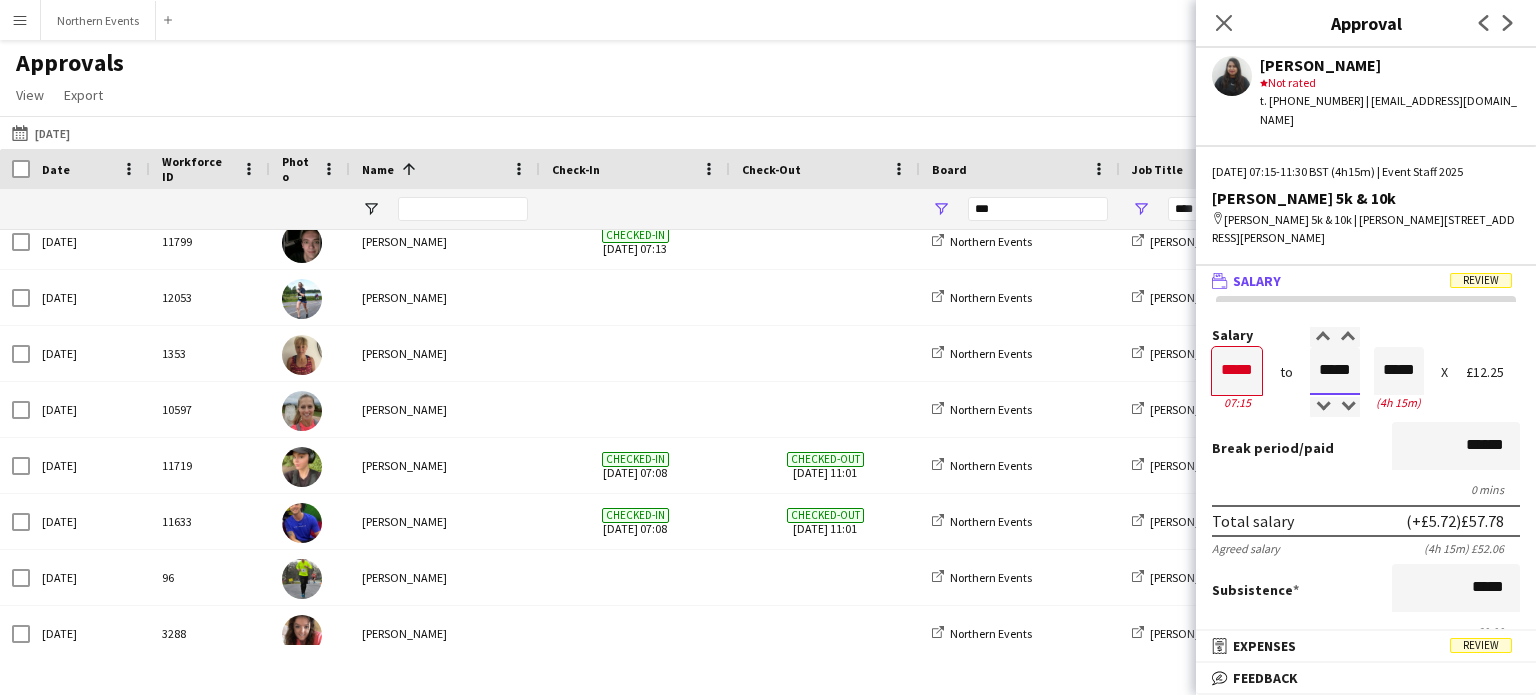 click on "Salary  *****  07:15   to  *****  11:30  *****  (4h 15m)   X   £12.25" at bounding box center [1366, 371] 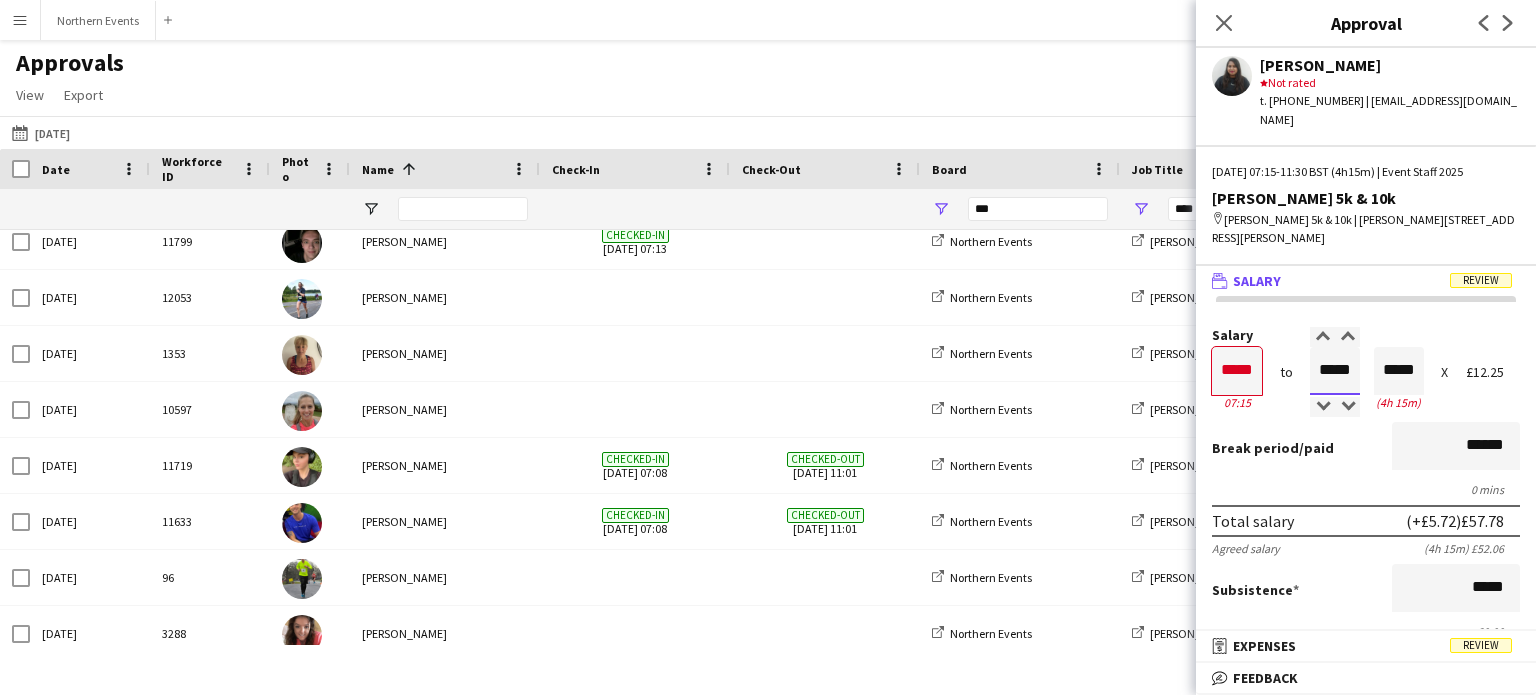 type on "*****" 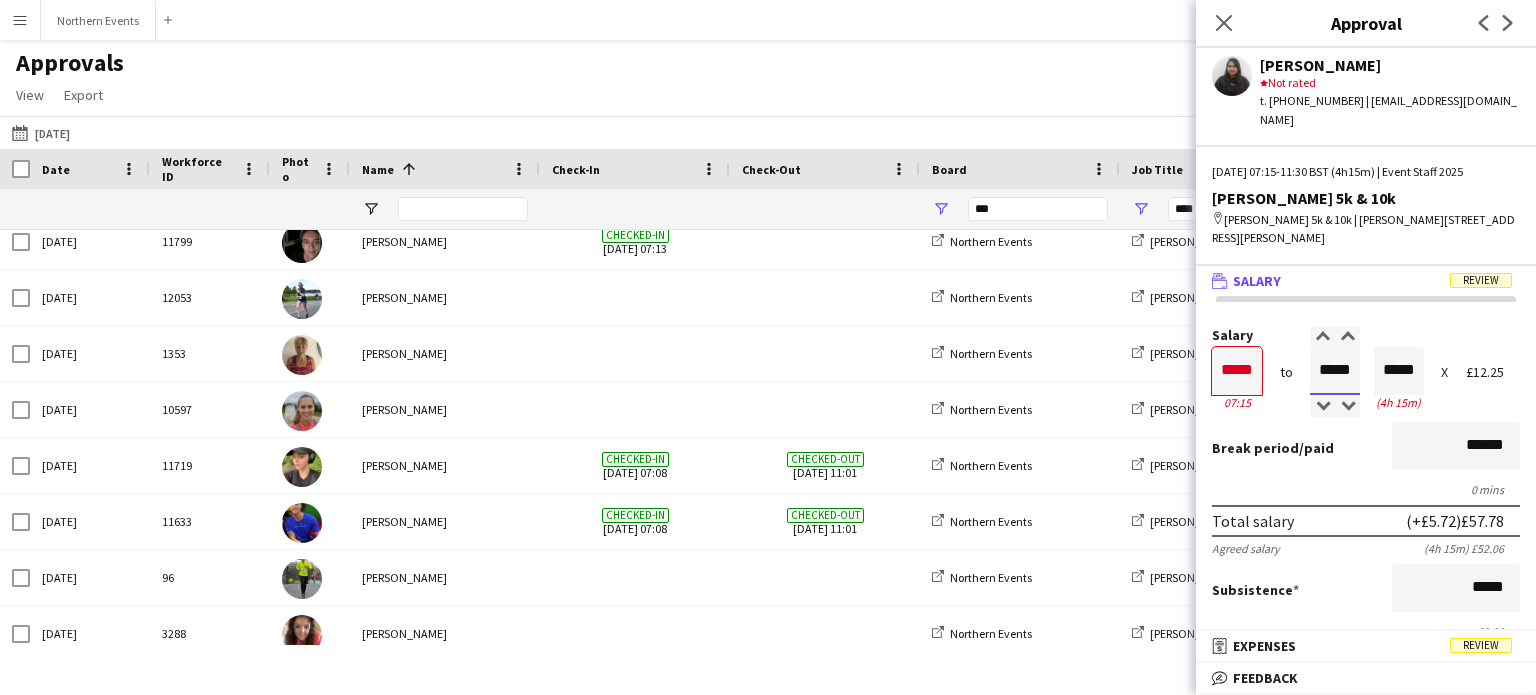 type on "*****" 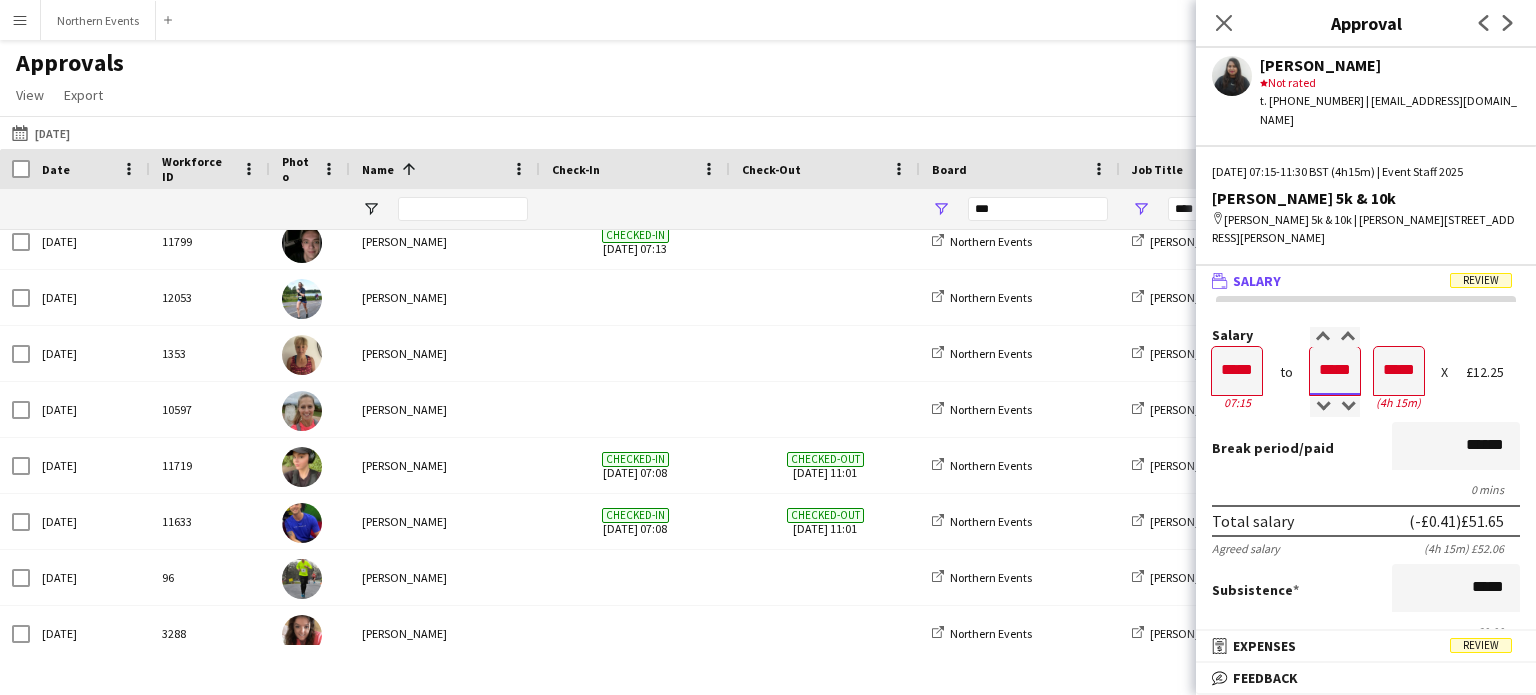 type on "*****" 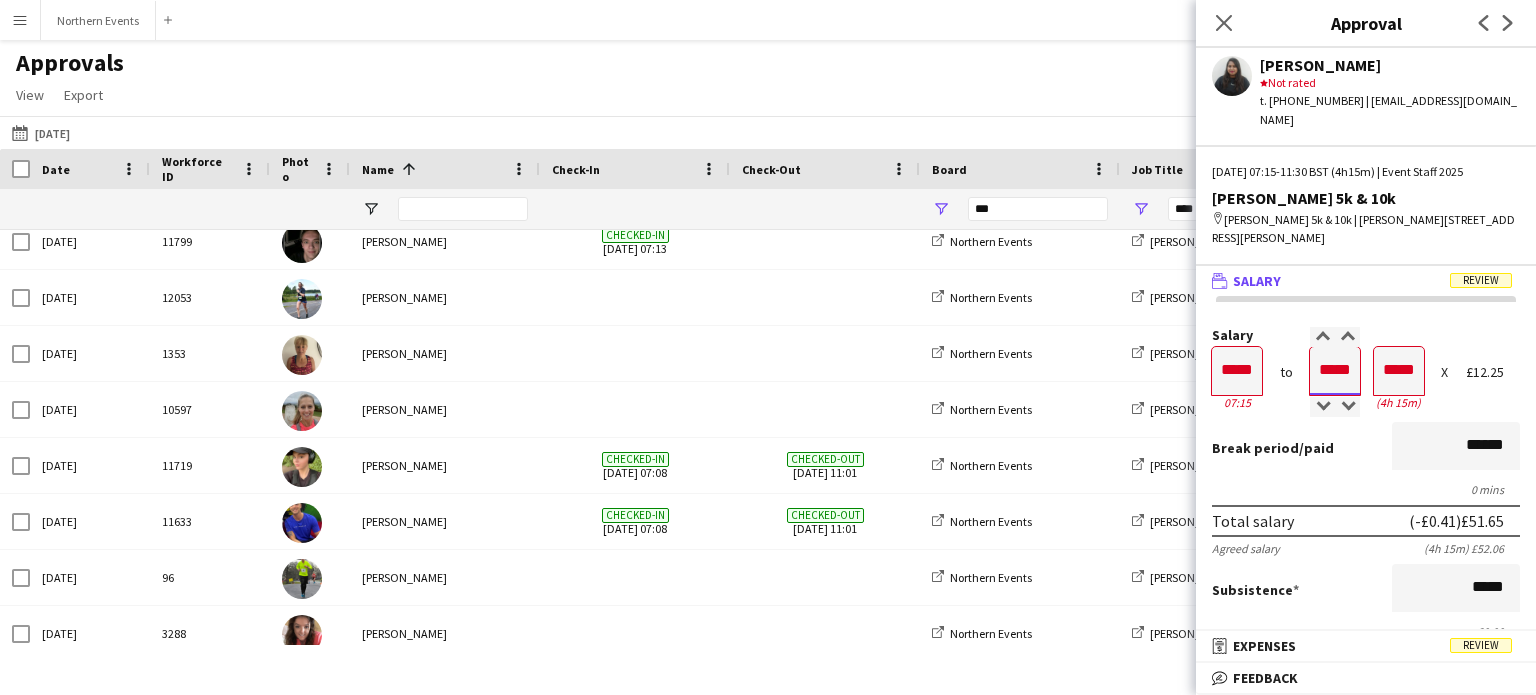 type on "*****" 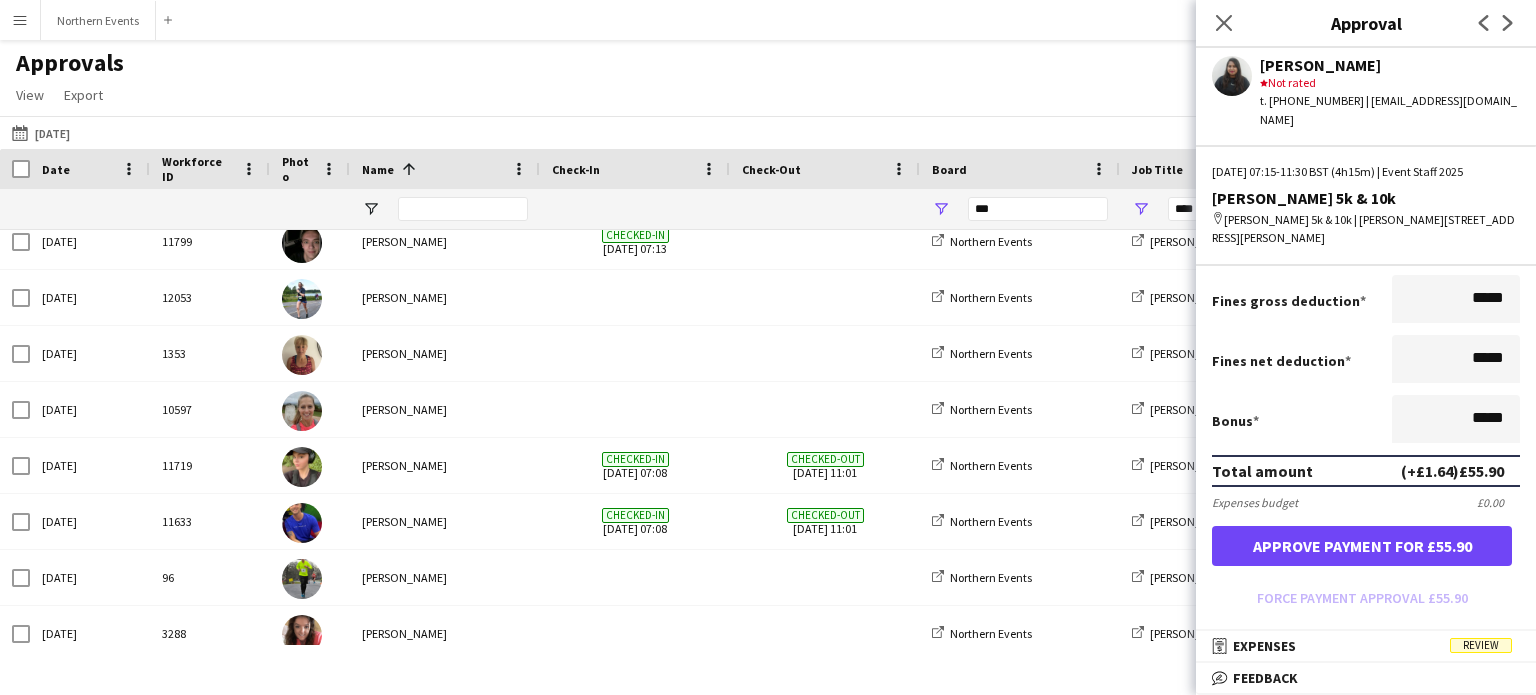 scroll, scrollTop: 400, scrollLeft: 0, axis: vertical 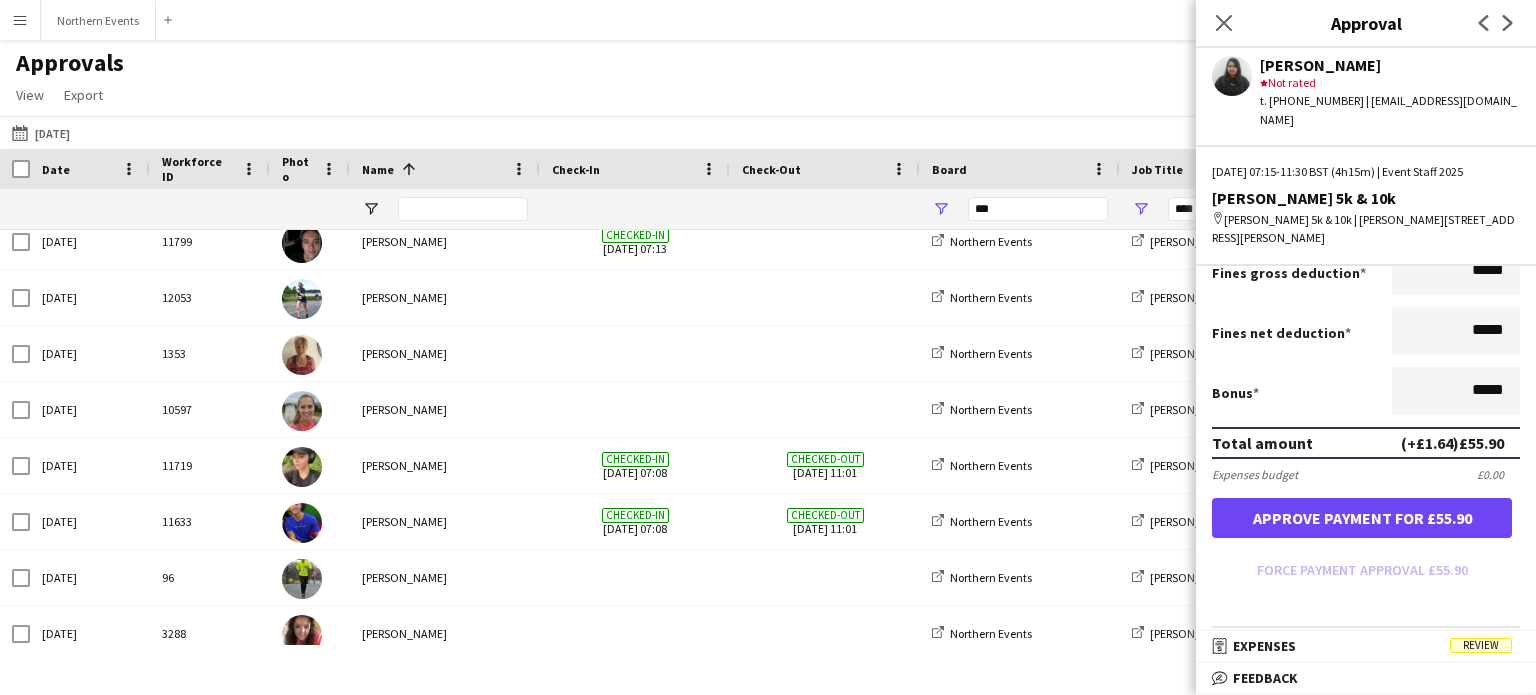type on "*****" 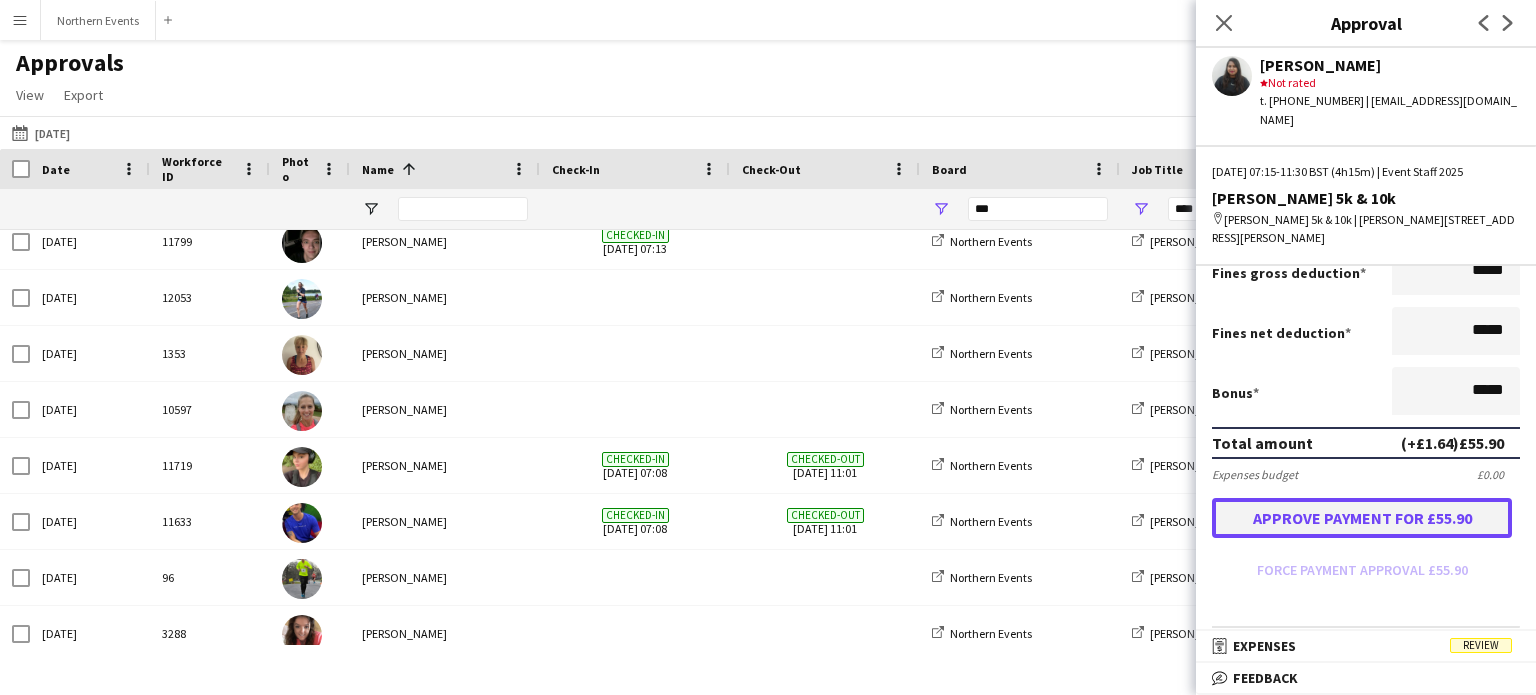 click on "Approve payment for £55.90" at bounding box center [1362, 518] 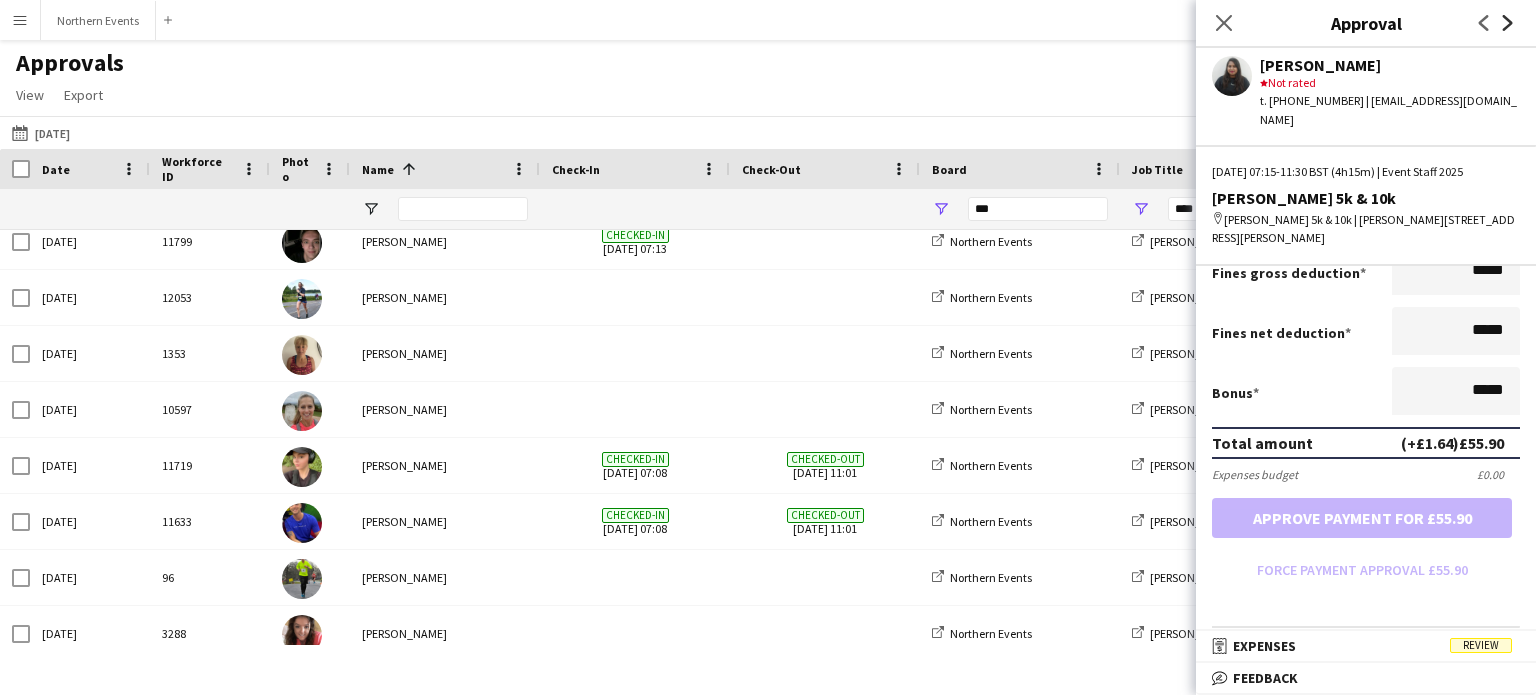 click 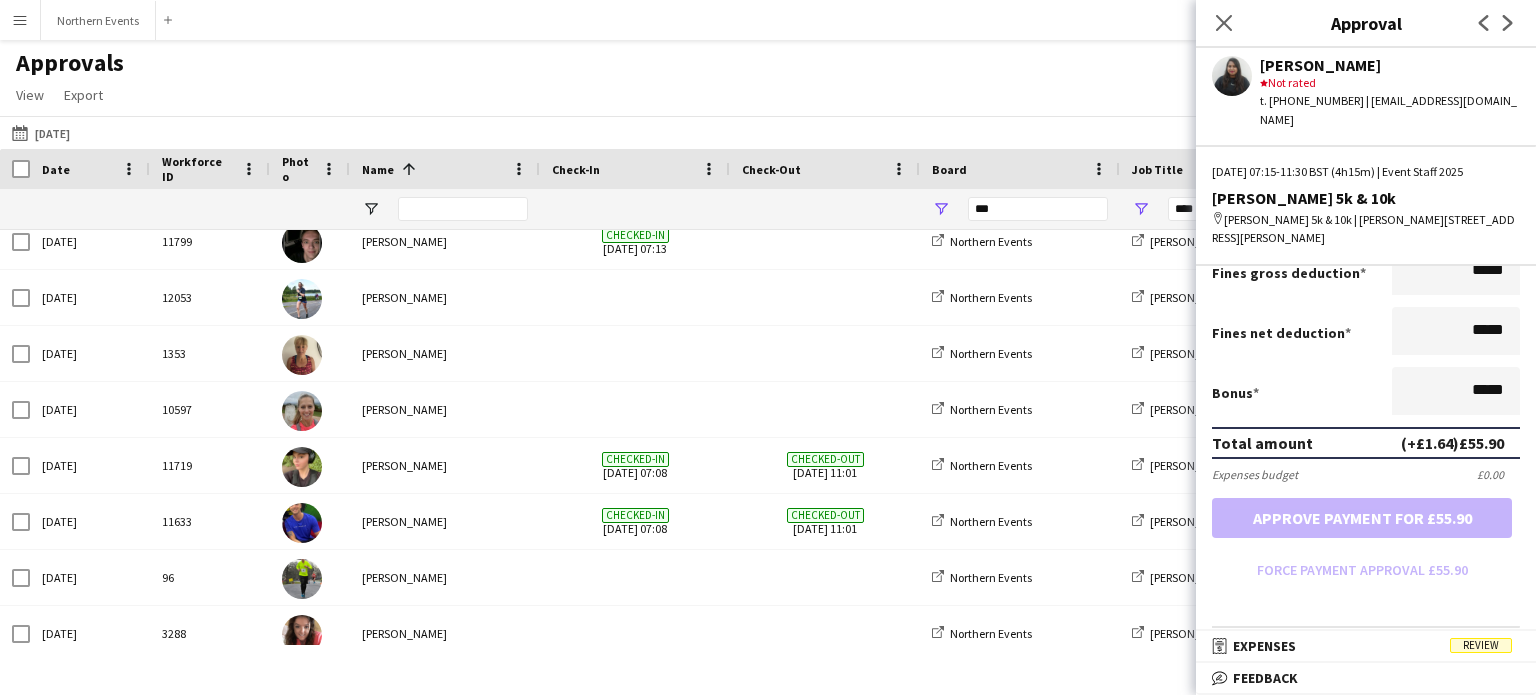 scroll, scrollTop: 0, scrollLeft: 0, axis: both 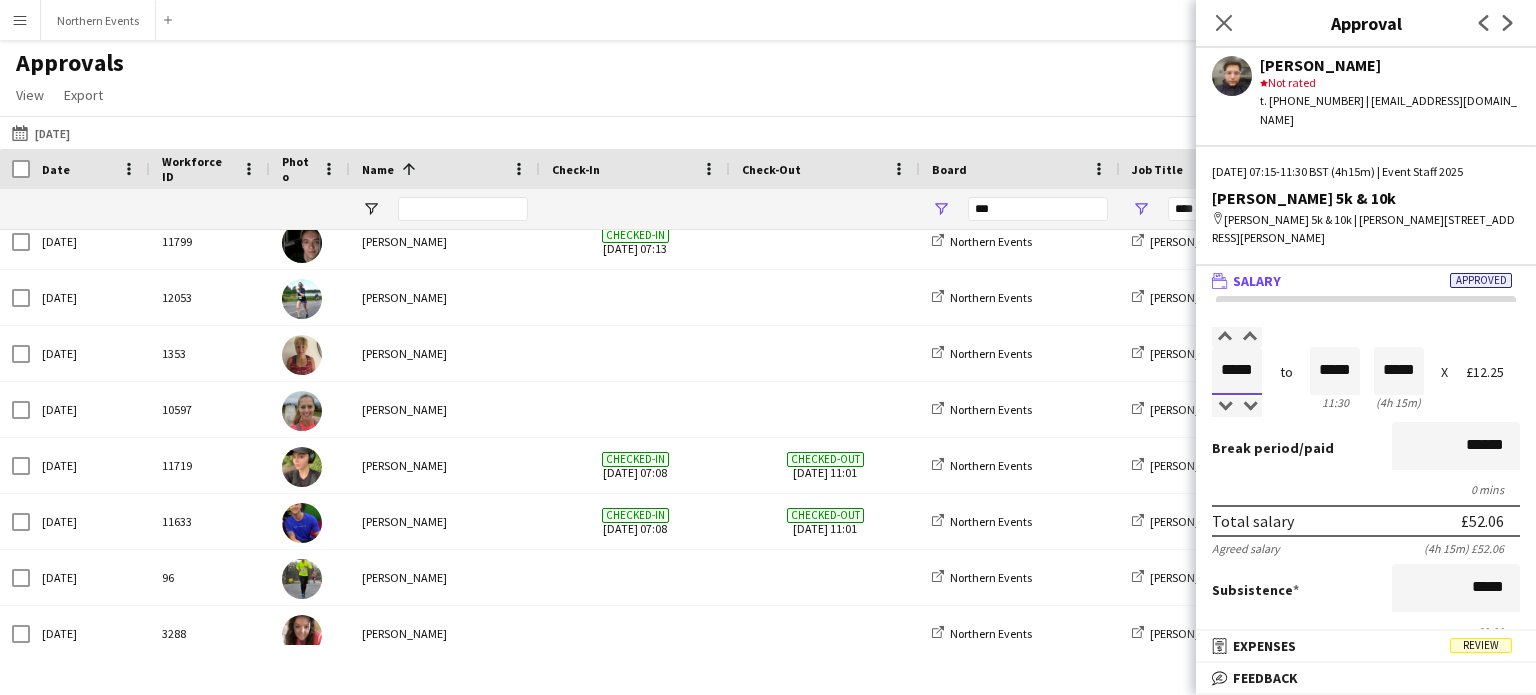 drag, startPoint x: 1236, startPoint y: 345, endPoint x: 1272, endPoint y: 349, distance: 36.221542 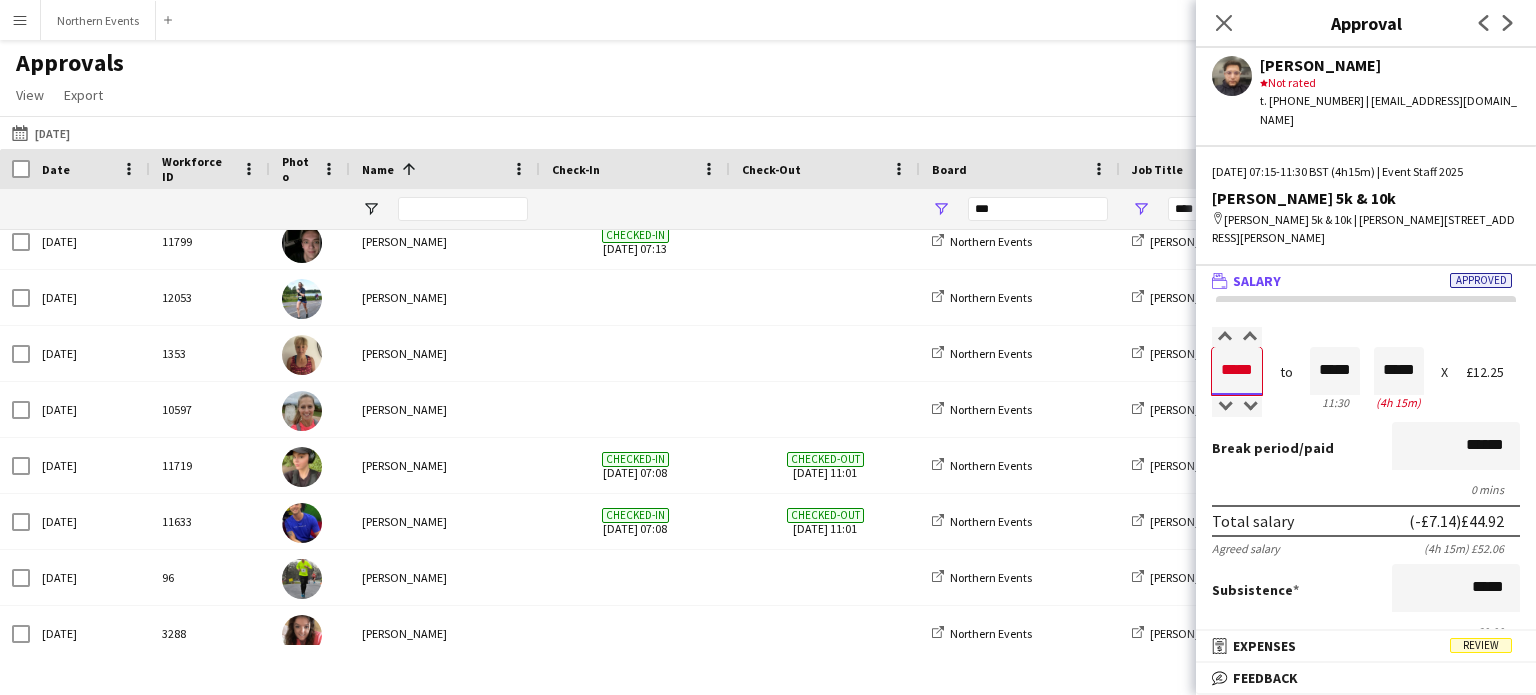 type on "*****" 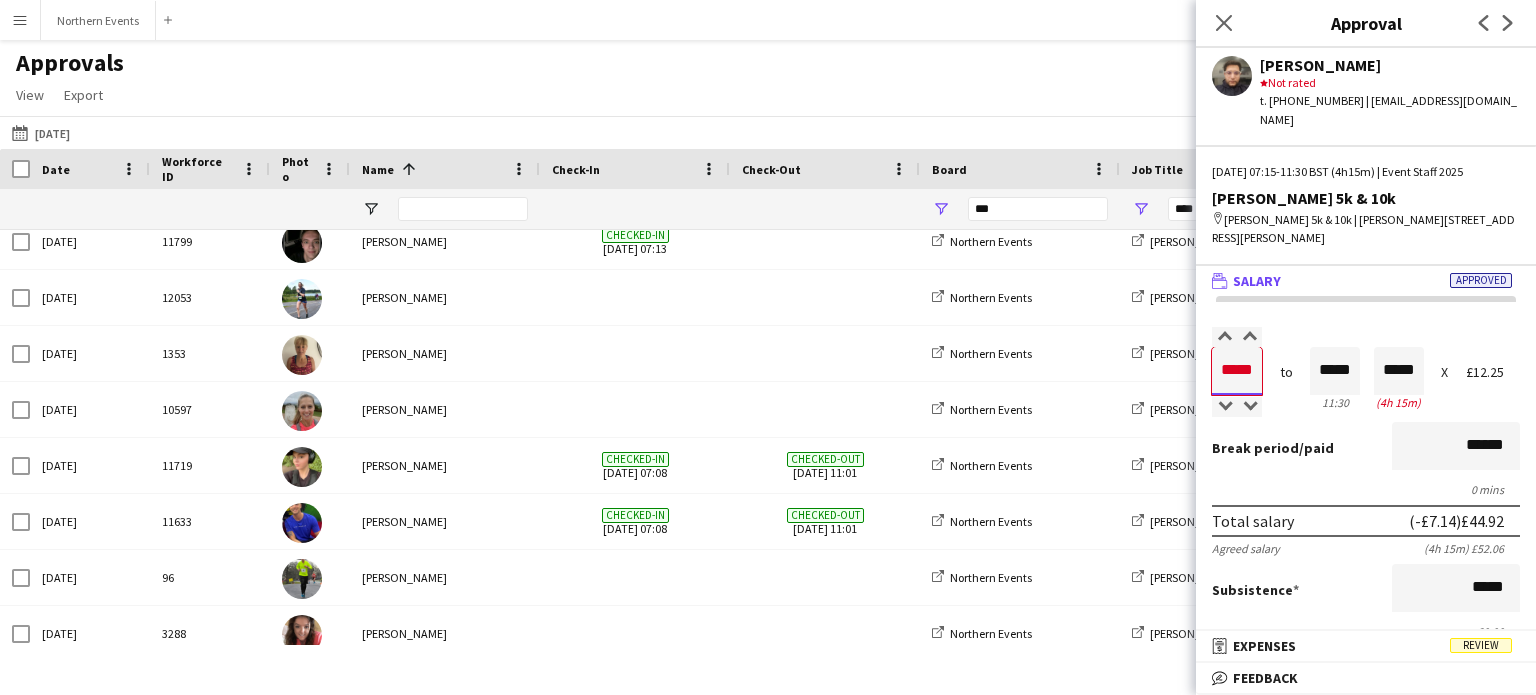 type on "*****" 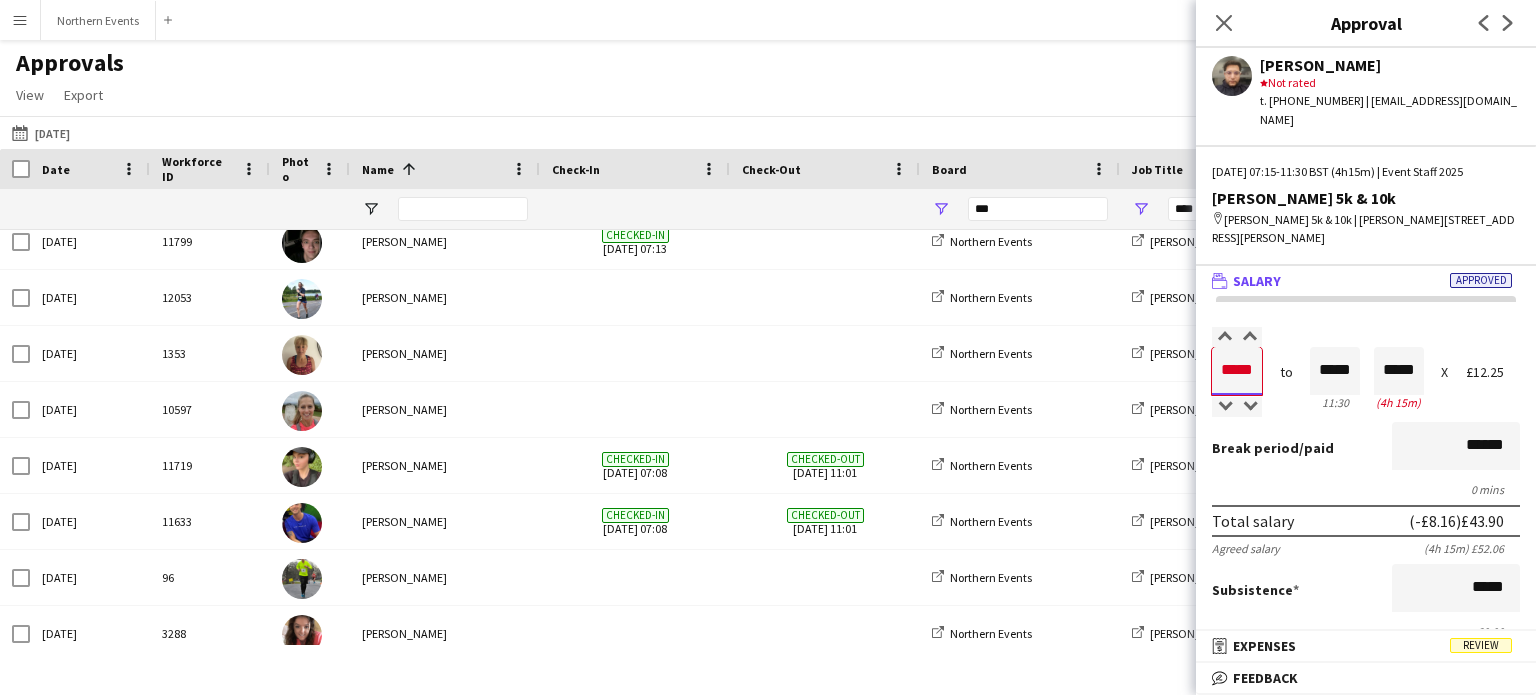 type on "*****" 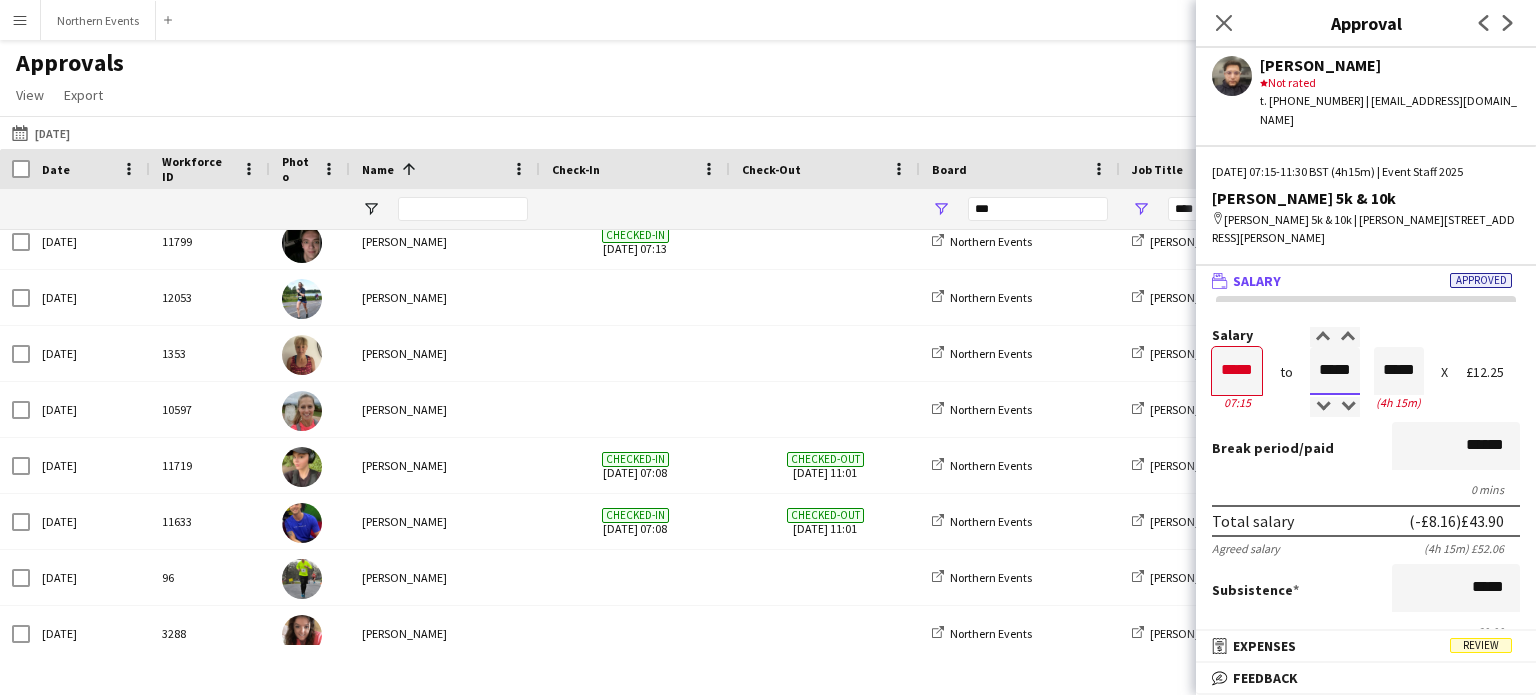 type on "*****" 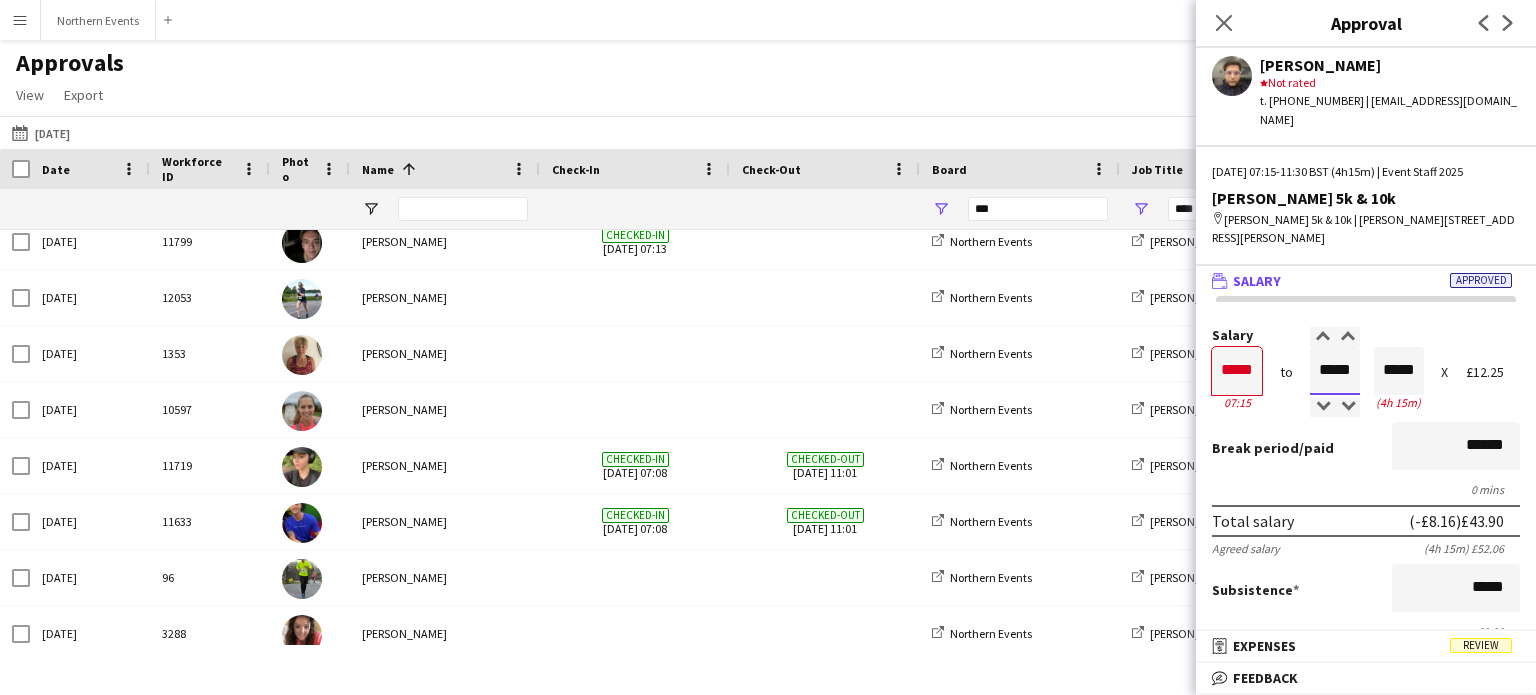 type on "*****" 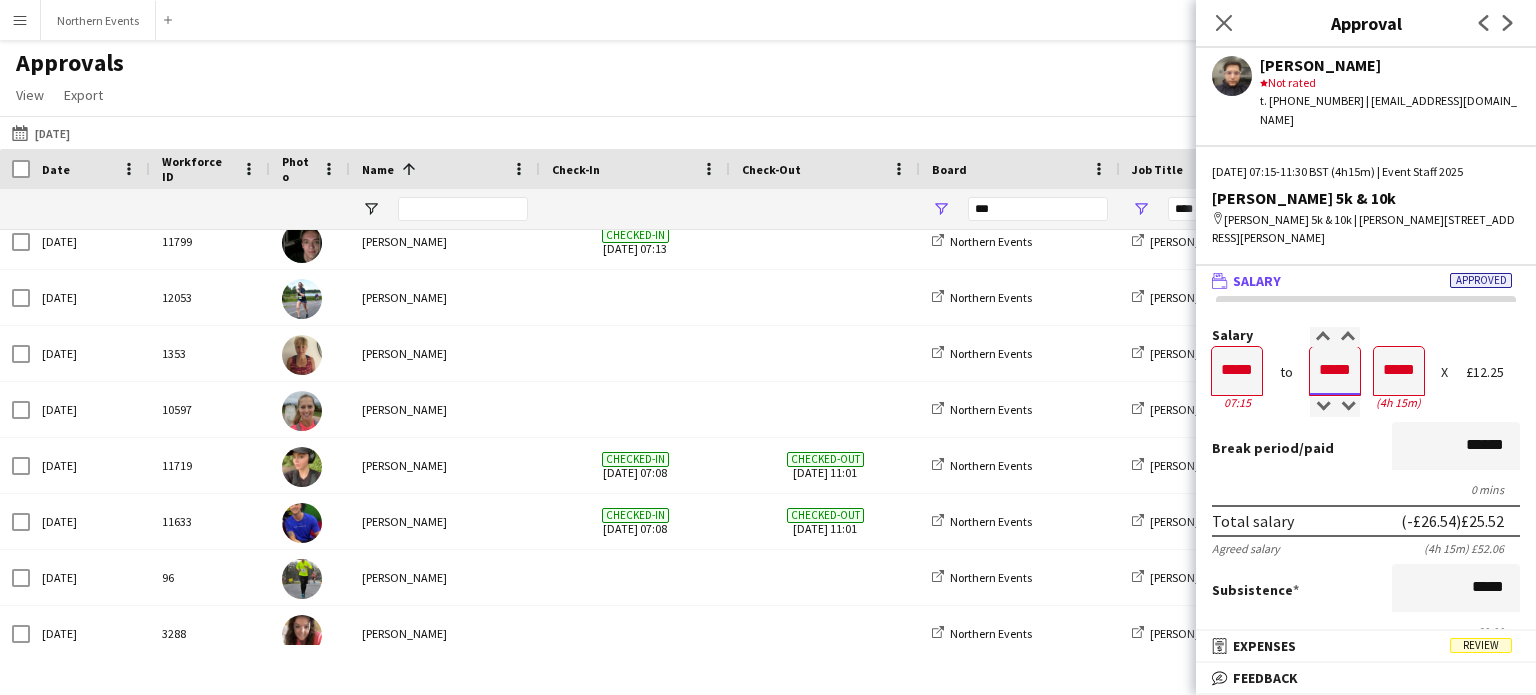 type on "*****" 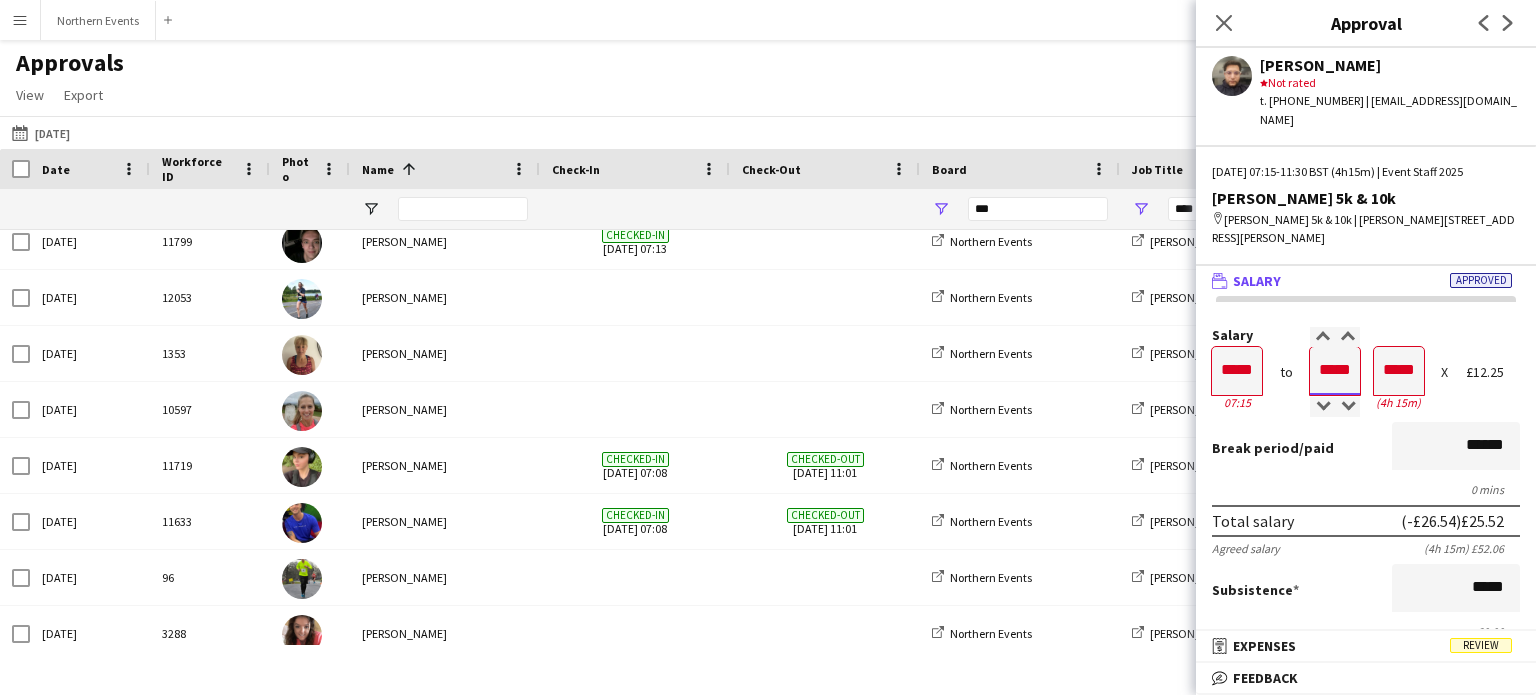 type on "*****" 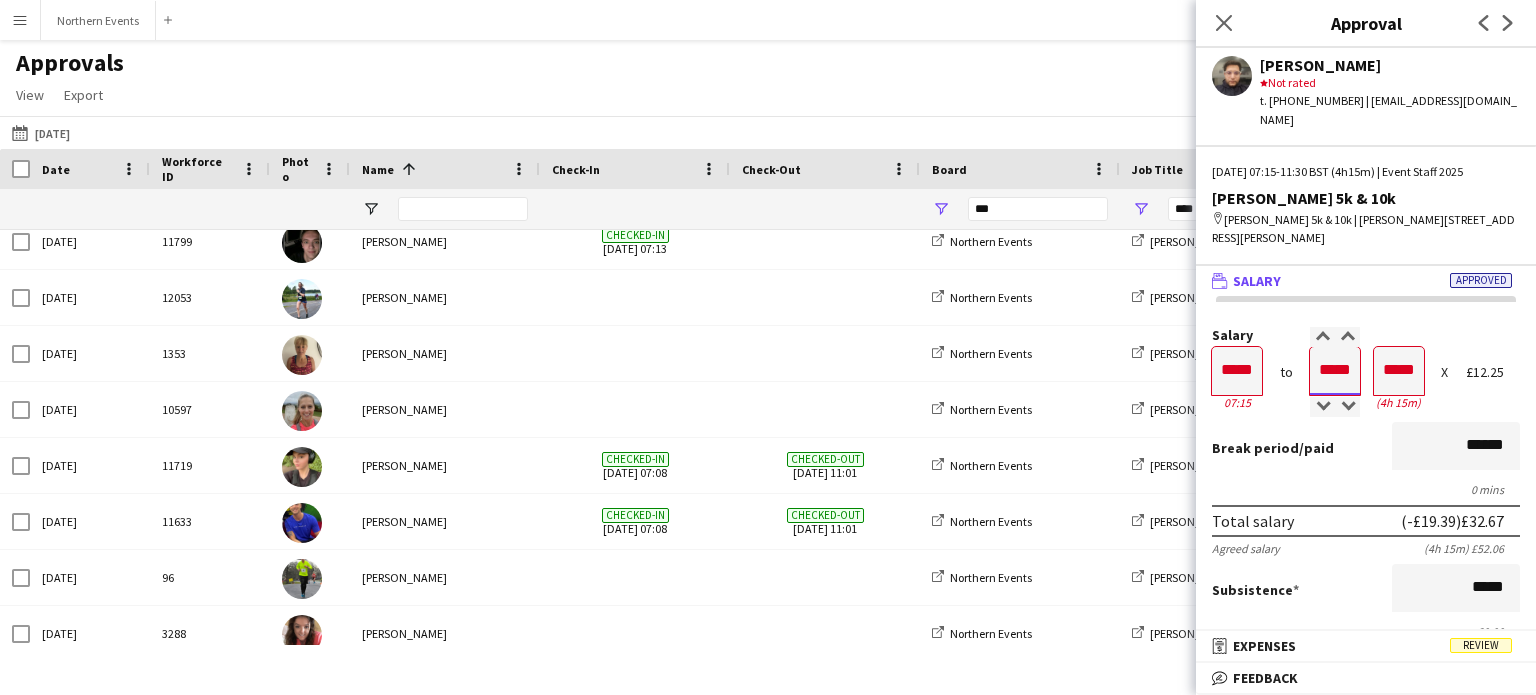 type on "*****" 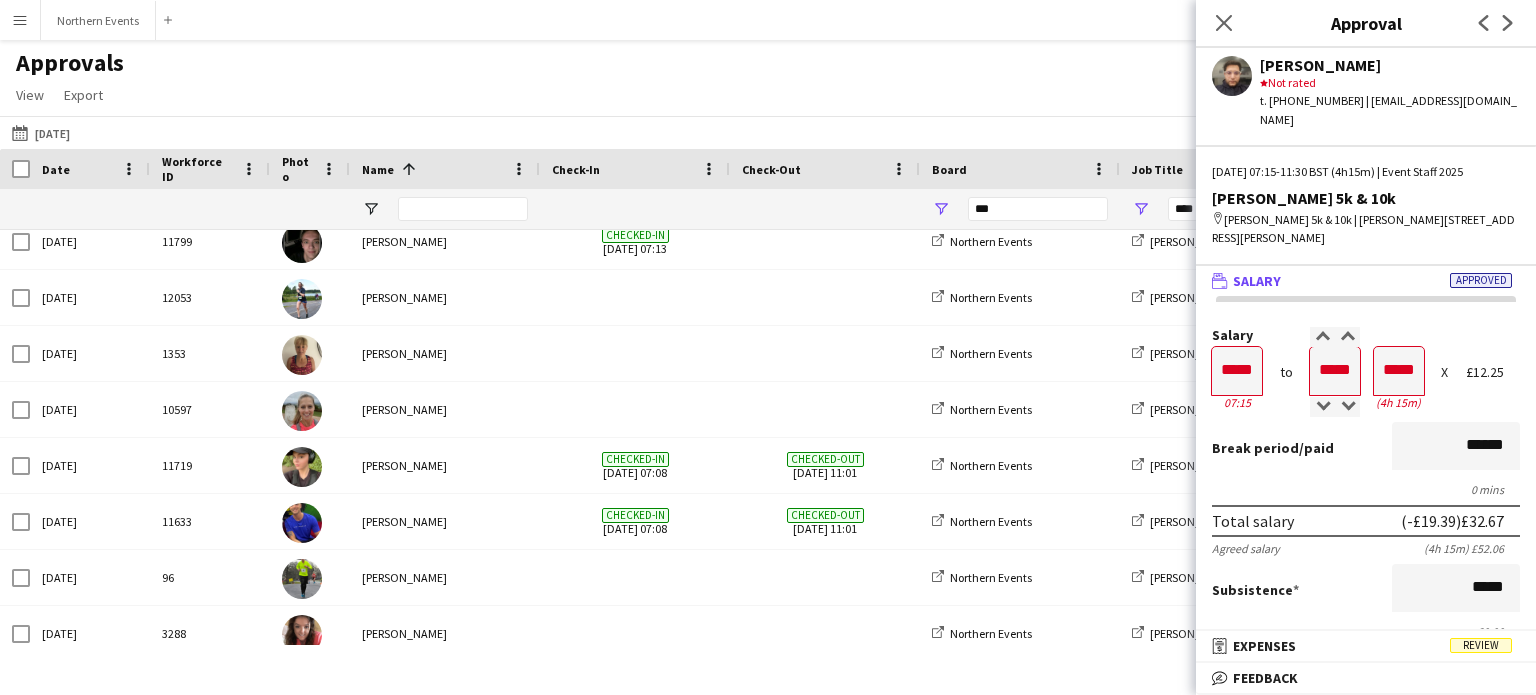 click on "Break period   /paid  ******" at bounding box center (1366, 448) 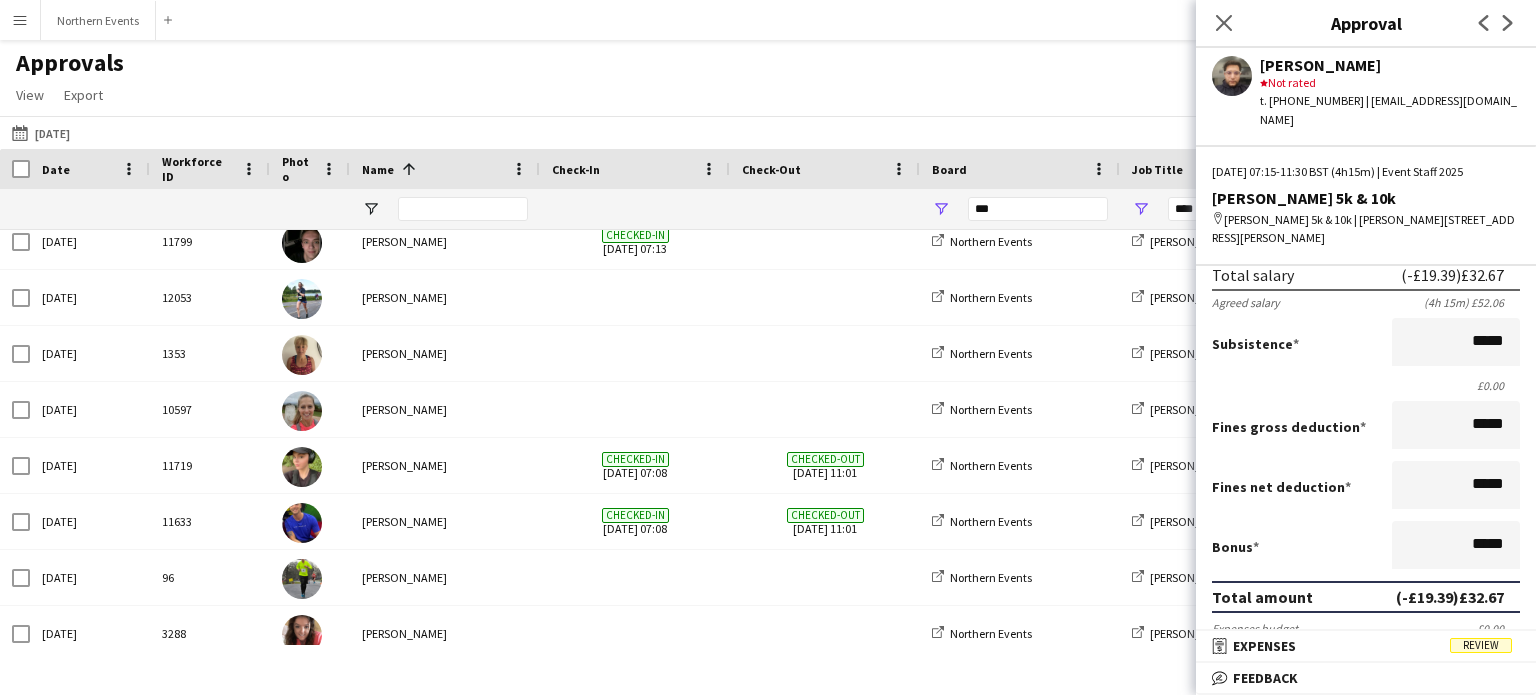 scroll, scrollTop: 145, scrollLeft: 0, axis: vertical 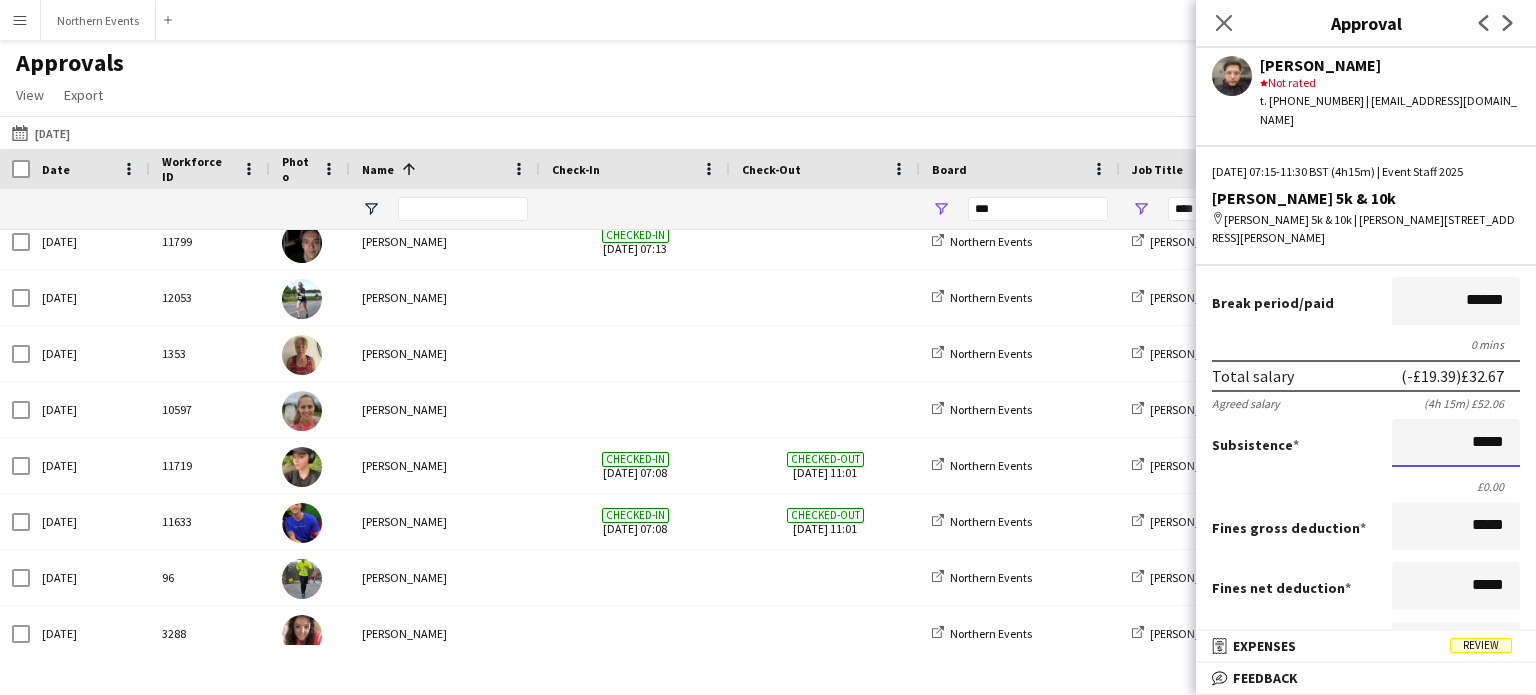 drag, startPoint x: 1453, startPoint y: 430, endPoint x: 1524, endPoint y: 429, distance: 71.00704 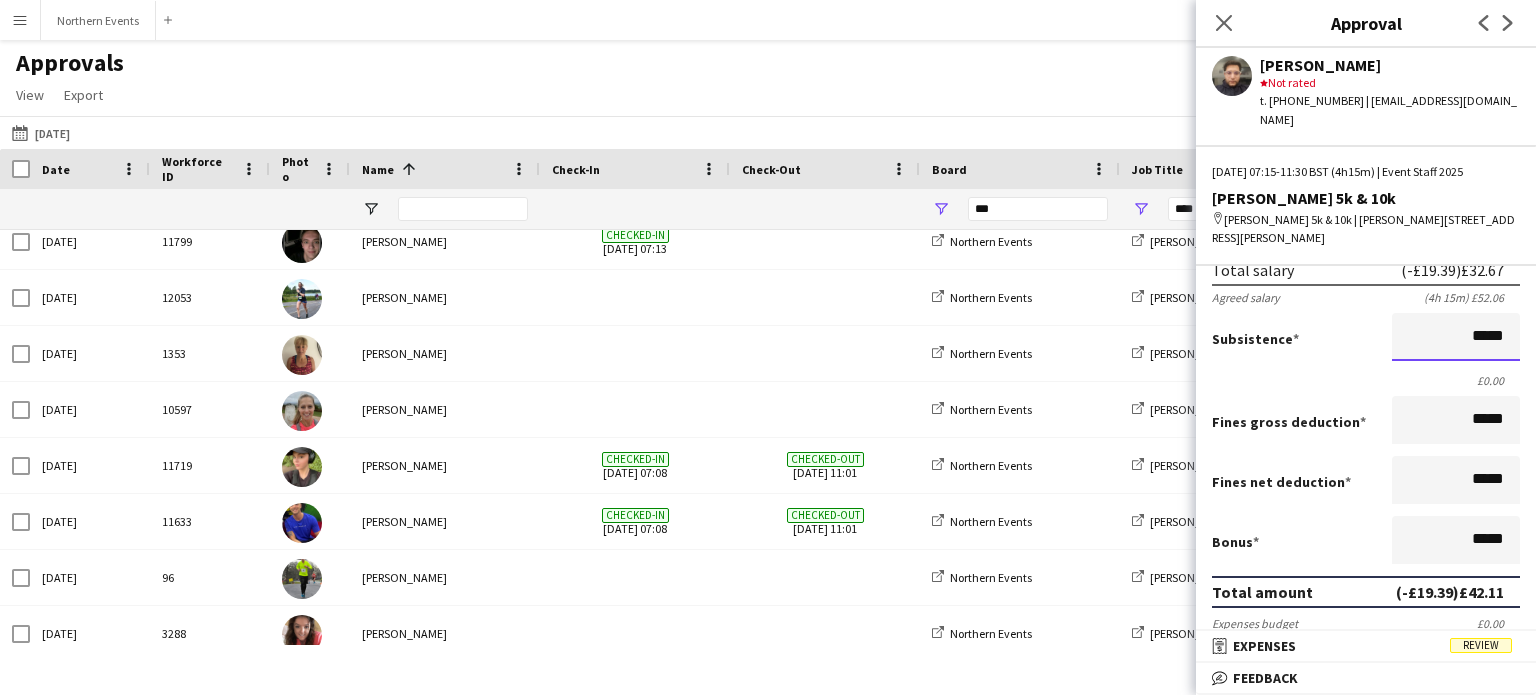 scroll, scrollTop: 445, scrollLeft: 0, axis: vertical 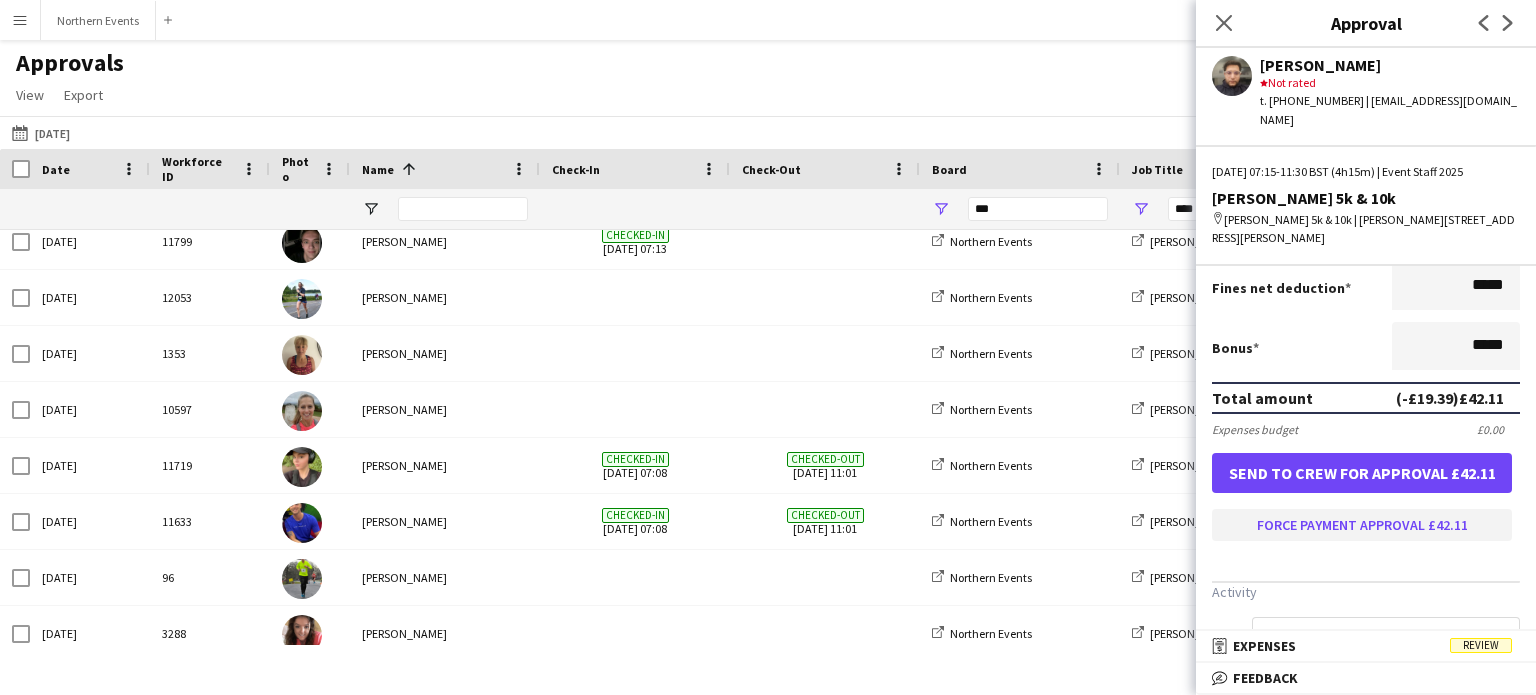 type on "*****" 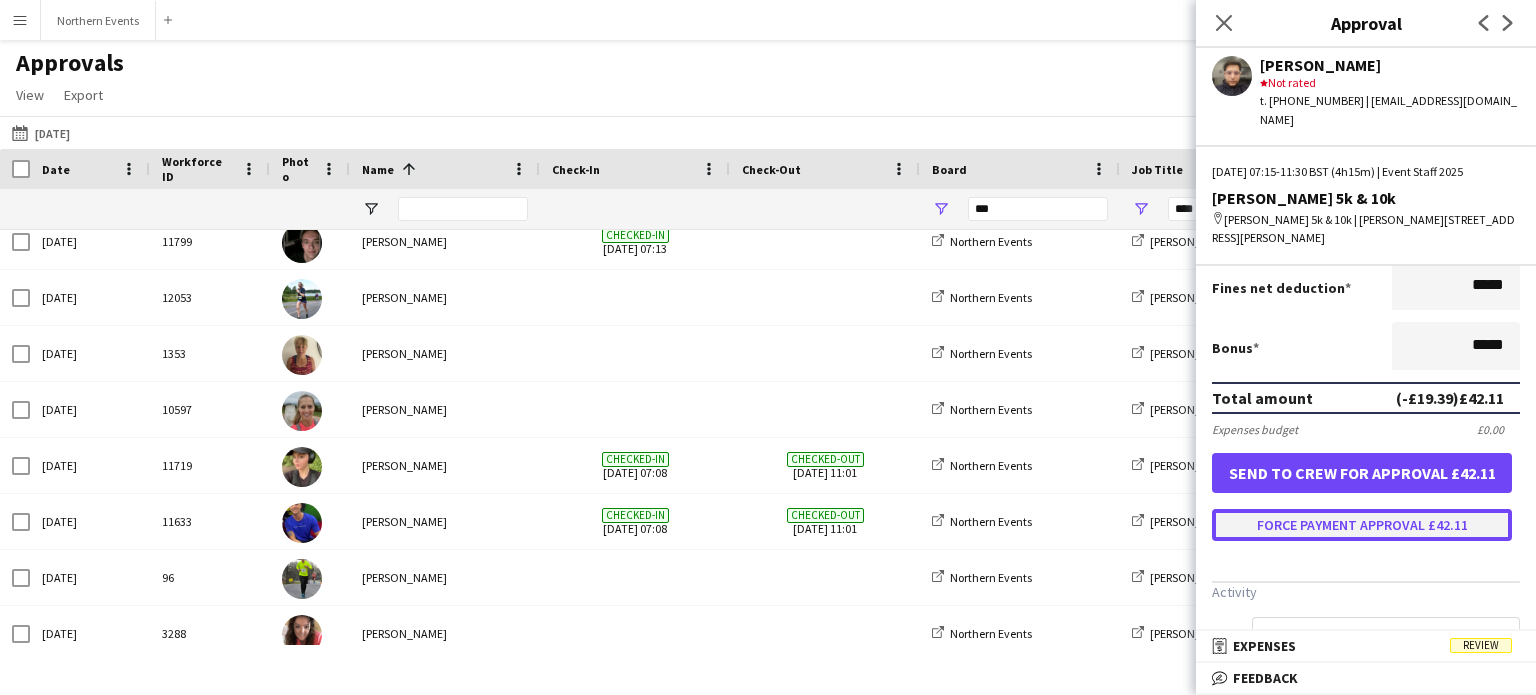 click on "Force payment approval £42.11" at bounding box center [1362, 525] 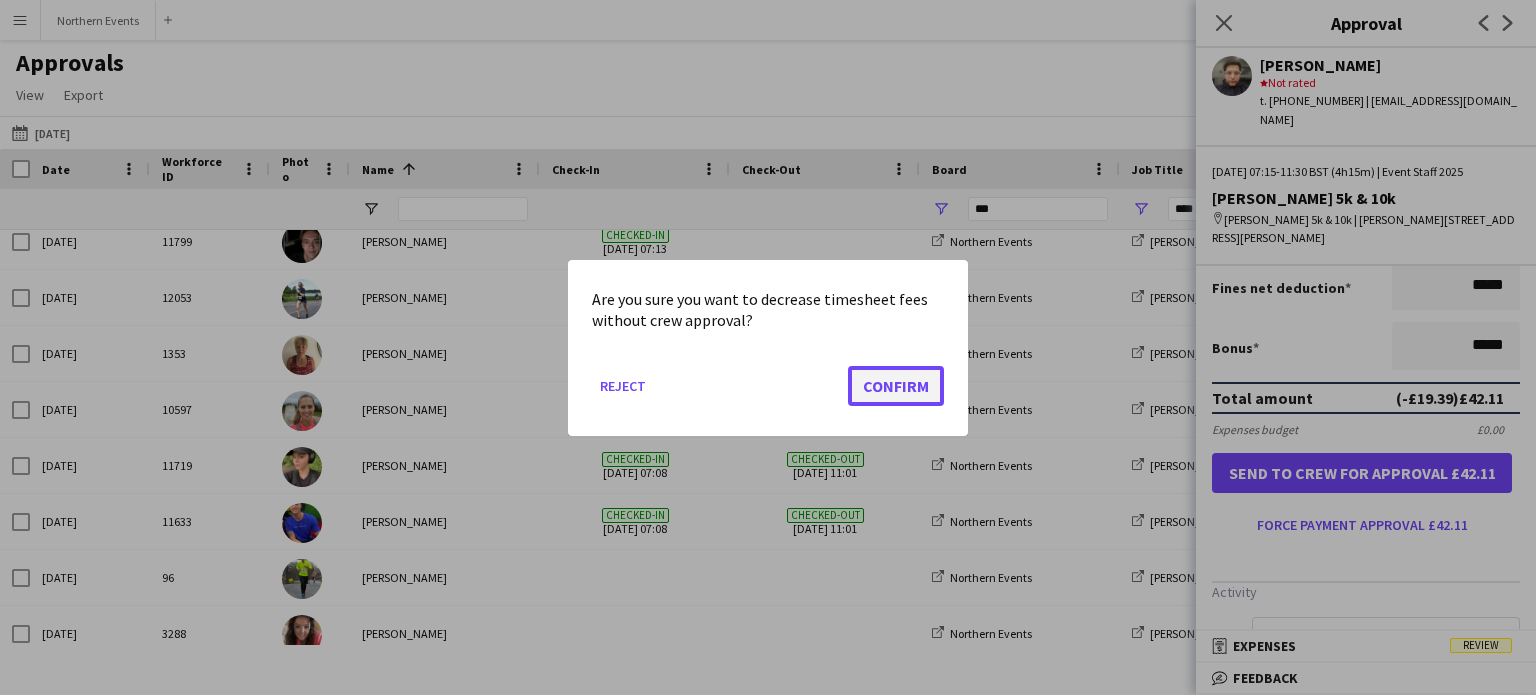 click on "Confirm" 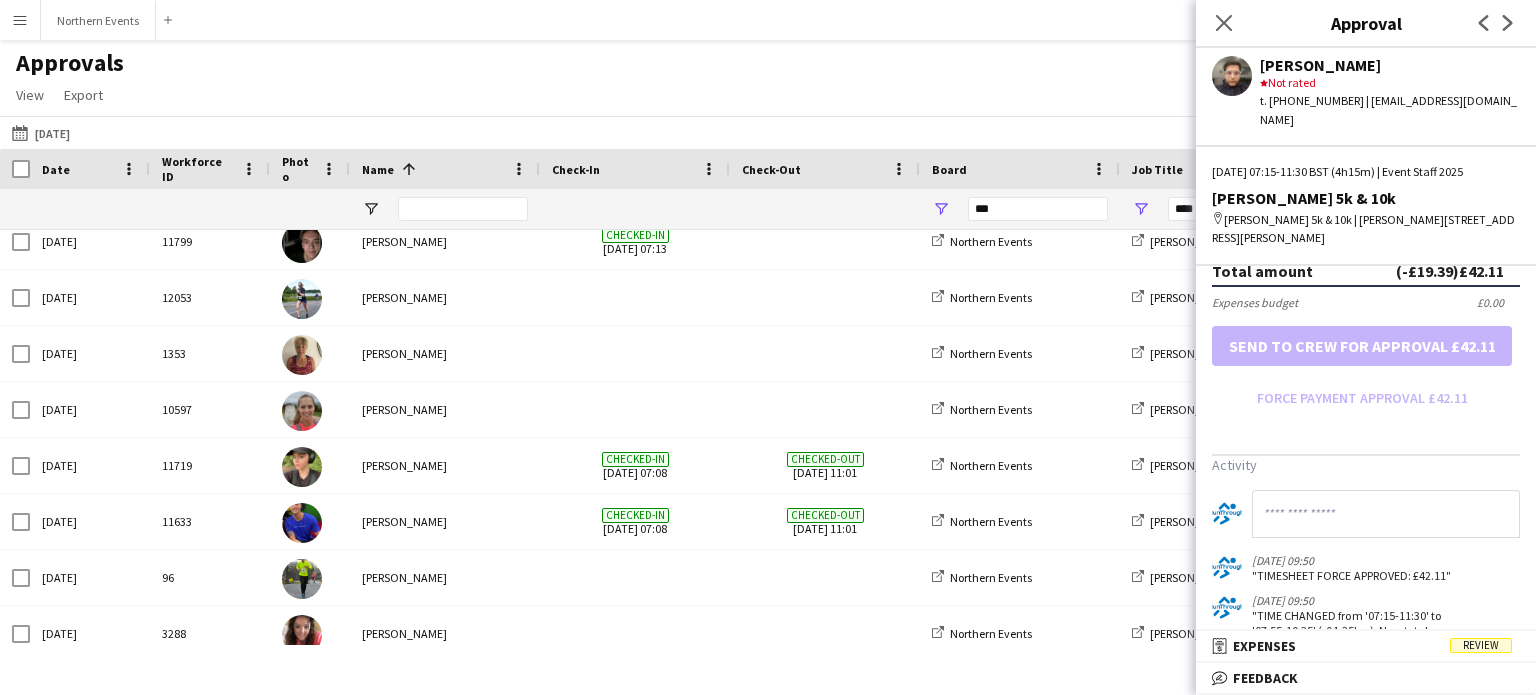 scroll, scrollTop: 725, scrollLeft: 0, axis: vertical 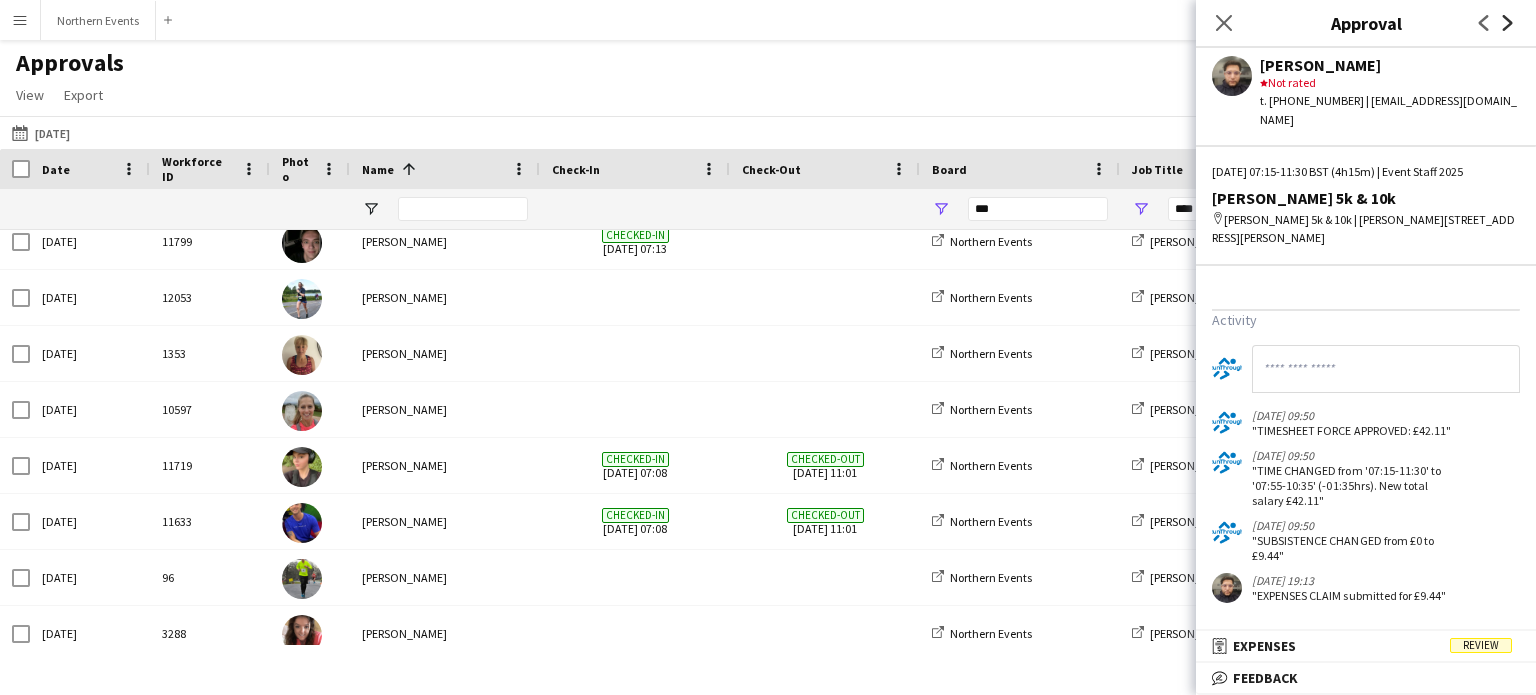 click on "Next" 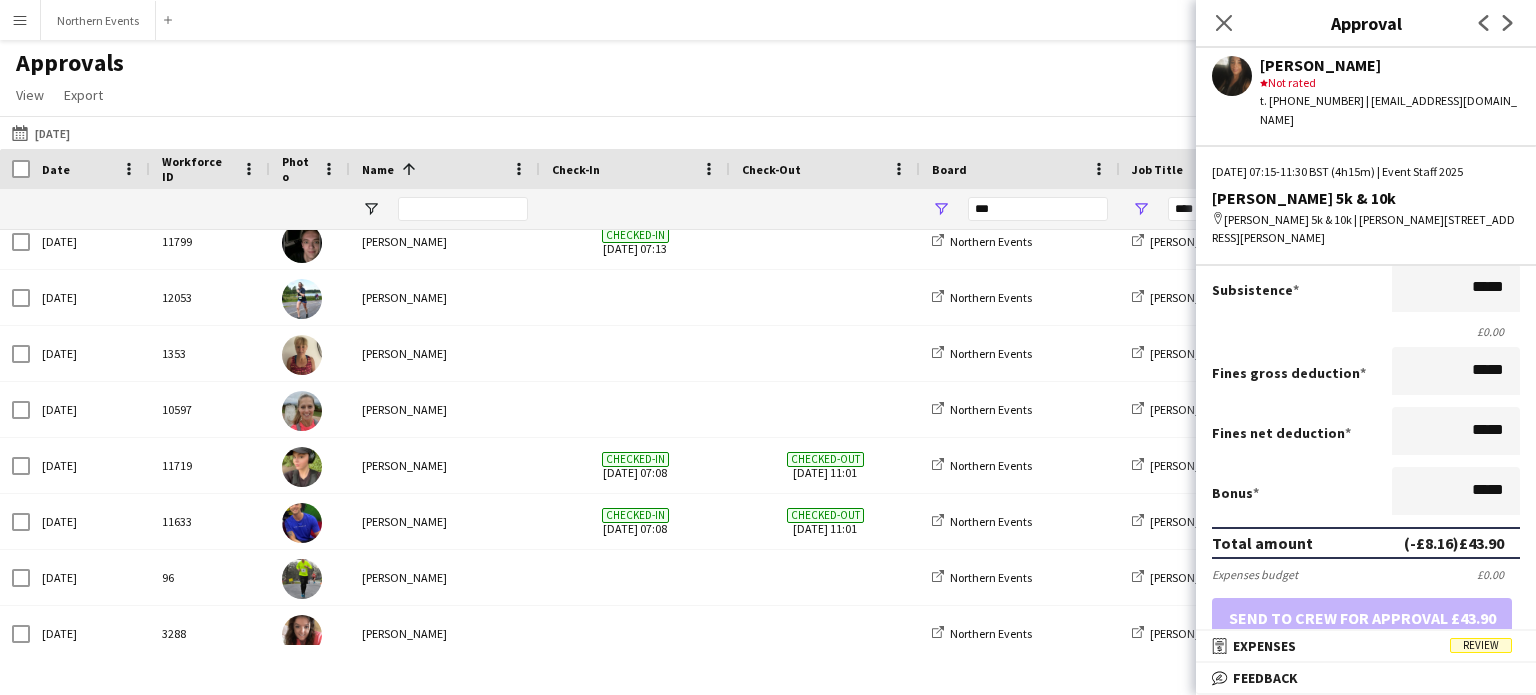 scroll, scrollTop: 240, scrollLeft: 0, axis: vertical 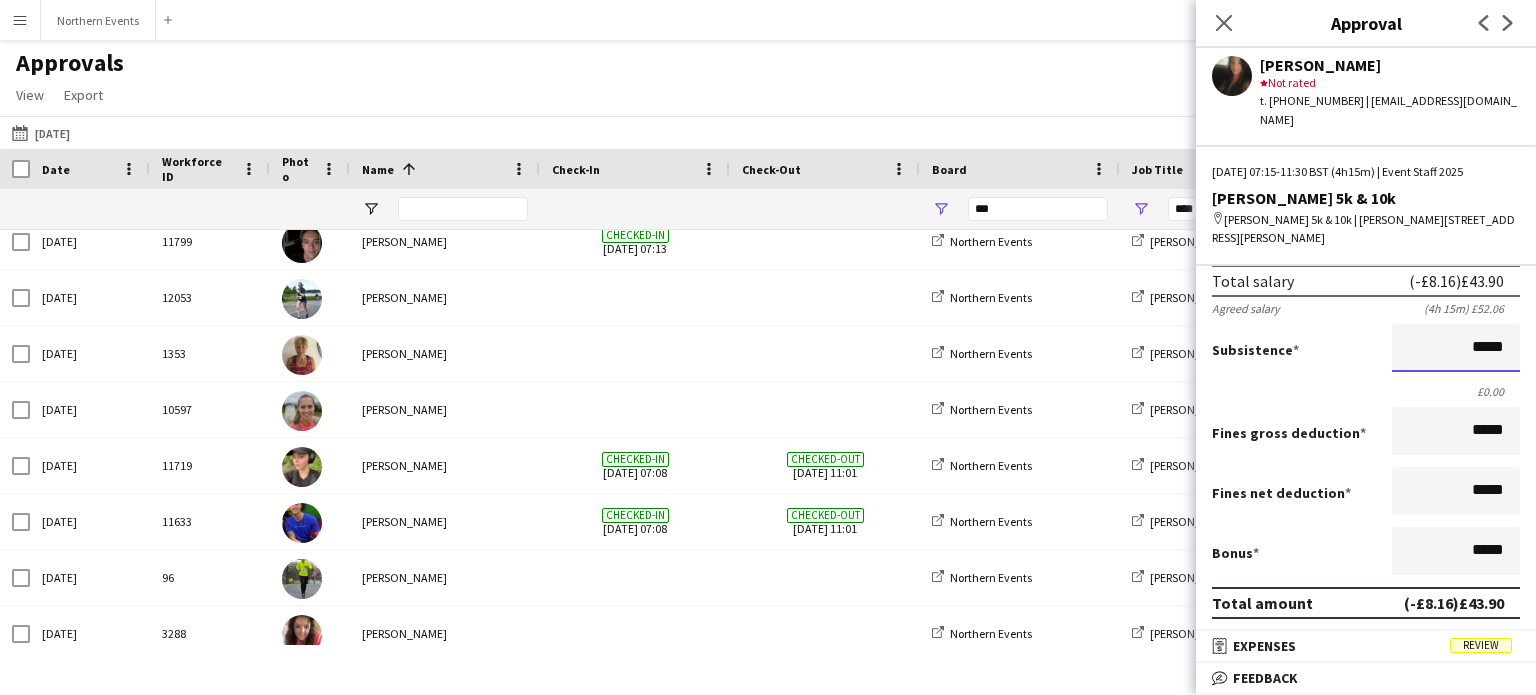 click on "*****" at bounding box center [1456, 348] 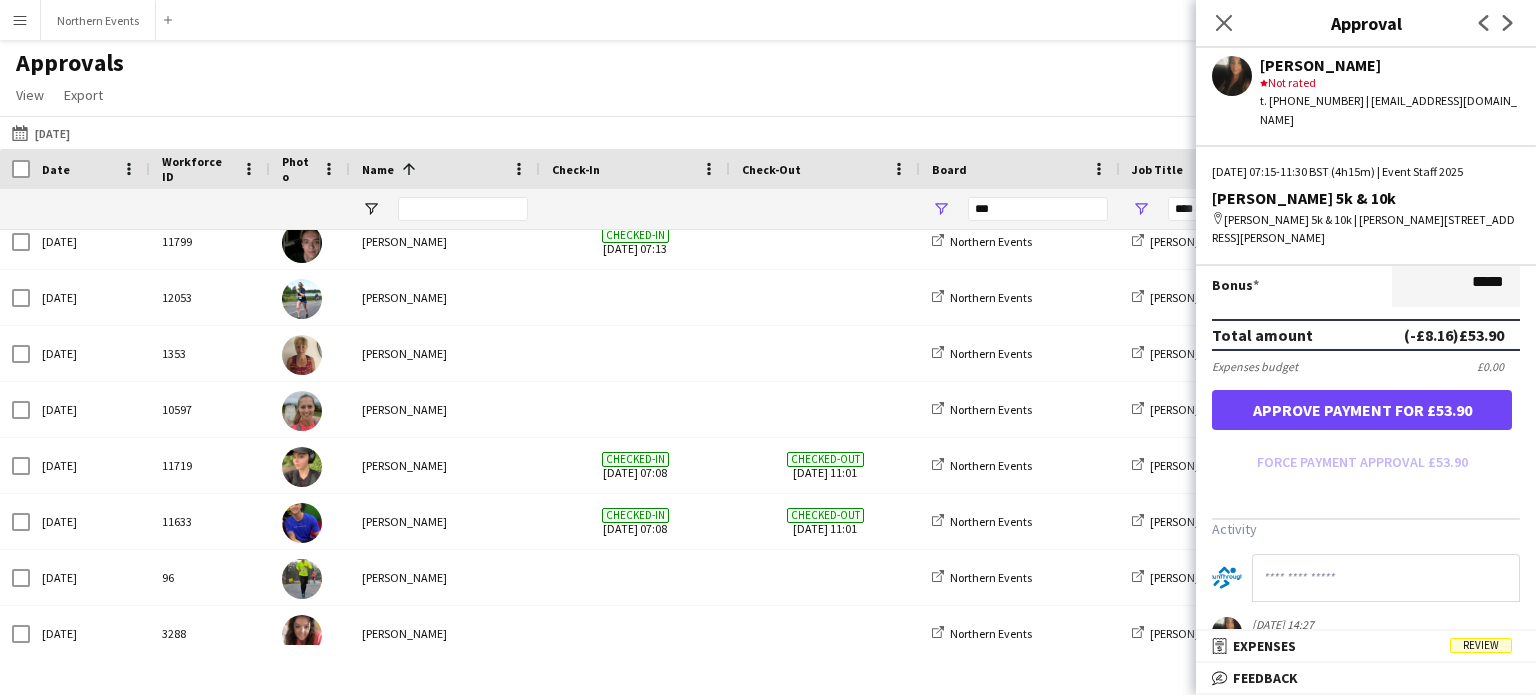 scroll, scrollTop: 640, scrollLeft: 0, axis: vertical 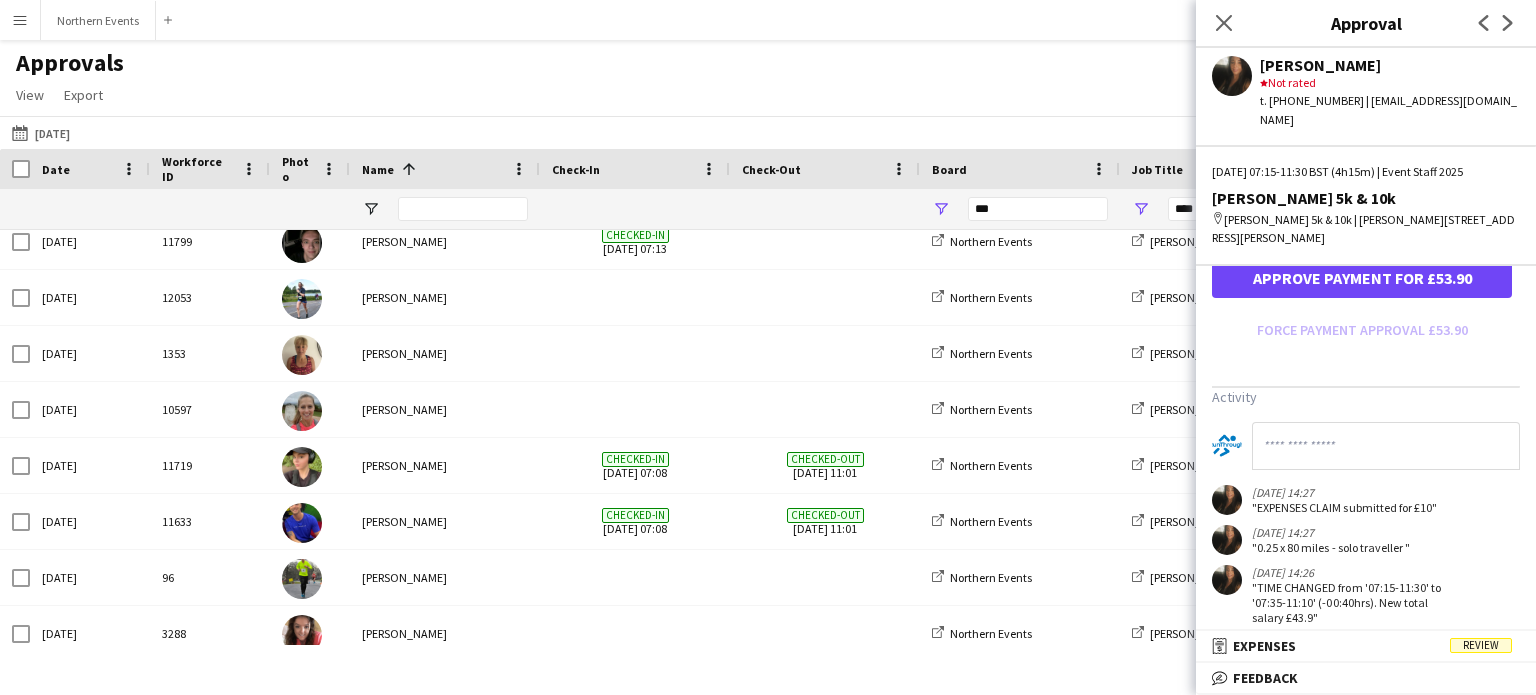 type on "******" 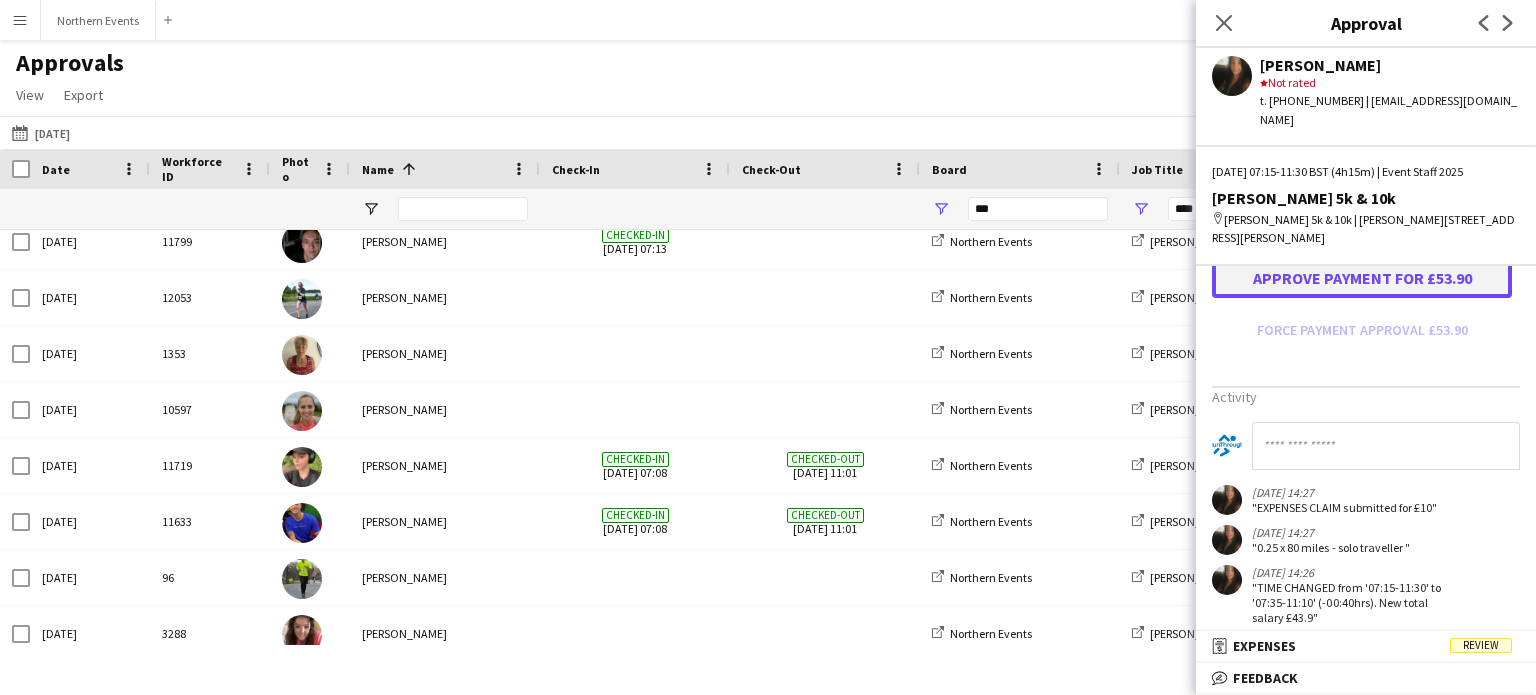 click on "Approve payment for £53.90" at bounding box center (1362, 278) 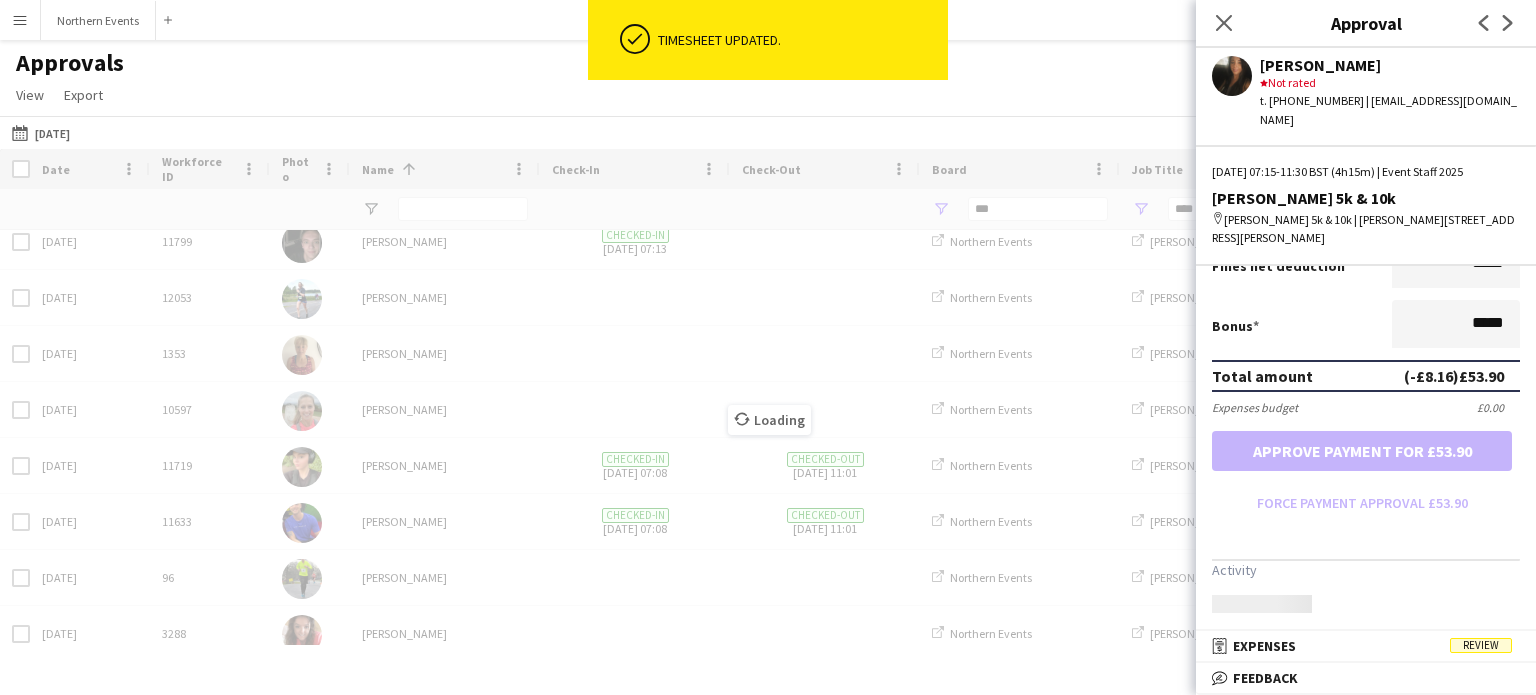 scroll, scrollTop: 445, scrollLeft: 0, axis: vertical 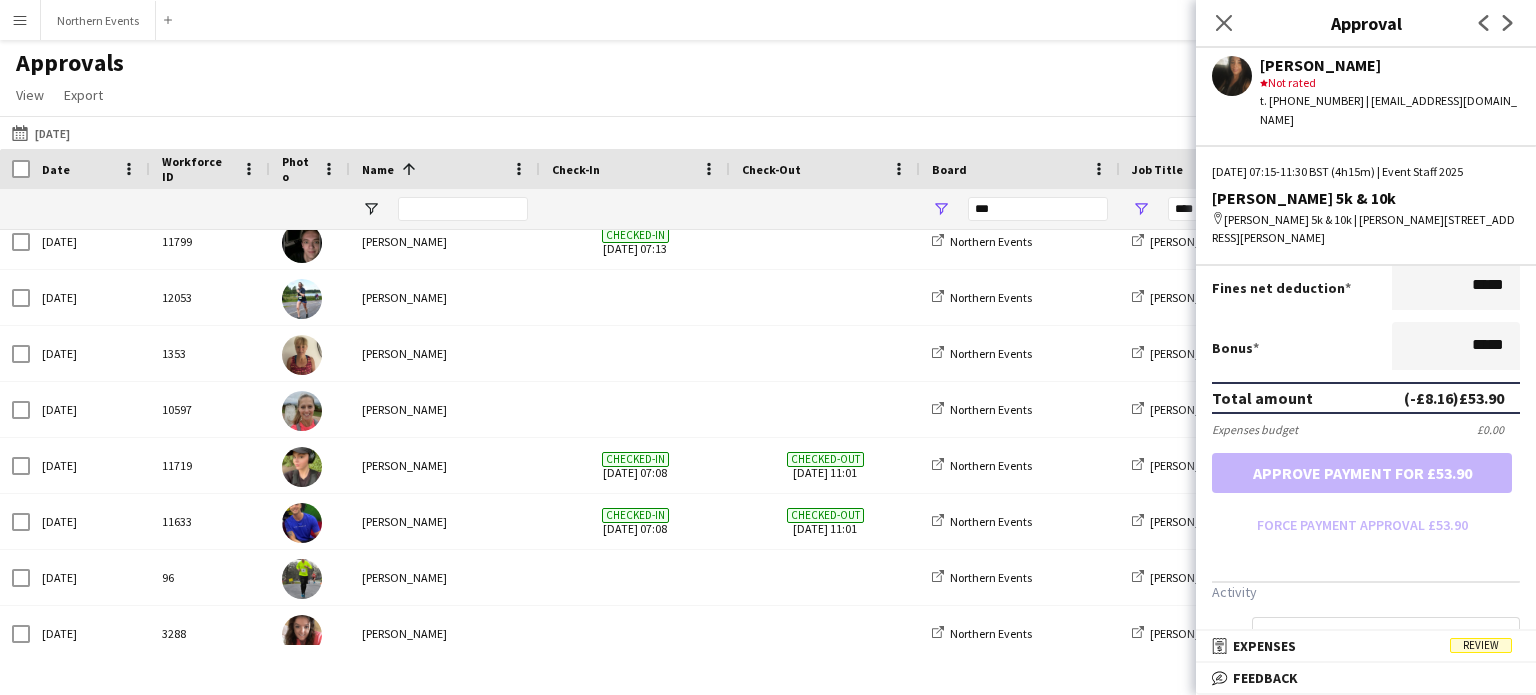 click on "Next" 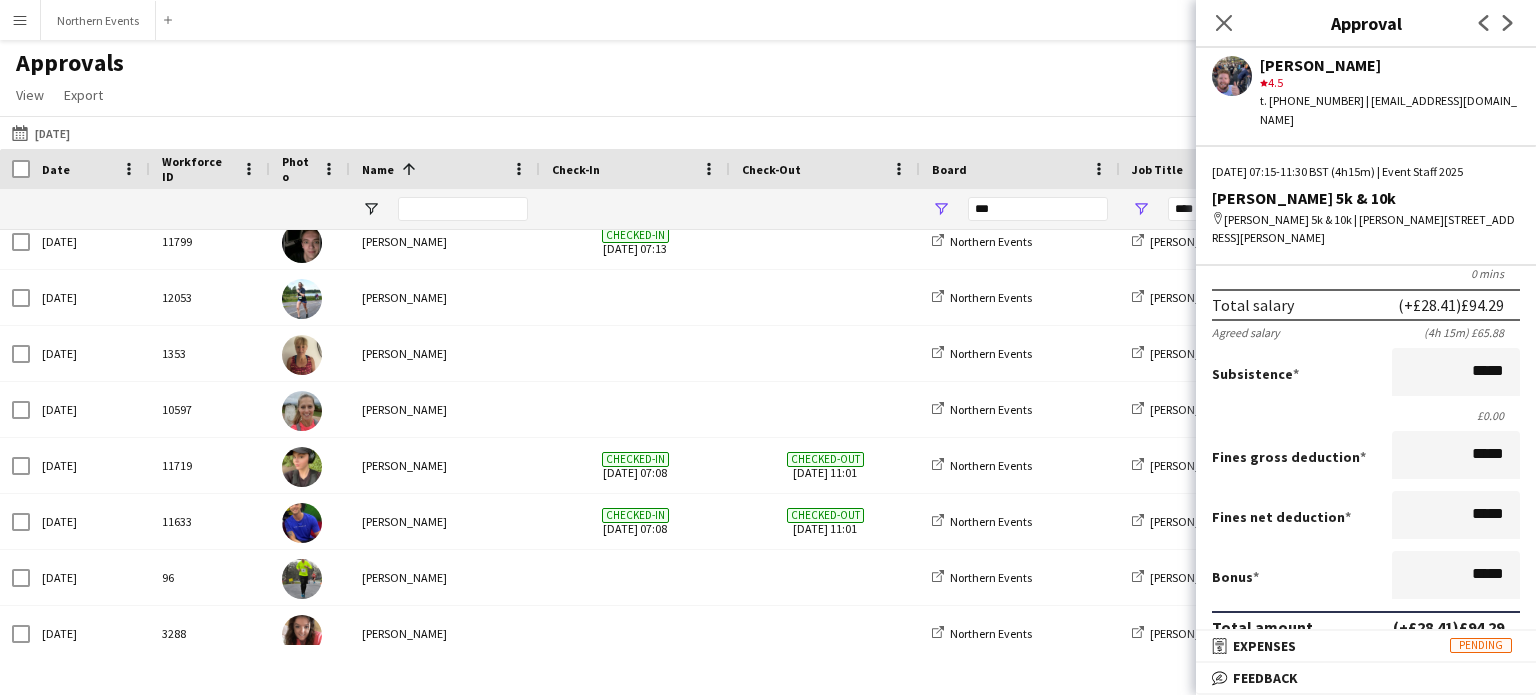 scroll, scrollTop: 116, scrollLeft: 0, axis: vertical 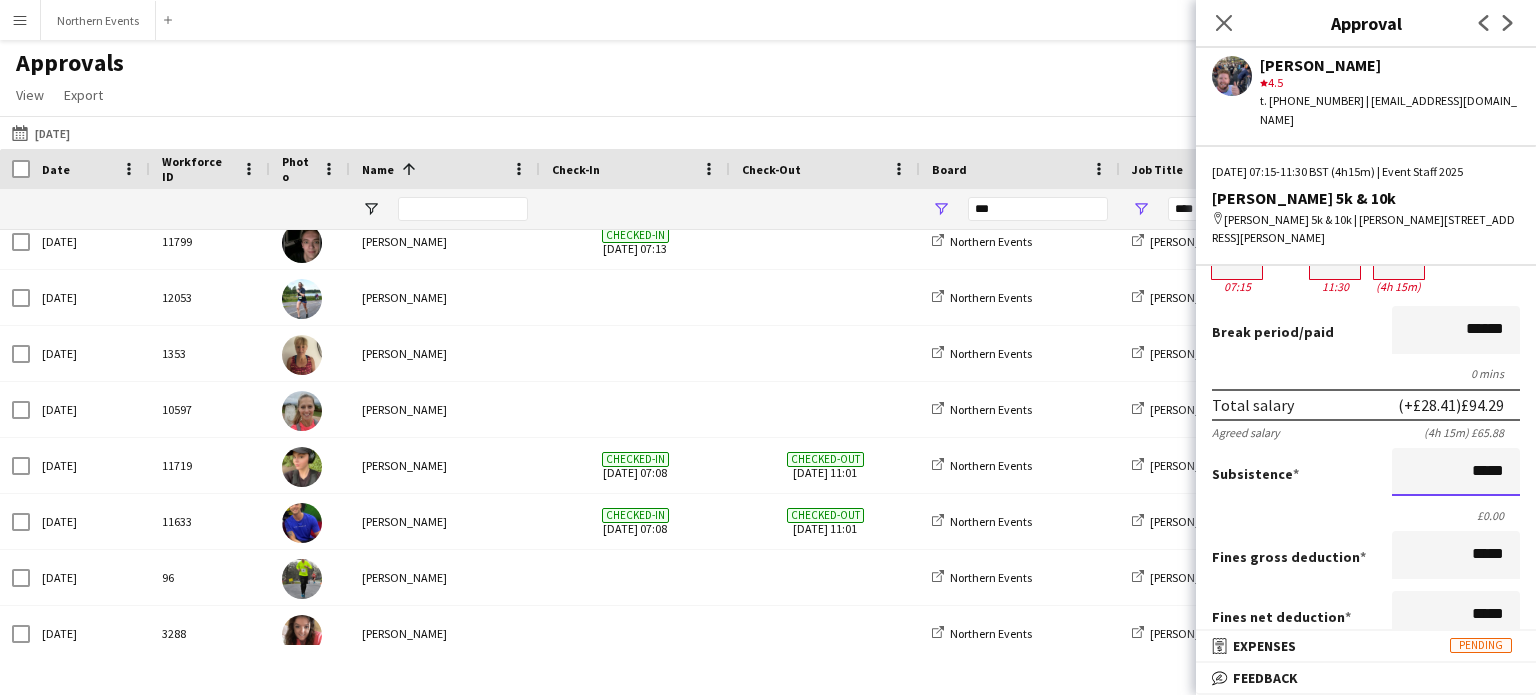 drag, startPoint x: 1455, startPoint y: 448, endPoint x: 1505, endPoint y: 455, distance: 50.48762 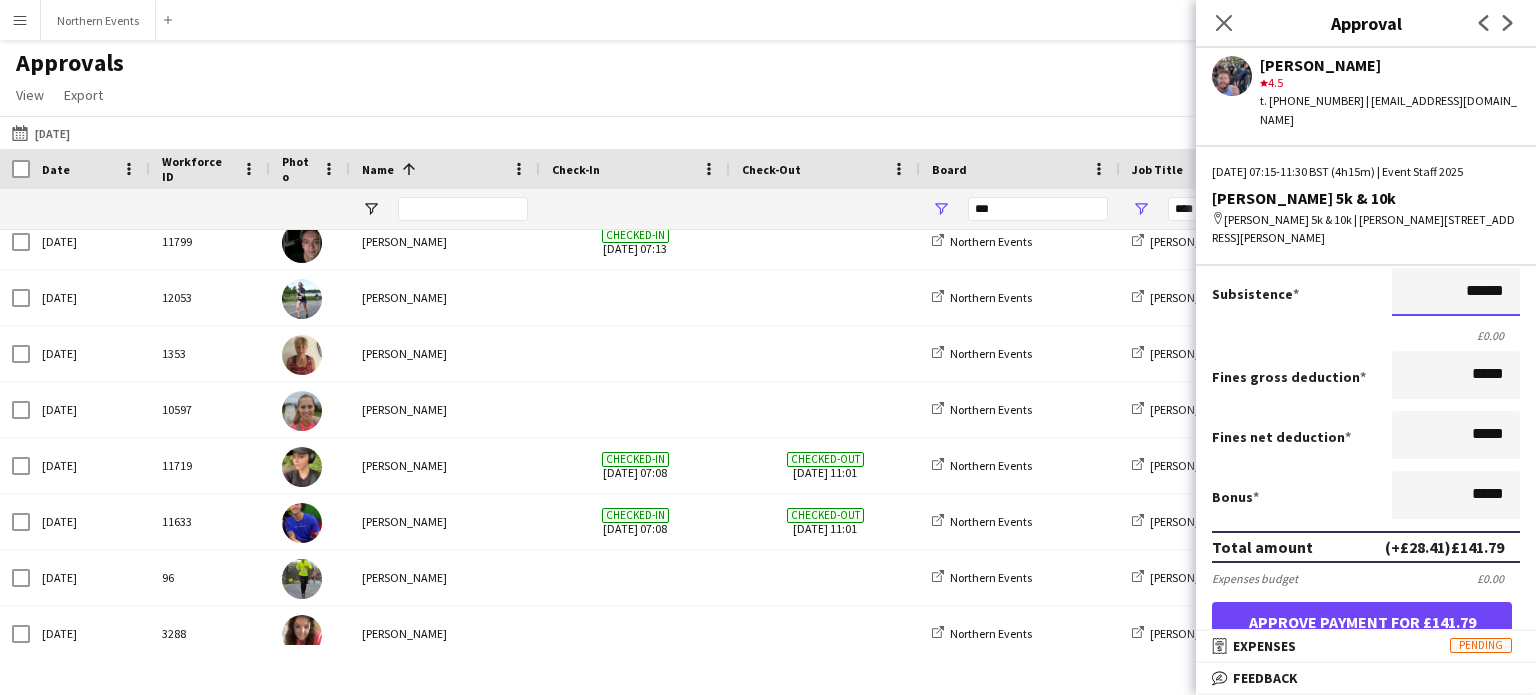 scroll, scrollTop: 316, scrollLeft: 0, axis: vertical 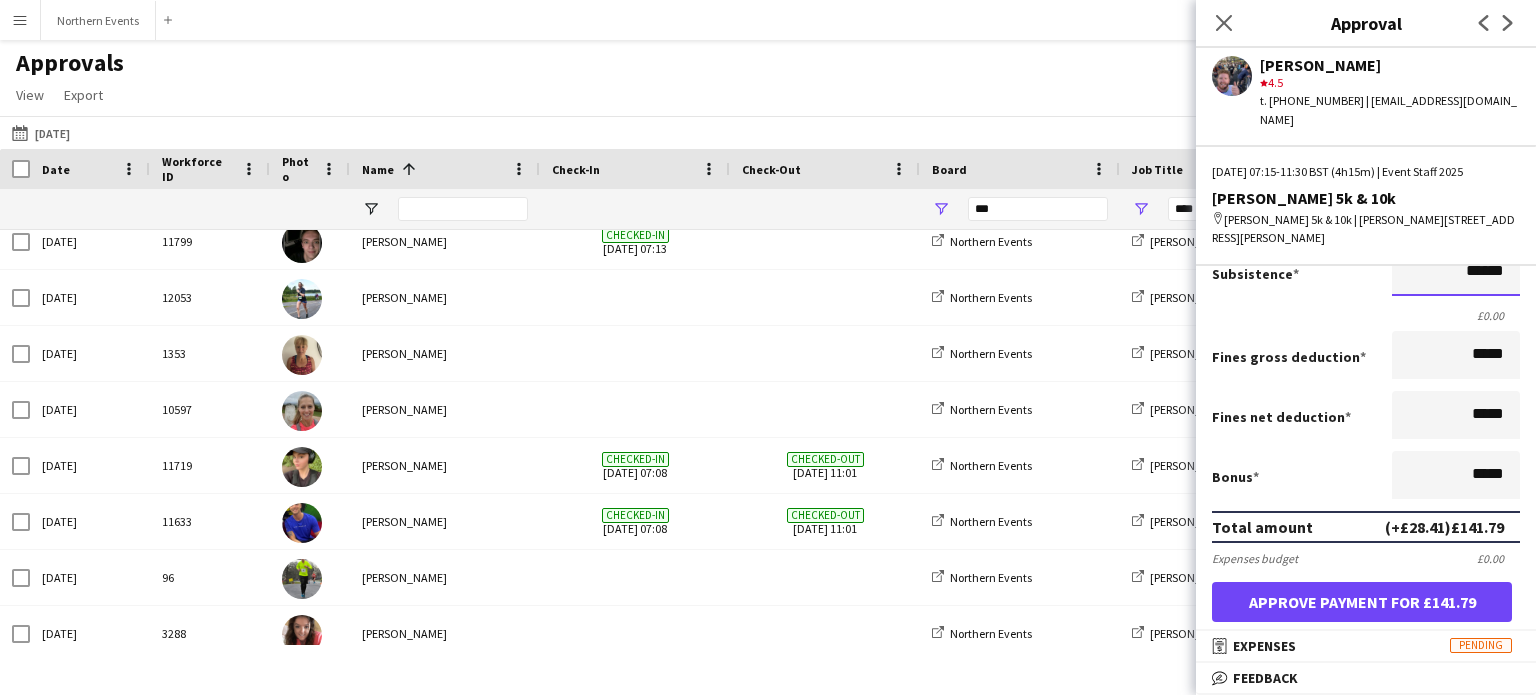 type on "******" 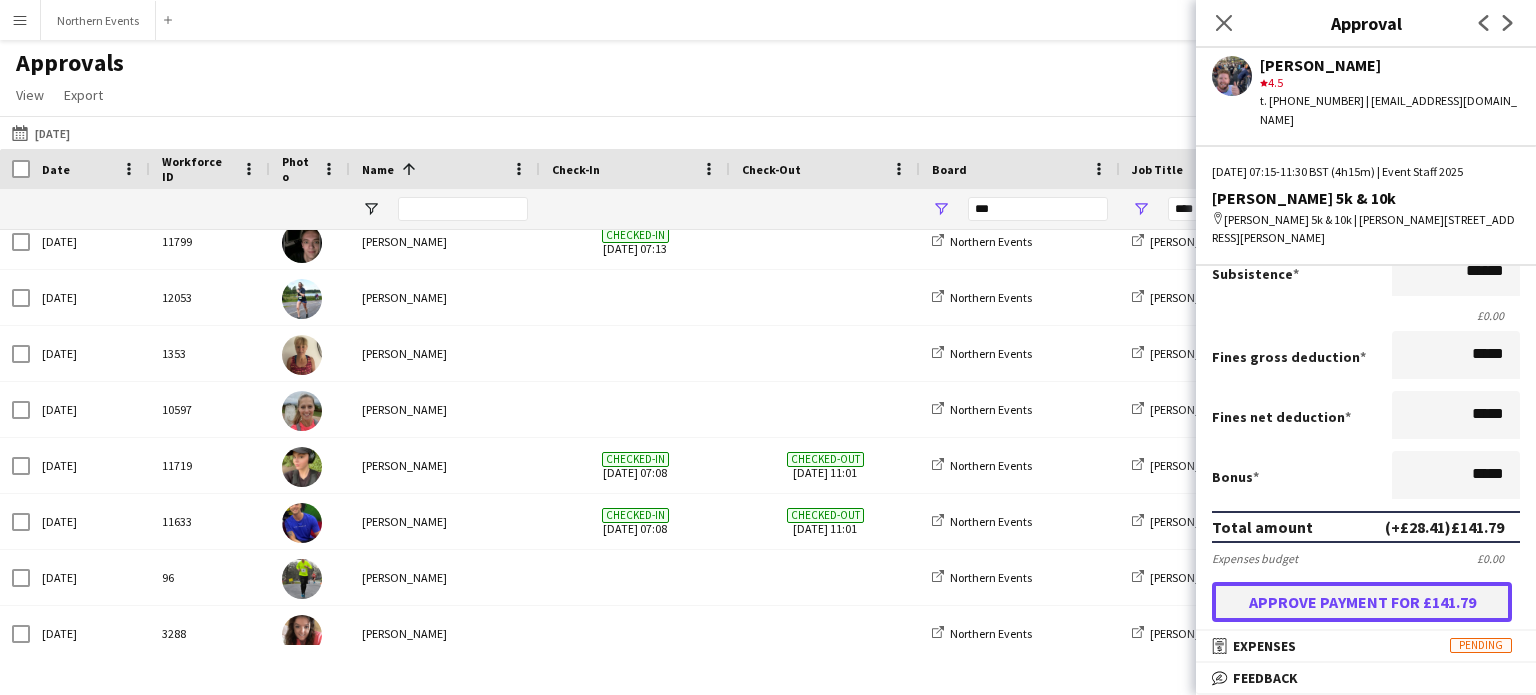 click on "Approve payment for £141.79" at bounding box center [1362, 602] 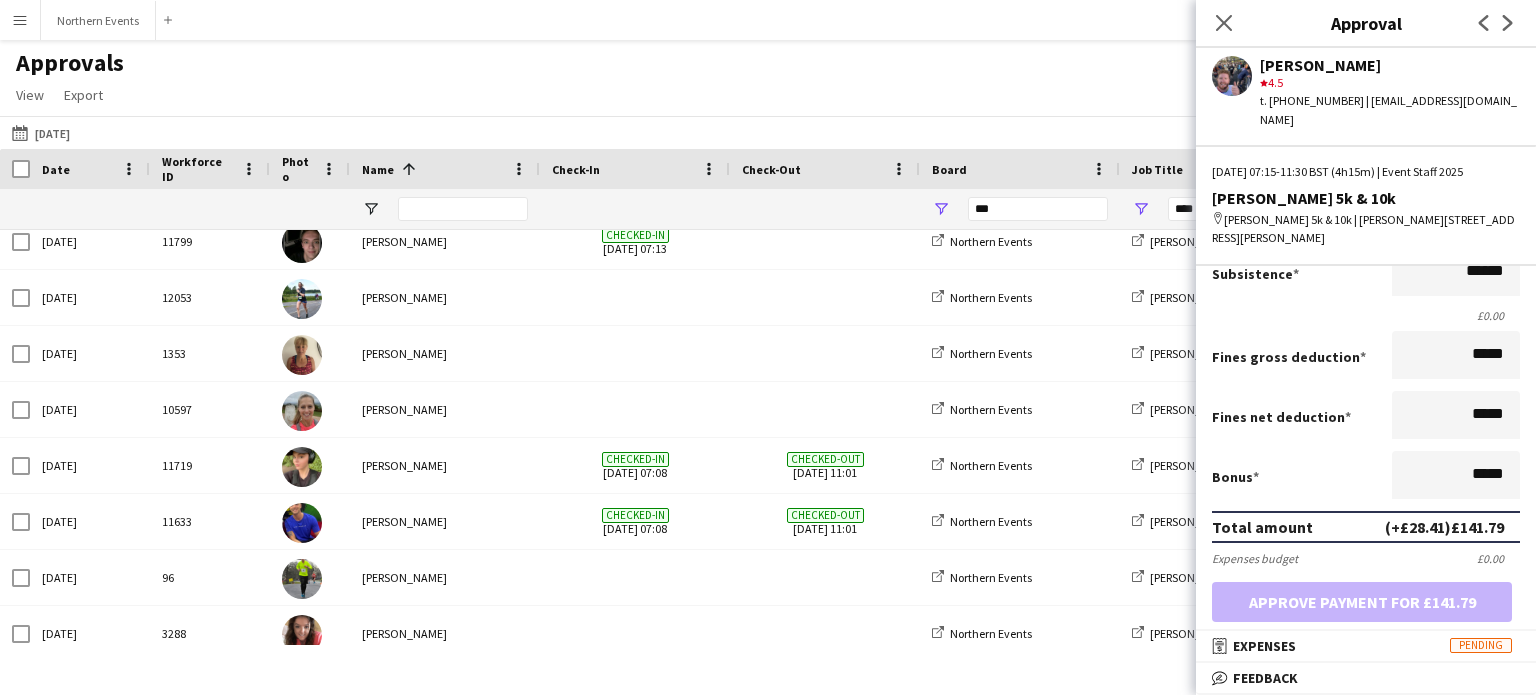 click on "Next" 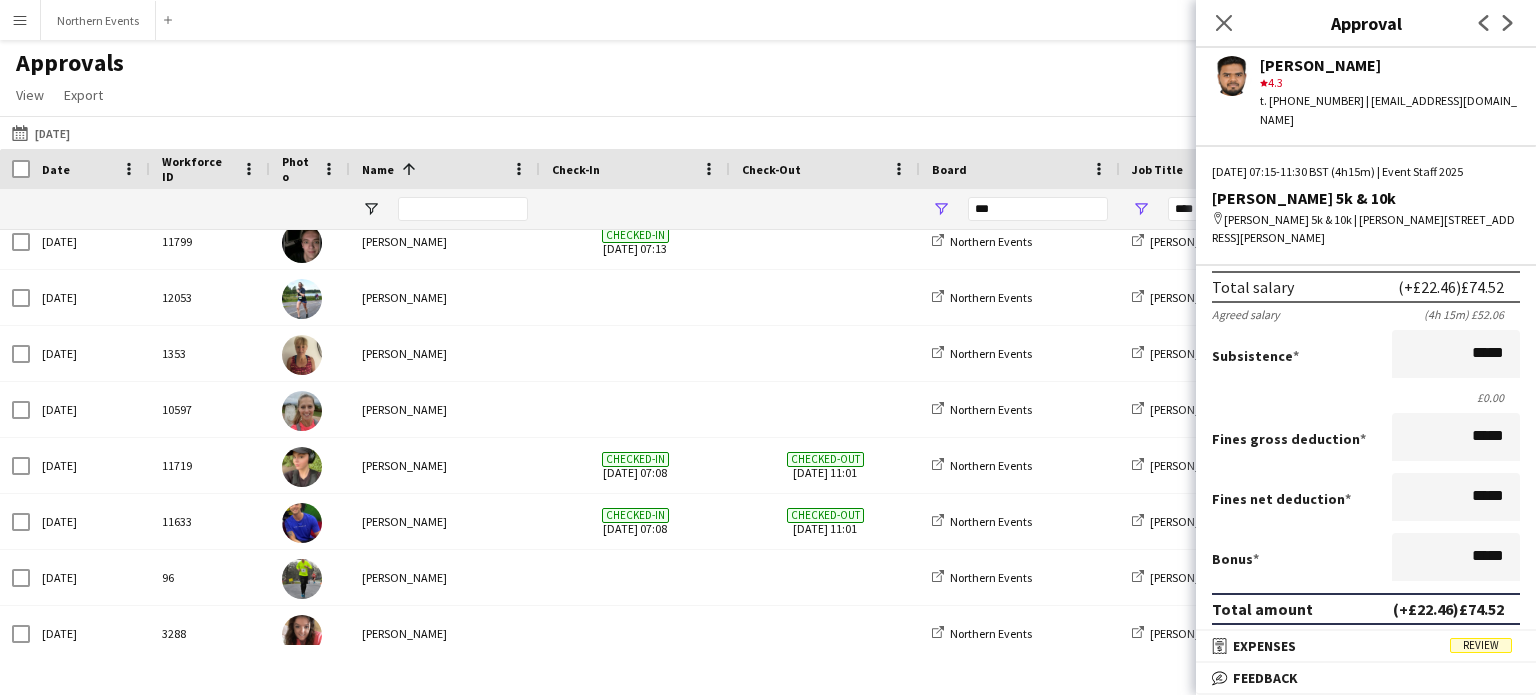 scroll, scrollTop: 200, scrollLeft: 0, axis: vertical 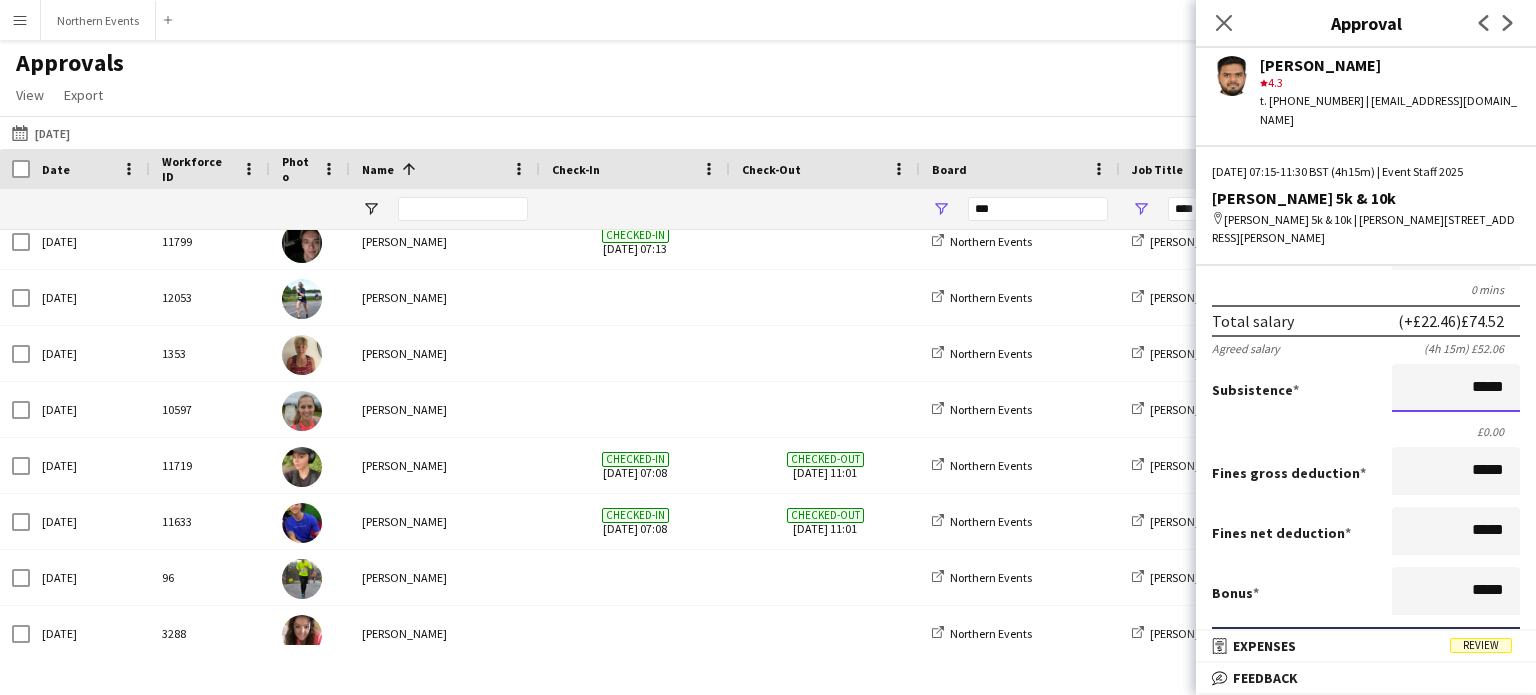 click on "*****" at bounding box center [1456, 388] 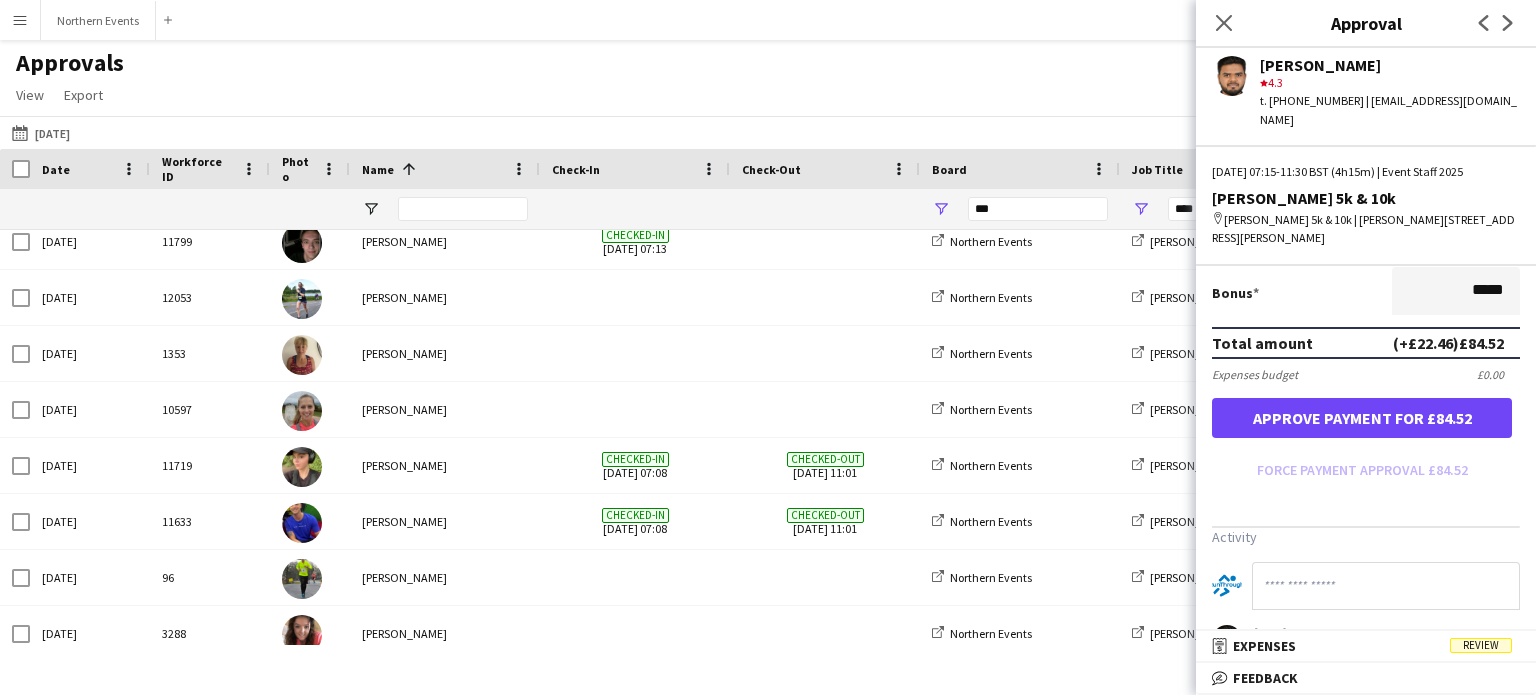 type on "******" 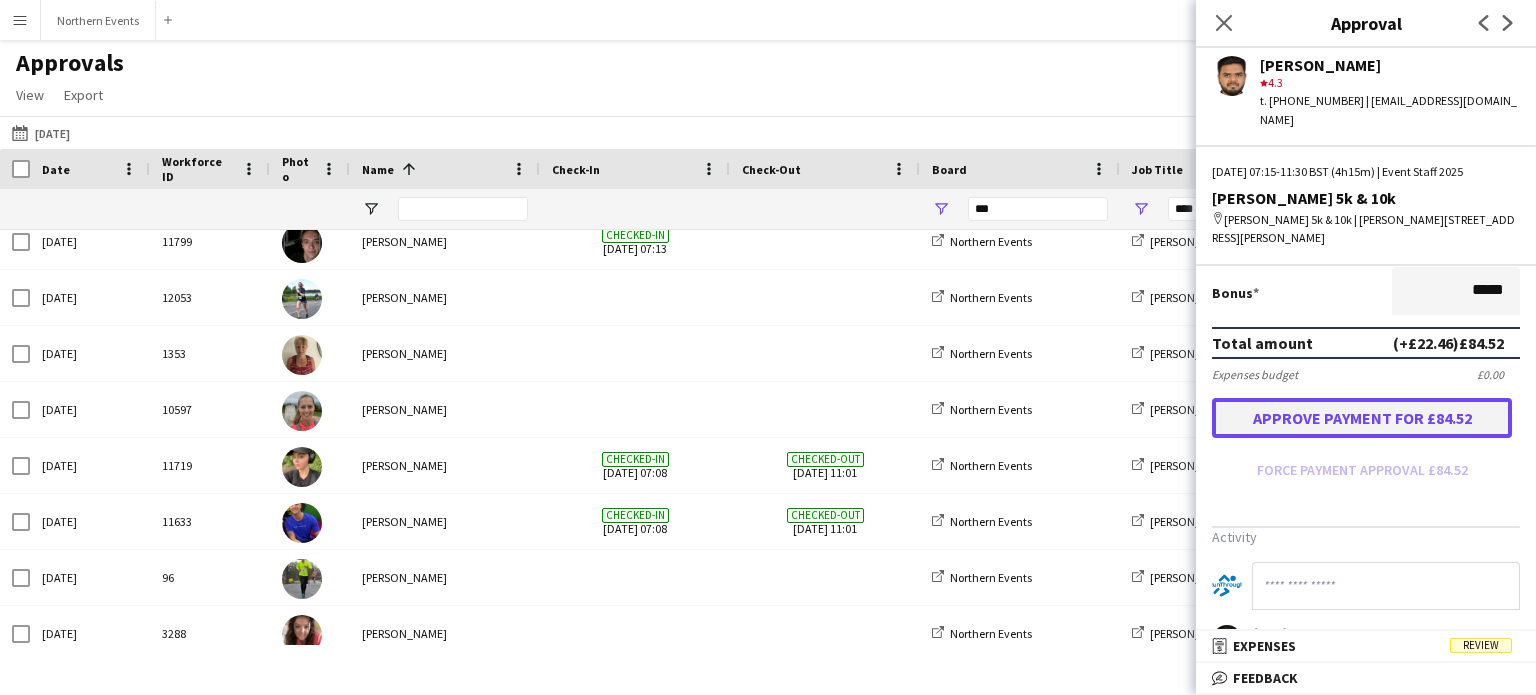 click on "Approve payment for £84.52" at bounding box center [1362, 418] 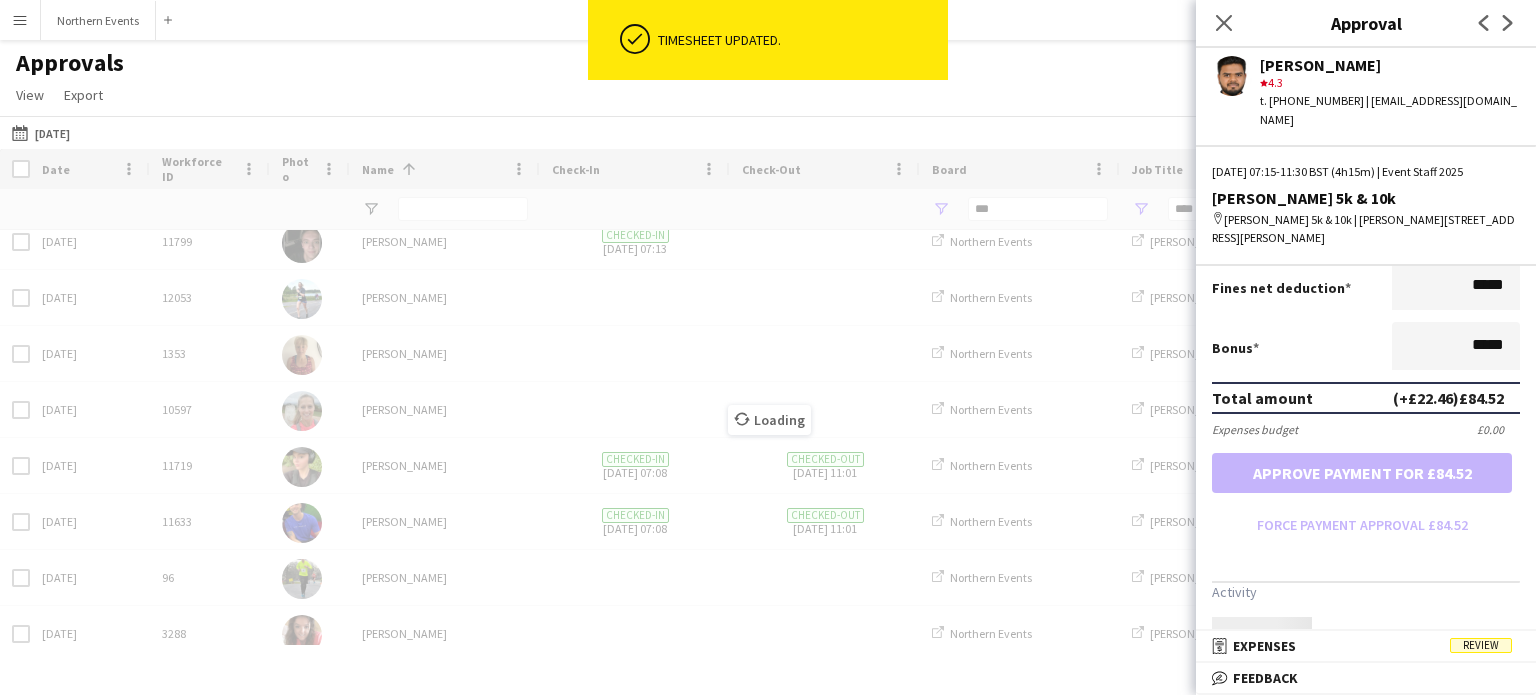 scroll, scrollTop: 500, scrollLeft: 0, axis: vertical 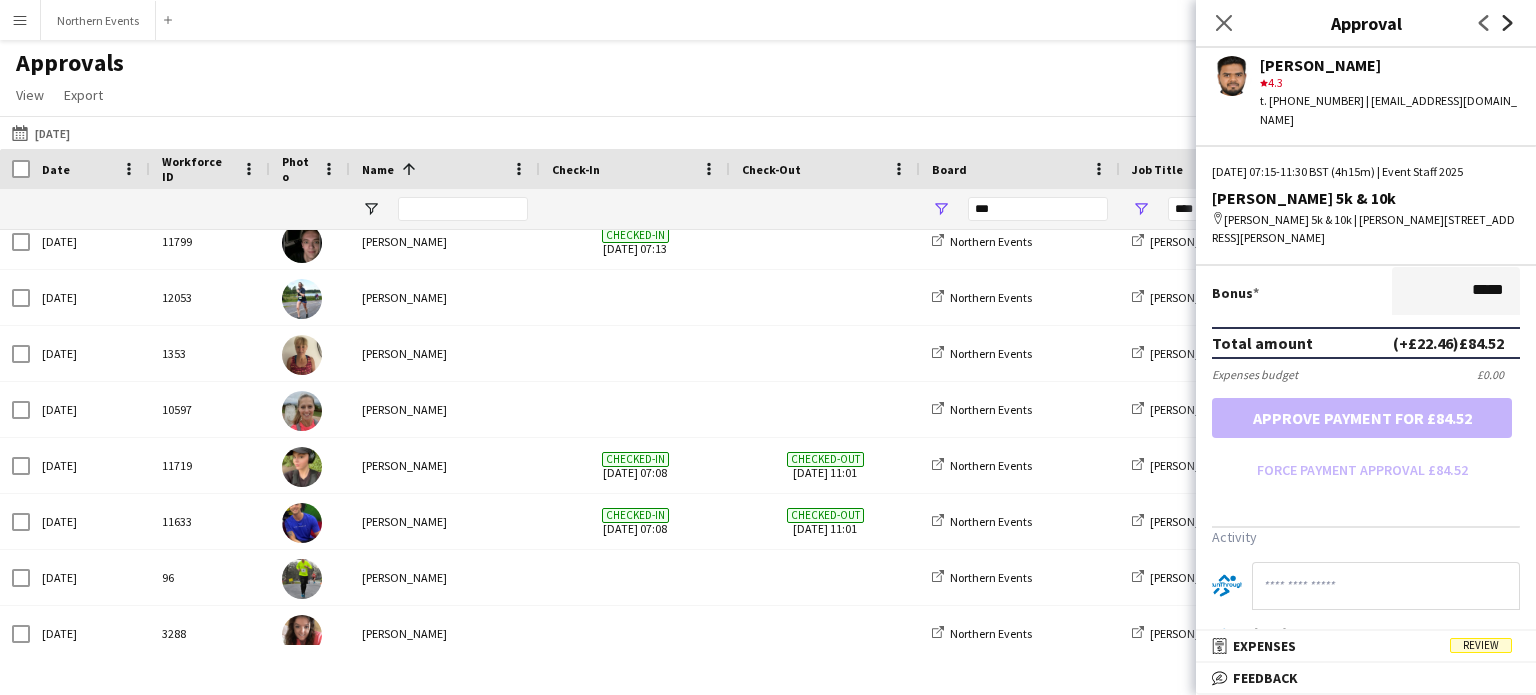 click on "Next" 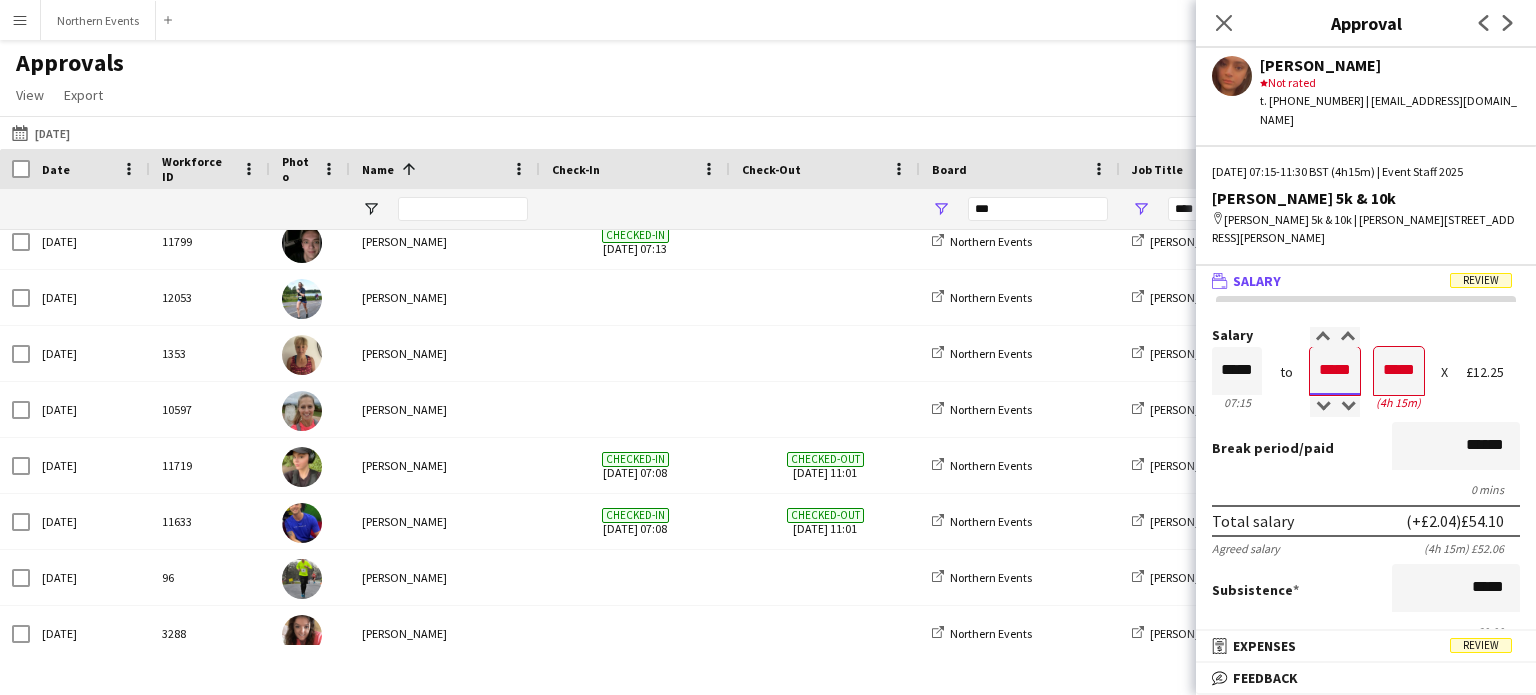 click on "*****" at bounding box center (1335, 371) 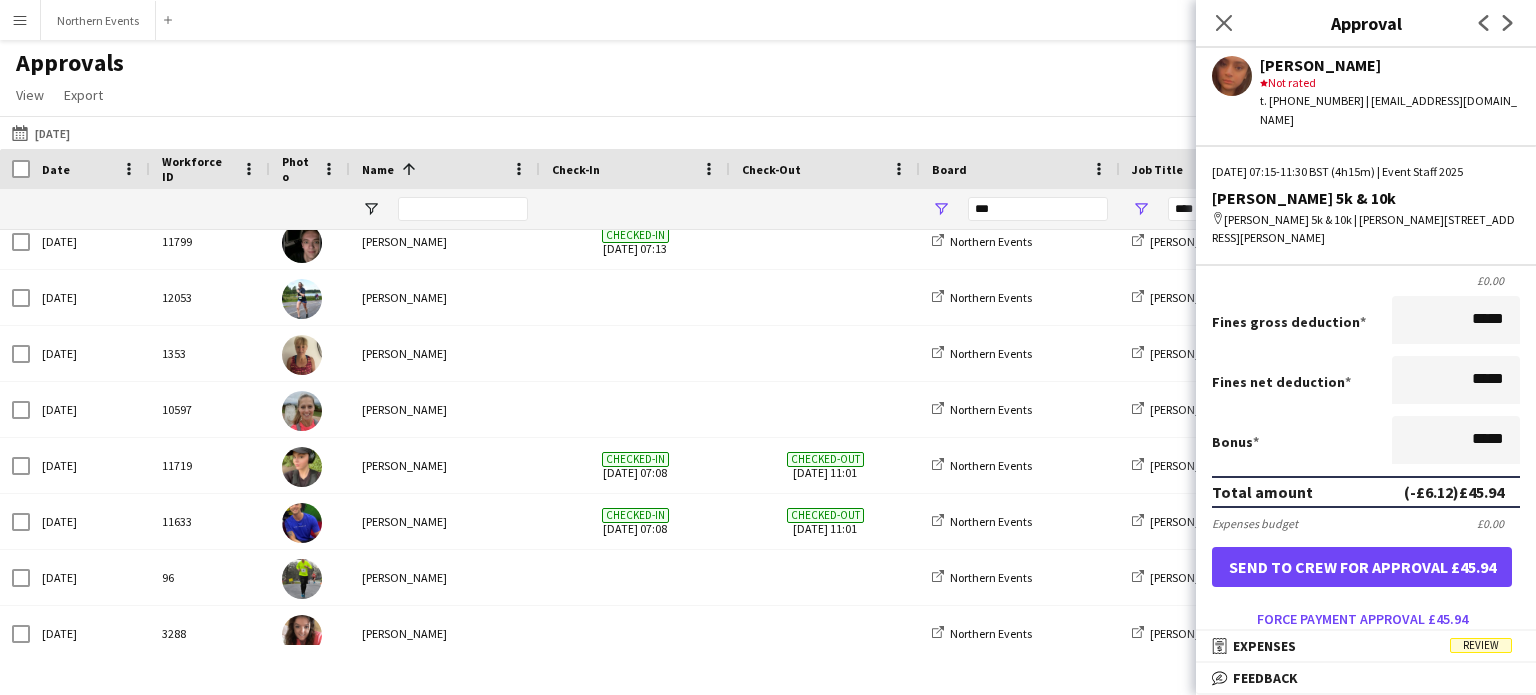 scroll, scrollTop: 251, scrollLeft: 0, axis: vertical 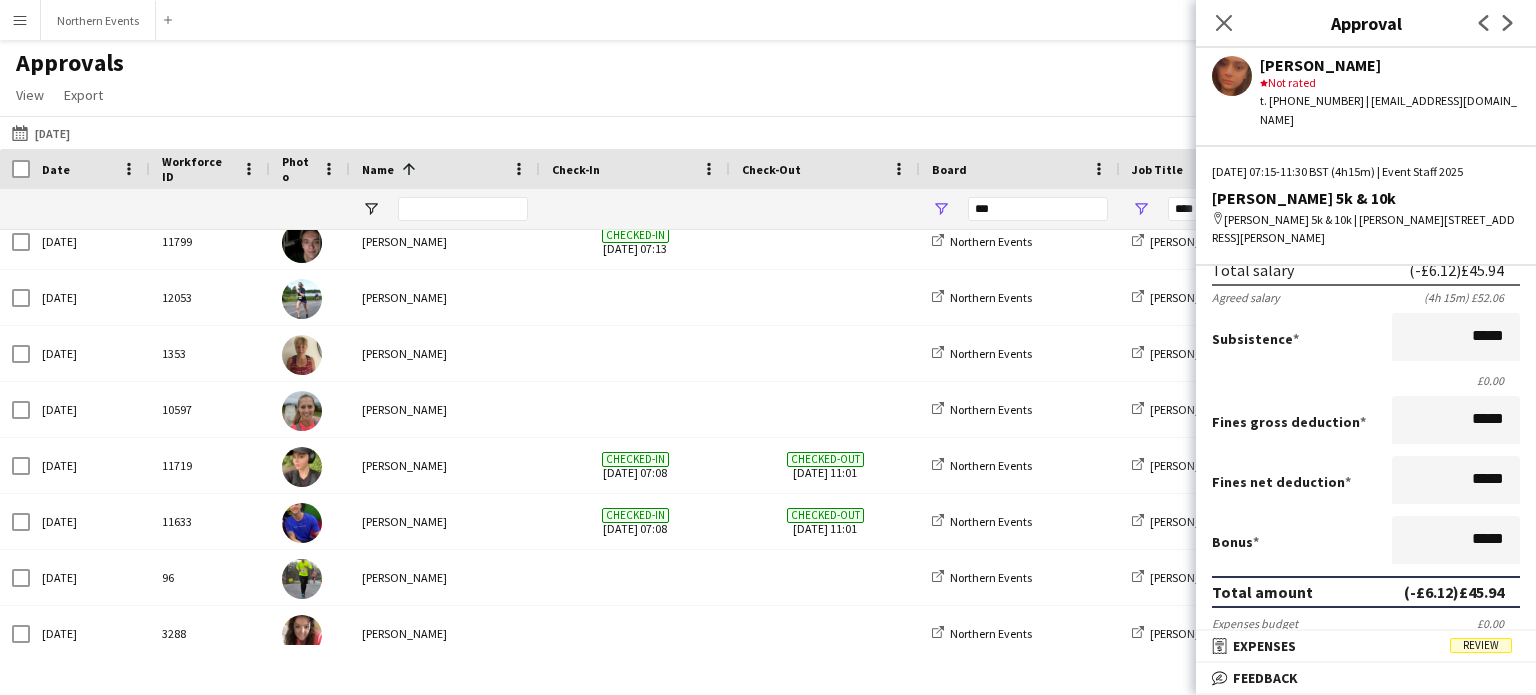 type on "*****" 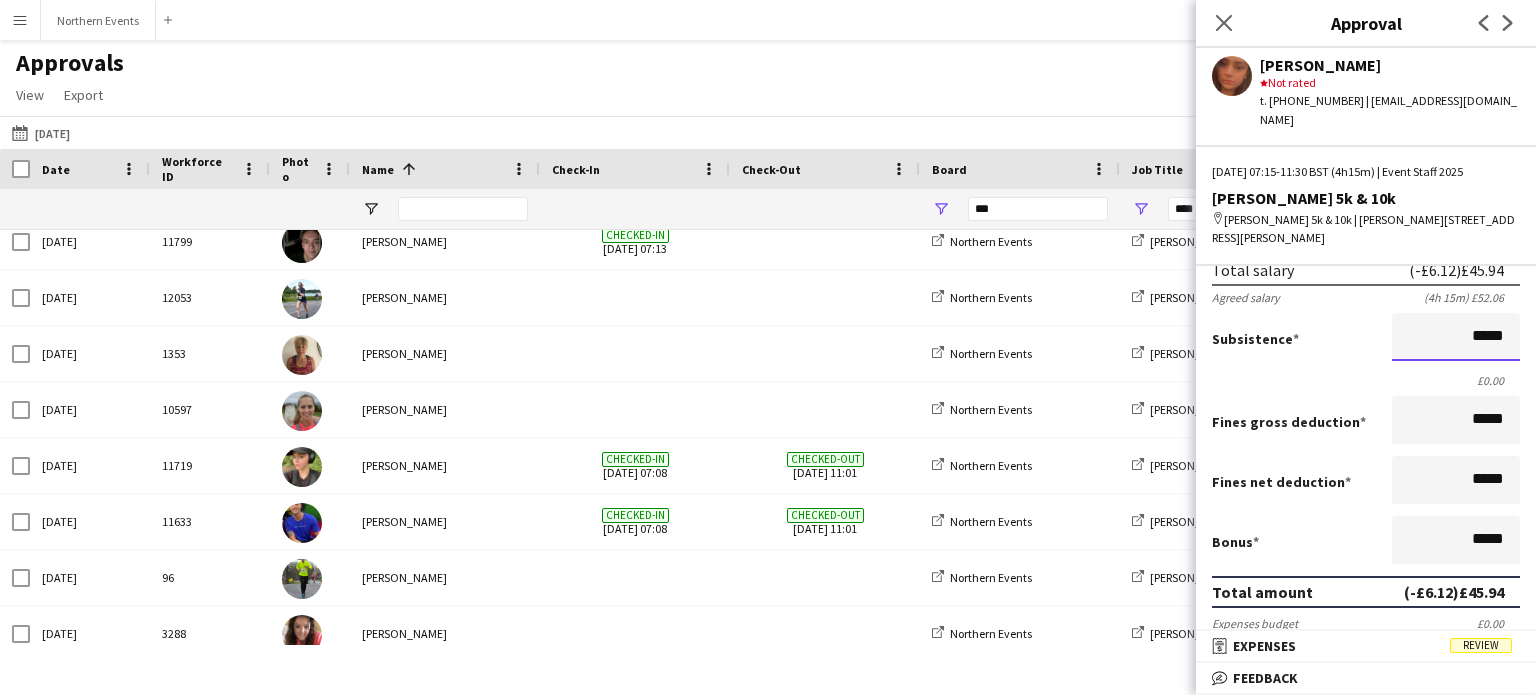 click on "*****" at bounding box center [1456, 337] 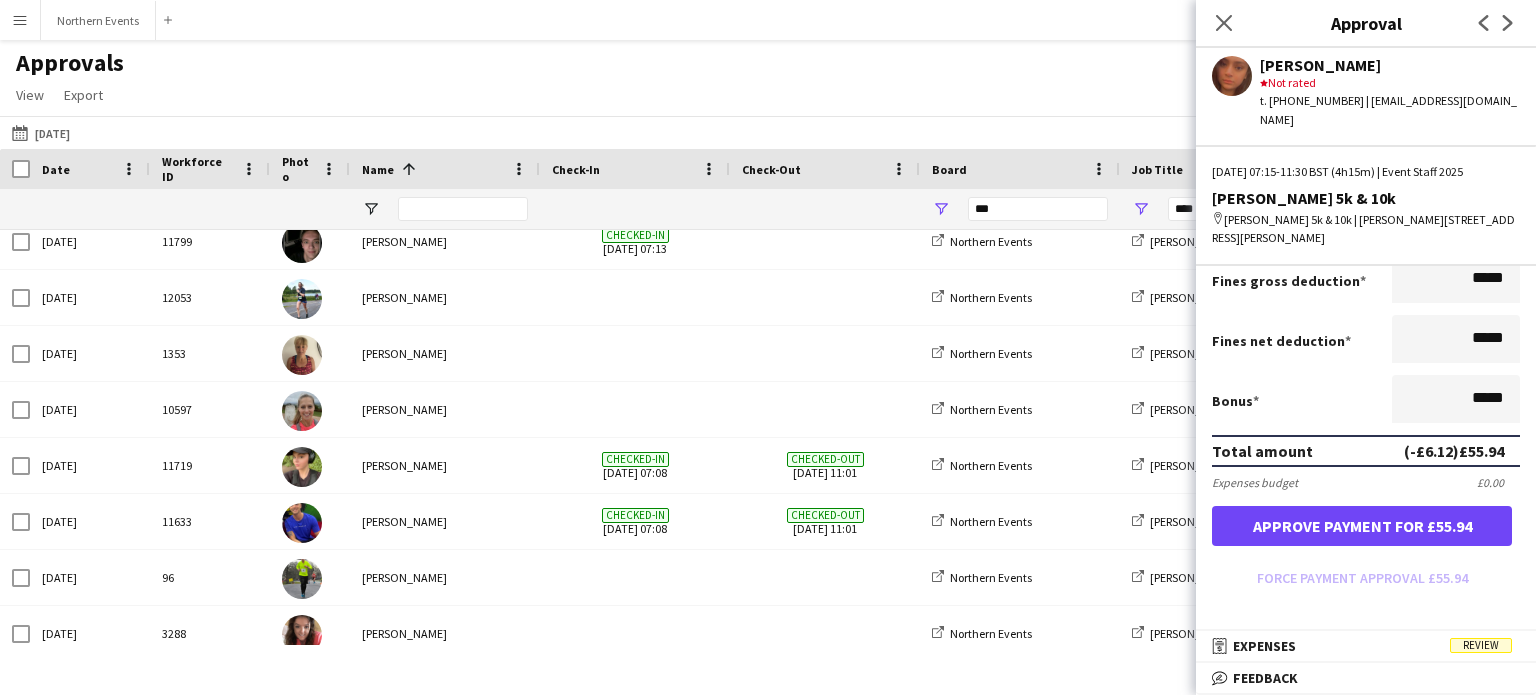 scroll, scrollTop: 451, scrollLeft: 0, axis: vertical 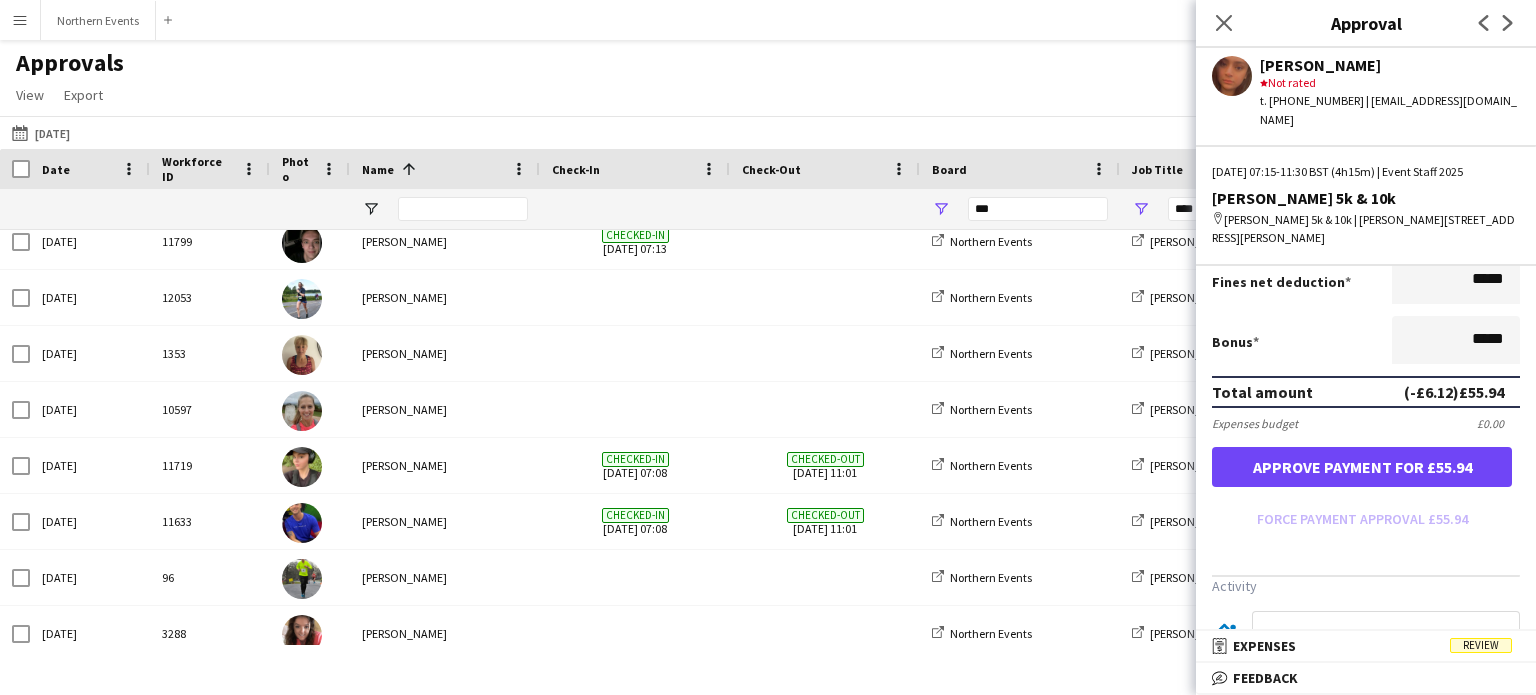type on "******" 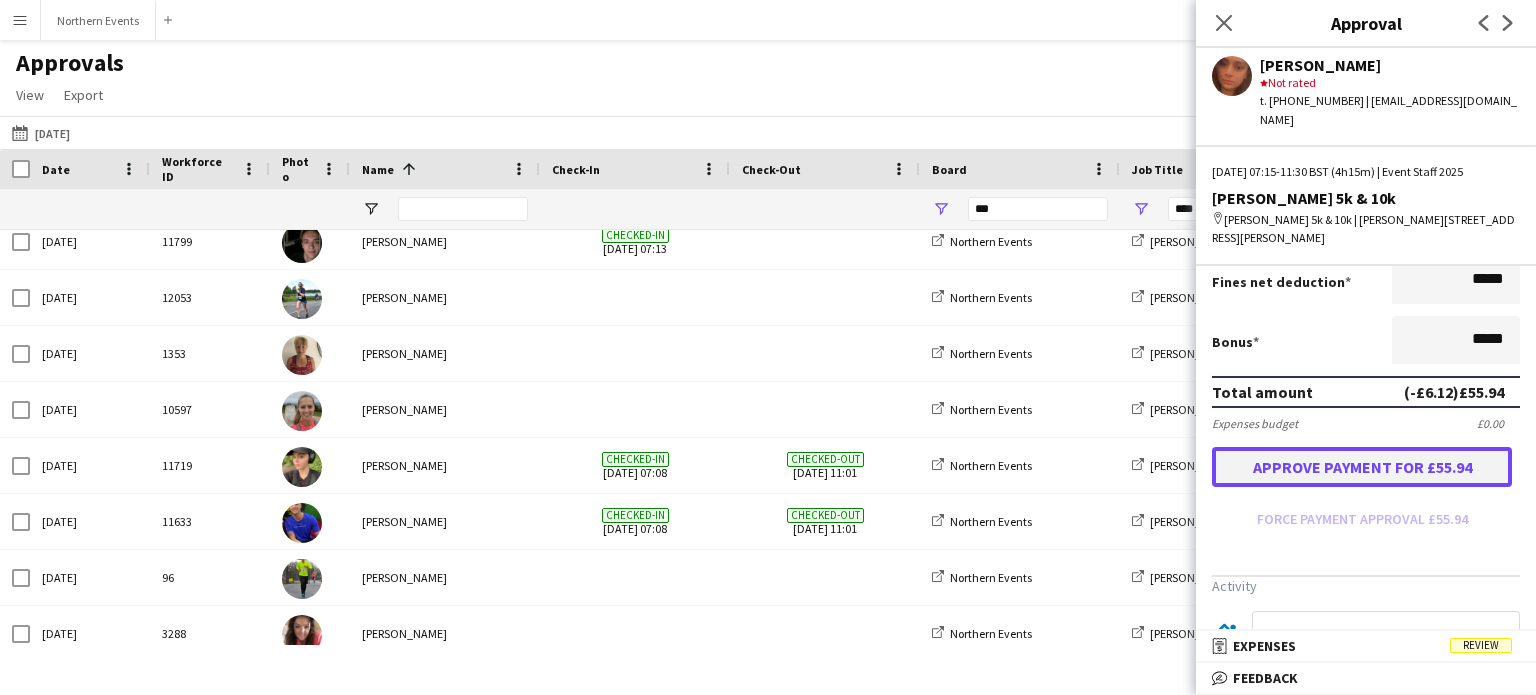 click on "Approve payment for £55.94" at bounding box center [1362, 467] 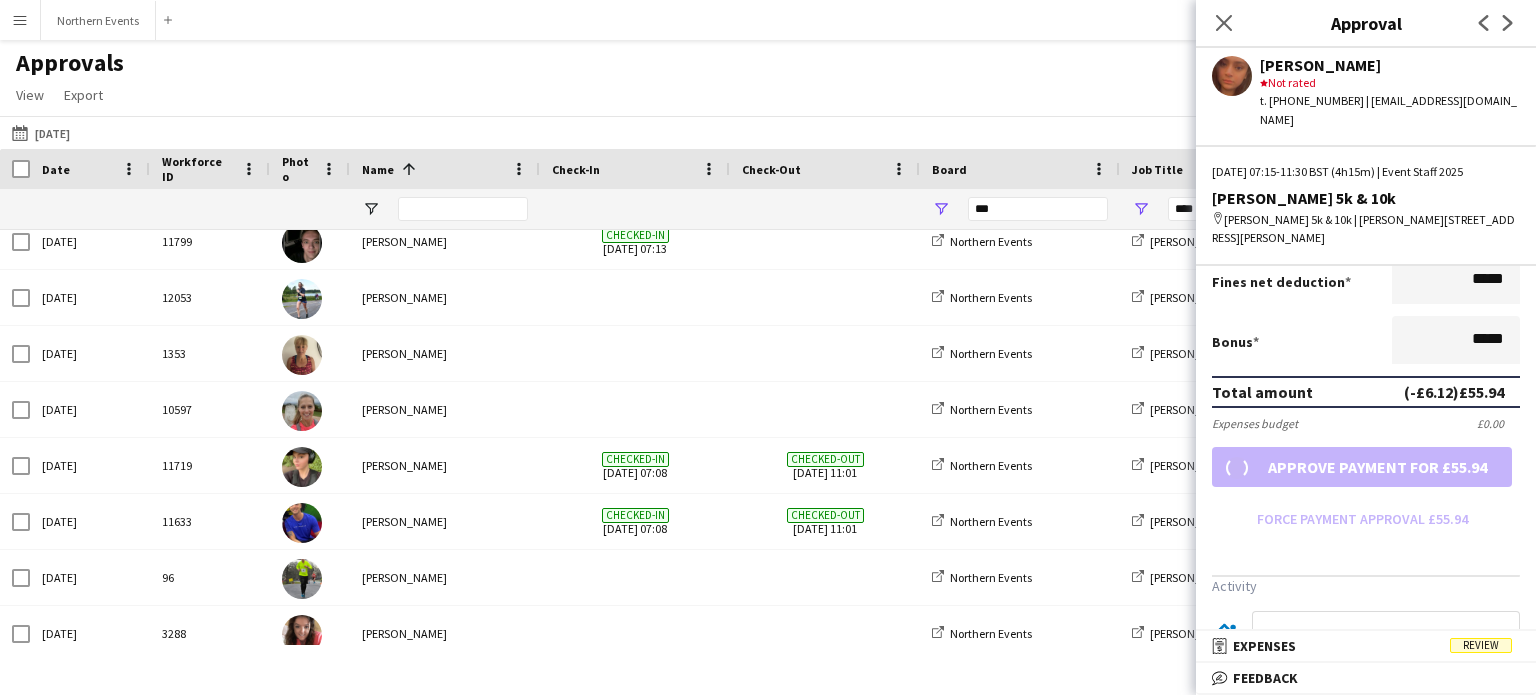 scroll, scrollTop: 451, scrollLeft: 0, axis: vertical 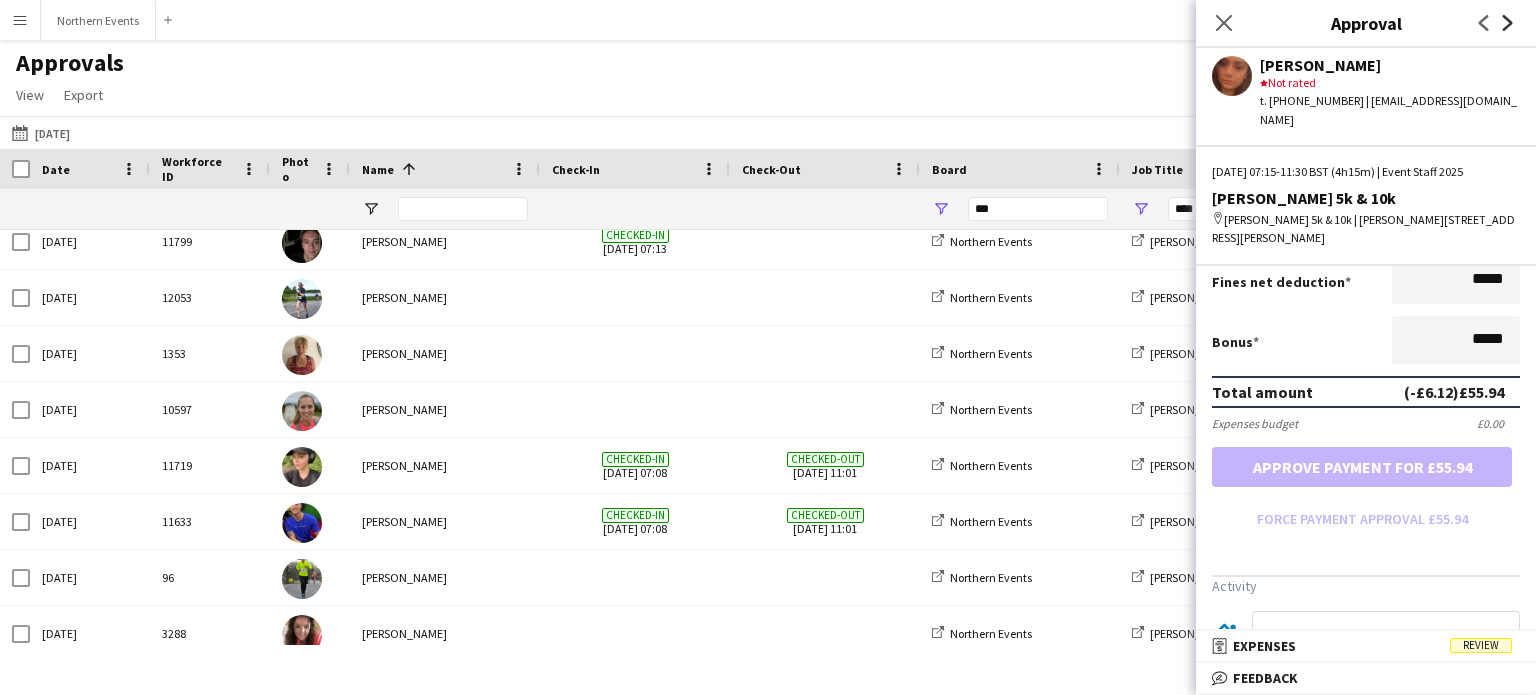 click on "Next" 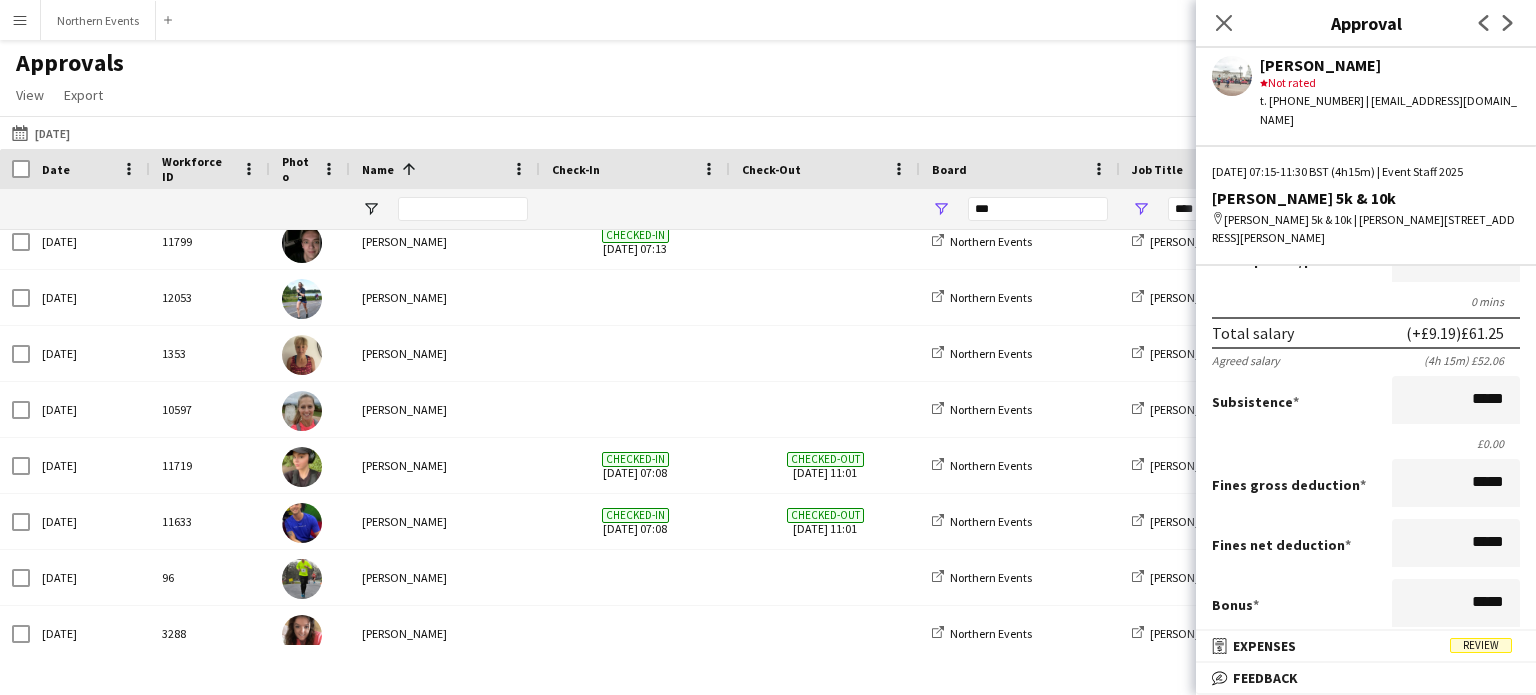 scroll, scrollTop: 156, scrollLeft: 0, axis: vertical 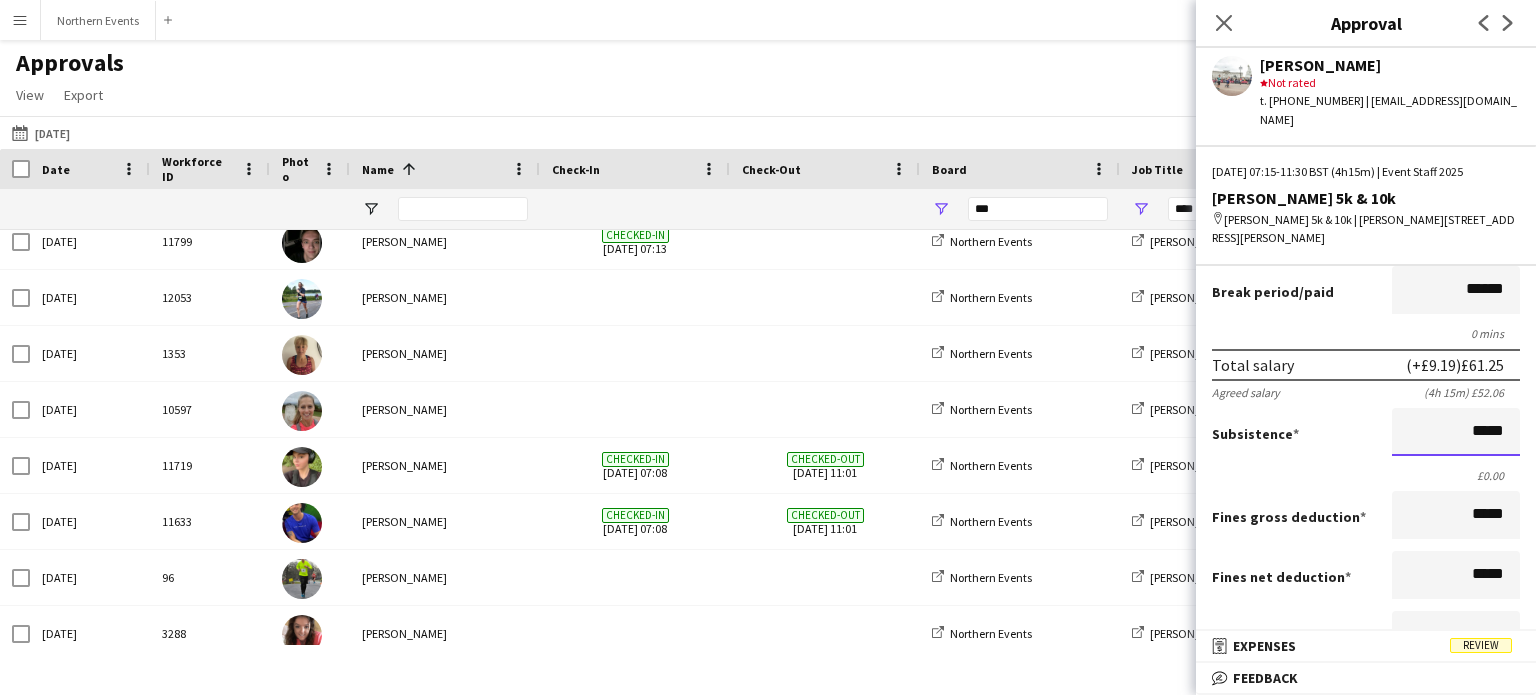 click on "*****" at bounding box center (1456, 432) 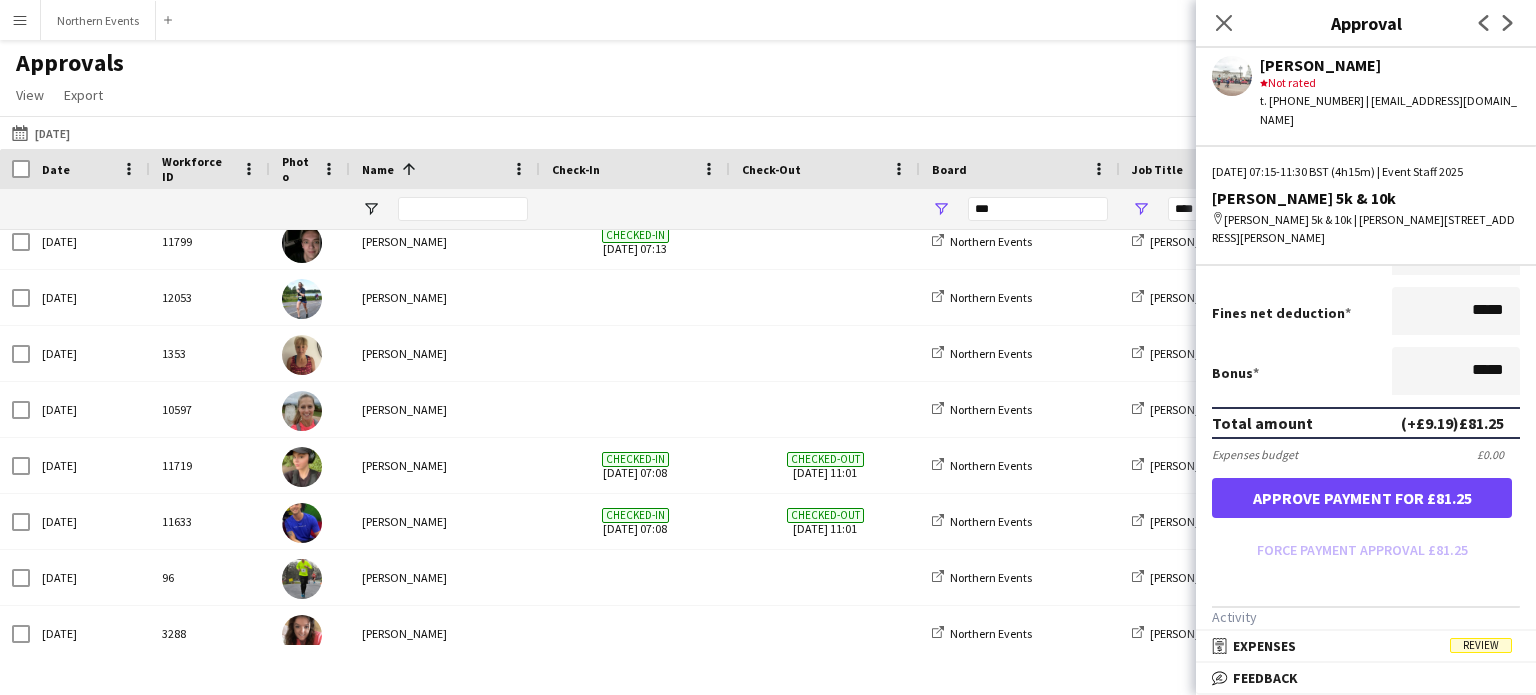 scroll, scrollTop: 356, scrollLeft: 0, axis: vertical 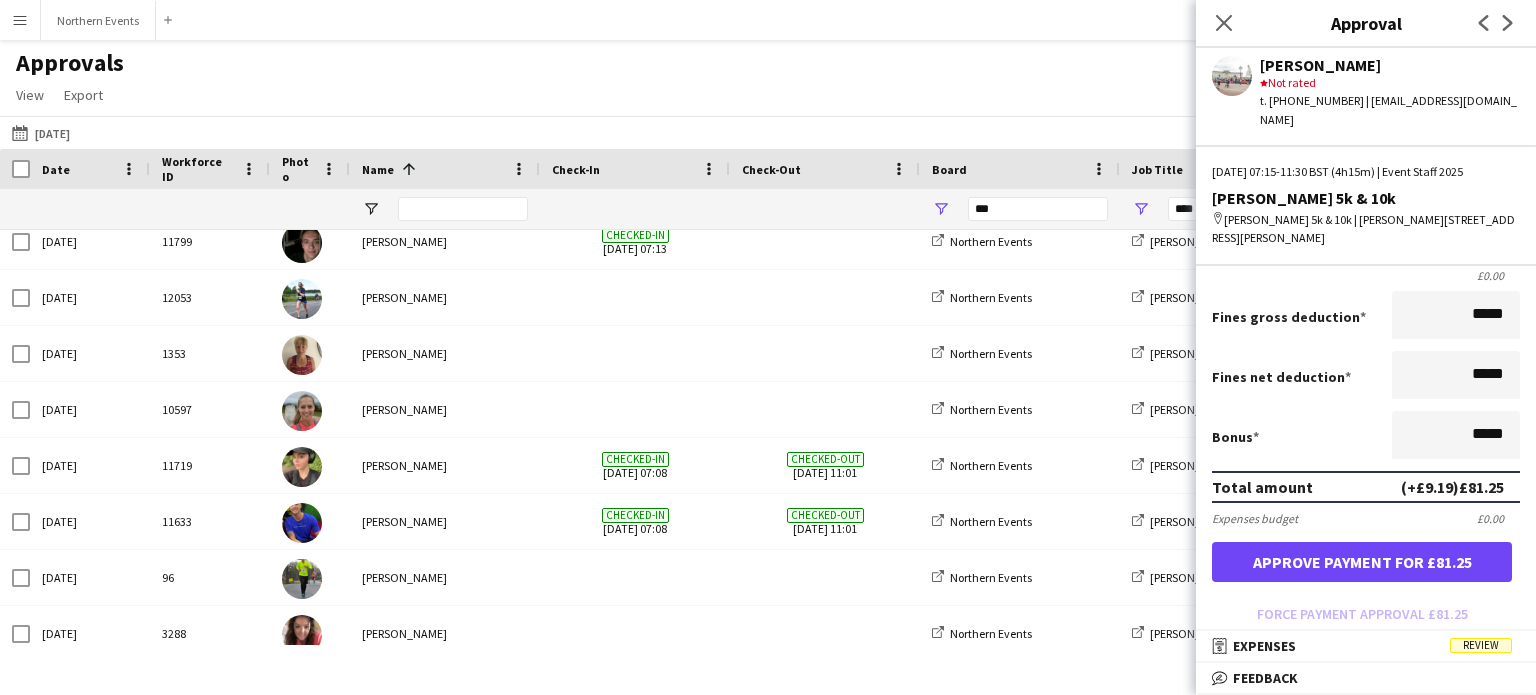 type on "******" 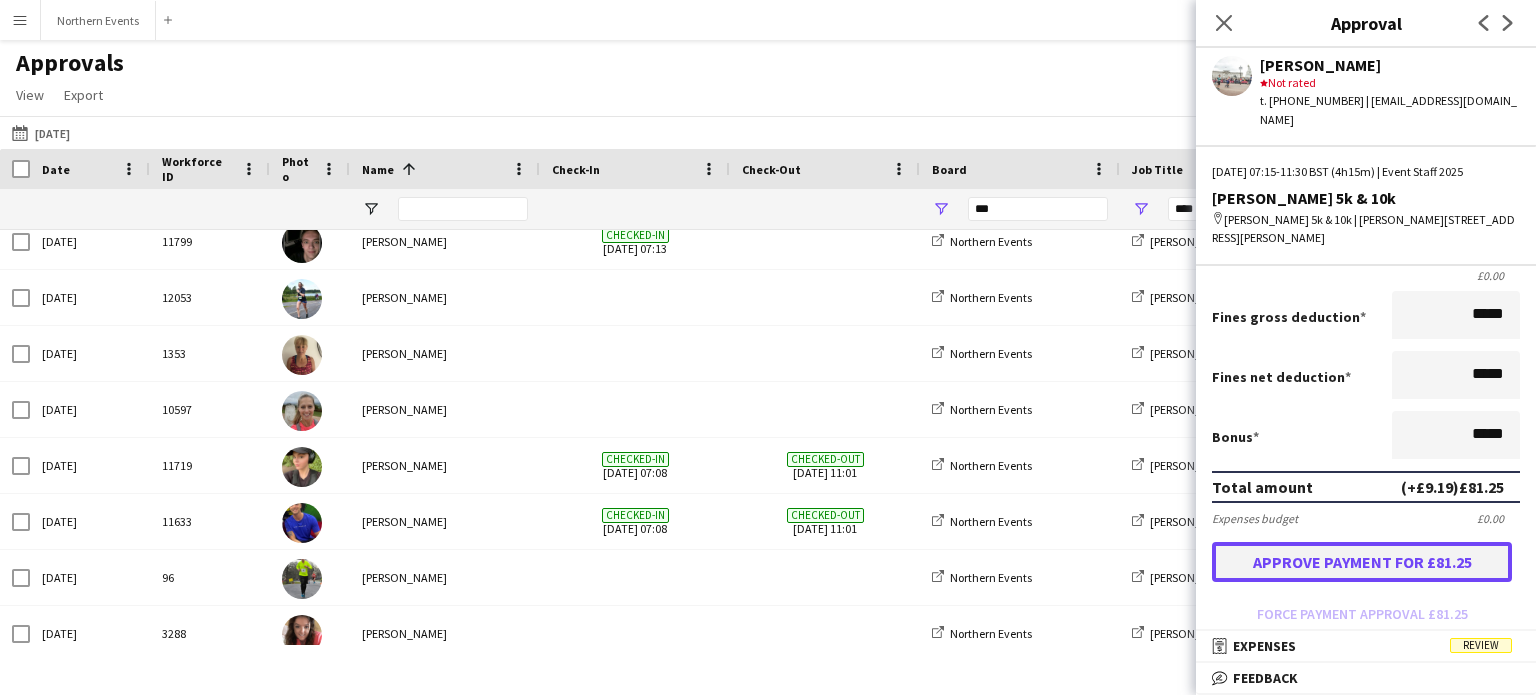 click on "Approve payment for £81.25" at bounding box center (1362, 562) 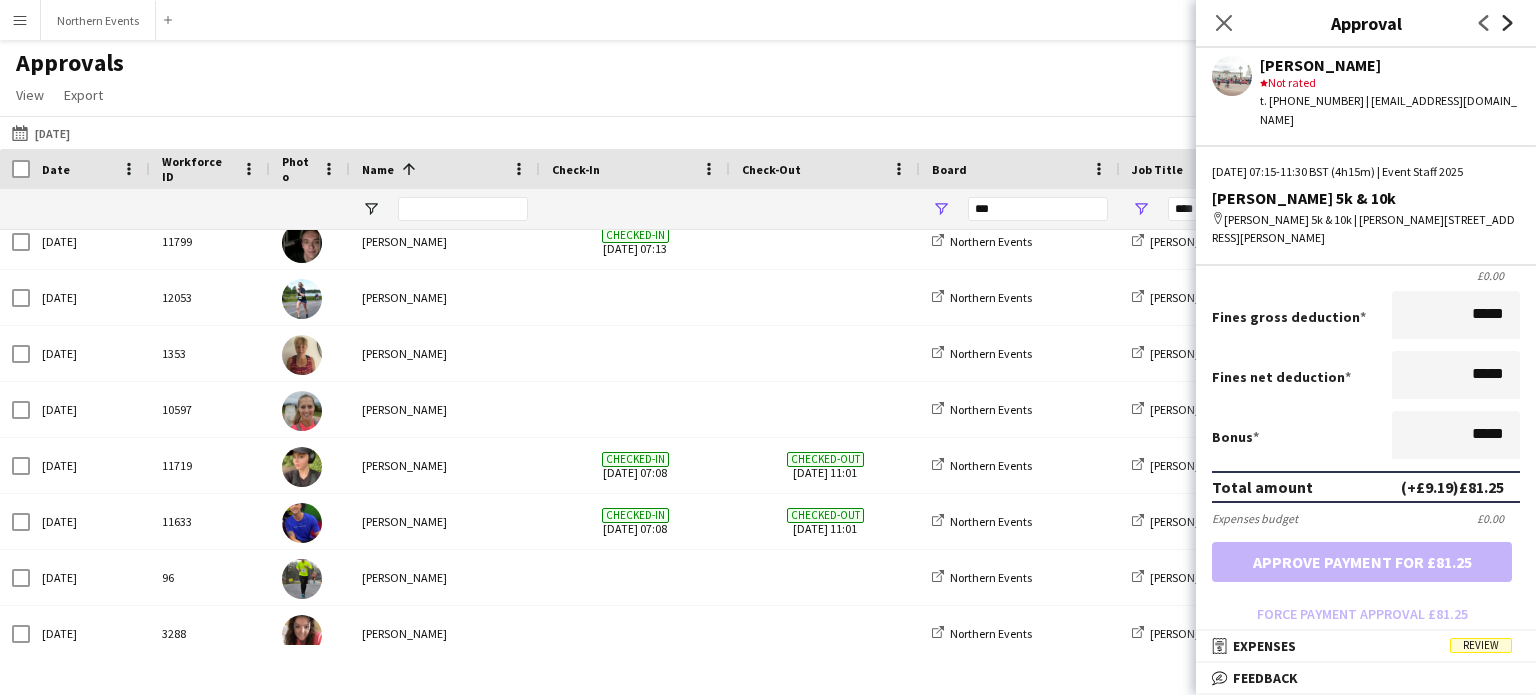 click on "Next" 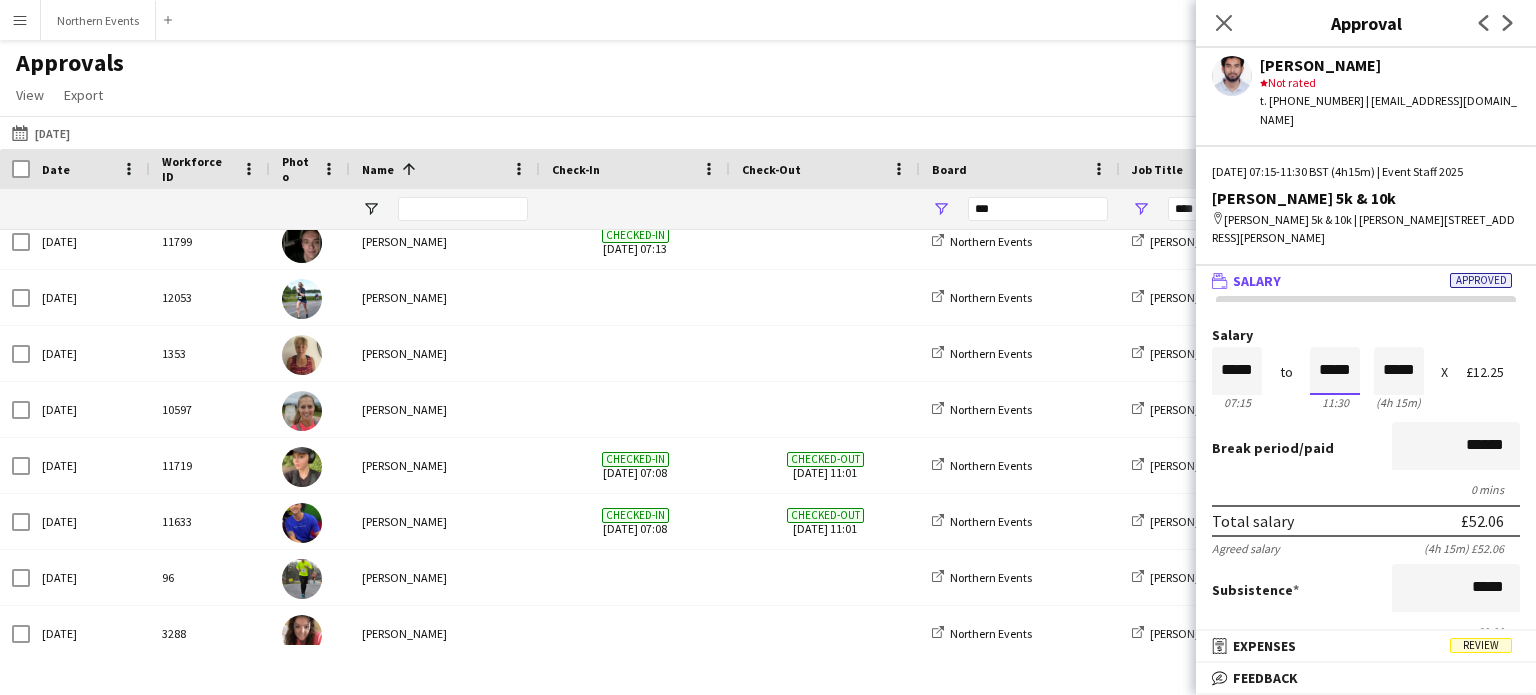 click on "*****" at bounding box center (1335, 371) 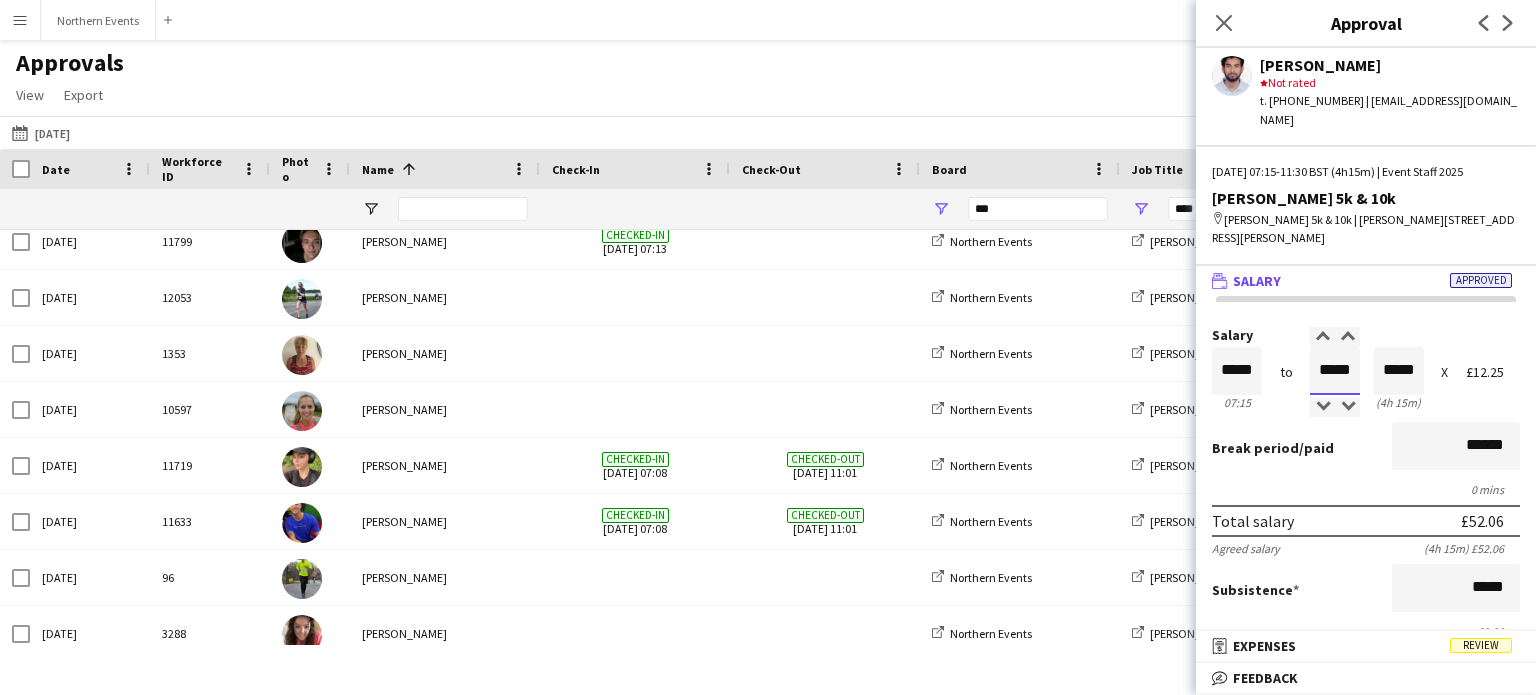 type on "*****" 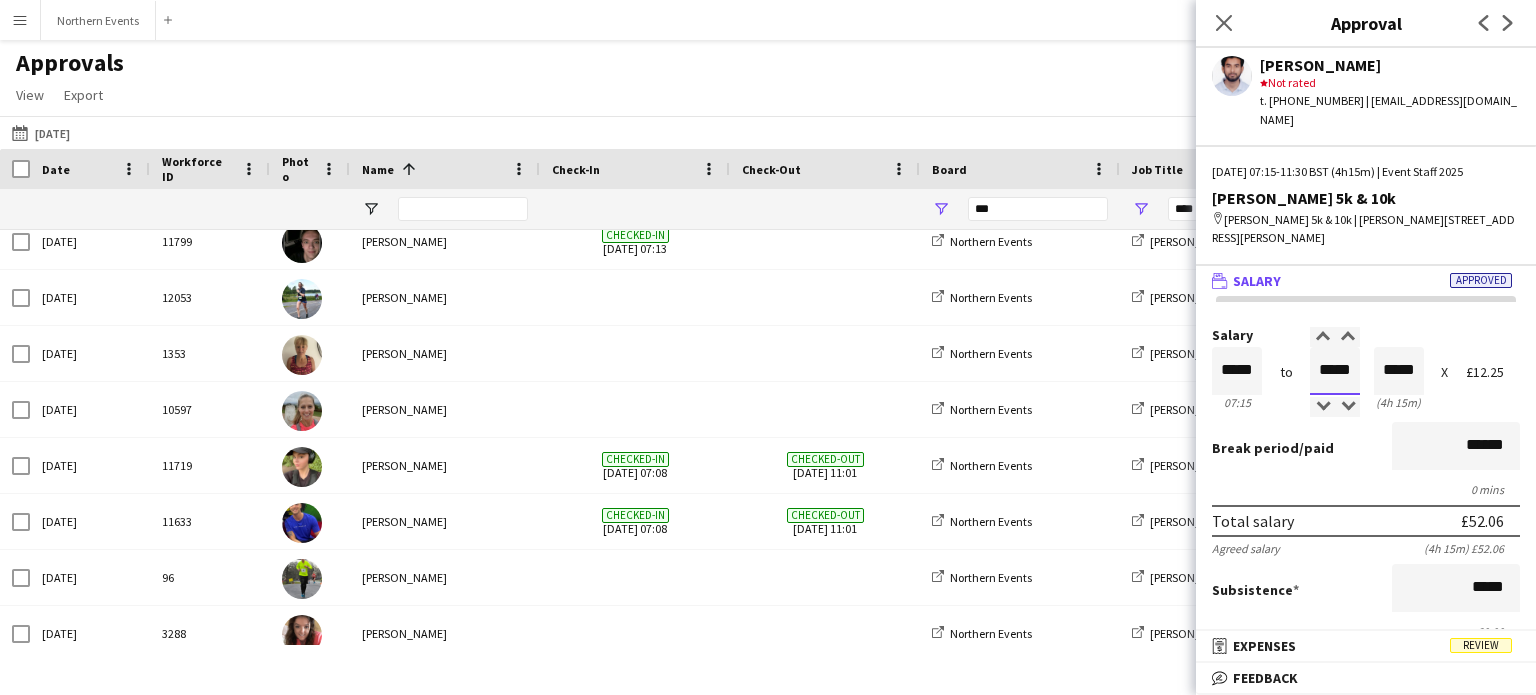 type on "*****" 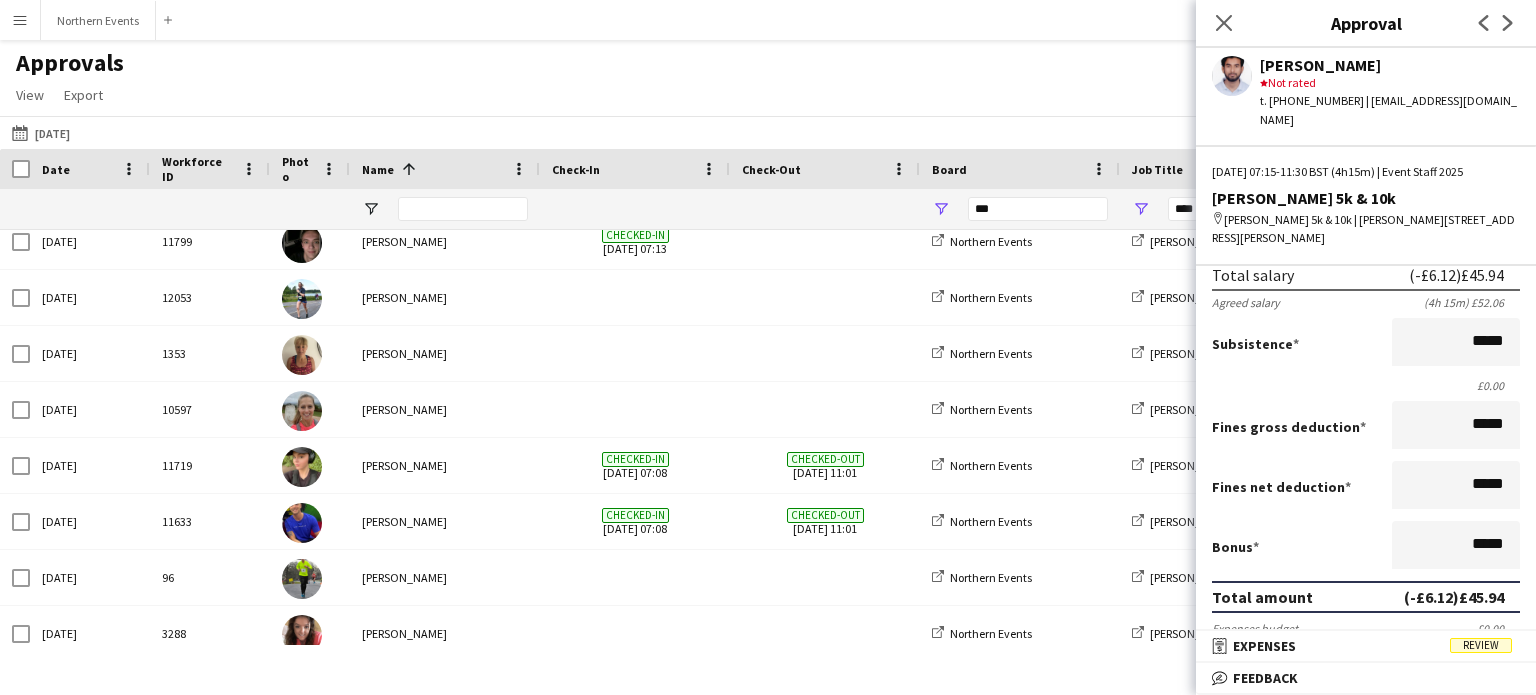 scroll, scrollTop: 160, scrollLeft: 0, axis: vertical 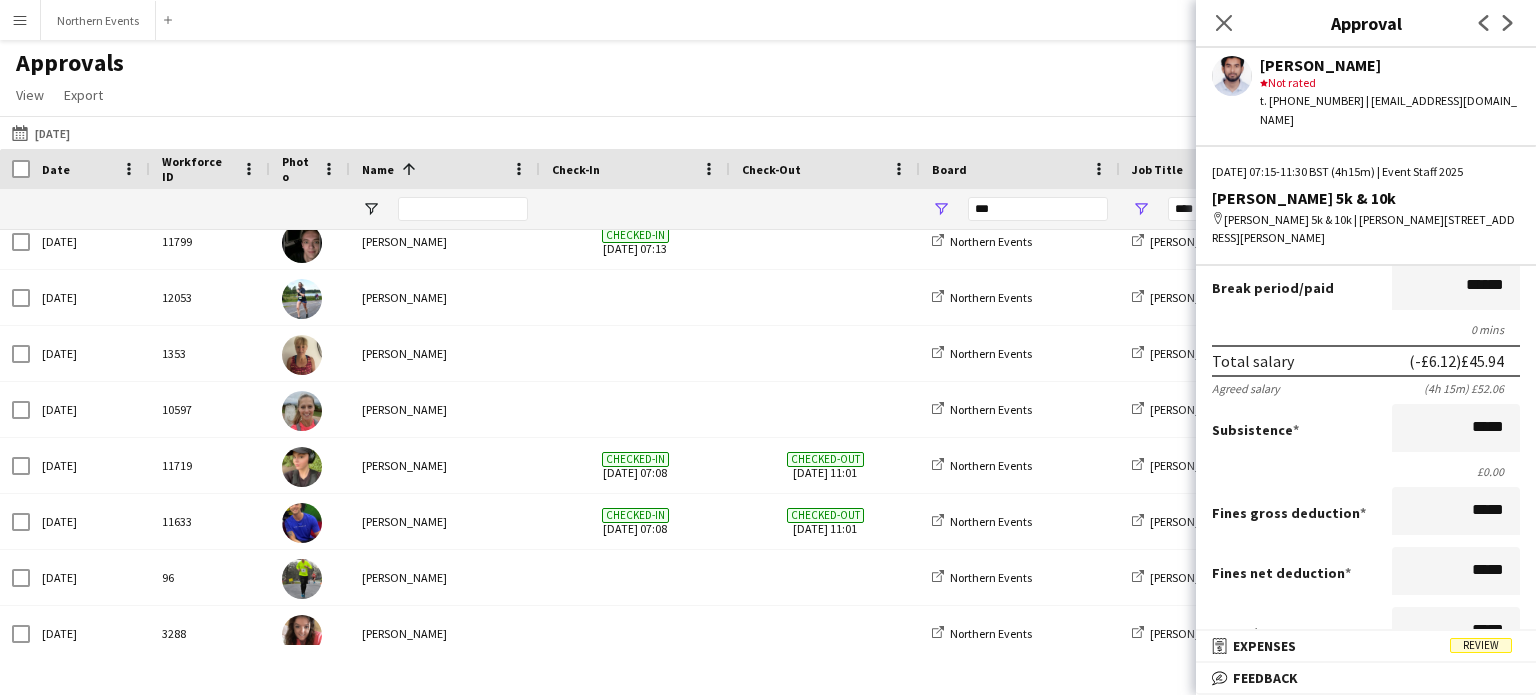 type on "*****" 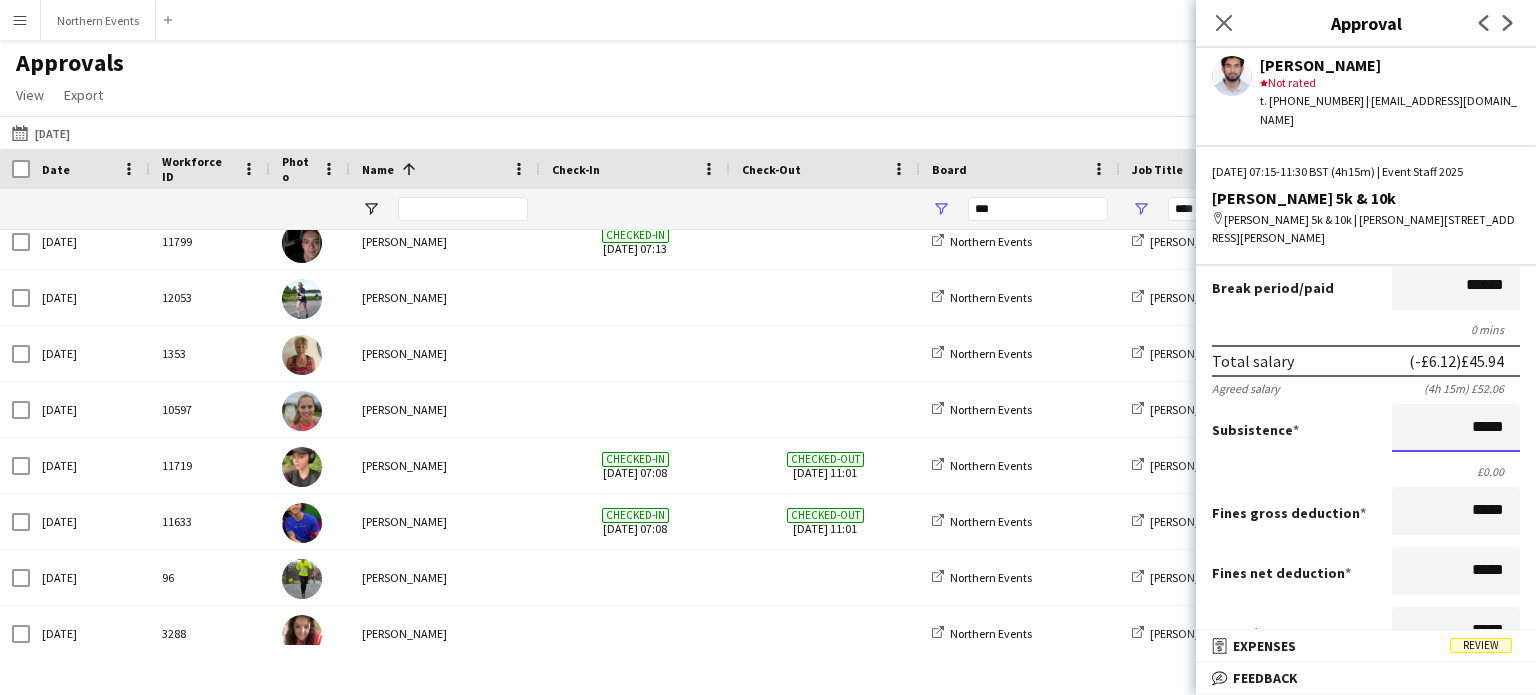 click on "*****" at bounding box center (1456, 428) 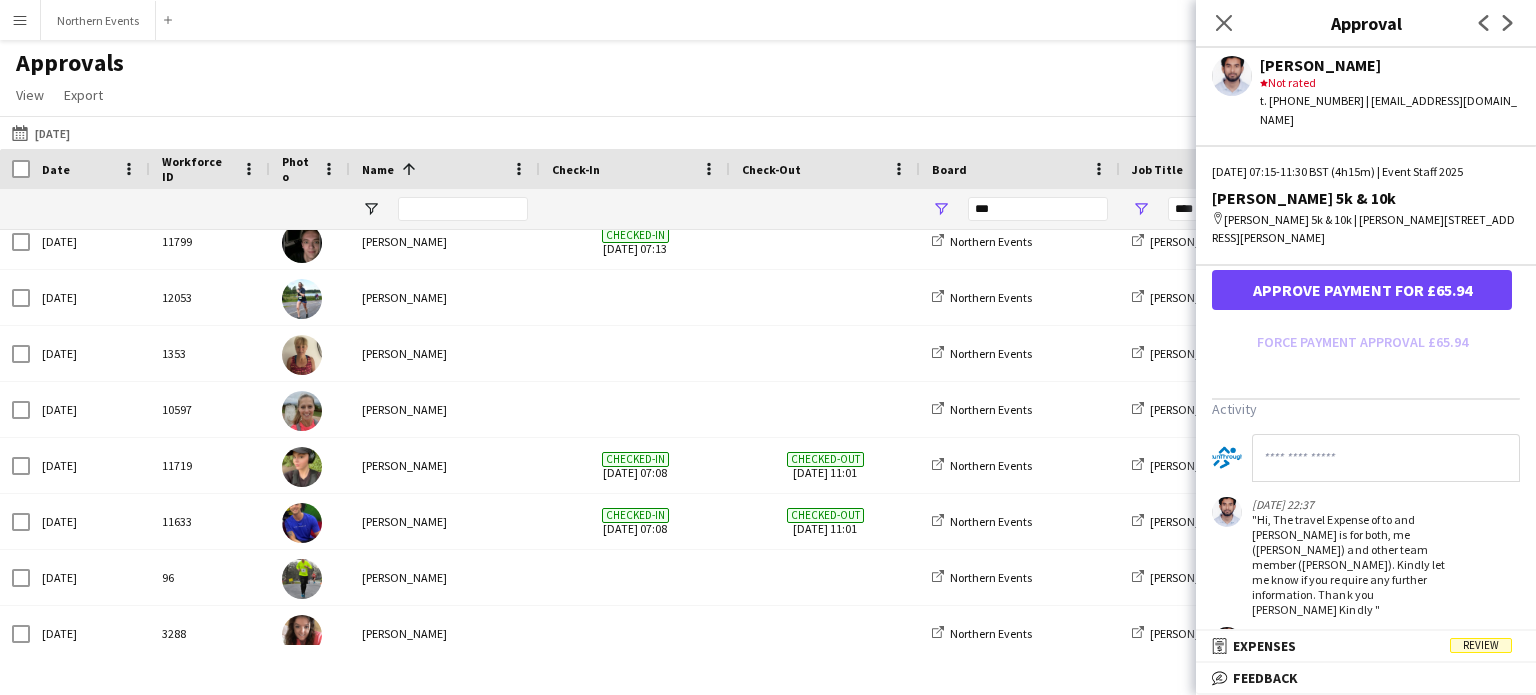 scroll, scrollTop: 660, scrollLeft: 0, axis: vertical 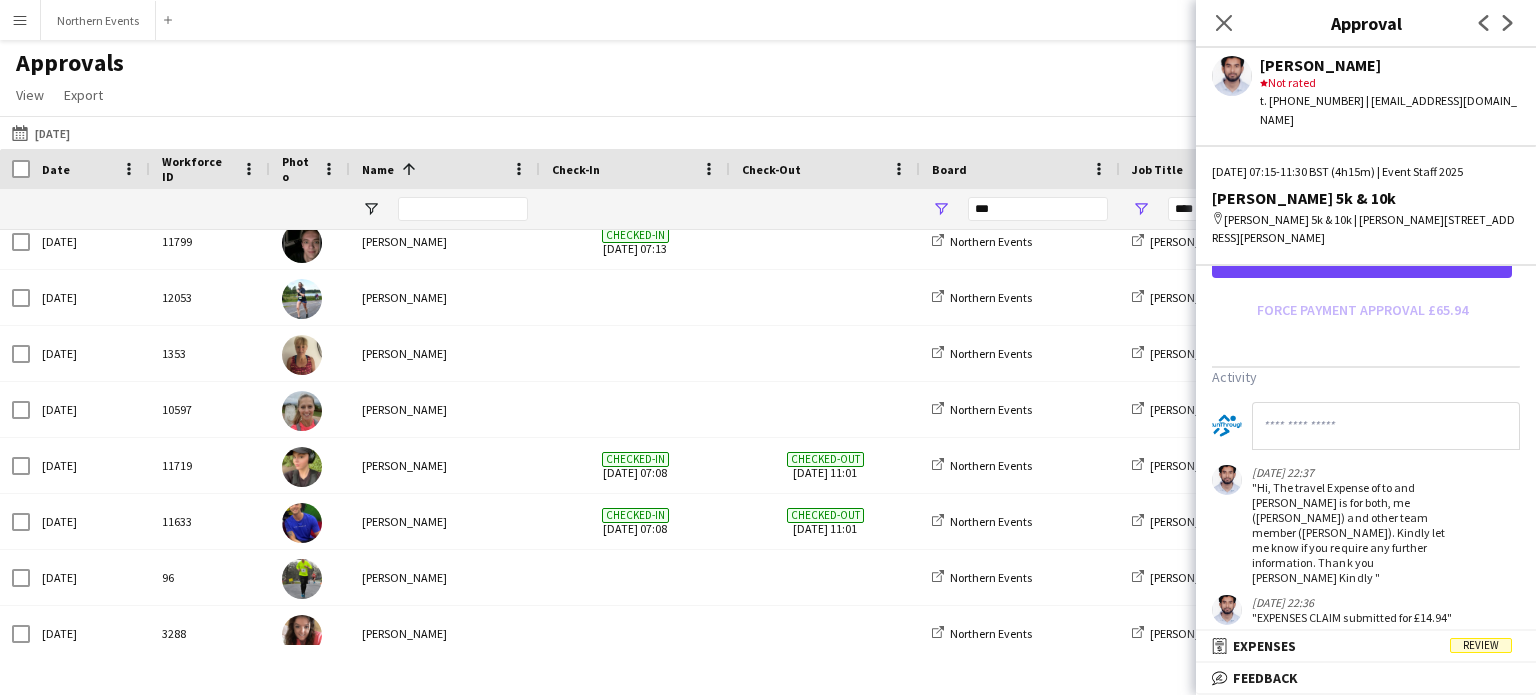 type on "******" 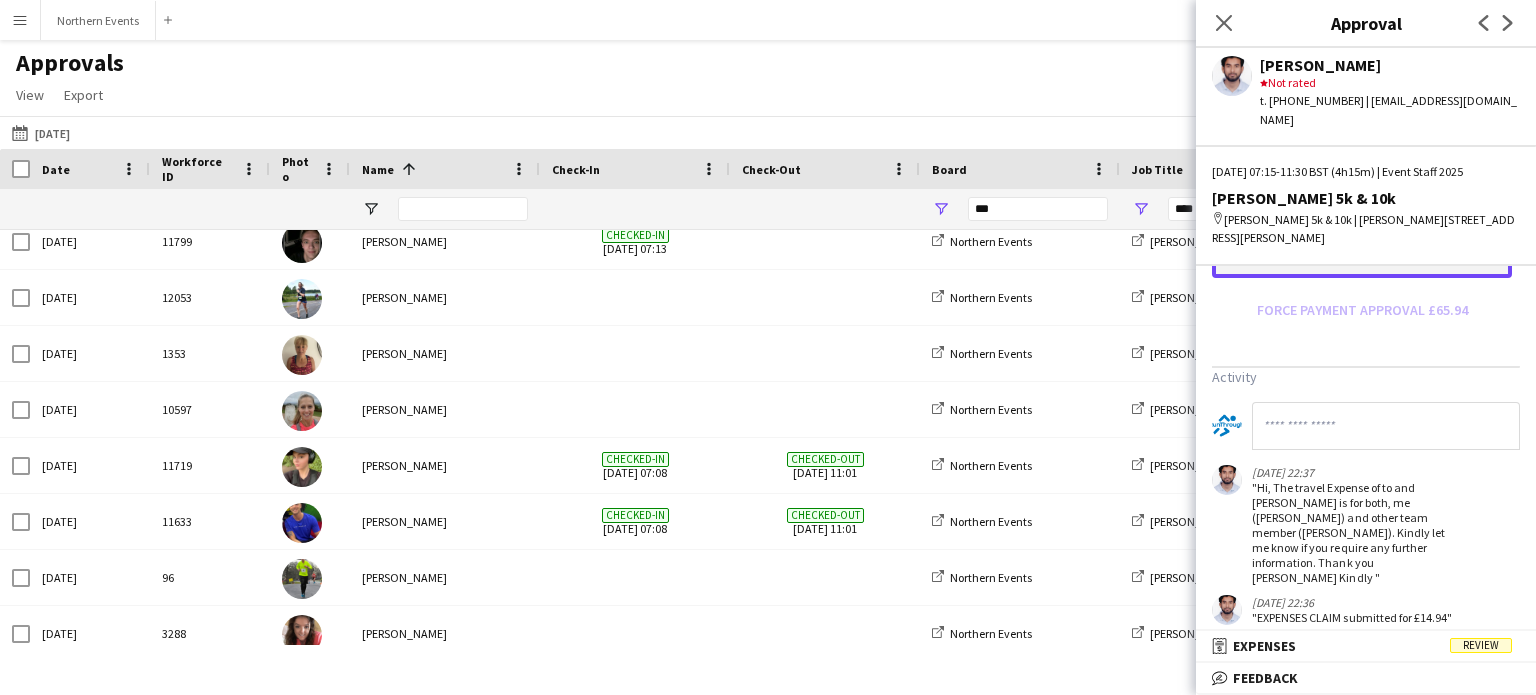 click on "Approve payment for £65.94" at bounding box center (1362, 258) 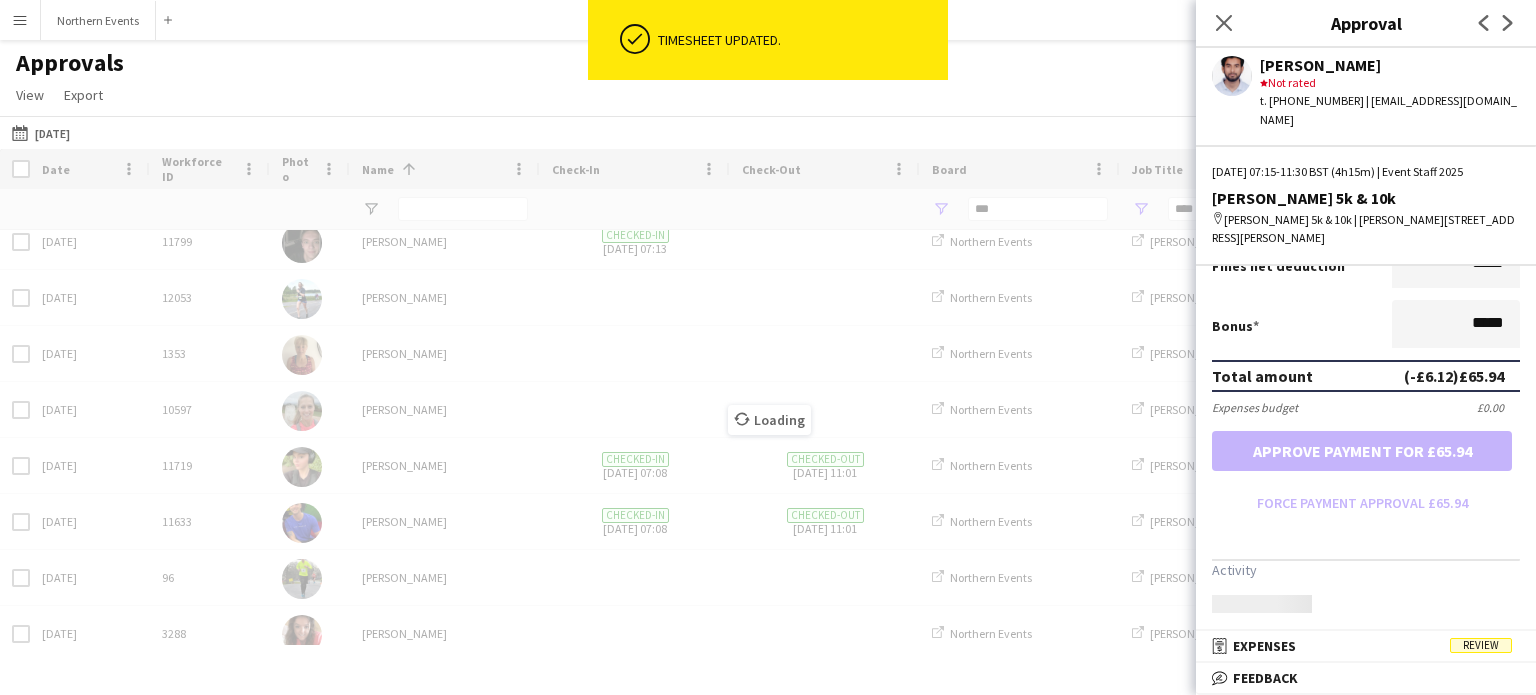 scroll, scrollTop: 445, scrollLeft: 0, axis: vertical 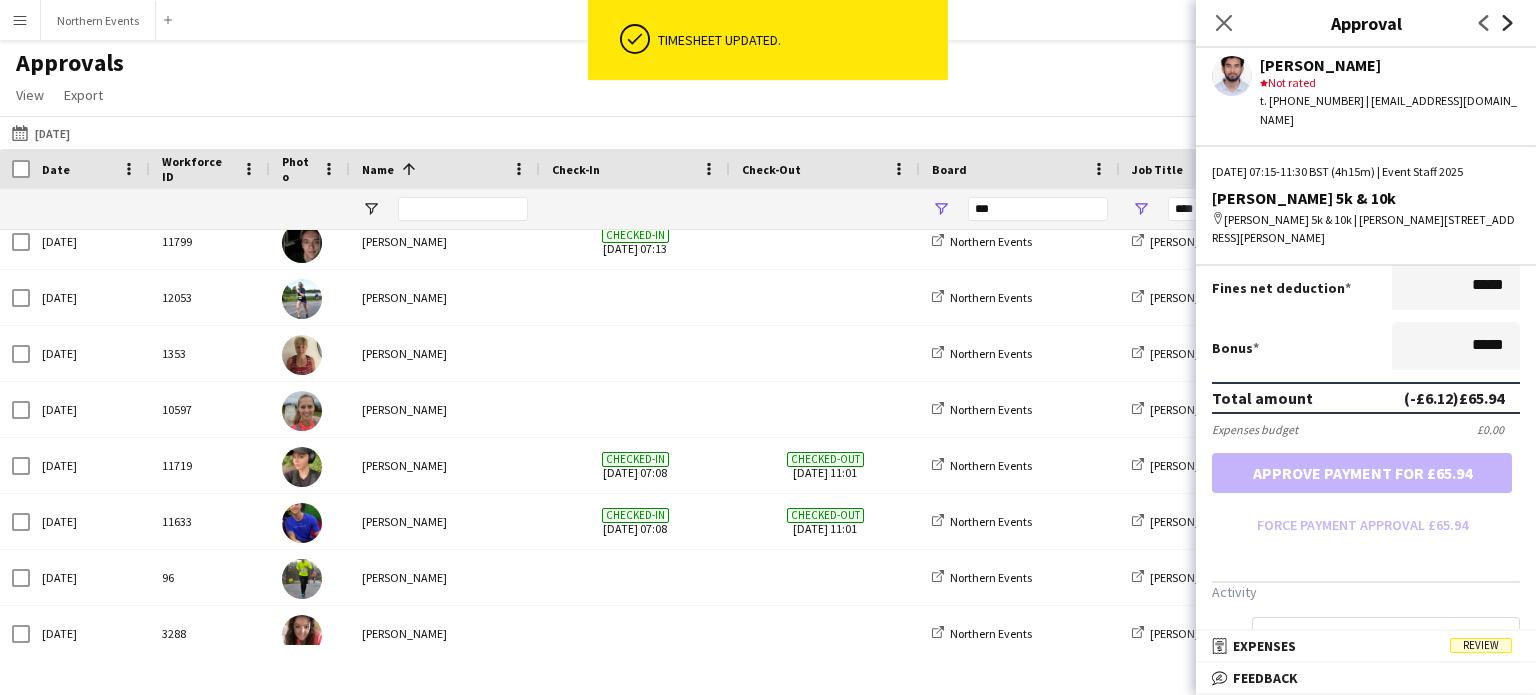 click on "Next" 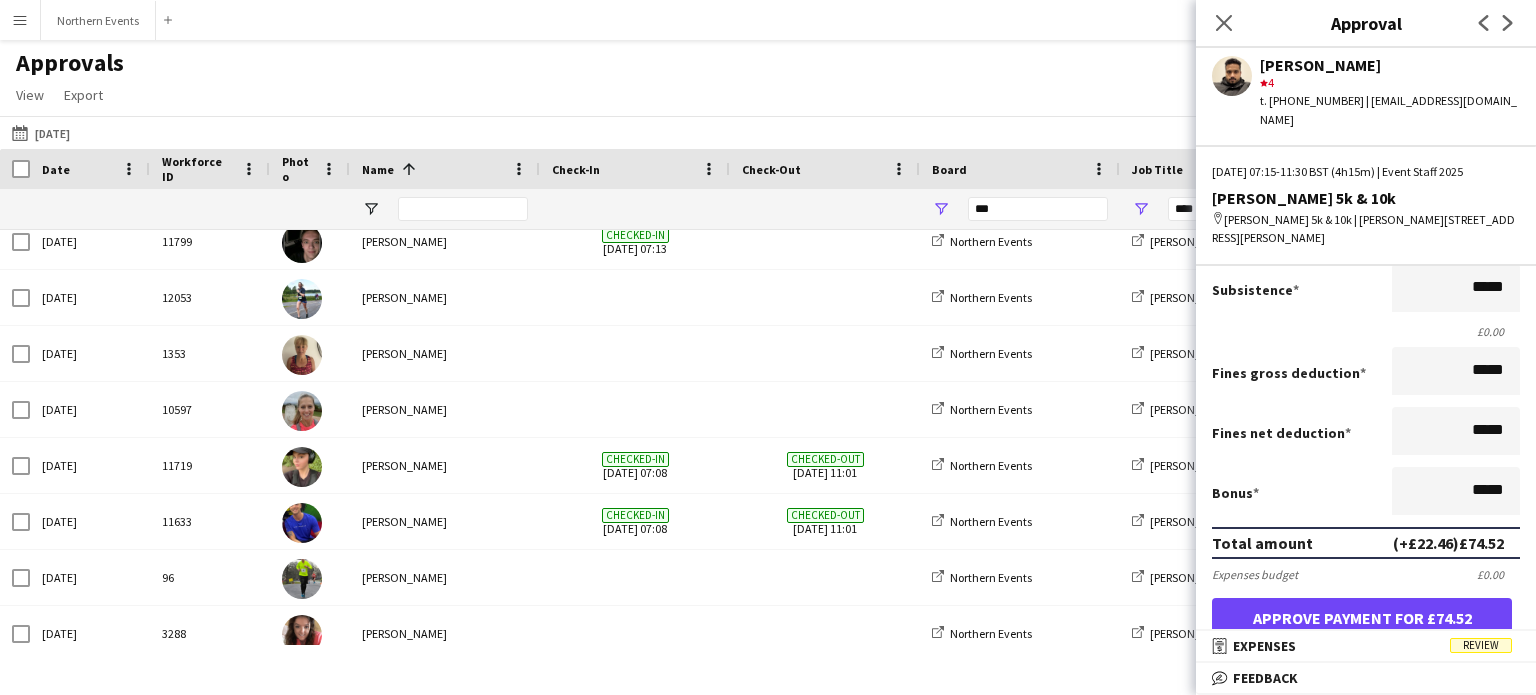 scroll, scrollTop: 200, scrollLeft: 0, axis: vertical 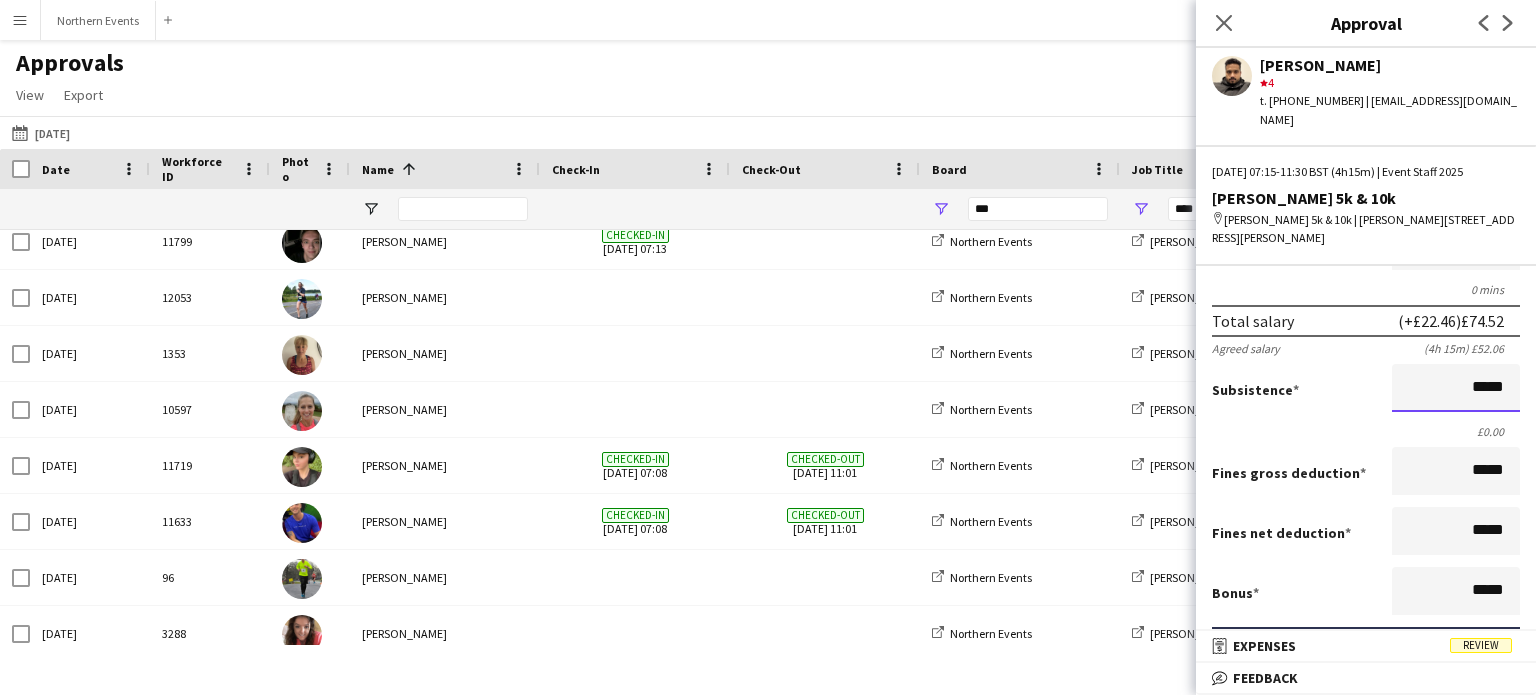 click on "*****" at bounding box center (1456, 388) 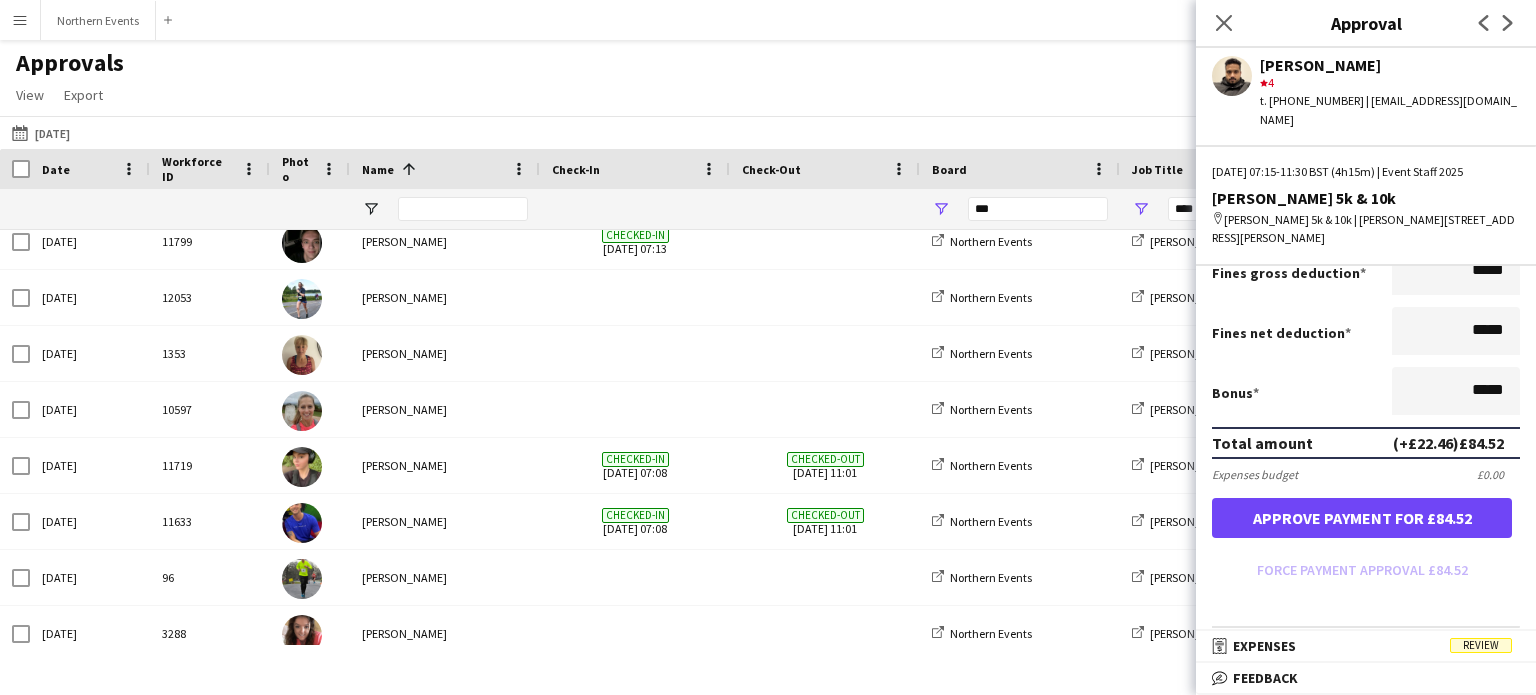 scroll, scrollTop: 600, scrollLeft: 0, axis: vertical 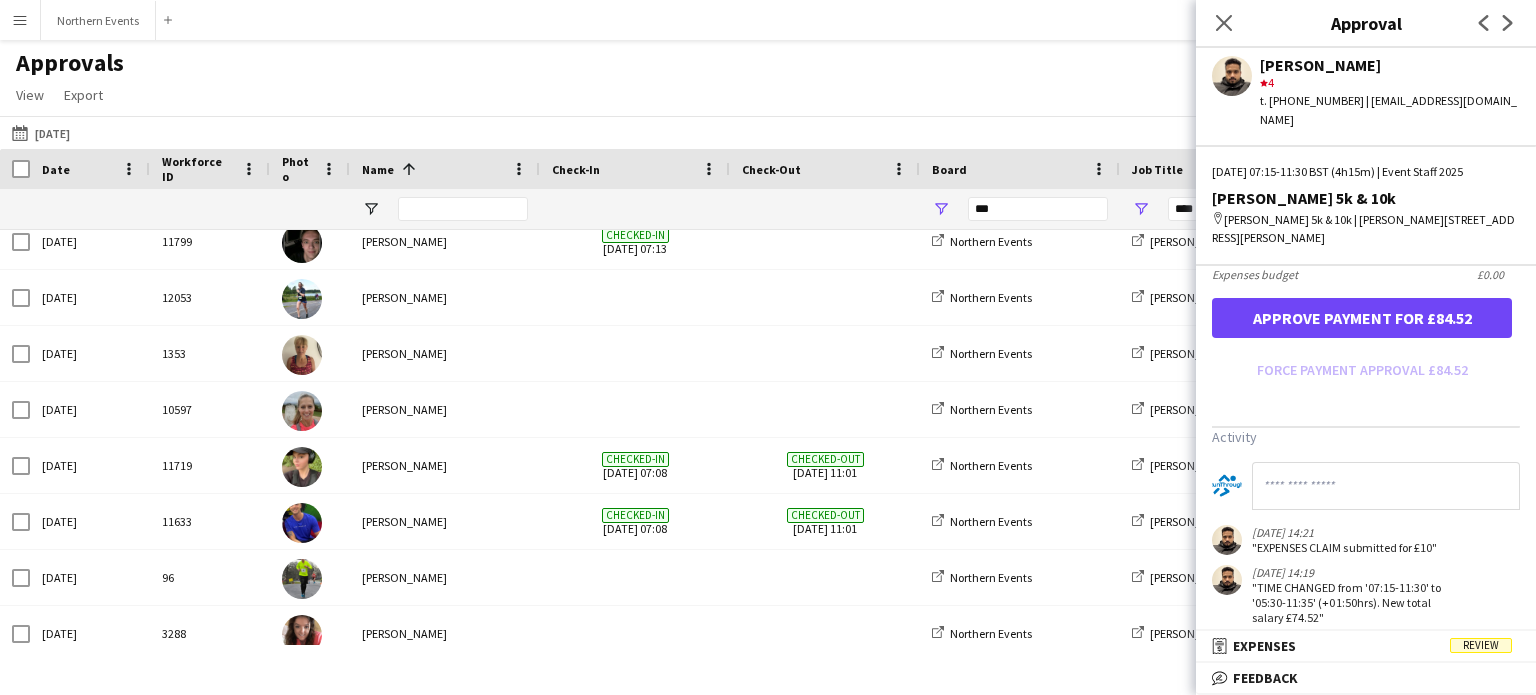 type on "******" 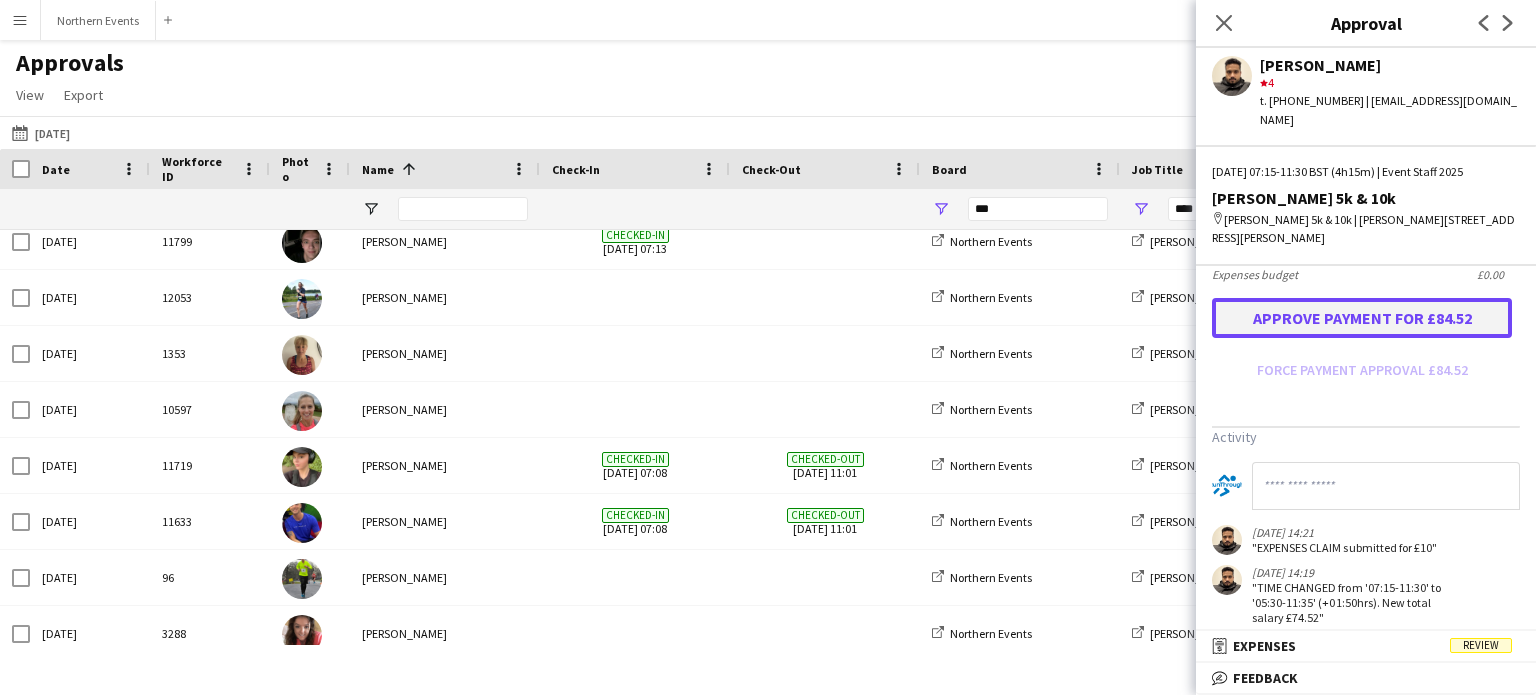 click on "Approve payment for £84.52" at bounding box center [1362, 318] 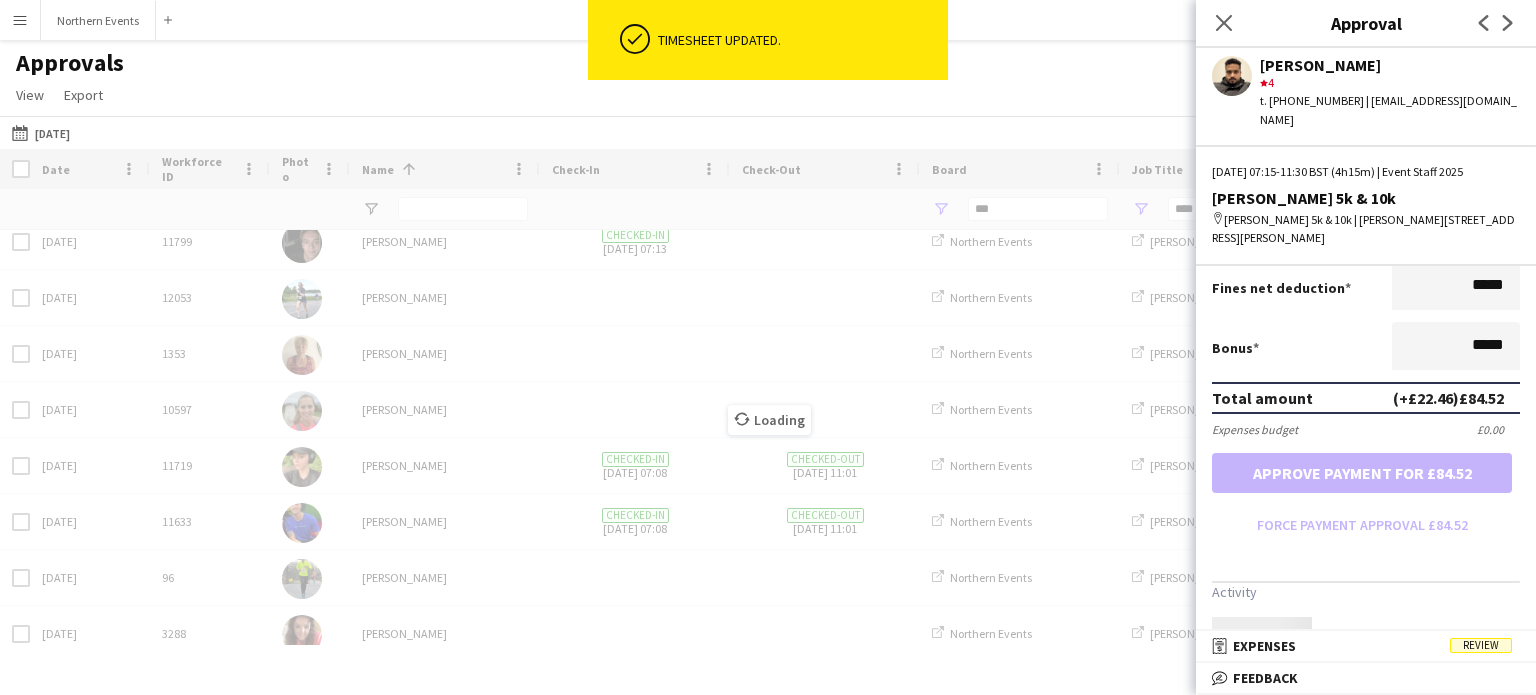 scroll, scrollTop: 600, scrollLeft: 0, axis: vertical 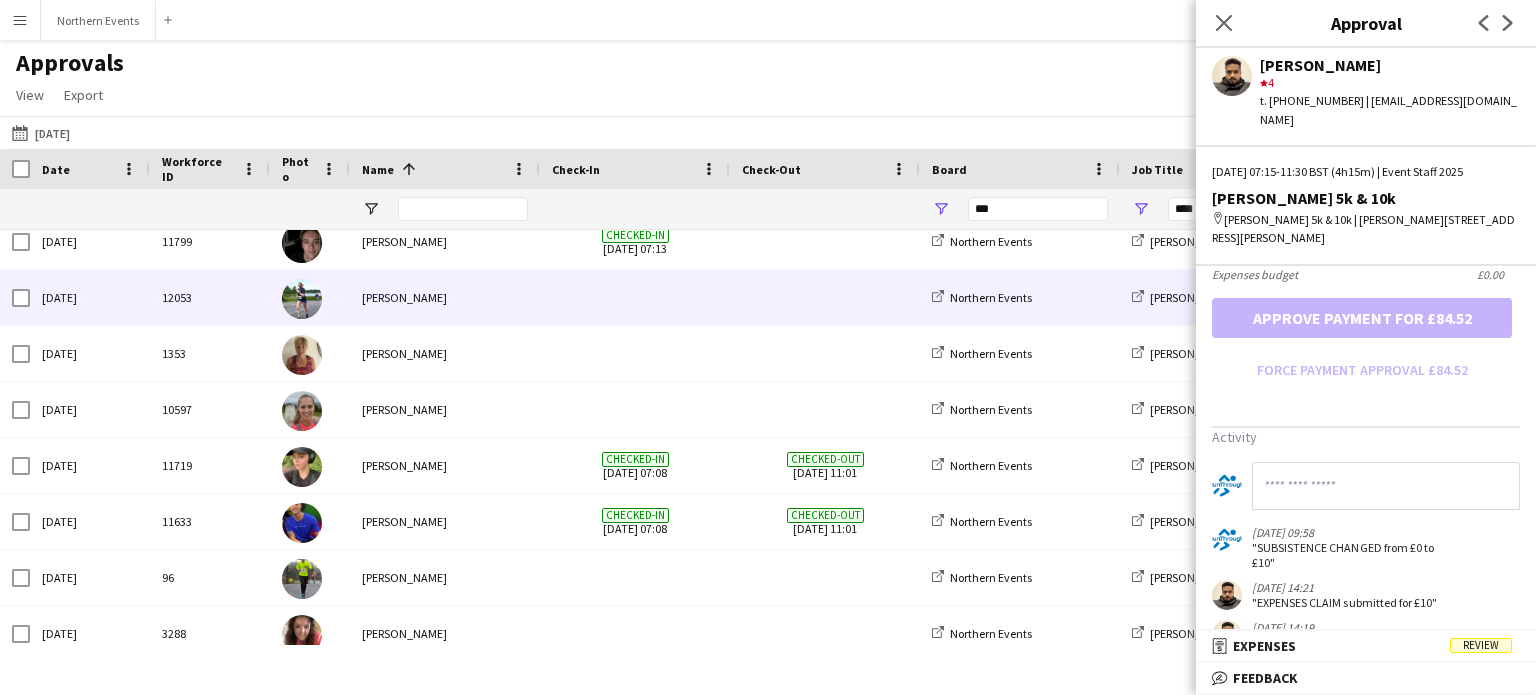 click on "[PERSON_NAME]" at bounding box center (445, 297) 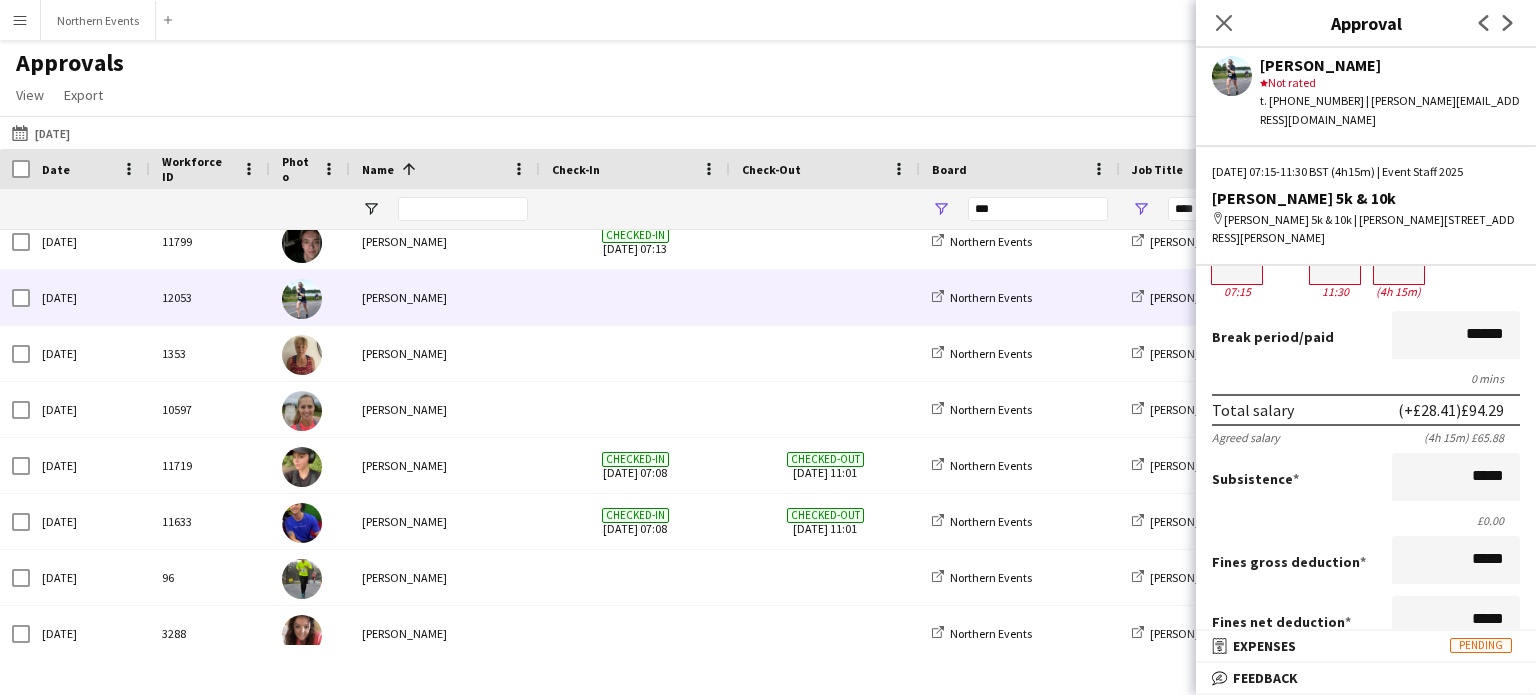 scroll, scrollTop: 300, scrollLeft: 0, axis: vertical 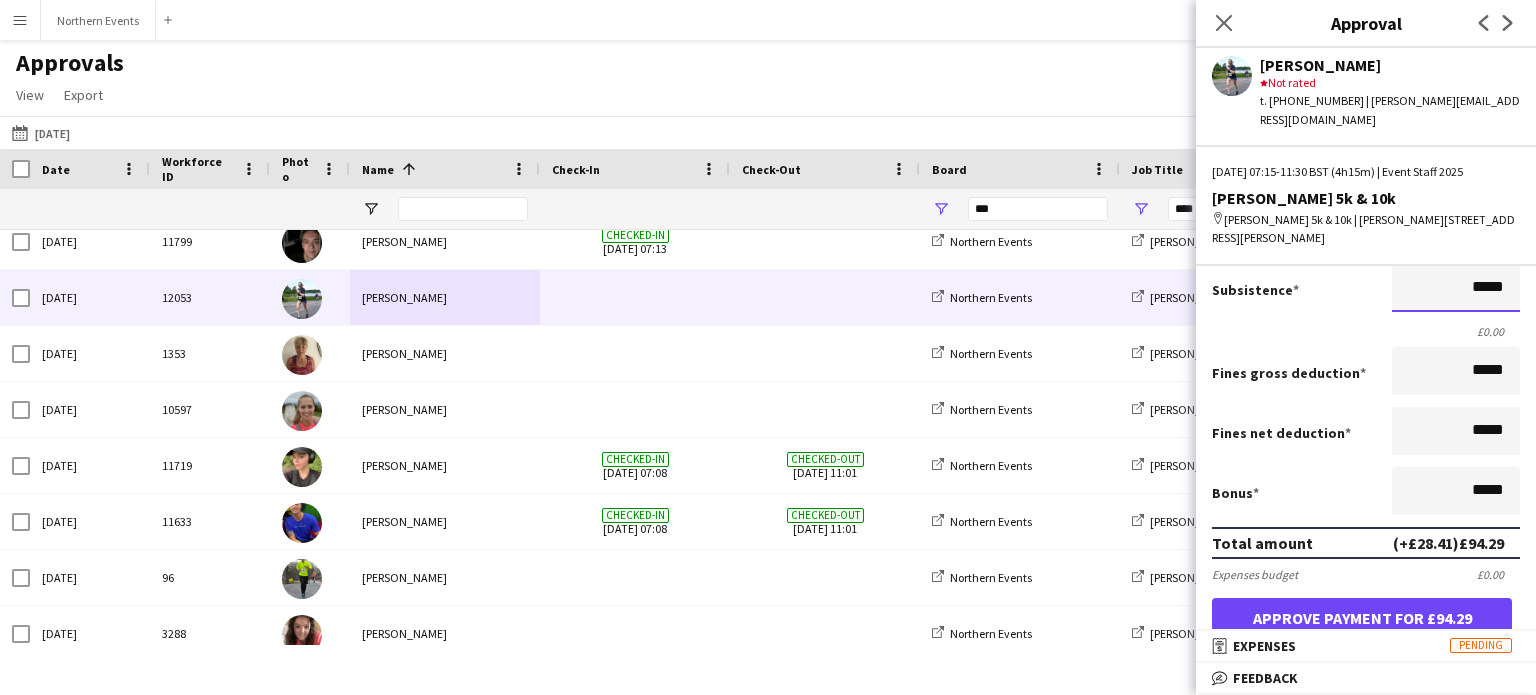 drag, startPoint x: 1460, startPoint y: 271, endPoint x: 1535, endPoint y: 271, distance: 75 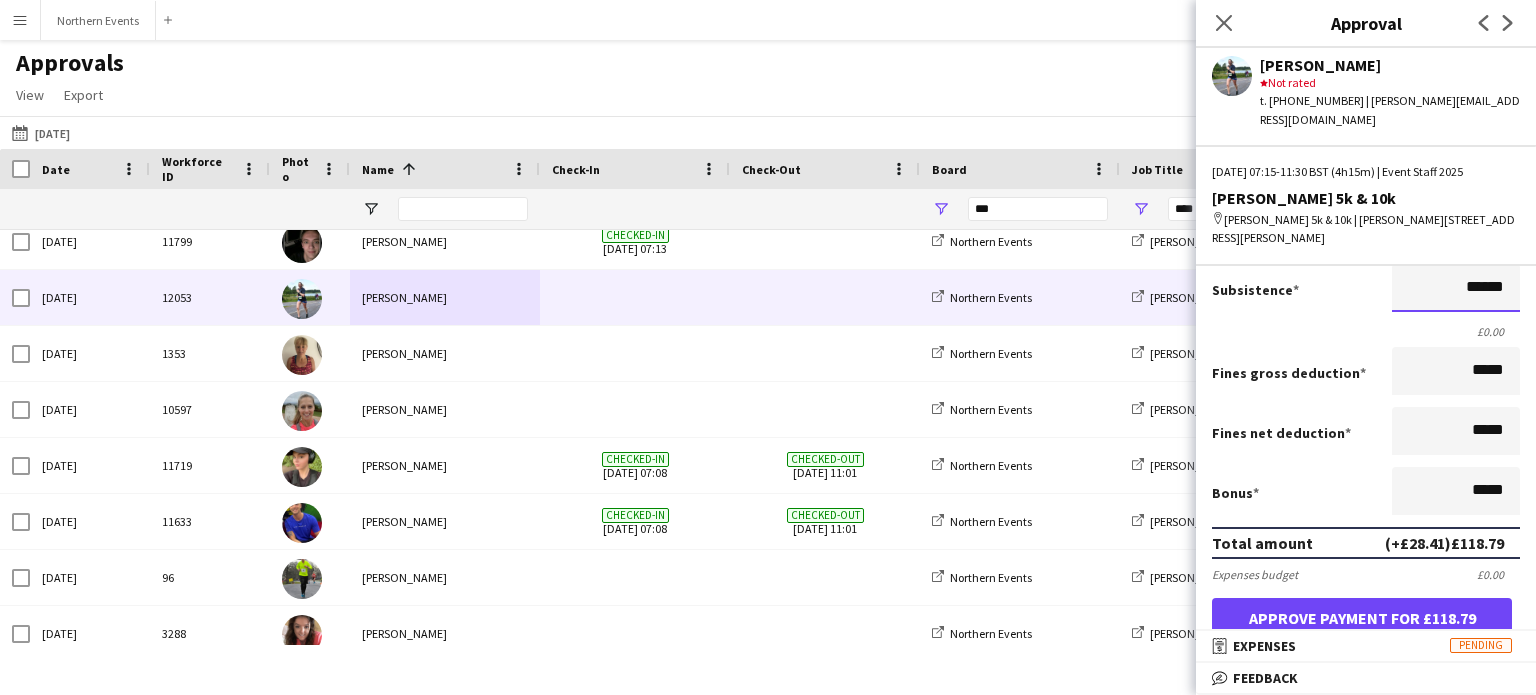 type on "******" 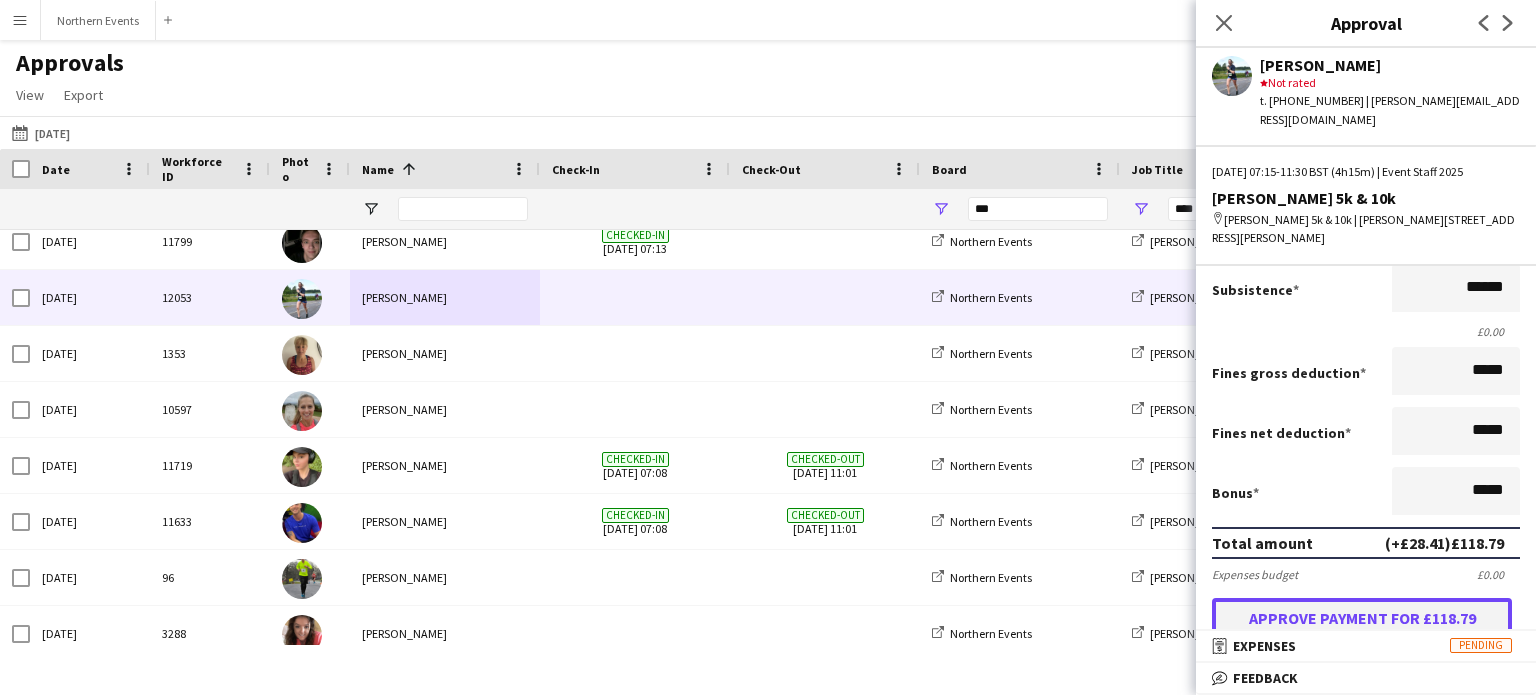 click on "Approve payment for £118.79" at bounding box center [1362, 618] 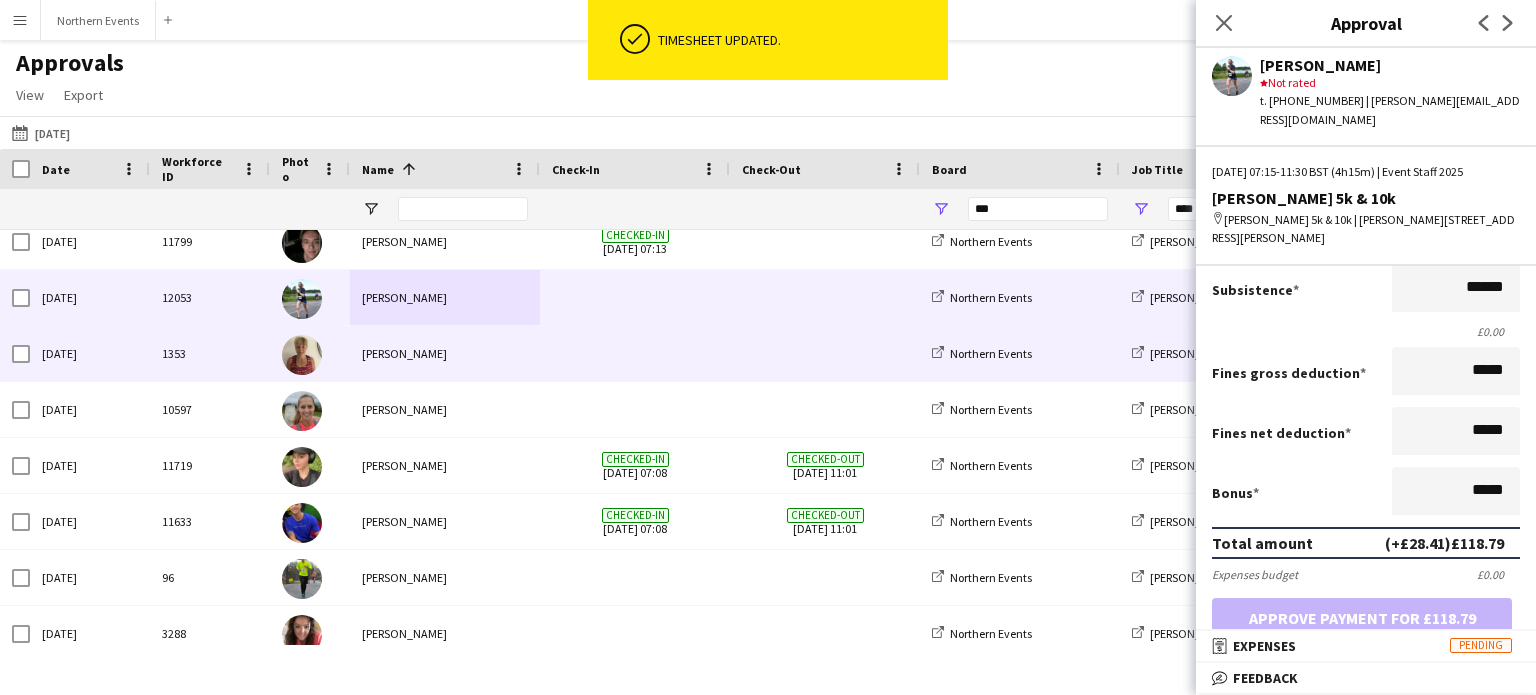 scroll, scrollTop: 727, scrollLeft: 0, axis: vertical 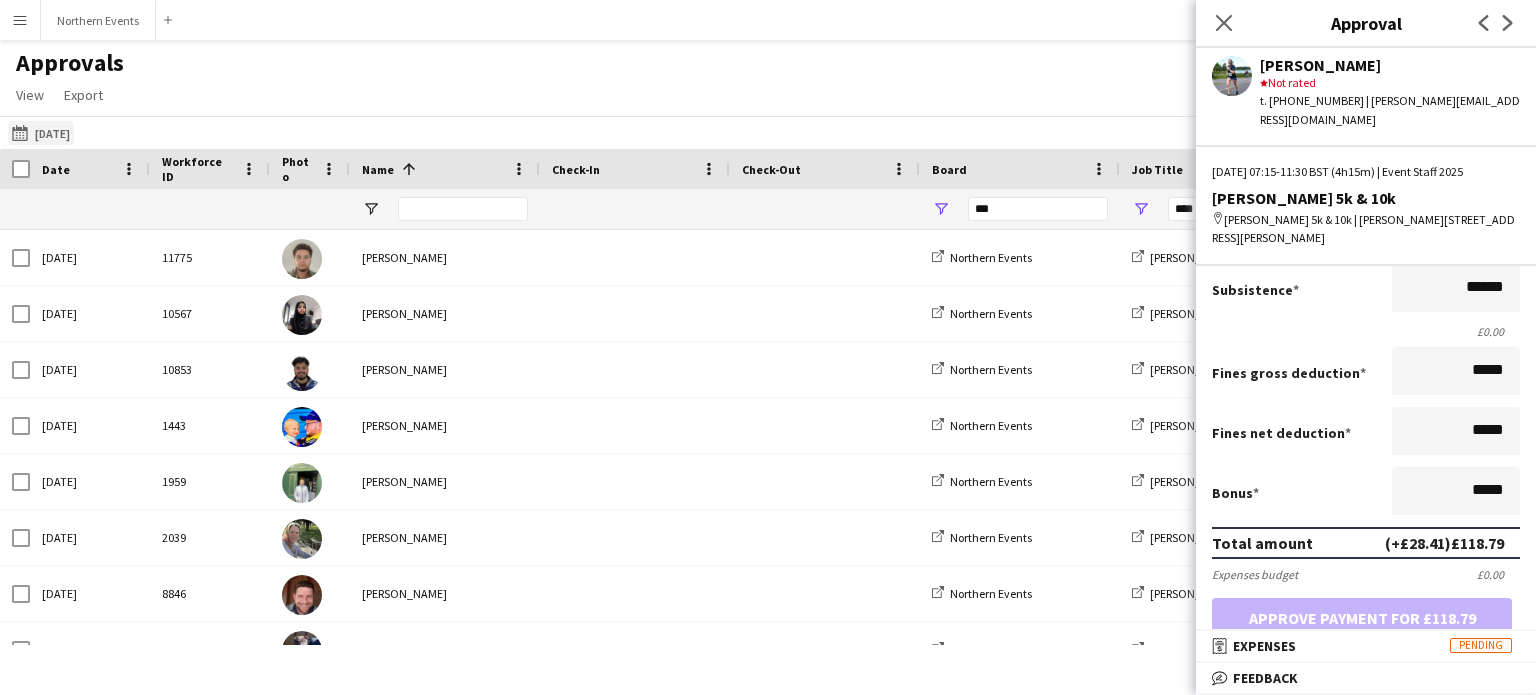 click on "This Month
[DATE]" 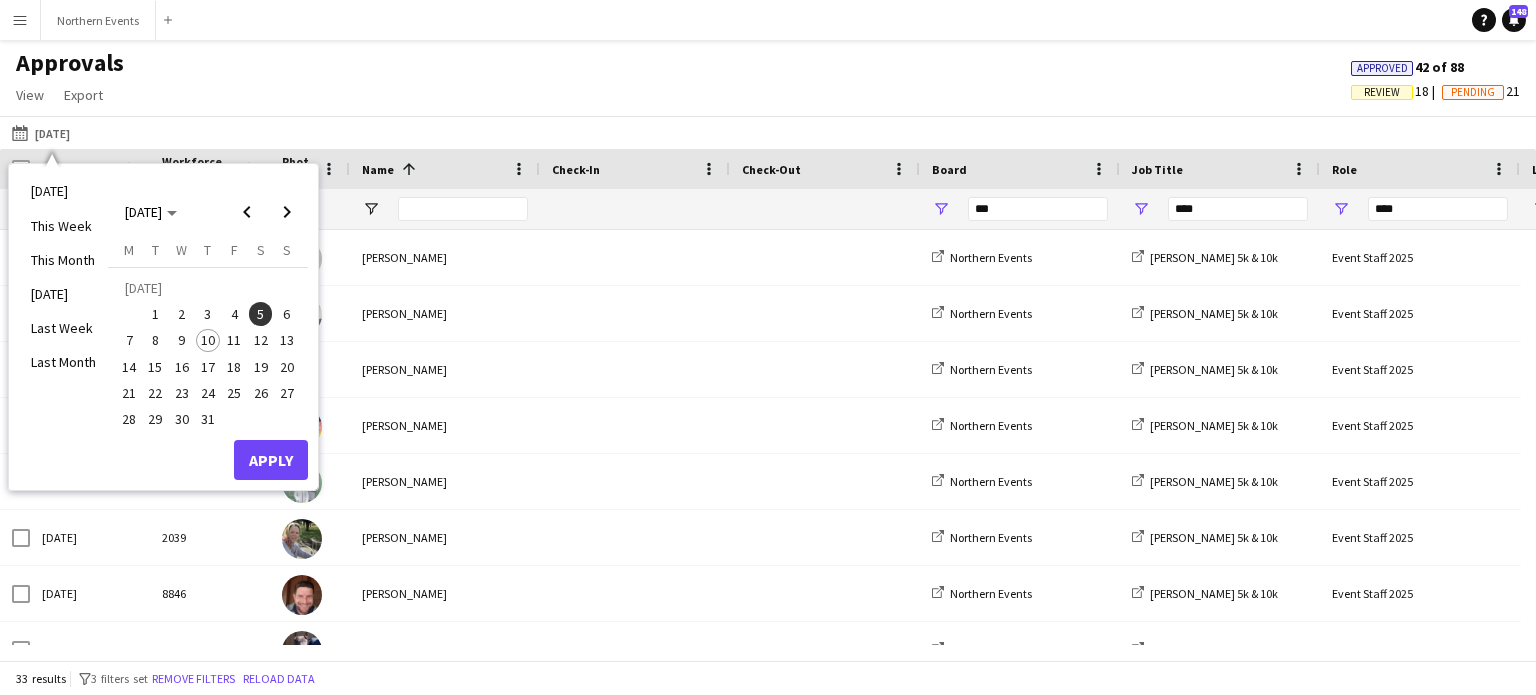 click on "6" at bounding box center (287, 314) 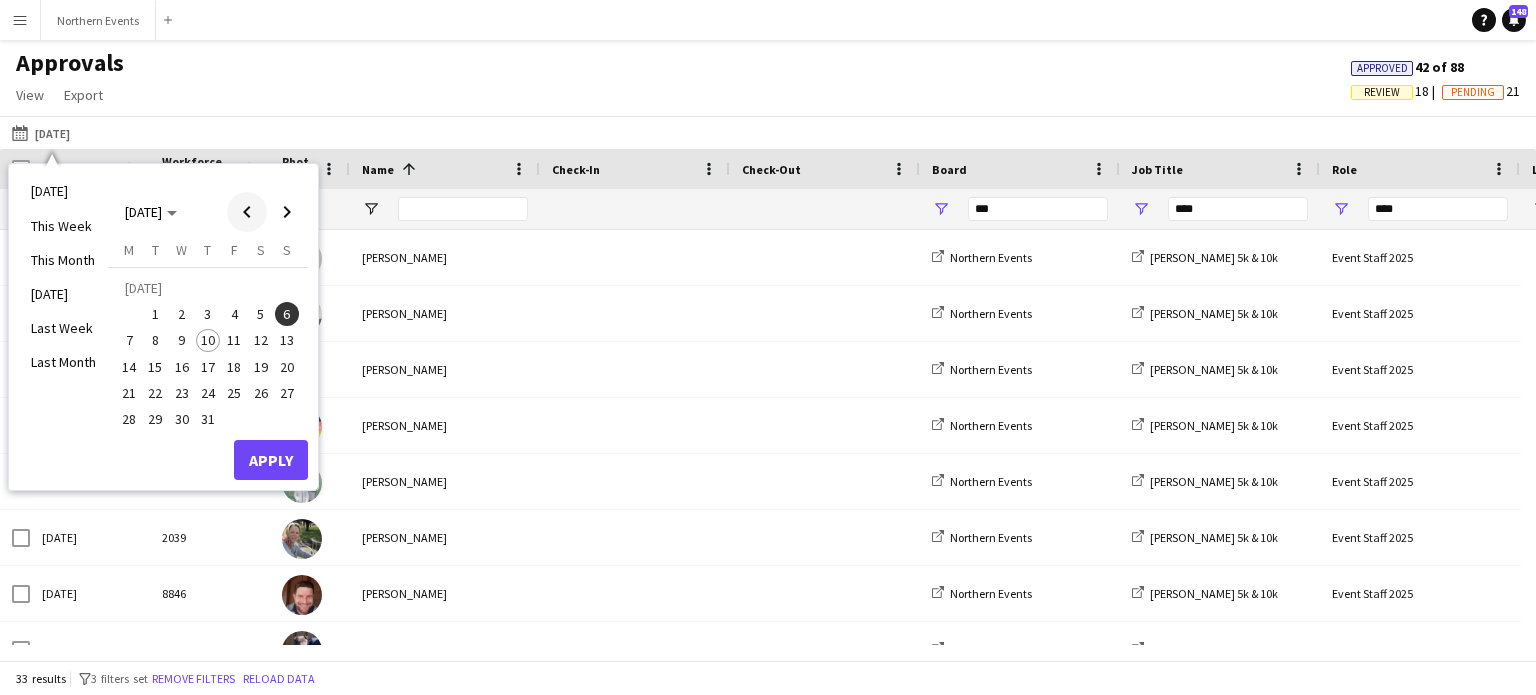 click at bounding box center (247, 212) 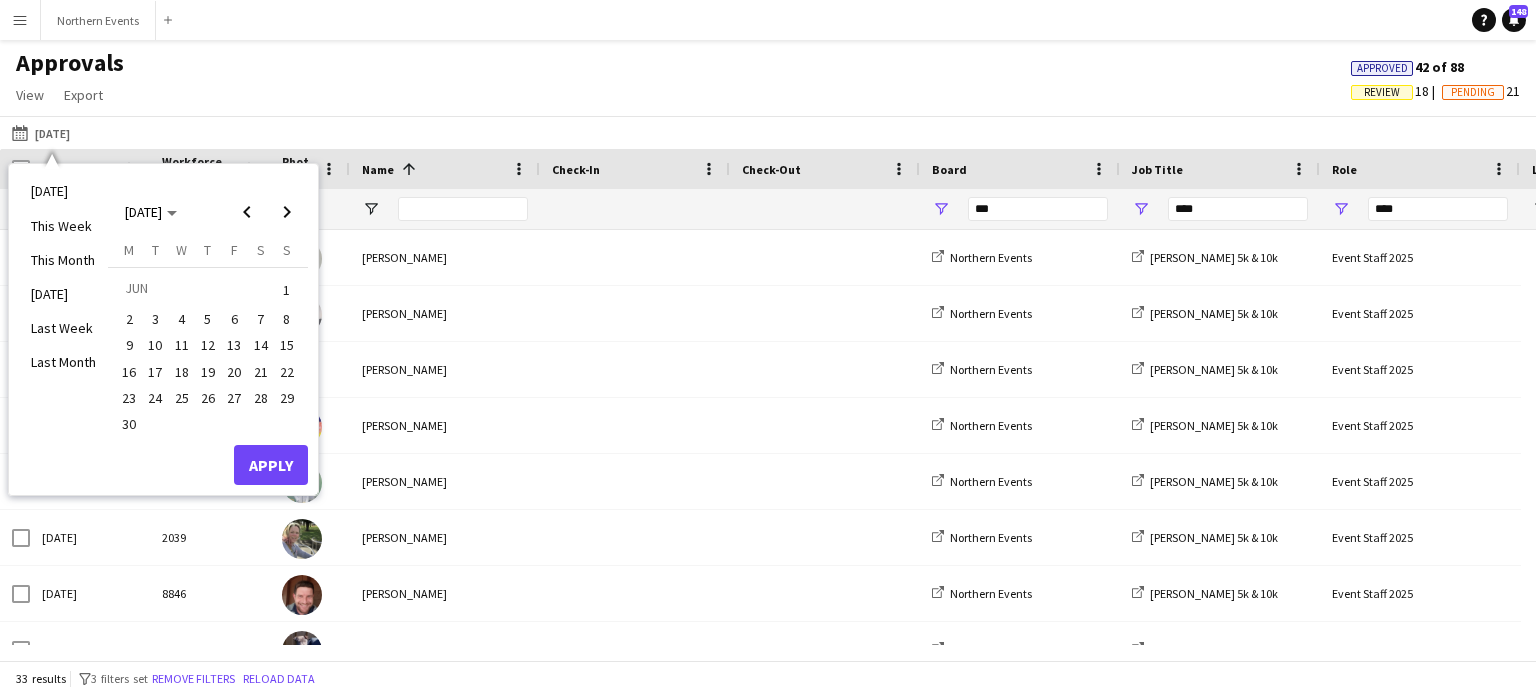 click on "29" at bounding box center (287, 398) 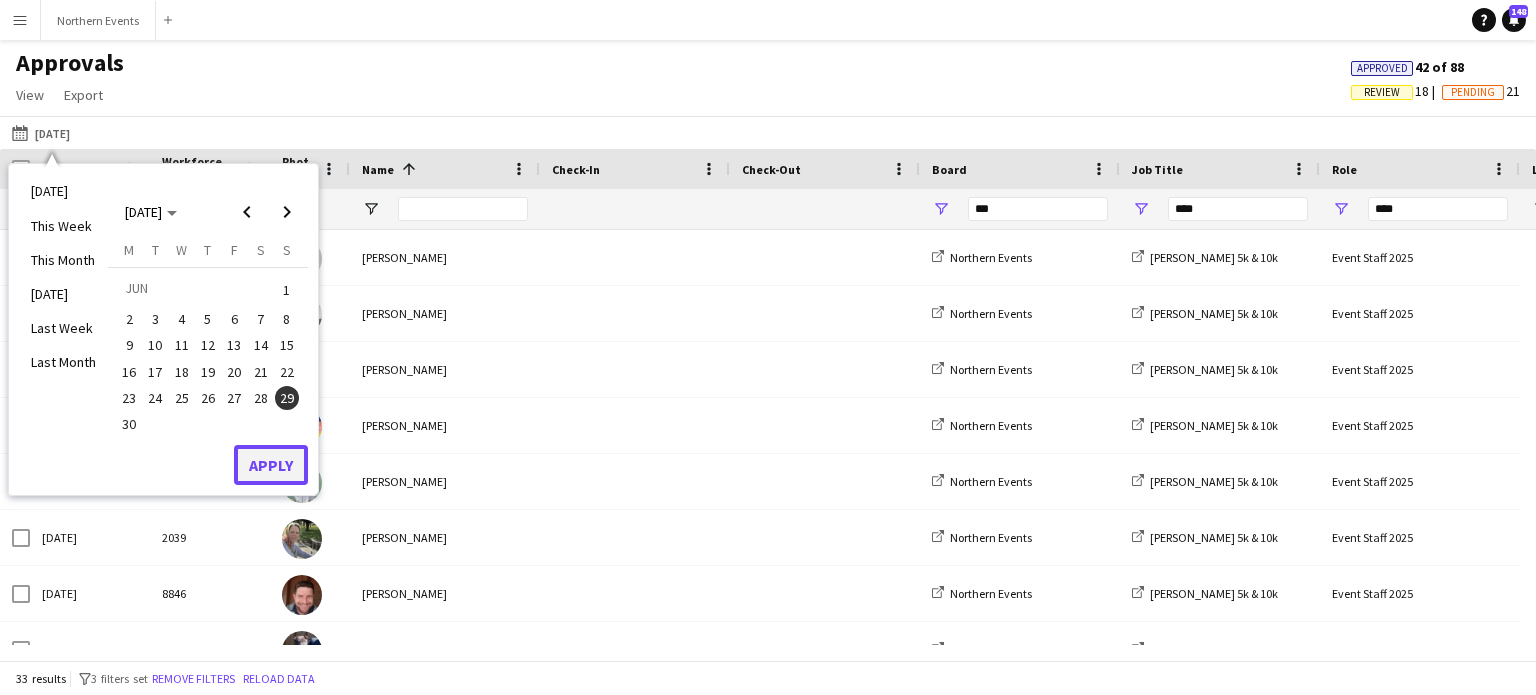 click on "Apply" at bounding box center (271, 465) 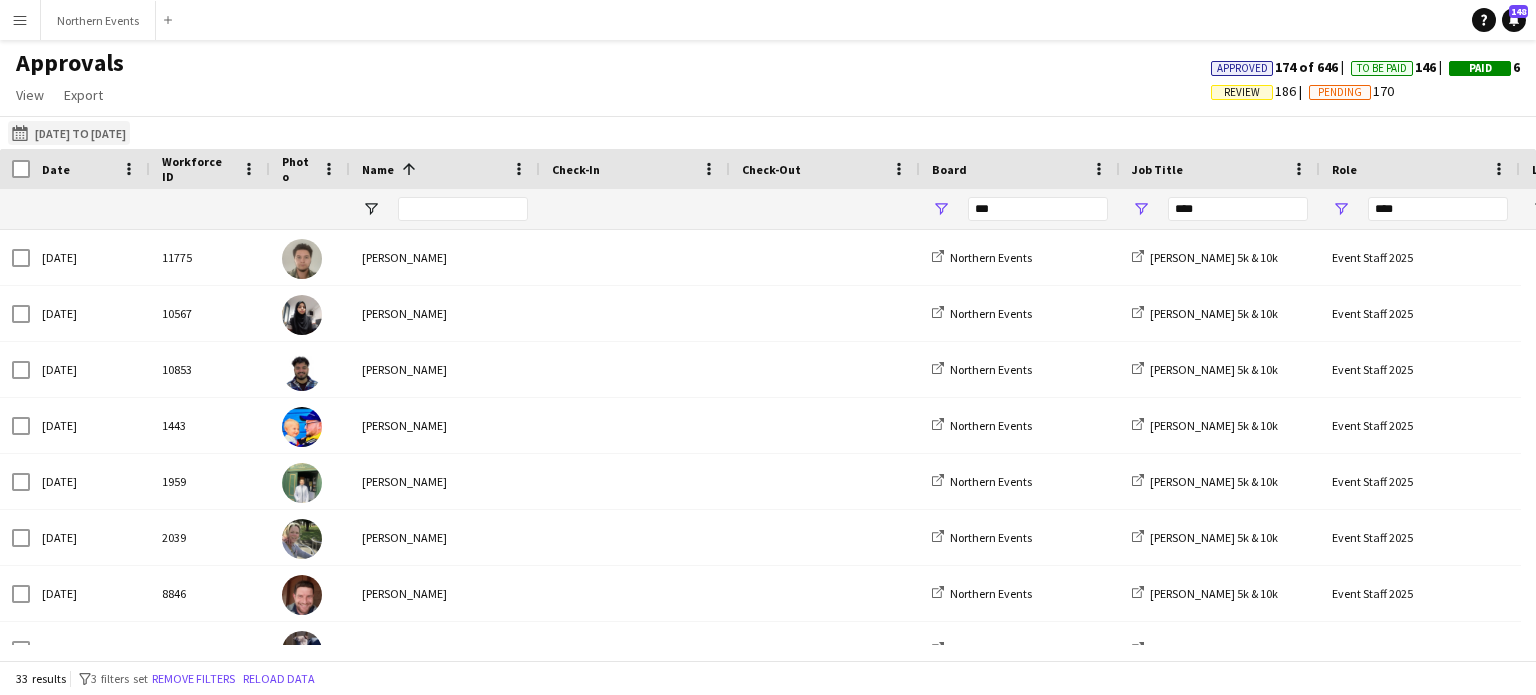 click on "This Month
[DATE] to [DATE]" 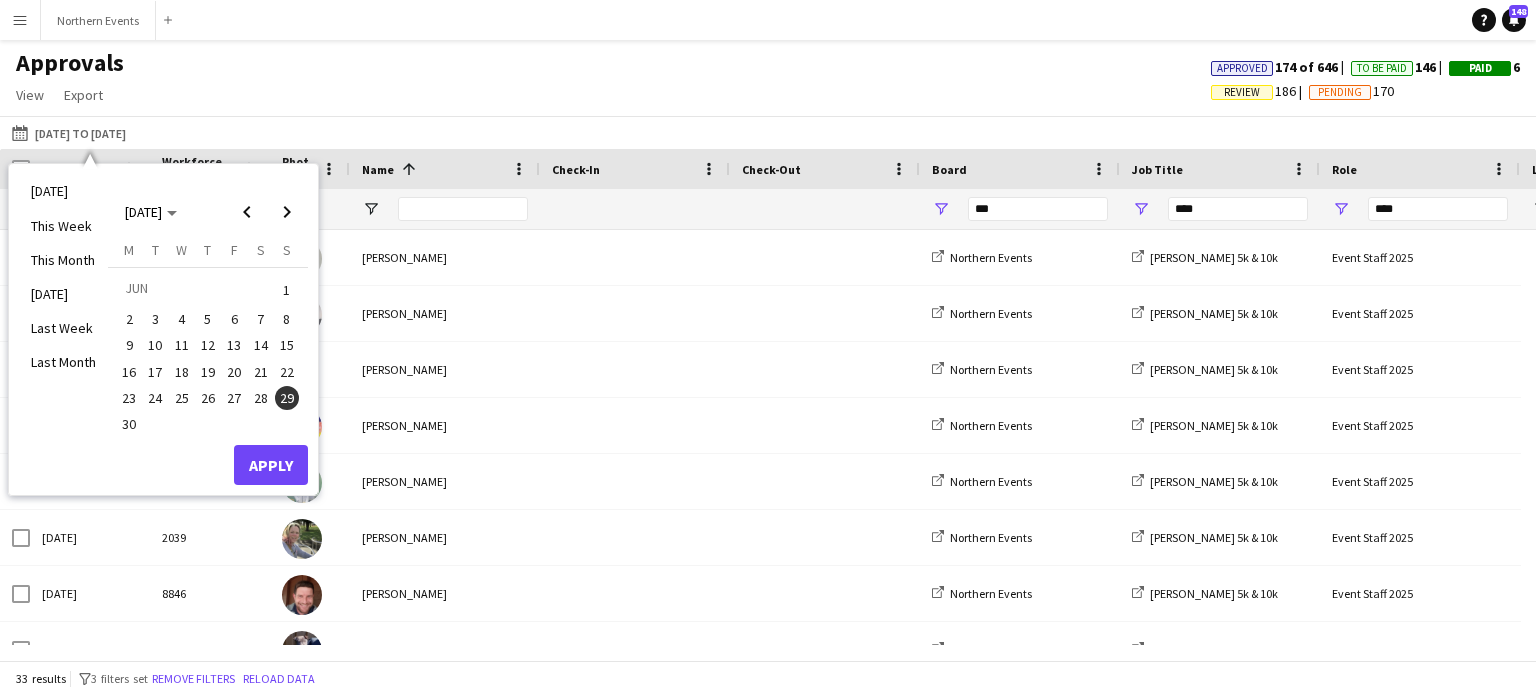 click on "29" at bounding box center (287, 398) 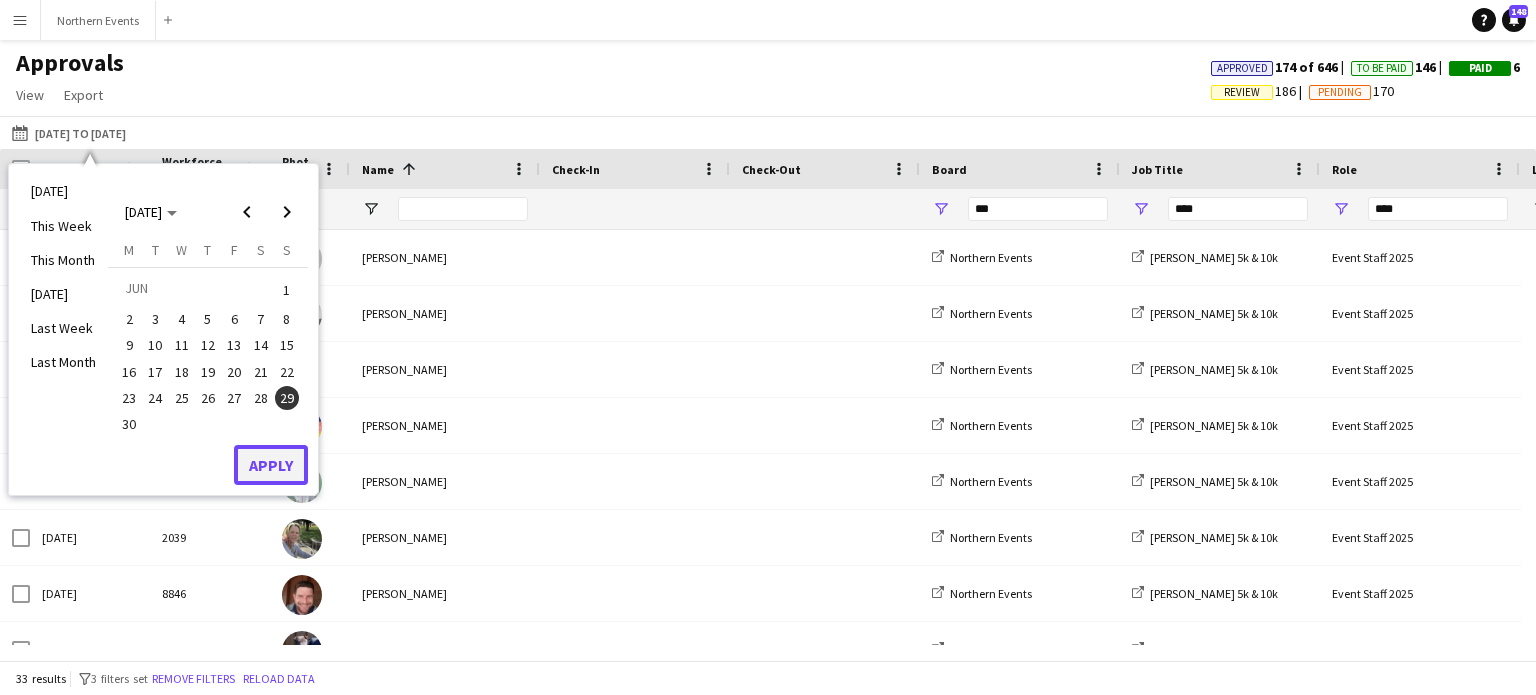 click on "Apply" at bounding box center (271, 465) 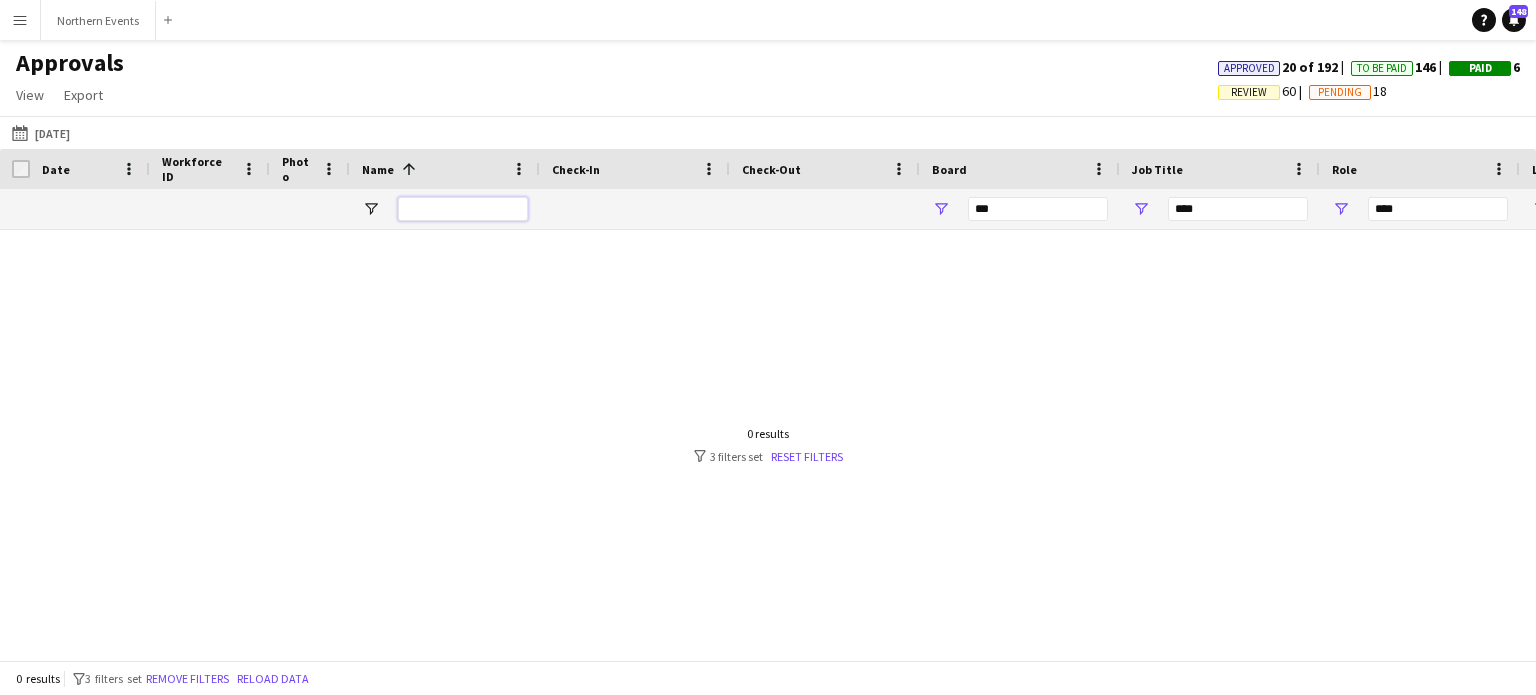click at bounding box center (463, 209) 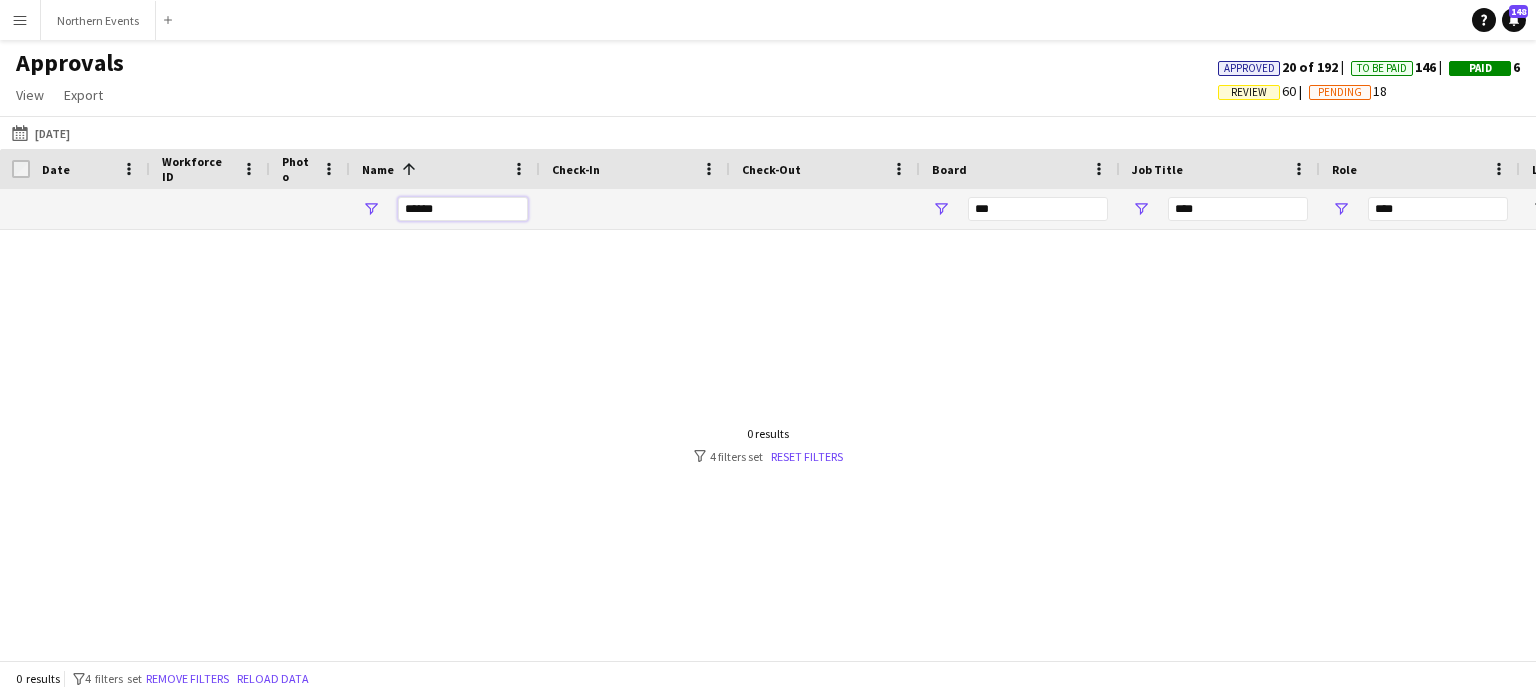 type on "******" 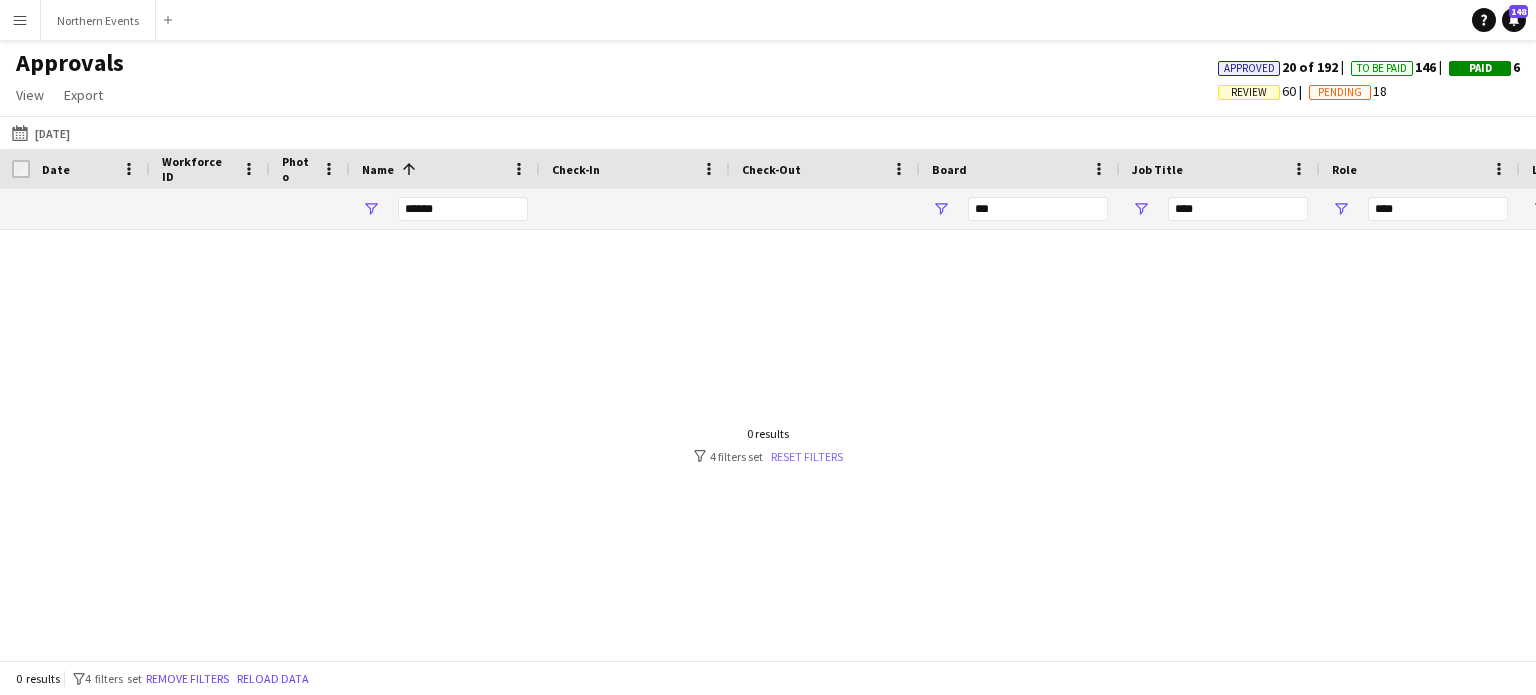 click on "Reset filters" at bounding box center (807, 456) 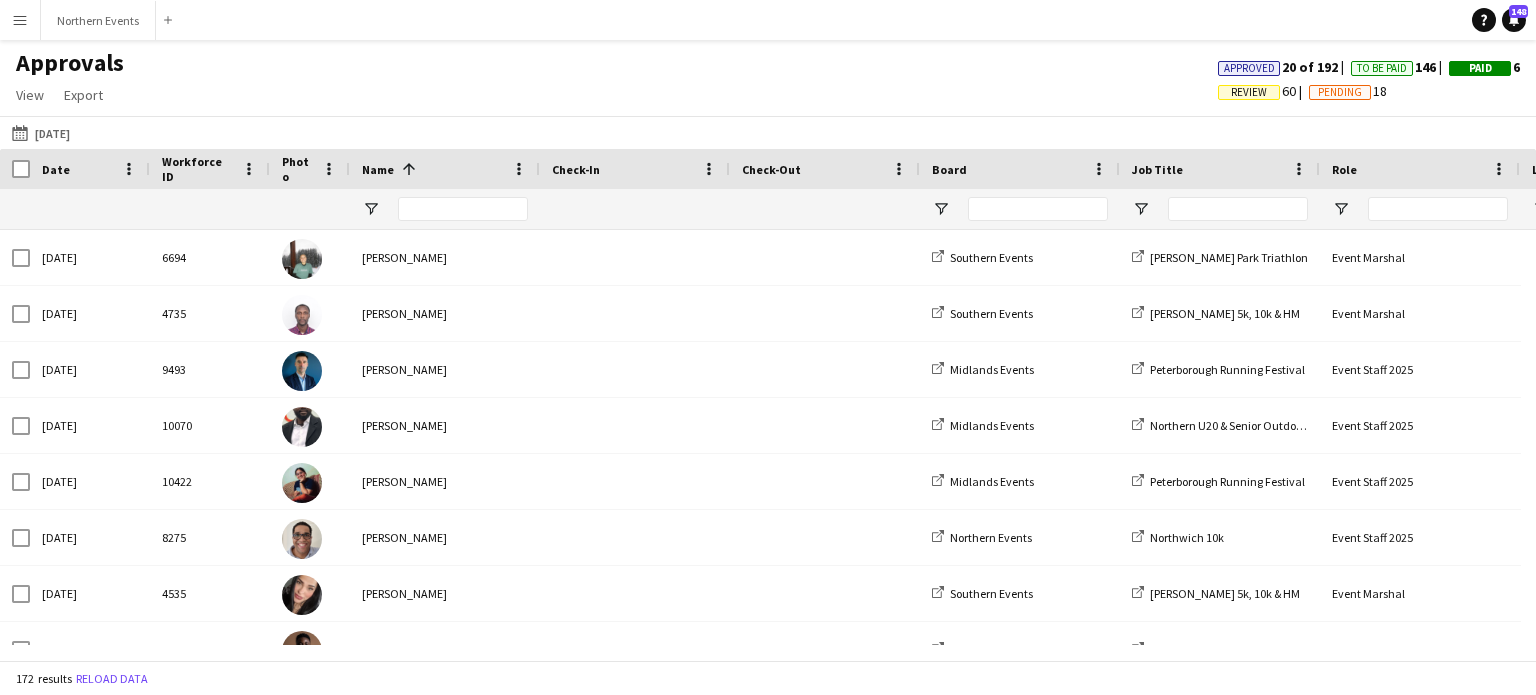 click at bounding box center [463, 209] 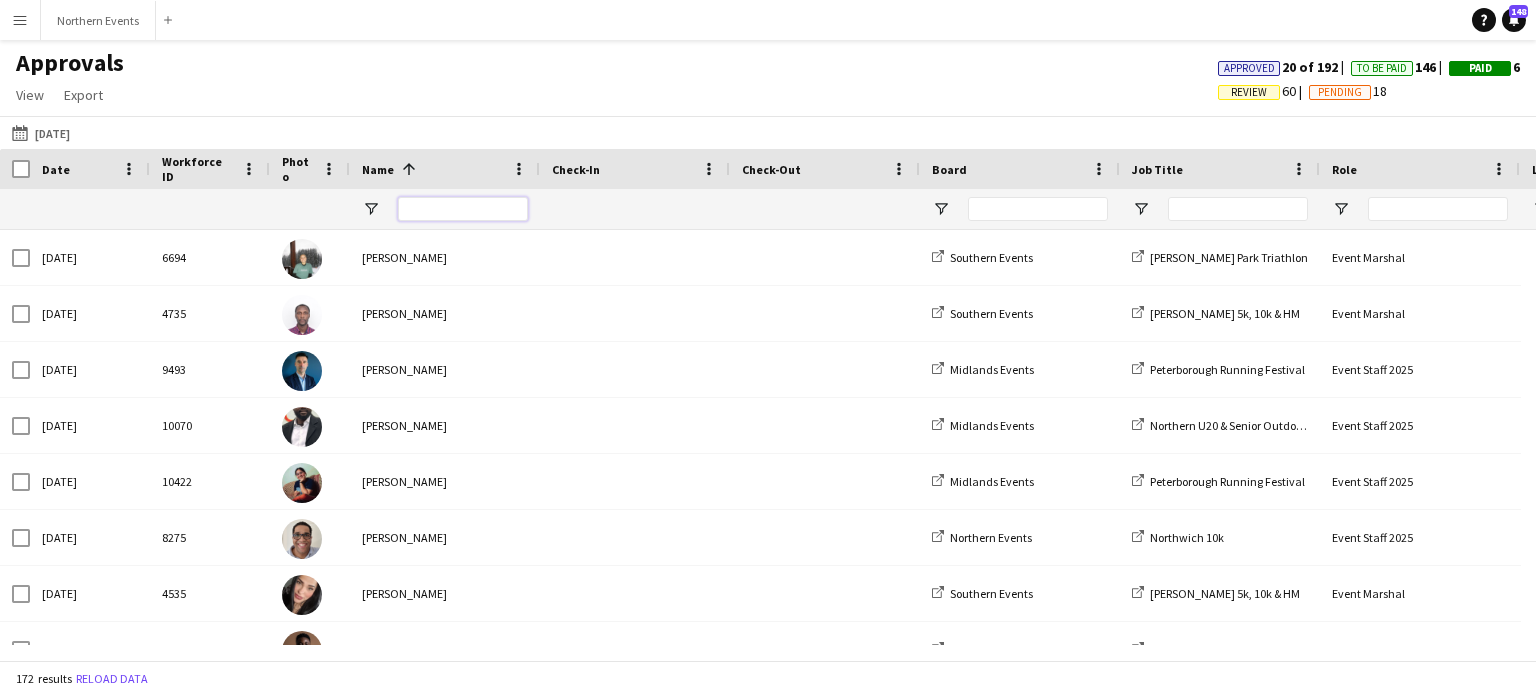 click at bounding box center (463, 209) 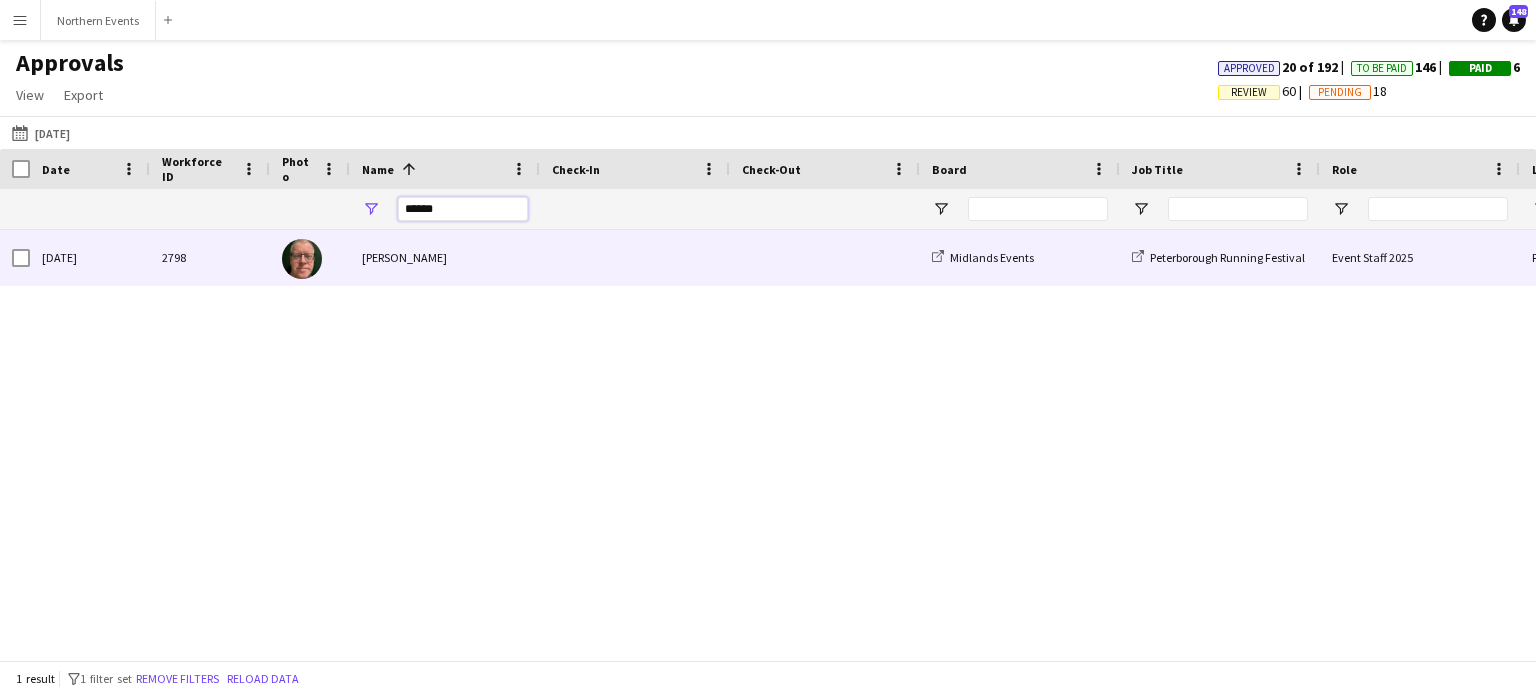 type on "******" 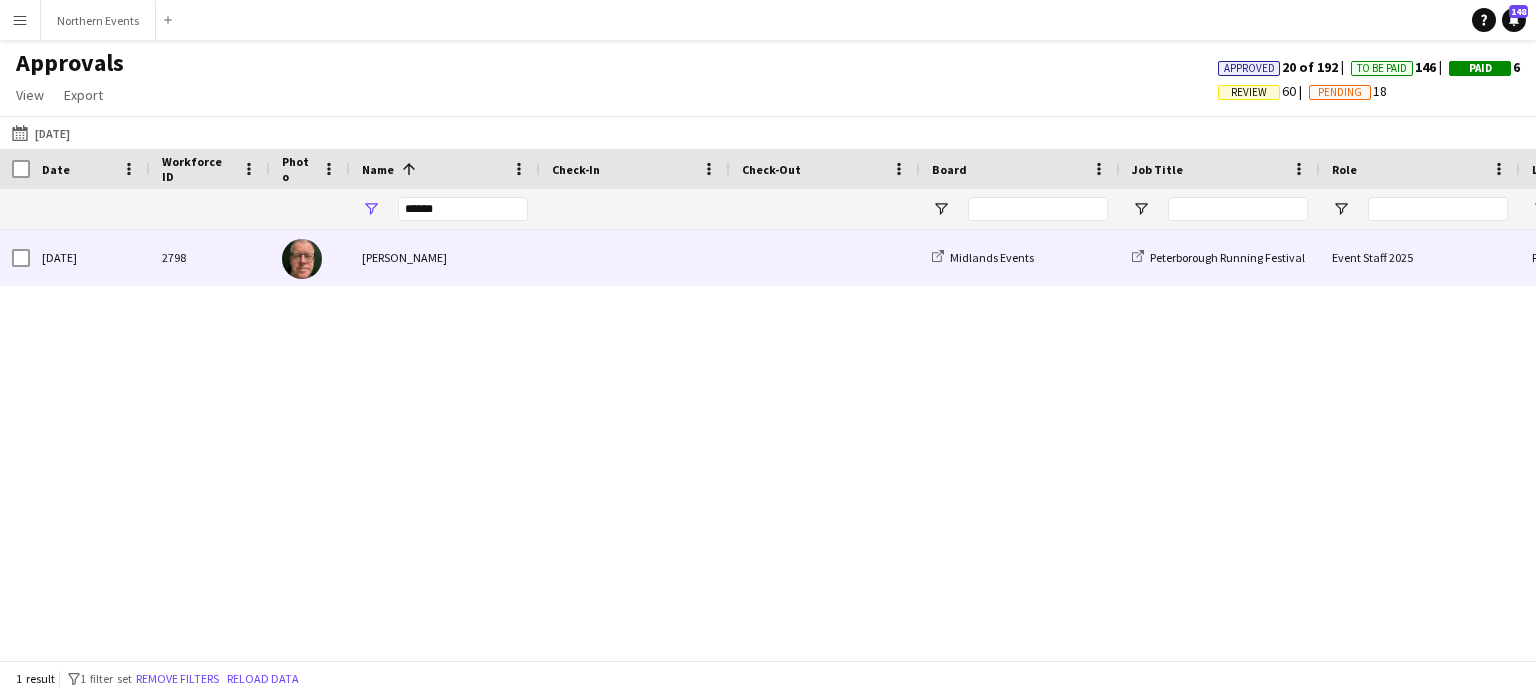click on "[PERSON_NAME]" at bounding box center (445, 257) 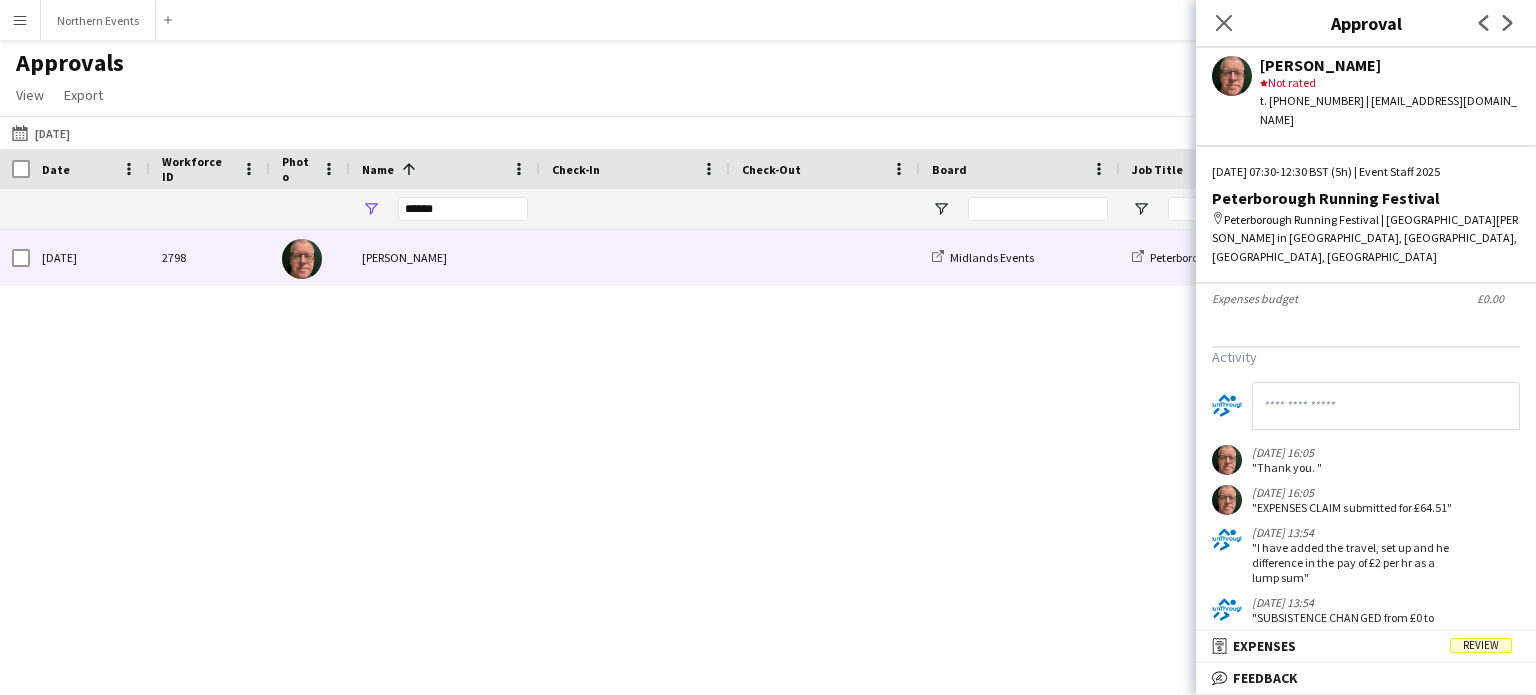 scroll, scrollTop: 500, scrollLeft: 0, axis: vertical 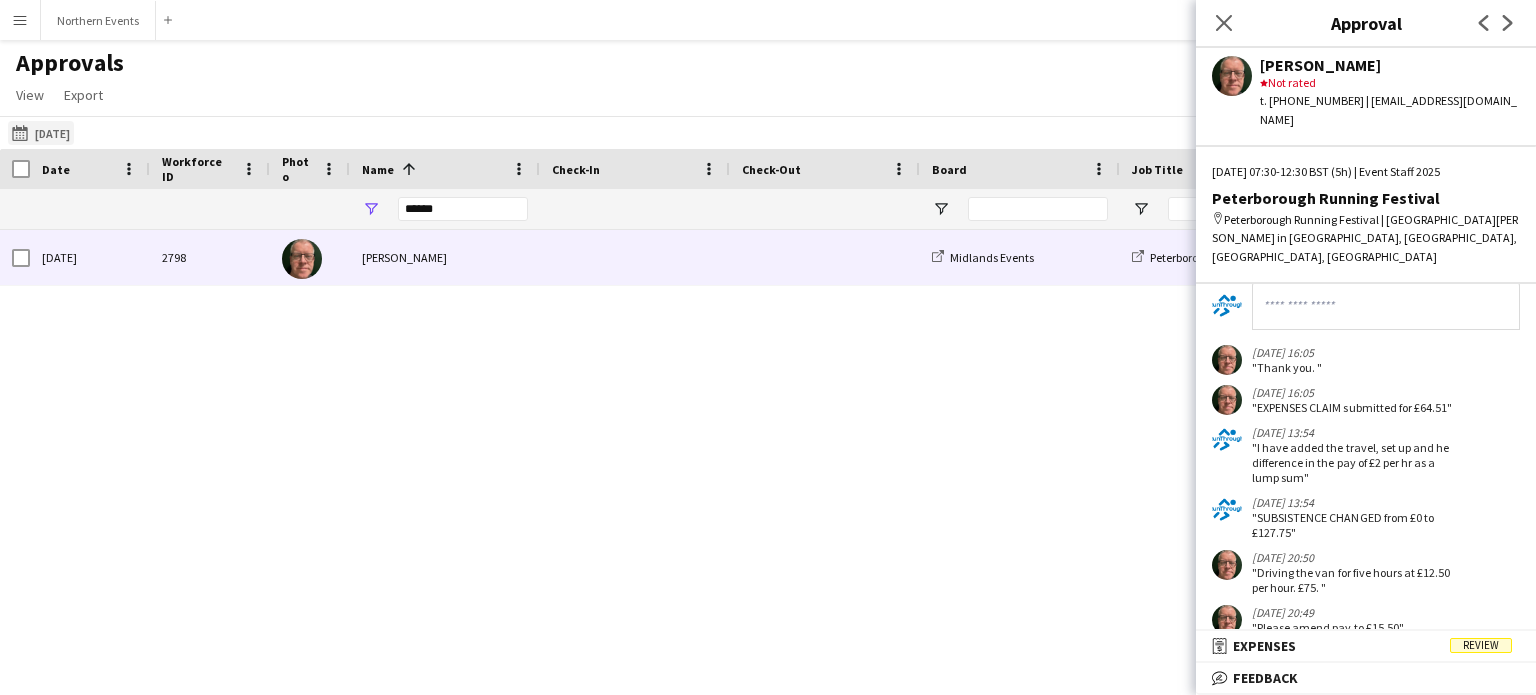 click on "This Month
[DATE]" 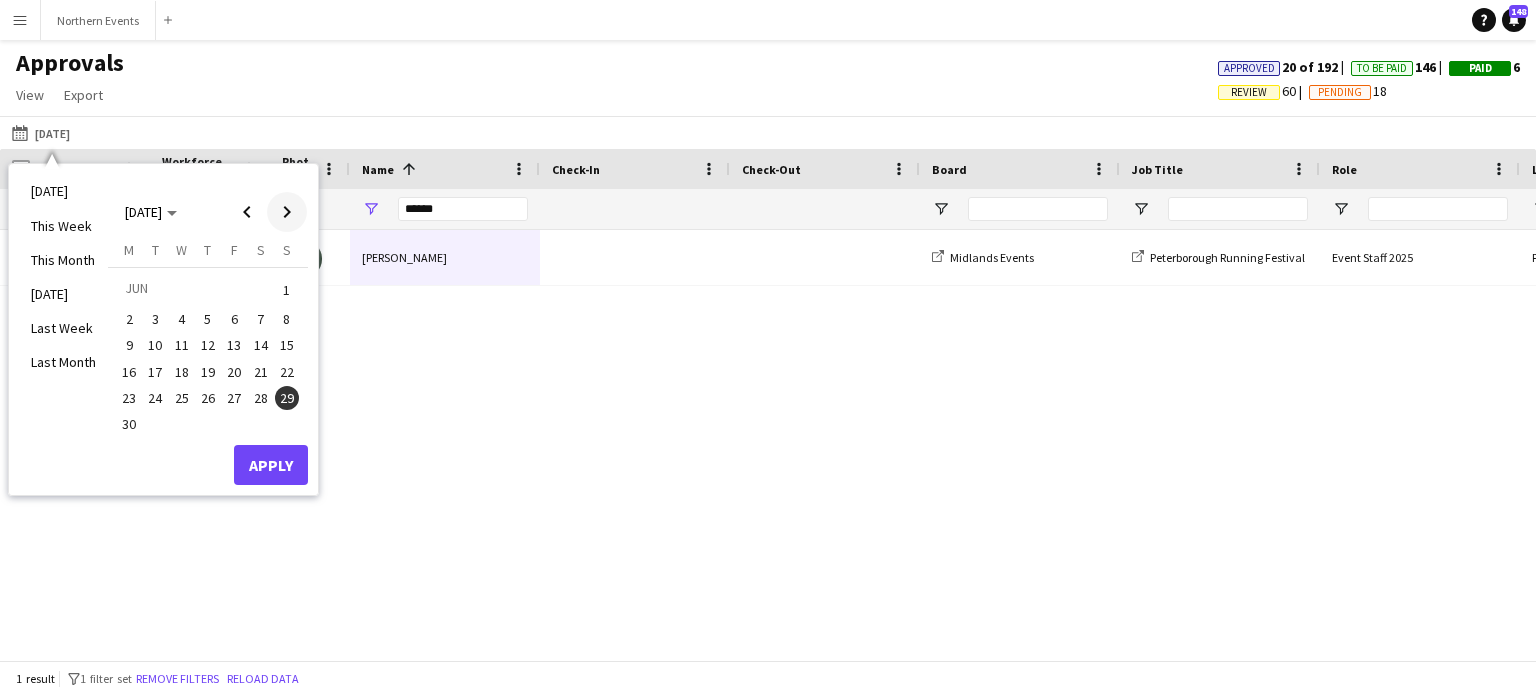 click at bounding box center (287, 212) 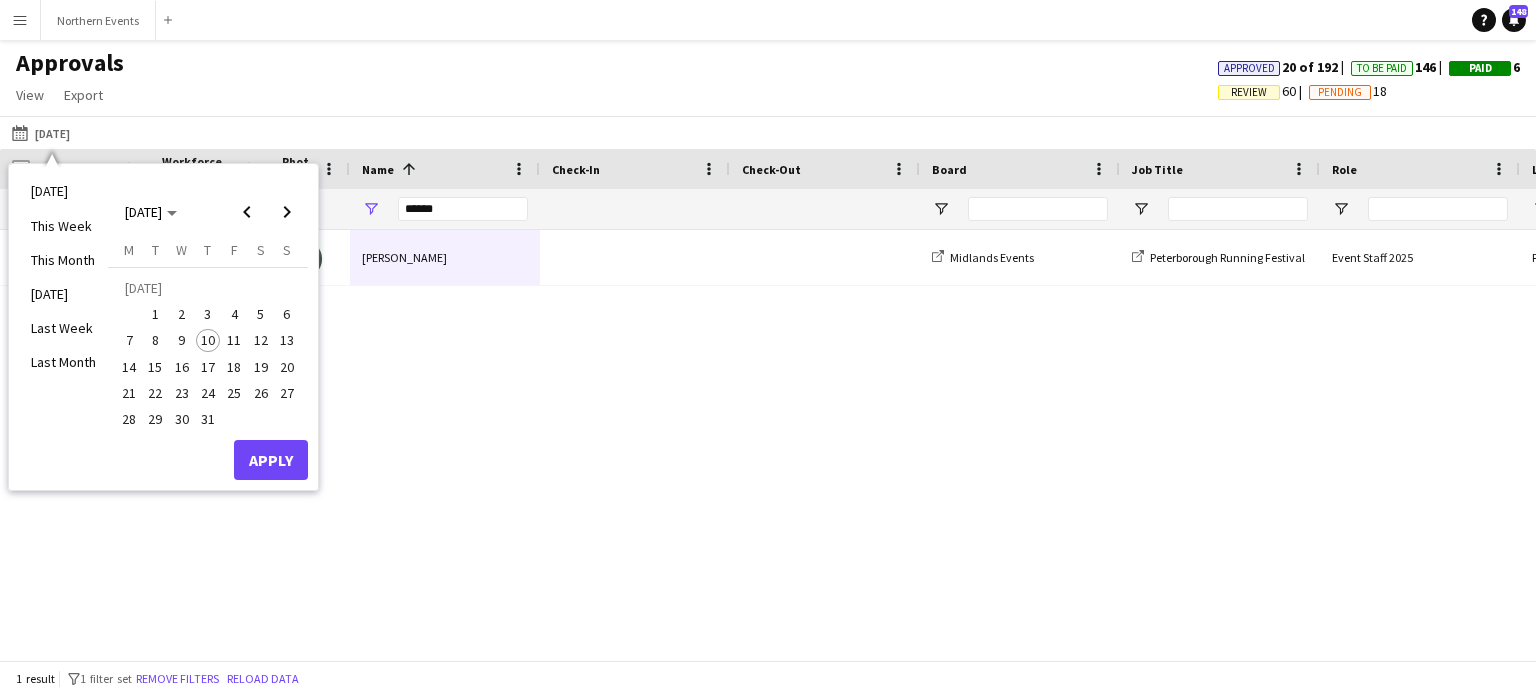 click on "6" at bounding box center (287, 314) 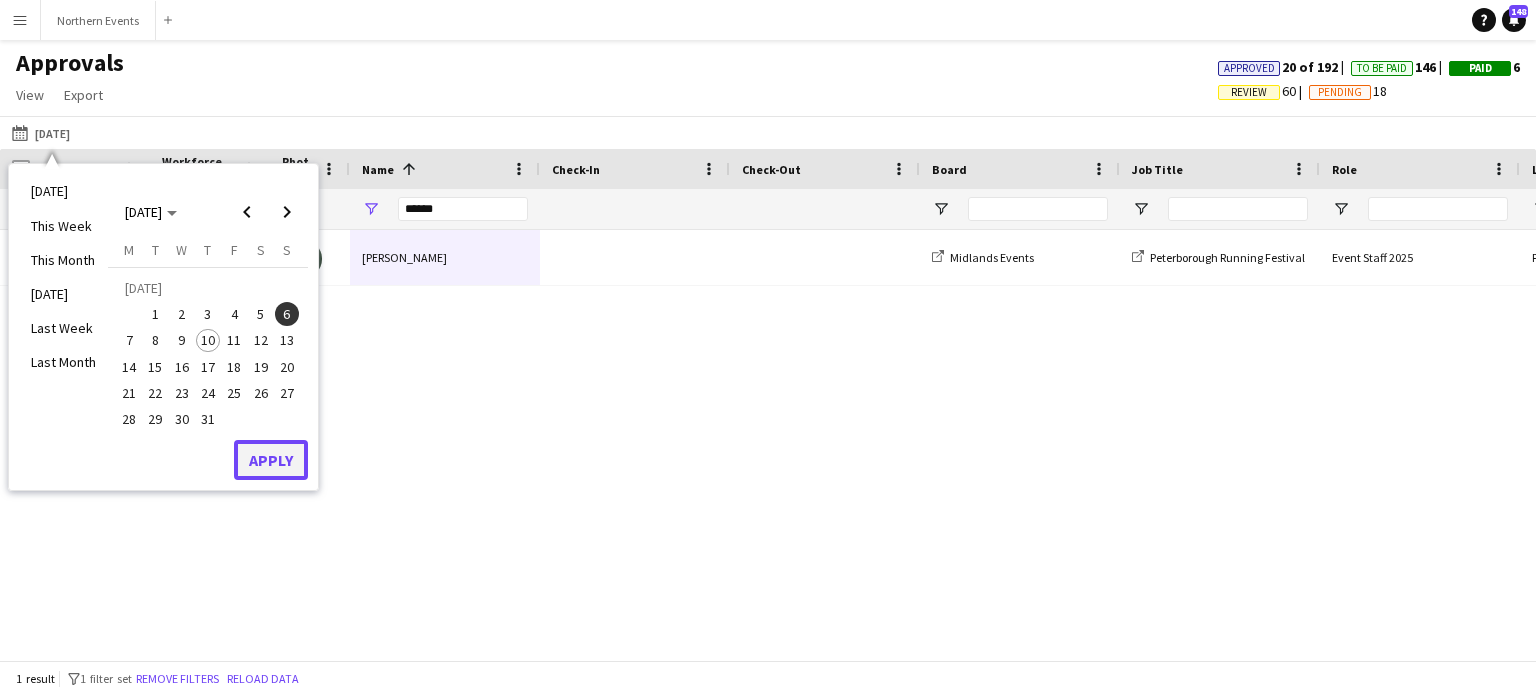click on "Apply" at bounding box center [271, 460] 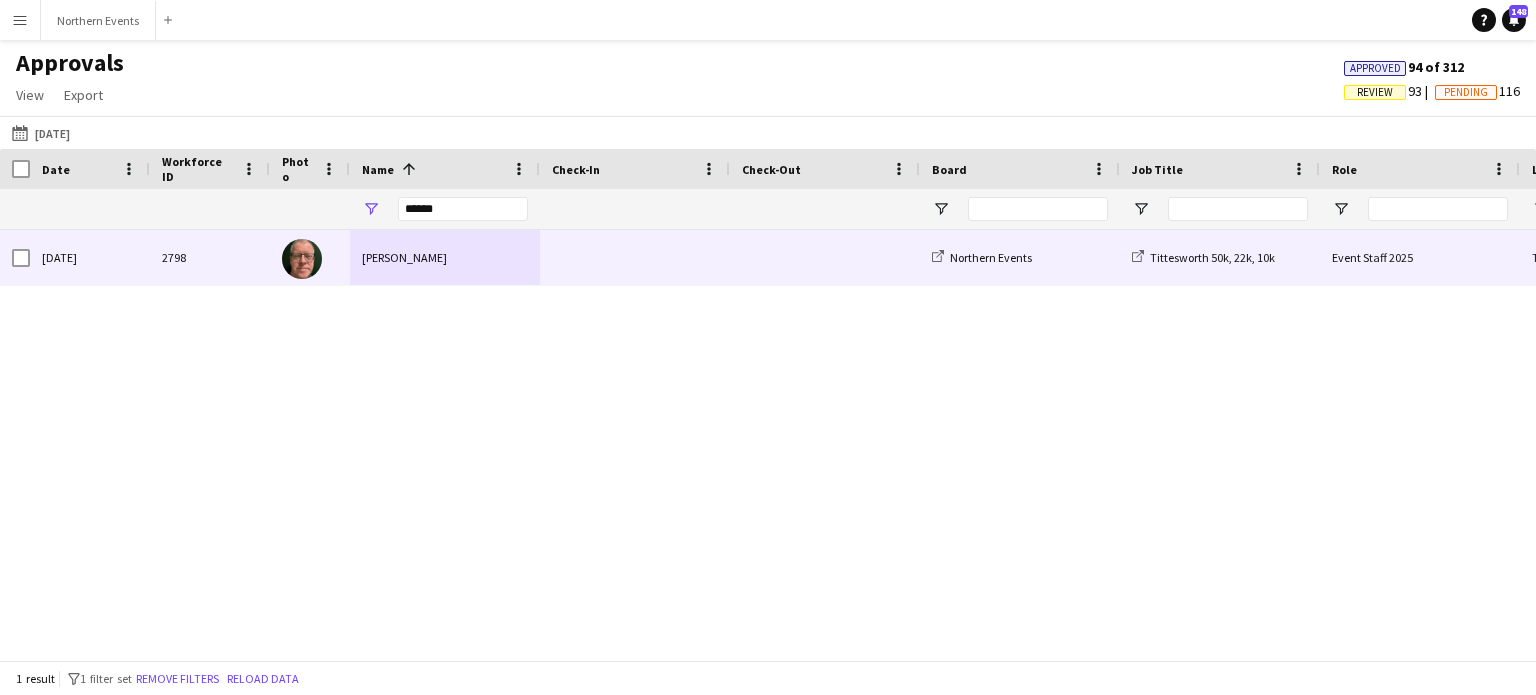 click on "[PERSON_NAME]" at bounding box center (445, 257) 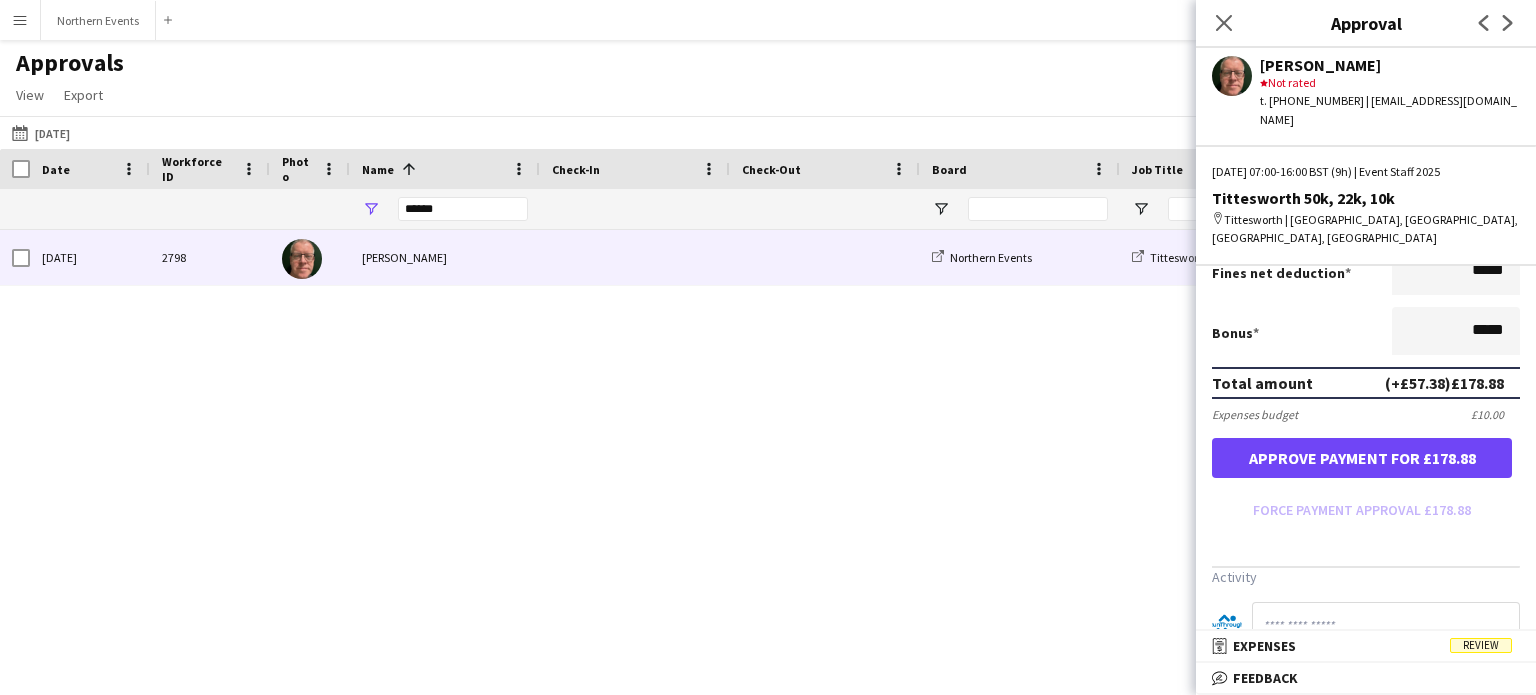 scroll, scrollTop: 600, scrollLeft: 0, axis: vertical 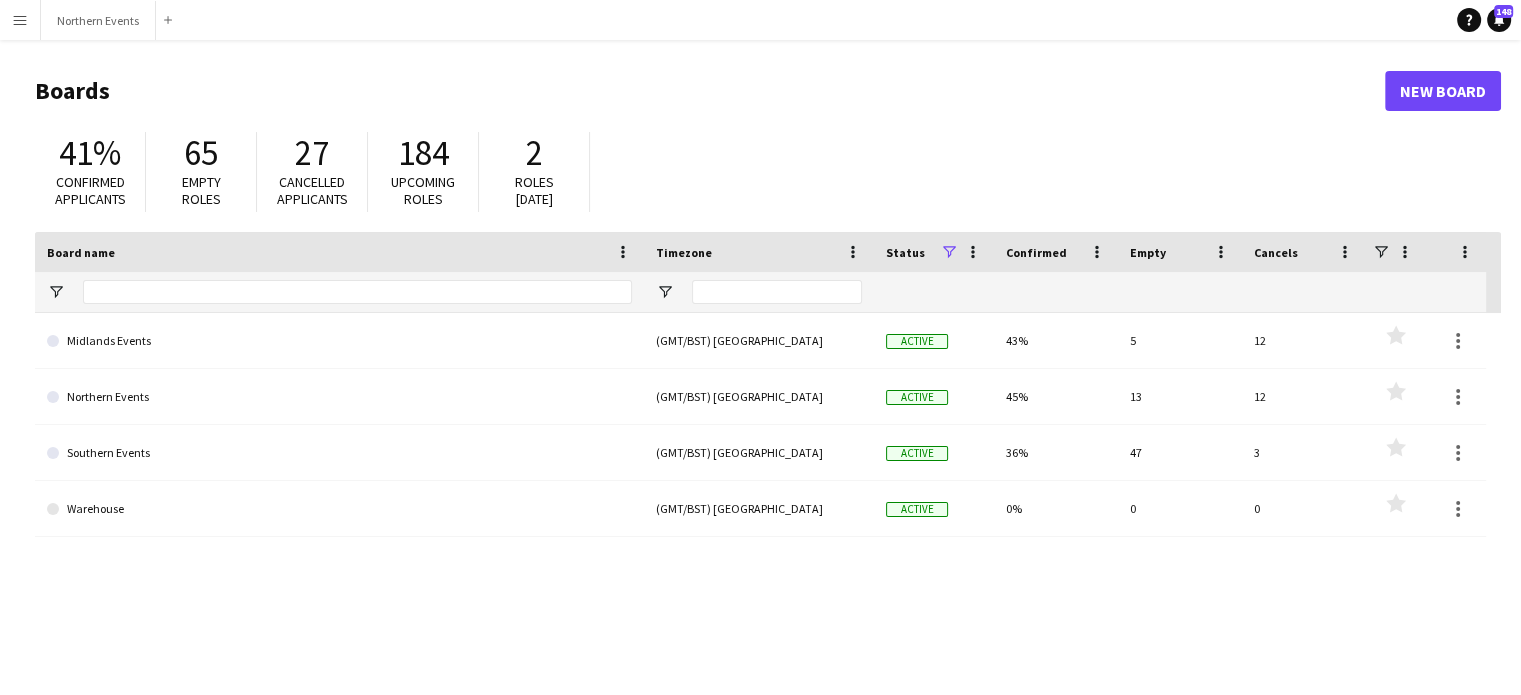 click on "Menu" at bounding box center [20, 20] 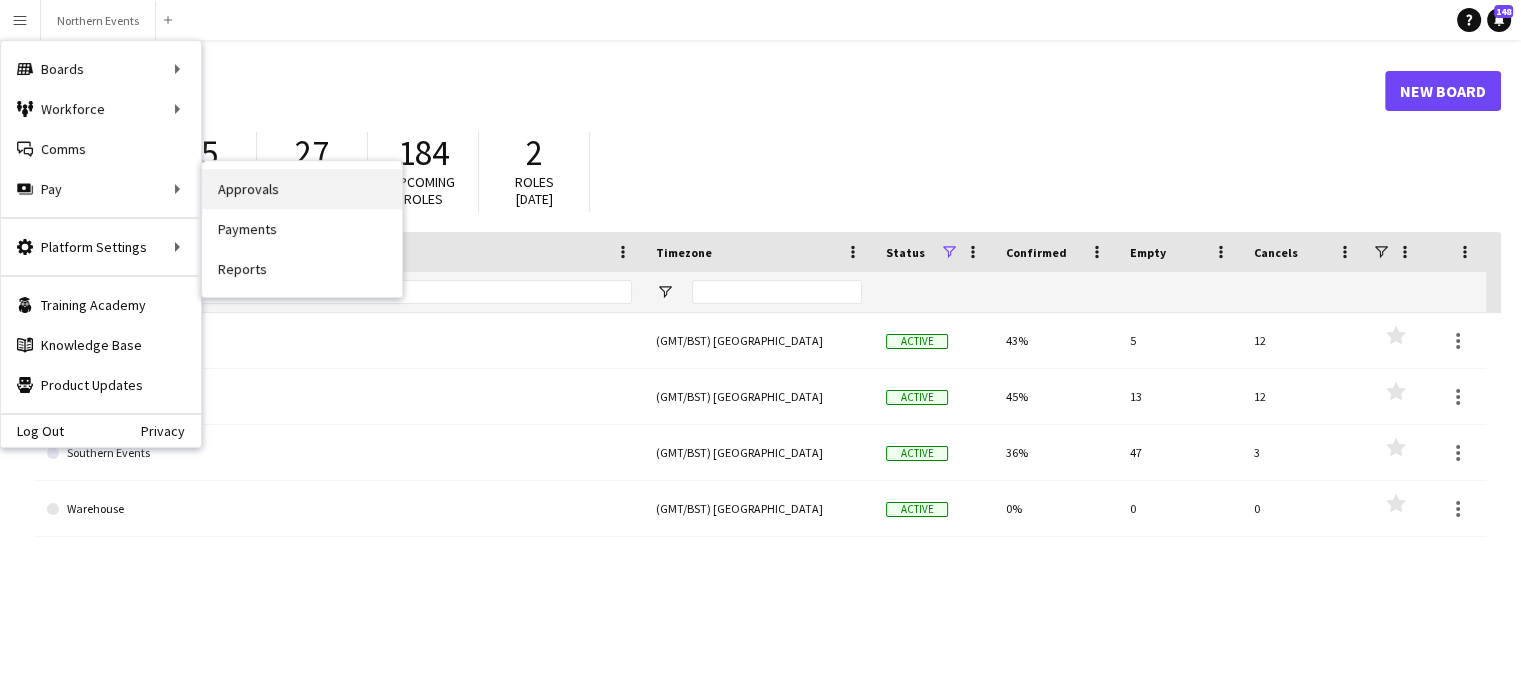 click on "Approvals" at bounding box center (302, 189) 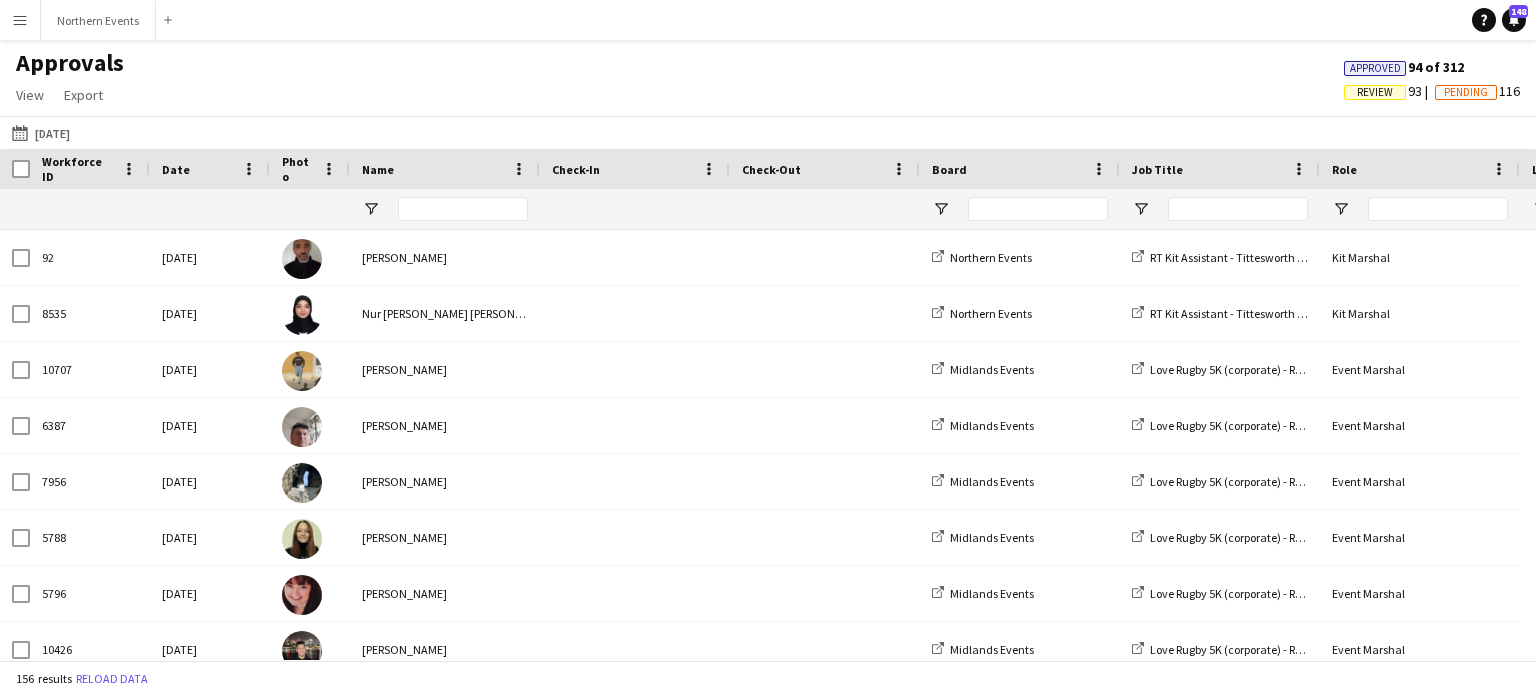 type on "******" 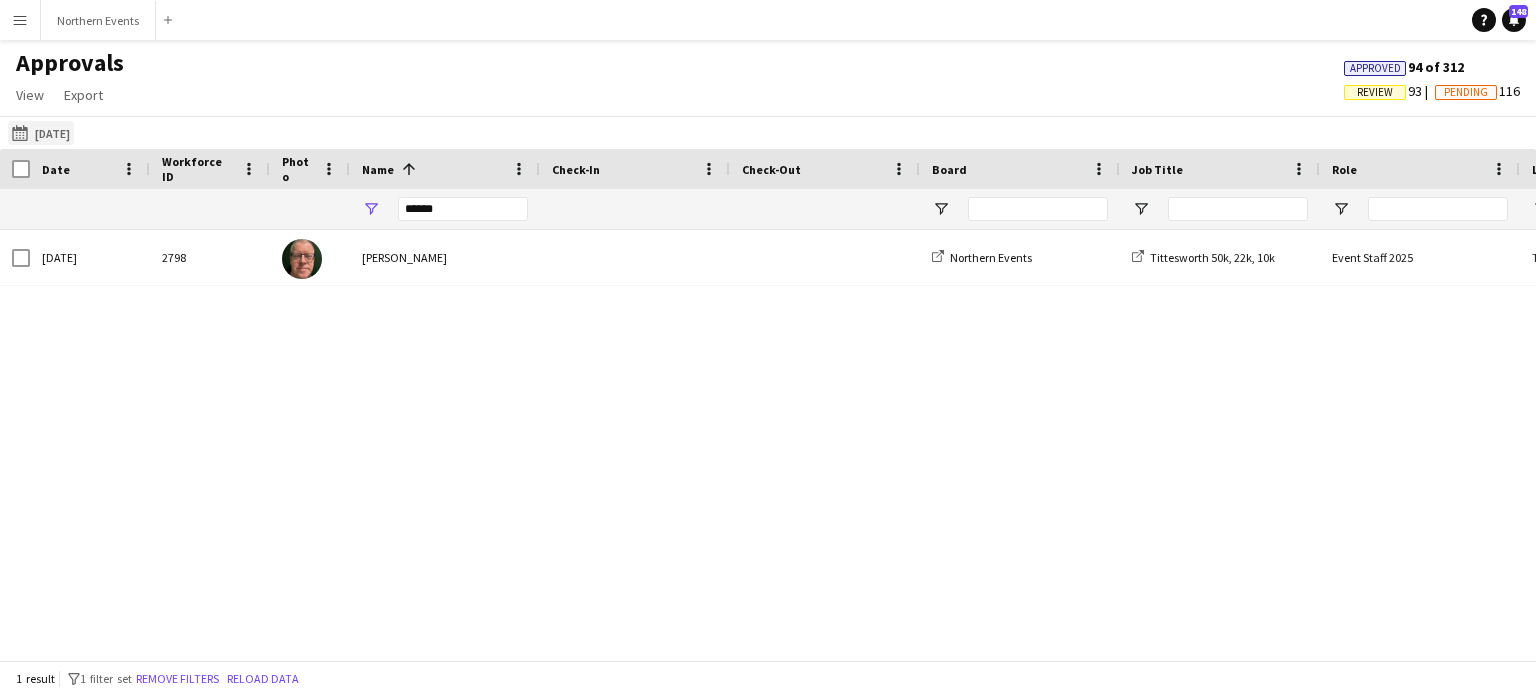 click on "[DATE]
[DATE]" 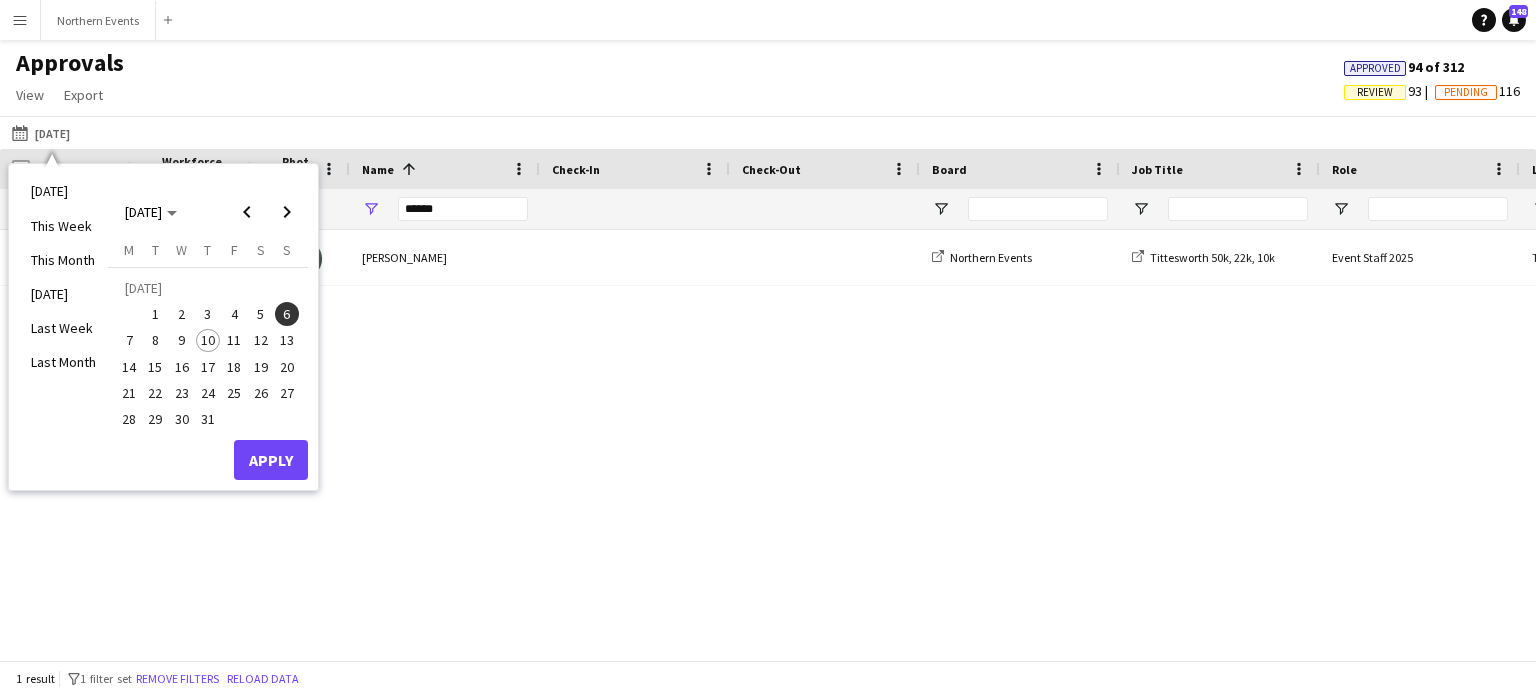click on "5" at bounding box center (261, 314) 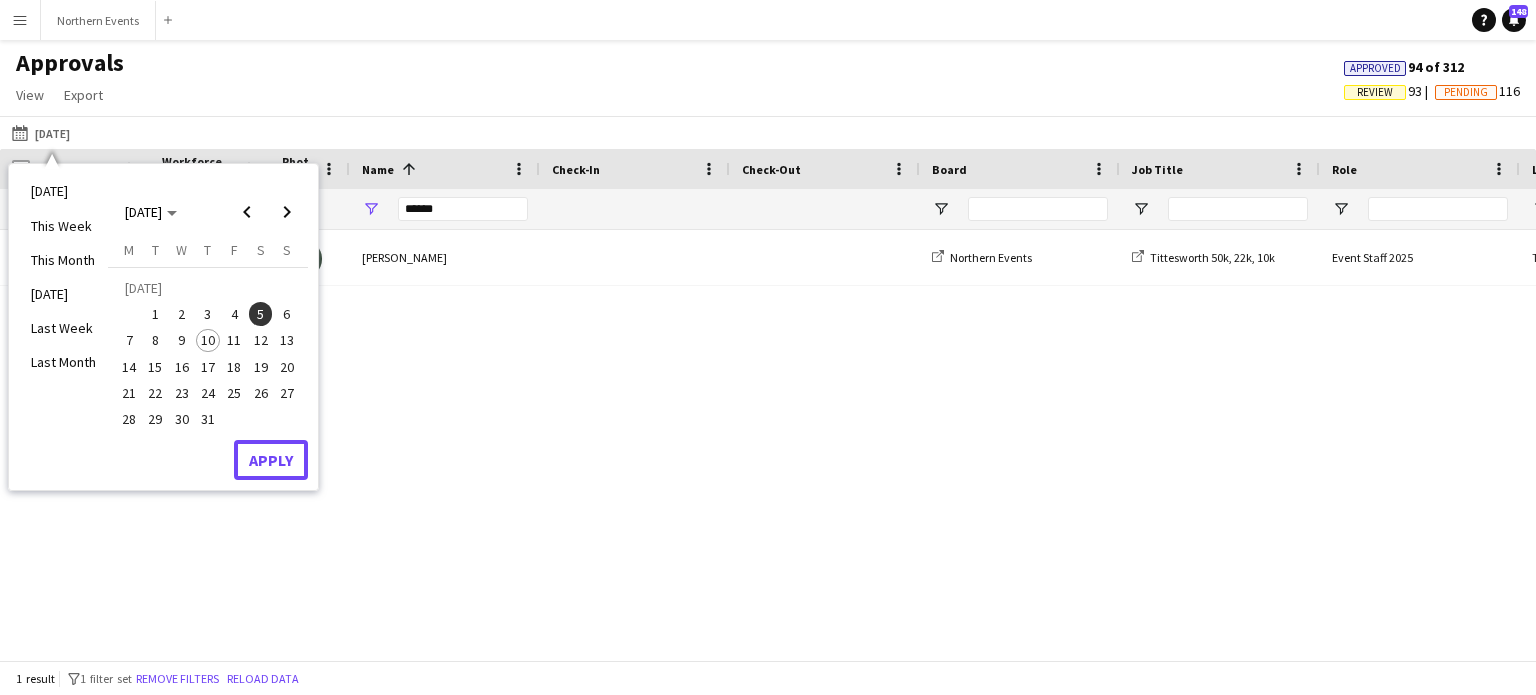click on "Apply" at bounding box center [271, 460] 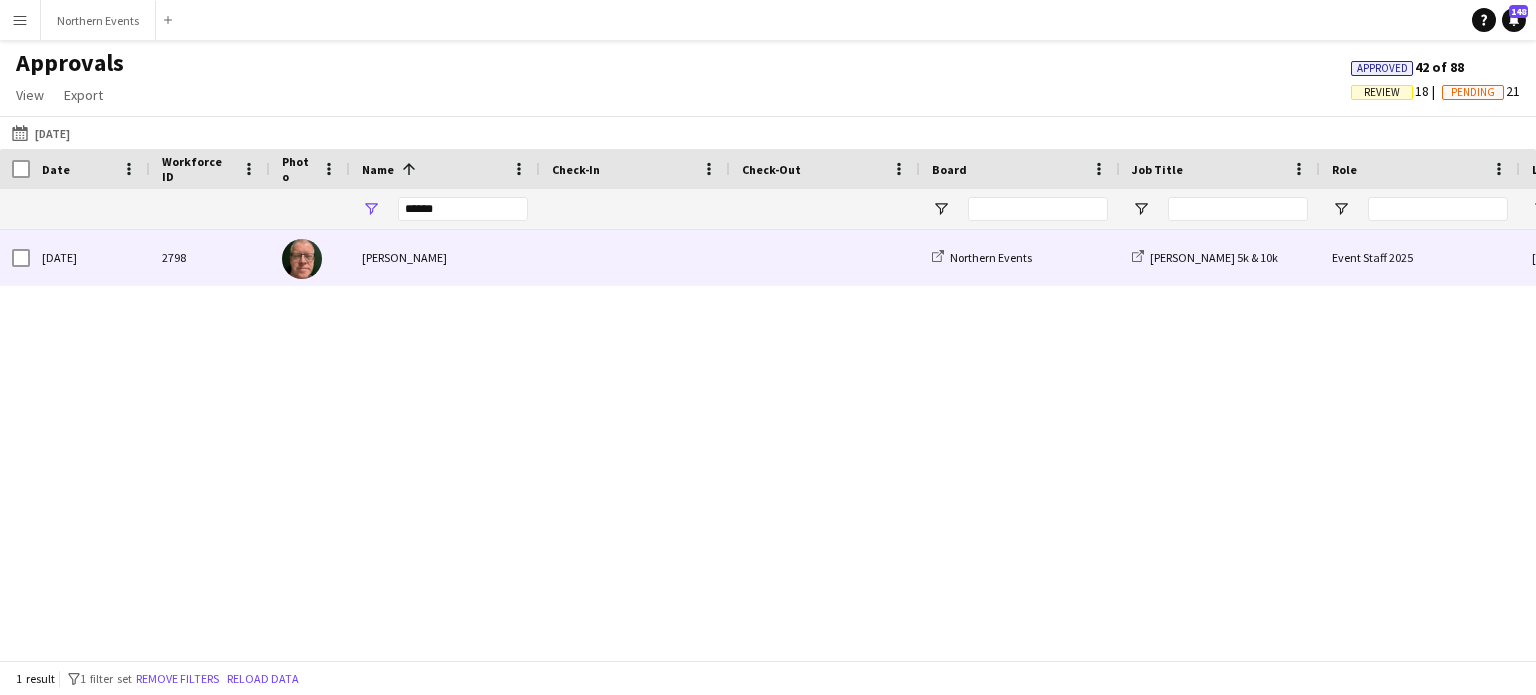 click on "[PERSON_NAME]" at bounding box center (445, 257) 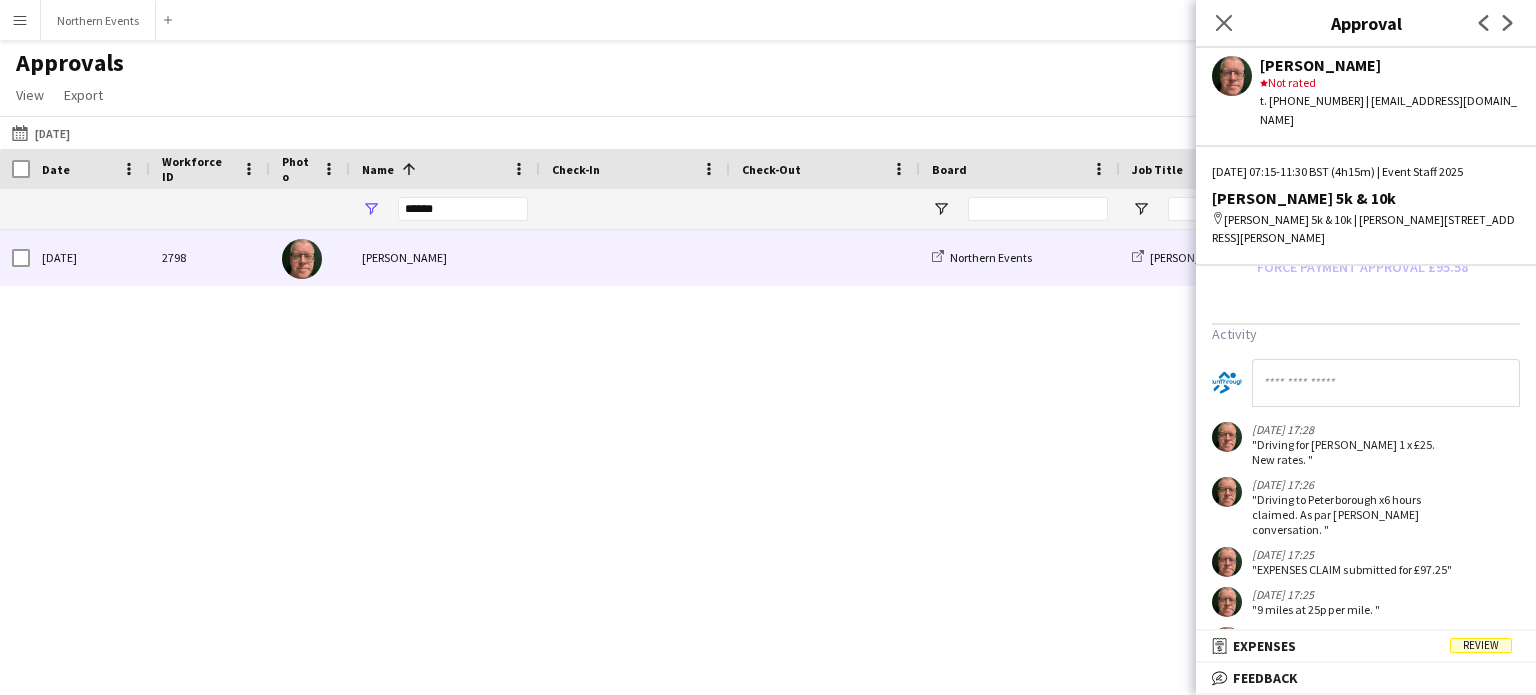 scroll, scrollTop: 820, scrollLeft: 0, axis: vertical 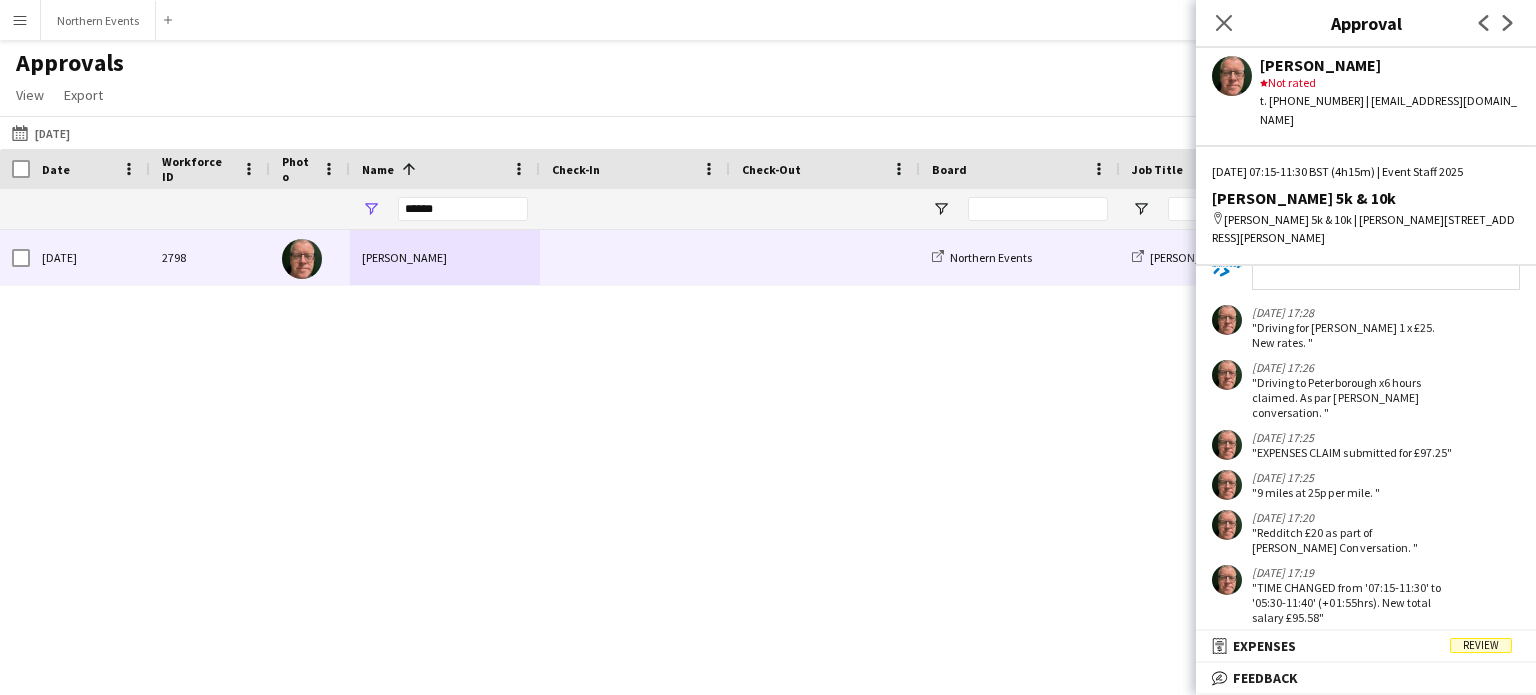 drag, startPoint x: 1250, startPoint y: 307, endPoint x: 1392, endPoint y: 611, distance: 335.52942 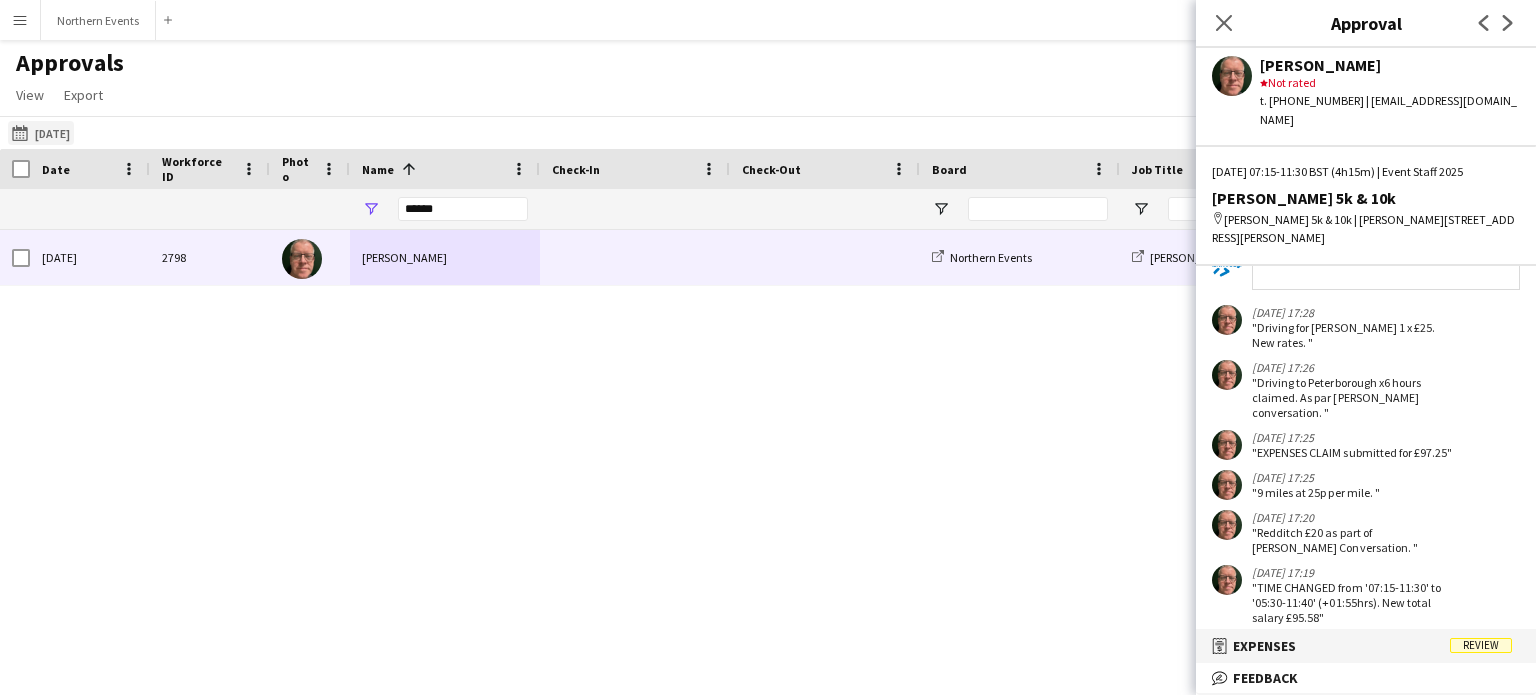 click on "[DATE]
[DATE]" 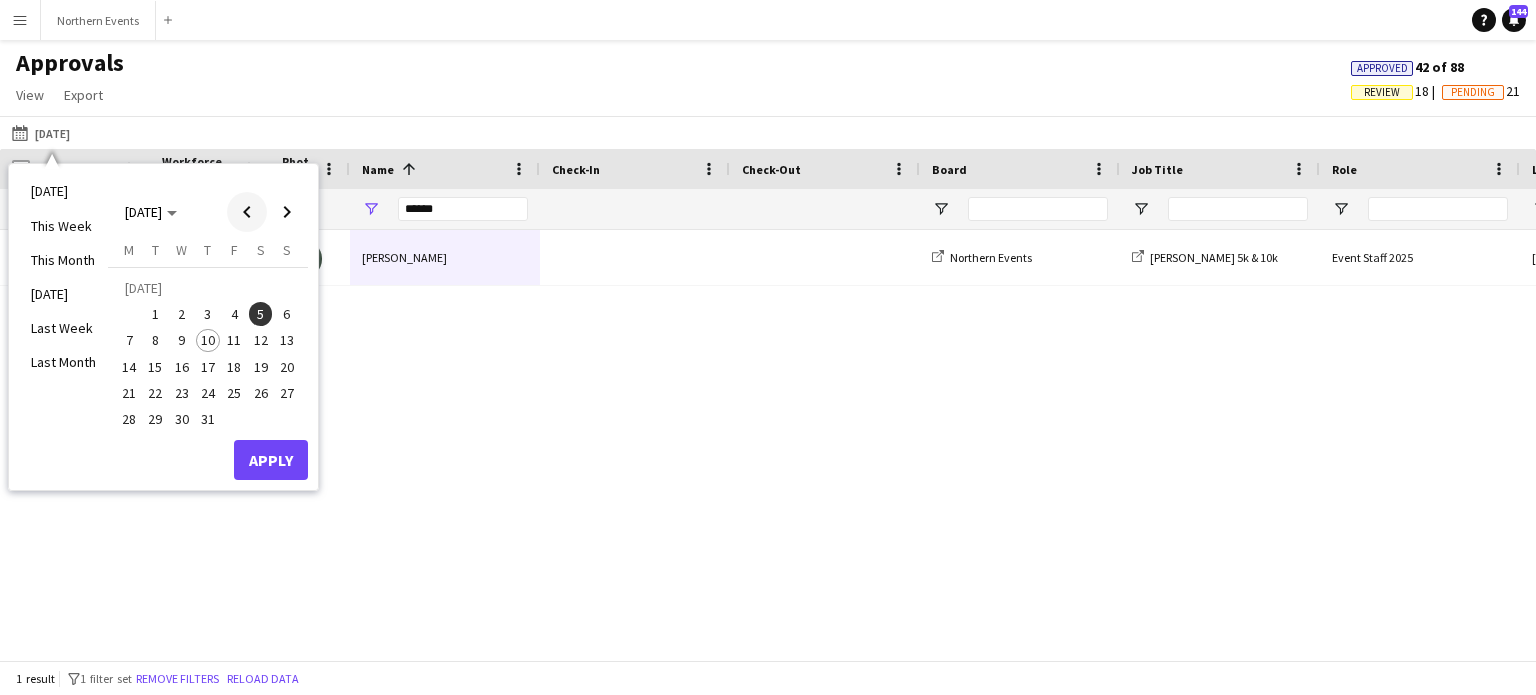 click at bounding box center [247, 212] 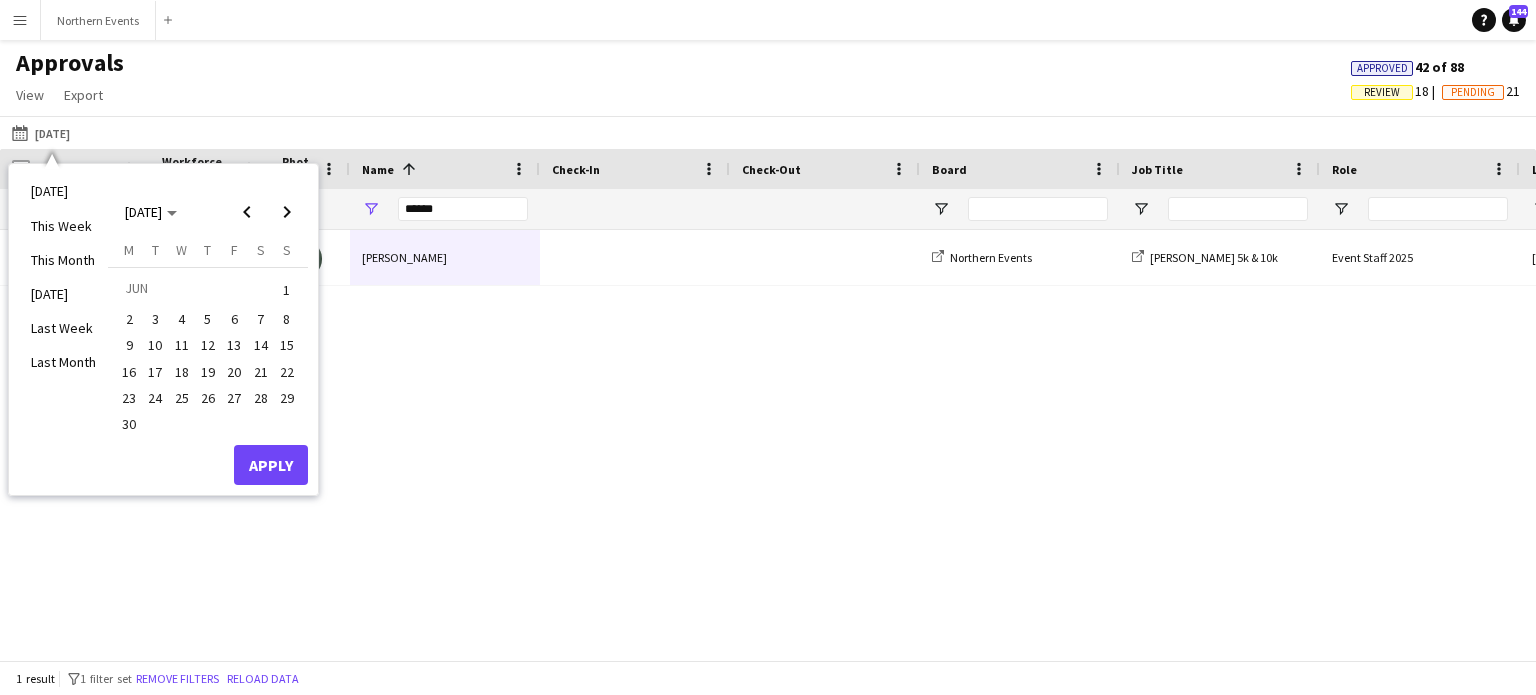 click on "15" at bounding box center [287, 346] 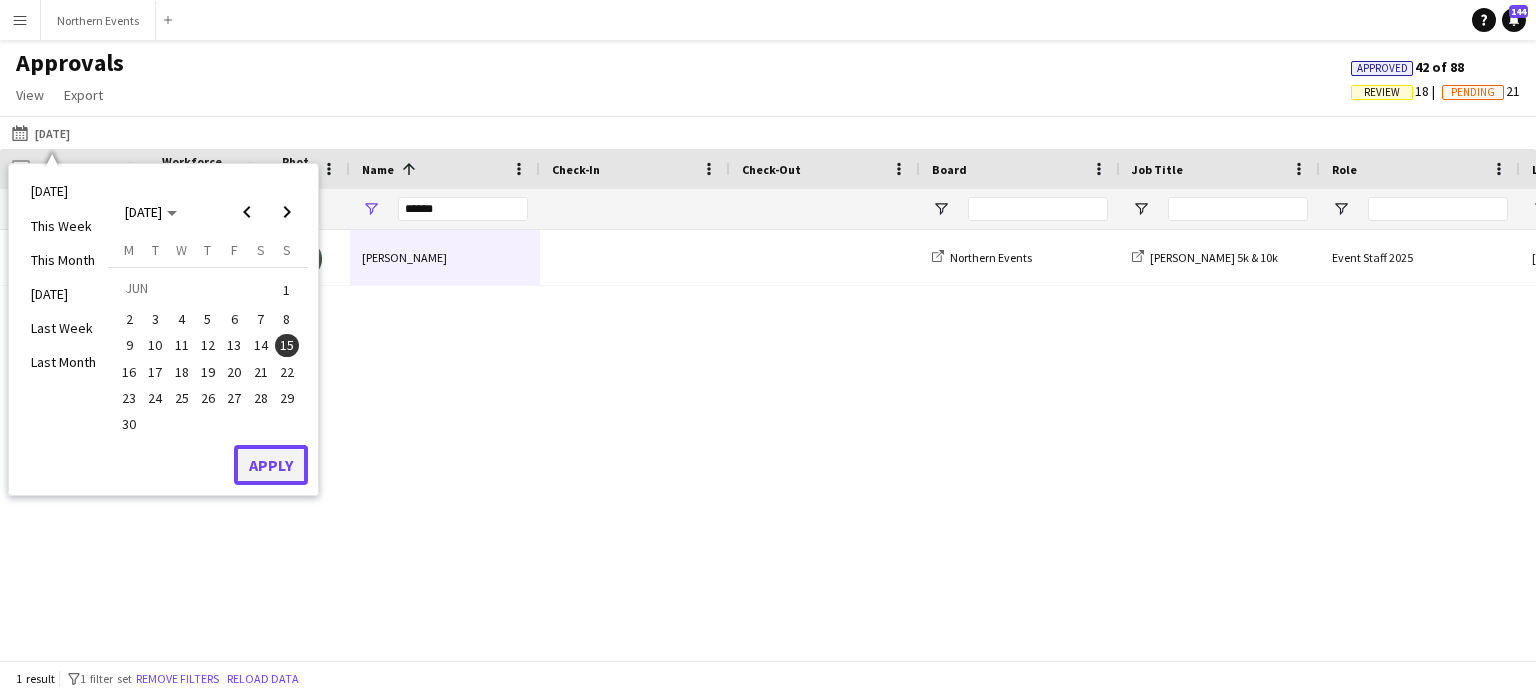click on "Apply" at bounding box center [271, 465] 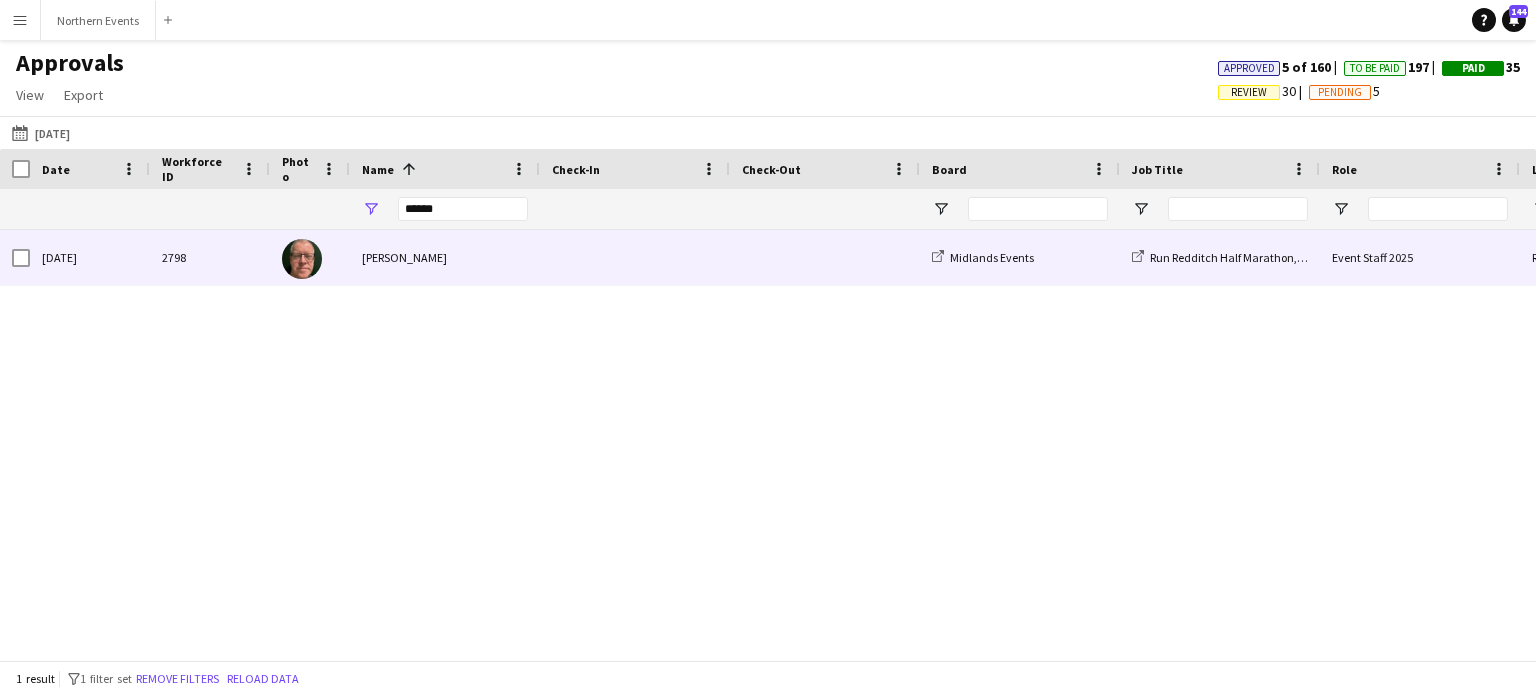 click on "[PERSON_NAME]" at bounding box center [445, 257] 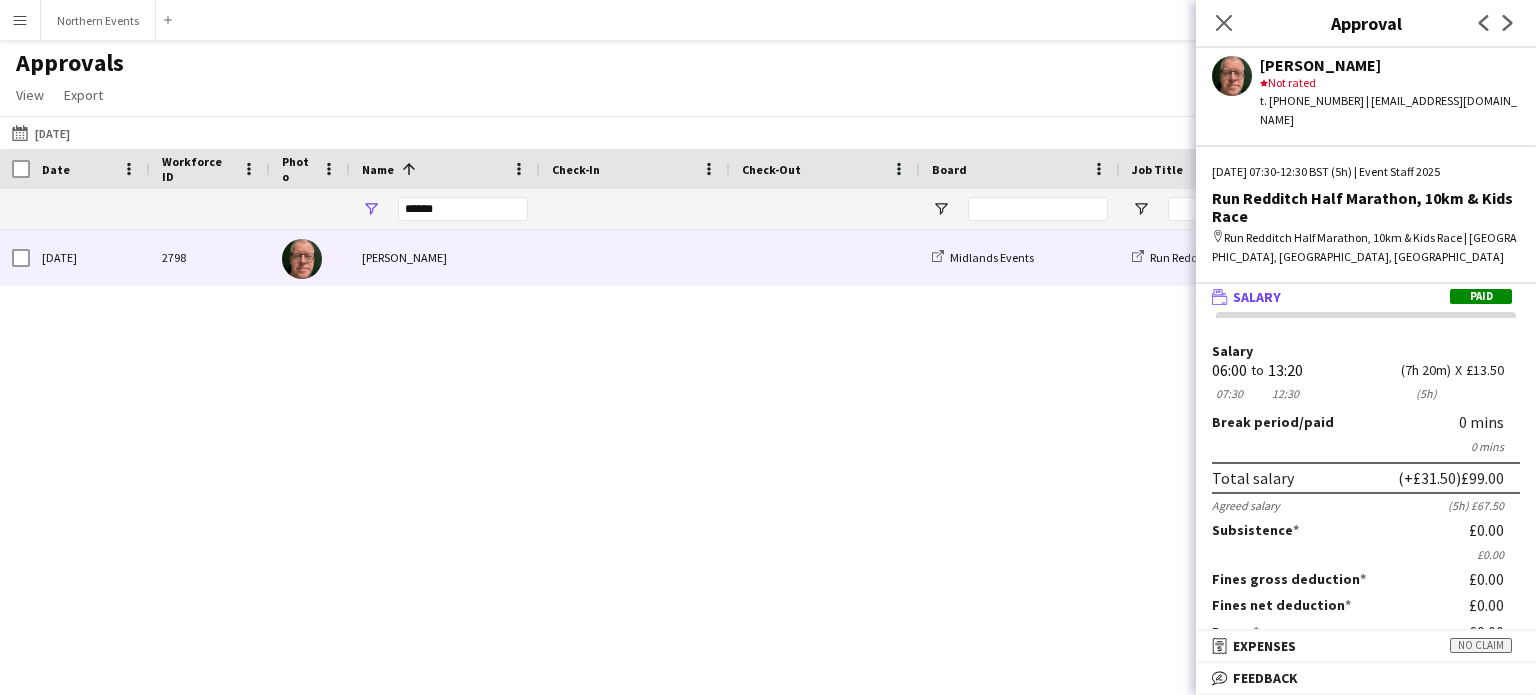 scroll, scrollTop: 0, scrollLeft: 0, axis: both 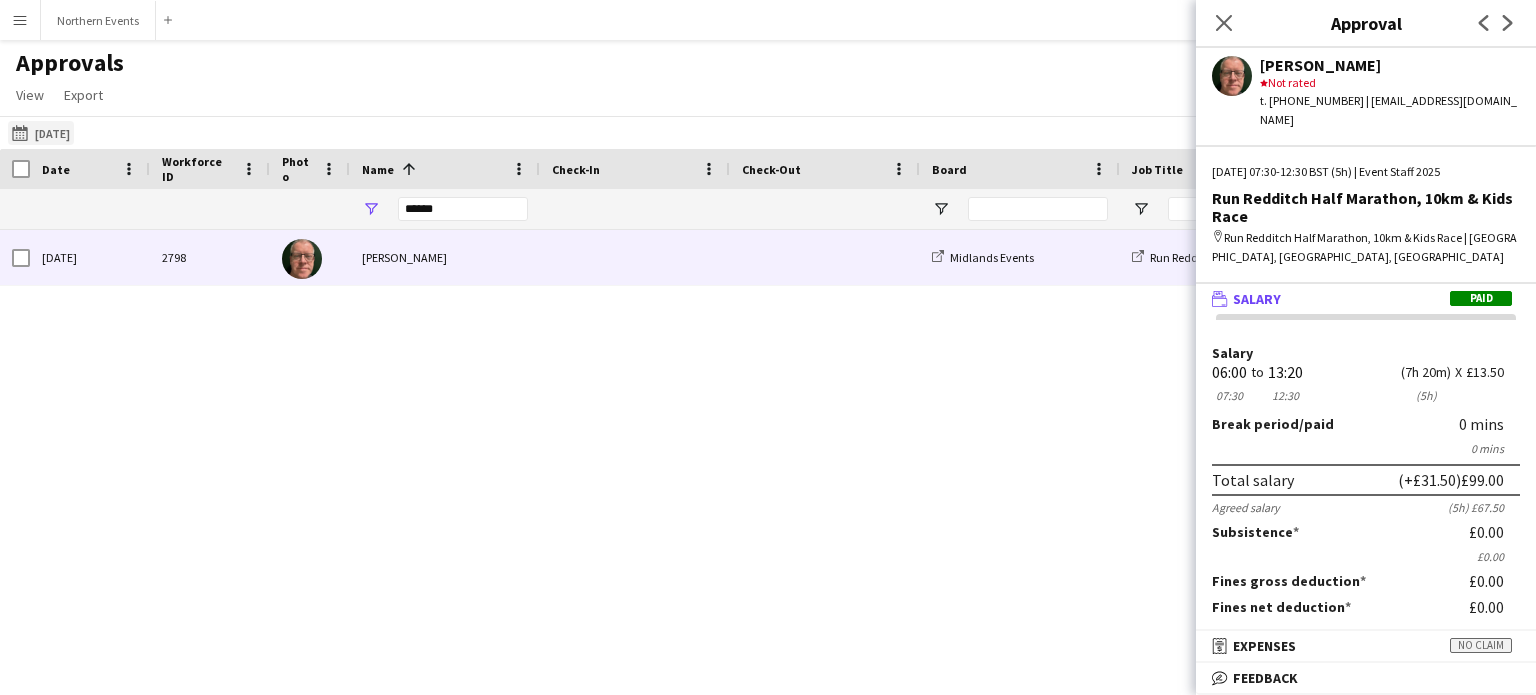 click on "[DATE]
[DATE]" 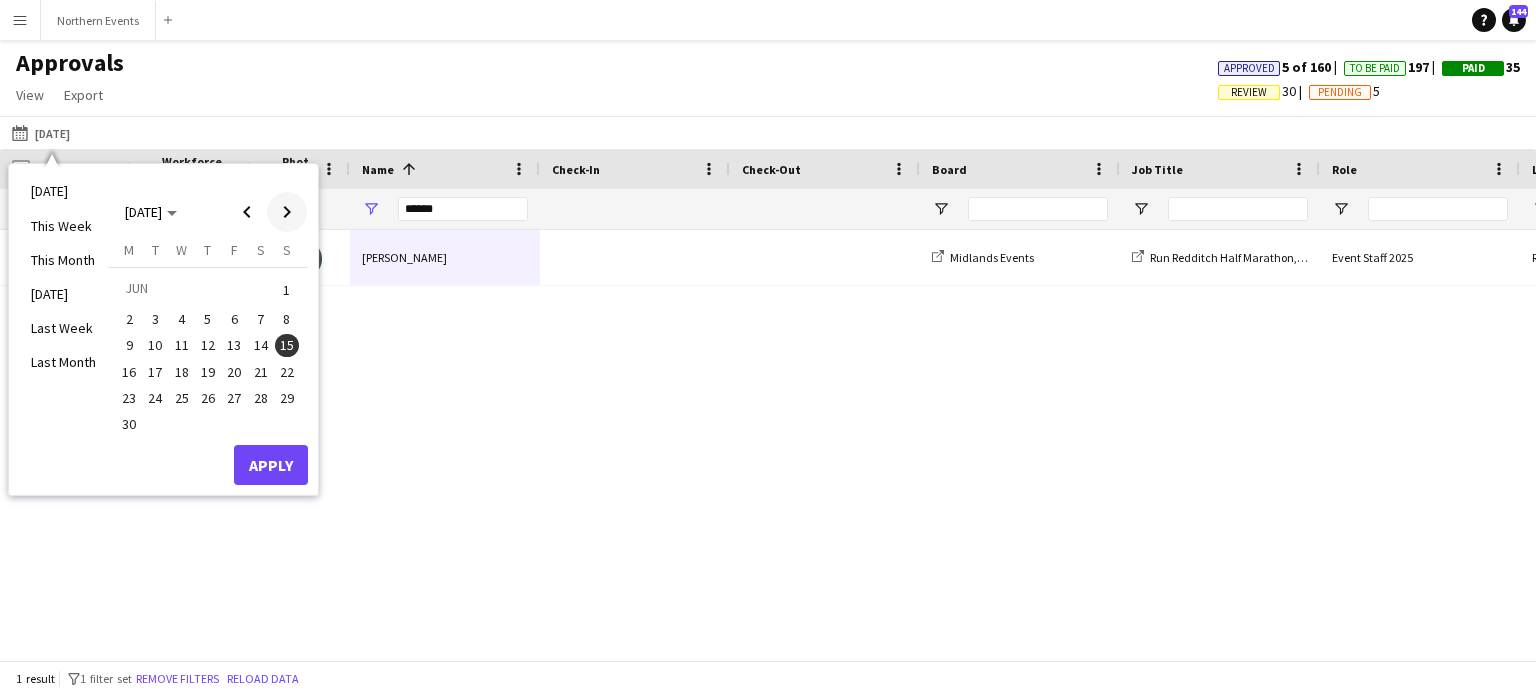 click at bounding box center [287, 212] 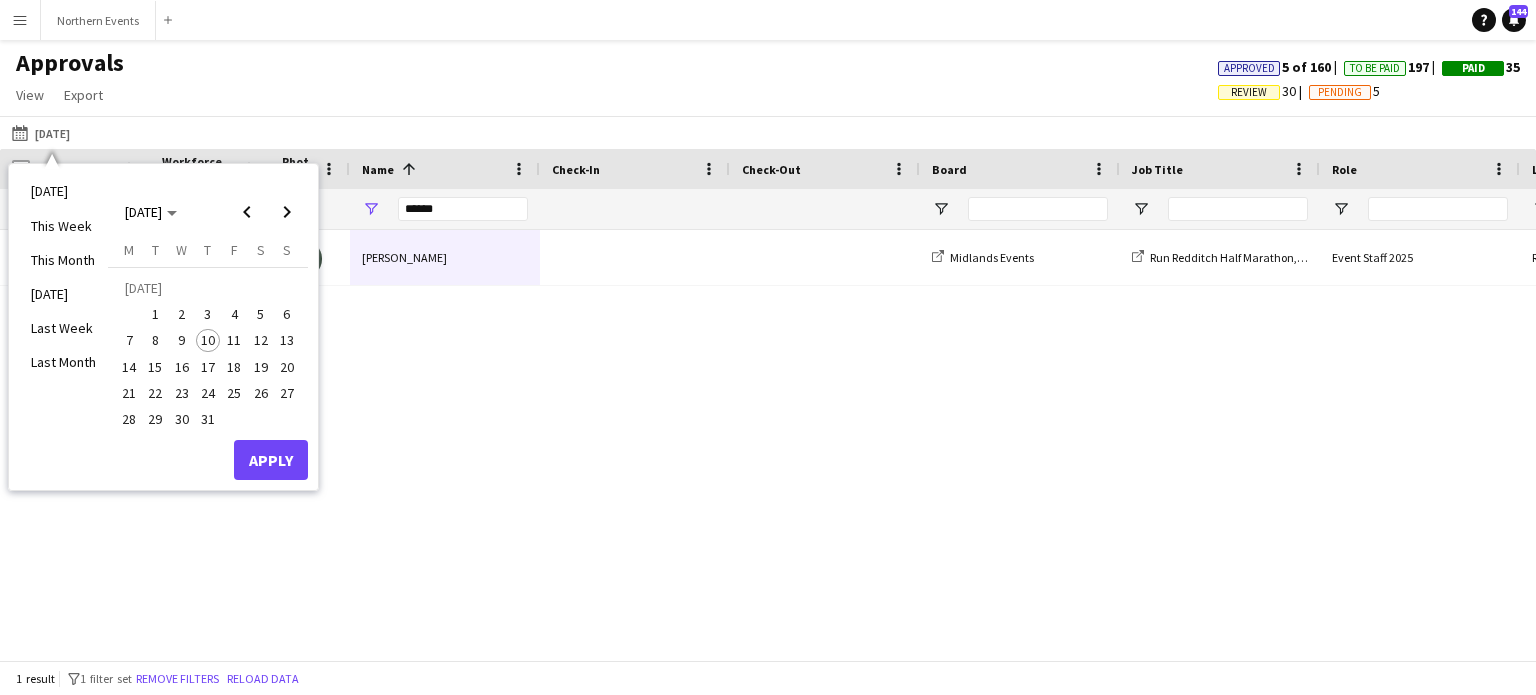 click on "6" at bounding box center (287, 314) 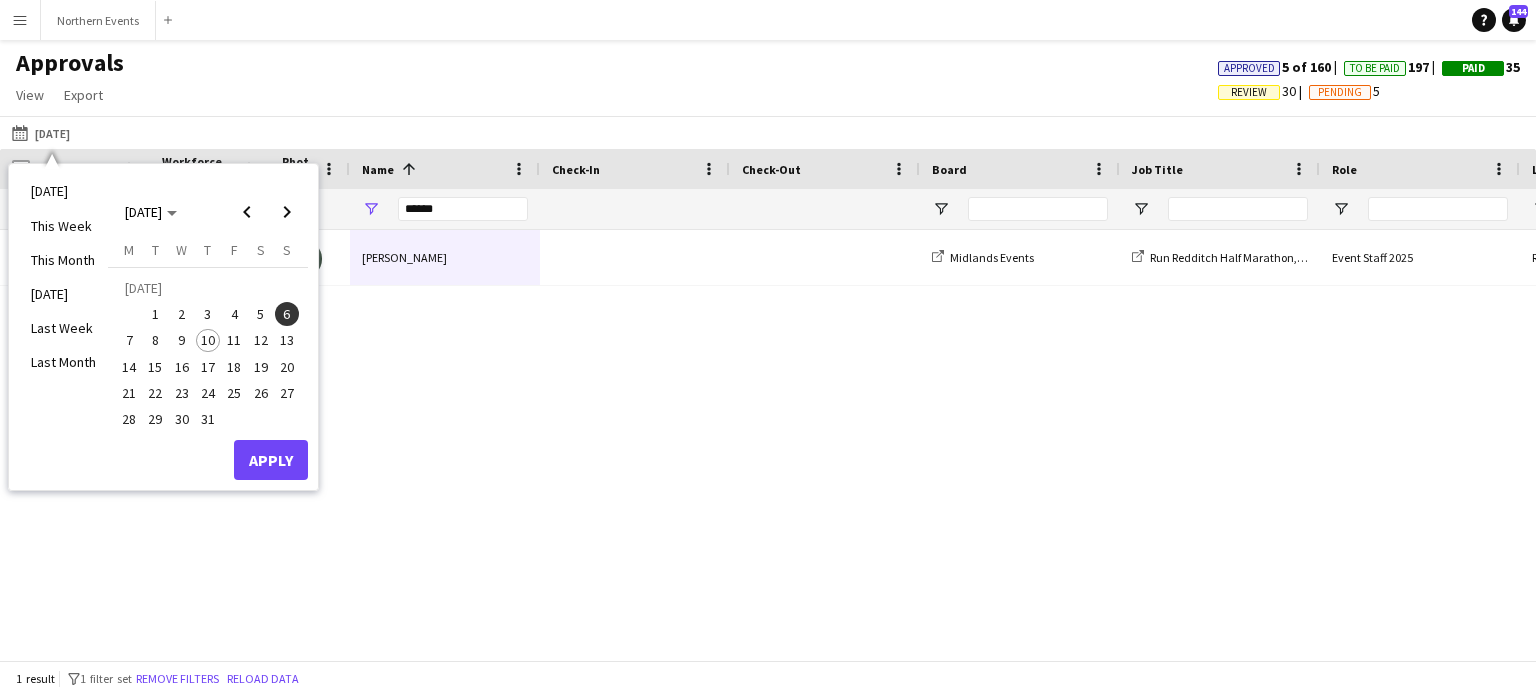 click on "5" at bounding box center (261, 314) 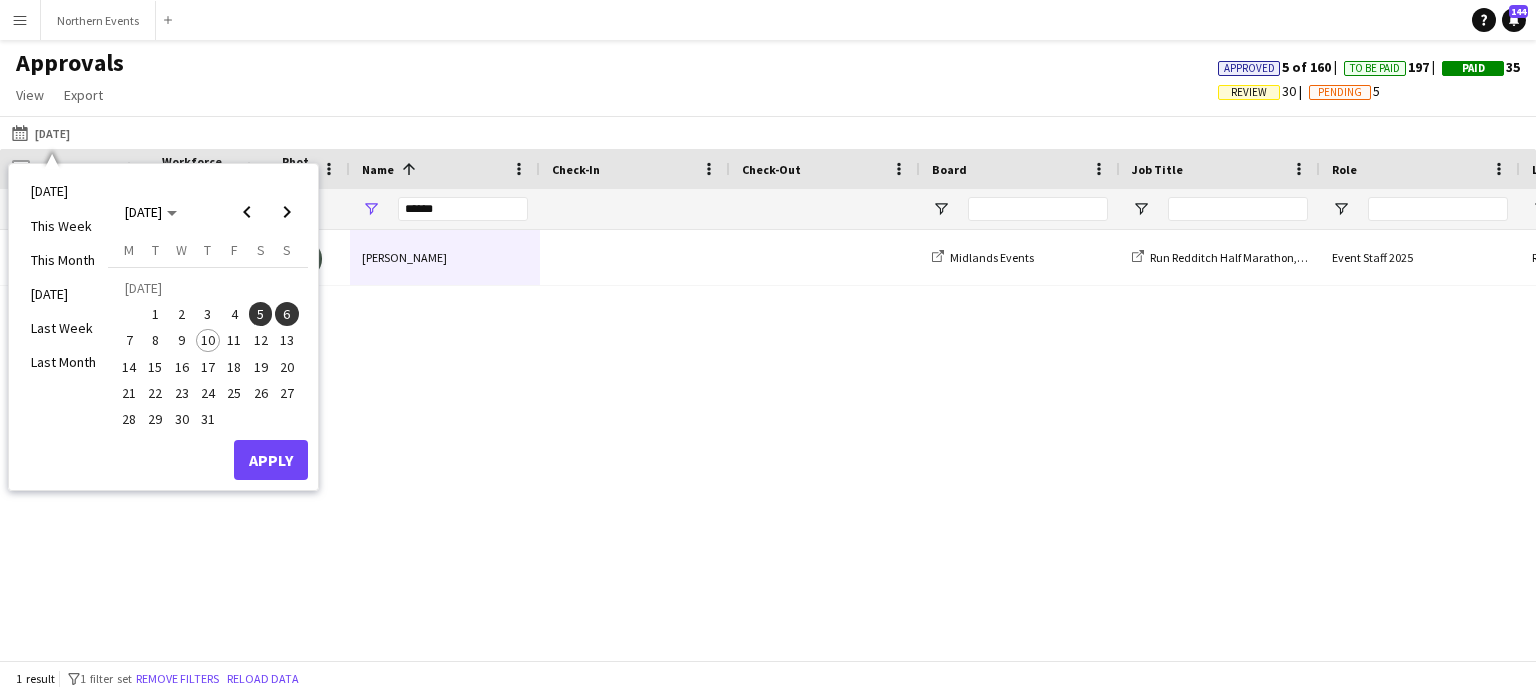 click on "6" at bounding box center (287, 314) 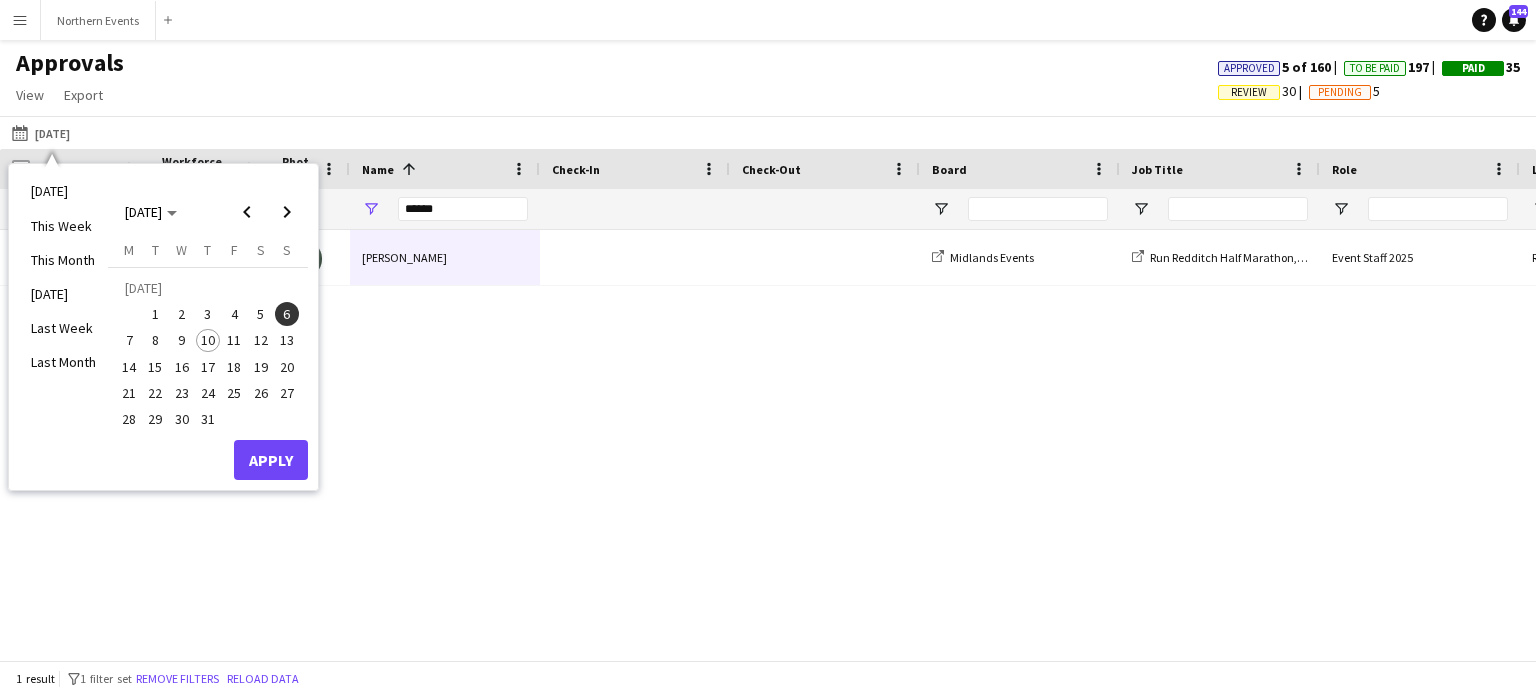 click on "5" at bounding box center [261, 314] 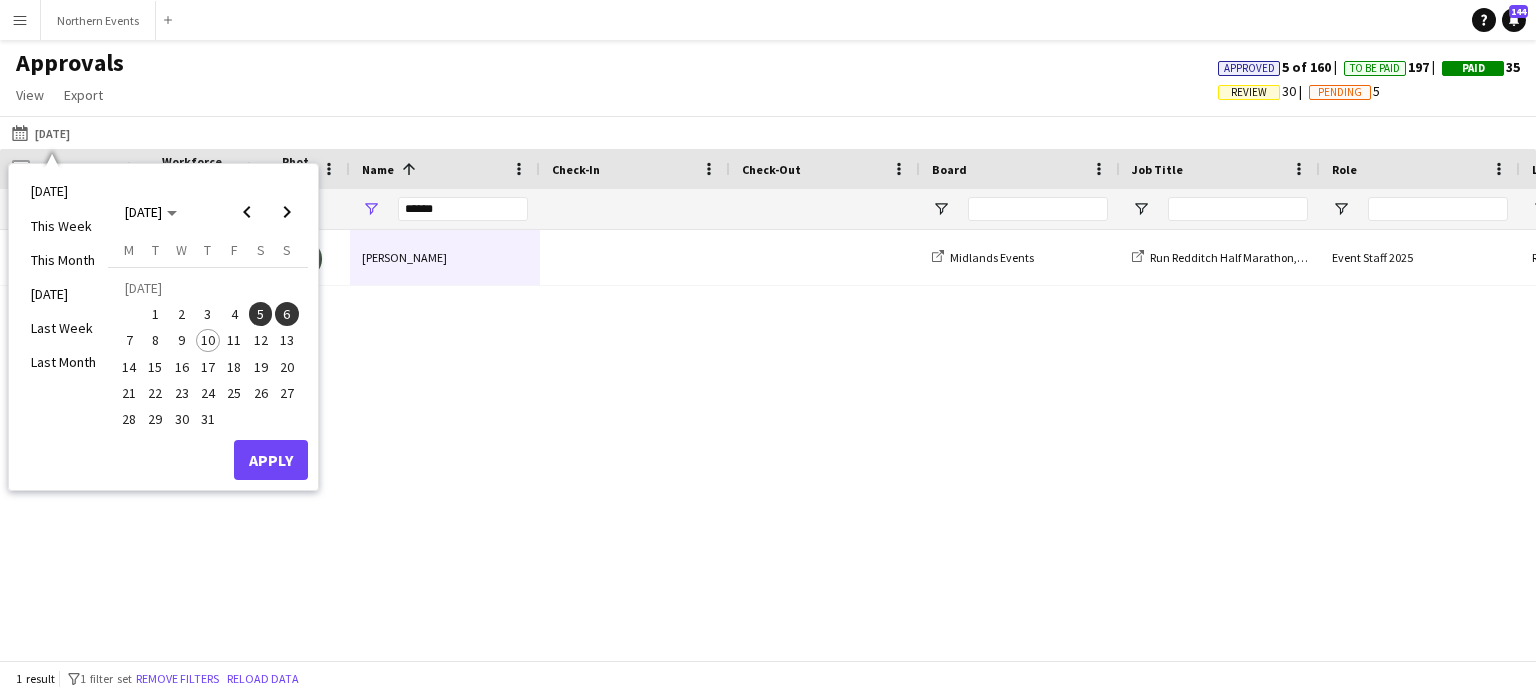 click on "5" at bounding box center [261, 314] 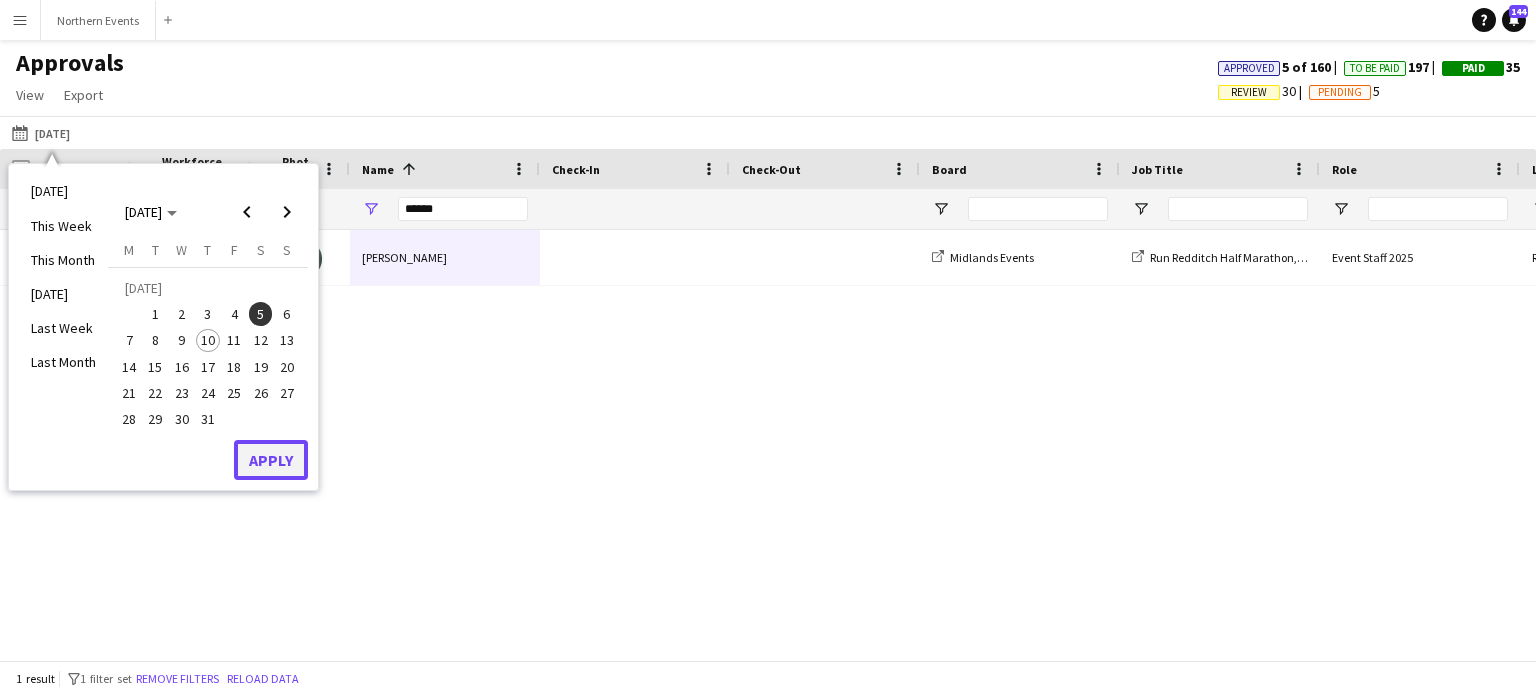 click on "Apply" at bounding box center (271, 460) 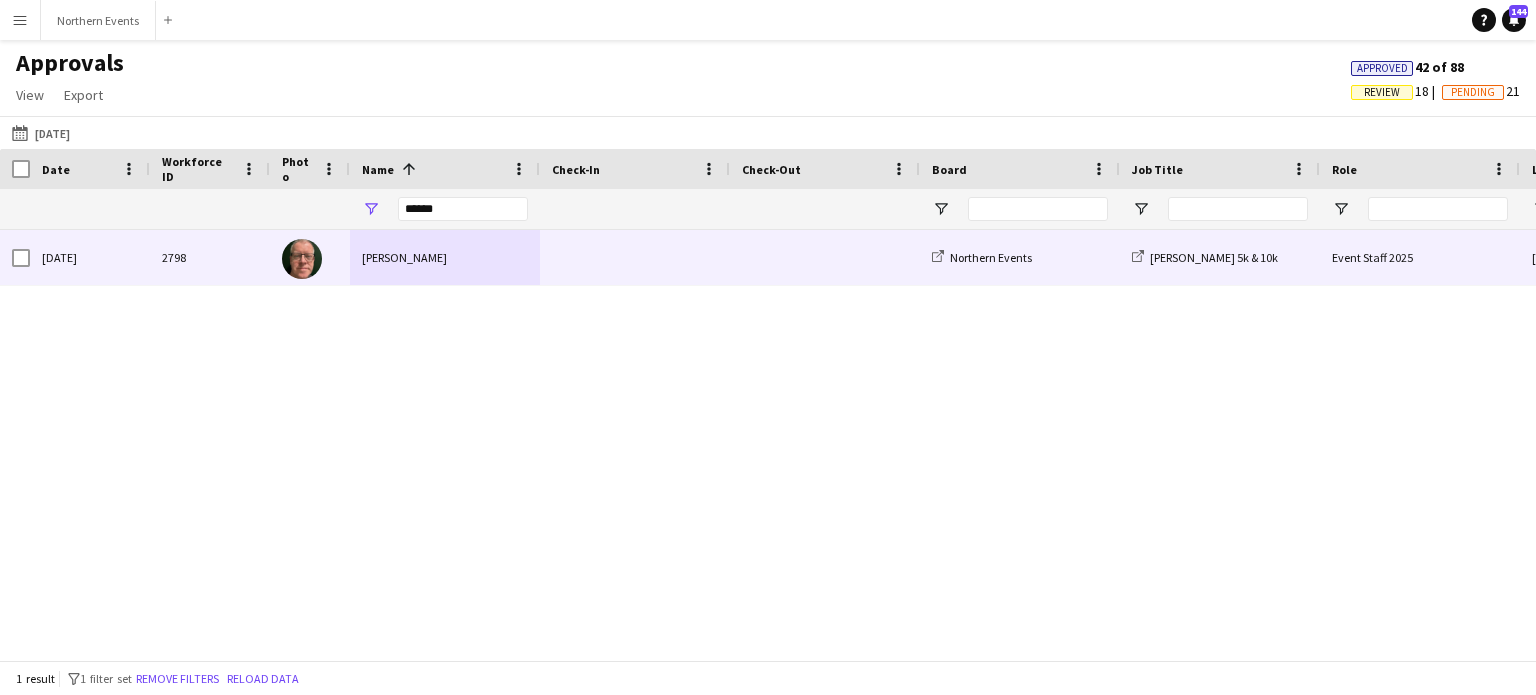 click on "[PERSON_NAME]" at bounding box center [445, 257] 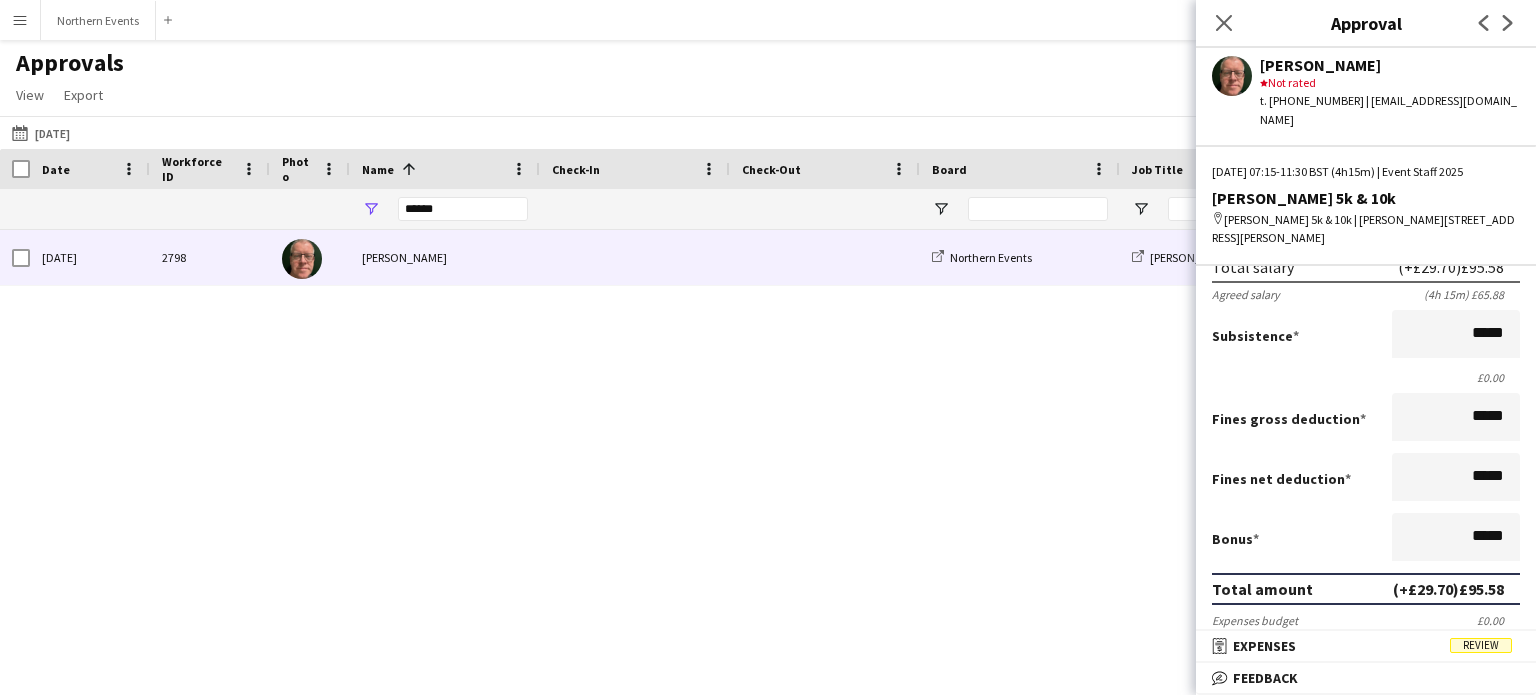 scroll, scrollTop: 200, scrollLeft: 0, axis: vertical 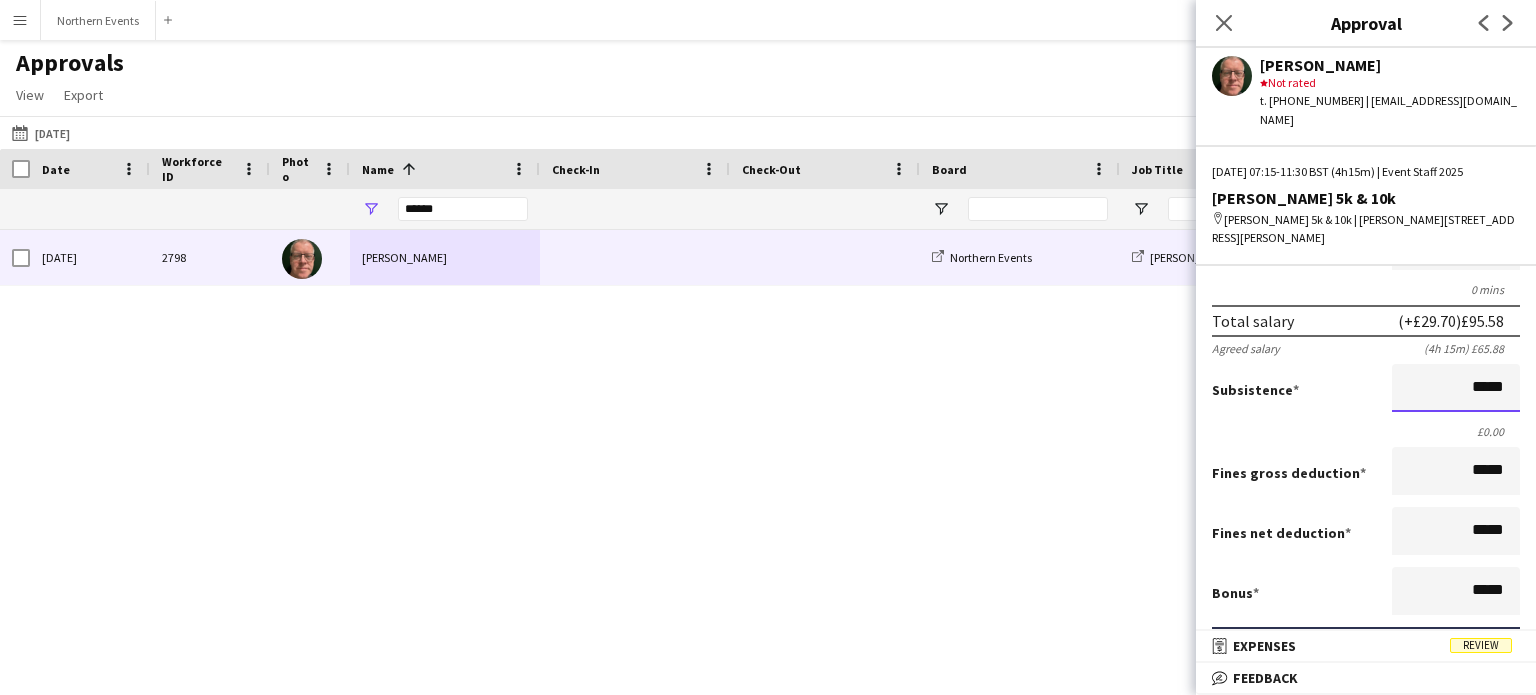 drag, startPoint x: 1457, startPoint y: 360, endPoint x: 1517, endPoint y: 363, distance: 60.074955 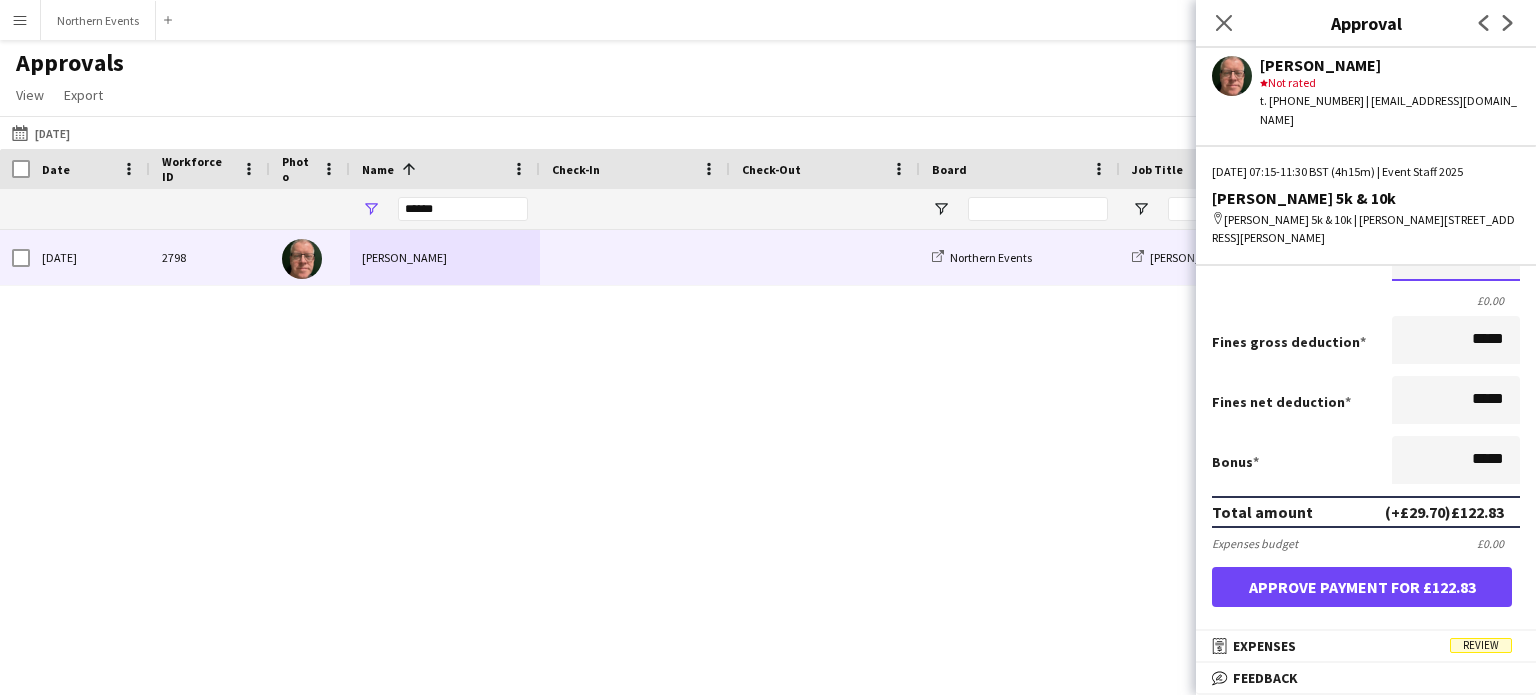 scroll, scrollTop: 320, scrollLeft: 0, axis: vertical 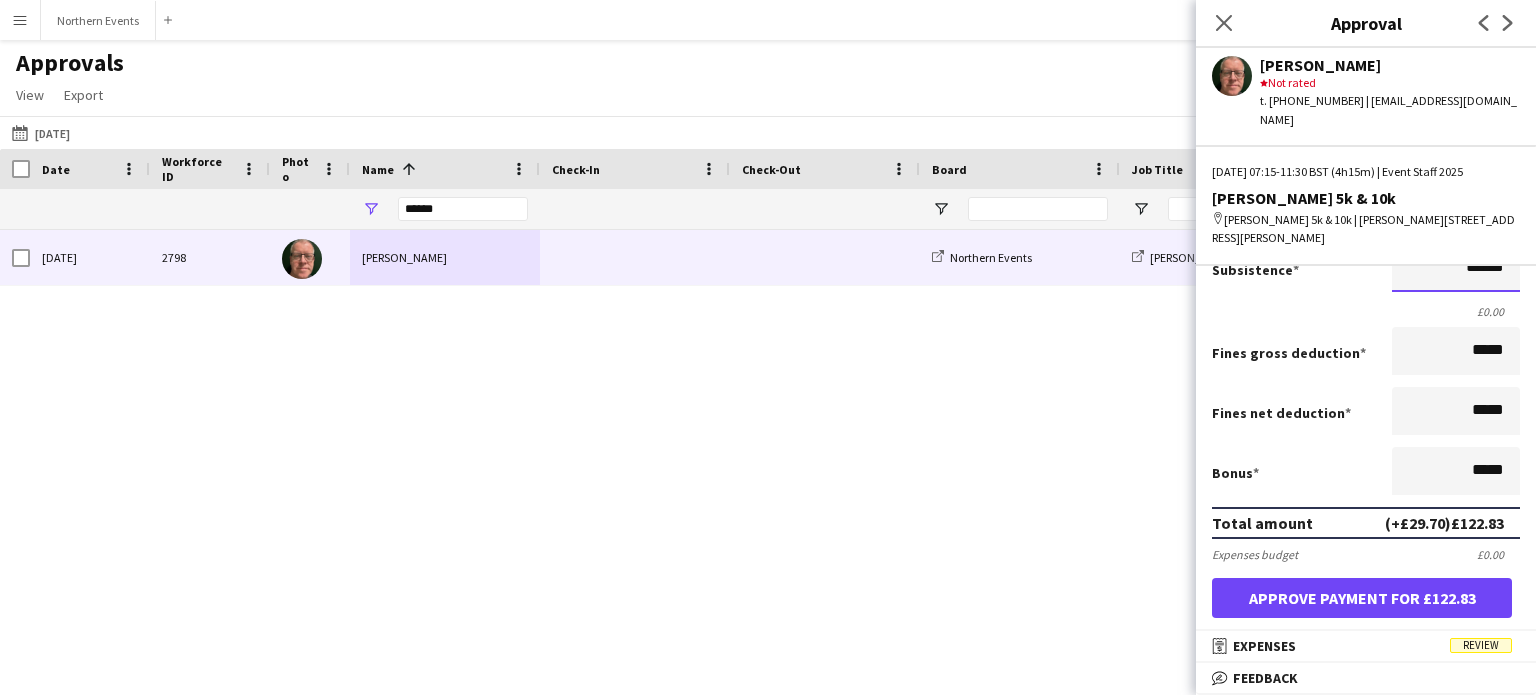 type on "******" 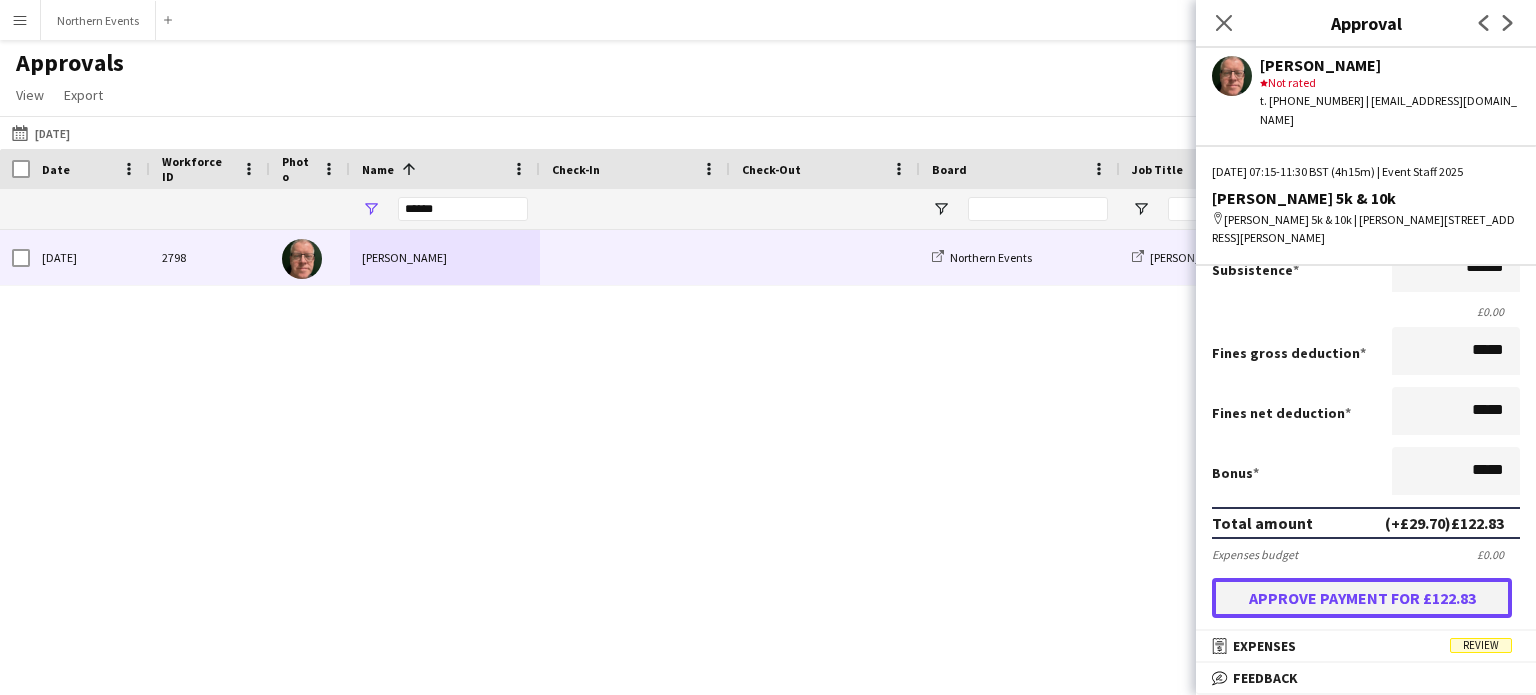 click on "Approve payment for £122.83" at bounding box center (1362, 598) 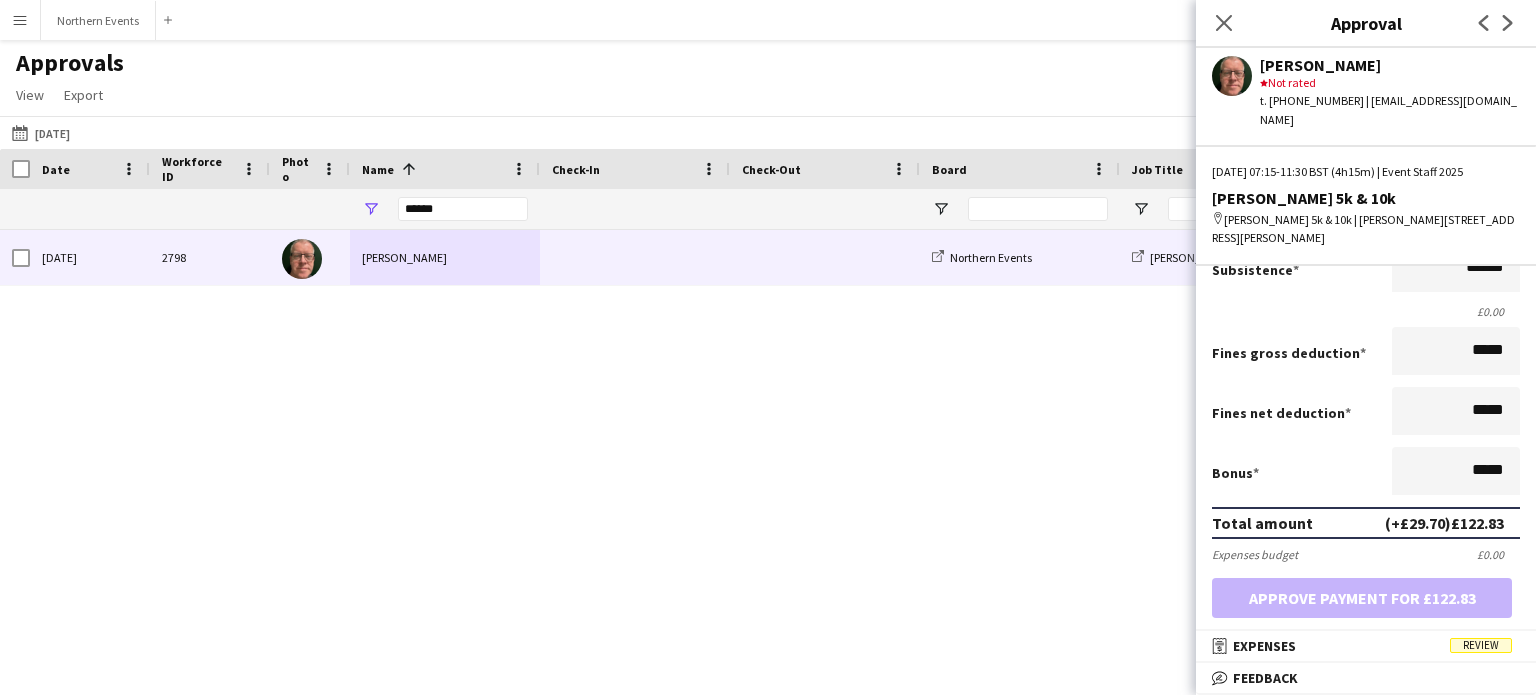 click on "Menu" at bounding box center (20, 20) 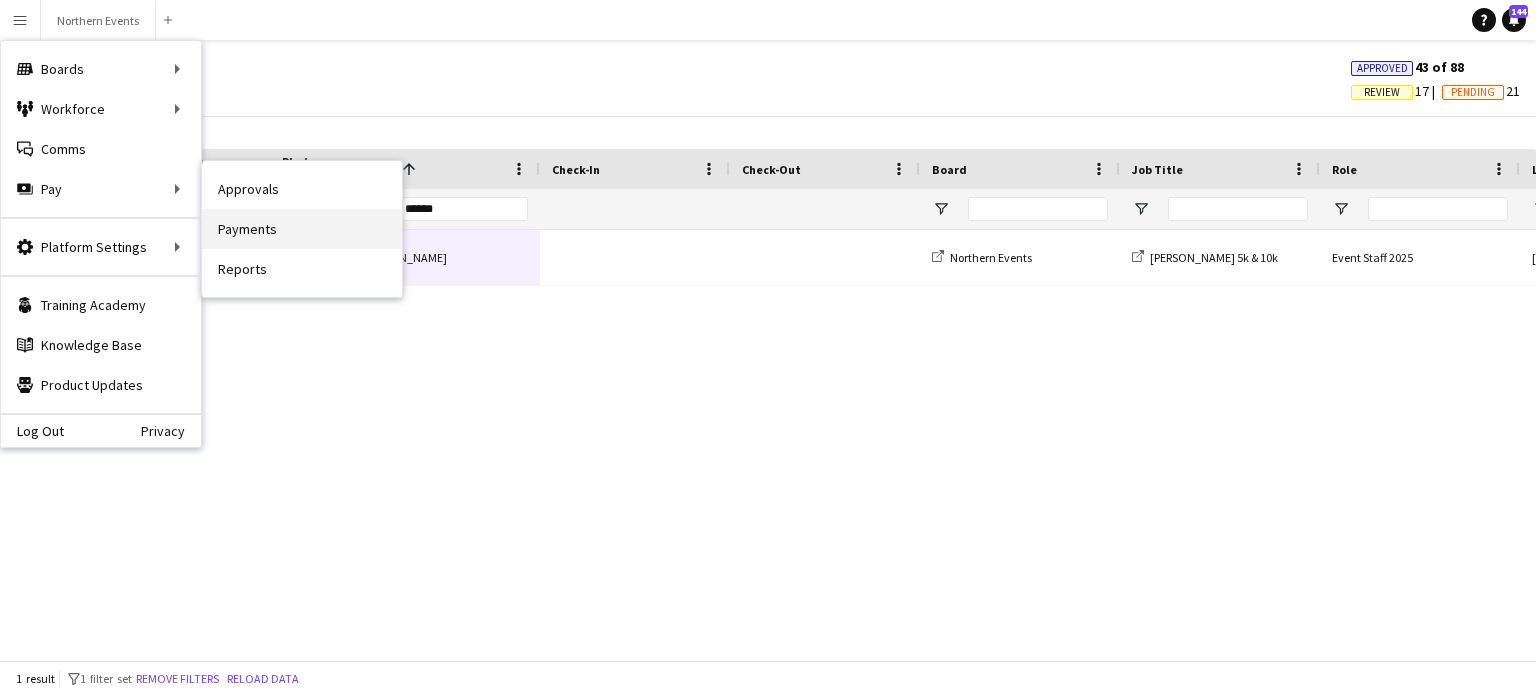 click on "Payments" at bounding box center (302, 229) 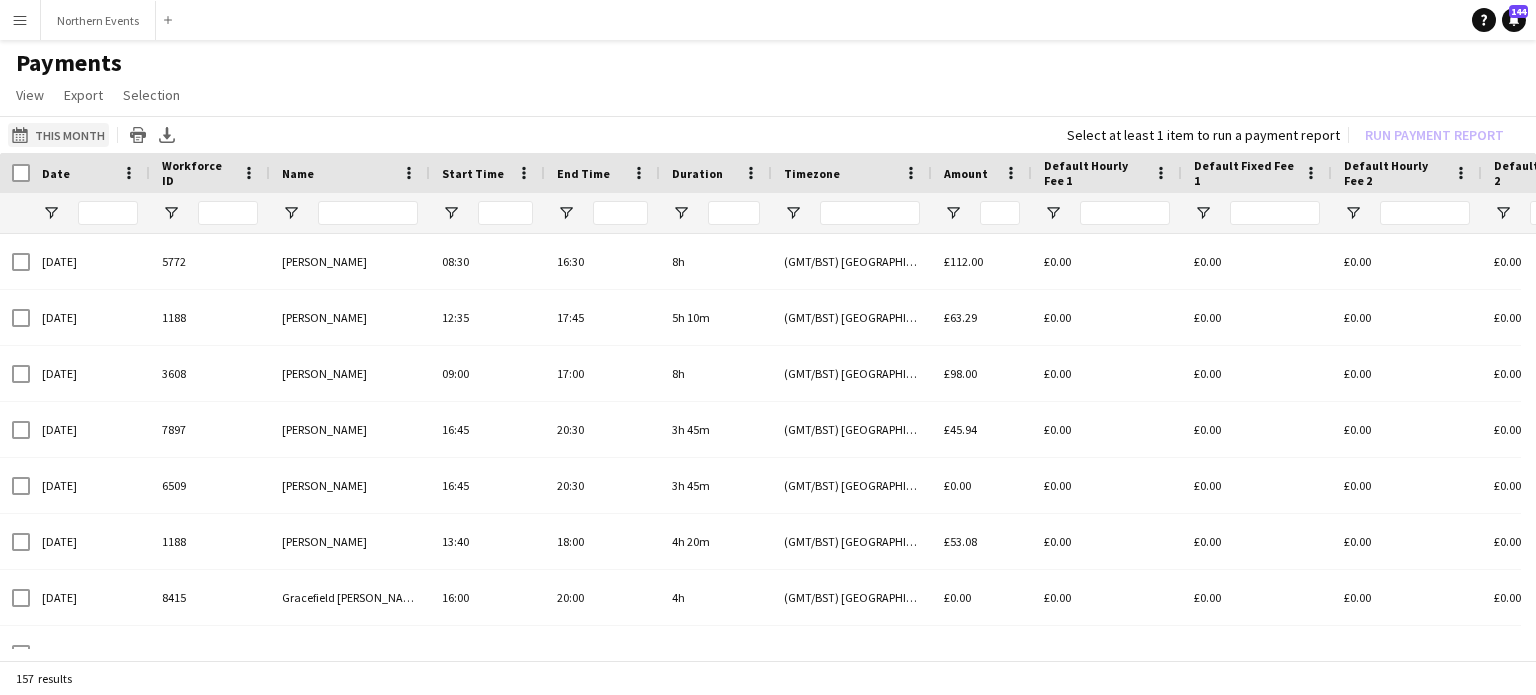 click on "This Month
This Month" 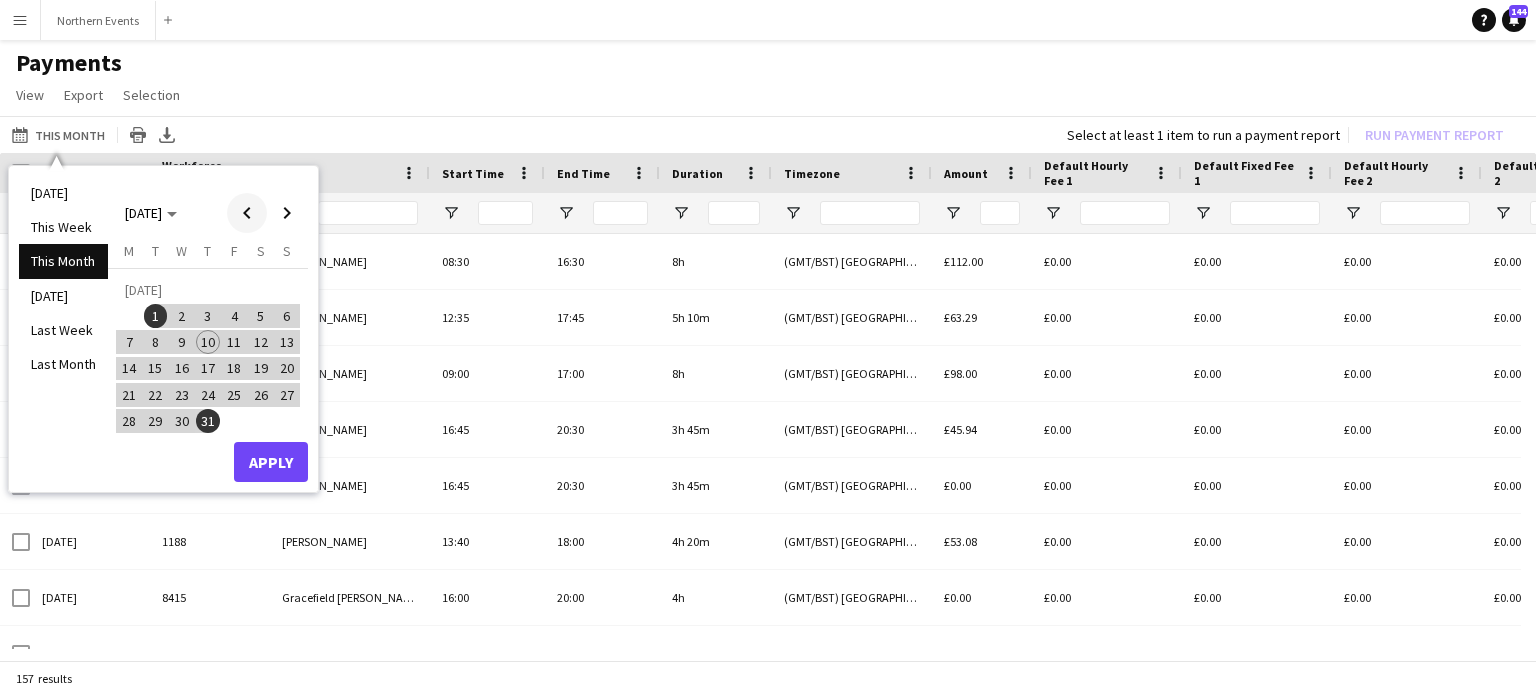 click at bounding box center (247, 213) 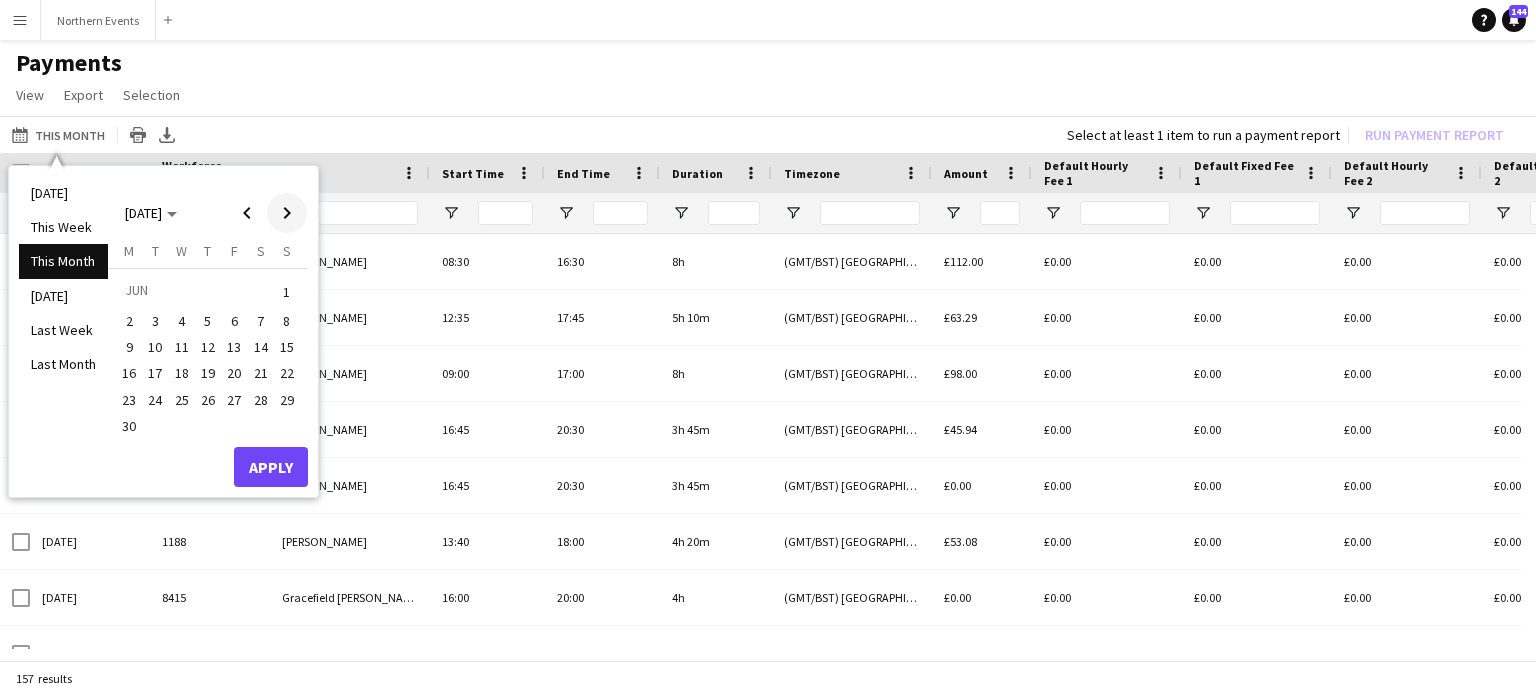click at bounding box center [287, 213] 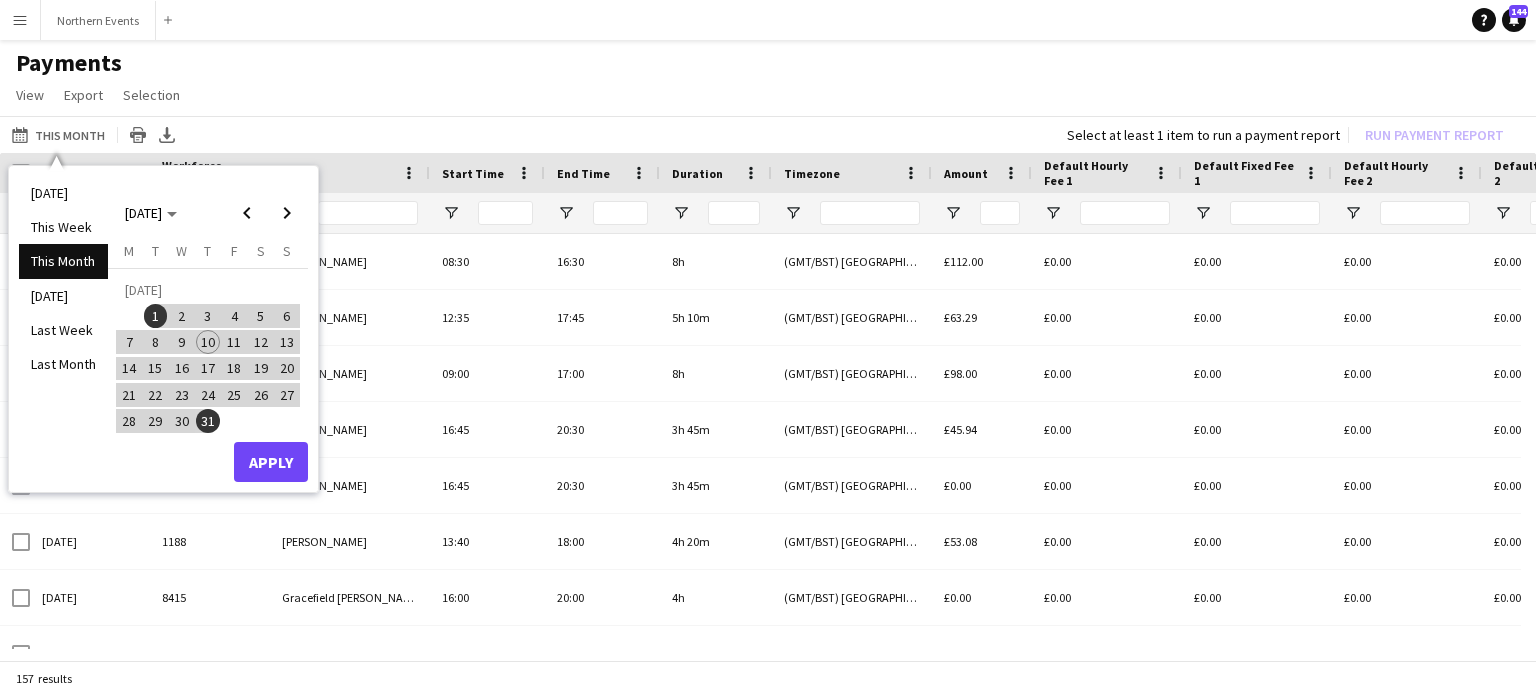 click on "6" at bounding box center (287, 316) 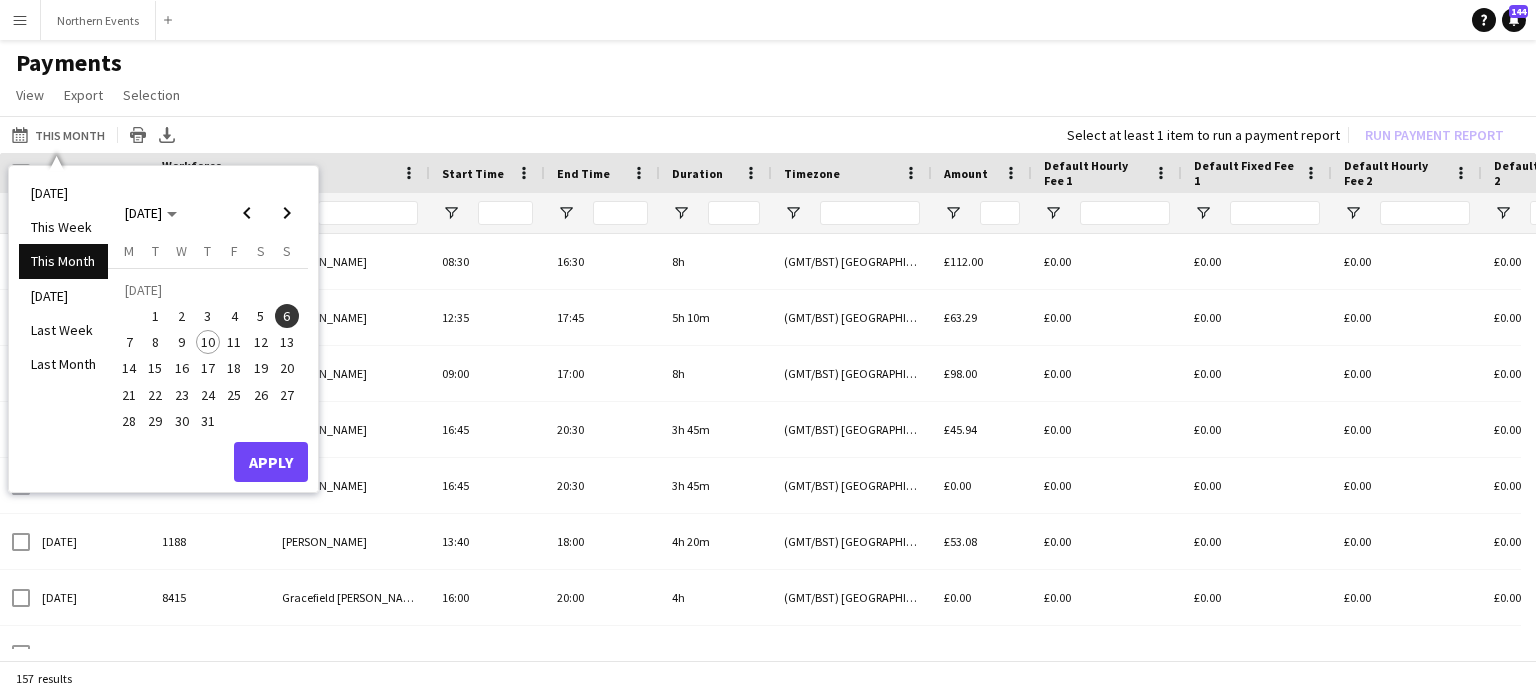 click on "5" at bounding box center (260, 316) 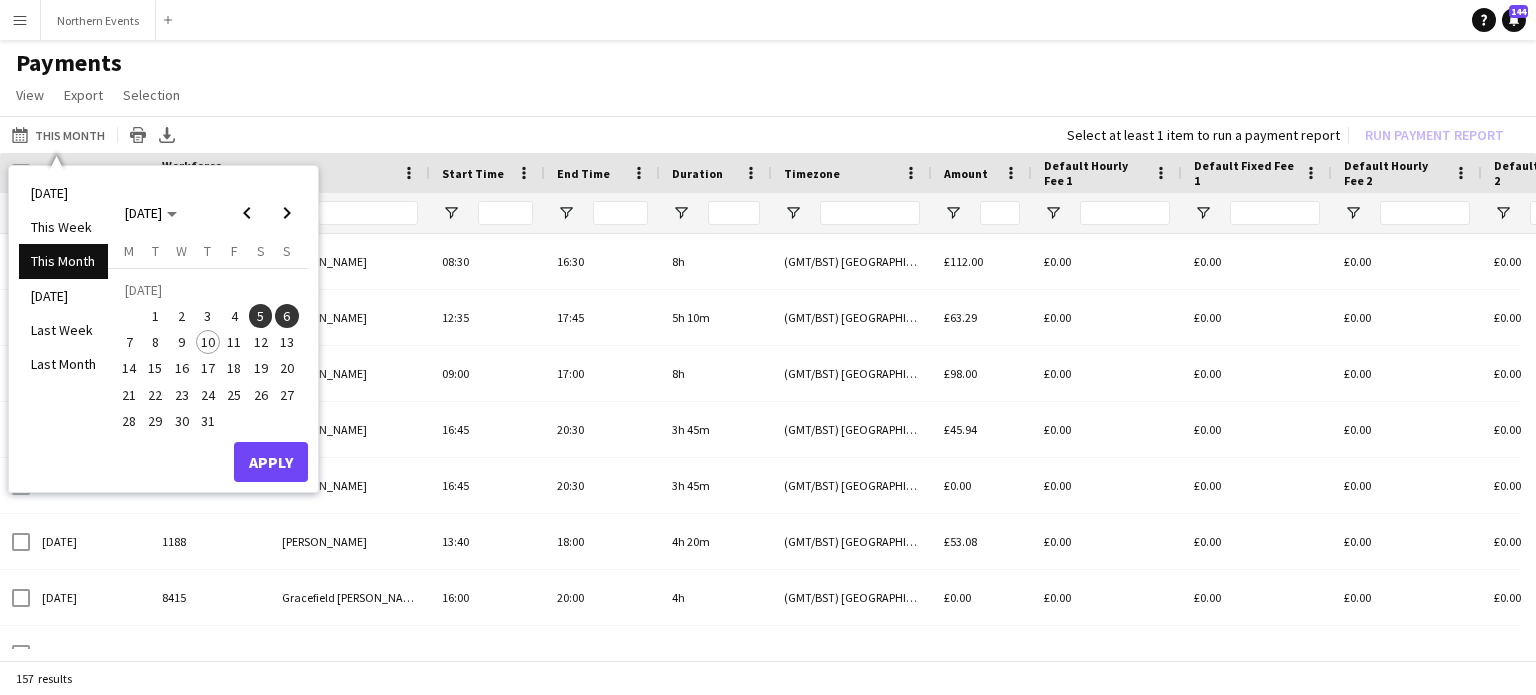 click on "6" at bounding box center (287, 316) 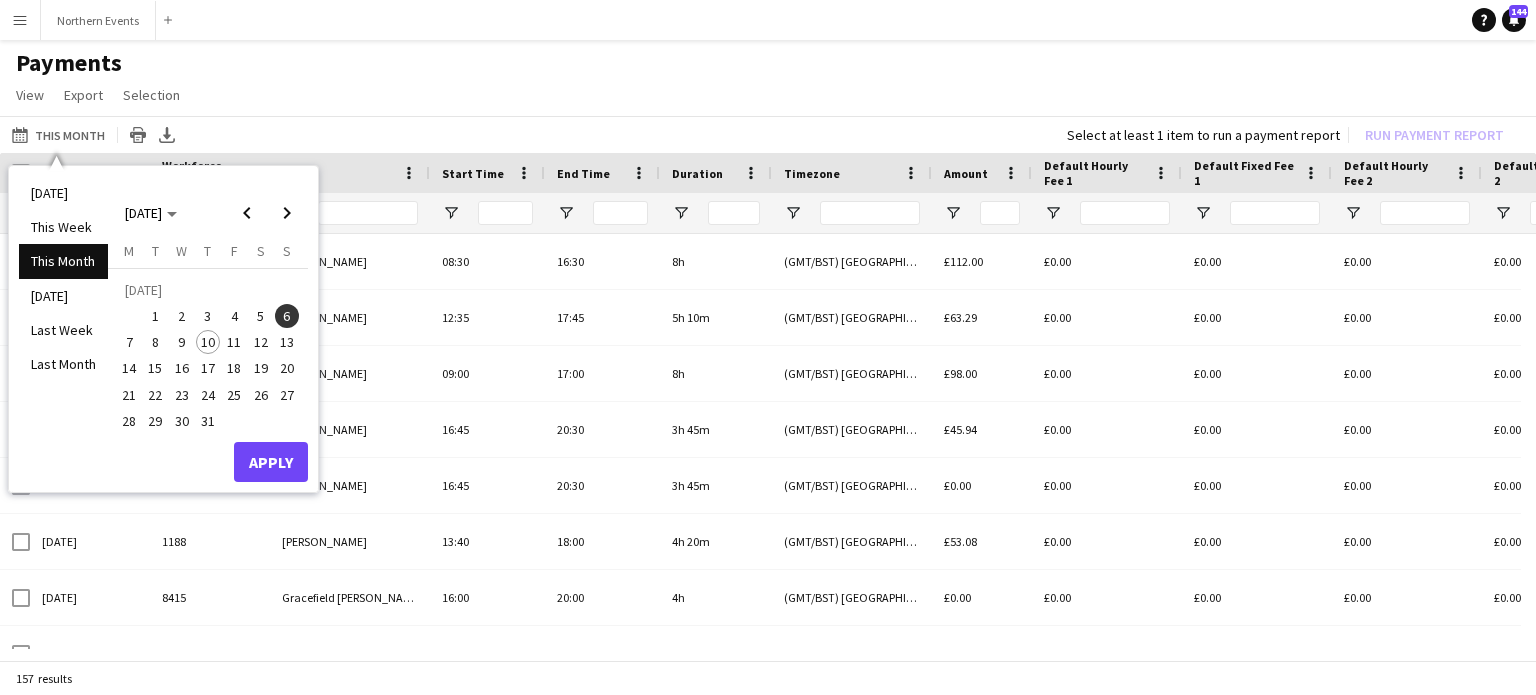 click on "5" at bounding box center (261, 316) 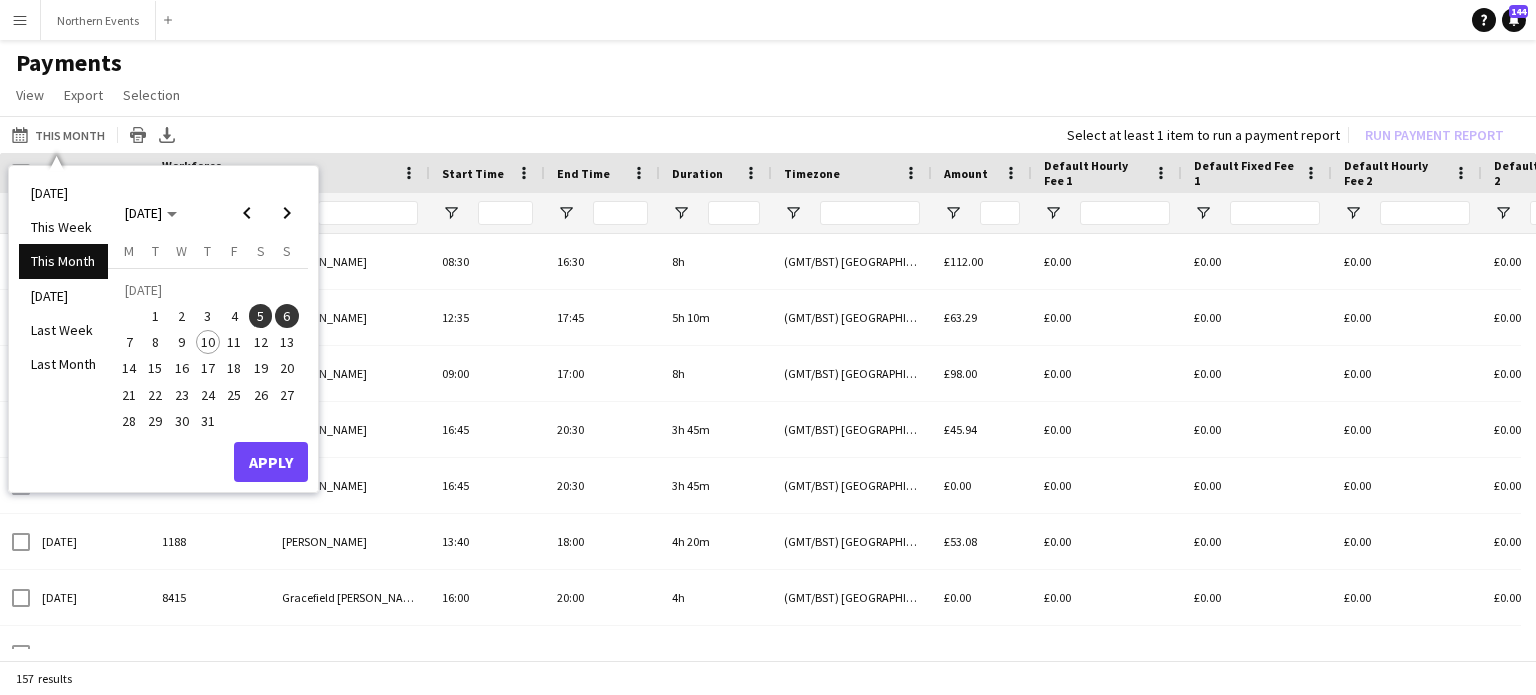 click on "5" at bounding box center [261, 316] 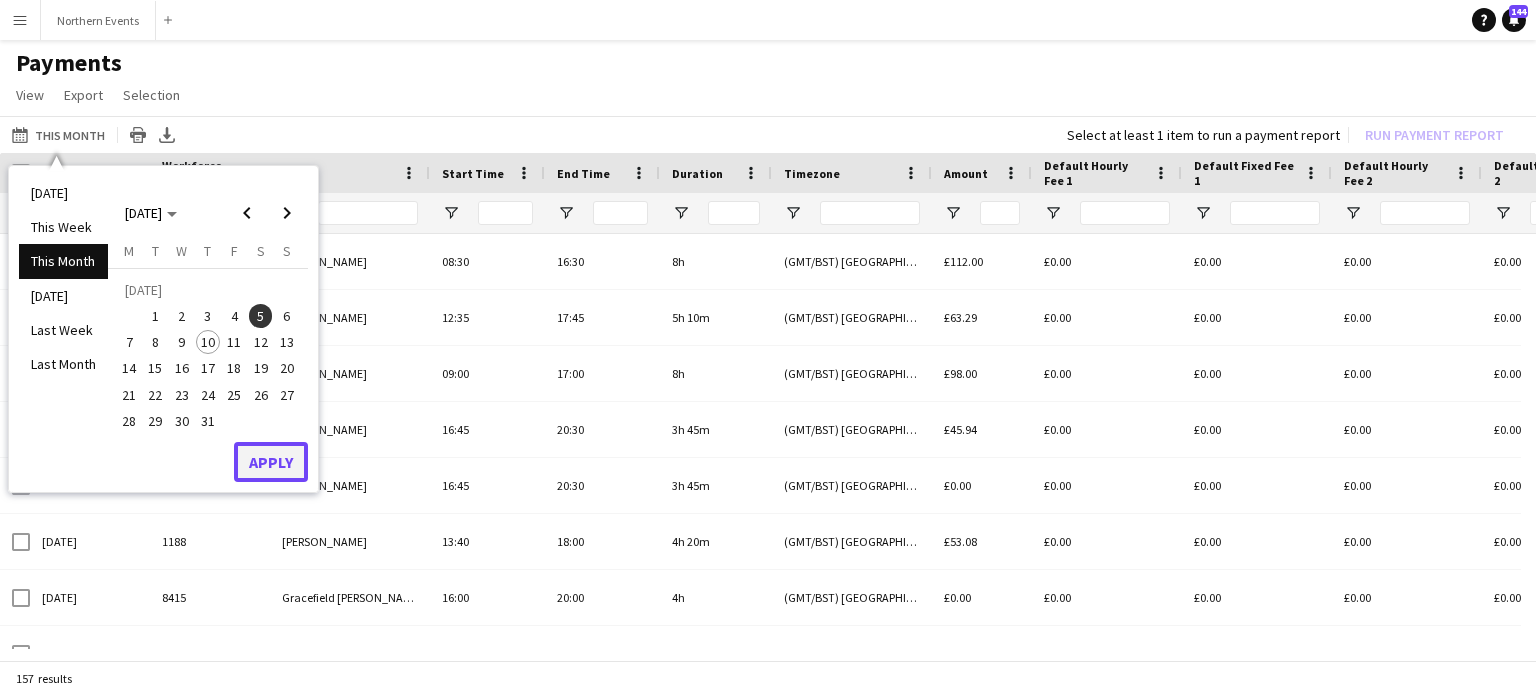 click on "Apply" at bounding box center [271, 462] 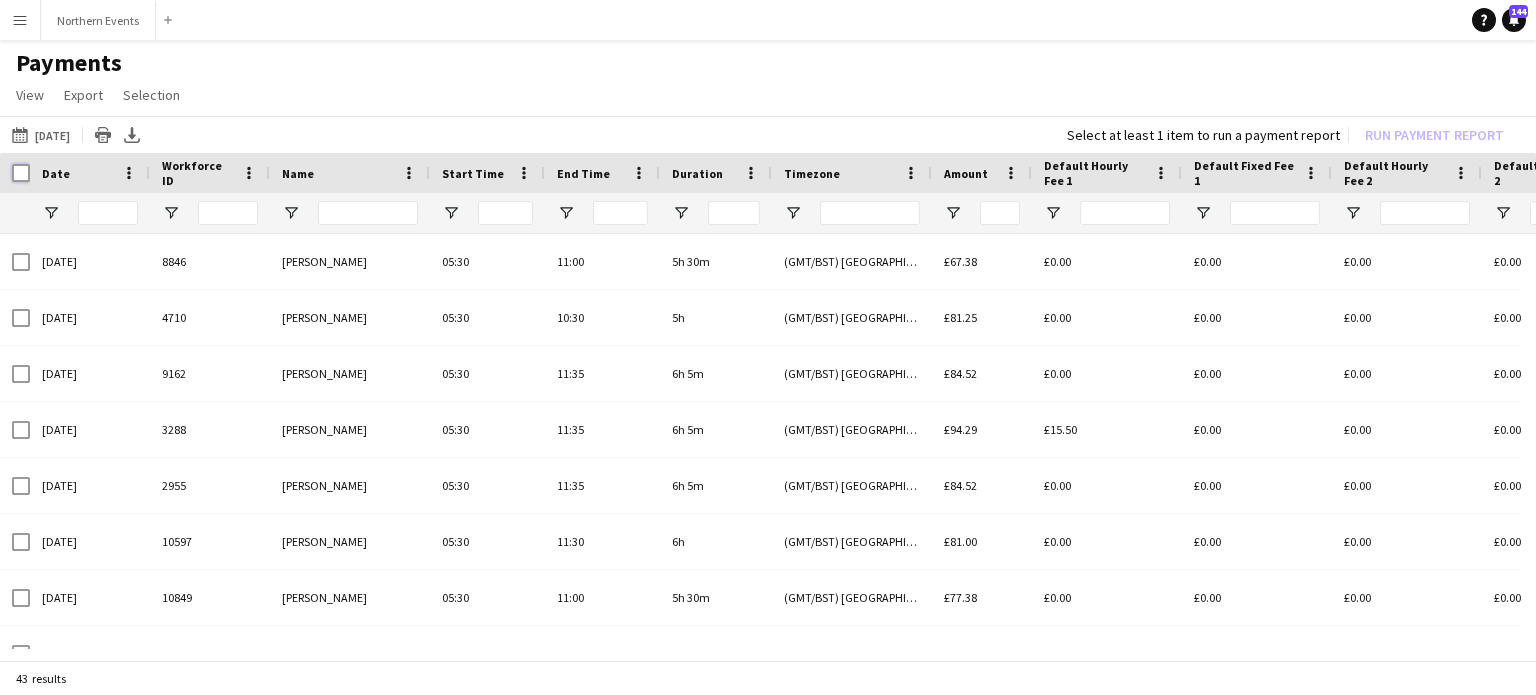 scroll, scrollTop: 0, scrollLeft: 394, axis: horizontal 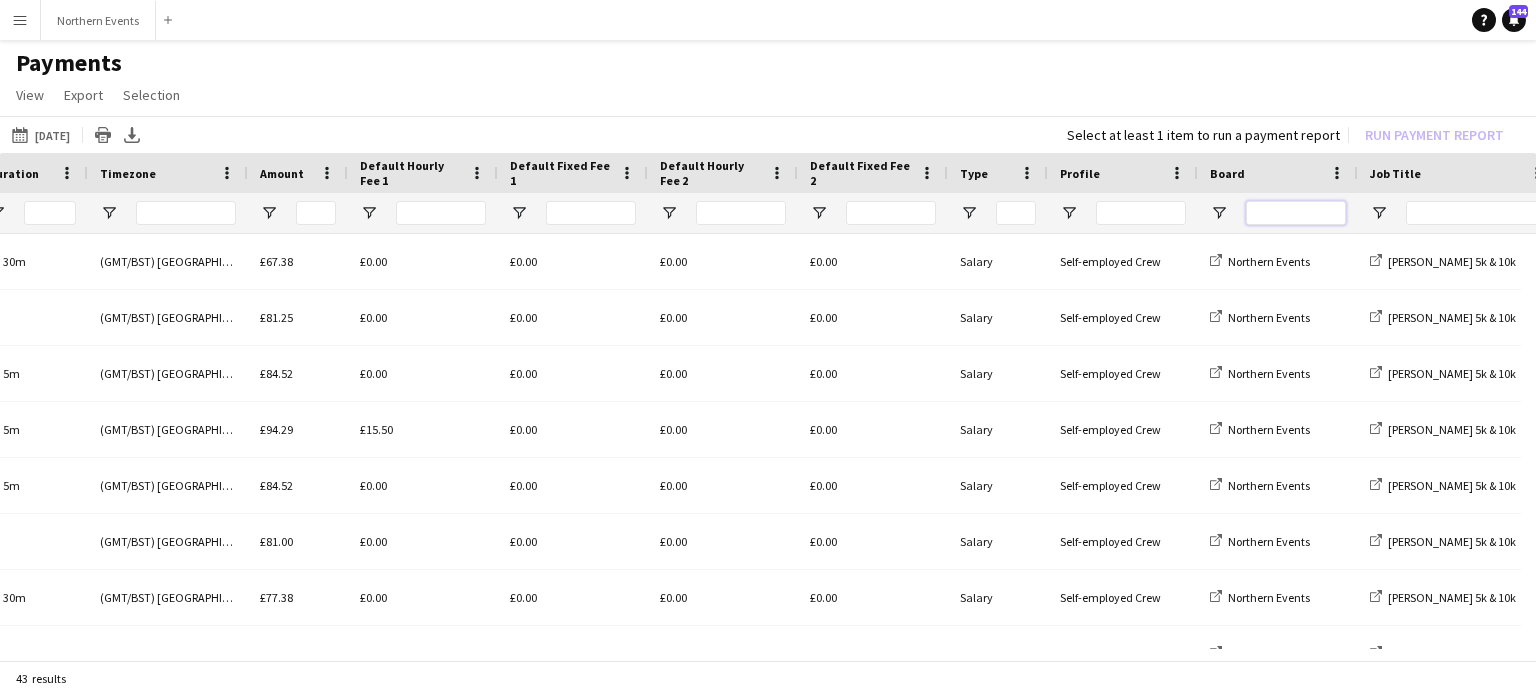 click at bounding box center [1296, 213] 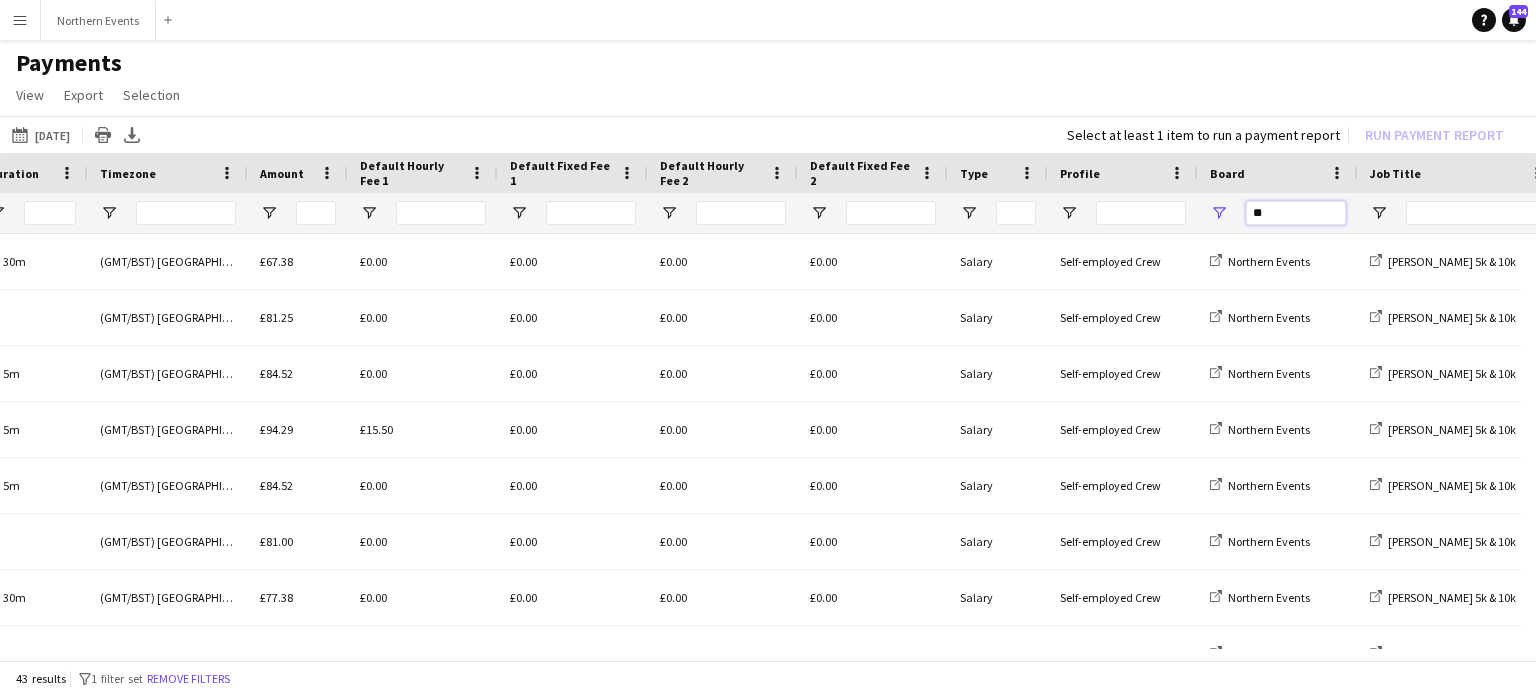 type on "**" 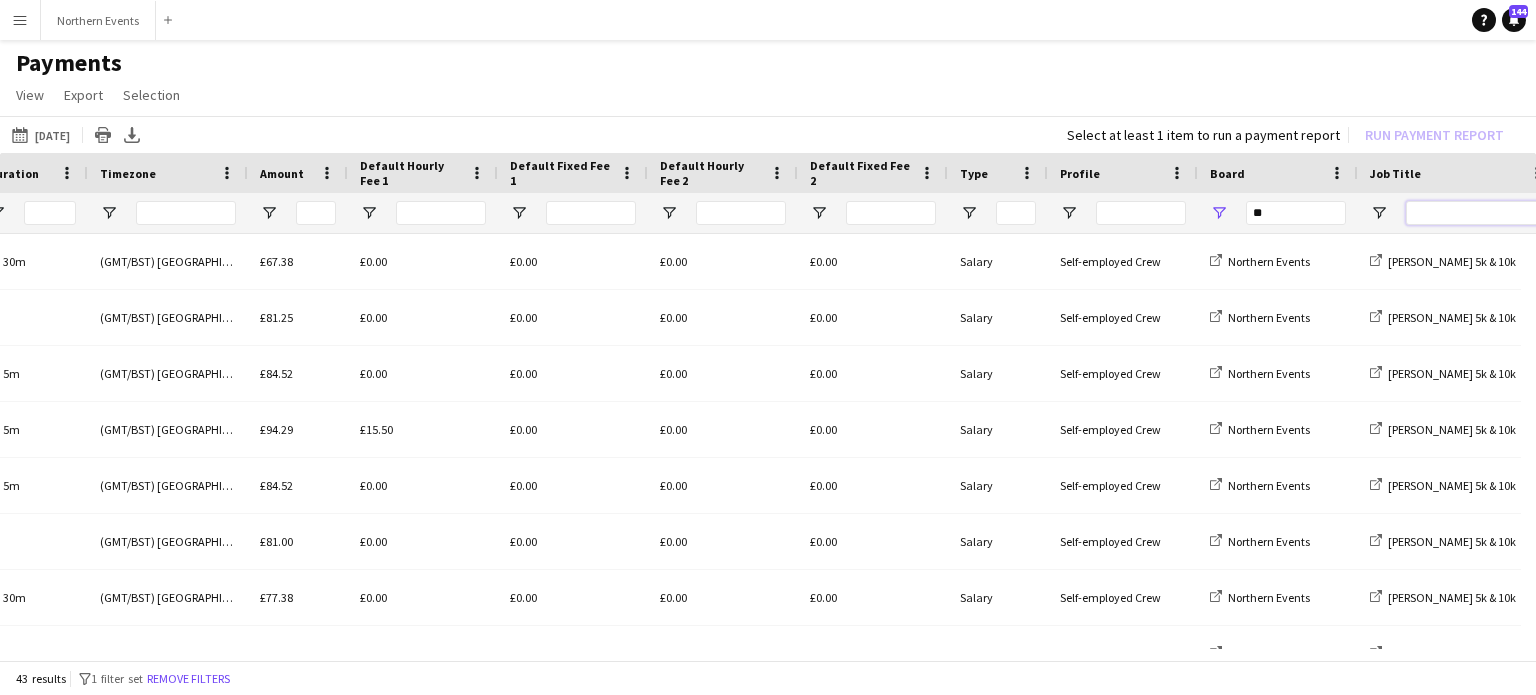 click at bounding box center [1476, 213] 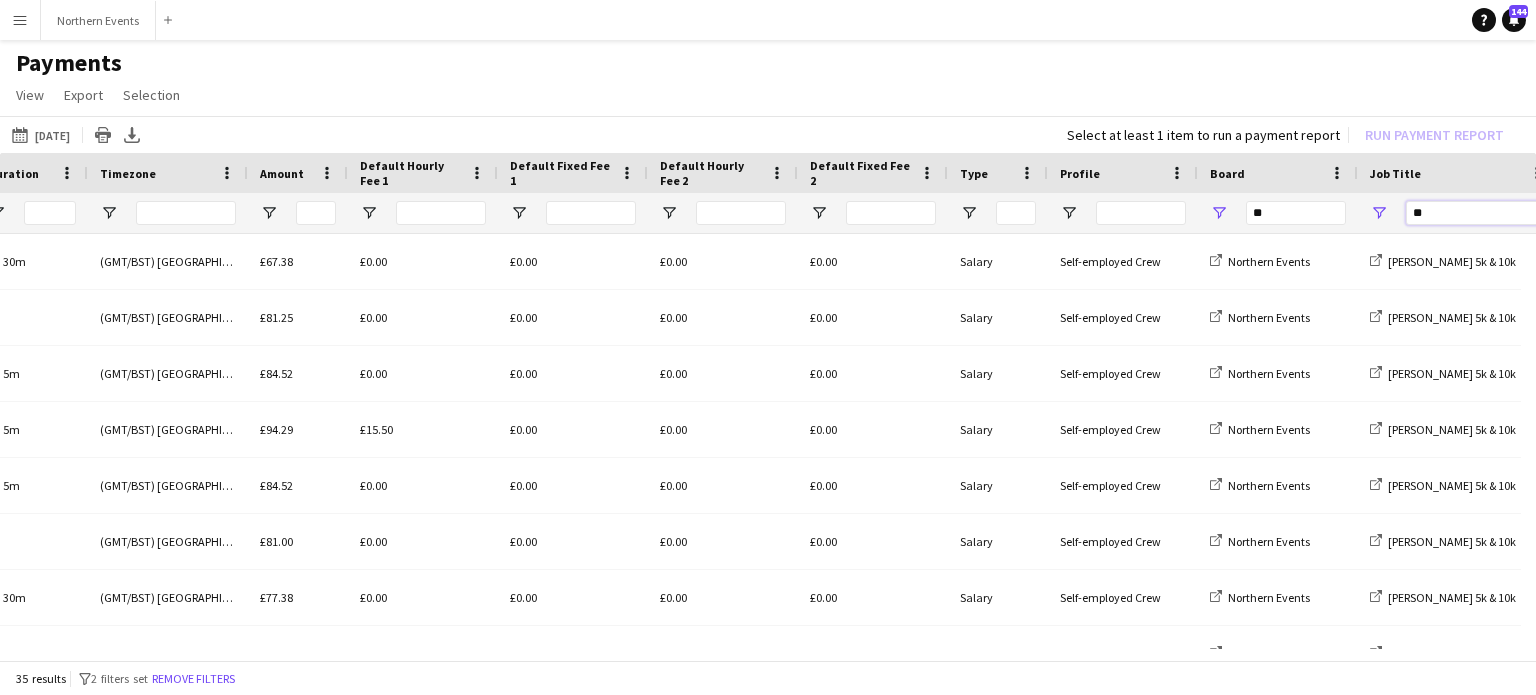 scroll, scrollTop: 0, scrollLeft: 904, axis: horizontal 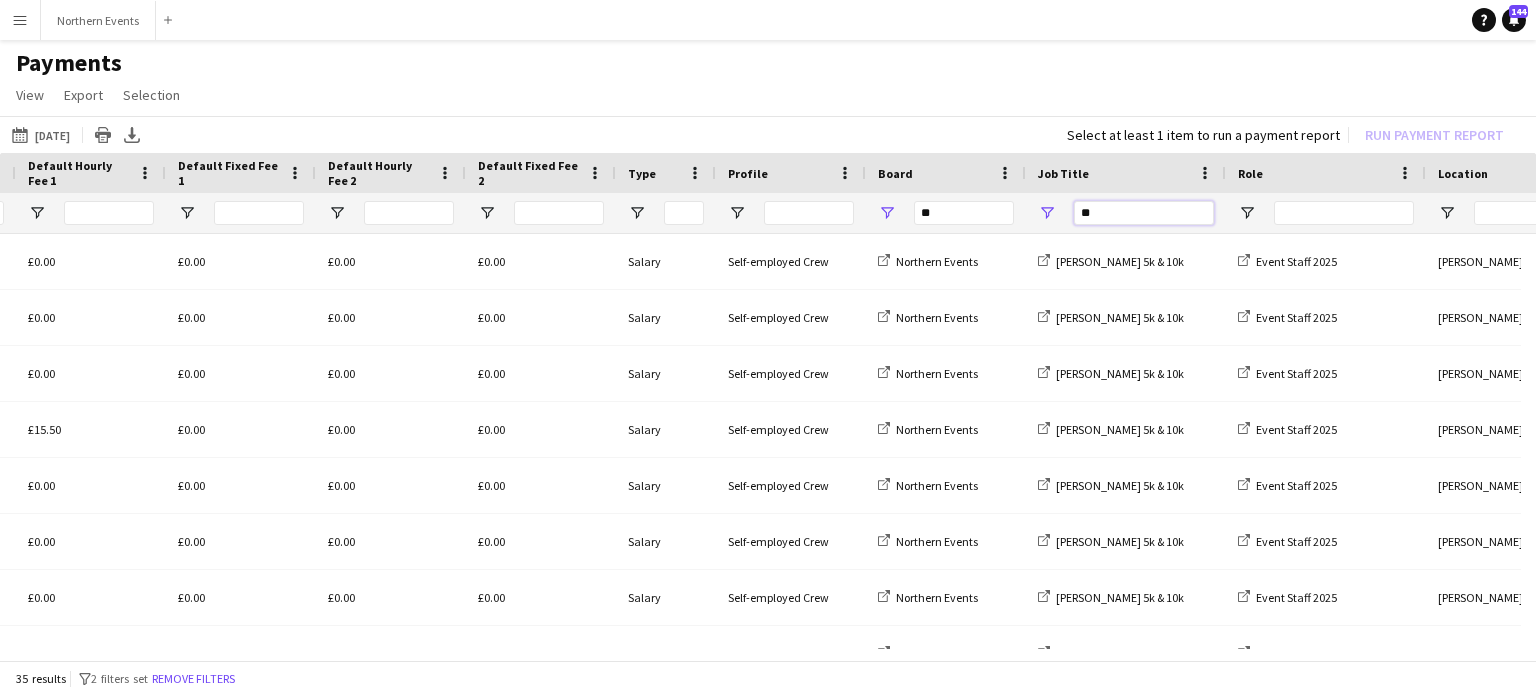 type on "**" 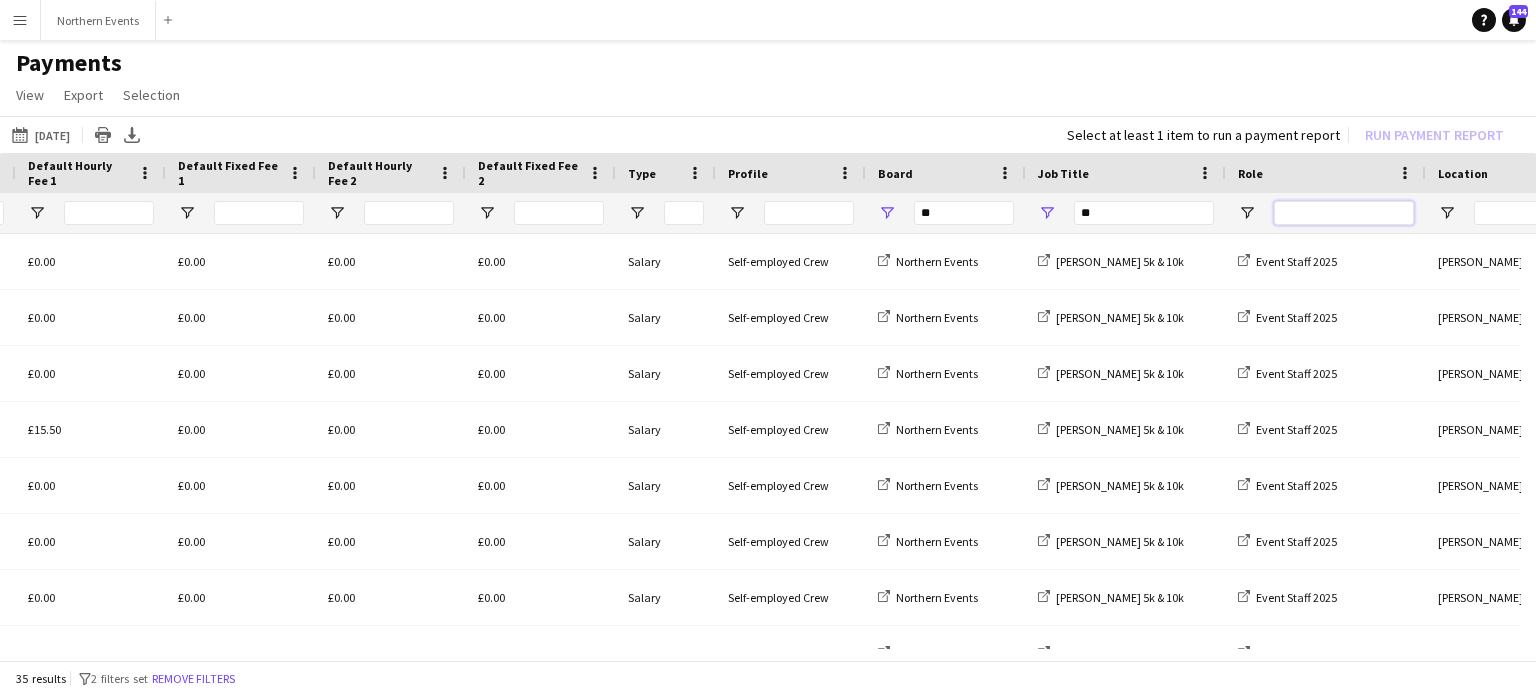 click at bounding box center [1344, 213] 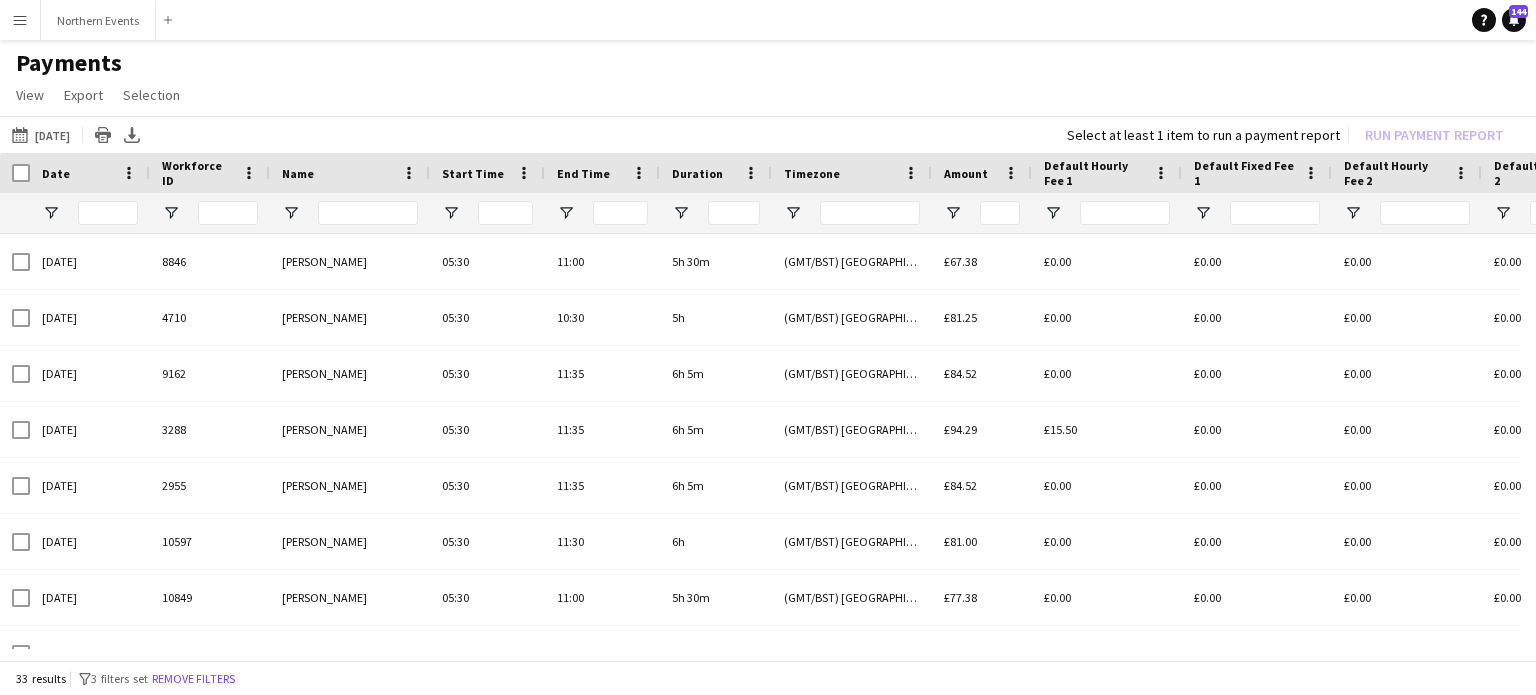 type on "**" 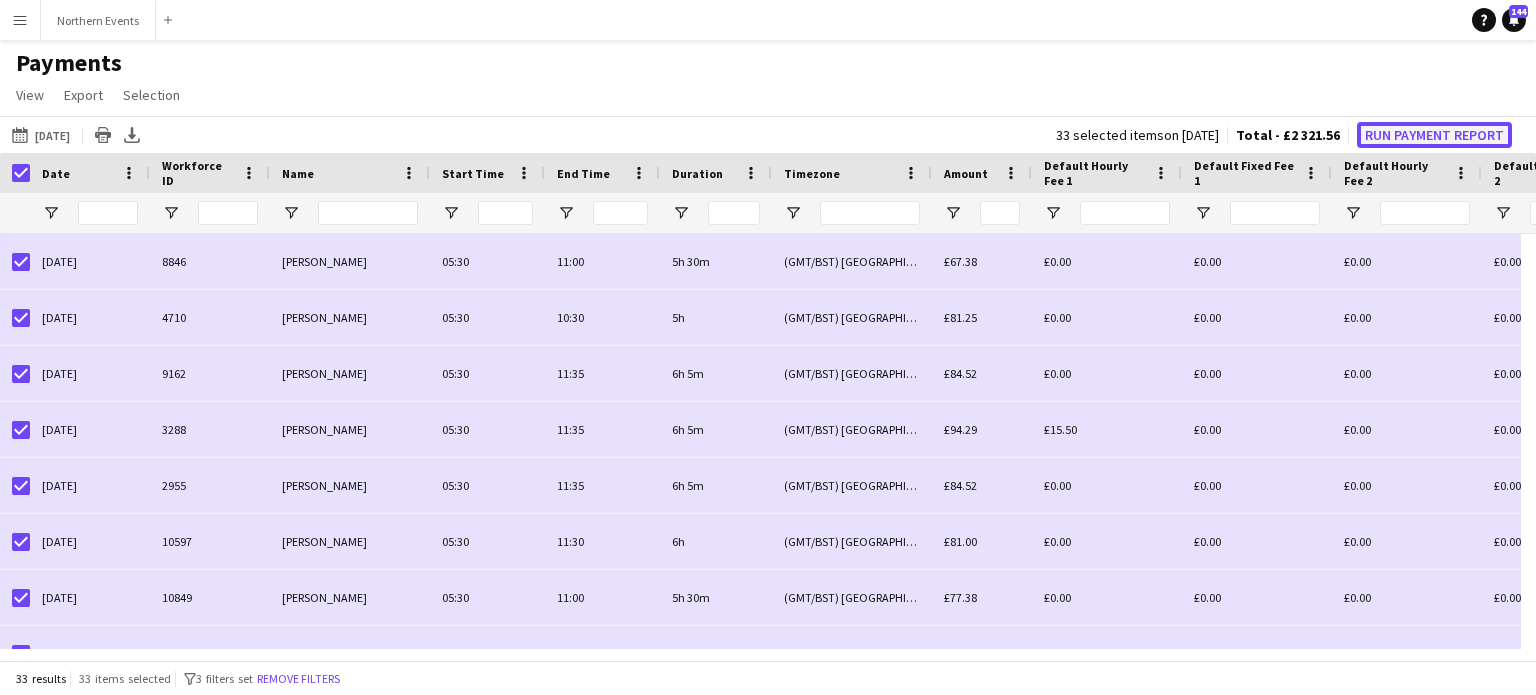 click on "Run Payment Report" 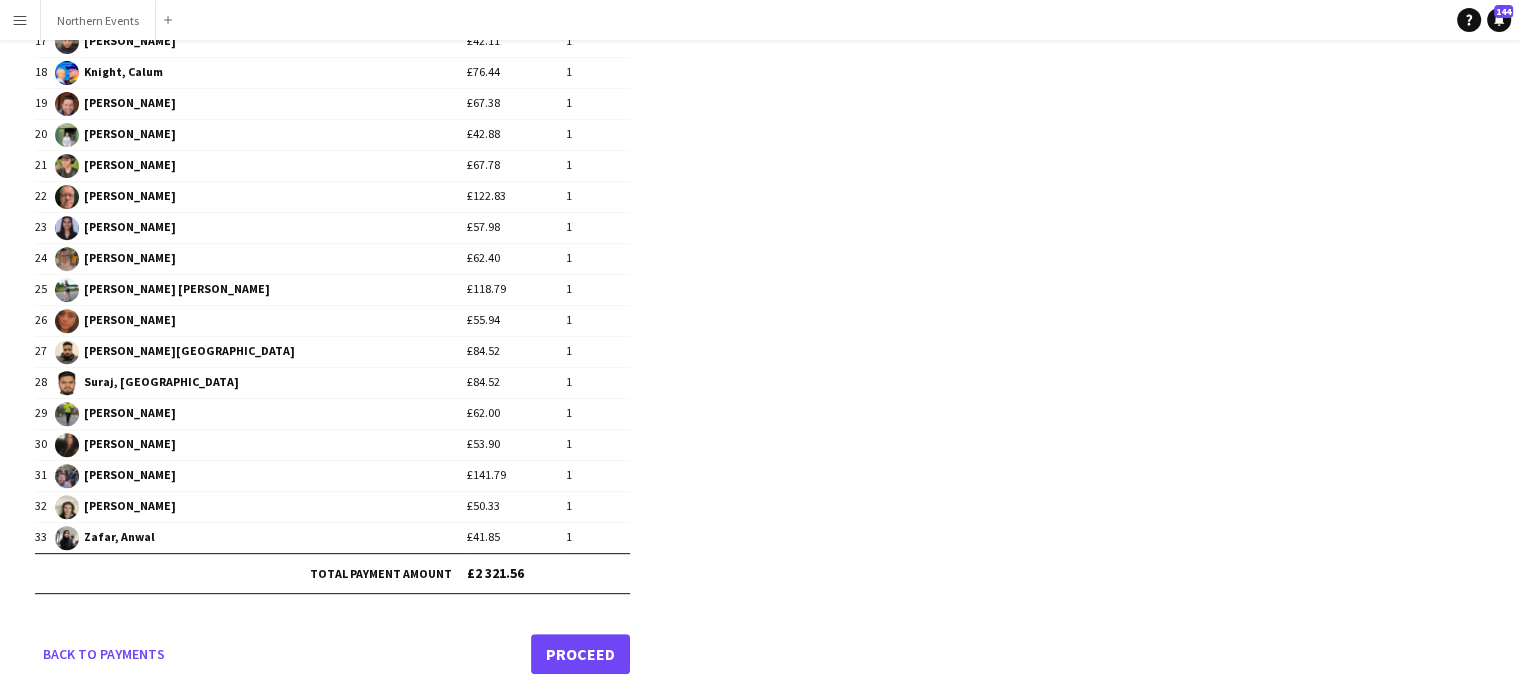 click on "Proceed" 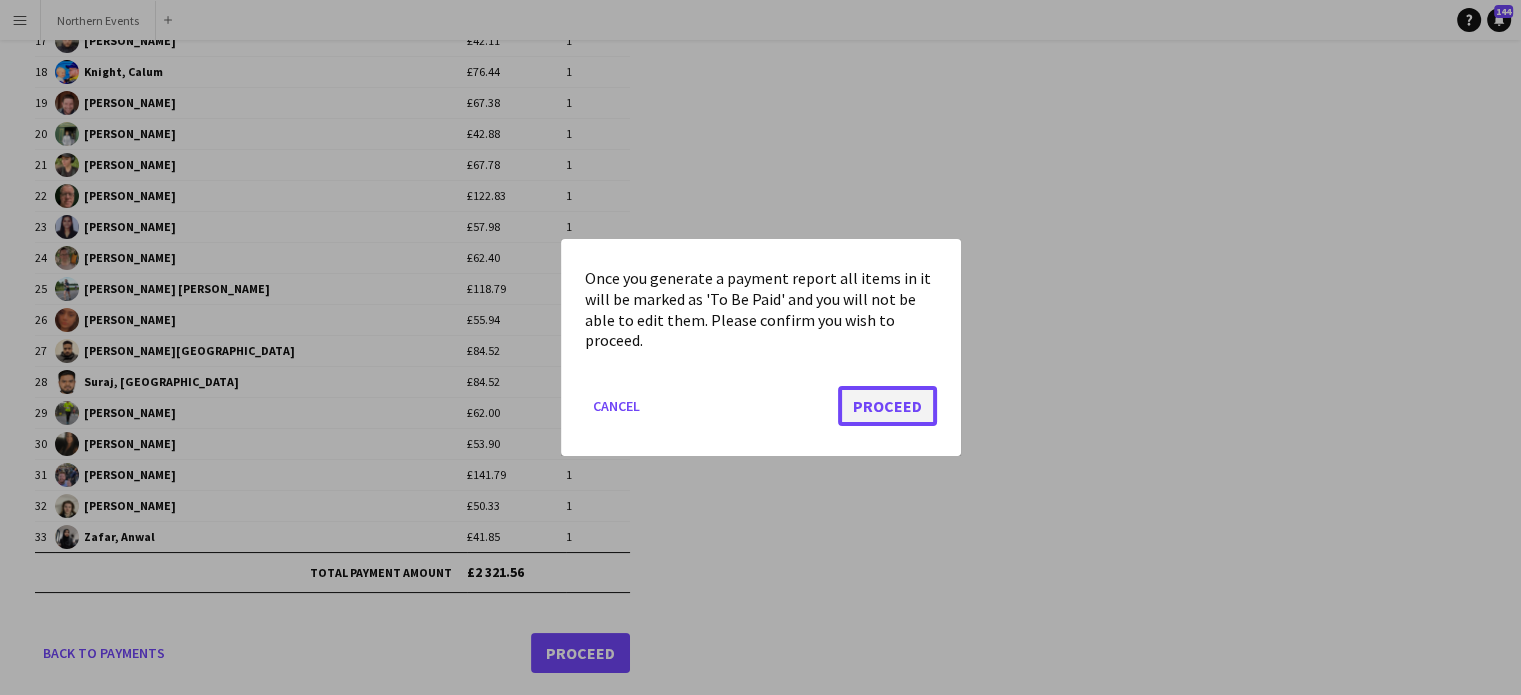 click on "Proceed" 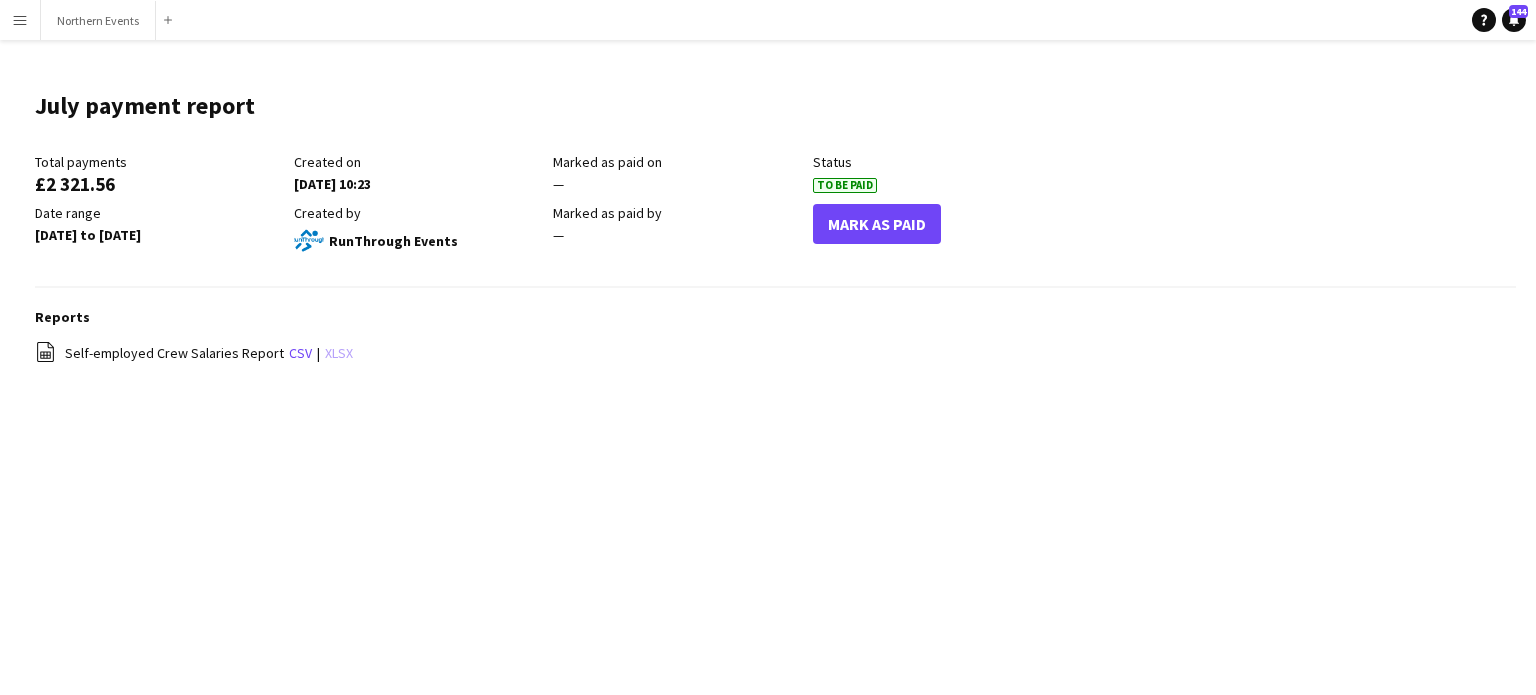 click on "xlsx" 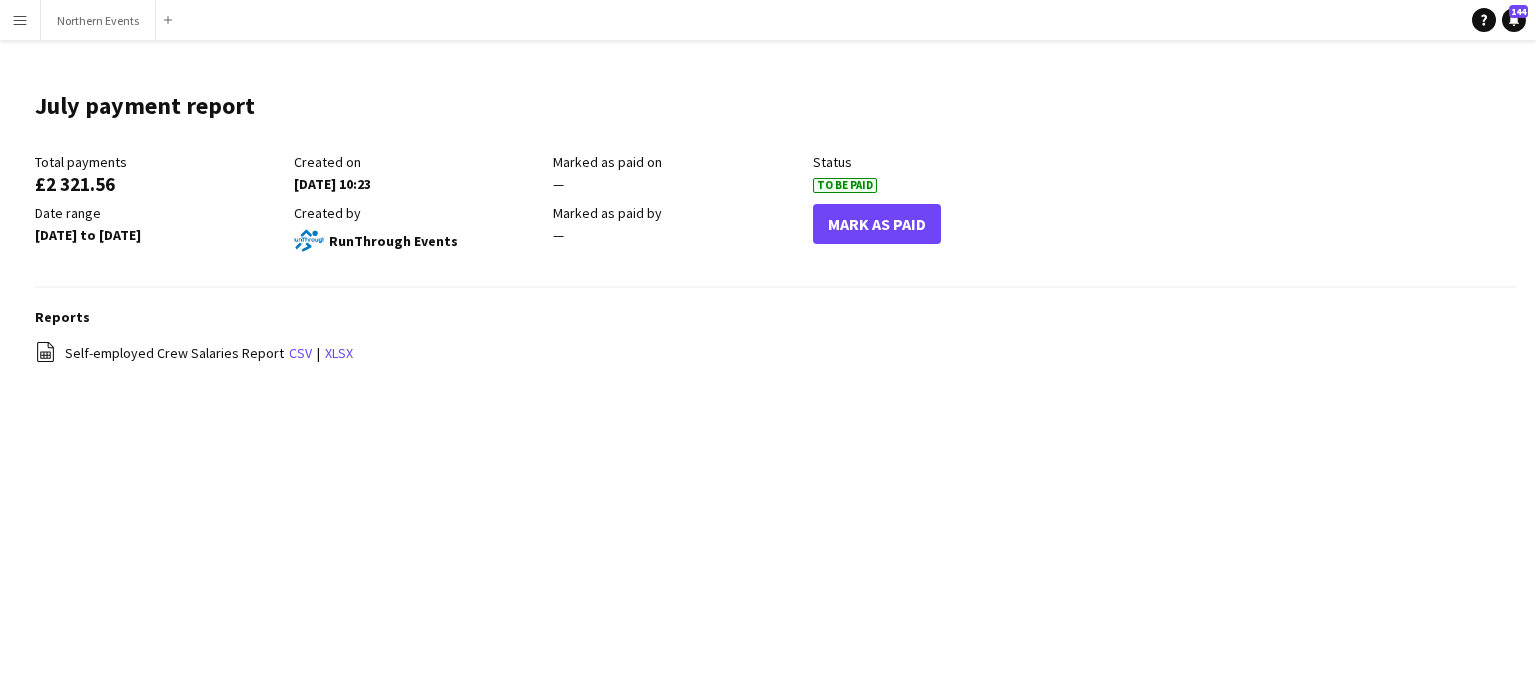 click on "Menu" at bounding box center [20, 20] 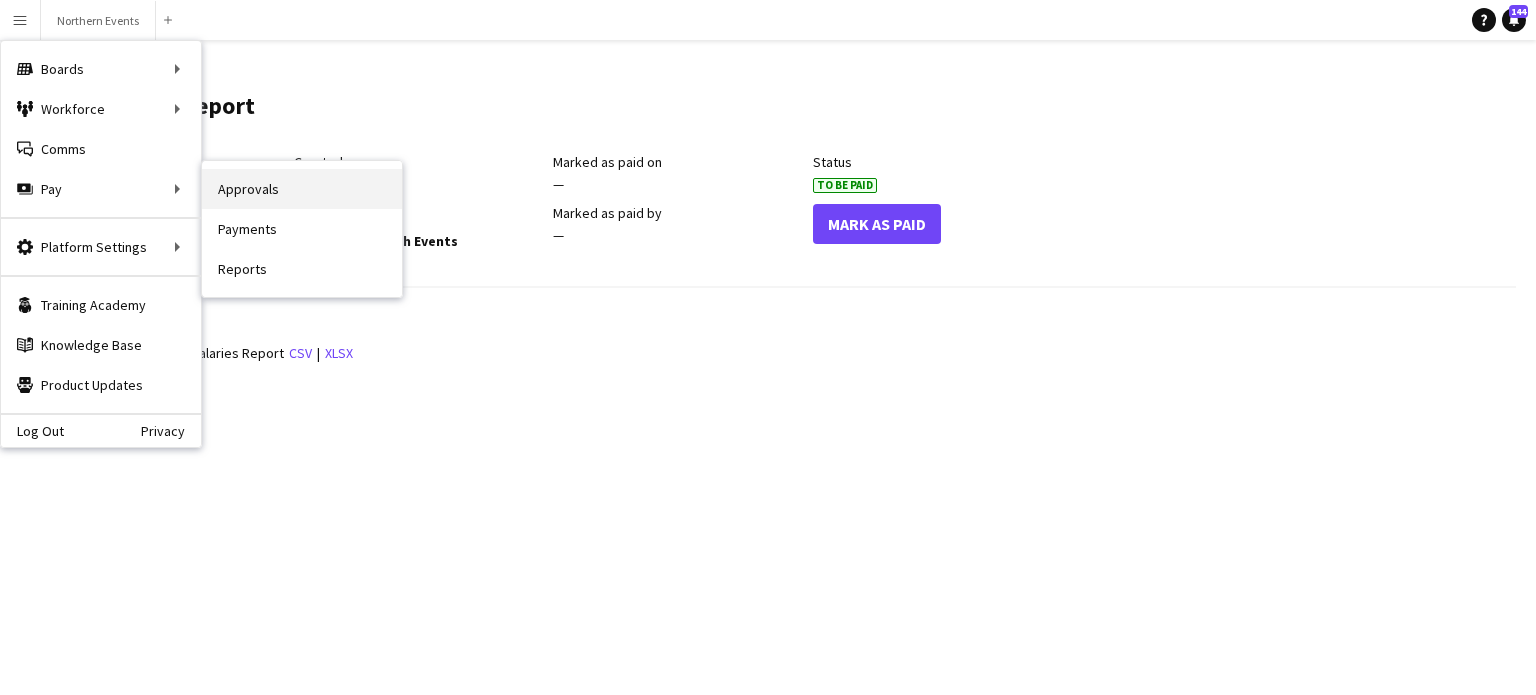 click on "Approvals" at bounding box center (302, 189) 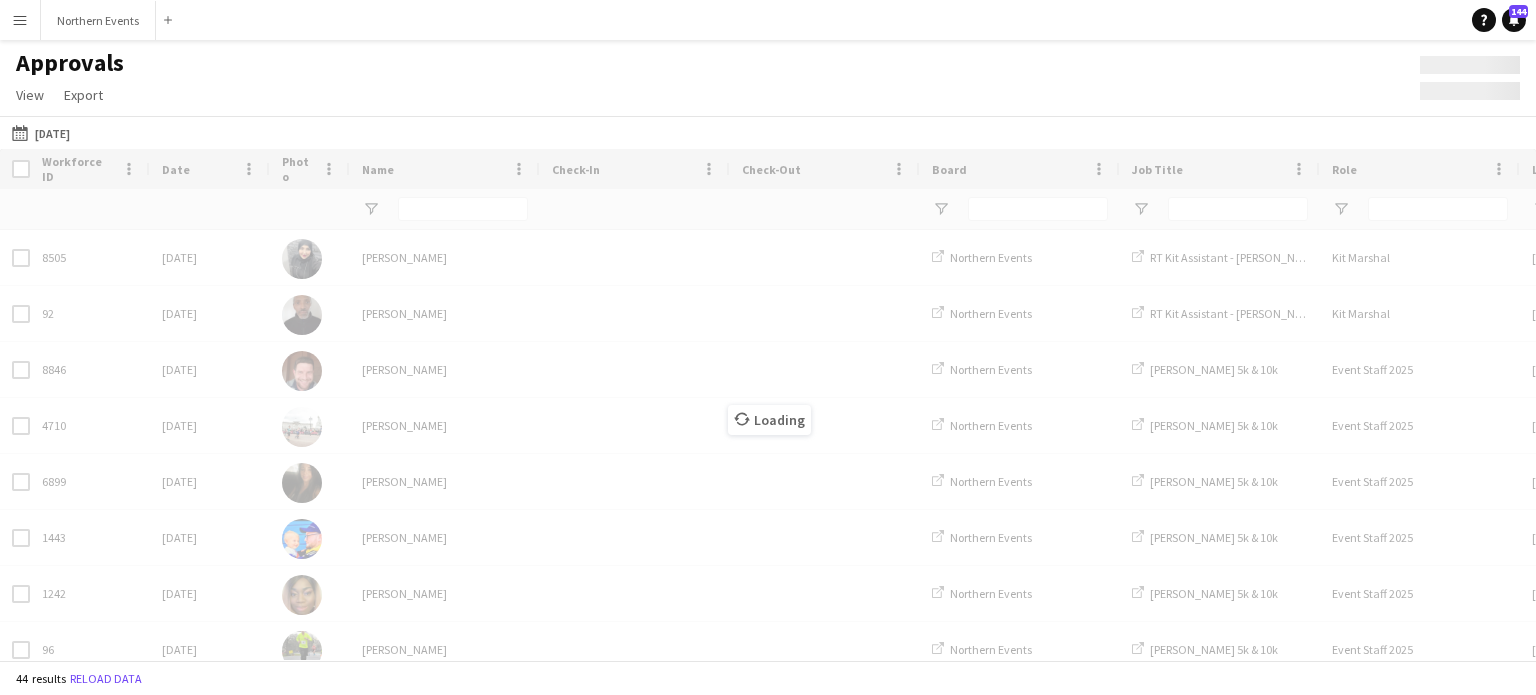 type on "******" 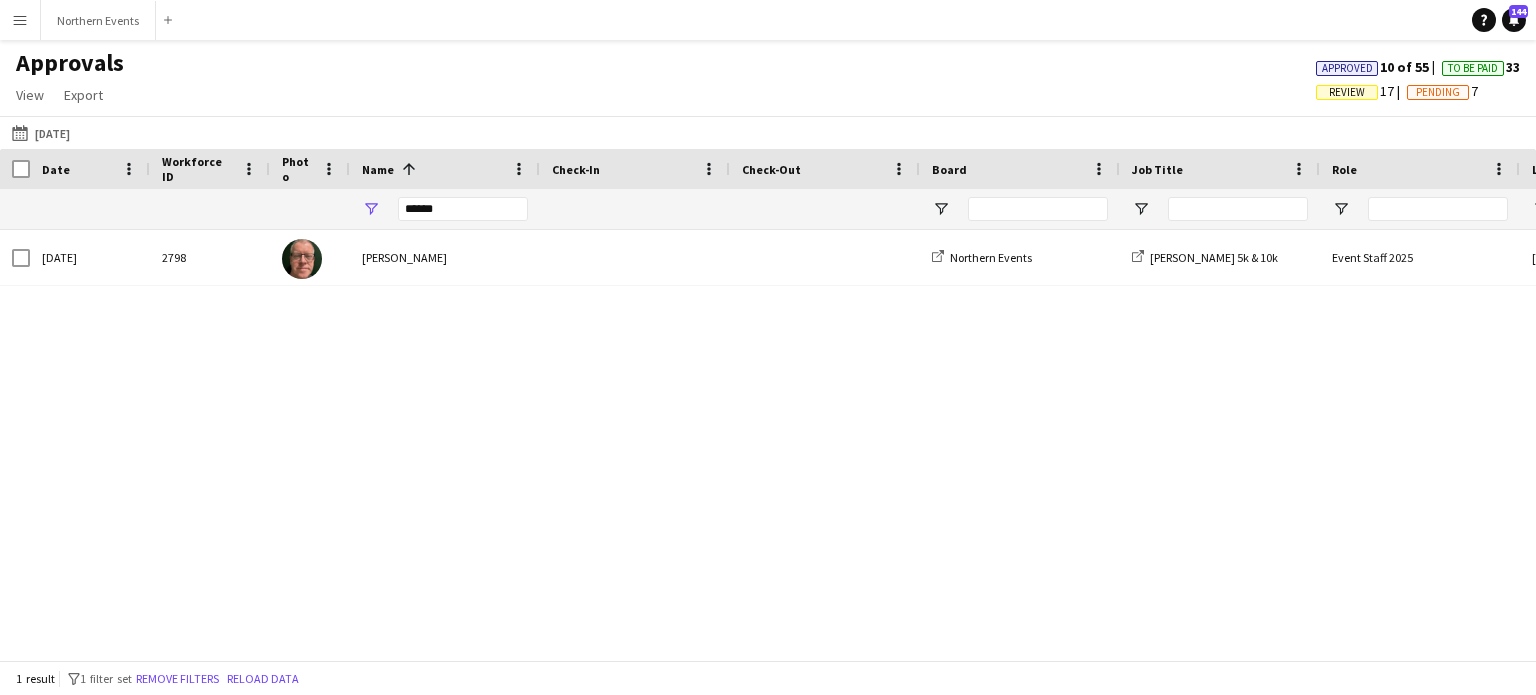 click on "[DATE]
[DATE]" 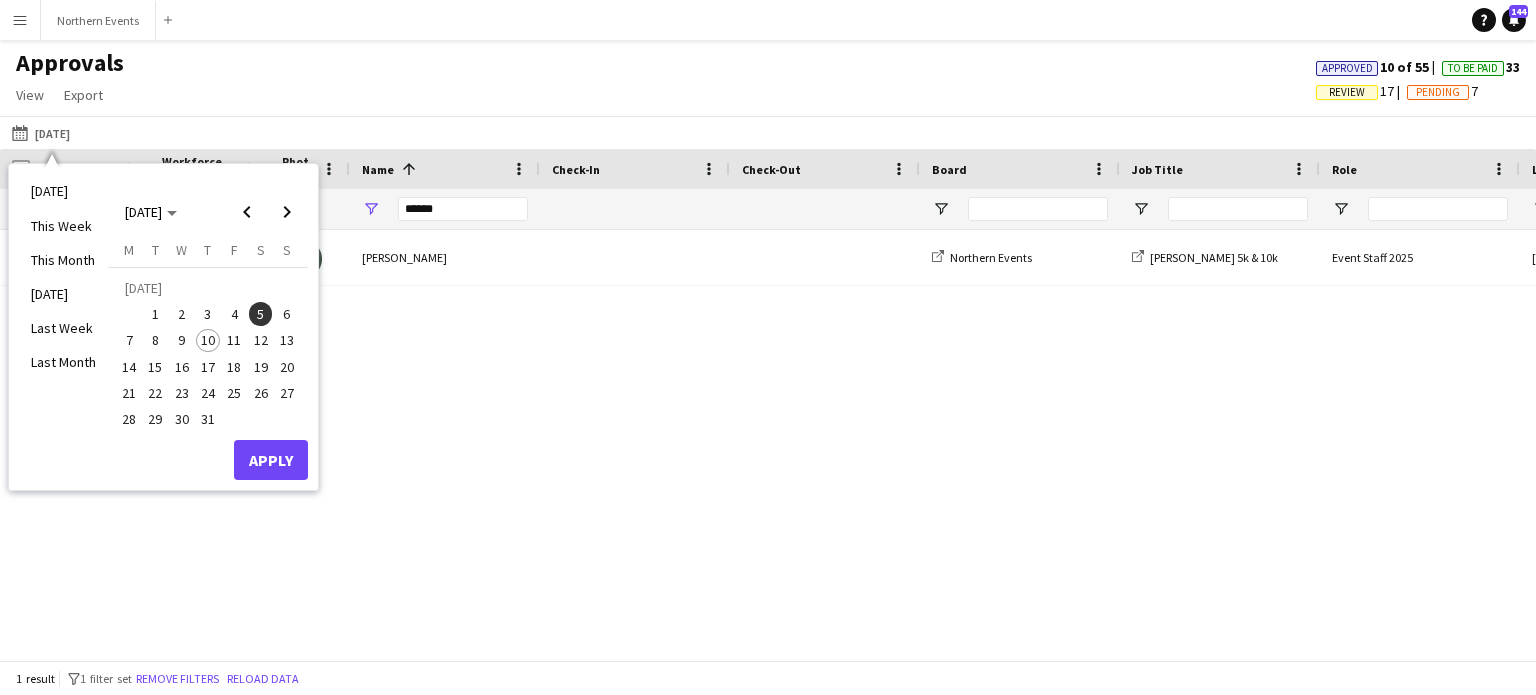 click on "6" at bounding box center (287, 314) 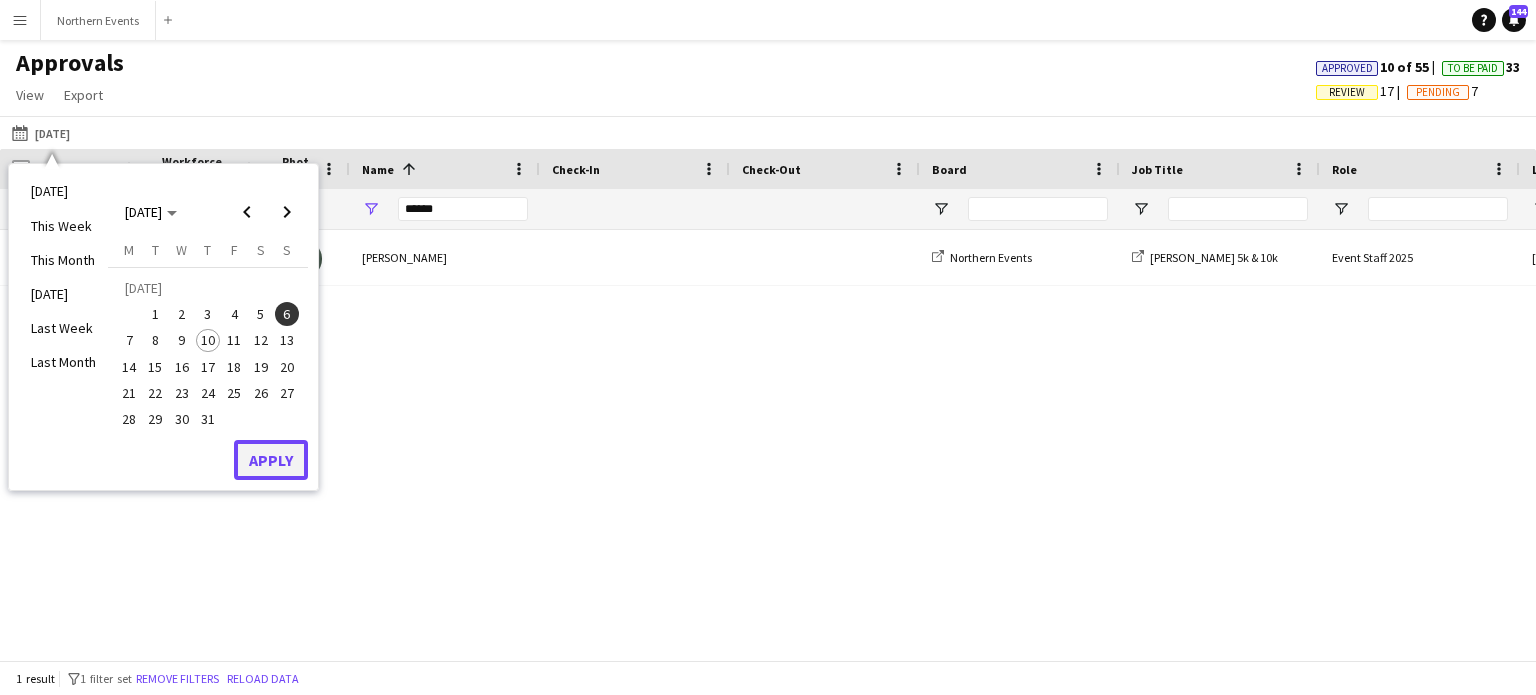 click on "Apply" at bounding box center [271, 460] 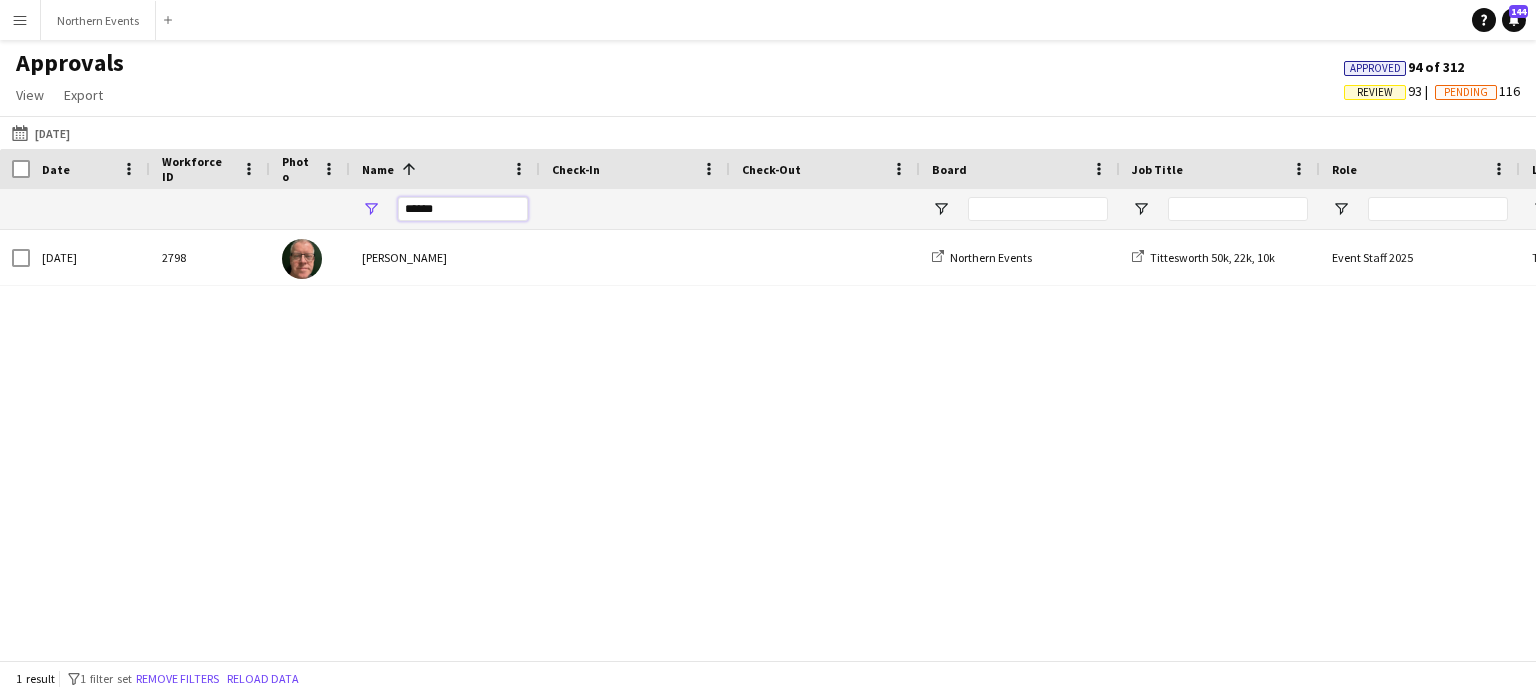 drag, startPoint x: 468, startPoint y: 212, endPoint x: 175, endPoint y: 210, distance: 293.00684 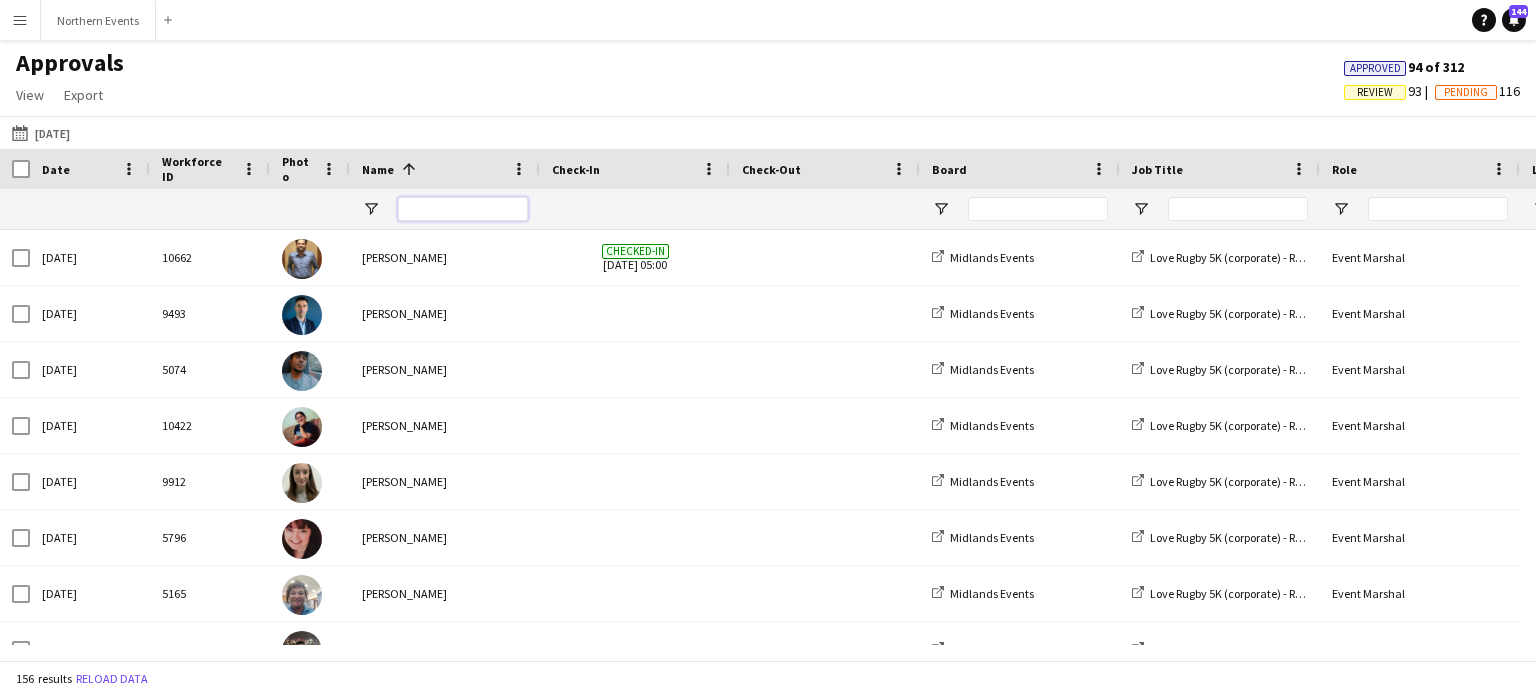 type 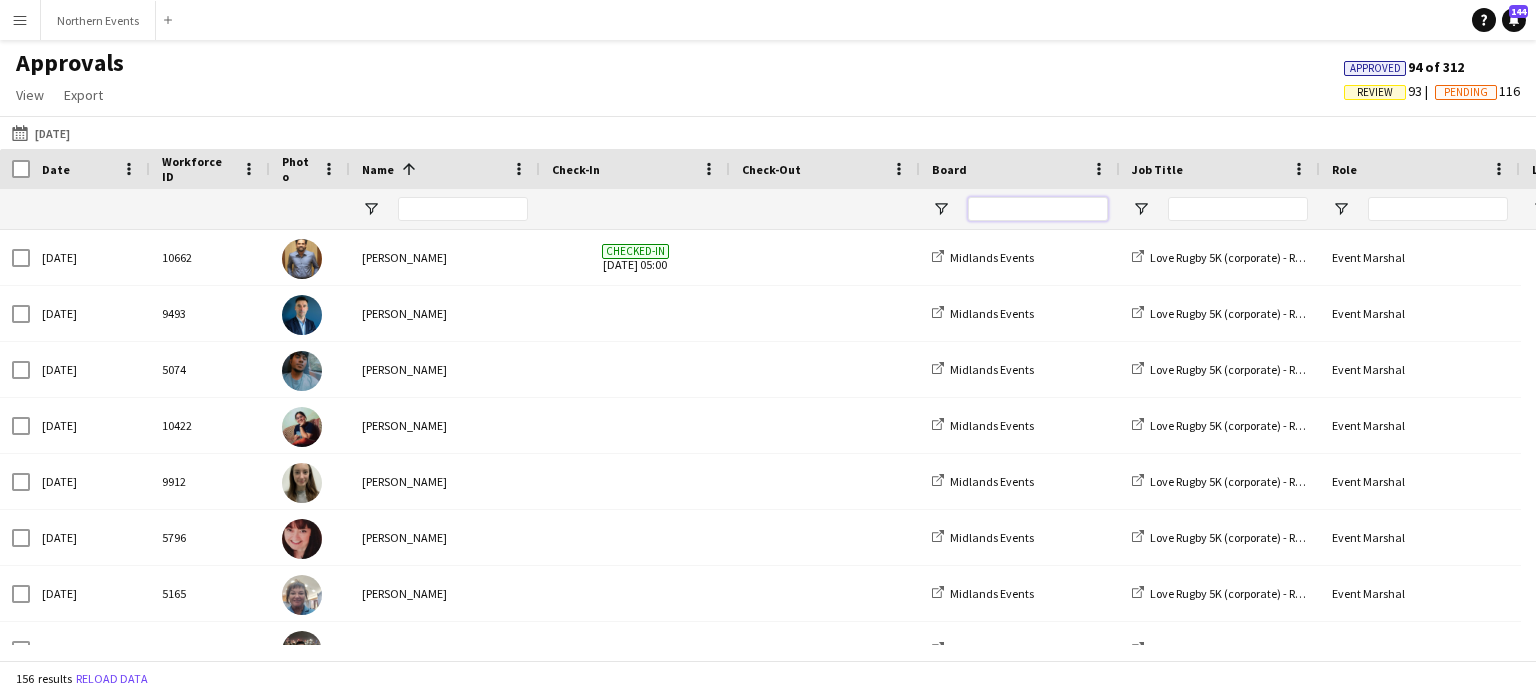 click at bounding box center (1038, 209) 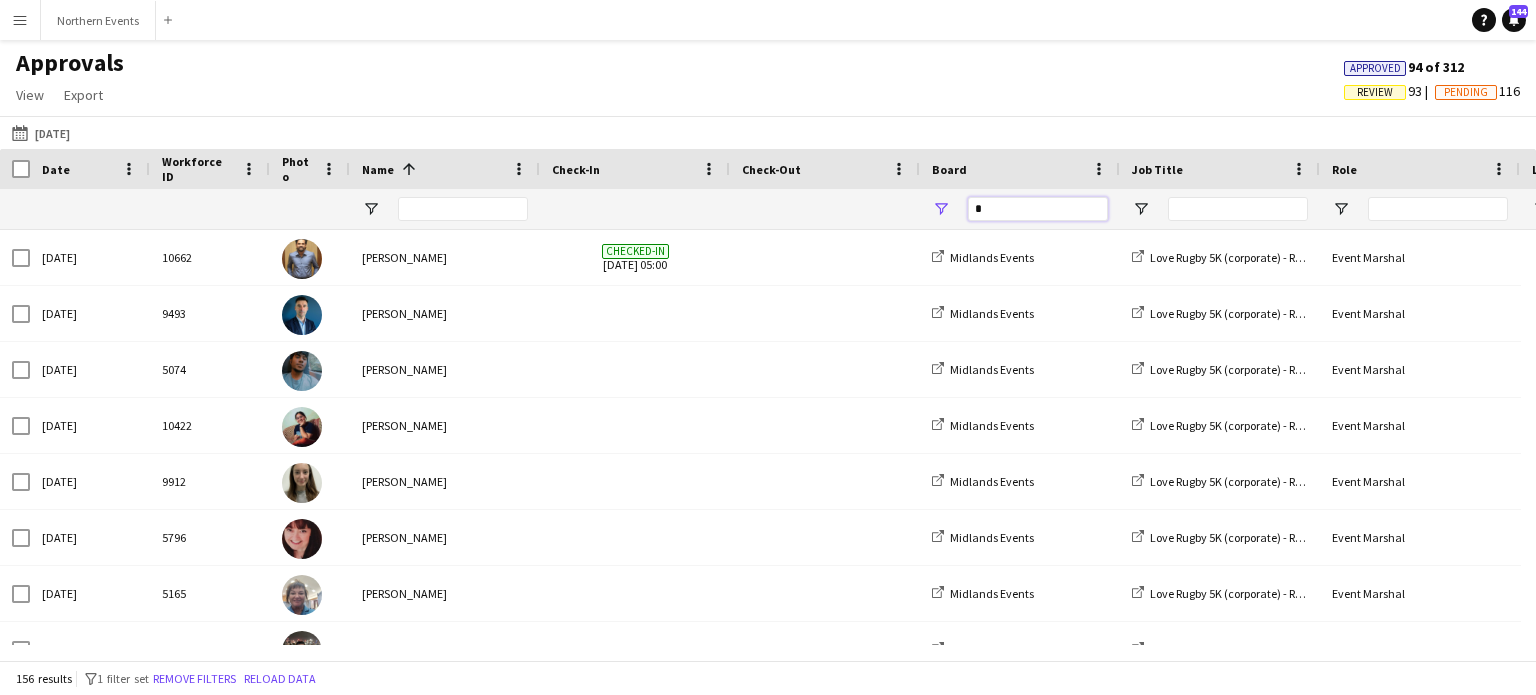 type 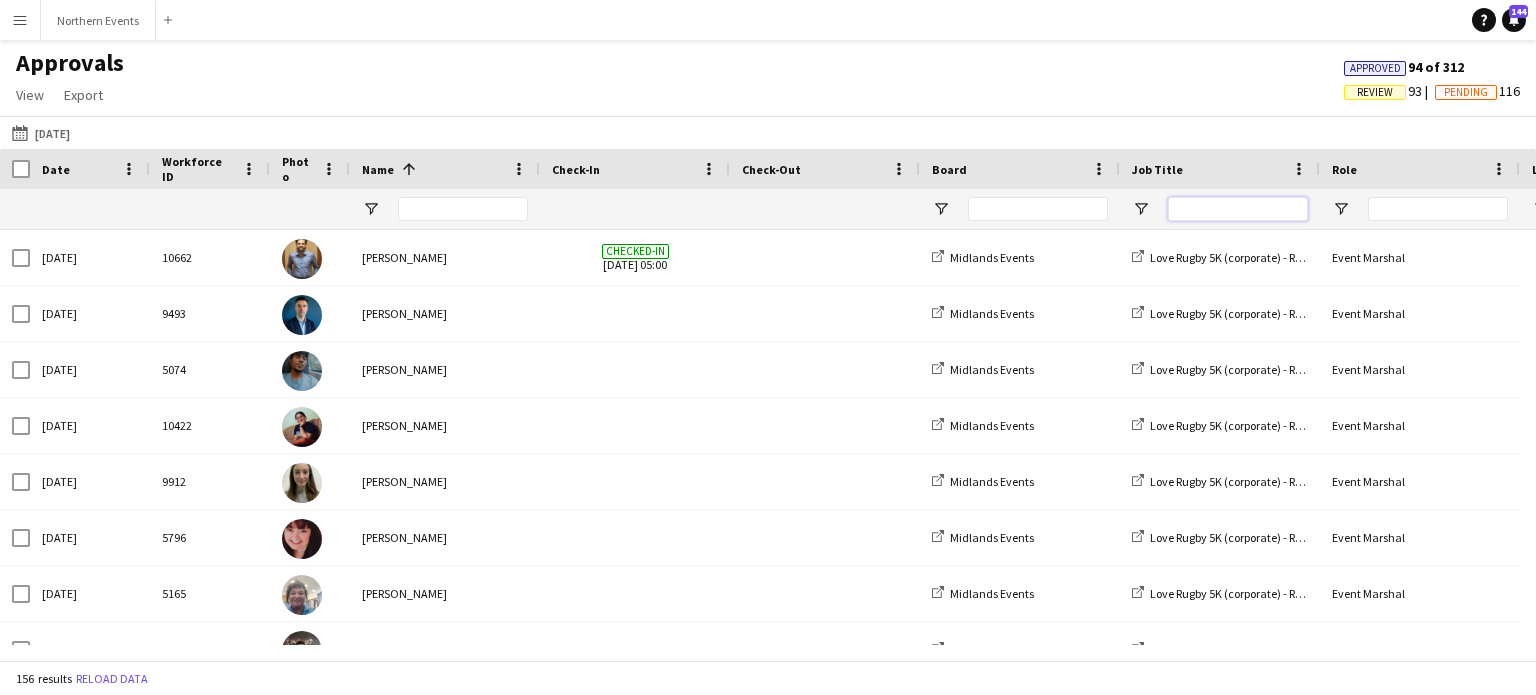 click at bounding box center (1238, 209) 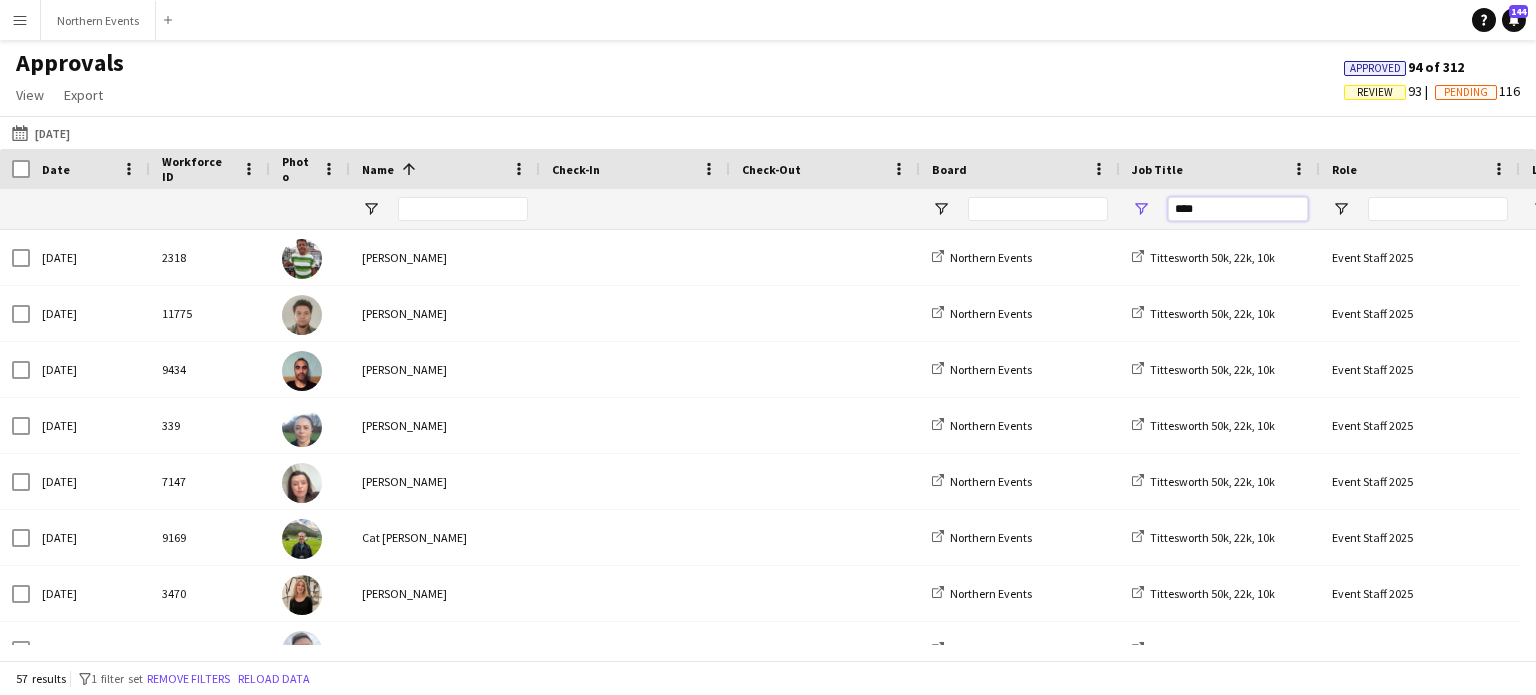 type on "****" 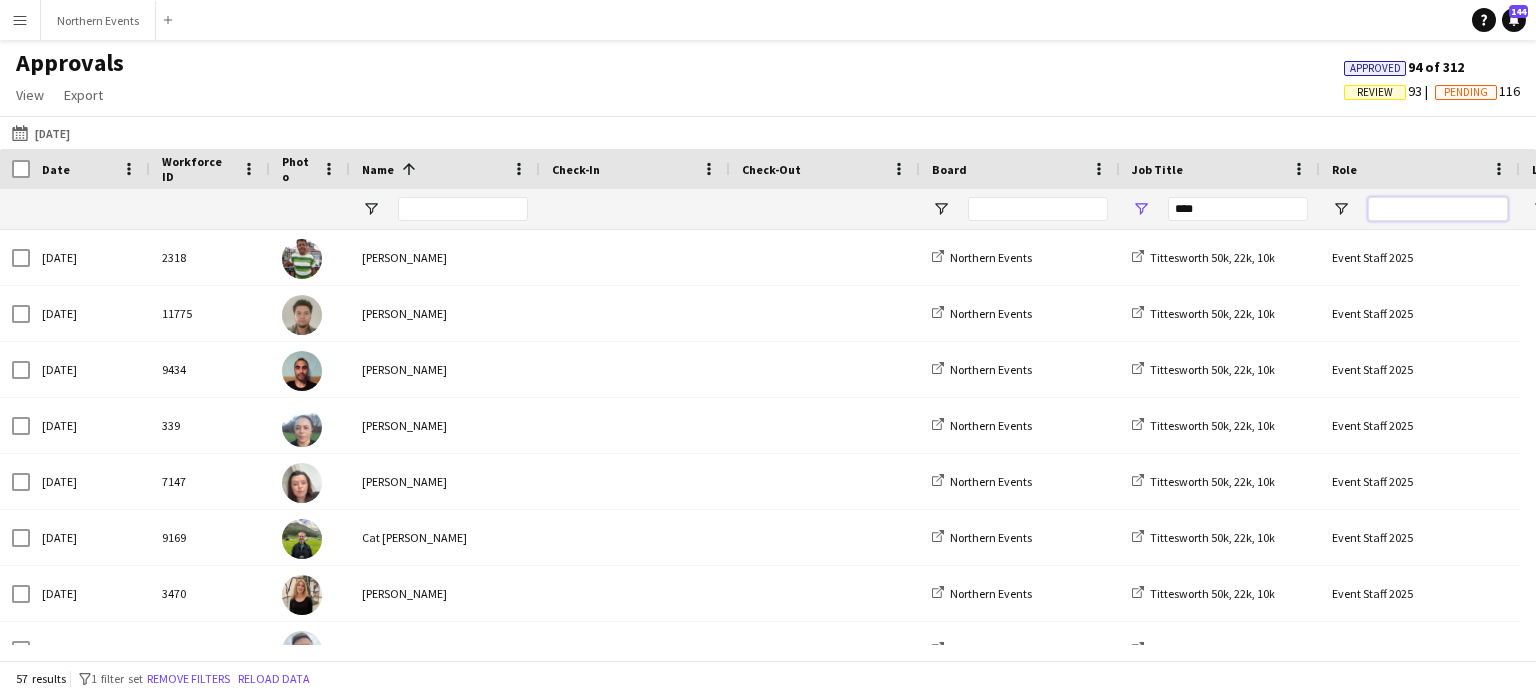click at bounding box center [1438, 209] 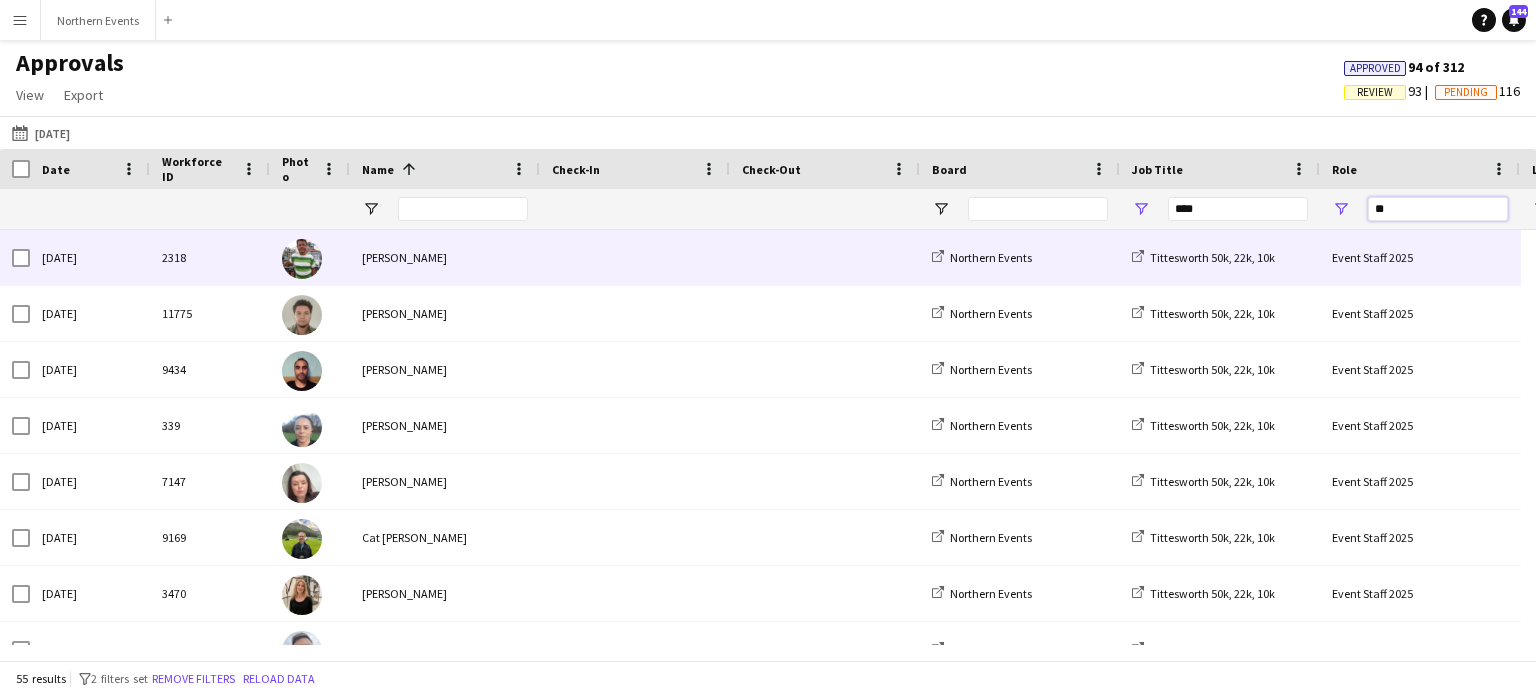 type on "**" 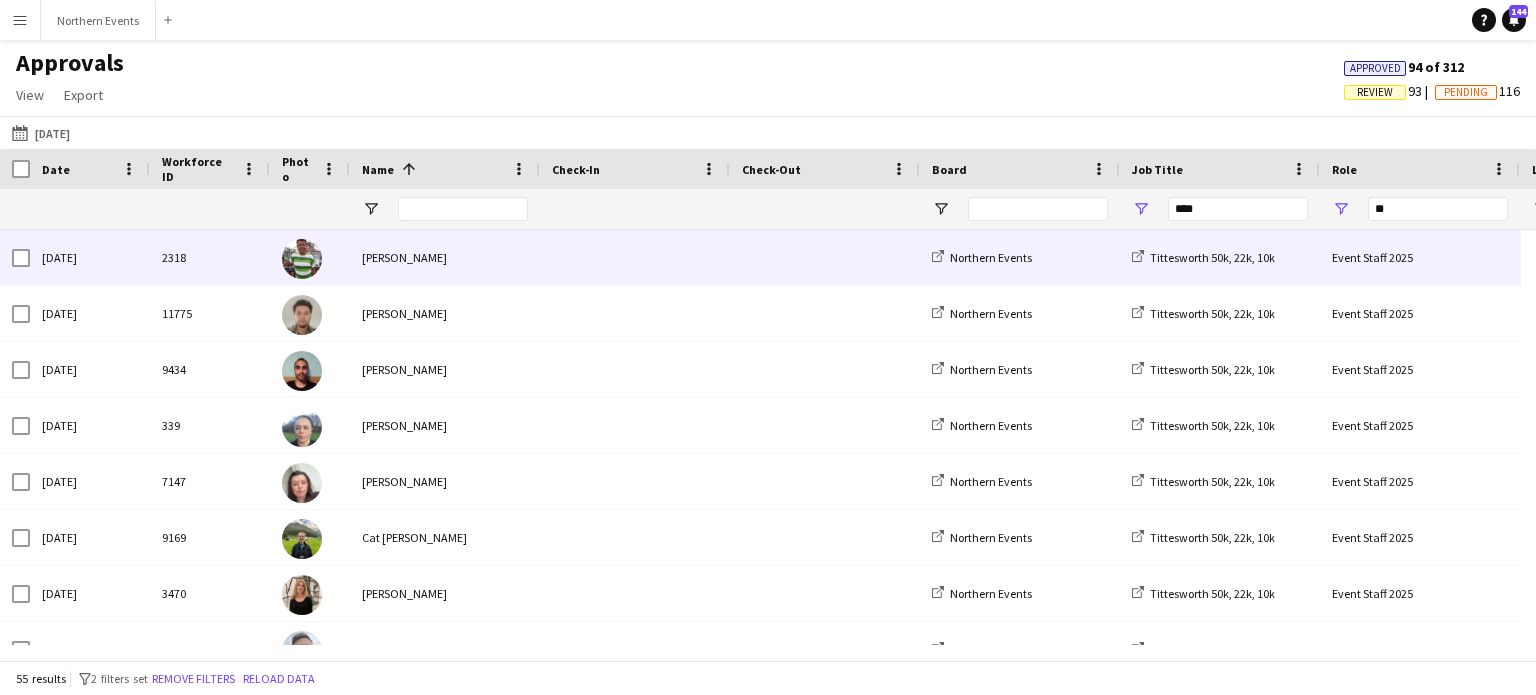 click on "[PERSON_NAME]" at bounding box center [445, 257] 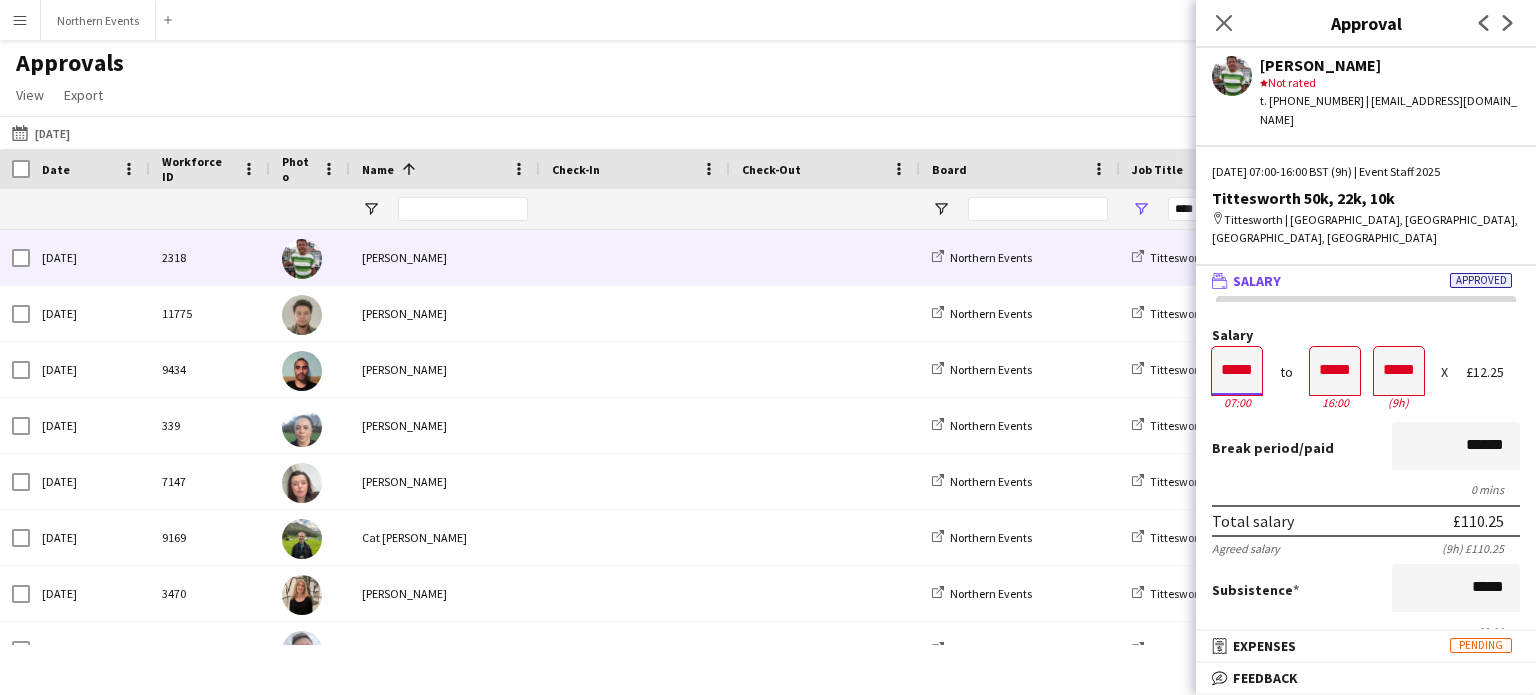 click on "*****" at bounding box center (1237, 371) 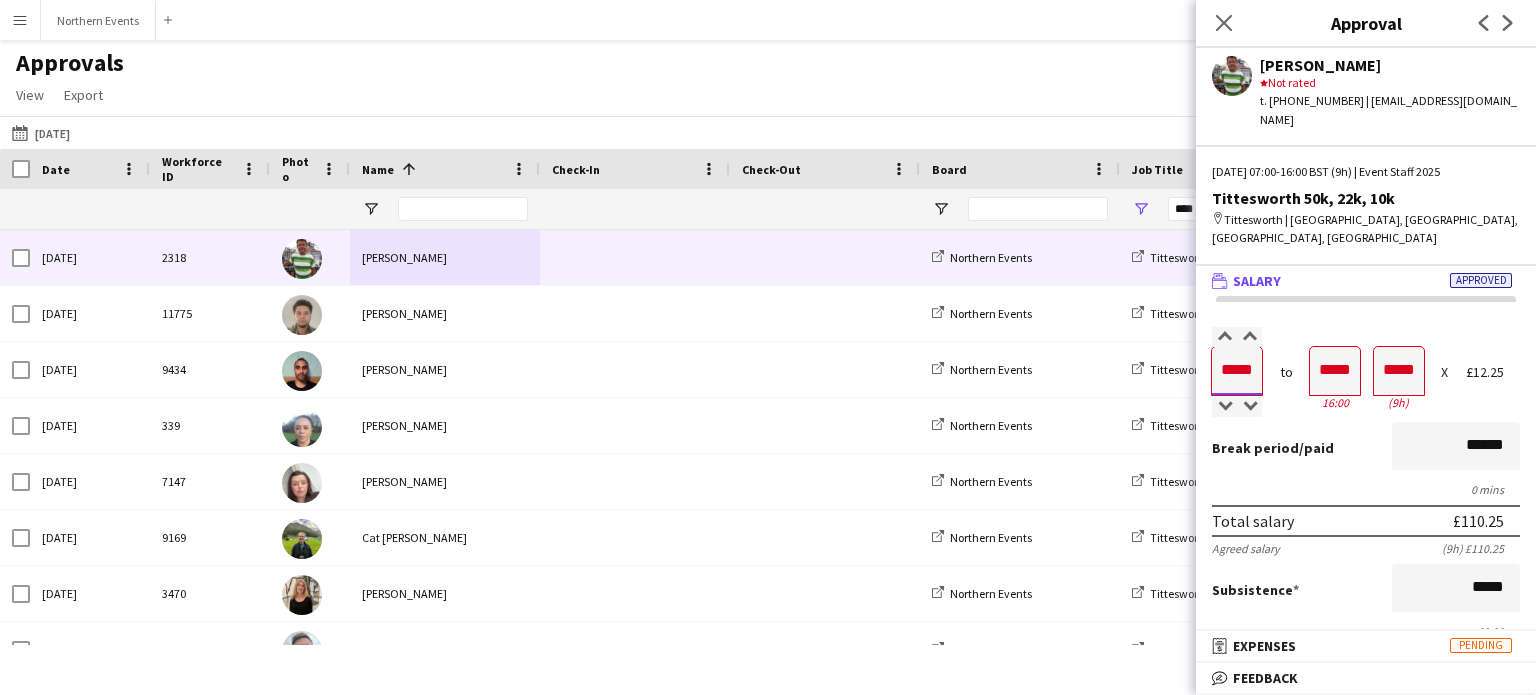type on "*****" 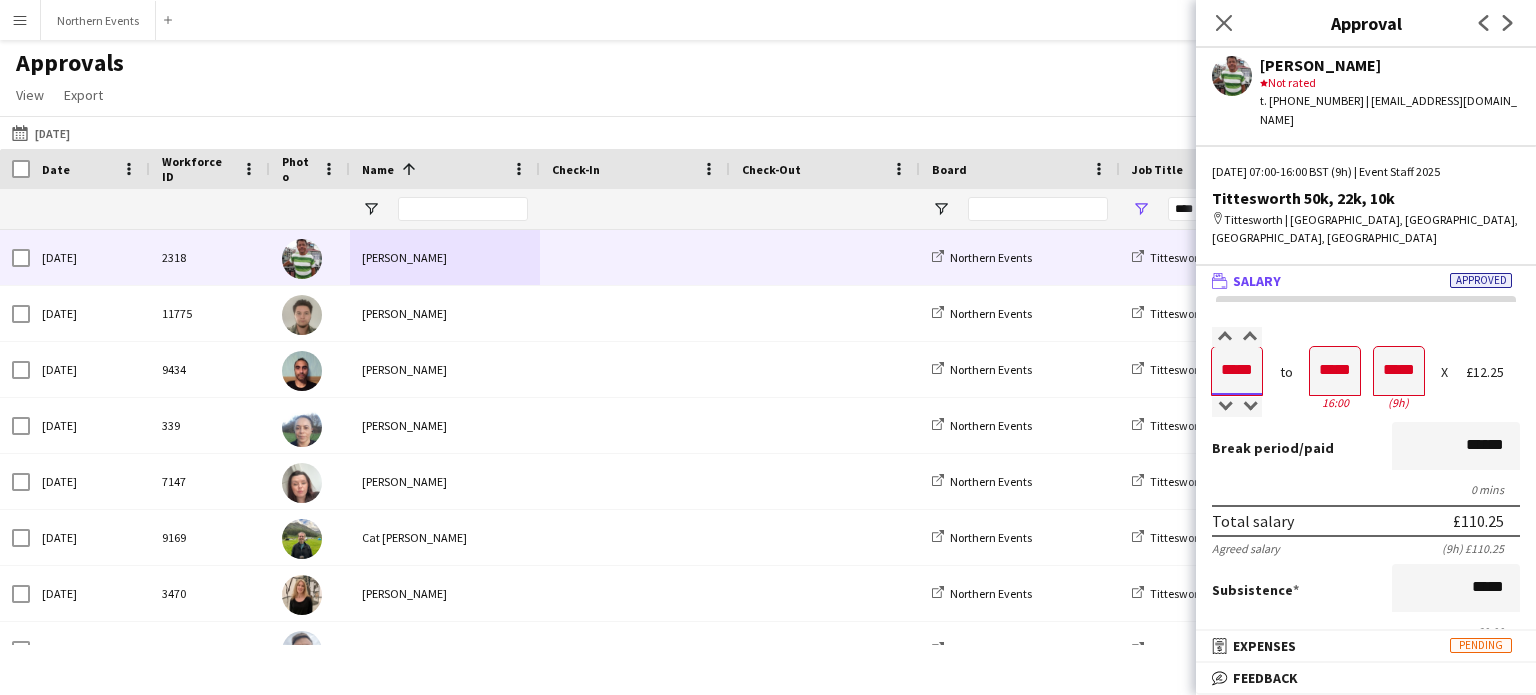 type on "*****" 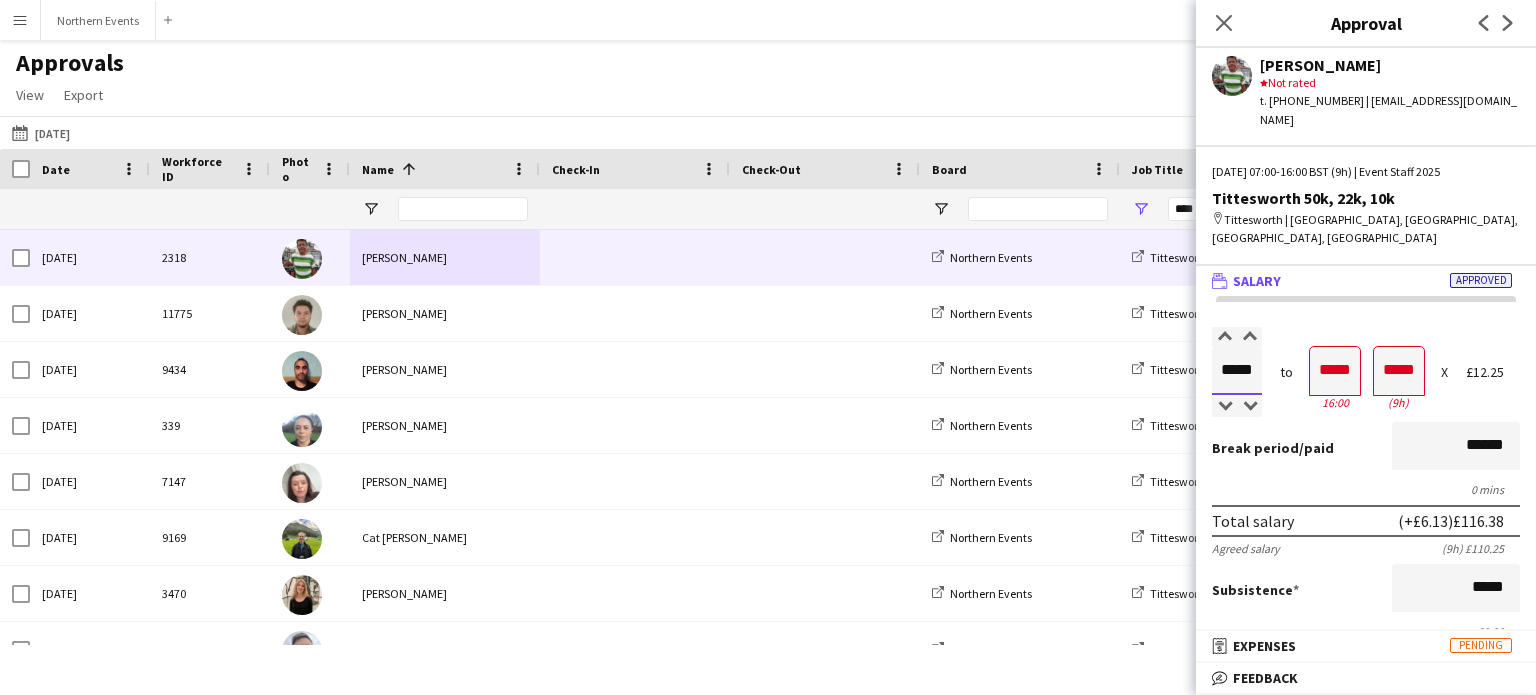 type on "*****" 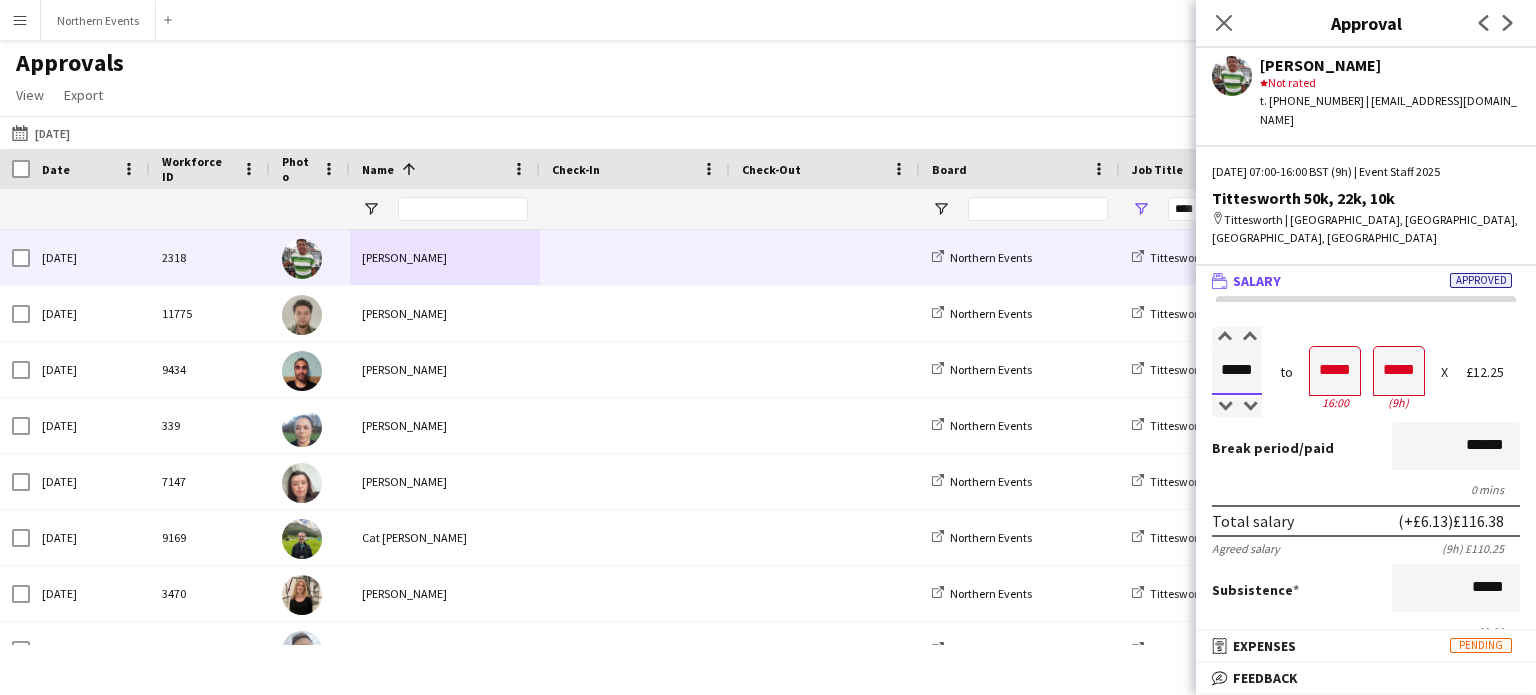 type on "*****" 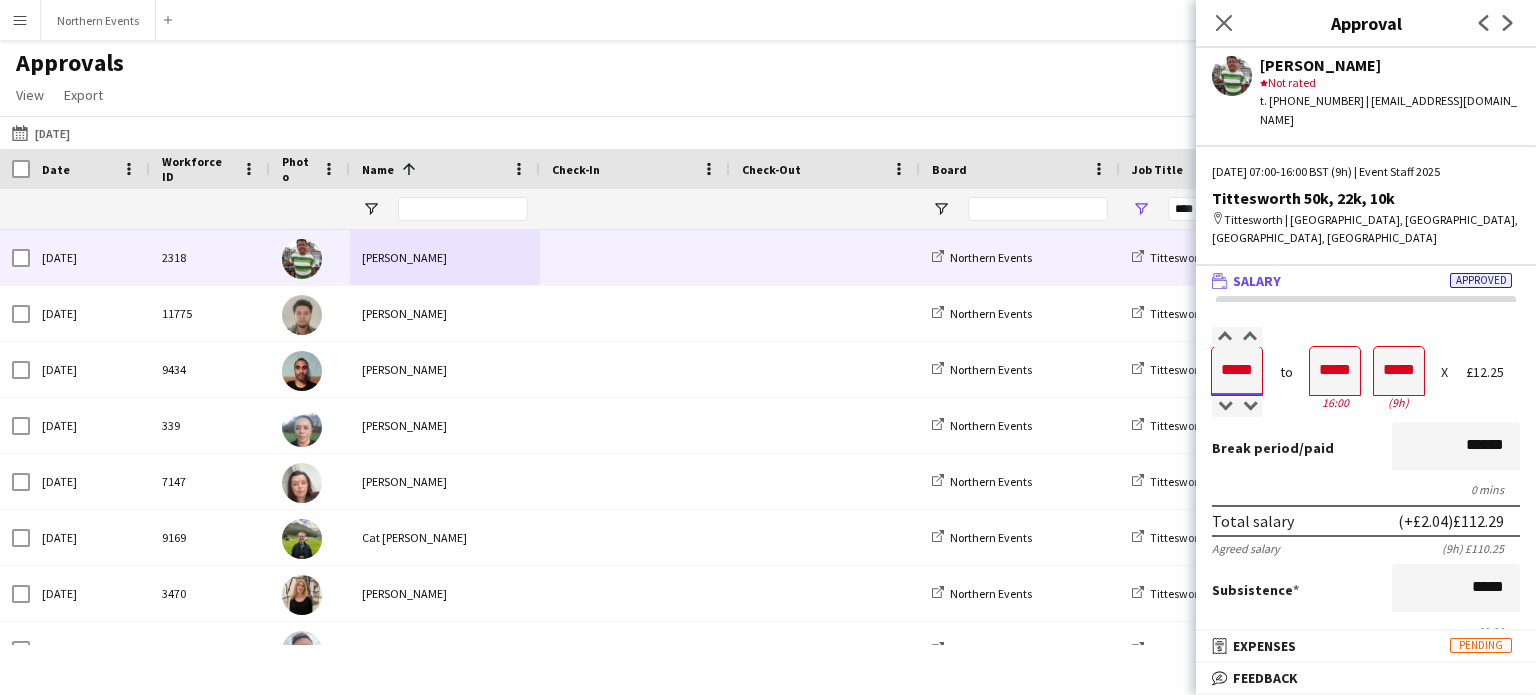 type on "*****" 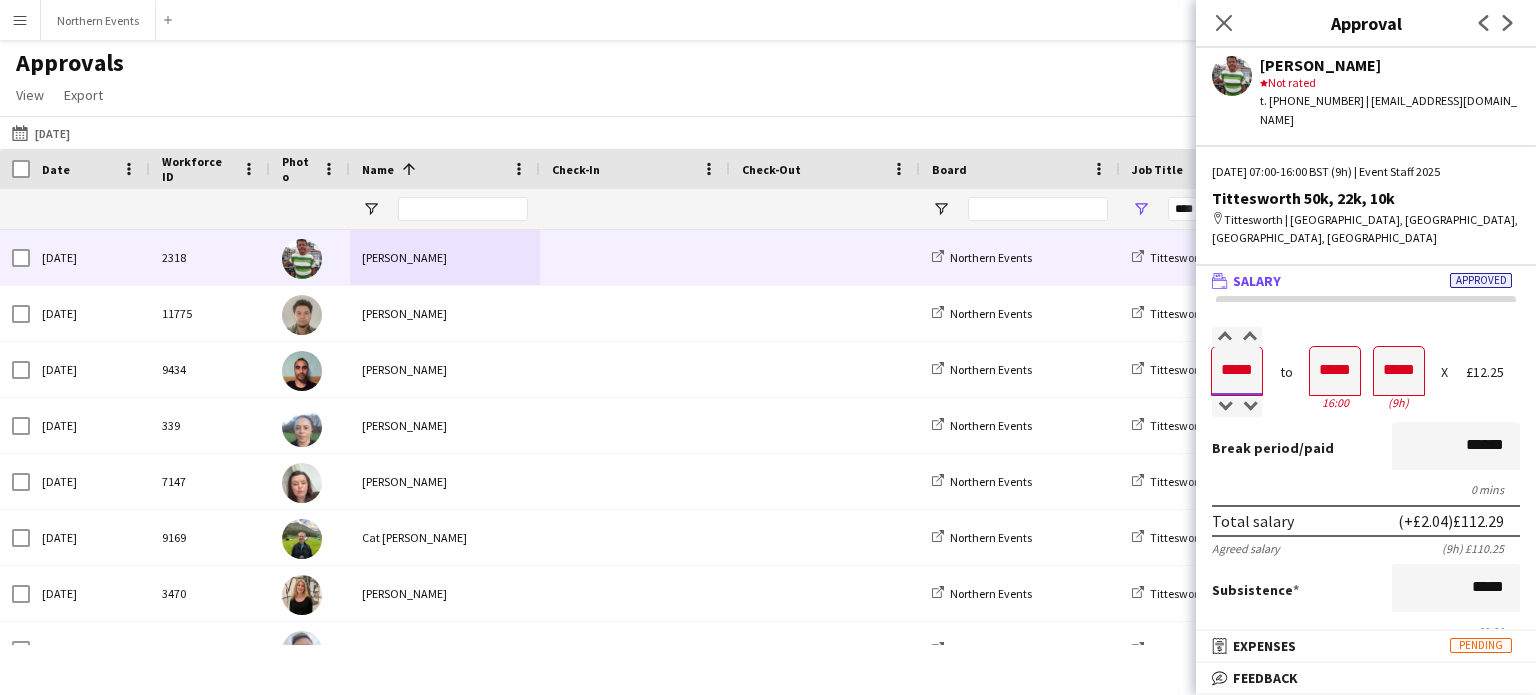 type on "*****" 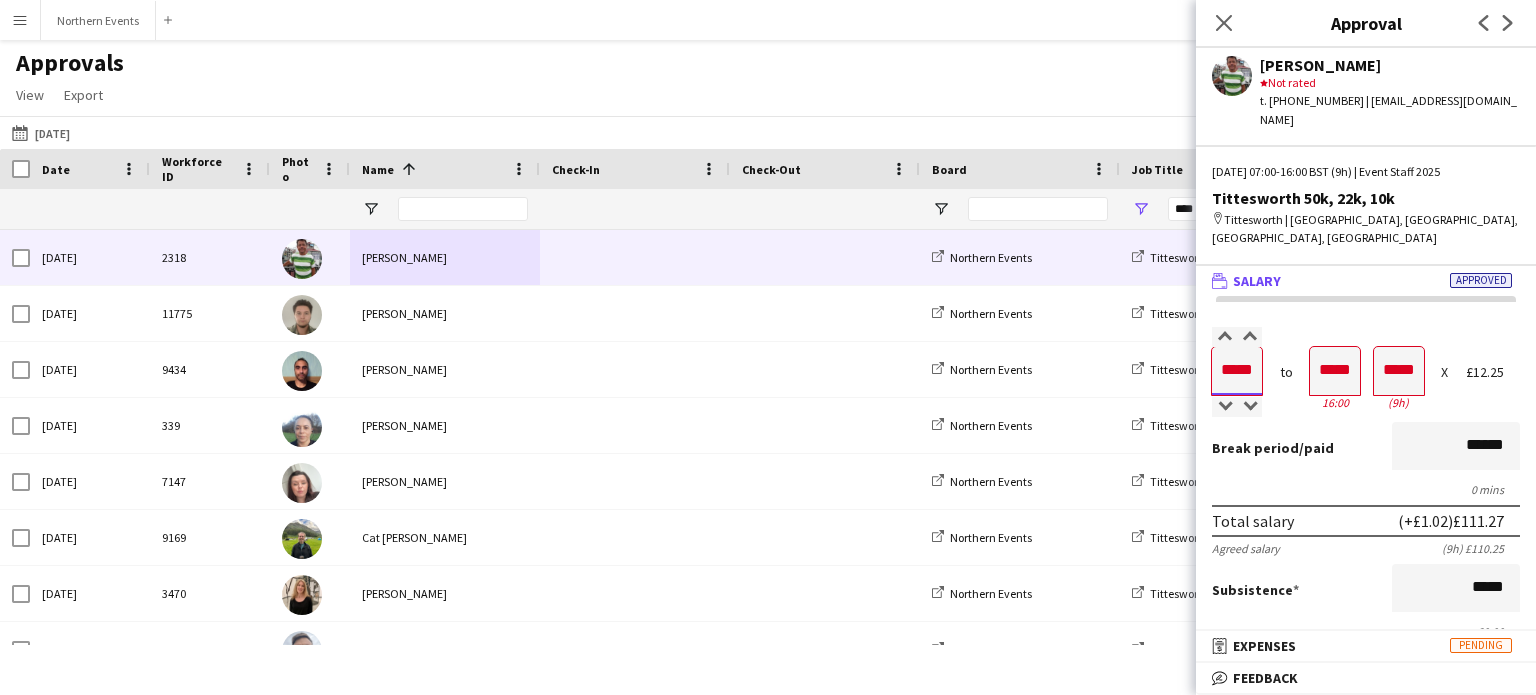 type on "*****" 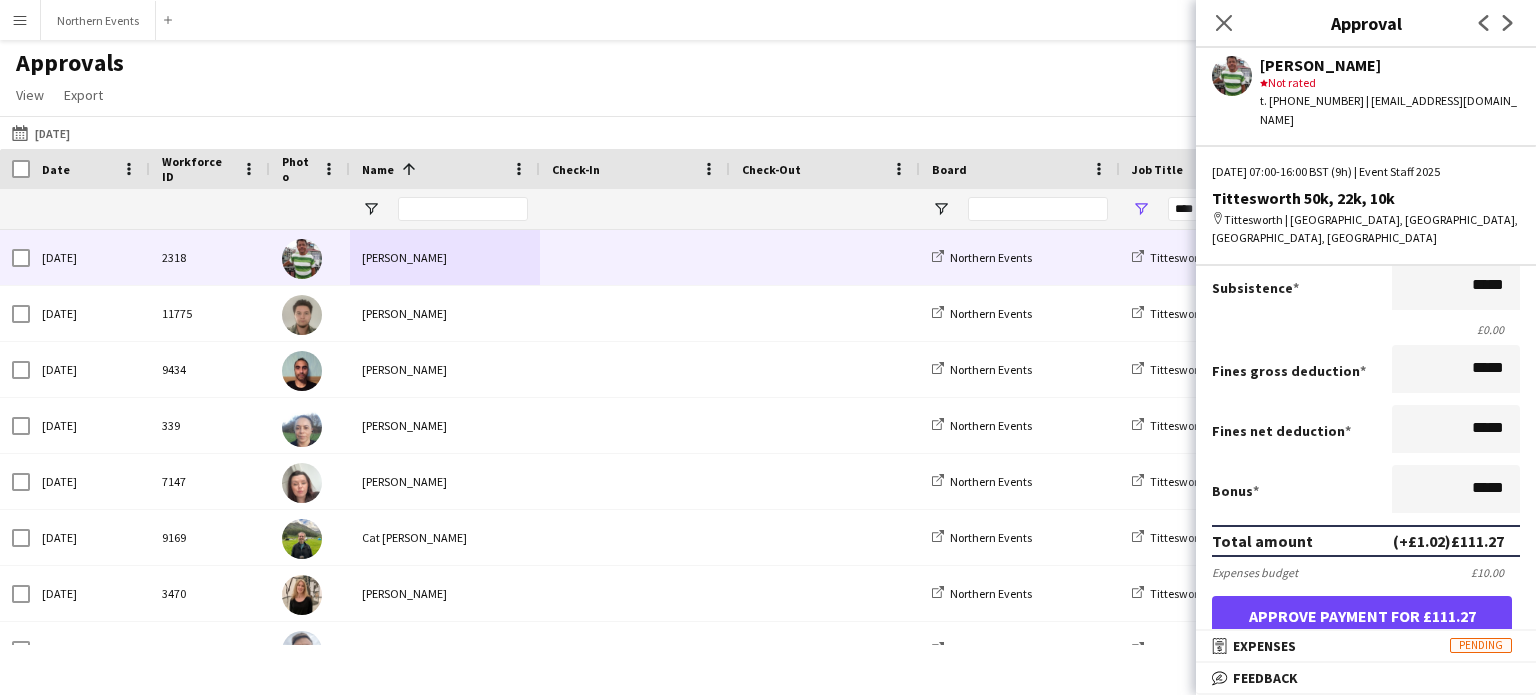 scroll, scrollTop: 260, scrollLeft: 0, axis: vertical 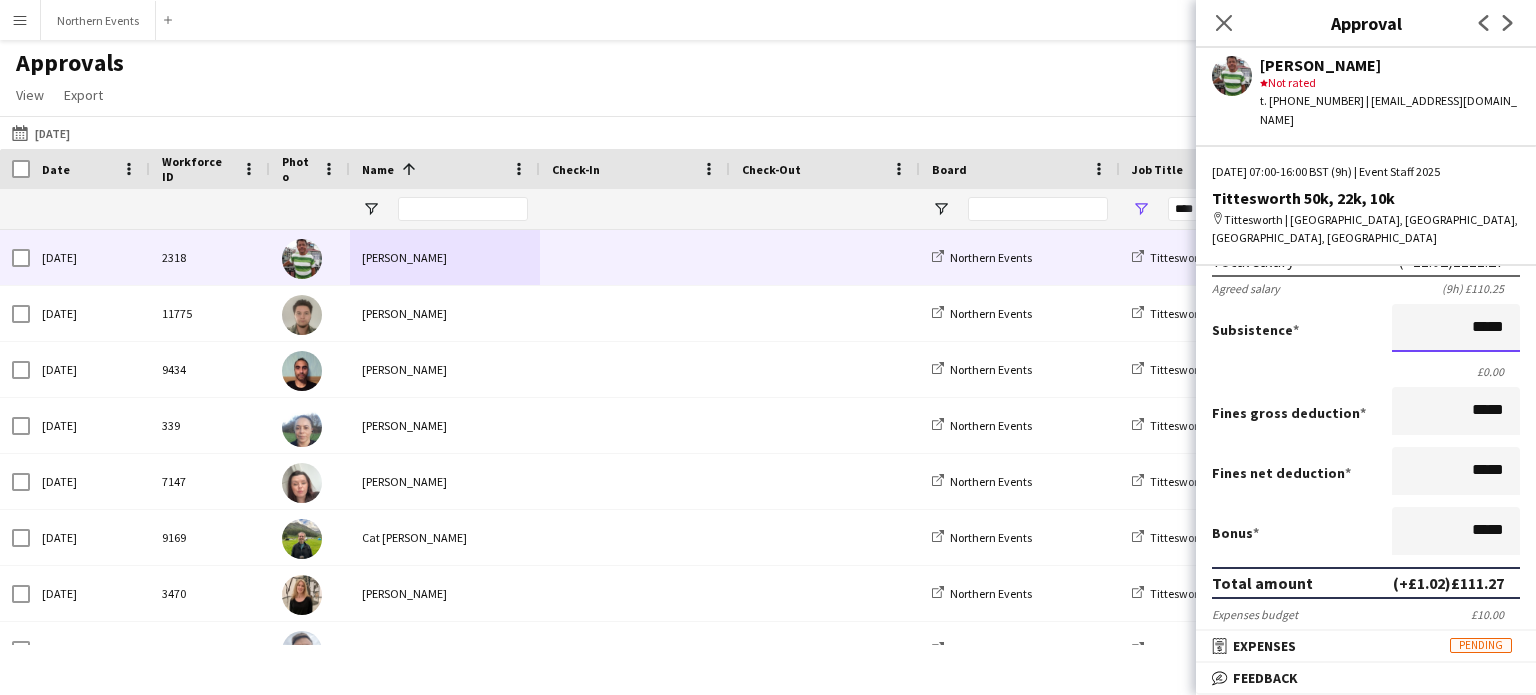 click on "*****" at bounding box center [1456, 328] 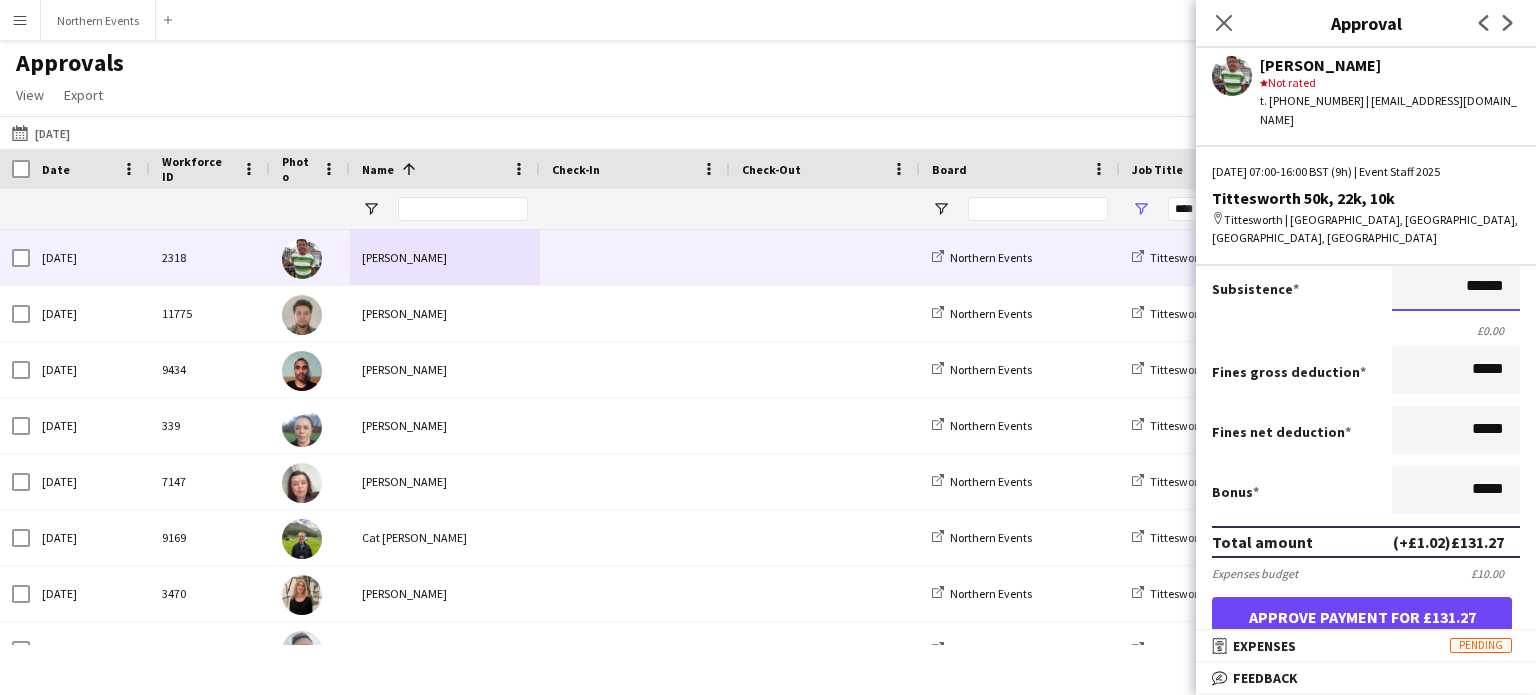 scroll, scrollTop: 360, scrollLeft: 0, axis: vertical 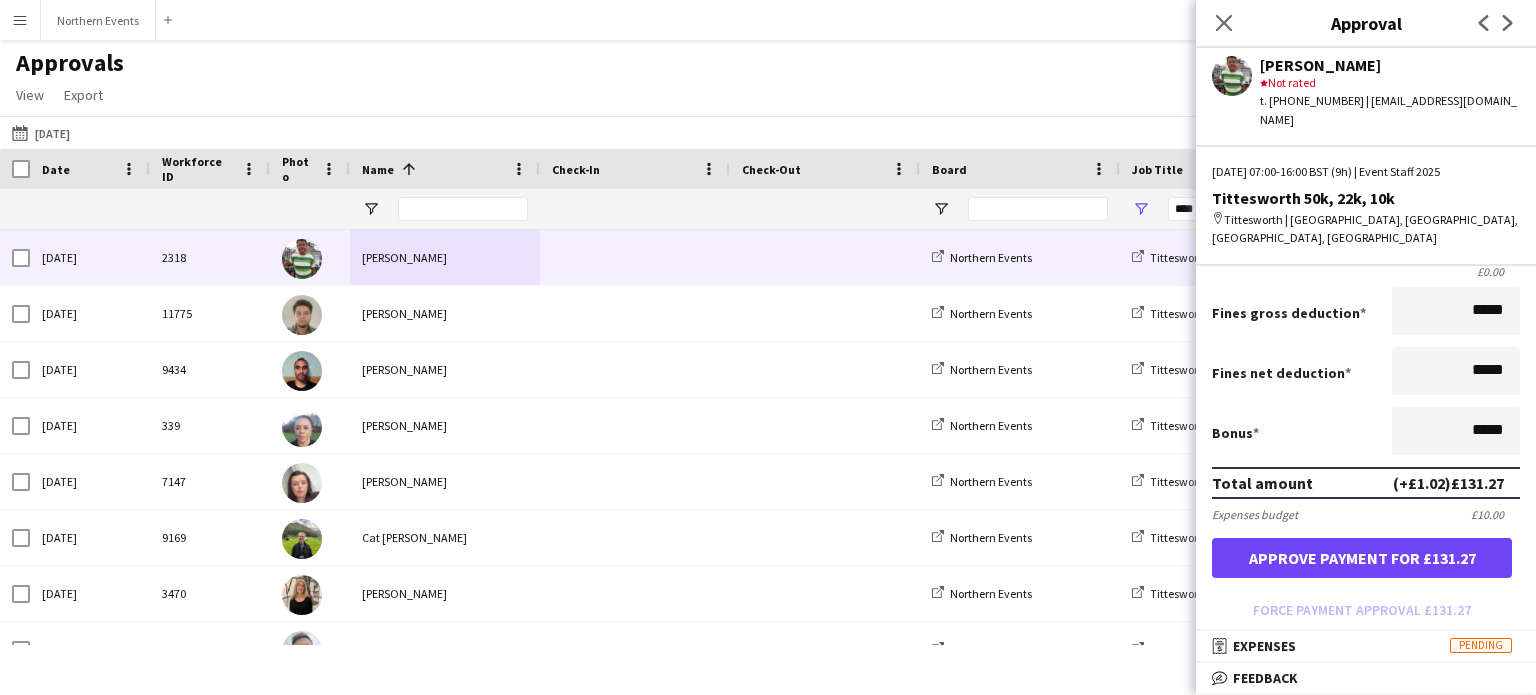 type on "******" 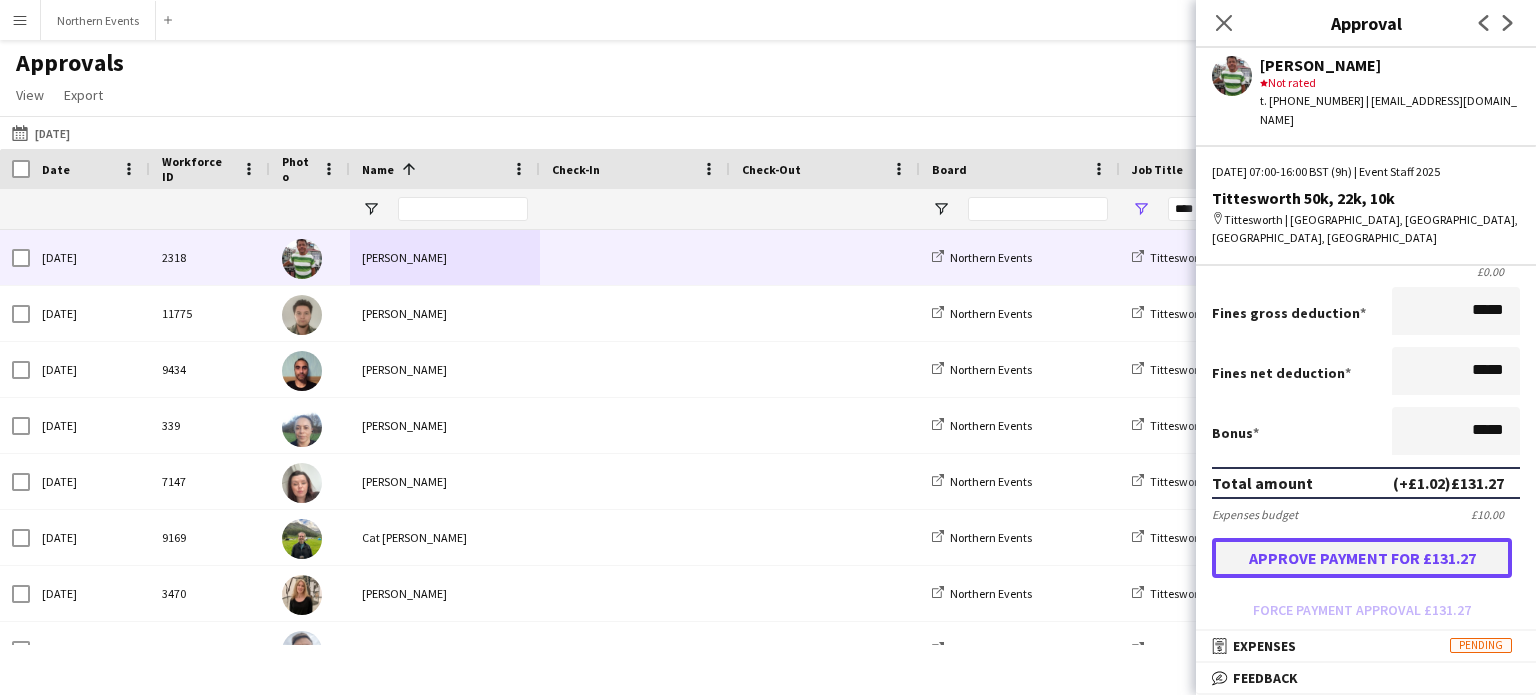 click on "Approve payment for £131.27" at bounding box center [1362, 558] 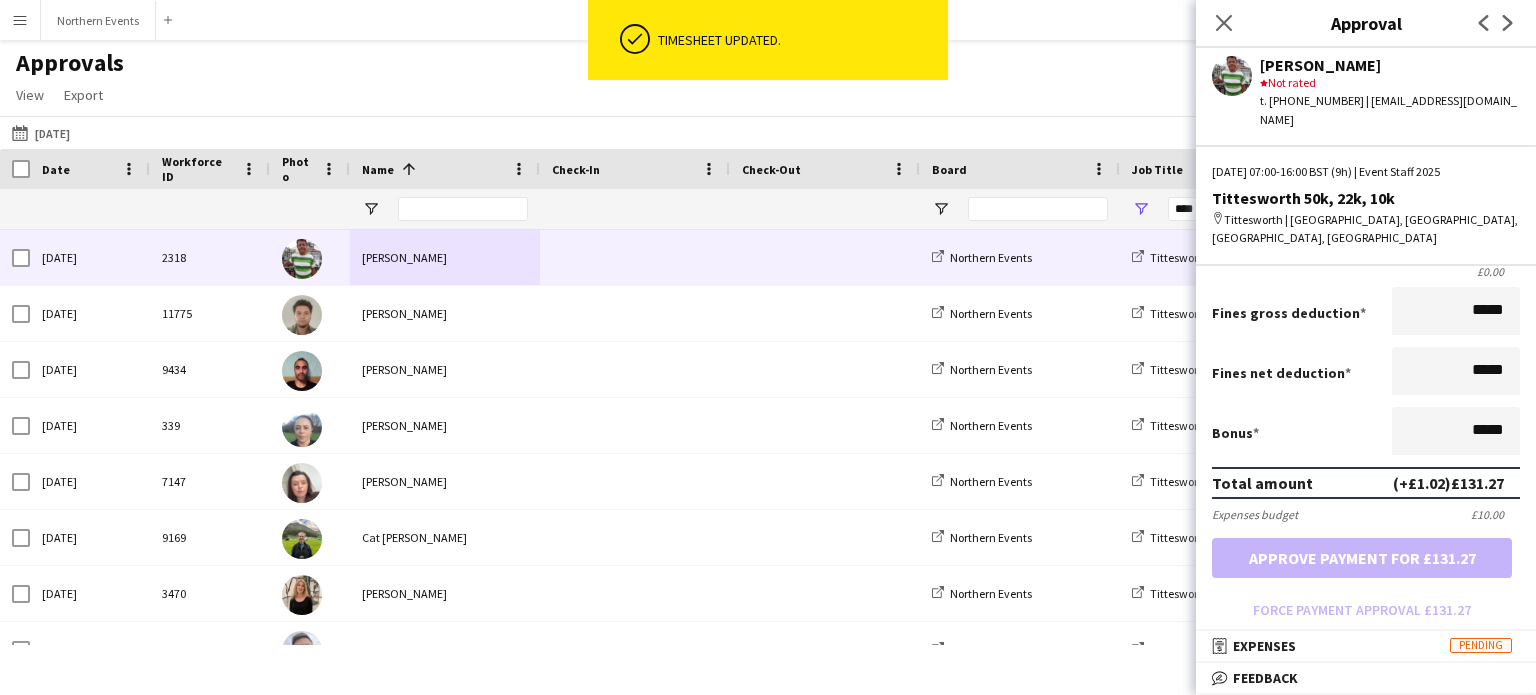 click on "Next" 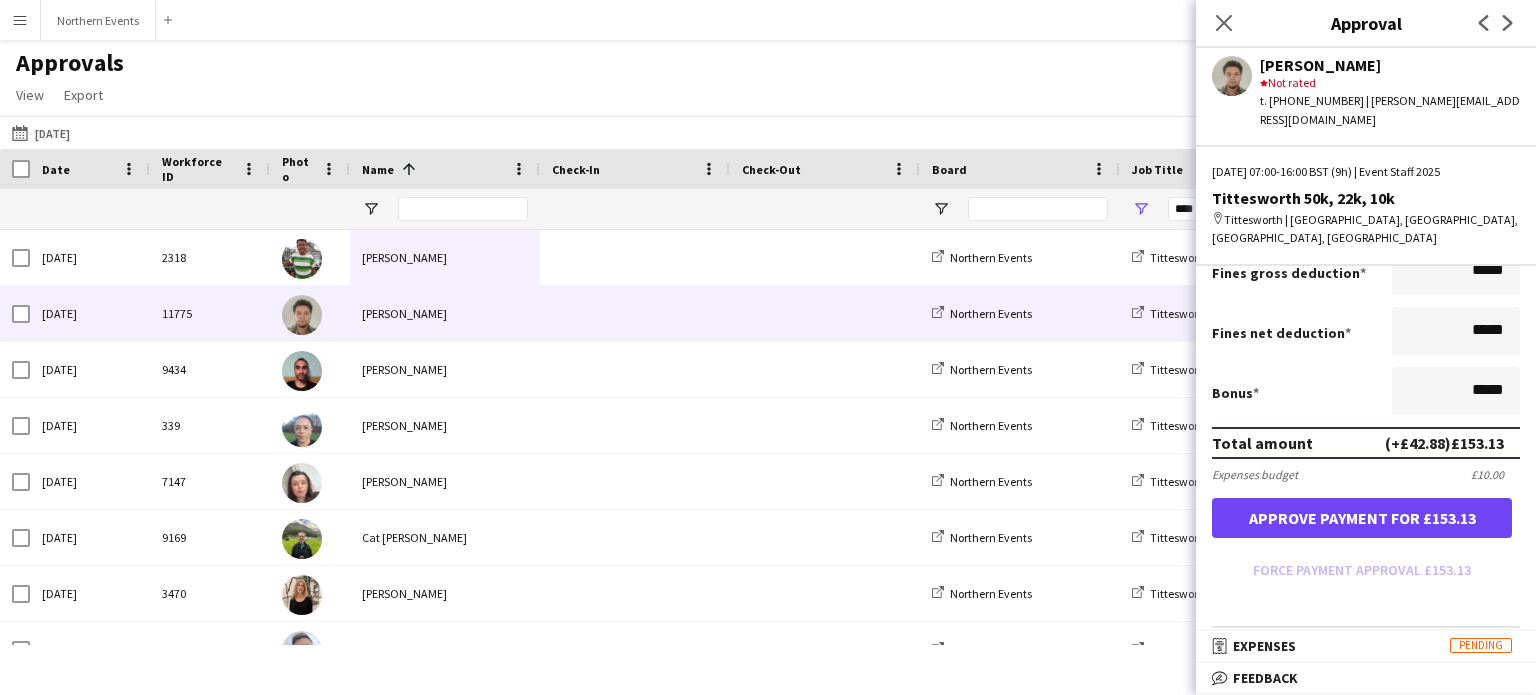 scroll, scrollTop: 200, scrollLeft: 0, axis: vertical 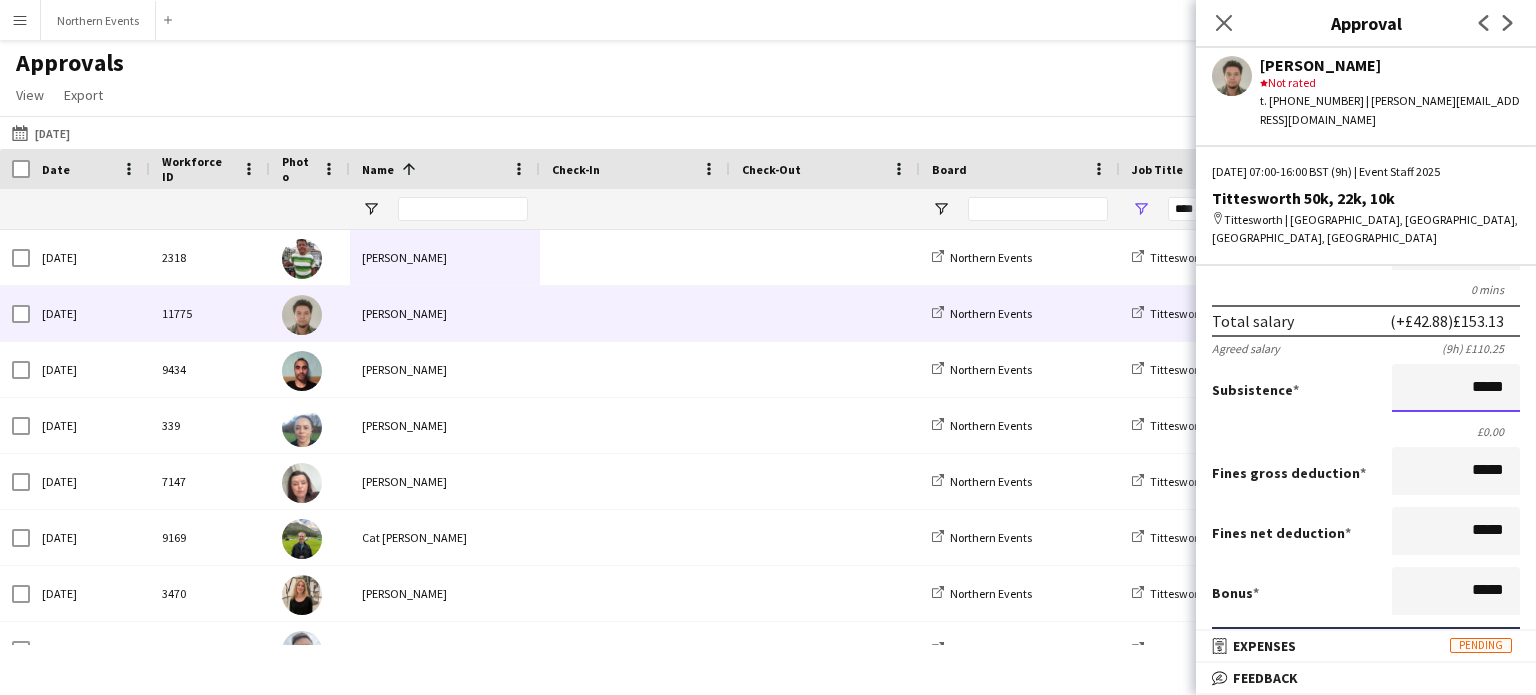 drag, startPoint x: 1465, startPoint y: 366, endPoint x: 1535, endPoint y: 383, distance: 72.03471 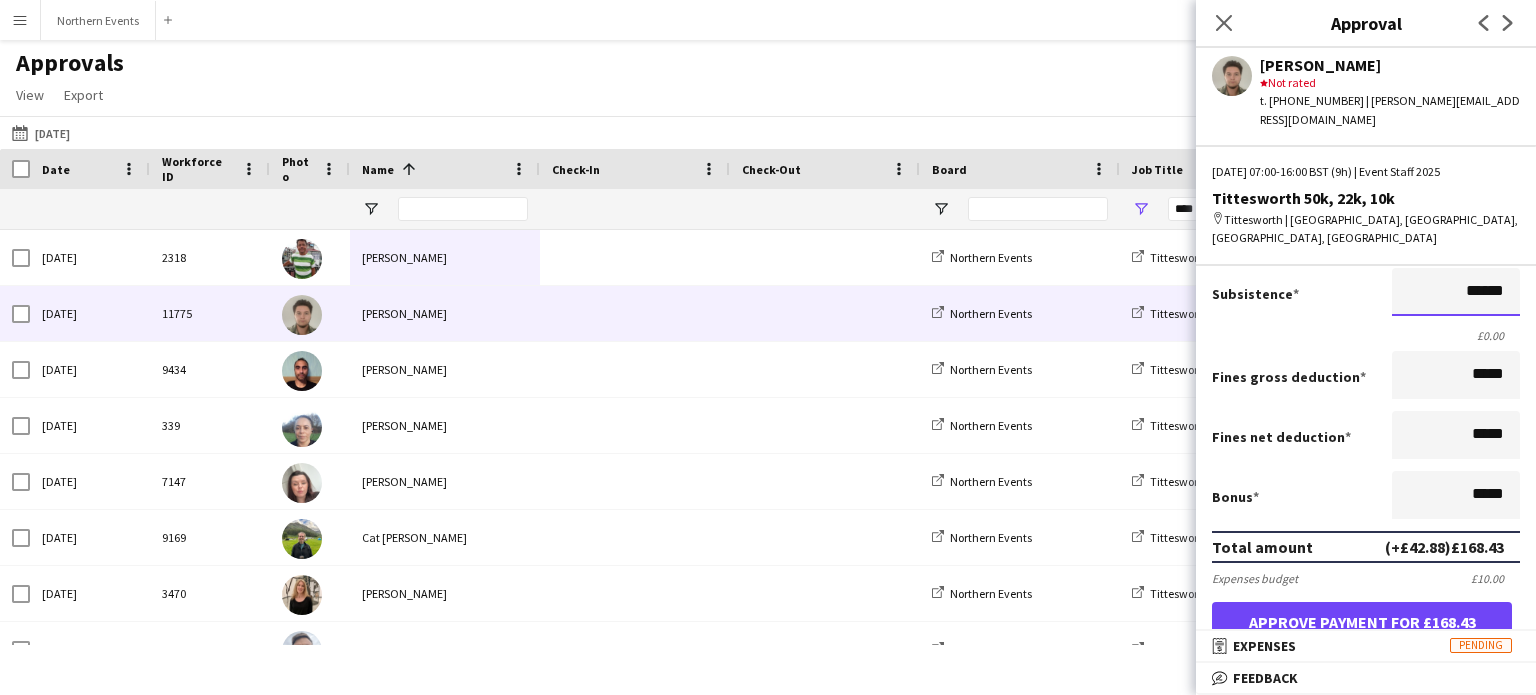 scroll, scrollTop: 500, scrollLeft: 0, axis: vertical 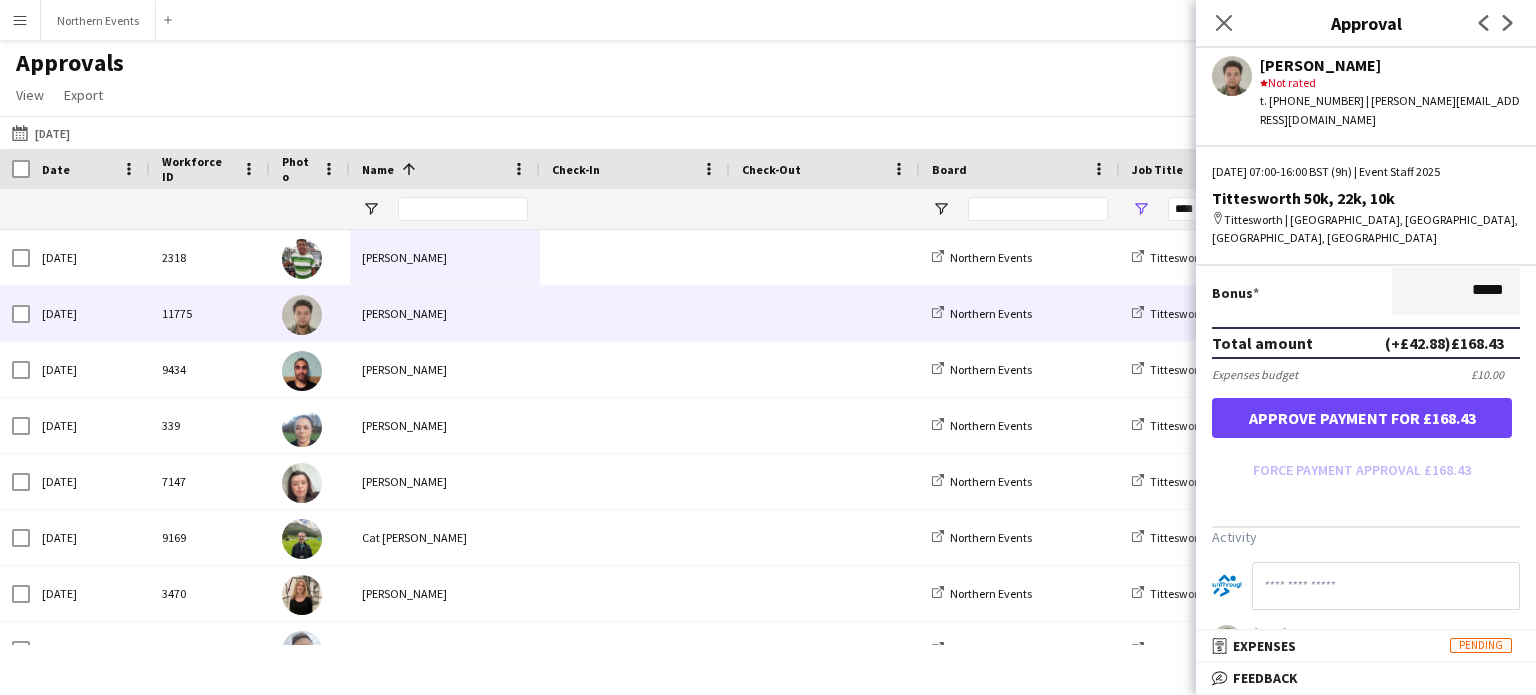 type on "******" 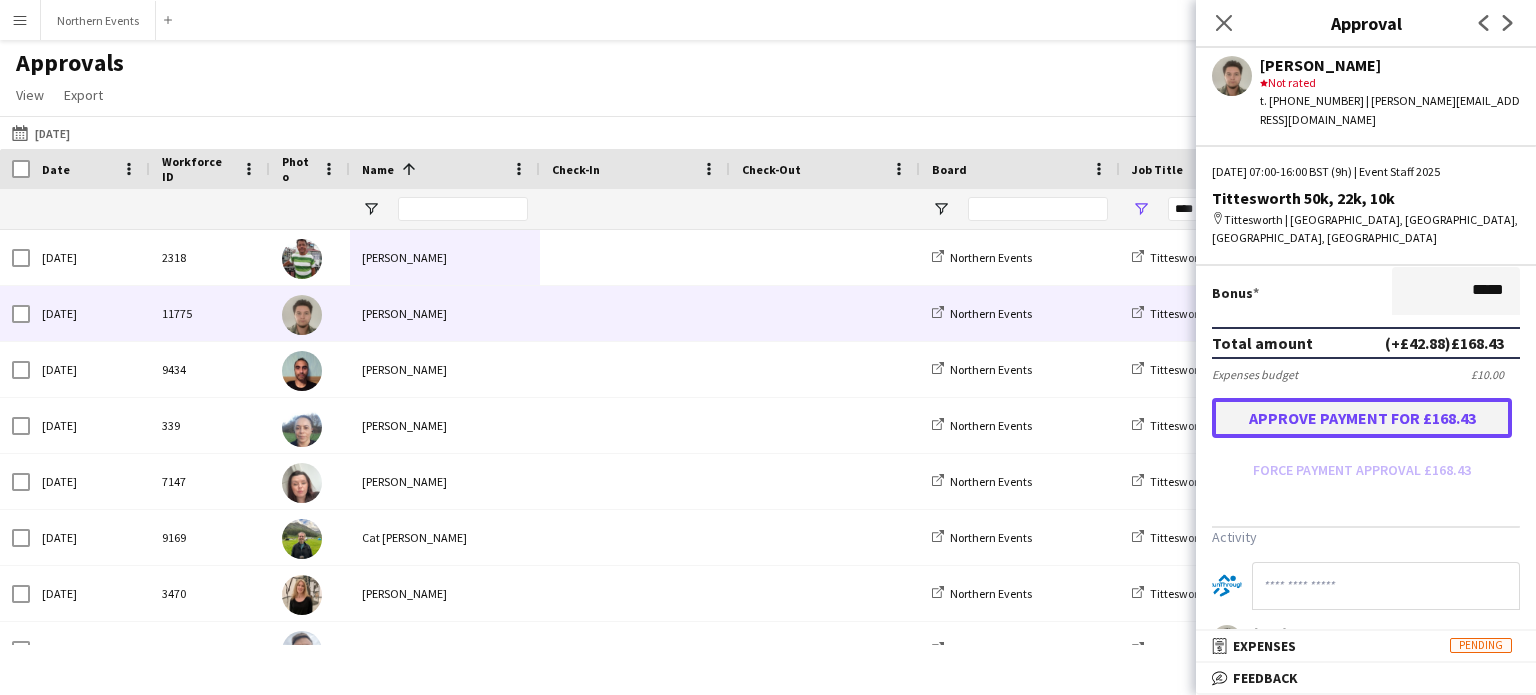 click on "Approve payment for £168.43" at bounding box center (1362, 418) 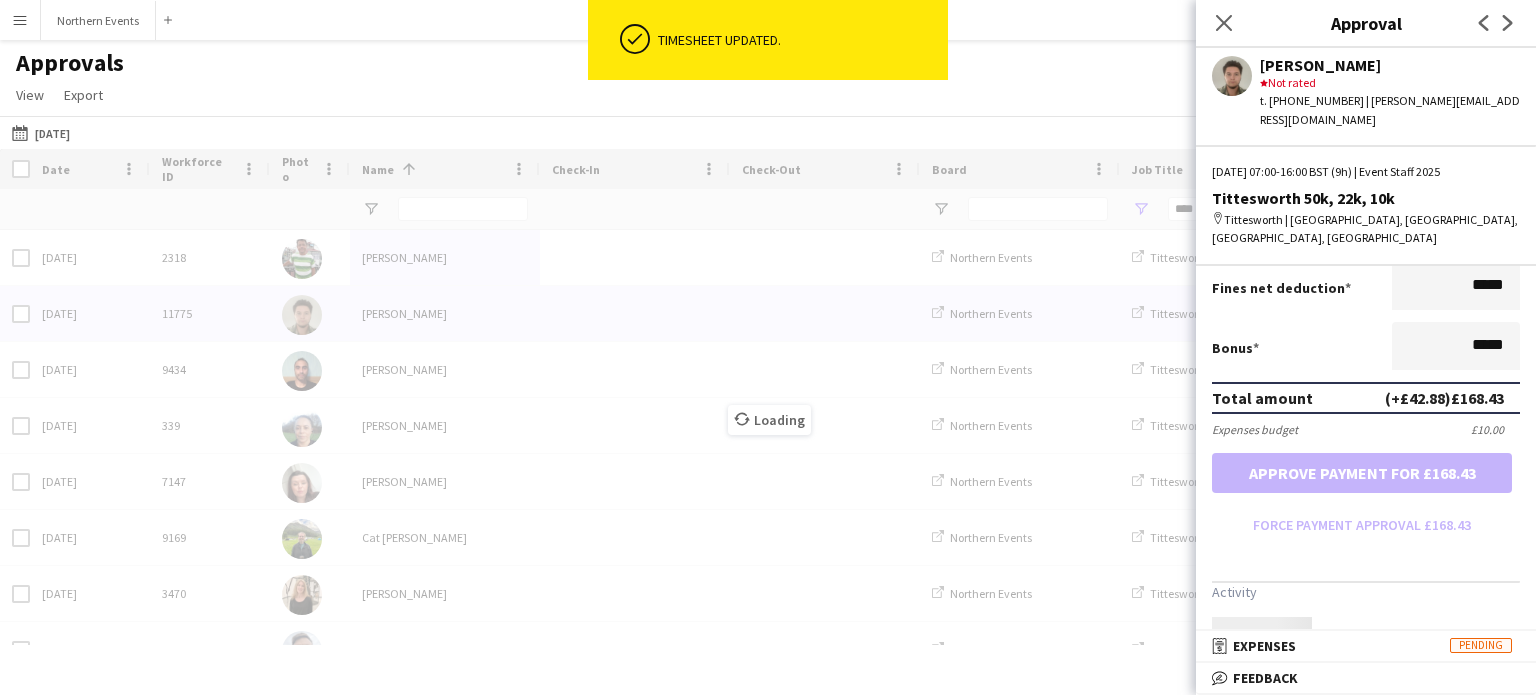 scroll, scrollTop: 500, scrollLeft: 0, axis: vertical 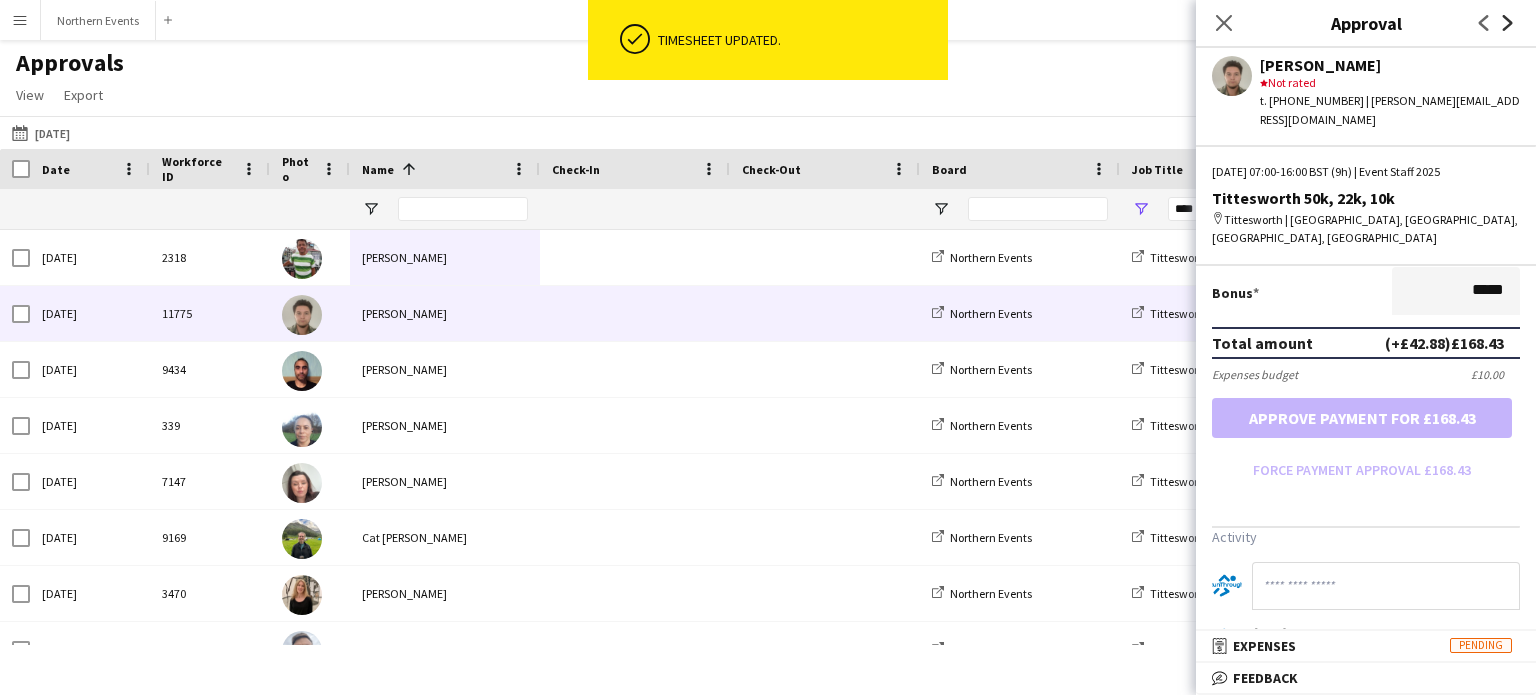 click on "Next" 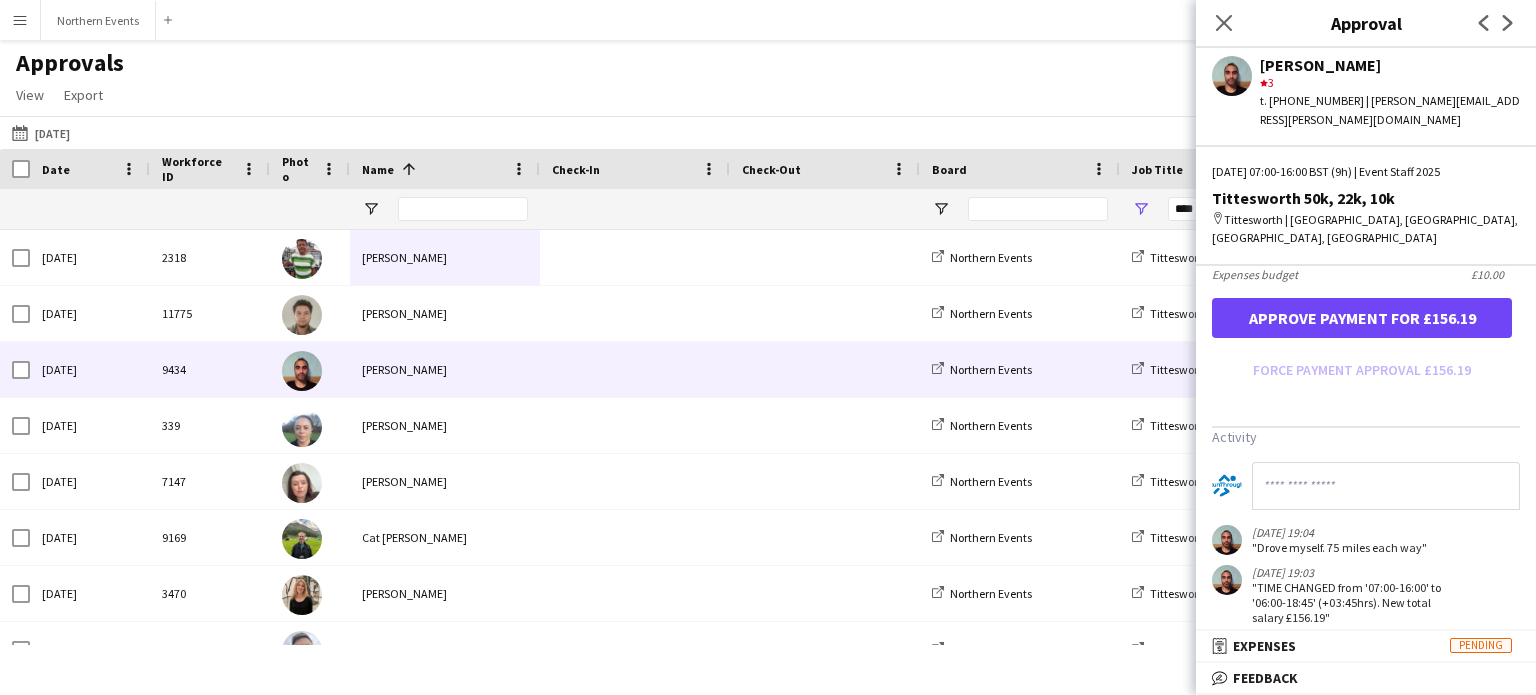 scroll, scrollTop: 0, scrollLeft: 0, axis: both 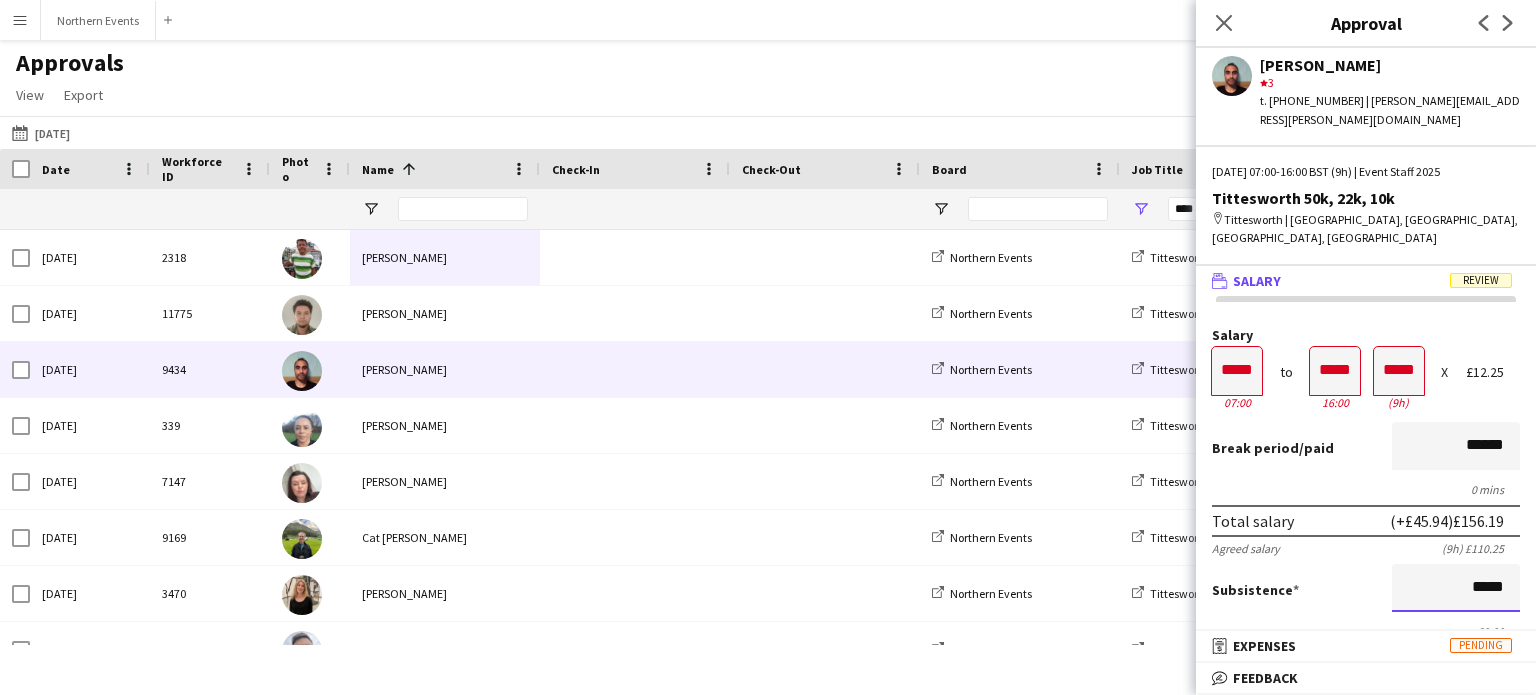 click on "*****" at bounding box center (1456, 588) 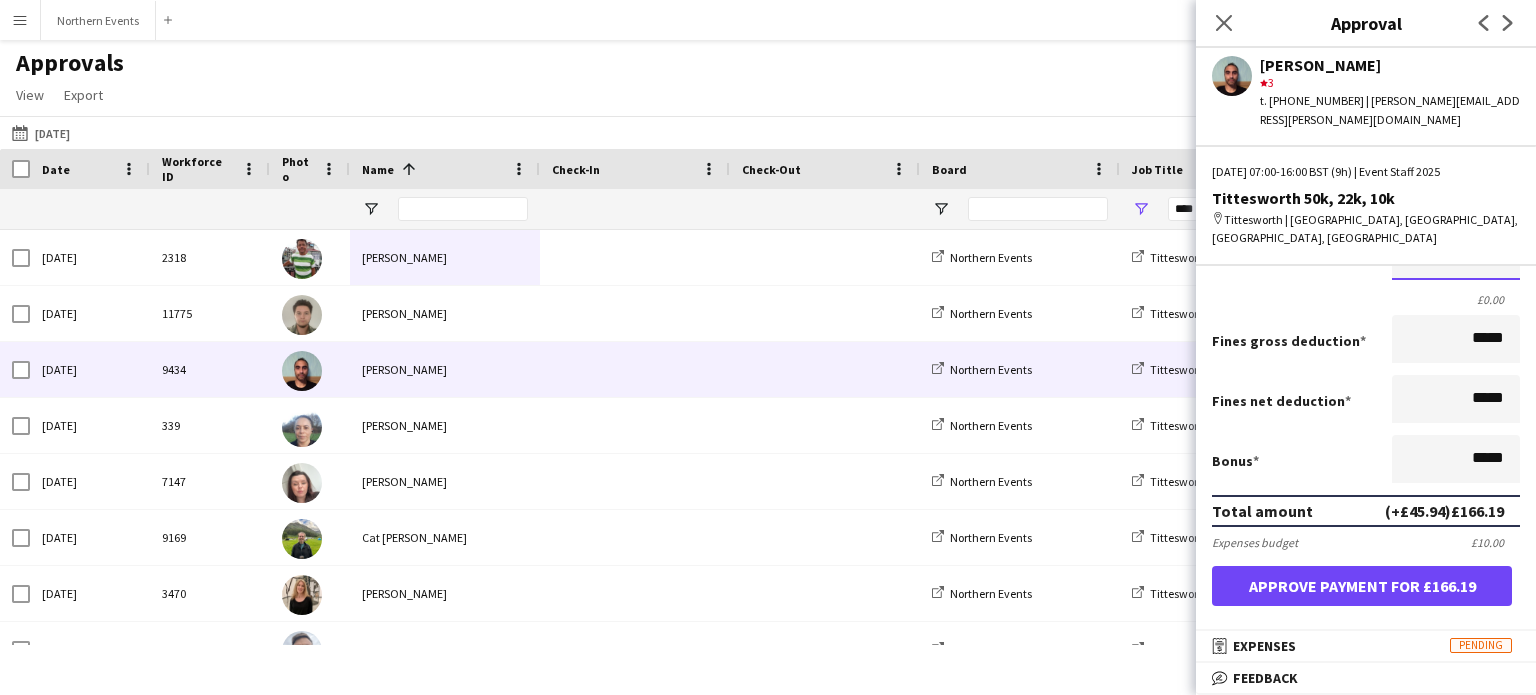 scroll, scrollTop: 500, scrollLeft: 0, axis: vertical 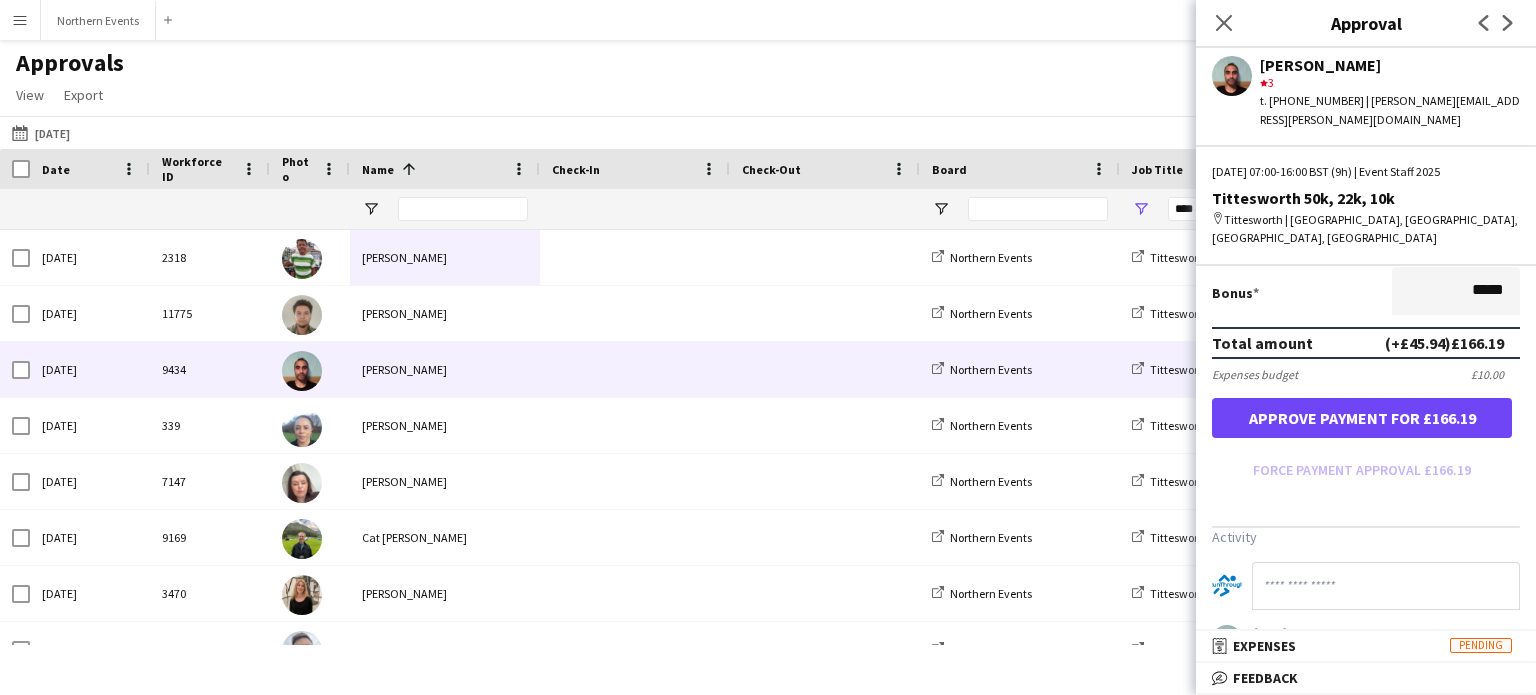 type on "******" 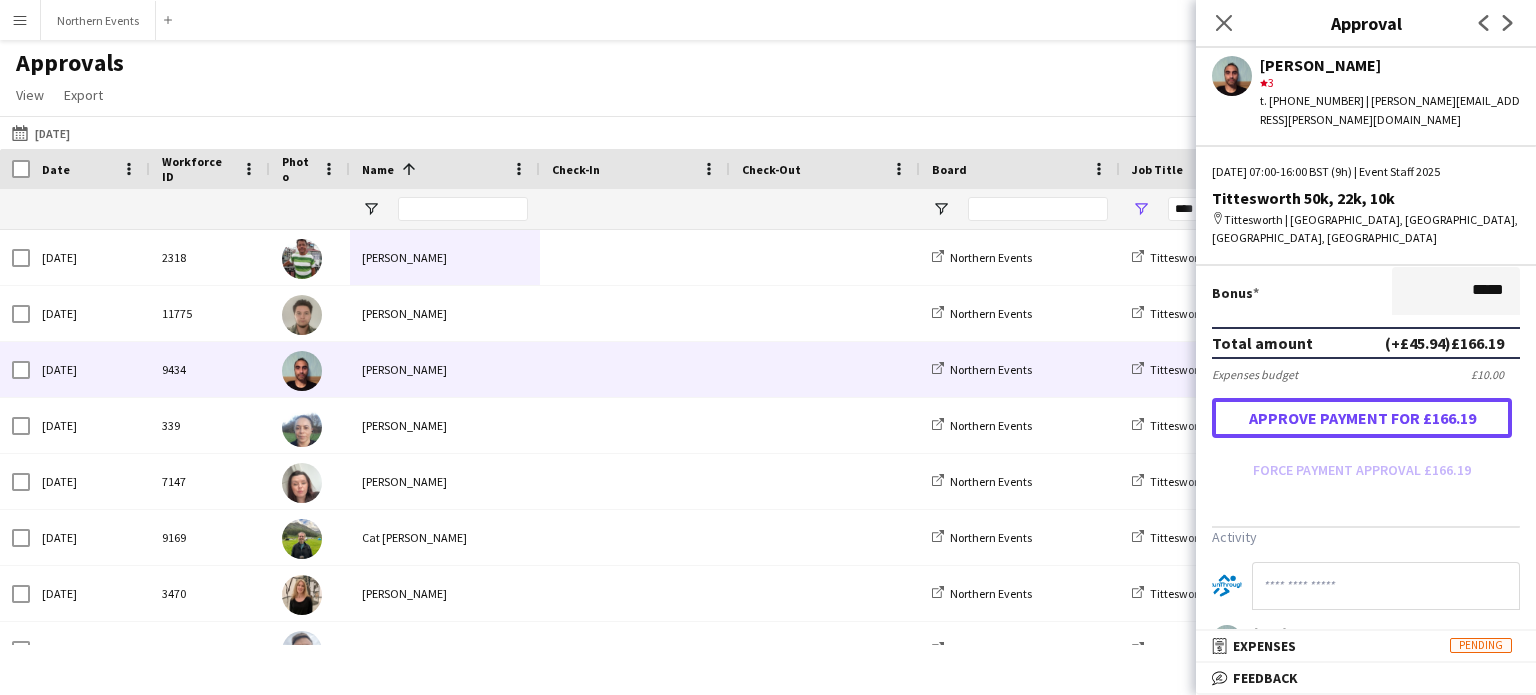 click on "Approve payment for £166.19" at bounding box center (1362, 418) 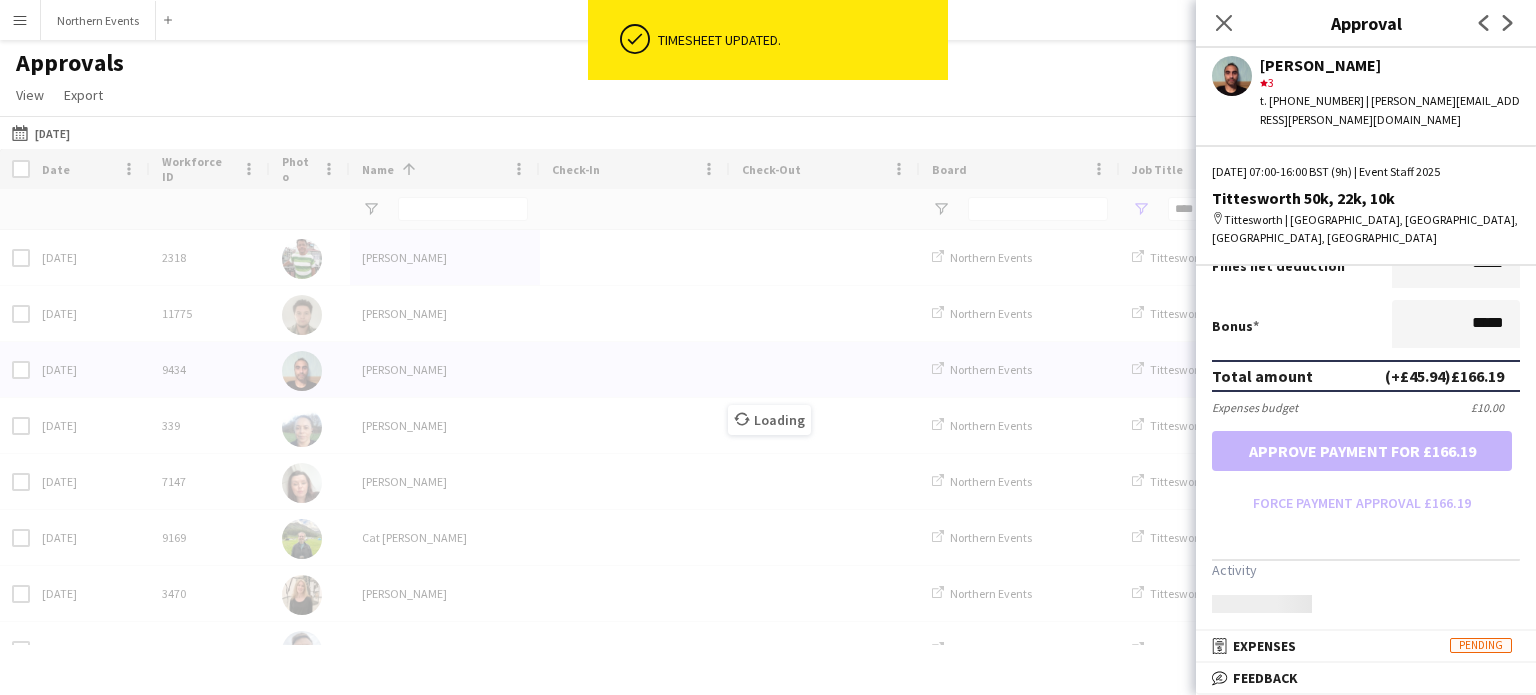 scroll, scrollTop: 500, scrollLeft: 0, axis: vertical 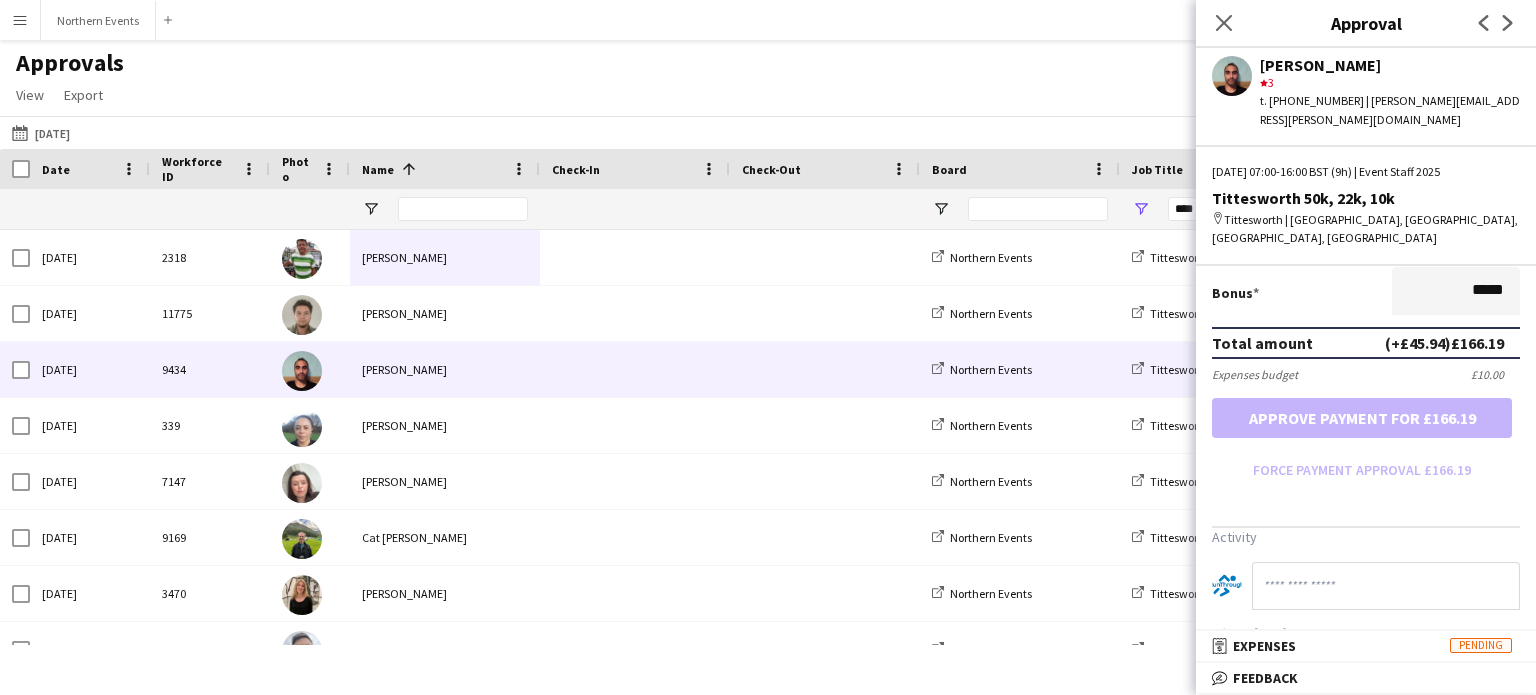 click on "Previous
Next" 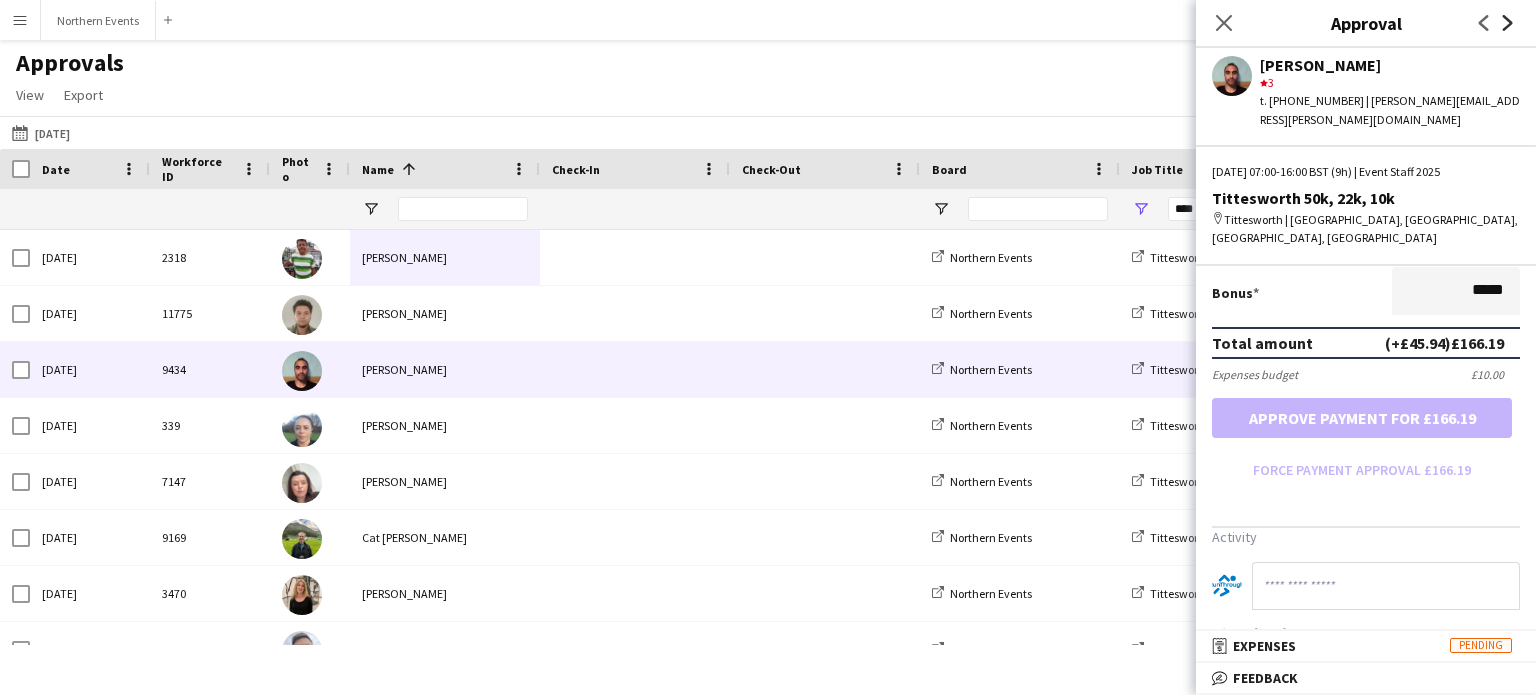 click 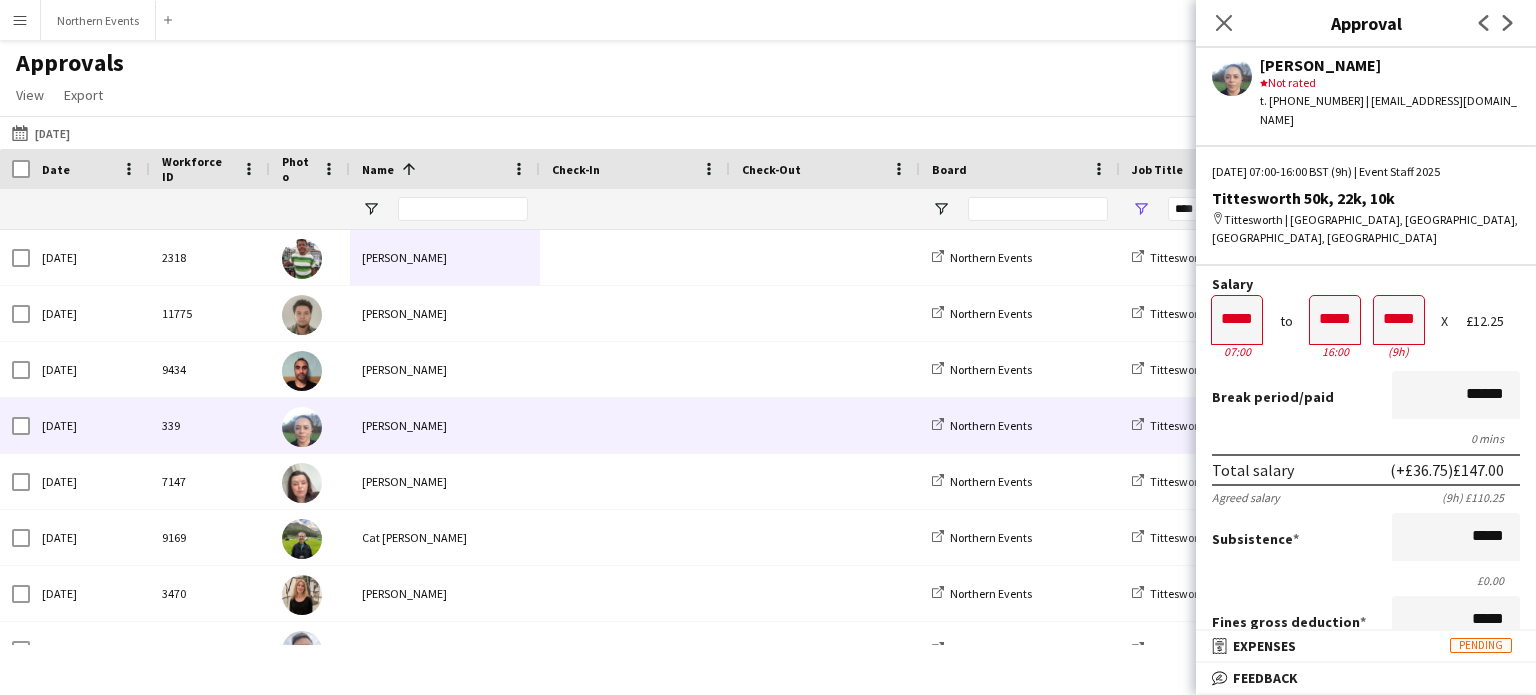 scroll, scrollTop: 16, scrollLeft: 0, axis: vertical 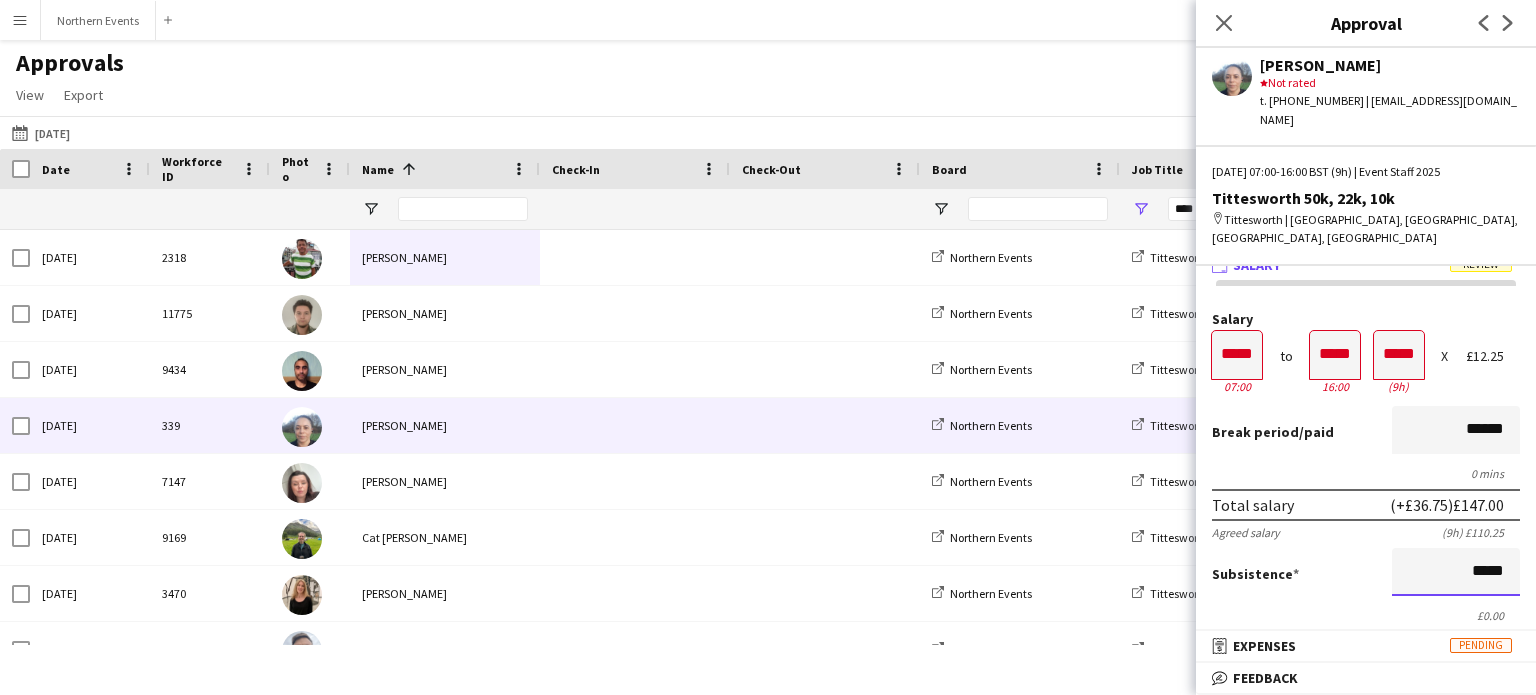 click on "*****" at bounding box center [1456, 572] 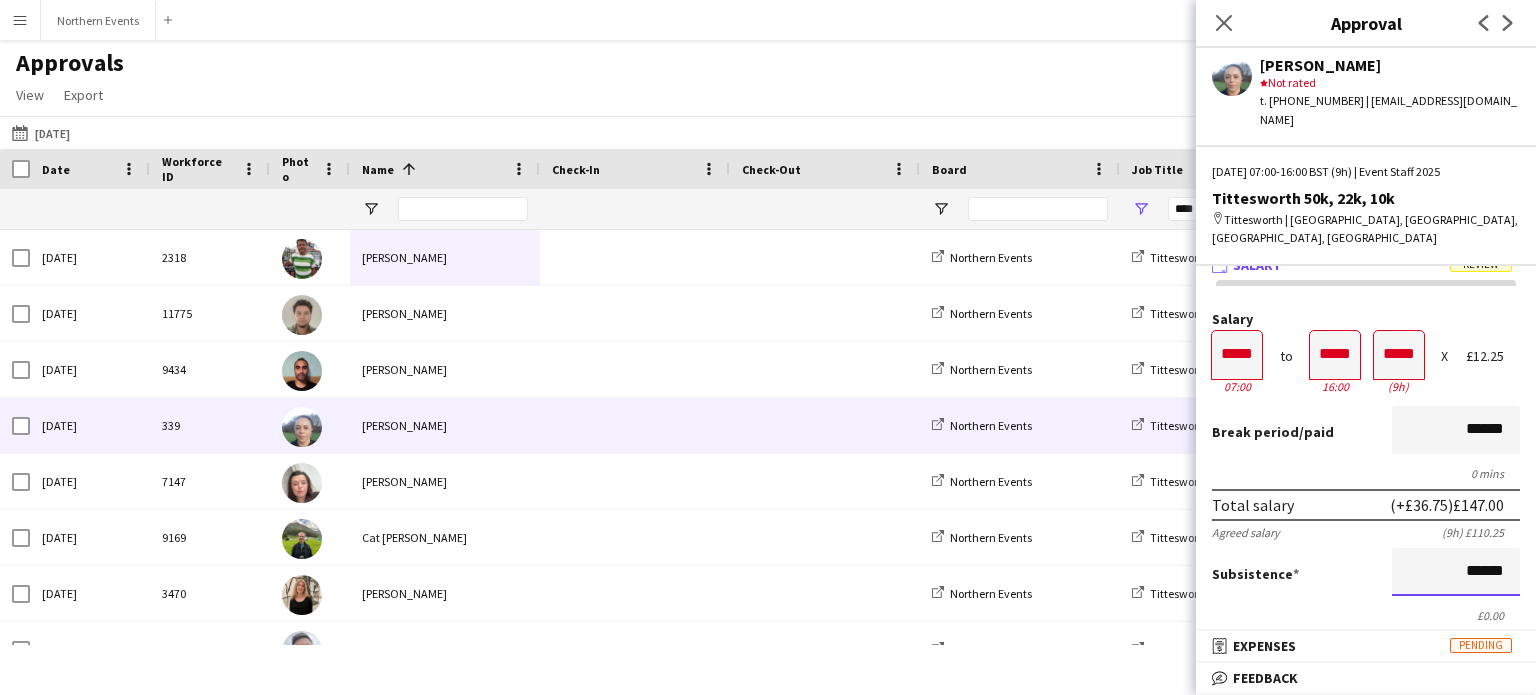 scroll, scrollTop: 416, scrollLeft: 0, axis: vertical 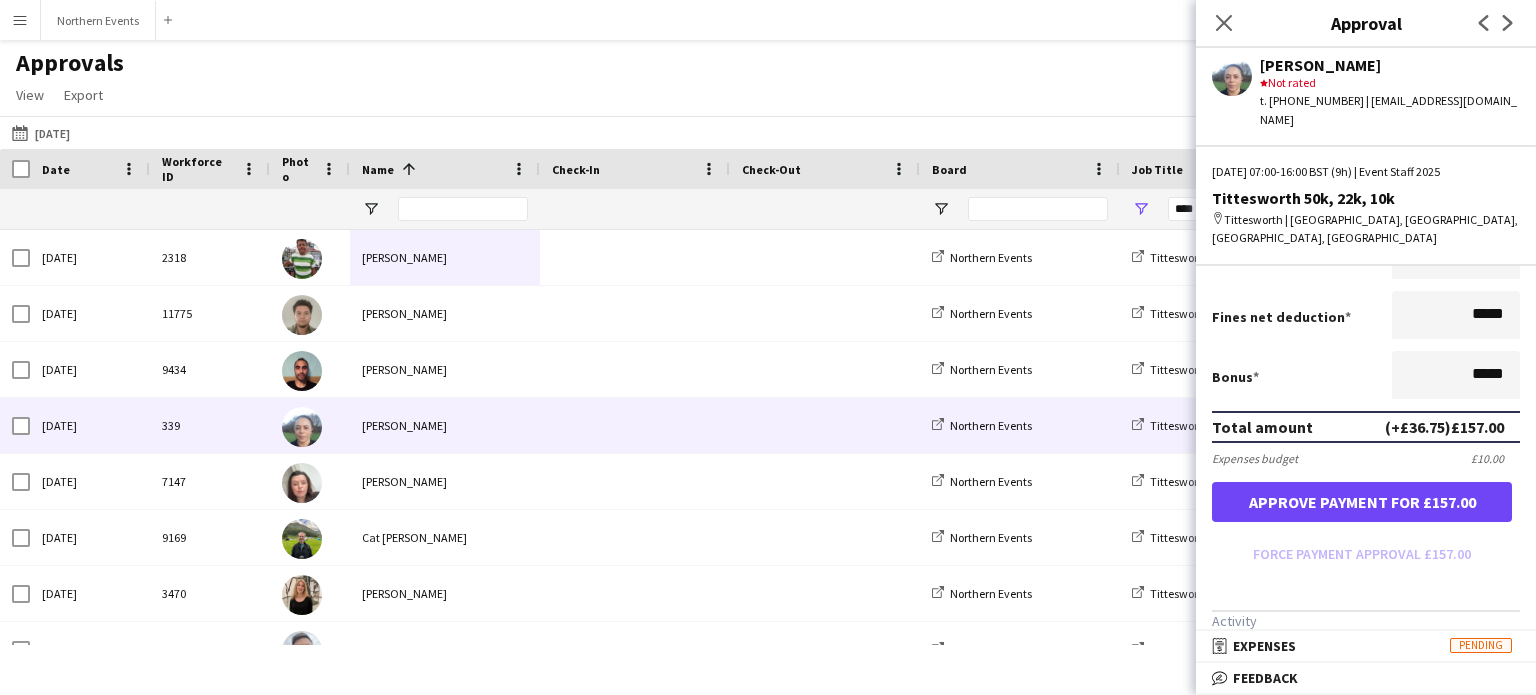 type on "******" 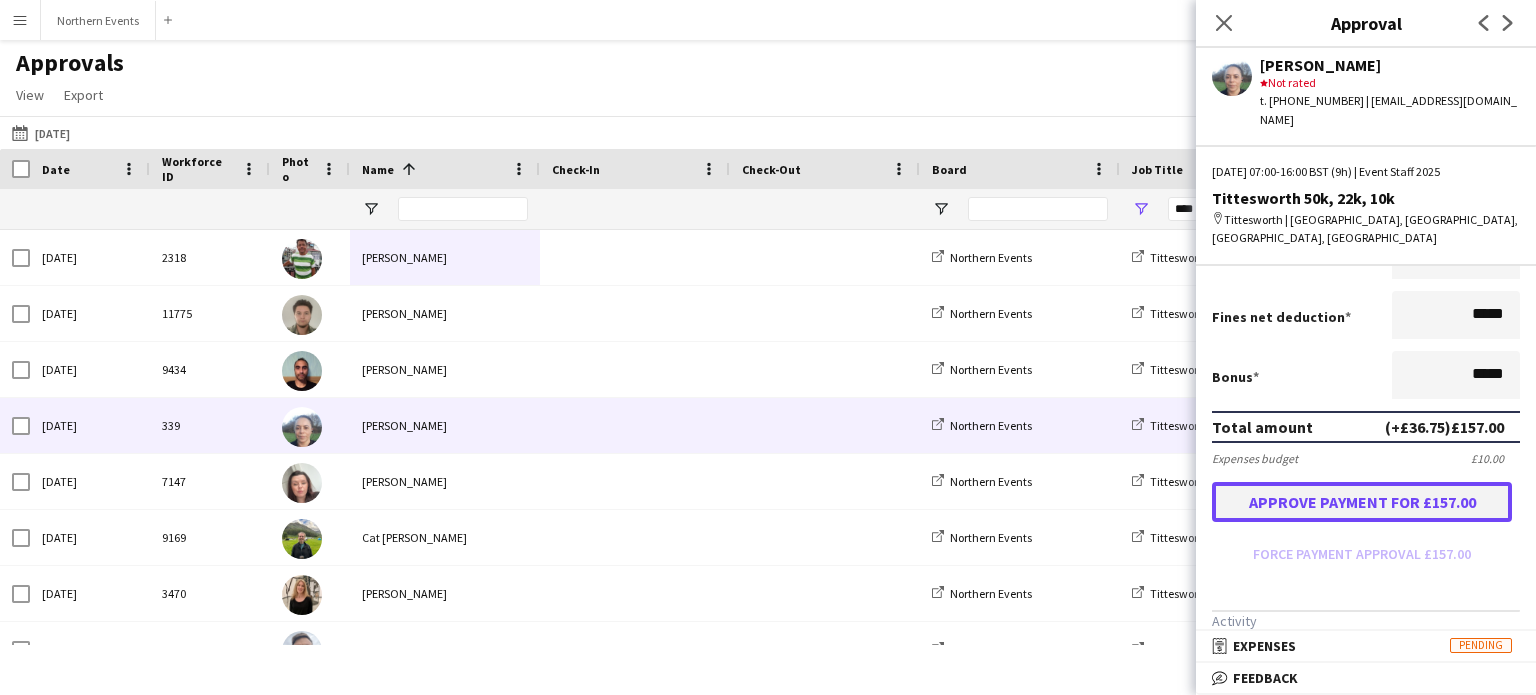 click on "Approve payment for £157.00" at bounding box center (1362, 502) 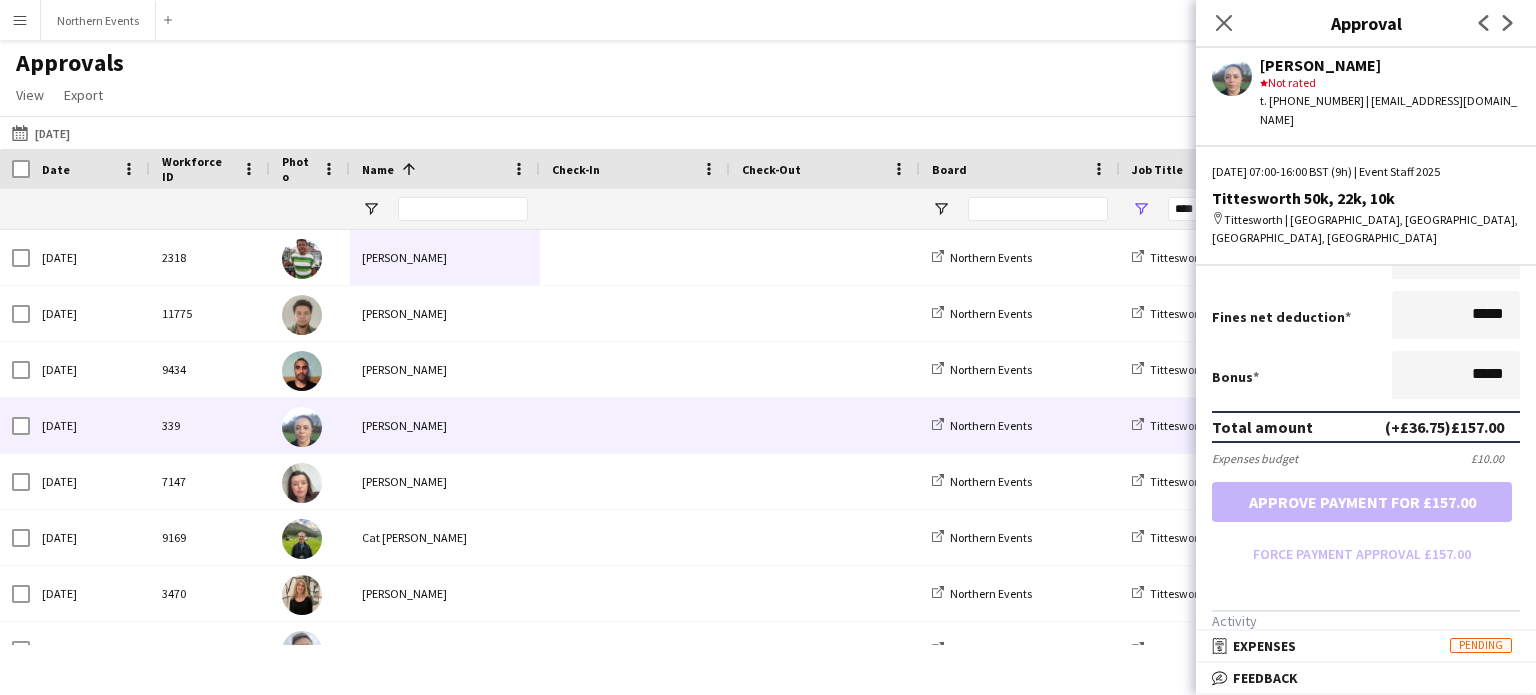 click on "Next" 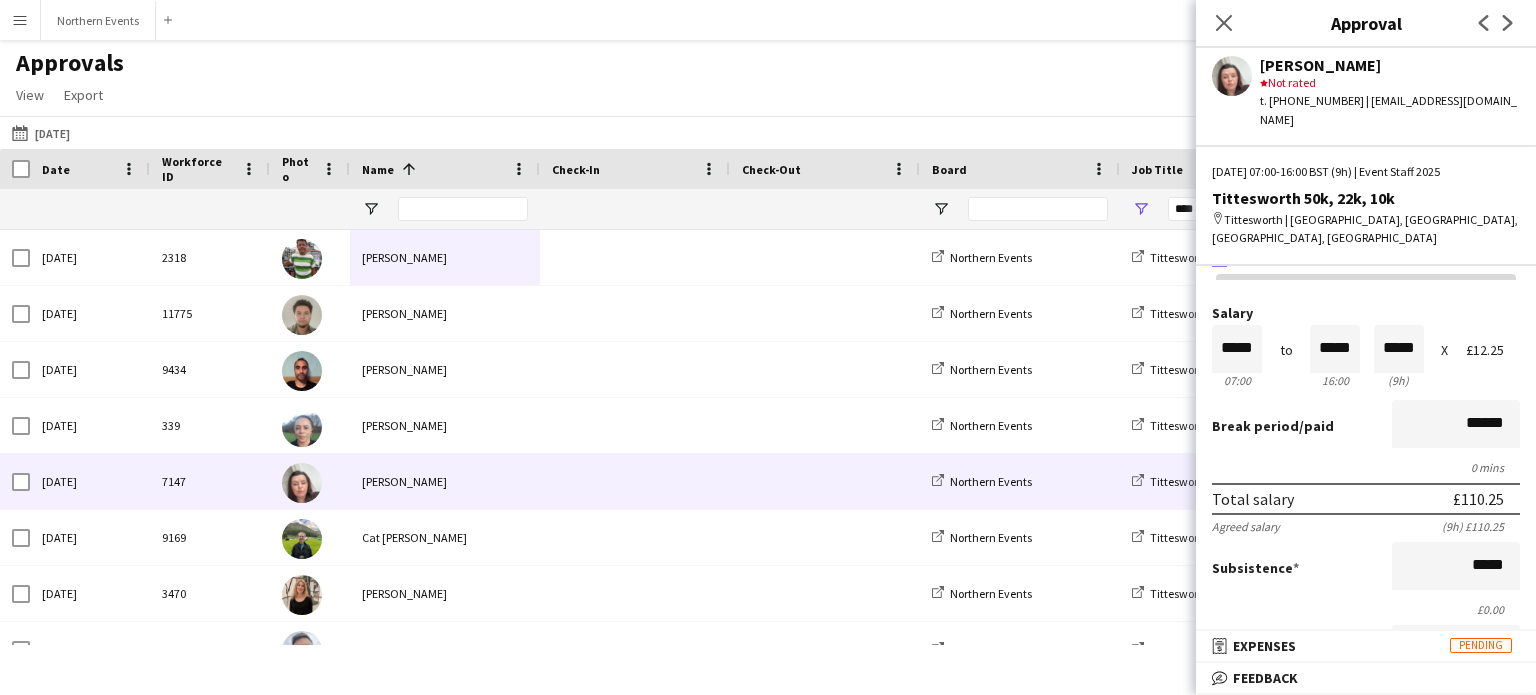 scroll, scrollTop: 0, scrollLeft: 0, axis: both 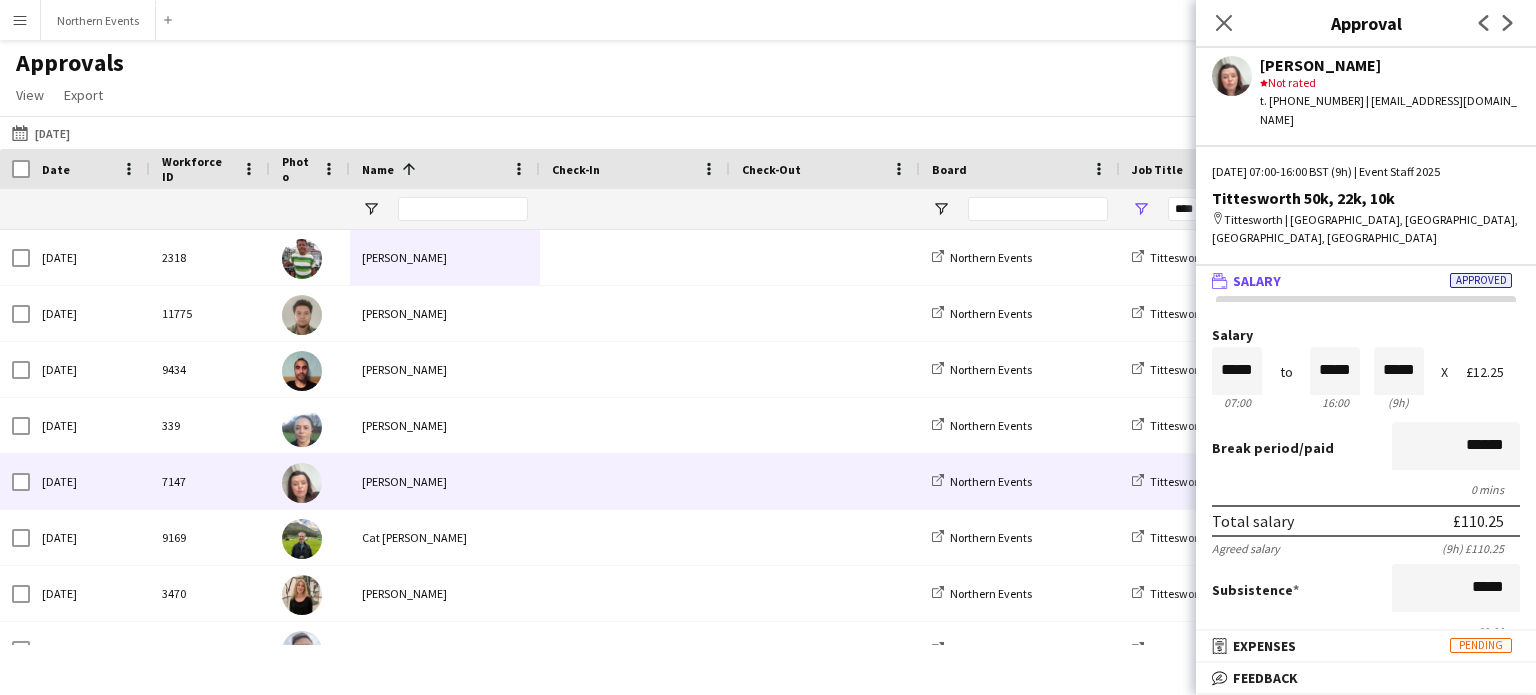 click on "Next" 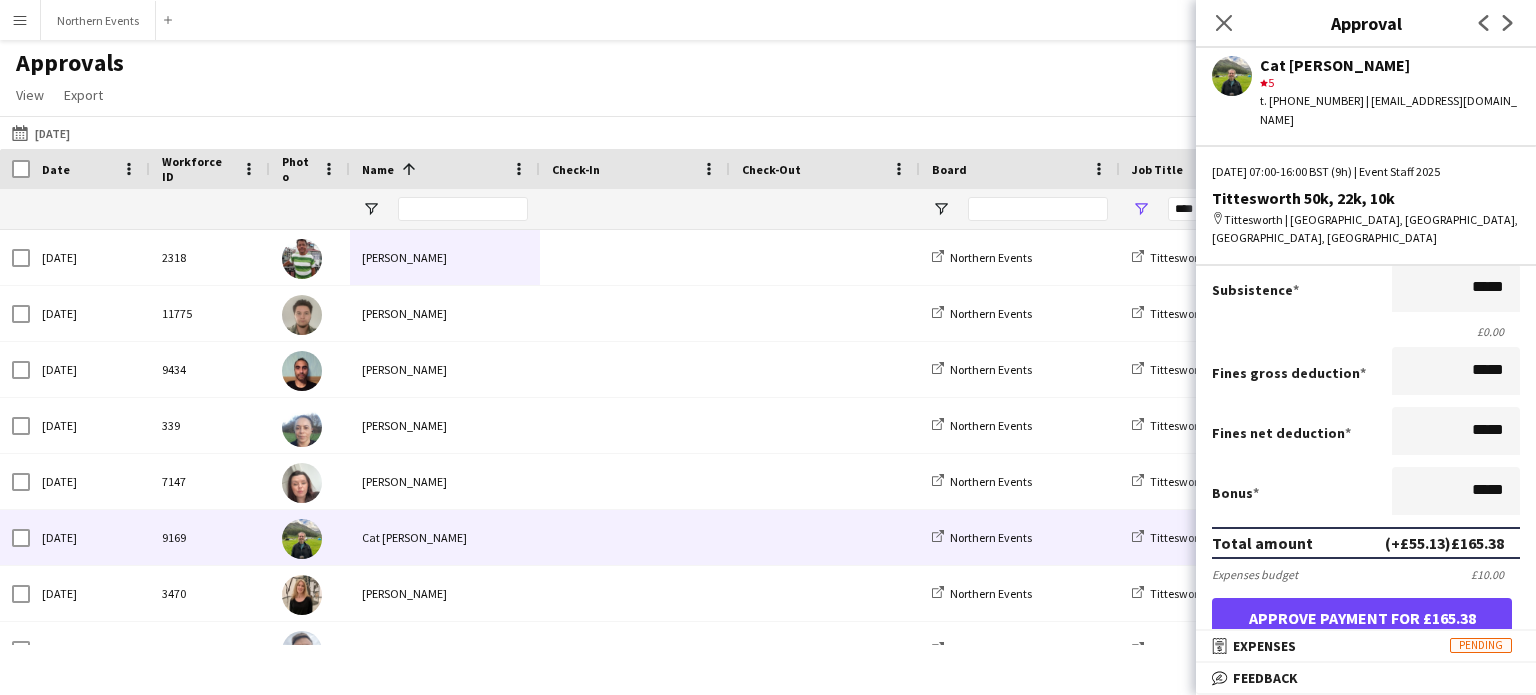 scroll, scrollTop: 200, scrollLeft: 0, axis: vertical 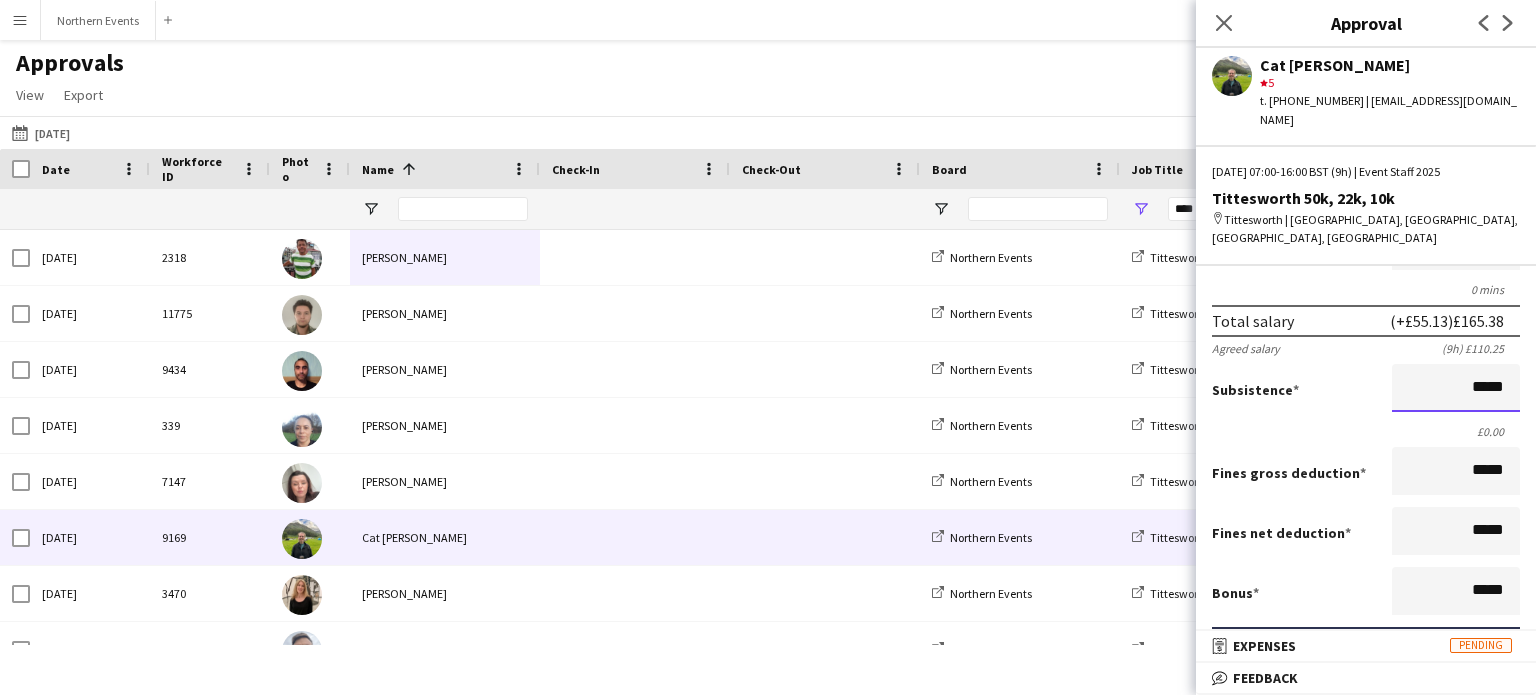 click on "*****" at bounding box center (1456, 388) 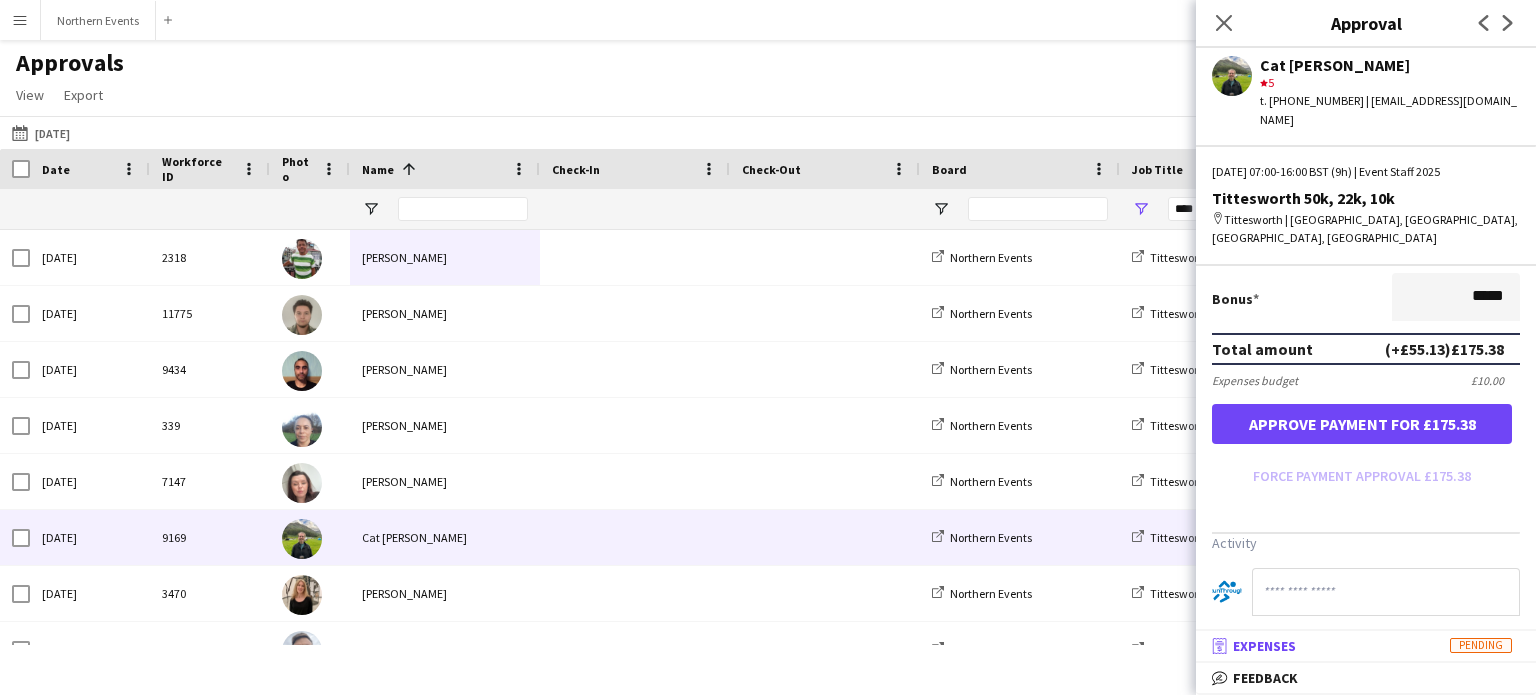 scroll, scrollTop: 600, scrollLeft: 0, axis: vertical 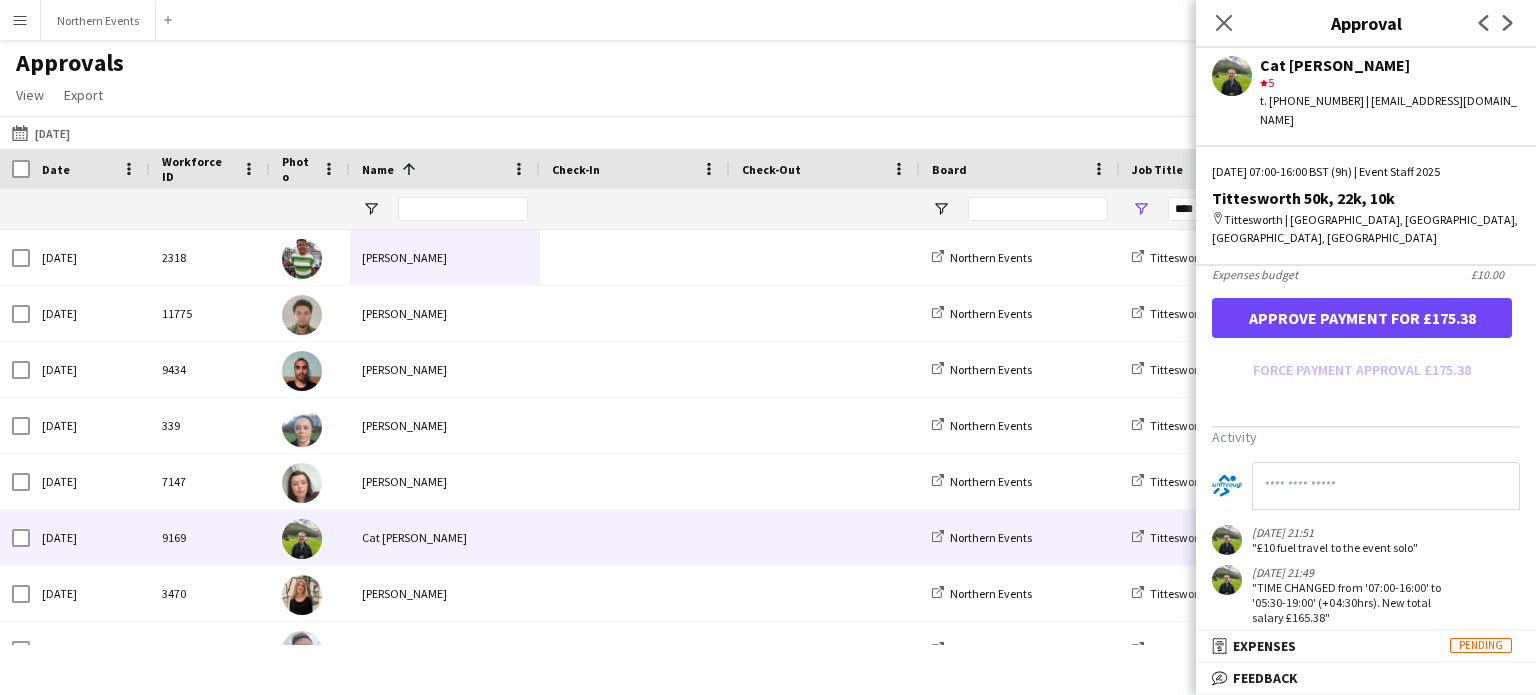 type on "******" 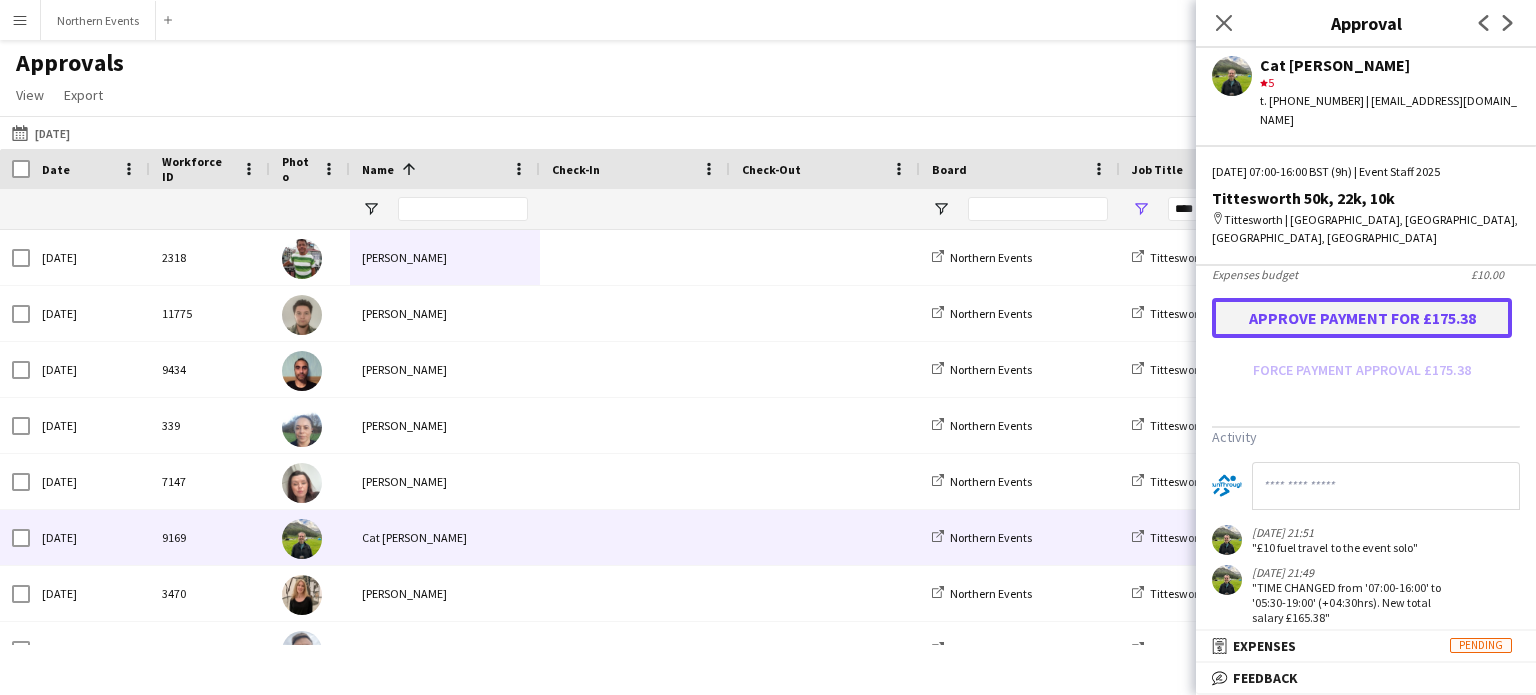 click on "Approve payment for £175.38" at bounding box center (1362, 318) 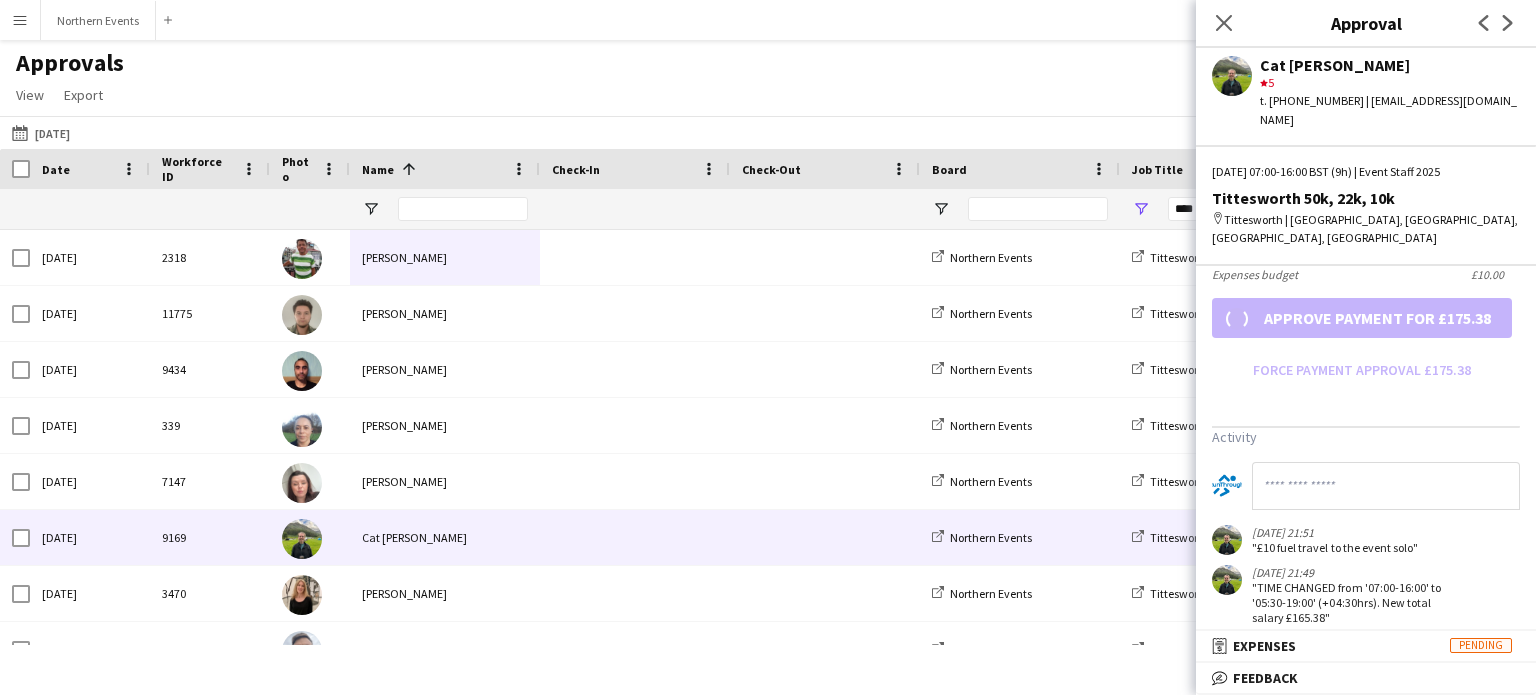 scroll, scrollTop: 600, scrollLeft: 0, axis: vertical 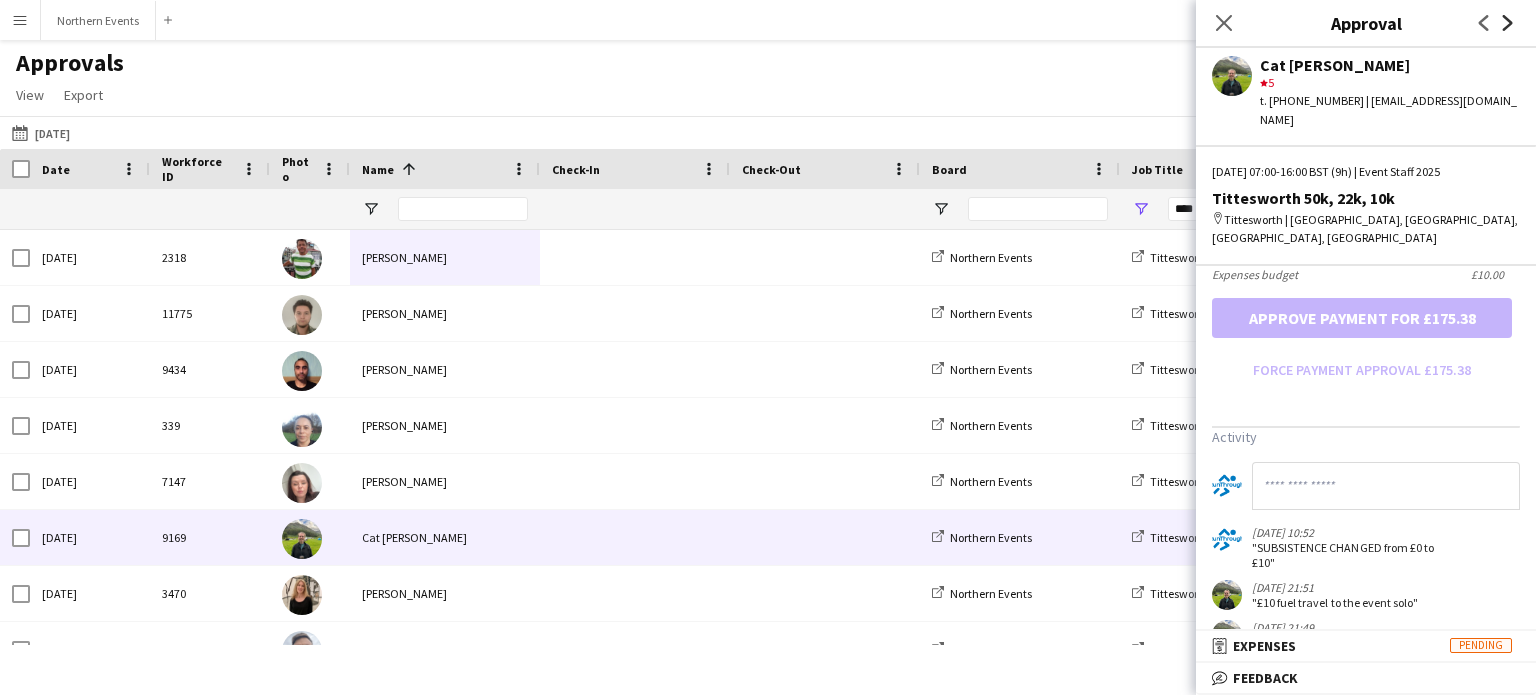 click on "Next" 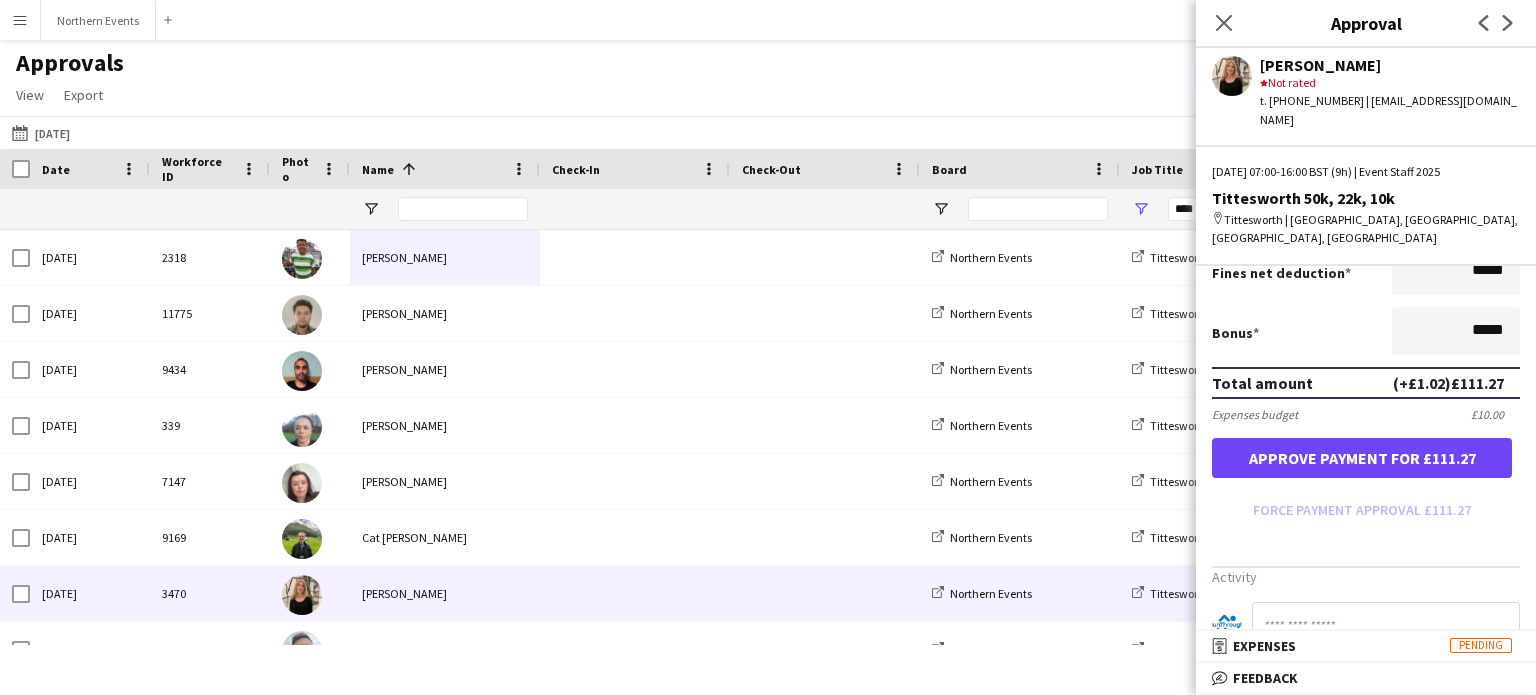 scroll, scrollTop: 260, scrollLeft: 0, axis: vertical 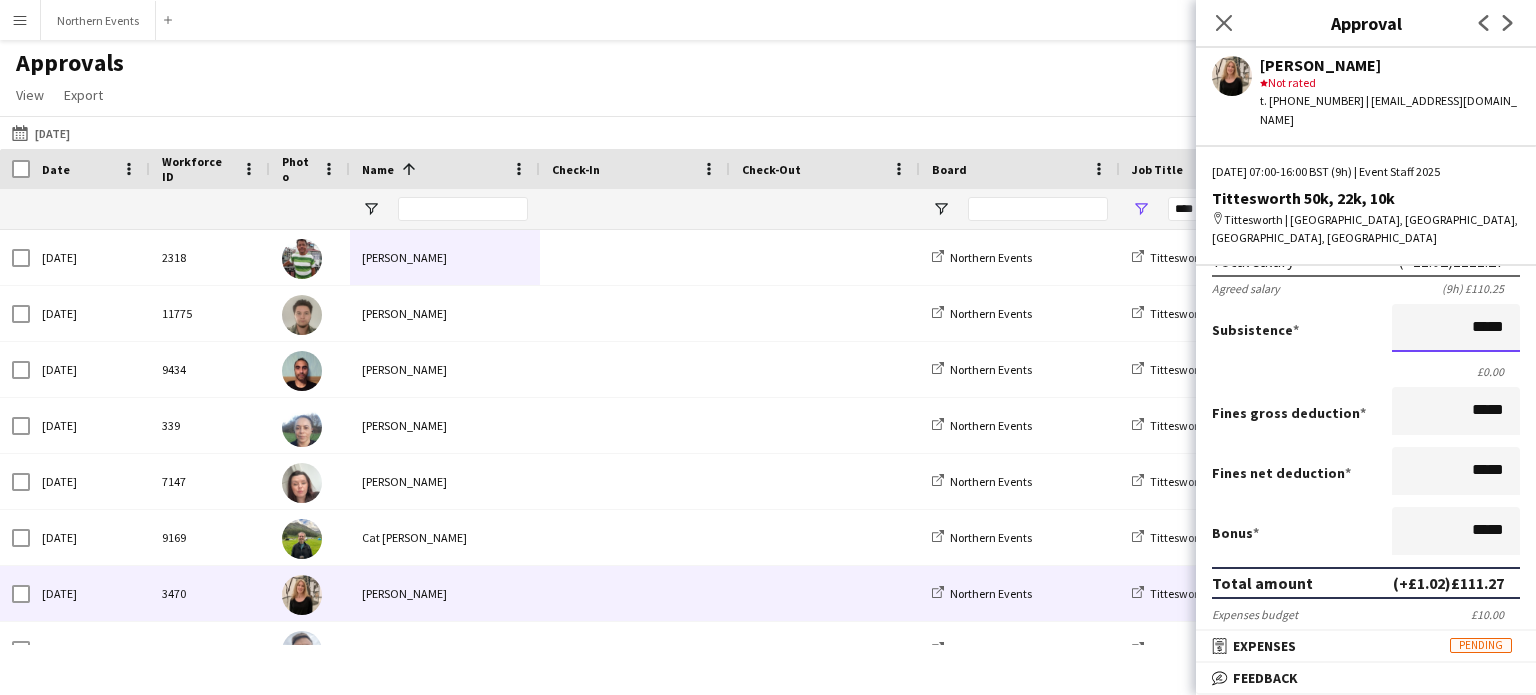 click on "*****" at bounding box center [1456, 328] 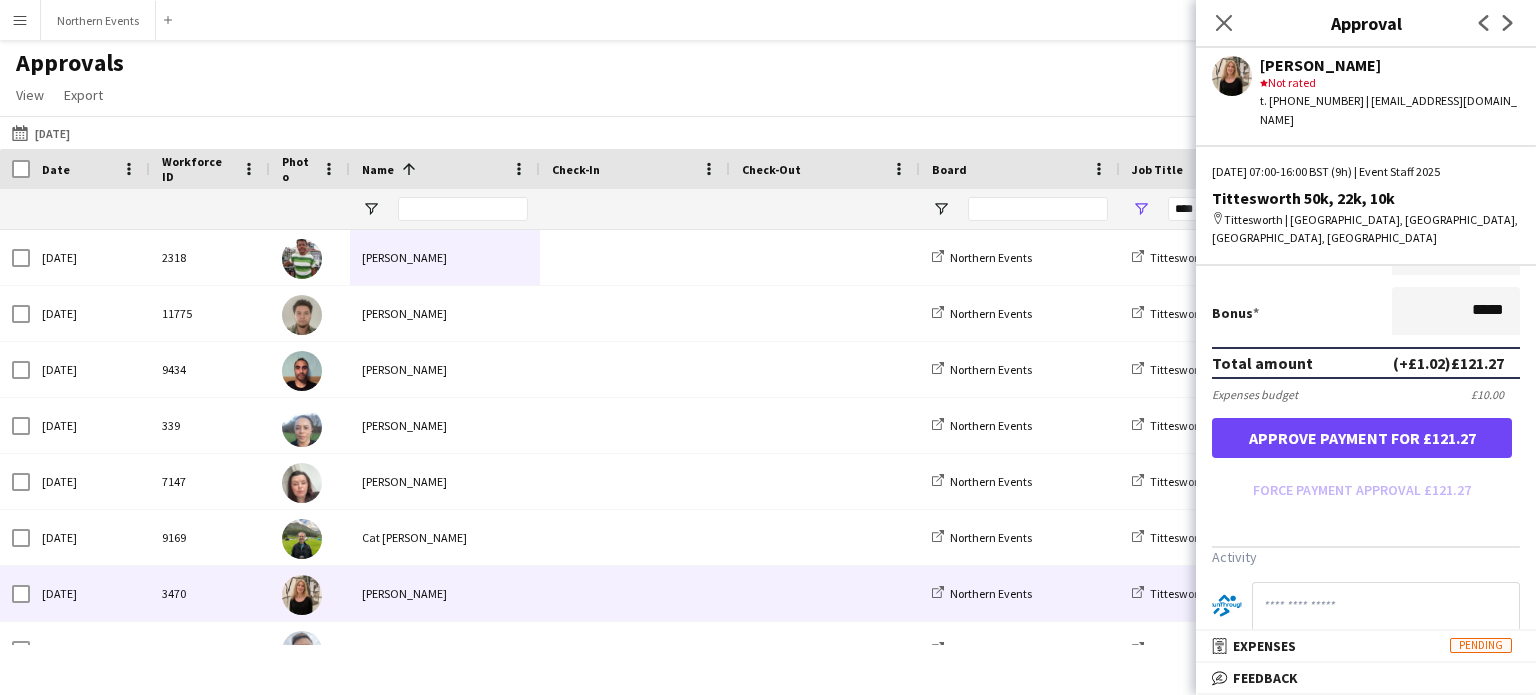 scroll, scrollTop: 560, scrollLeft: 0, axis: vertical 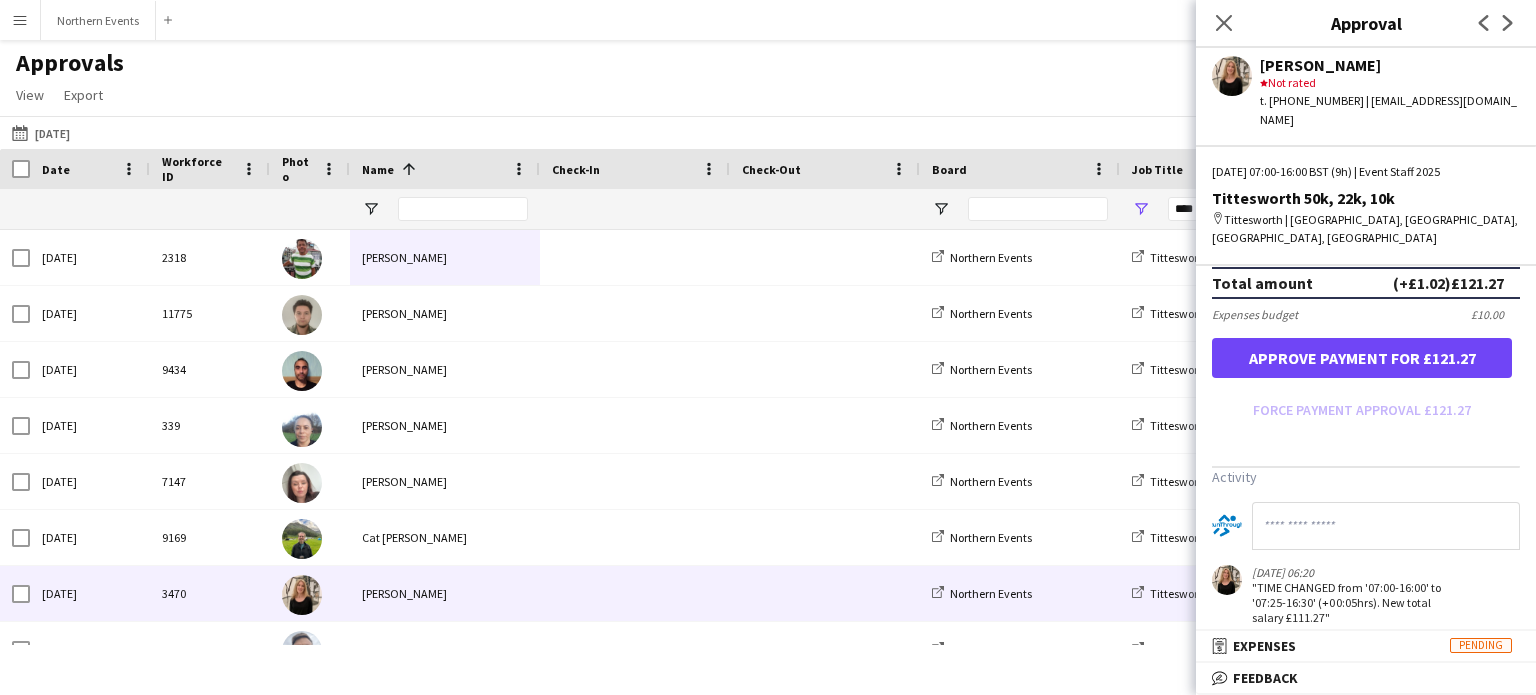 type on "******" 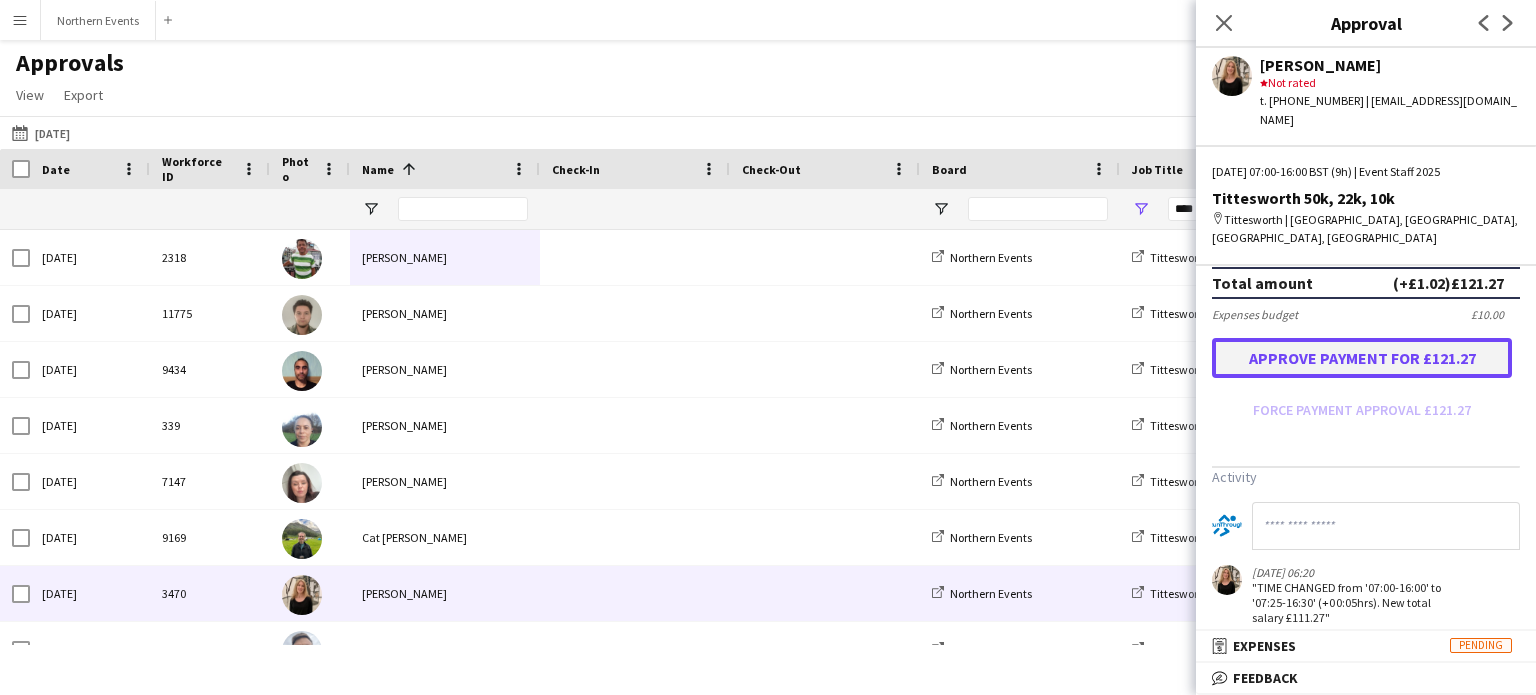click on "Approve payment for £121.27" at bounding box center [1362, 358] 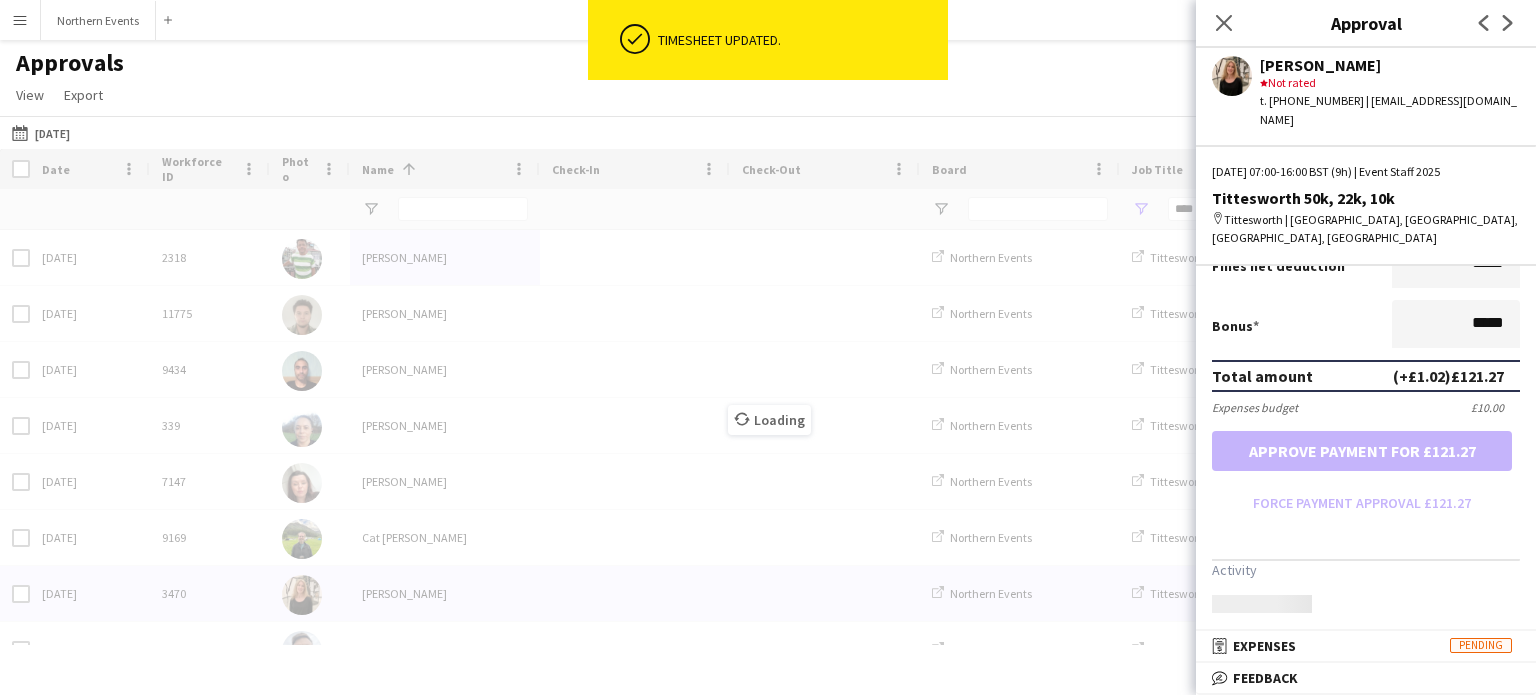 scroll, scrollTop: 560, scrollLeft: 0, axis: vertical 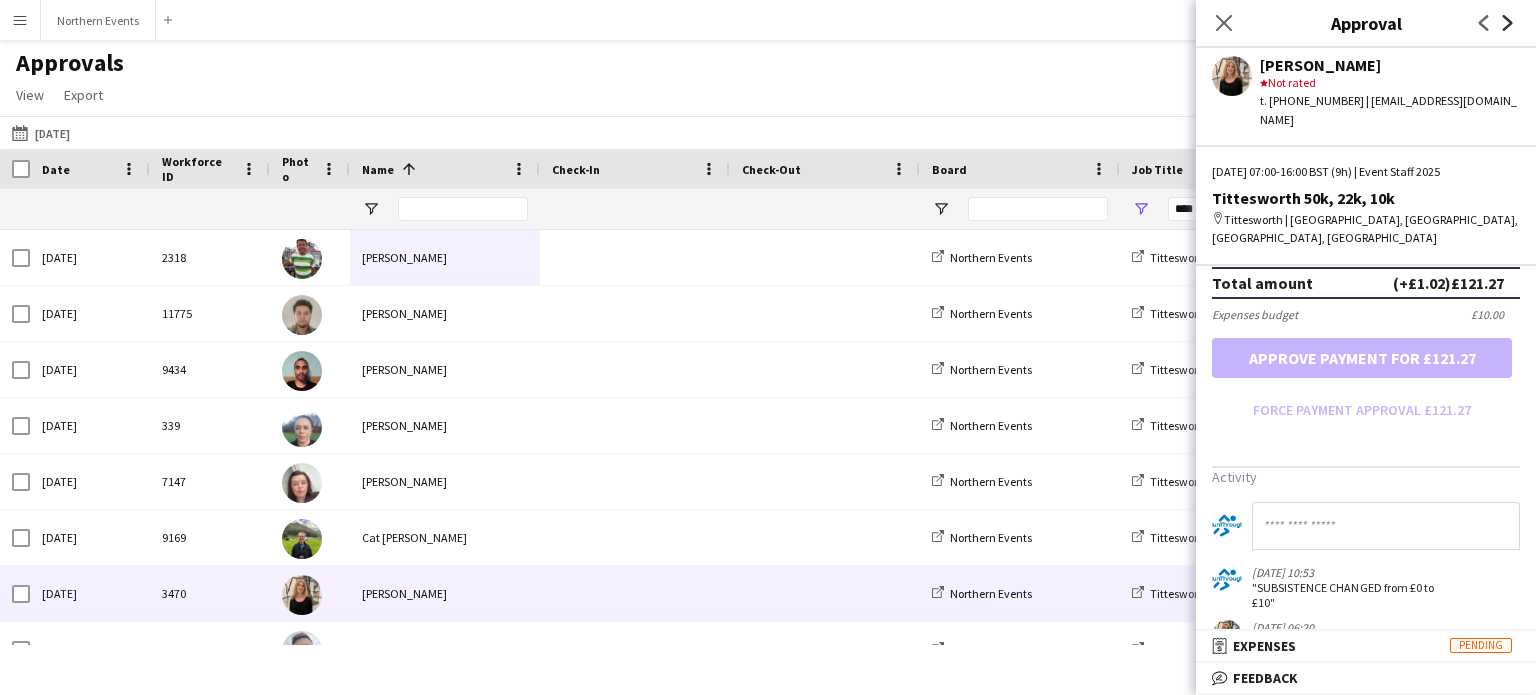 click on "Next" 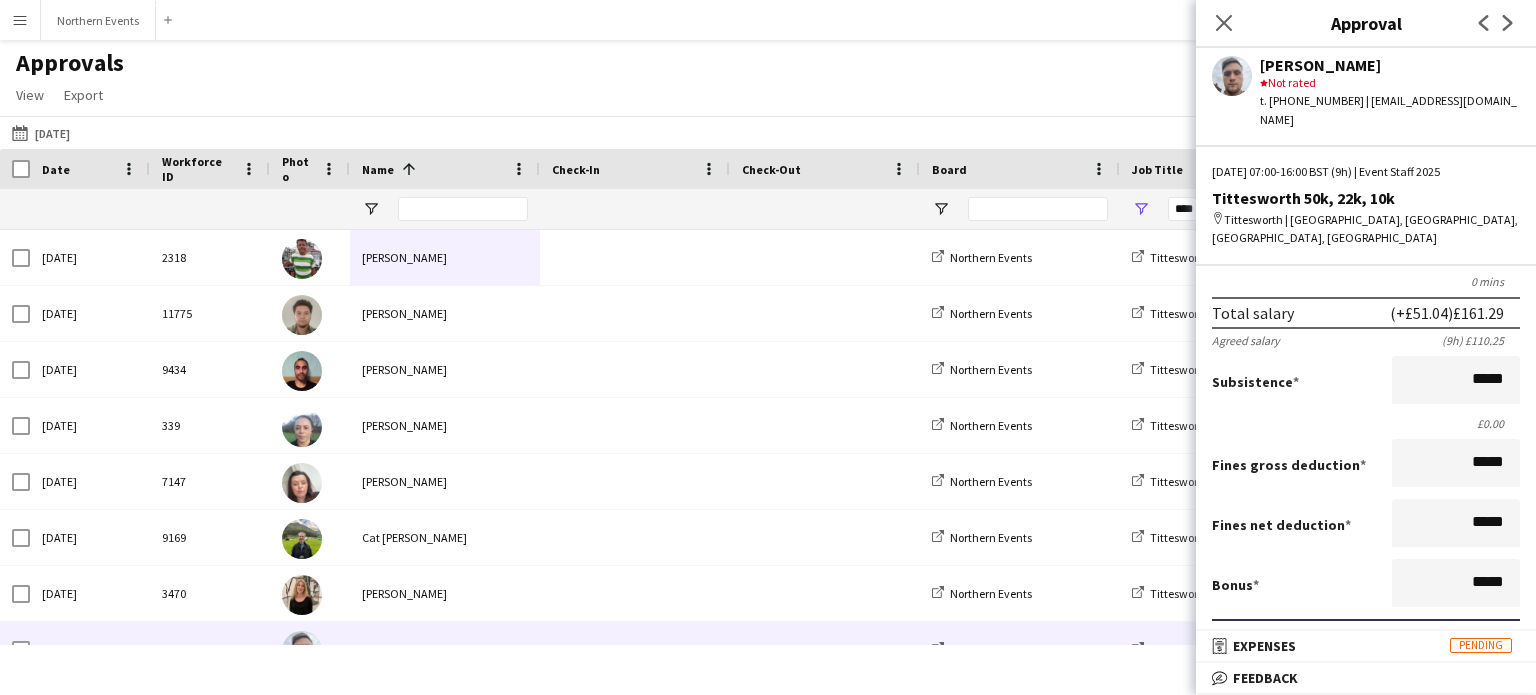scroll, scrollTop: 0, scrollLeft: 0, axis: both 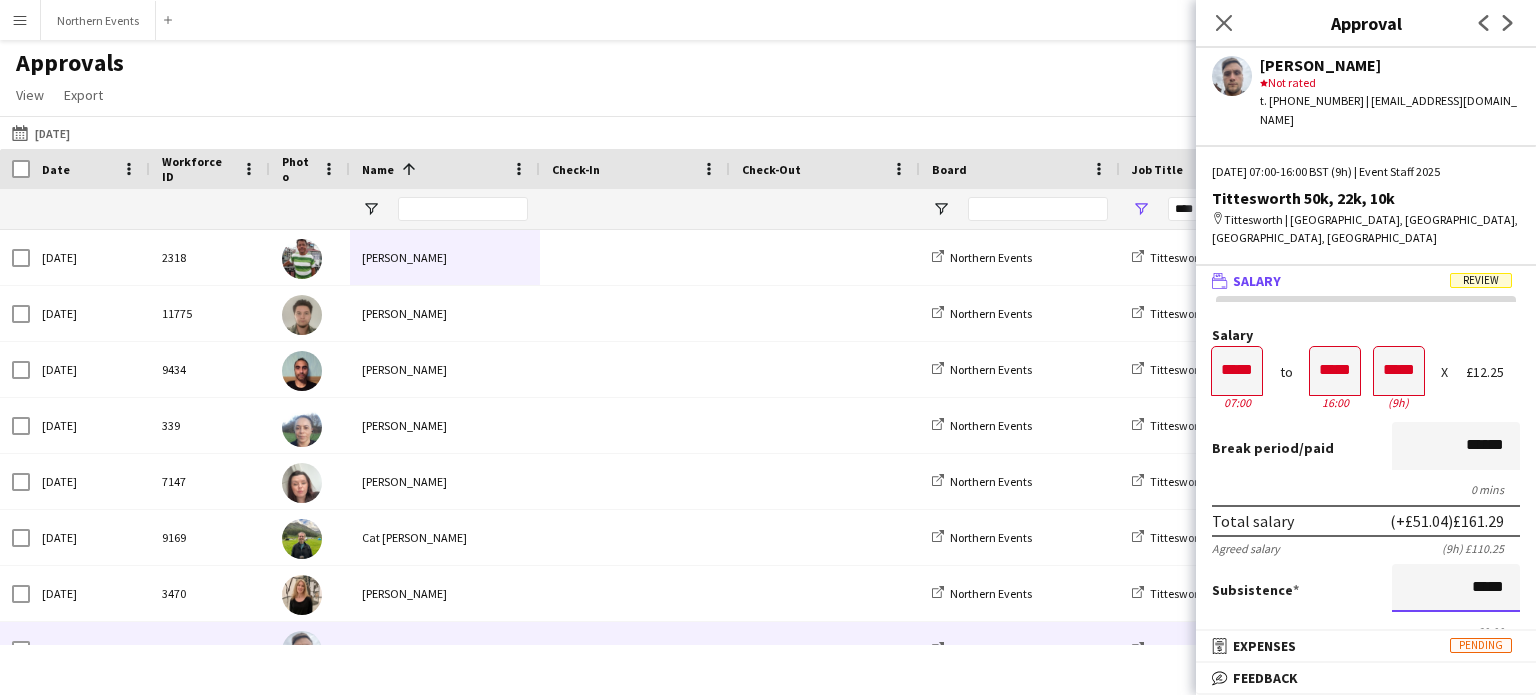 click on "*****" at bounding box center [1456, 588] 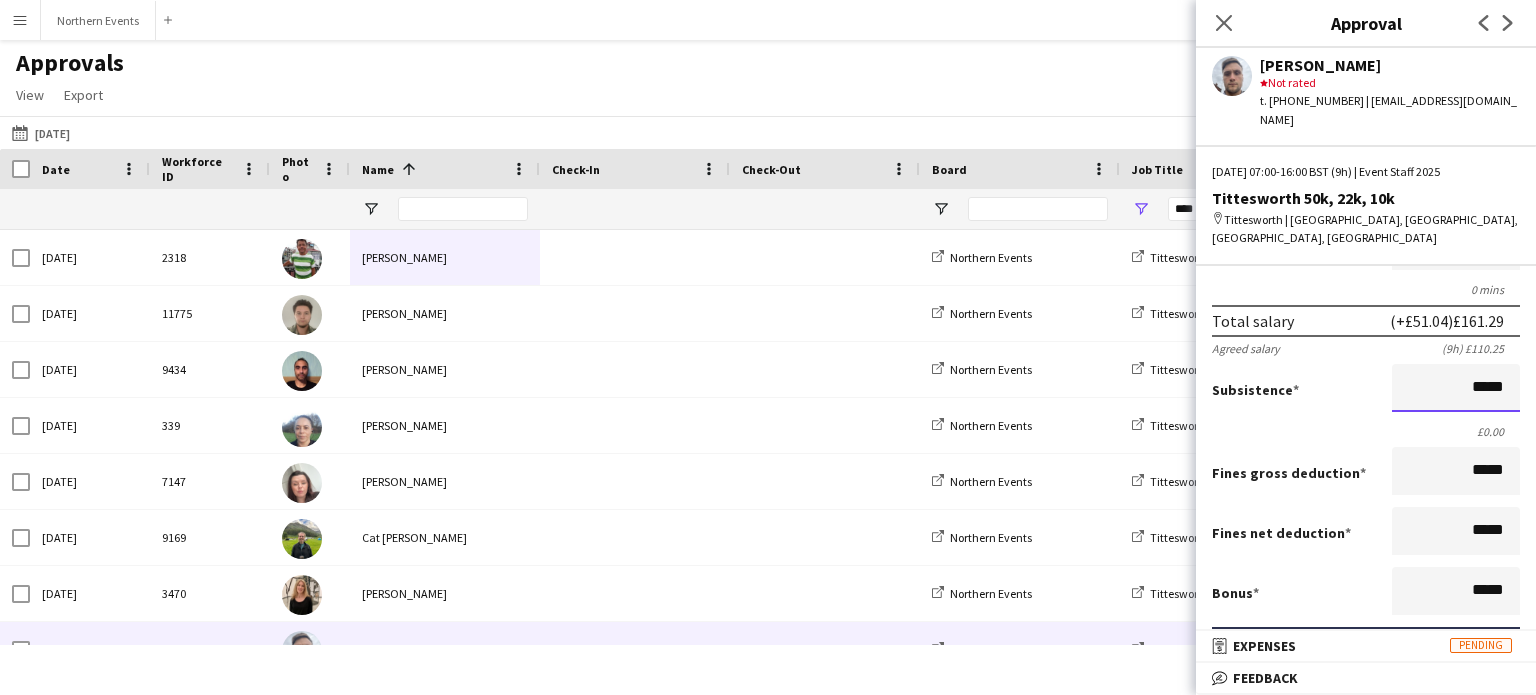 scroll, scrollTop: 600, scrollLeft: 0, axis: vertical 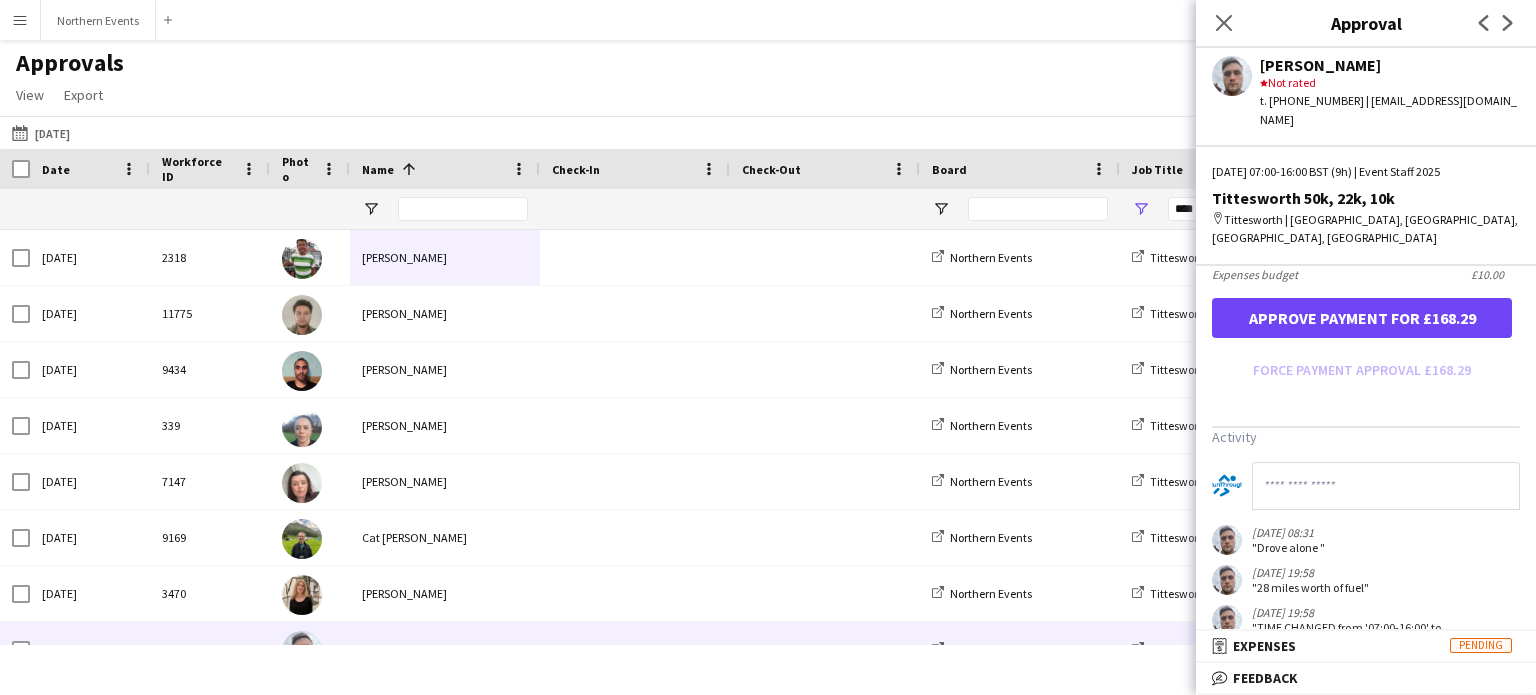 type on "*****" 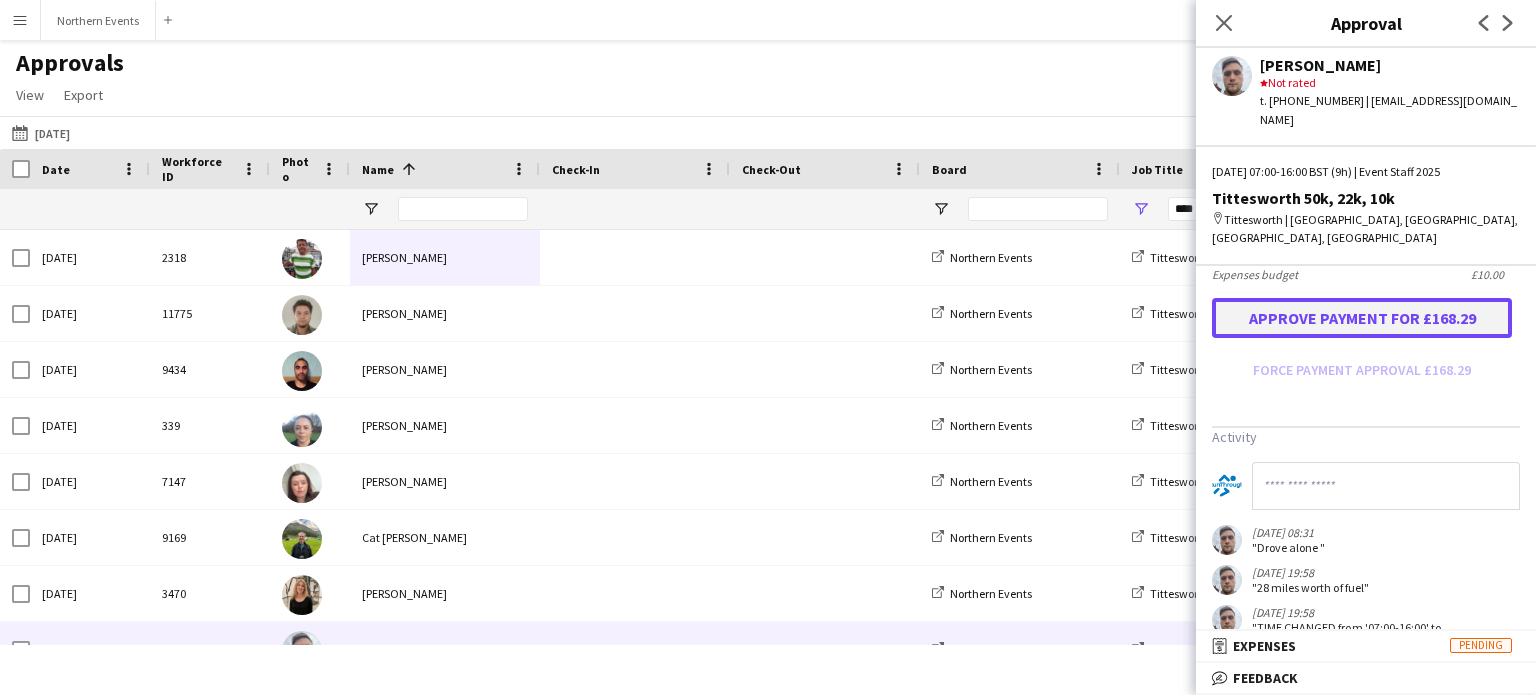 click on "Approve payment for £168.29" at bounding box center (1362, 318) 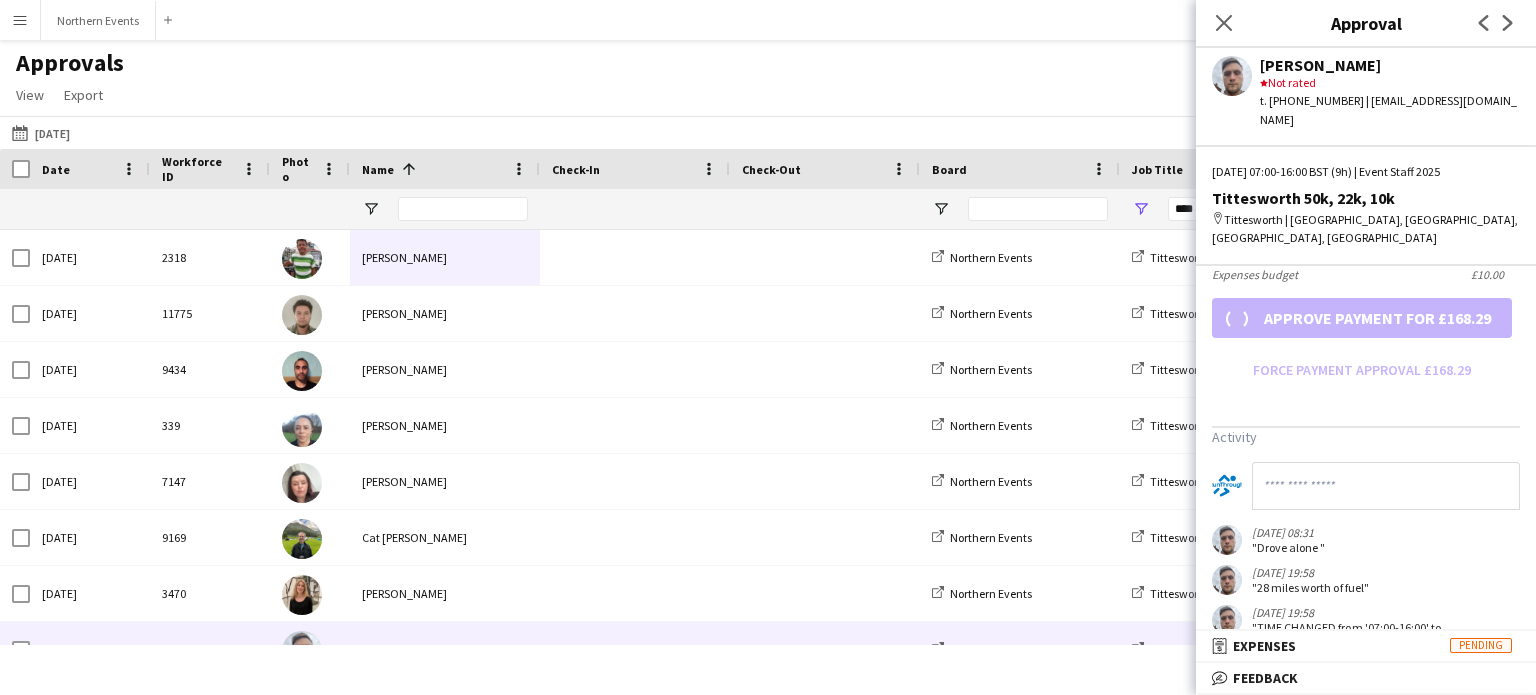 scroll, scrollTop: 600, scrollLeft: 0, axis: vertical 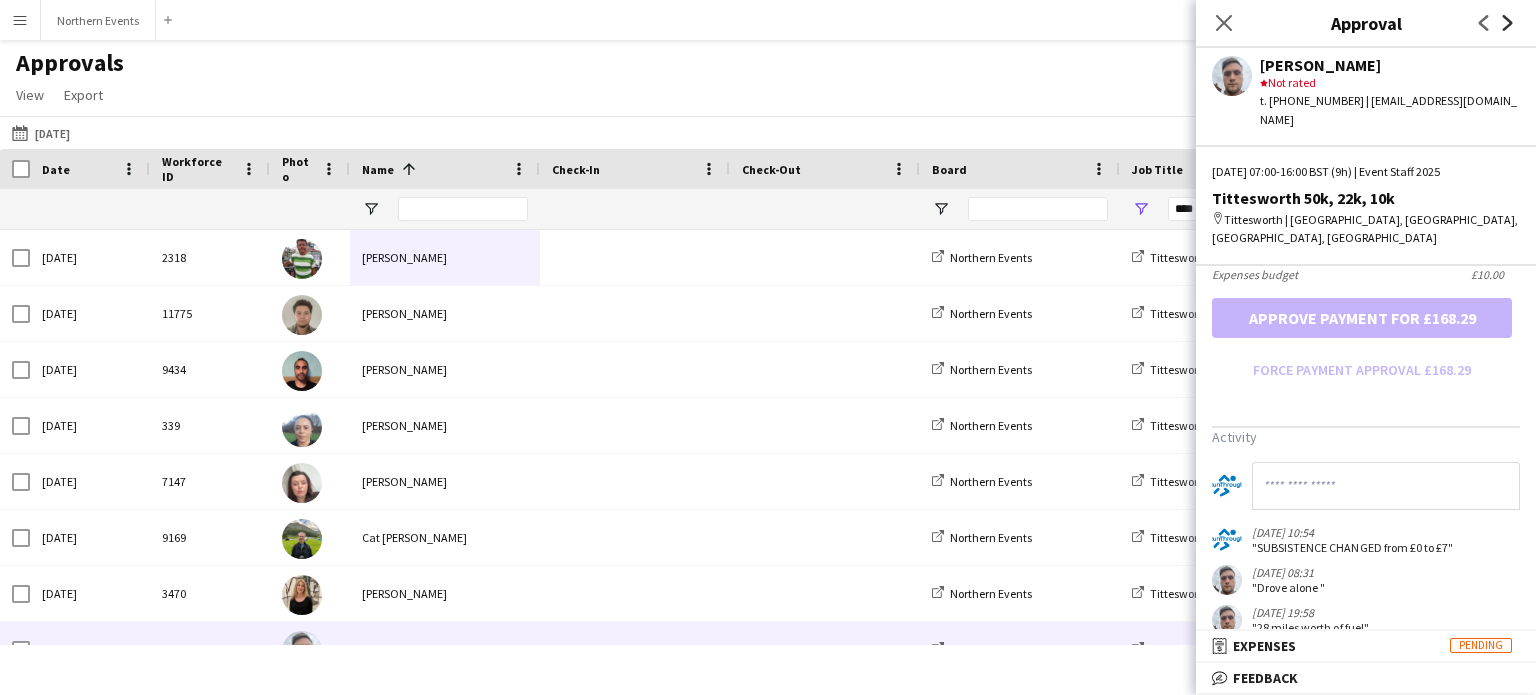 click on "Next" 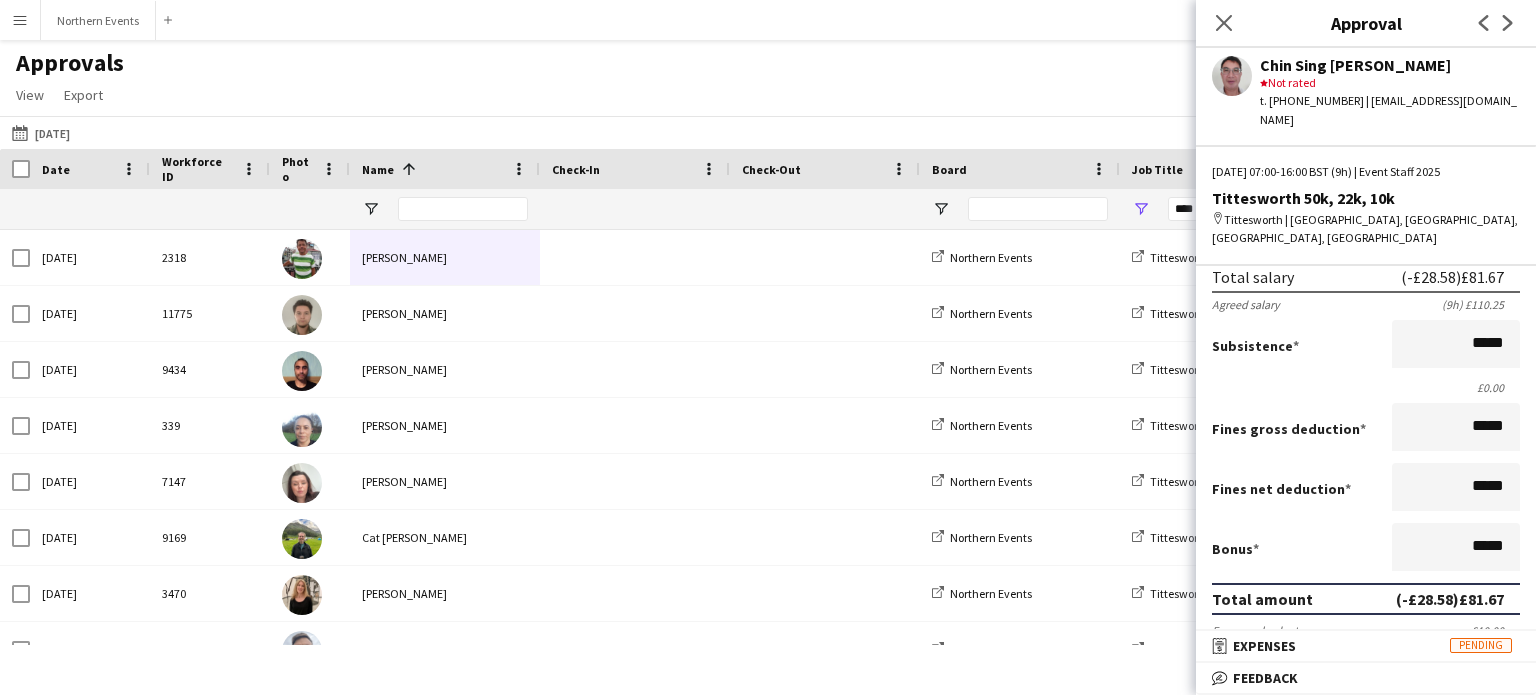 scroll, scrollTop: 200, scrollLeft: 0, axis: vertical 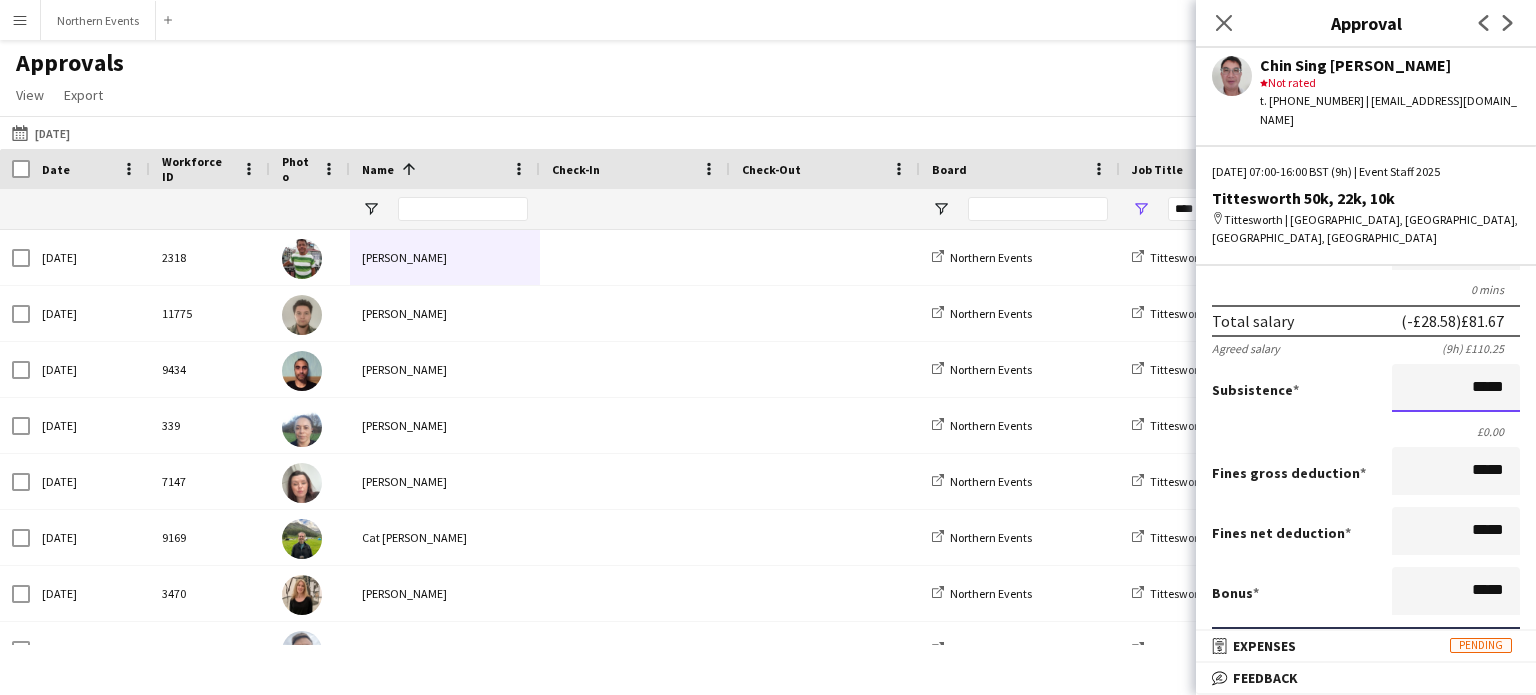 click on "*****" at bounding box center [1456, 388] 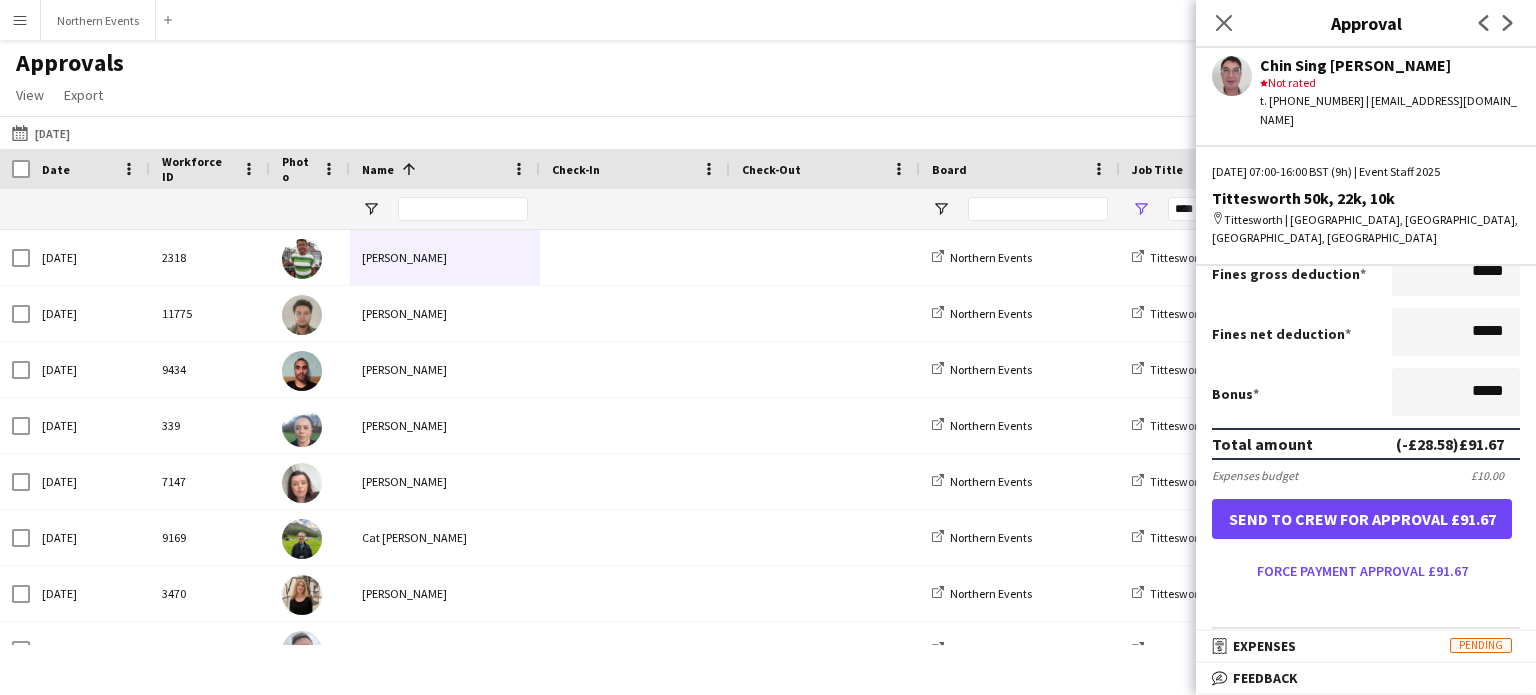 scroll, scrollTop: 400, scrollLeft: 0, axis: vertical 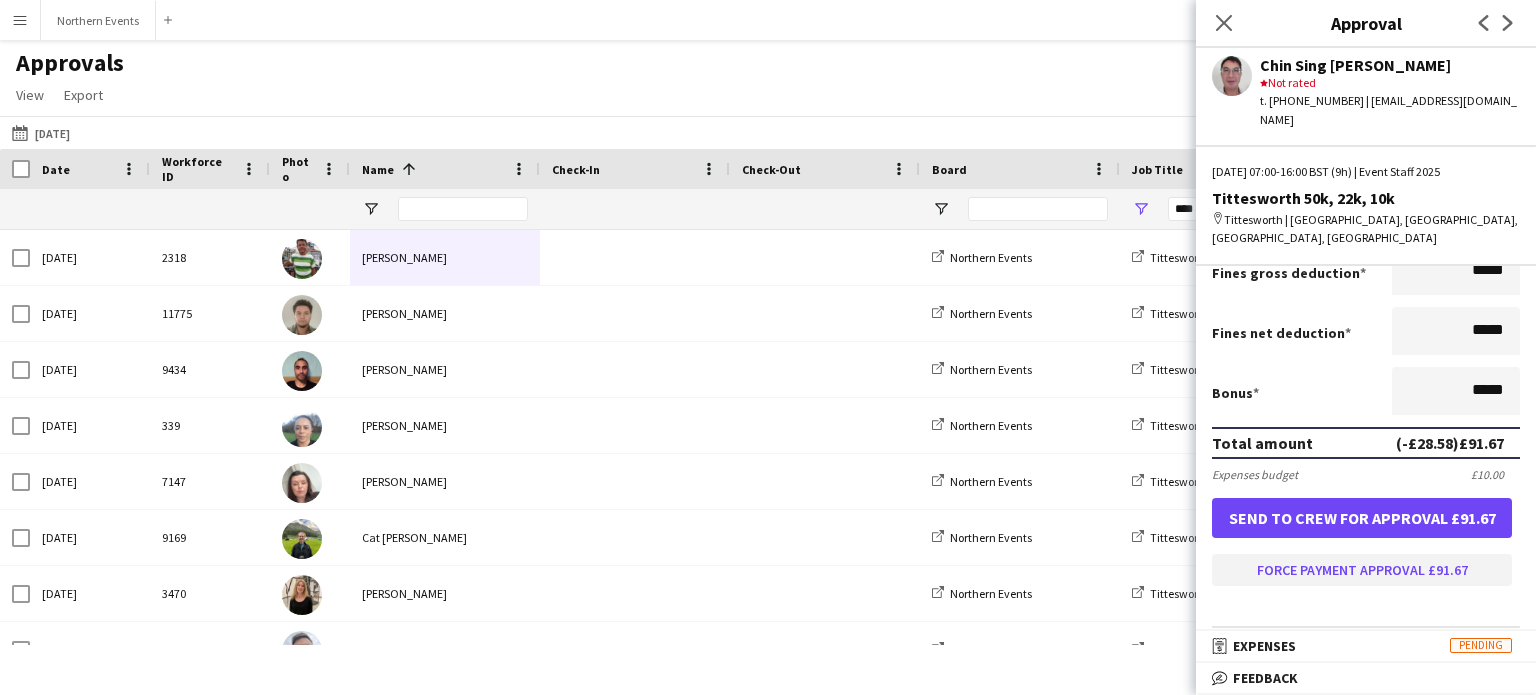 type on "******" 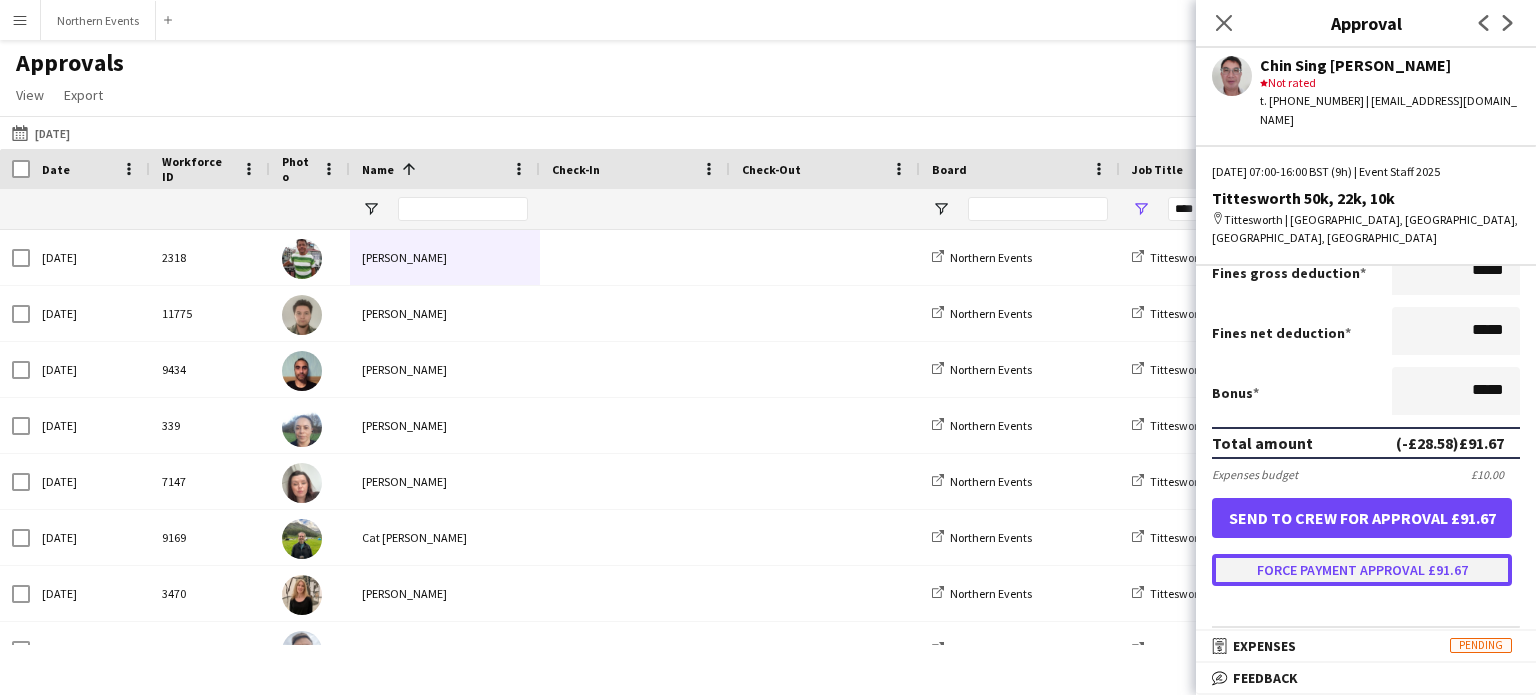 click on "Force payment approval £91.67" at bounding box center [1362, 570] 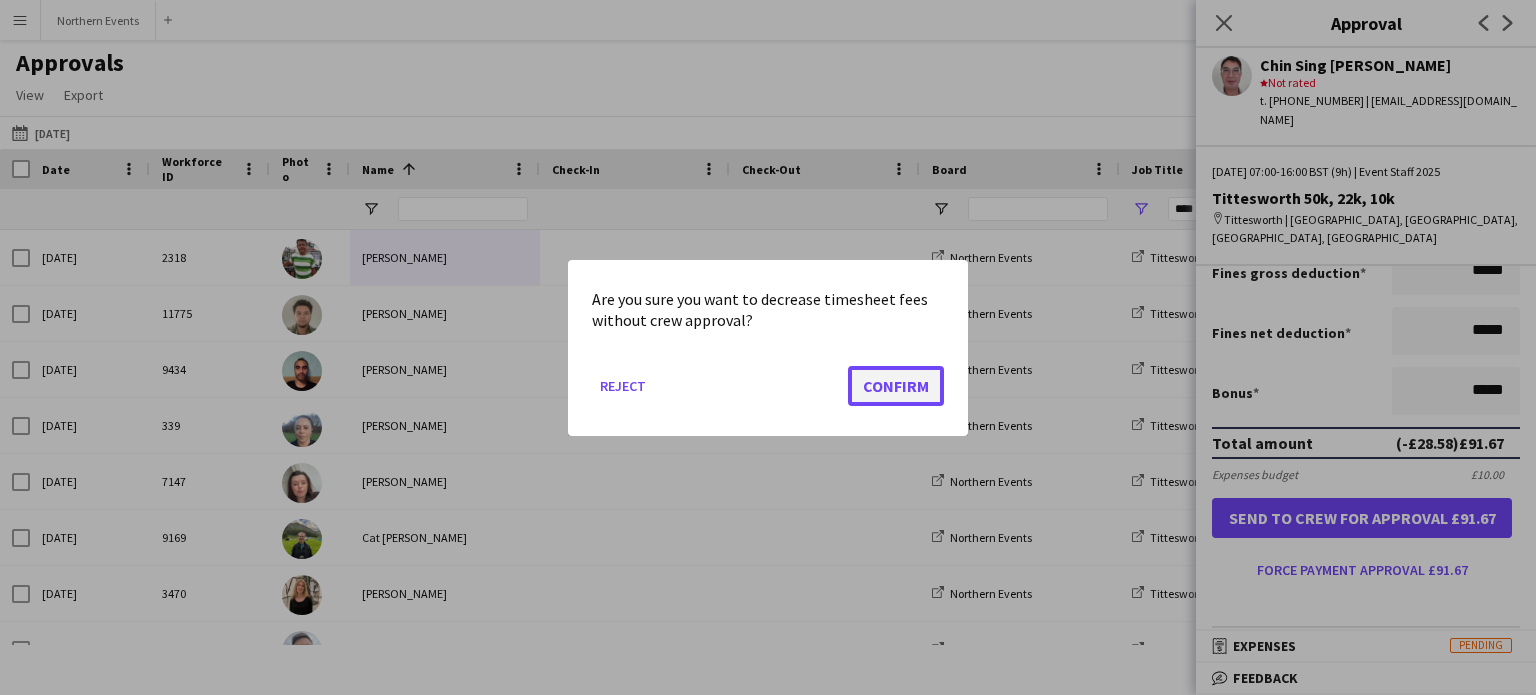 click on "Confirm" 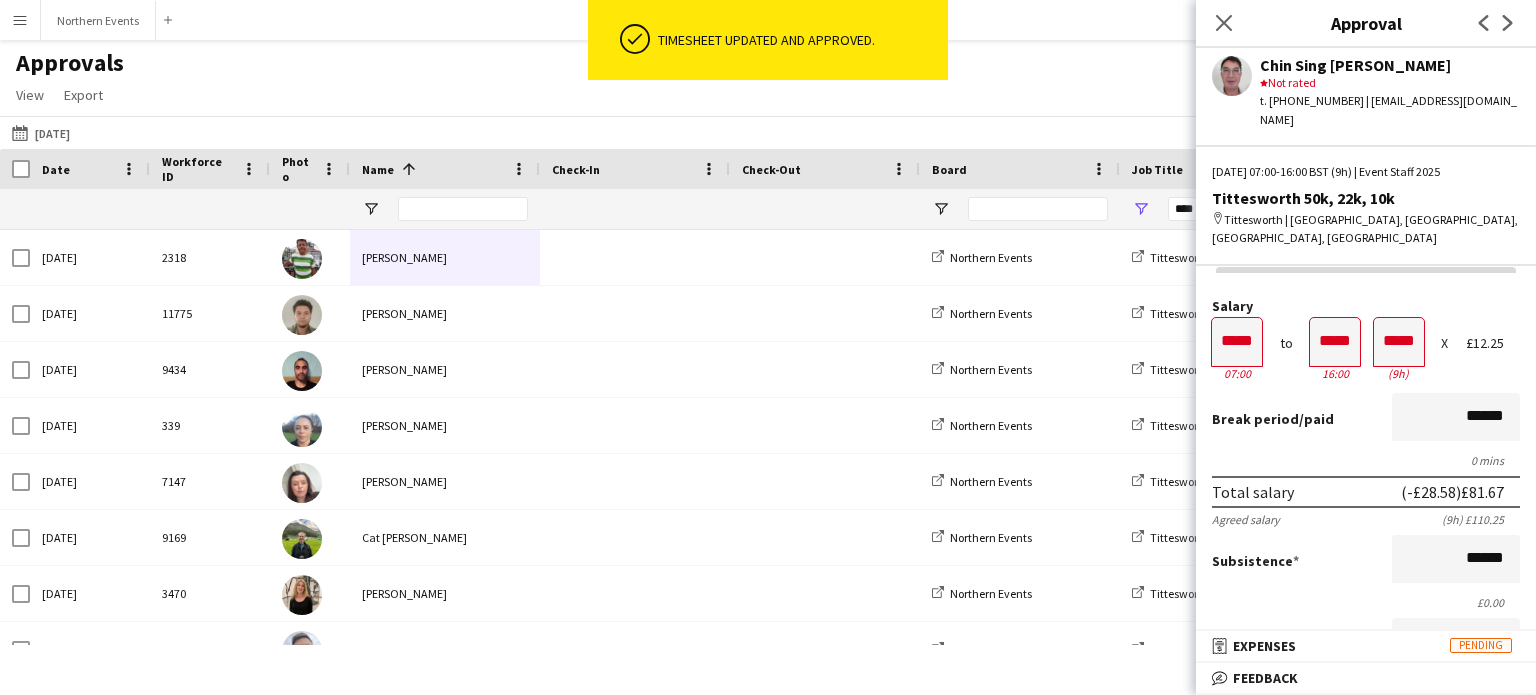 scroll, scrollTop: 0, scrollLeft: 0, axis: both 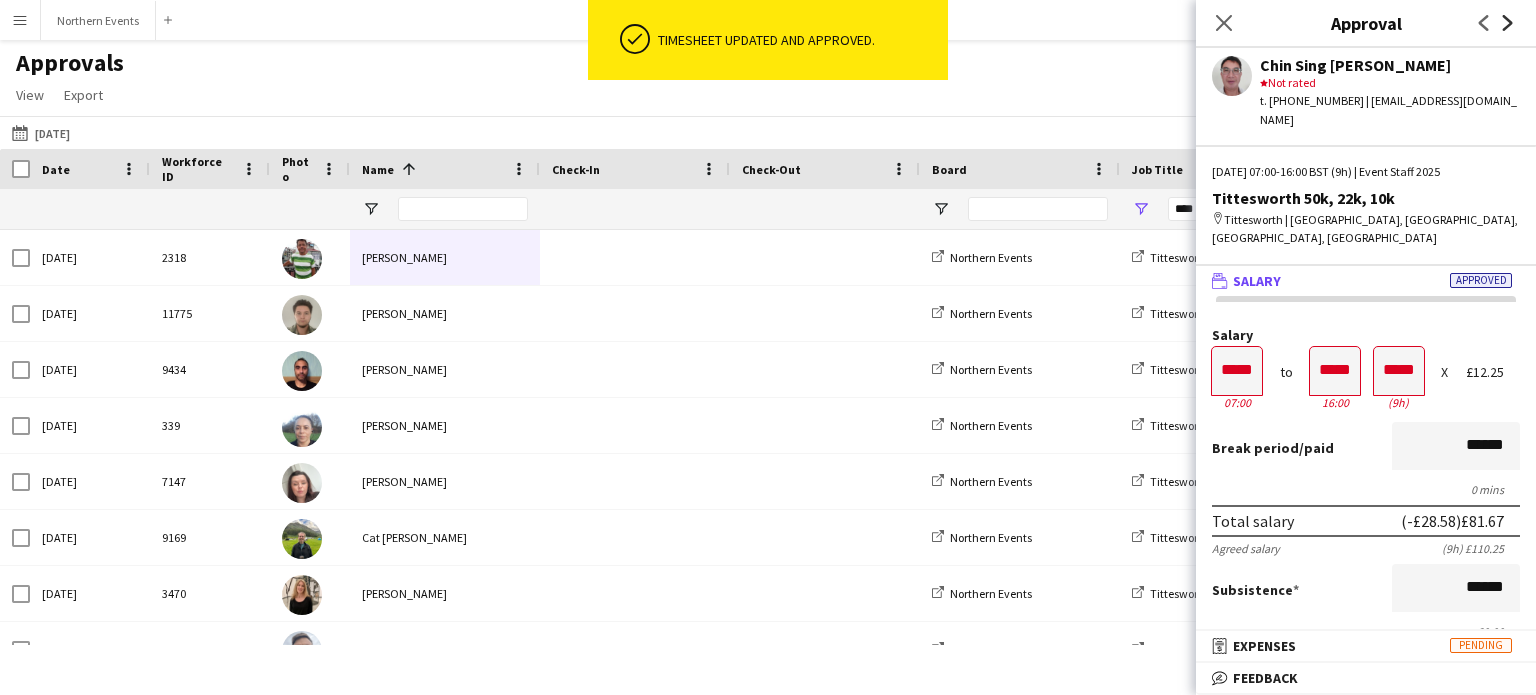 click 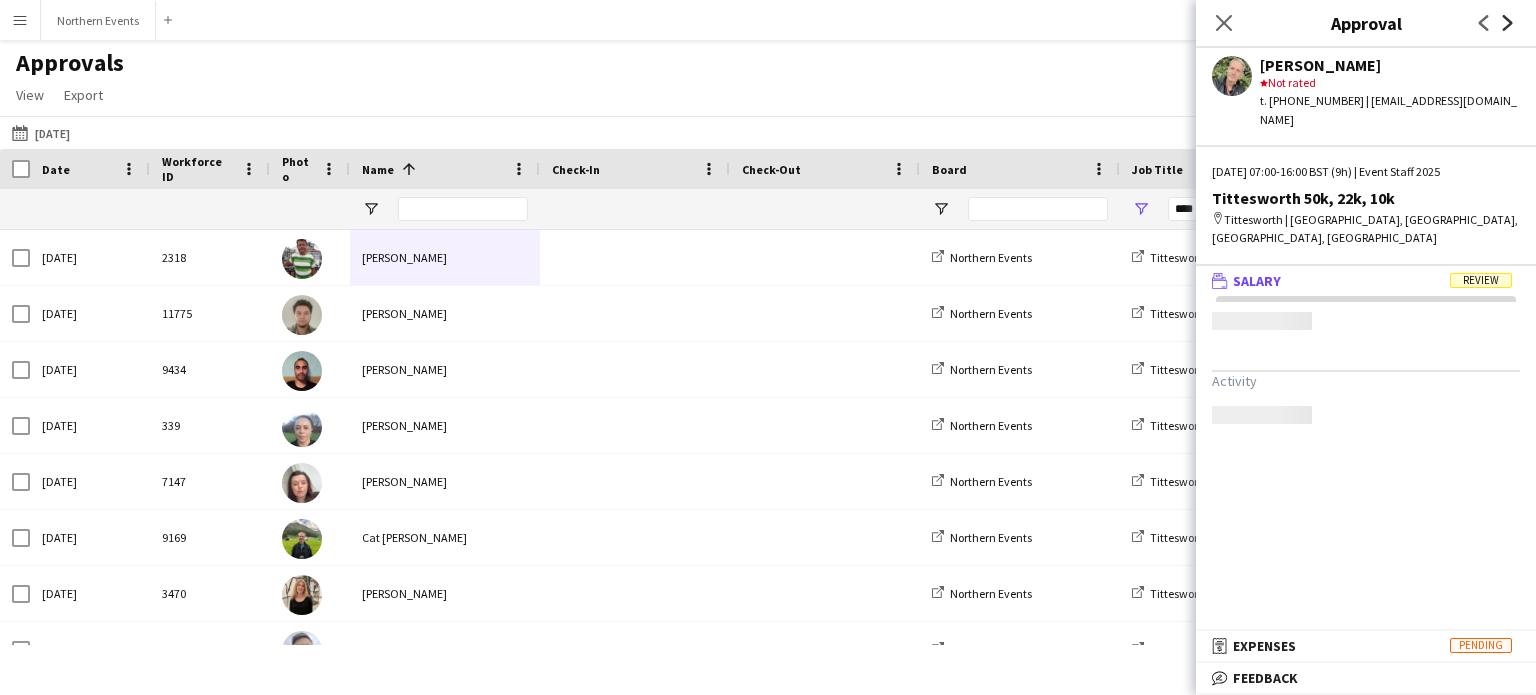 scroll, scrollTop: 0, scrollLeft: 0, axis: both 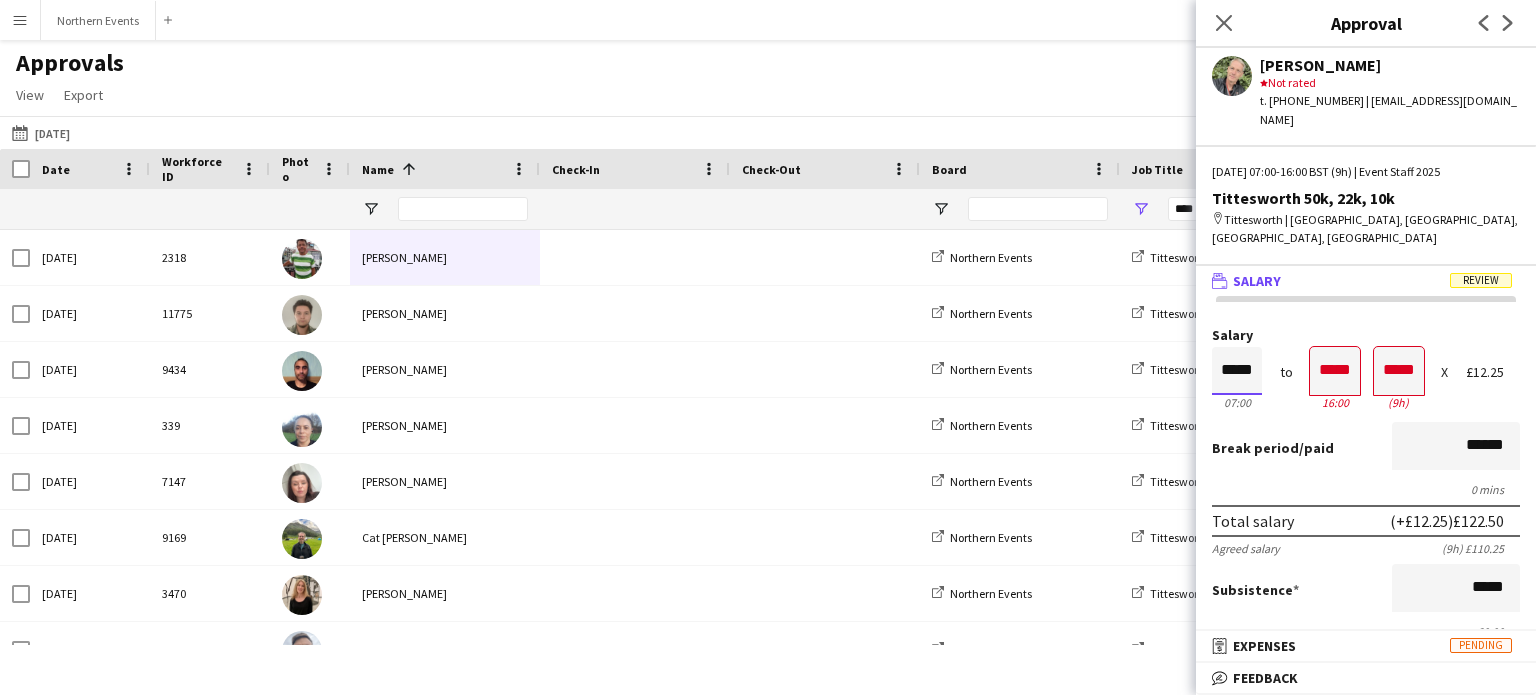 click on "*****" at bounding box center (1237, 371) 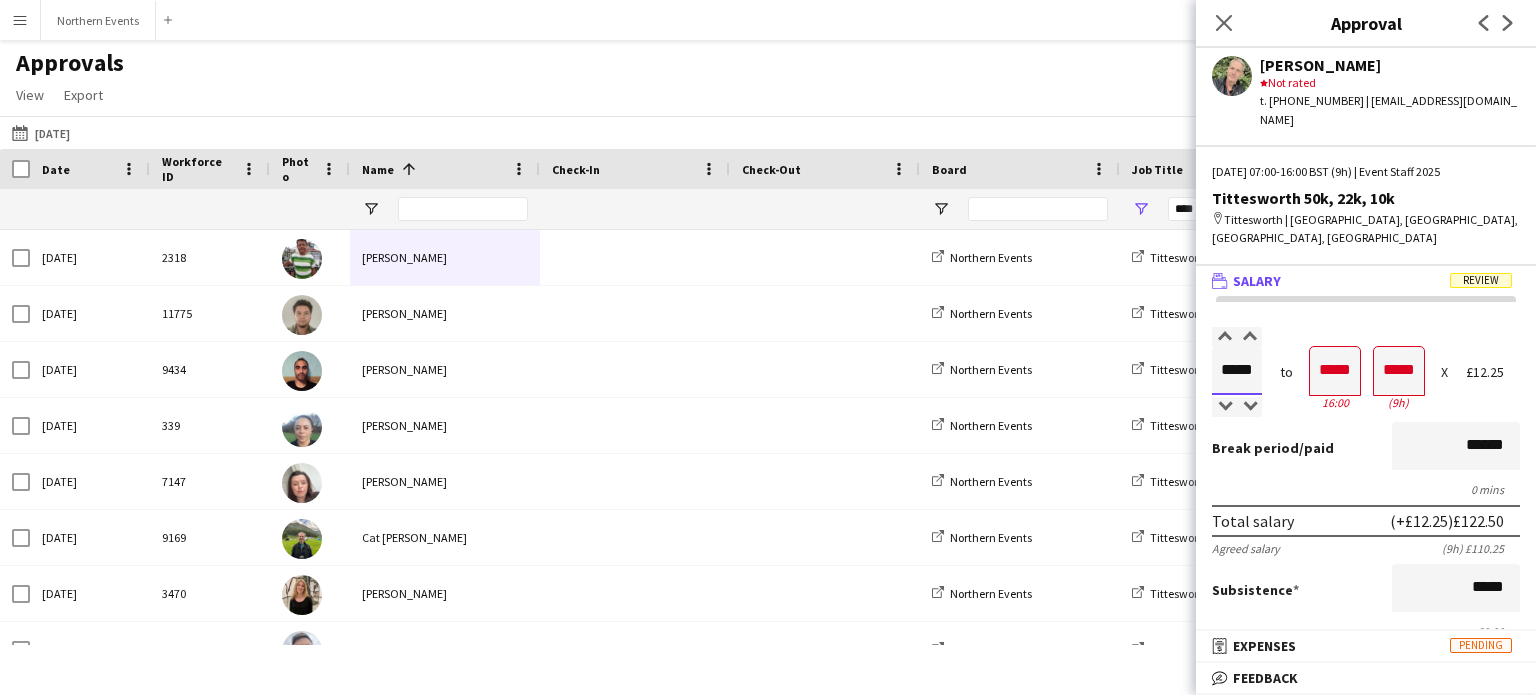 type on "*****" 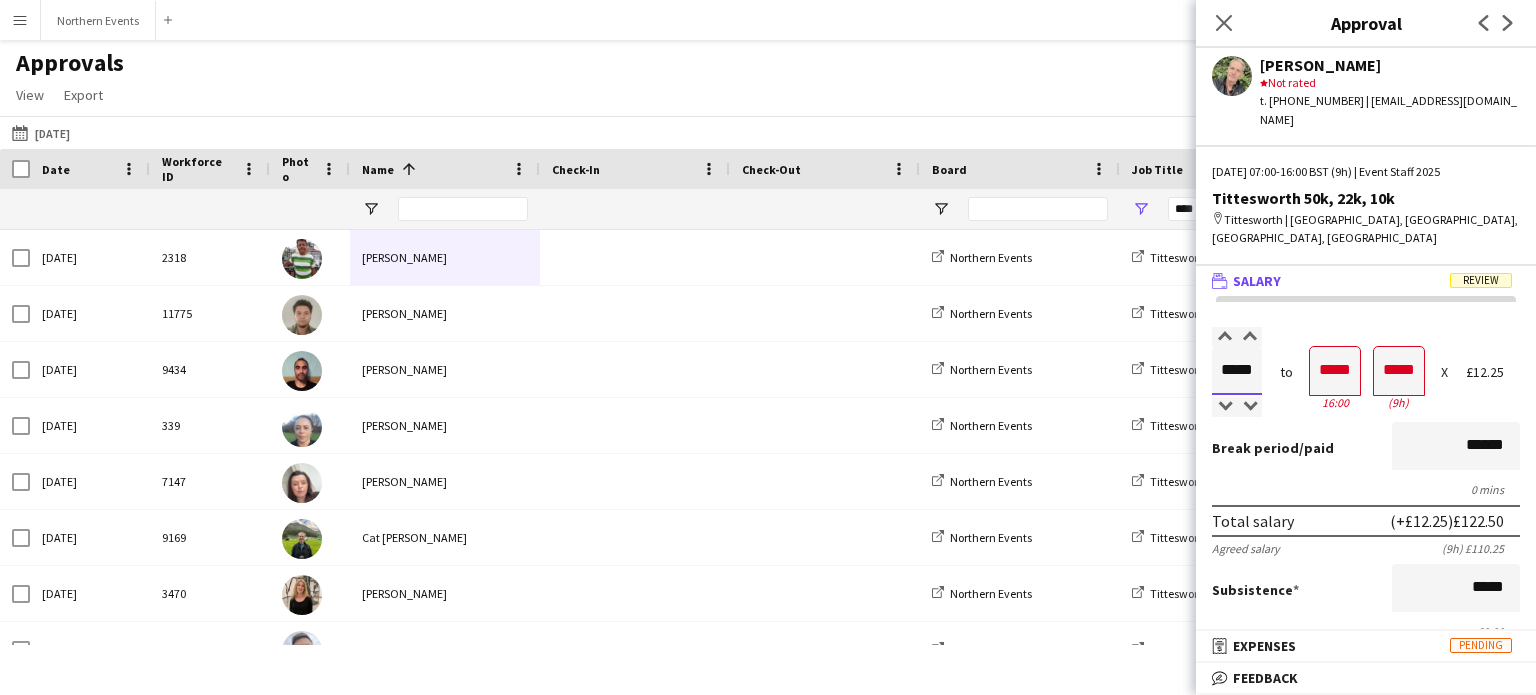 type on "*****" 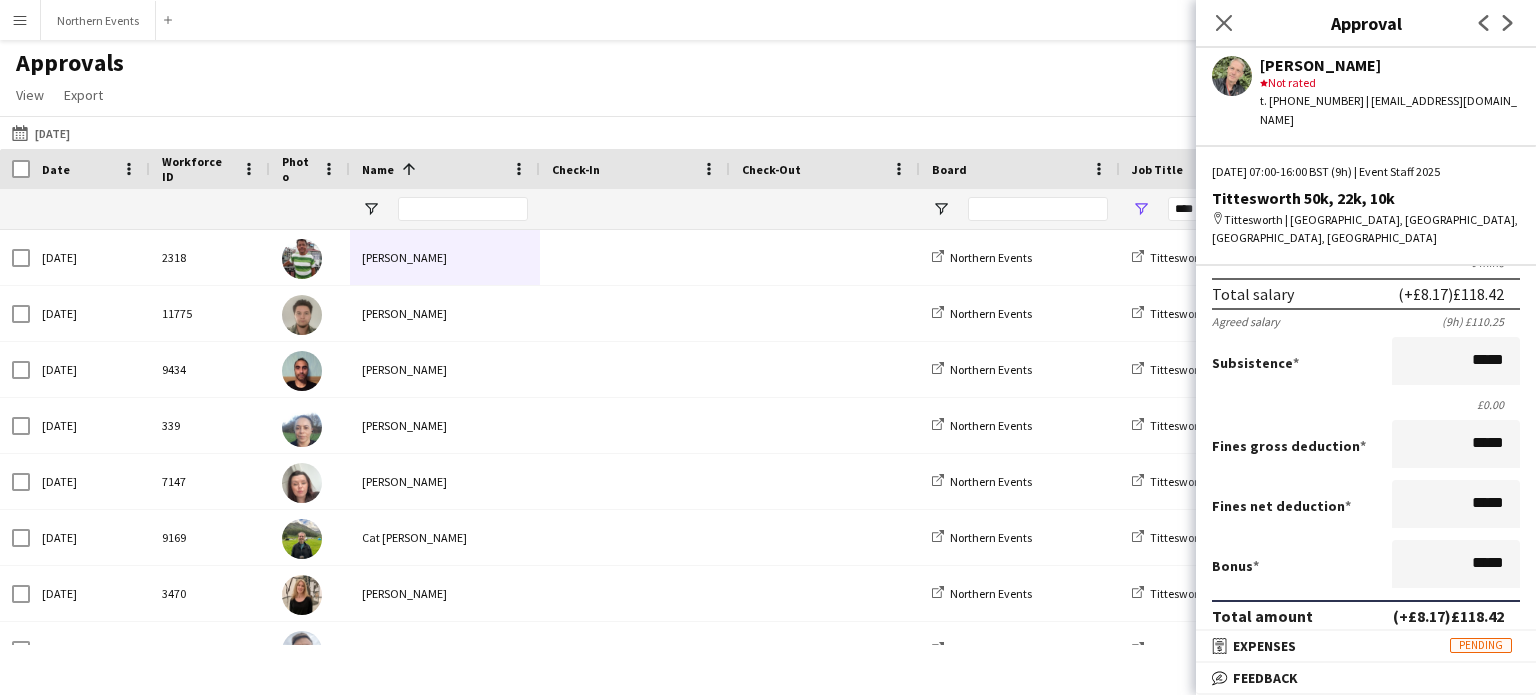 scroll, scrollTop: 131, scrollLeft: 0, axis: vertical 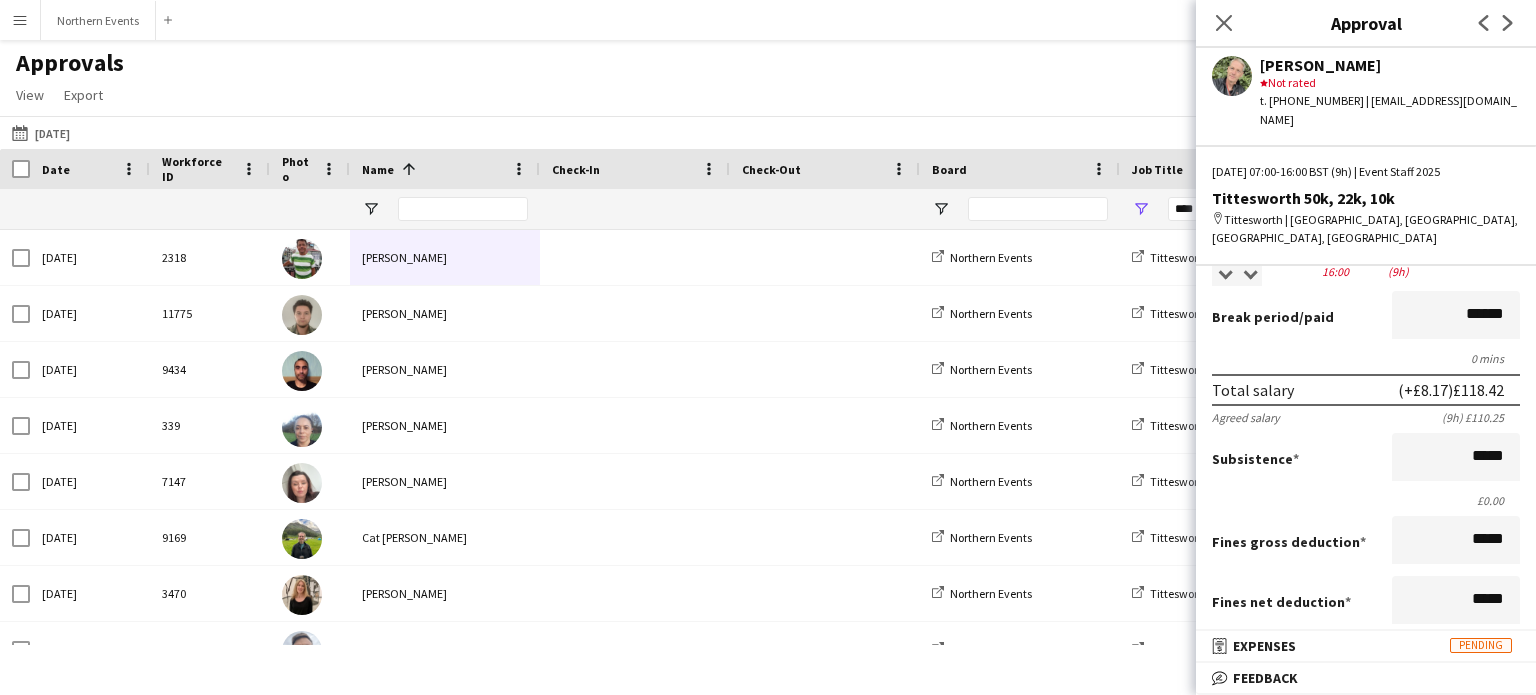 type on "*****" 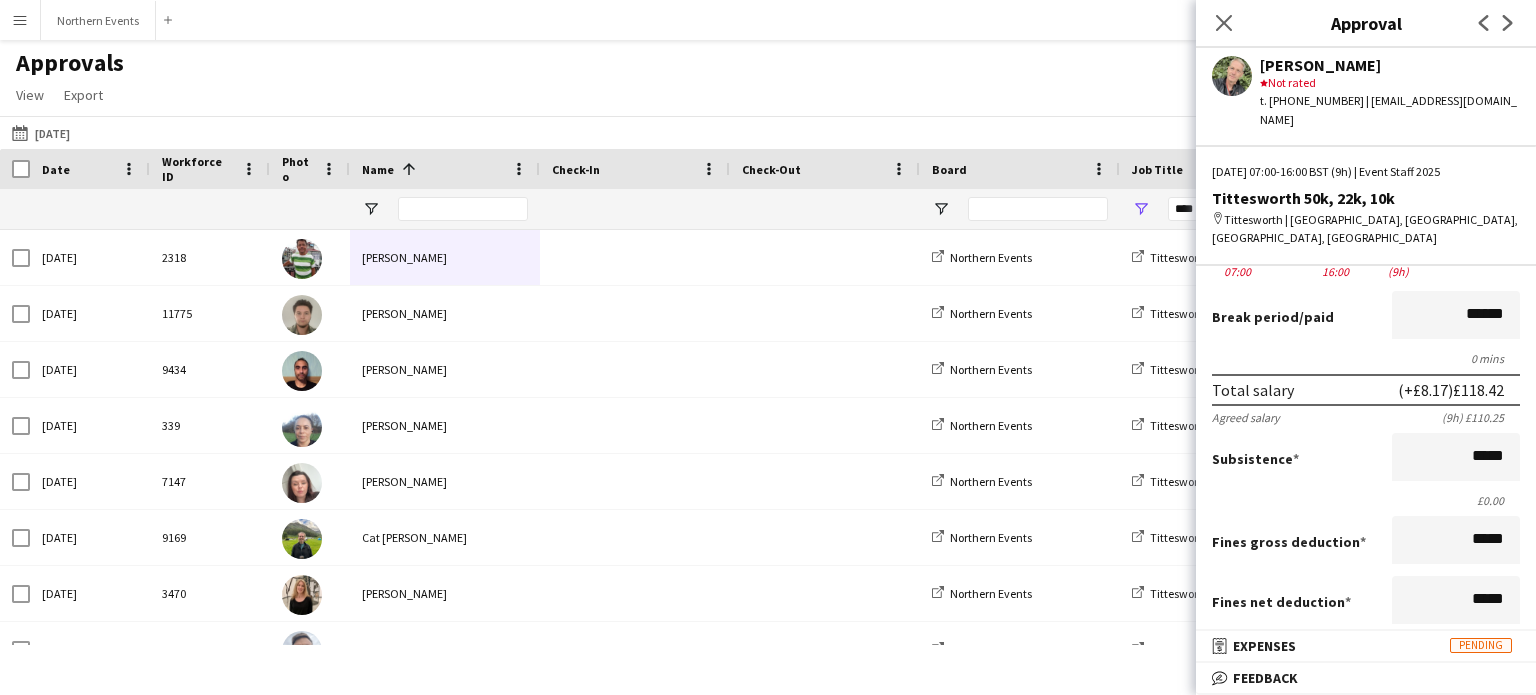 click on "Salary  *****  07:00   to  *****  16:00  *****  (9h)   X   £12.25   Break period   /paid  ******  0 mins   Total salary   (+£8.17)   £118.42   Agreed salary   (9h) £110.25   Subsistence  *****  £0.00   Fines gross deduction  *****  Fines net deduction  *****  Bonus  *****  Total amount   (+£8.17)   £118.42   Expenses budget   £10.00   Approve payment for £118.42   Force payment approval £118.42" at bounding box center (1366, 526) 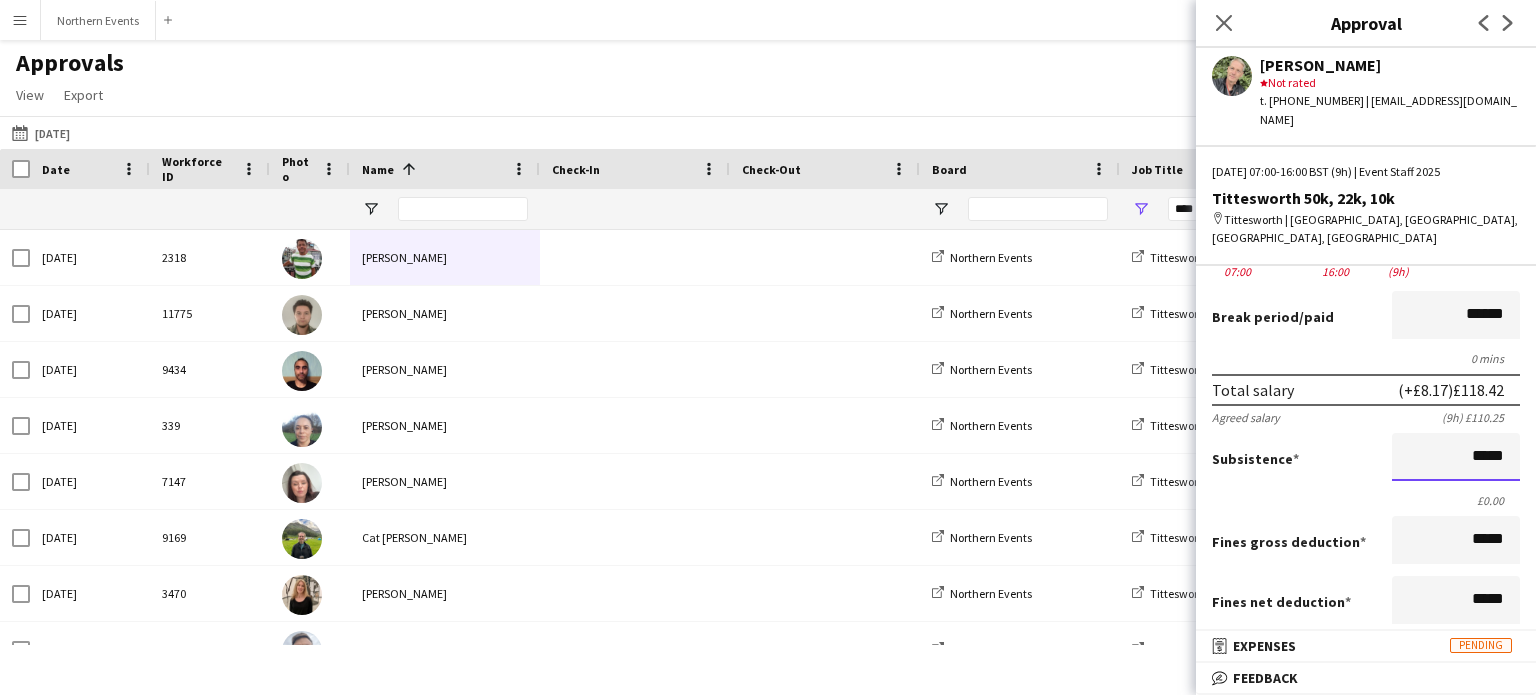 click on "*****" at bounding box center (1456, 457) 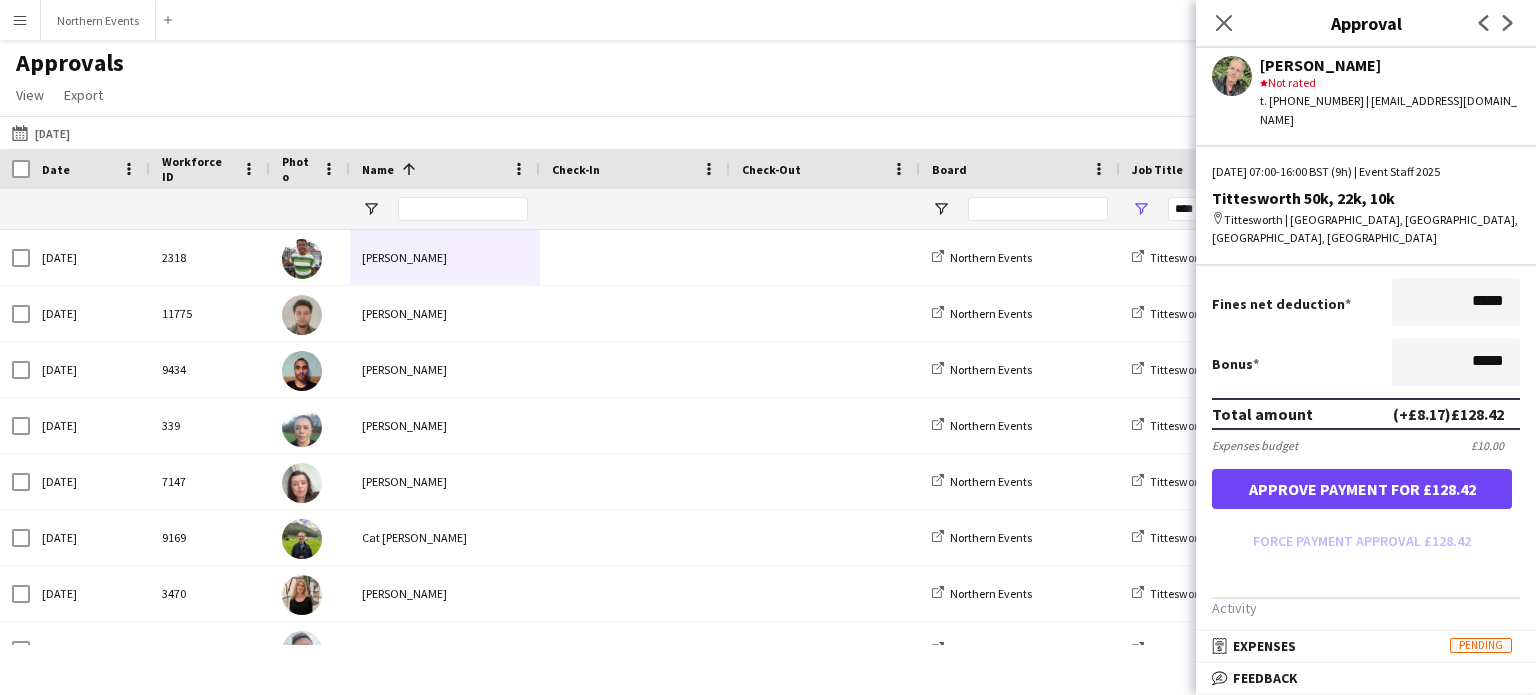 scroll, scrollTop: 431, scrollLeft: 0, axis: vertical 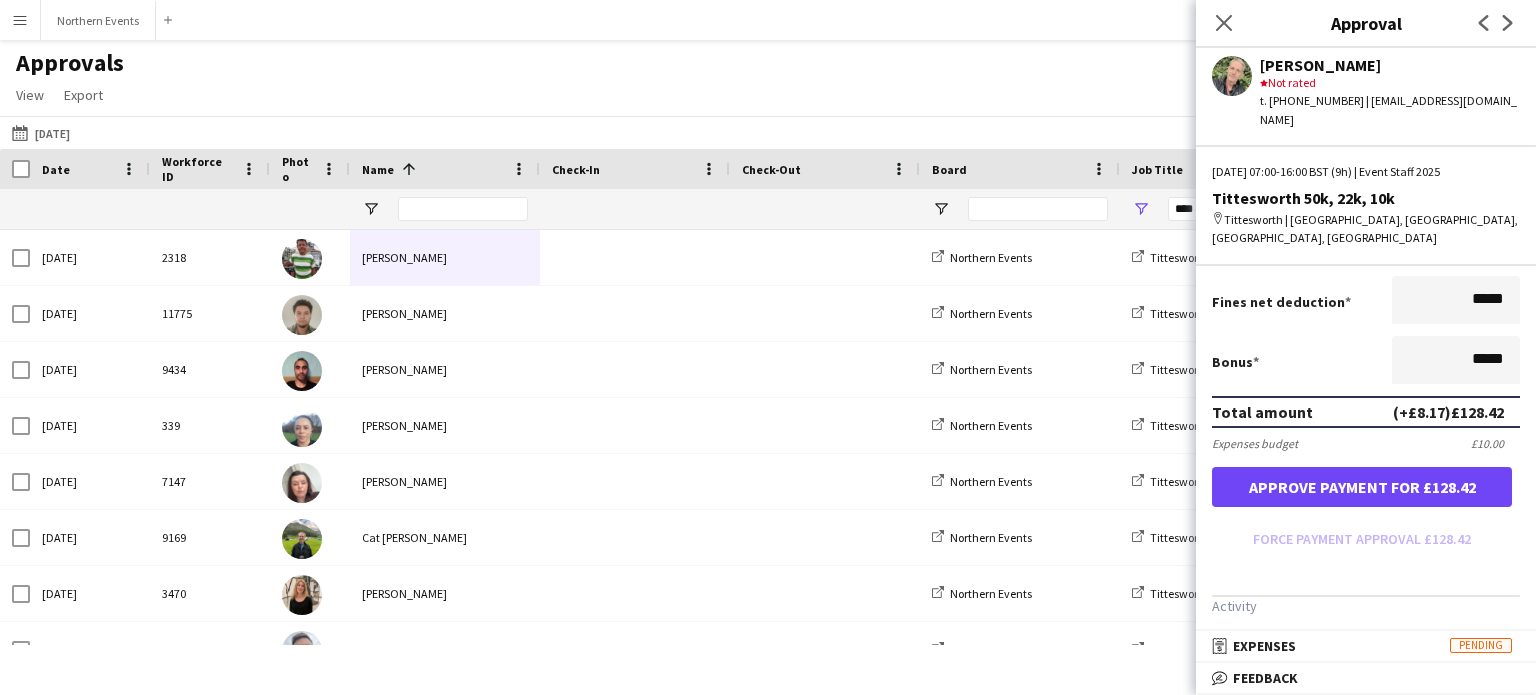 type on "******" 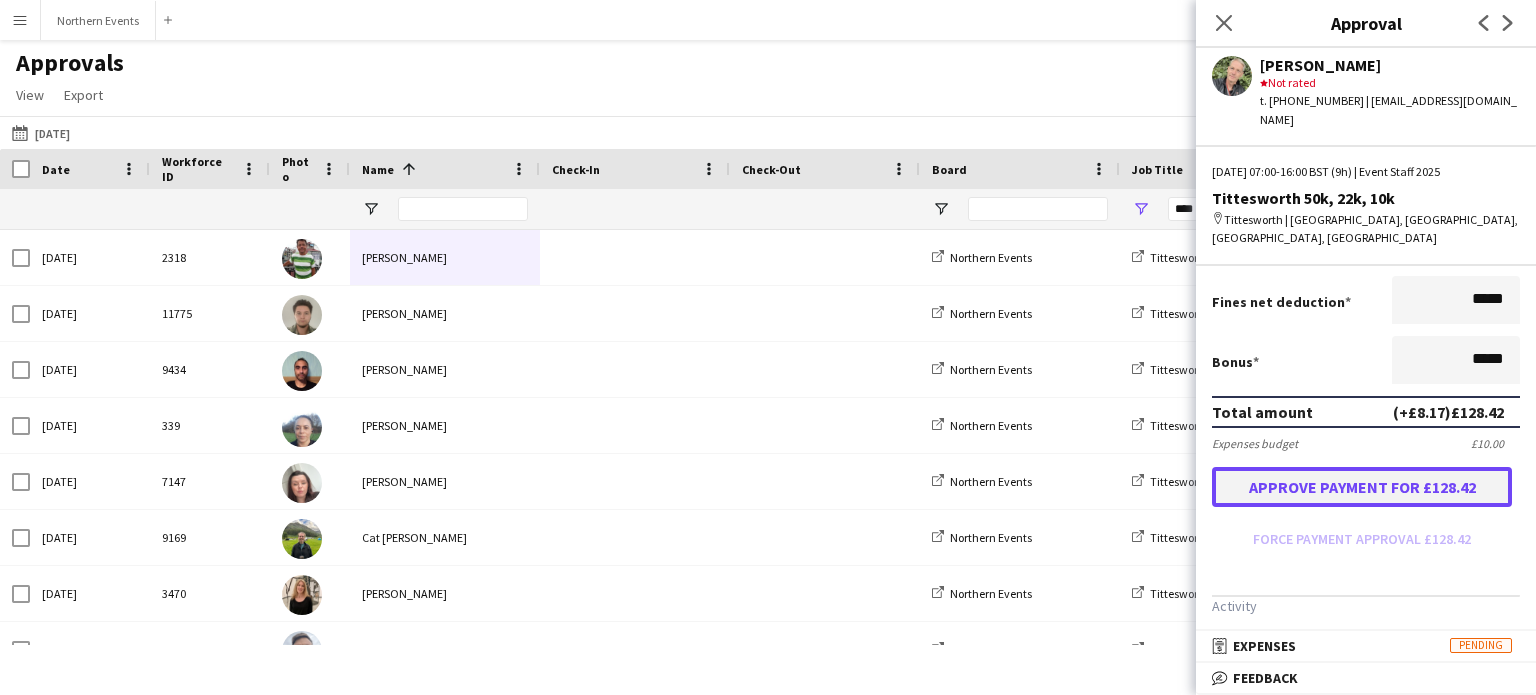 click on "Approve payment for £128.42" at bounding box center [1362, 487] 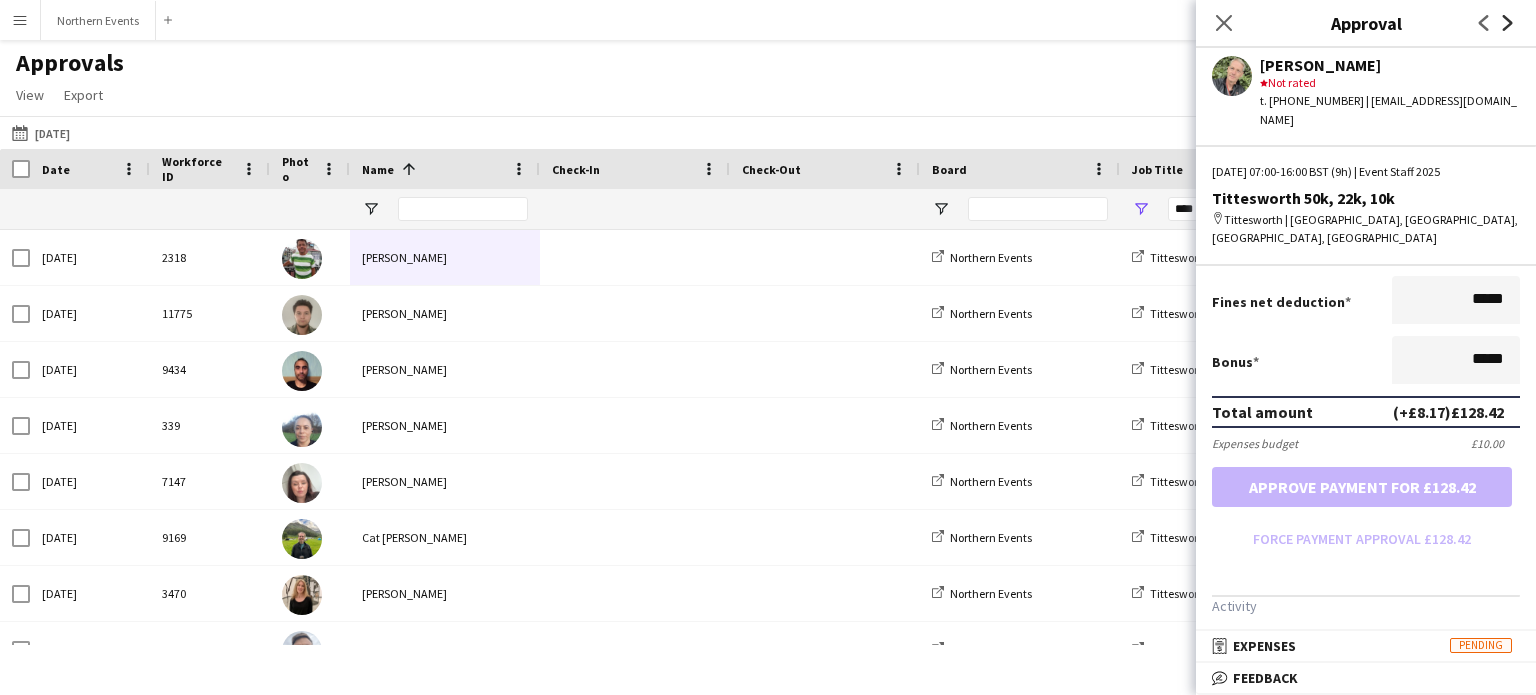 click on "Next" 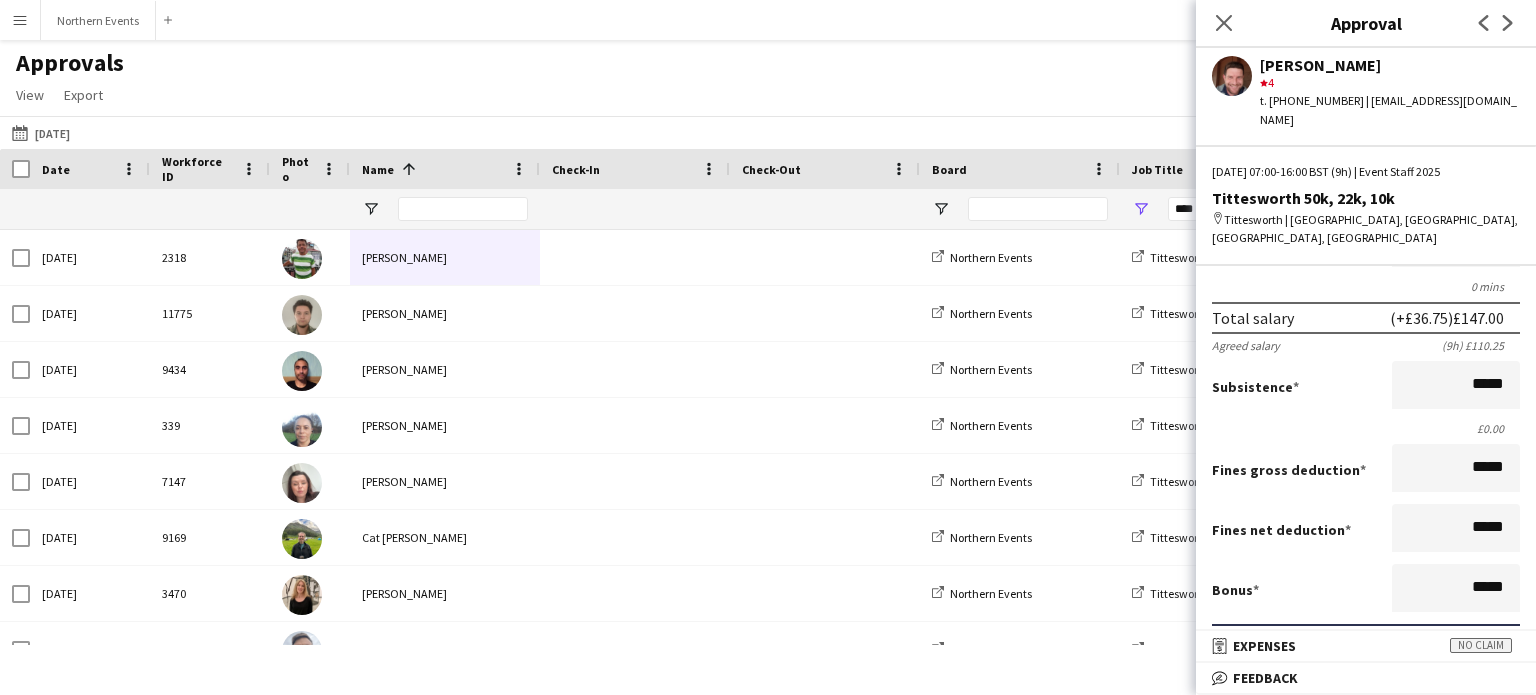 scroll, scrollTop: 400, scrollLeft: 0, axis: vertical 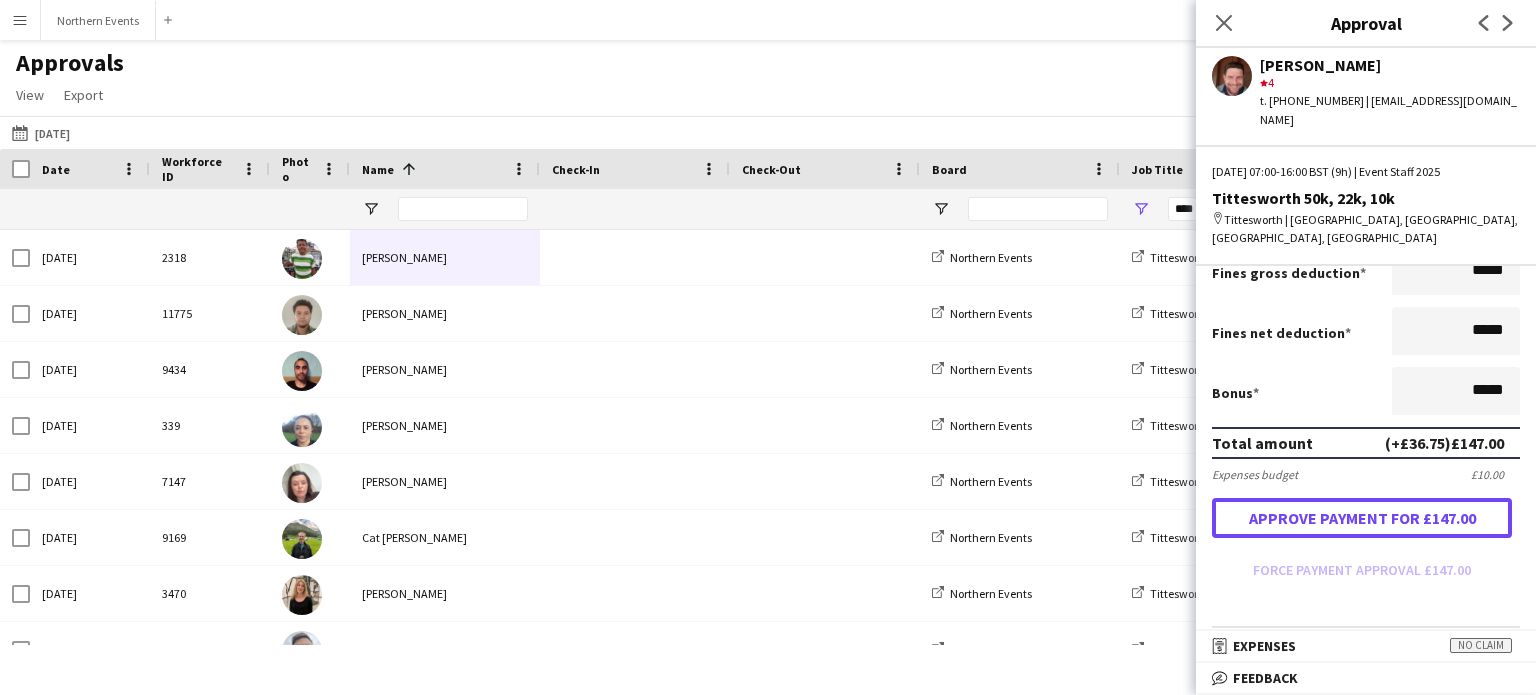 drag, startPoint x: 1345, startPoint y: 491, endPoint x: 1380, endPoint y: 431, distance: 69.46222 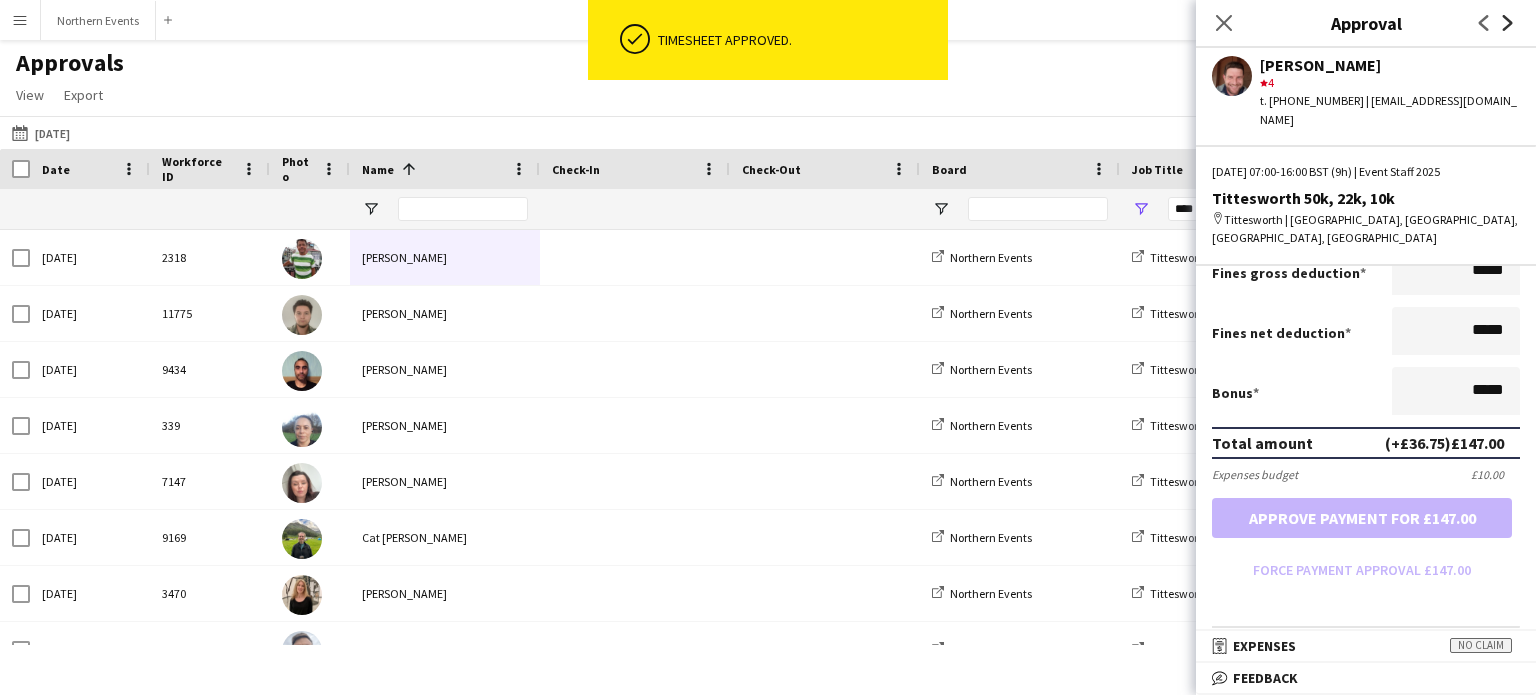 click on "Next" 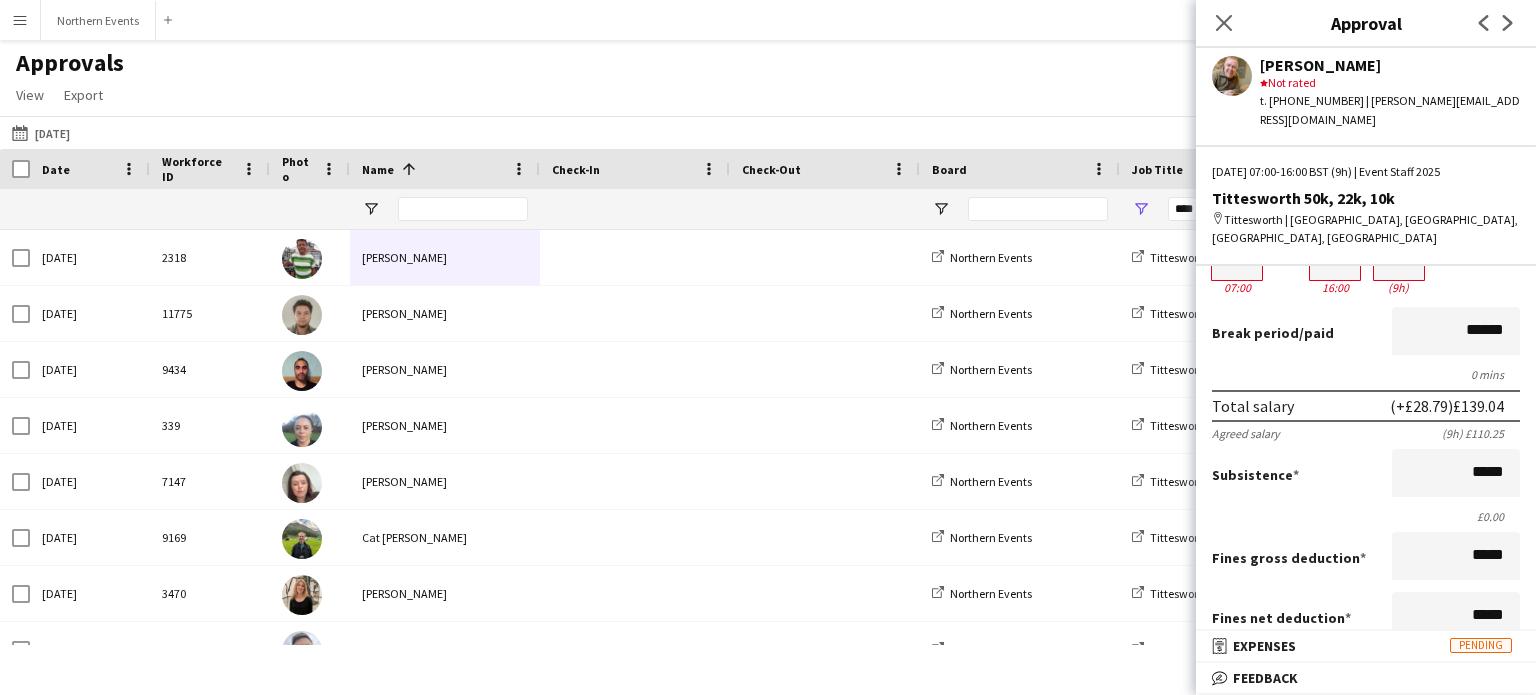 scroll, scrollTop: 104, scrollLeft: 0, axis: vertical 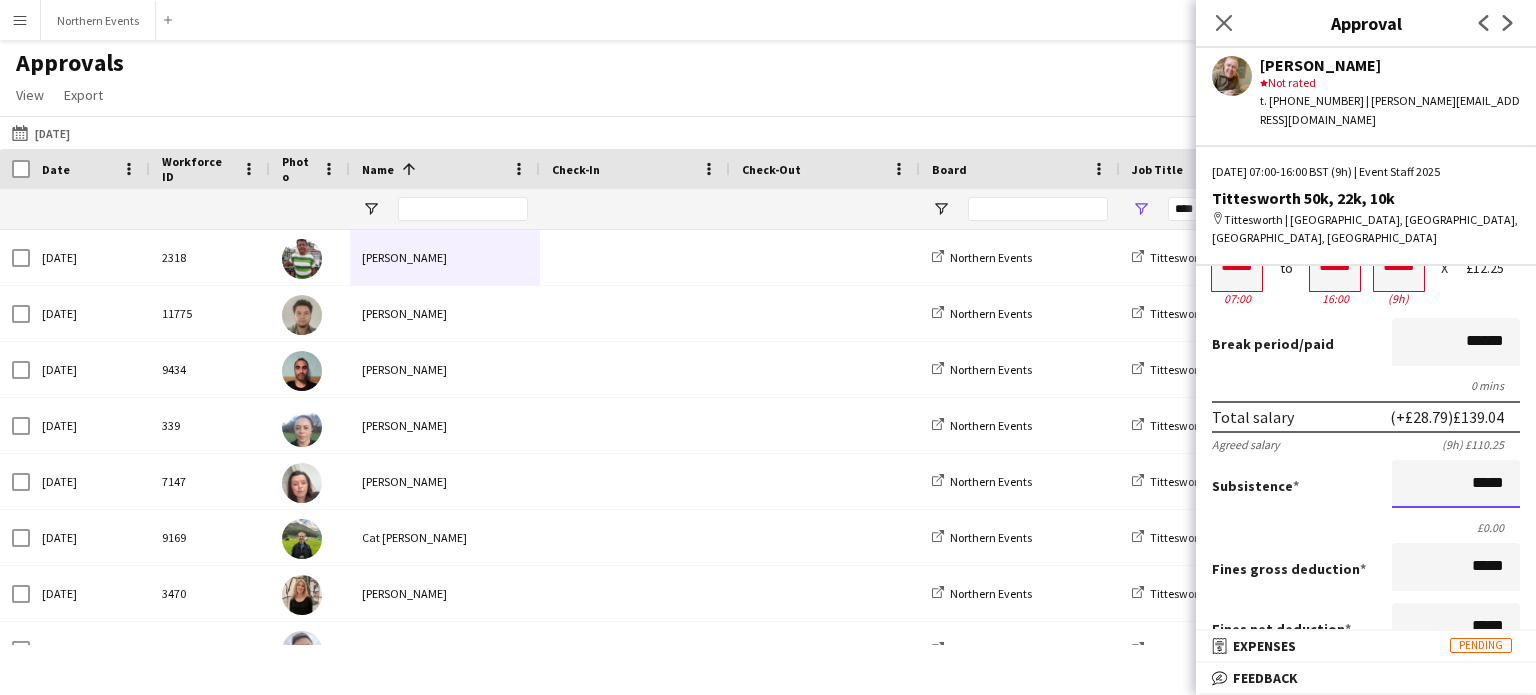 click on "*****" at bounding box center (1456, 484) 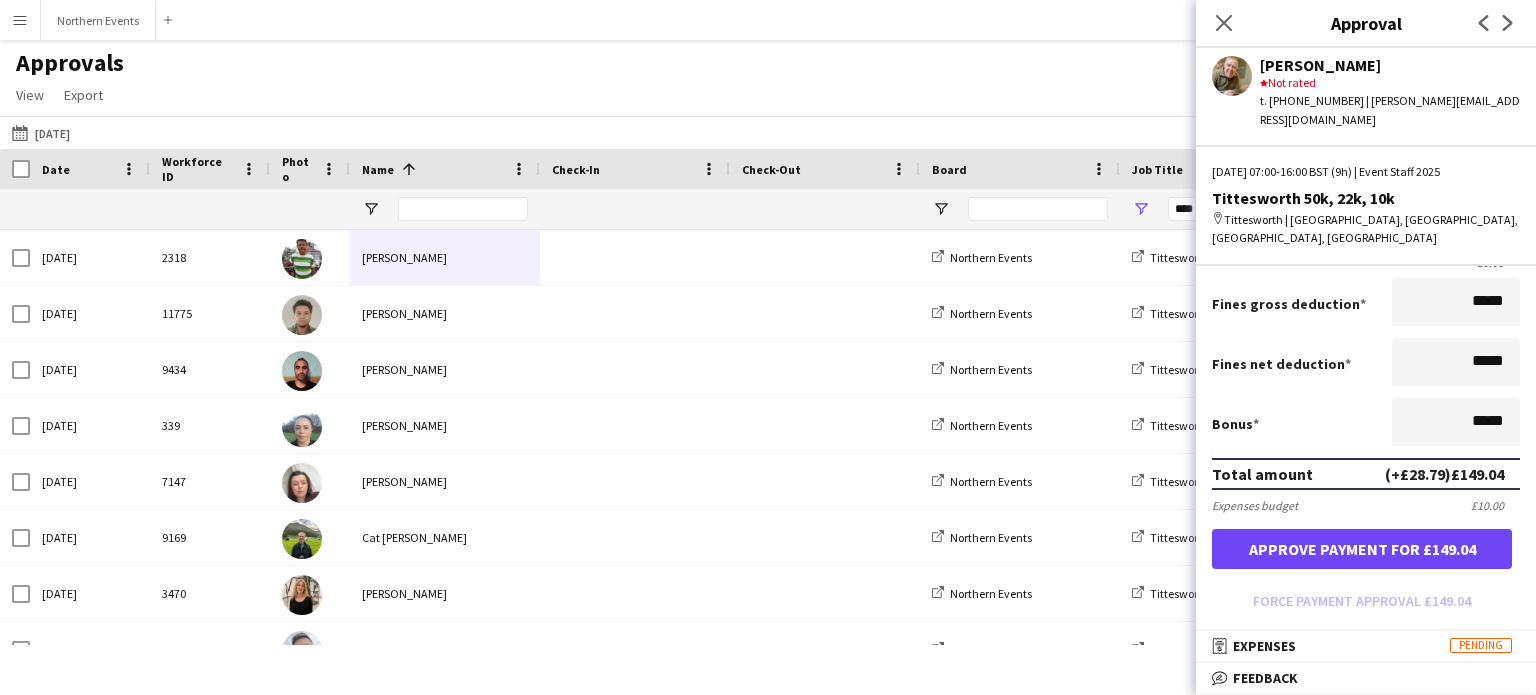 scroll, scrollTop: 504, scrollLeft: 0, axis: vertical 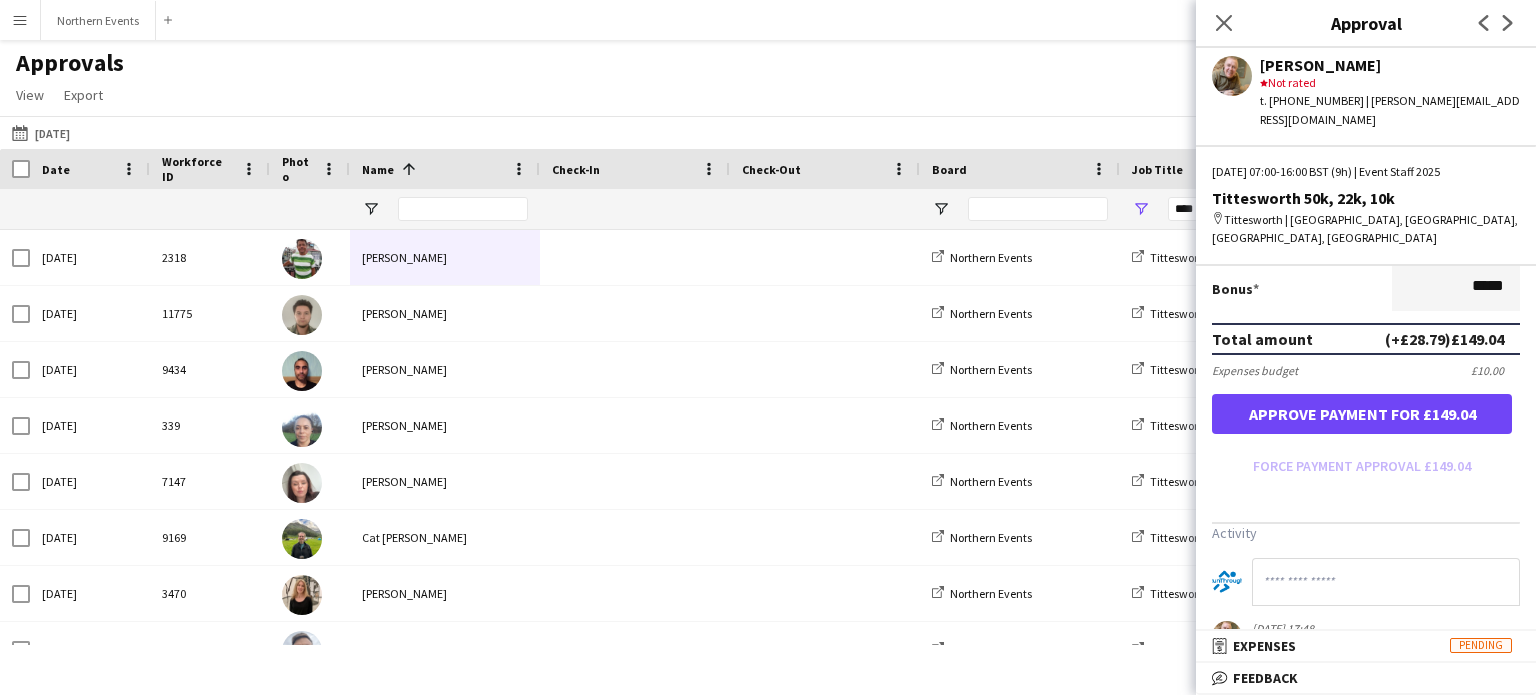 type on "******" 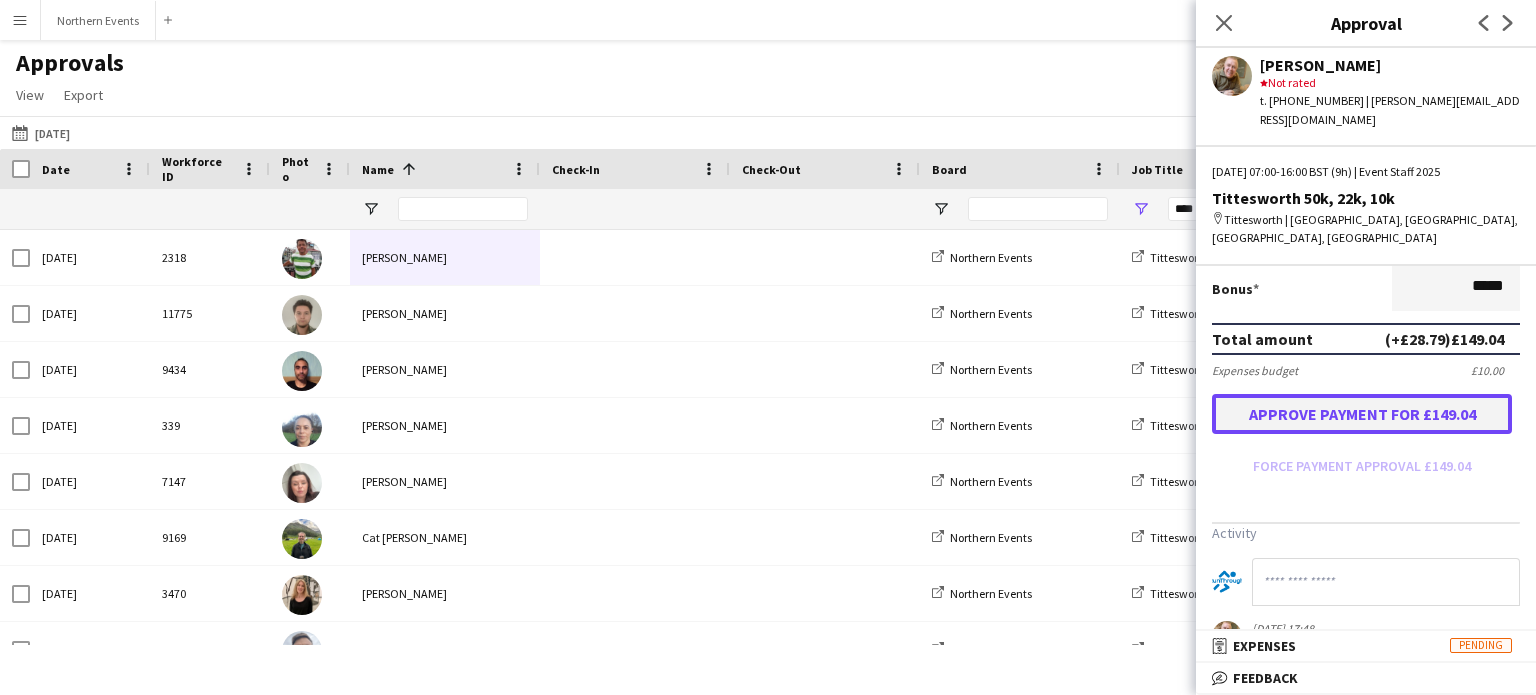 click on "Approve payment for £149.04" at bounding box center (1362, 414) 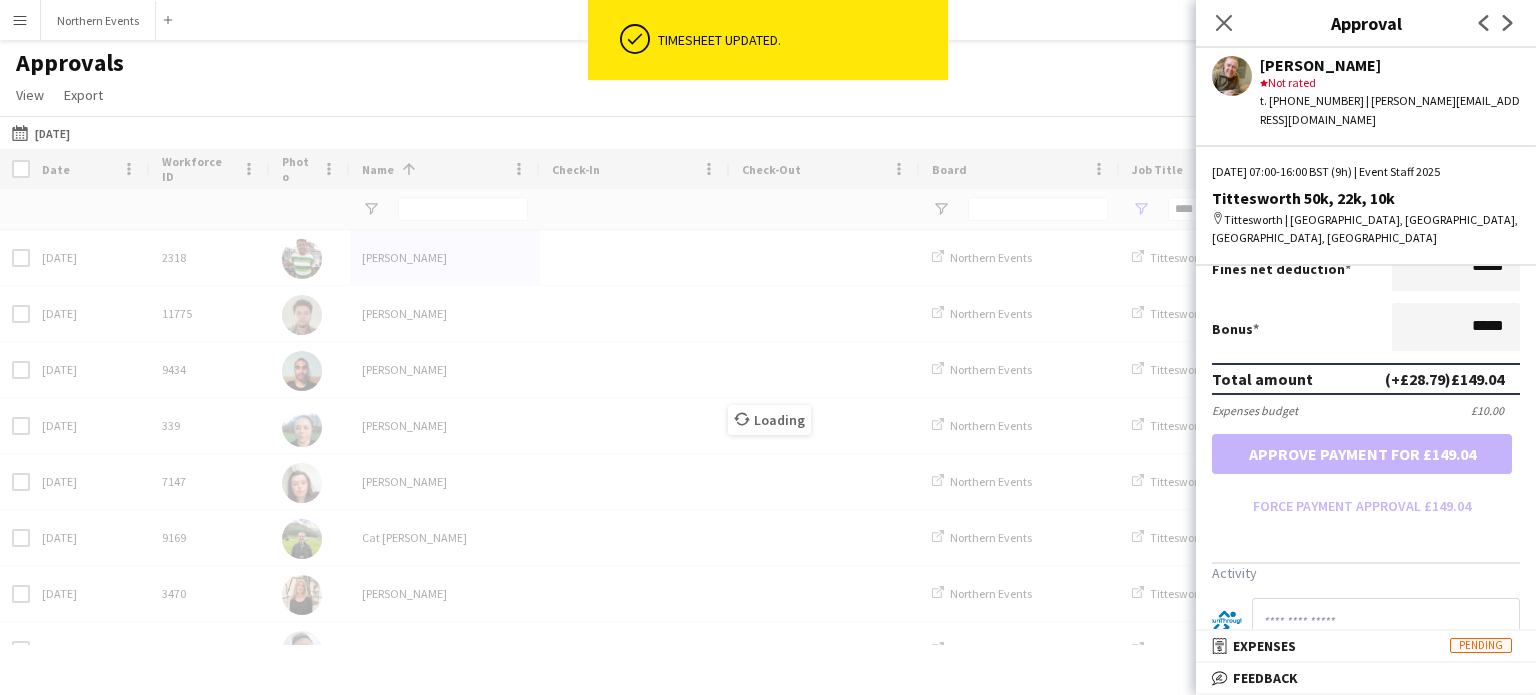 scroll, scrollTop: 504, scrollLeft: 0, axis: vertical 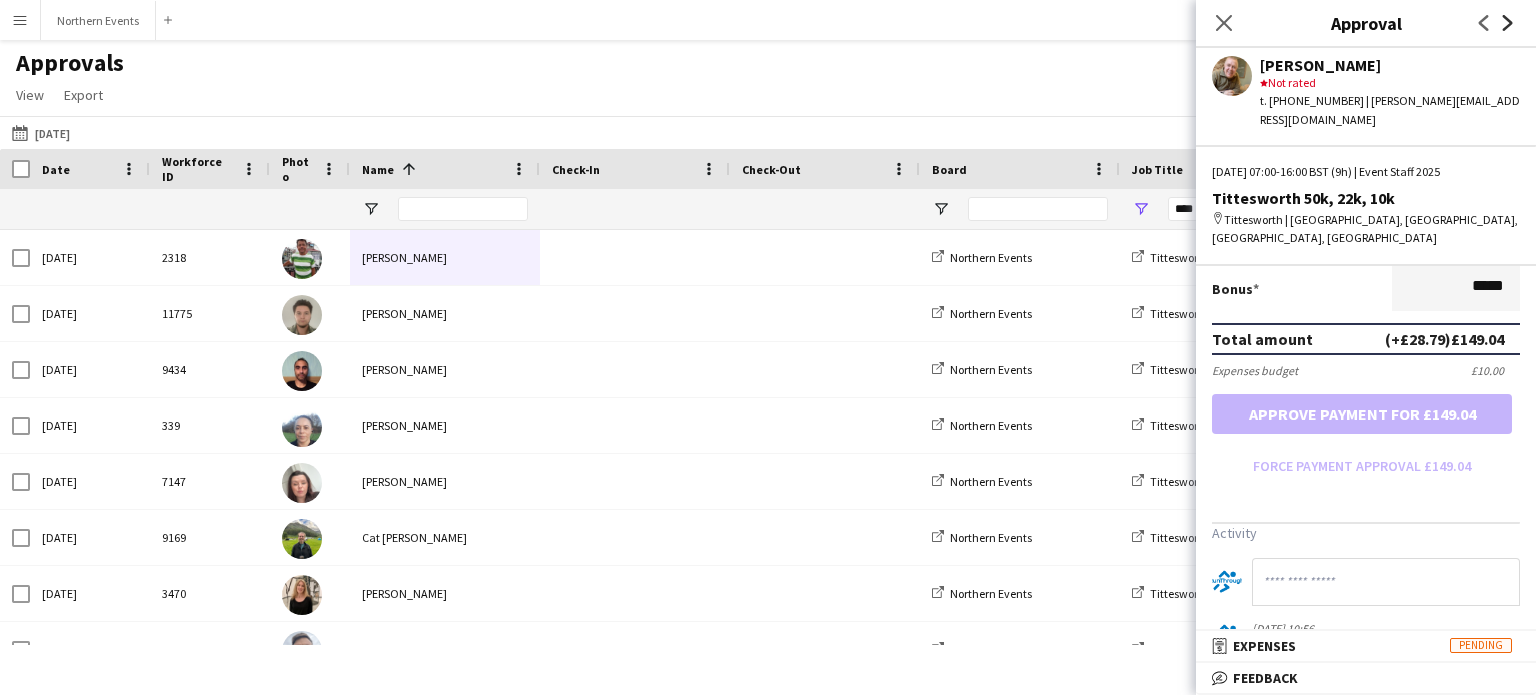 click on "Next" 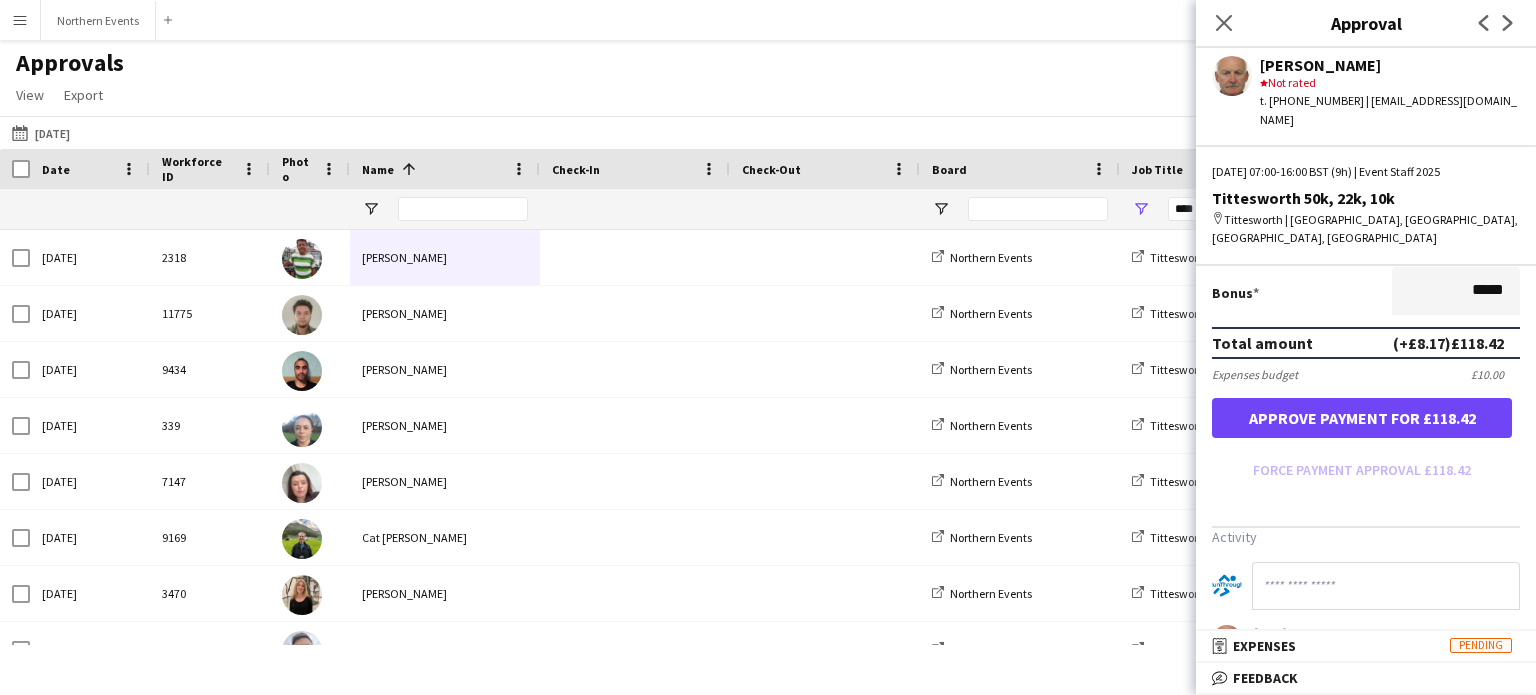 scroll, scrollTop: 560, scrollLeft: 0, axis: vertical 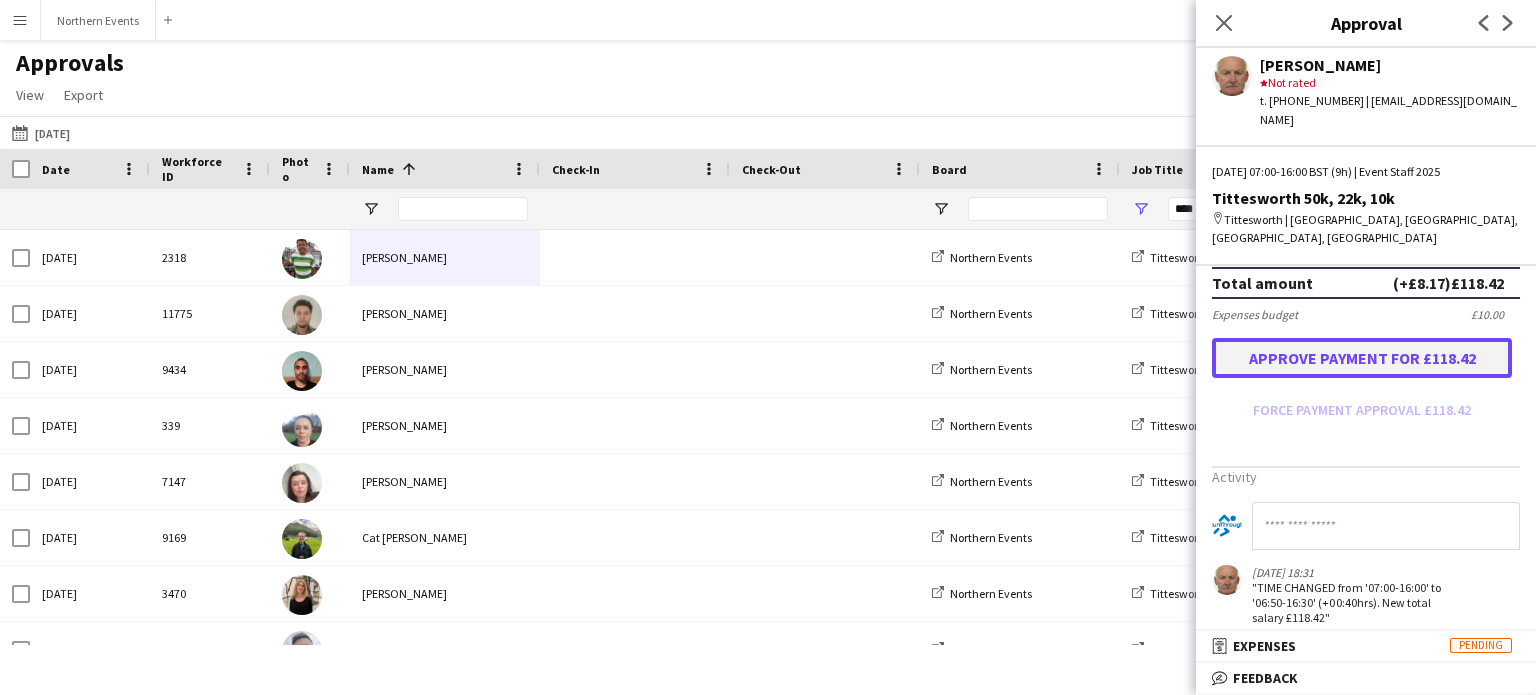 click on "Approve payment for £118.42" at bounding box center [1362, 358] 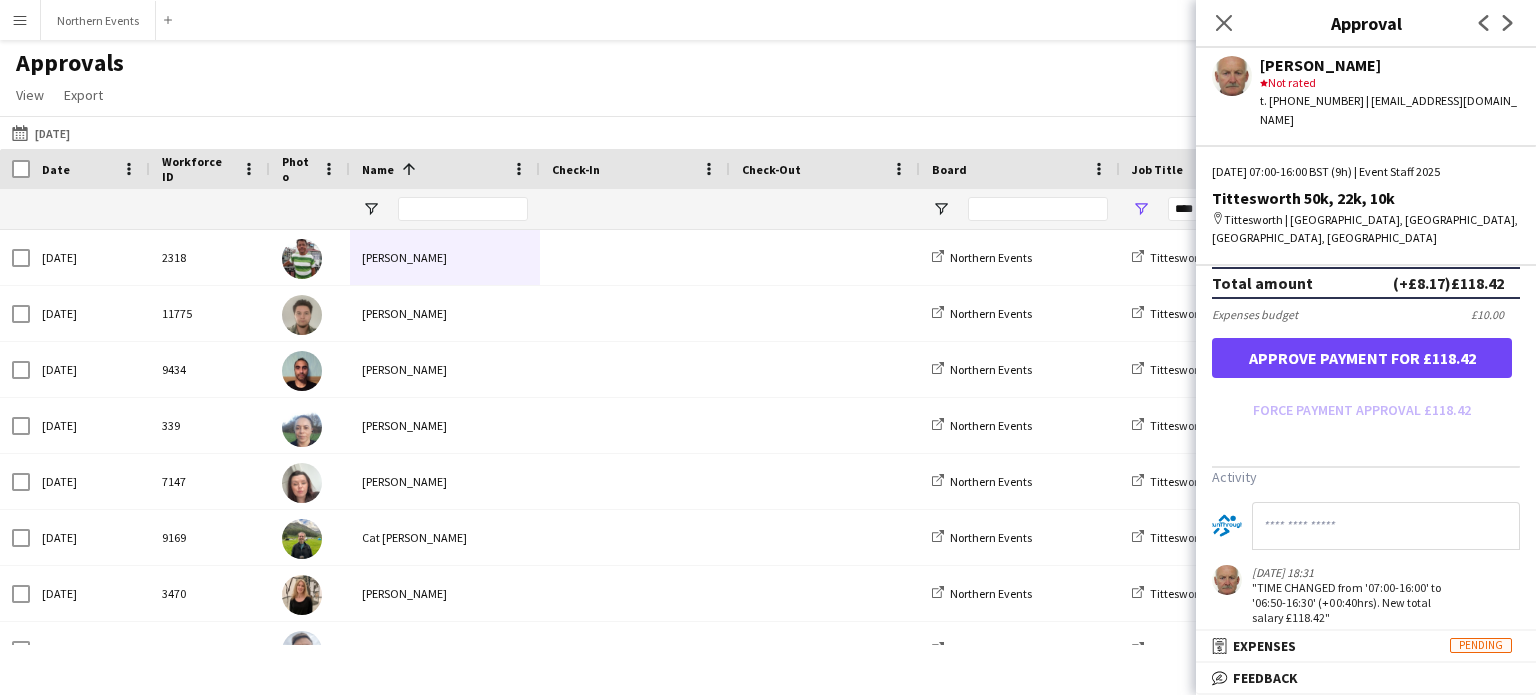 scroll, scrollTop: 560, scrollLeft: 0, axis: vertical 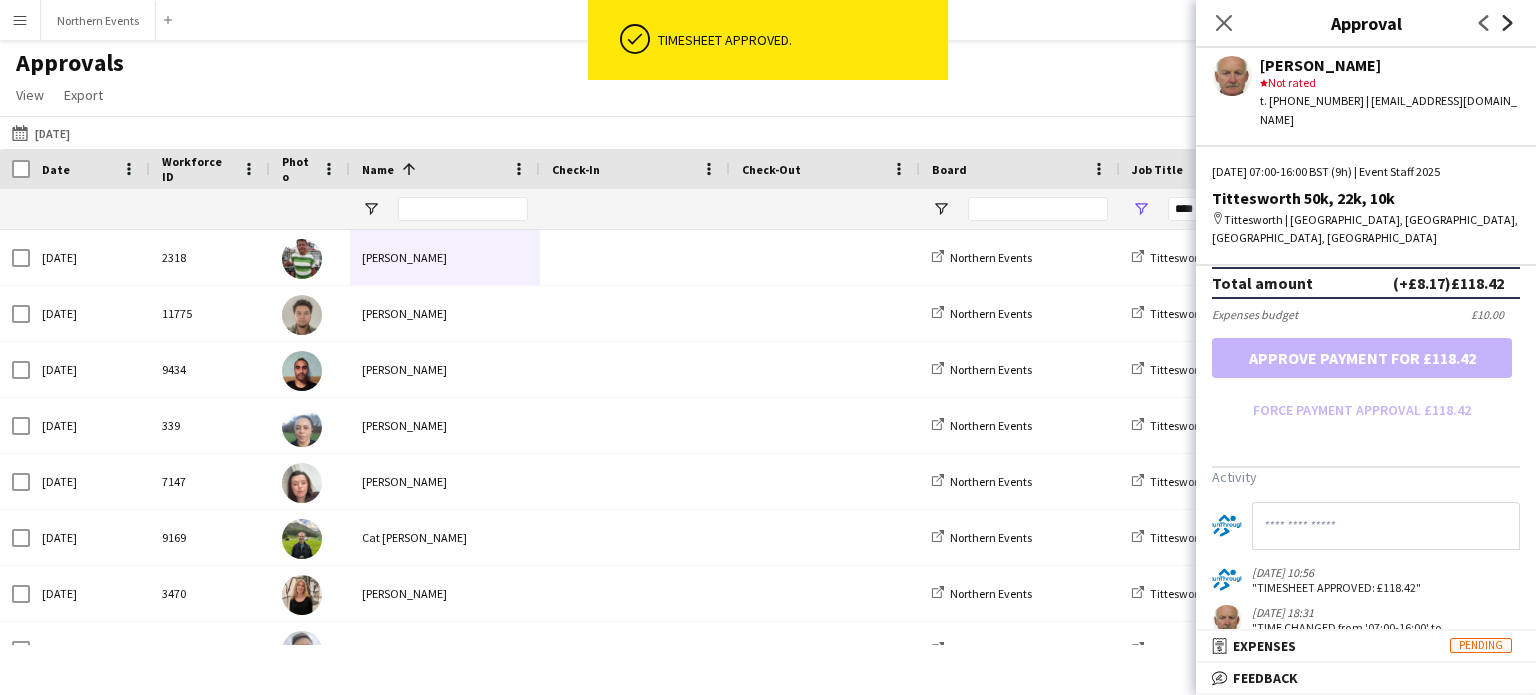 click on "Next" 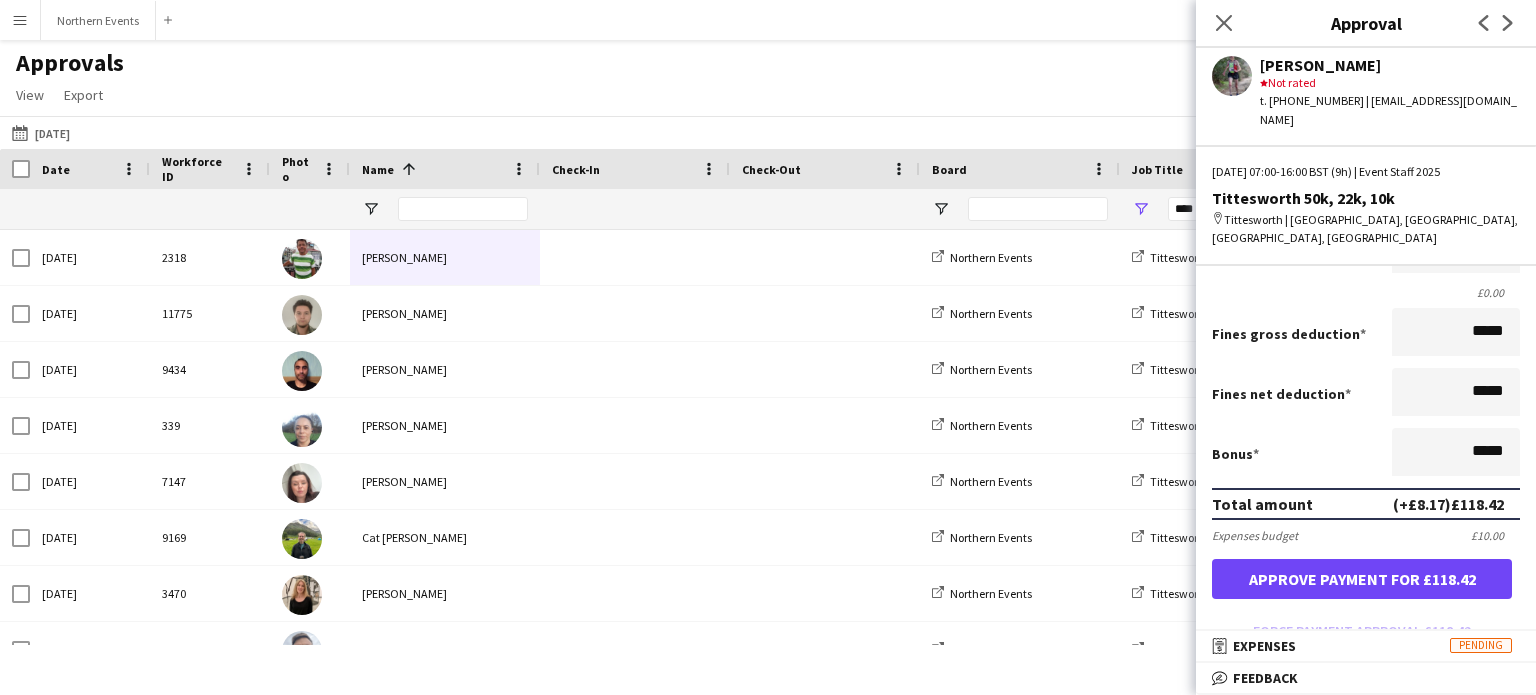 scroll, scrollTop: 245, scrollLeft: 0, axis: vertical 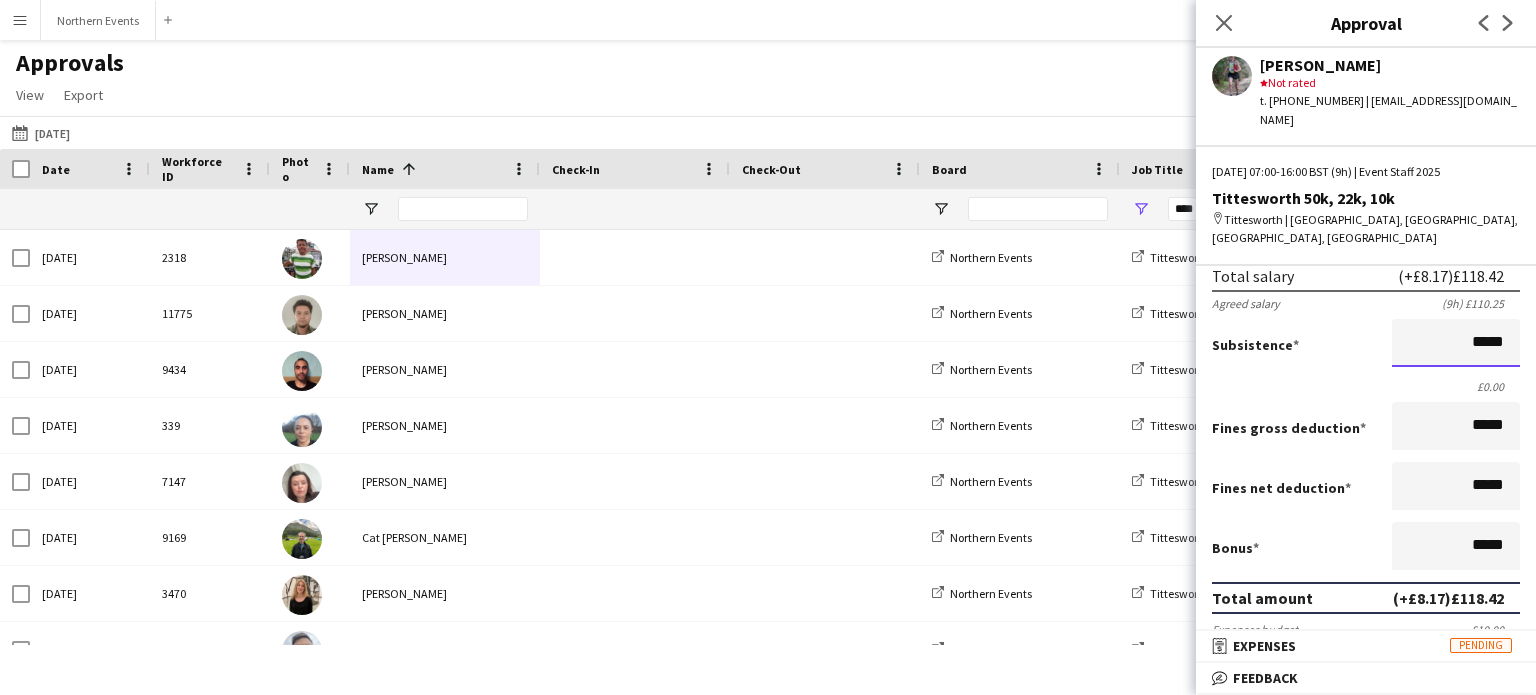 drag, startPoint x: 1455, startPoint y: 326, endPoint x: 1497, endPoint y: 327, distance: 42.0119 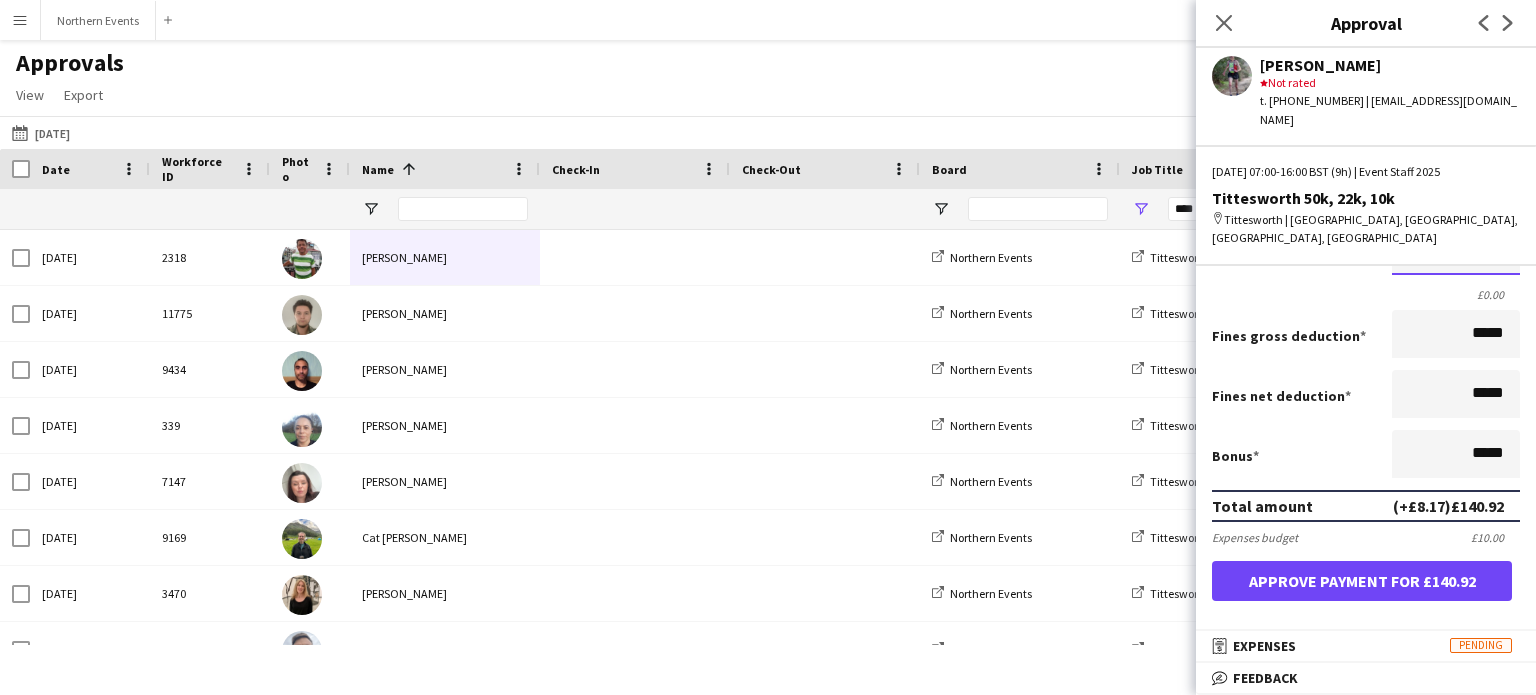 scroll, scrollTop: 445, scrollLeft: 0, axis: vertical 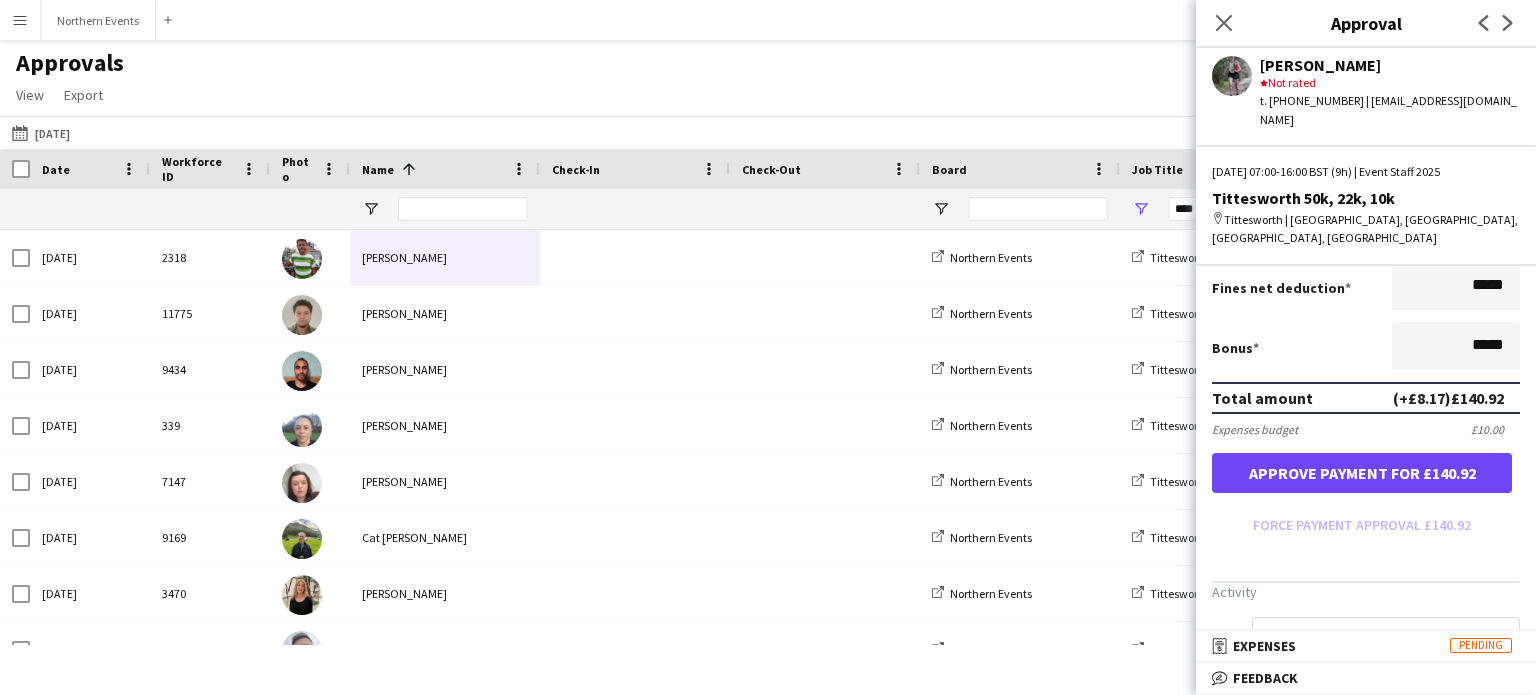type on "******" 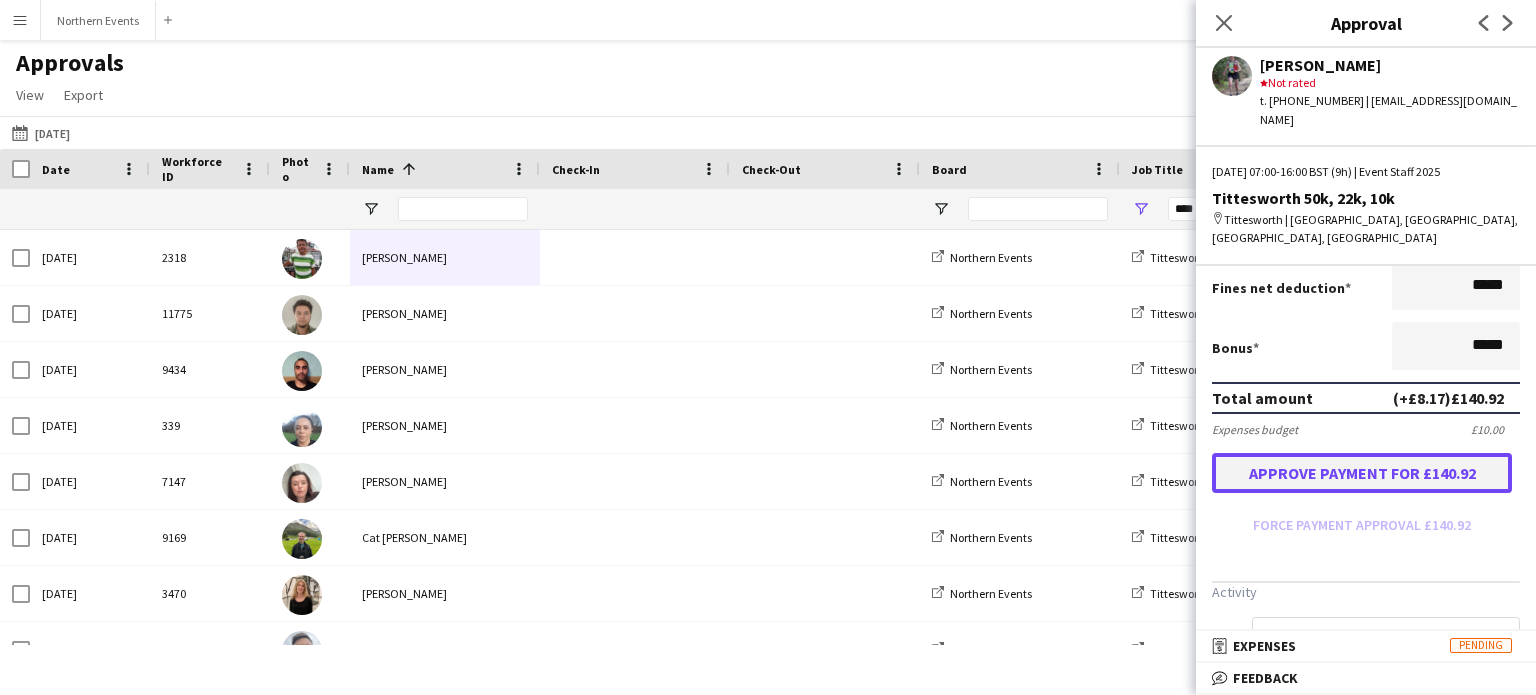 click on "Approve payment for £140.92" at bounding box center [1362, 473] 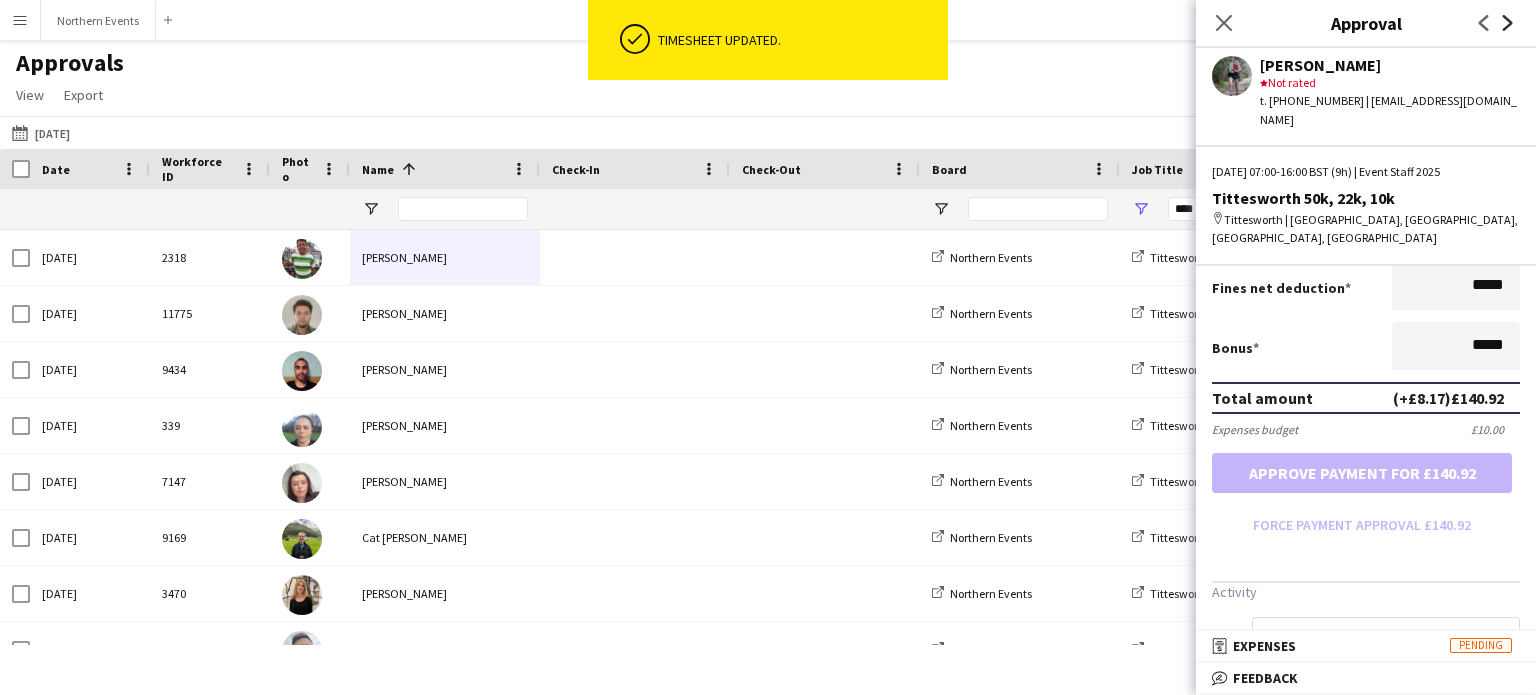 click on "Next" 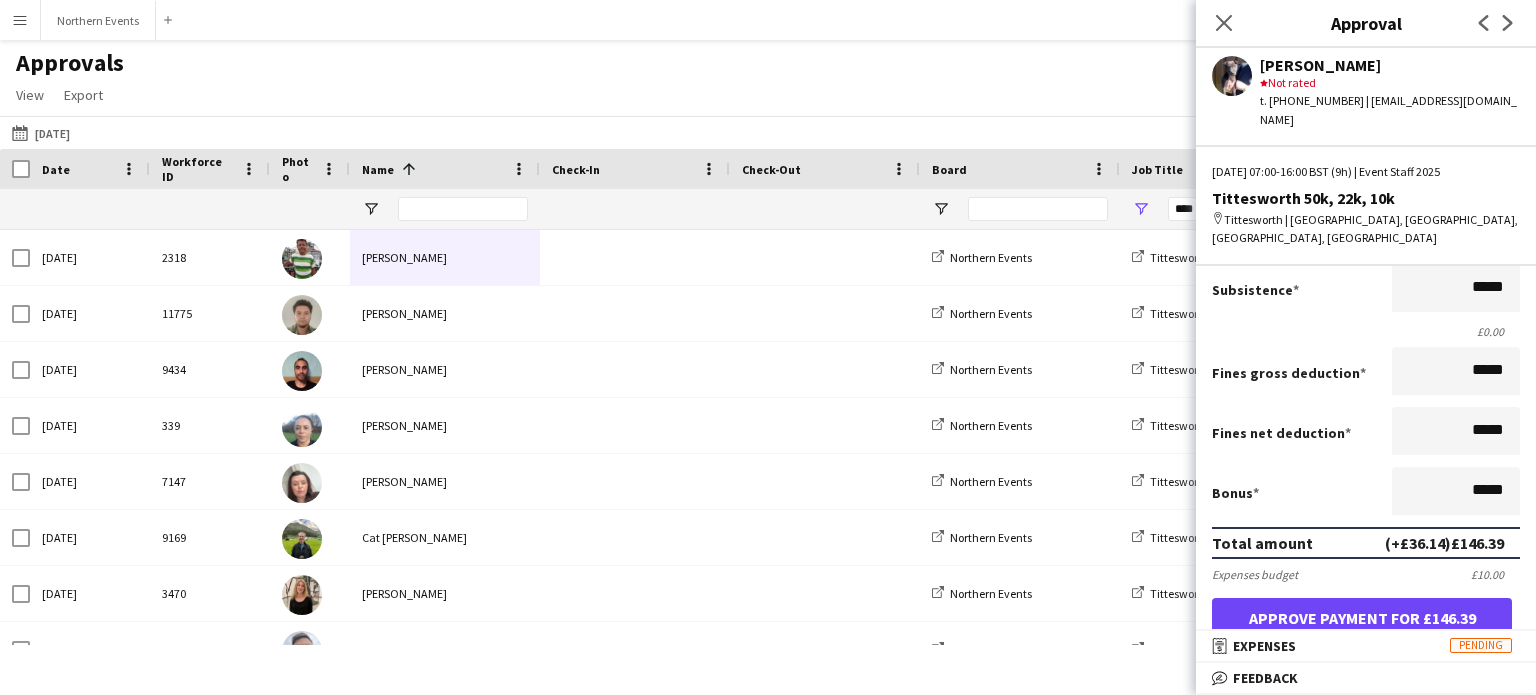scroll, scrollTop: 200, scrollLeft: 0, axis: vertical 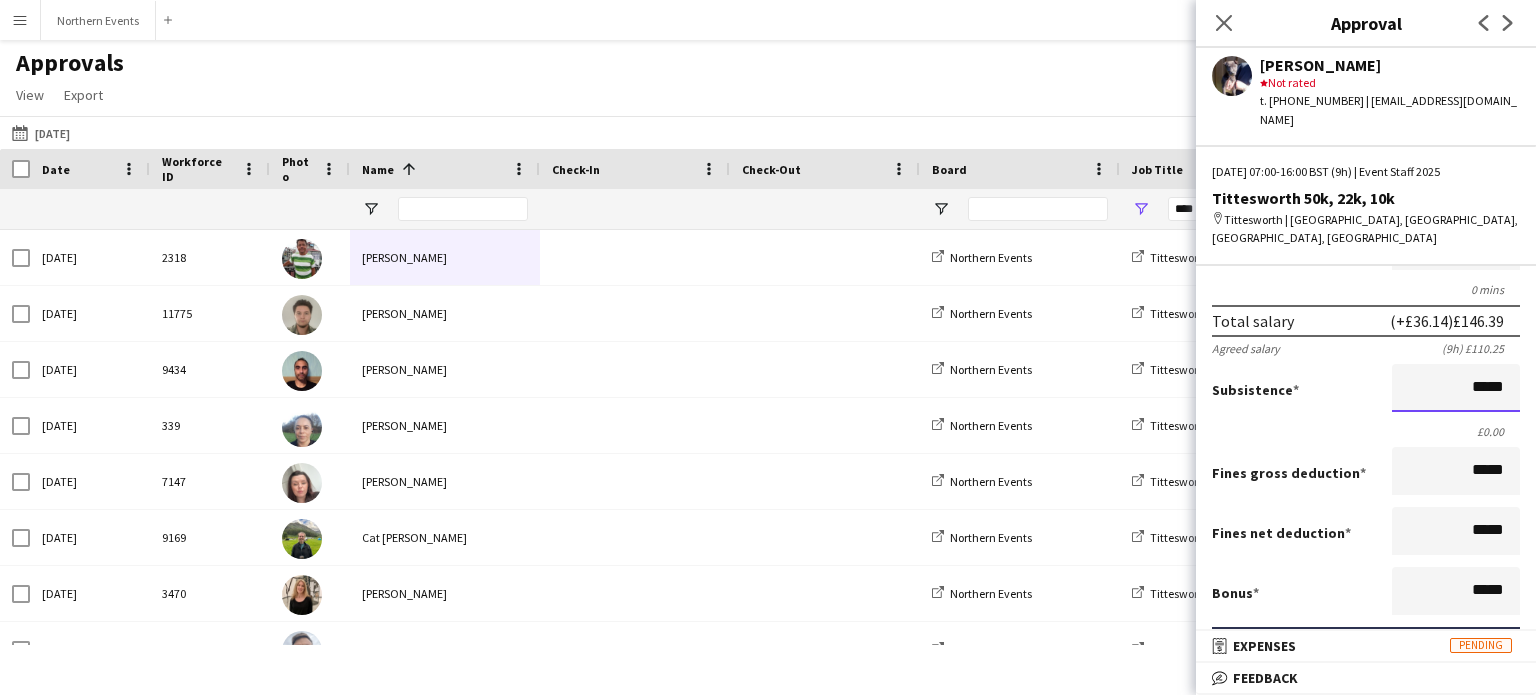 click on "*****" at bounding box center (1456, 388) 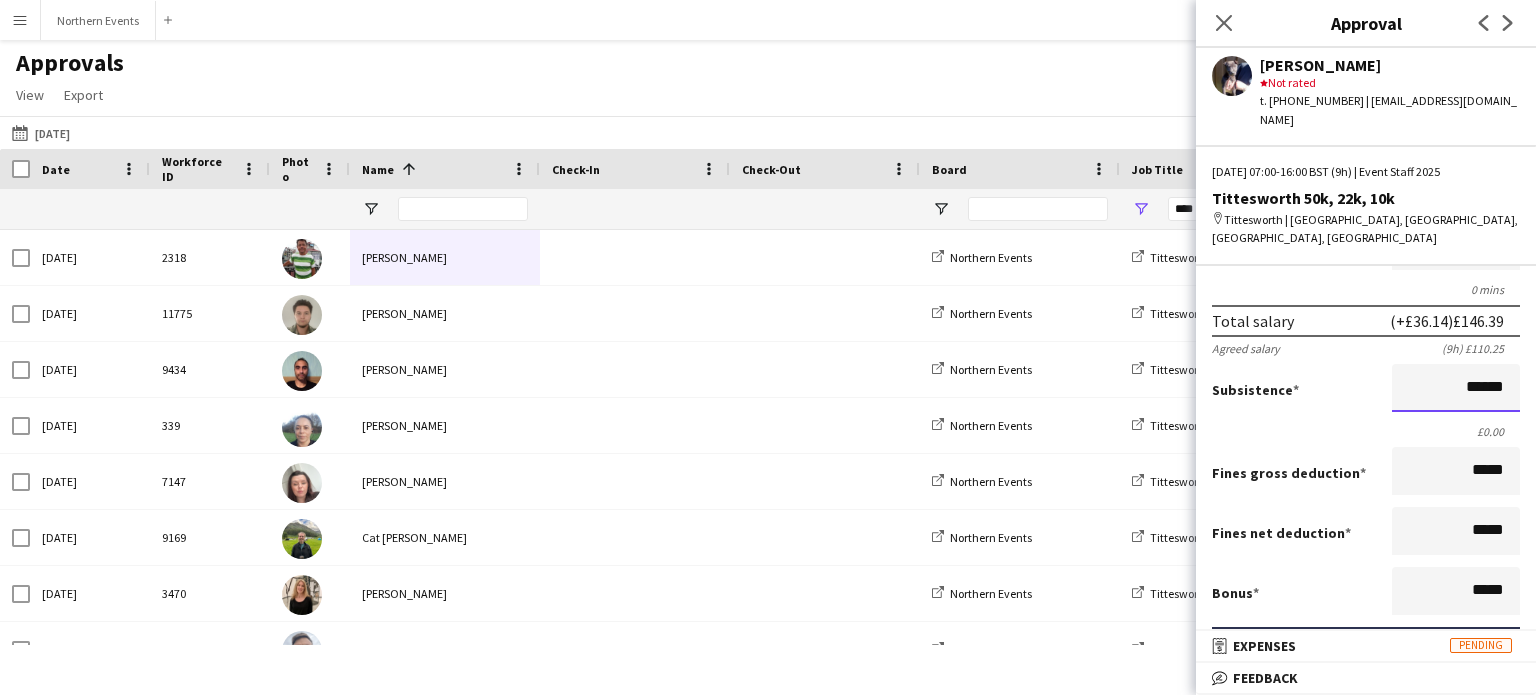 scroll, scrollTop: 0, scrollLeft: 0, axis: both 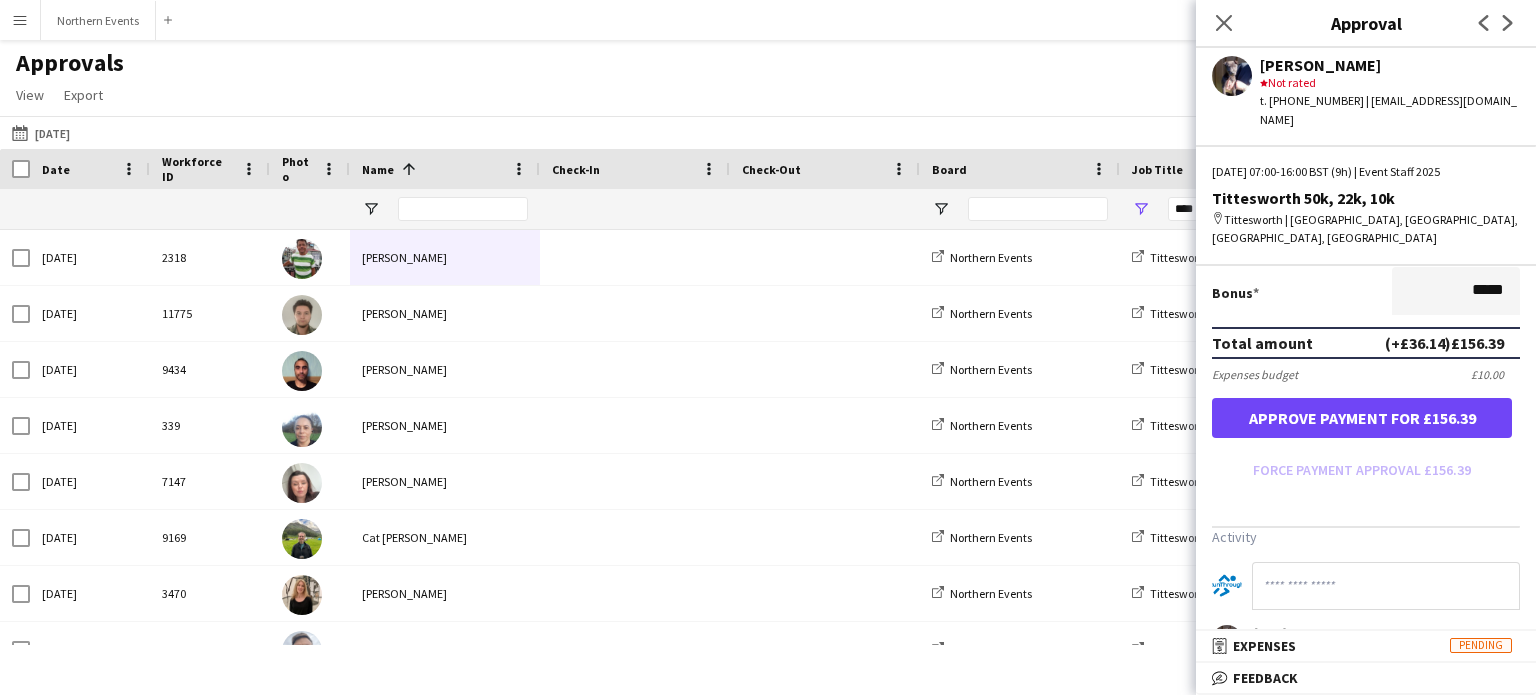 type on "******" 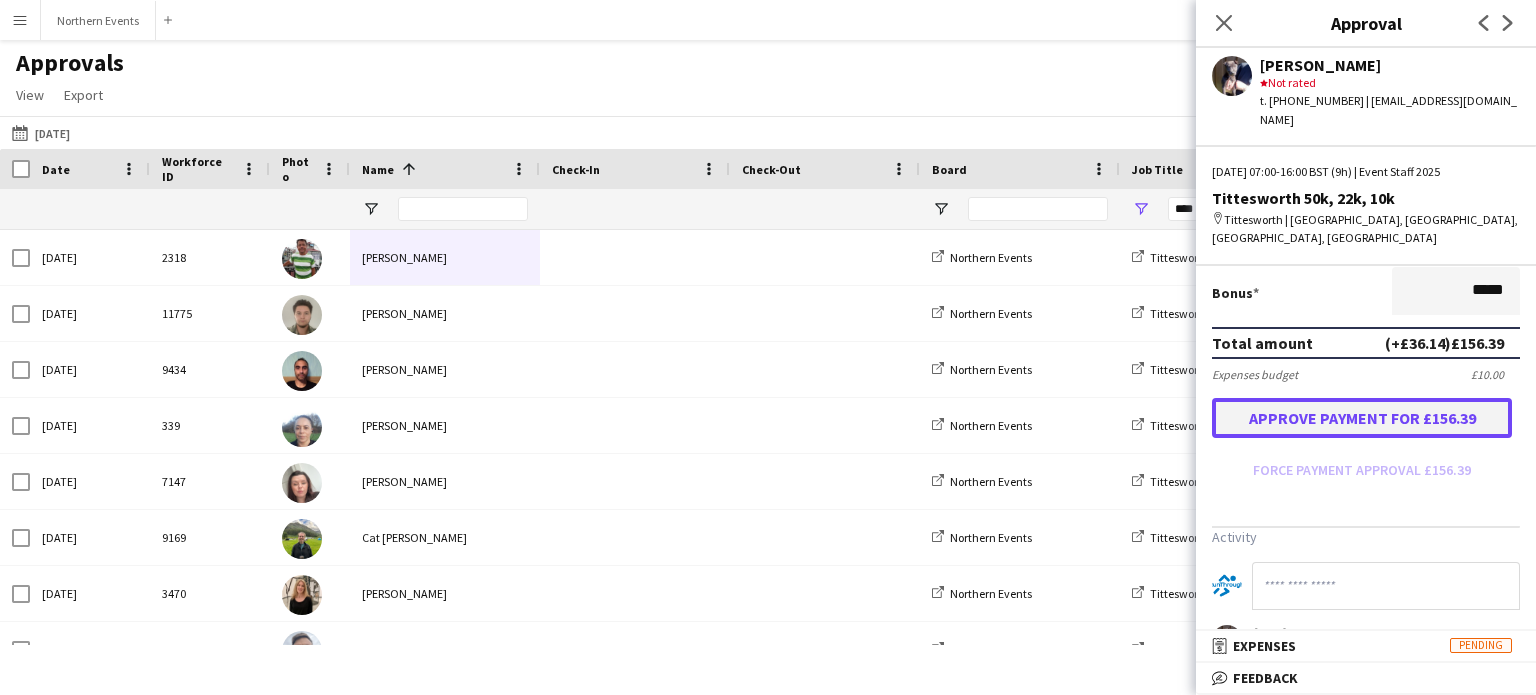 click on "Approve payment for £156.39" at bounding box center (1362, 418) 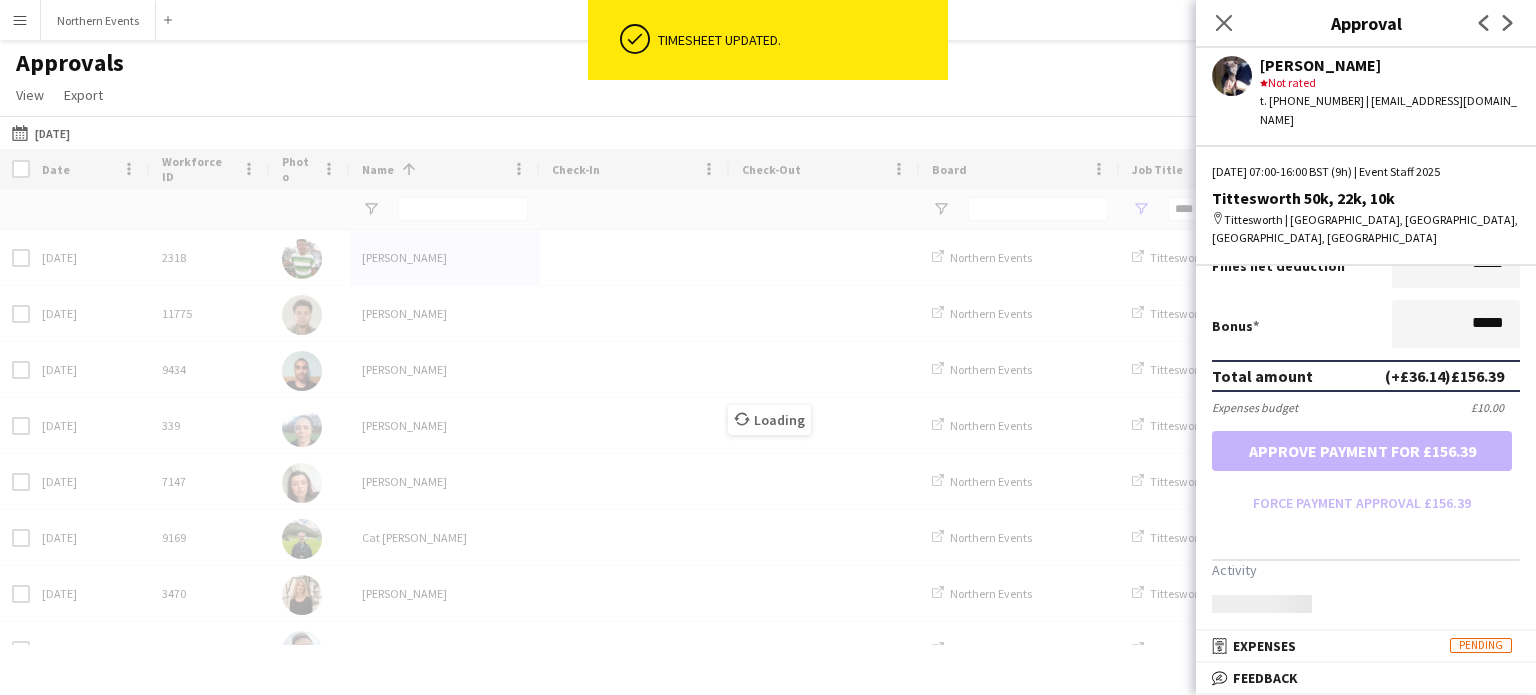 scroll, scrollTop: 500, scrollLeft: 0, axis: vertical 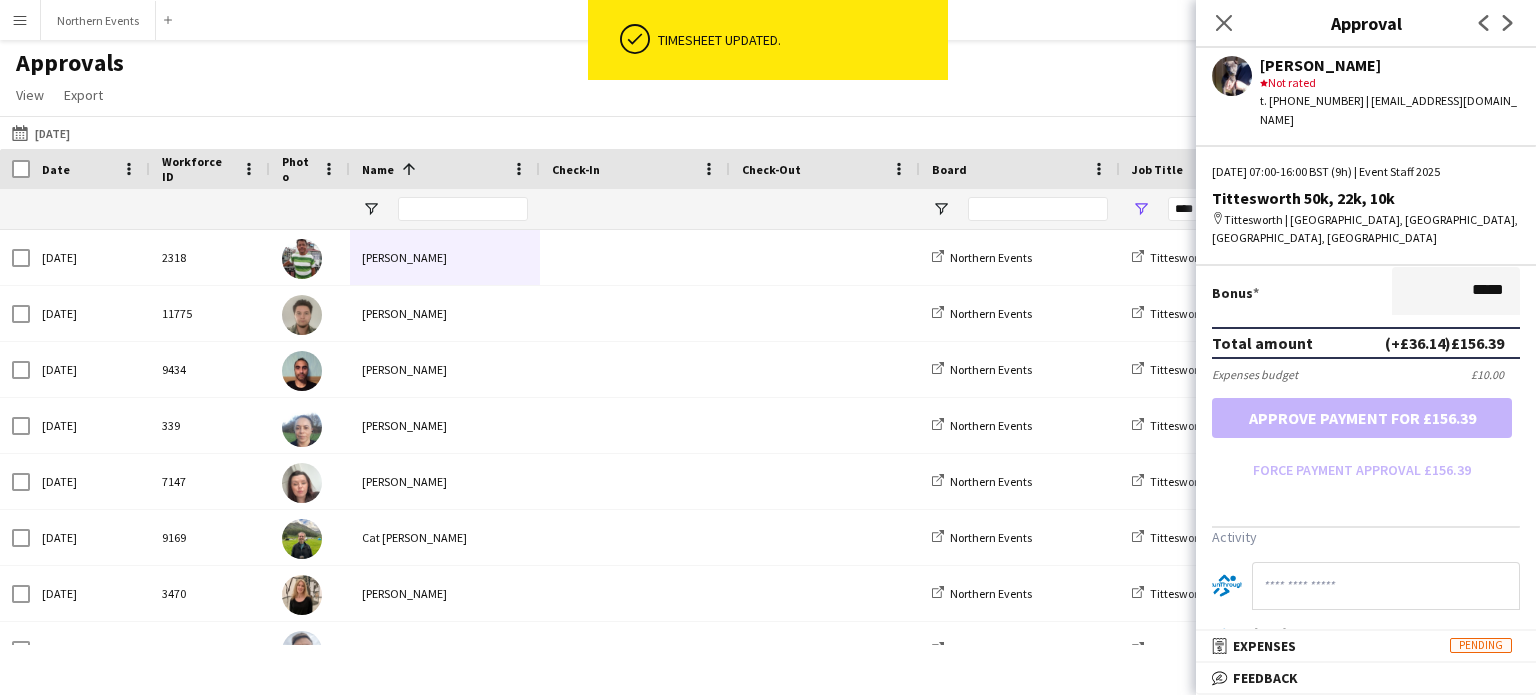 click on "Previous
Next" 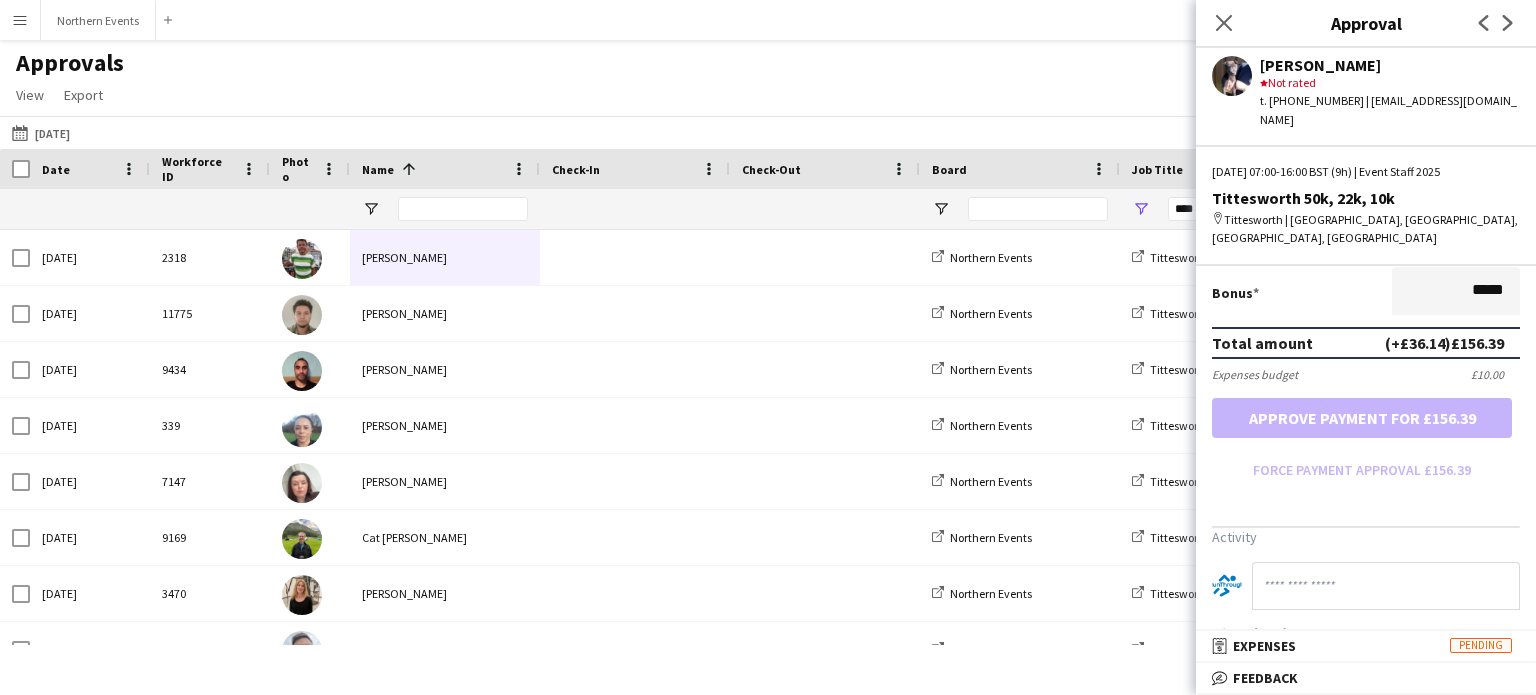 click on "Next" 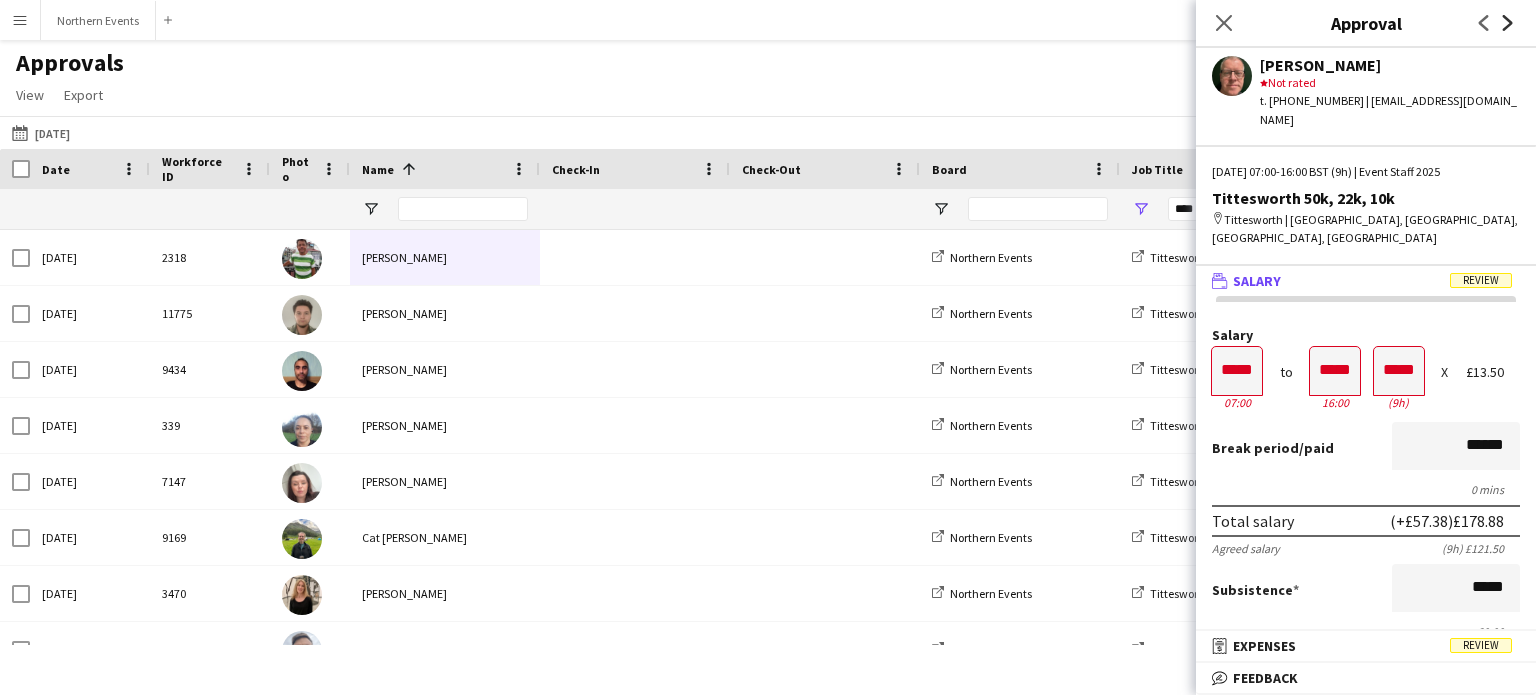 click on "Next" 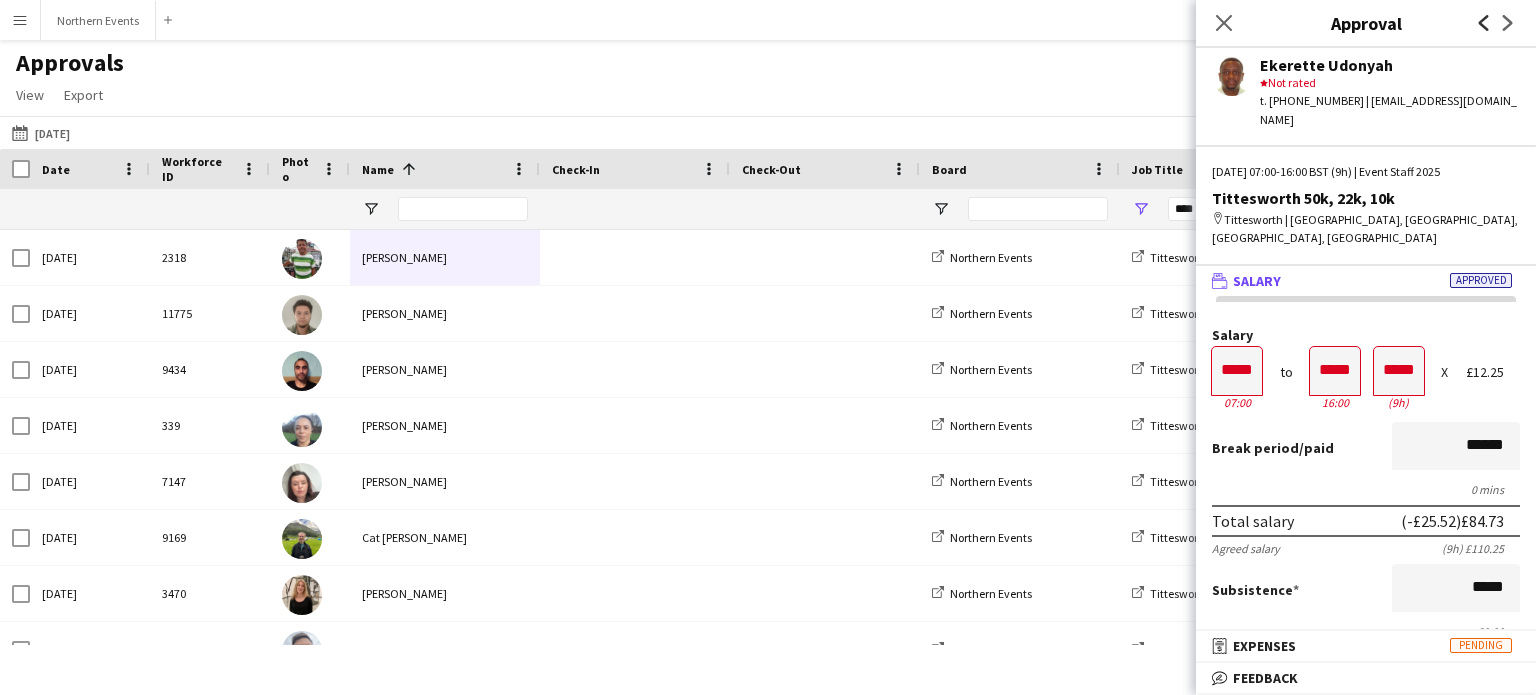 click on "Previous" 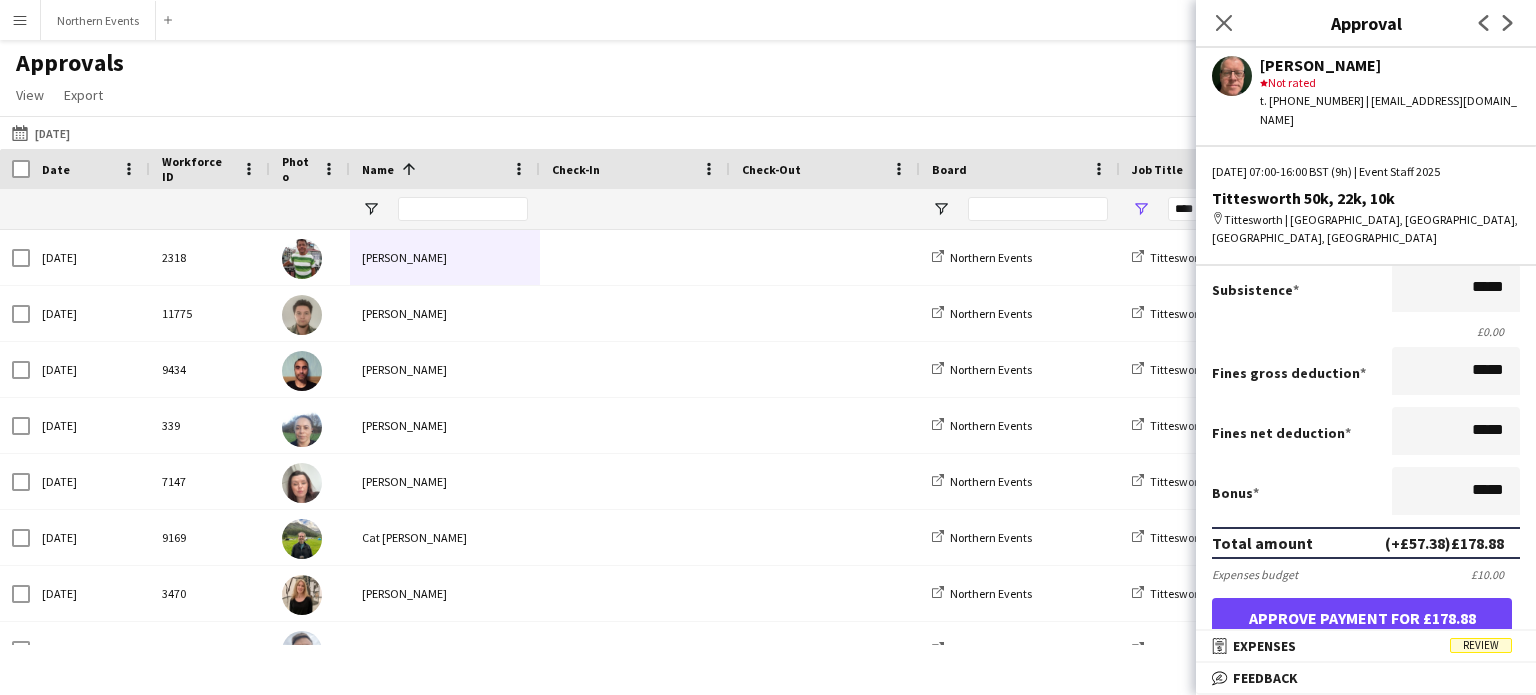 scroll, scrollTop: 200, scrollLeft: 0, axis: vertical 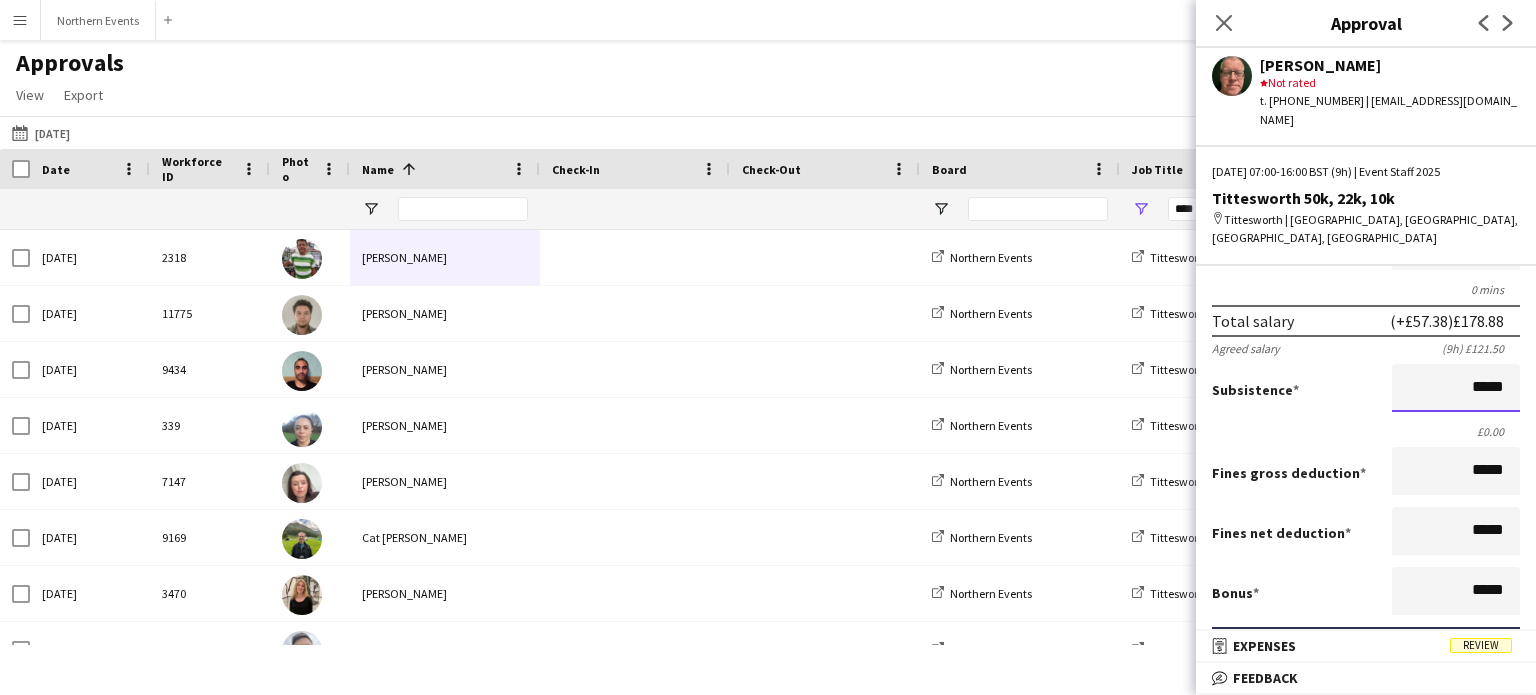 click on "*****" at bounding box center [1456, 388] 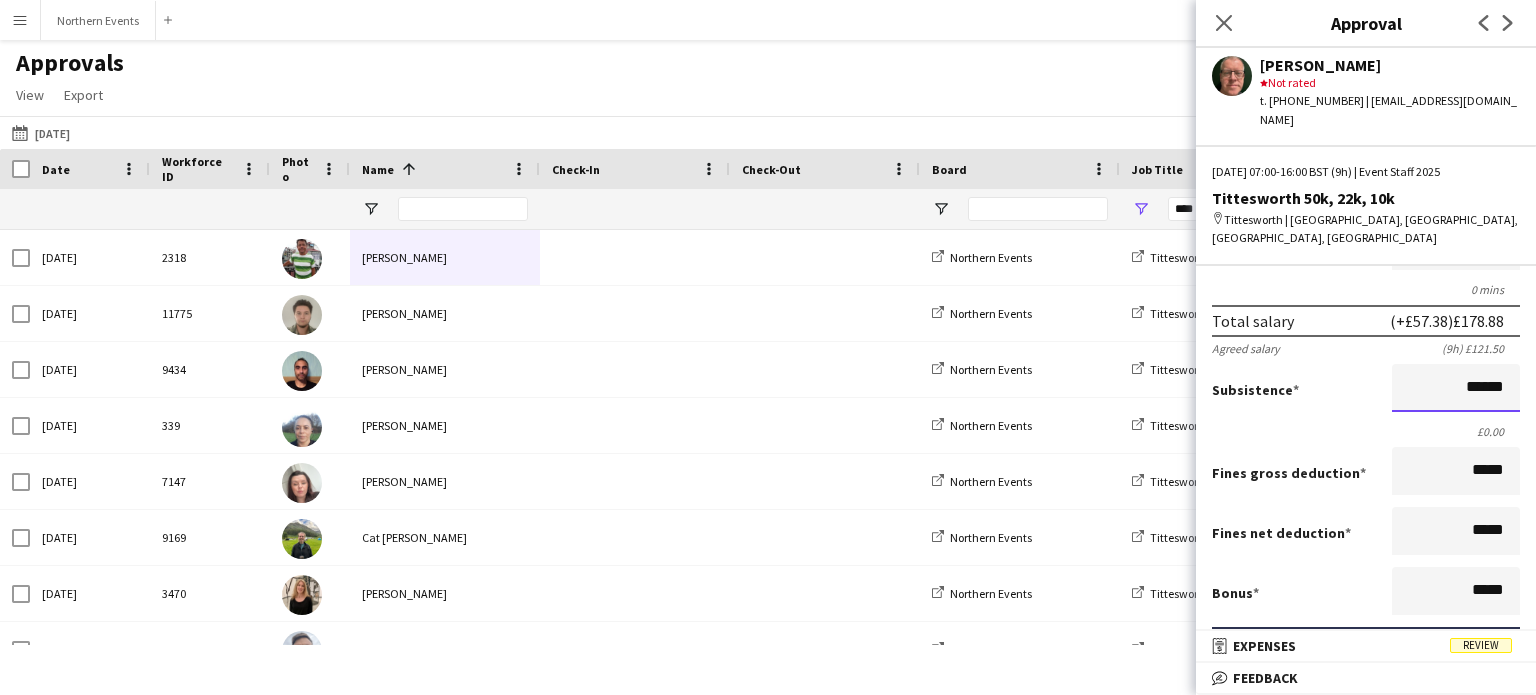 type on "******" 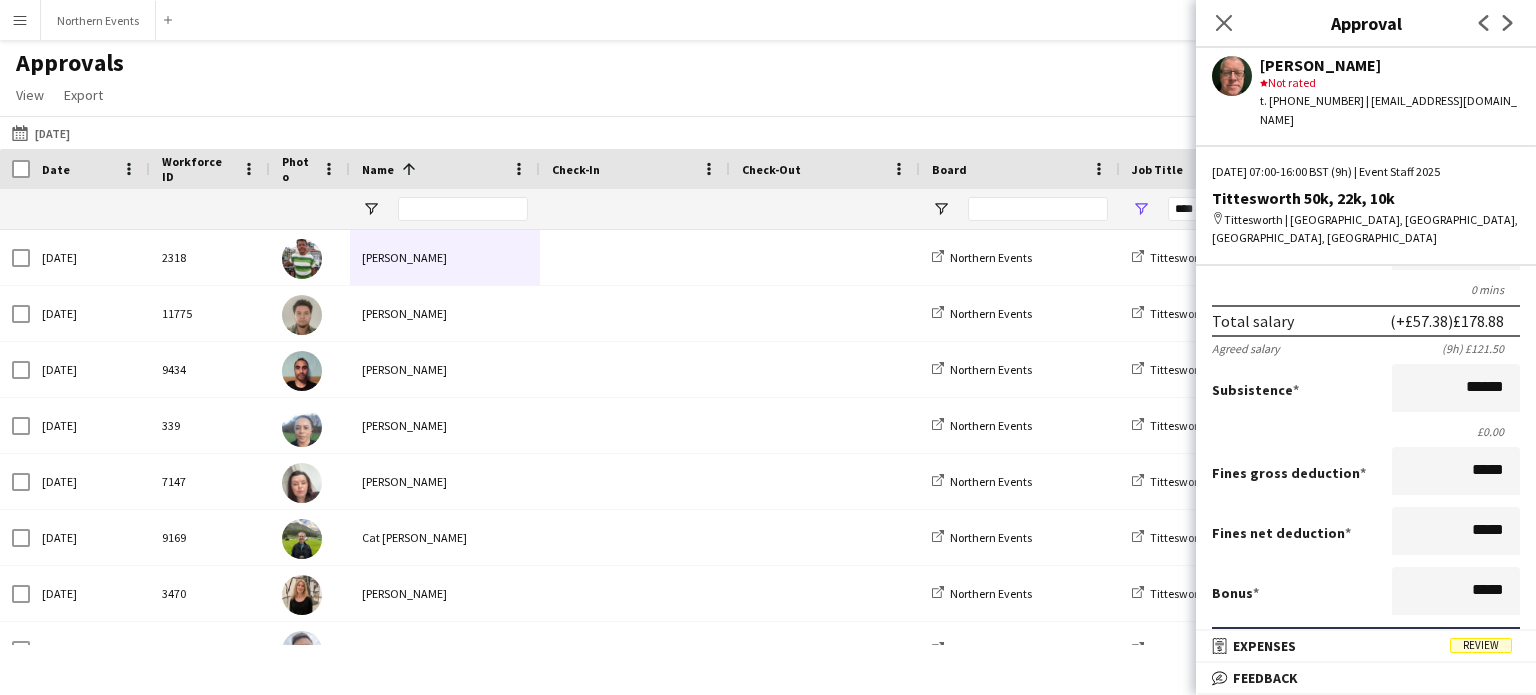 click on "Next" 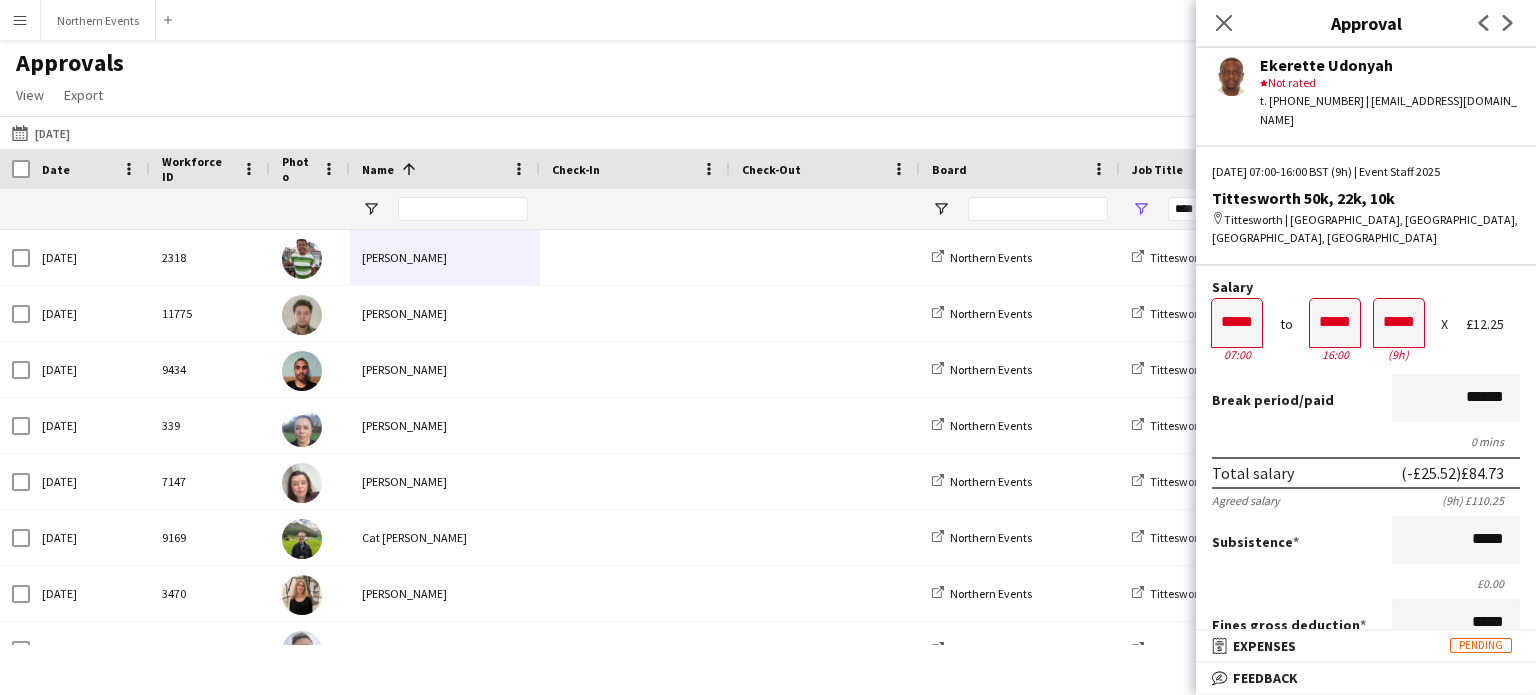 scroll, scrollTop: 16, scrollLeft: 0, axis: vertical 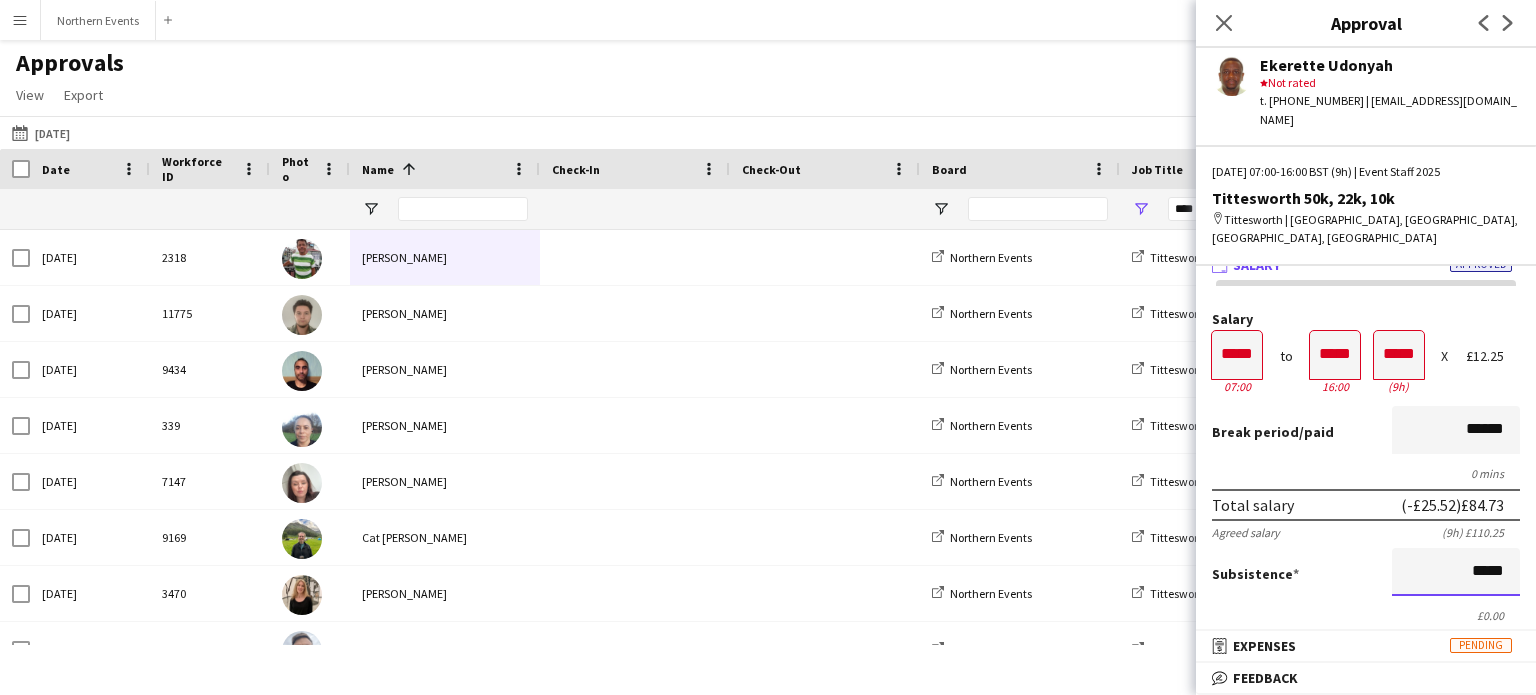 click on "*****" at bounding box center (1456, 572) 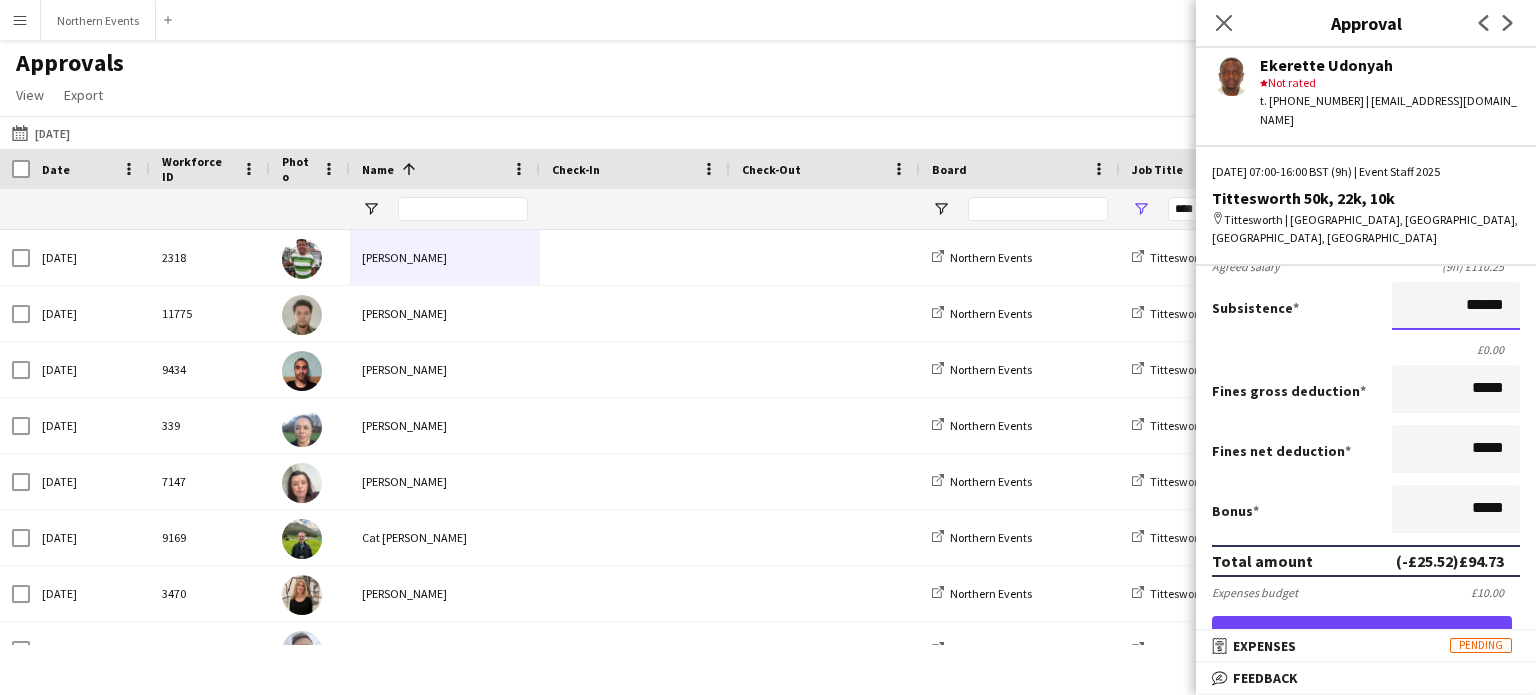scroll, scrollTop: 416, scrollLeft: 0, axis: vertical 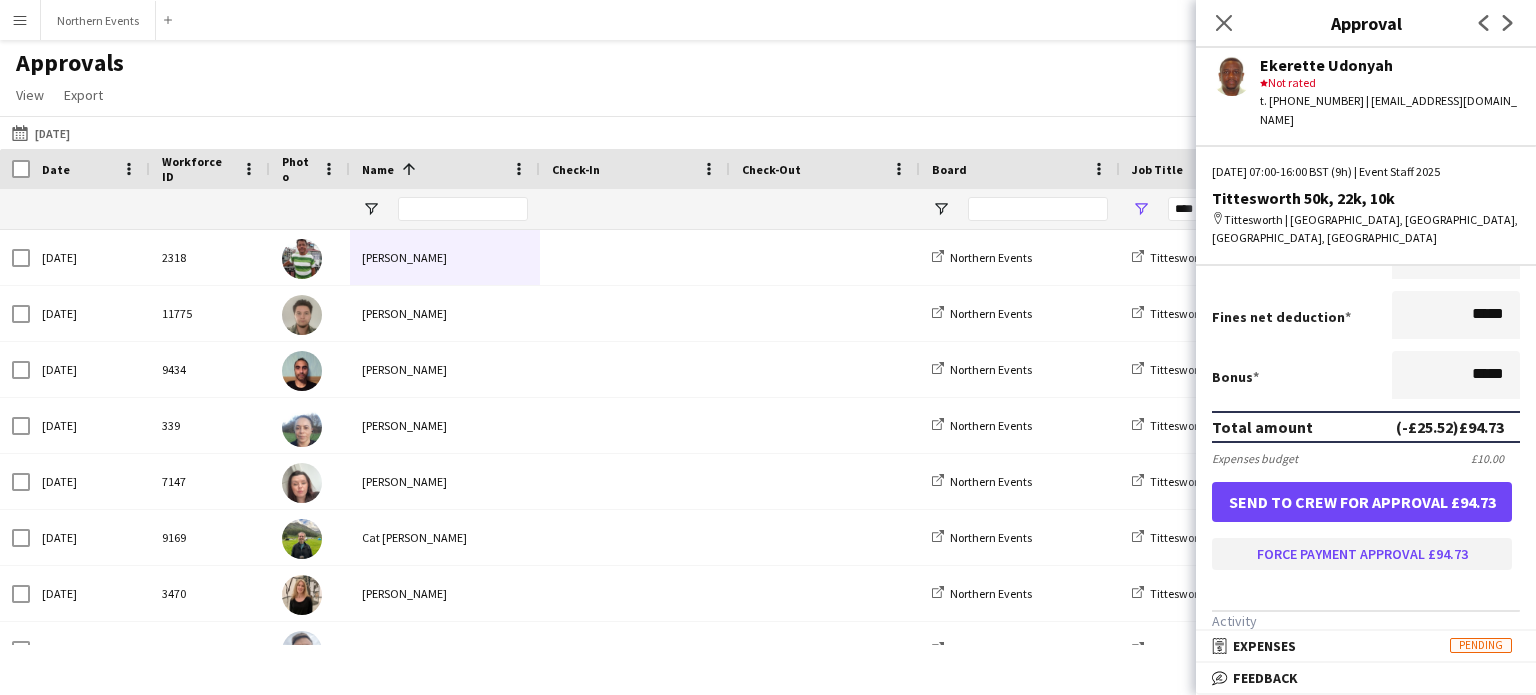 type on "******" 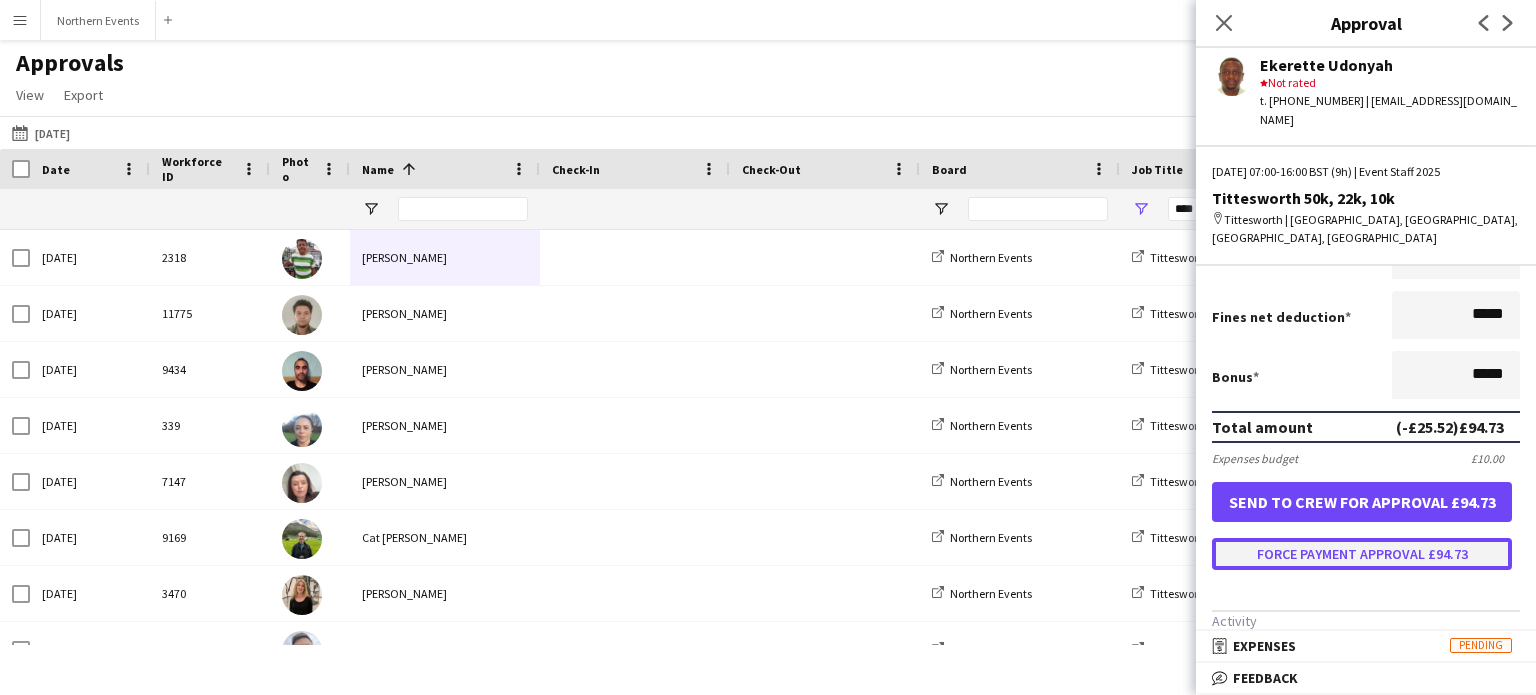 click on "Force payment approval £94.73" at bounding box center (1362, 554) 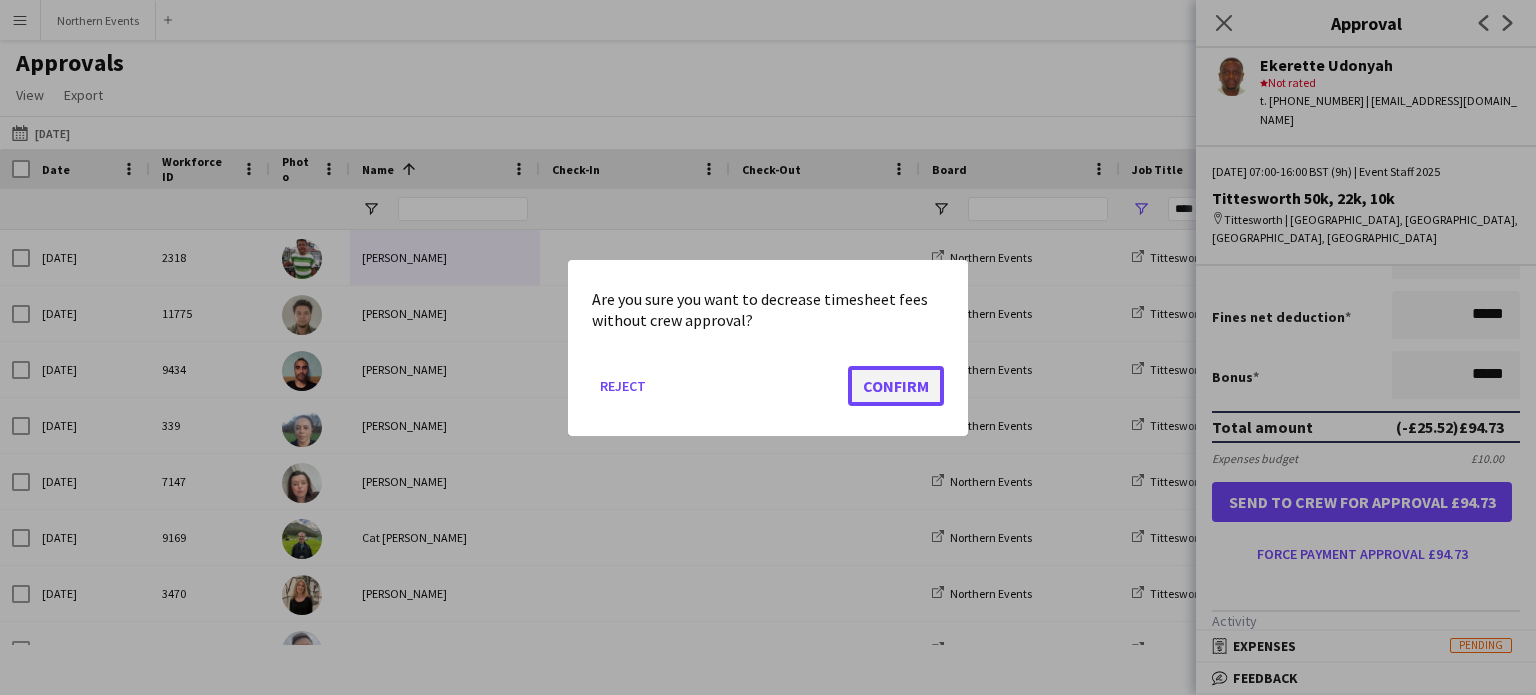 click on "Confirm" 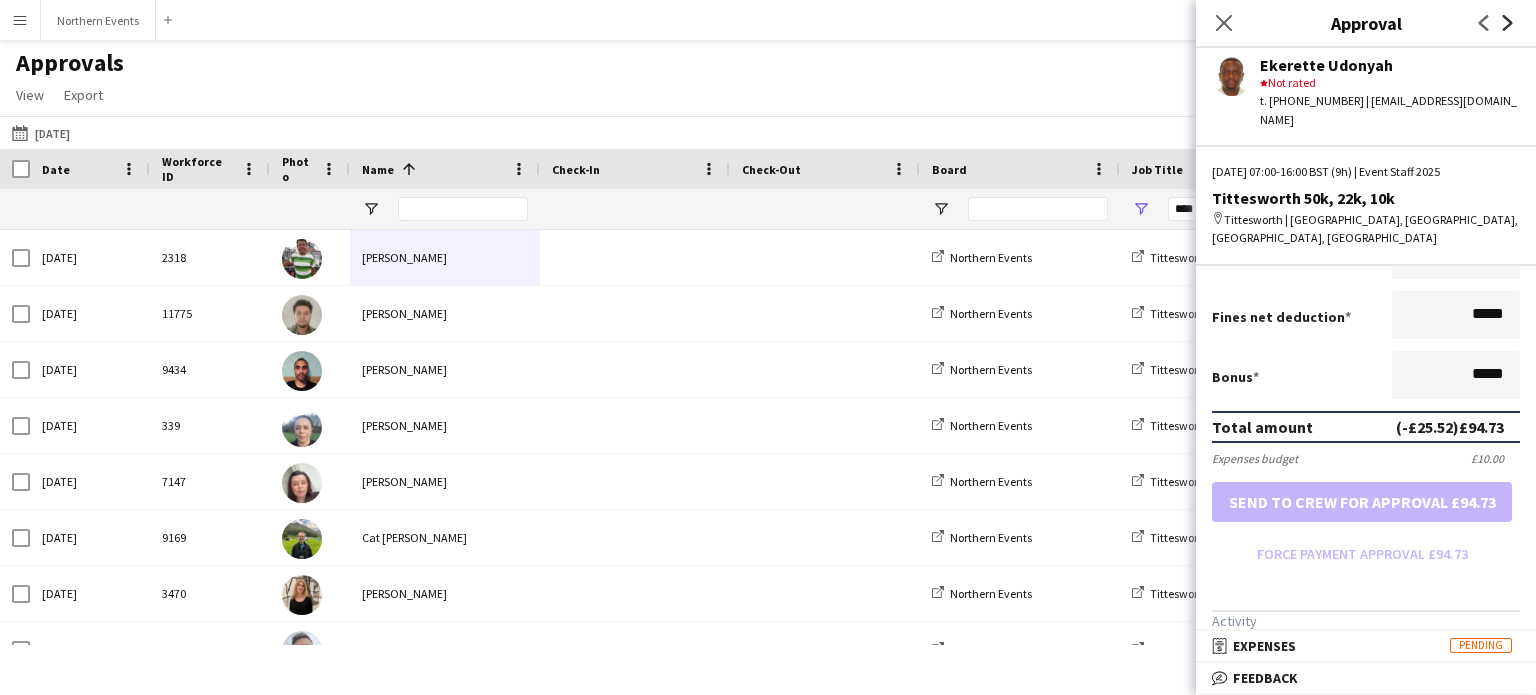click on "Next" 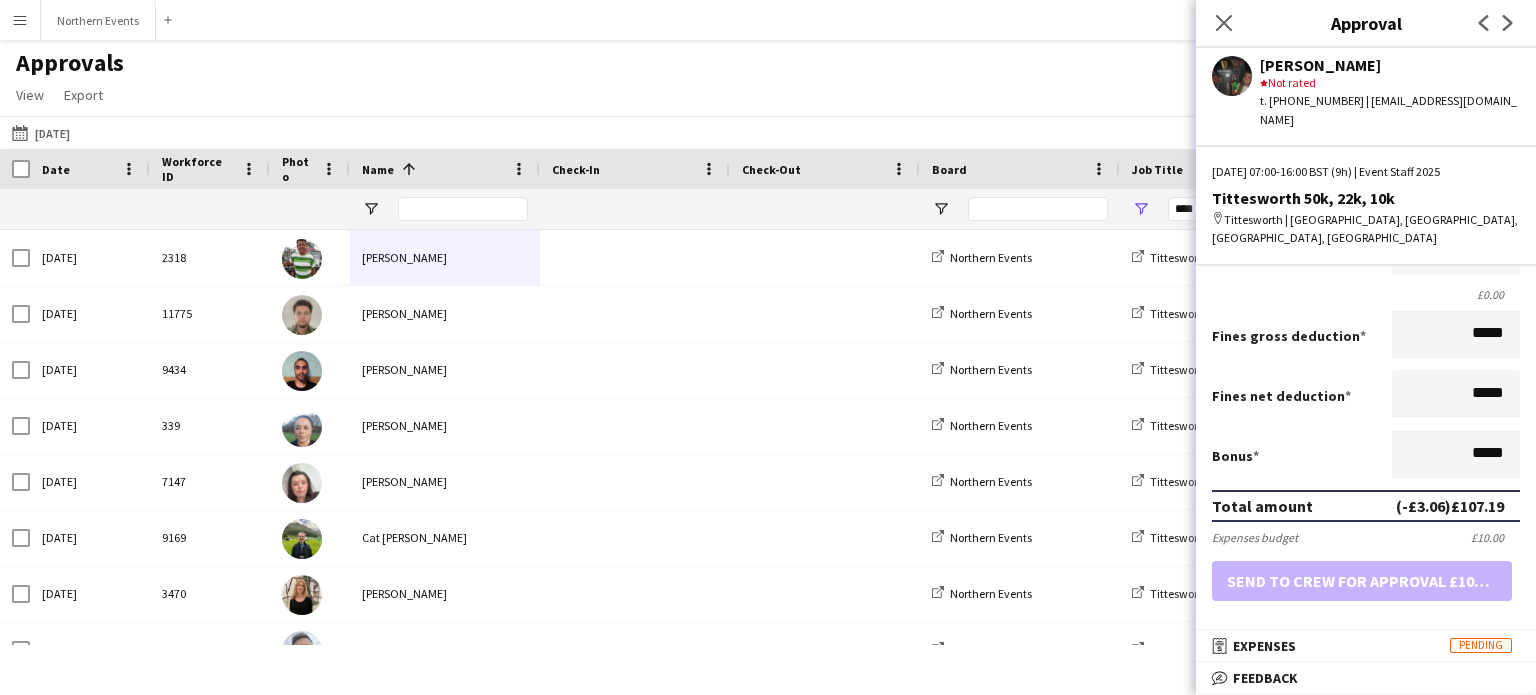 scroll, scrollTop: 160, scrollLeft: 0, axis: vertical 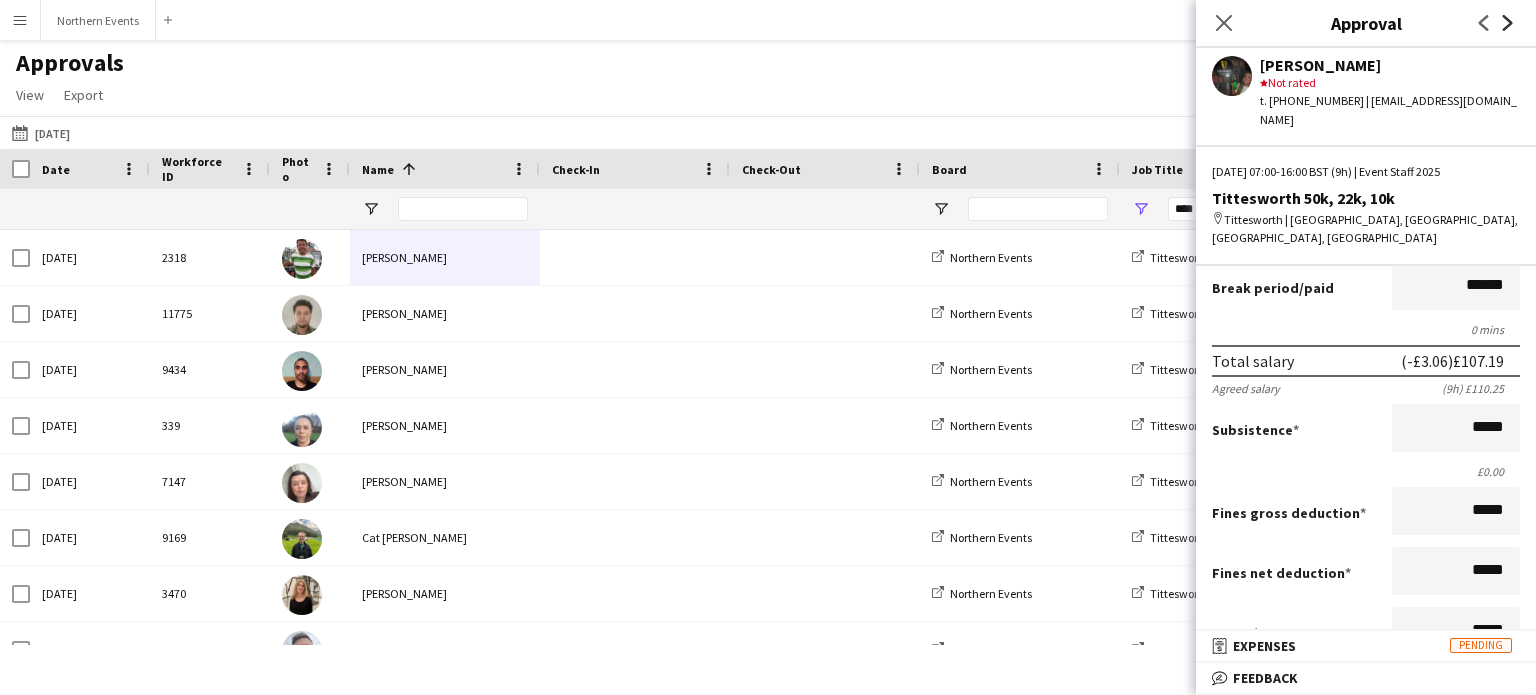 click on "Next" 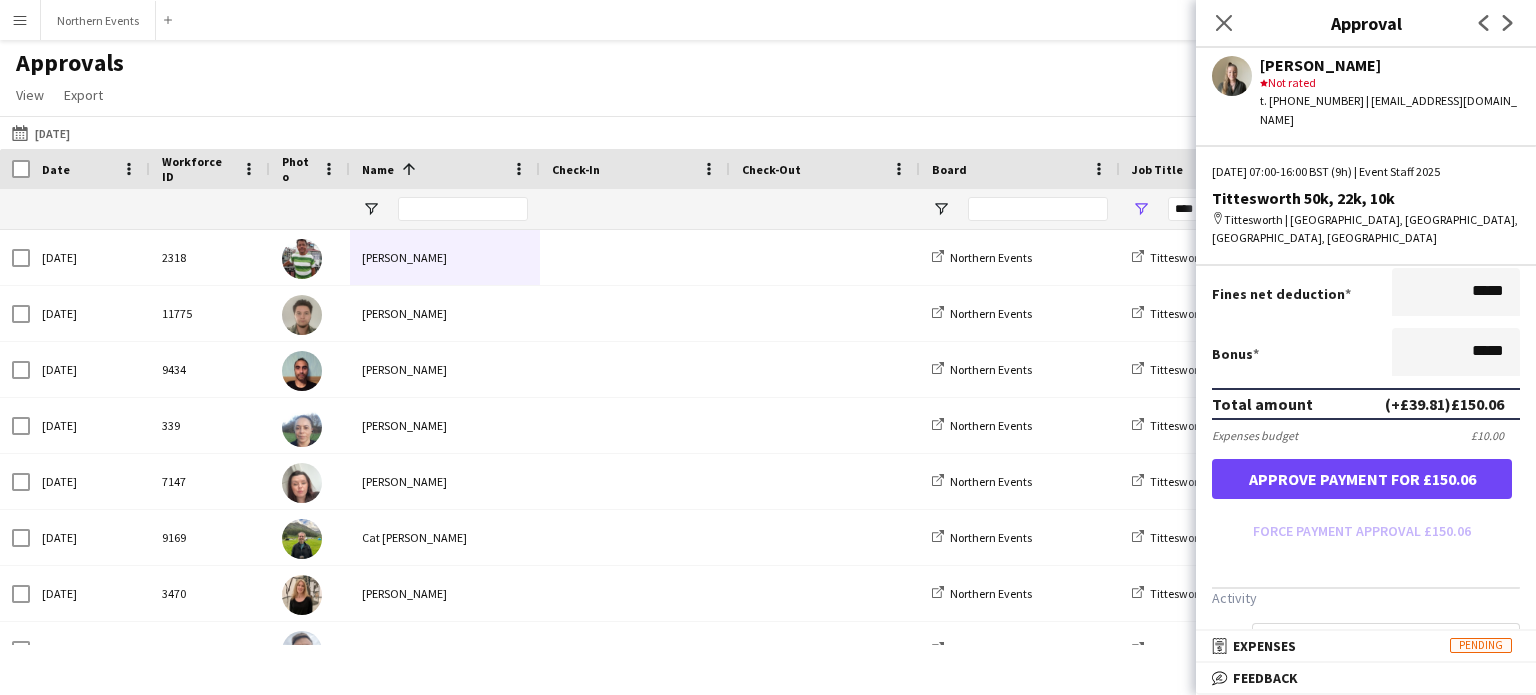 scroll, scrollTop: 560, scrollLeft: 0, axis: vertical 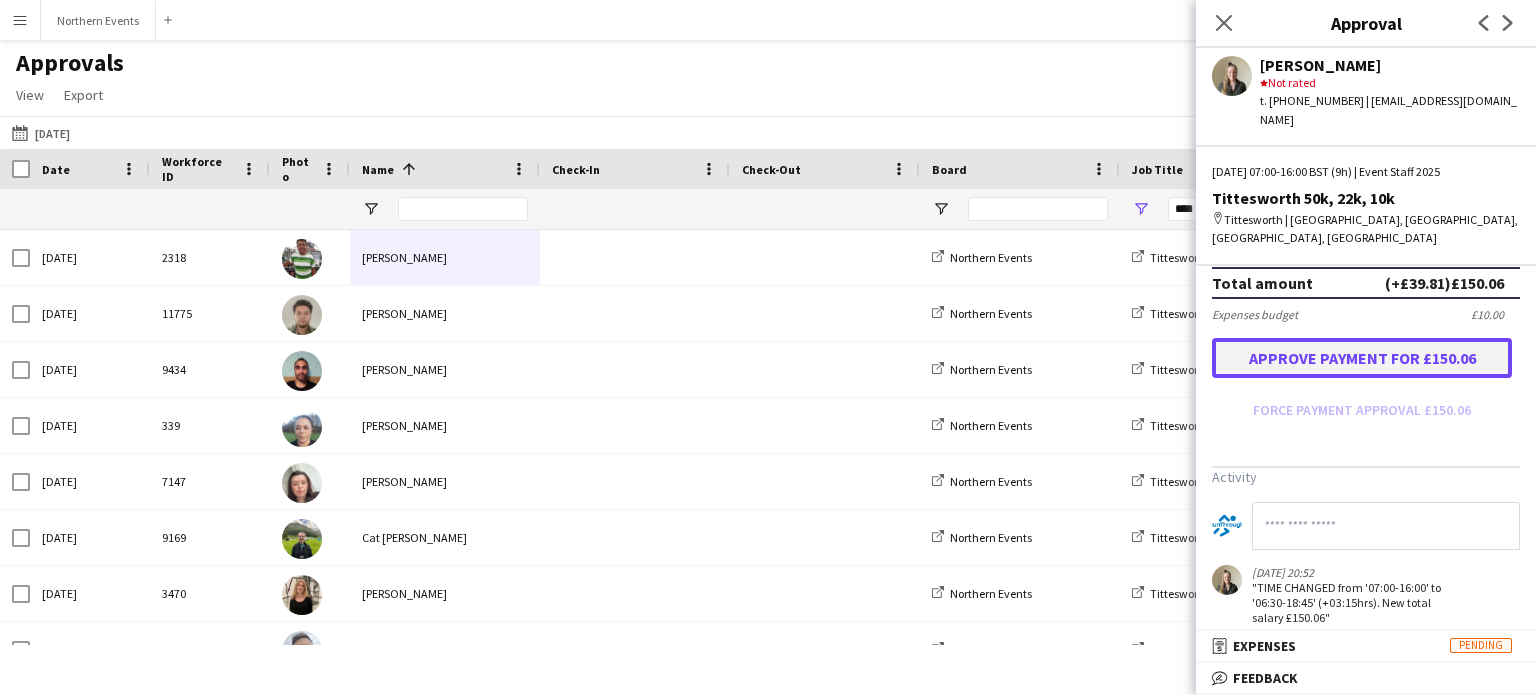 click on "Approve payment for £150.06" at bounding box center (1362, 358) 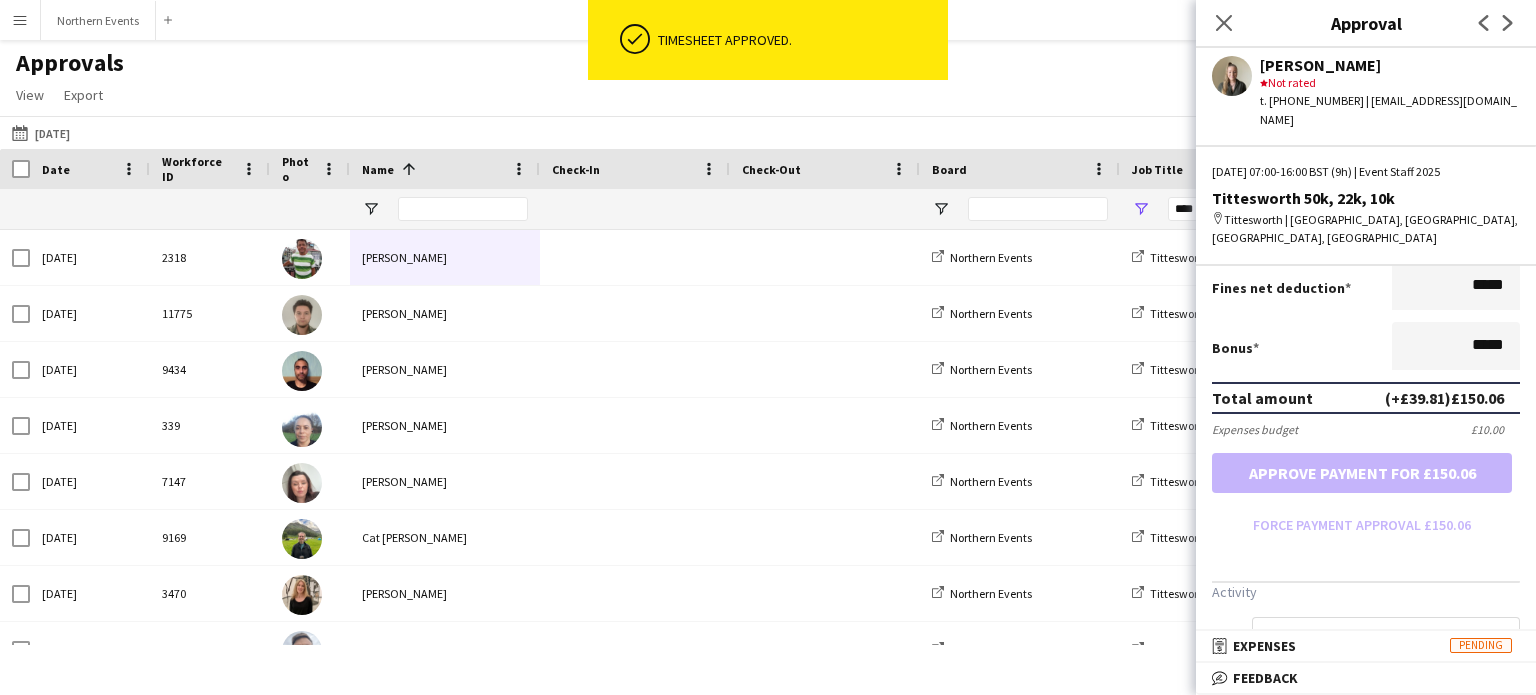 scroll, scrollTop: 560, scrollLeft: 0, axis: vertical 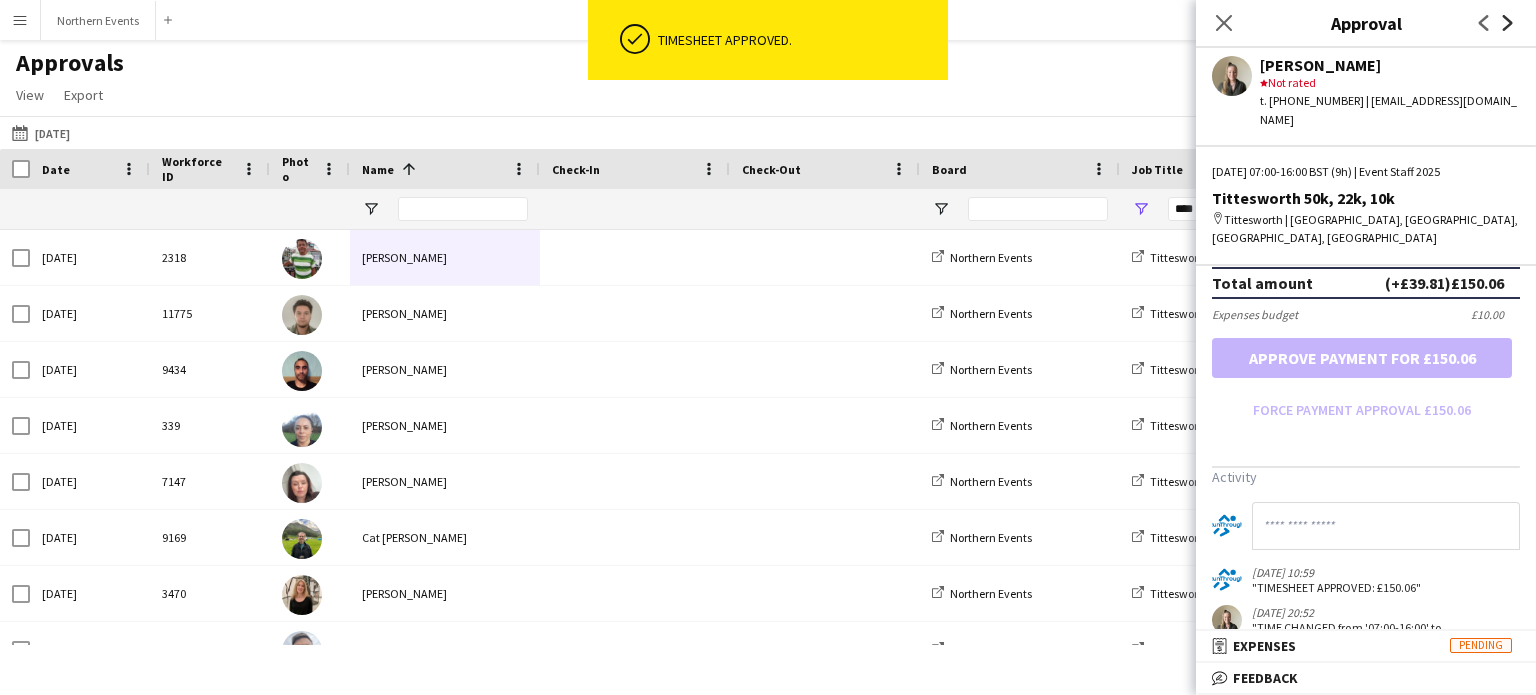 click on "Next" 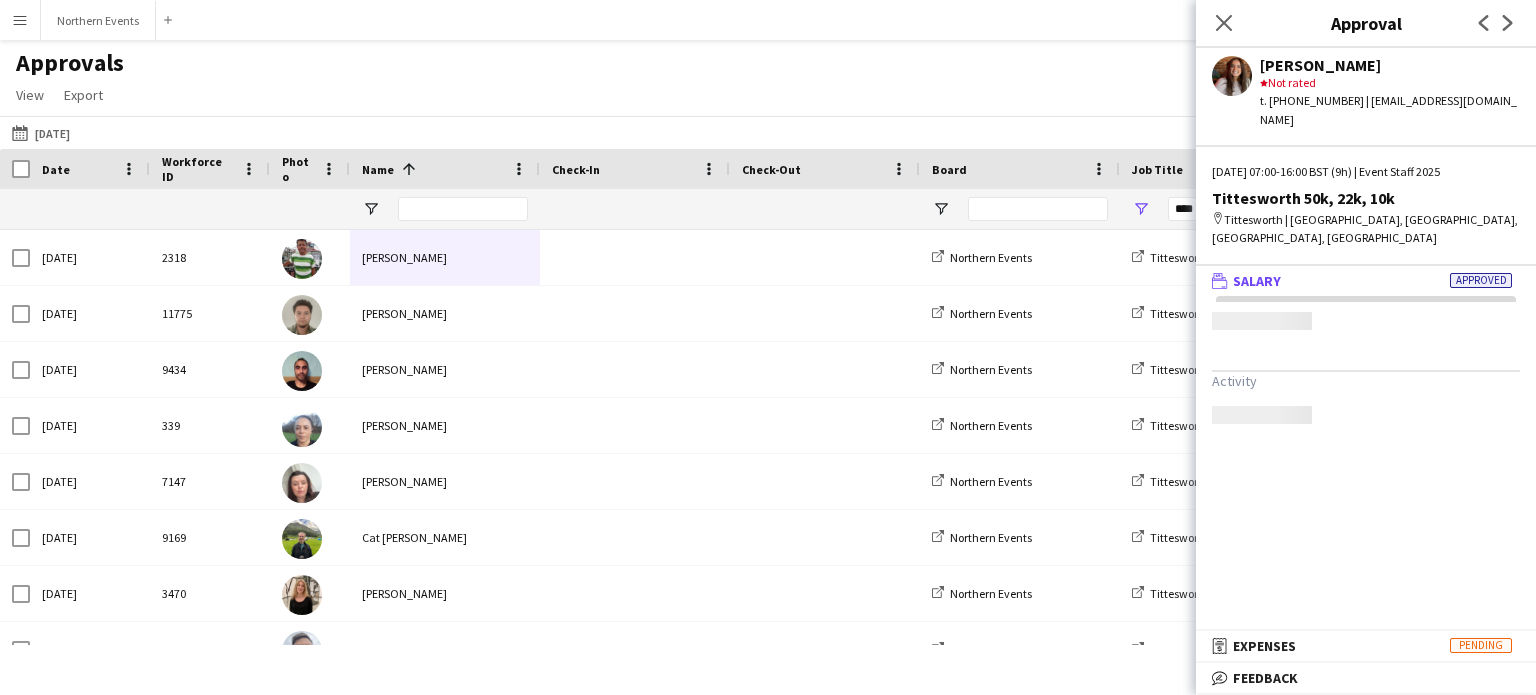 scroll, scrollTop: 0, scrollLeft: 0, axis: both 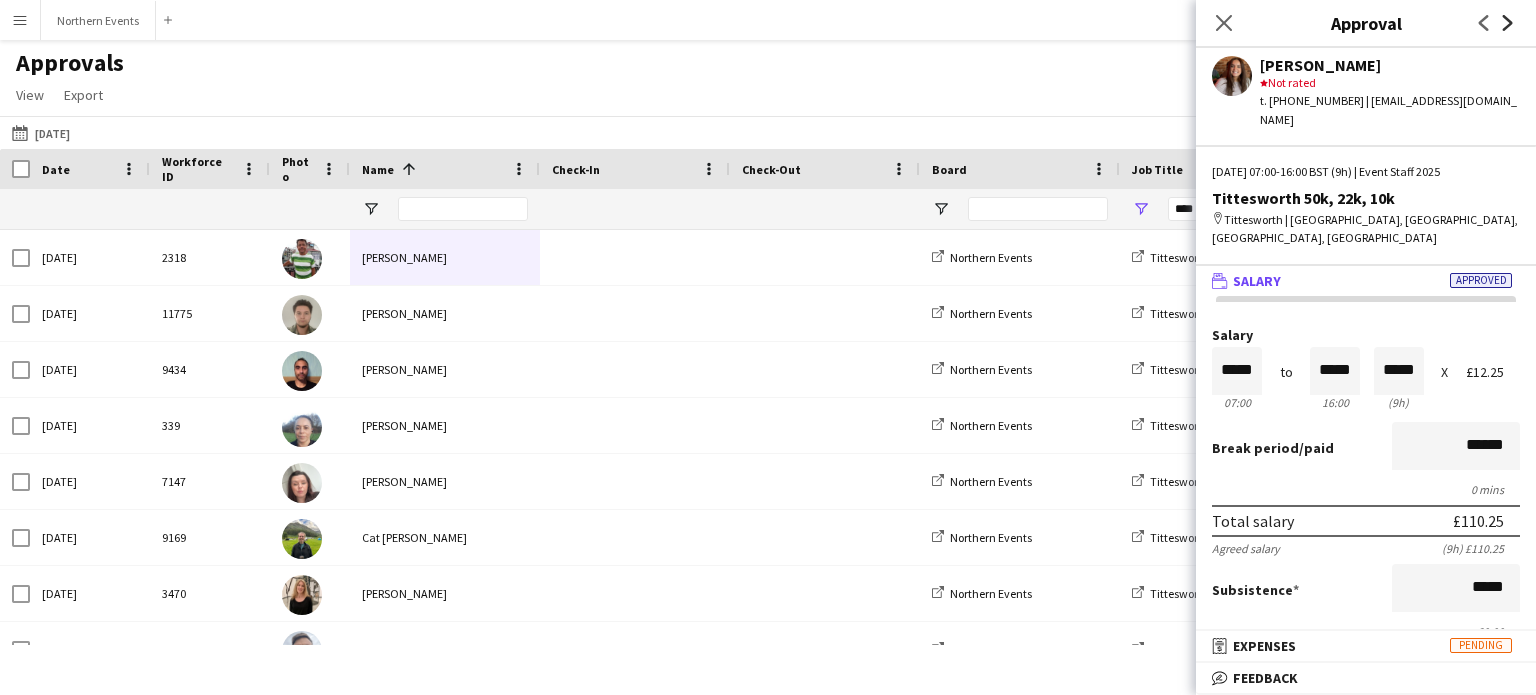 click 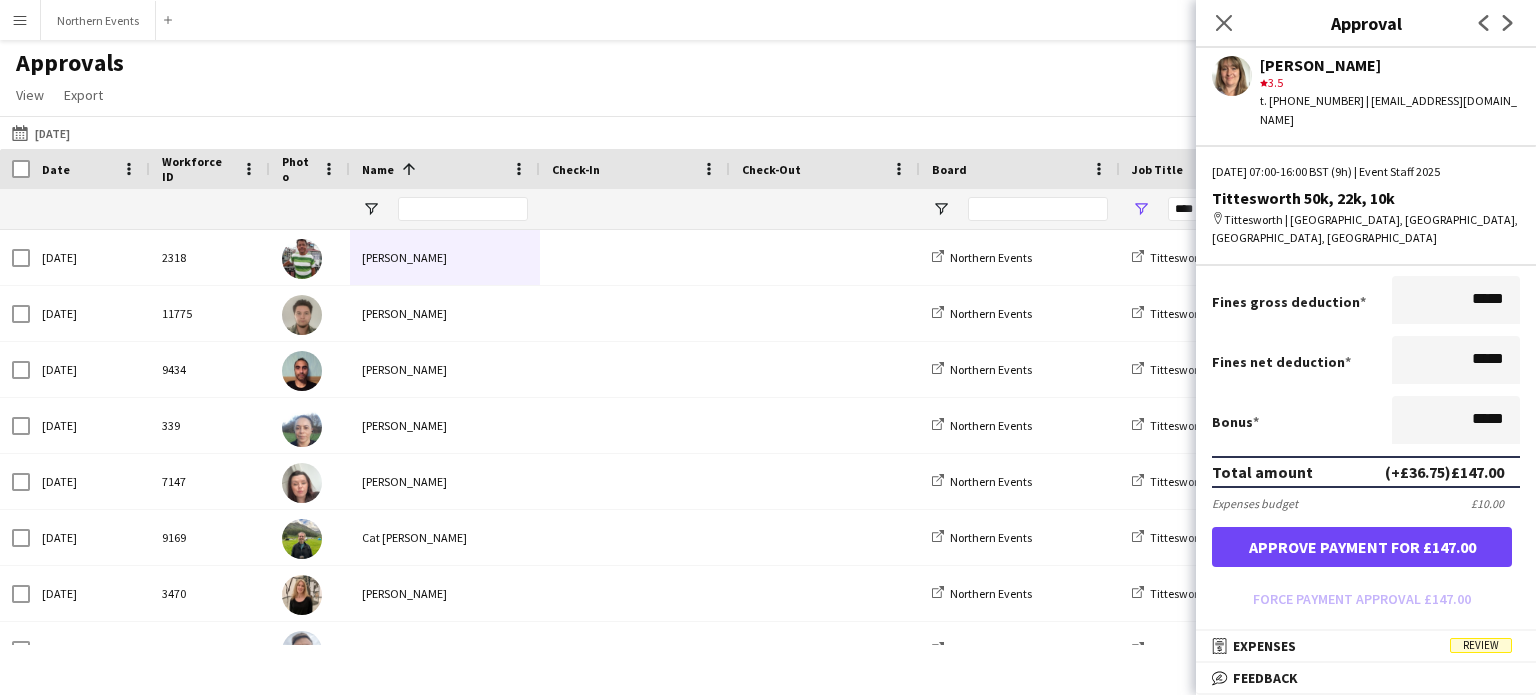 scroll, scrollTop: 171, scrollLeft: 0, axis: vertical 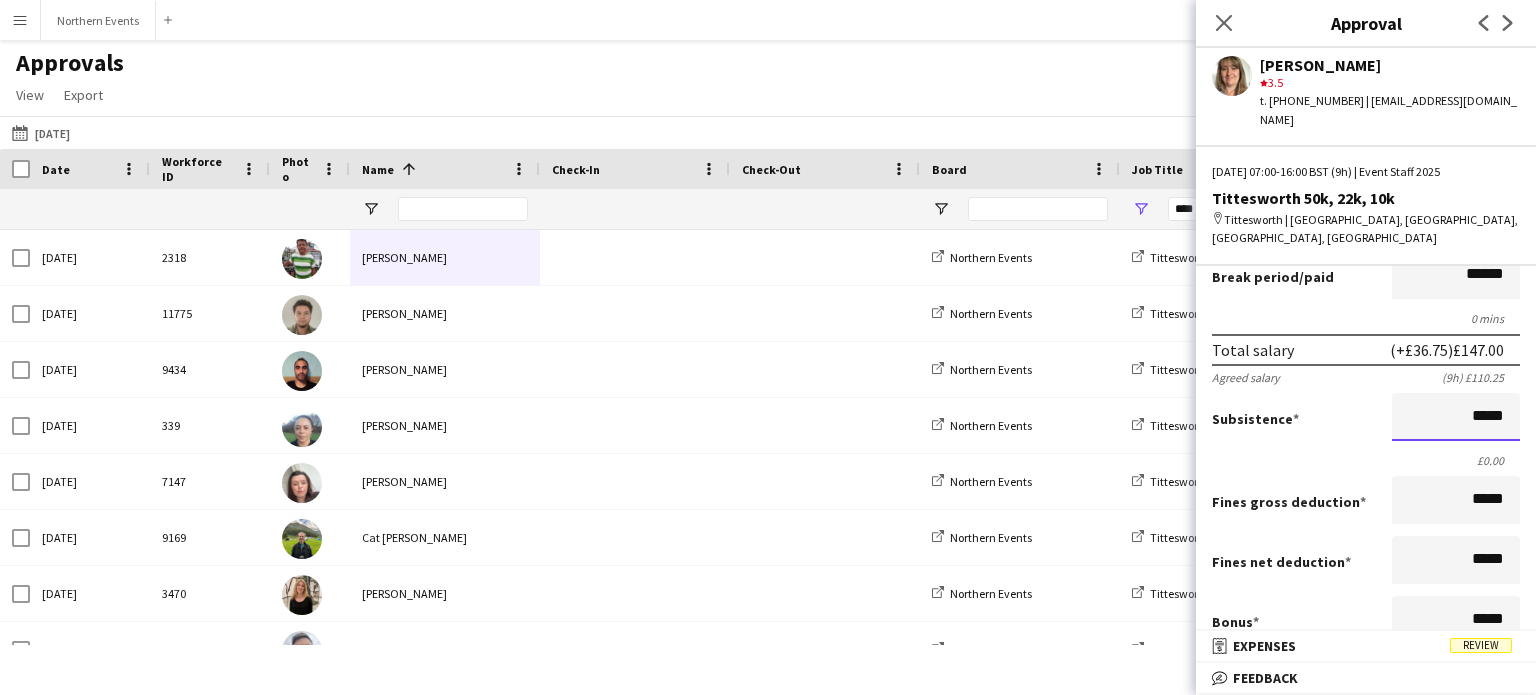 click on "*****" at bounding box center [1456, 417] 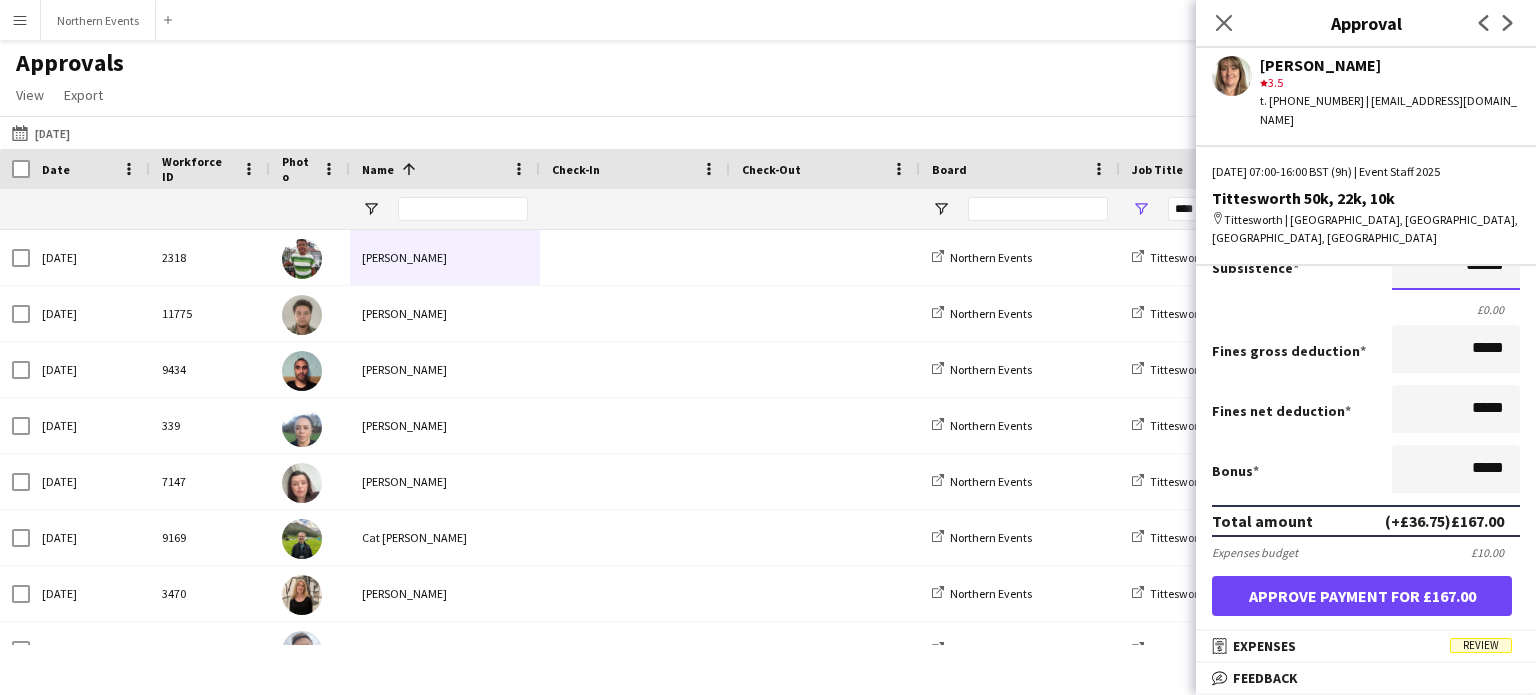 scroll, scrollTop: 471, scrollLeft: 0, axis: vertical 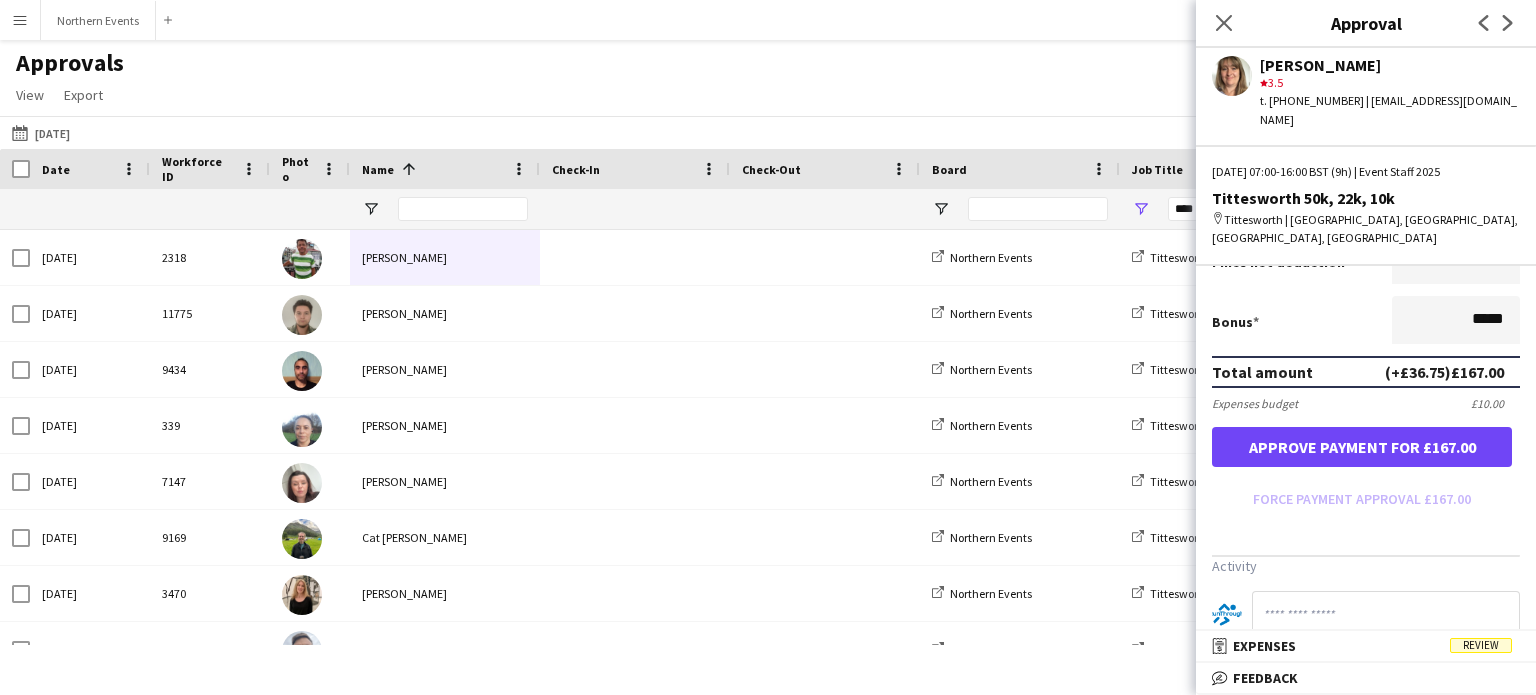 type on "******" 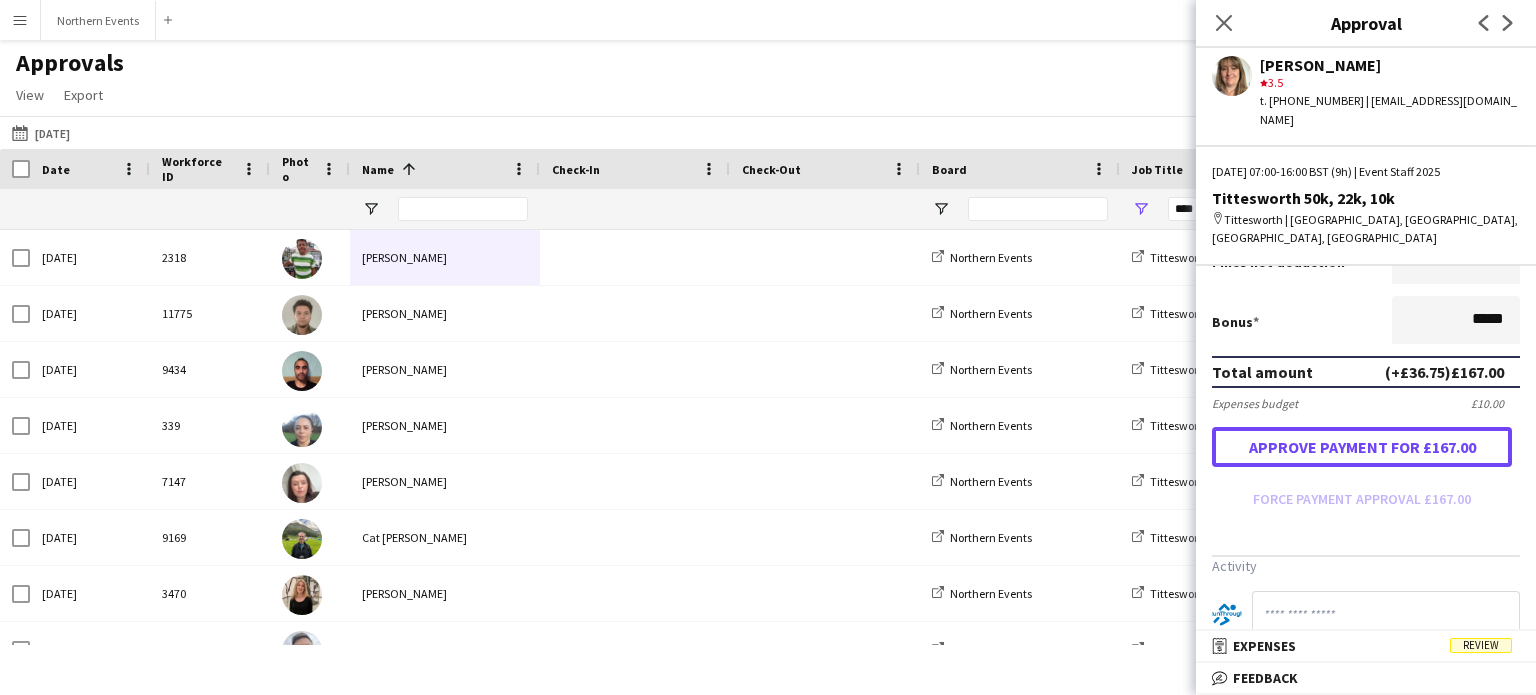 click on "Approve payment for £167.00" at bounding box center [1362, 447] 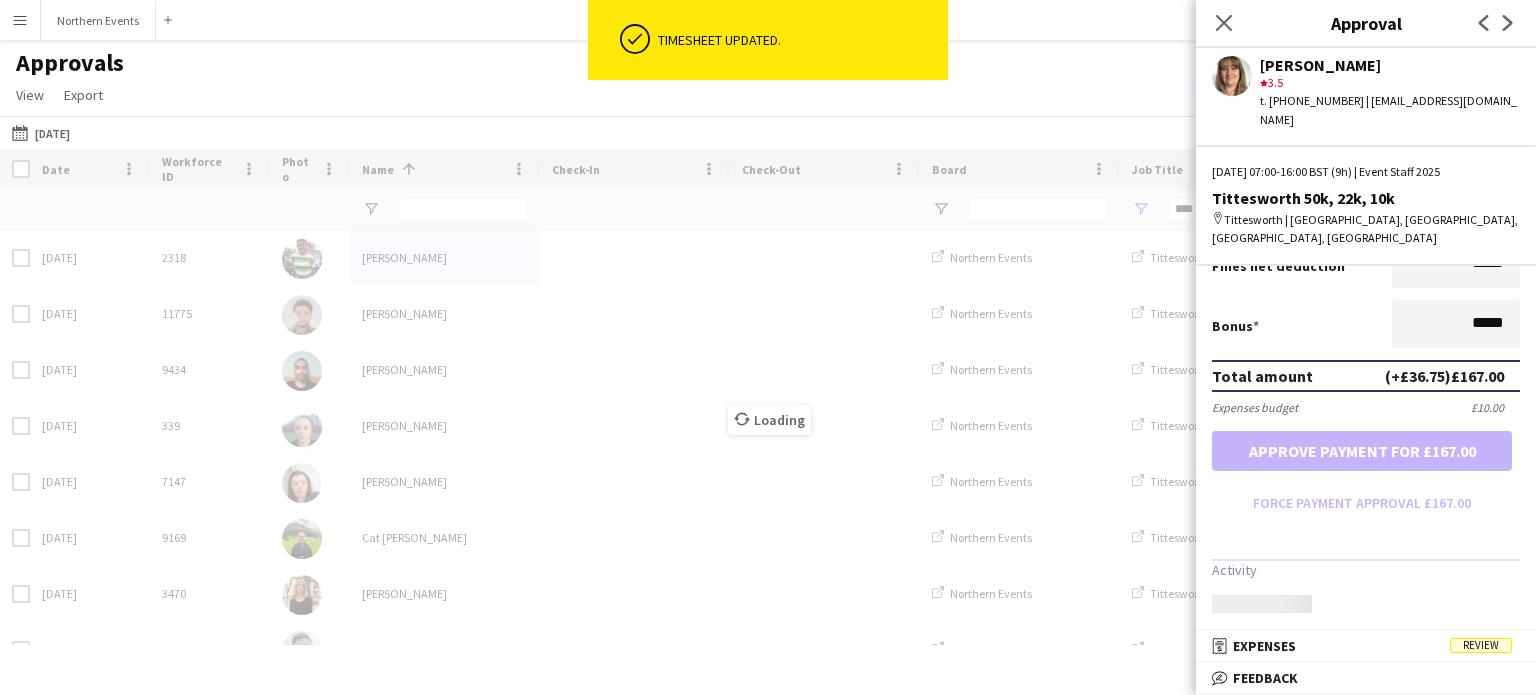 scroll, scrollTop: 471, scrollLeft: 0, axis: vertical 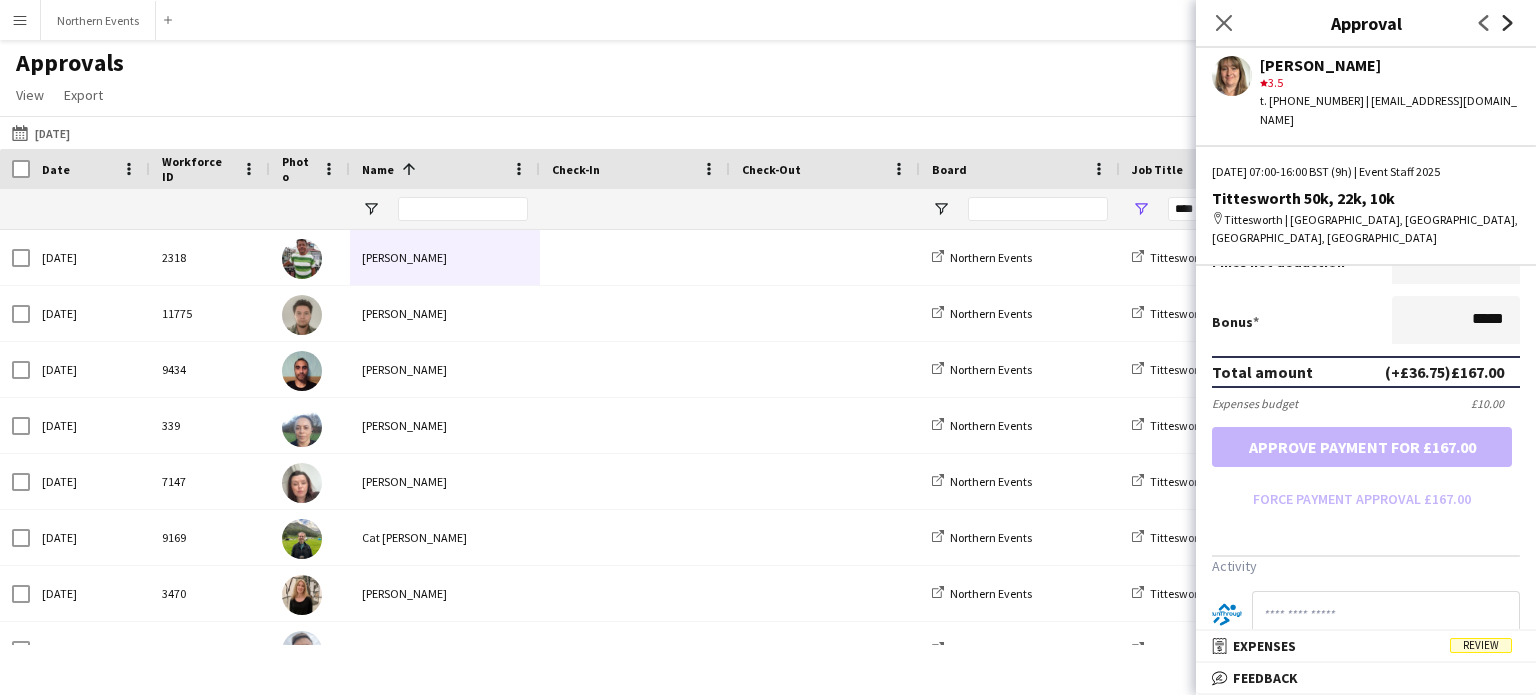 click 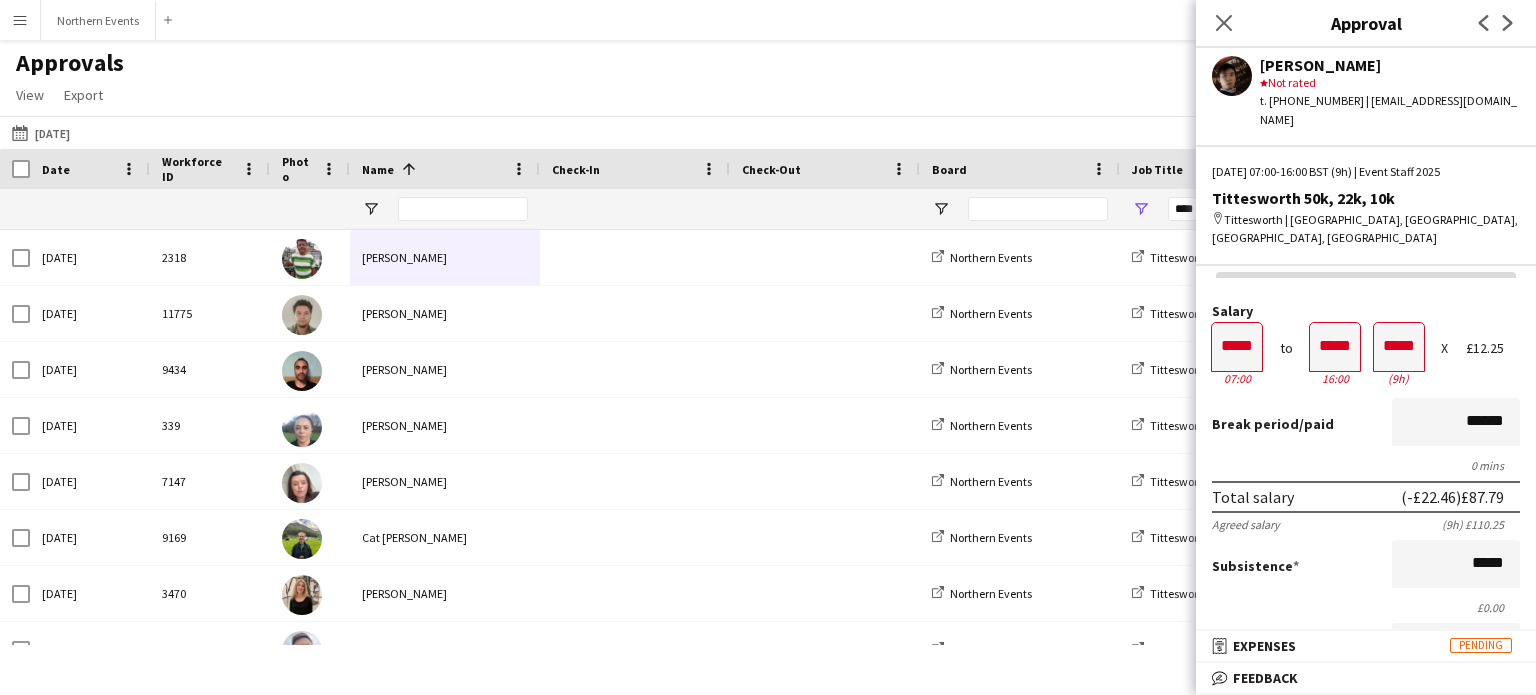 scroll, scrollTop: 0, scrollLeft: 0, axis: both 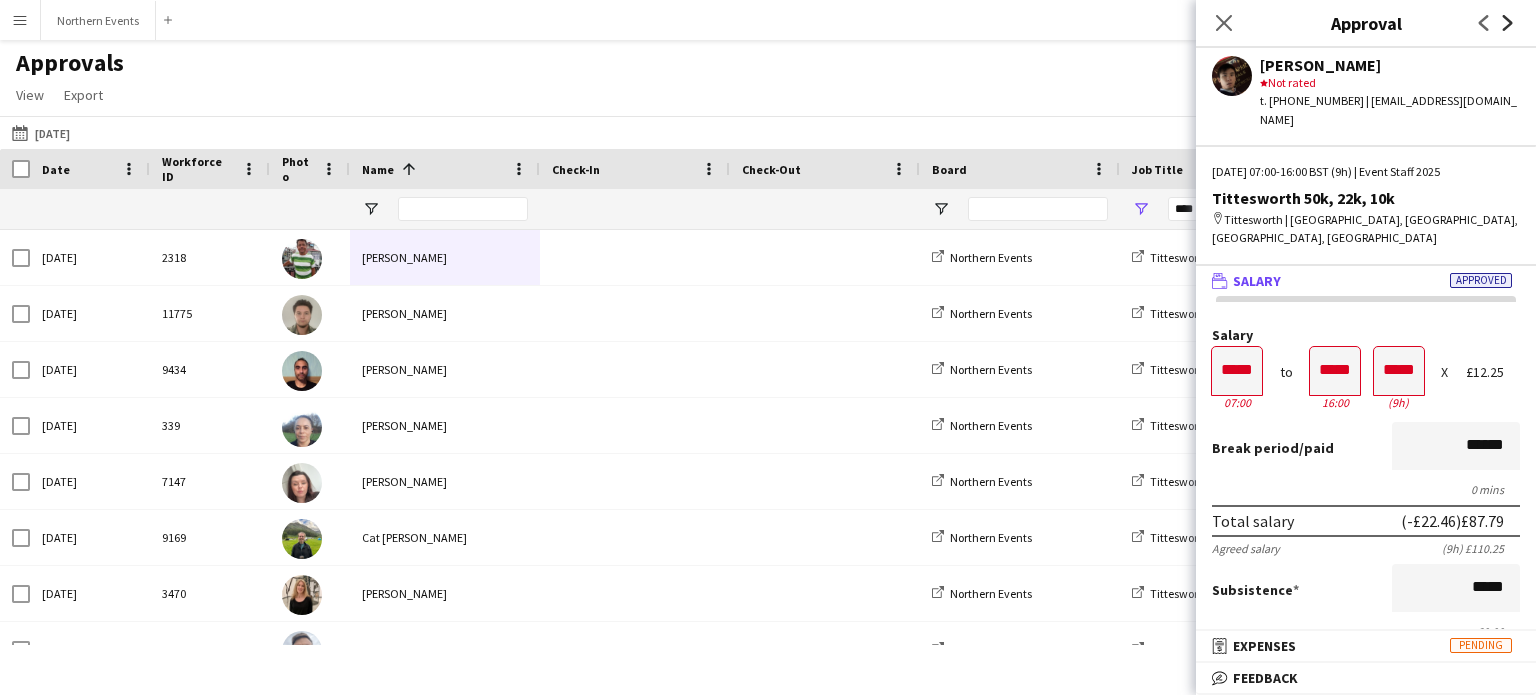 click on "Next" 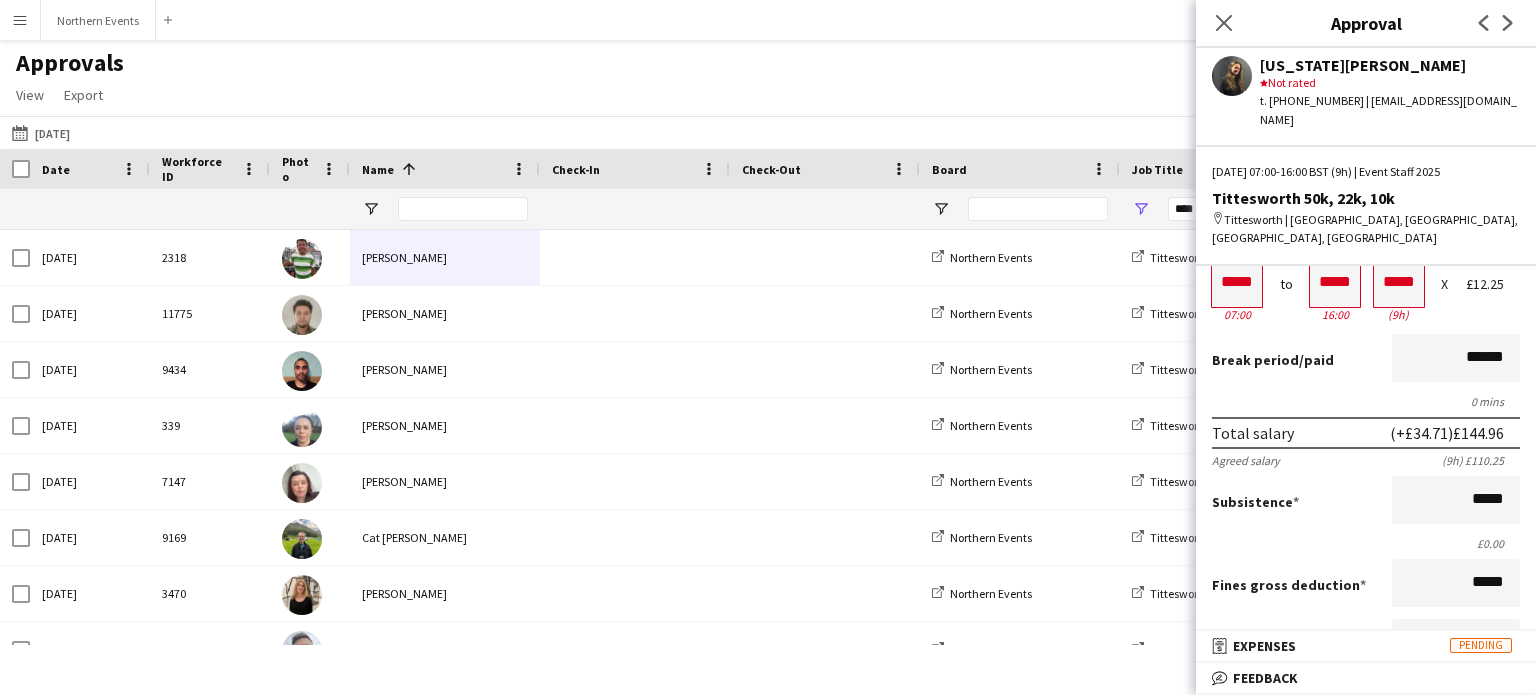 scroll, scrollTop: 85, scrollLeft: 0, axis: vertical 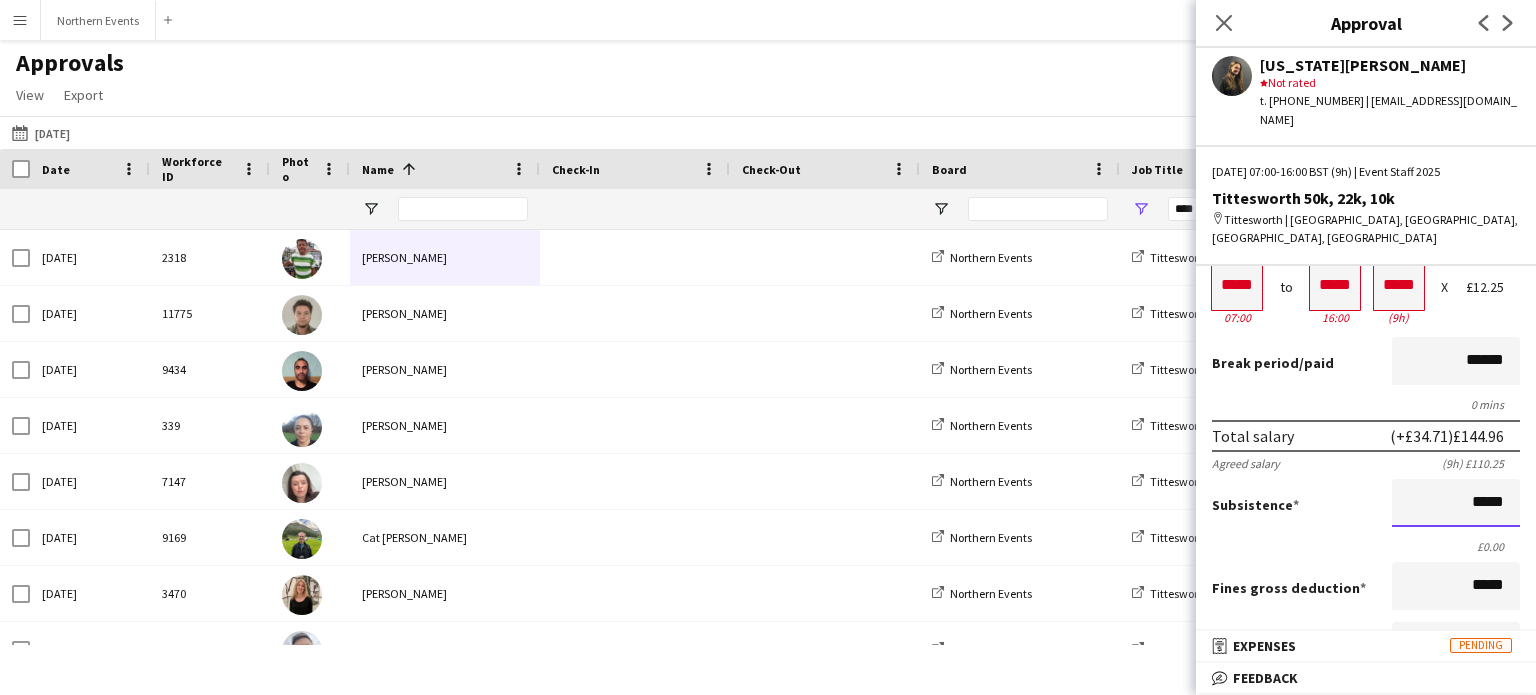 click on "*****" at bounding box center [1456, 503] 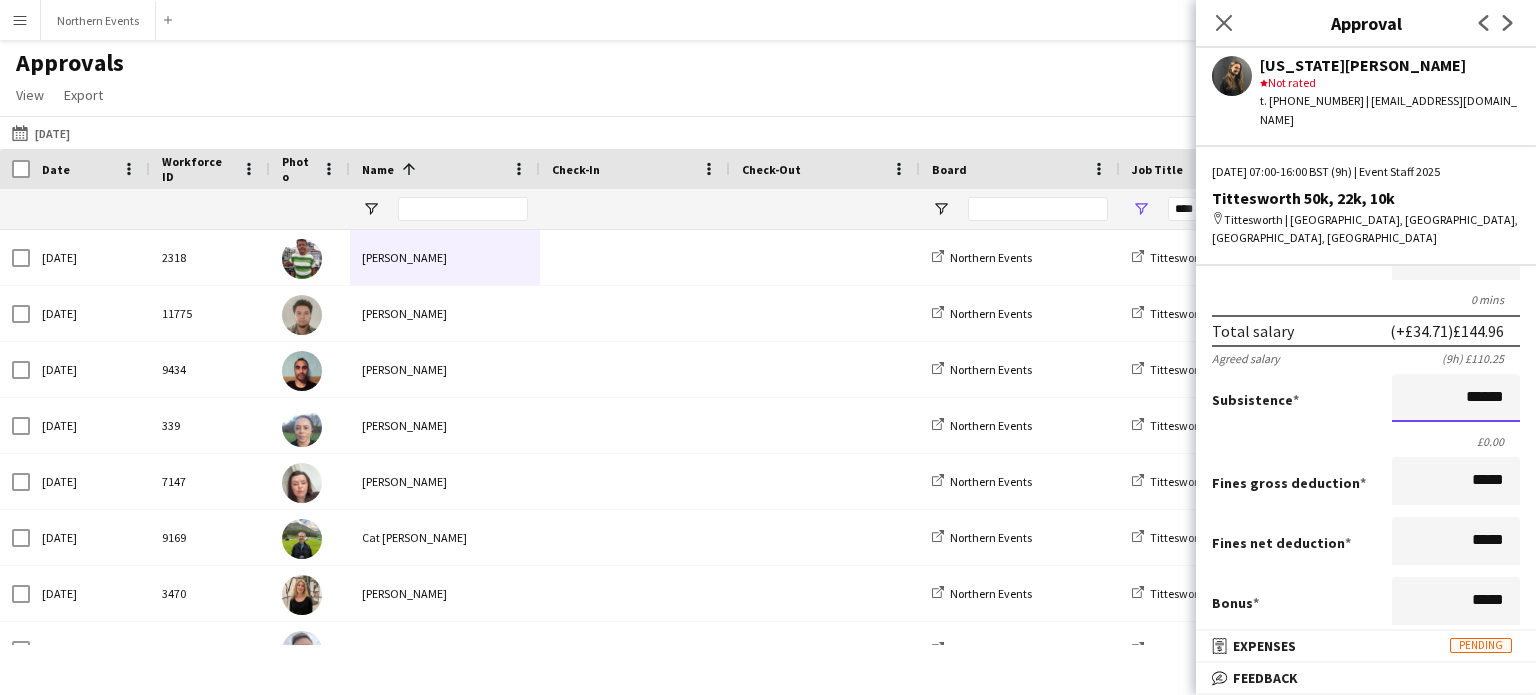 scroll, scrollTop: 385, scrollLeft: 0, axis: vertical 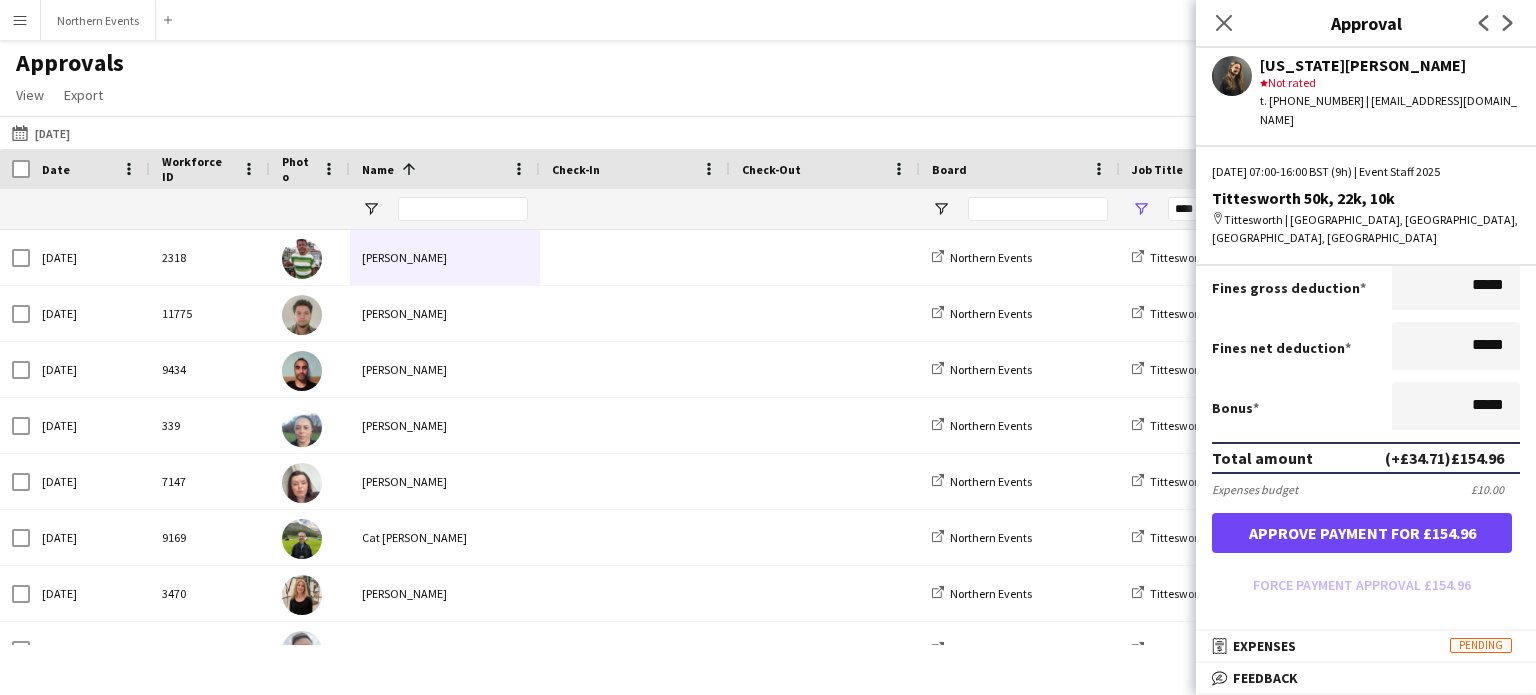 type on "******" 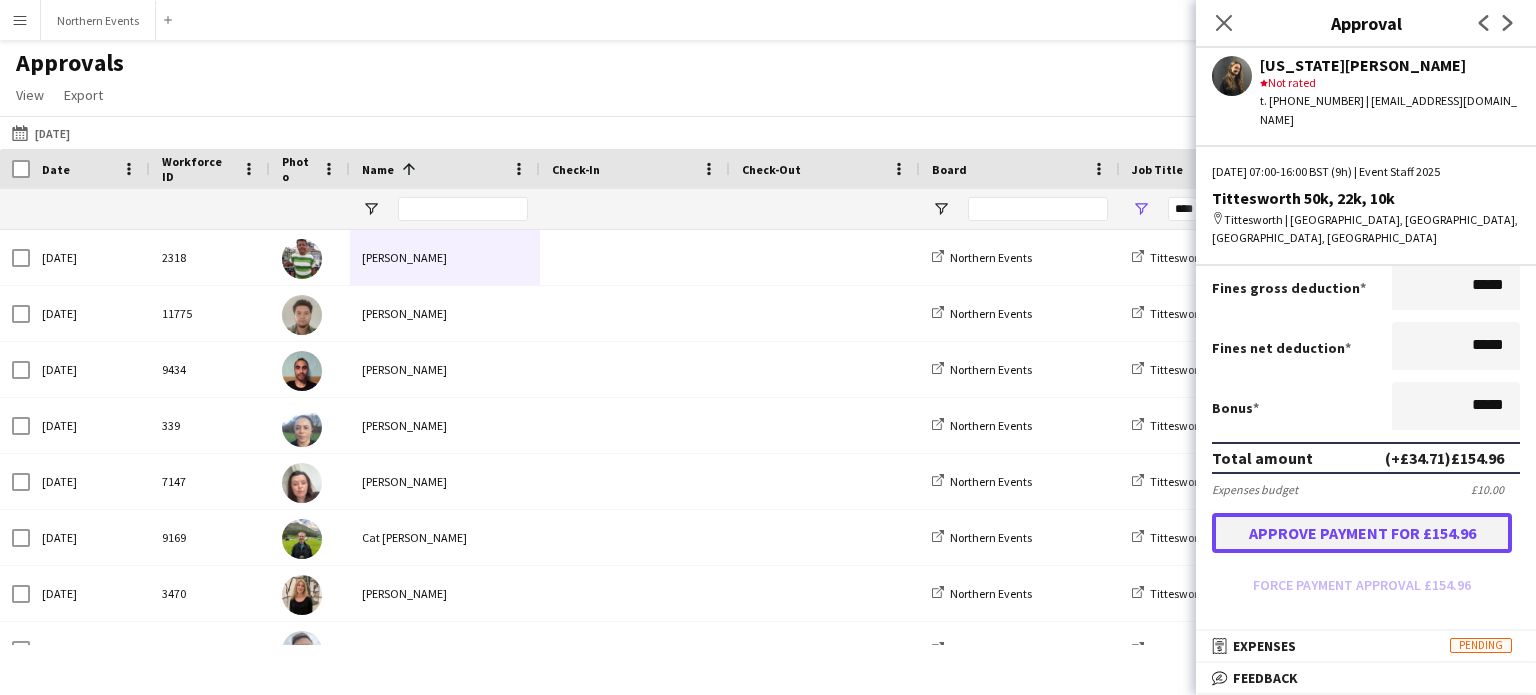 click on "Approve payment for £154.96" at bounding box center (1362, 533) 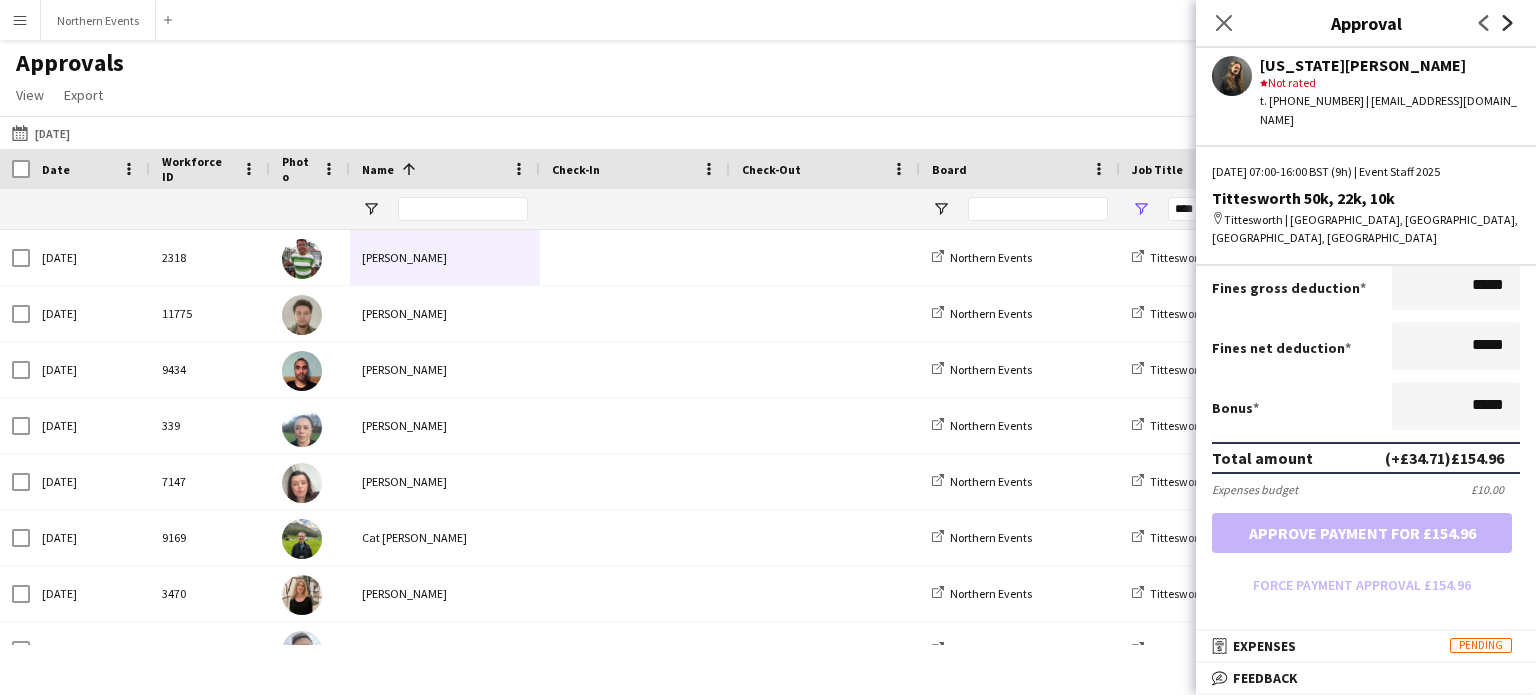 click on "Next" 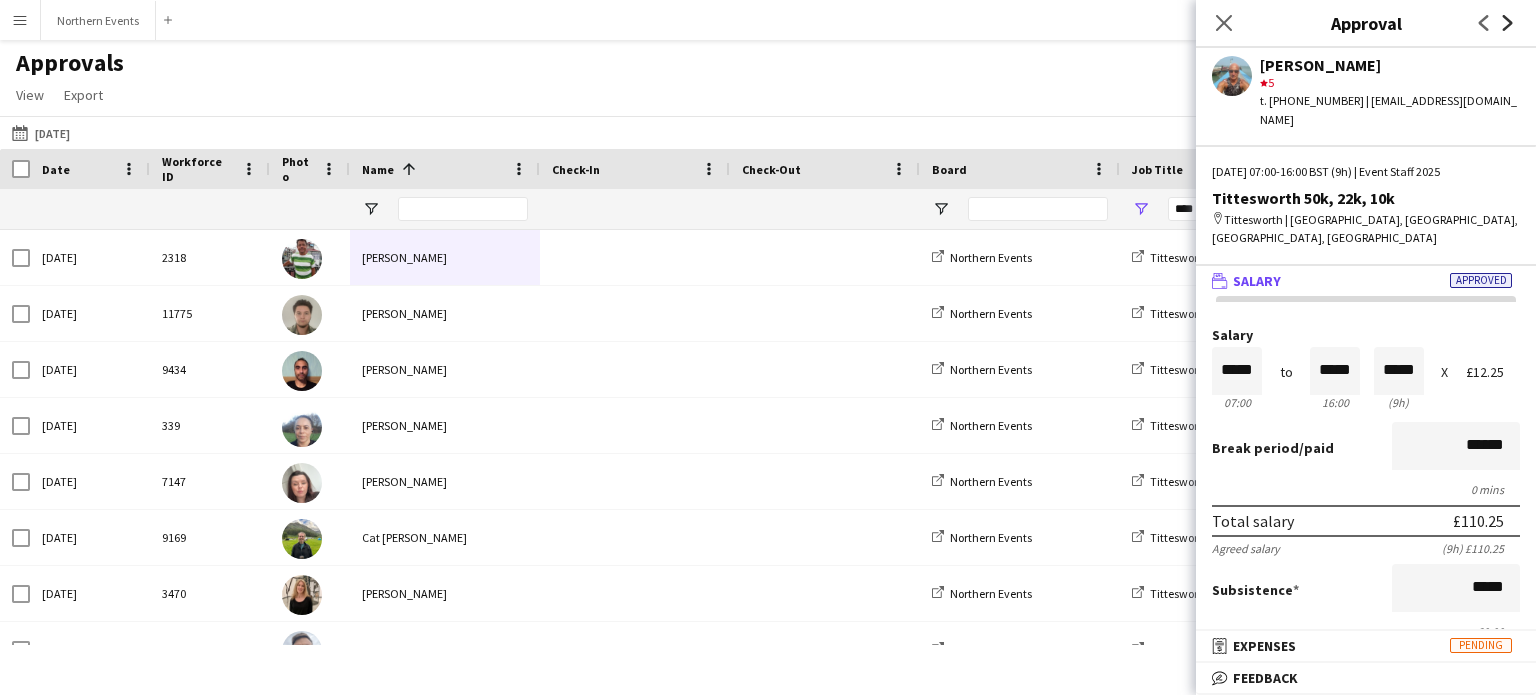 click on "Next" 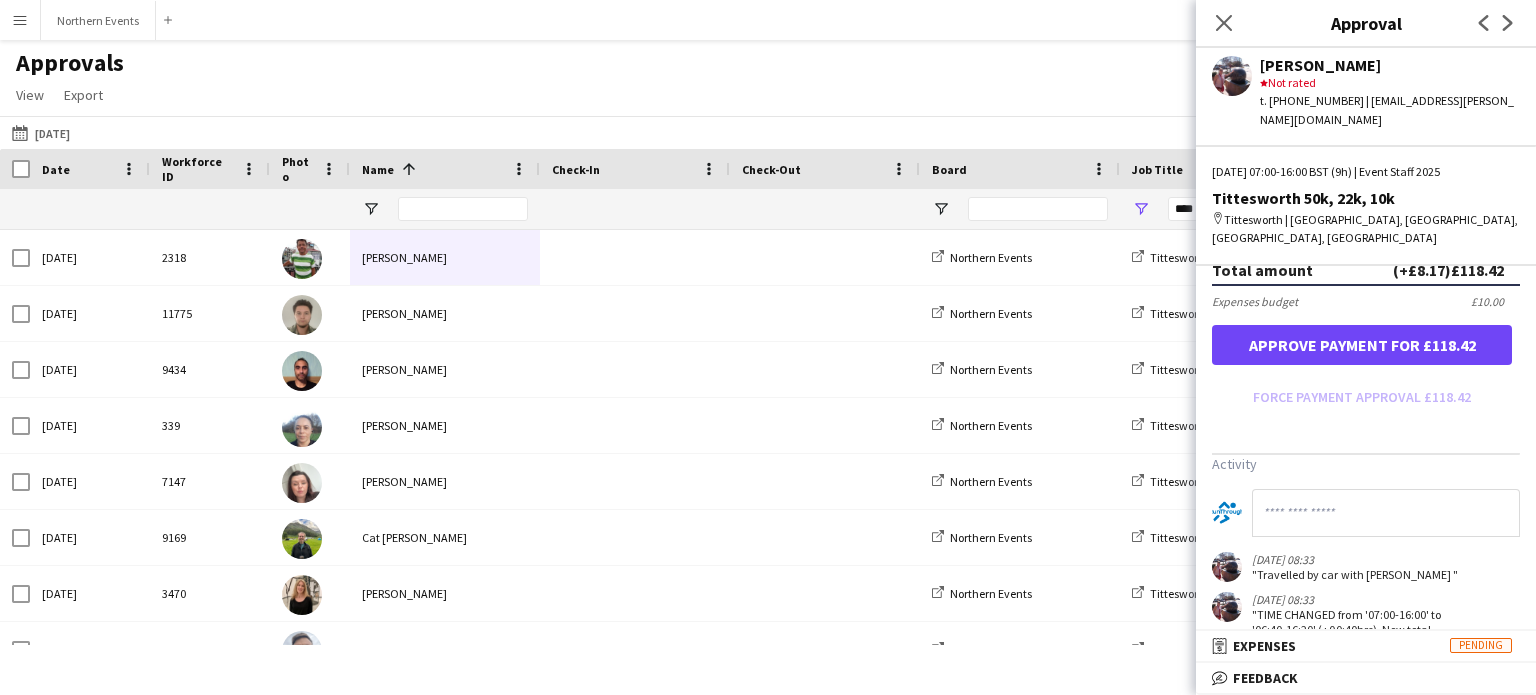 scroll, scrollTop: 616, scrollLeft: 0, axis: vertical 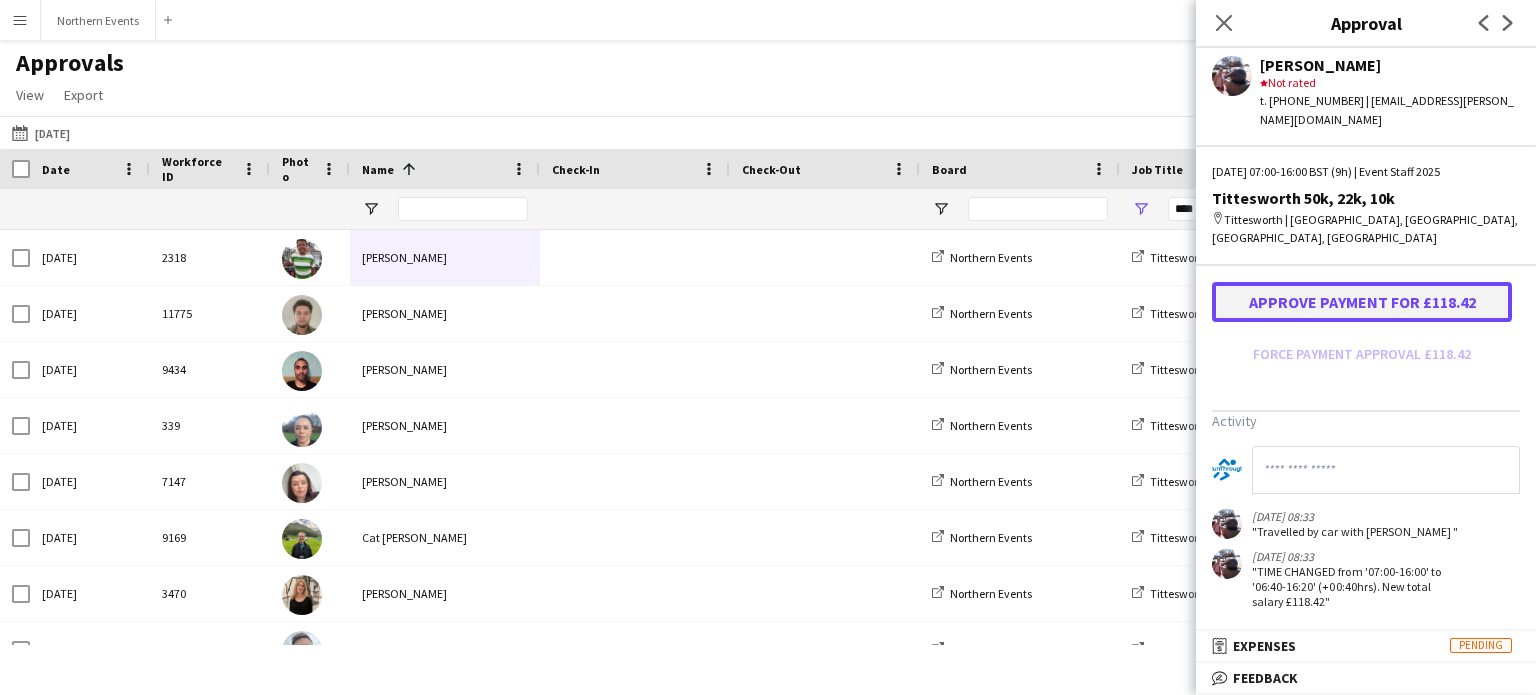click on "Approve payment for £118.42" at bounding box center (1362, 302) 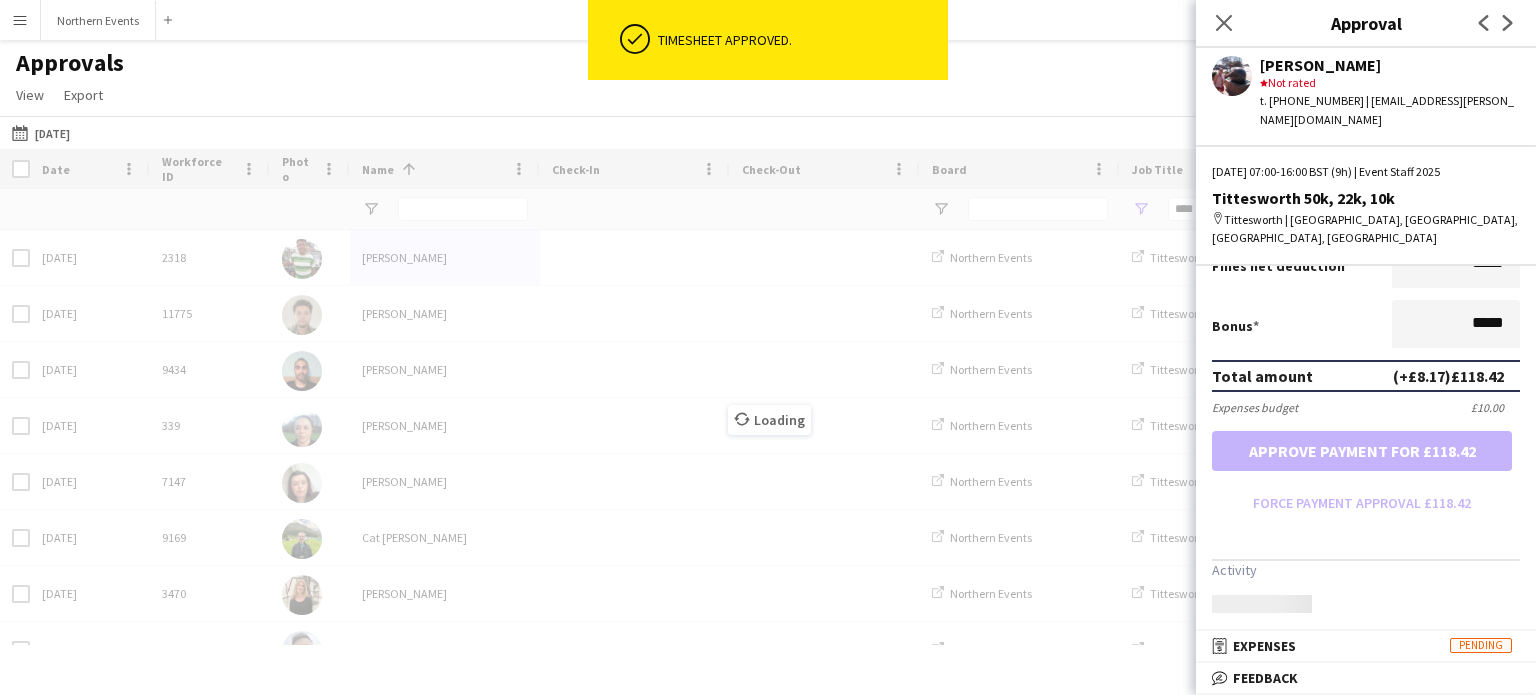 scroll, scrollTop: 616, scrollLeft: 0, axis: vertical 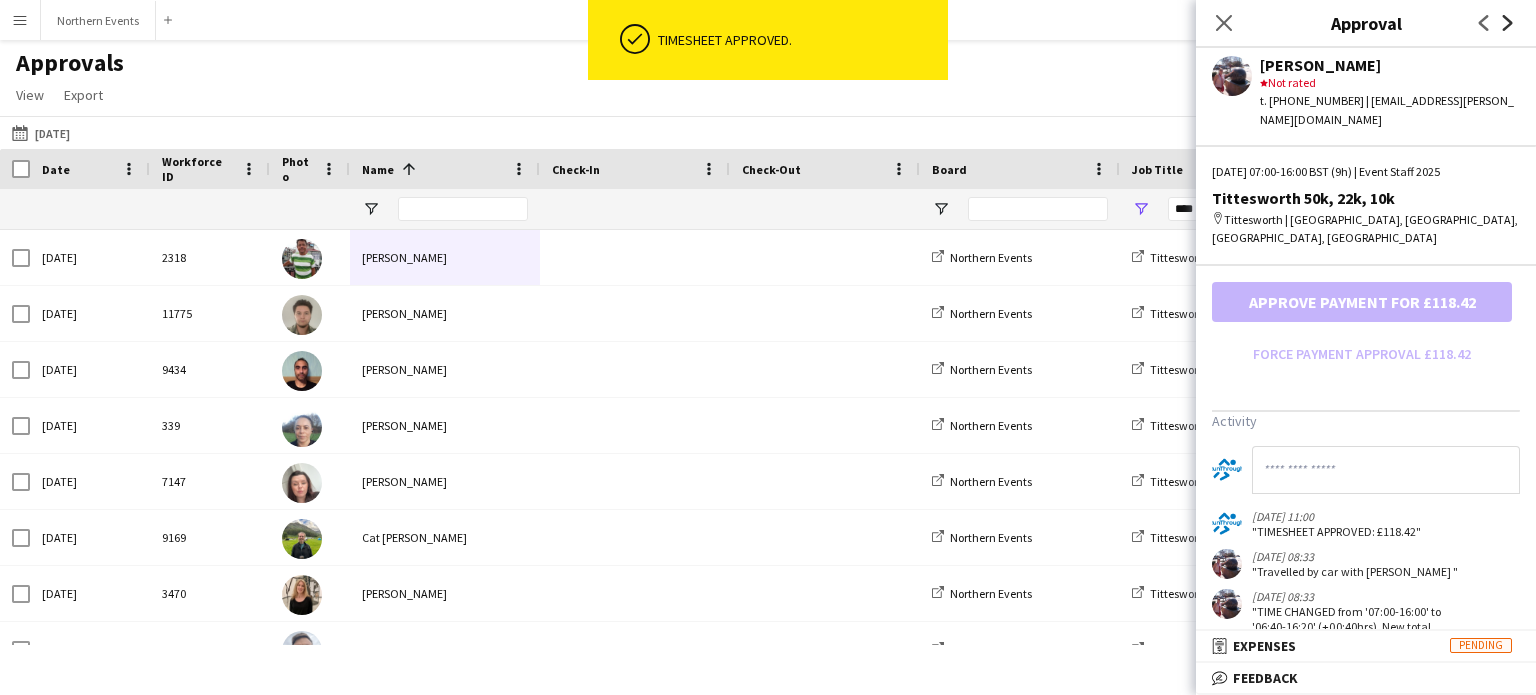 click on "Next" 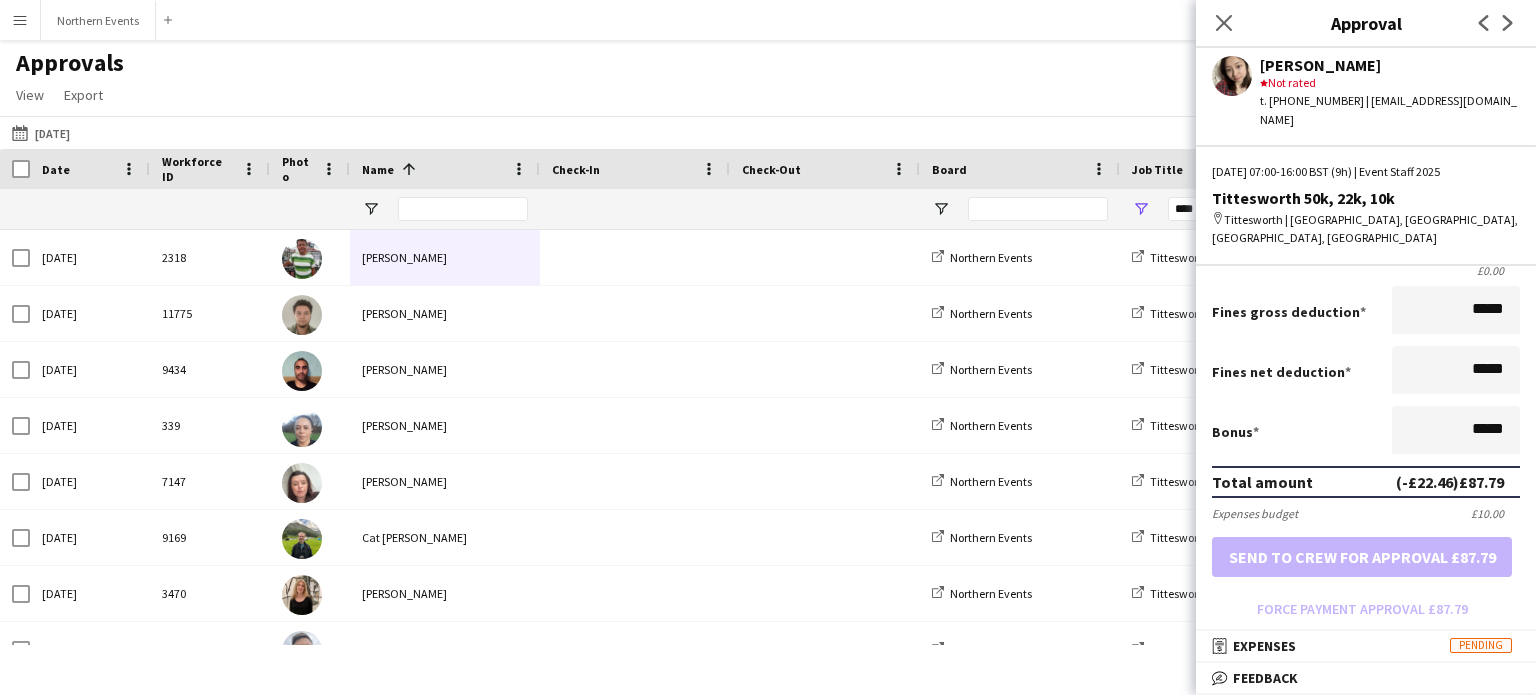 scroll, scrollTop: 300, scrollLeft: 0, axis: vertical 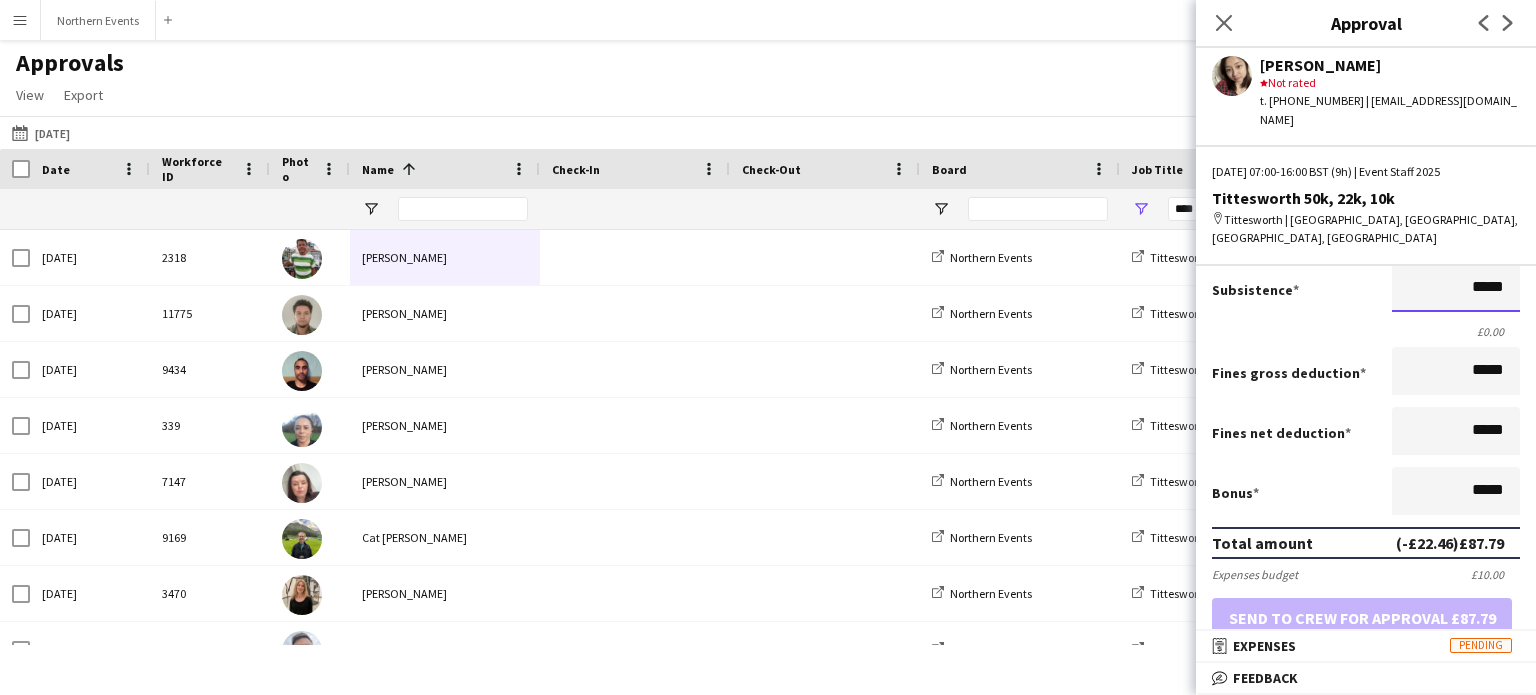 click on "*****" at bounding box center [1456, 288] 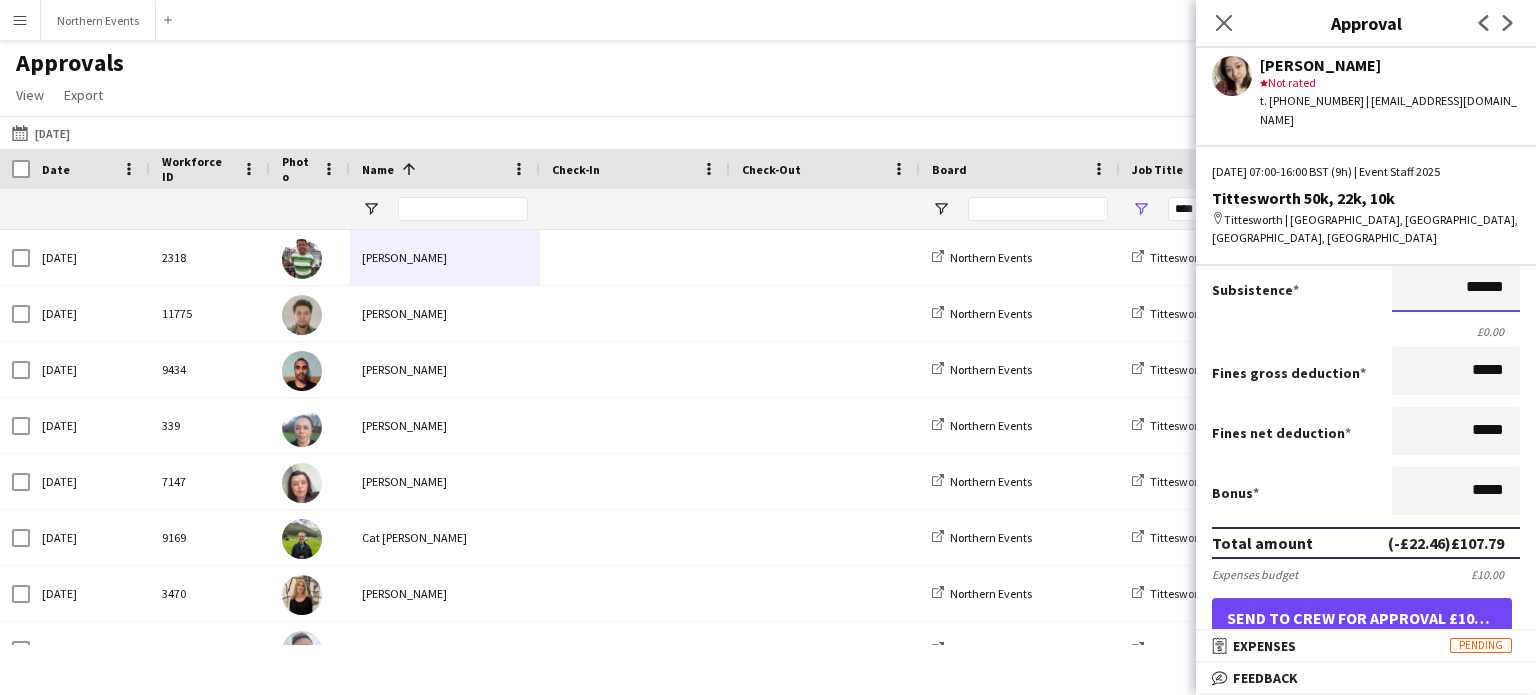 type on "******" 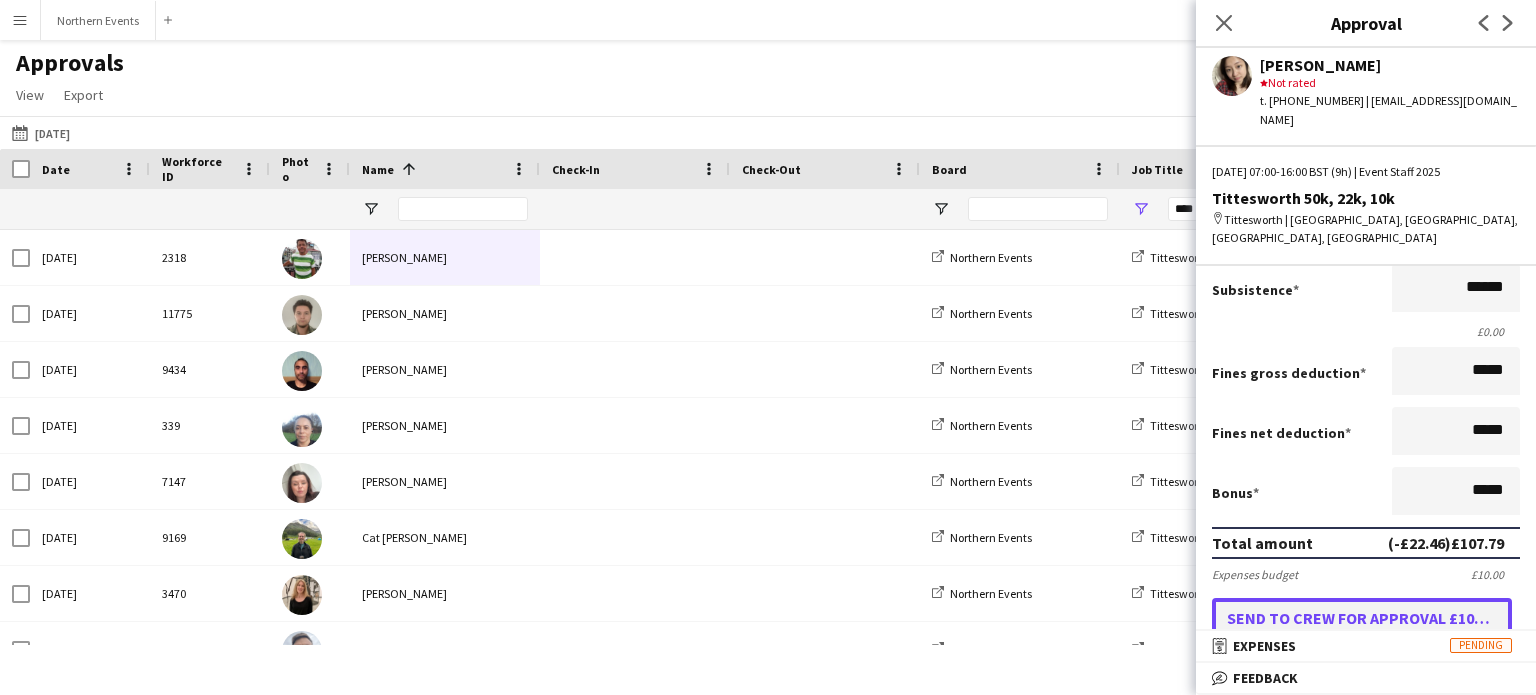 click on "Send to crew for approval £107.79" at bounding box center (1362, 618) 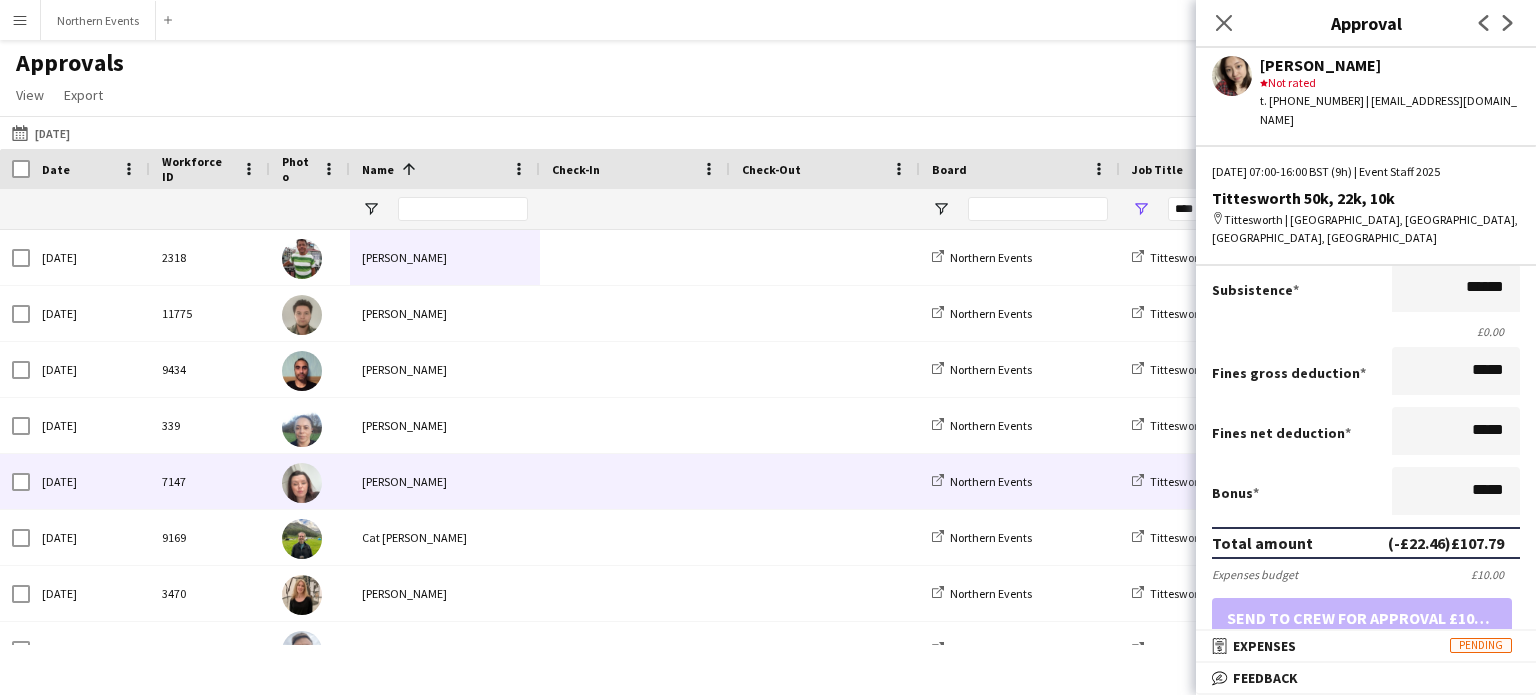 scroll, scrollTop: 200, scrollLeft: 0, axis: vertical 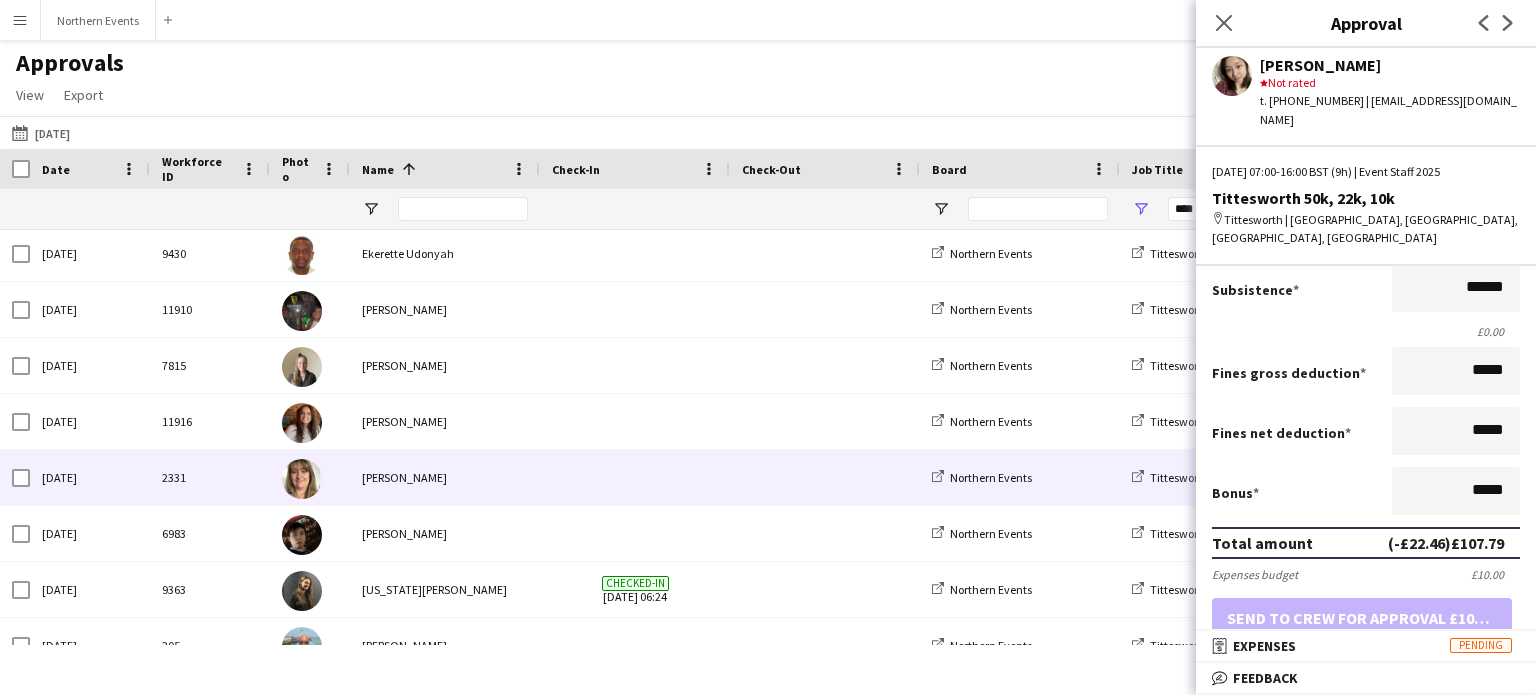 click on "[PERSON_NAME]" at bounding box center (445, 477) 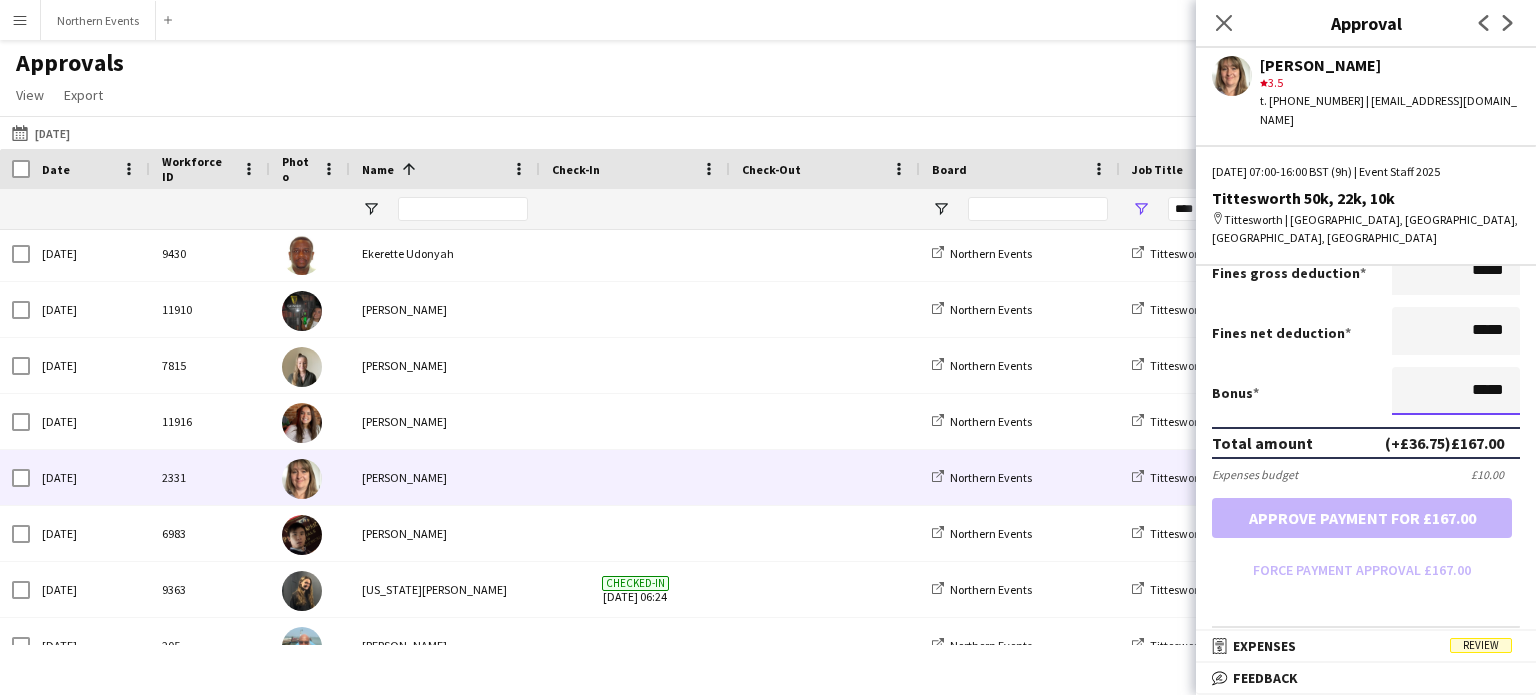 click on "*****" at bounding box center [1456, 391] 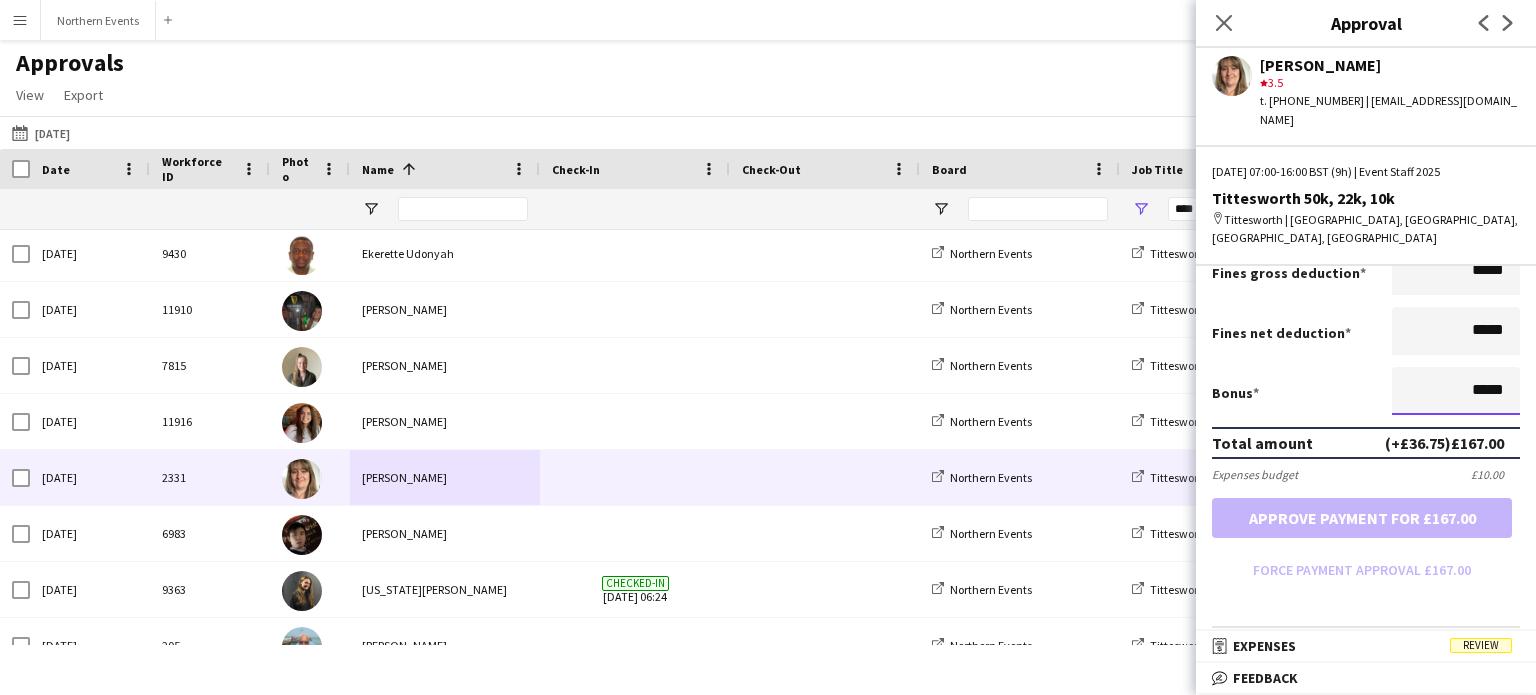 click on "*****" at bounding box center [1456, 391] 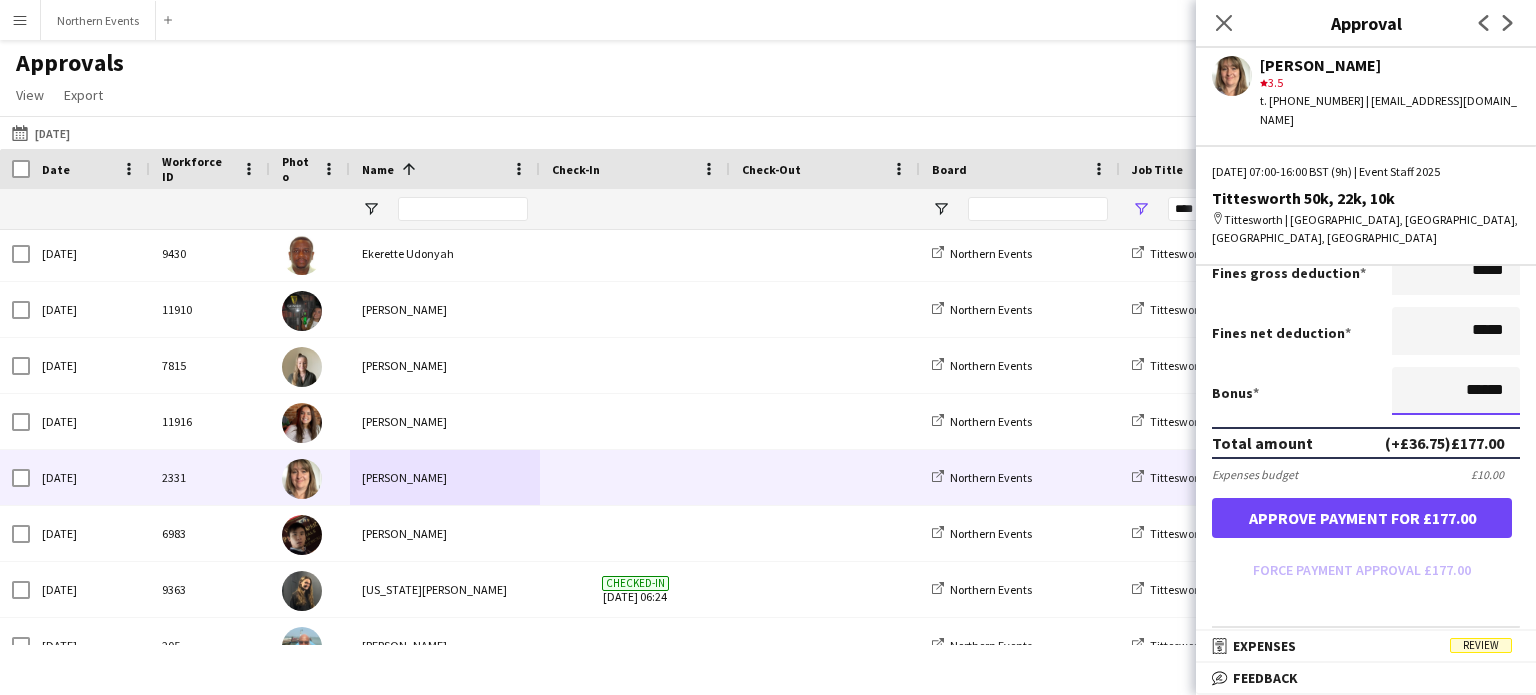 type on "******" 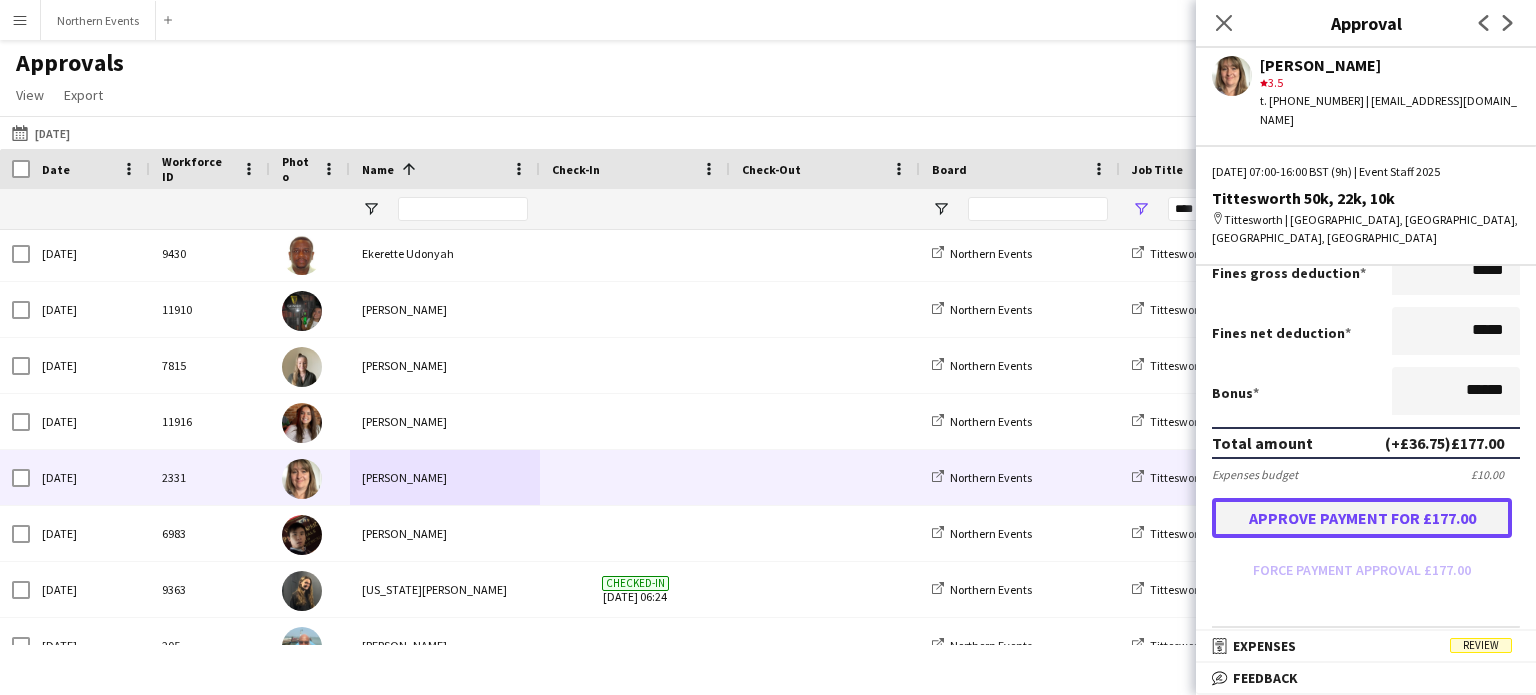 click on "Approve payment for £177.00" at bounding box center (1362, 518) 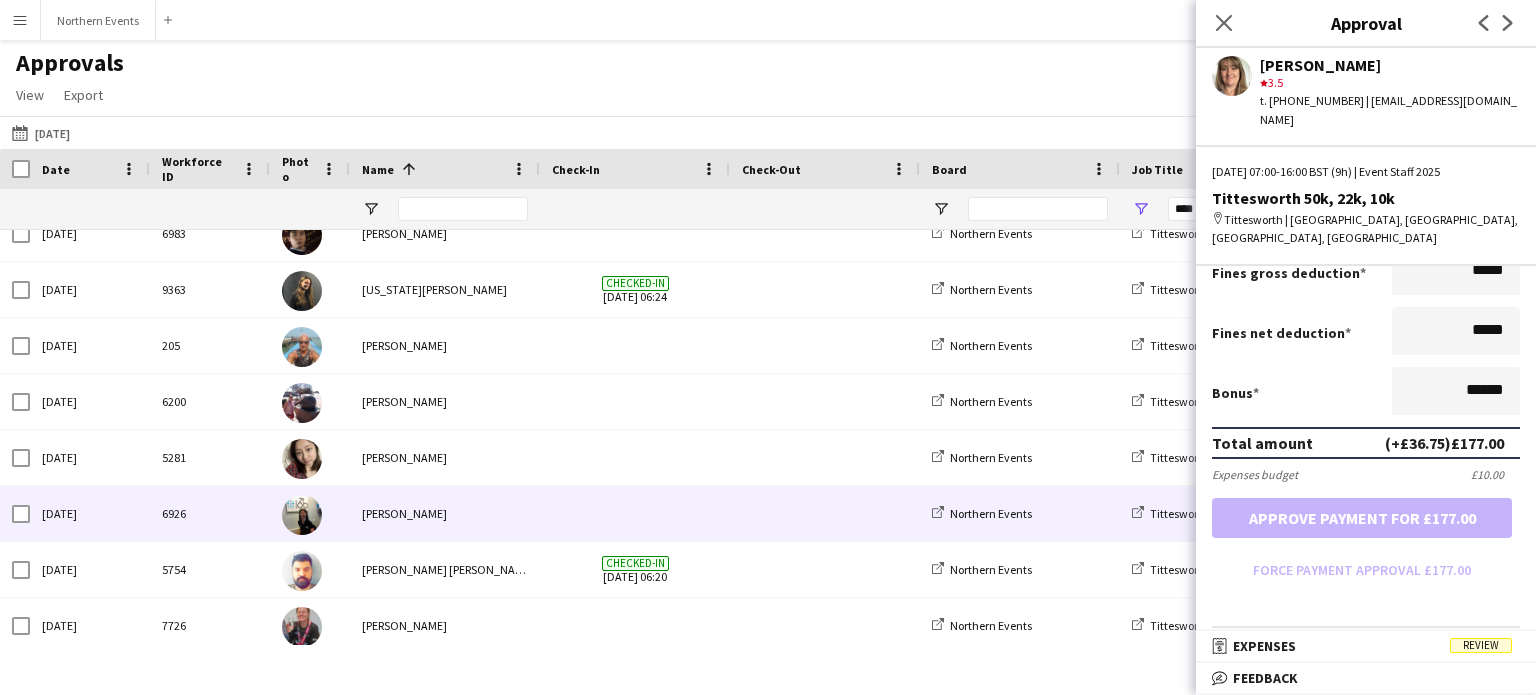 click on "[PERSON_NAME]" at bounding box center (445, 513) 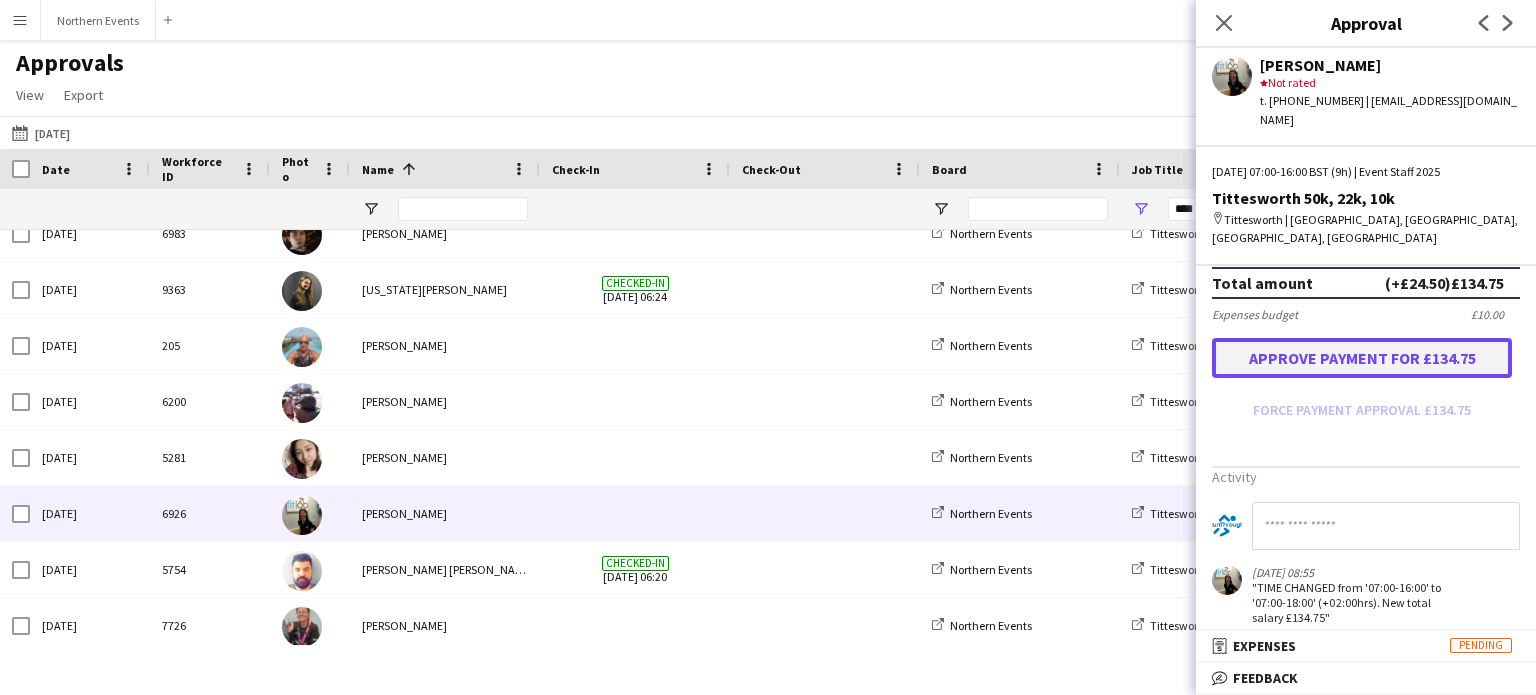 click on "Approve payment for £134.75" at bounding box center [1362, 358] 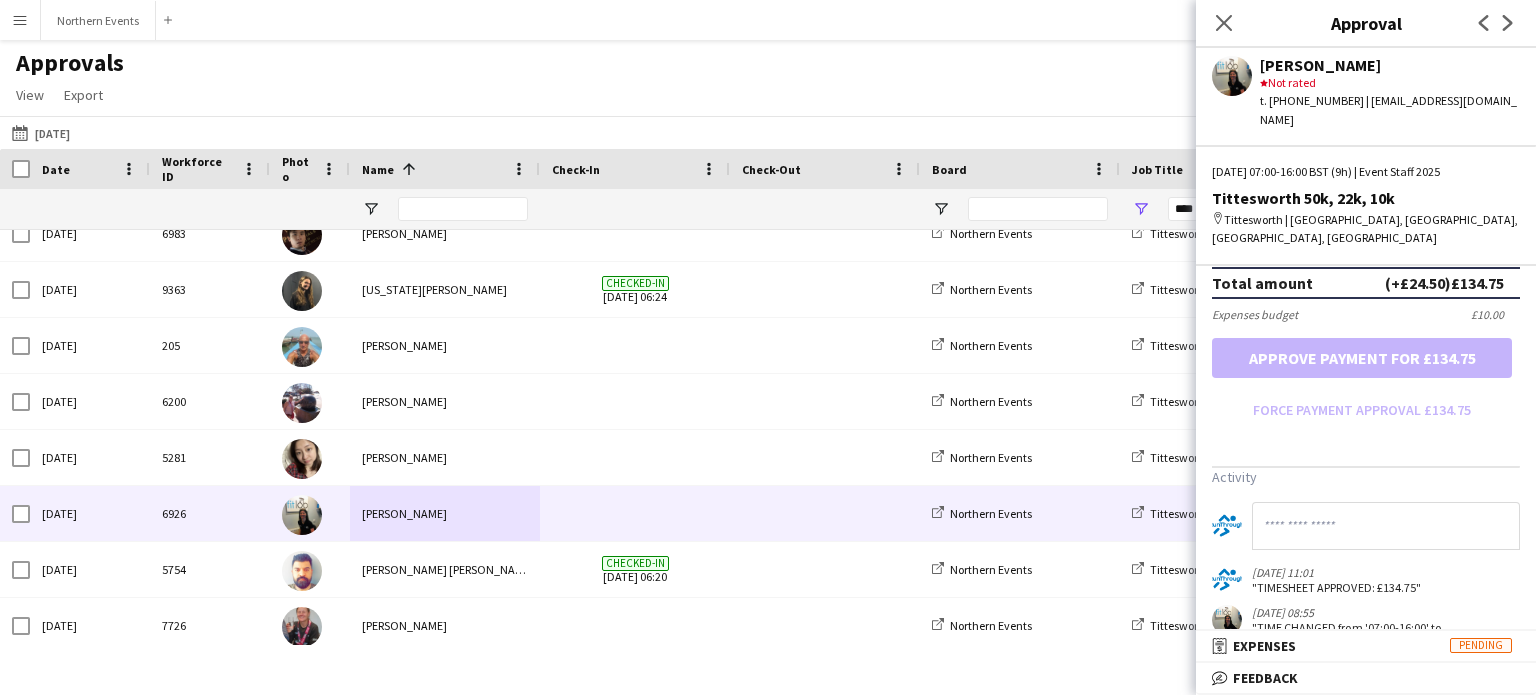 click on "Next" 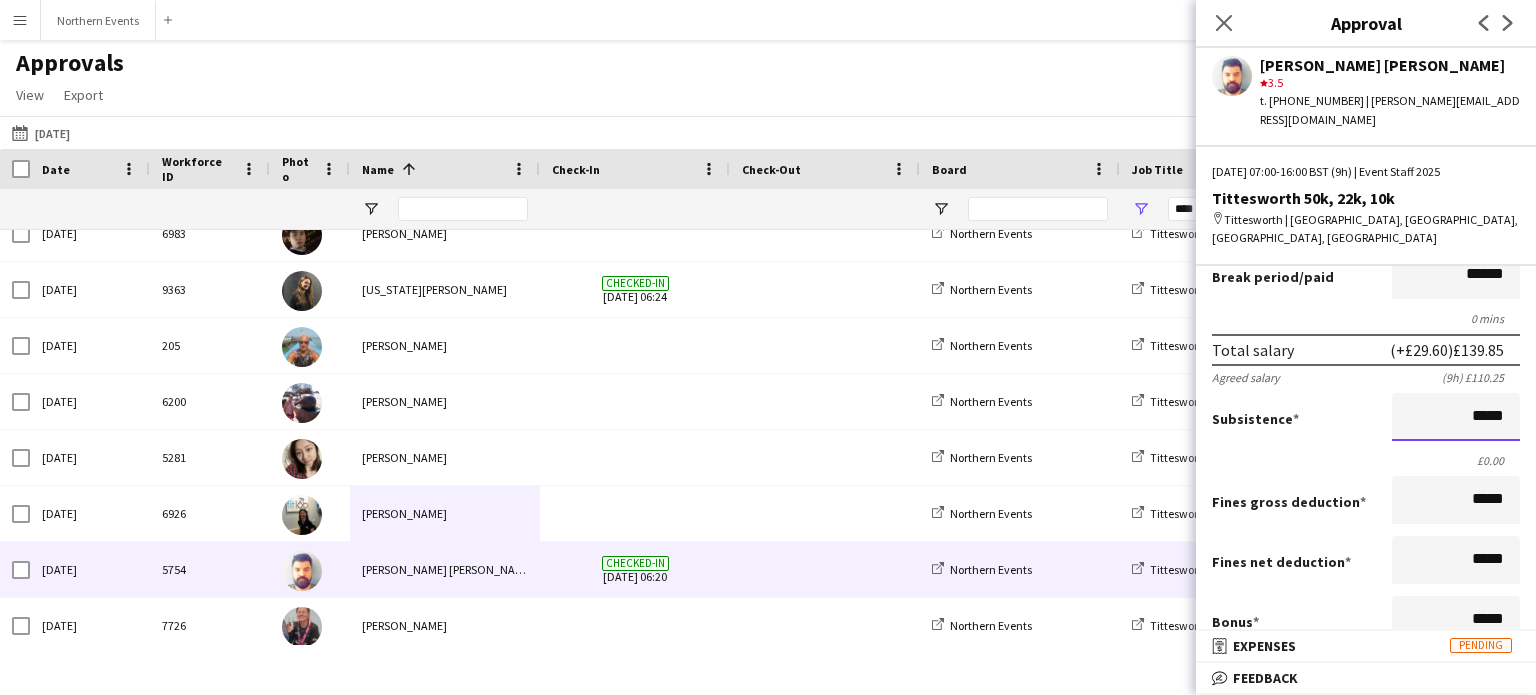 click on "*****" at bounding box center (1456, 417) 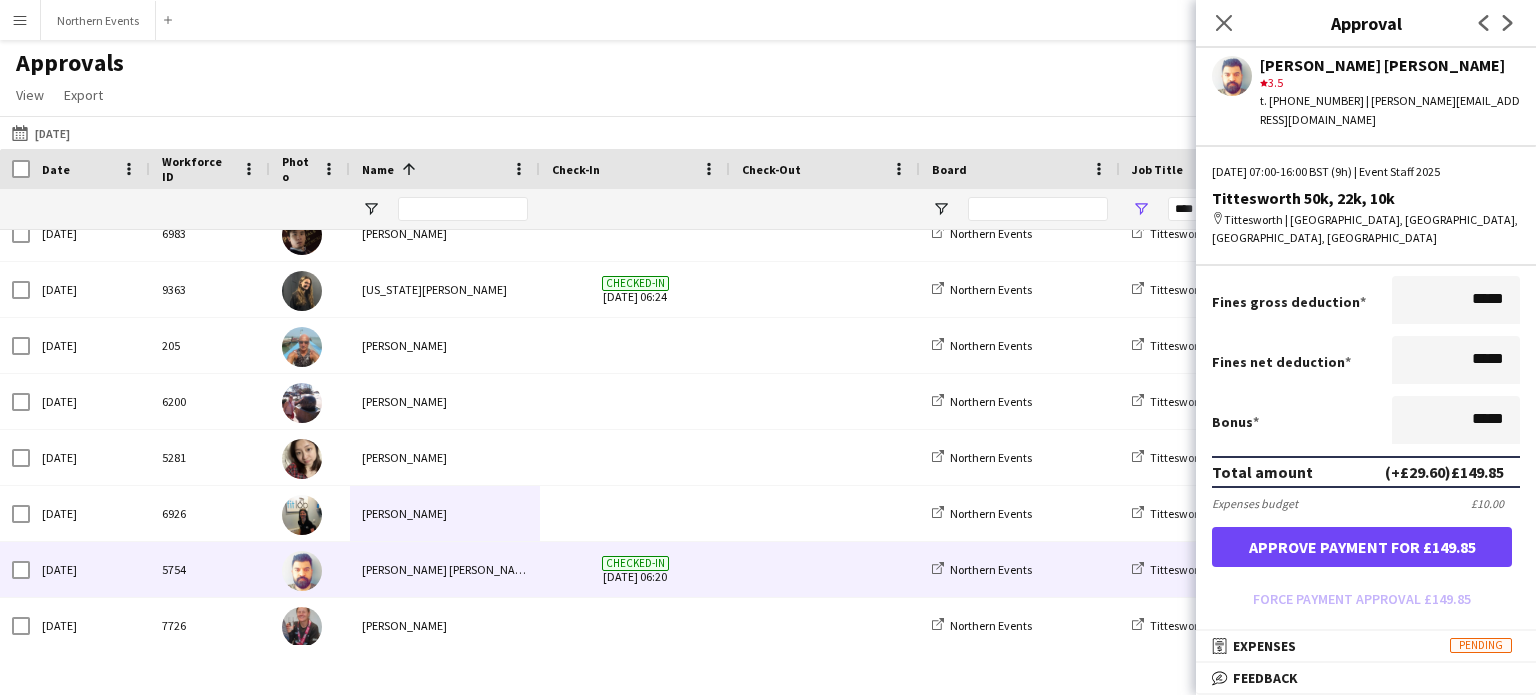 type on "******" 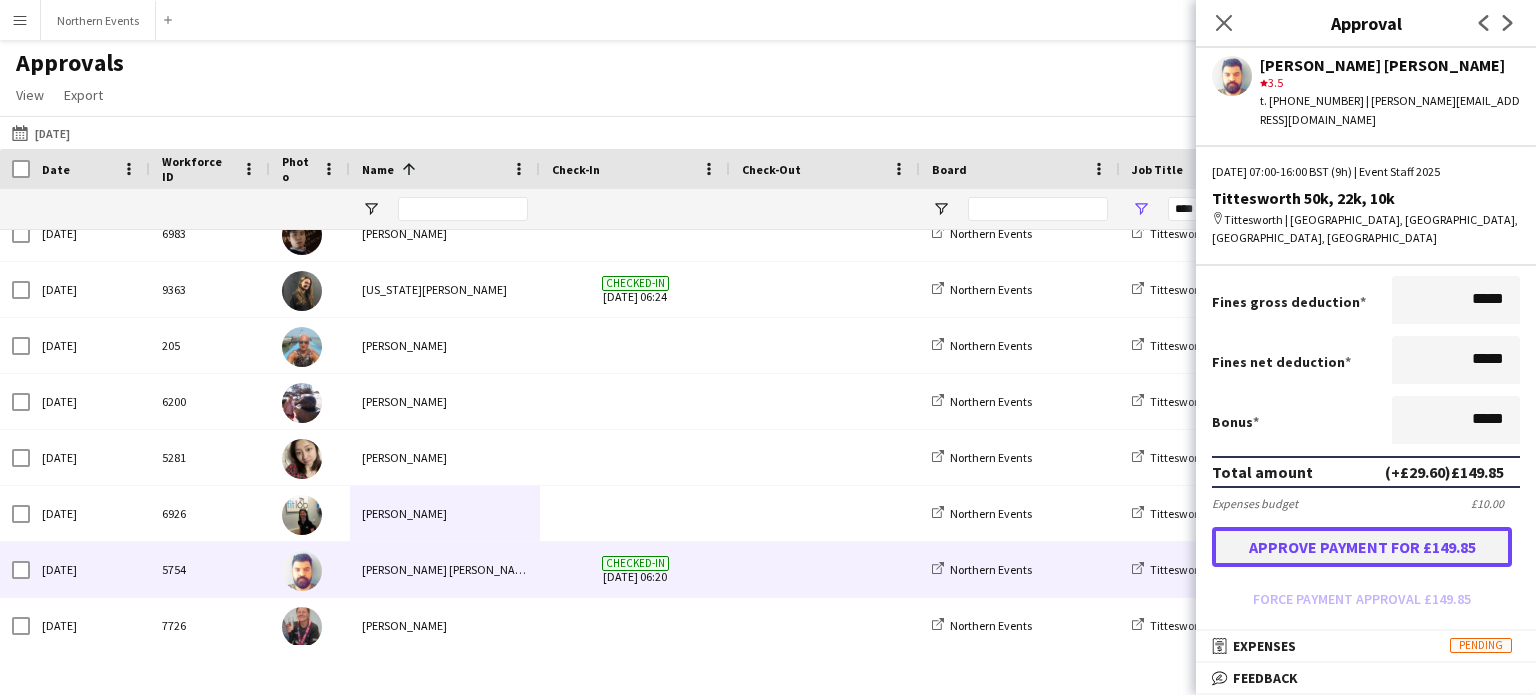 click on "Approve payment for £149.85" at bounding box center [1362, 547] 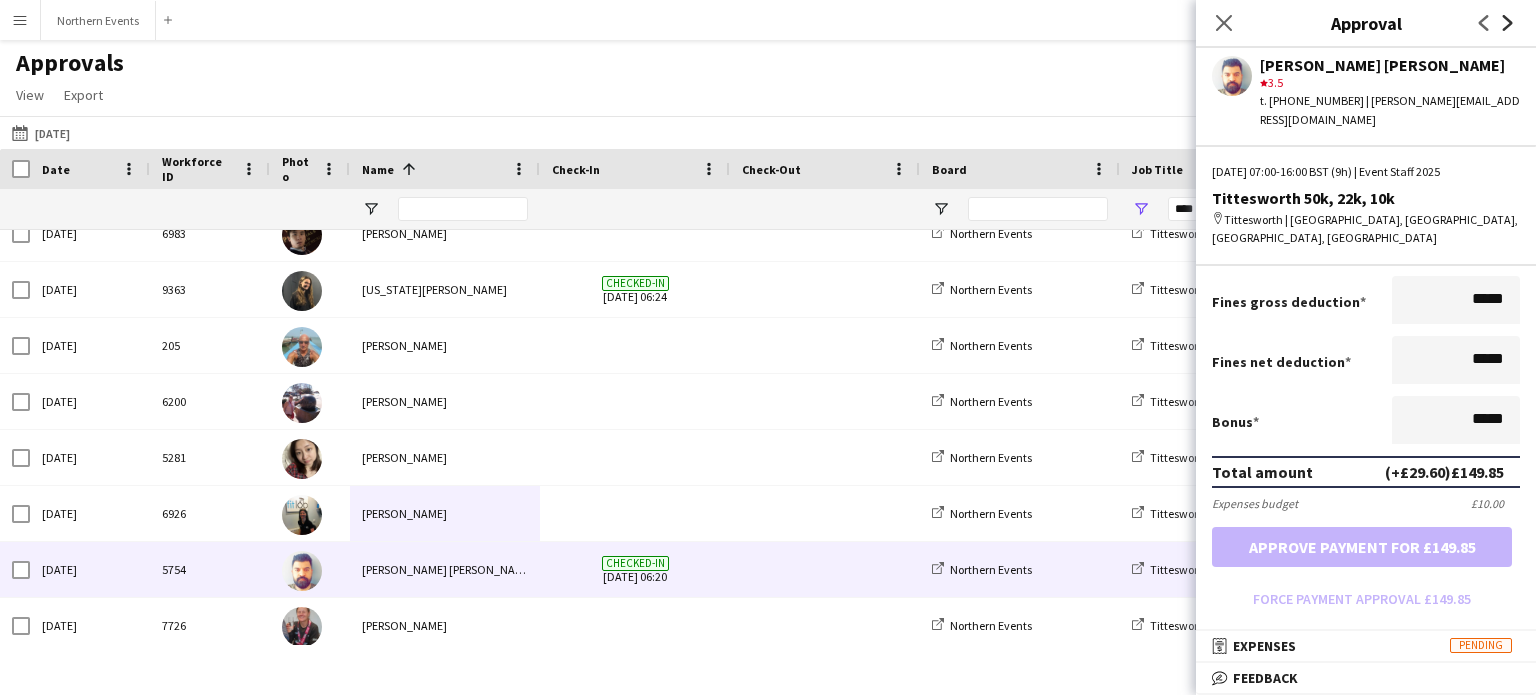 click on "Next" 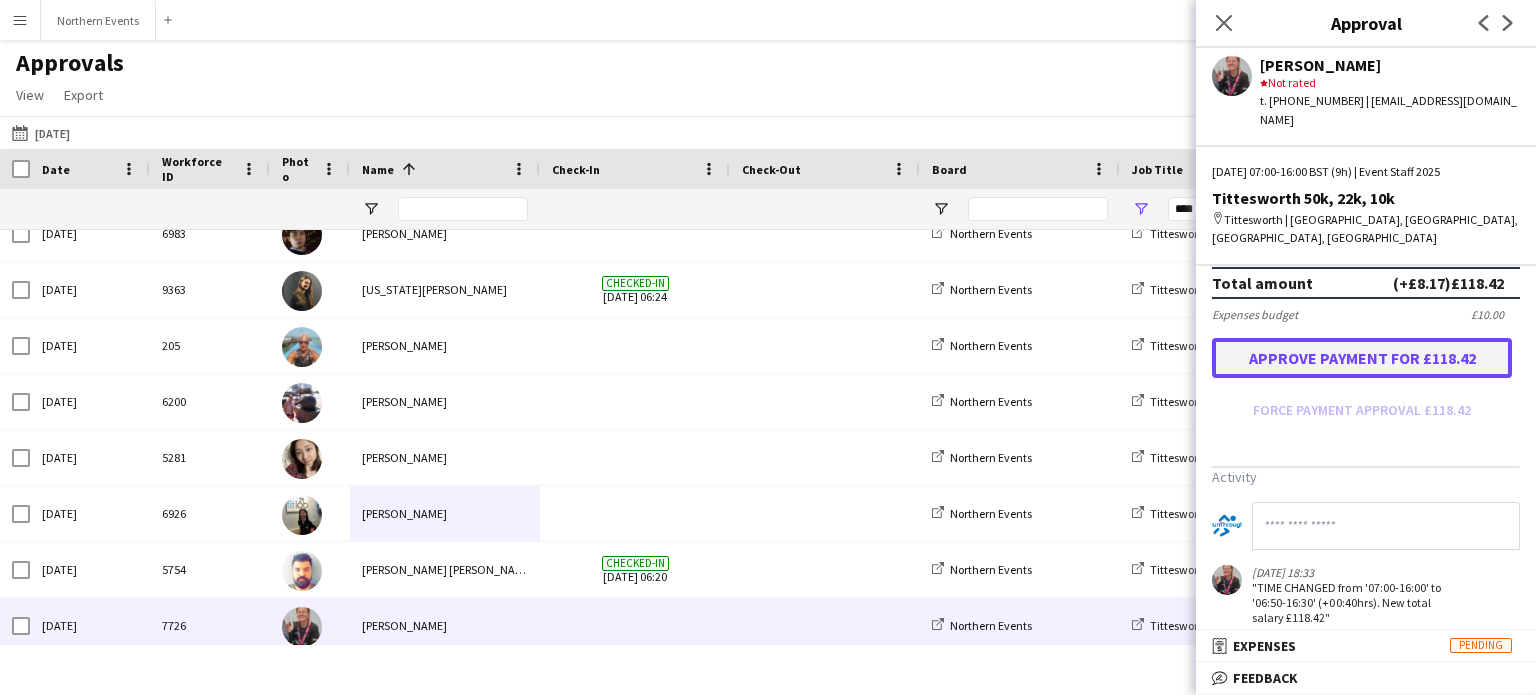 click on "Approve payment for £118.42" at bounding box center (1362, 358) 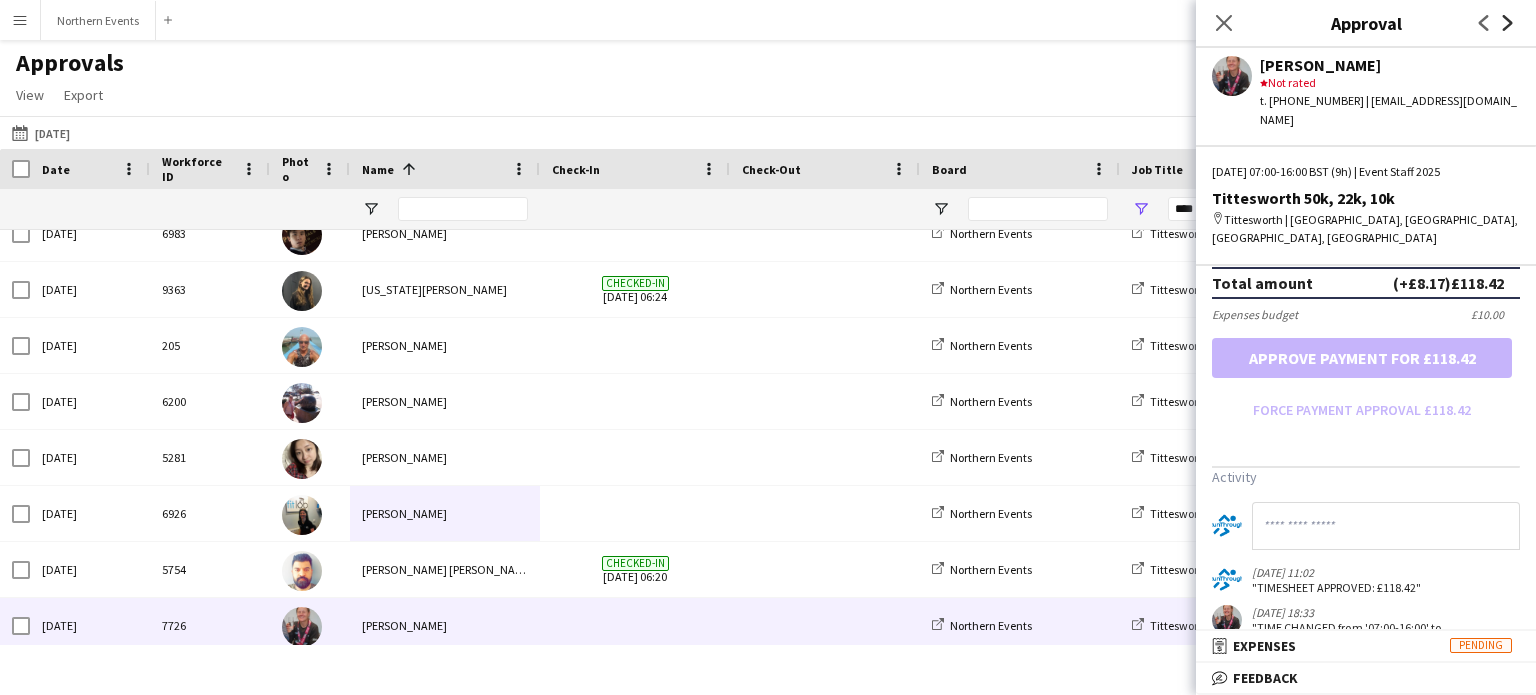 click 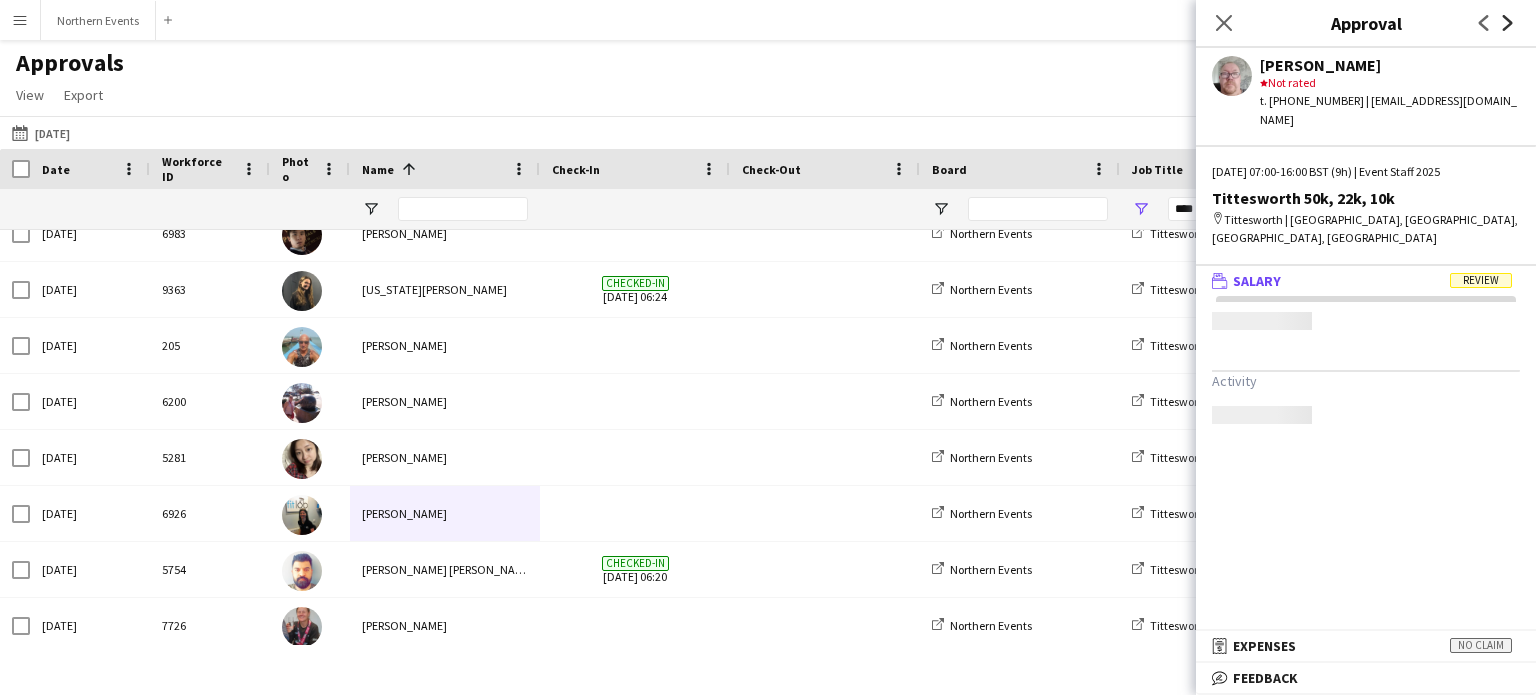 scroll, scrollTop: 0, scrollLeft: 0, axis: both 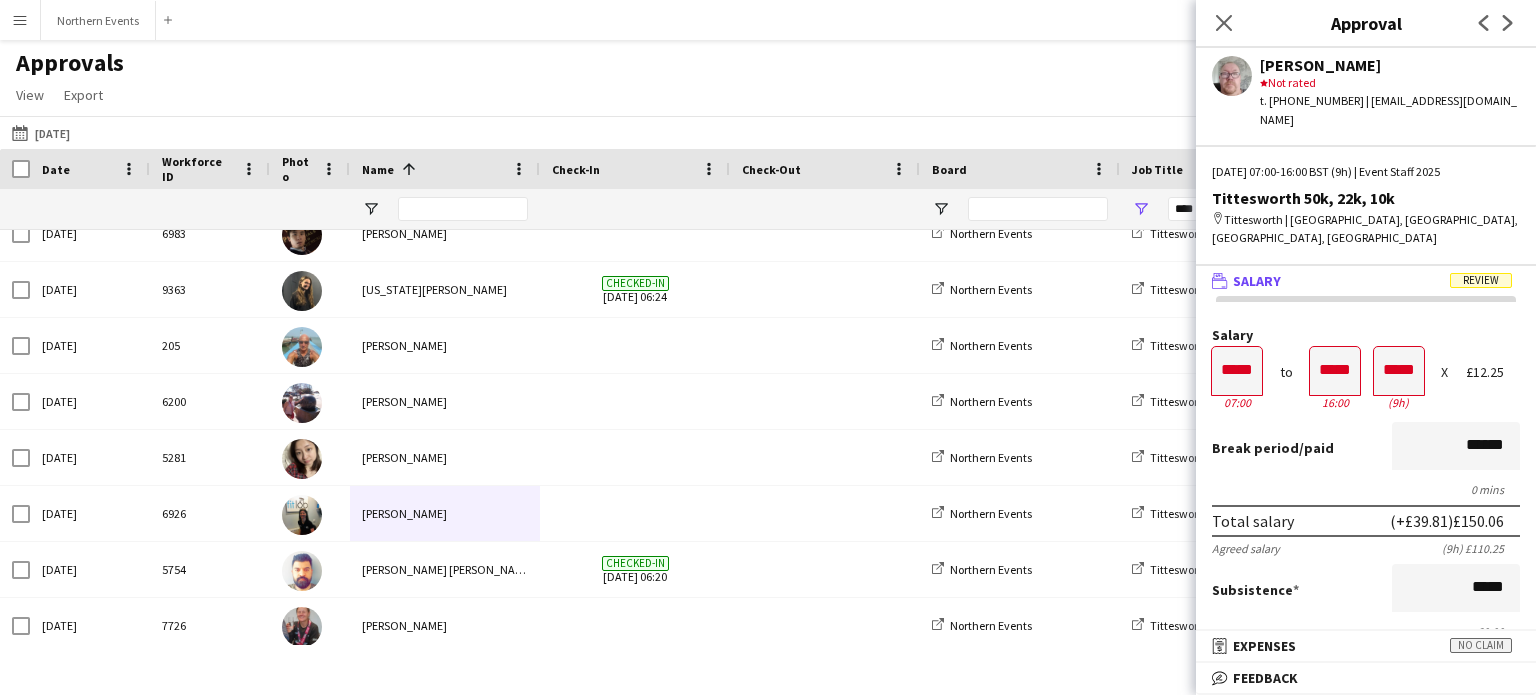 drag, startPoint x: 1208, startPoint y: 351, endPoint x: 1257, endPoint y: 351, distance: 49 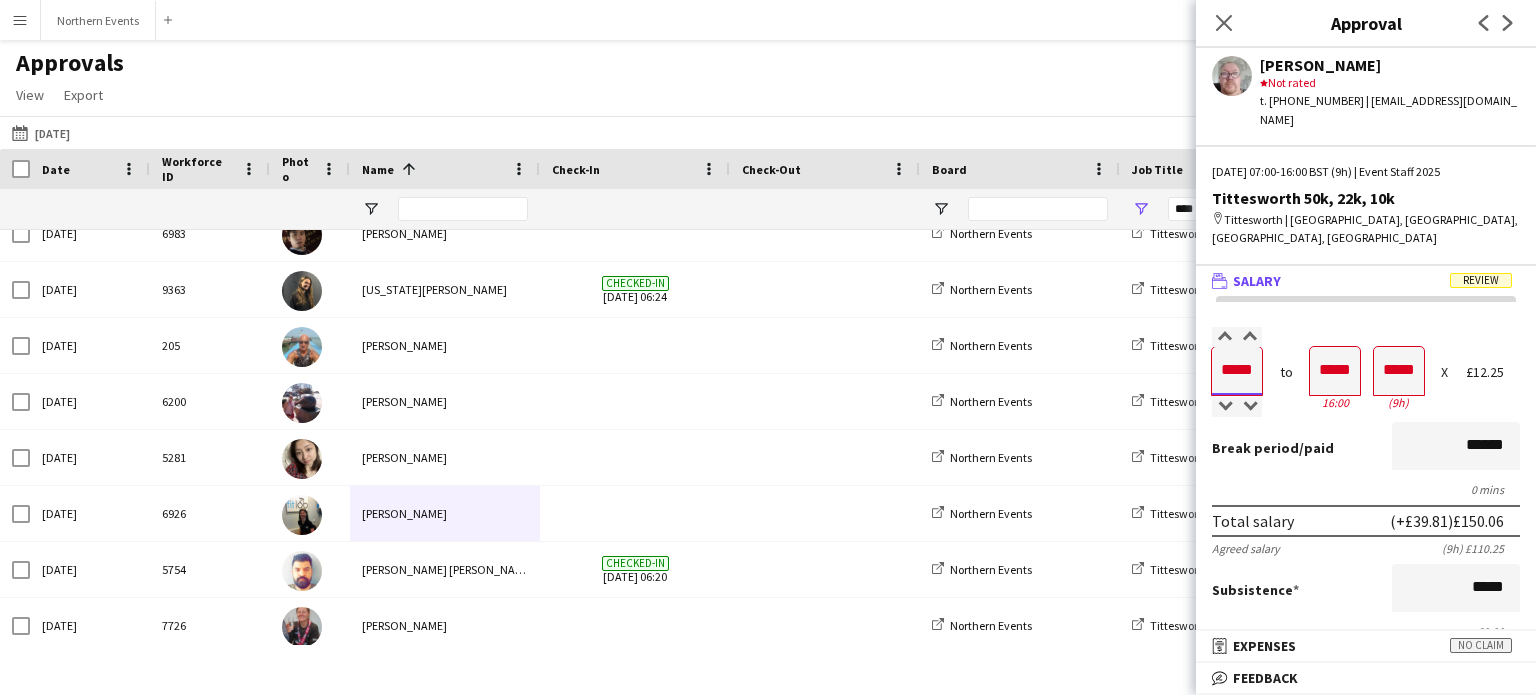 drag, startPoint x: 1224, startPoint y: 352, endPoint x: 1301, endPoint y: 359, distance: 77.31753 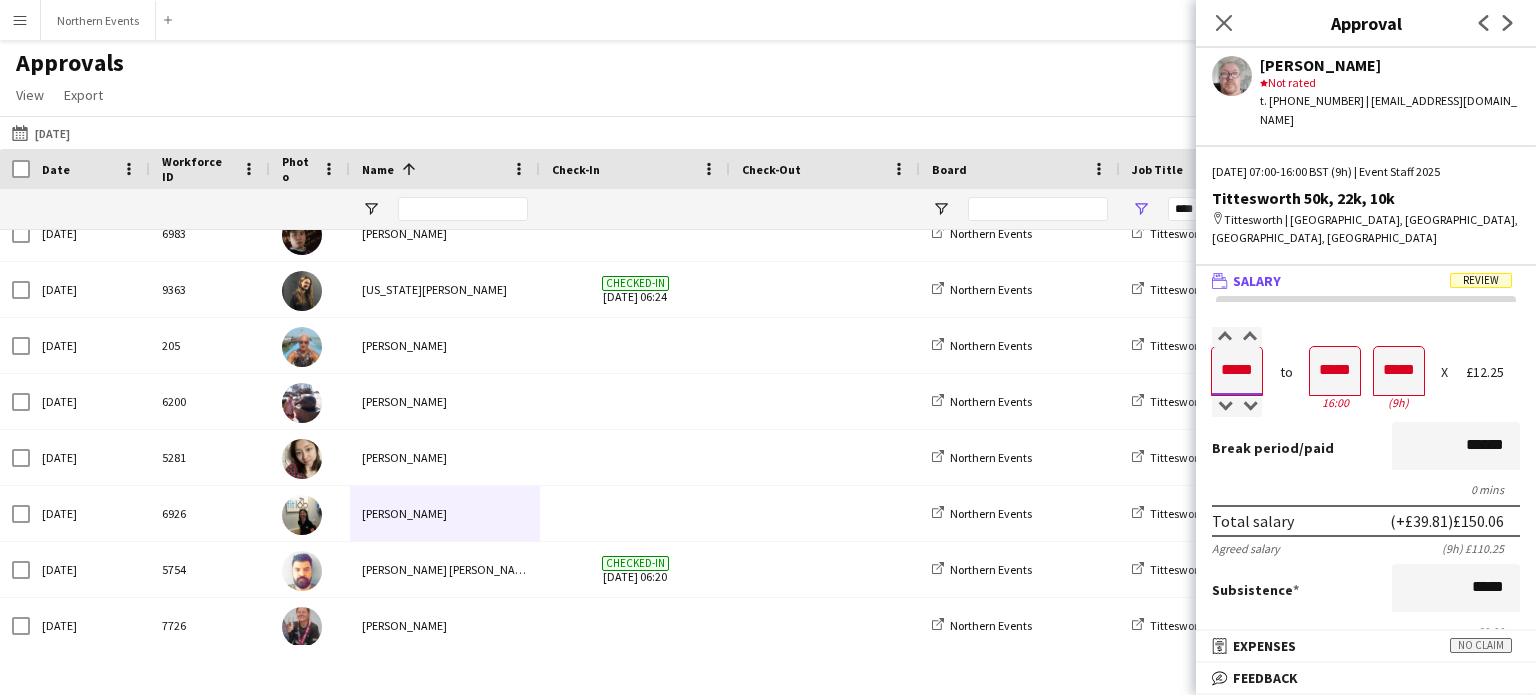 click on "Salary  *****  07:00   to  *****  16:00  *****  (9h)   X   £12.25" at bounding box center [1366, 371] 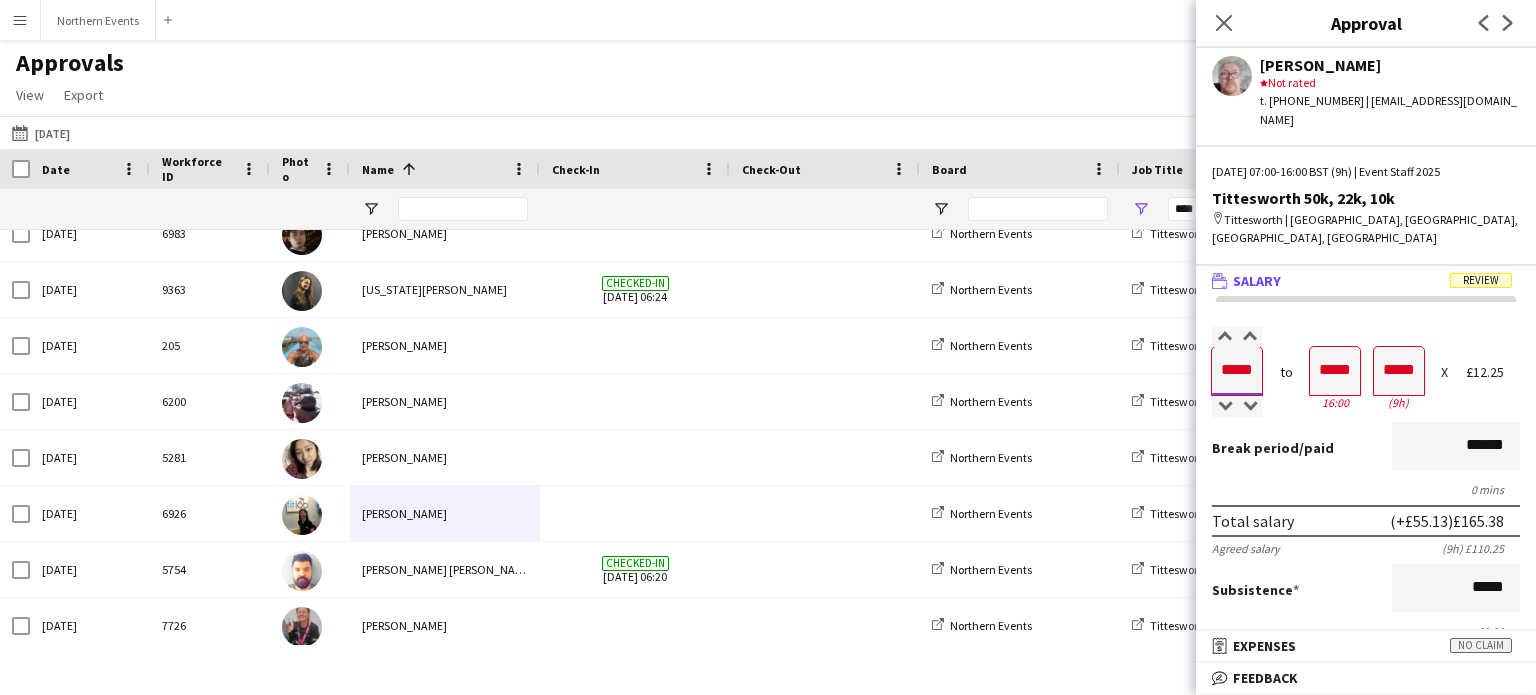 type on "*****" 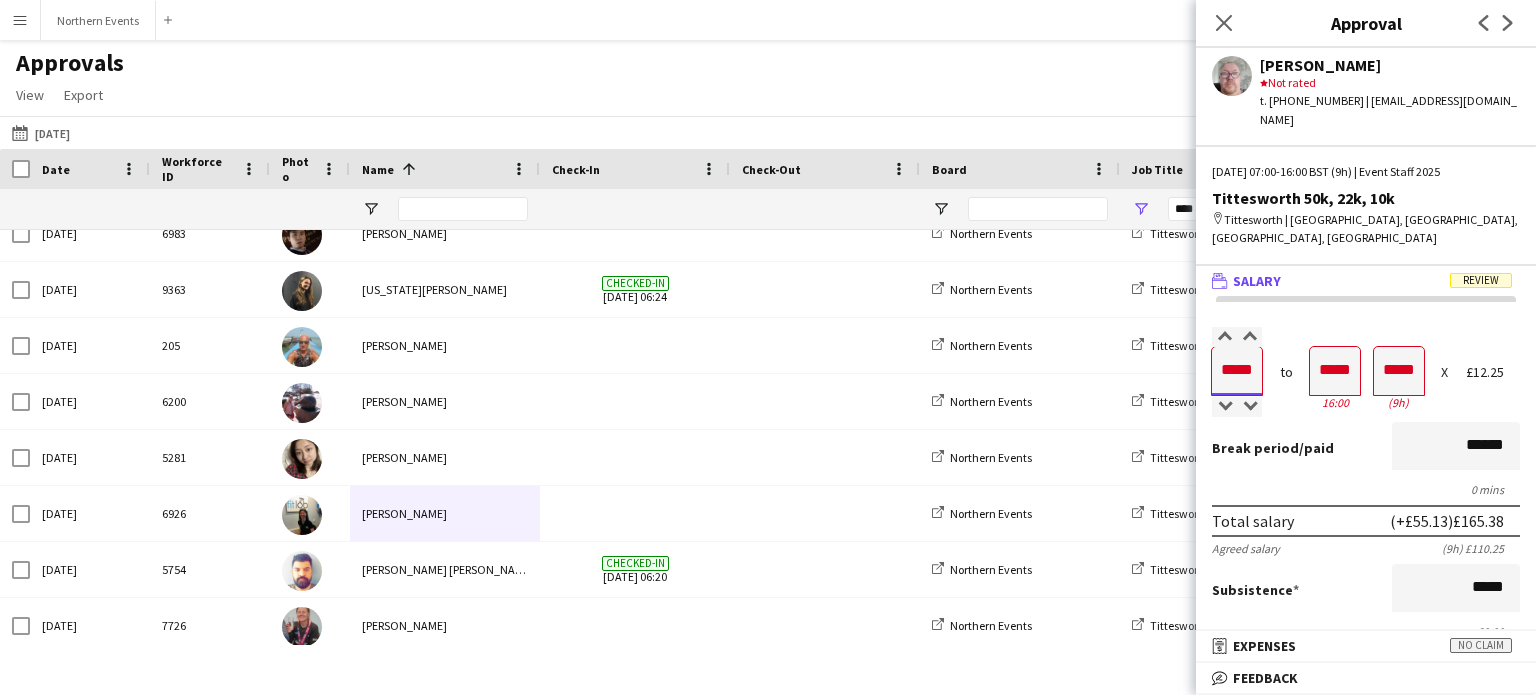 type on "*****" 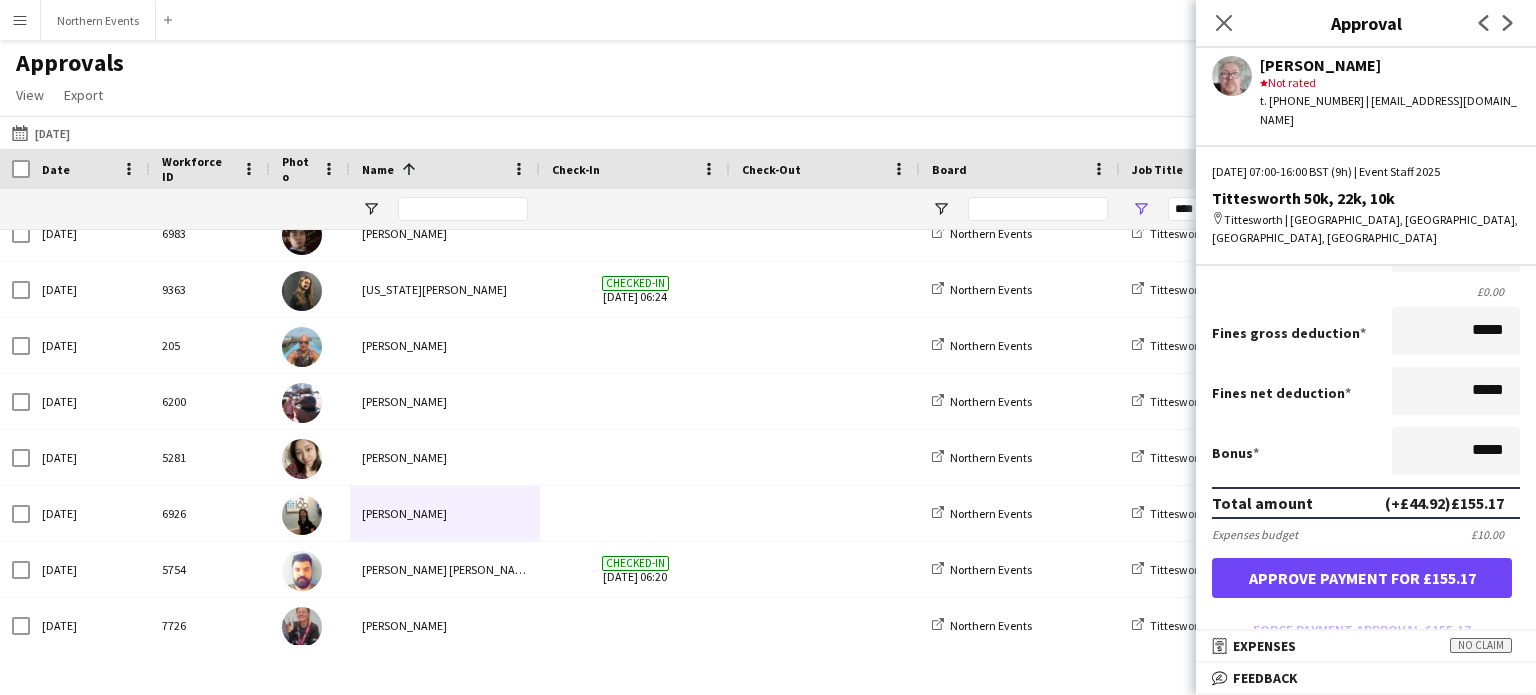 scroll, scrollTop: 240, scrollLeft: 0, axis: vertical 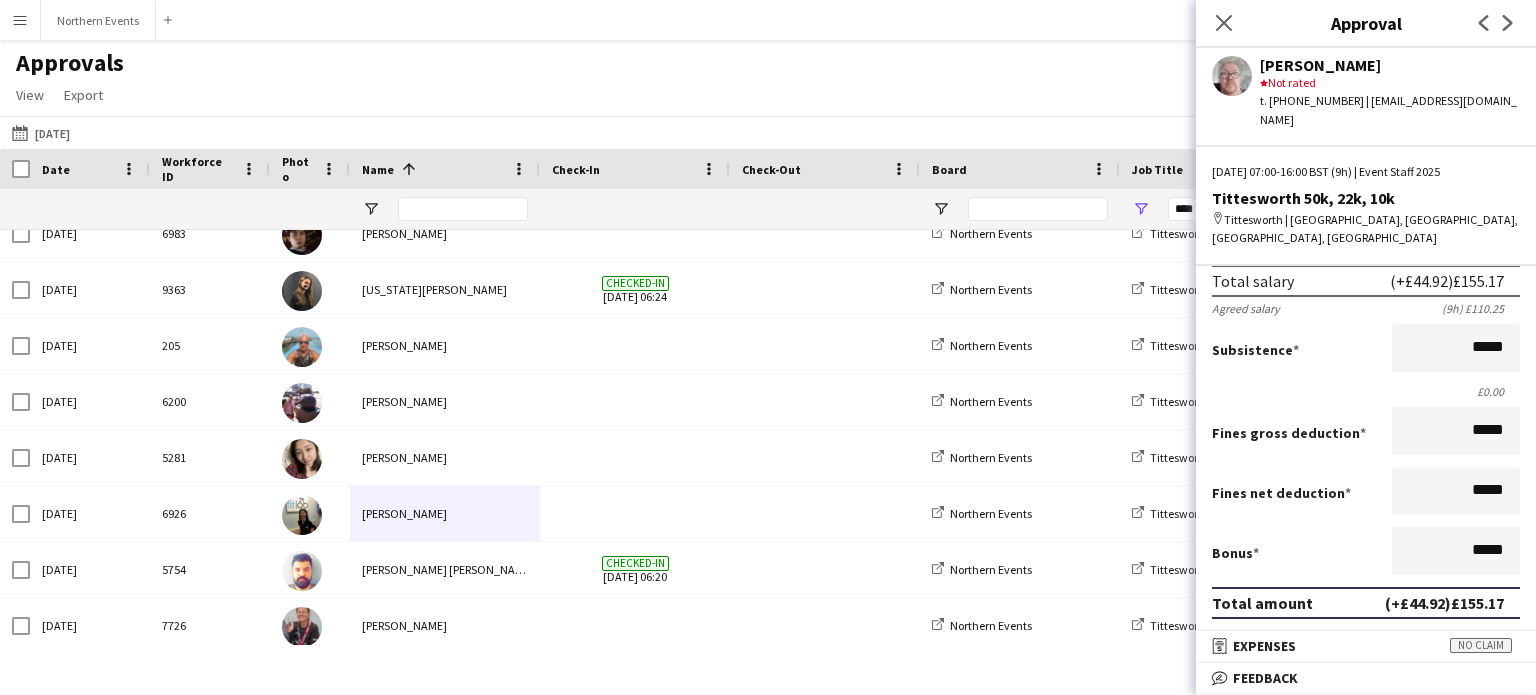 type on "*****" 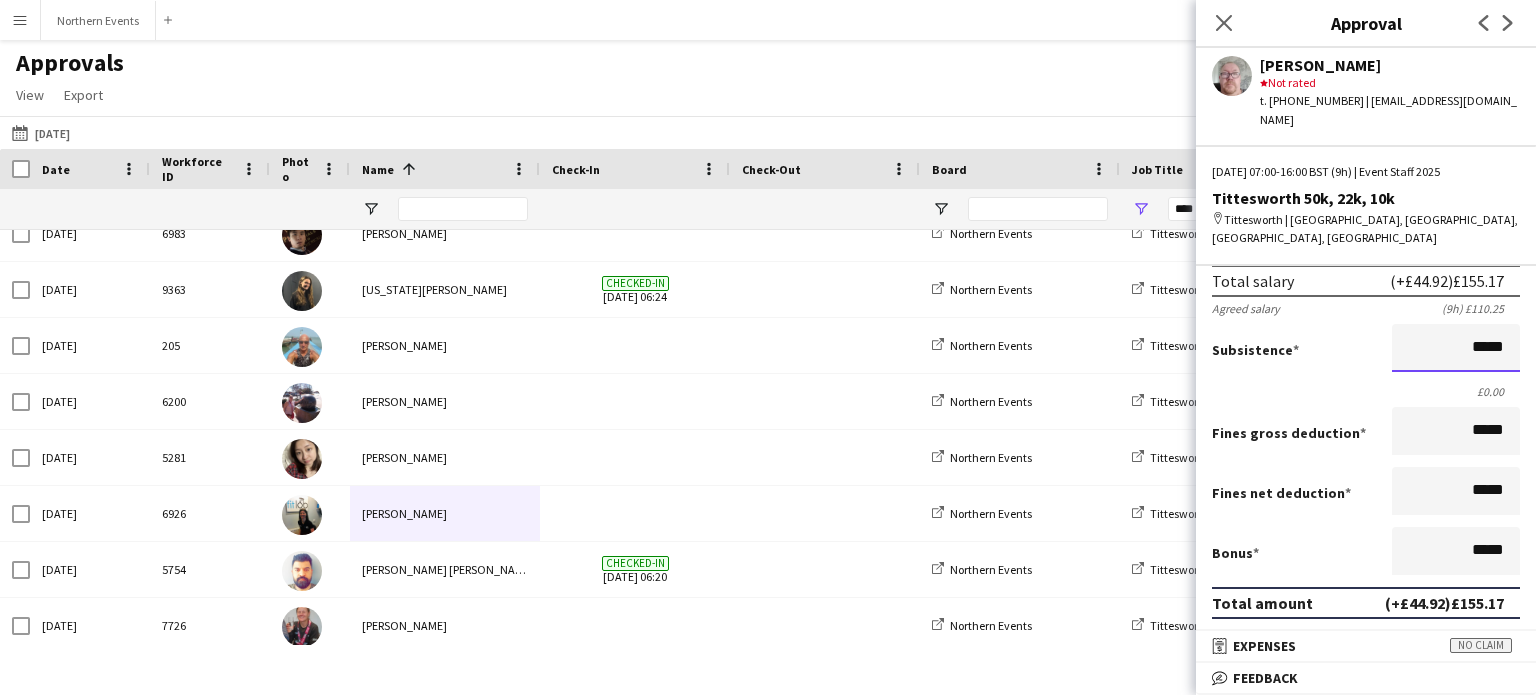 drag, startPoint x: 1452, startPoint y: 331, endPoint x: 1508, endPoint y: 331, distance: 56 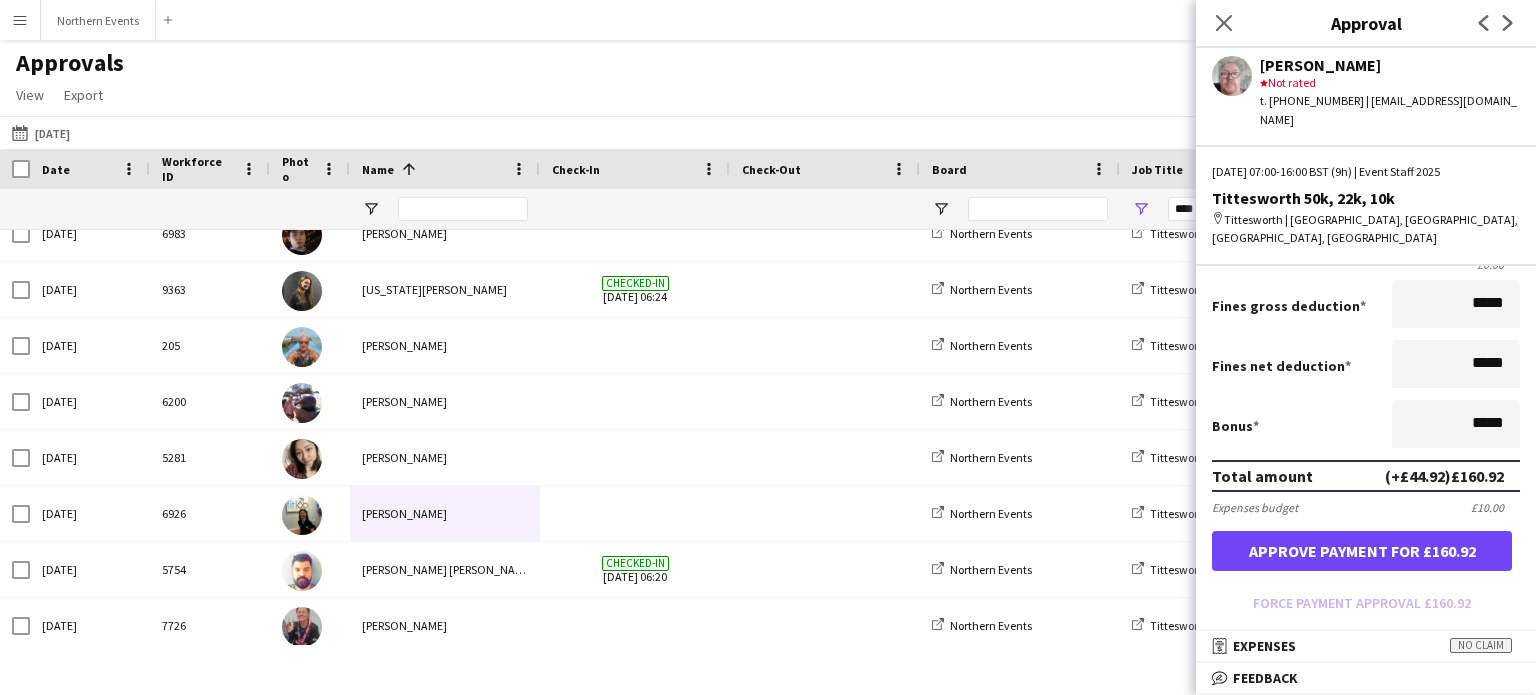 scroll, scrollTop: 440, scrollLeft: 0, axis: vertical 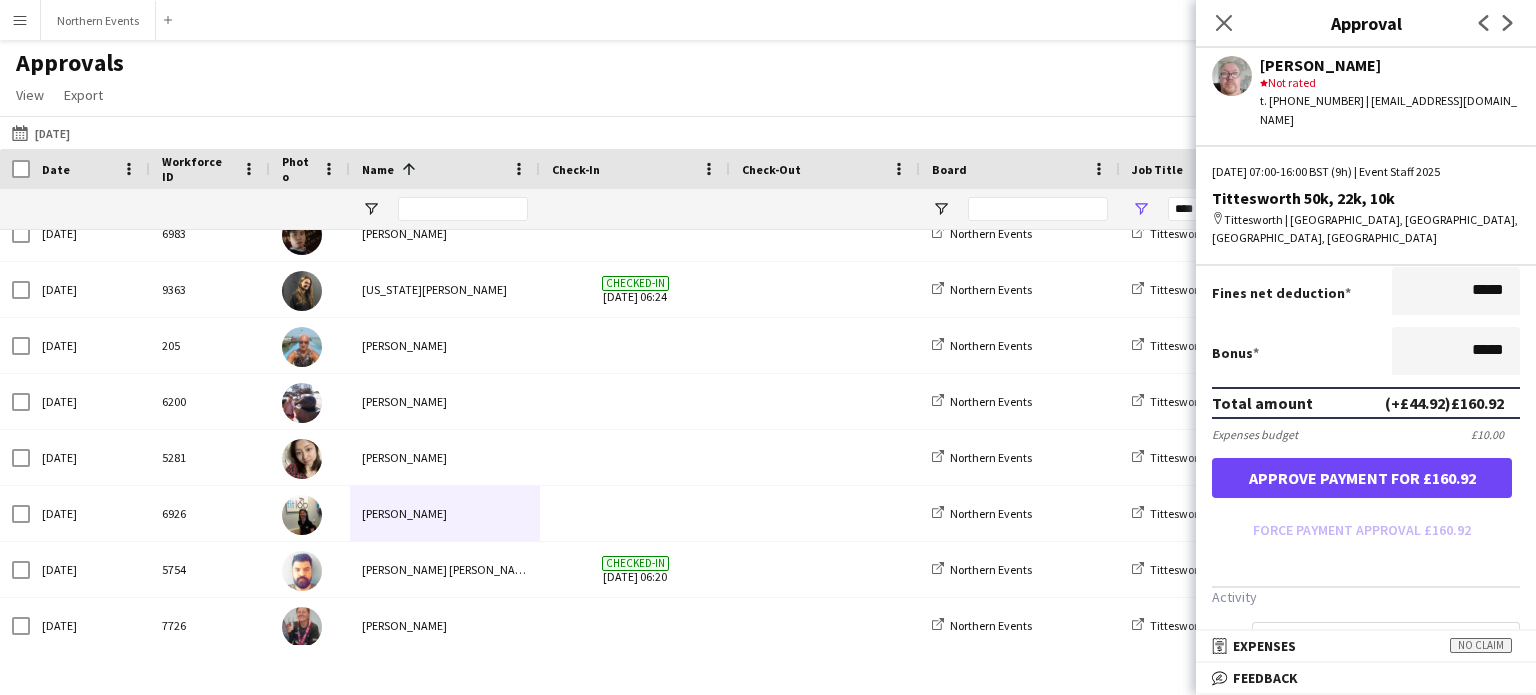 type on "*****" 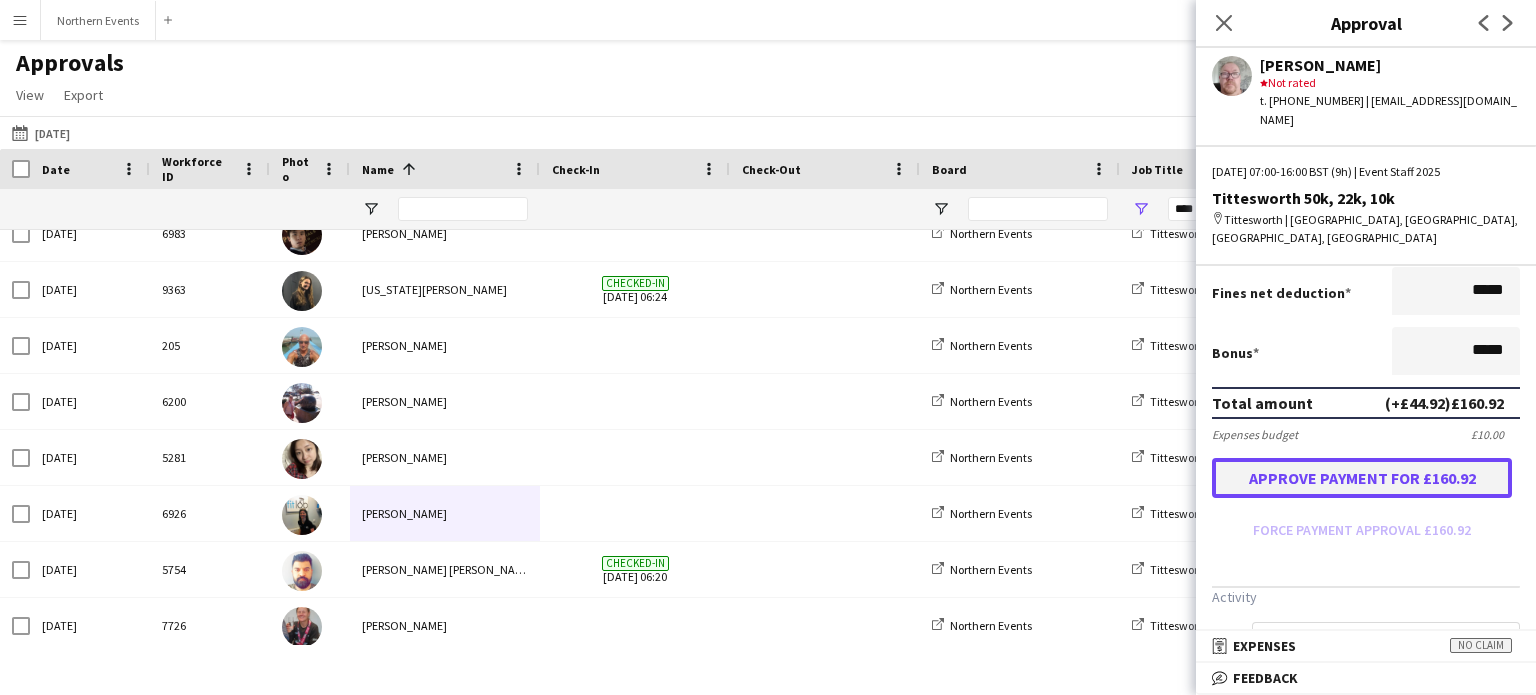 click on "Approve payment for £160.92" at bounding box center (1362, 478) 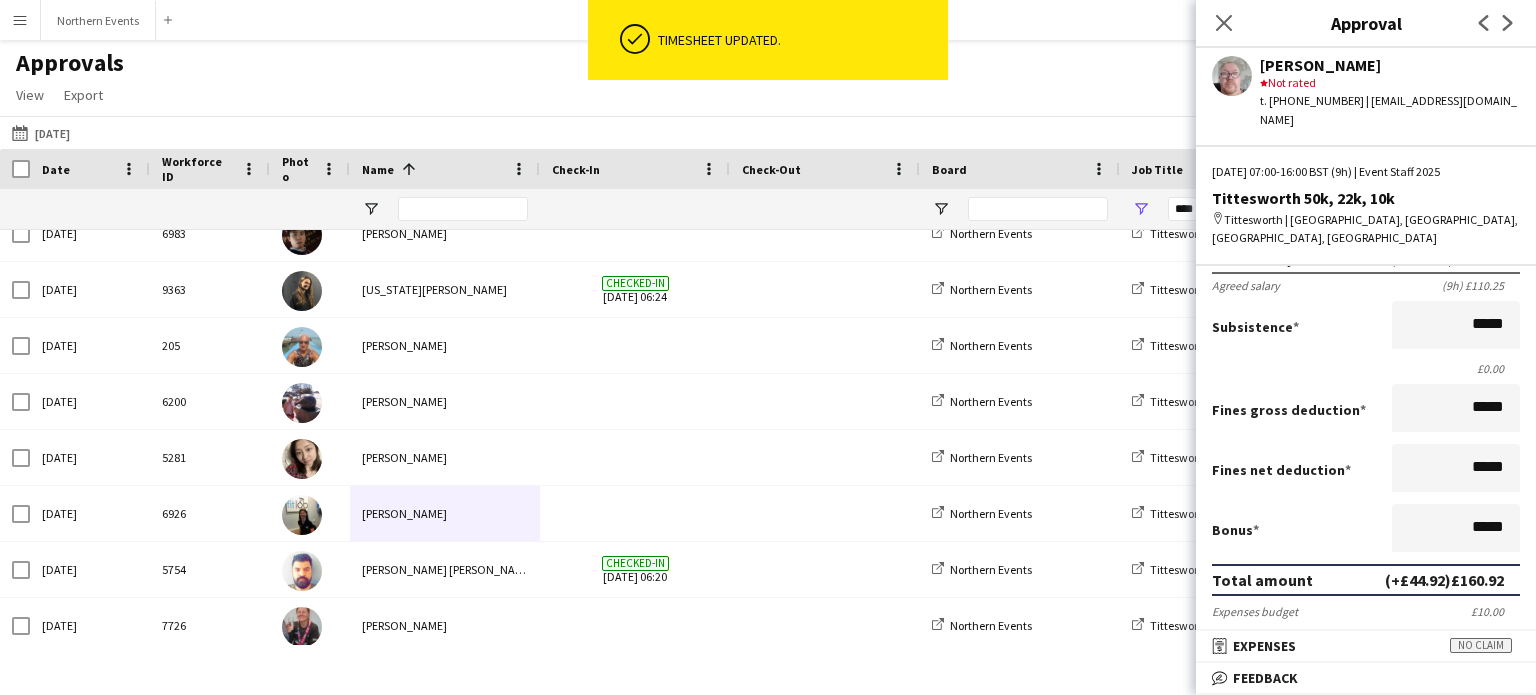 scroll, scrollTop: 240, scrollLeft: 0, axis: vertical 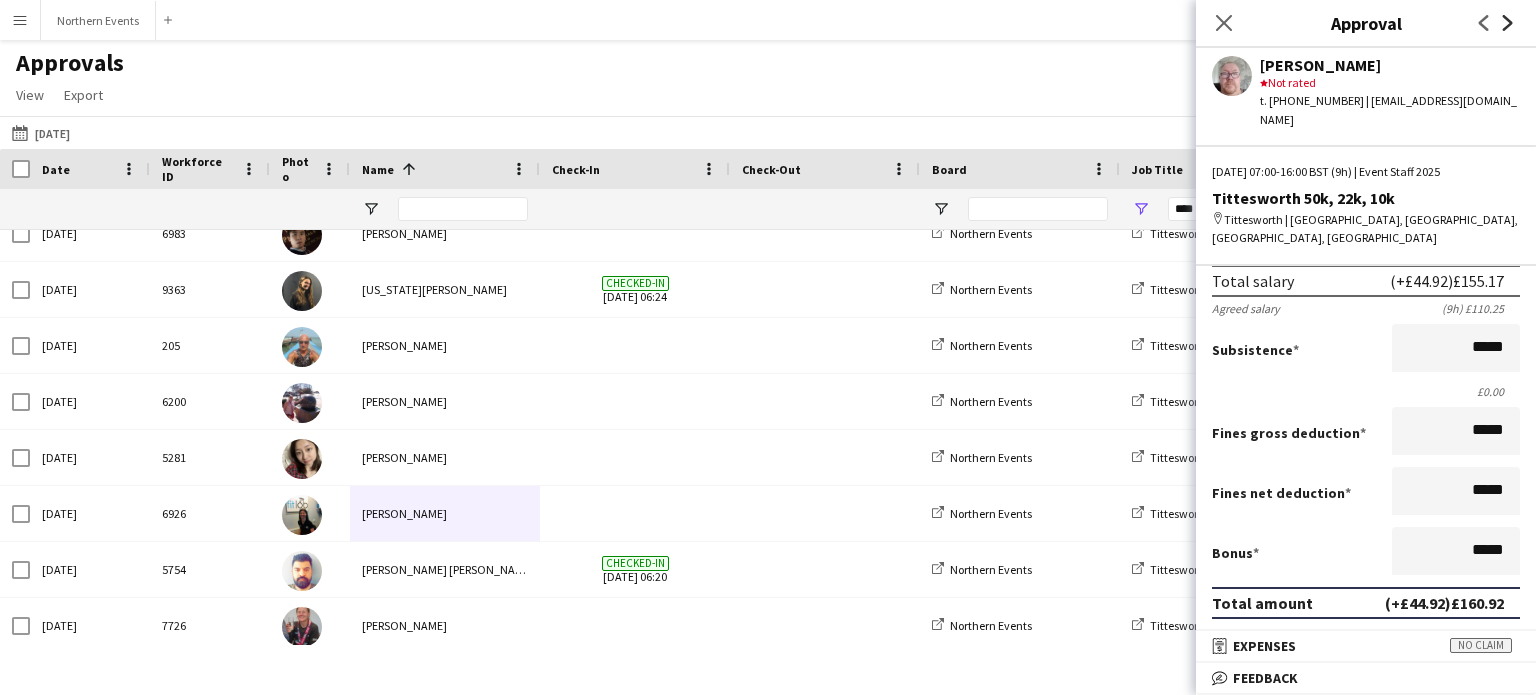 click 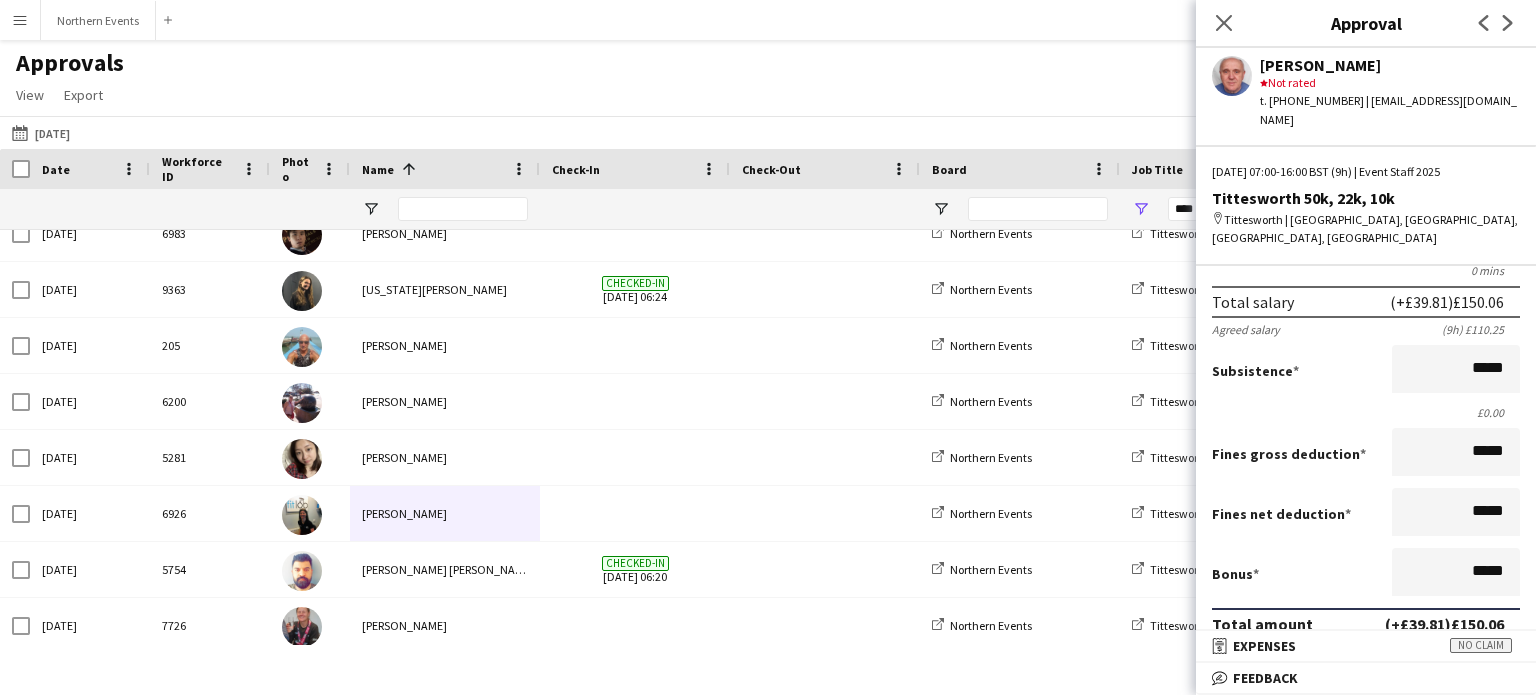scroll, scrollTop: 200, scrollLeft: 0, axis: vertical 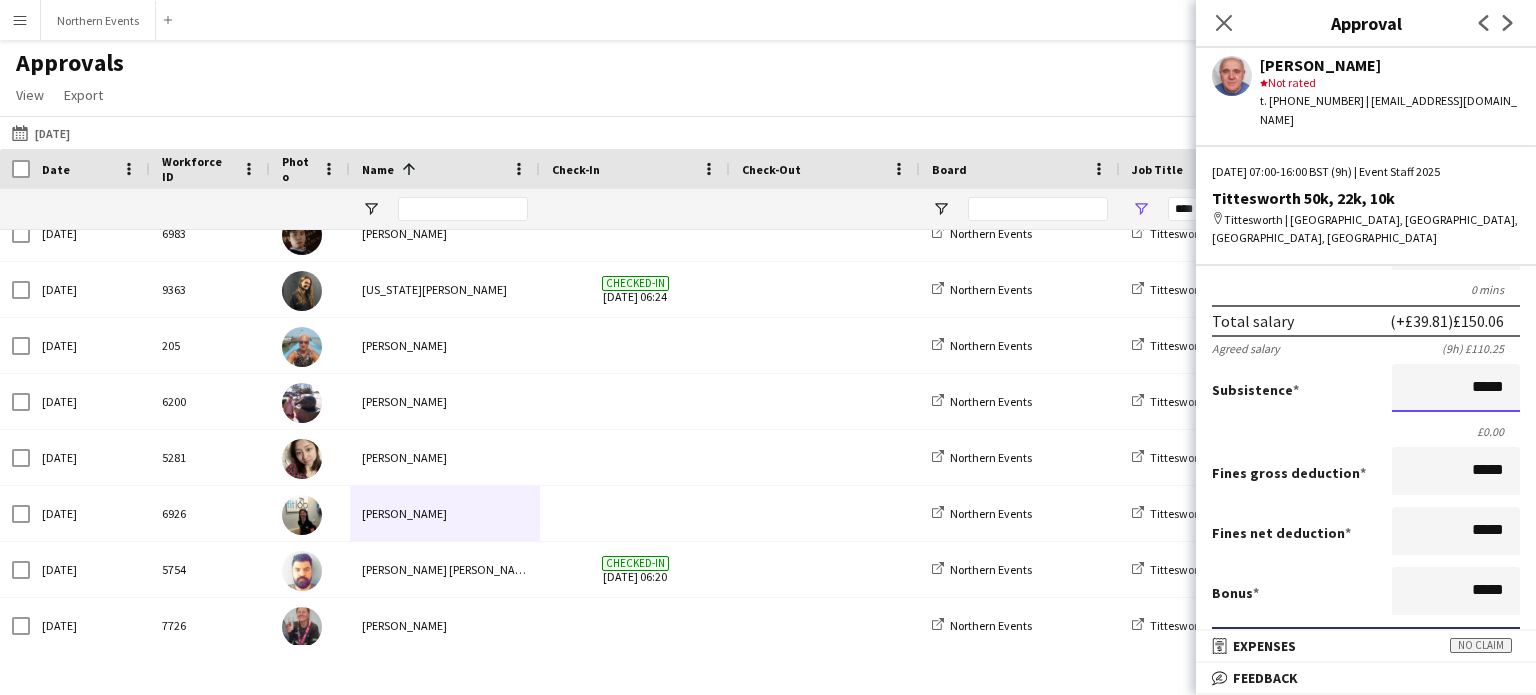 click on "*****" at bounding box center [1456, 388] 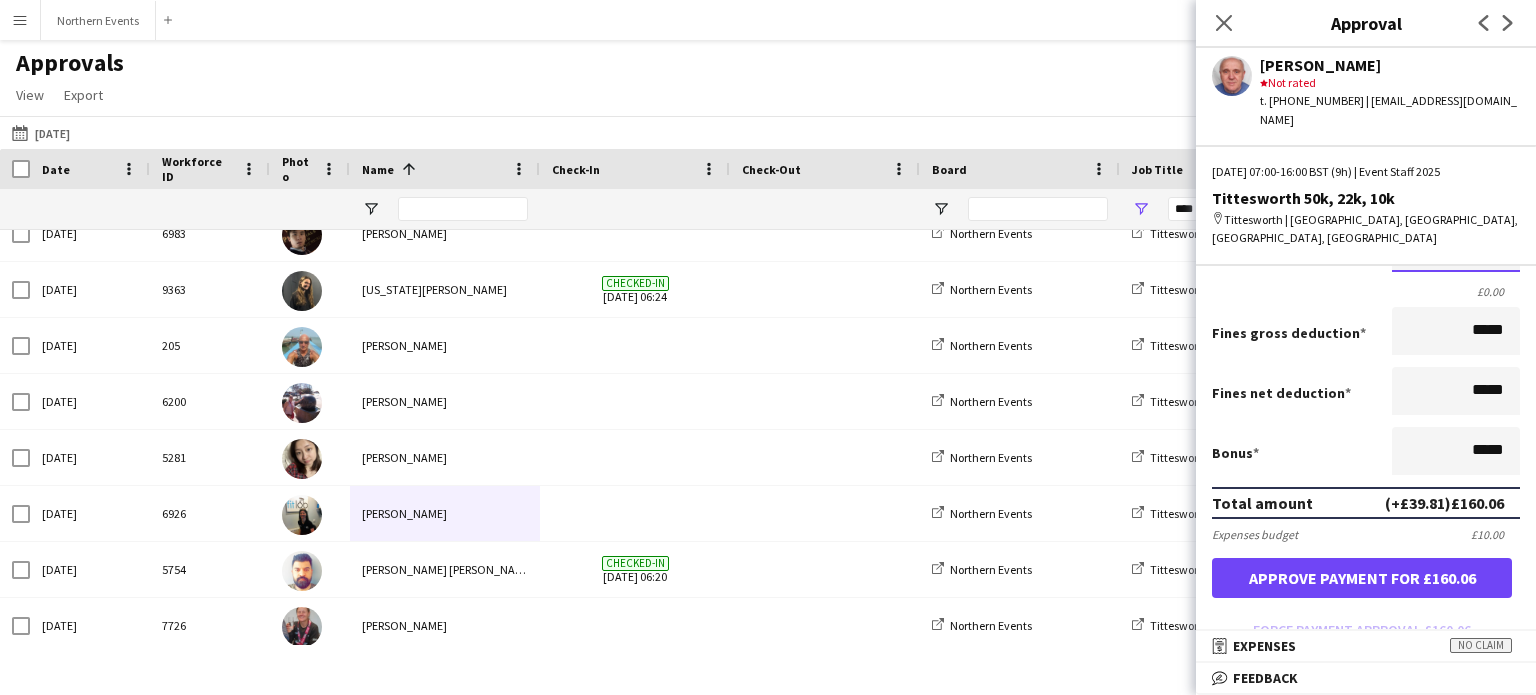 scroll, scrollTop: 400, scrollLeft: 0, axis: vertical 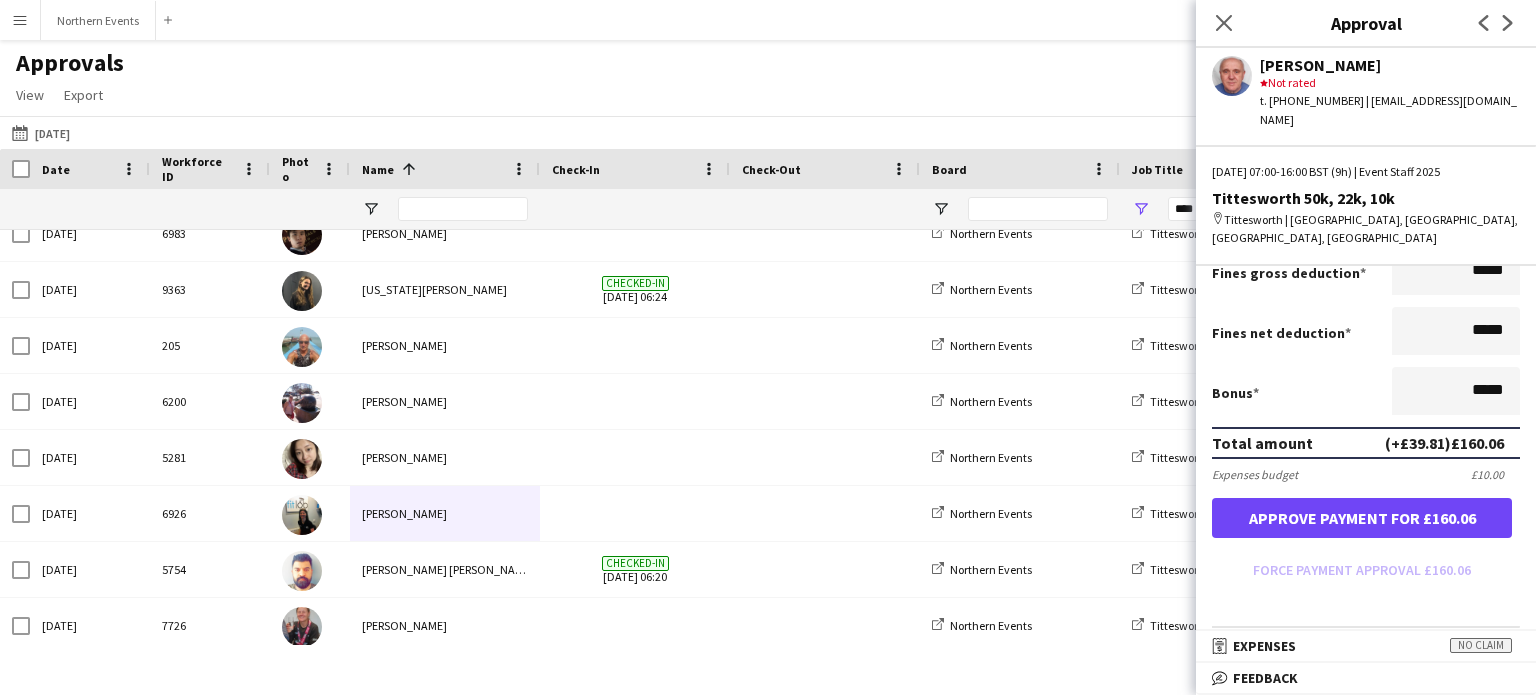 type on "******" 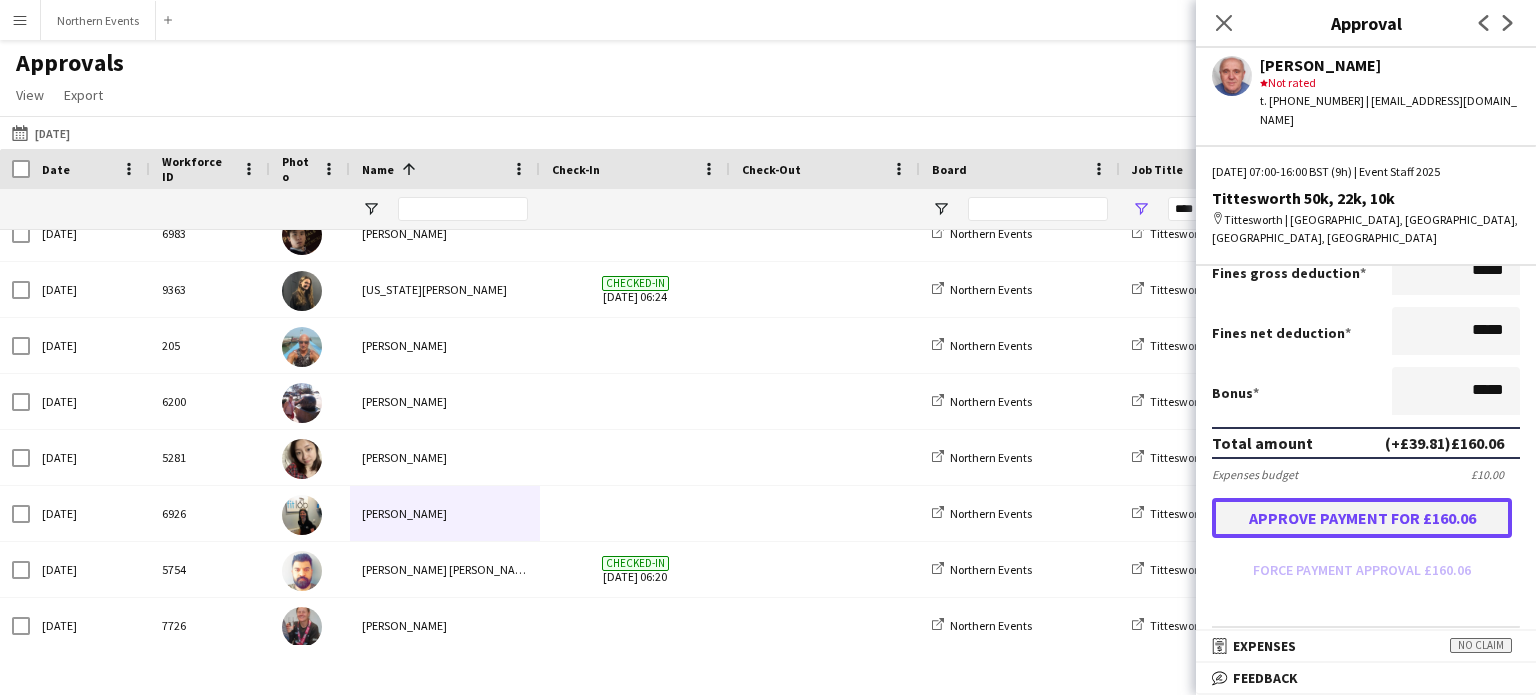 click on "Approve payment for £160.06" at bounding box center [1362, 518] 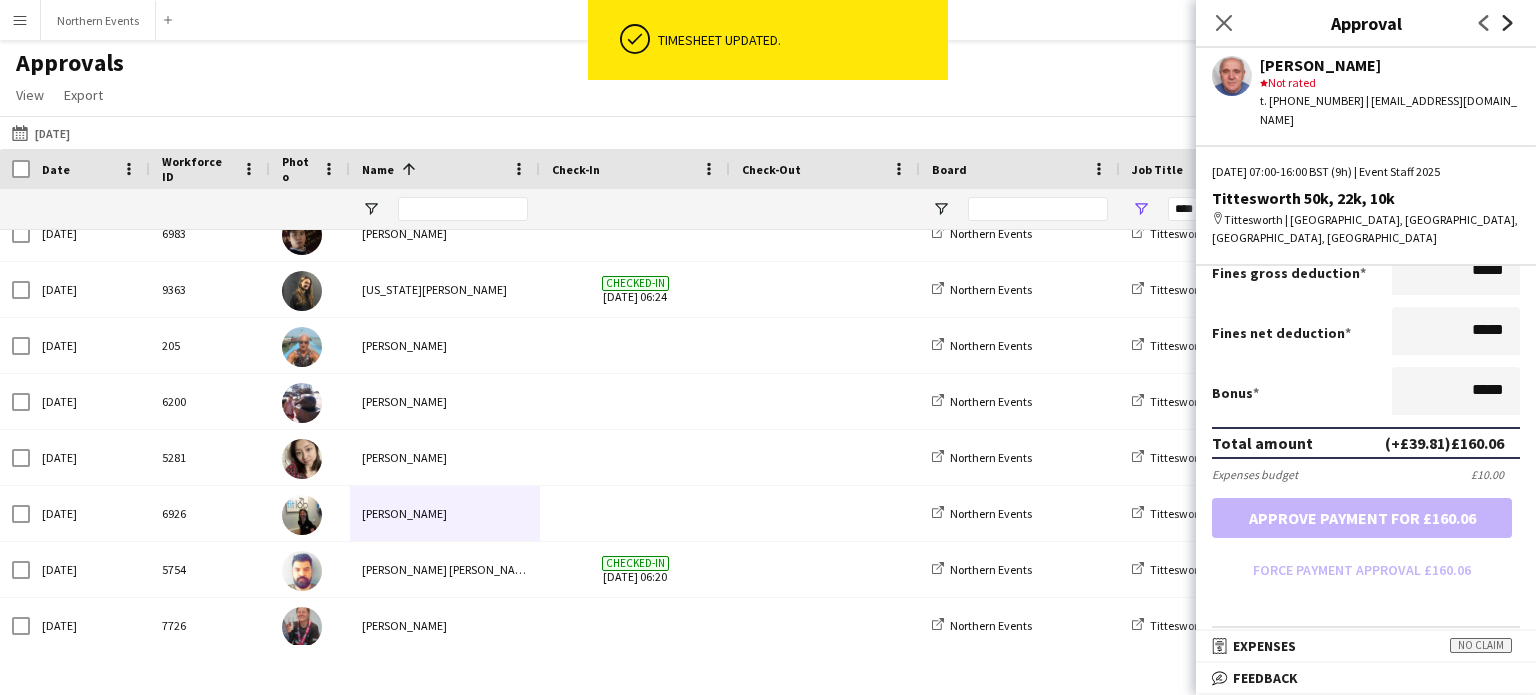 click on "Next" 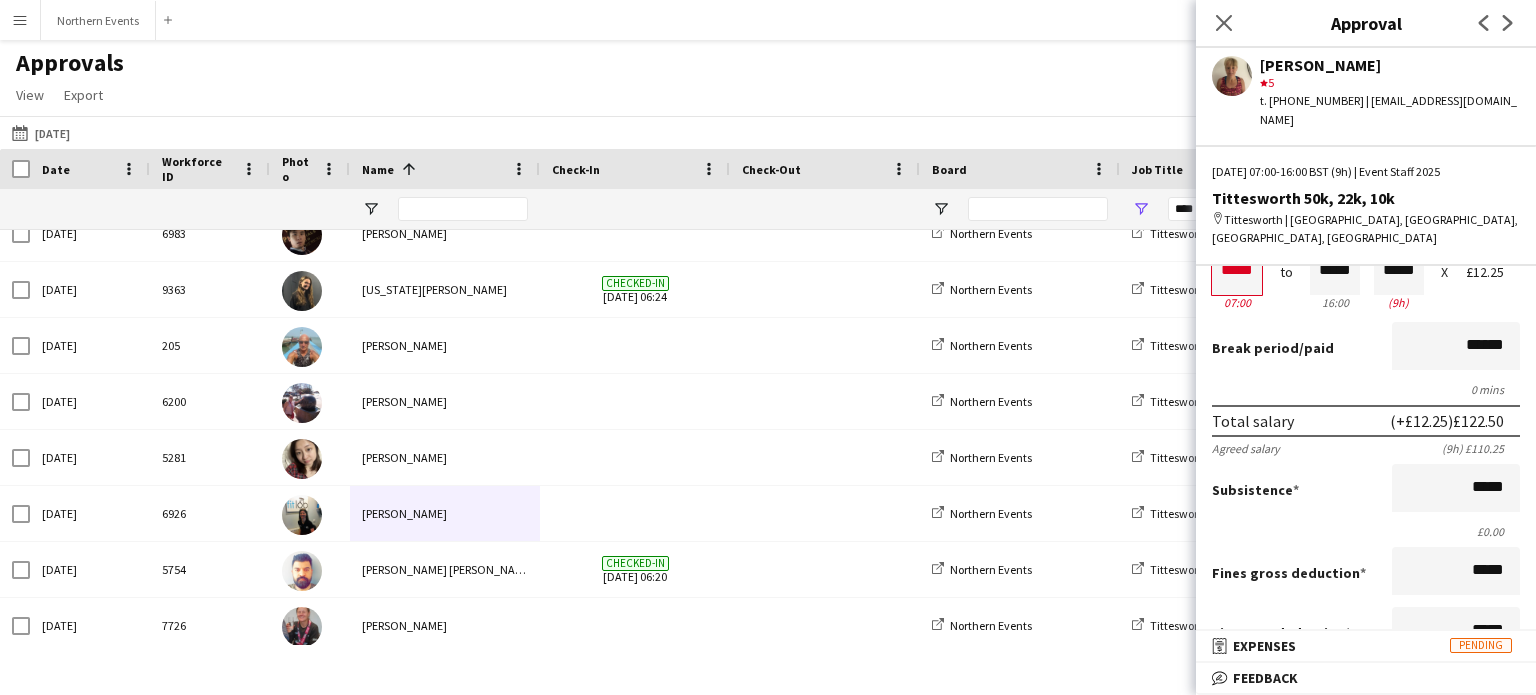 scroll, scrollTop: 0, scrollLeft: 0, axis: both 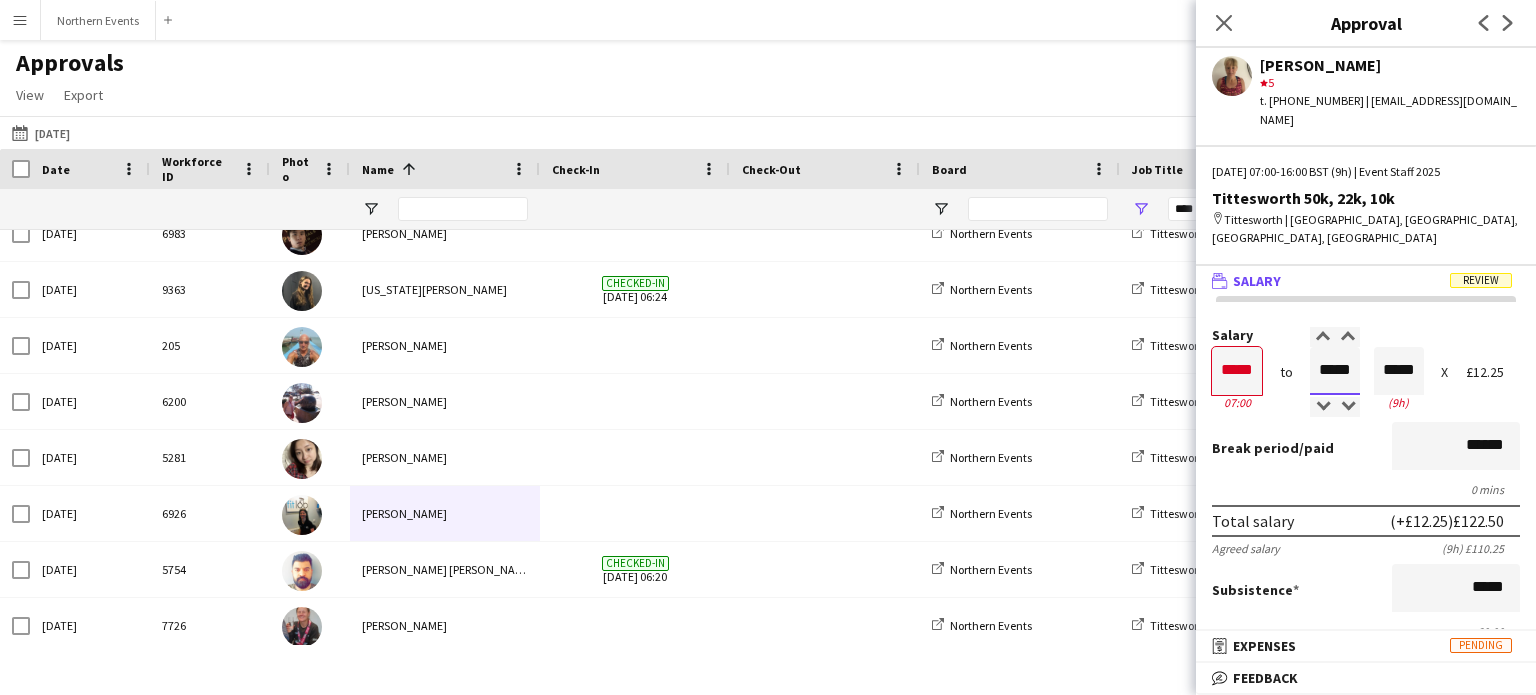 click on "*****" at bounding box center (1335, 371) 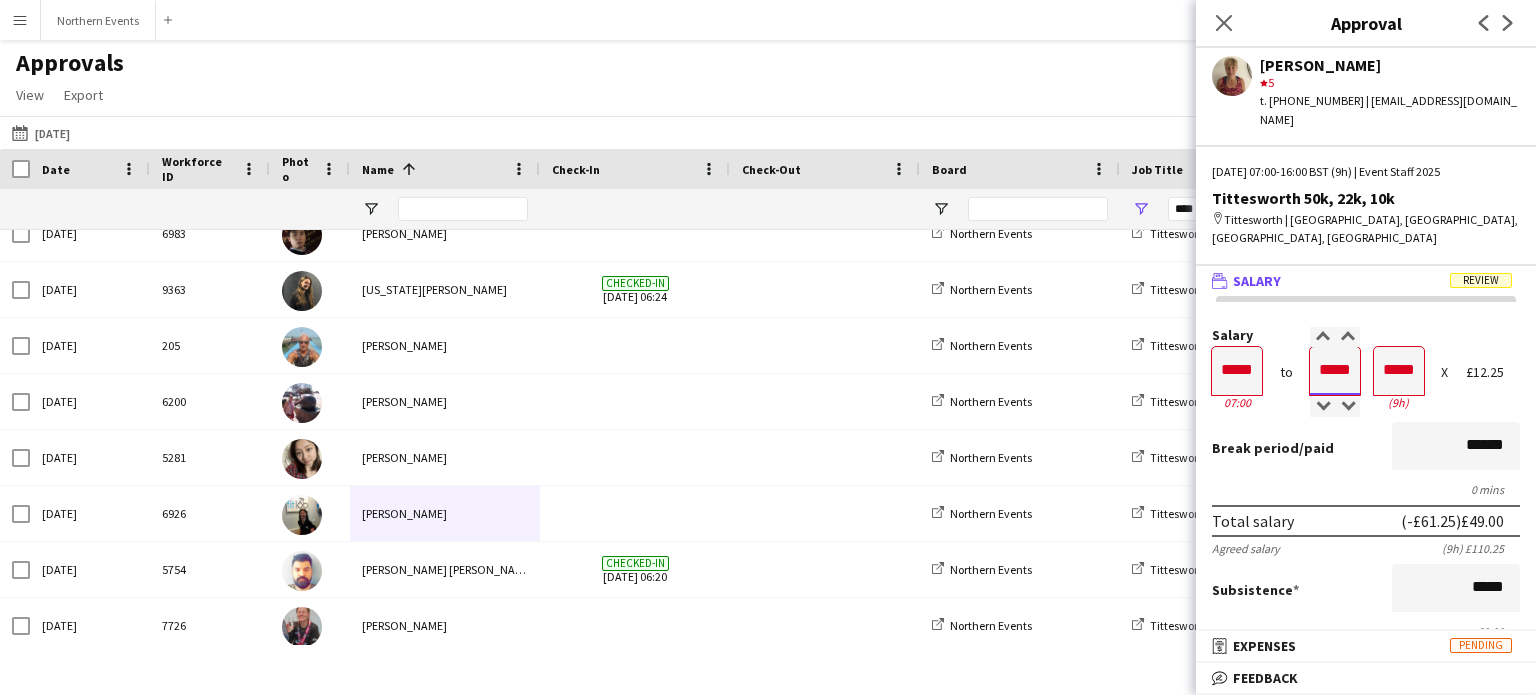 type on "*****" 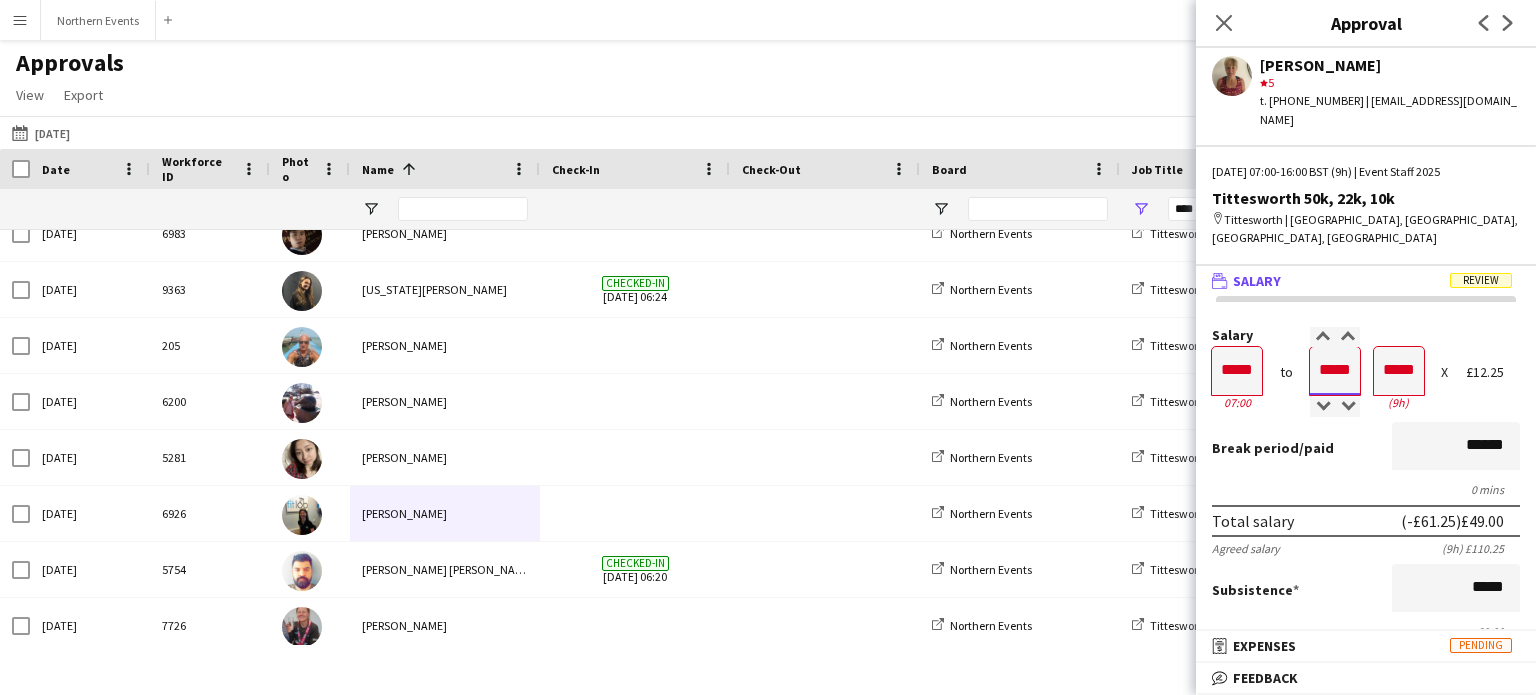 type on "*****" 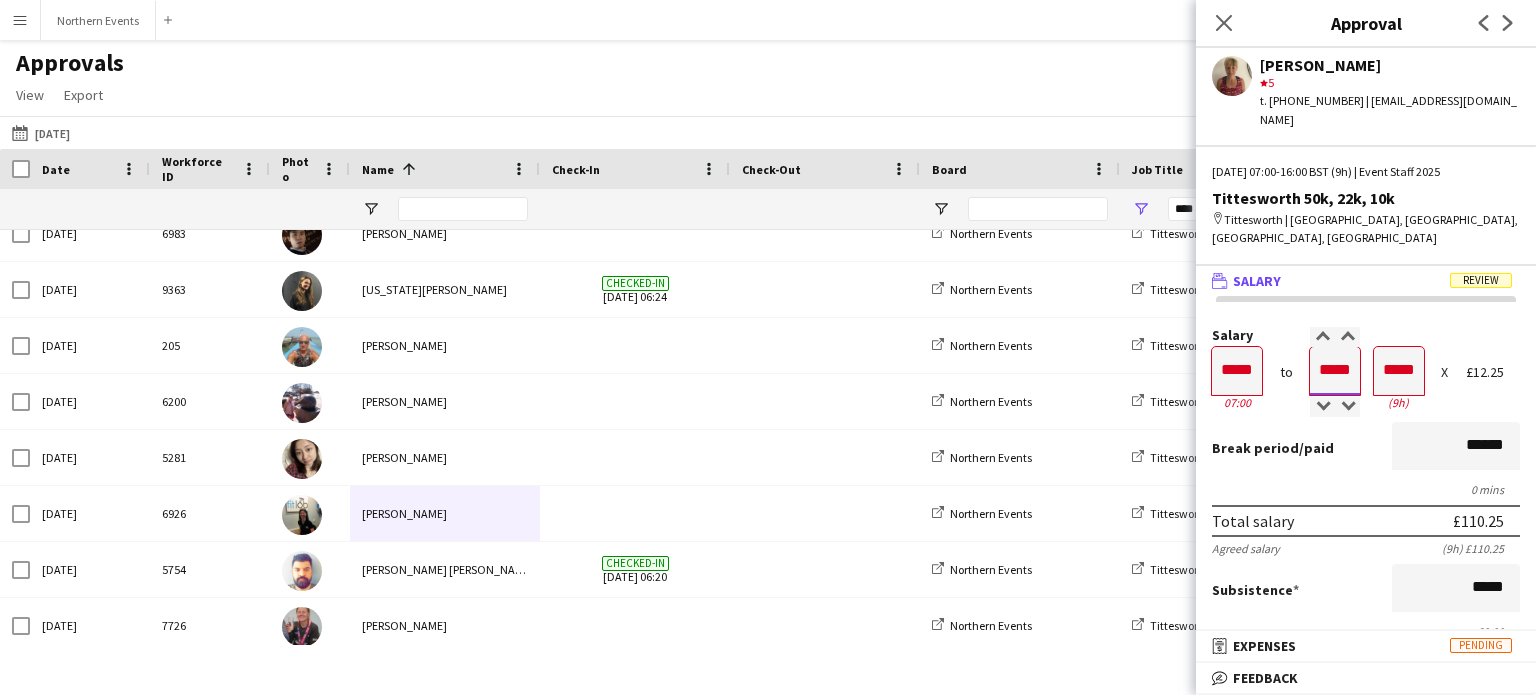 type on "*****" 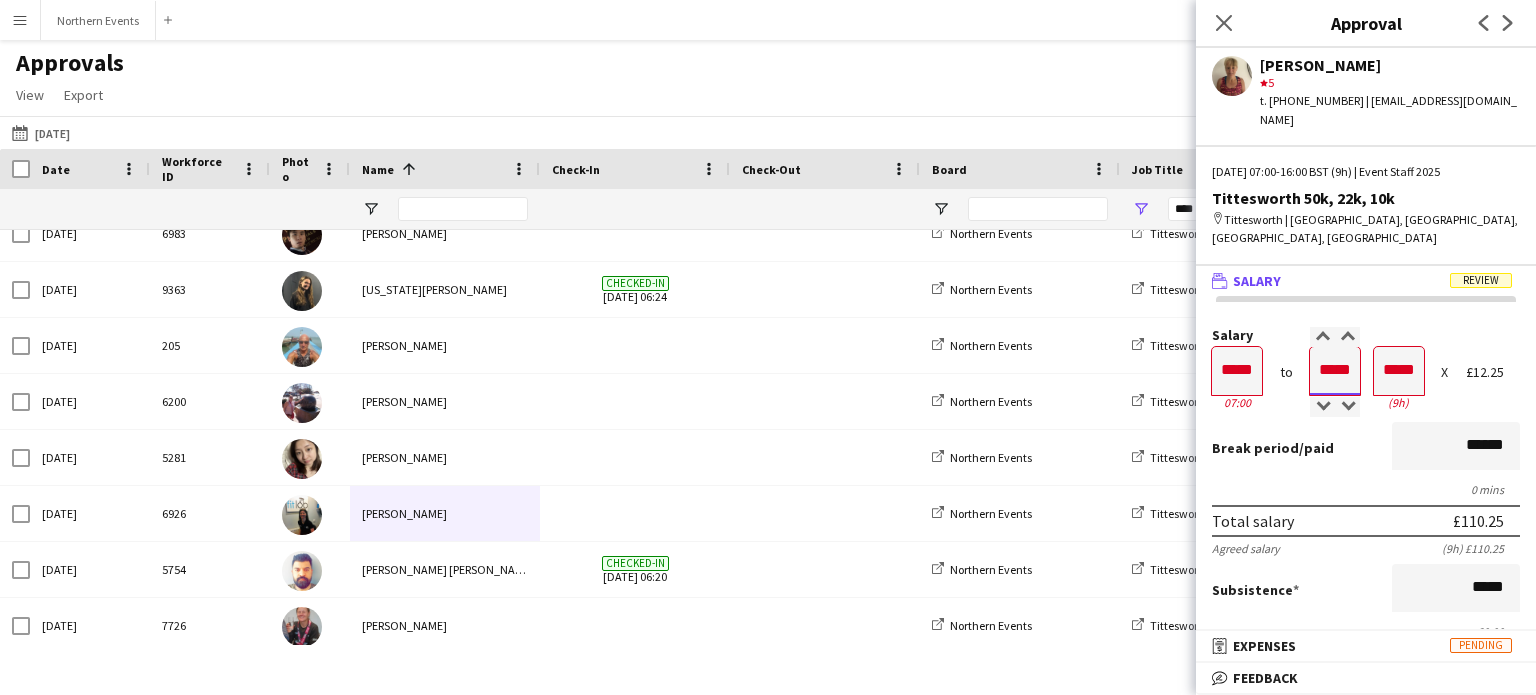 type on "*****" 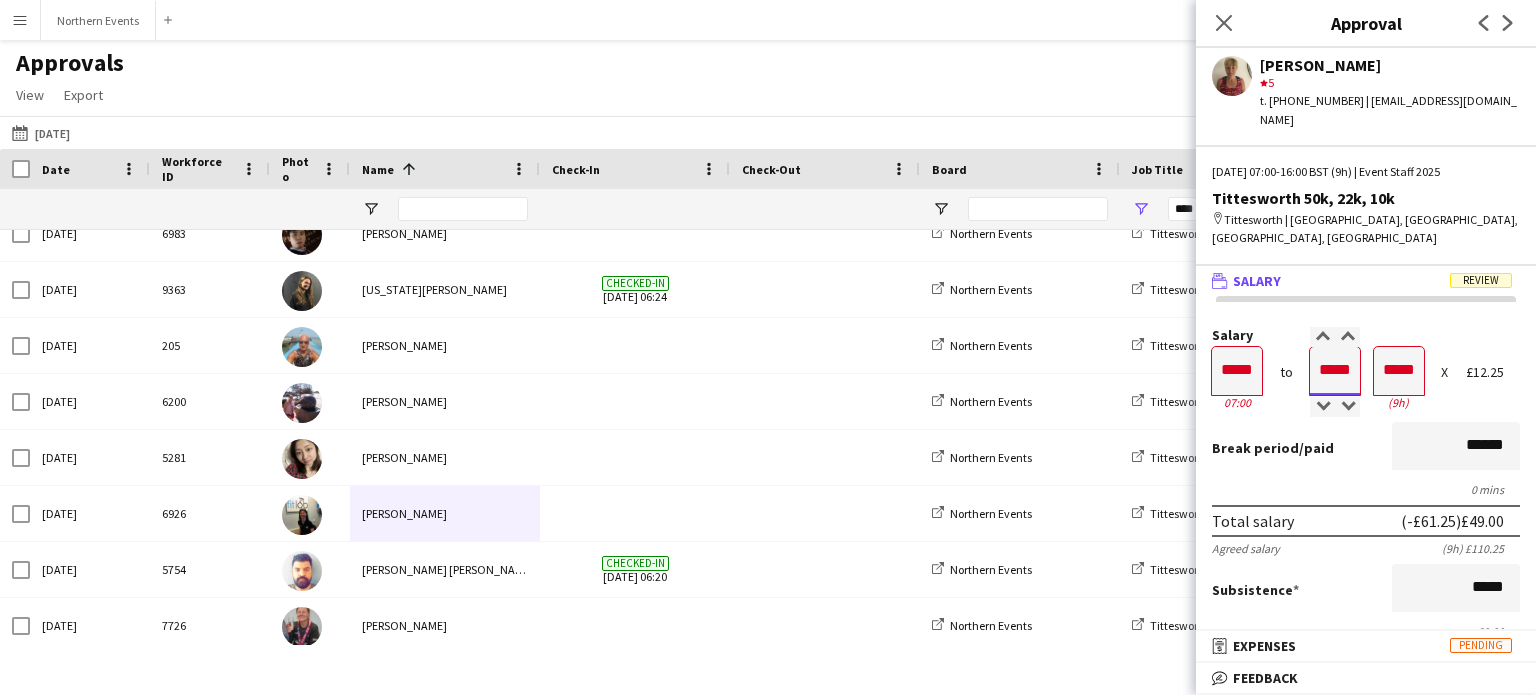 type on "*****" 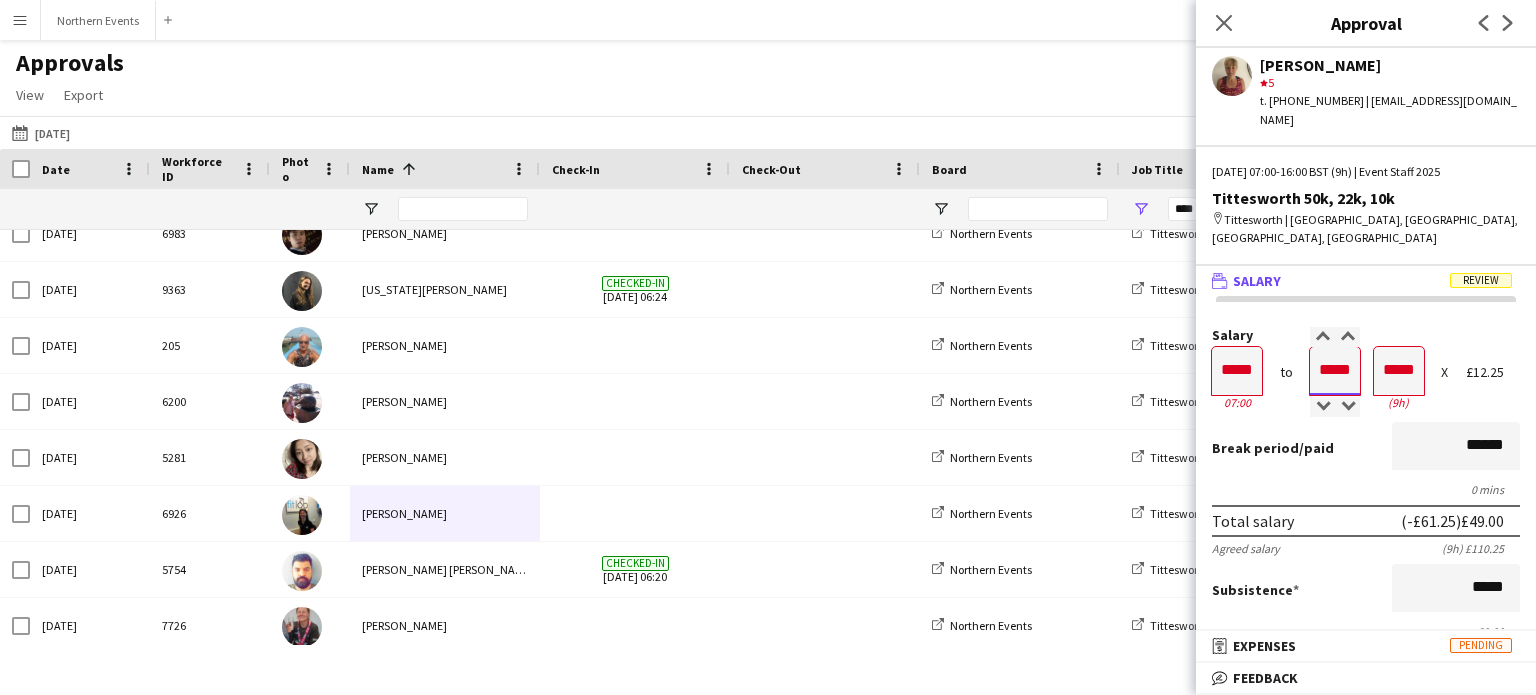 type on "*****" 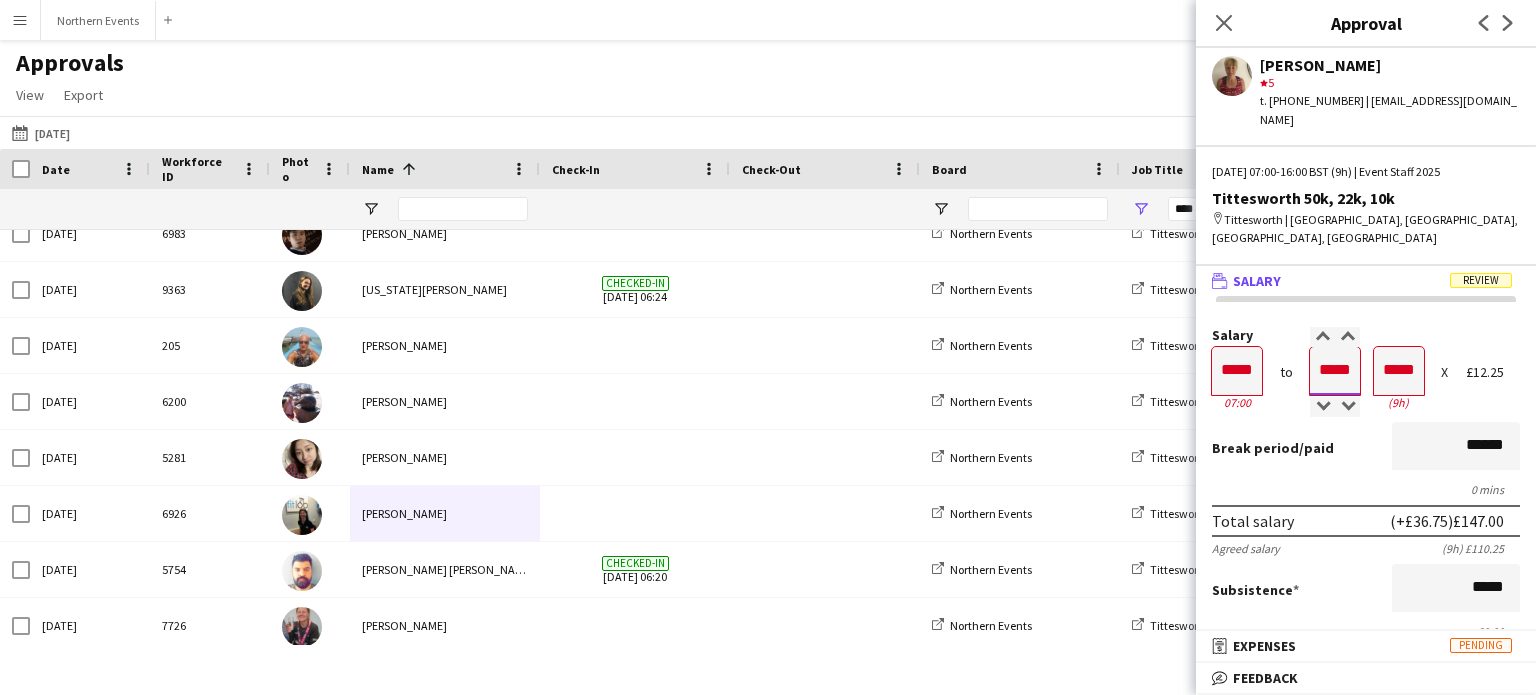 type on "*****" 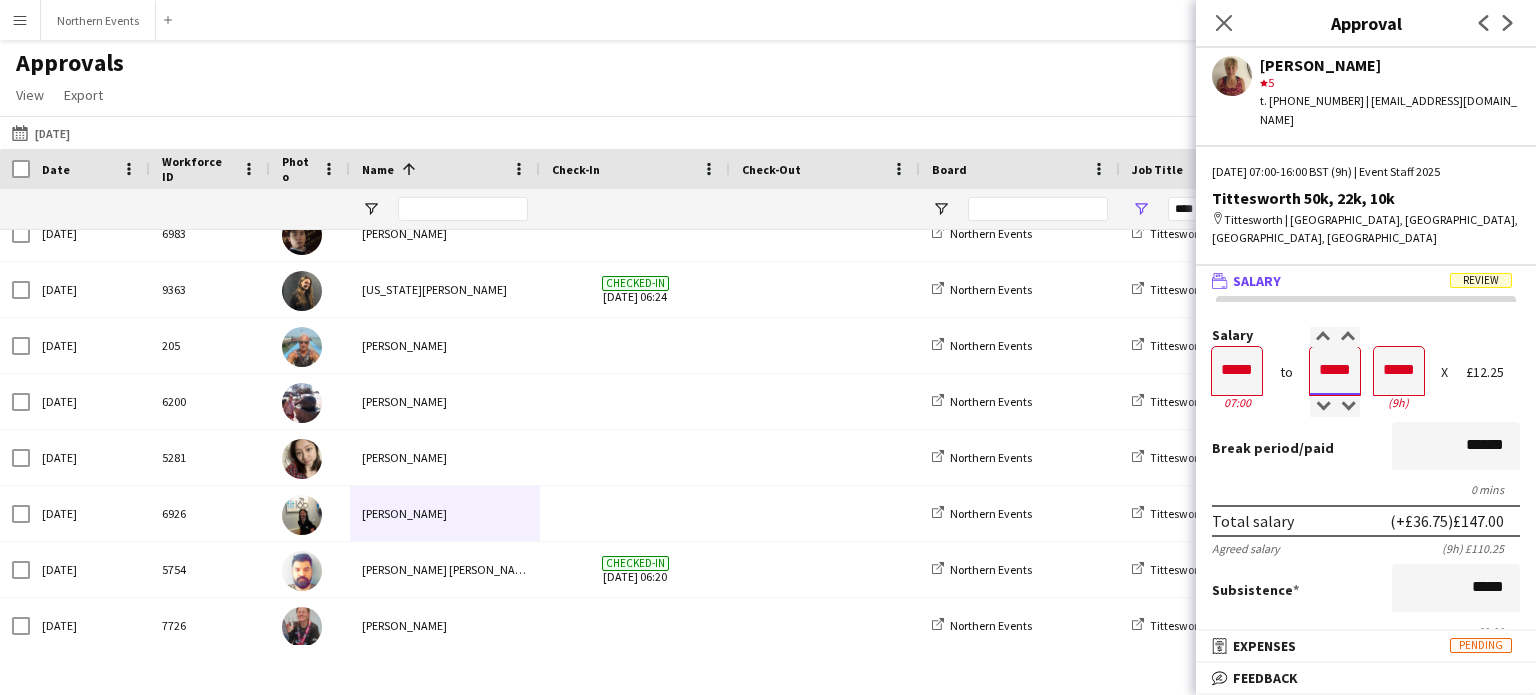 type on "*****" 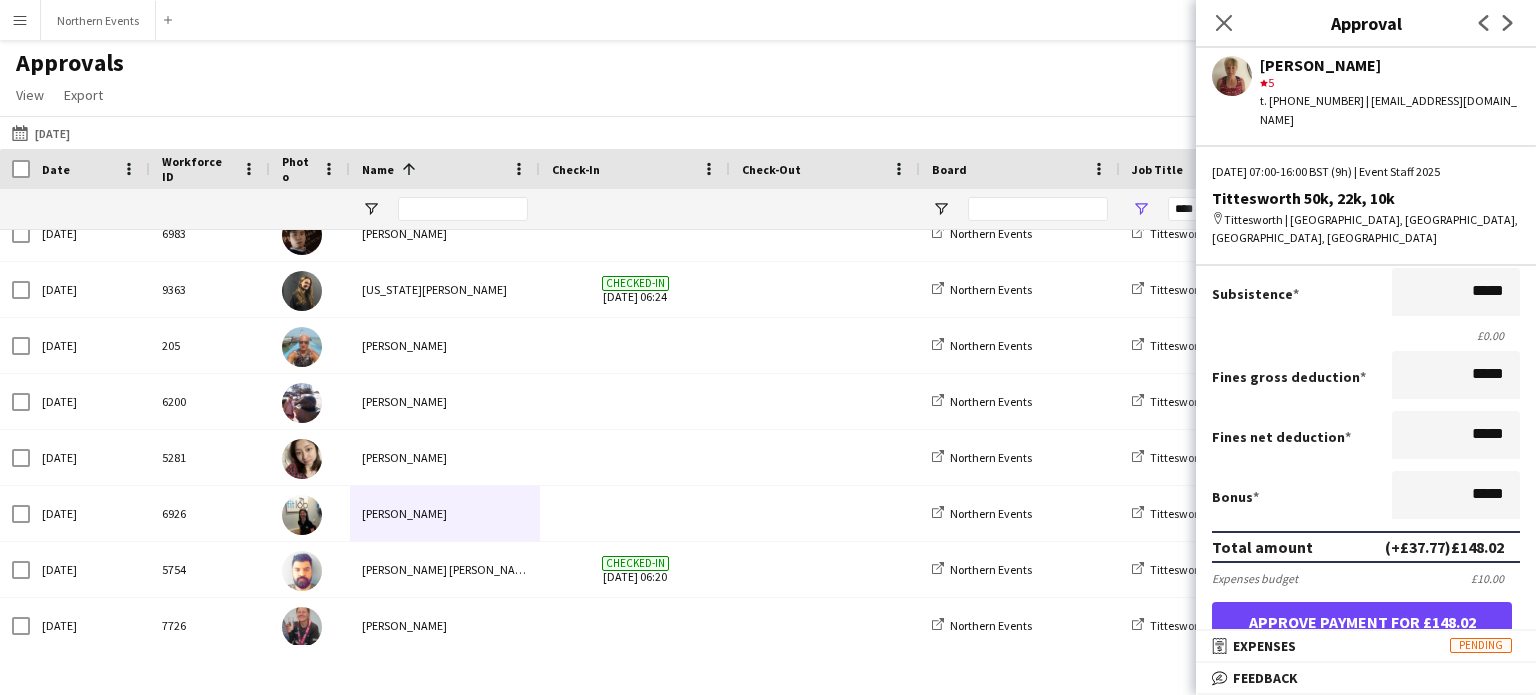 scroll, scrollTop: 300, scrollLeft: 0, axis: vertical 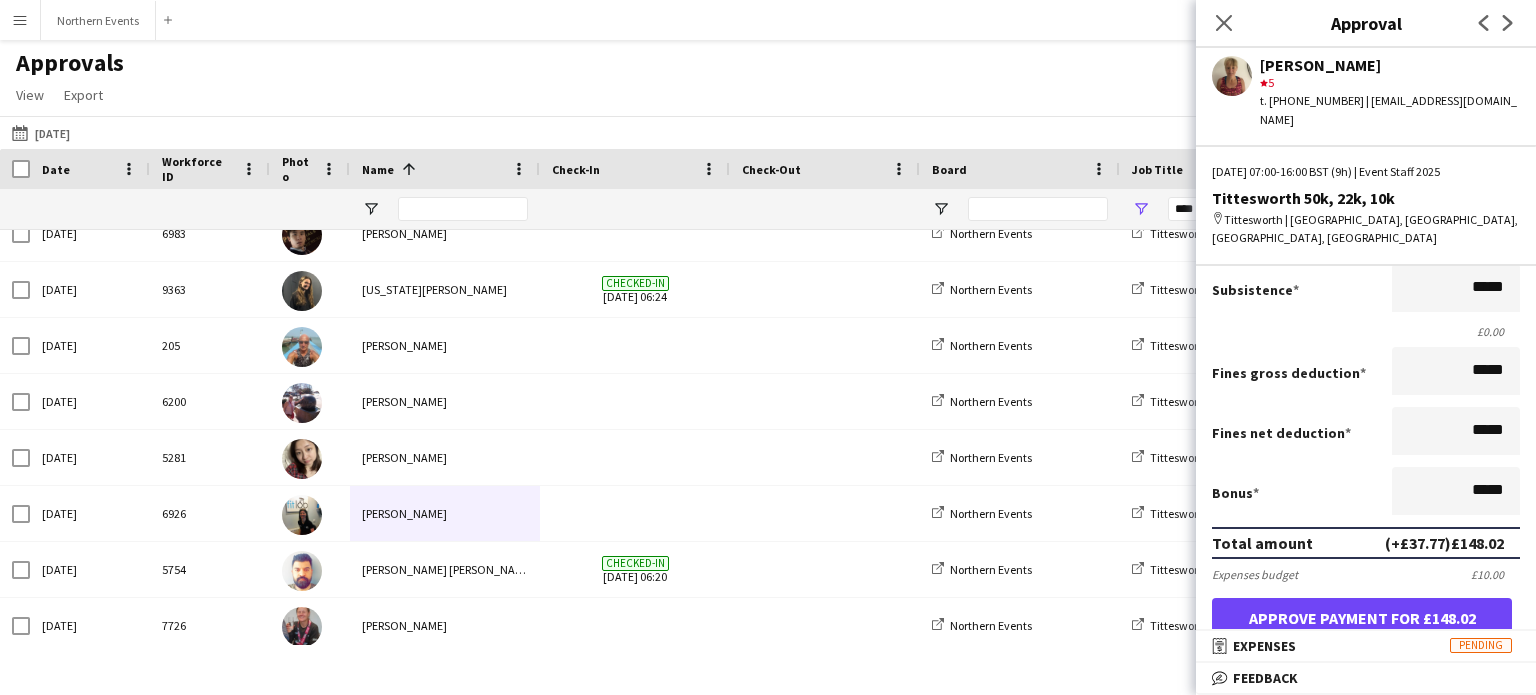 type on "*****" 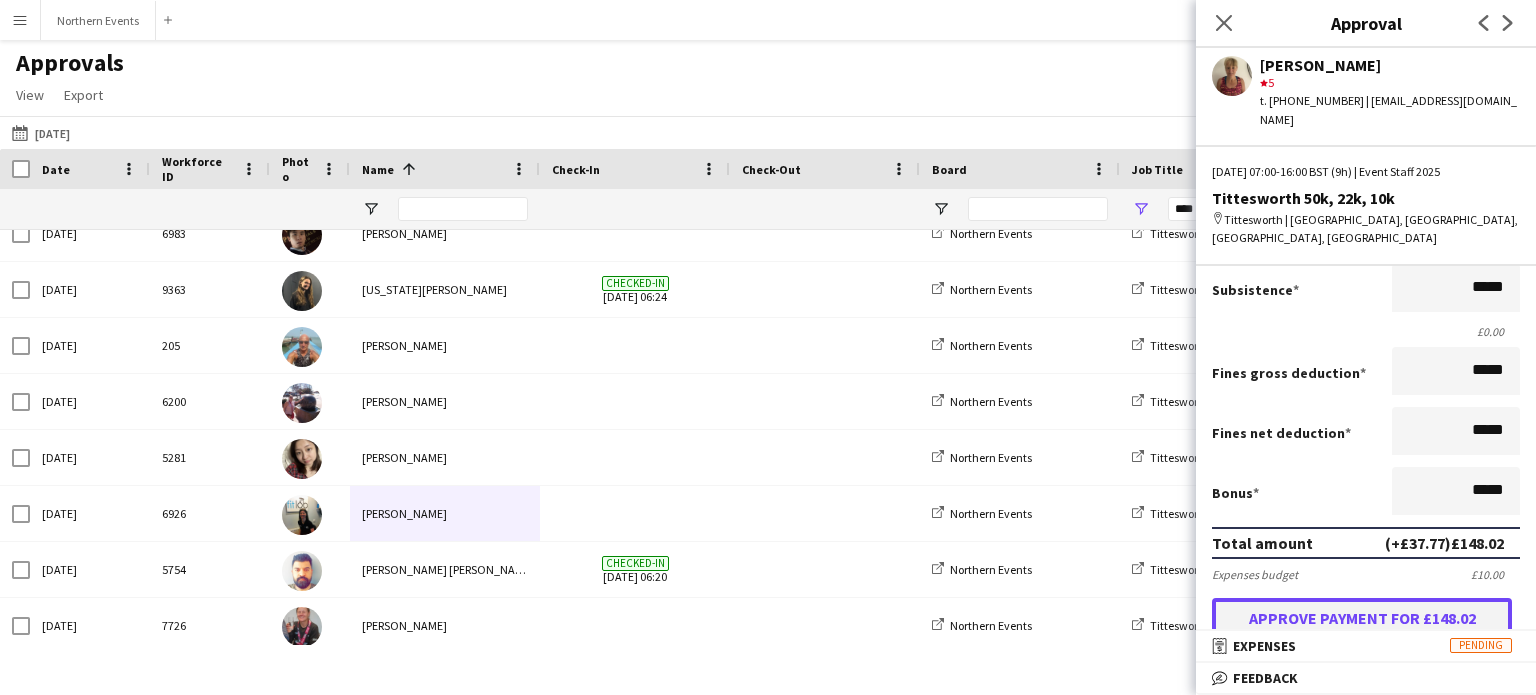 click on "Approve payment for £148.02" at bounding box center (1362, 618) 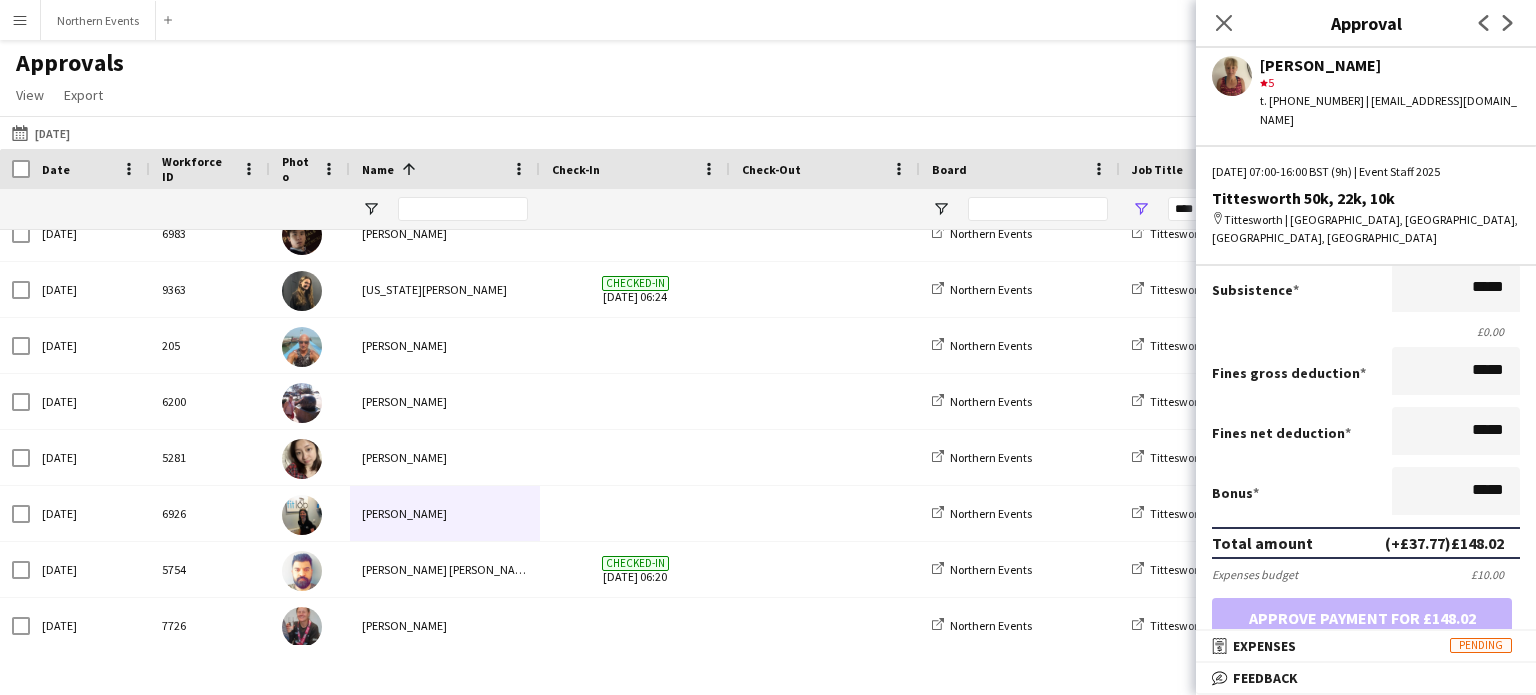 click on "Next" 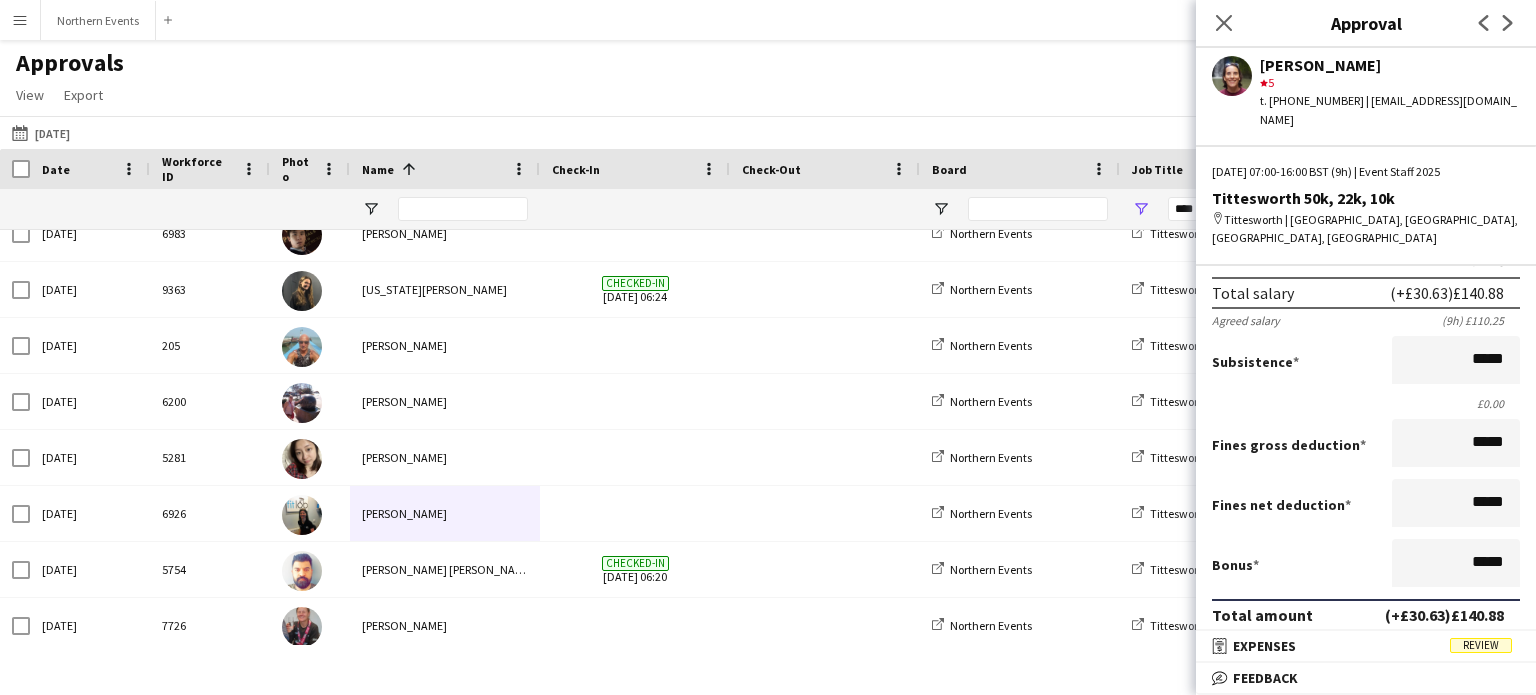 scroll, scrollTop: 200, scrollLeft: 0, axis: vertical 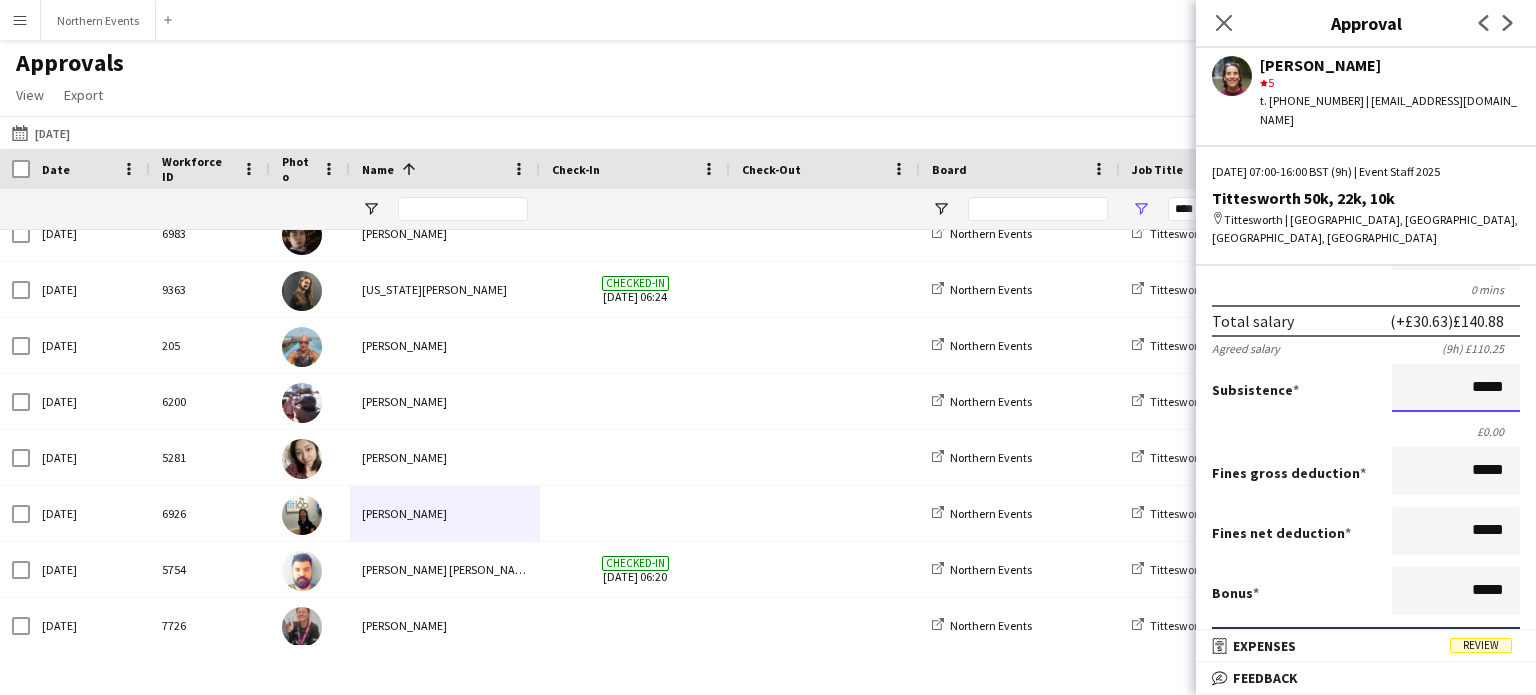 click on "*****" at bounding box center (1456, 388) 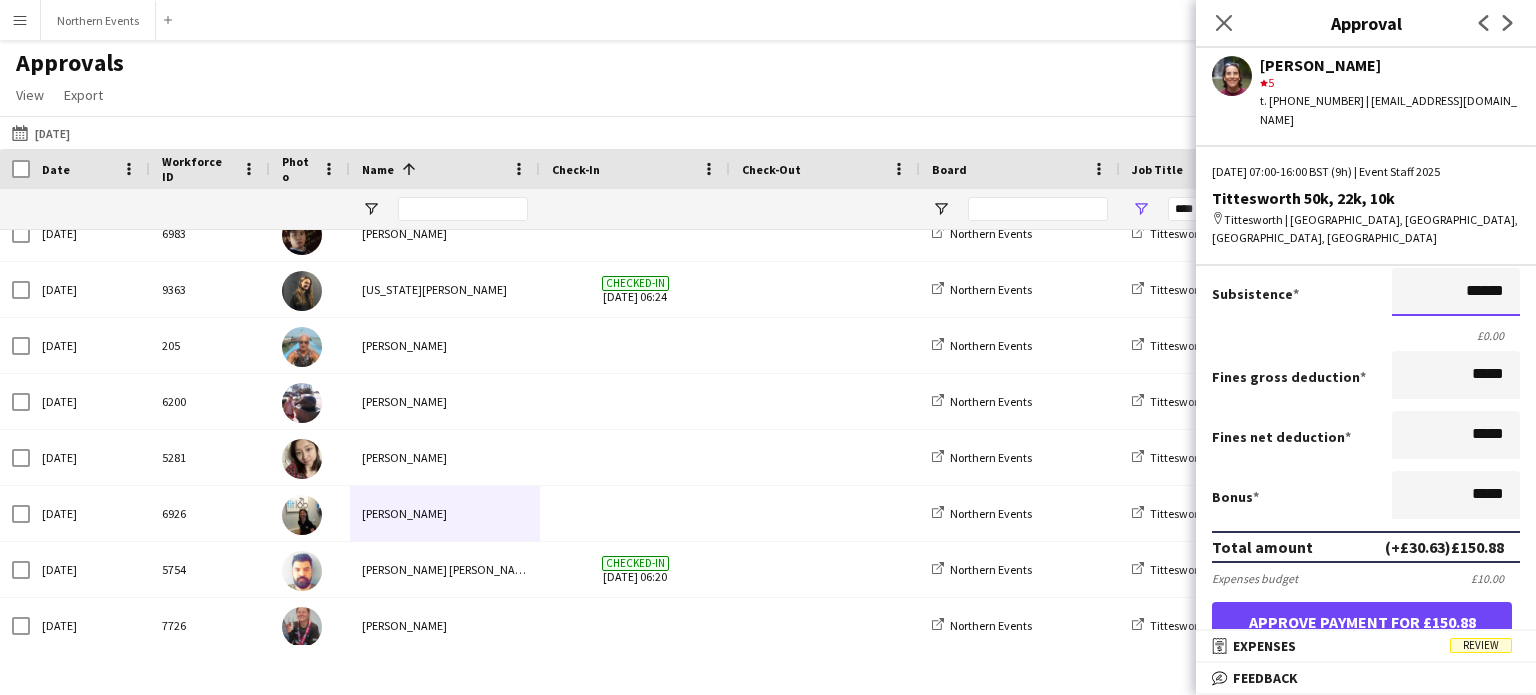 scroll, scrollTop: 400, scrollLeft: 0, axis: vertical 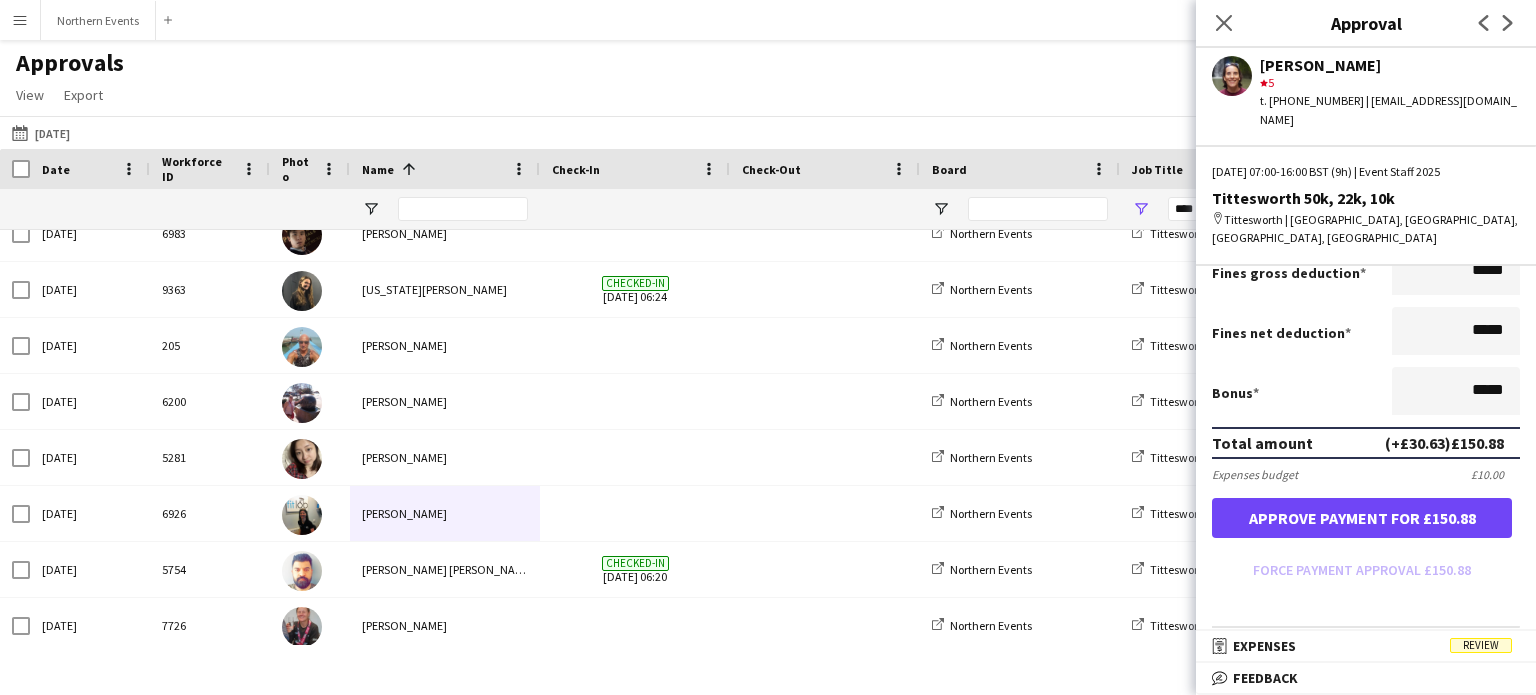 type on "******" 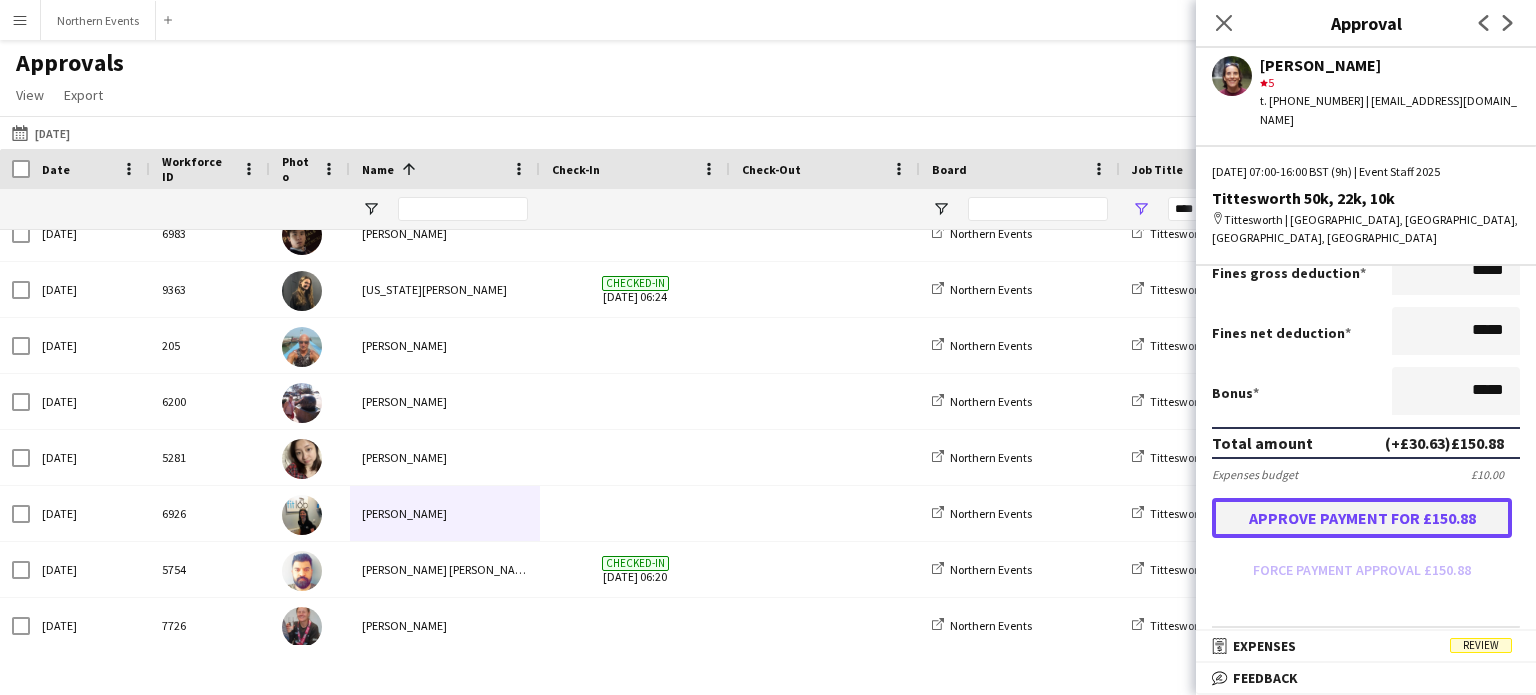 click on "Approve payment for £150.88" at bounding box center [1362, 518] 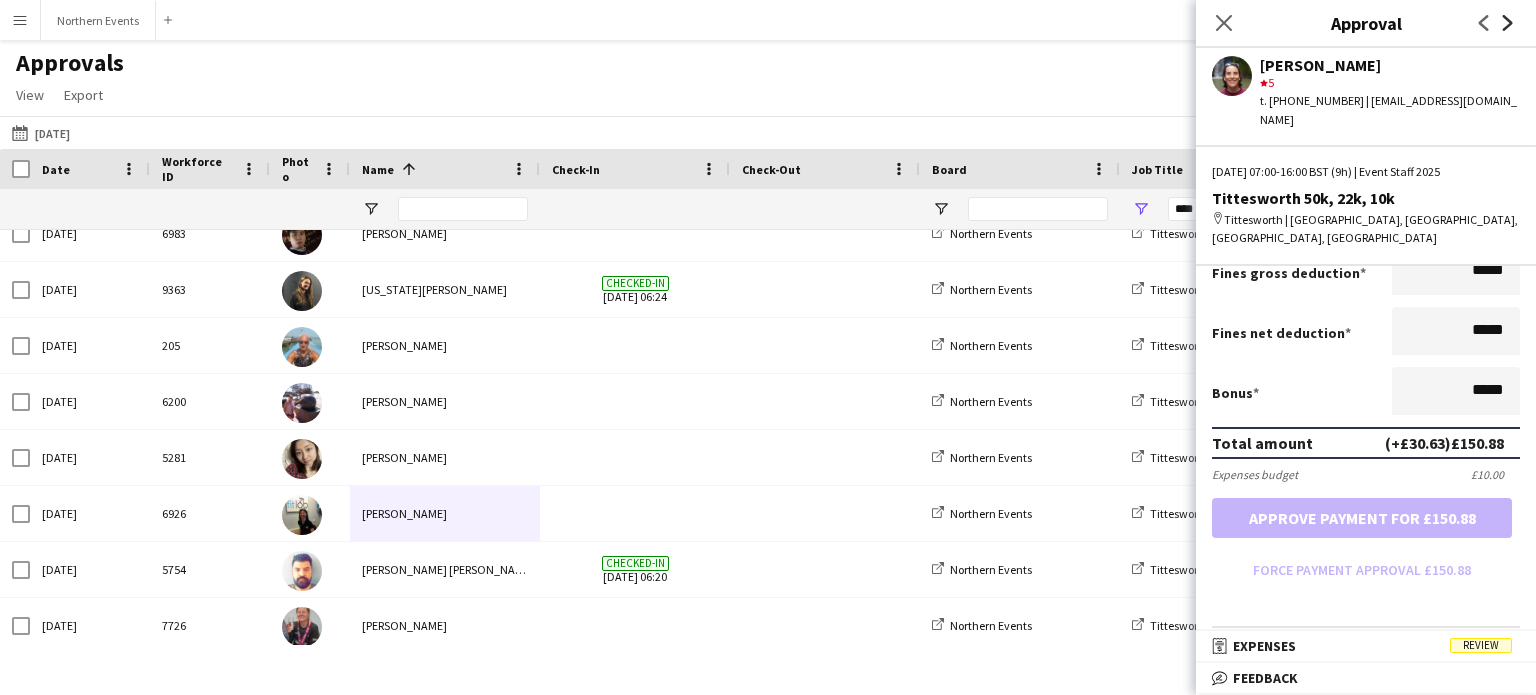 click on "Next" 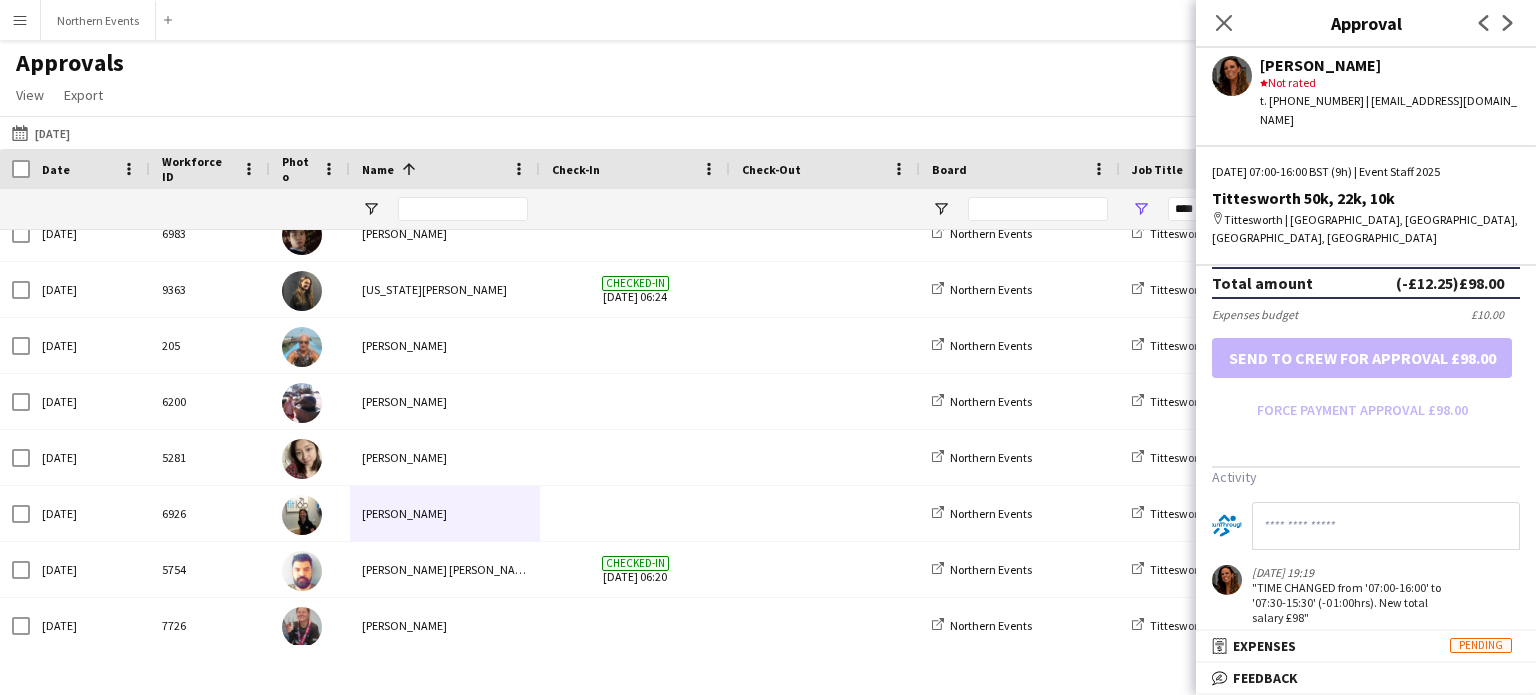 scroll, scrollTop: 360, scrollLeft: 0, axis: vertical 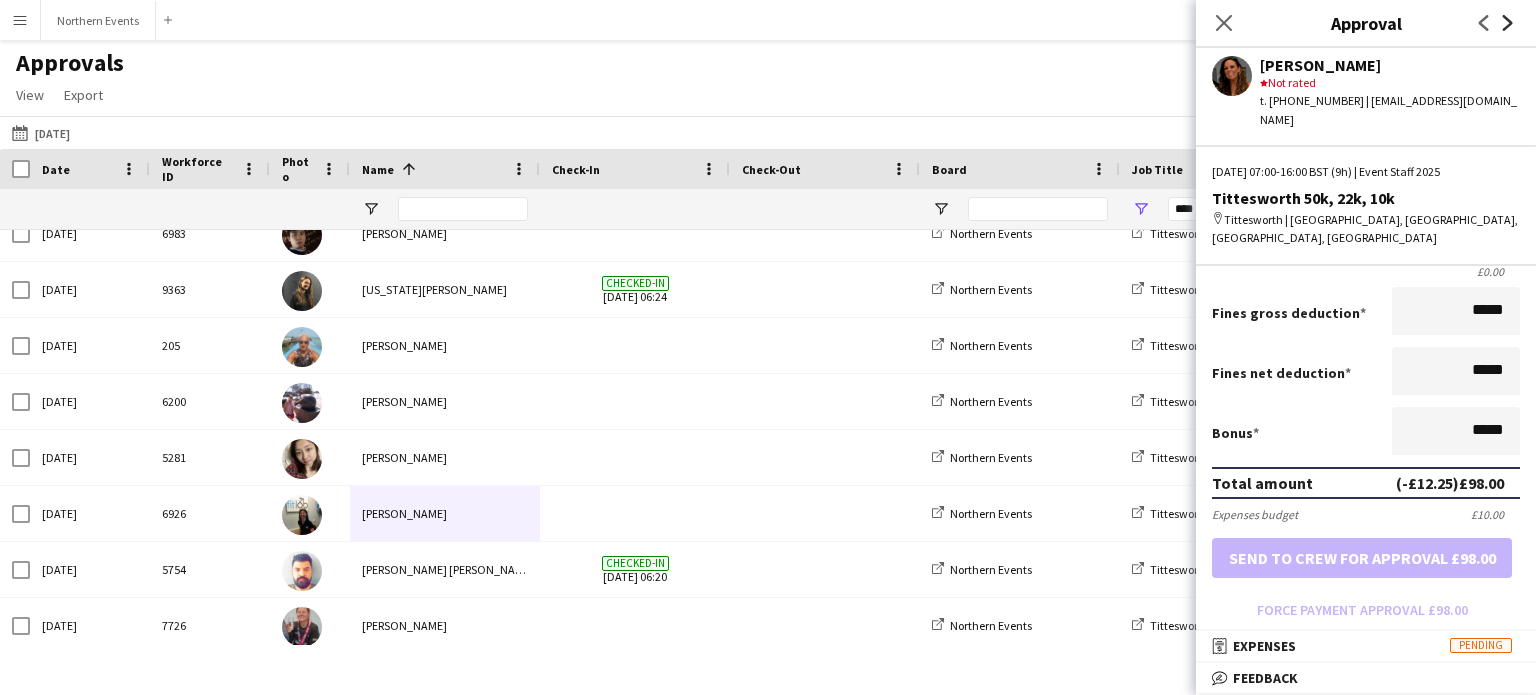 click on "Next" 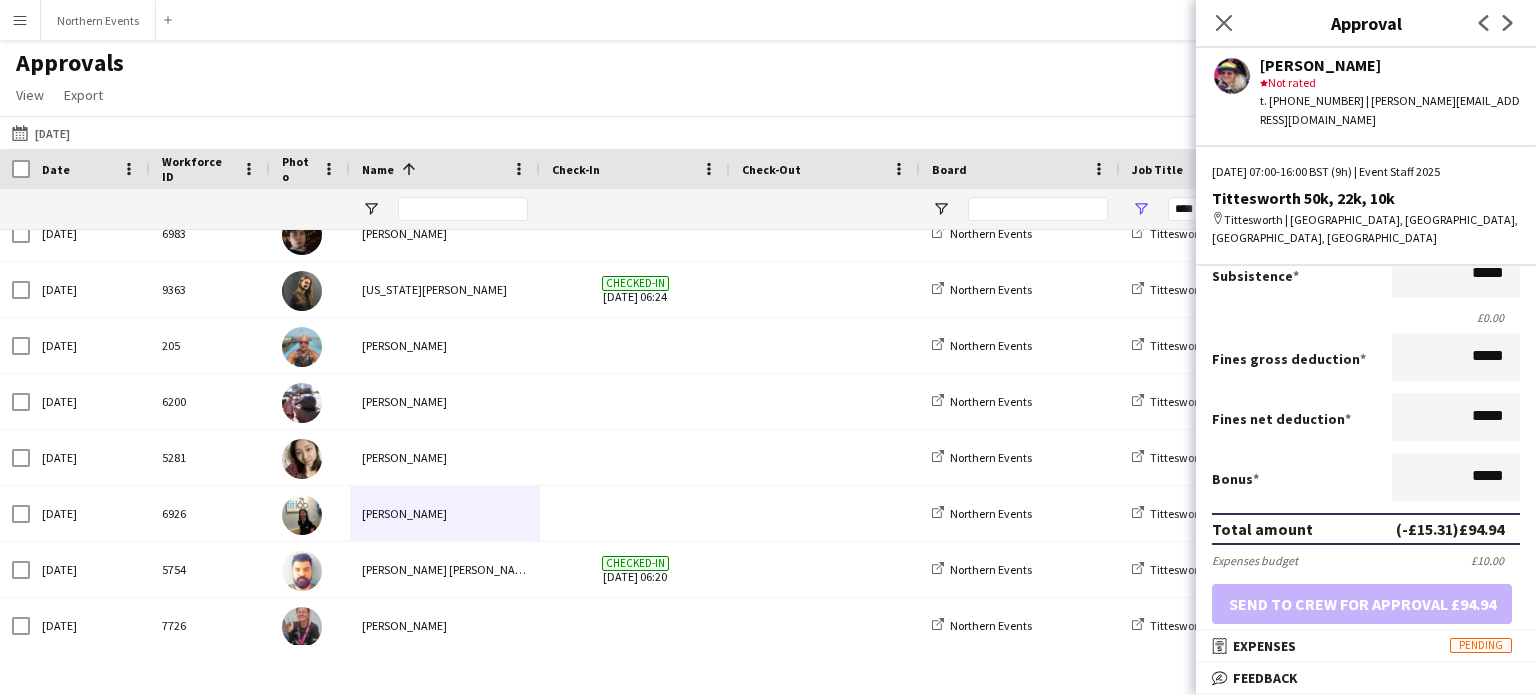 scroll, scrollTop: 231, scrollLeft: 0, axis: vertical 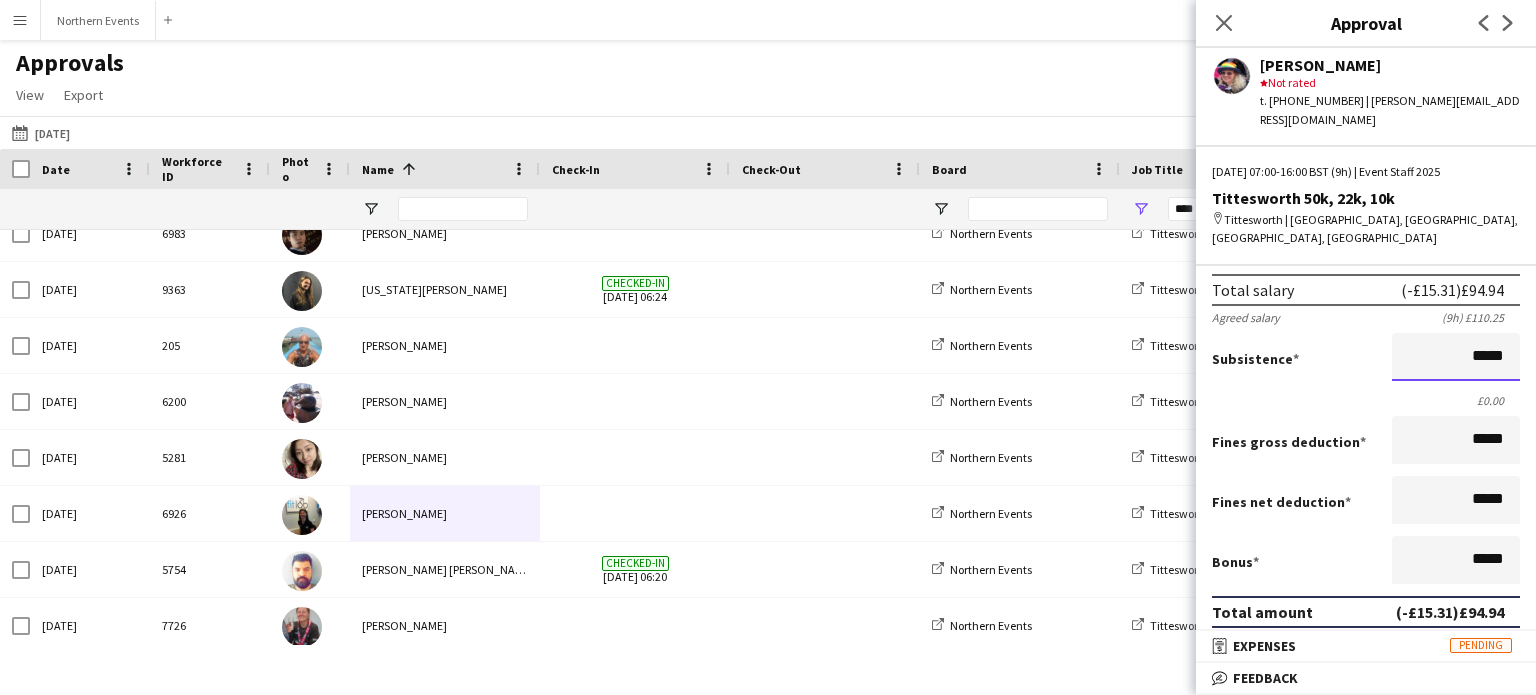 click on "*****" at bounding box center (1456, 357) 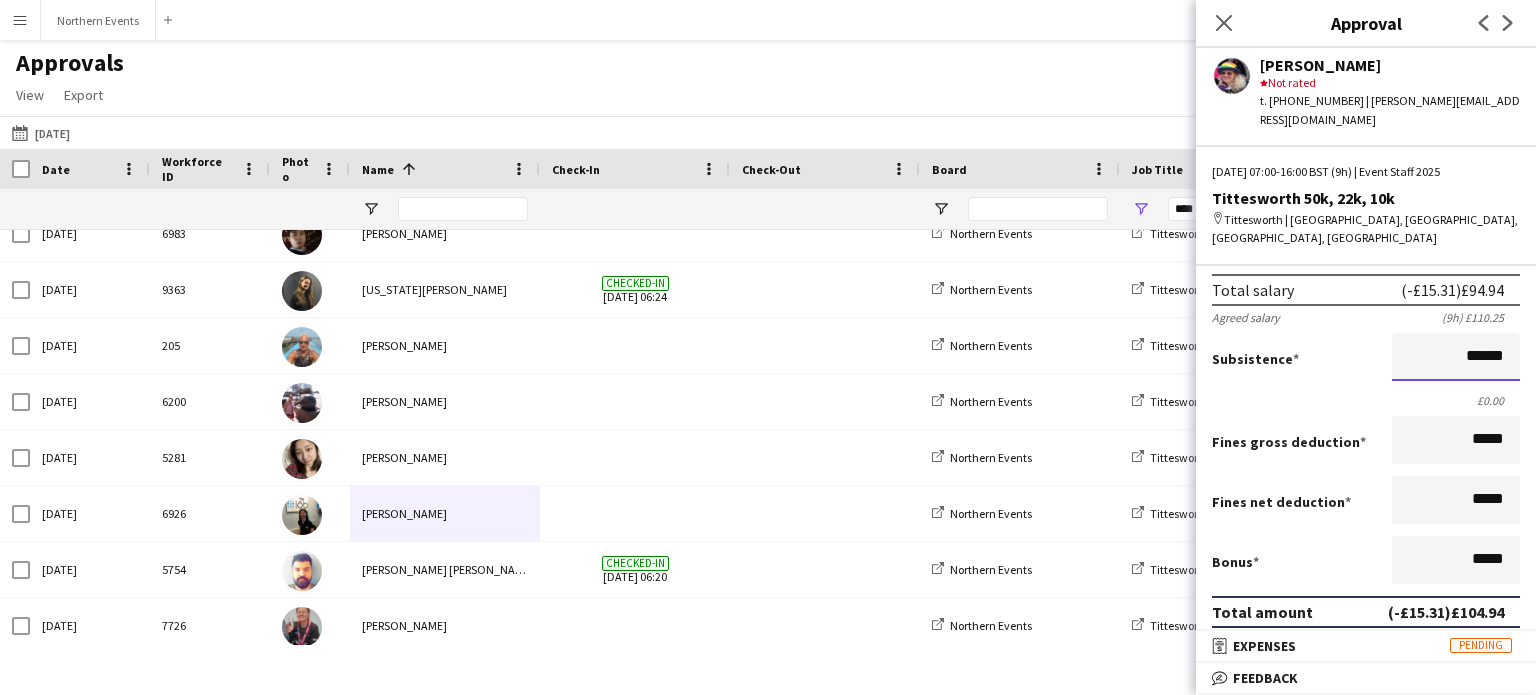 scroll, scrollTop: 431, scrollLeft: 0, axis: vertical 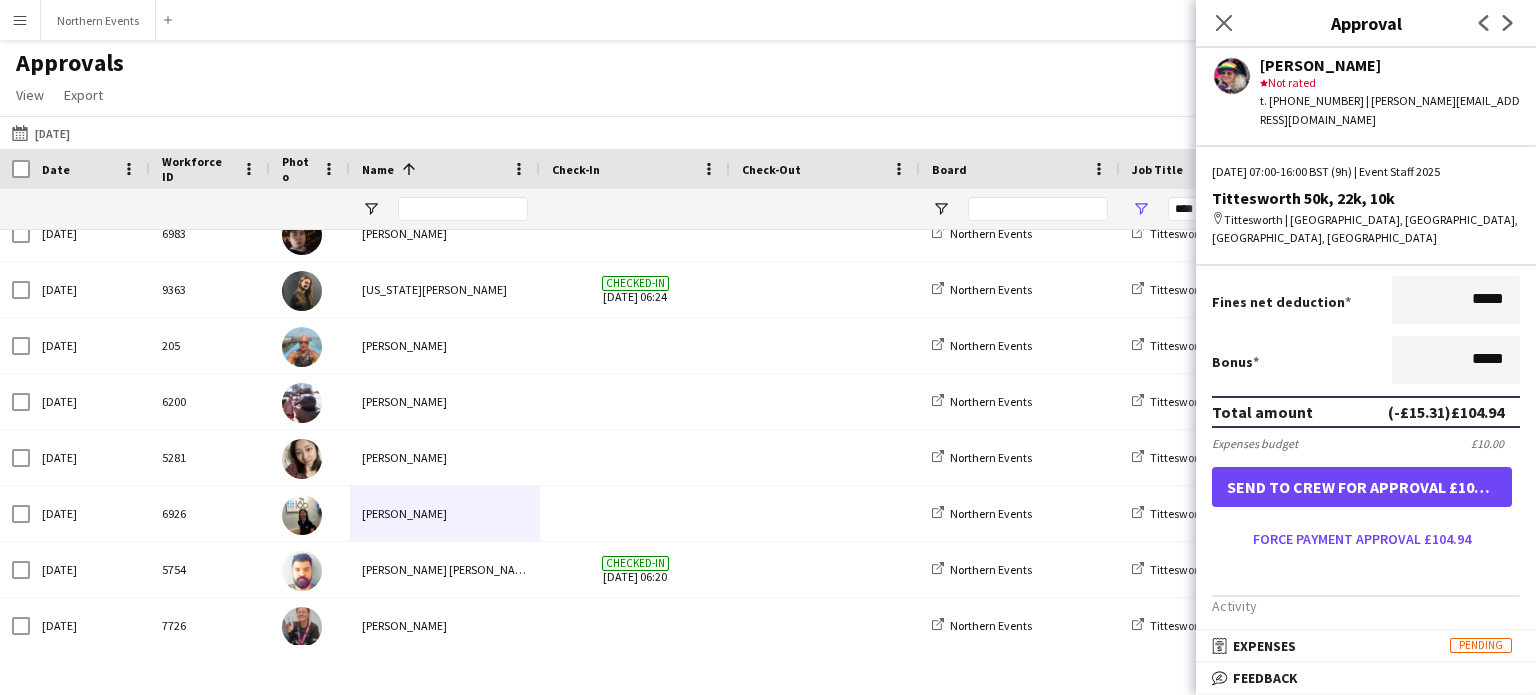 type on "******" 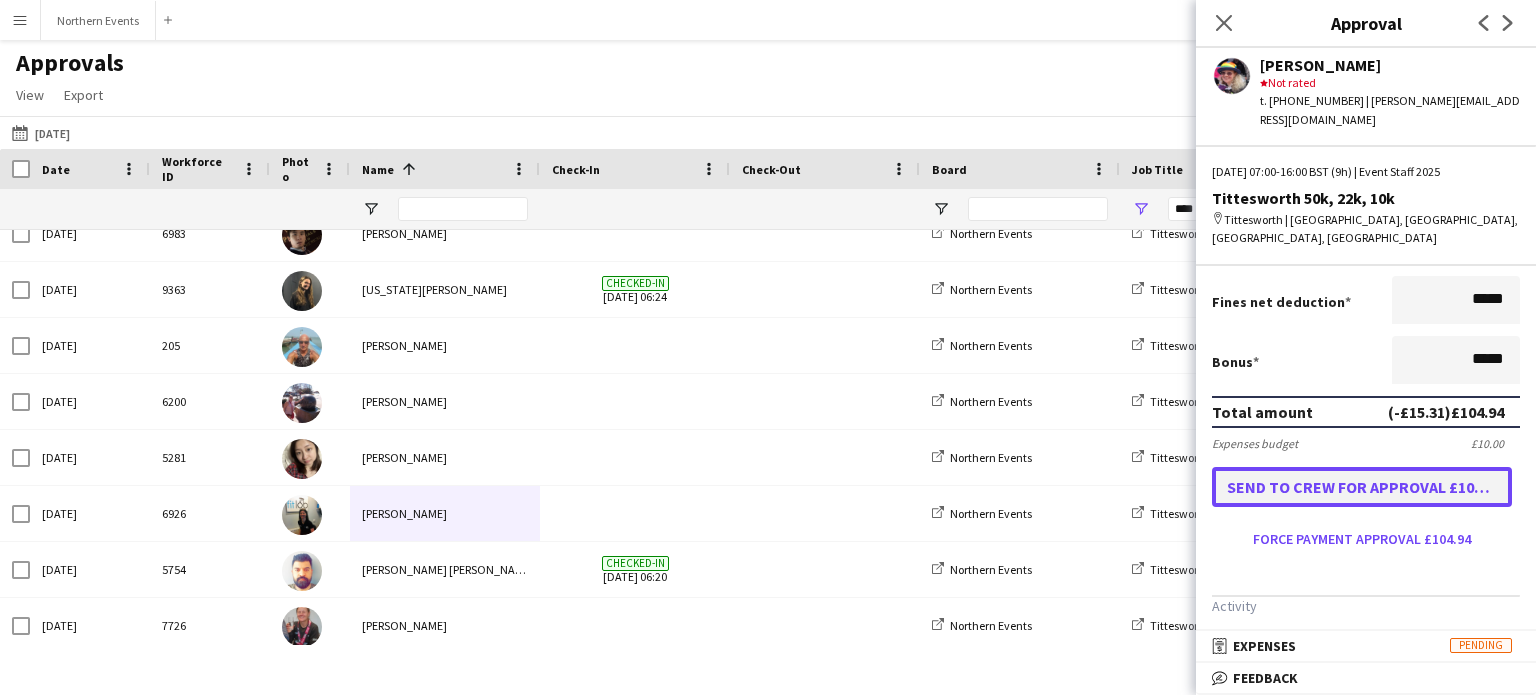 click on "Send to crew for approval £104.94" at bounding box center [1362, 487] 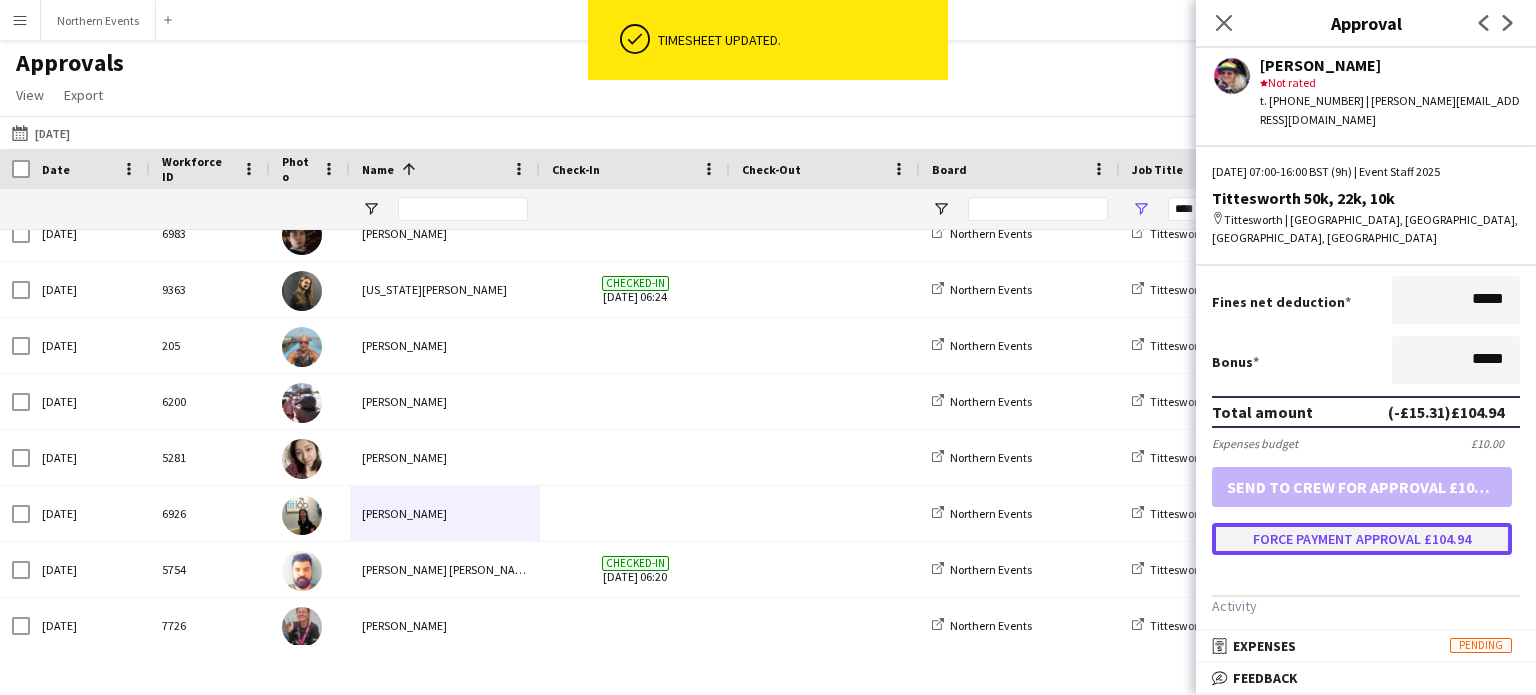 click on "Force payment approval £104.94" at bounding box center (1362, 539) 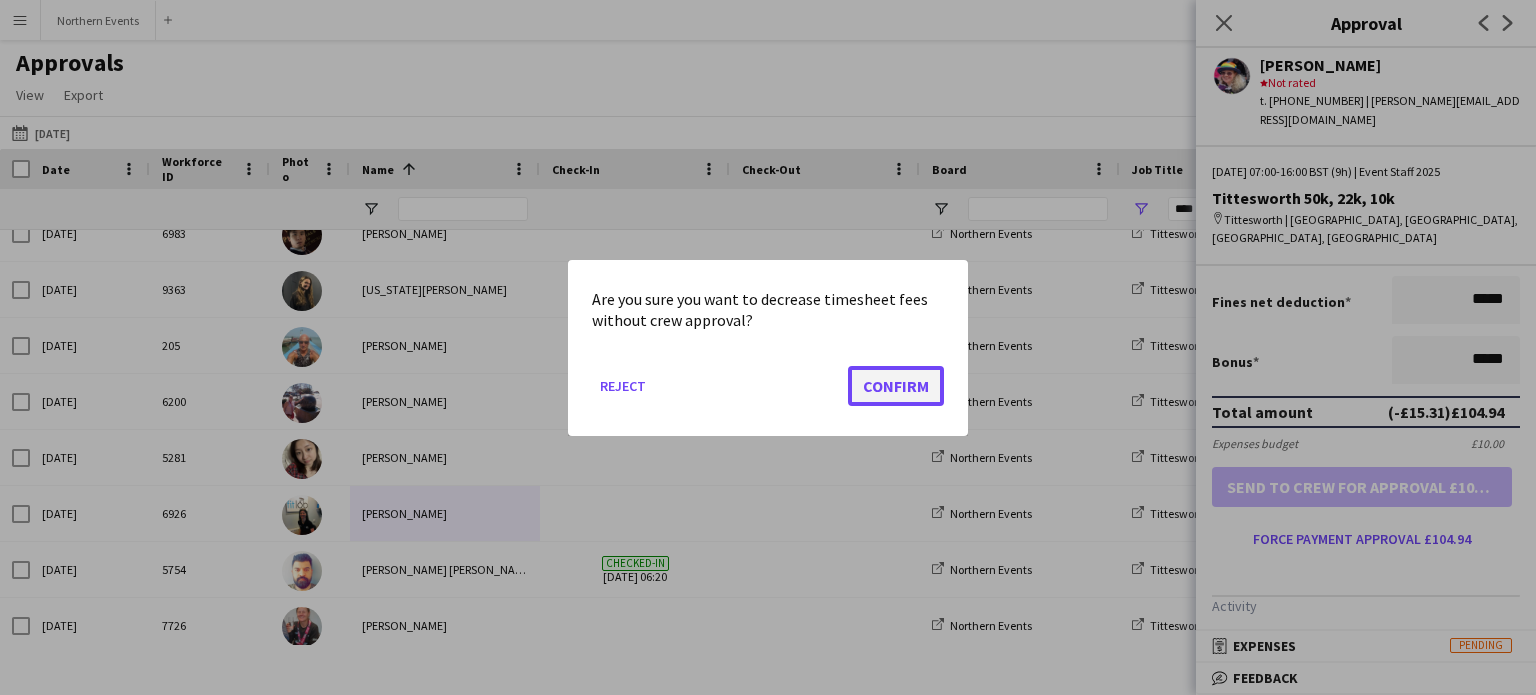 click on "Confirm" 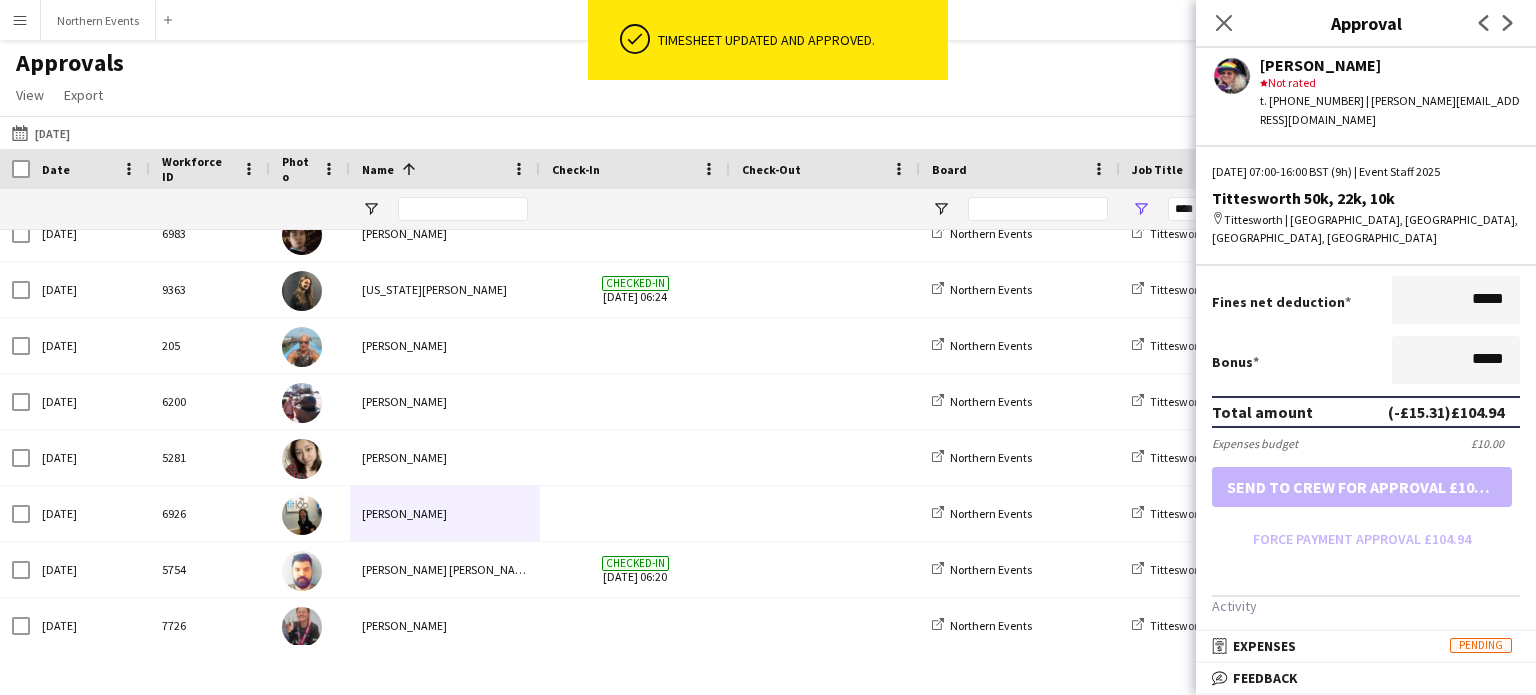 click on "Next" 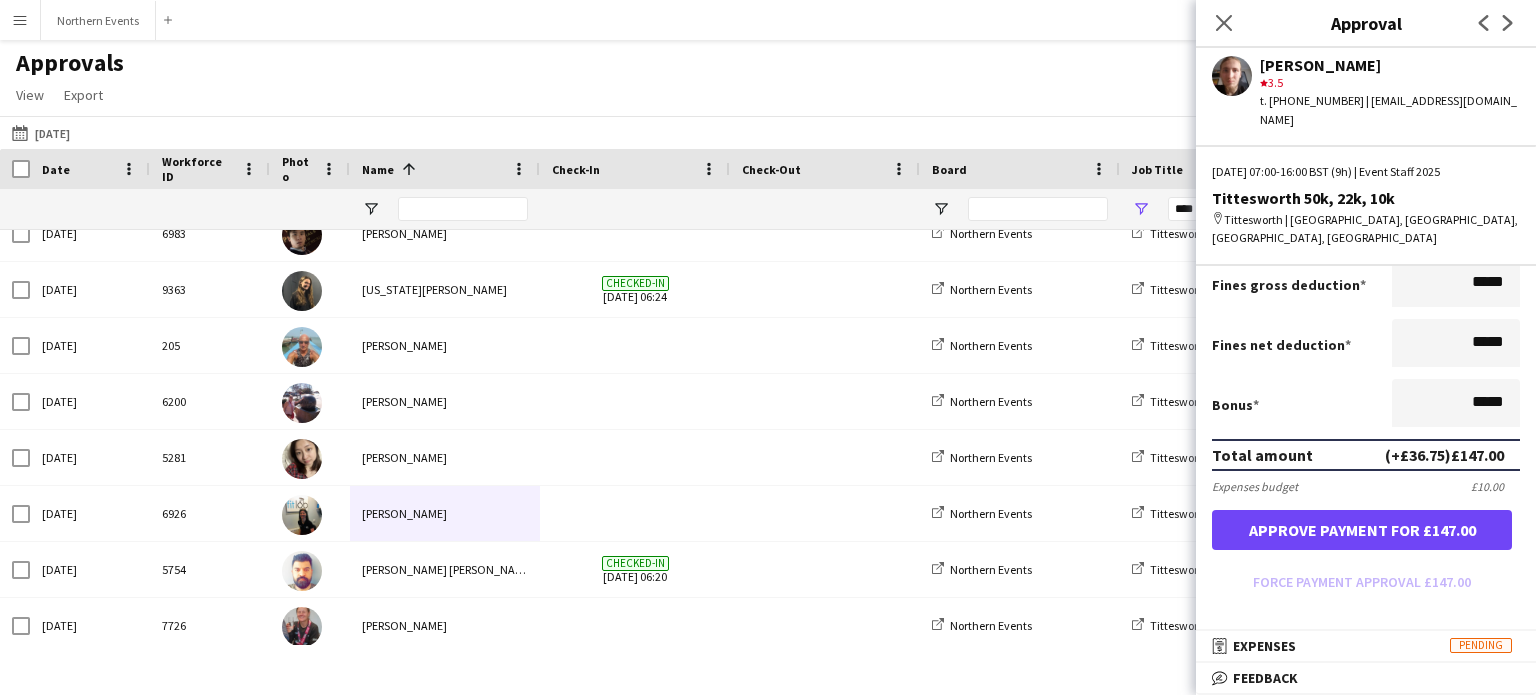 scroll, scrollTop: 400, scrollLeft: 0, axis: vertical 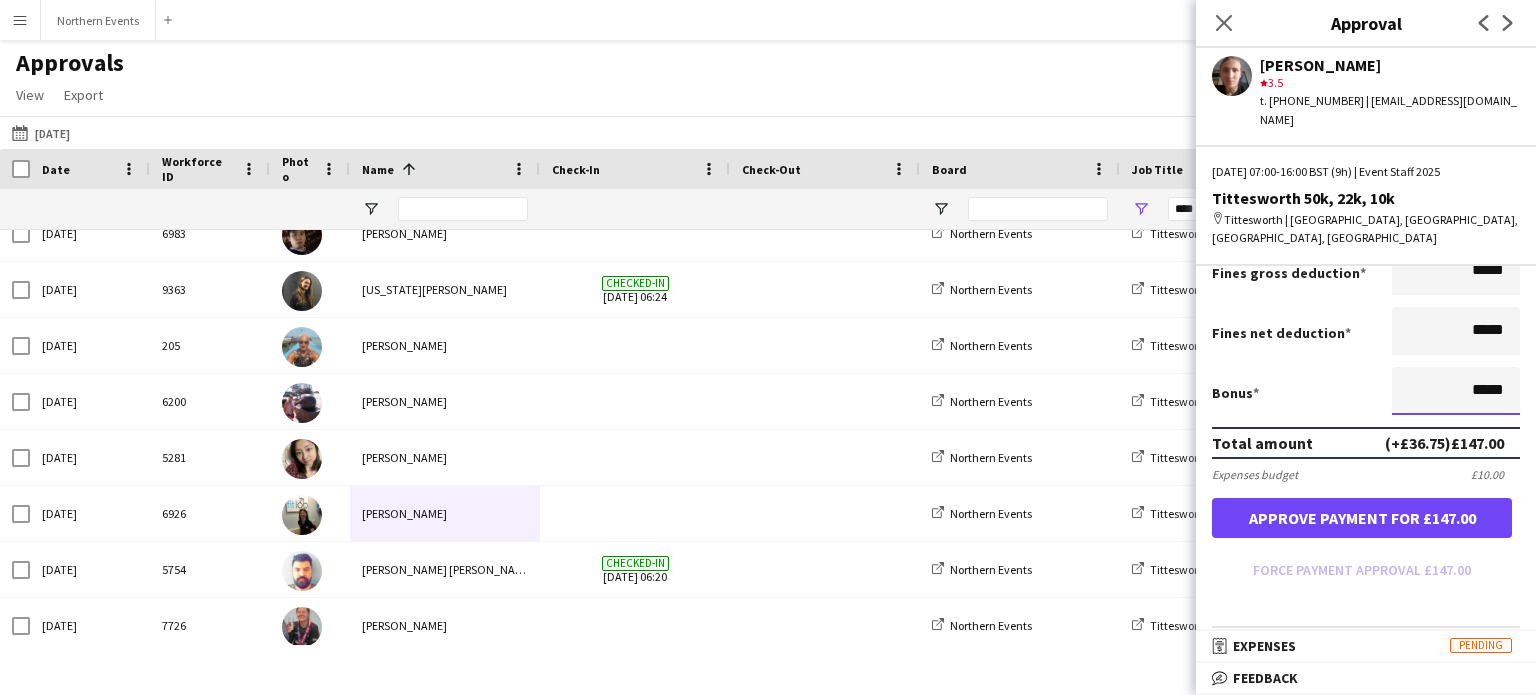 click on "*****" at bounding box center (1456, 391) 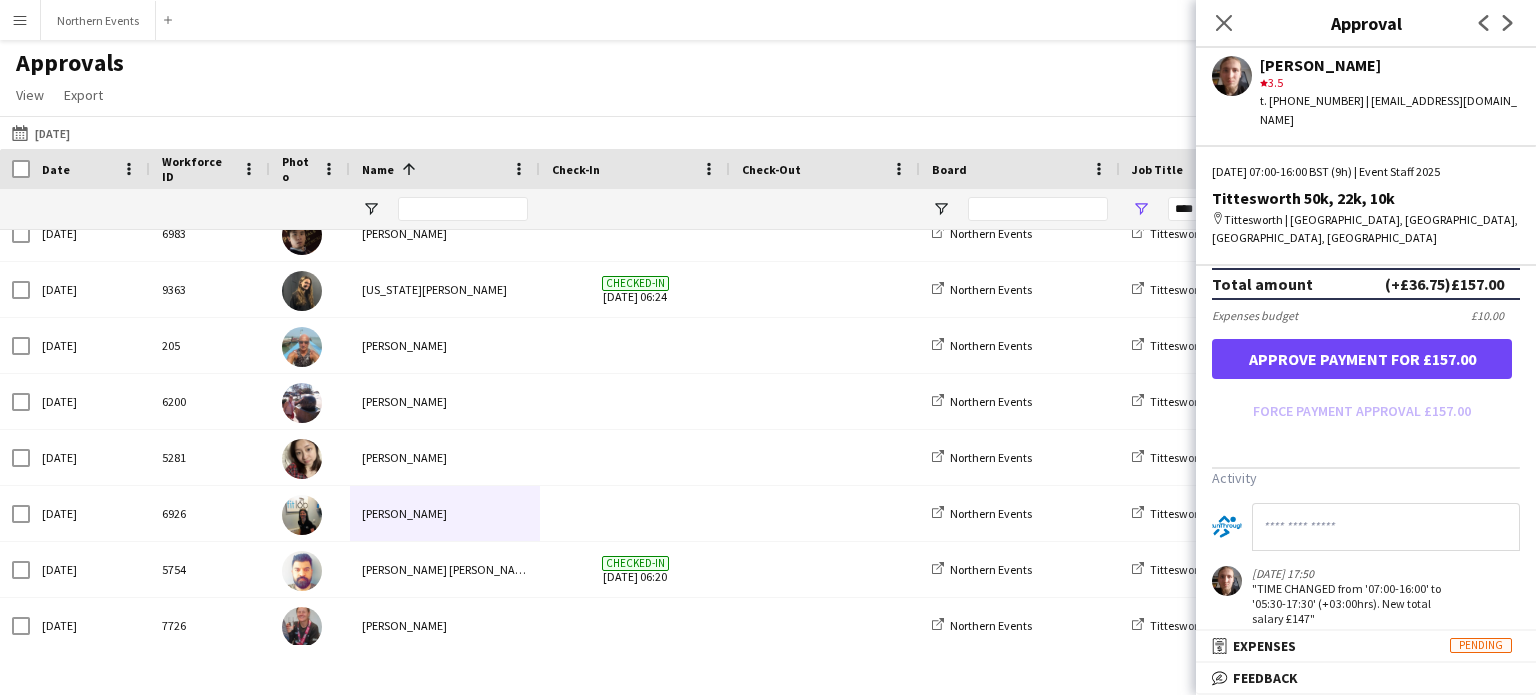 scroll, scrollTop: 560, scrollLeft: 0, axis: vertical 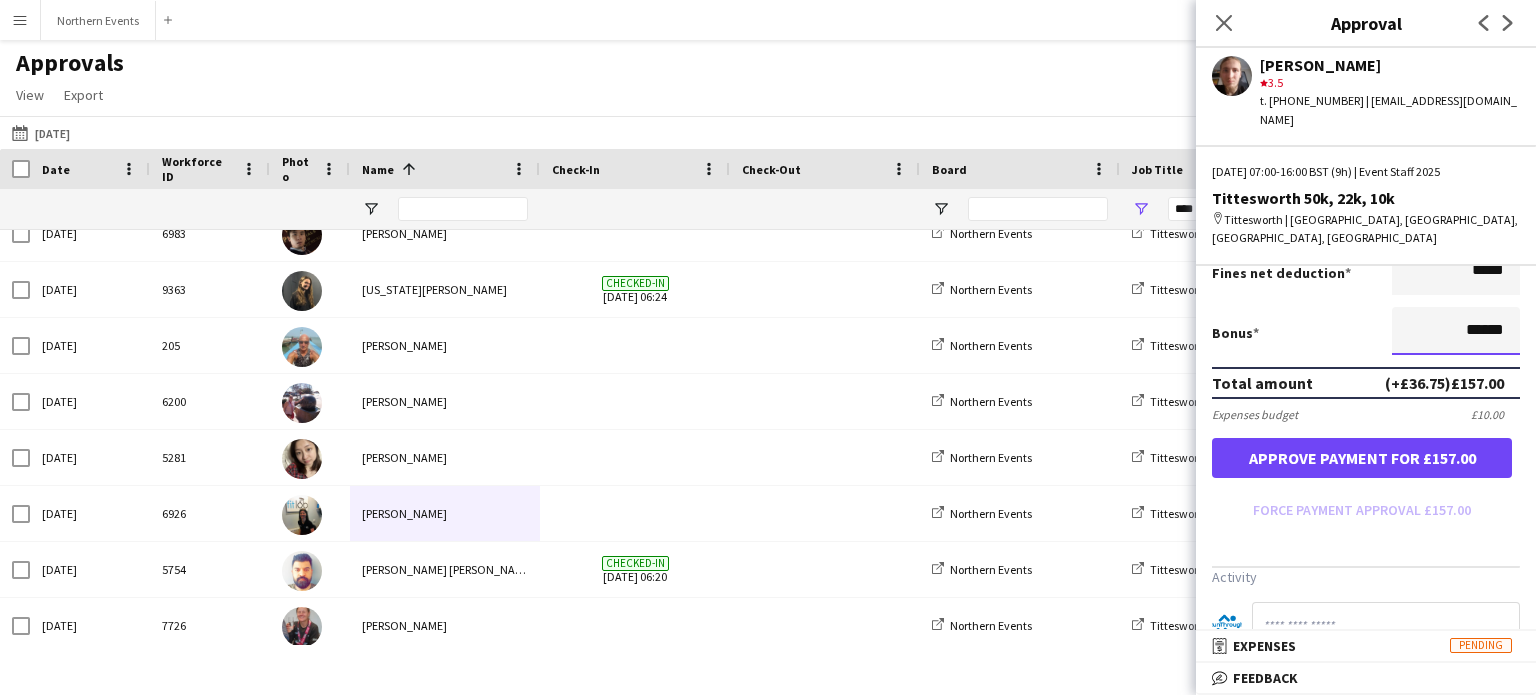 type on "******" 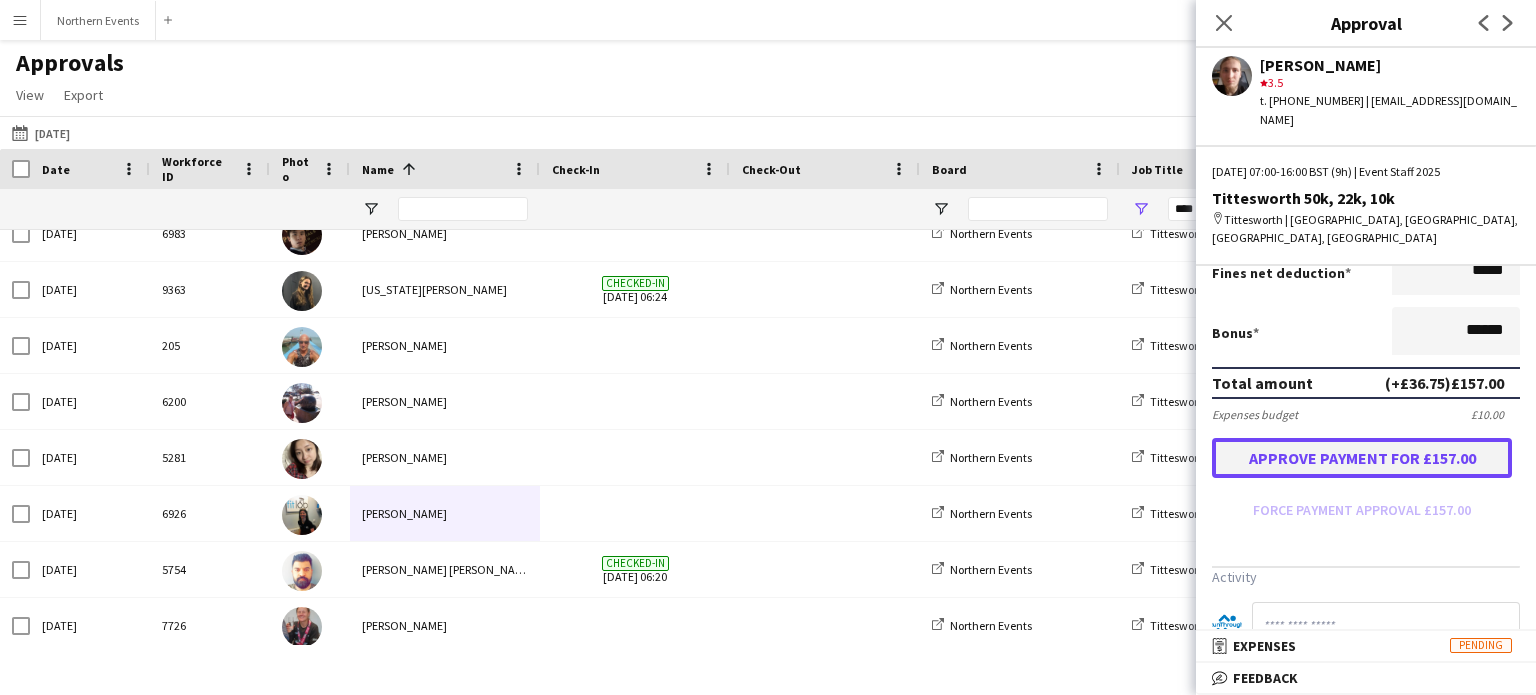 click on "Approve payment for £157.00" at bounding box center (1362, 458) 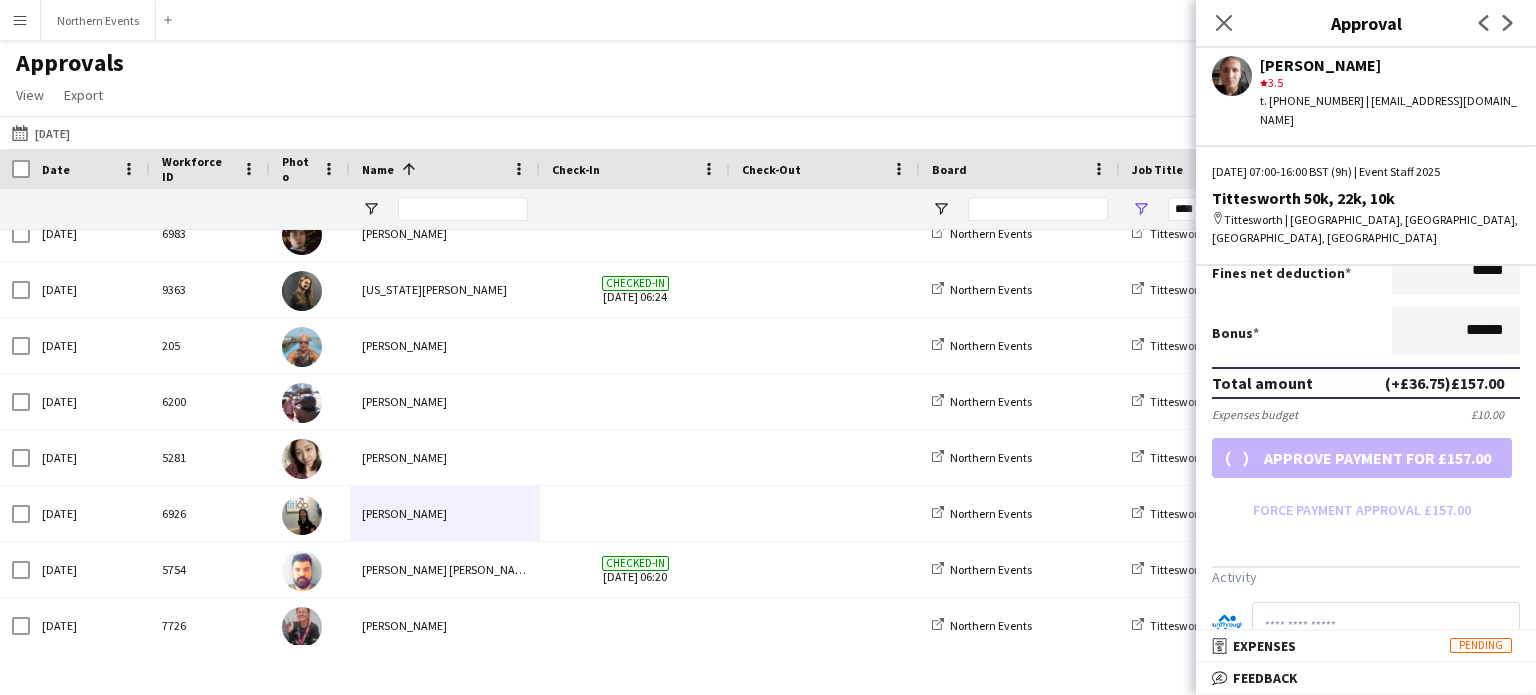 scroll, scrollTop: 460, scrollLeft: 0, axis: vertical 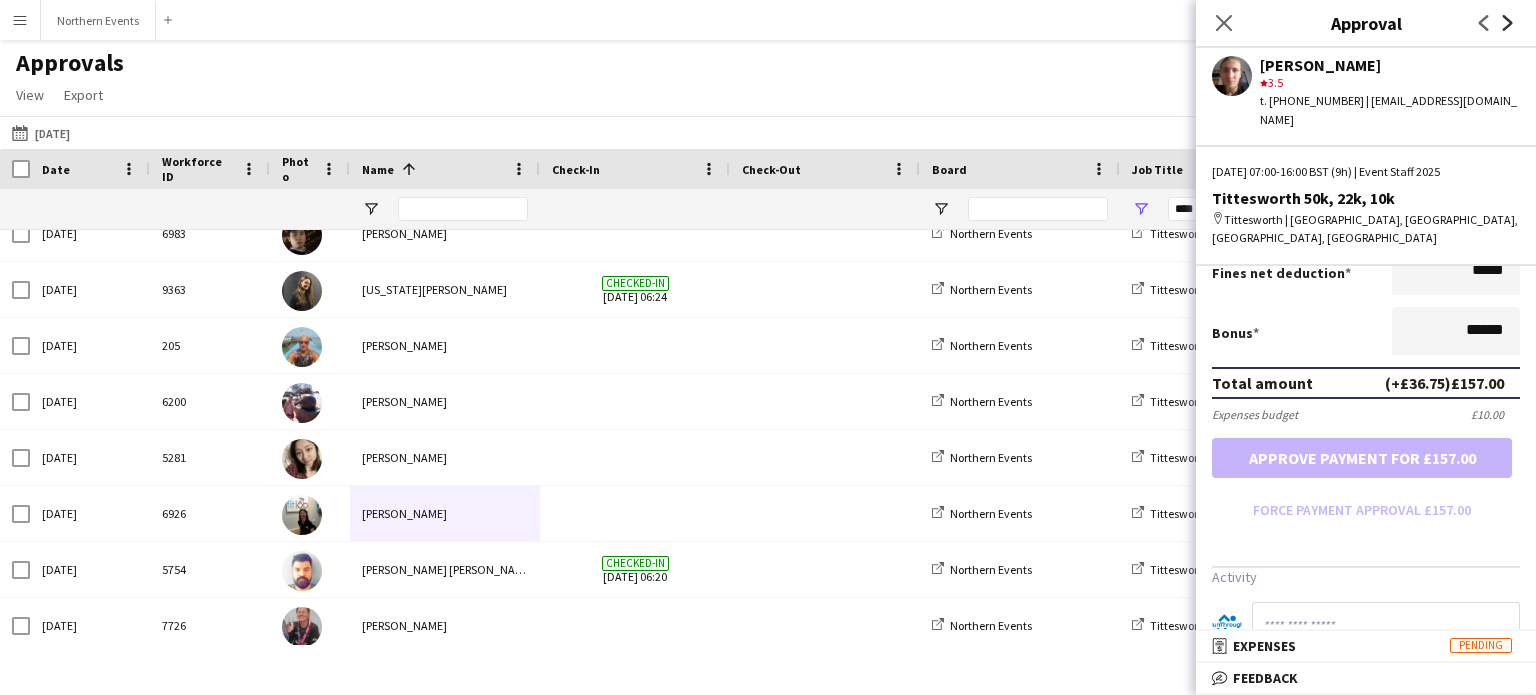 click on "Next" 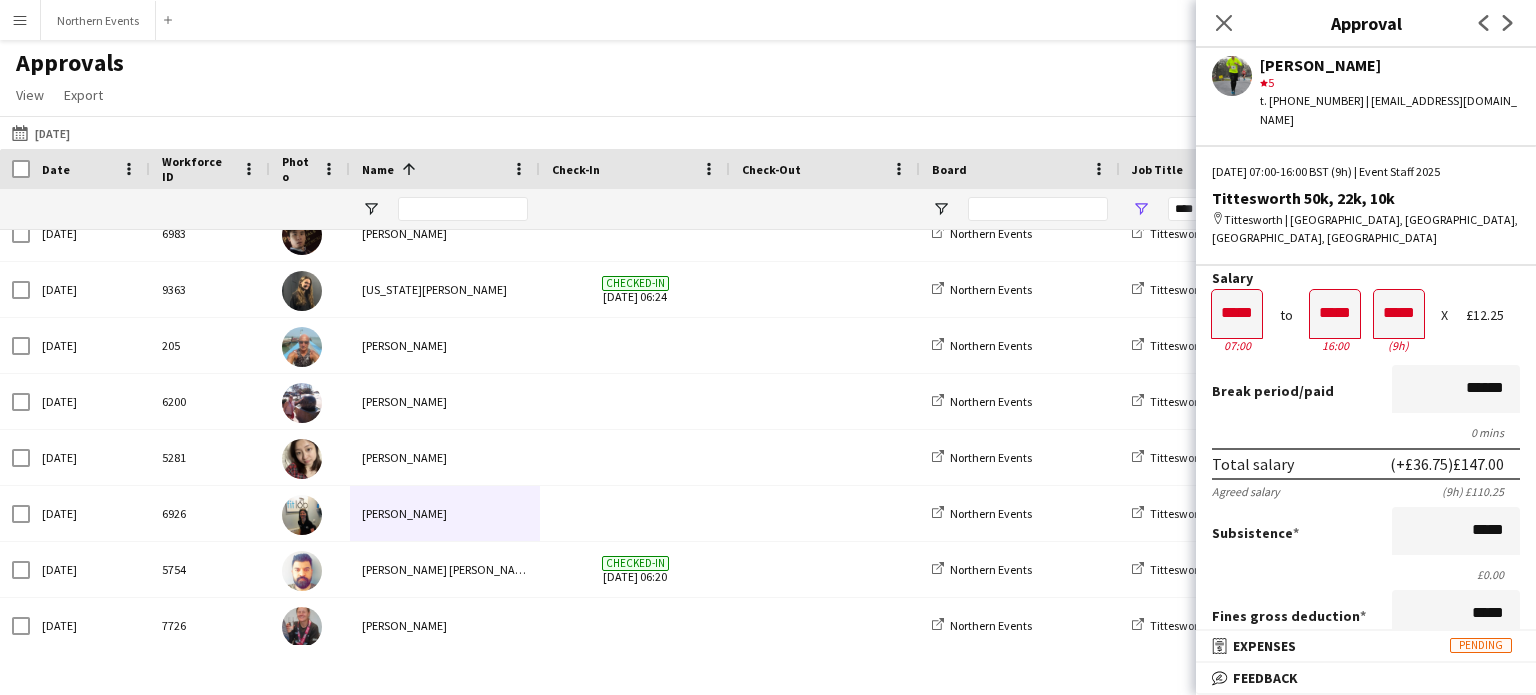 scroll, scrollTop: 0, scrollLeft: 0, axis: both 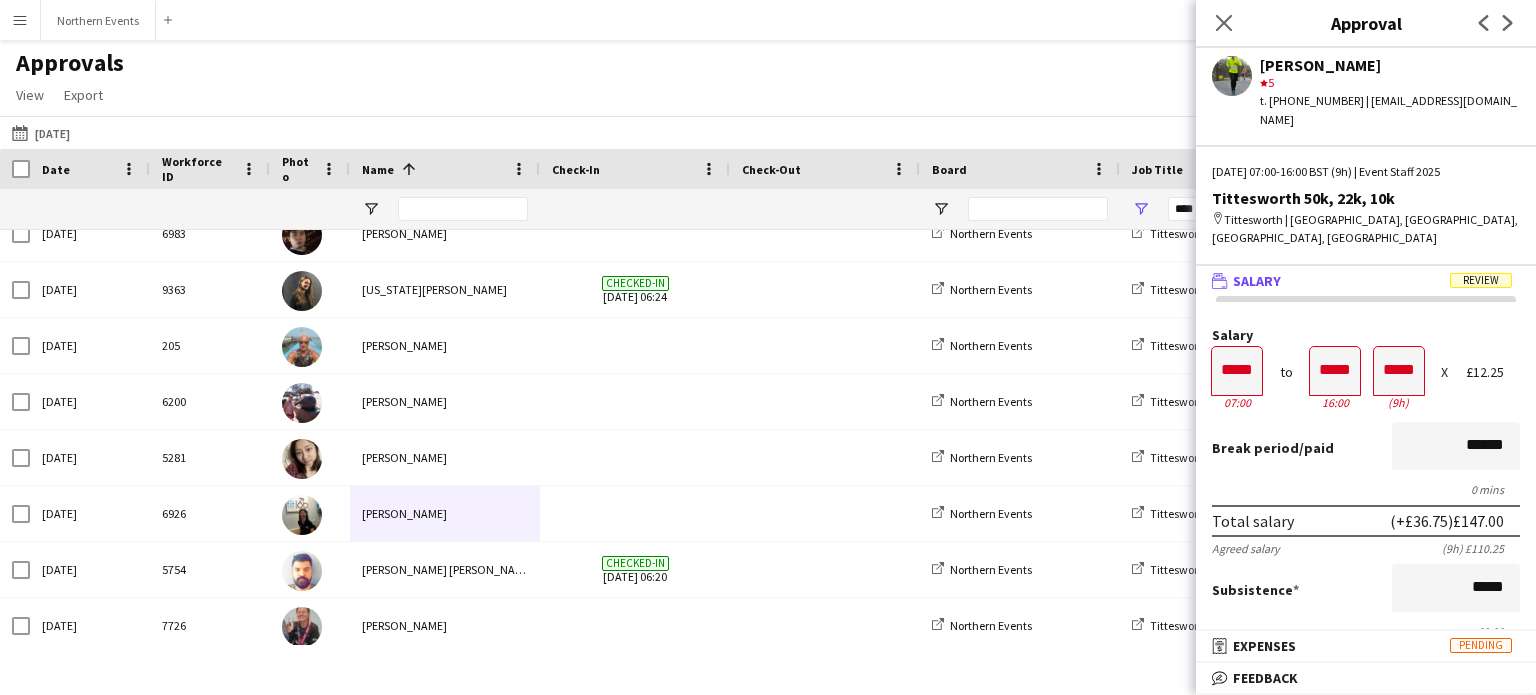 click on "£12.25" at bounding box center (1493, 372) 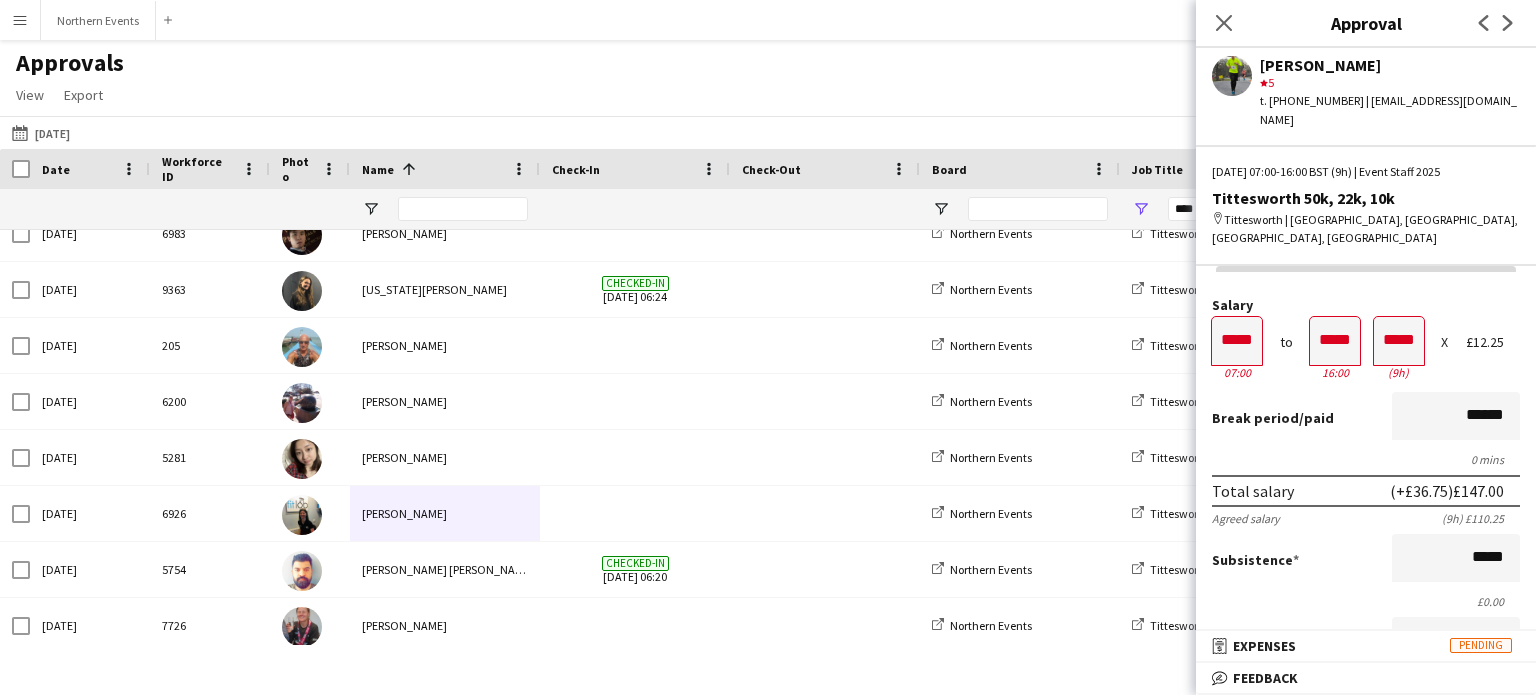 scroll, scrollTop: 0, scrollLeft: 0, axis: both 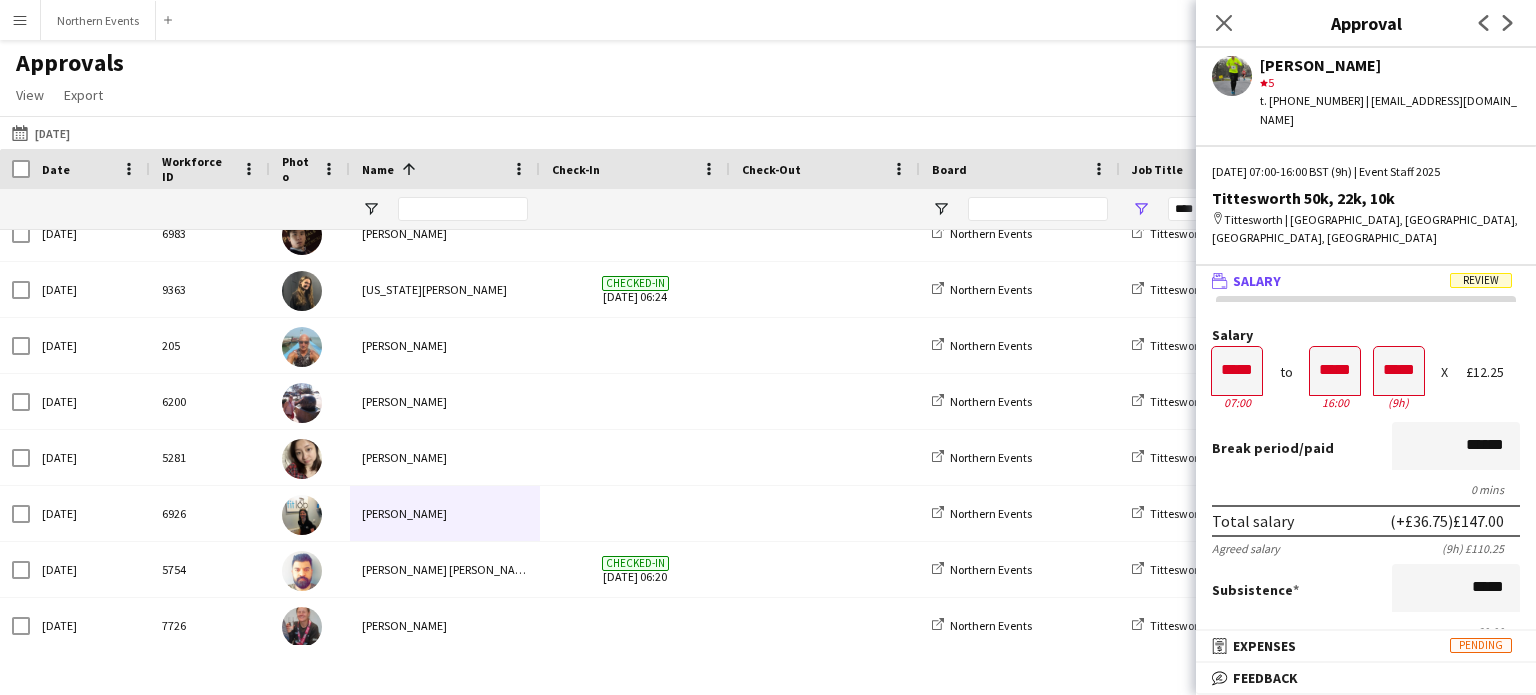 click on "£12.25" at bounding box center (1493, 372) 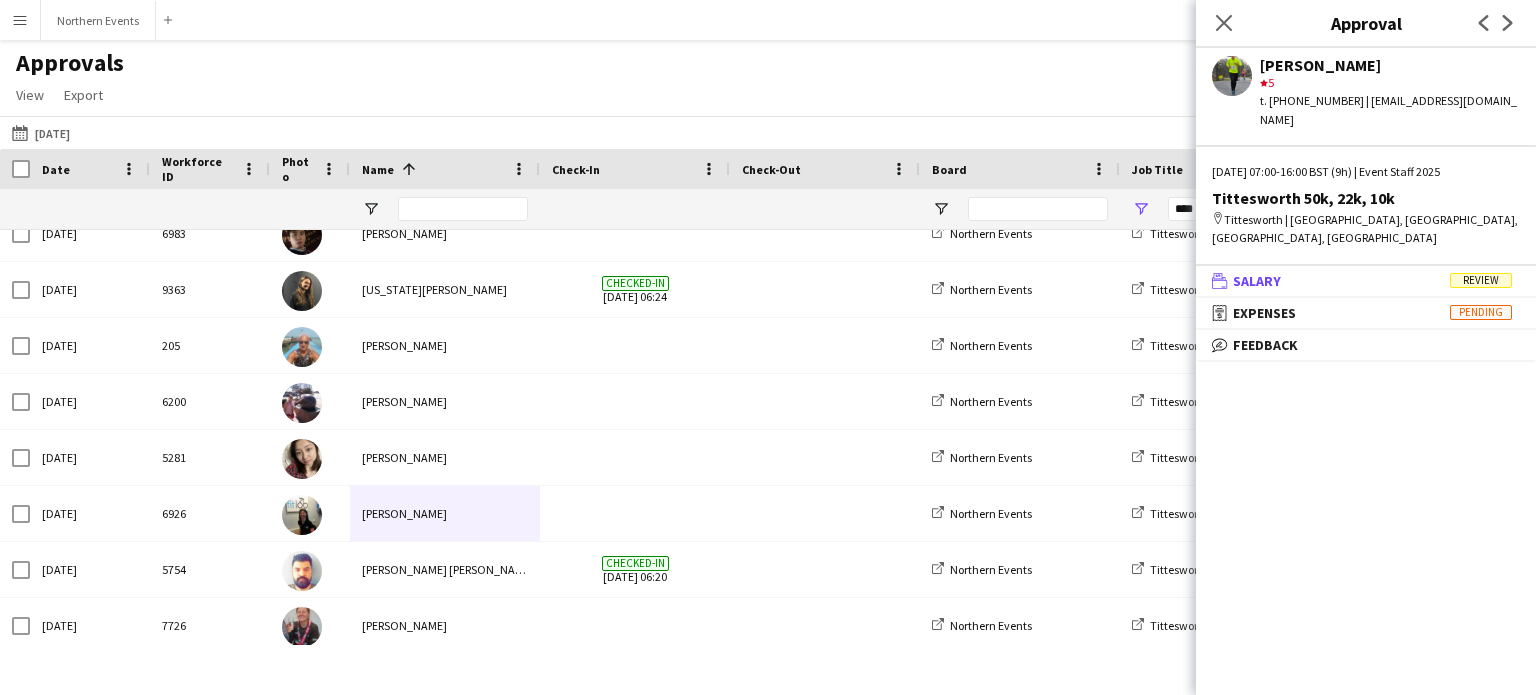 click on "wallet
Salary   Review" at bounding box center [1362, 281] 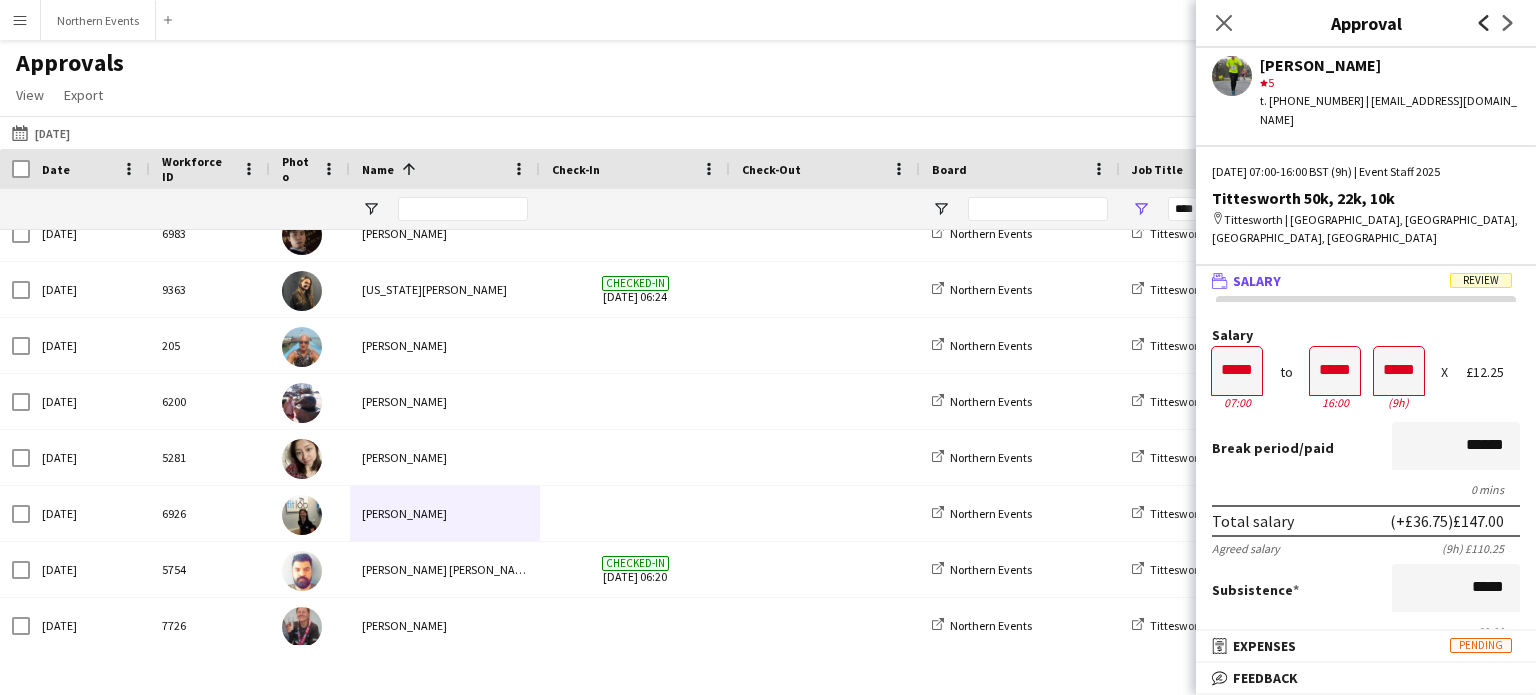 click on "Previous" 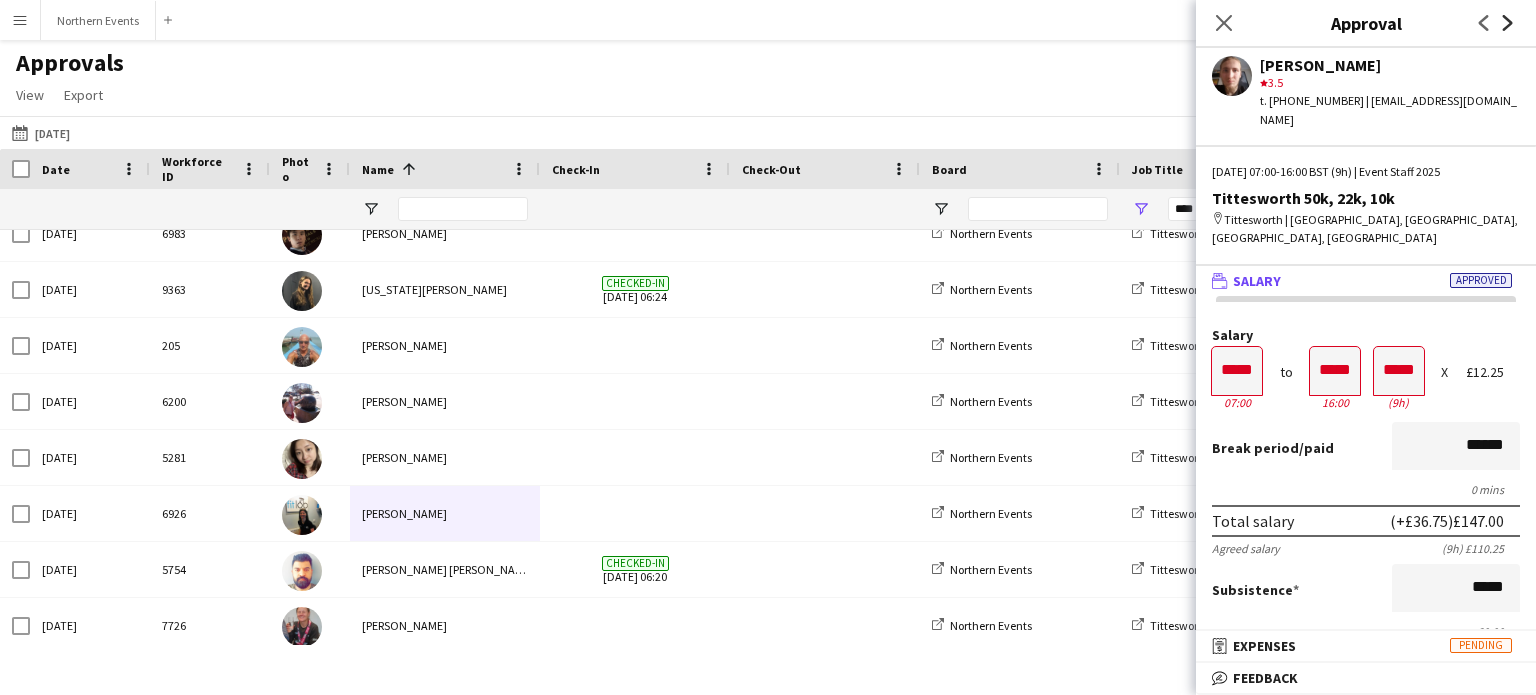 click on "Next" 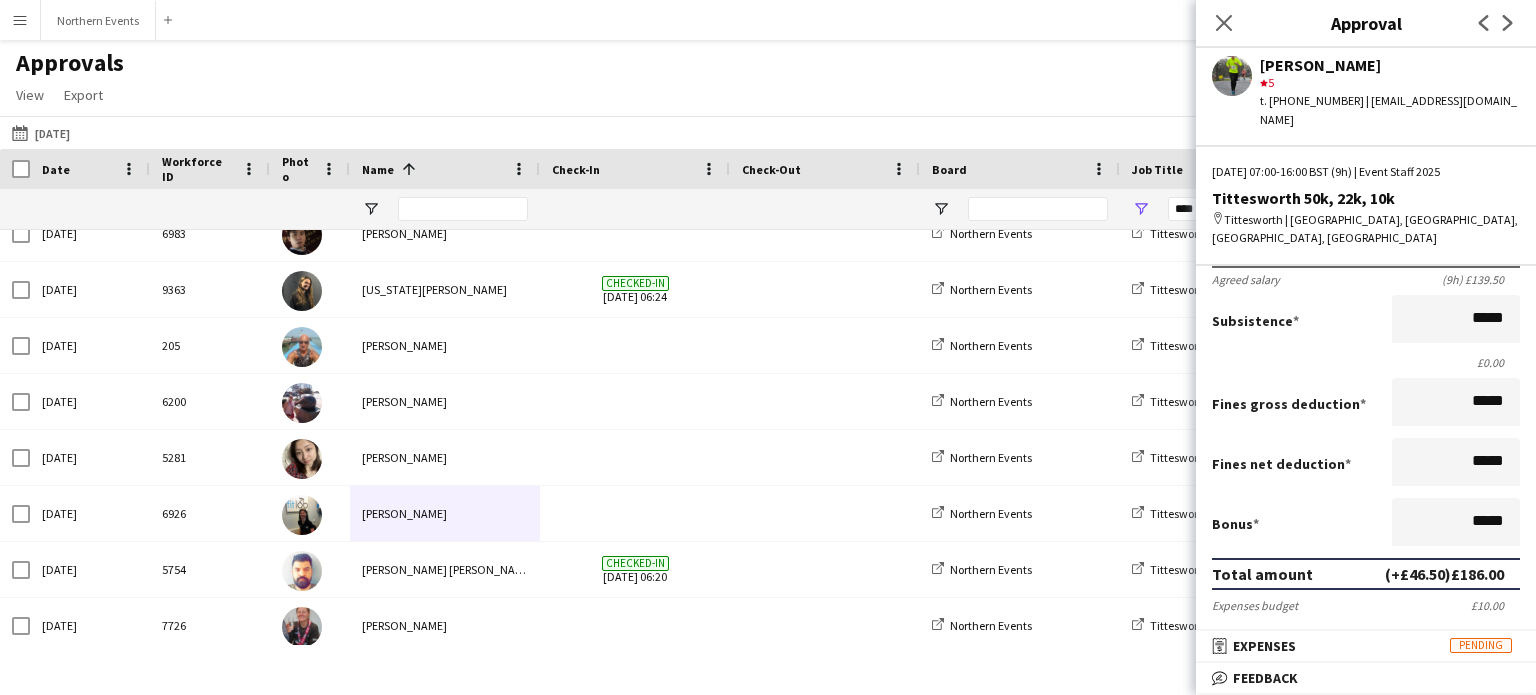 scroll, scrollTop: 256, scrollLeft: 0, axis: vertical 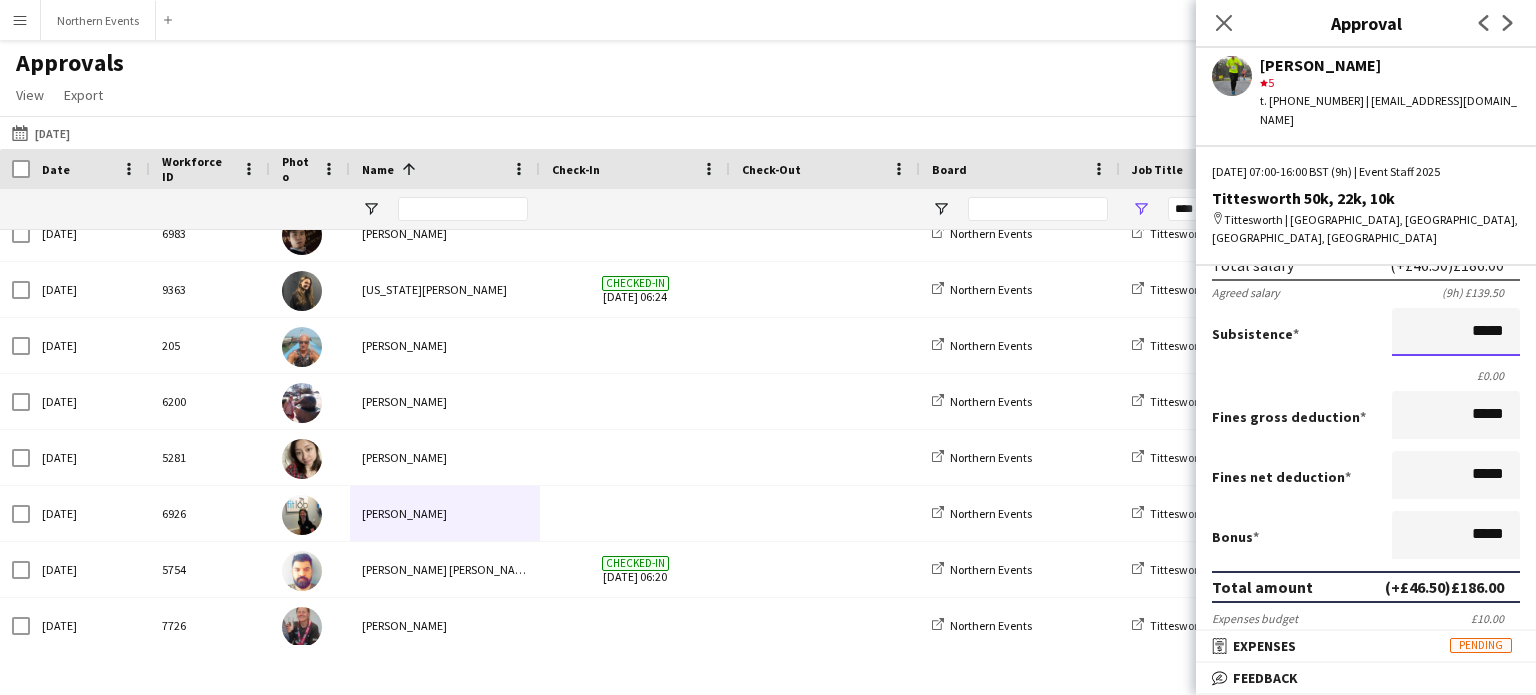 drag, startPoint x: 1467, startPoint y: 325, endPoint x: 1535, endPoint y: 324, distance: 68.007355 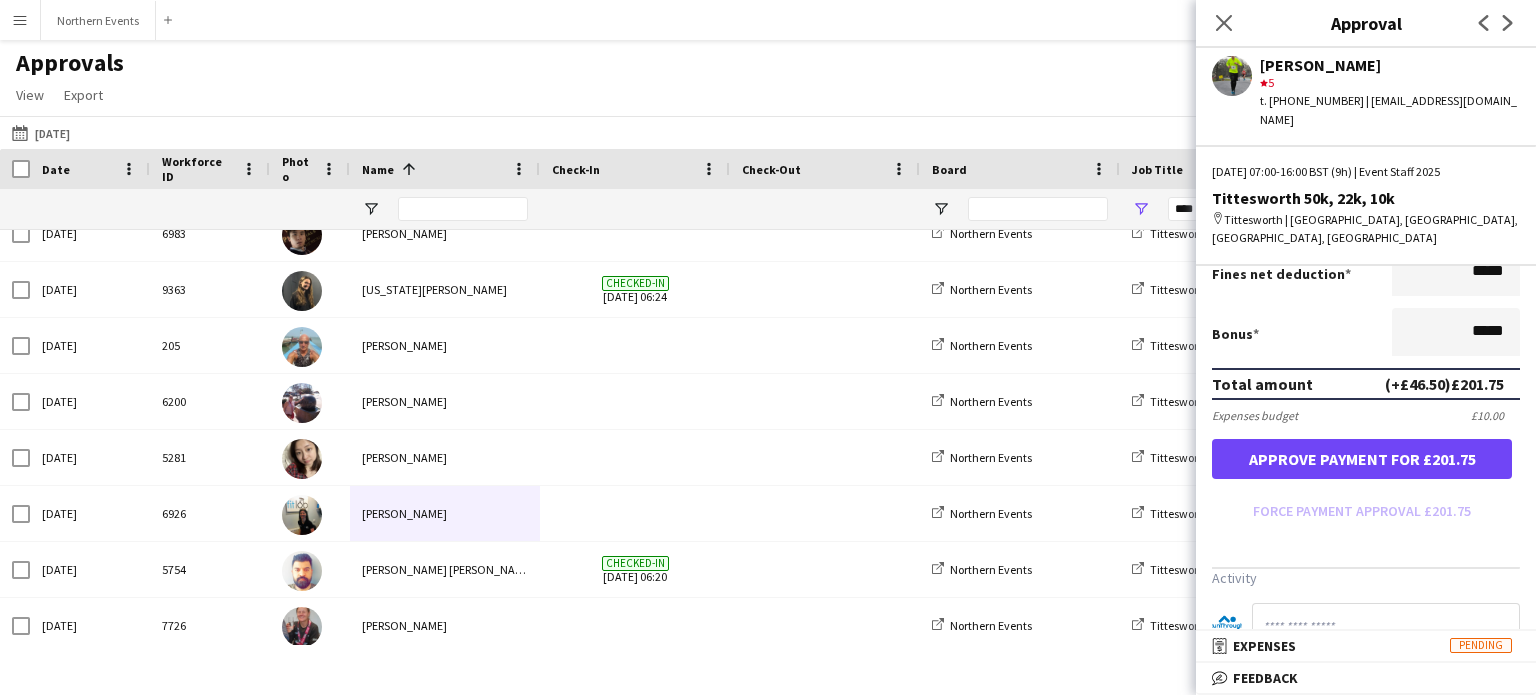 scroll, scrollTop: 456, scrollLeft: 0, axis: vertical 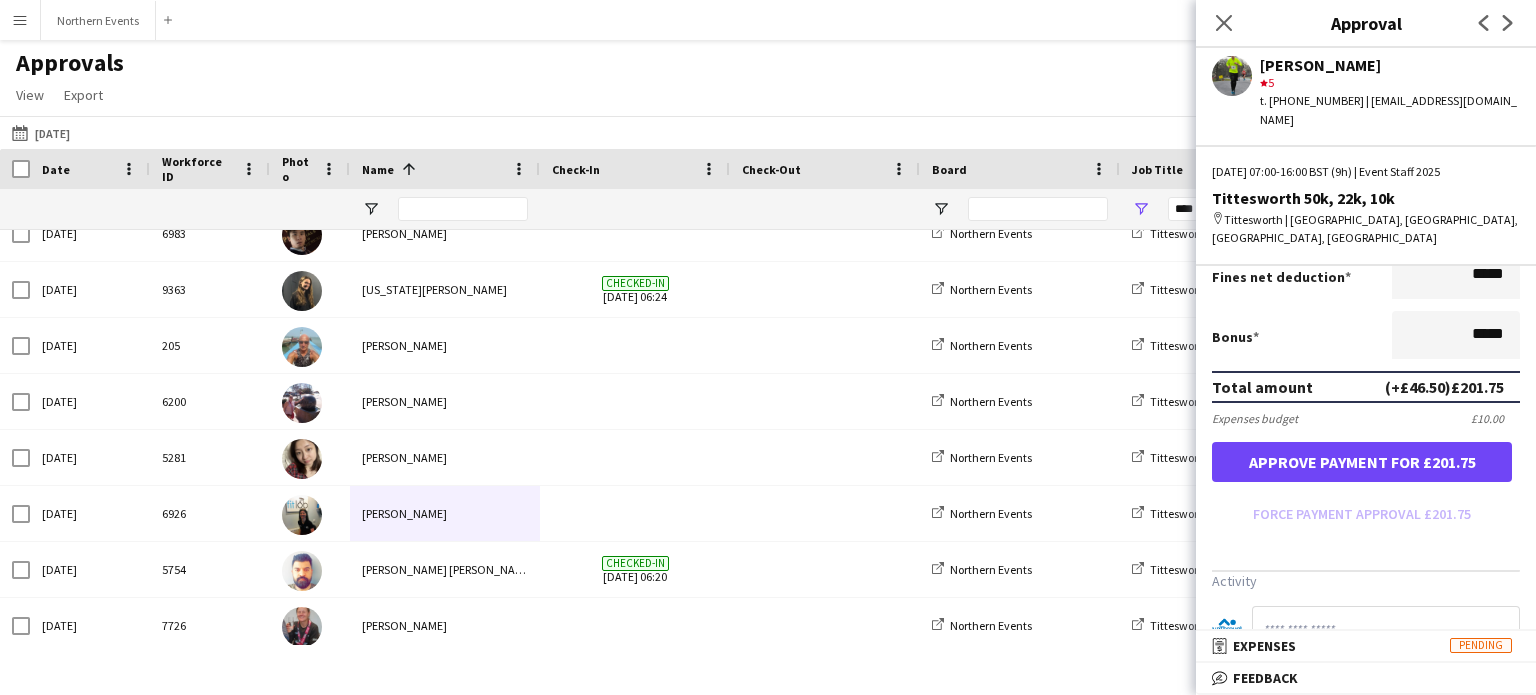 type on "******" 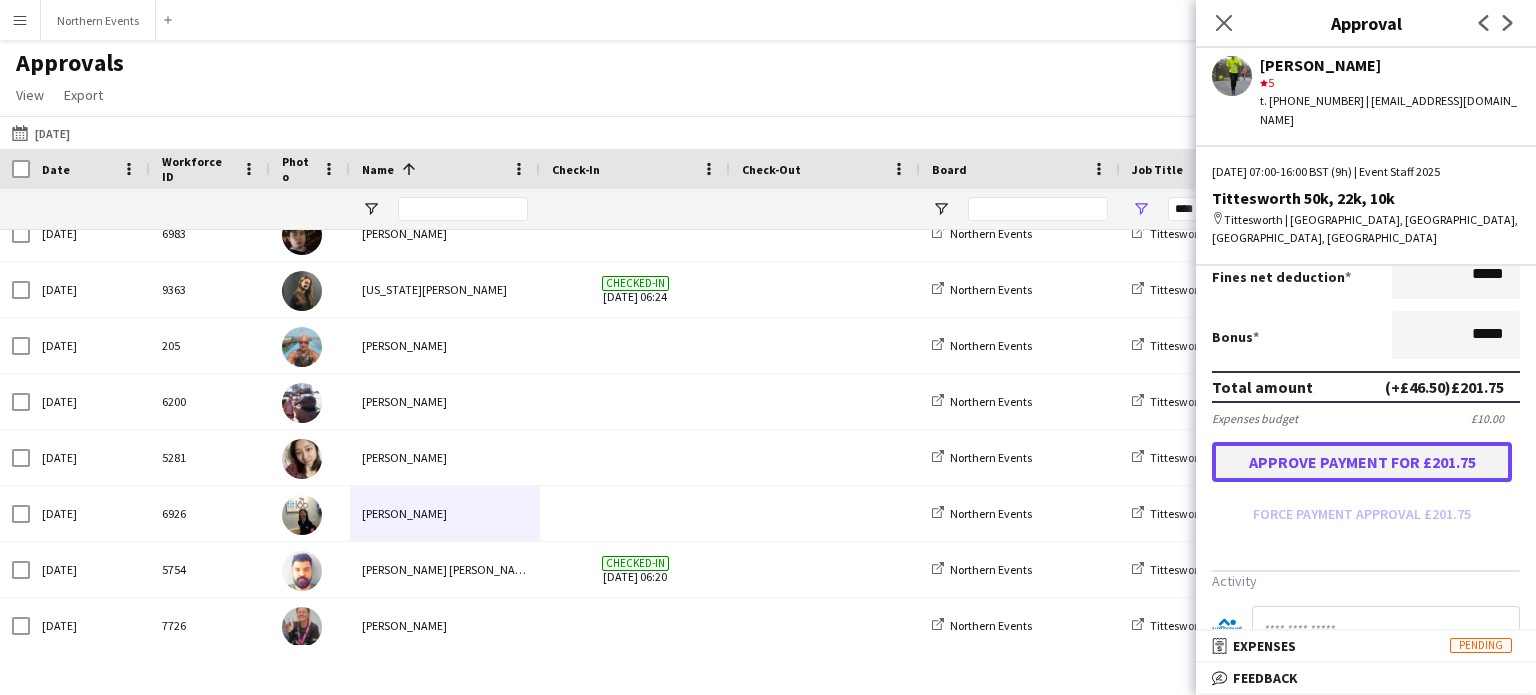 click on "Approve payment for £201.75" at bounding box center [1362, 462] 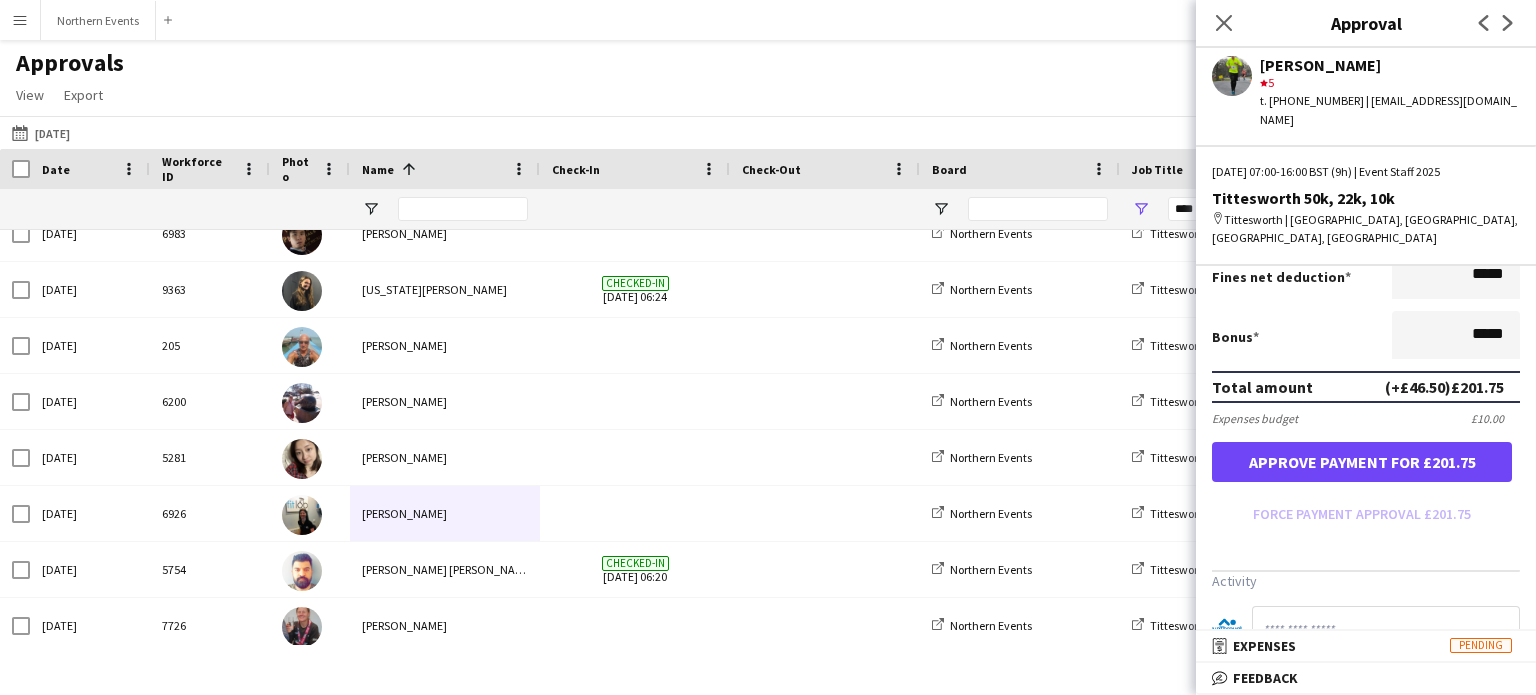 scroll, scrollTop: 456, scrollLeft: 0, axis: vertical 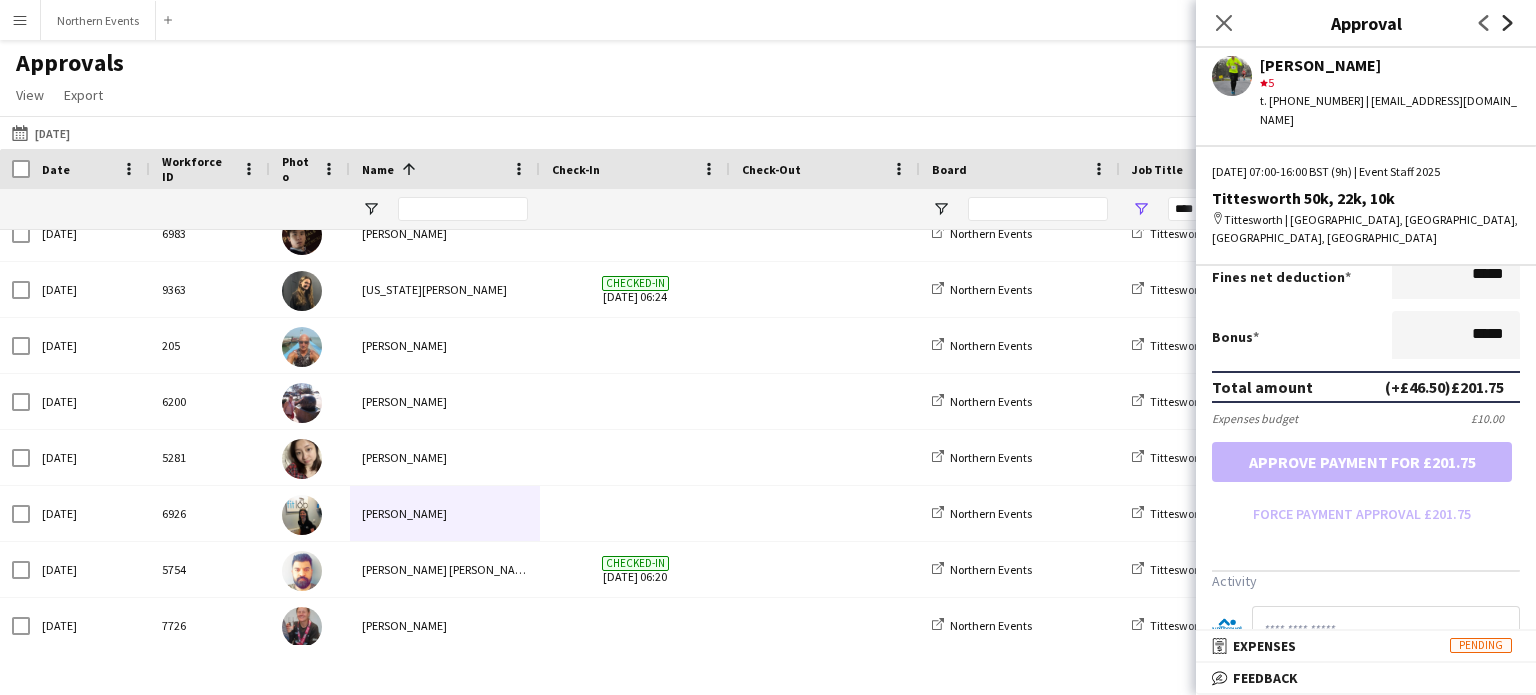 click on "Next" 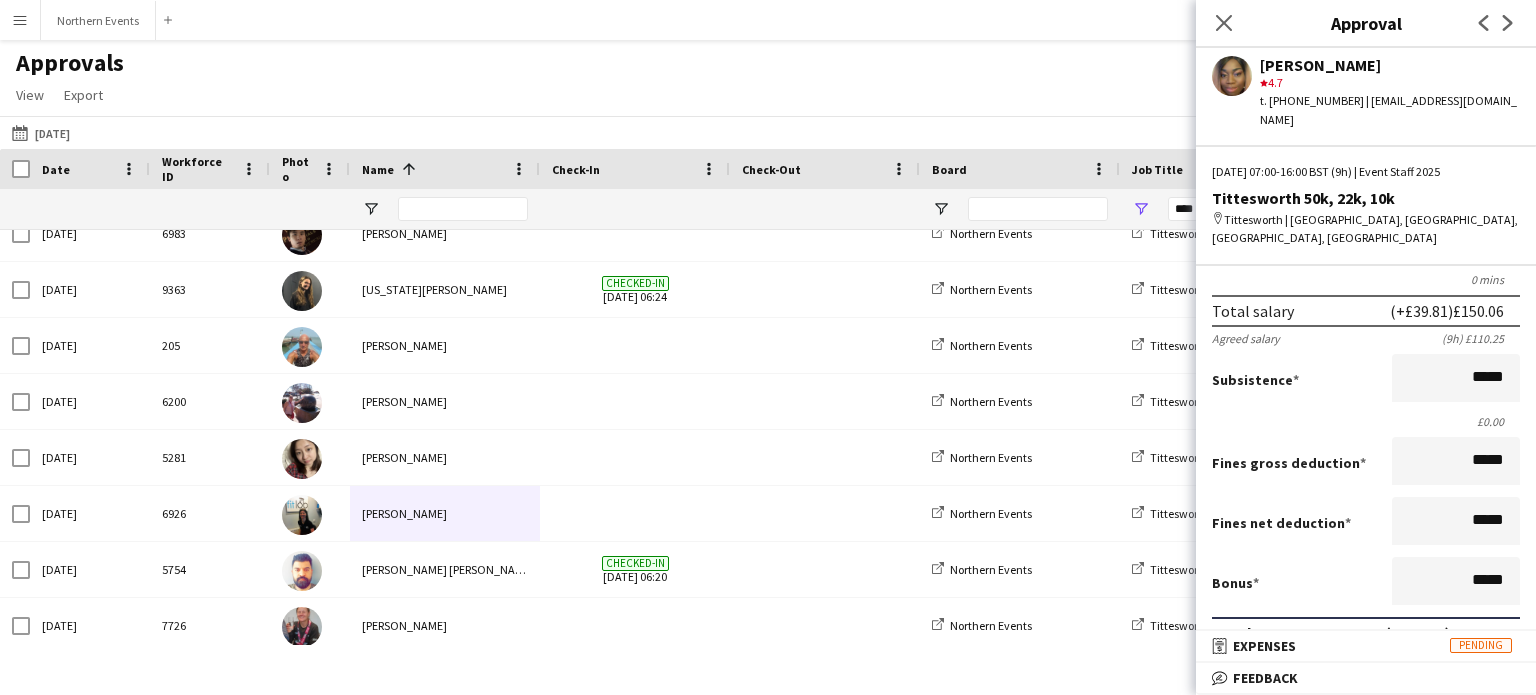 scroll, scrollTop: 200, scrollLeft: 0, axis: vertical 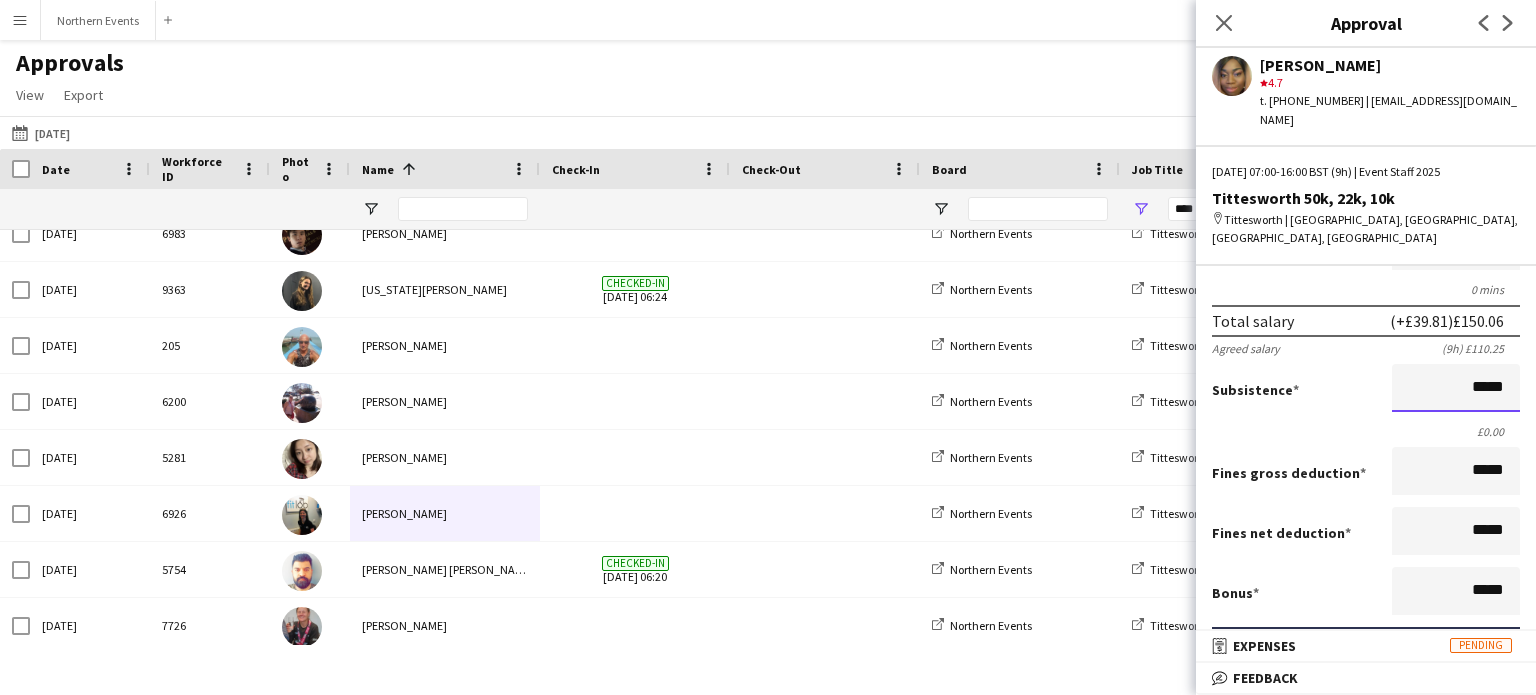 click on "*****" at bounding box center [1456, 388] 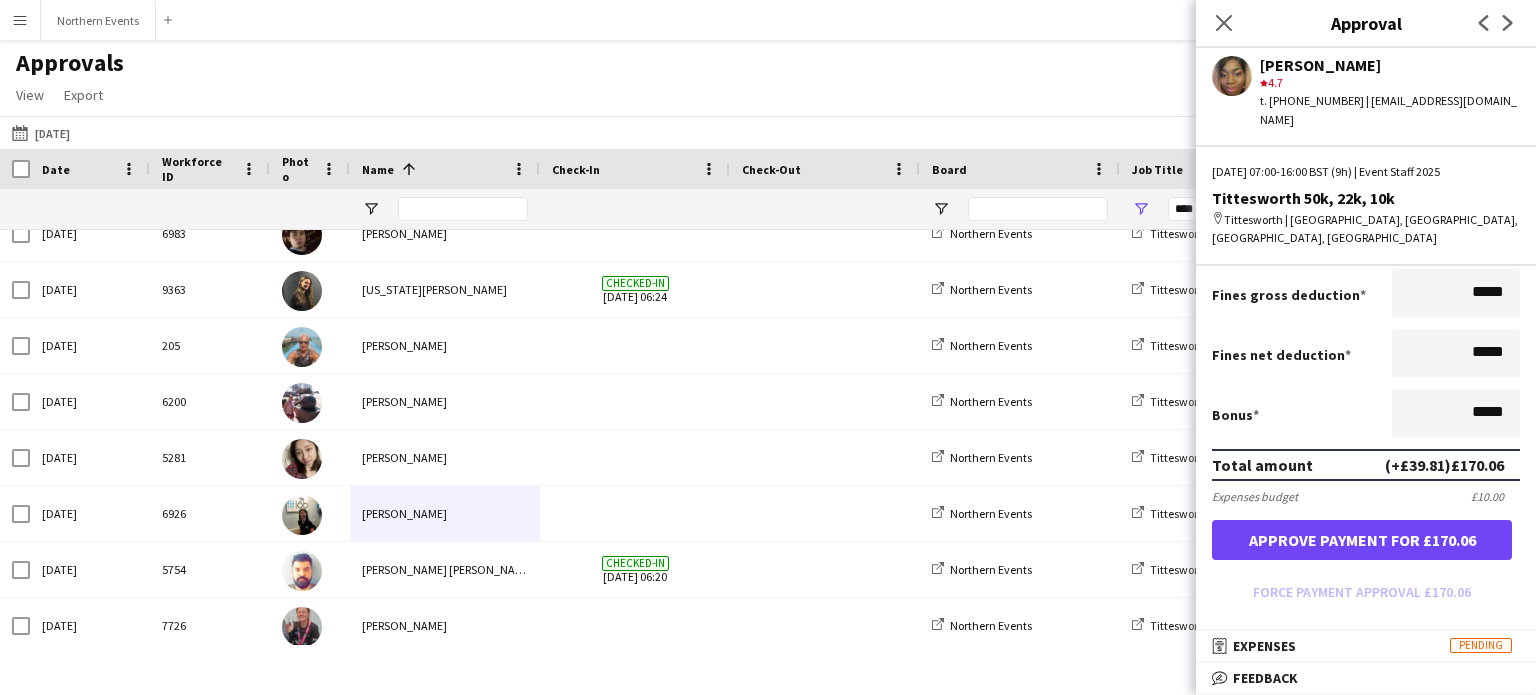 scroll, scrollTop: 400, scrollLeft: 0, axis: vertical 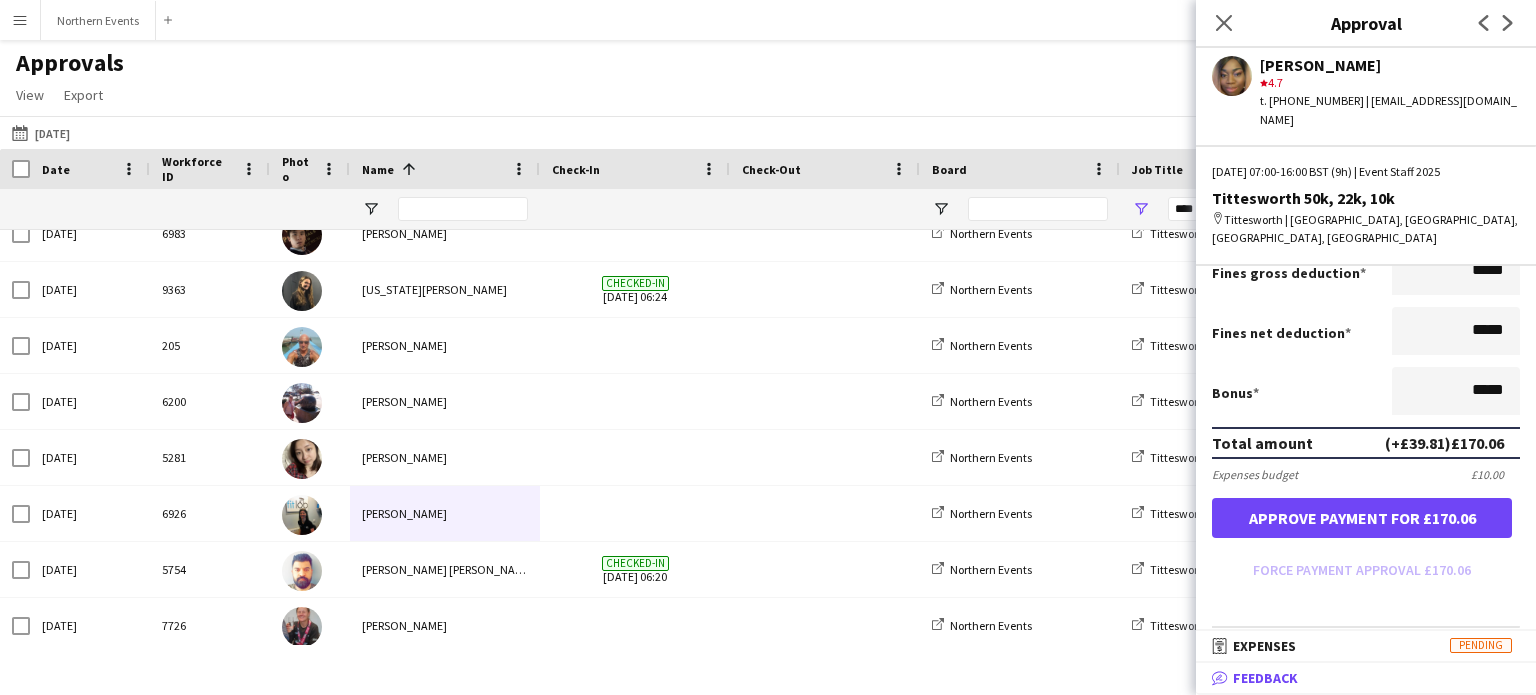 click on "Feedback" at bounding box center (1265, 678) 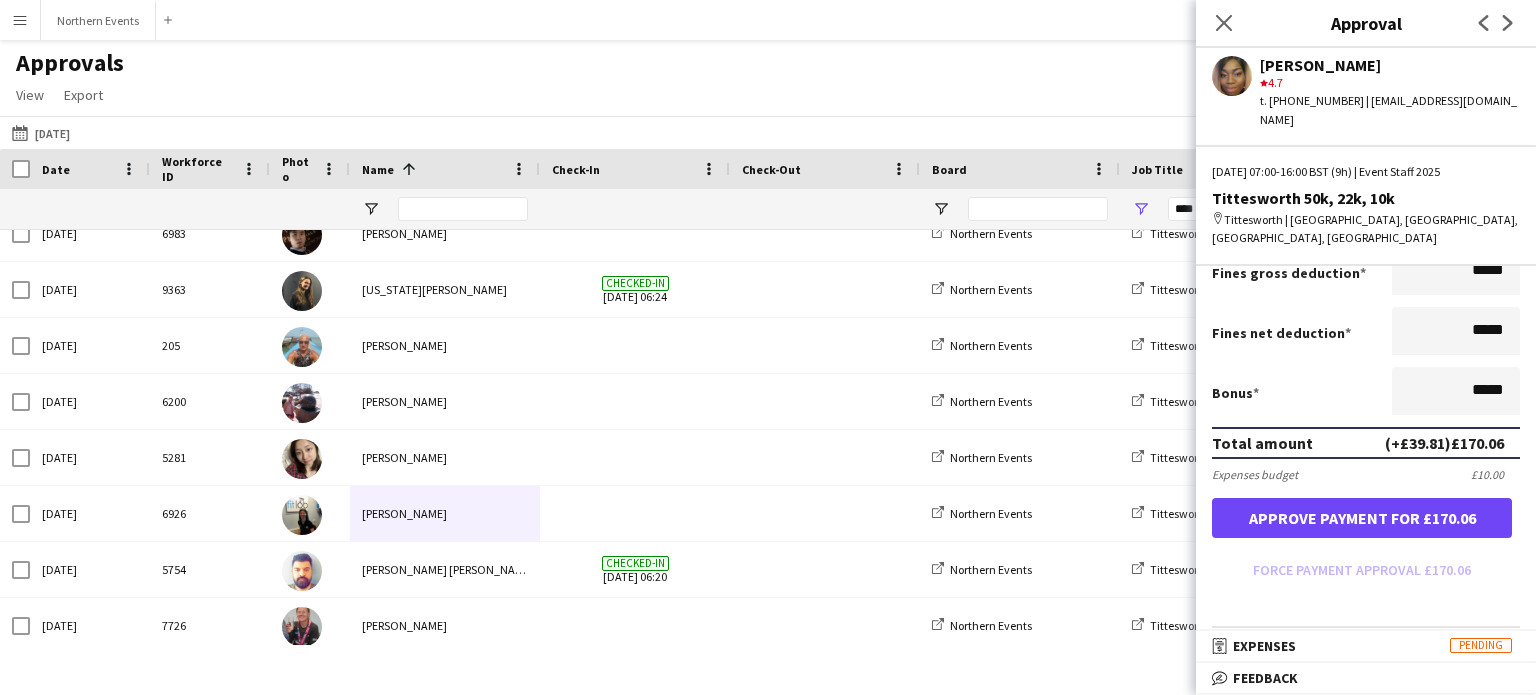 scroll, scrollTop: 4, scrollLeft: 0, axis: vertical 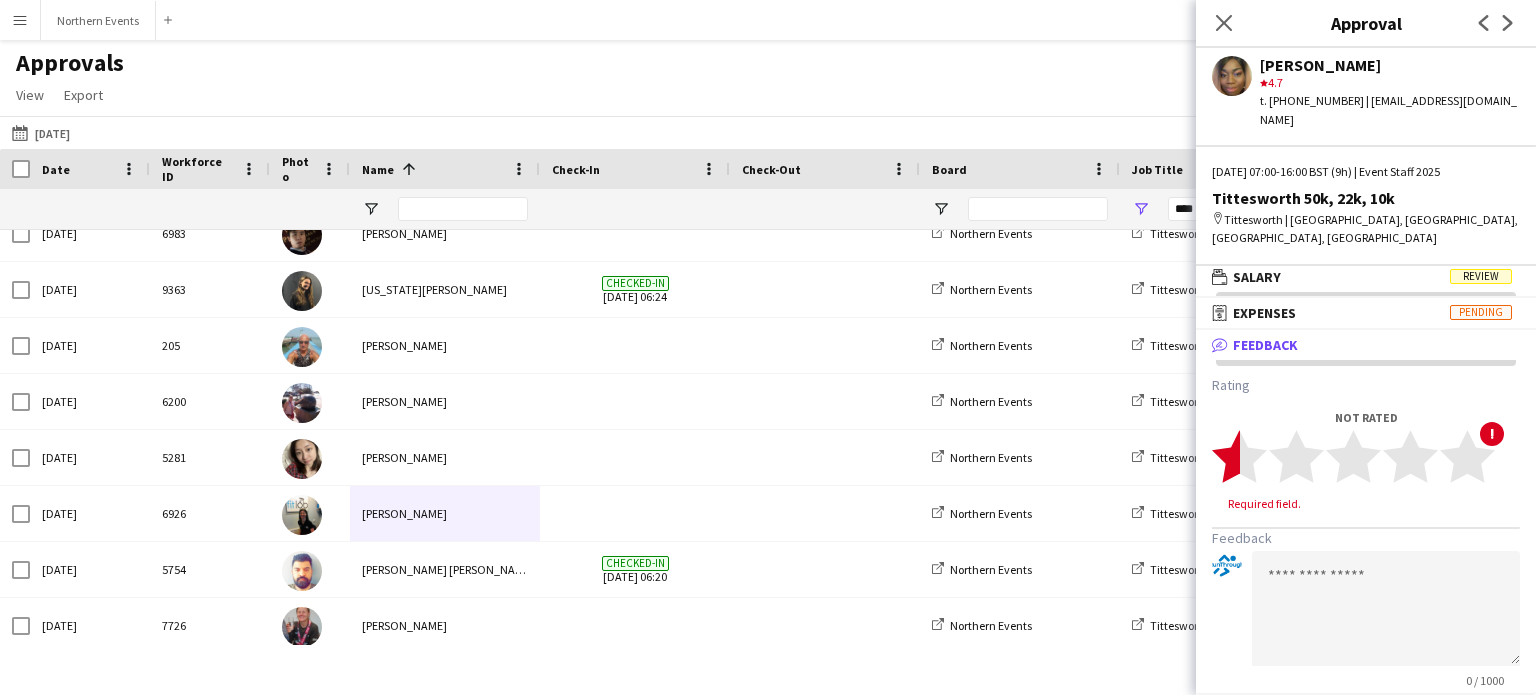 click on "star" 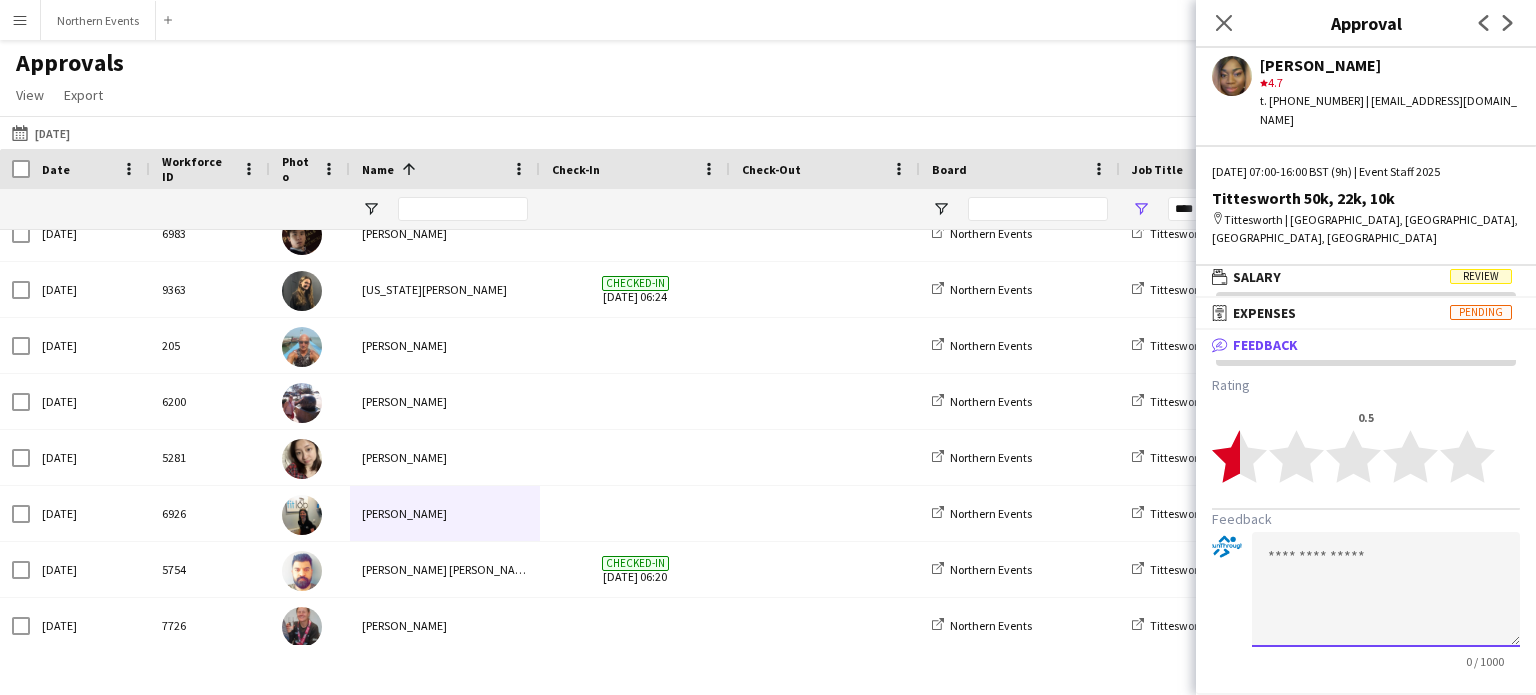 click 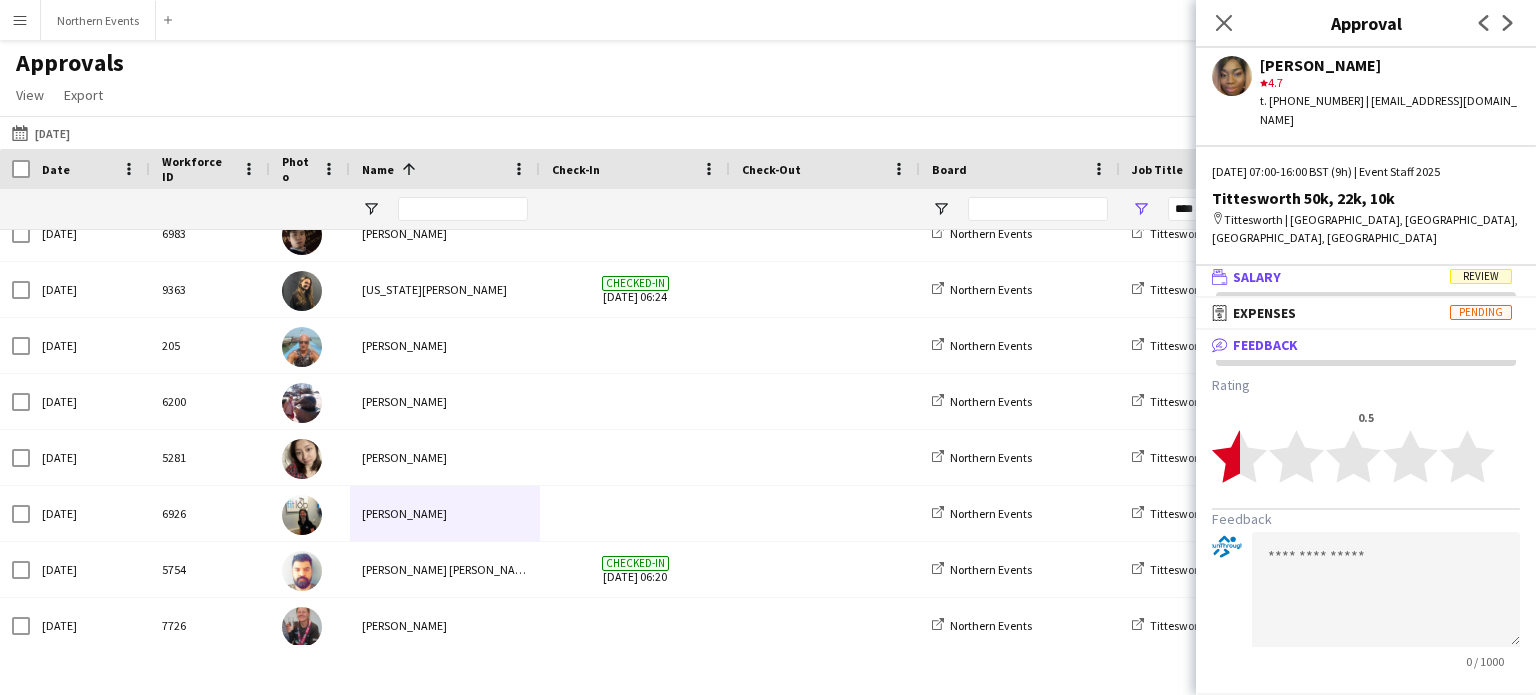 click on "Salary" at bounding box center [1257, 277] 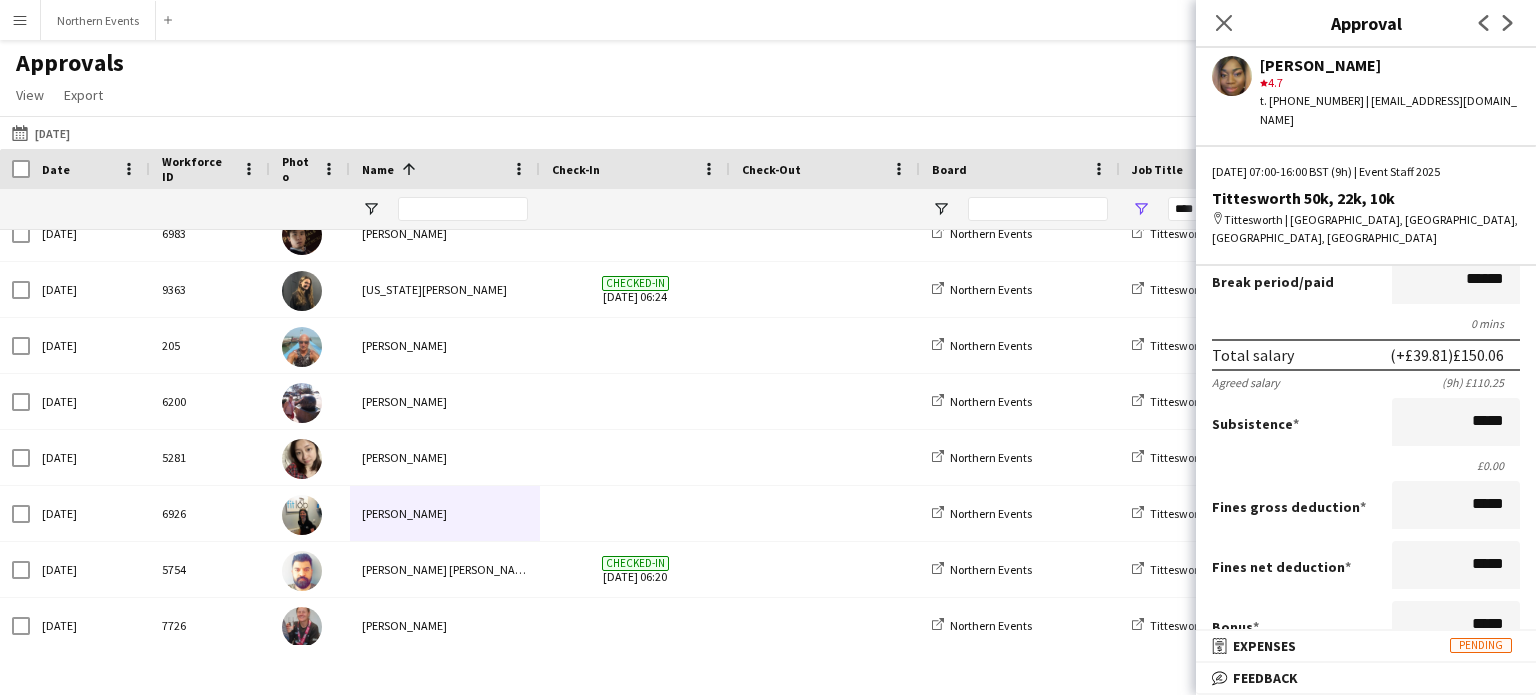 scroll, scrollTop: 200, scrollLeft: 0, axis: vertical 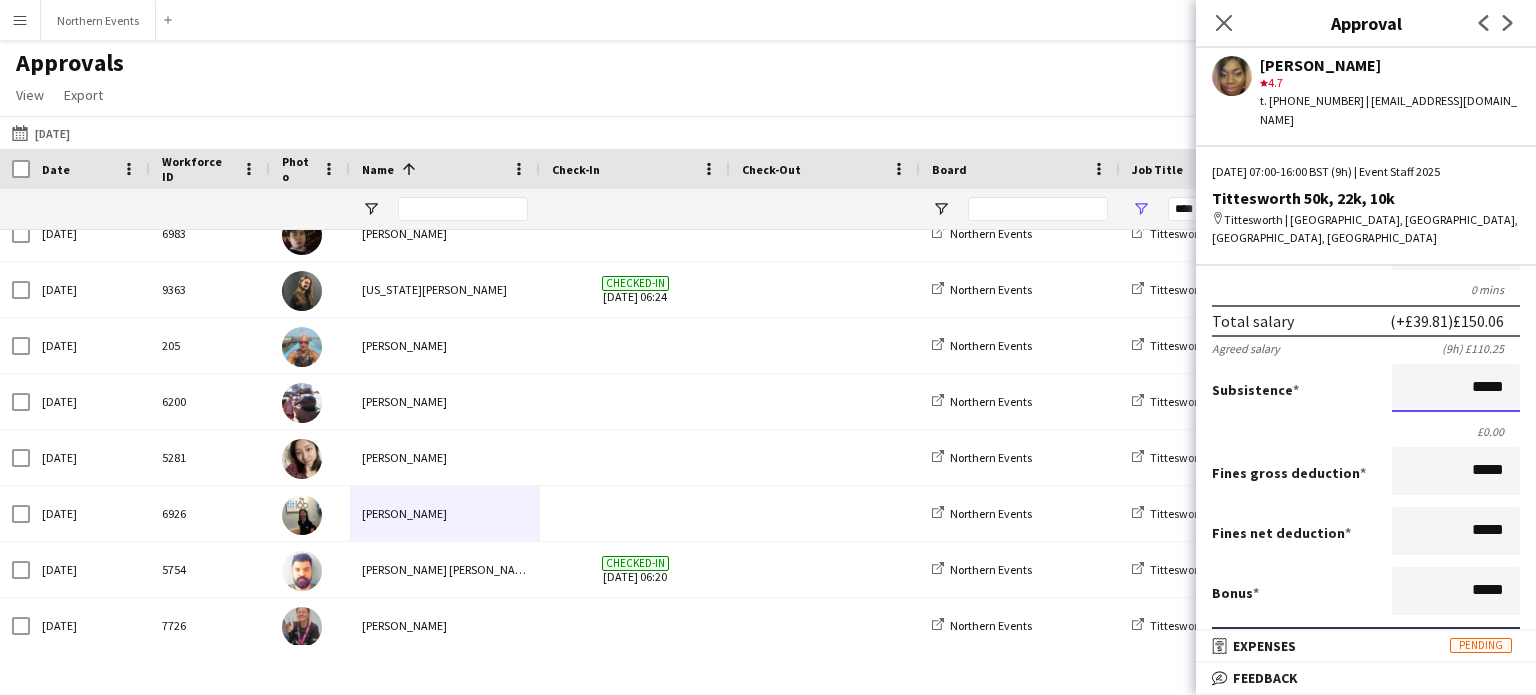 click on "*****" at bounding box center [1456, 388] 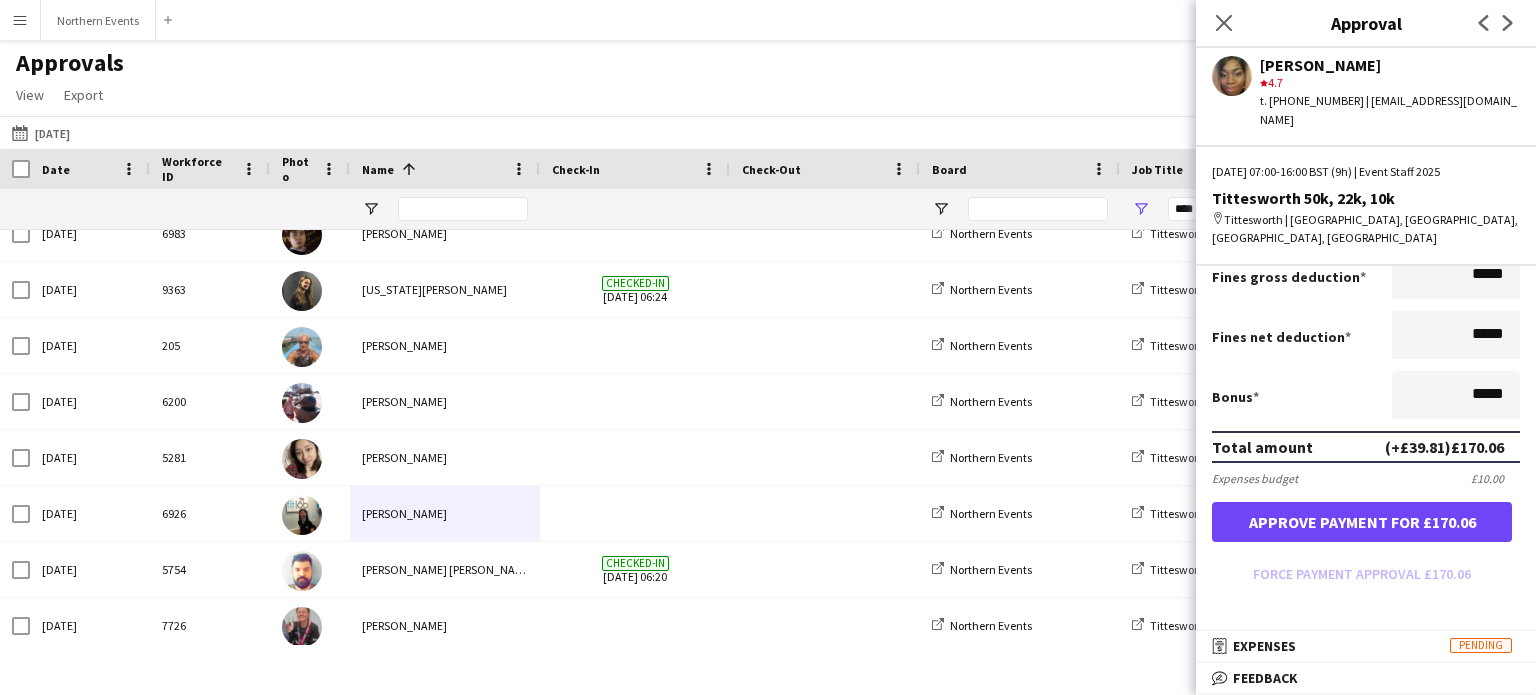 scroll, scrollTop: 400, scrollLeft: 0, axis: vertical 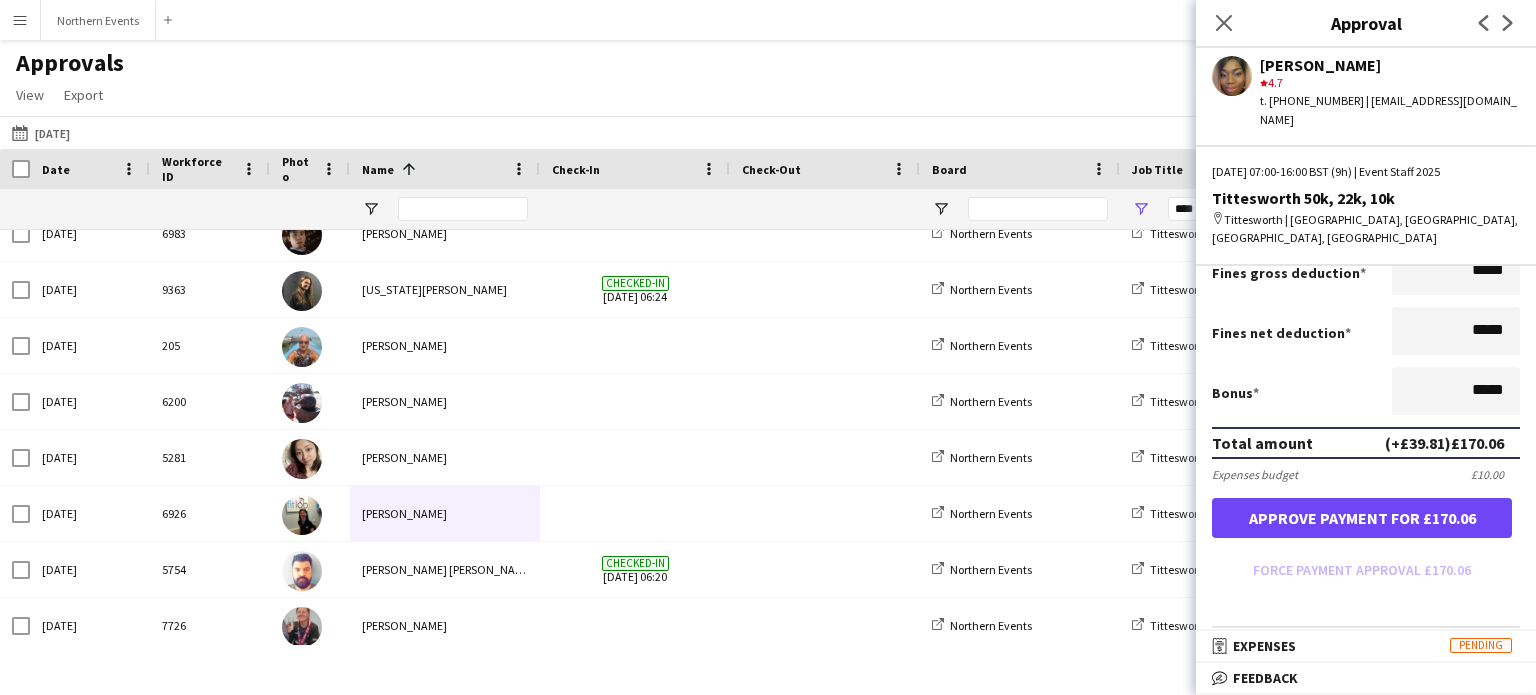 type on "******" 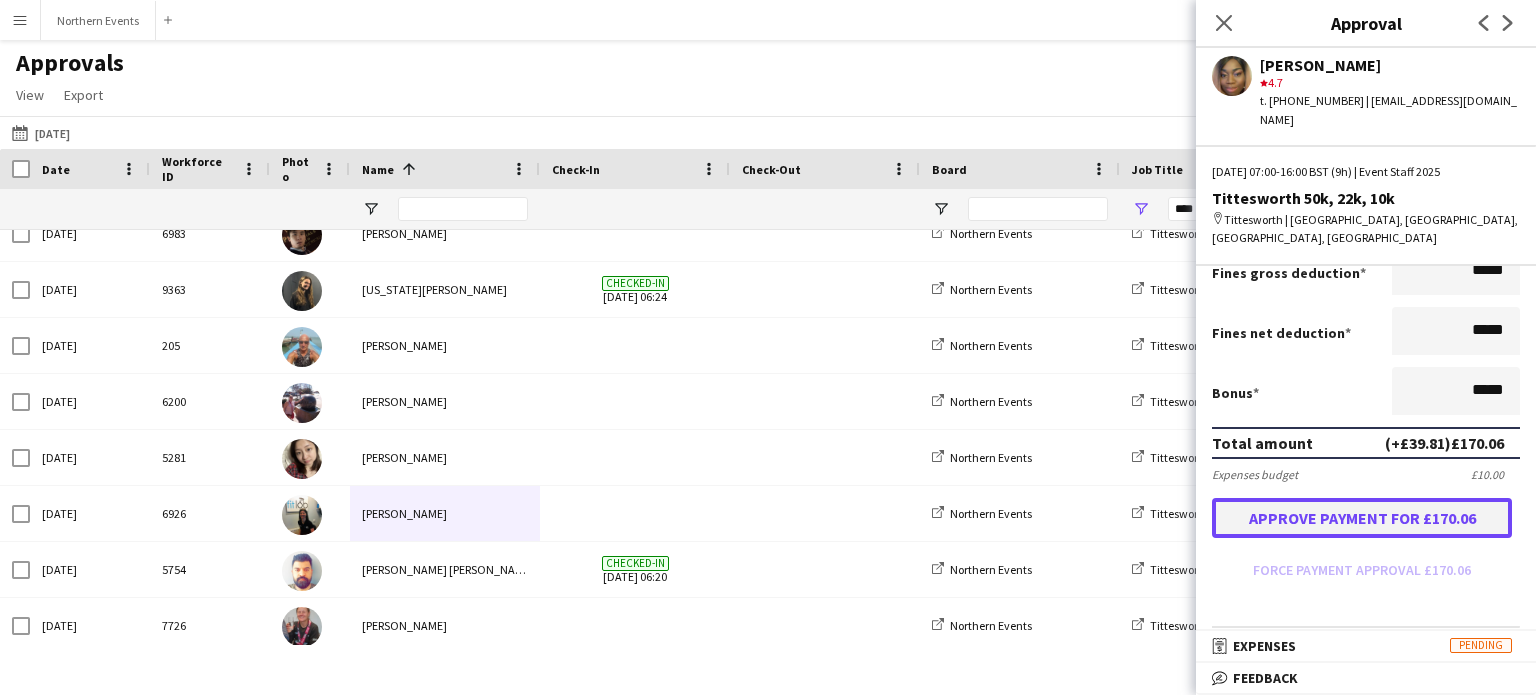click on "Approve payment for £170.06" at bounding box center [1362, 518] 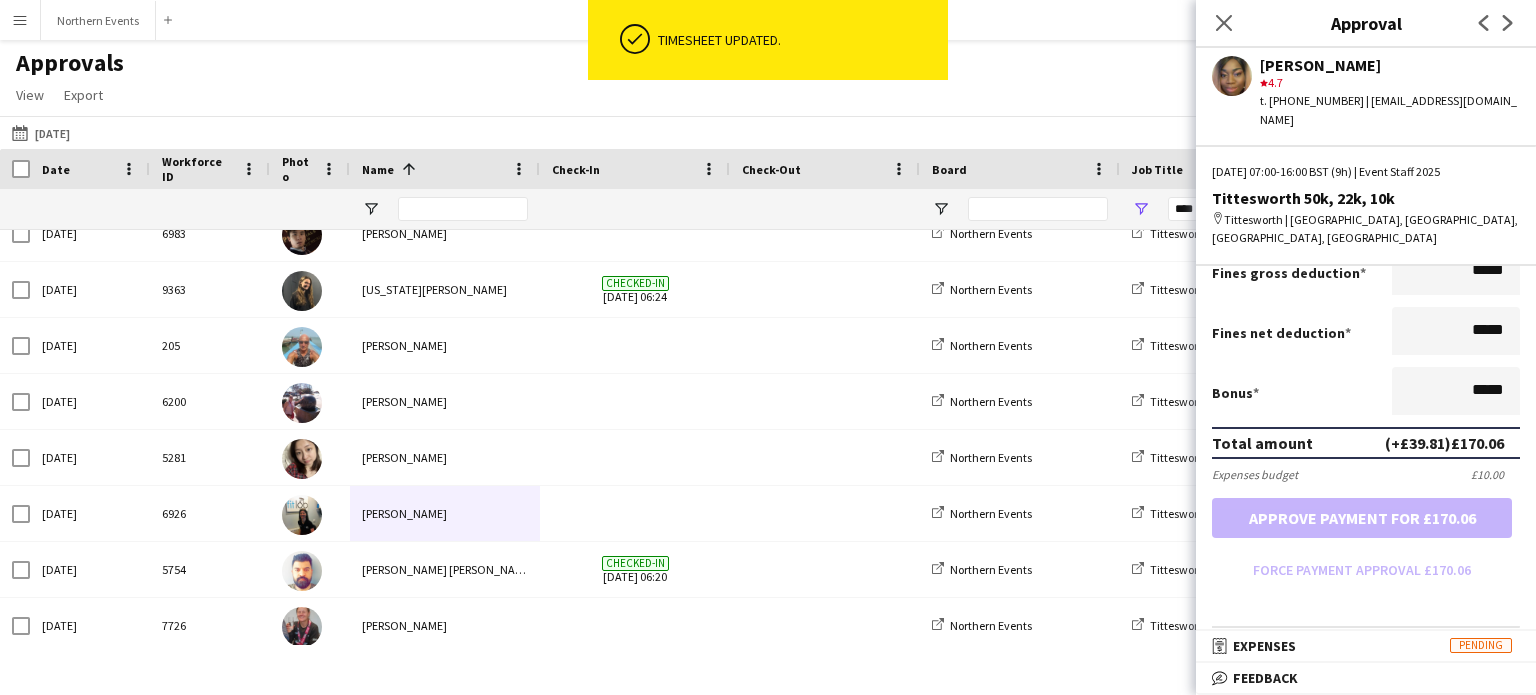 click on "Previous" 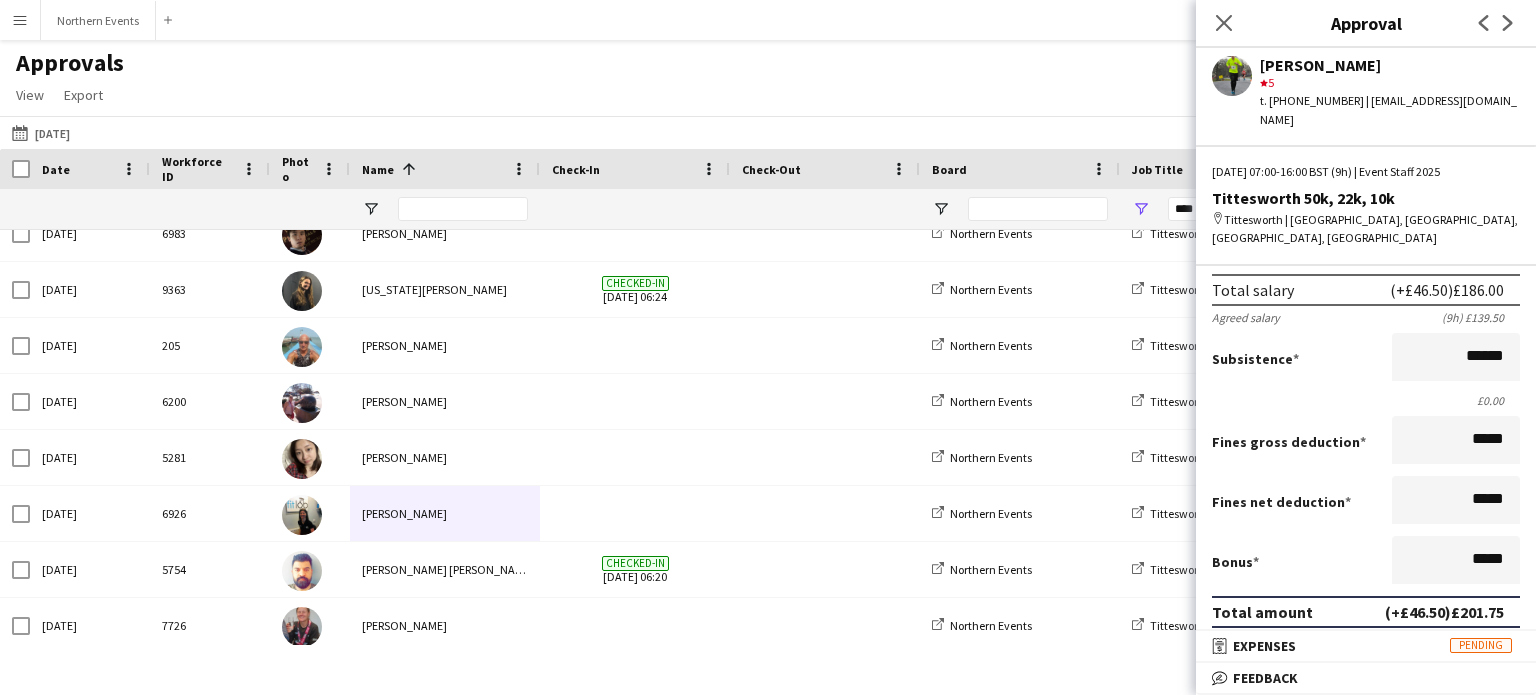 scroll, scrollTop: 200, scrollLeft: 0, axis: vertical 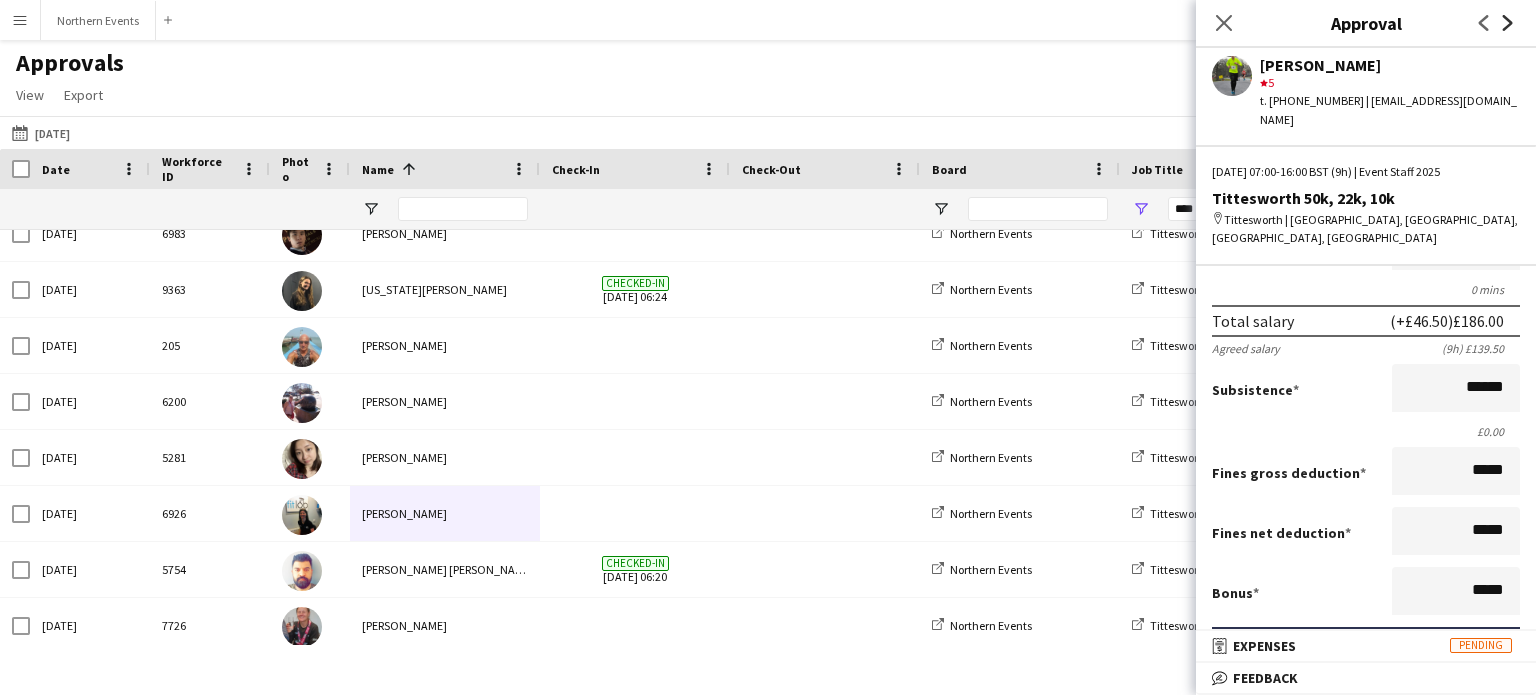 click on "Next" 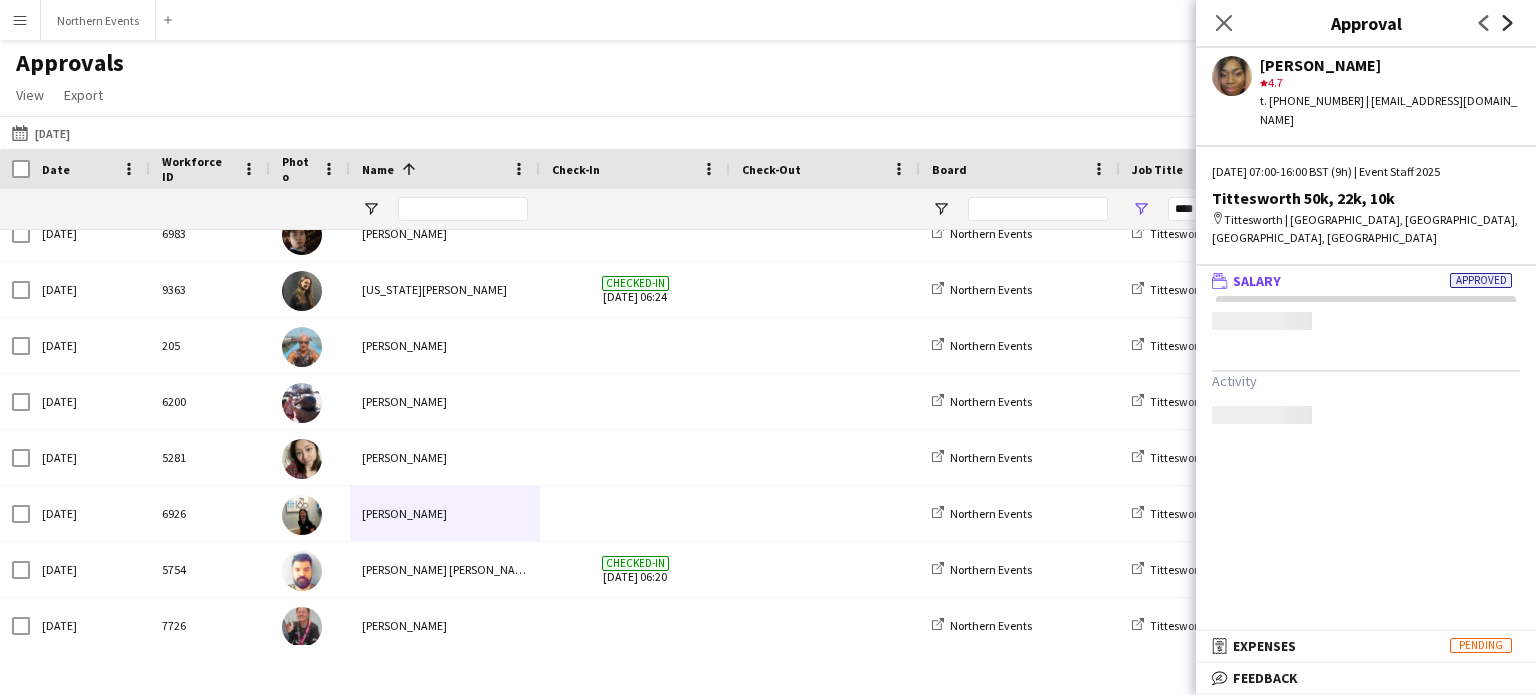scroll, scrollTop: 0, scrollLeft: 0, axis: both 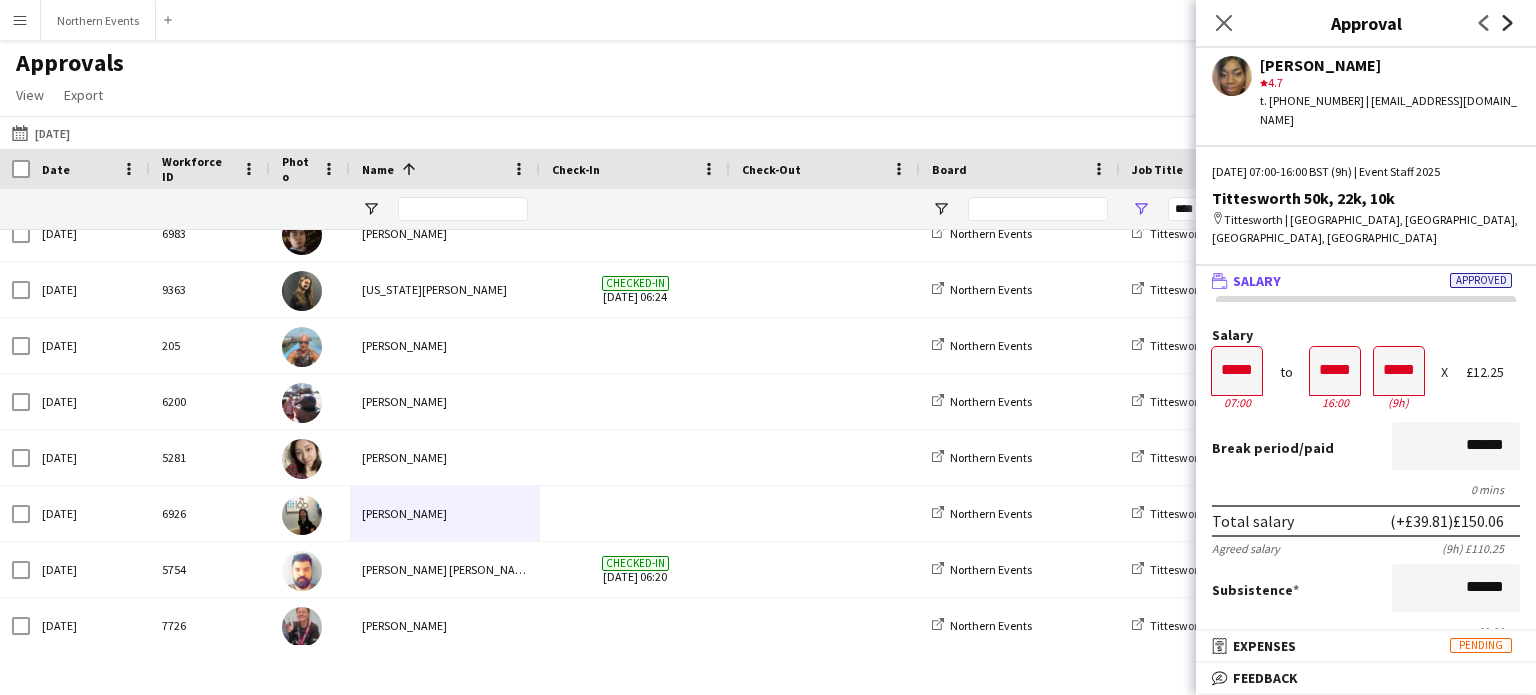 click on "Next" 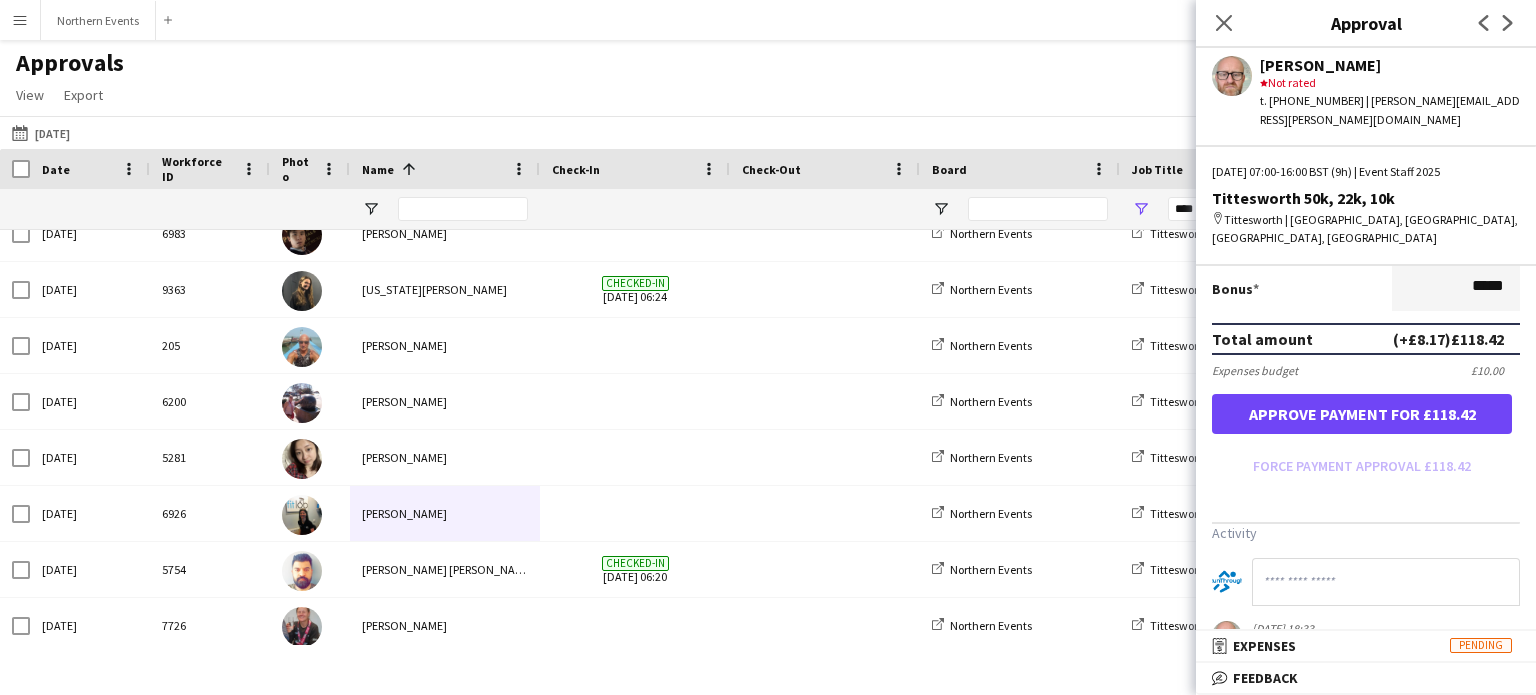 scroll, scrollTop: 579, scrollLeft: 0, axis: vertical 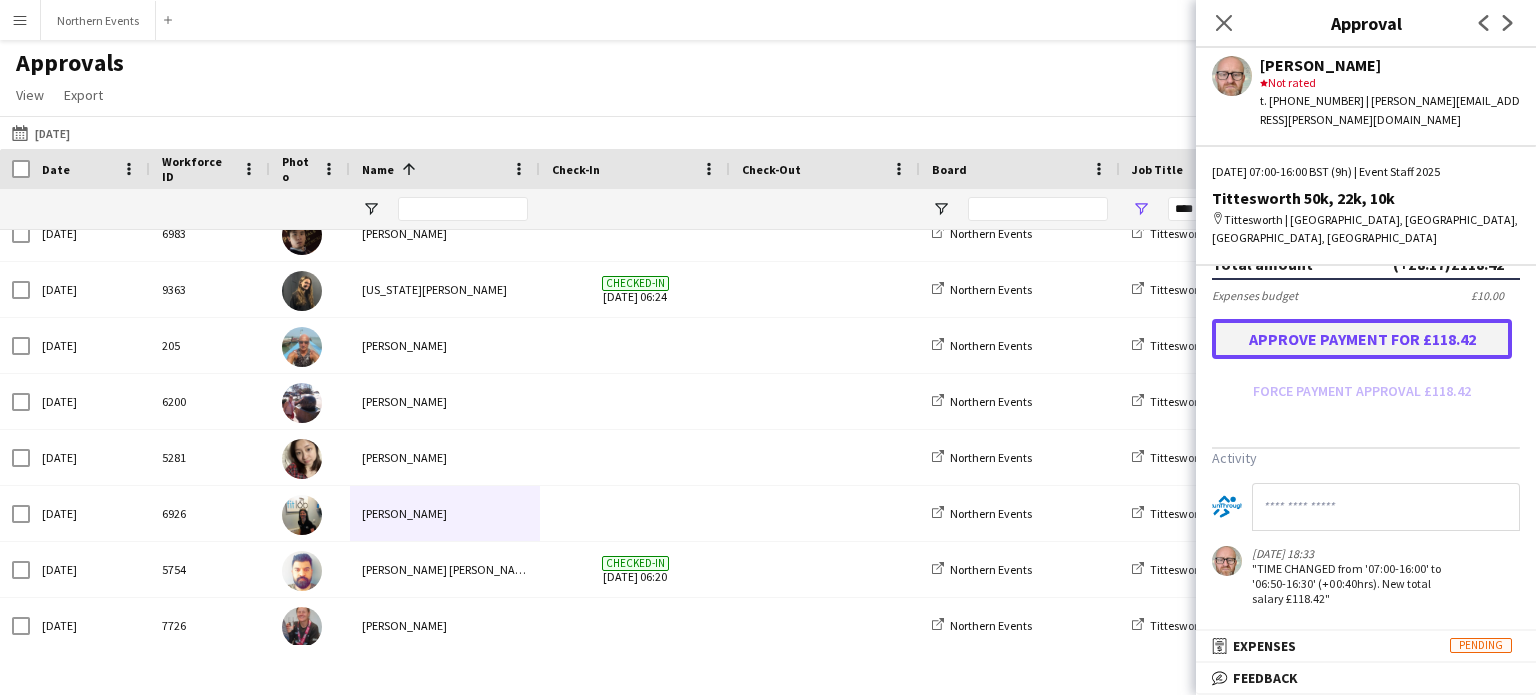 click on "Approve payment for £118.42" at bounding box center [1362, 339] 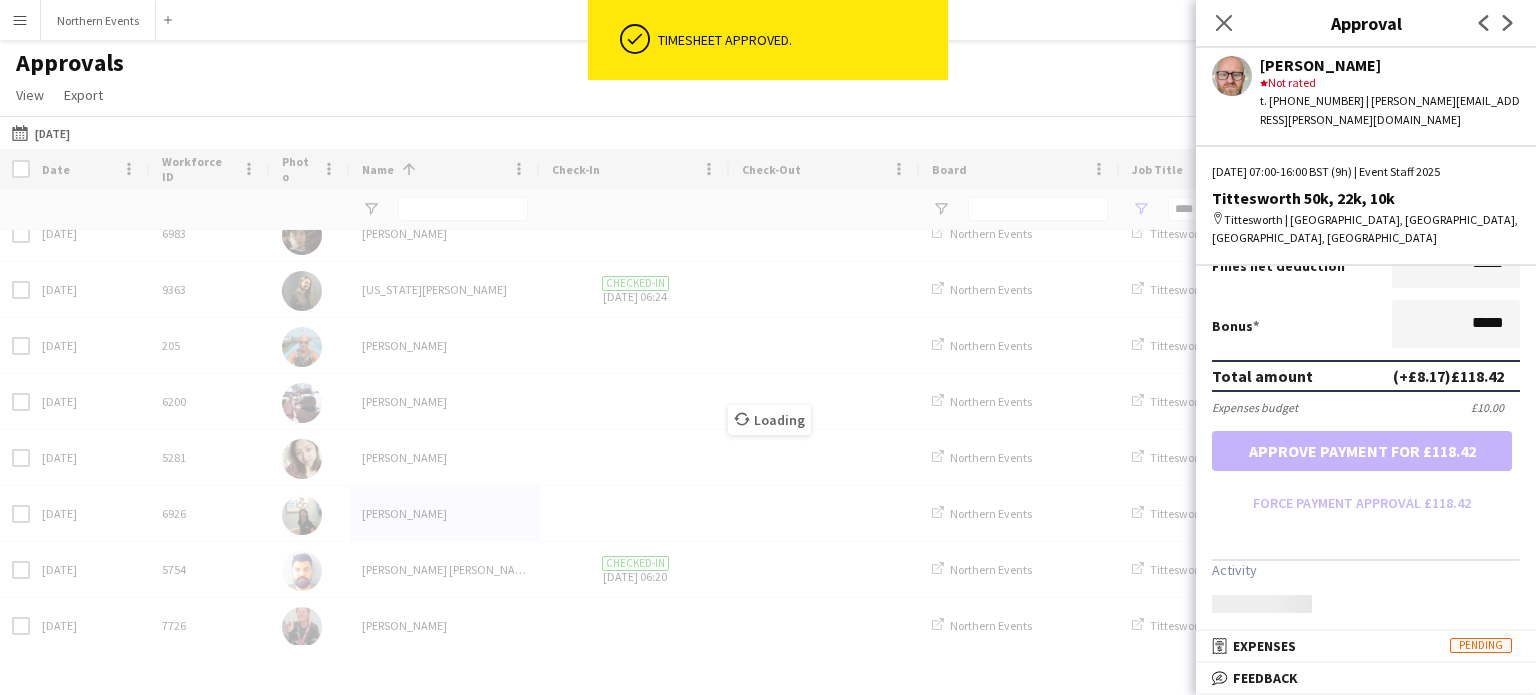 scroll, scrollTop: 579, scrollLeft: 0, axis: vertical 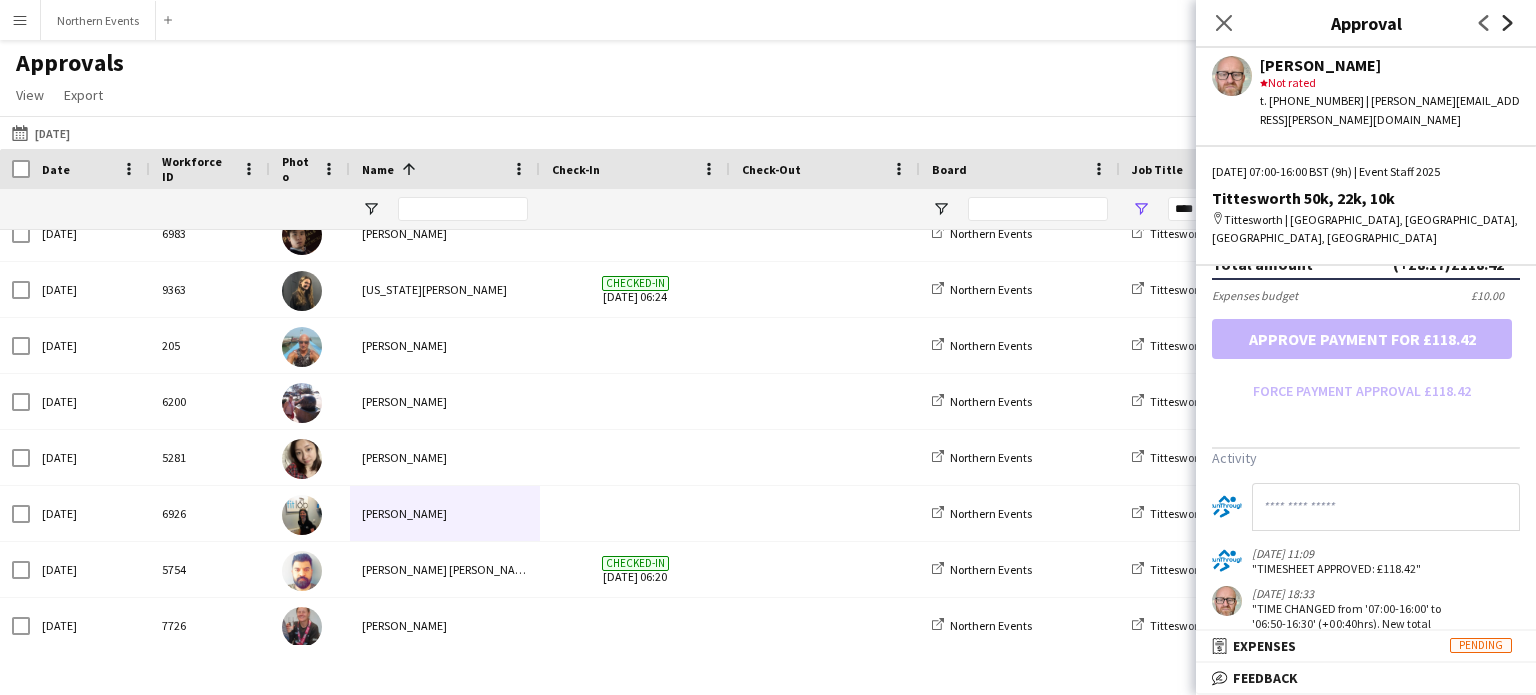 click on "Next" 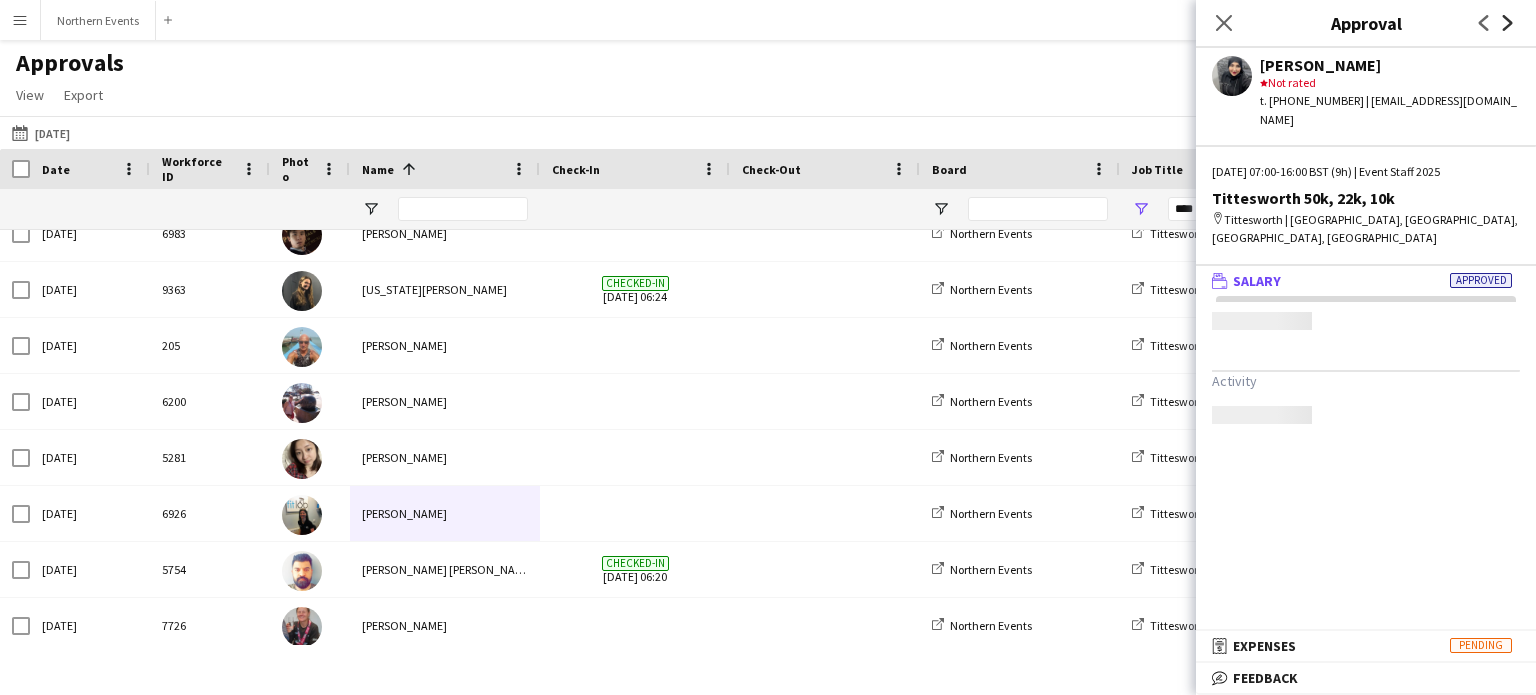 scroll, scrollTop: 0, scrollLeft: 0, axis: both 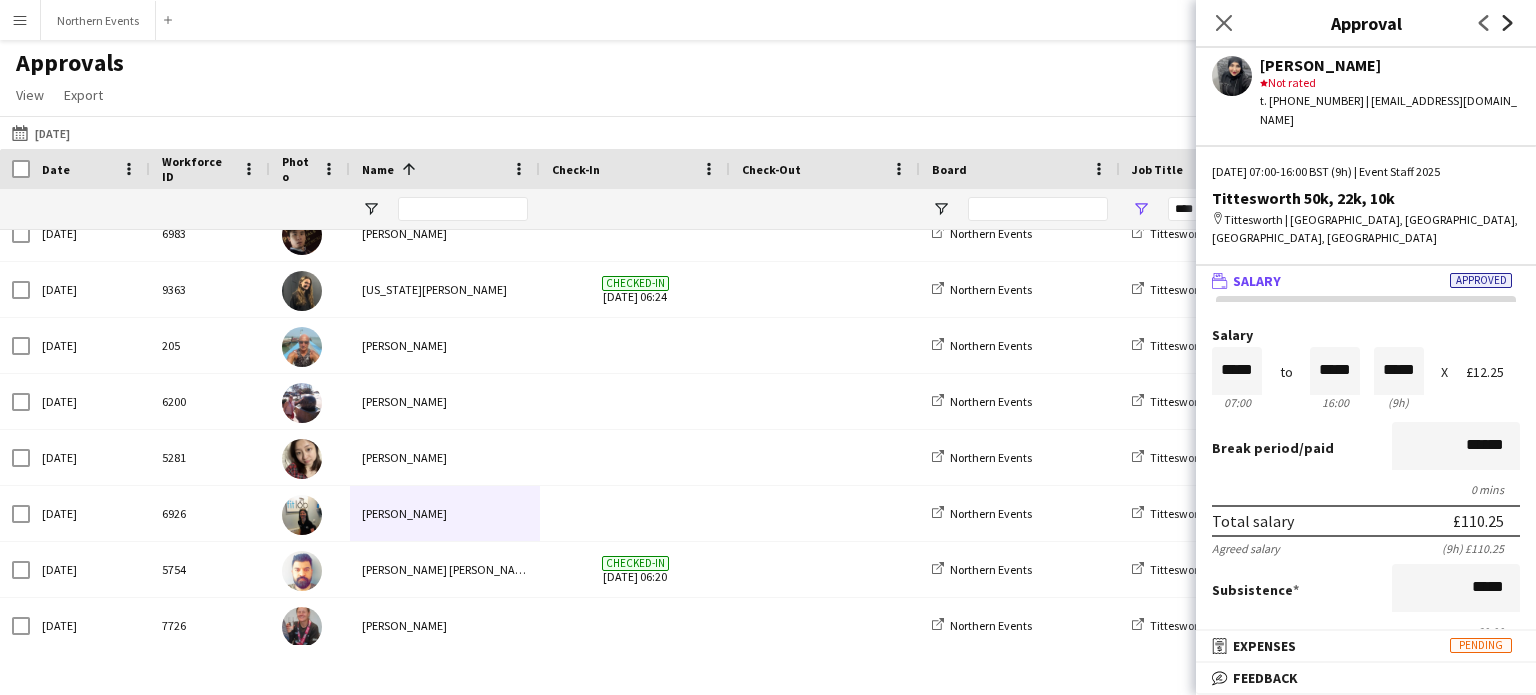 click on "Next" 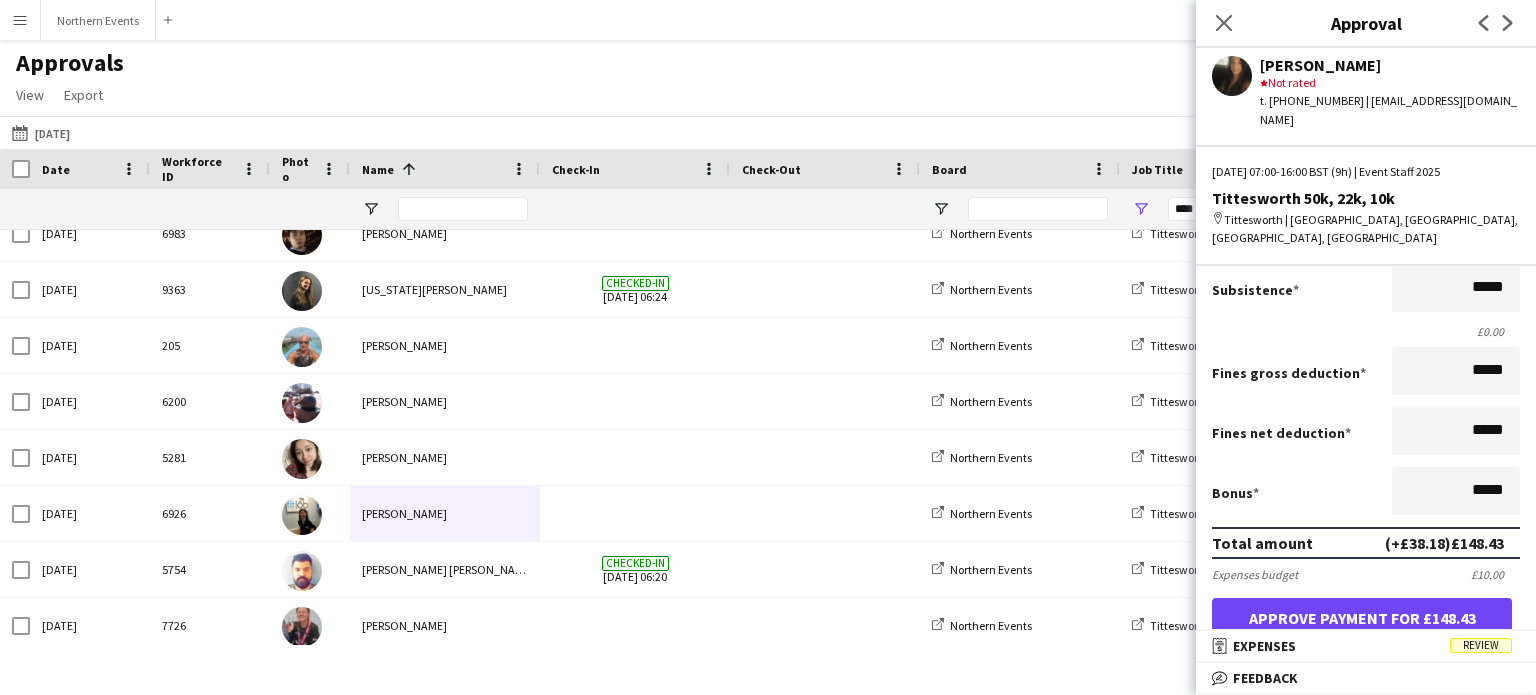 scroll, scrollTop: 200, scrollLeft: 0, axis: vertical 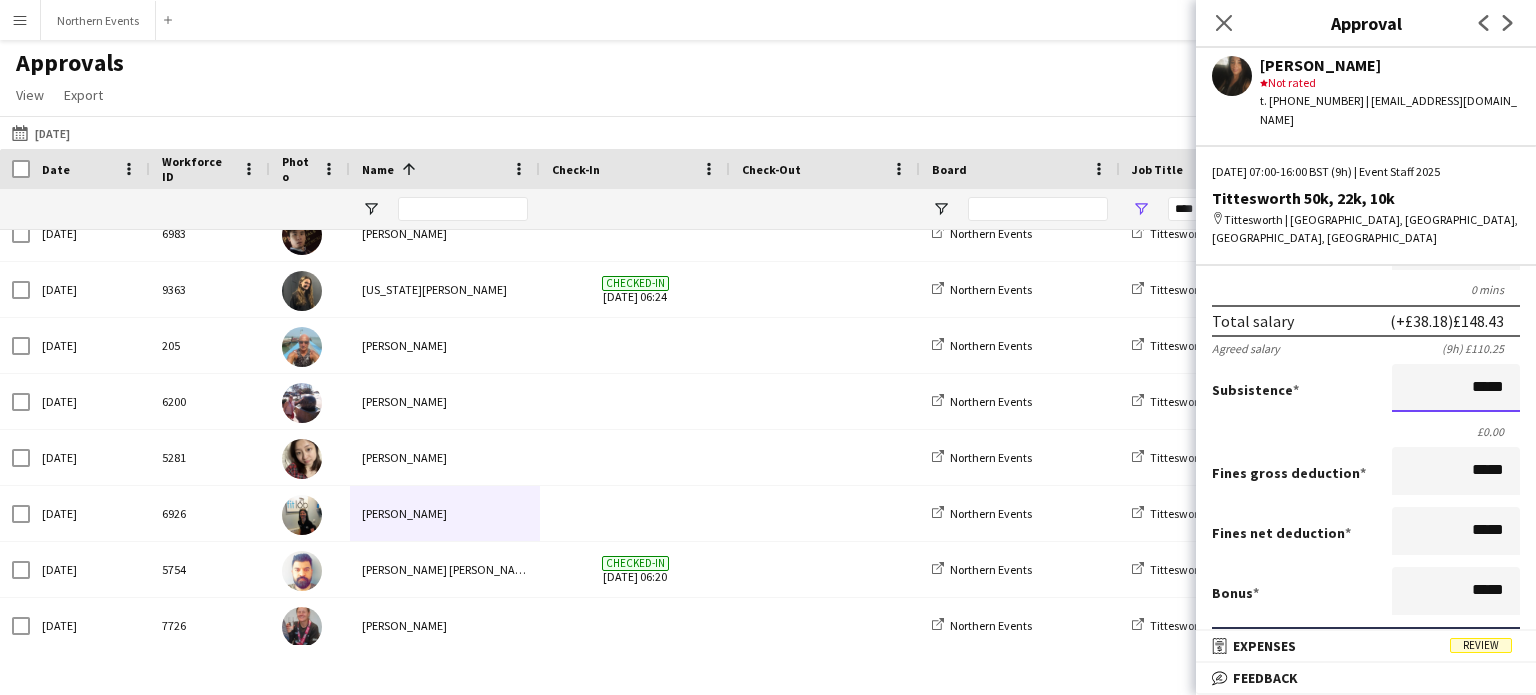 click on "*****" at bounding box center [1456, 388] 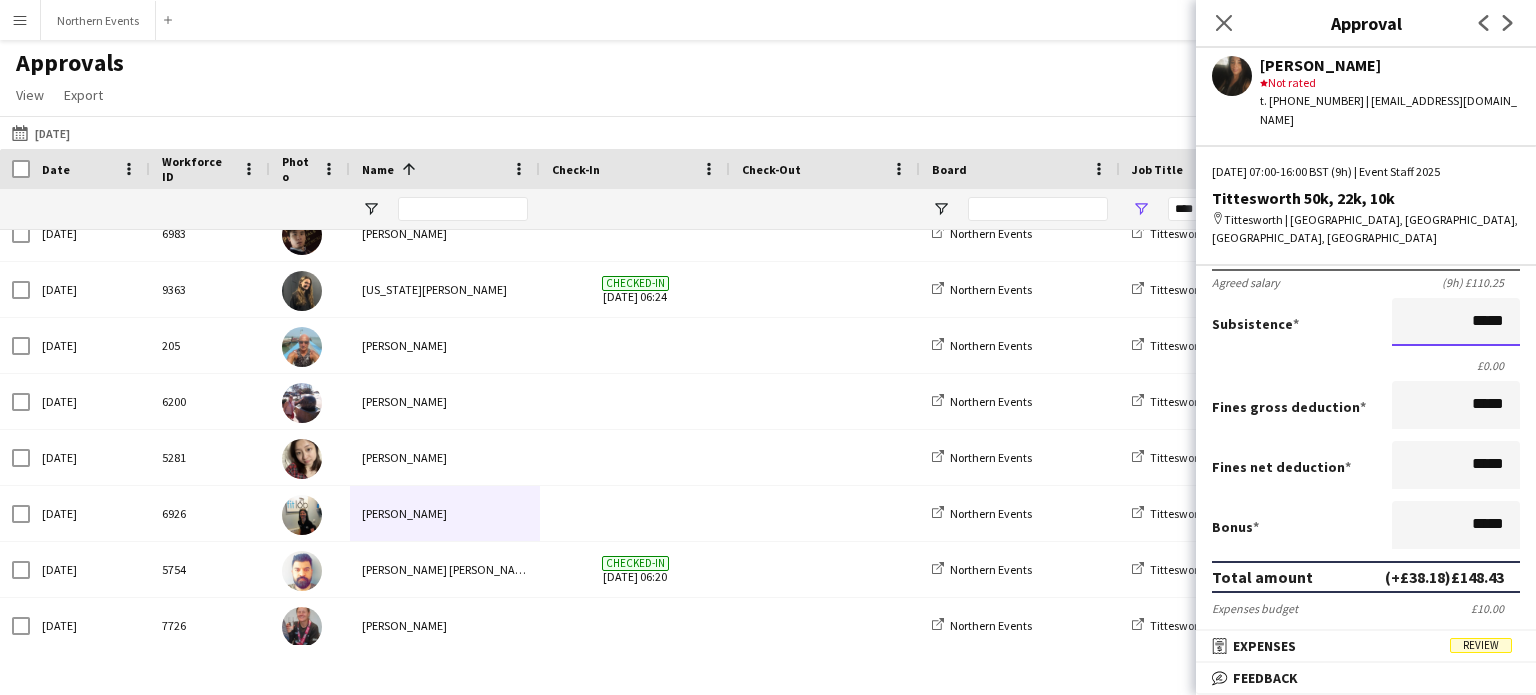 scroll, scrollTop: 300, scrollLeft: 0, axis: vertical 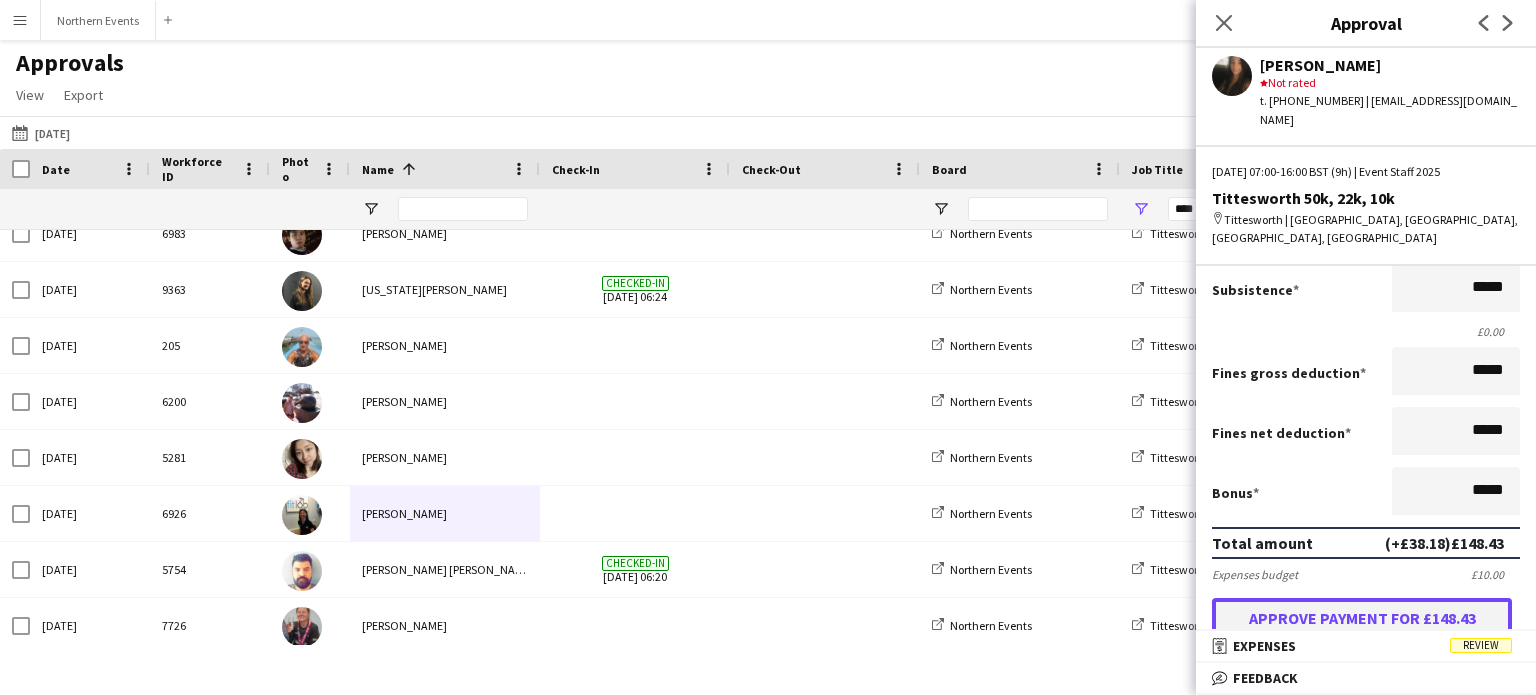 click on "Approve payment for £148.43" at bounding box center [1362, 618] 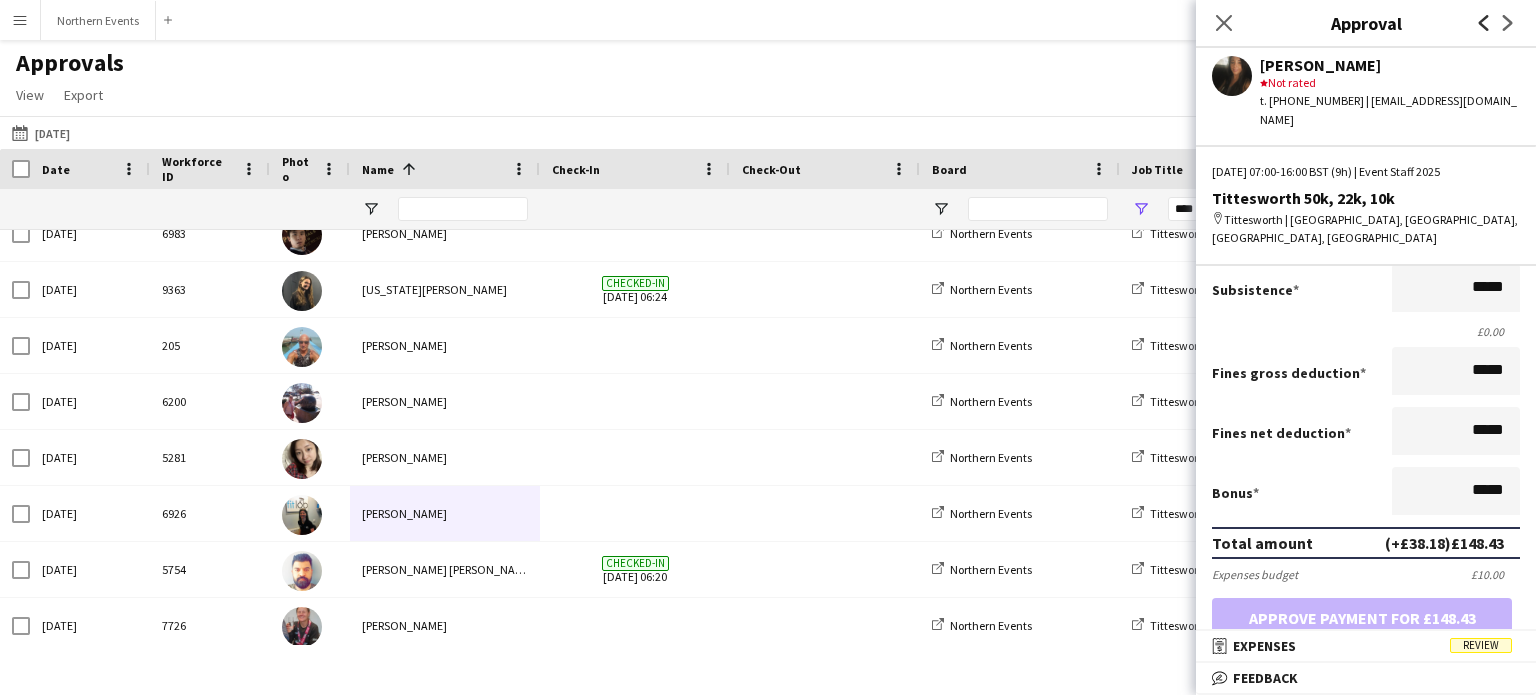 click on "Previous" 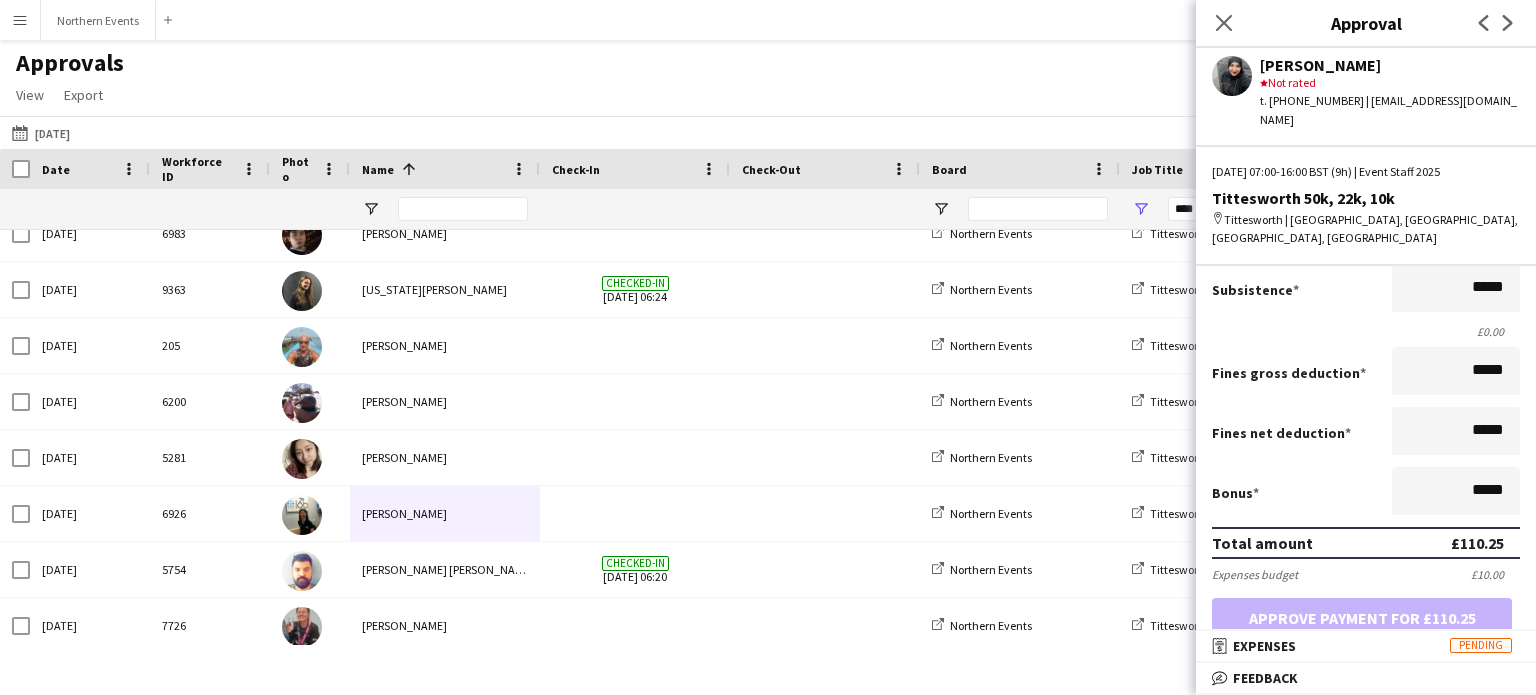 scroll, scrollTop: 0, scrollLeft: 0, axis: both 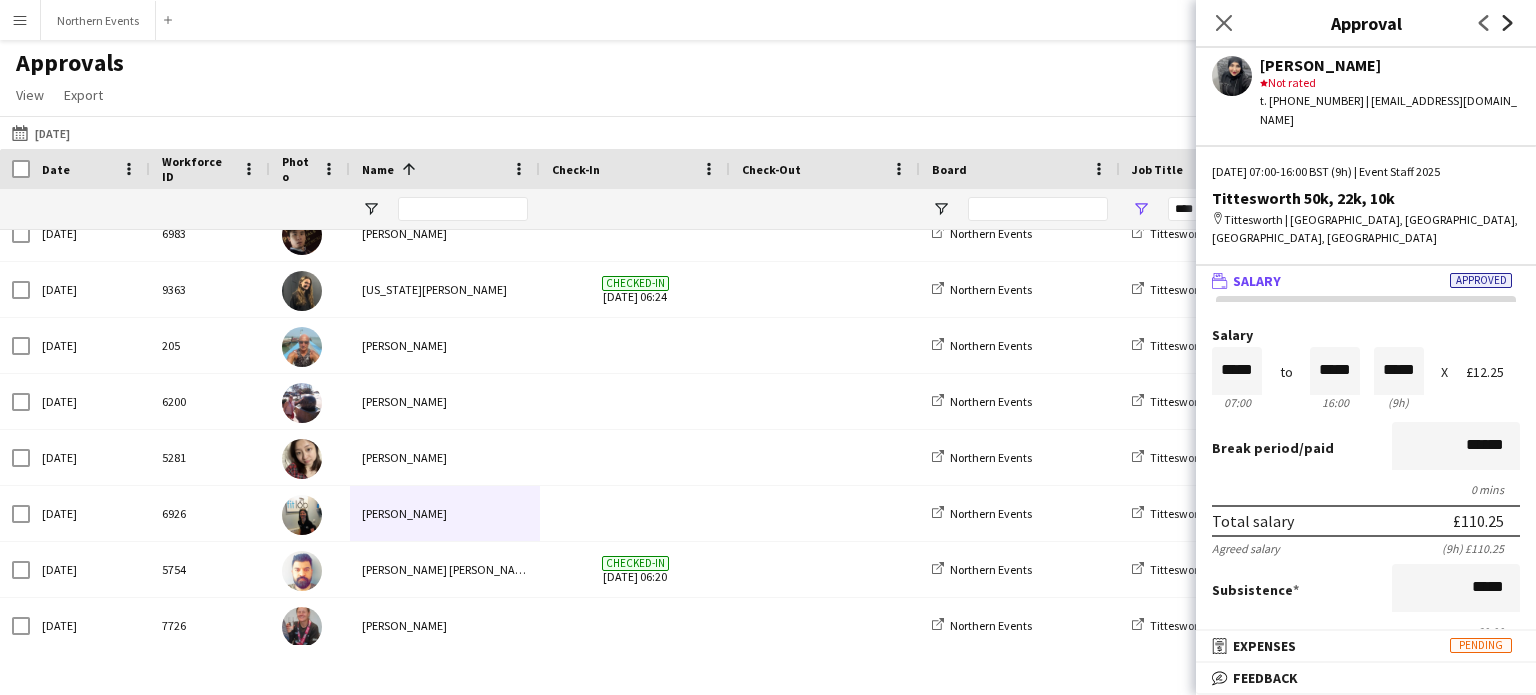 click on "Next" 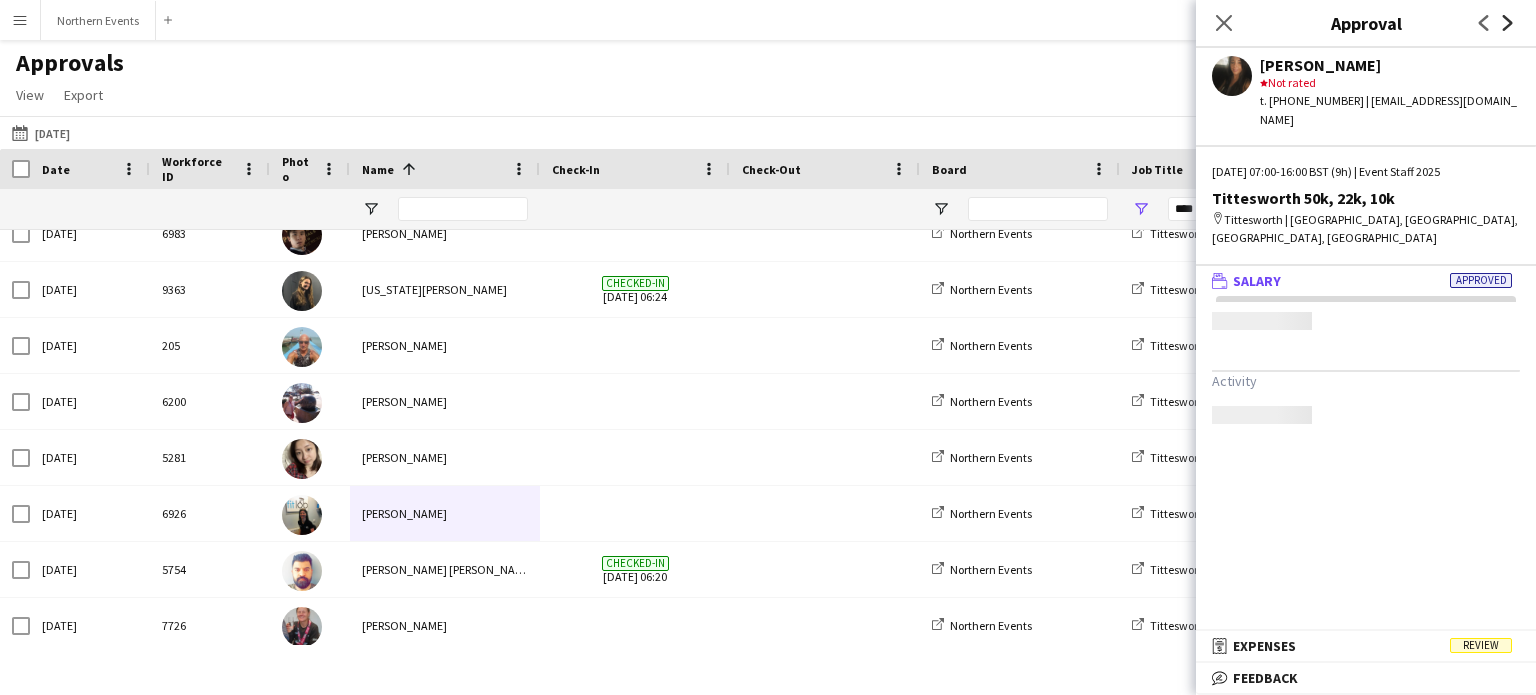 click on "Next" 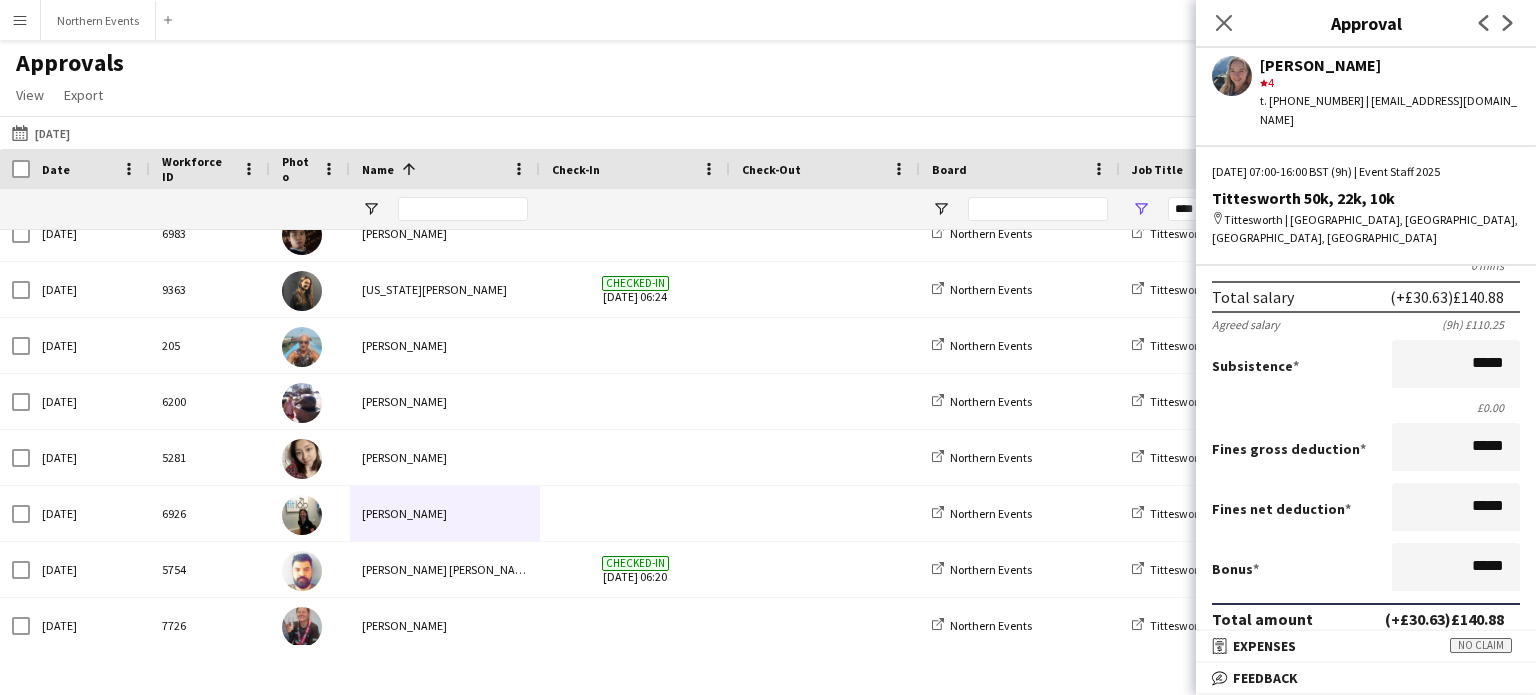 scroll, scrollTop: 200, scrollLeft: 0, axis: vertical 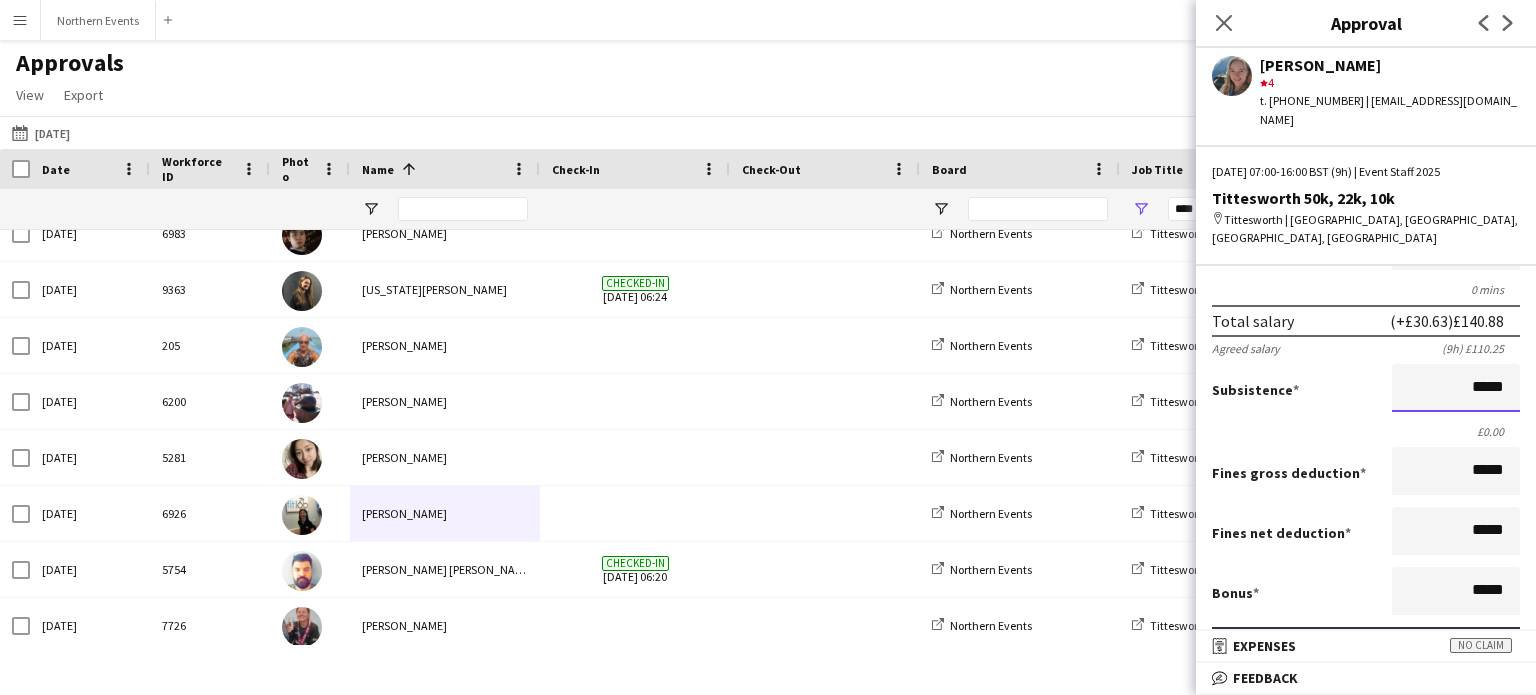 click on "*****" at bounding box center (1456, 388) 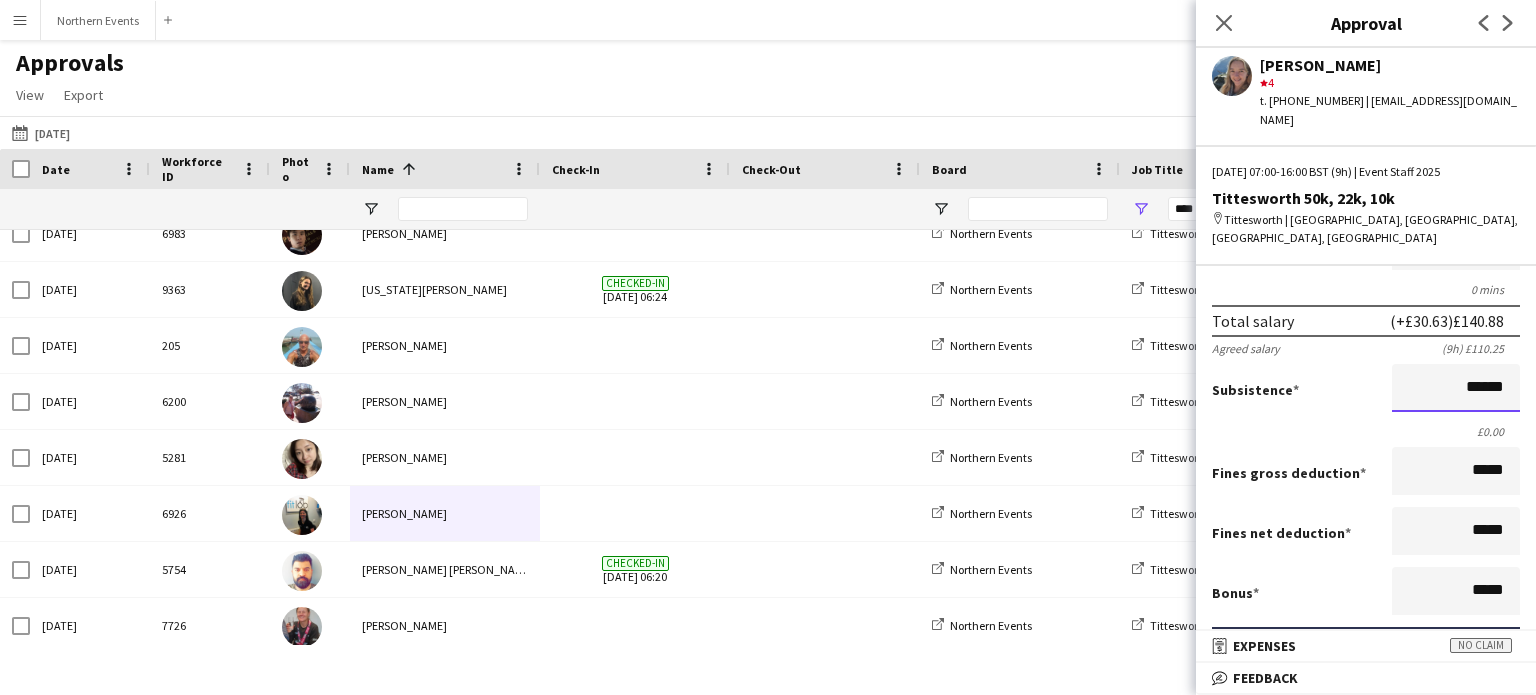 type on "******" 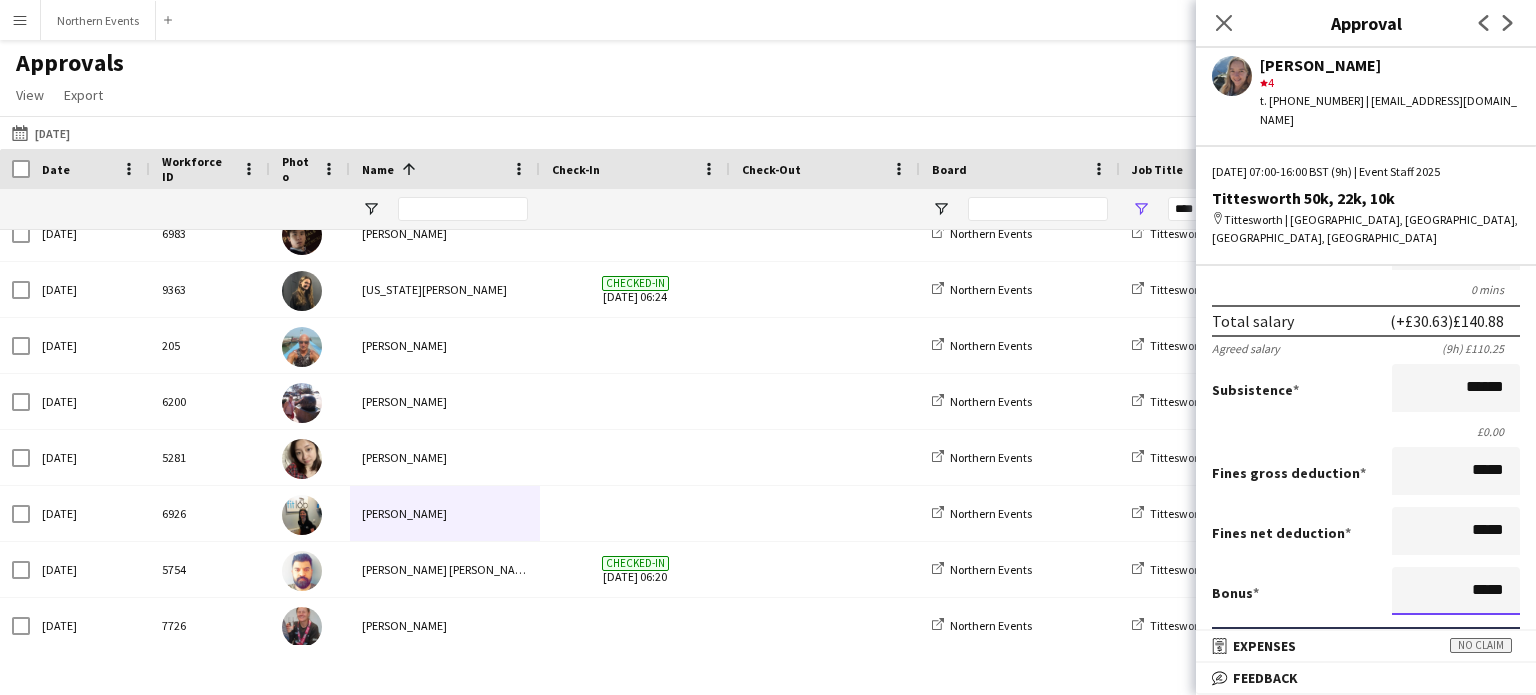 click on "*****" at bounding box center (1456, 591) 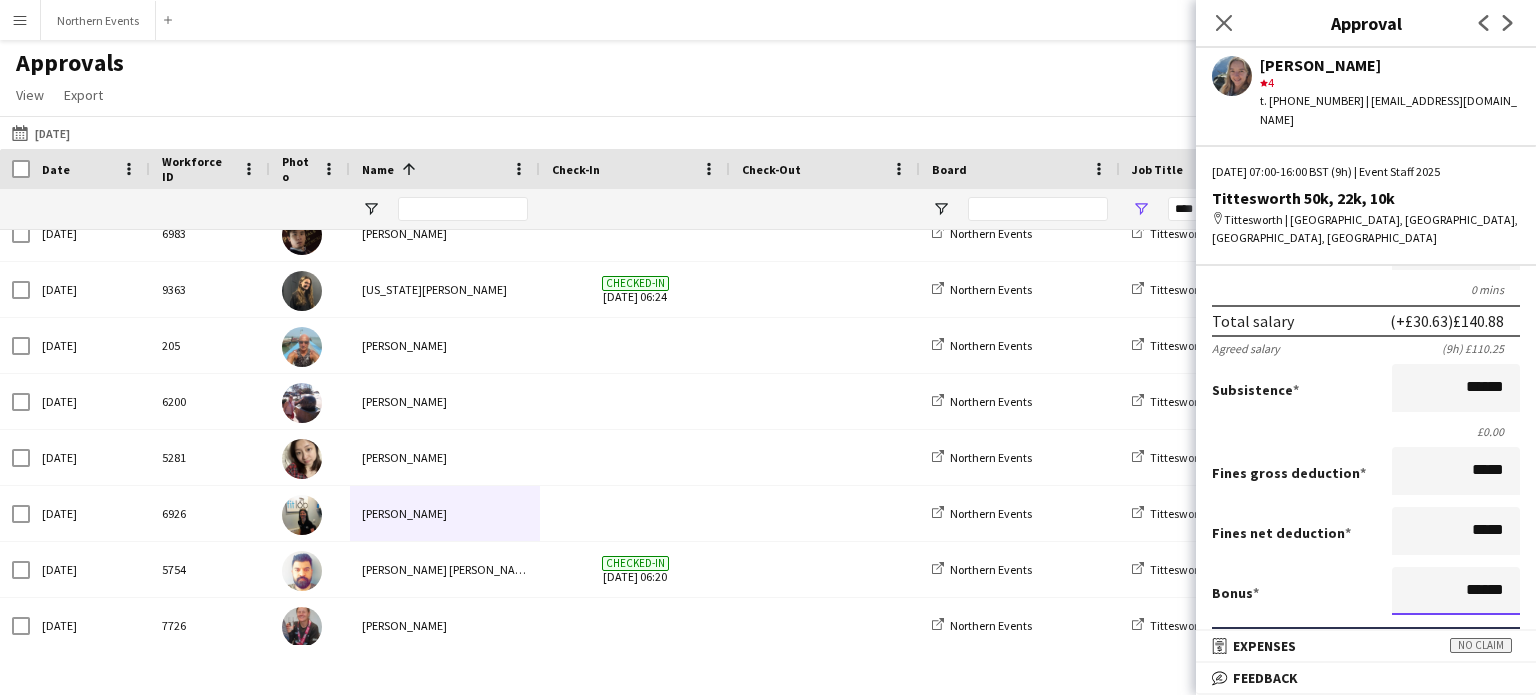 type on "******" 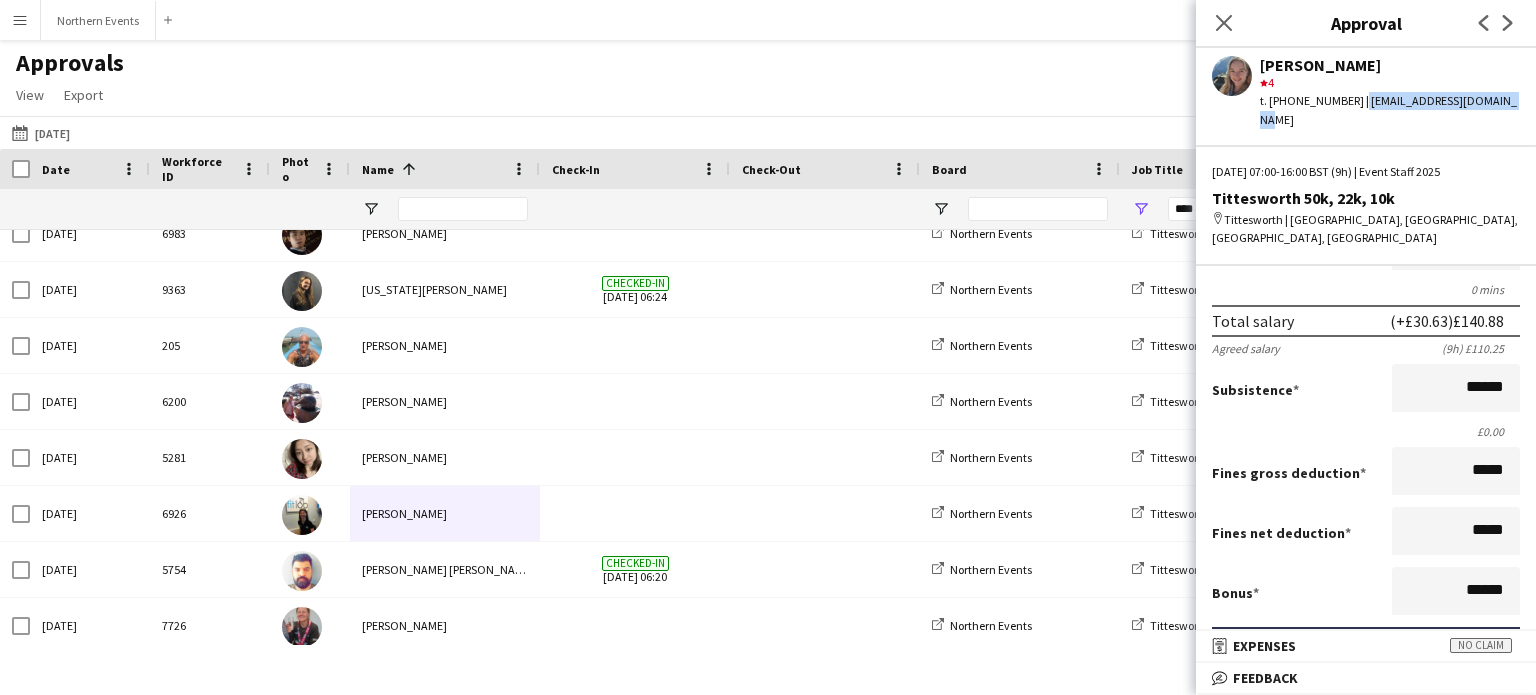 drag, startPoint x: 1490, startPoint y: 101, endPoint x: 1352, endPoint y: 97, distance: 138.05795 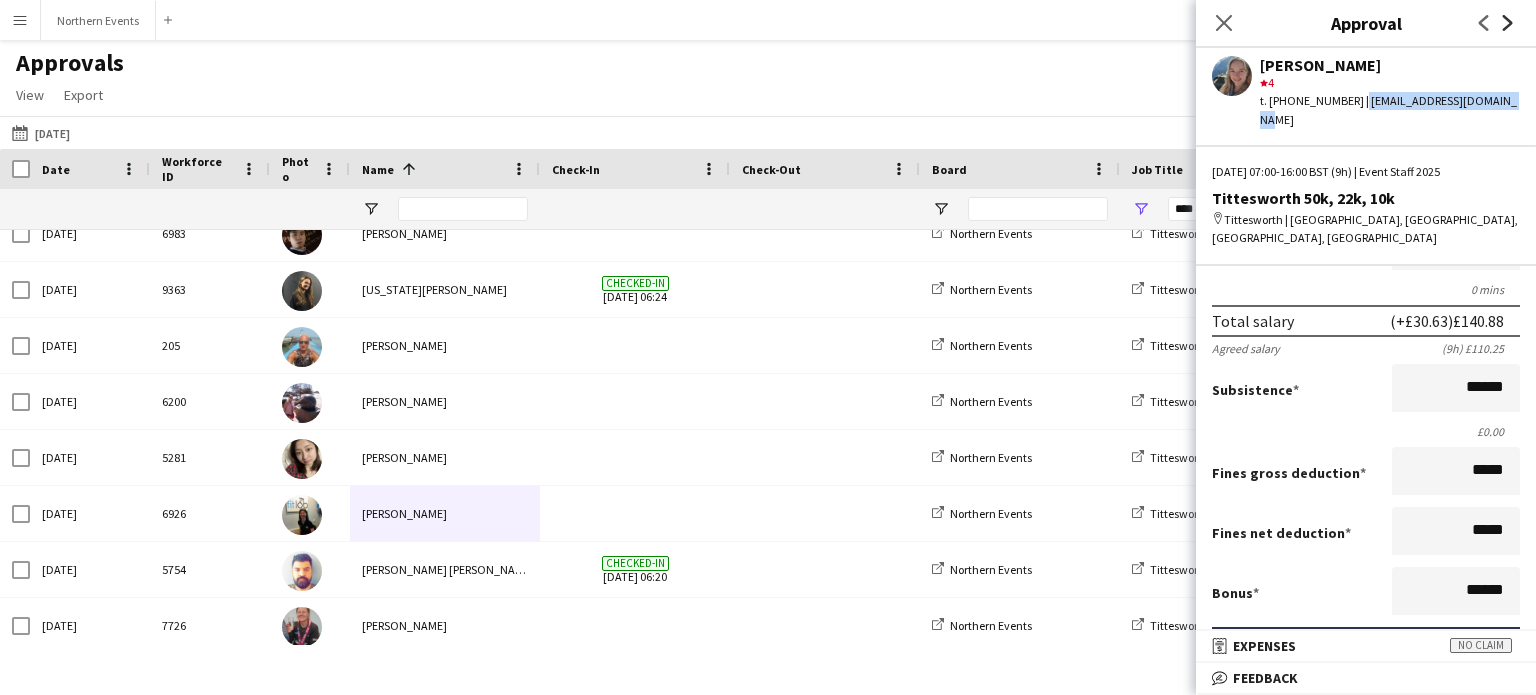 click on "Next" 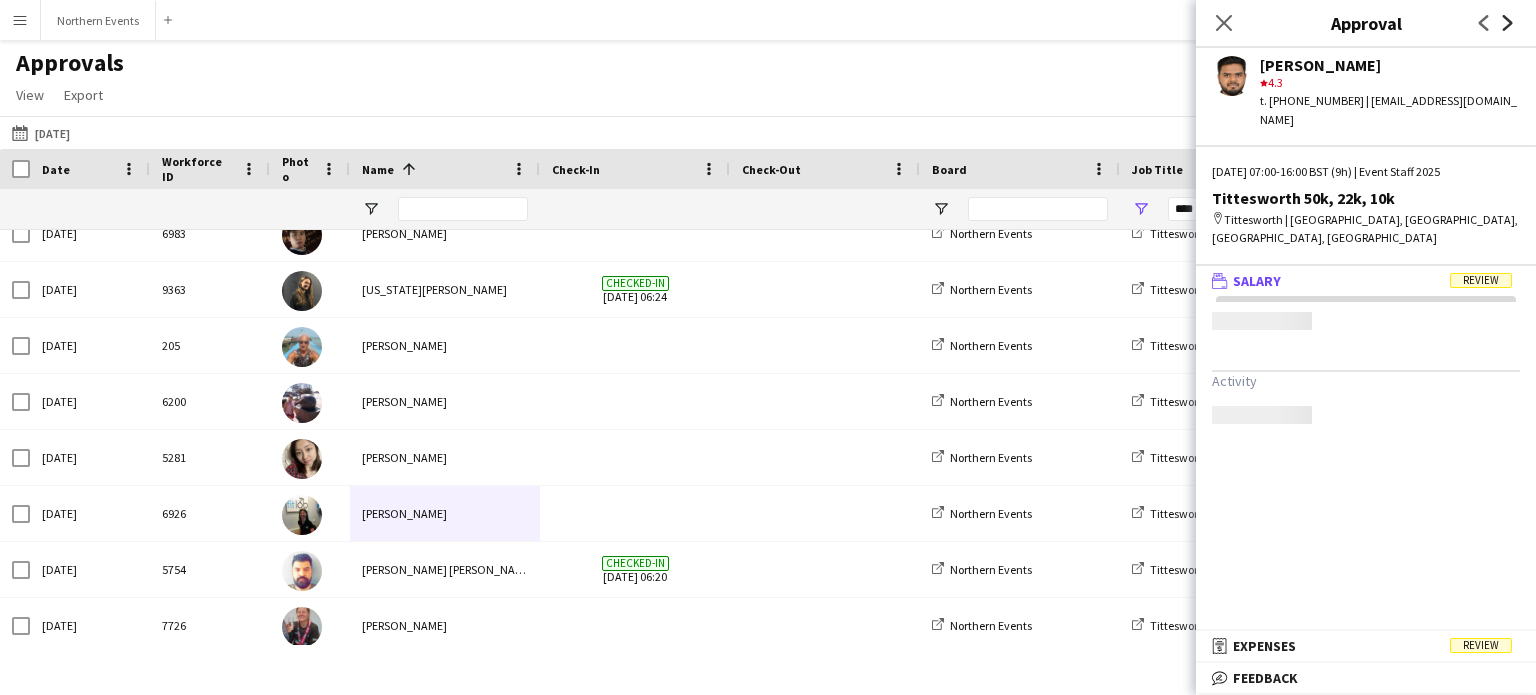 scroll, scrollTop: 0, scrollLeft: 0, axis: both 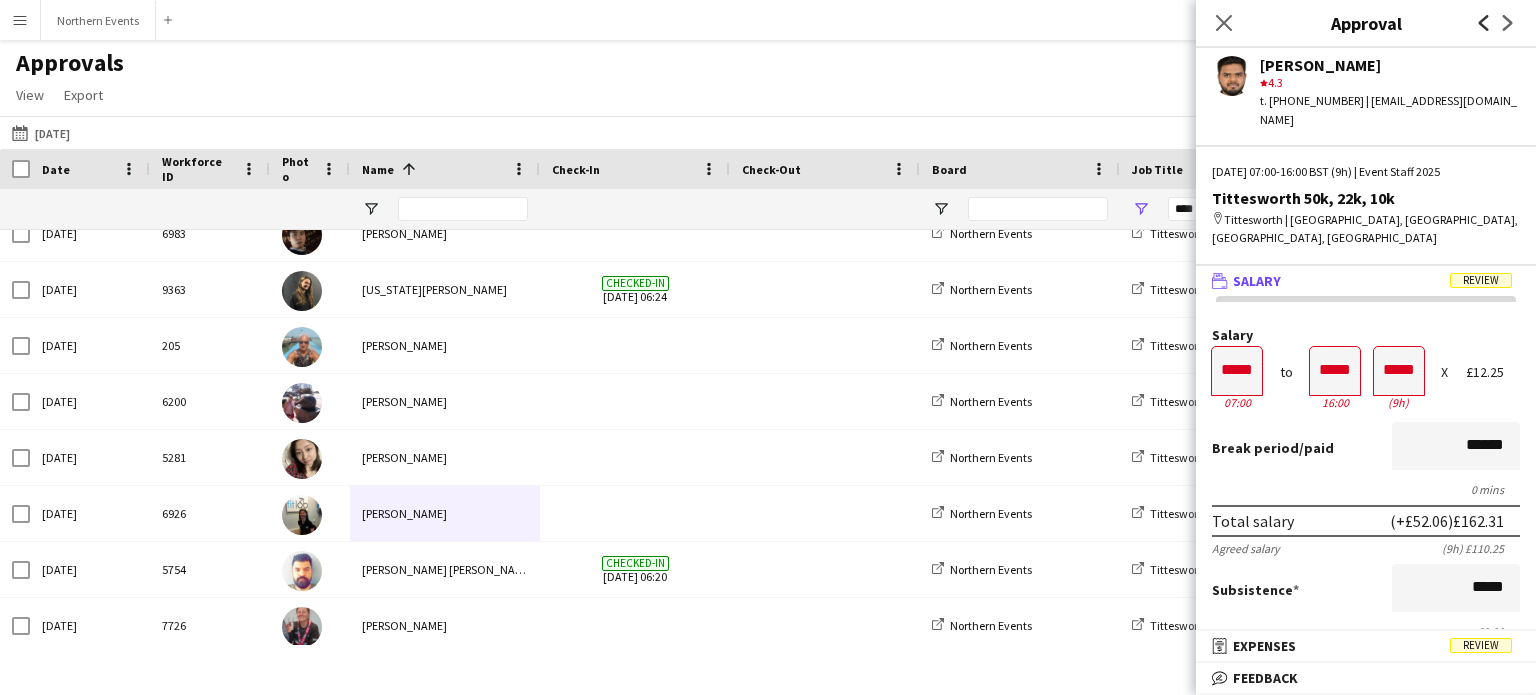 click on "Previous" 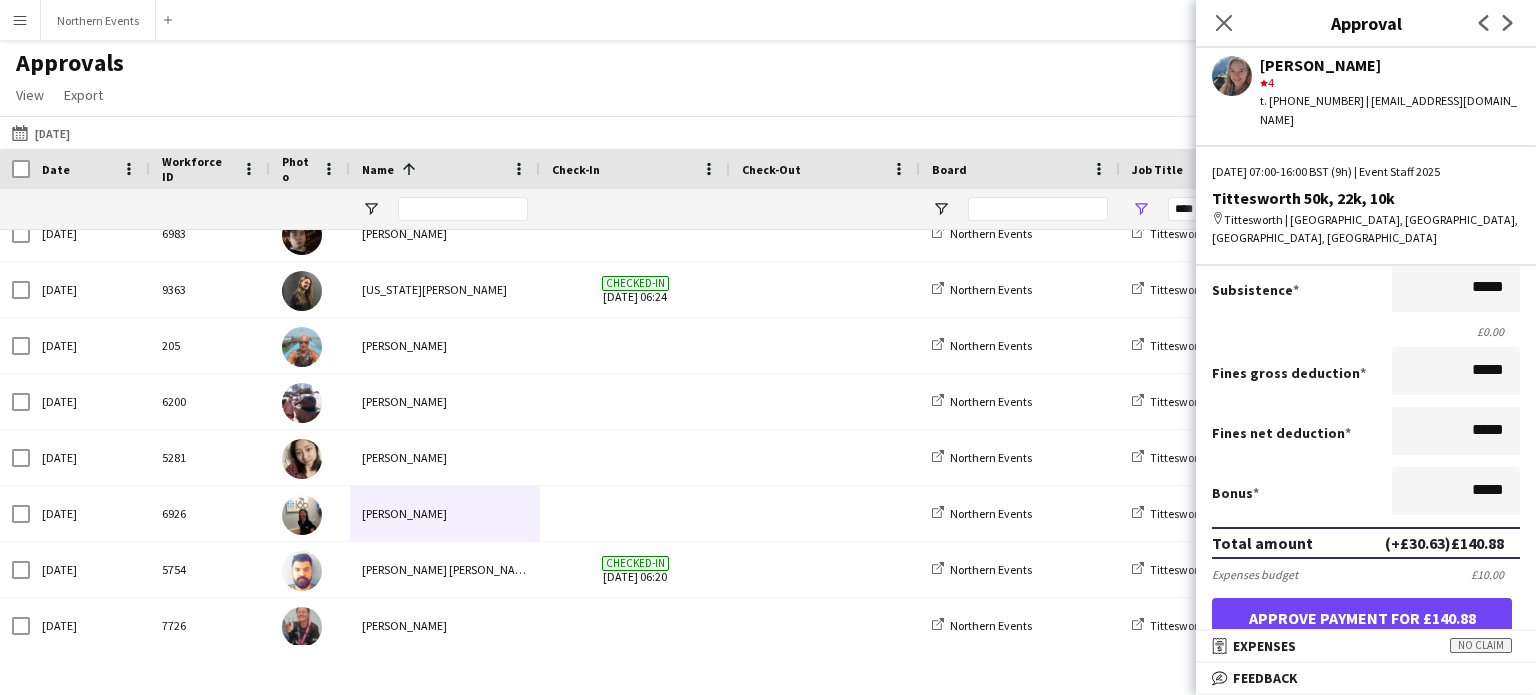 scroll, scrollTop: 200, scrollLeft: 0, axis: vertical 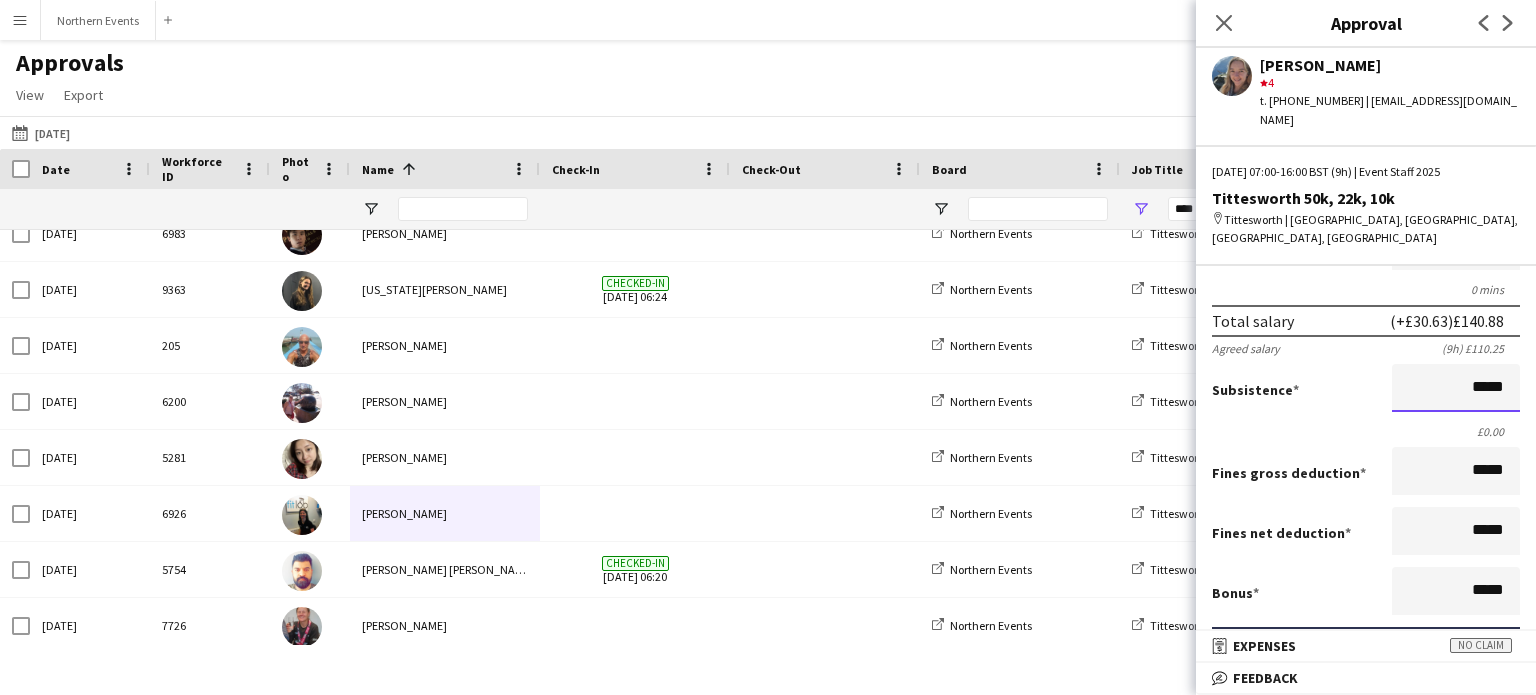 click on "*****" at bounding box center (1456, 388) 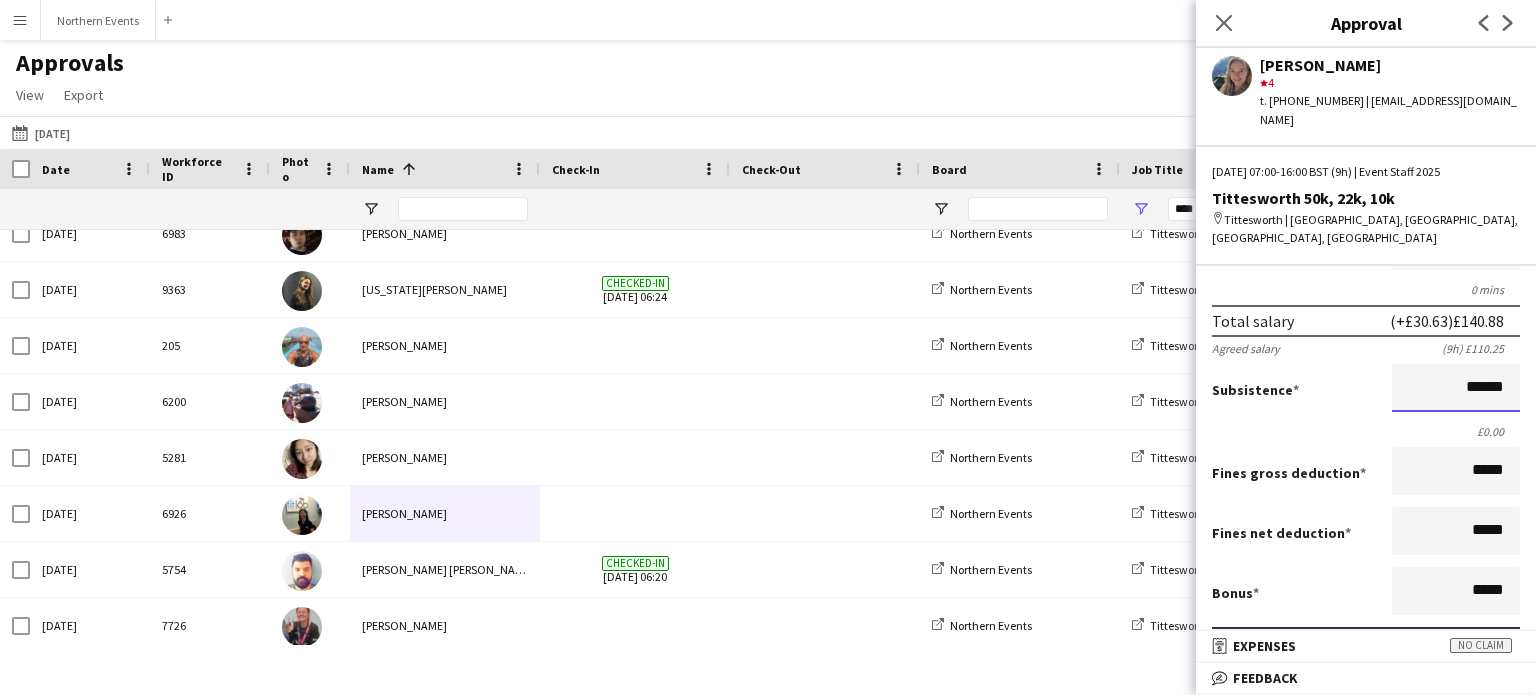 type on "******" 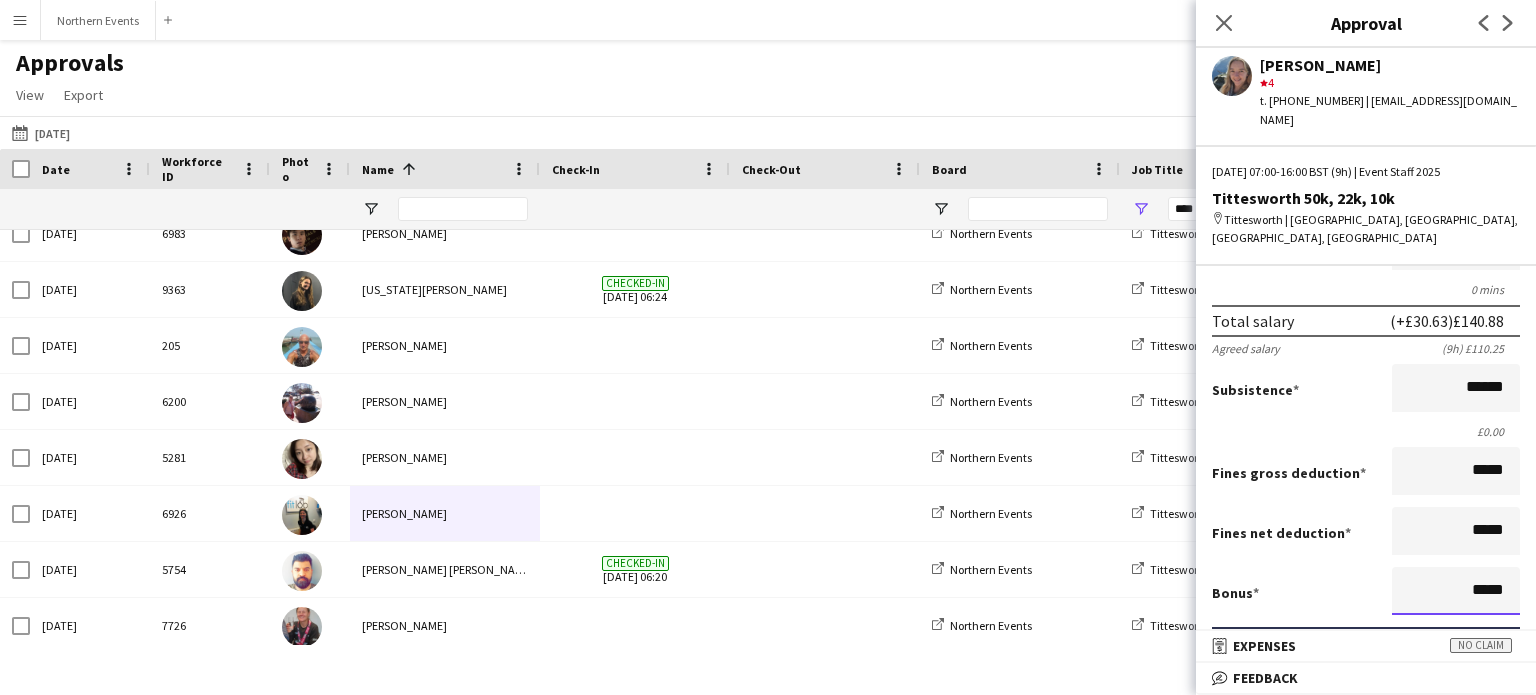 click on "*****" at bounding box center (1456, 591) 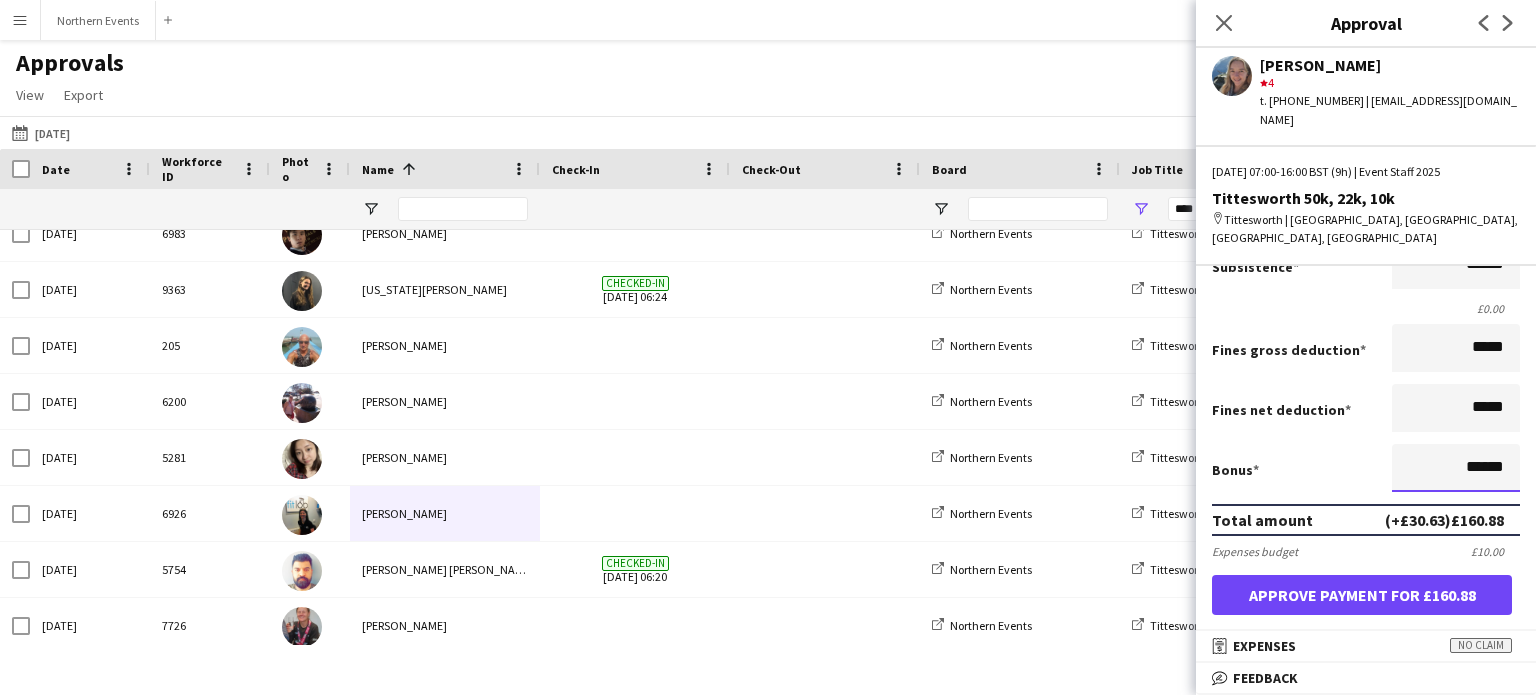 scroll, scrollTop: 400, scrollLeft: 0, axis: vertical 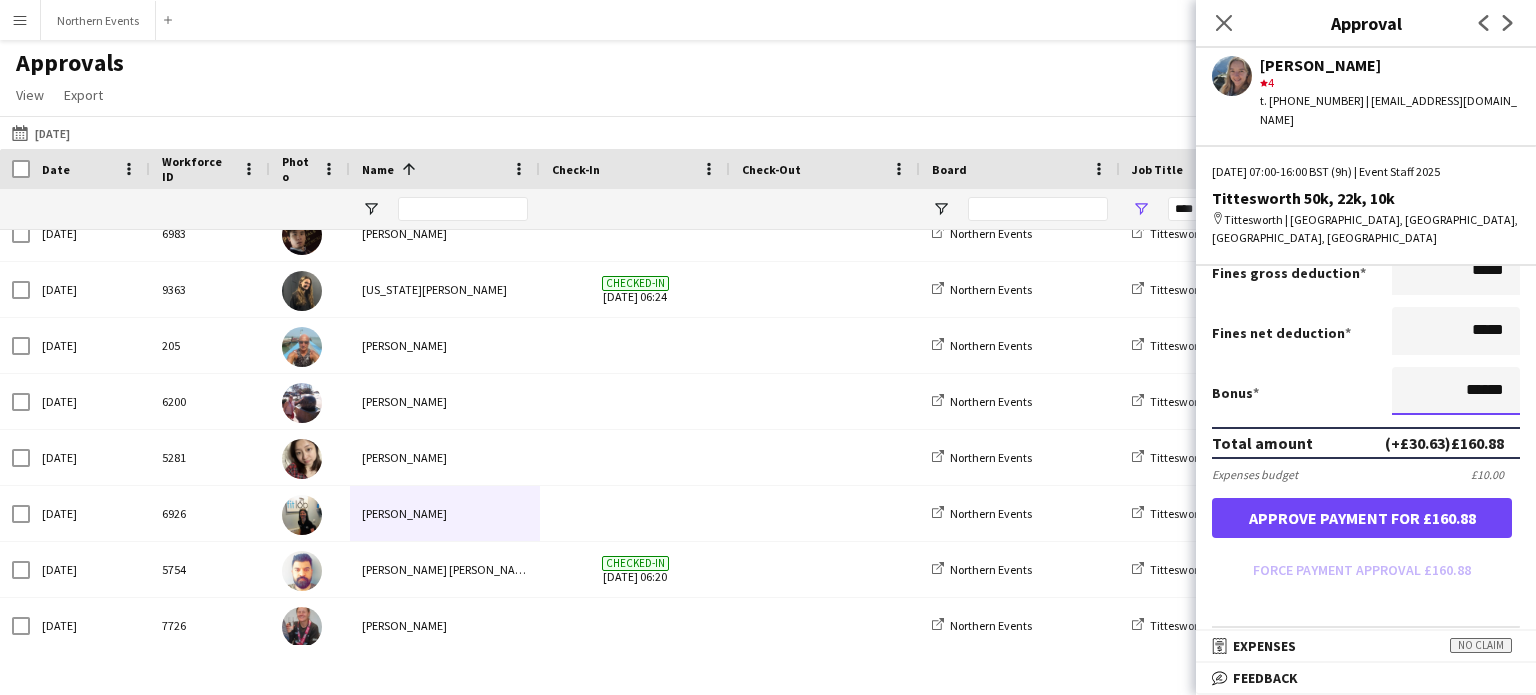 type on "******" 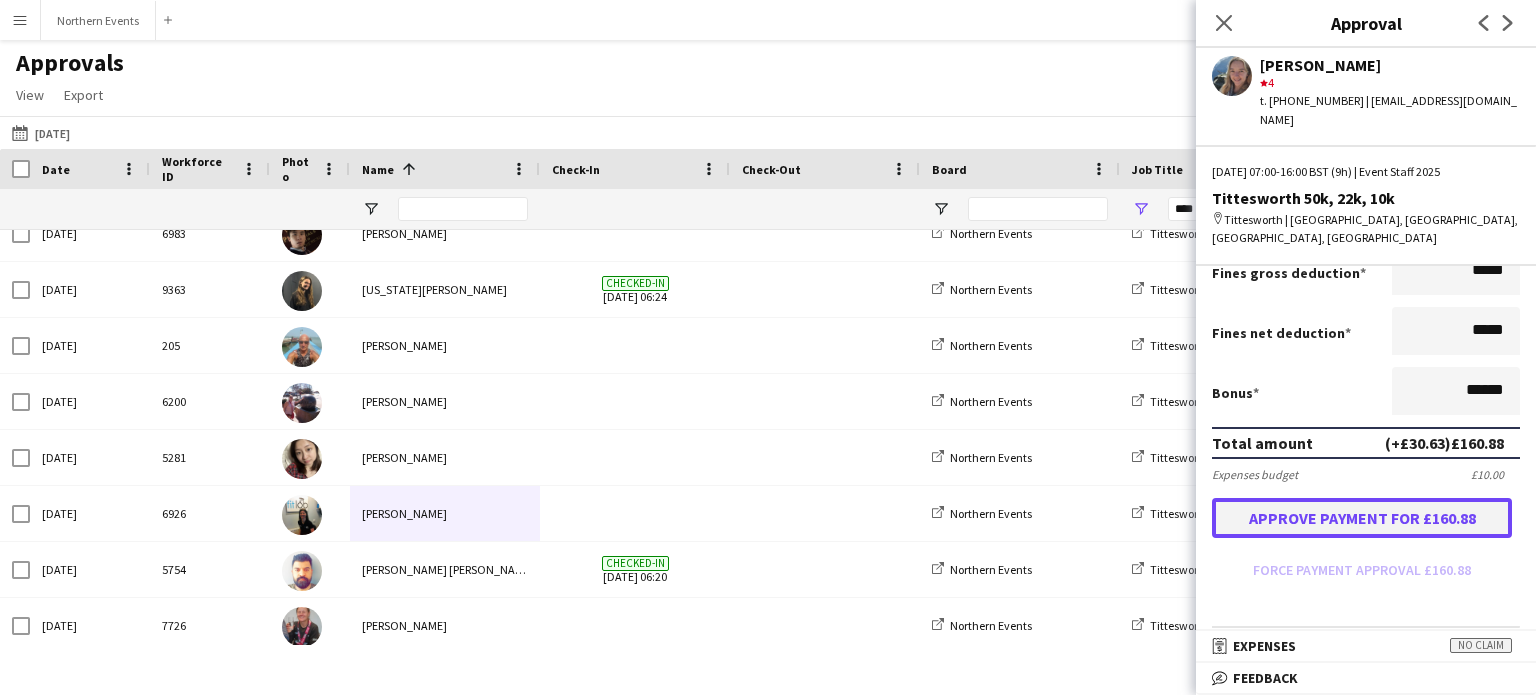click on "Approve payment for £160.88" at bounding box center (1362, 518) 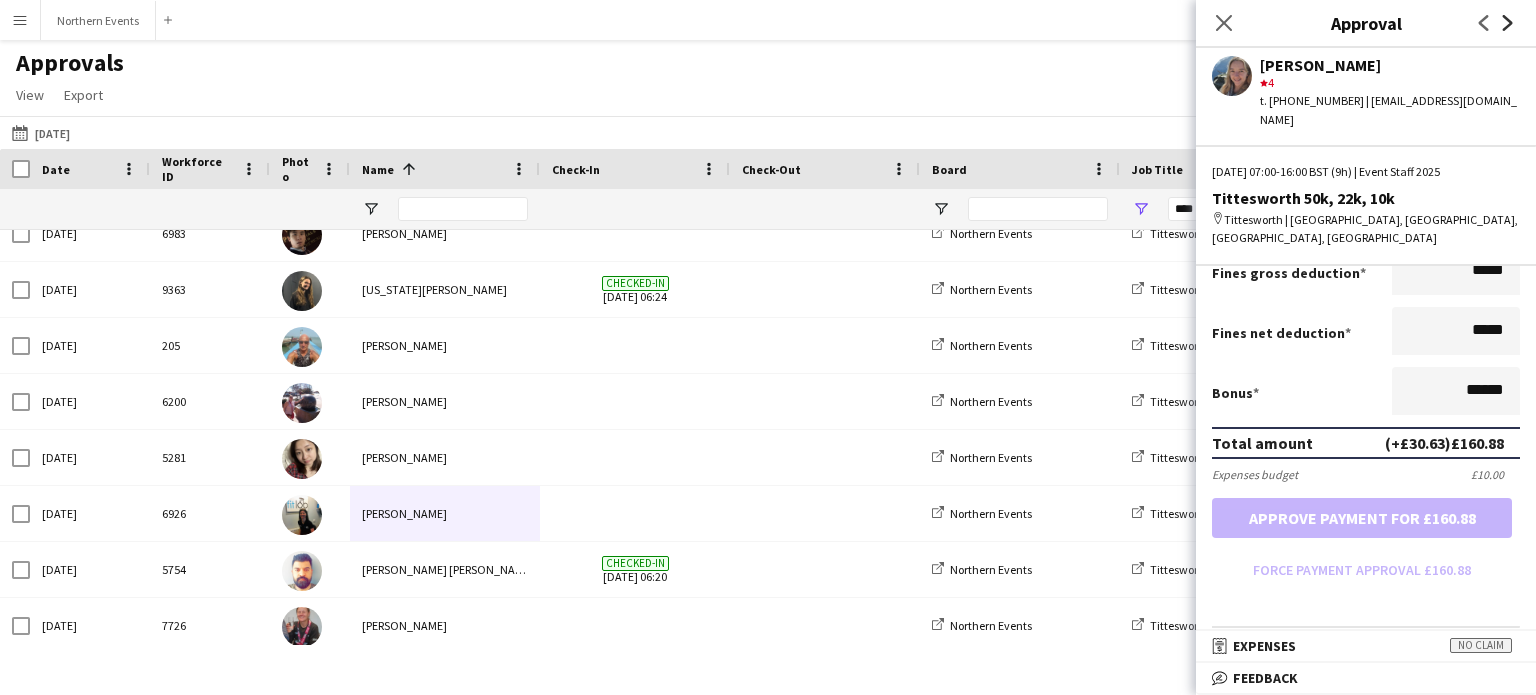 click on "Next" 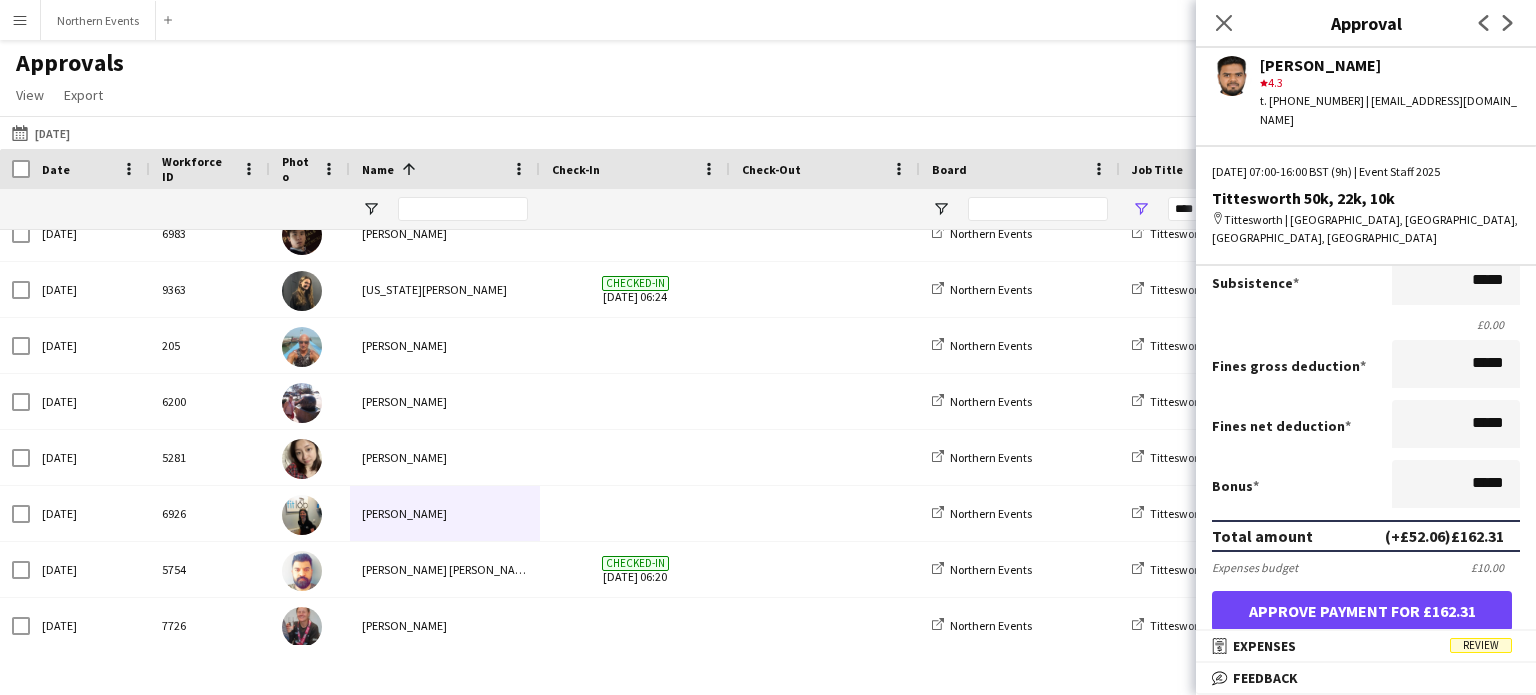 scroll, scrollTop: 200, scrollLeft: 0, axis: vertical 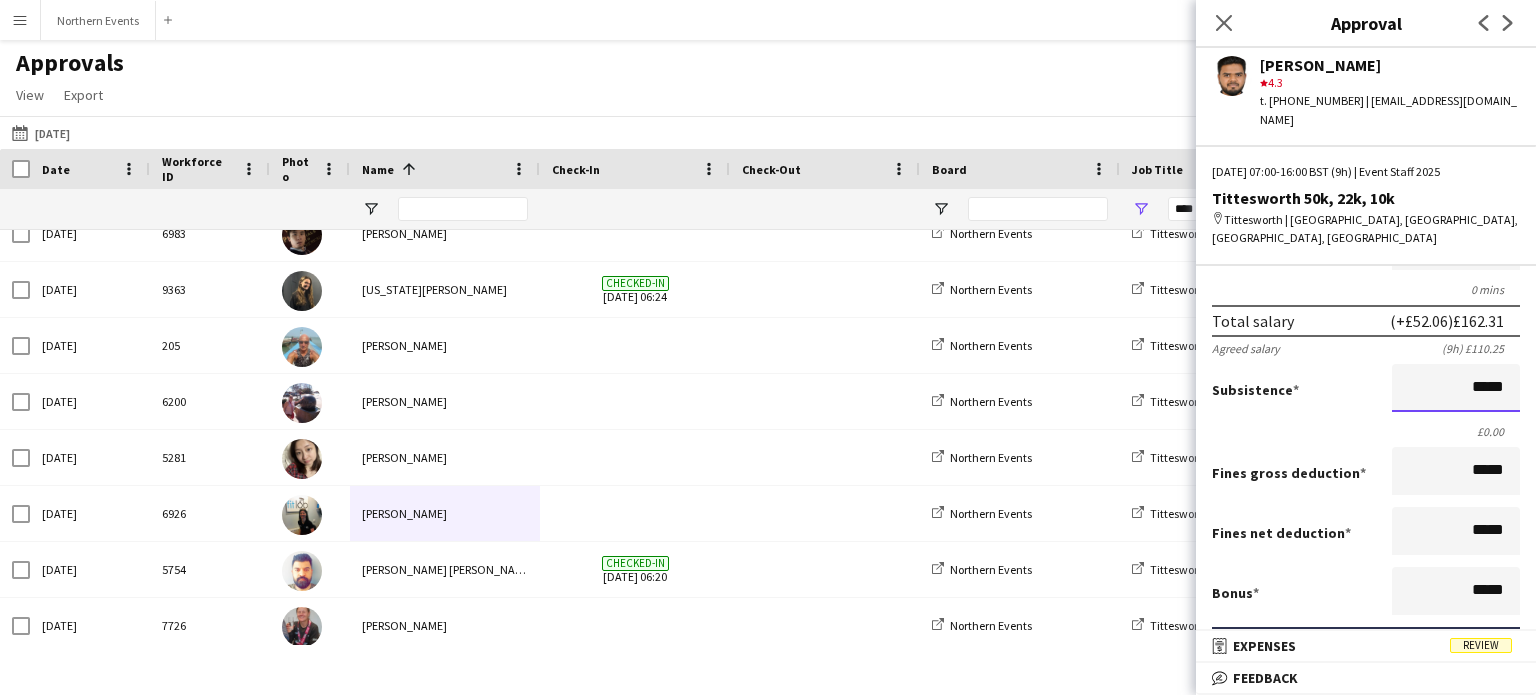 click on "*****" at bounding box center [1456, 388] 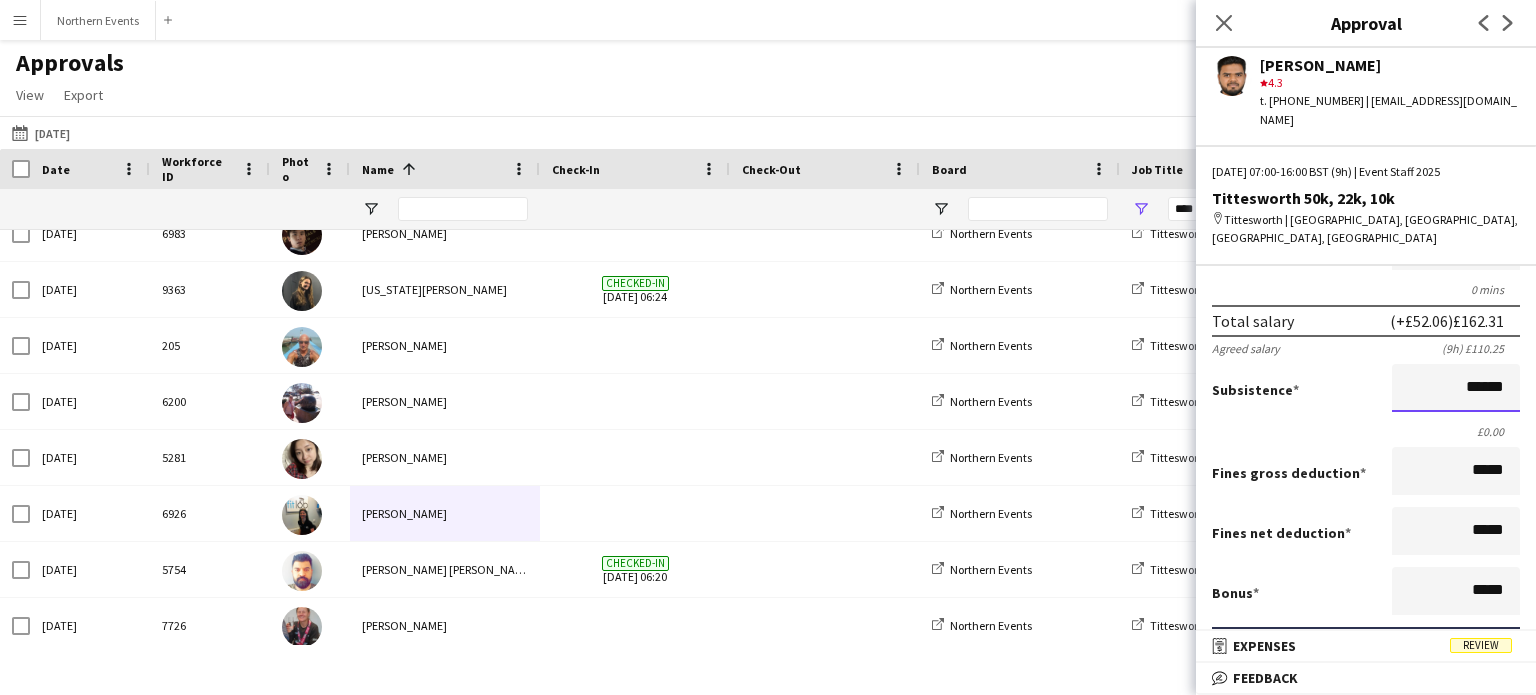scroll, scrollTop: 400, scrollLeft: 0, axis: vertical 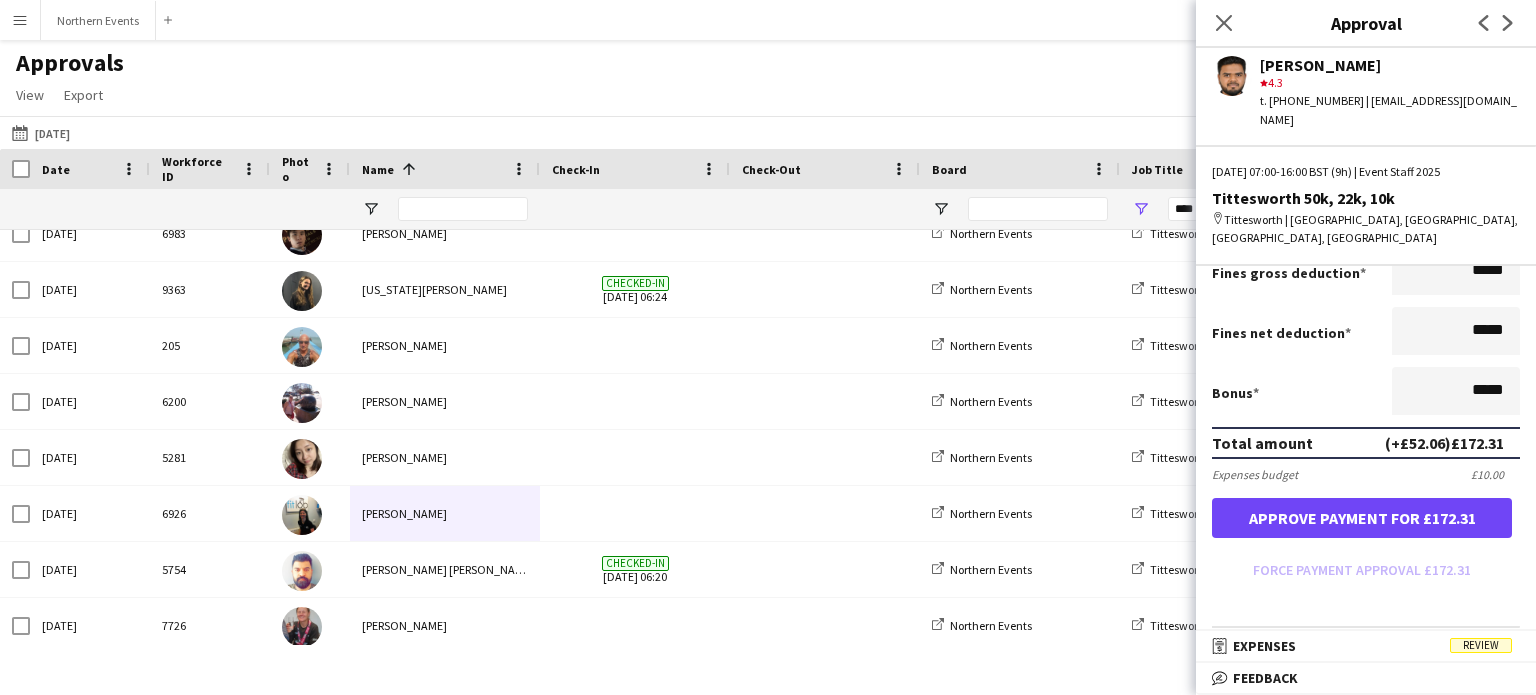 type on "******" 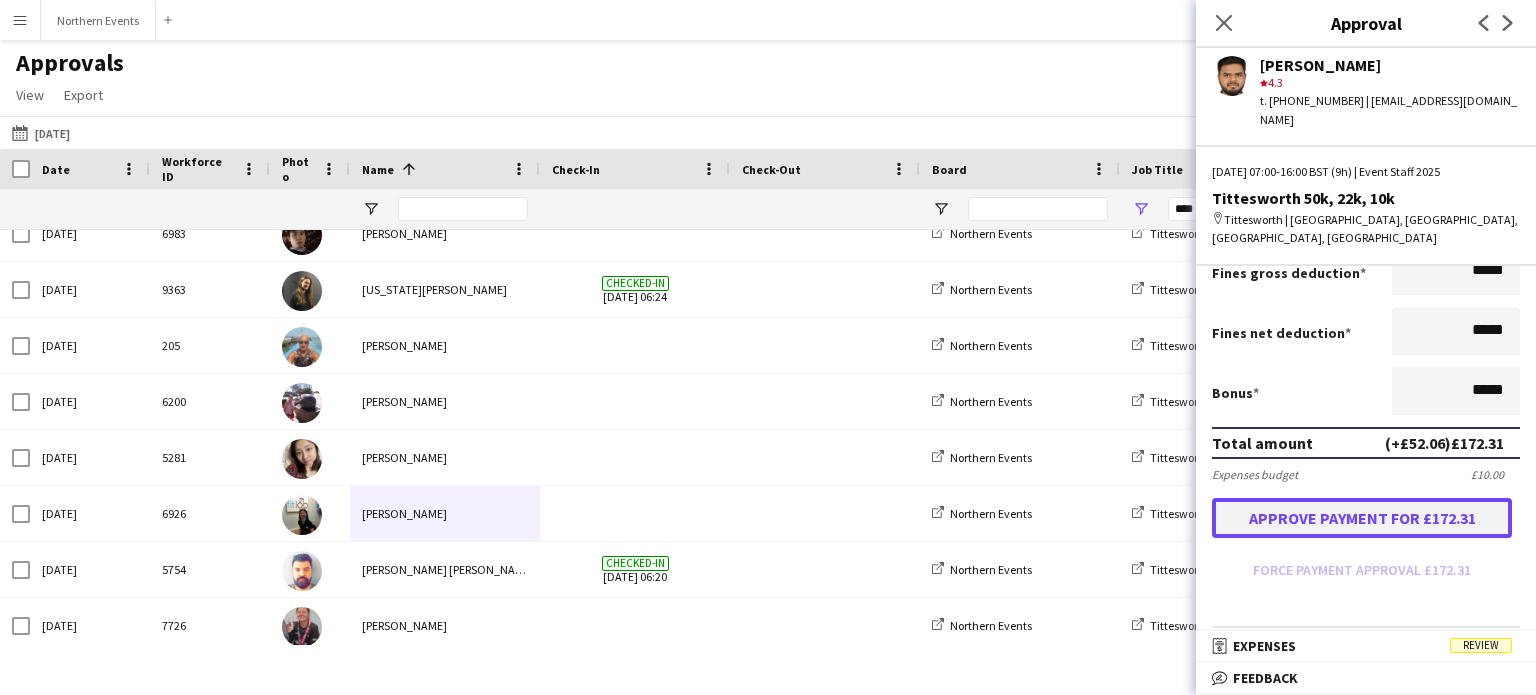 click on "Approve payment for £172.31" at bounding box center [1362, 518] 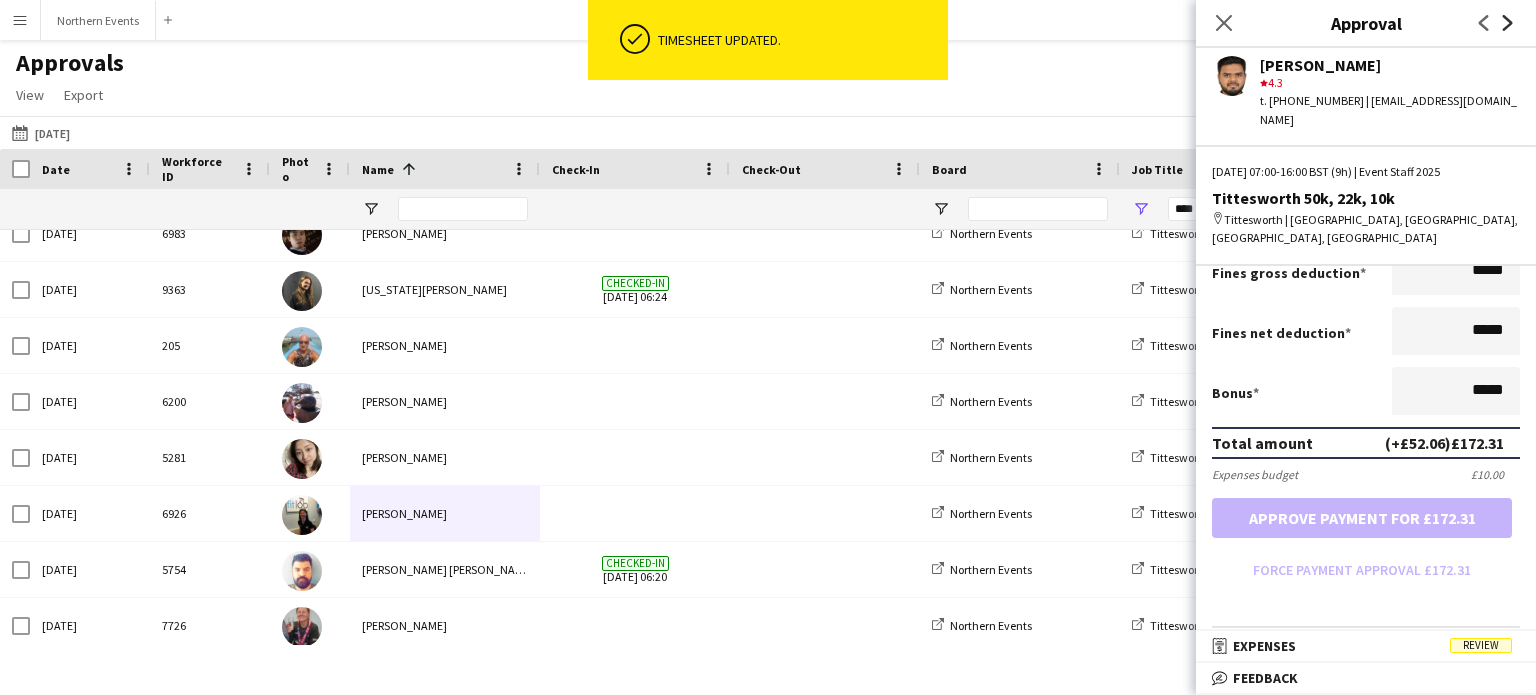 click on "Next" 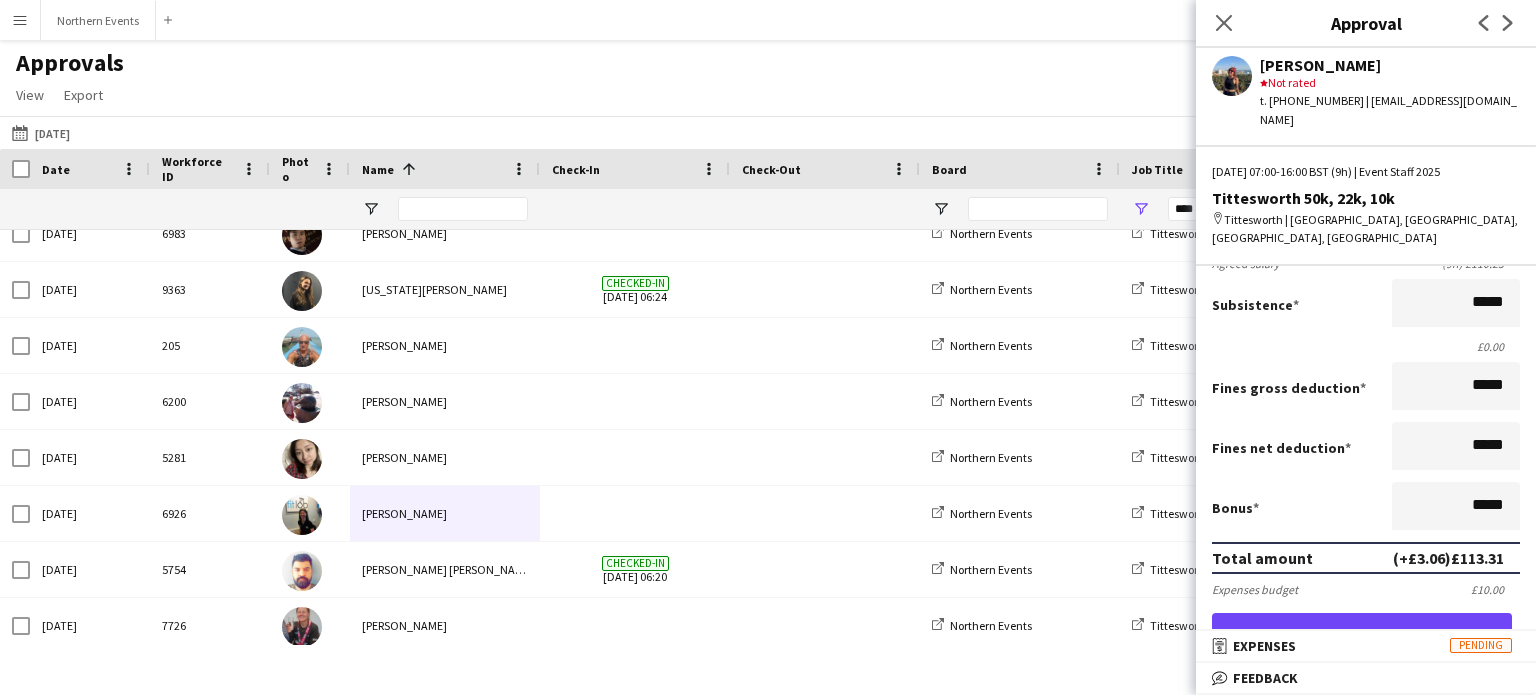 scroll, scrollTop: 234, scrollLeft: 0, axis: vertical 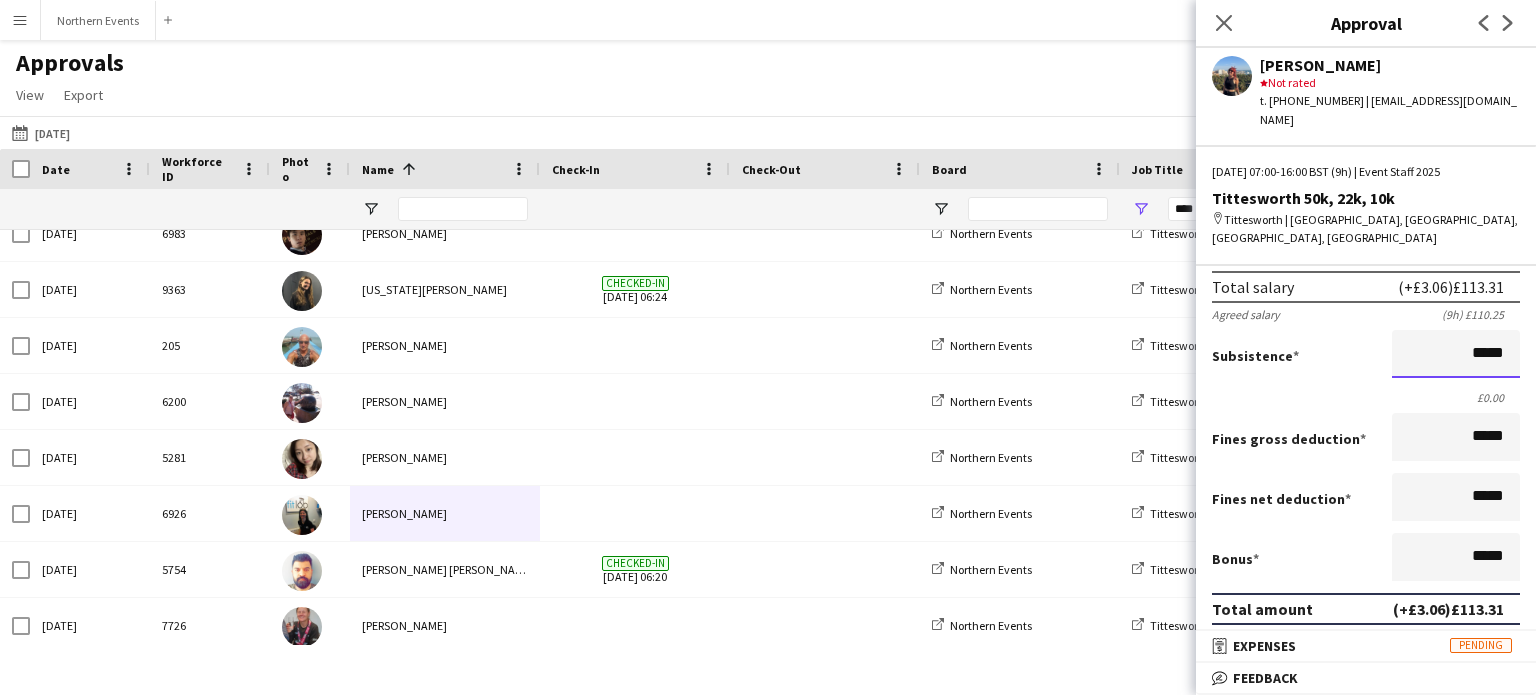 click on "*****" at bounding box center [1456, 354] 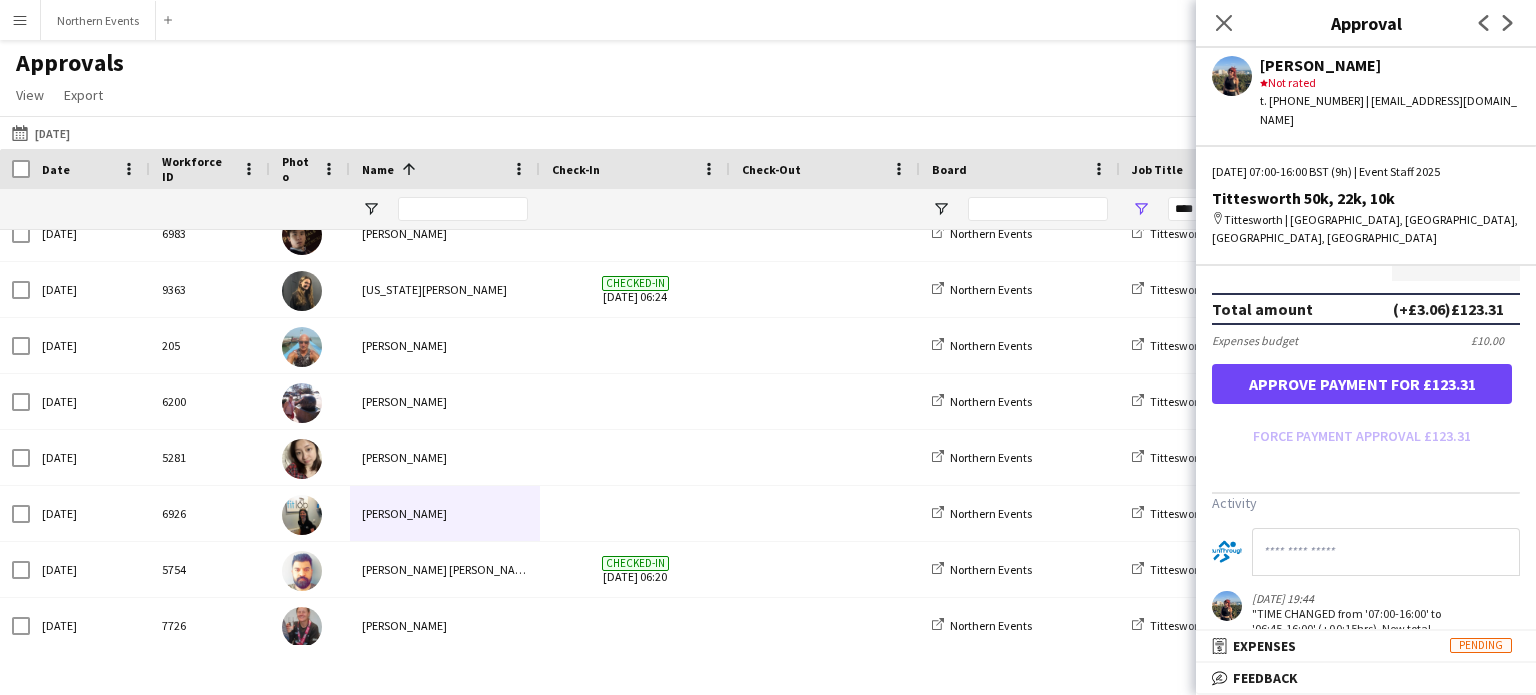 type on "******" 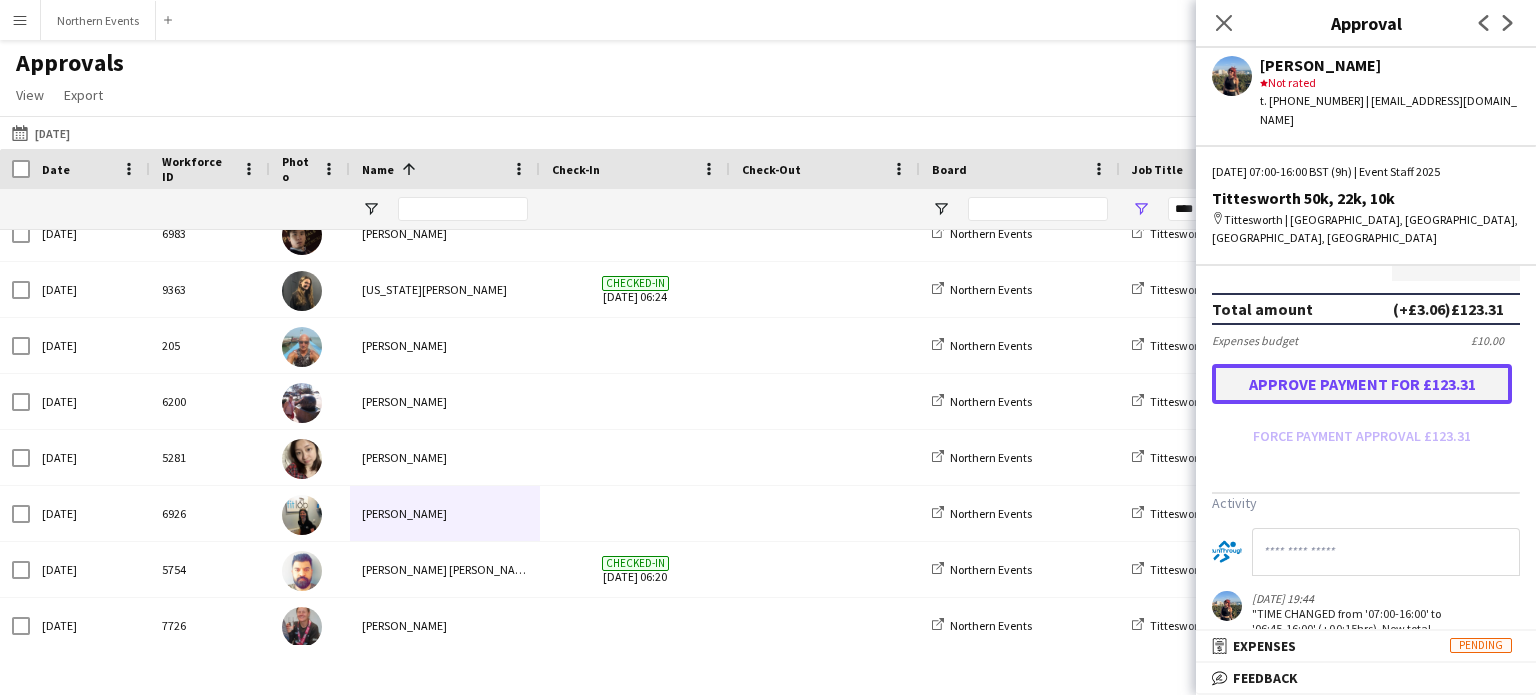 click on "Approve payment for £123.31" at bounding box center (1362, 384) 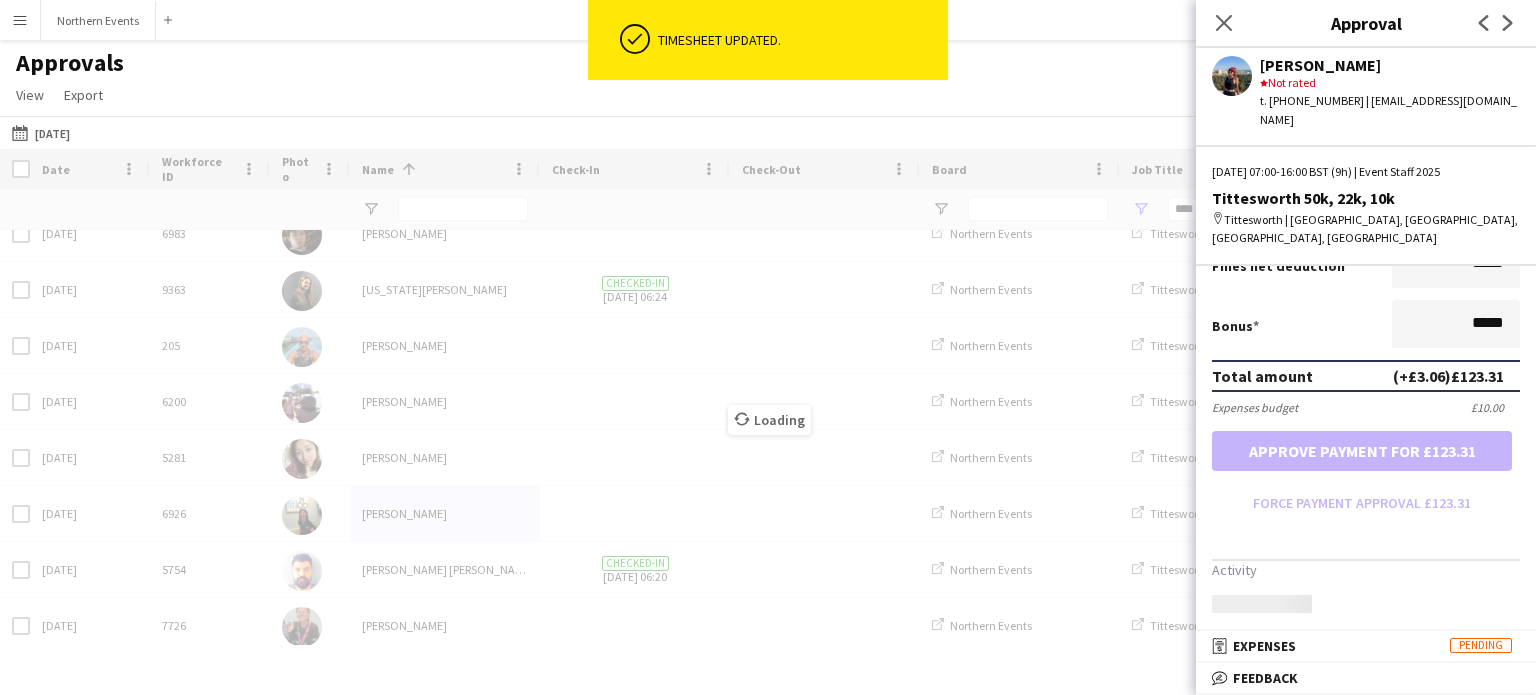 scroll, scrollTop: 534, scrollLeft: 0, axis: vertical 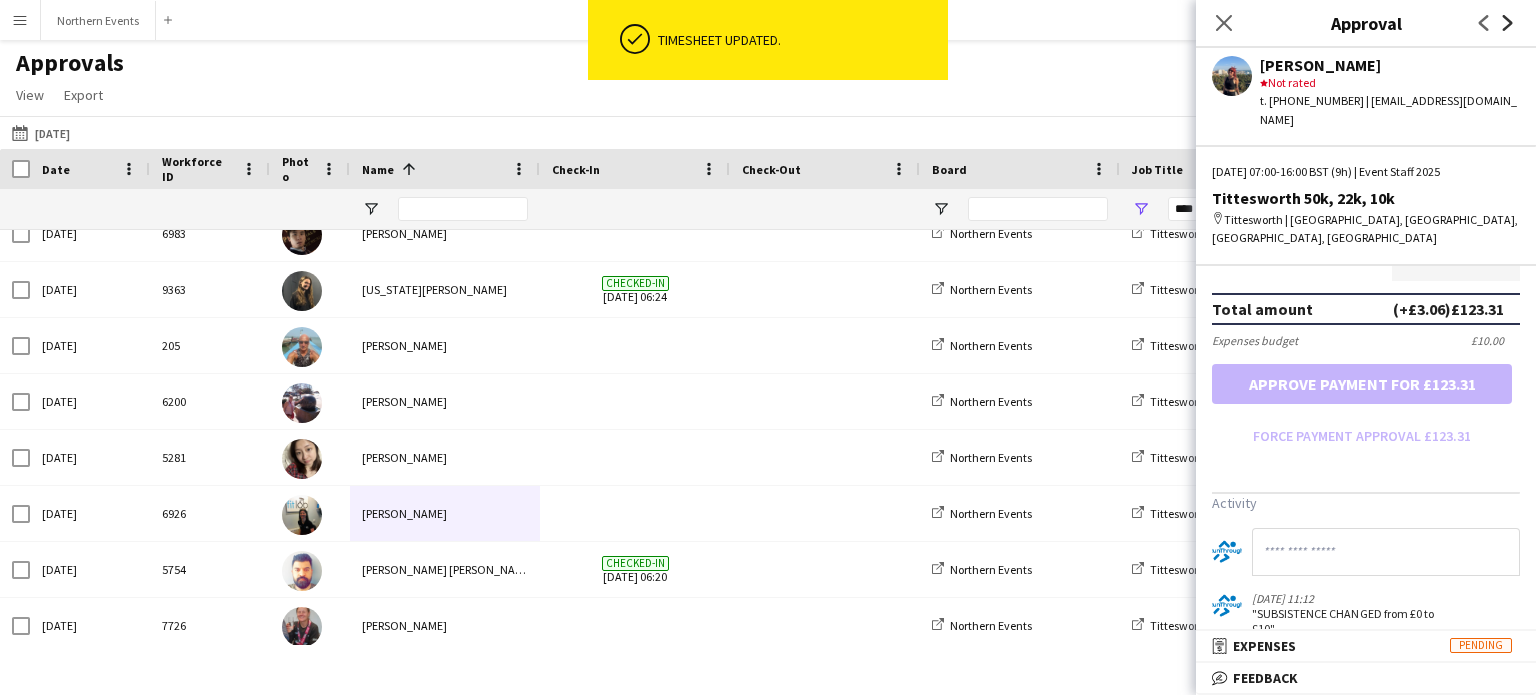 click on "Next" 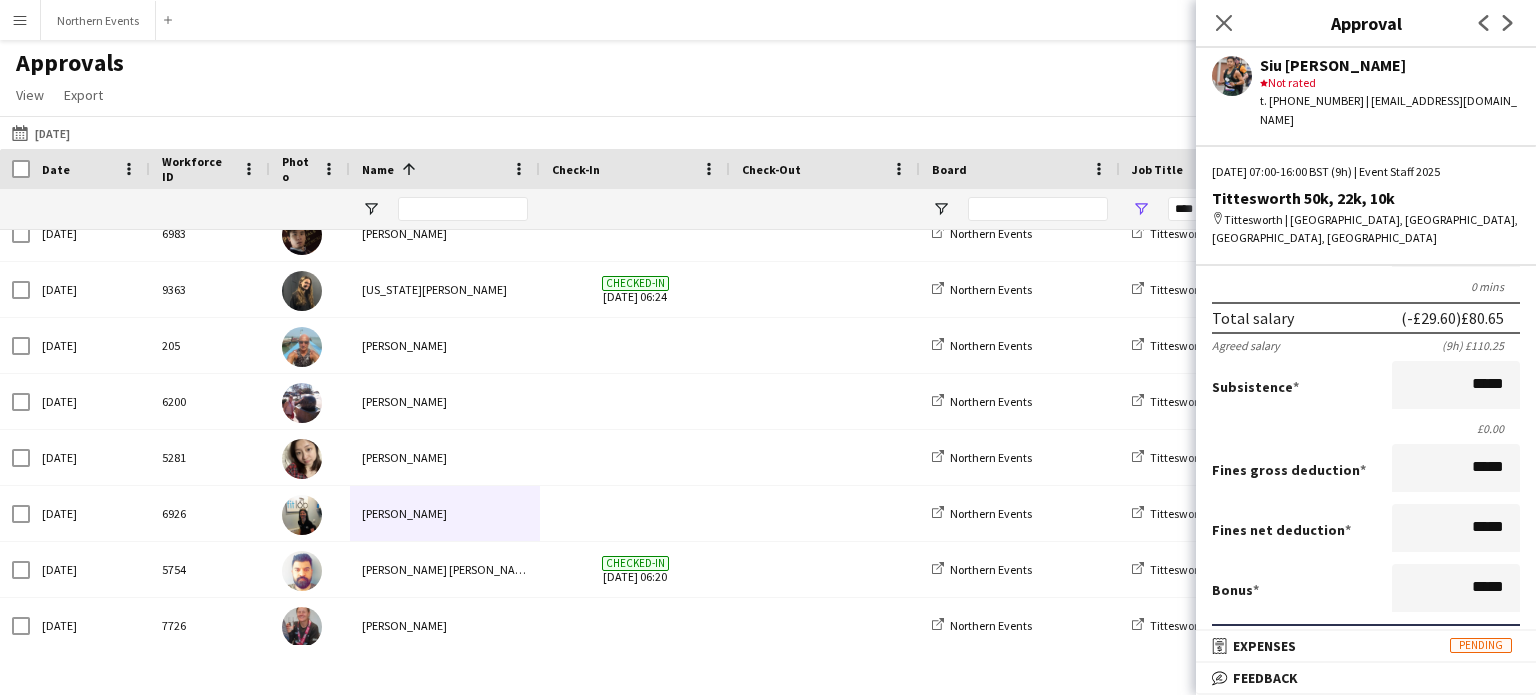 scroll, scrollTop: 200, scrollLeft: 0, axis: vertical 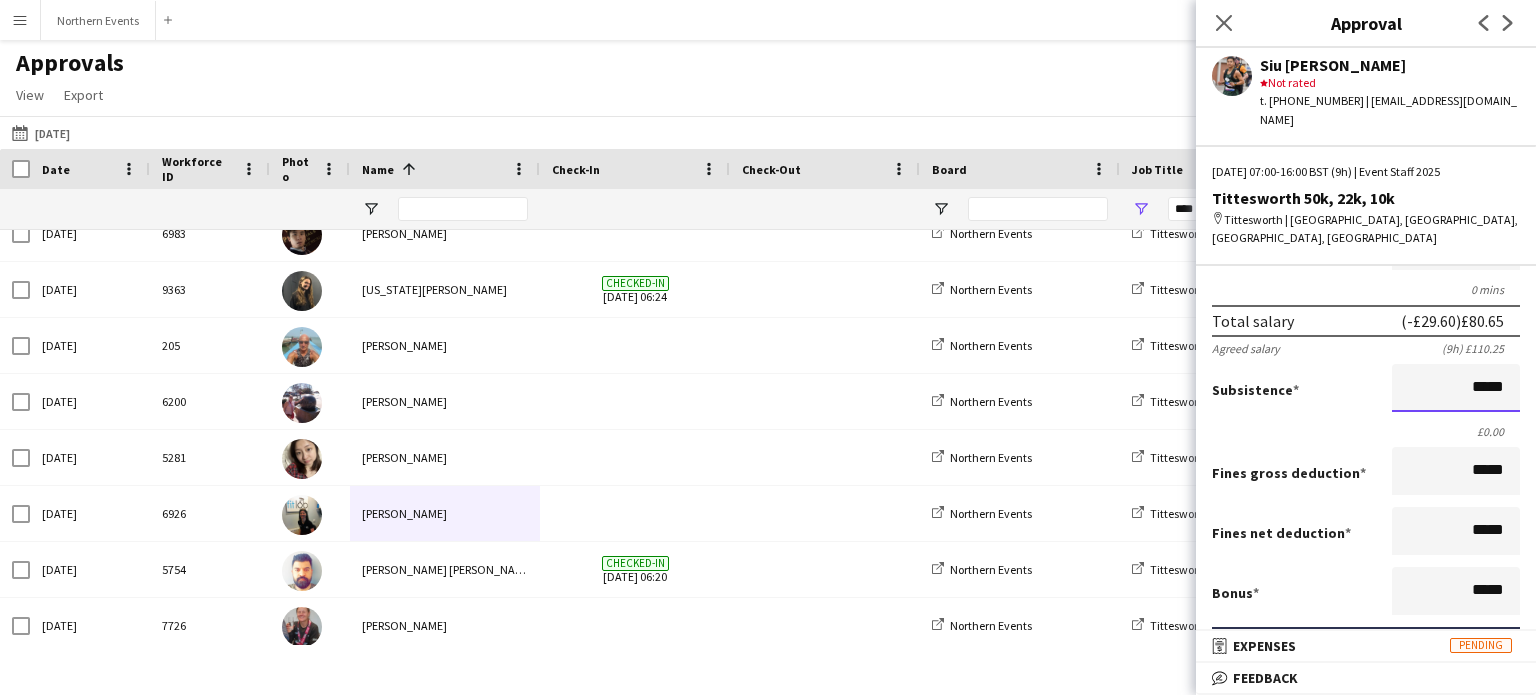 click on "*****" at bounding box center (1456, 388) 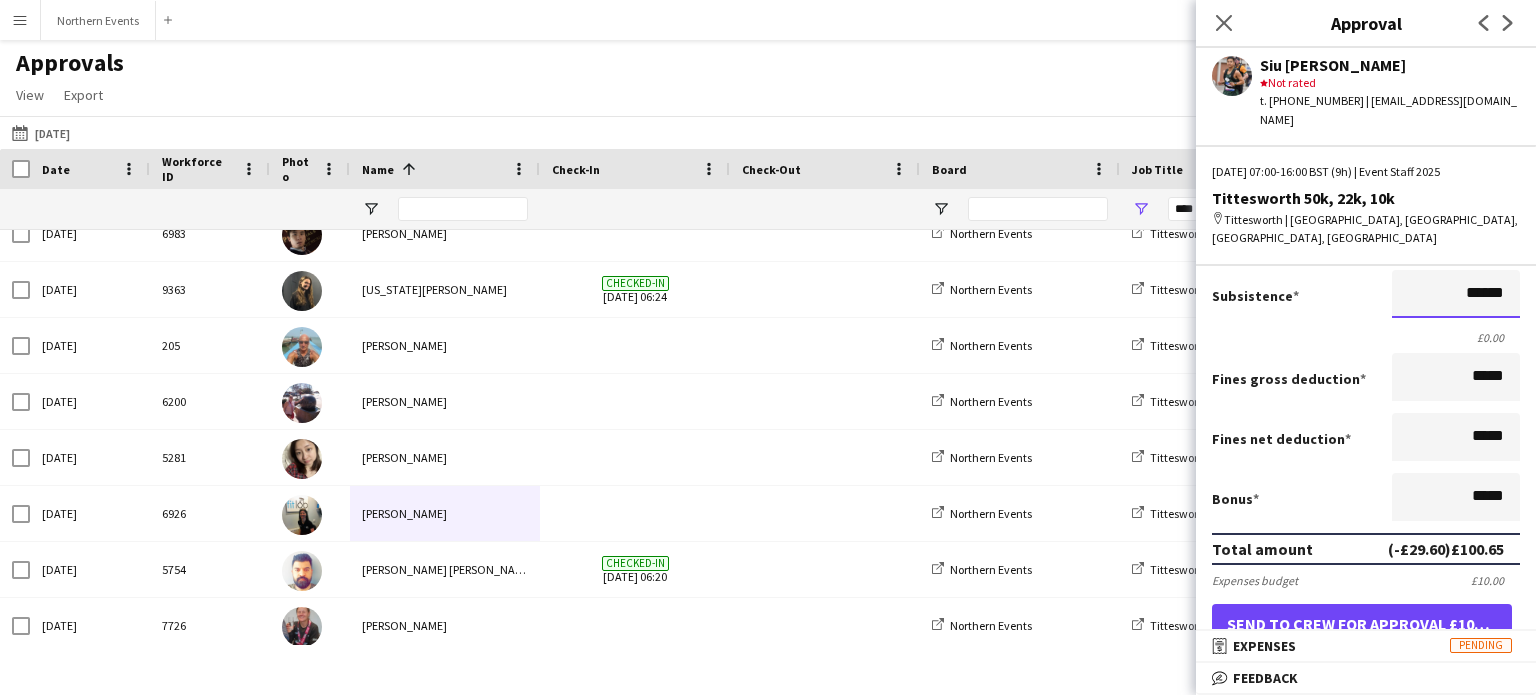 scroll, scrollTop: 400, scrollLeft: 0, axis: vertical 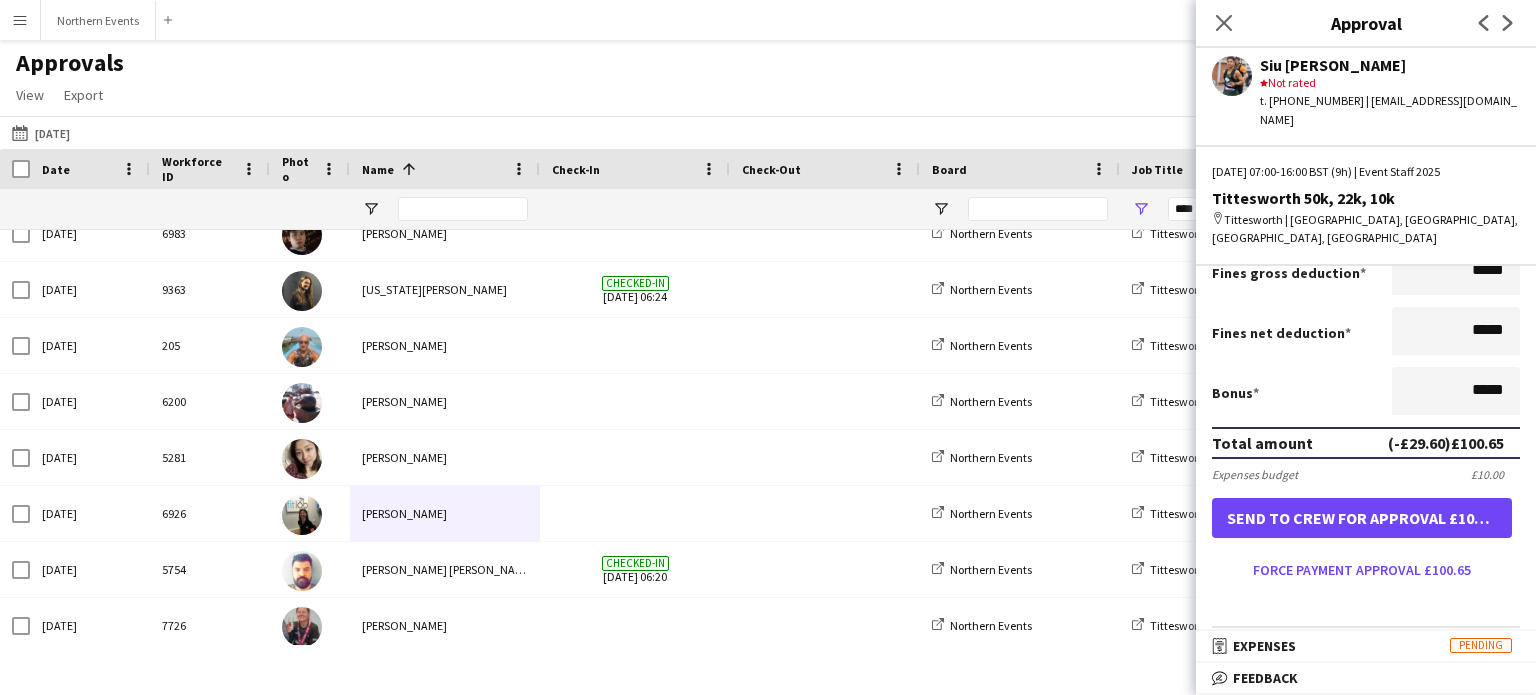 type on "******" 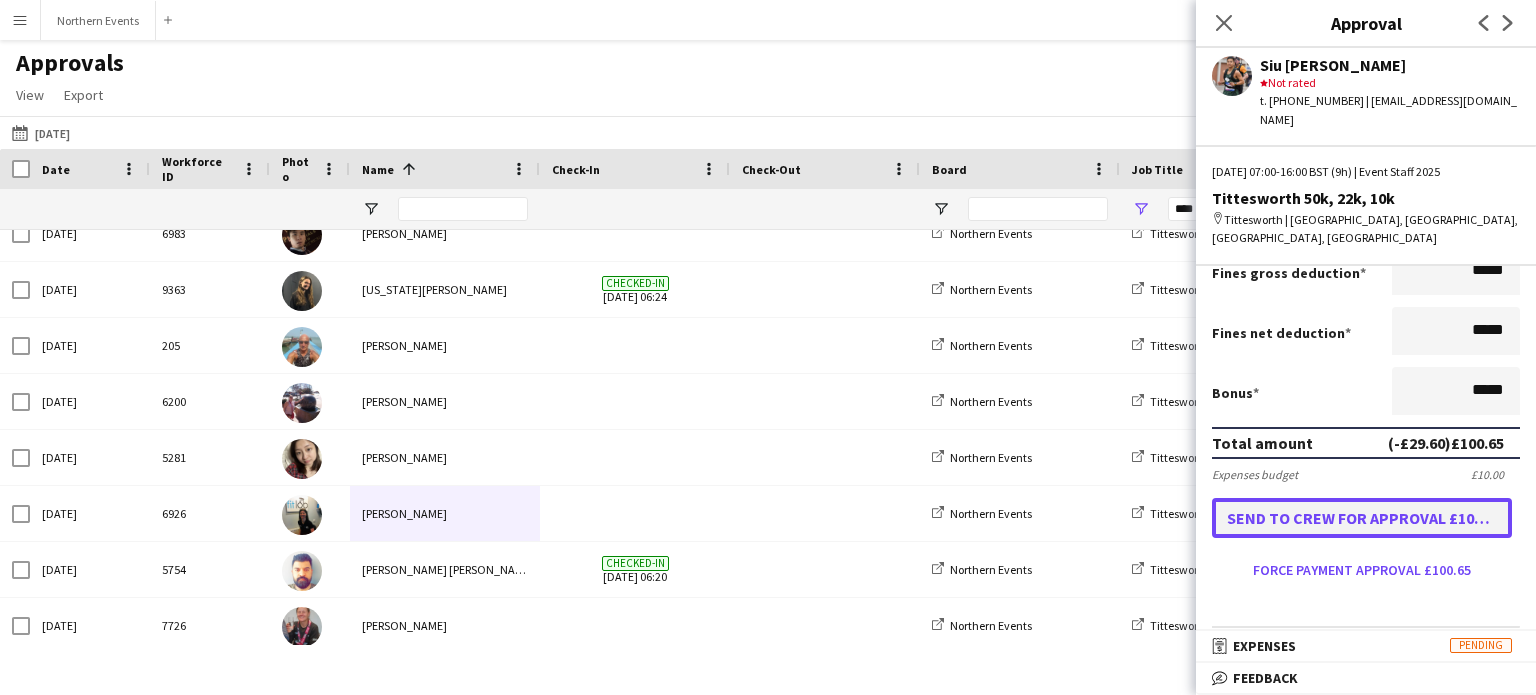 click on "Send to crew for approval £100.65" at bounding box center (1362, 518) 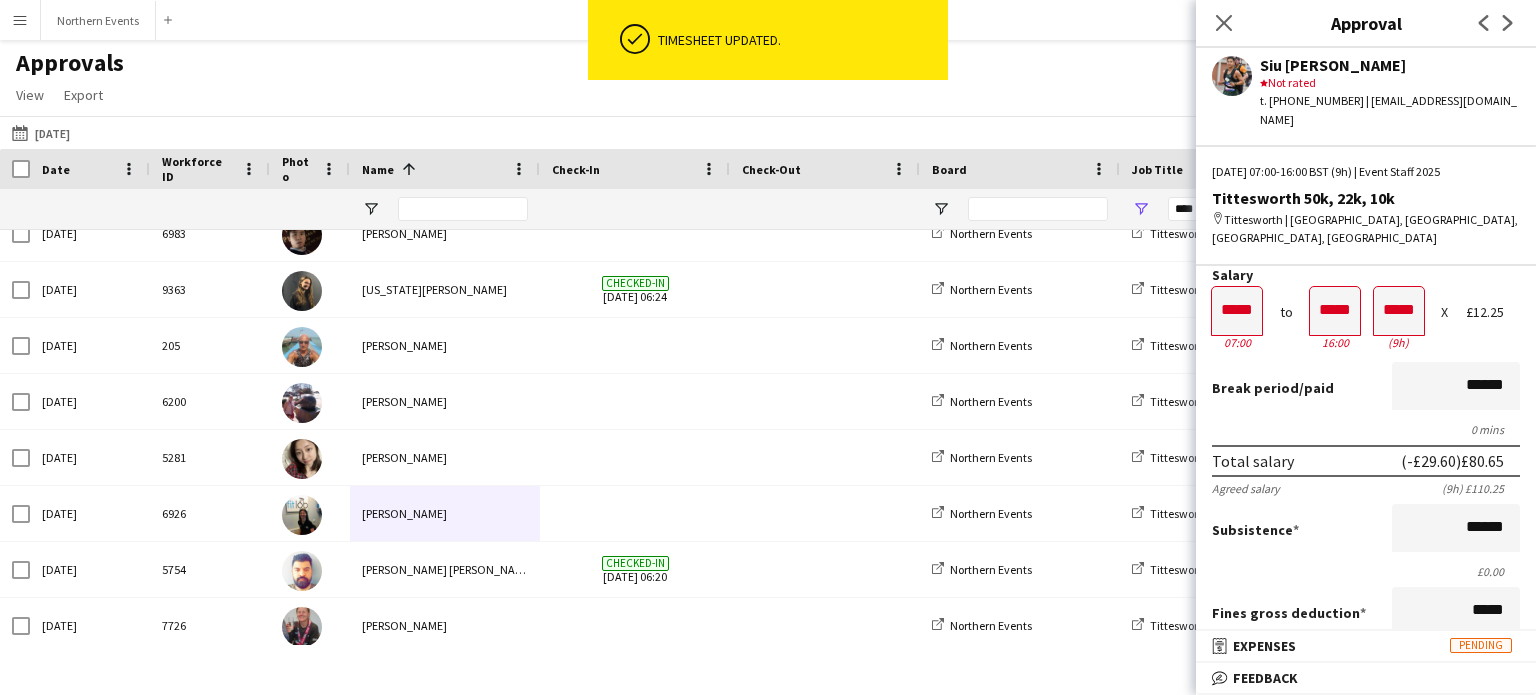 scroll, scrollTop: 0, scrollLeft: 0, axis: both 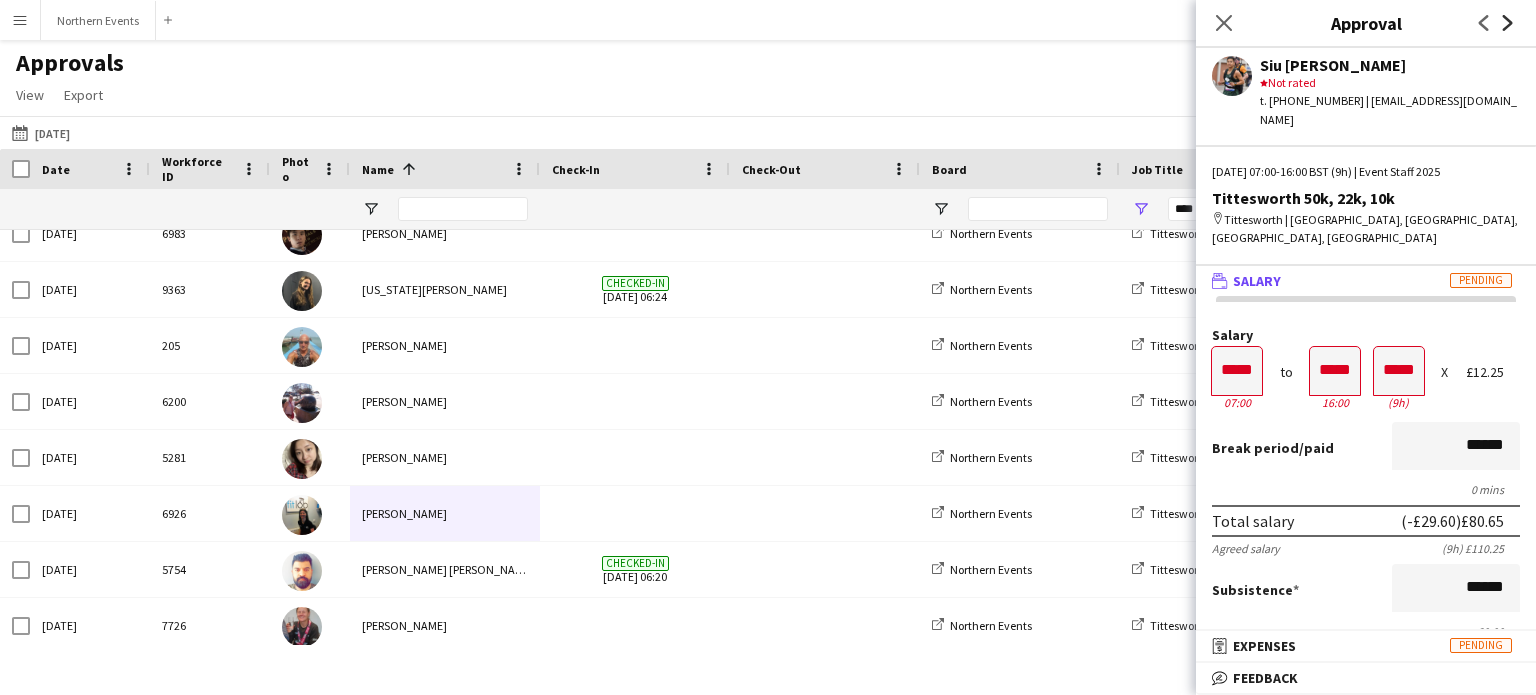 click on "Next" 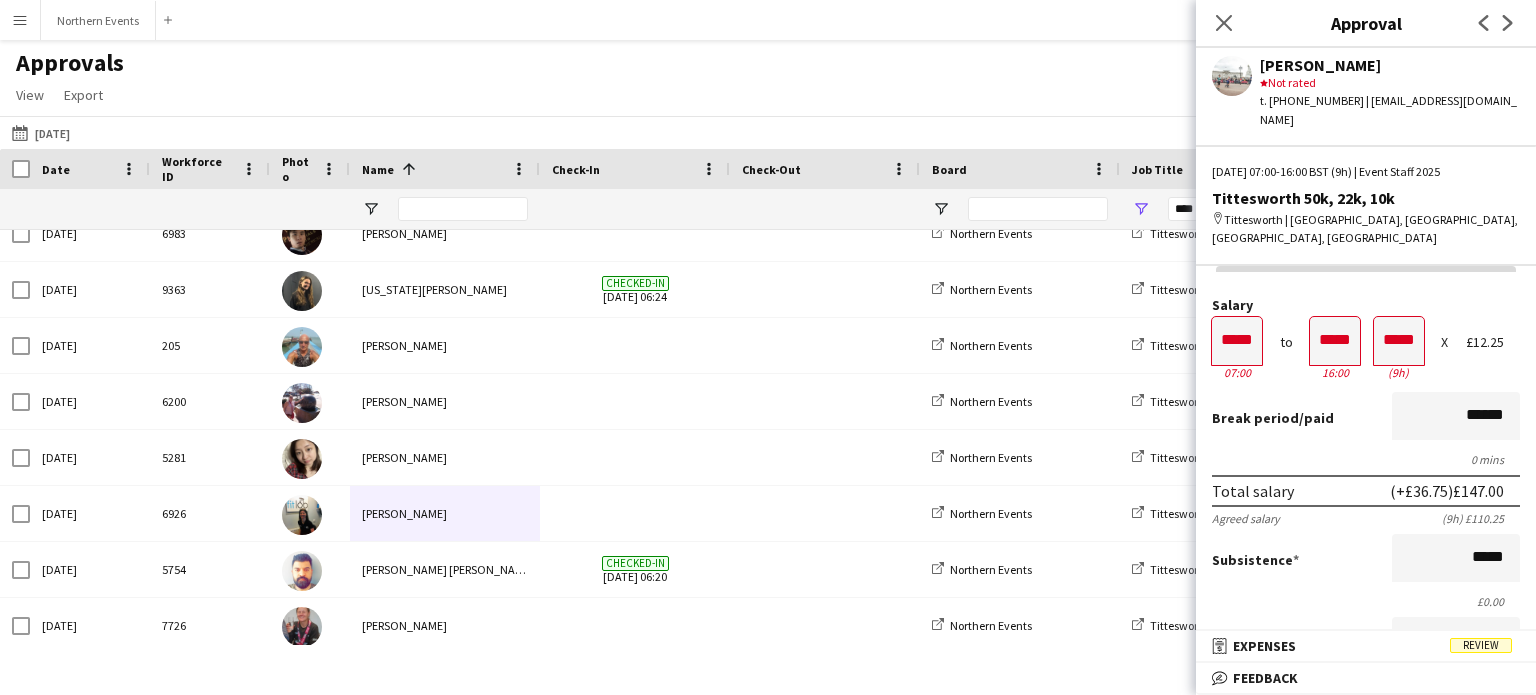 scroll, scrollTop: 0, scrollLeft: 0, axis: both 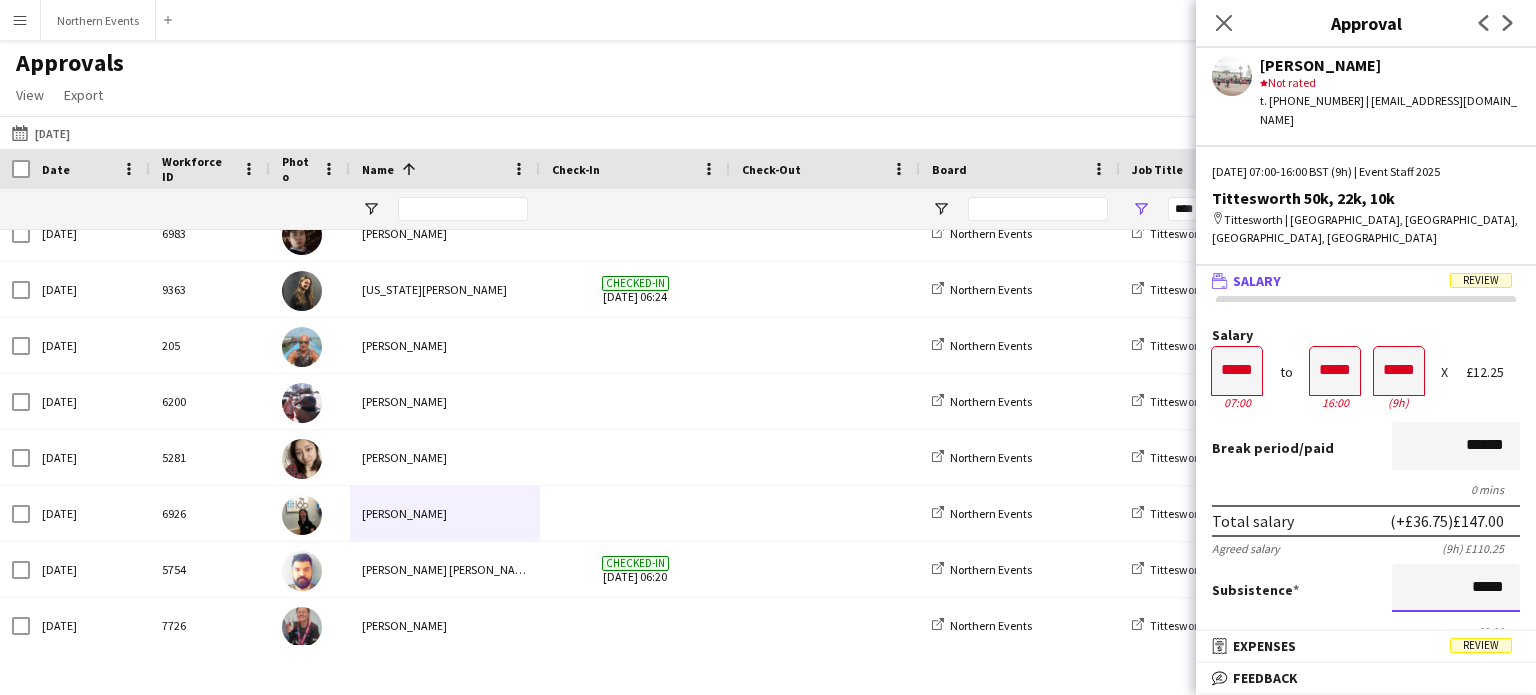 click on "*****" at bounding box center [1456, 588] 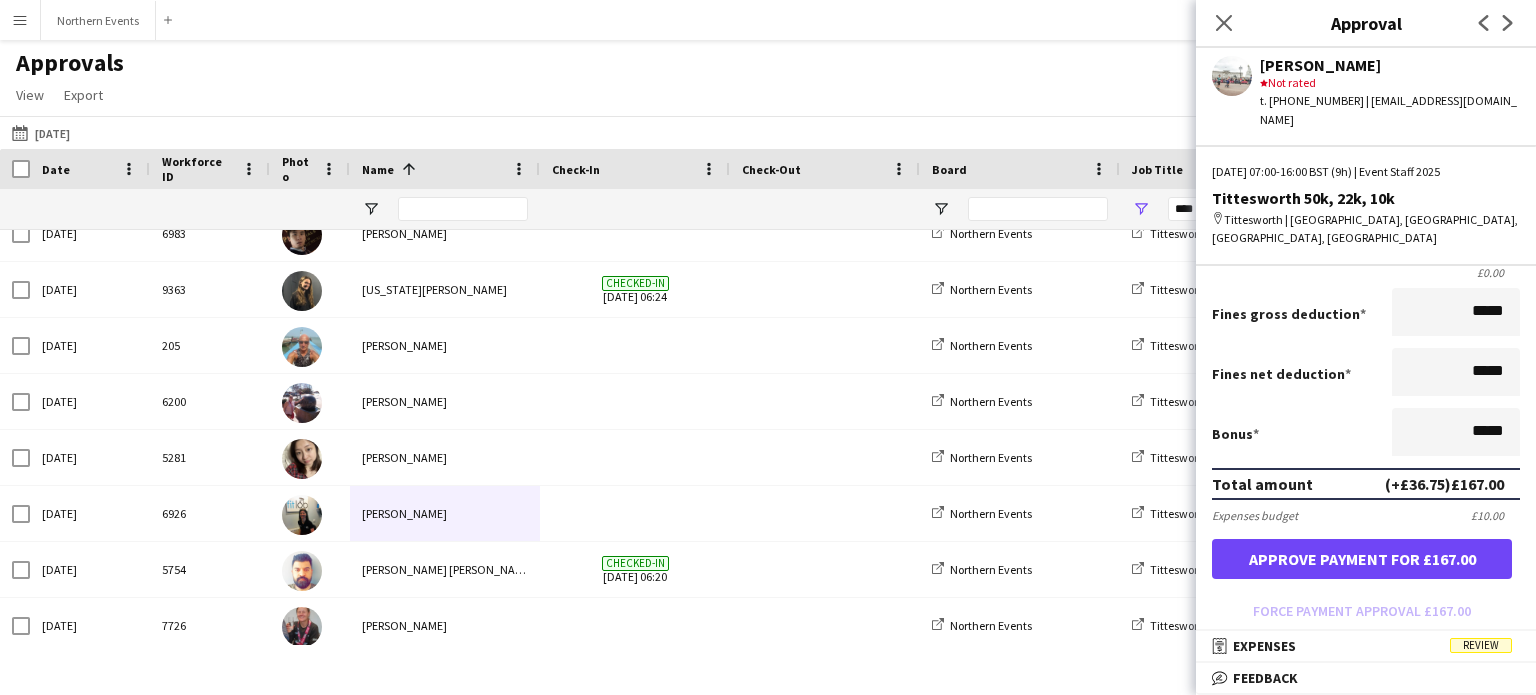 scroll, scrollTop: 500, scrollLeft: 0, axis: vertical 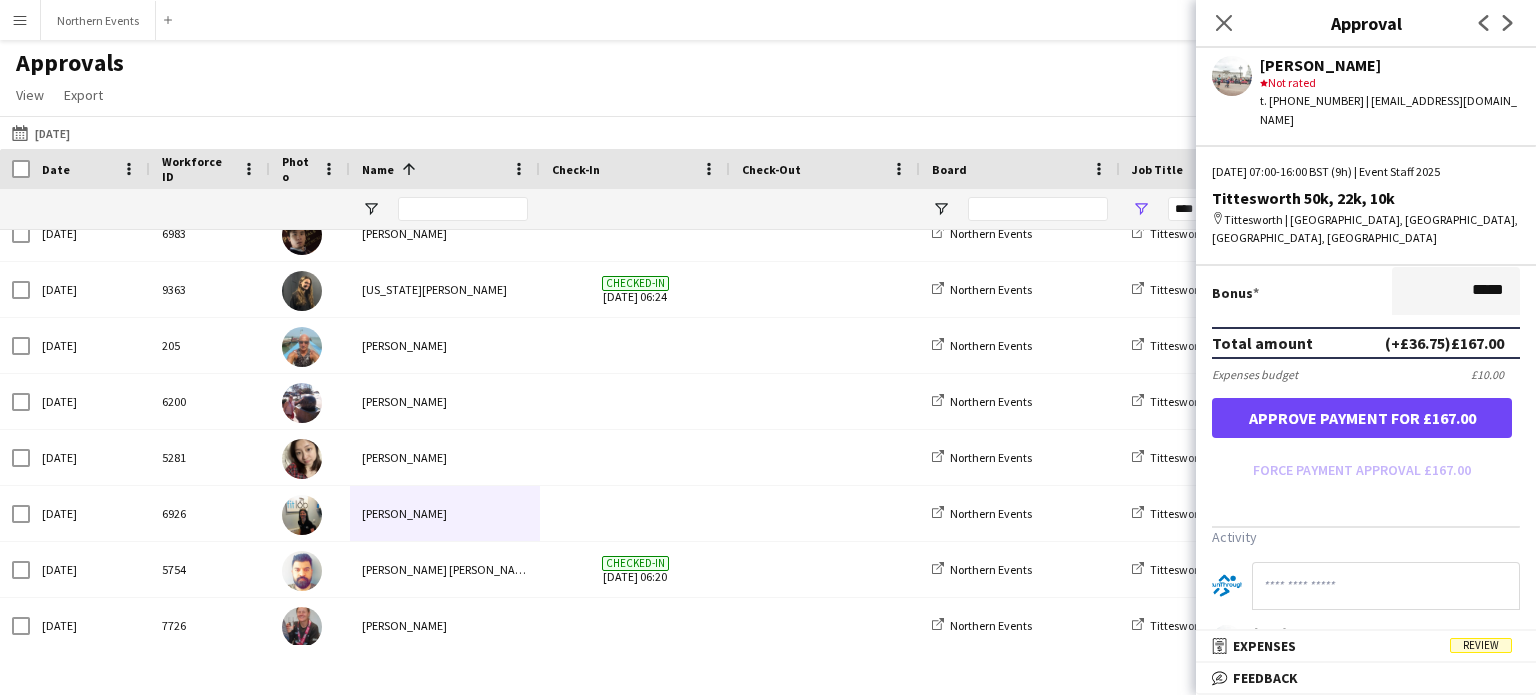 type on "******" 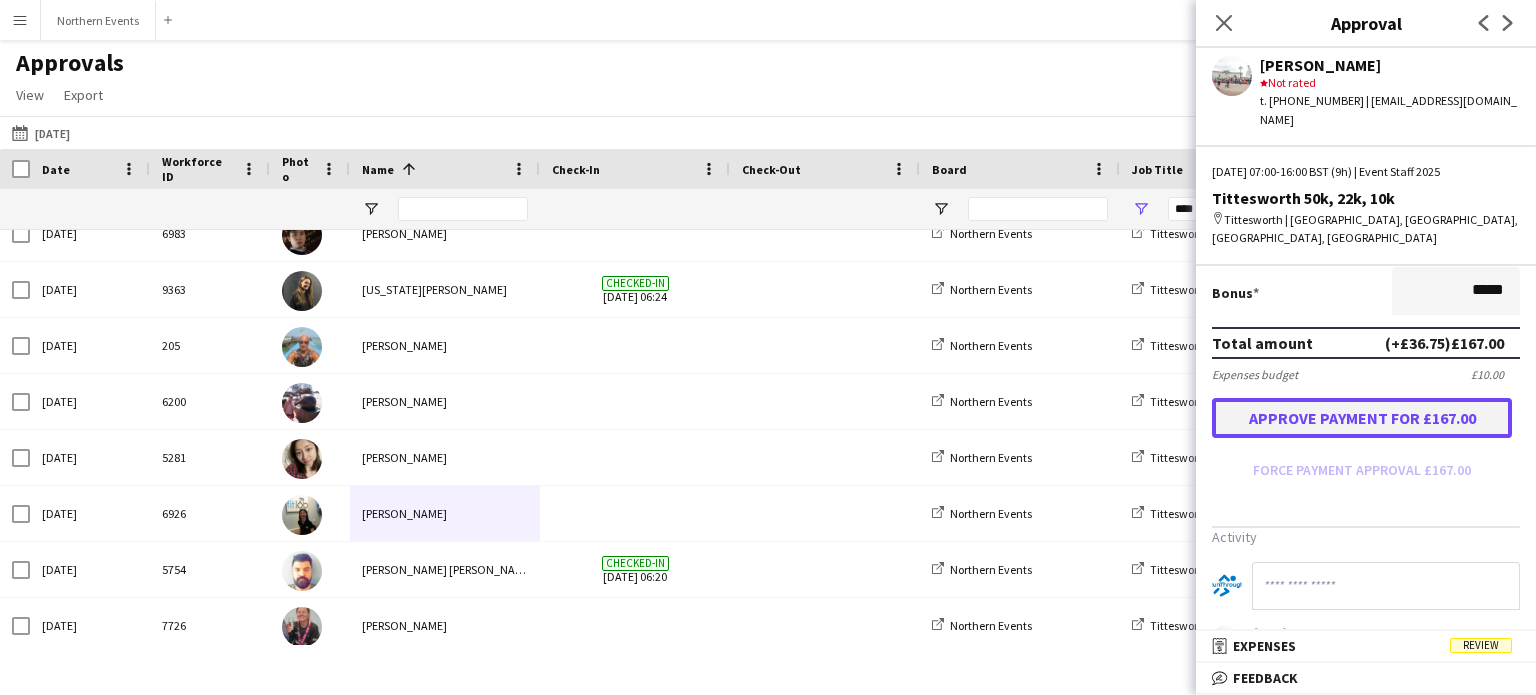 click on "Approve payment for £167.00" at bounding box center [1362, 418] 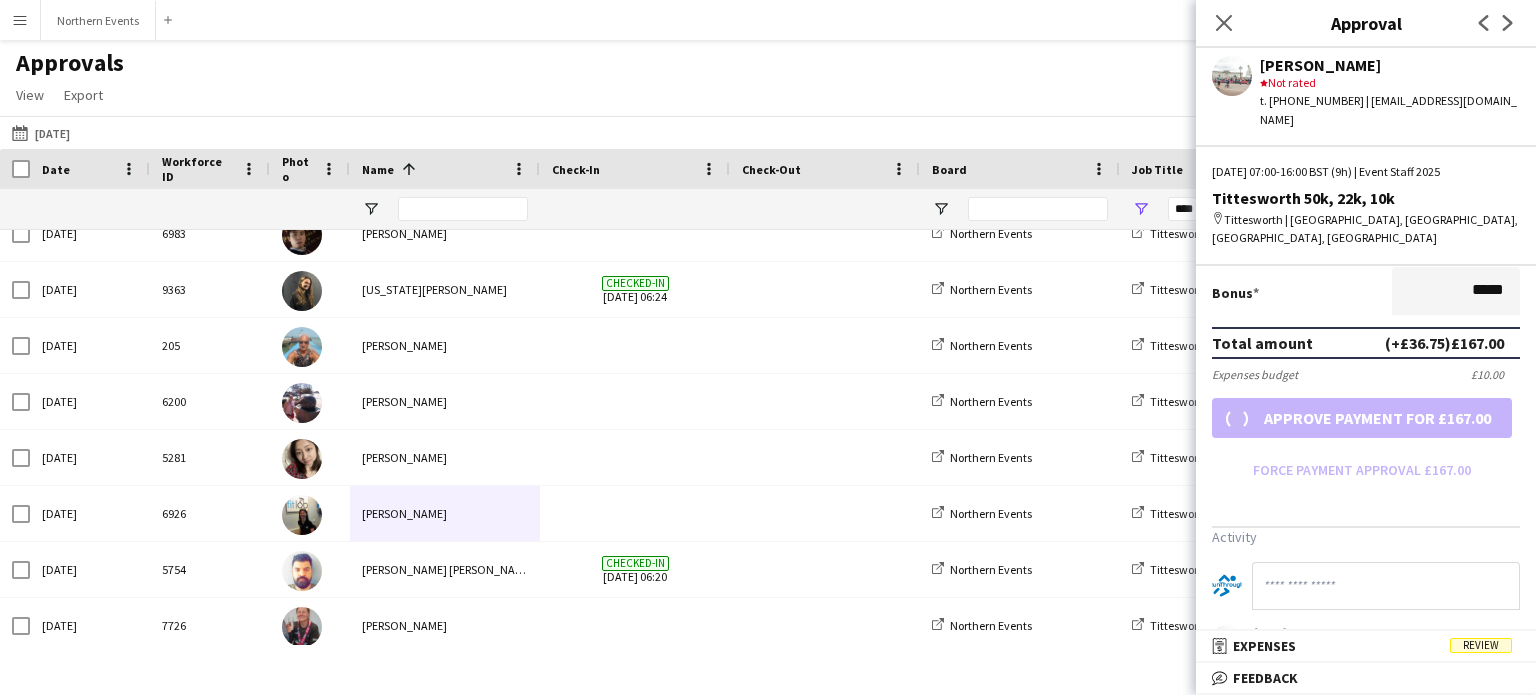 scroll, scrollTop: 500, scrollLeft: 0, axis: vertical 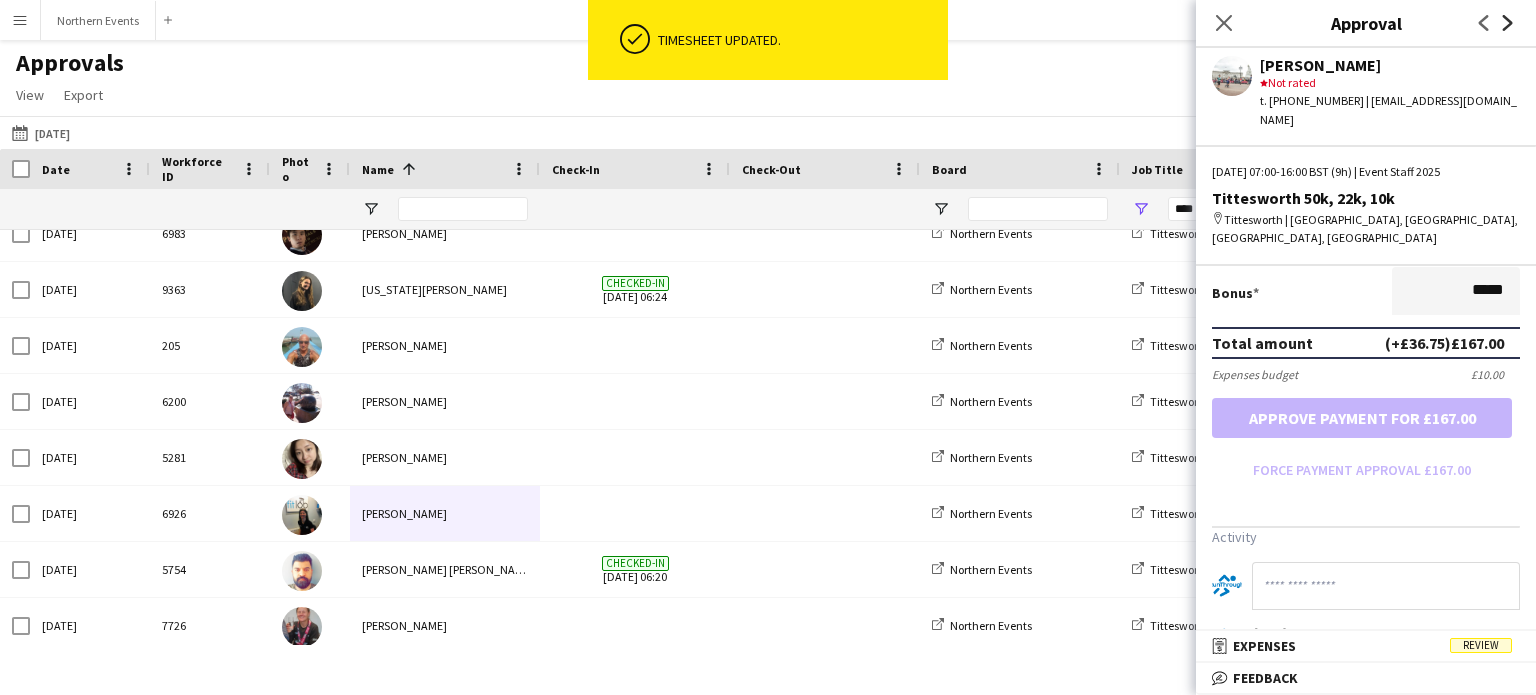 click on "Next" 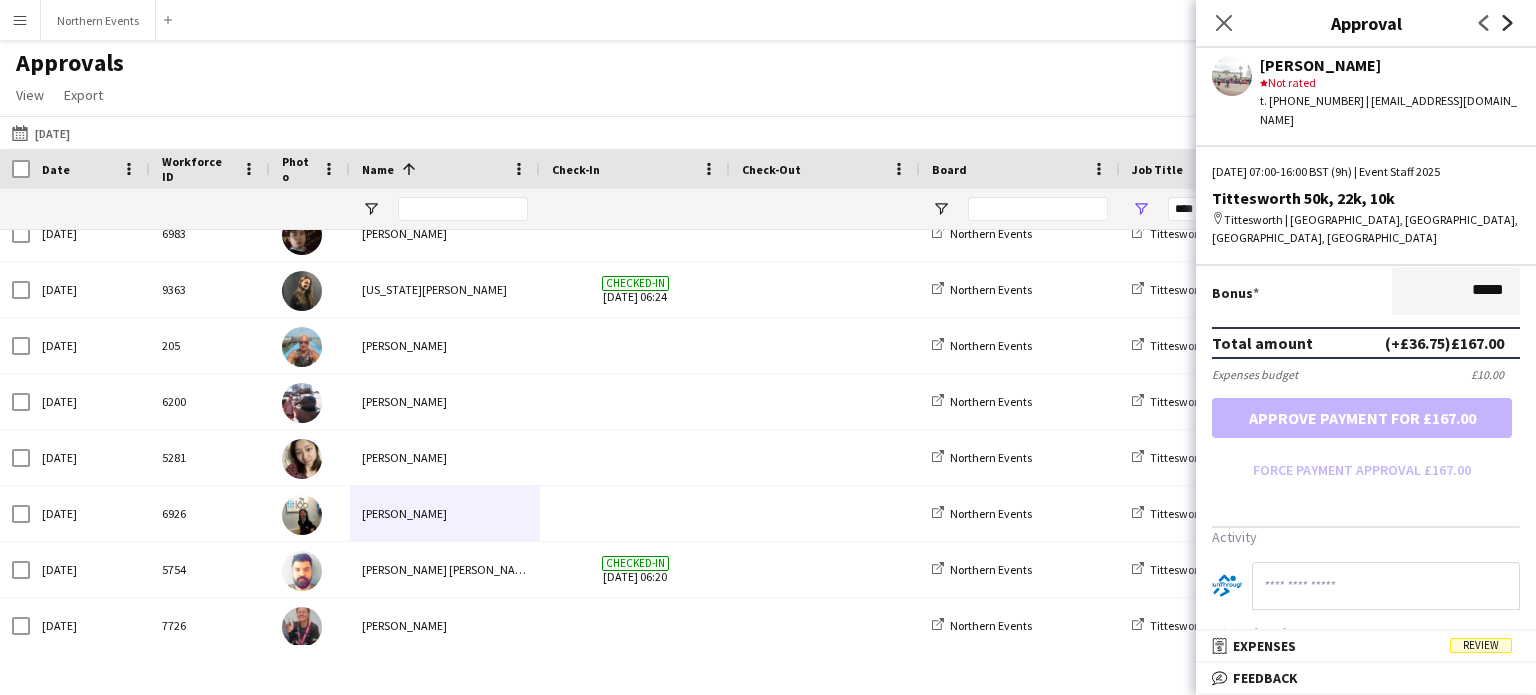 scroll, scrollTop: 0, scrollLeft: 0, axis: both 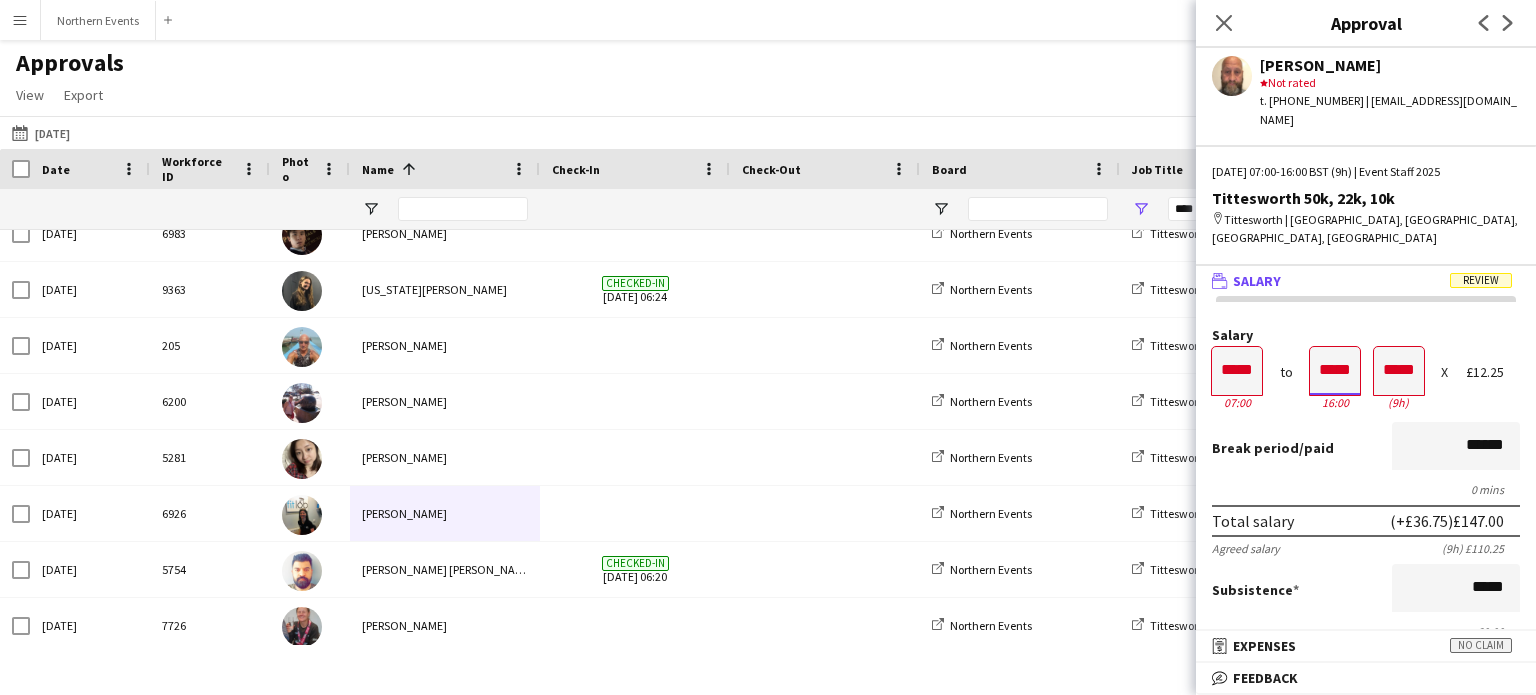 click on "*****" at bounding box center (1335, 371) 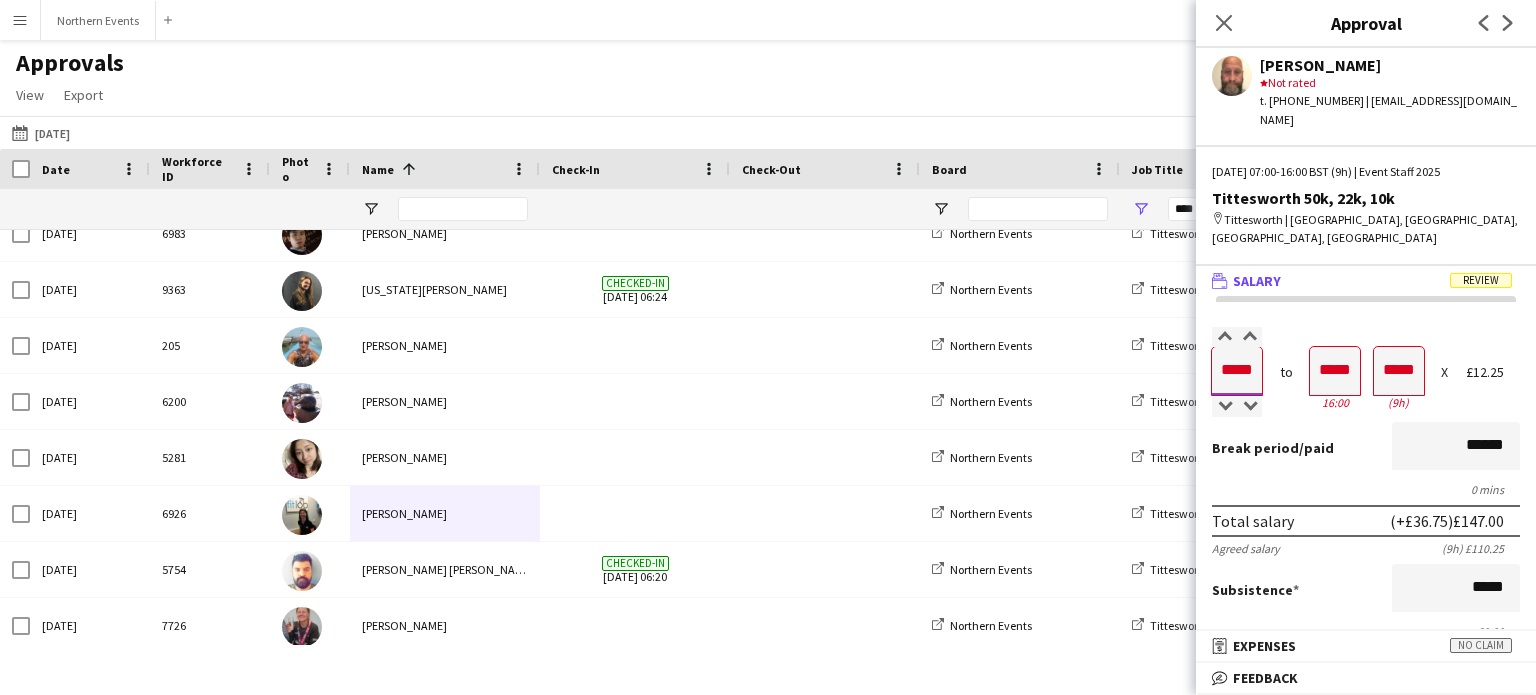 click on "*****" at bounding box center (1237, 371) 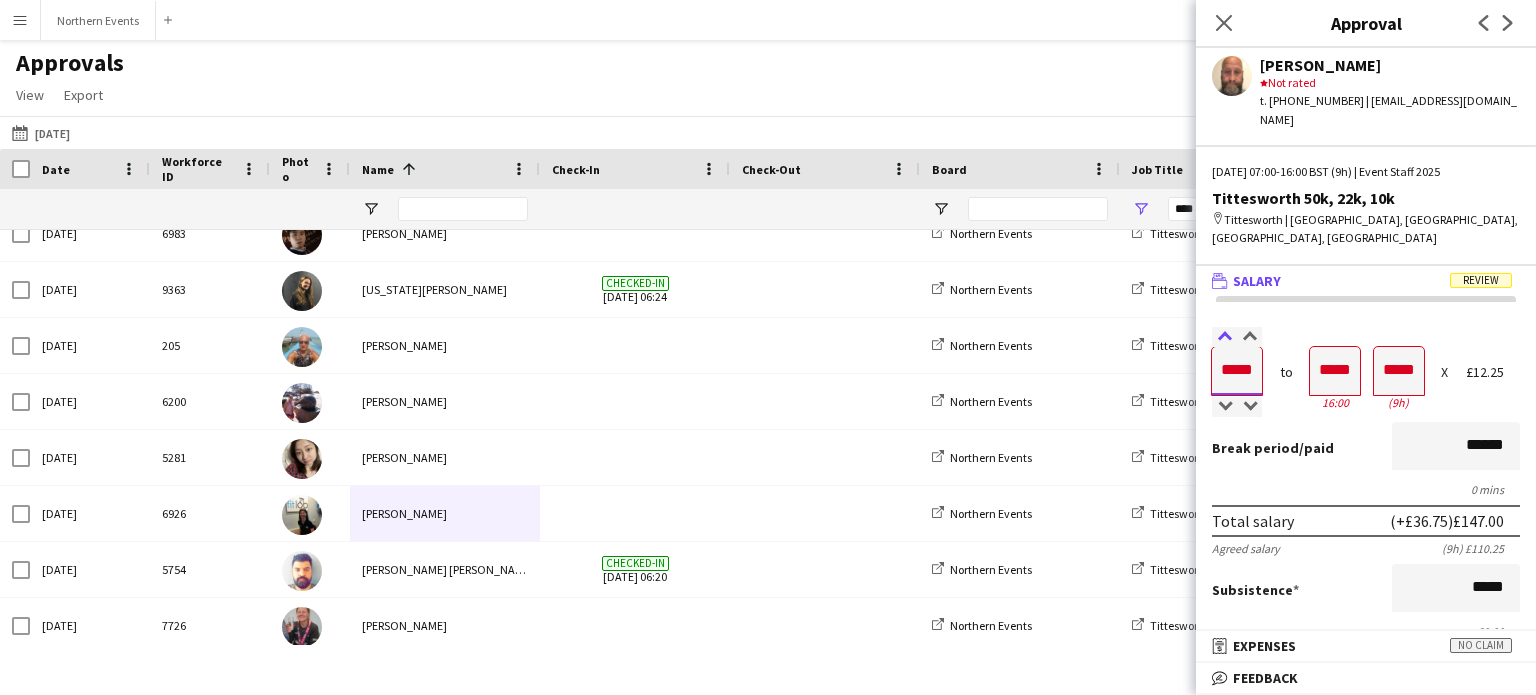 type on "*****" 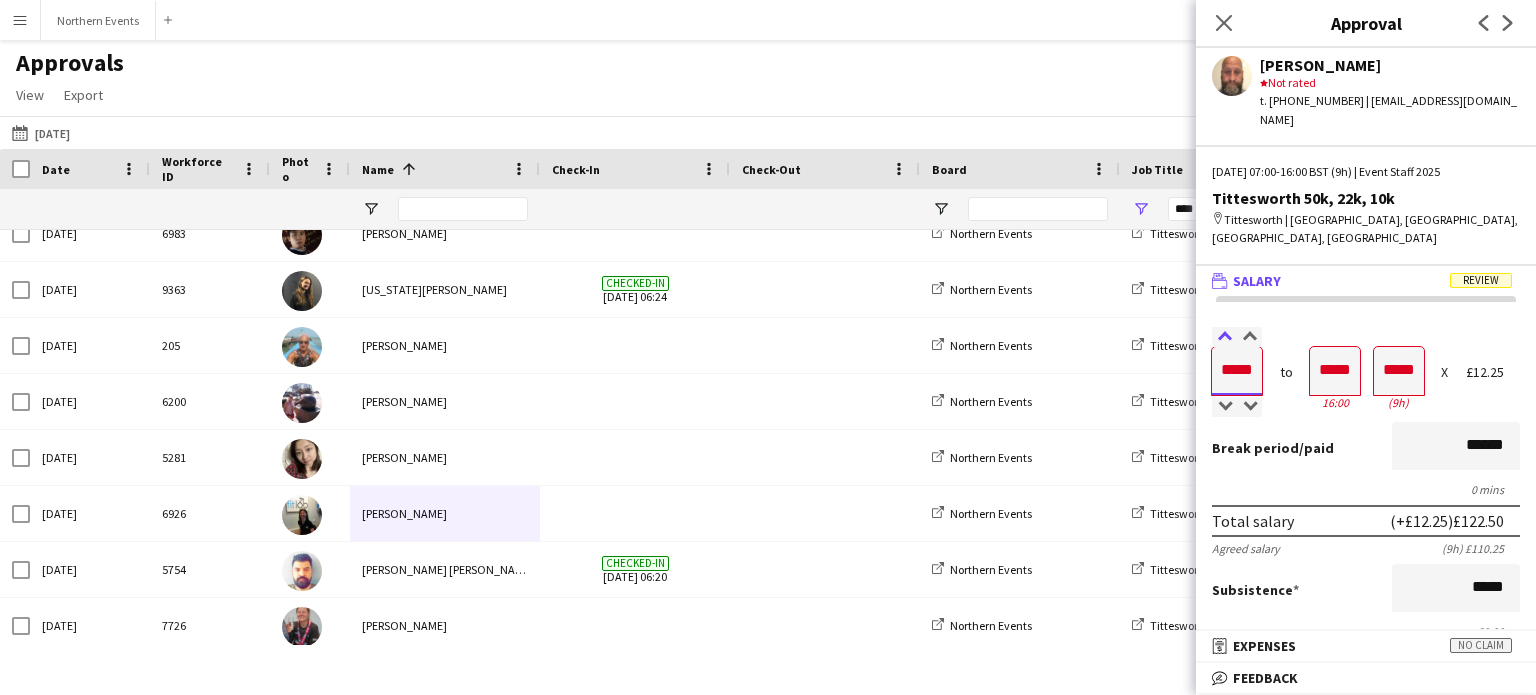 click at bounding box center [1224, 337] 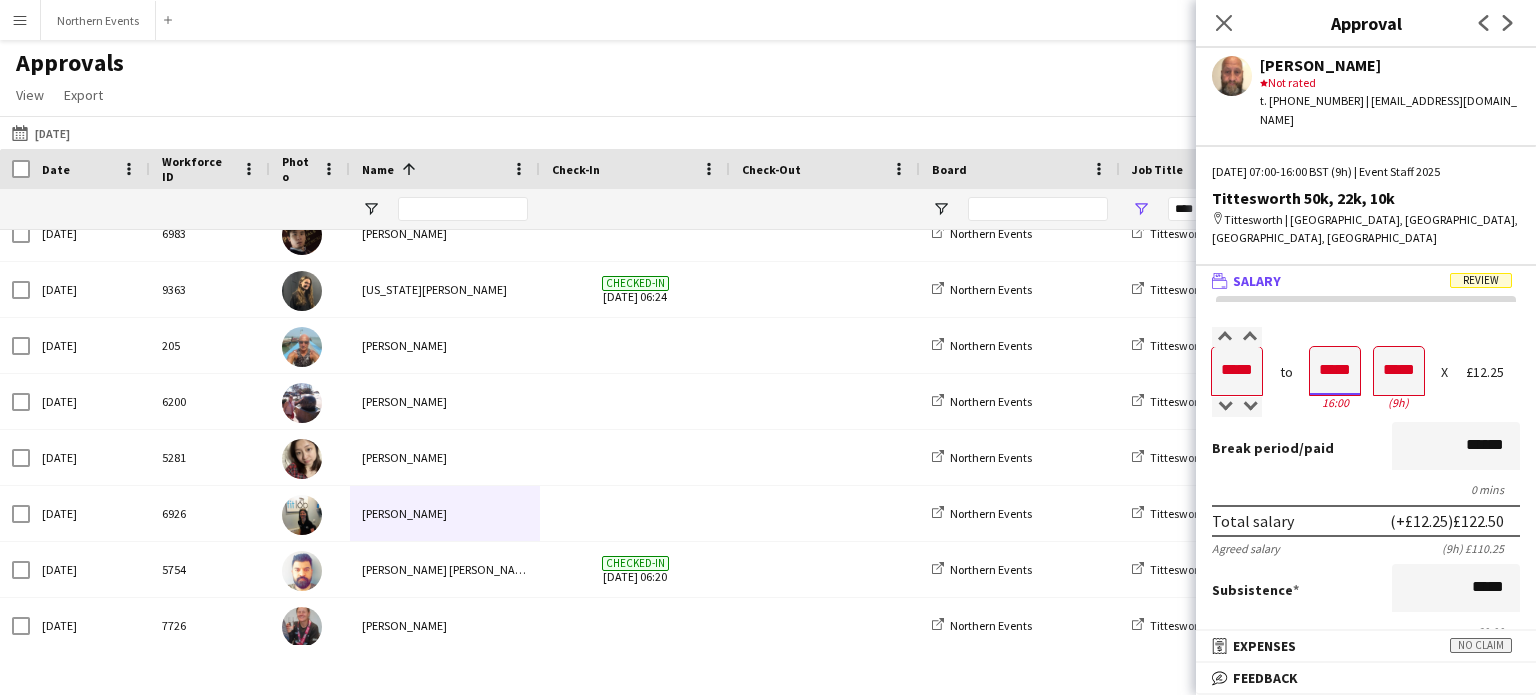 click on "*****" at bounding box center (1335, 371) 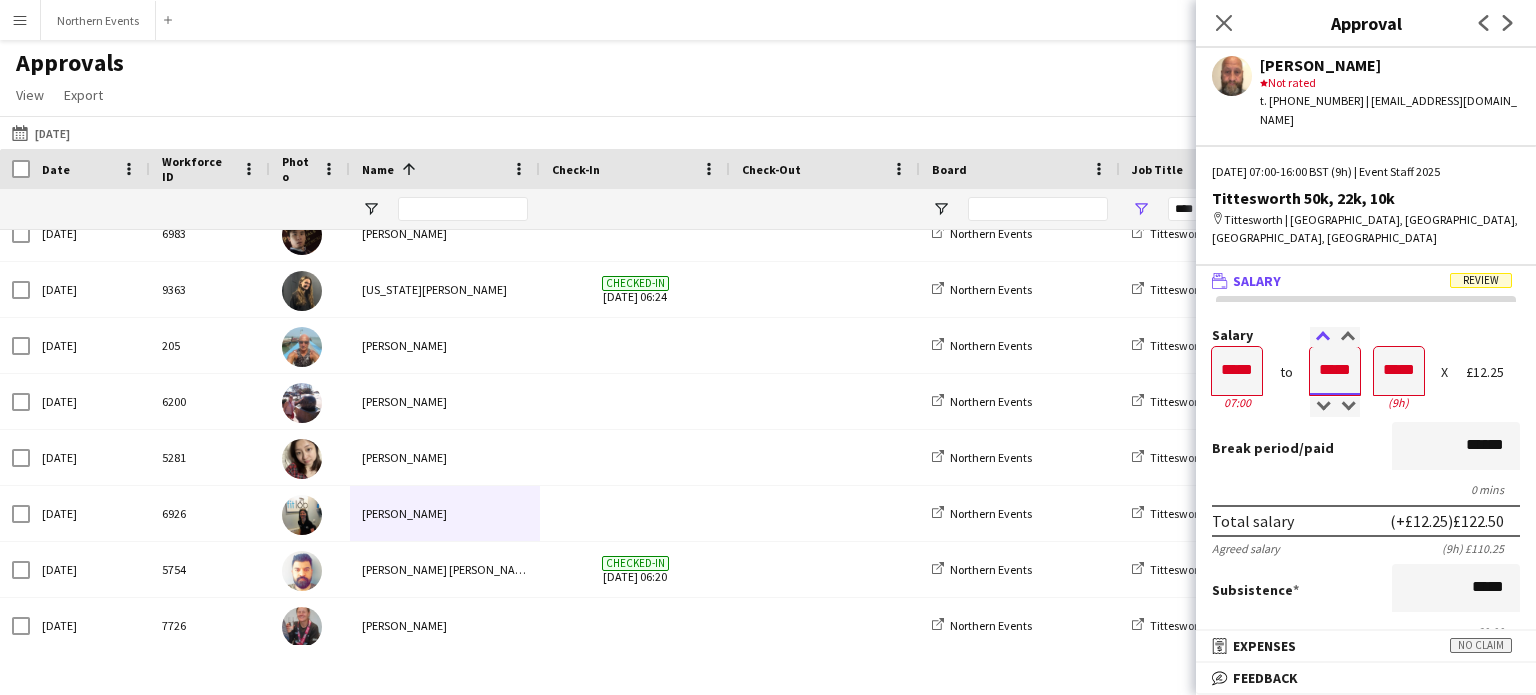 click at bounding box center [1322, 337] 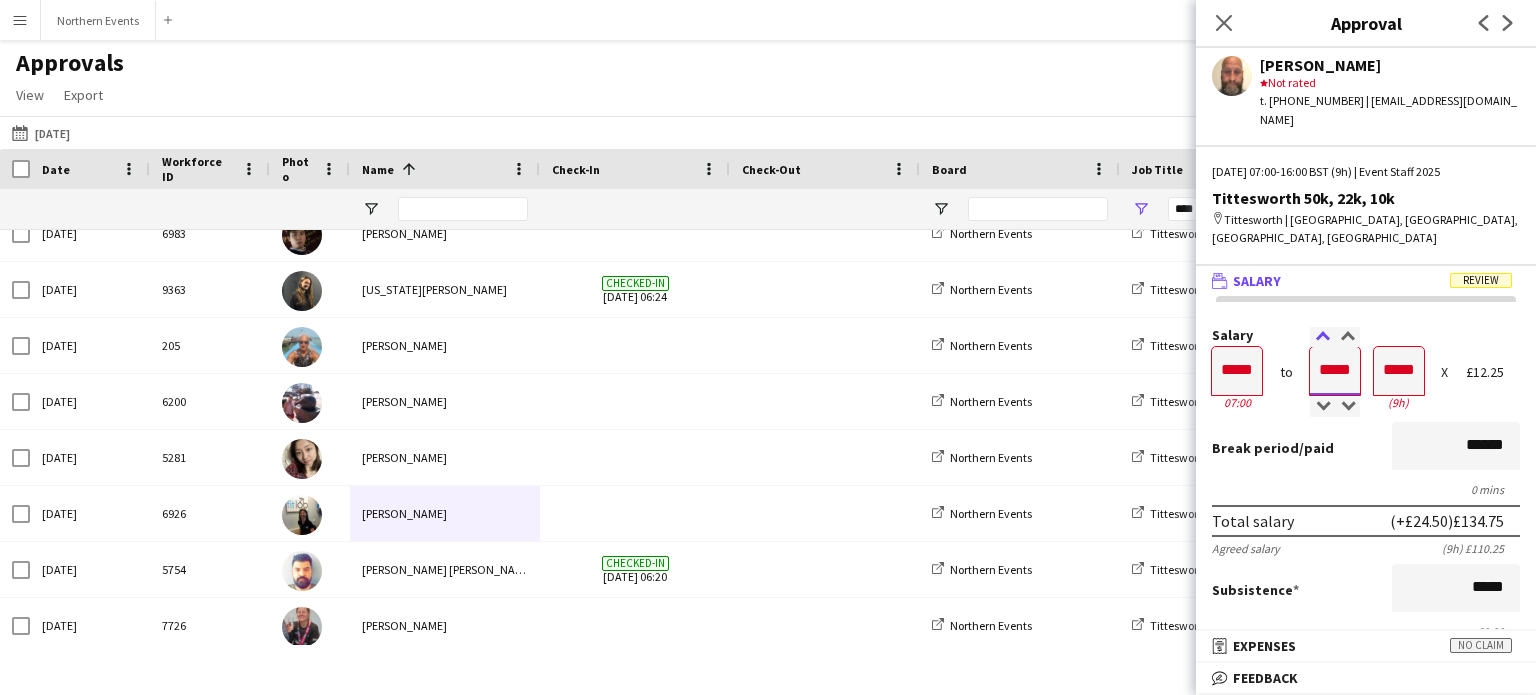click at bounding box center (1322, 337) 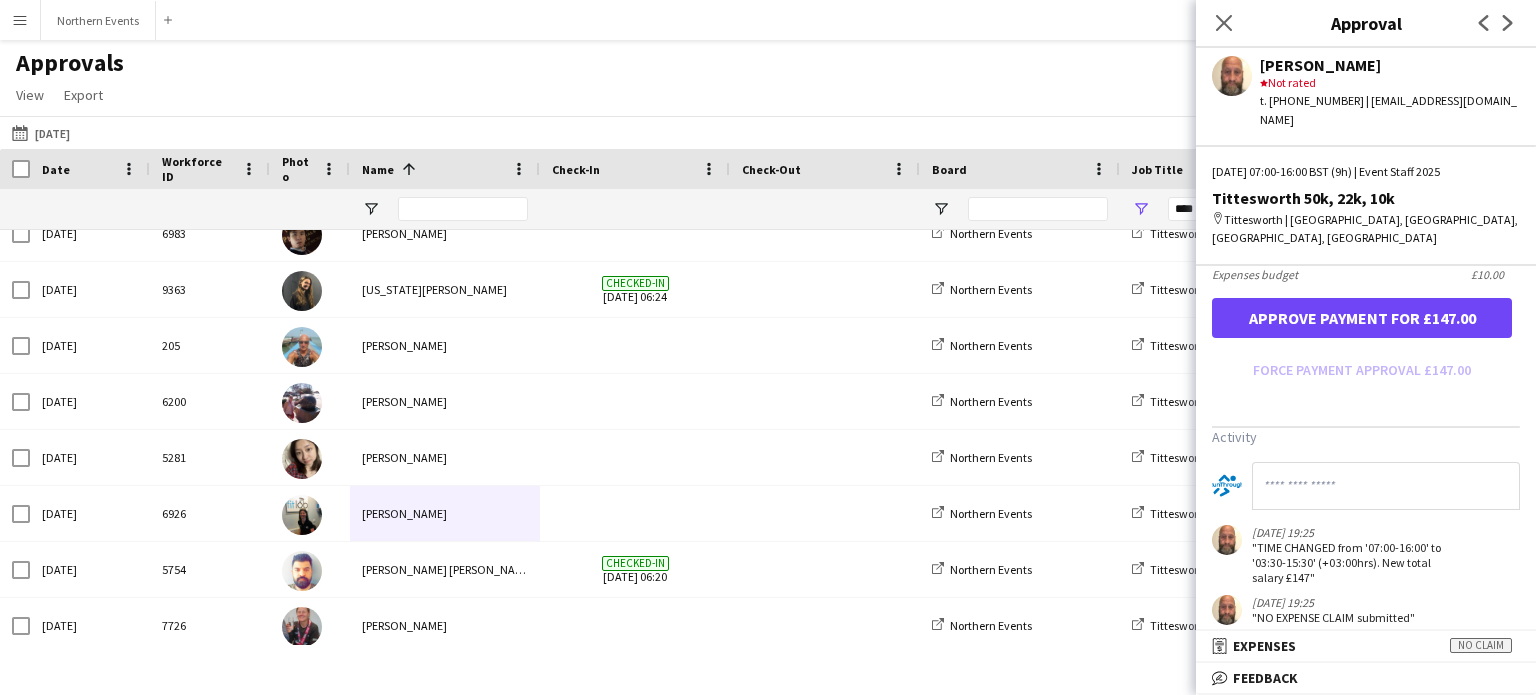scroll, scrollTop: 600, scrollLeft: 0, axis: vertical 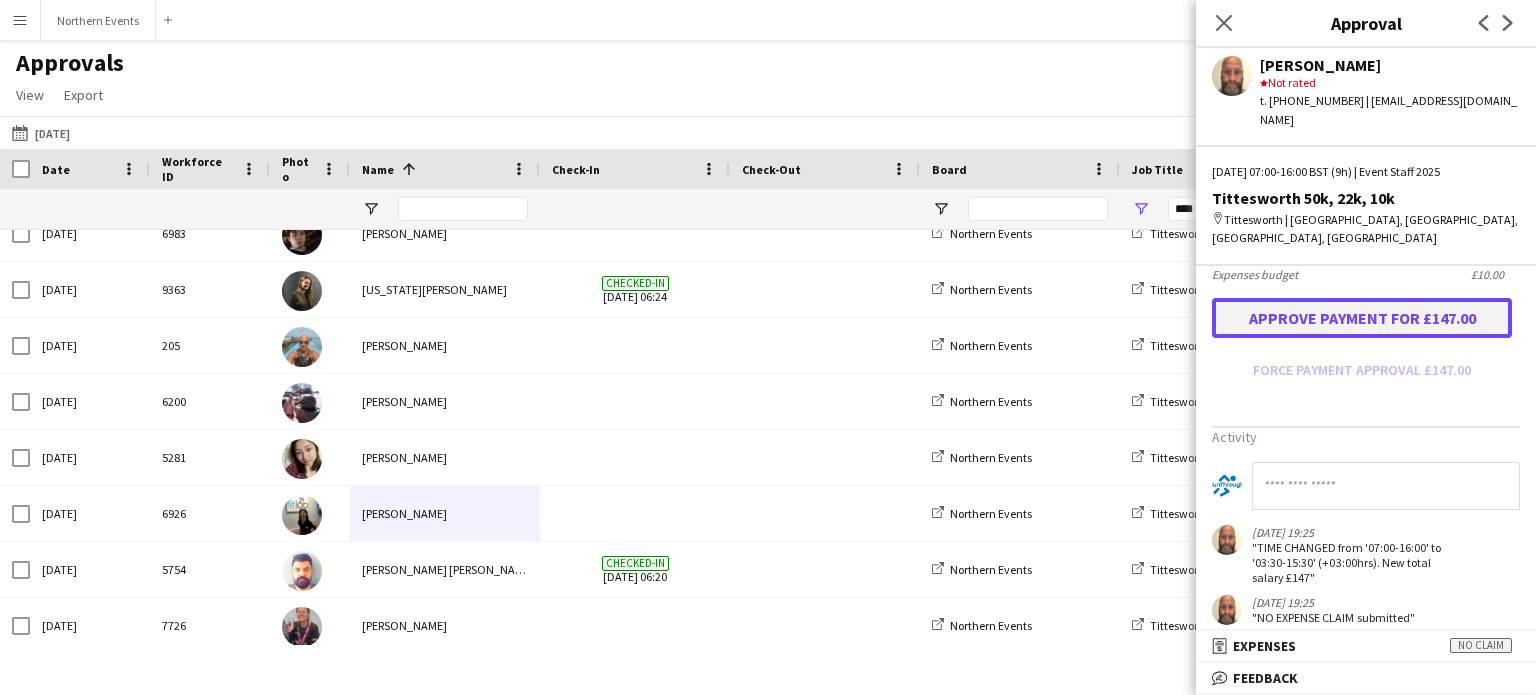 click on "Approve payment for £147.00" at bounding box center (1362, 318) 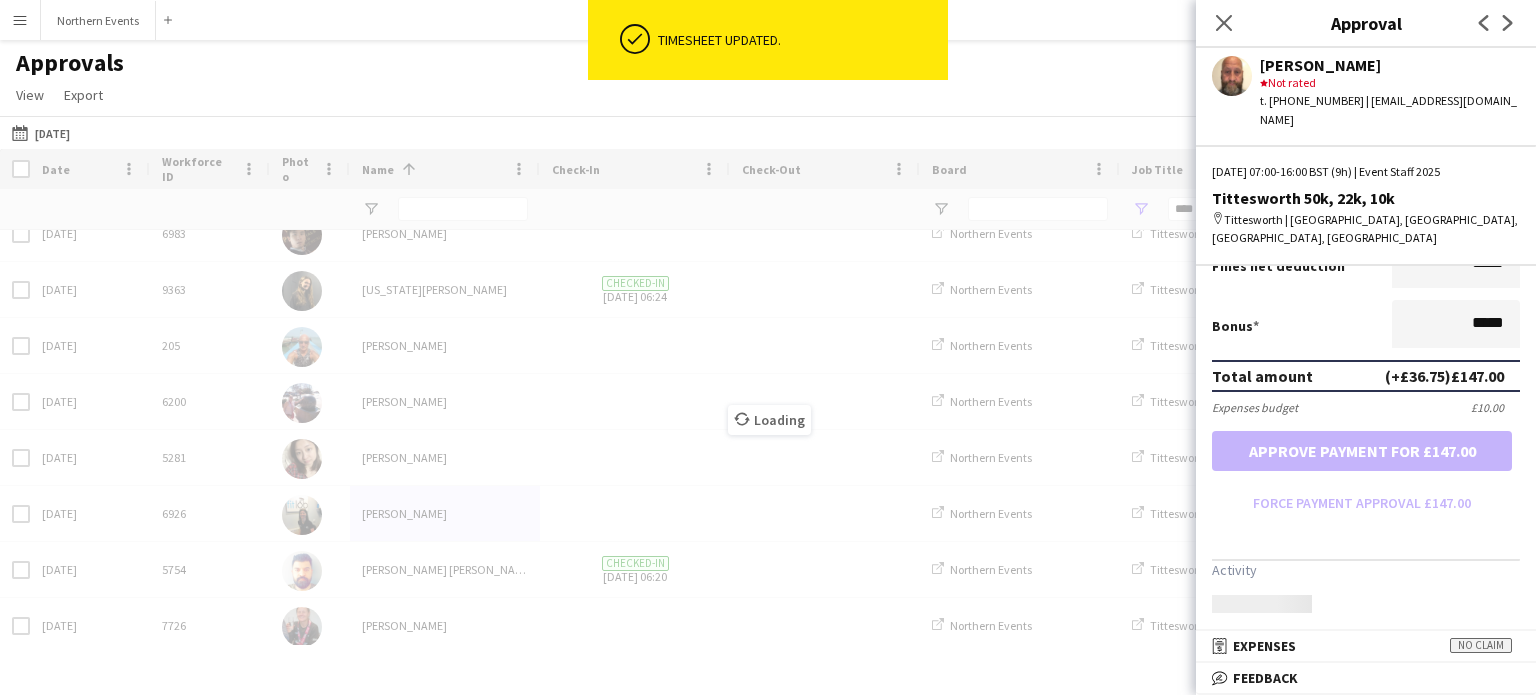 scroll, scrollTop: 600, scrollLeft: 0, axis: vertical 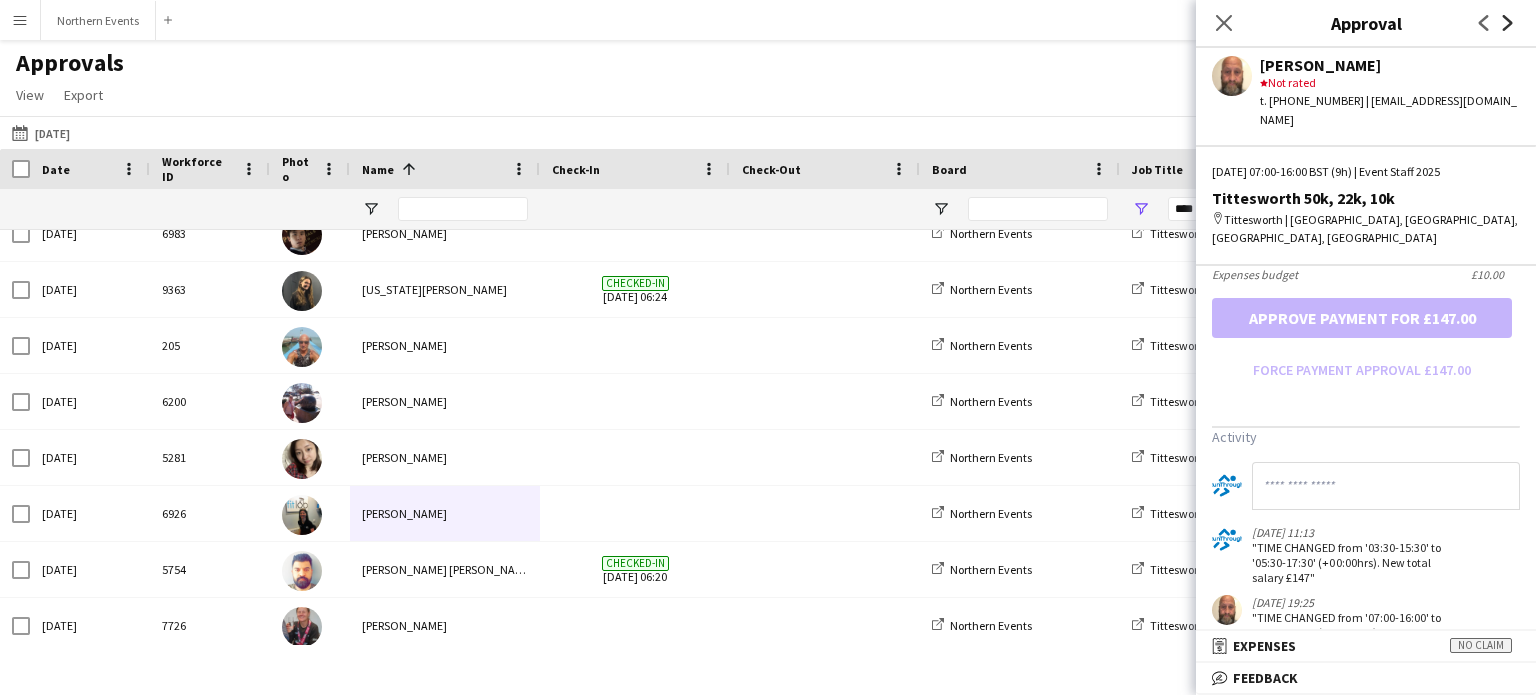 click on "Next" 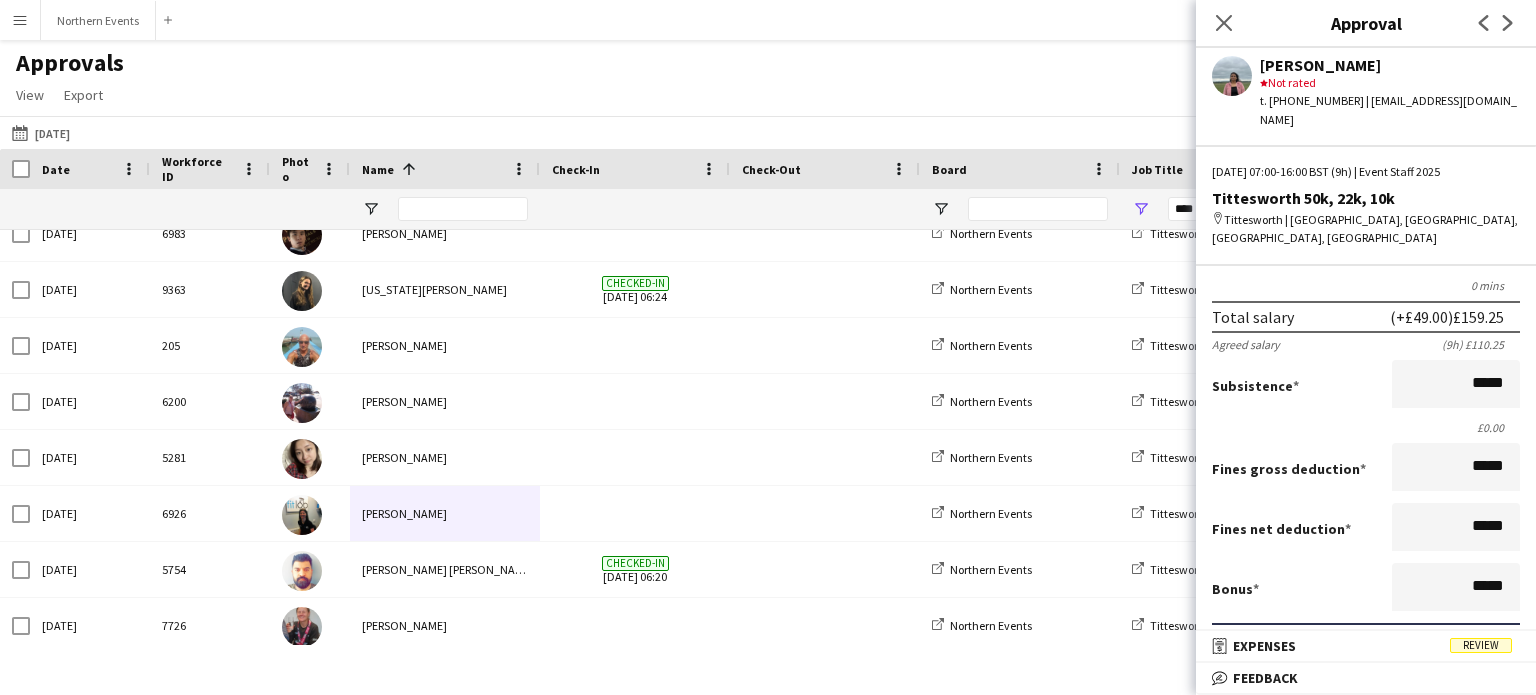 scroll, scrollTop: 200, scrollLeft: 0, axis: vertical 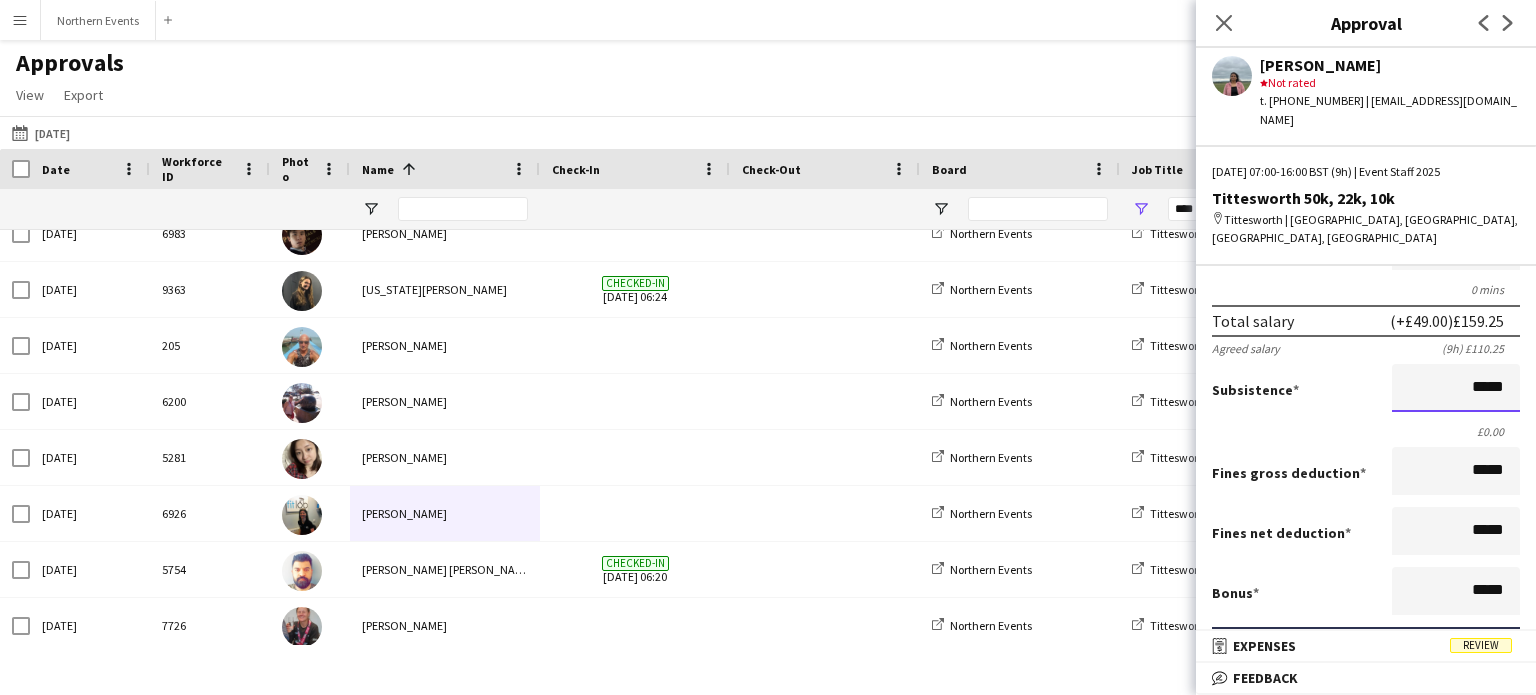 click on "*****" at bounding box center [1456, 388] 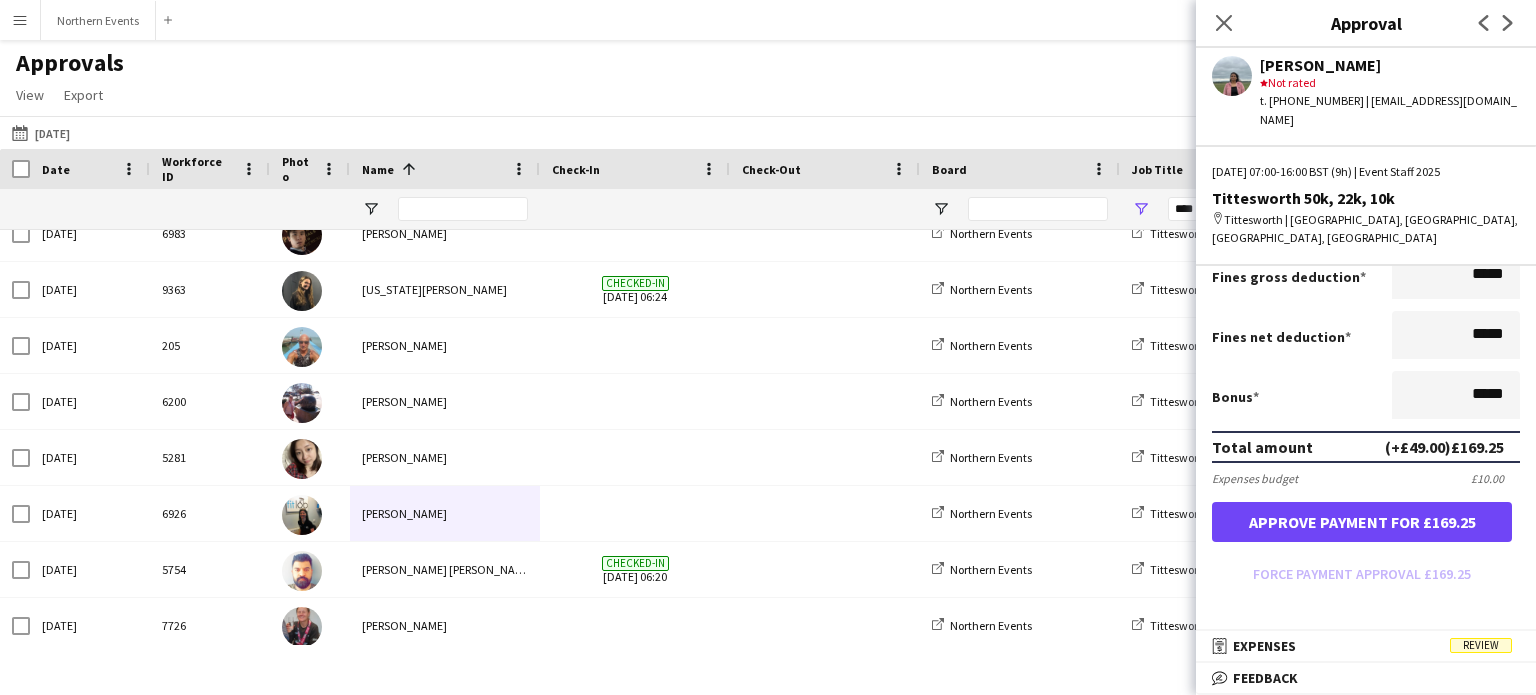 scroll, scrollTop: 400, scrollLeft: 0, axis: vertical 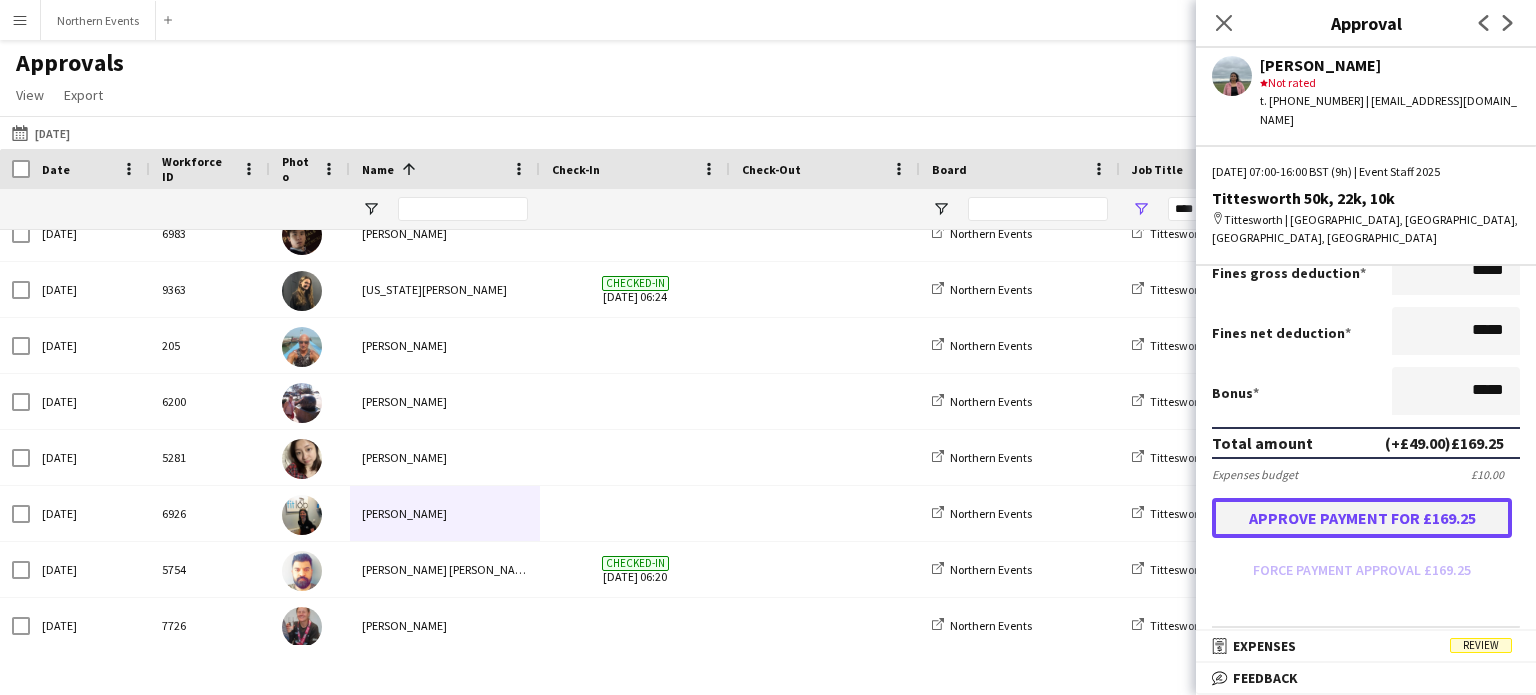 click on "Approve payment for £169.25" at bounding box center [1362, 518] 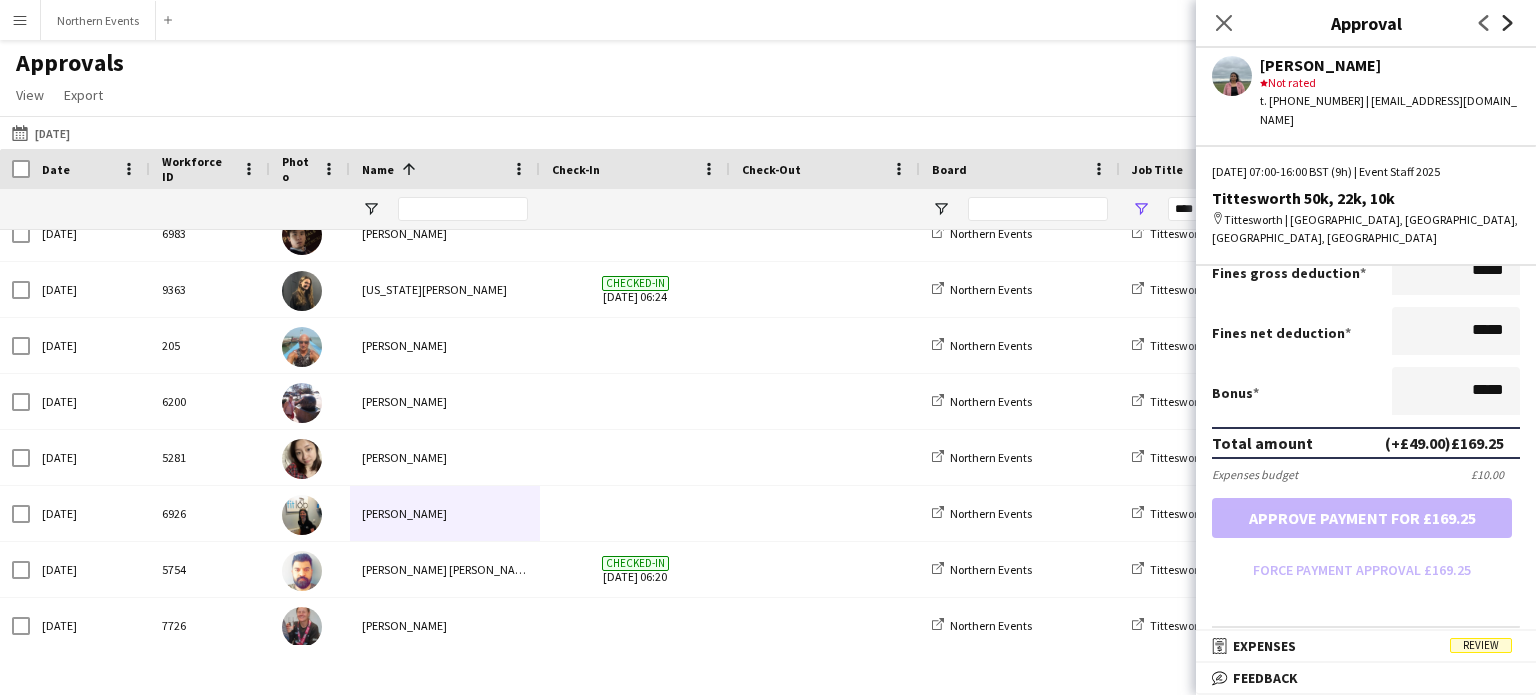 click on "Next" 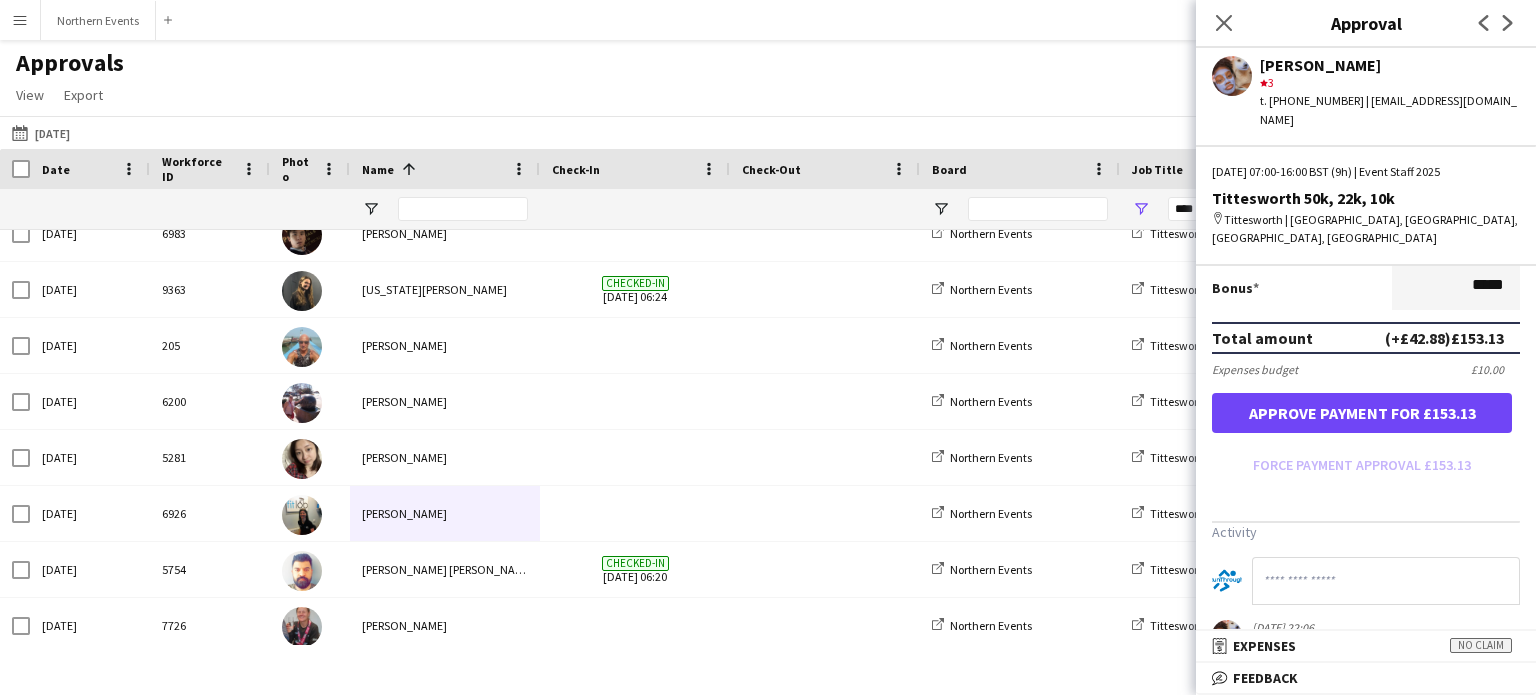 scroll, scrollTop: 600, scrollLeft: 0, axis: vertical 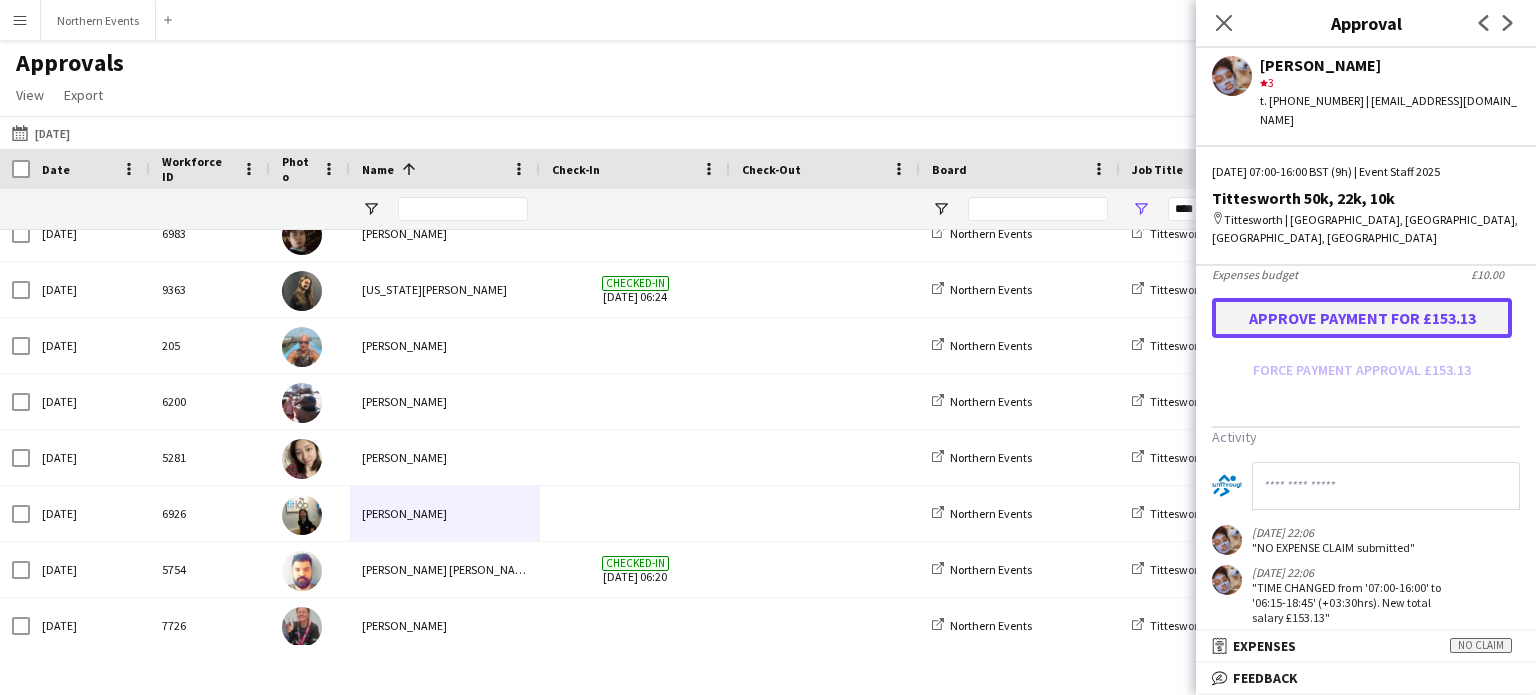 click on "Approve payment for £153.13" at bounding box center (1362, 318) 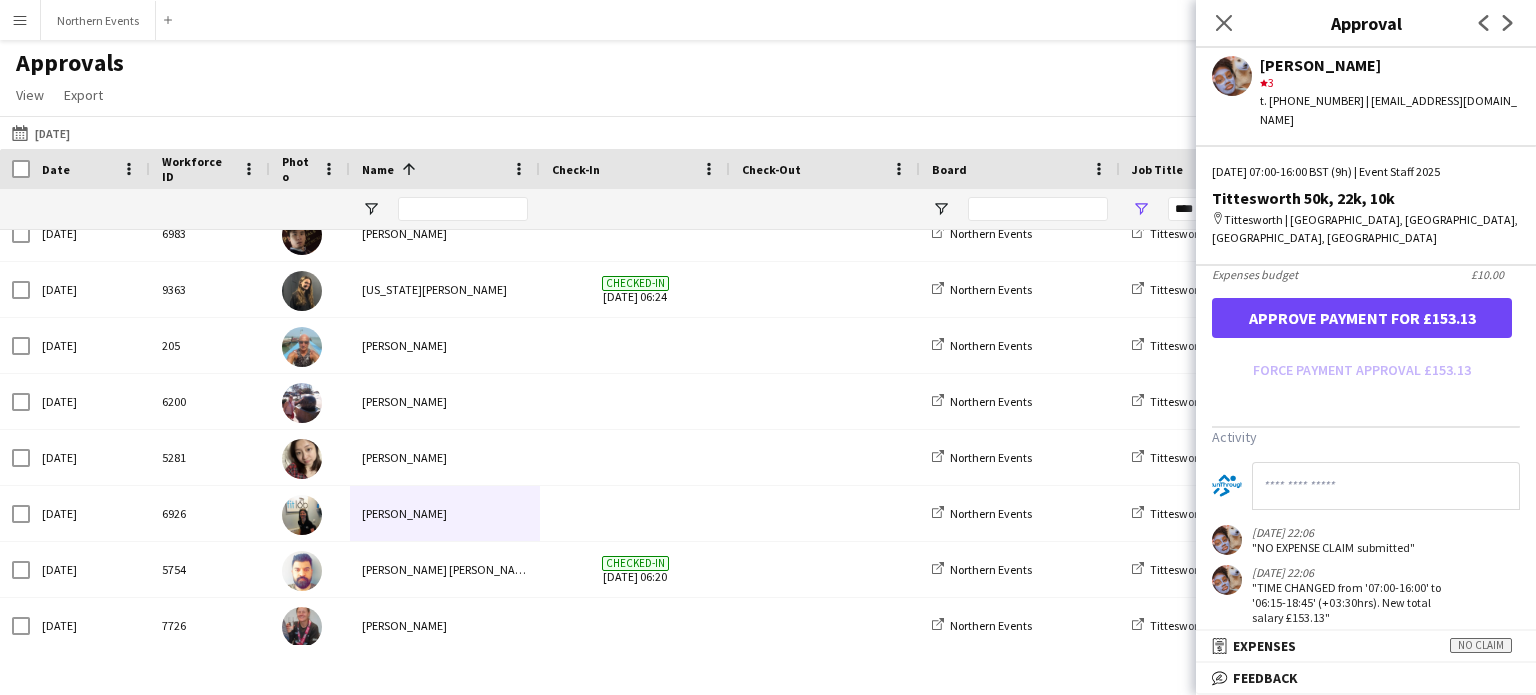 scroll, scrollTop: 600, scrollLeft: 0, axis: vertical 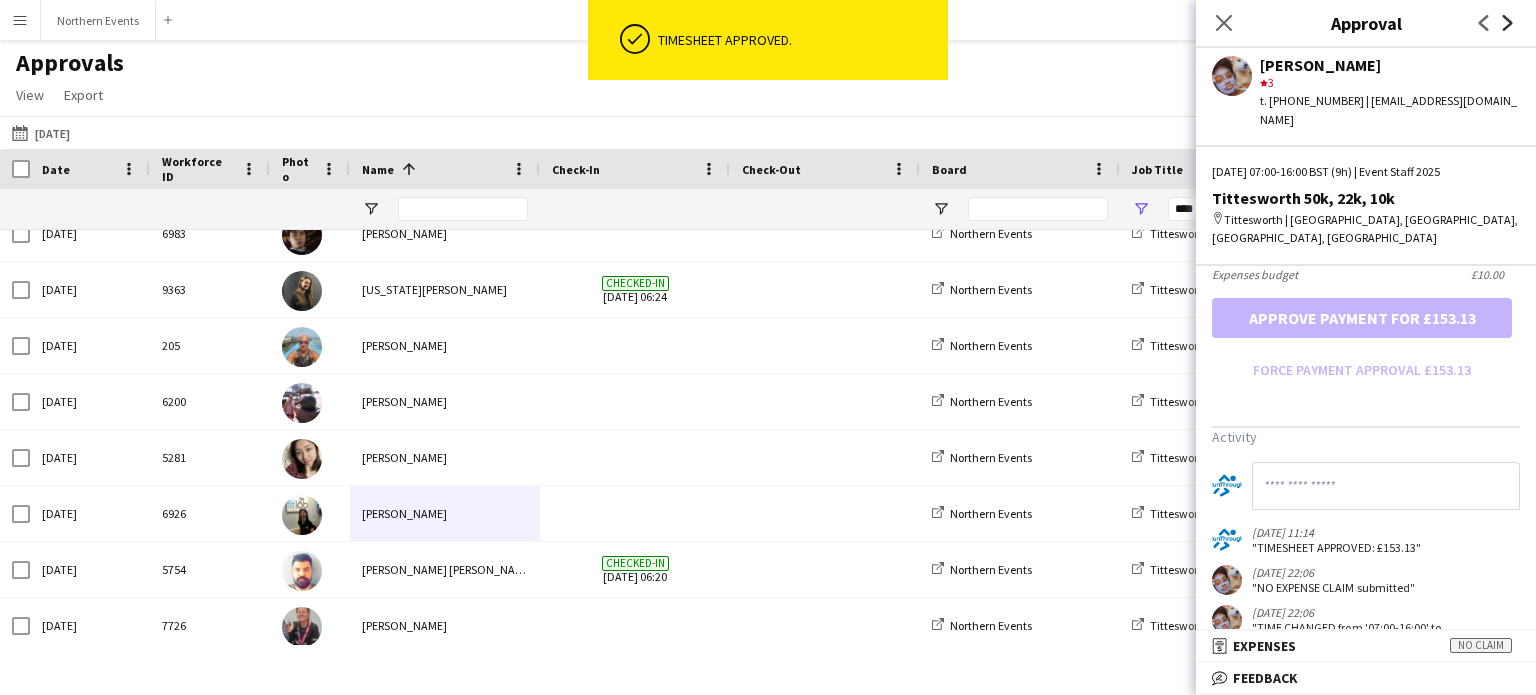 click on "Next" 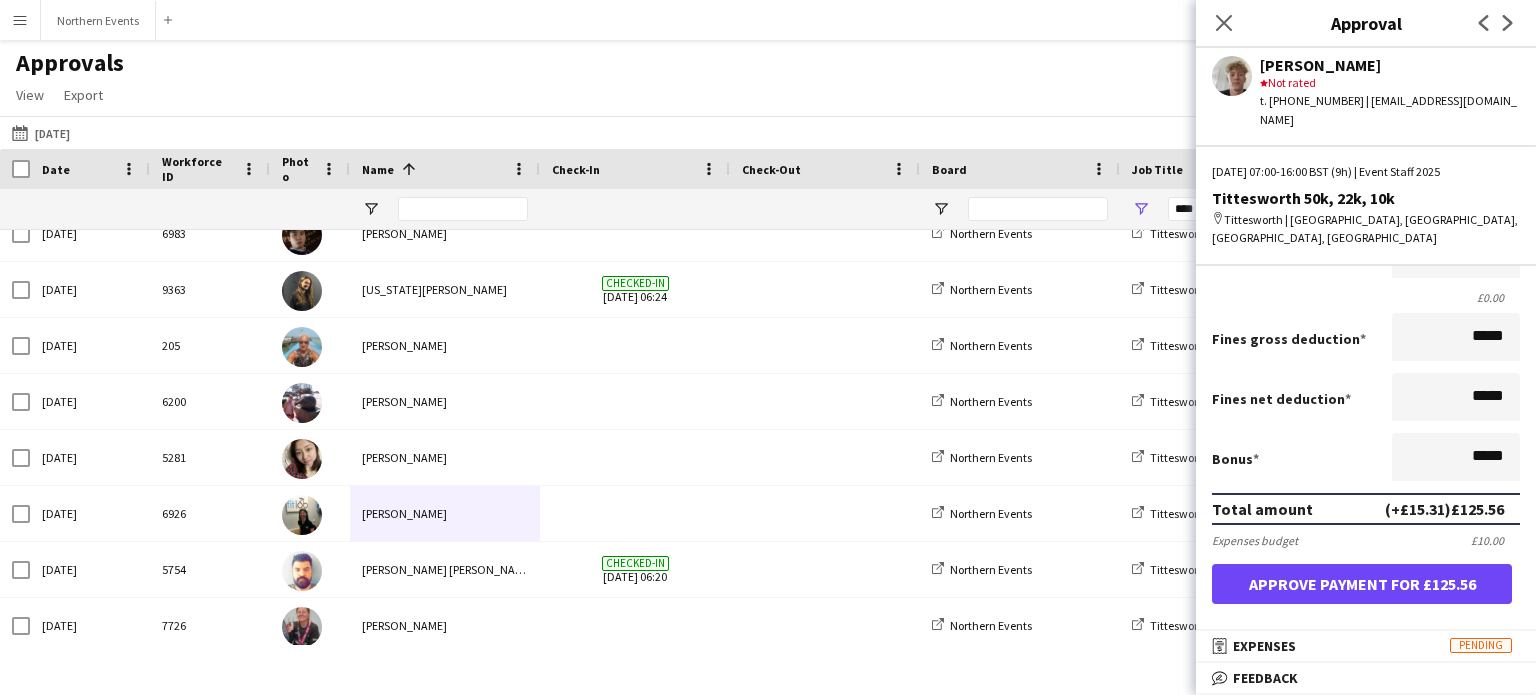 scroll, scrollTop: 200, scrollLeft: 0, axis: vertical 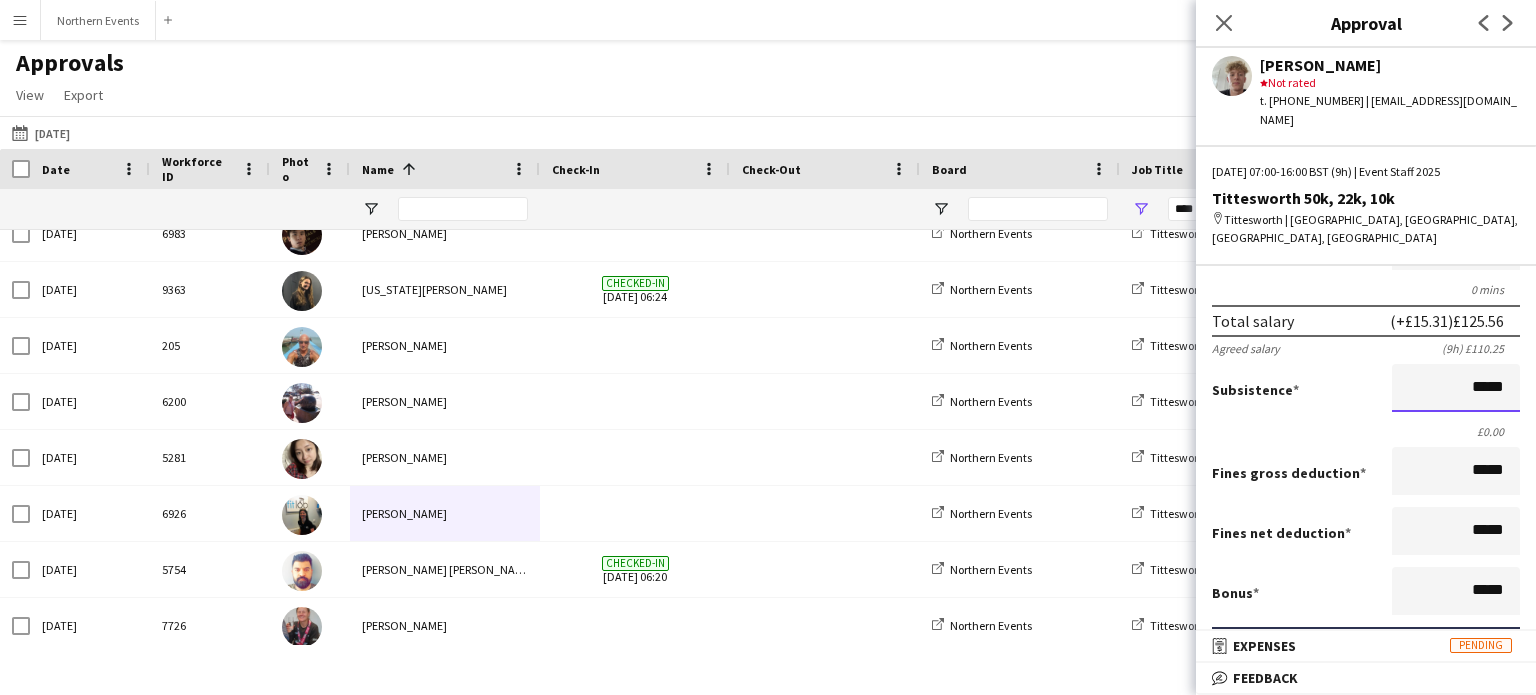 click on "*****" at bounding box center (1456, 388) 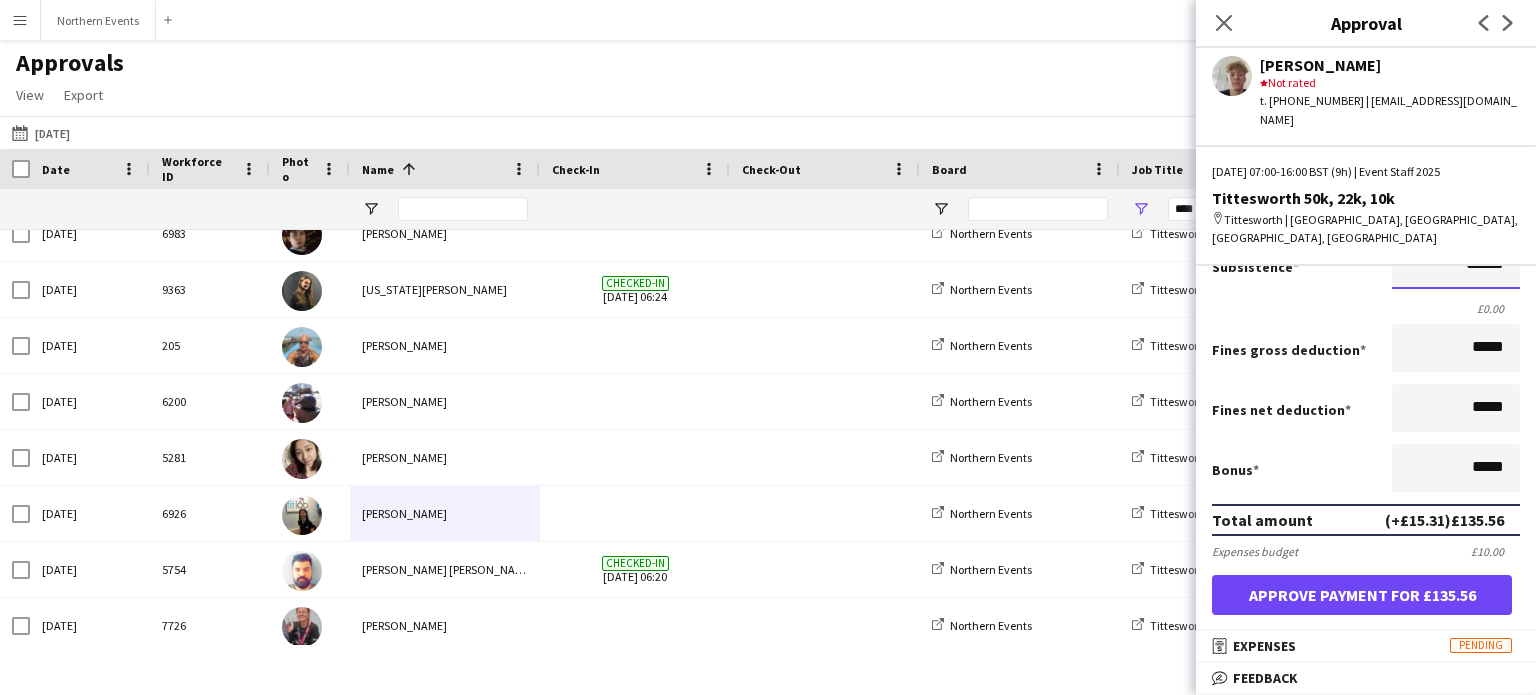 scroll, scrollTop: 400, scrollLeft: 0, axis: vertical 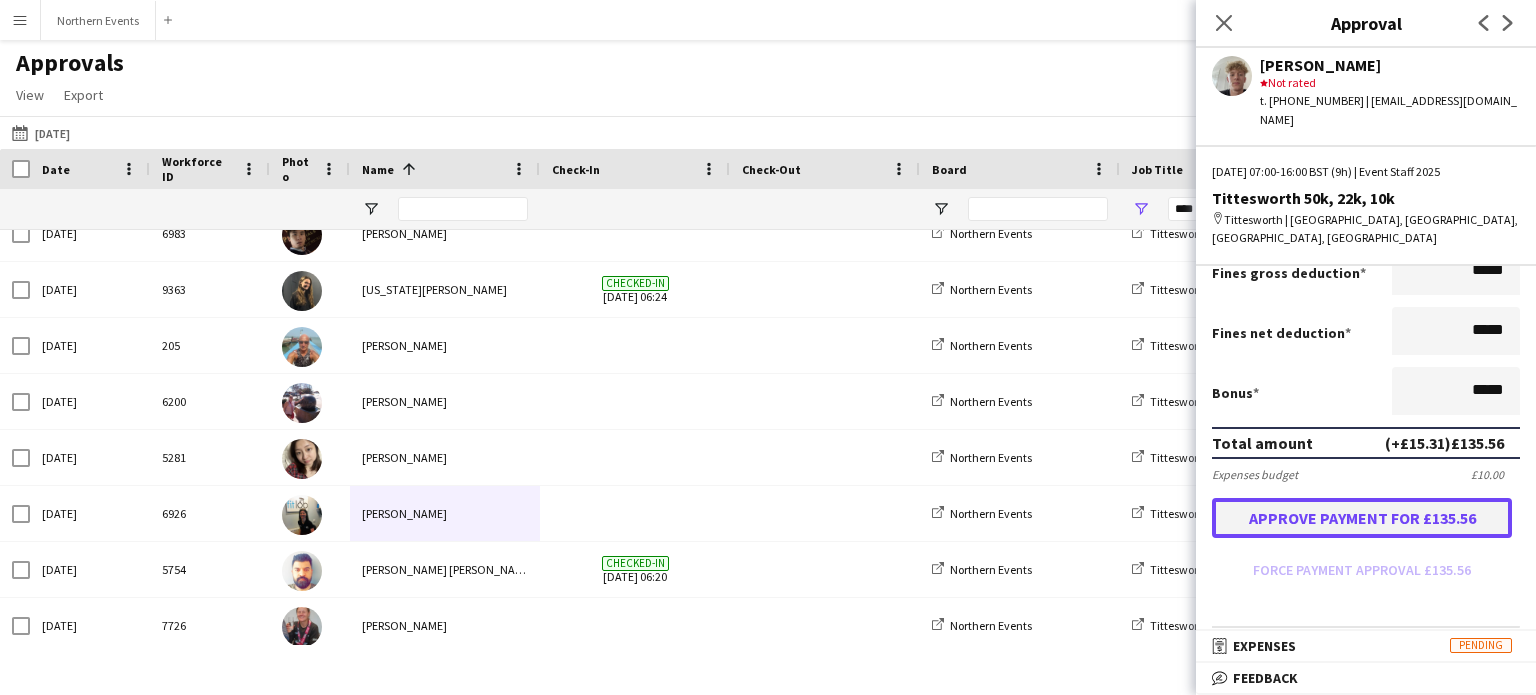 click on "Approve payment for £135.56" at bounding box center (1362, 518) 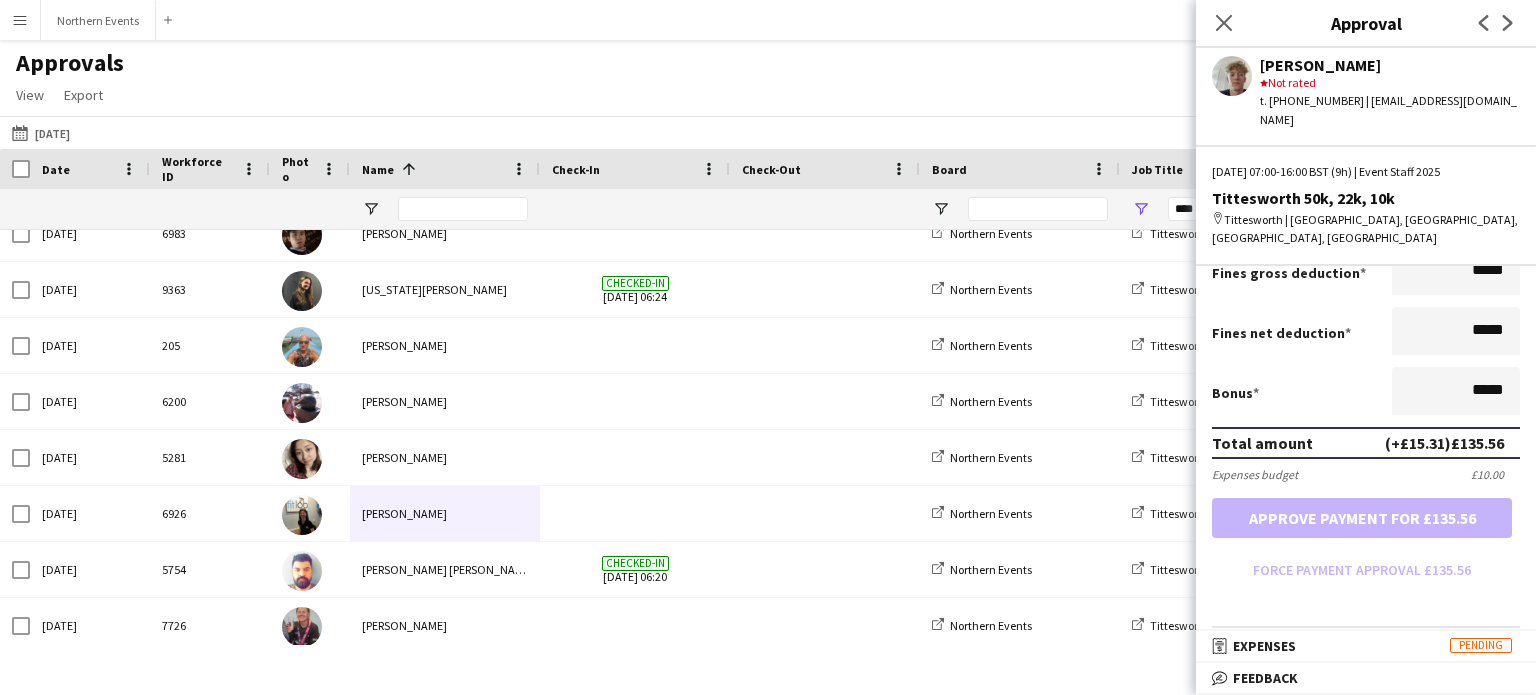 click on "Next" 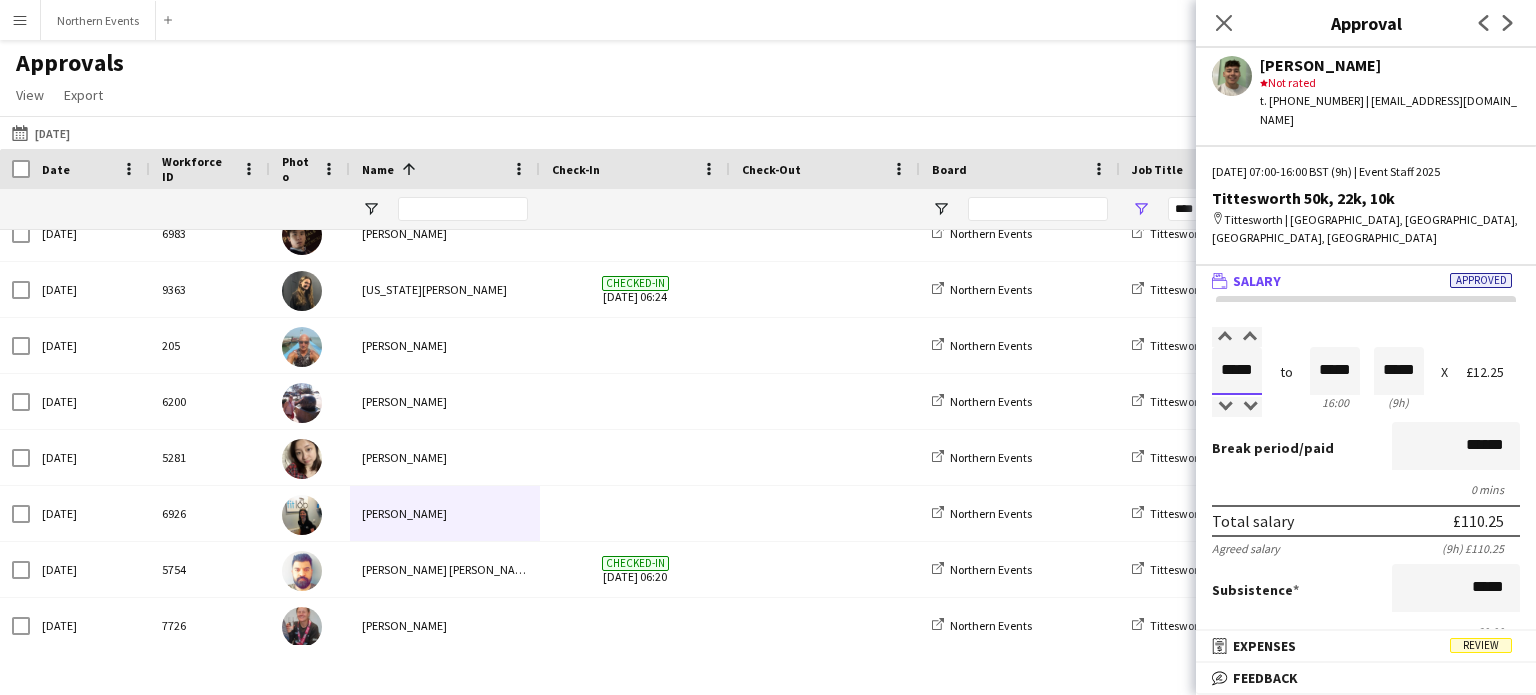 drag, startPoint x: 1265, startPoint y: 355, endPoint x: 1385, endPoint y: 355, distance: 120 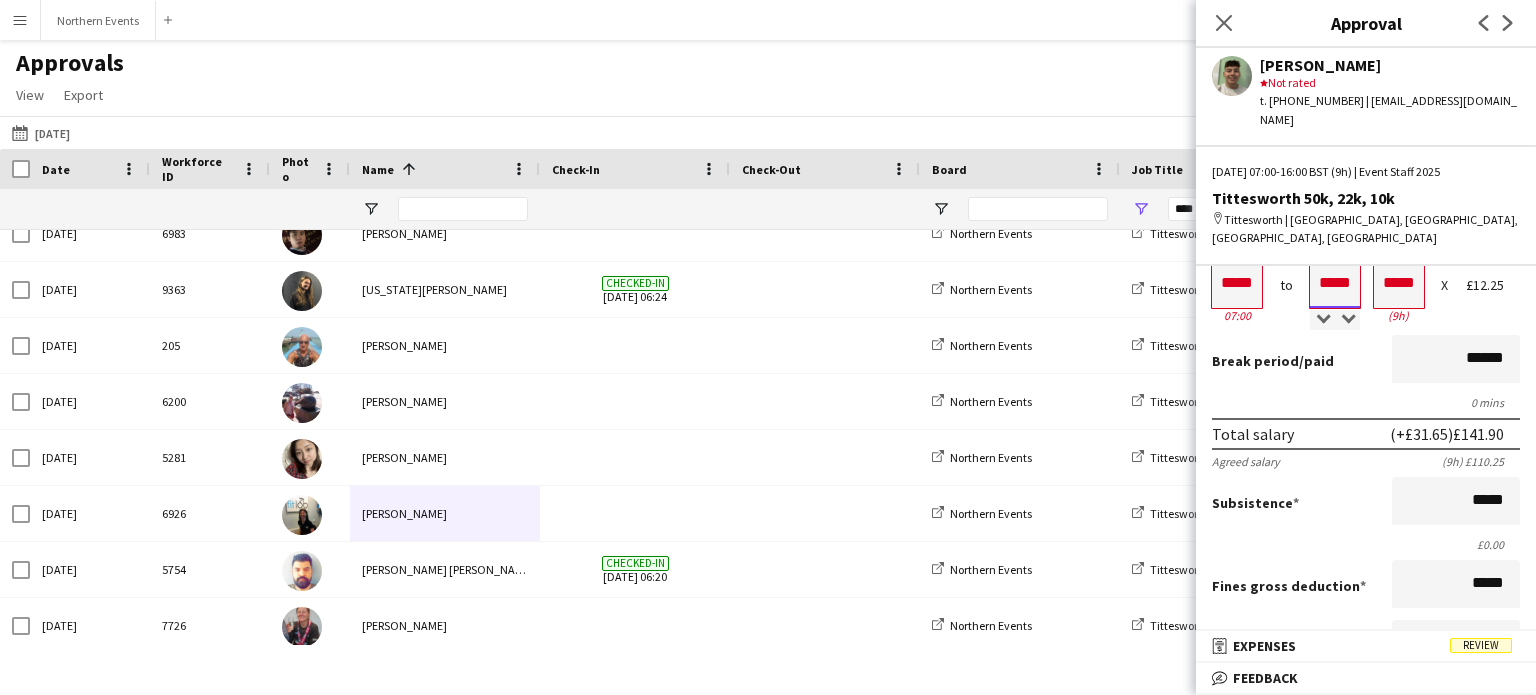 scroll, scrollTop: 85, scrollLeft: 0, axis: vertical 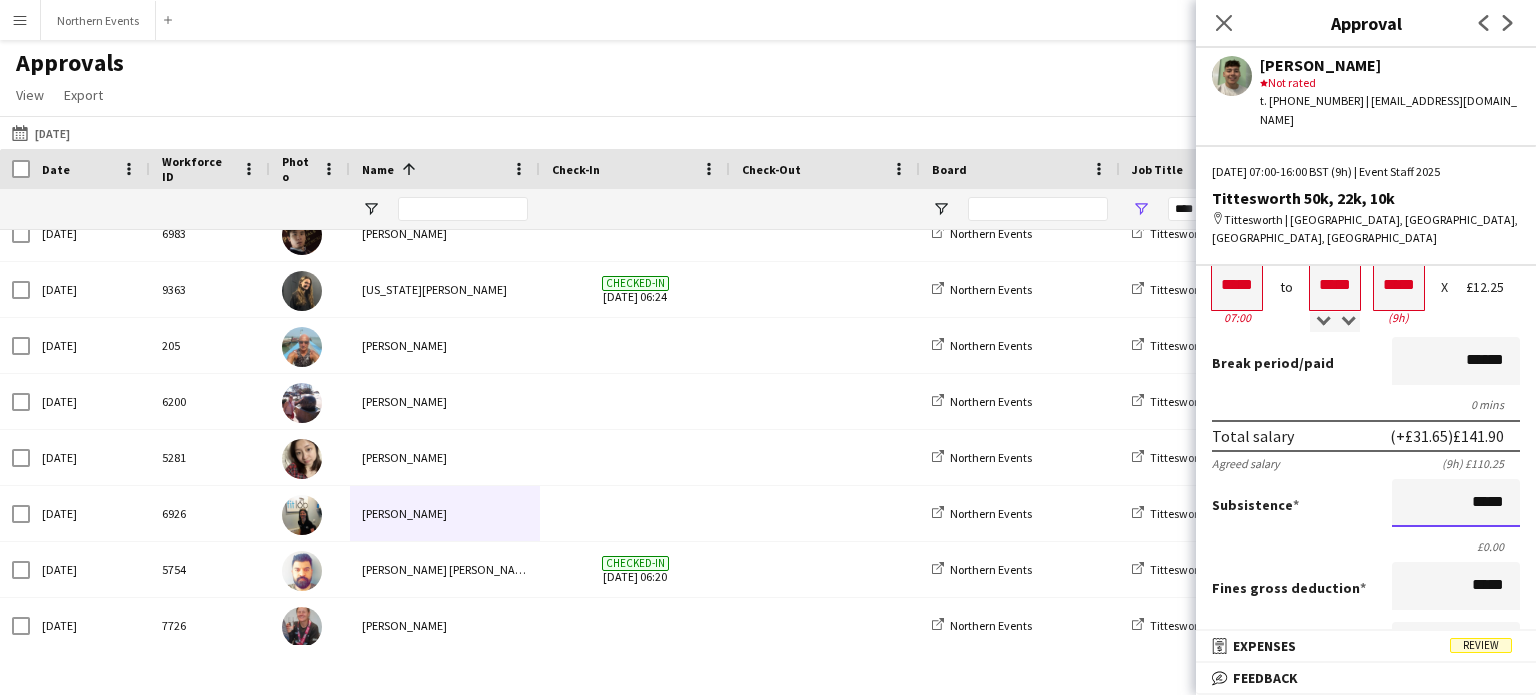 click on "*****" at bounding box center [1456, 503] 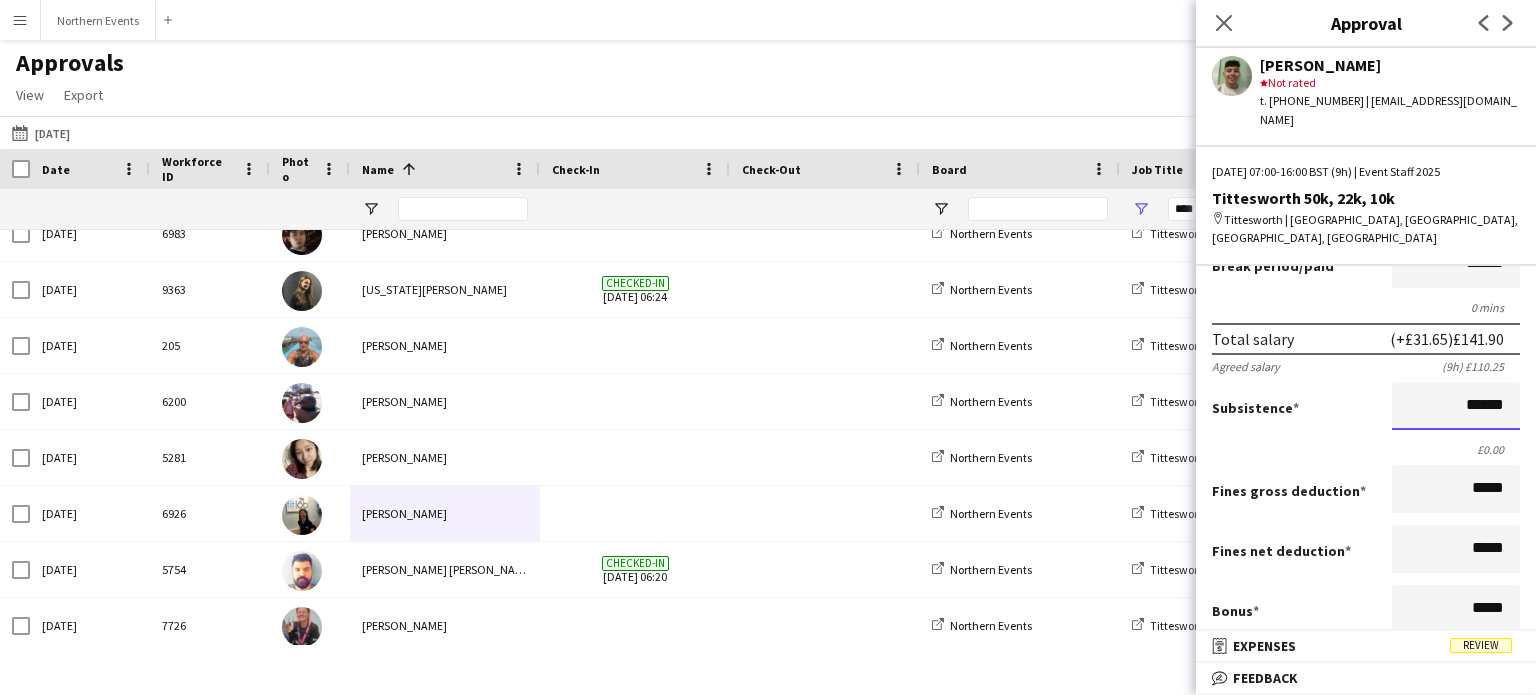 scroll, scrollTop: 285, scrollLeft: 0, axis: vertical 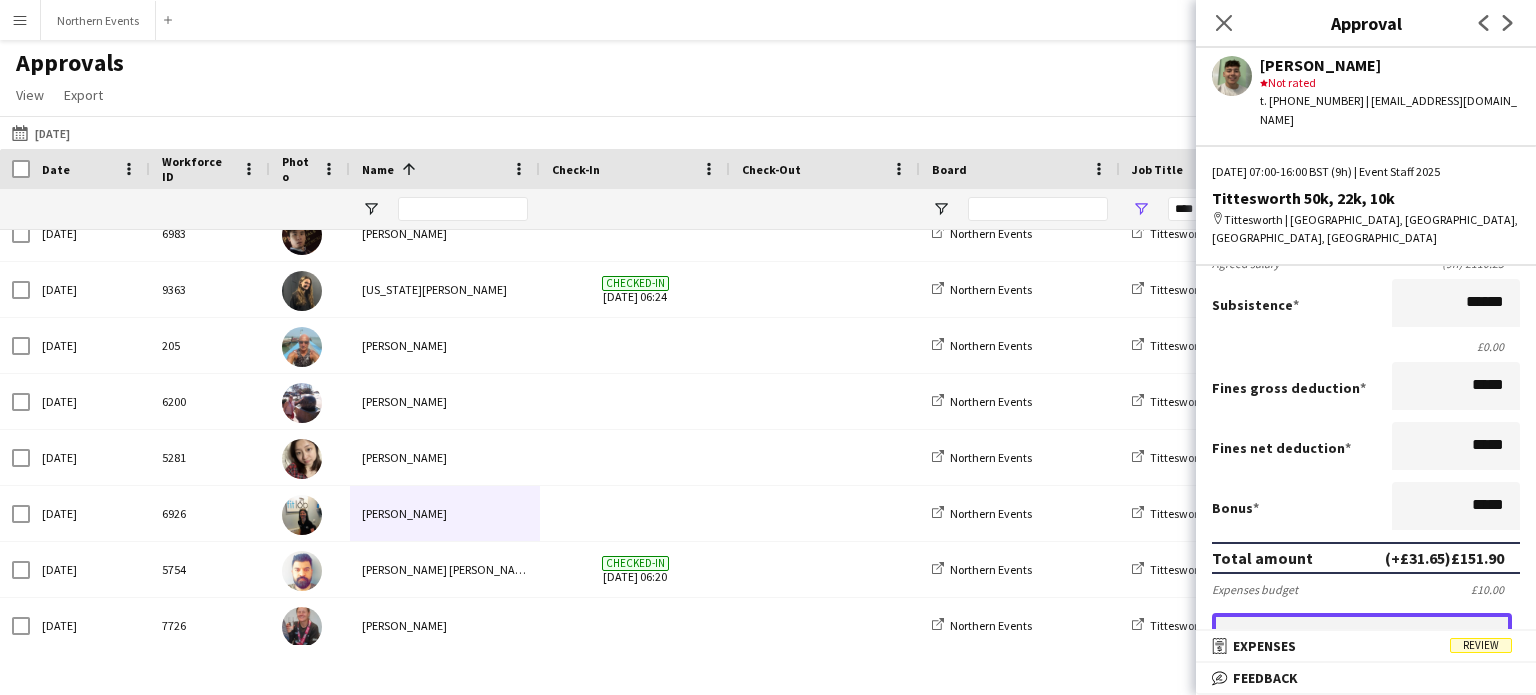 click on "Approve payment for £151.90" at bounding box center (1362, 633) 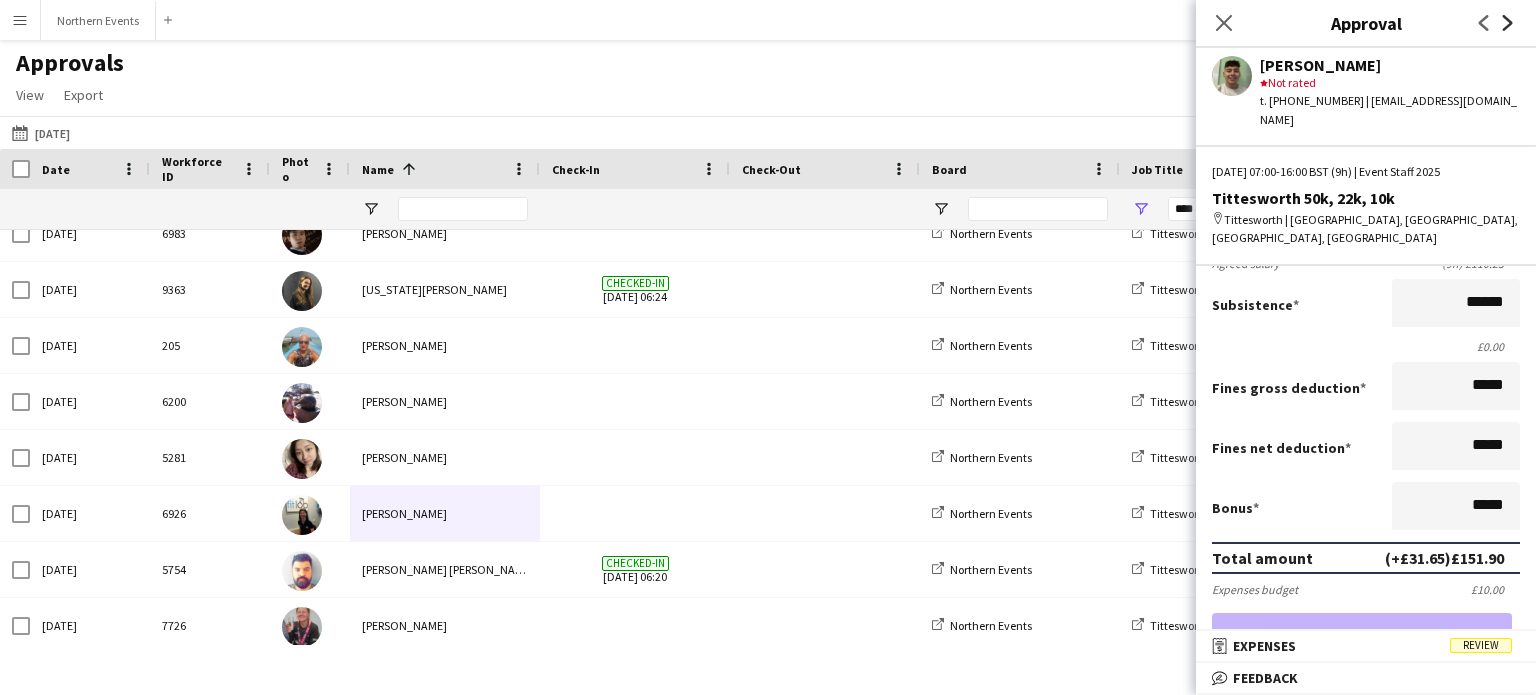 click on "Next" 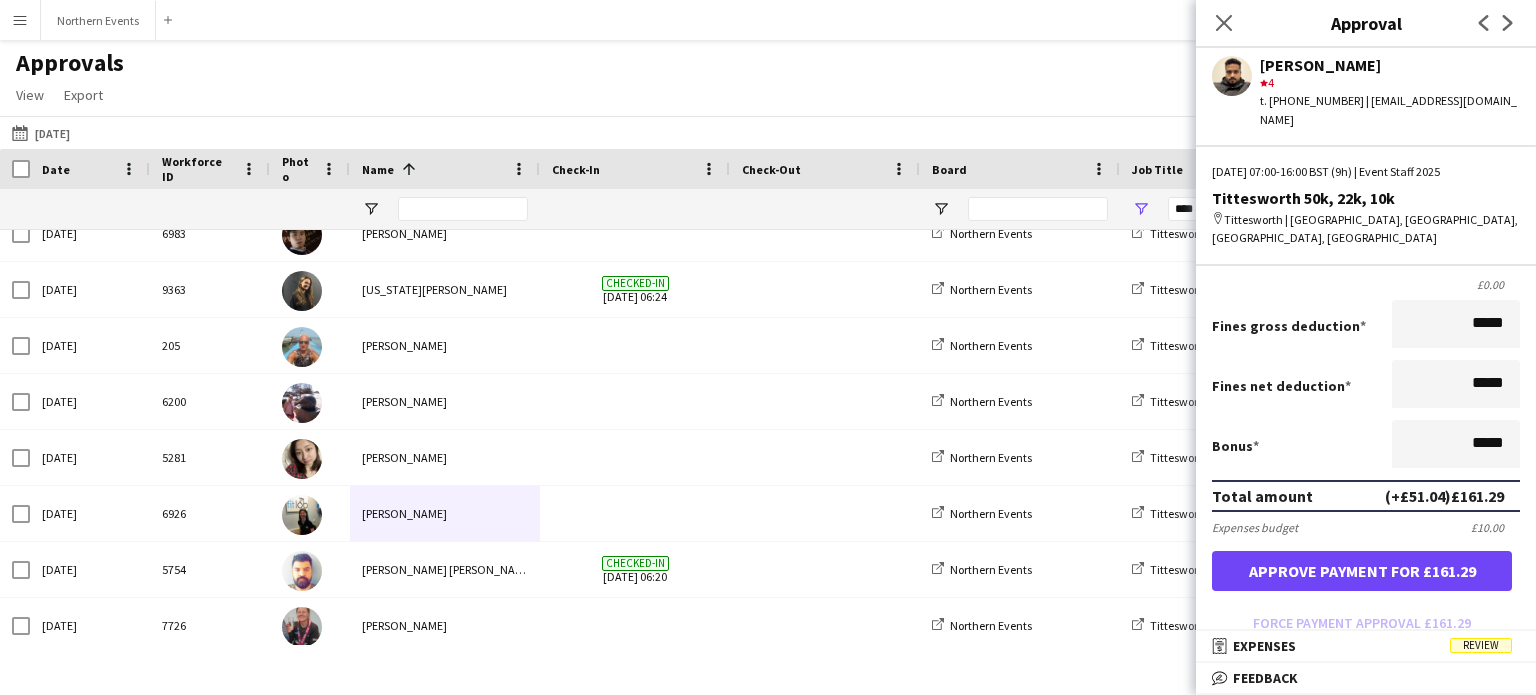 scroll, scrollTop: 300, scrollLeft: 0, axis: vertical 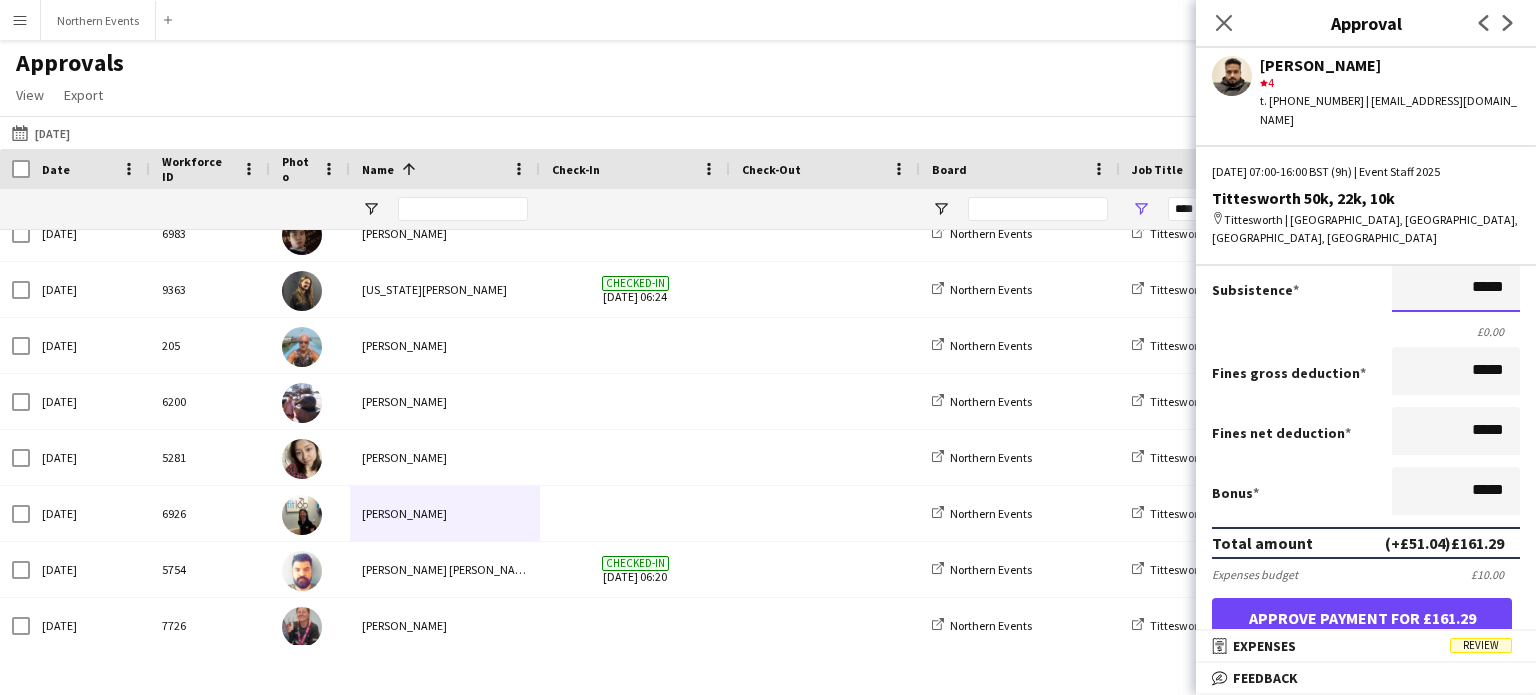 click on "*****" at bounding box center [1456, 288] 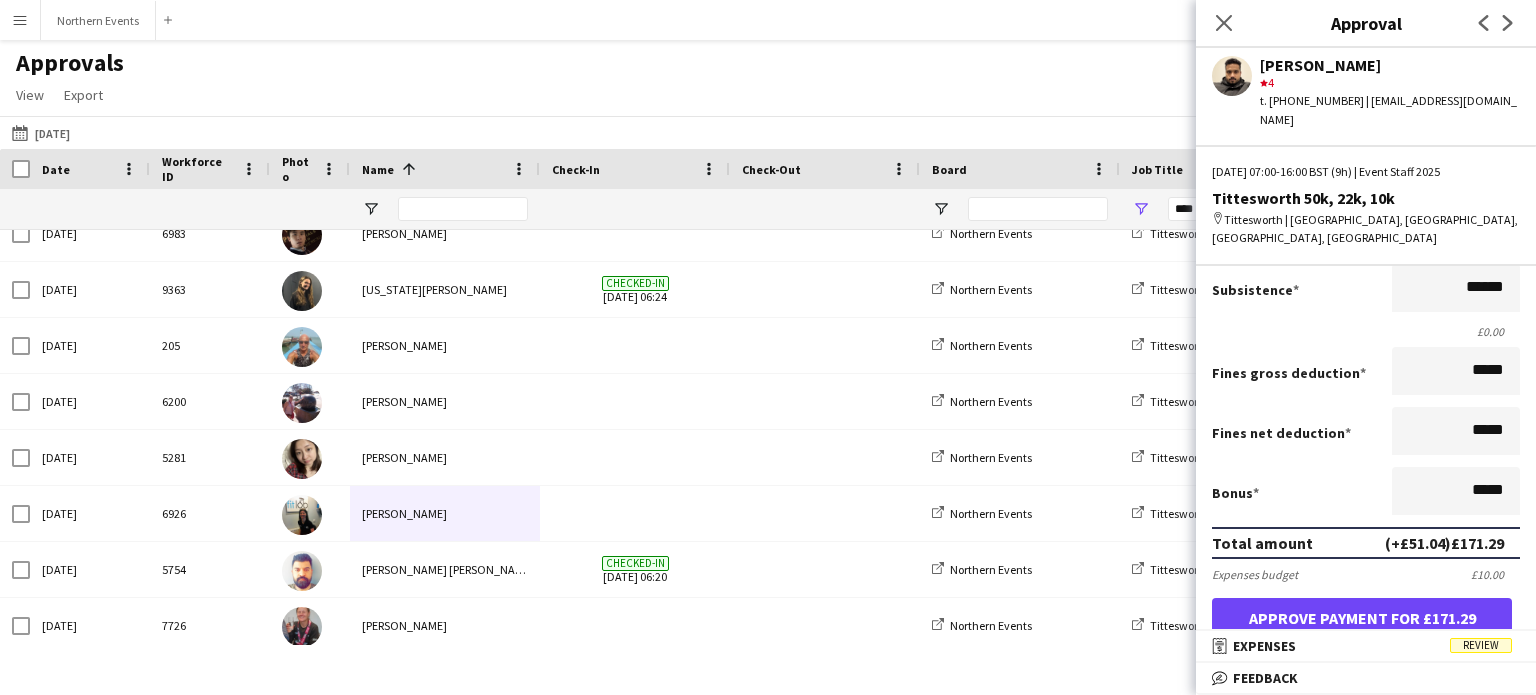 click on "Salary  *****  07:00   to  *****  16:00  *****  (9h)   X   £12.25   Break period   /paid  ******  0 mins   Total salary   (+£51.04)   £161.29   Agreed salary   (9h) £110.25   Subsistence  ******  £0.00   Fines gross deduction  *****  Fines net deduction  *****  Bonus  *****  Total amount   (+£51.04)   £171.29   Expenses budget   £10.00   Approve payment for £171.29   Force payment approval £171.29" at bounding box center [1366, 357] 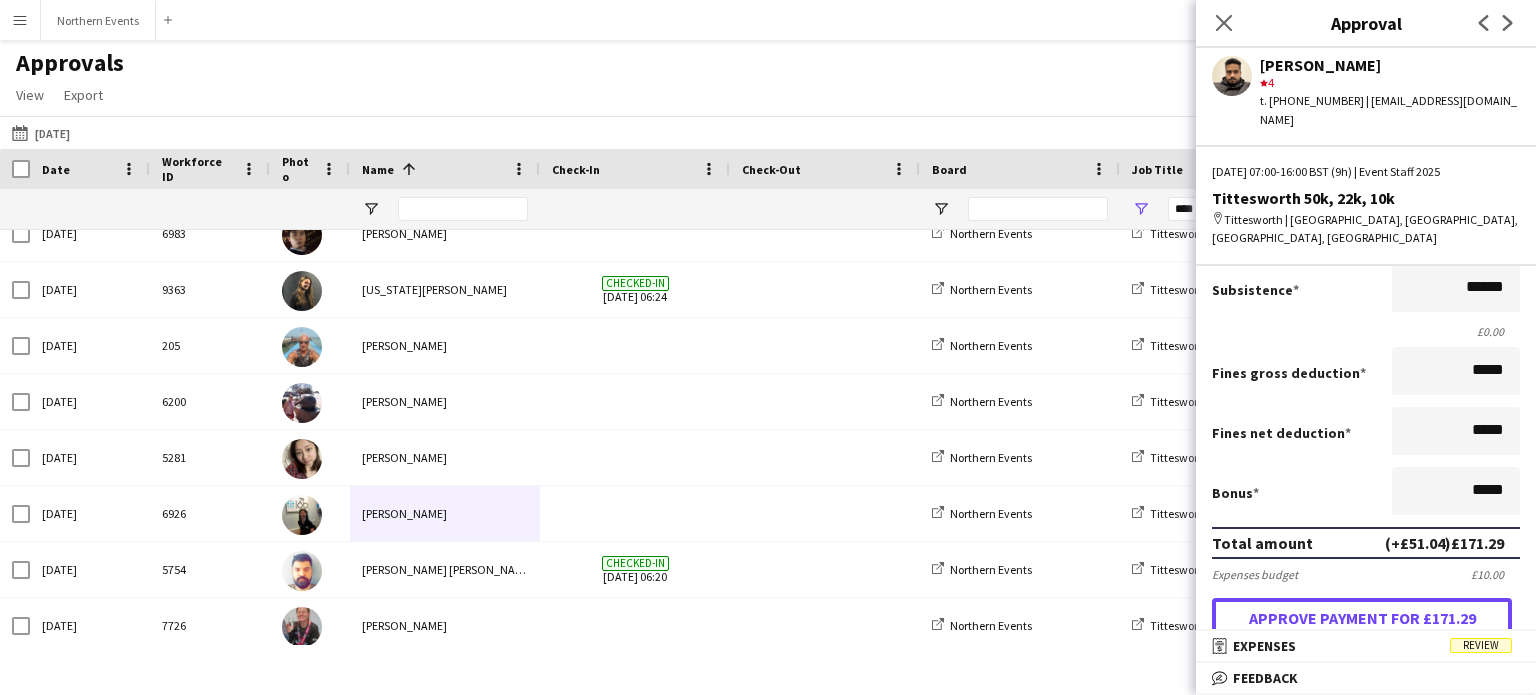 drag, startPoint x: 1374, startPoint y: 587, endPoint x: 1384, endPoint y: 568, distance: 21.470911 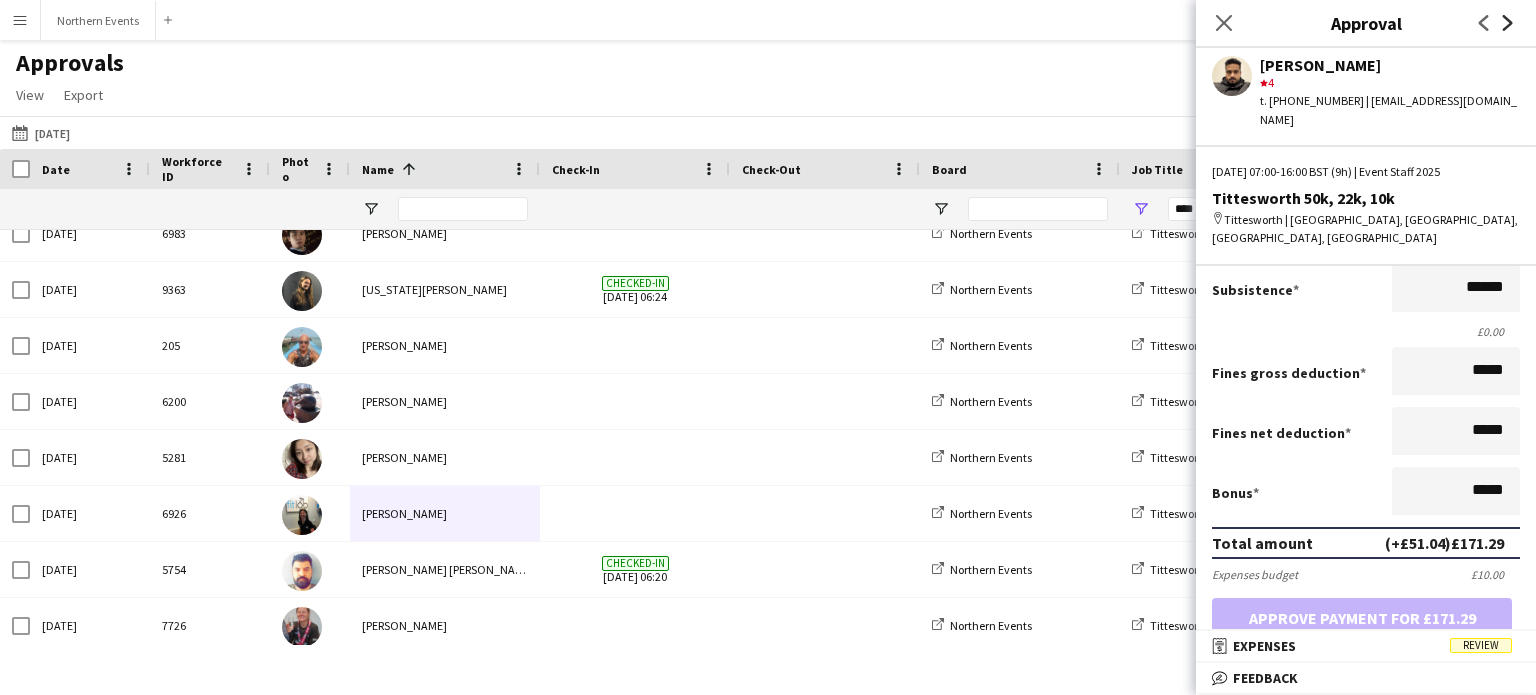 click on "Next" 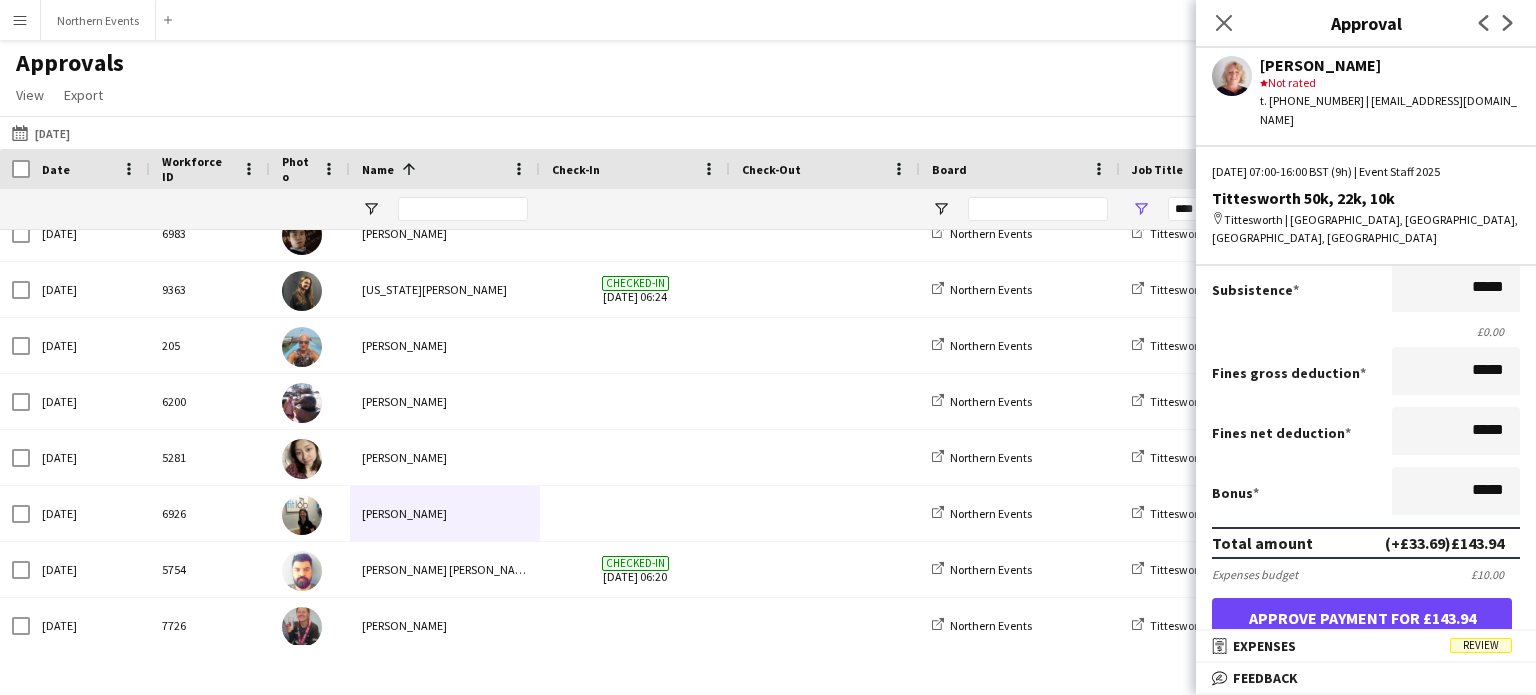 scroll, scrollTop: 200, scrollLeft: 0, axis: vertical 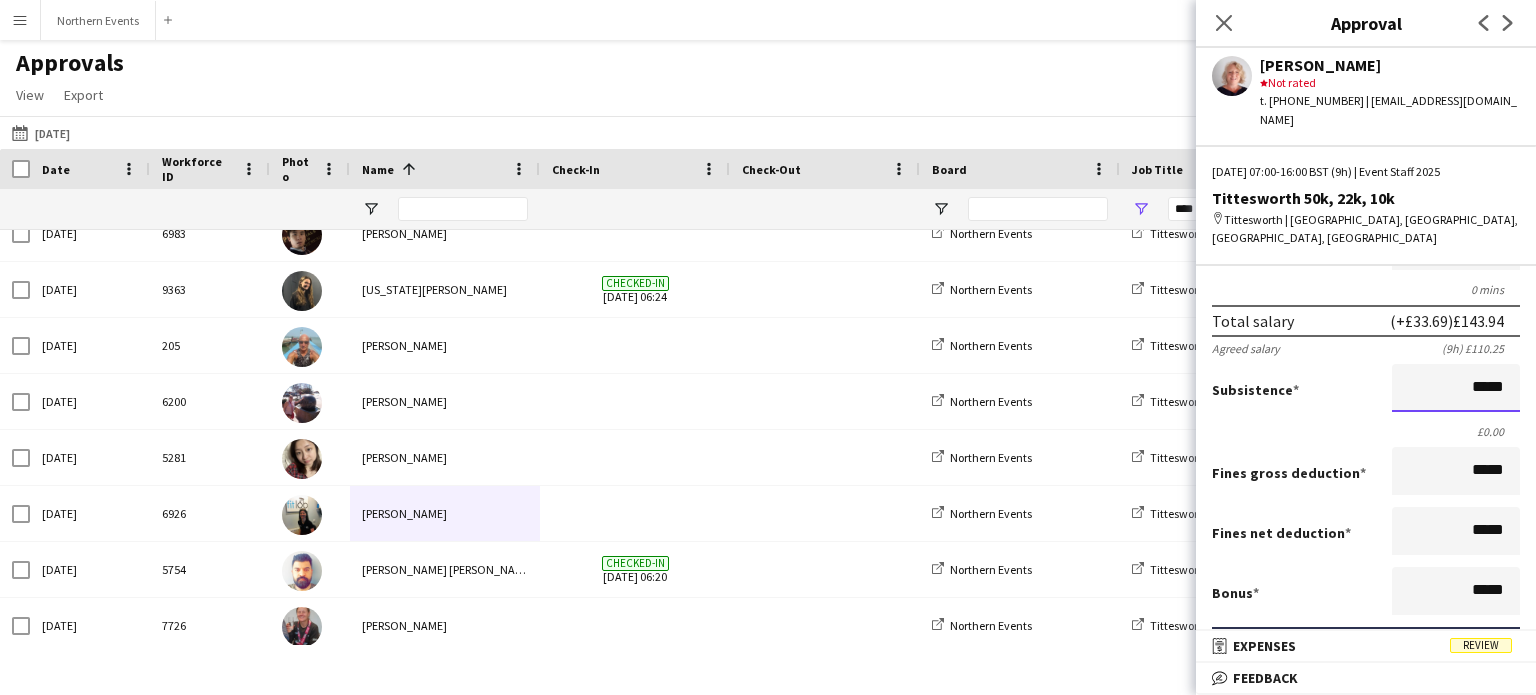 click on "*****" at bounding box center [1456, 388] 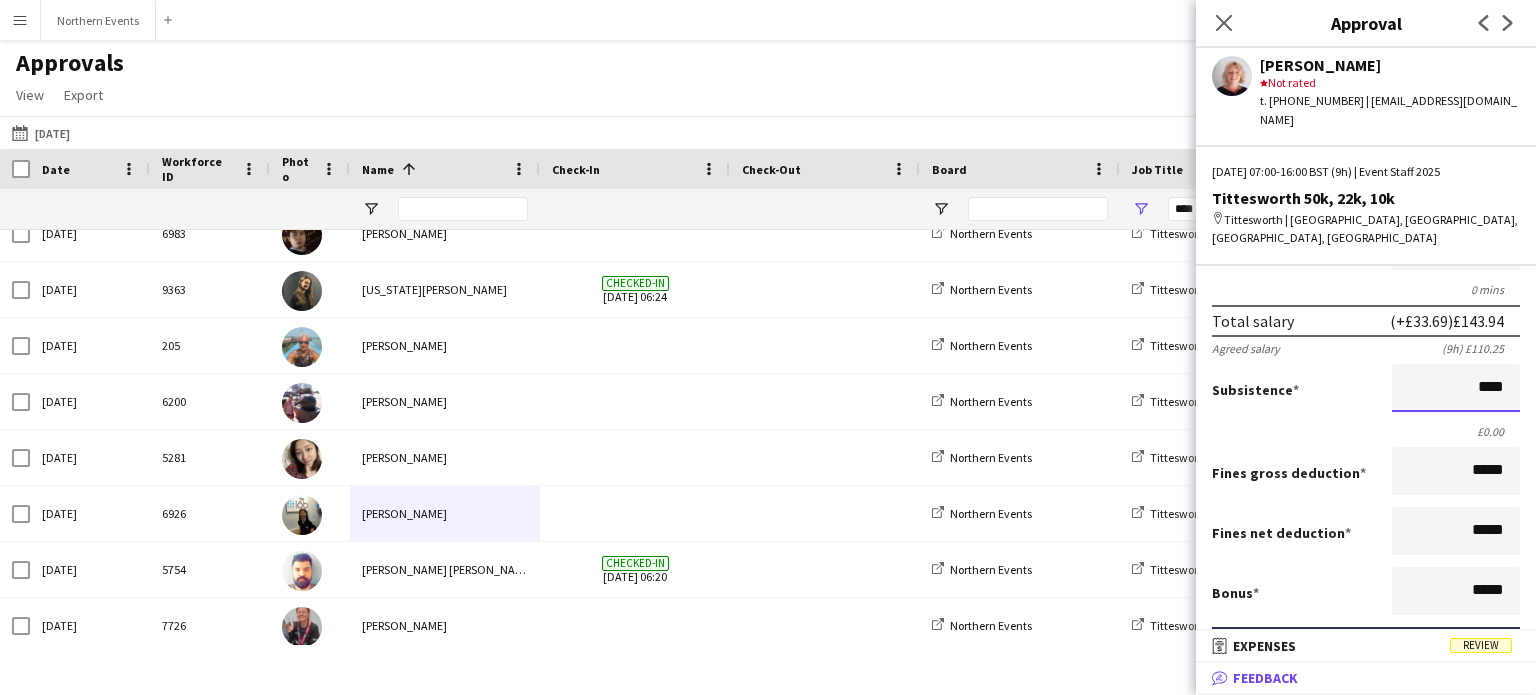 scroll, scrollTop: 400, scrollLeft: 0, axis: vertical 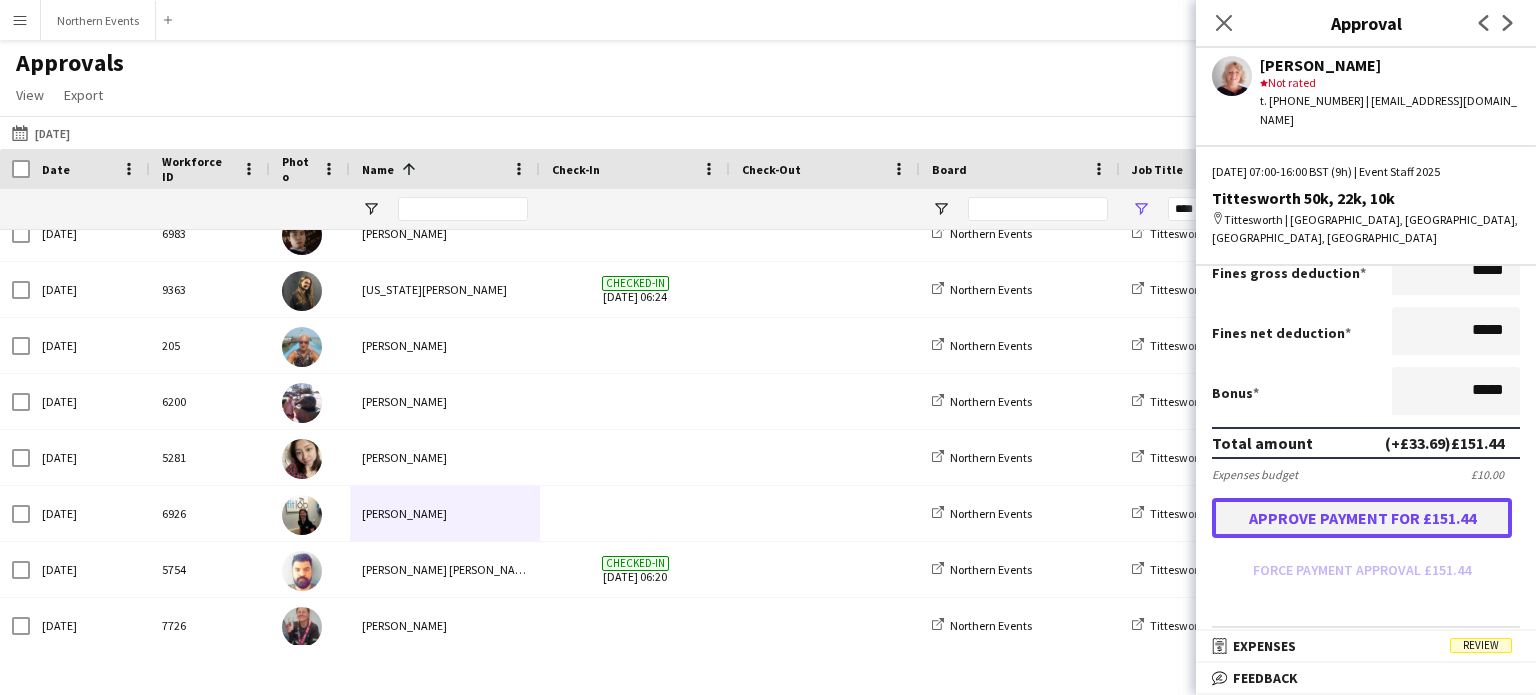 click on "Approve payment for £151.44" at bounding box center [1362, 518] 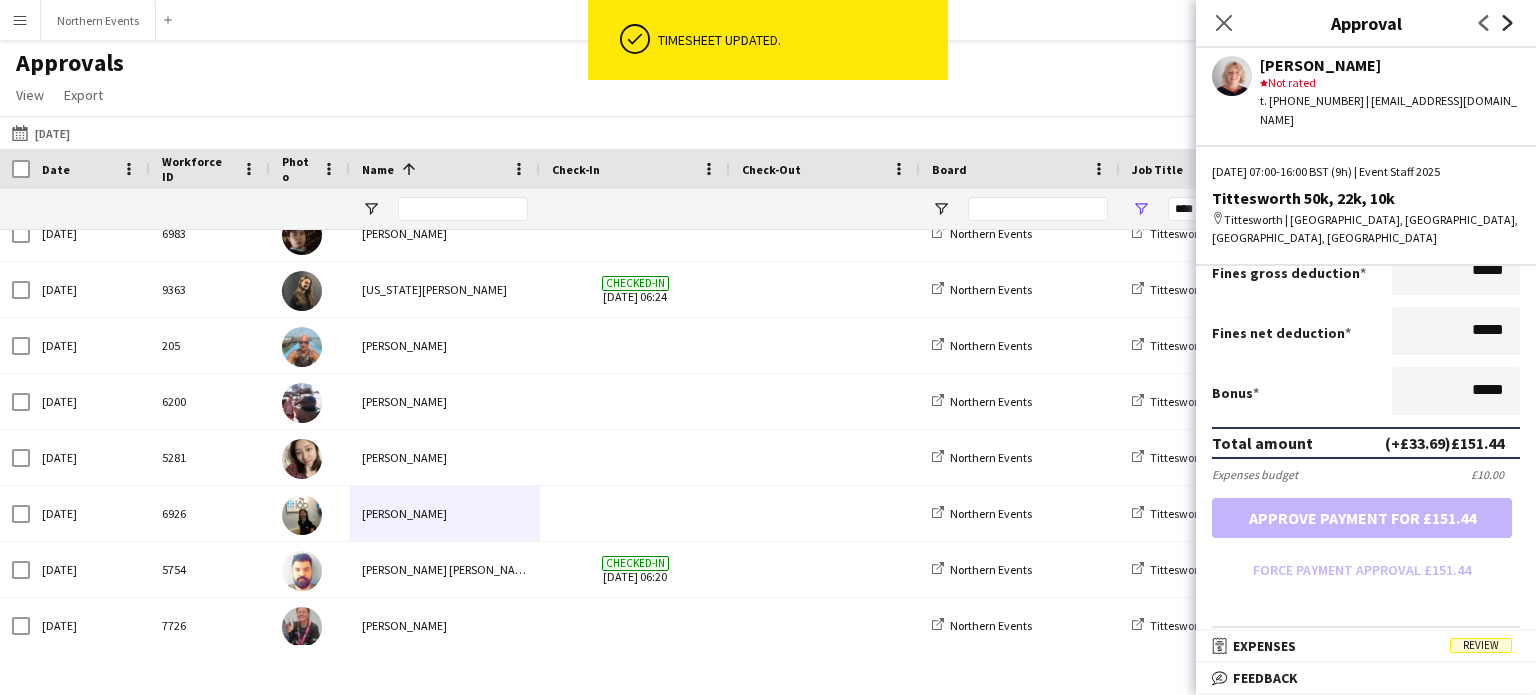 click 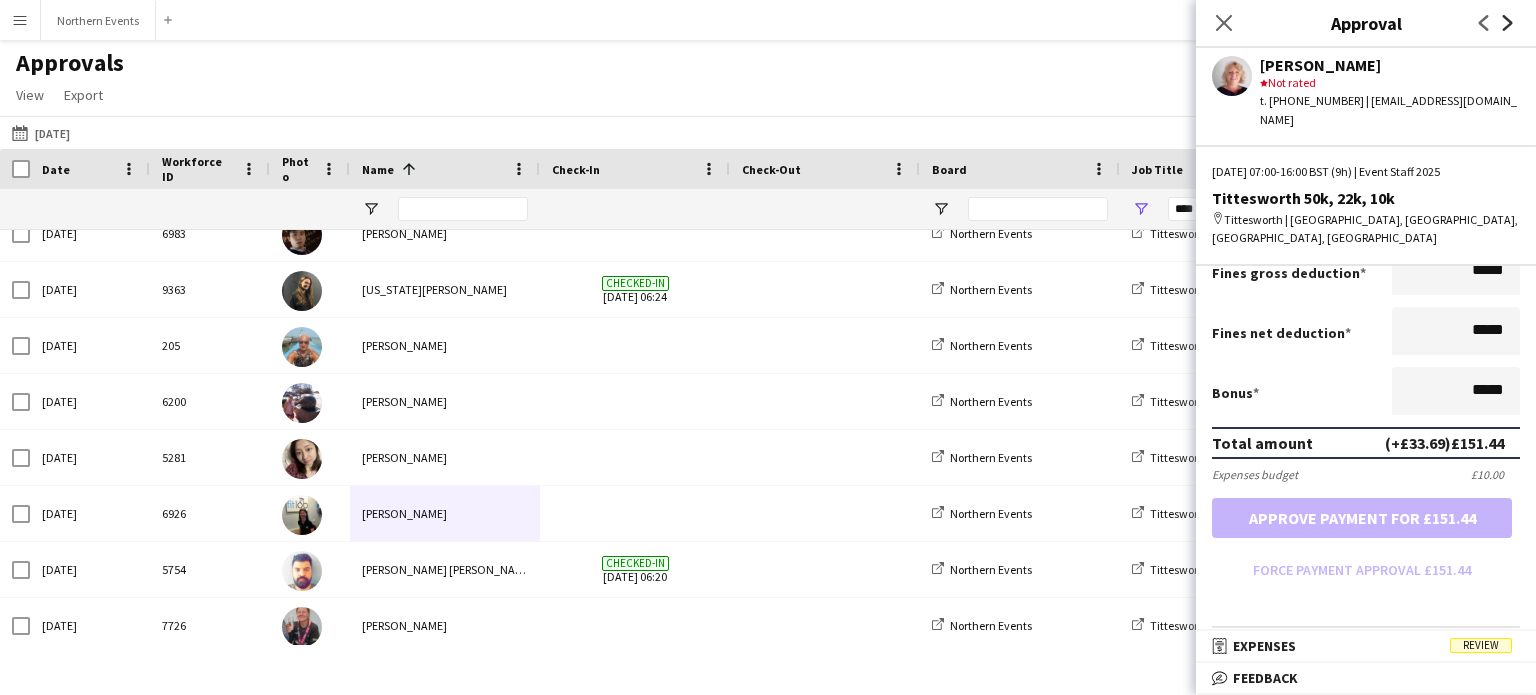 scroll, scrollTop: 0, scrollLeft: 0, axis: both 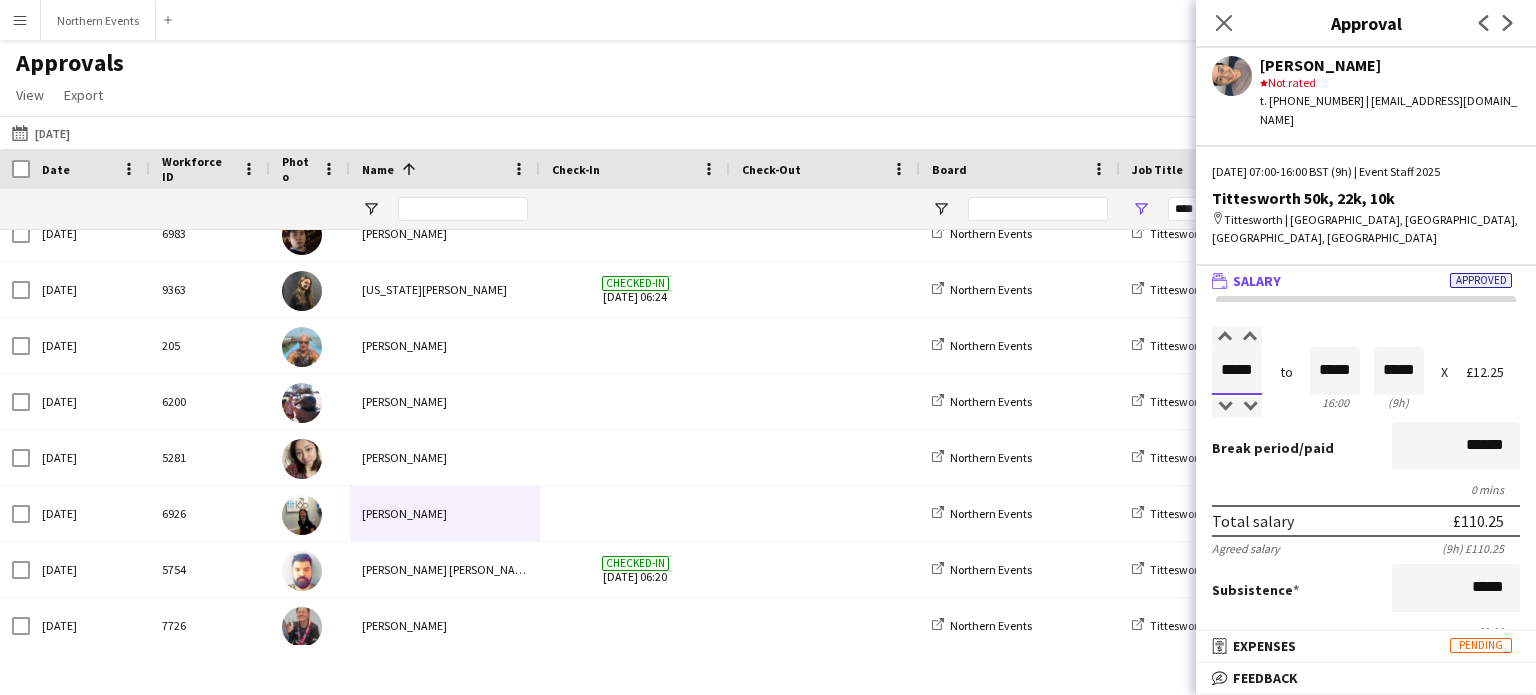 drag, startPoint x: 1219, startPoint y: 344, endPoint x: 1257, endPoint y: 344, distance: 38 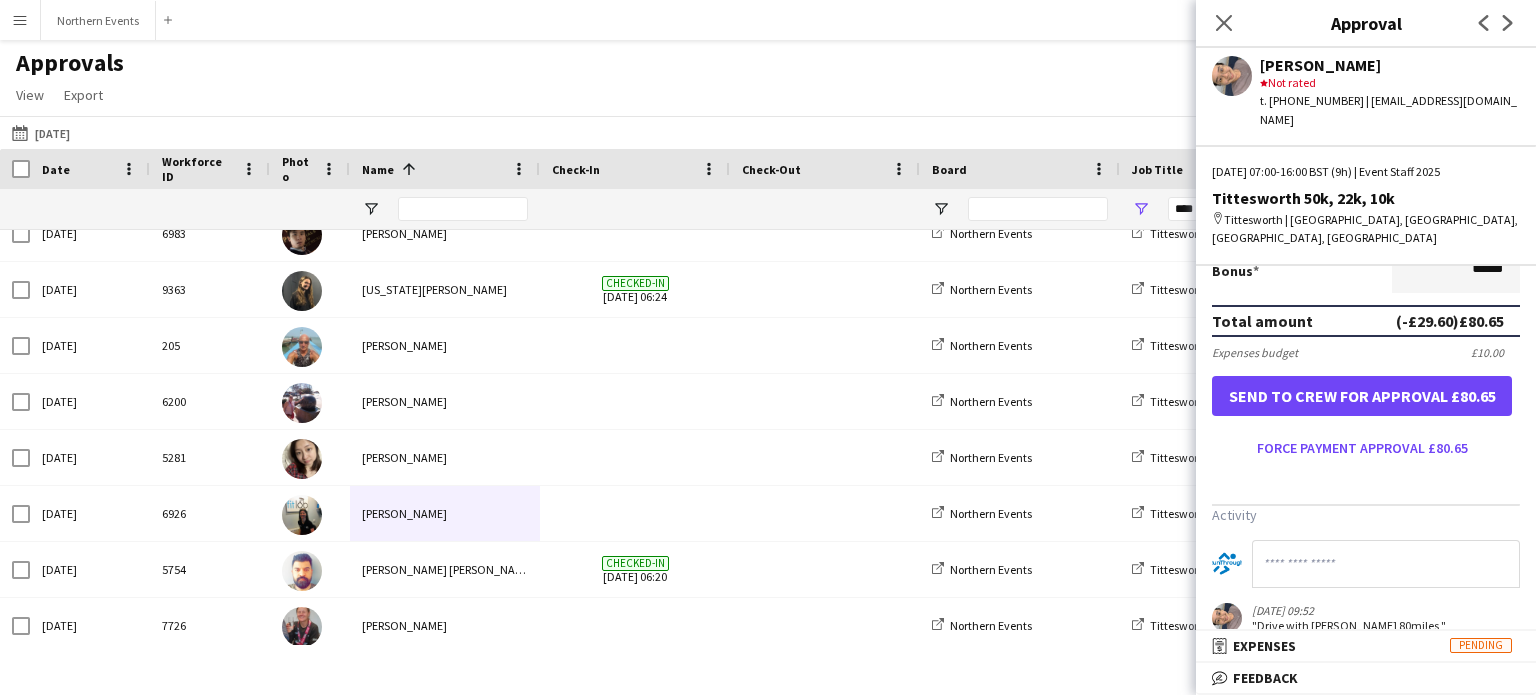 scroll, scrollTop: 530, scrollLeft: 0, axis: vertical 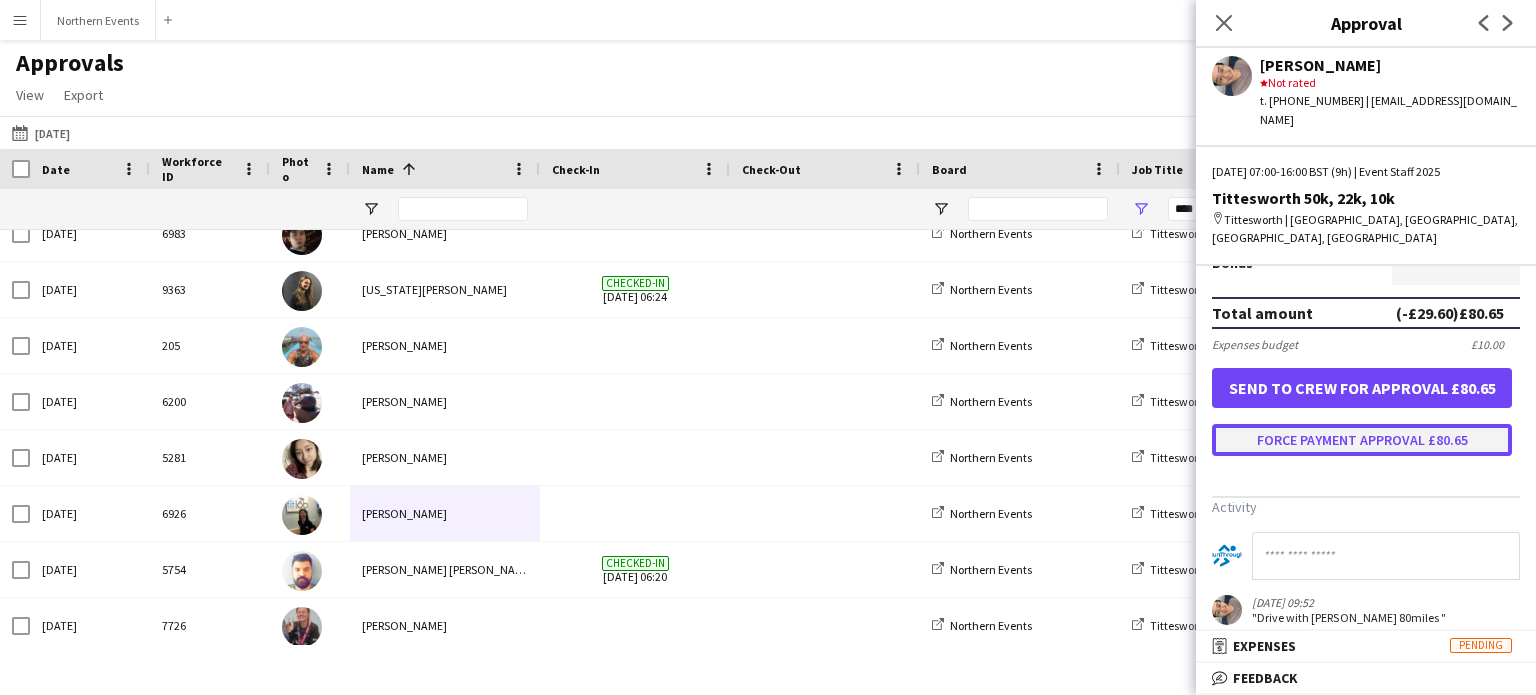 click on "Force payment approval £80.65" at bounding box center (1362, 440) 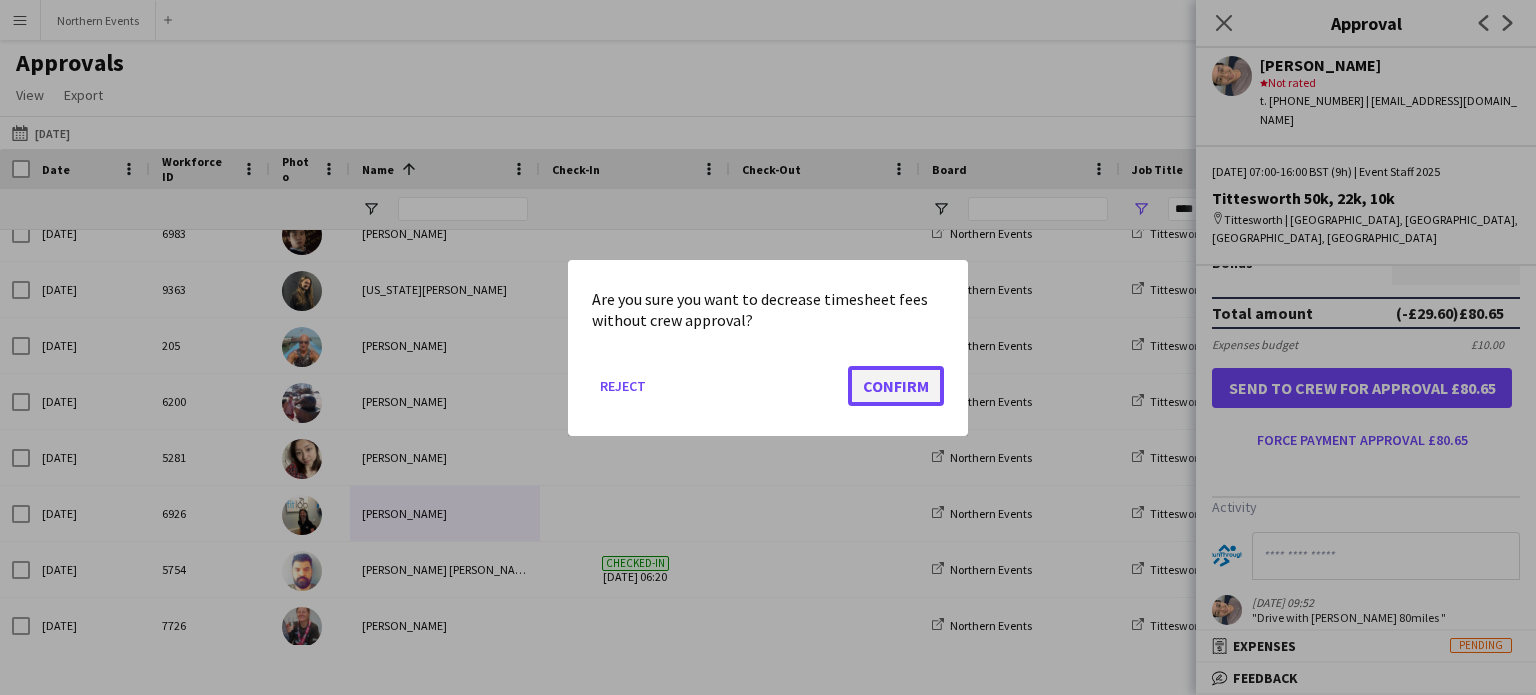 click on "Confirm" 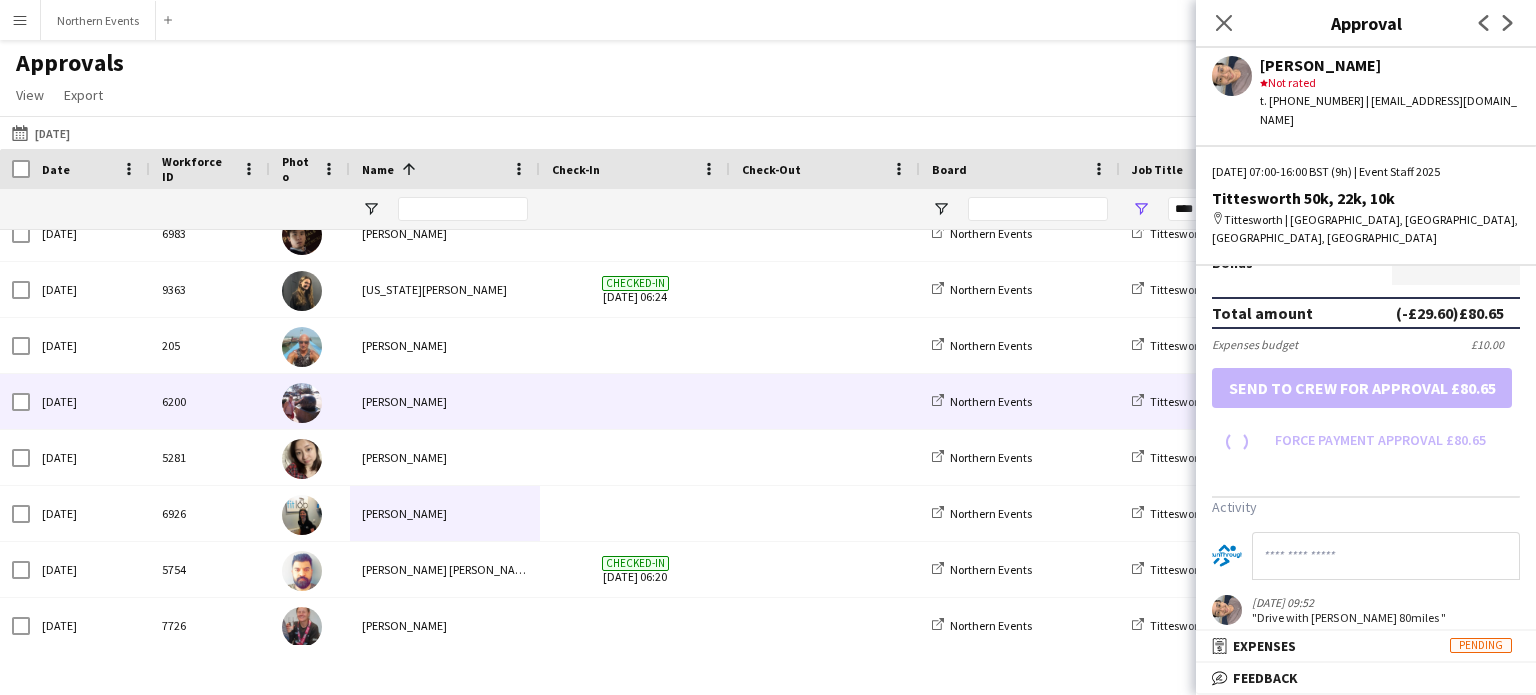 scroll, scrollTop: 530, scrollLeft: 0, axis: vertical 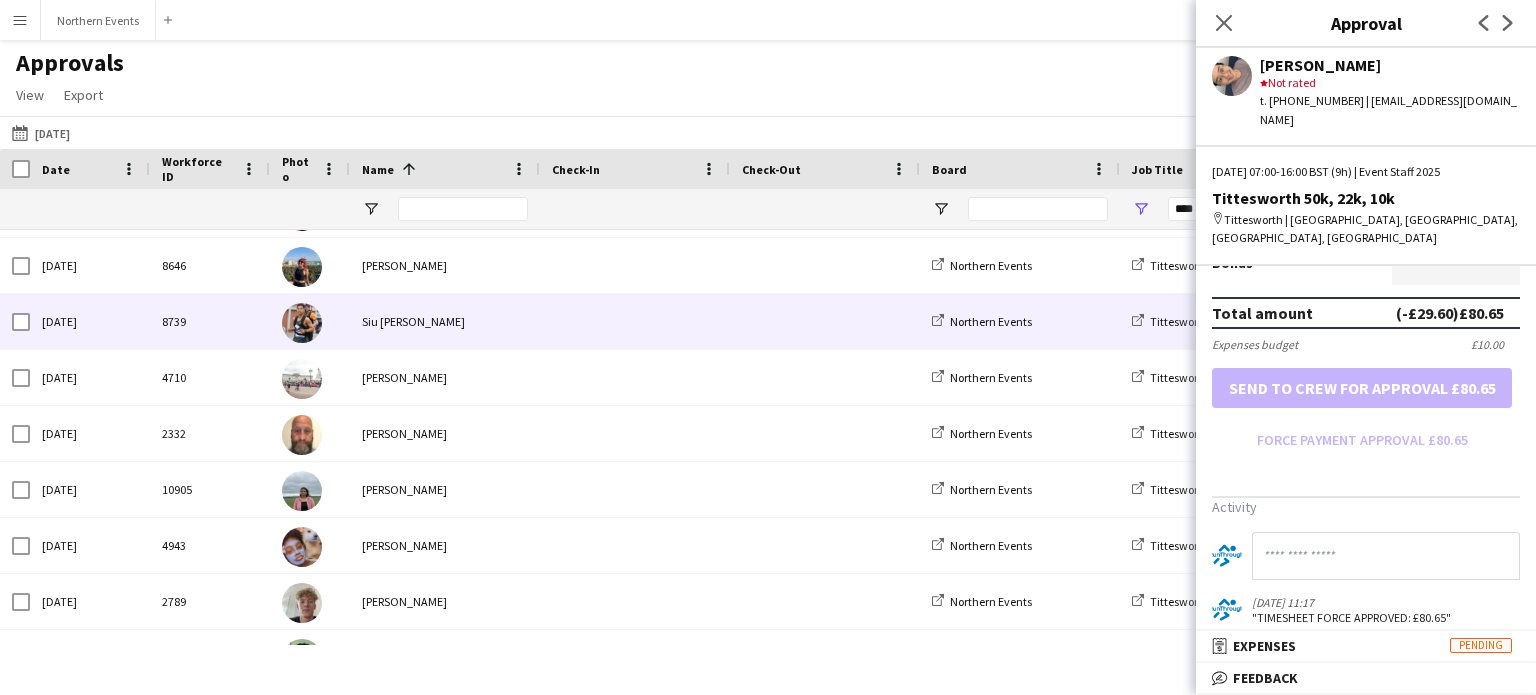 click on "Siu [PERSON_NAME]" at bounding box center [445, 321] 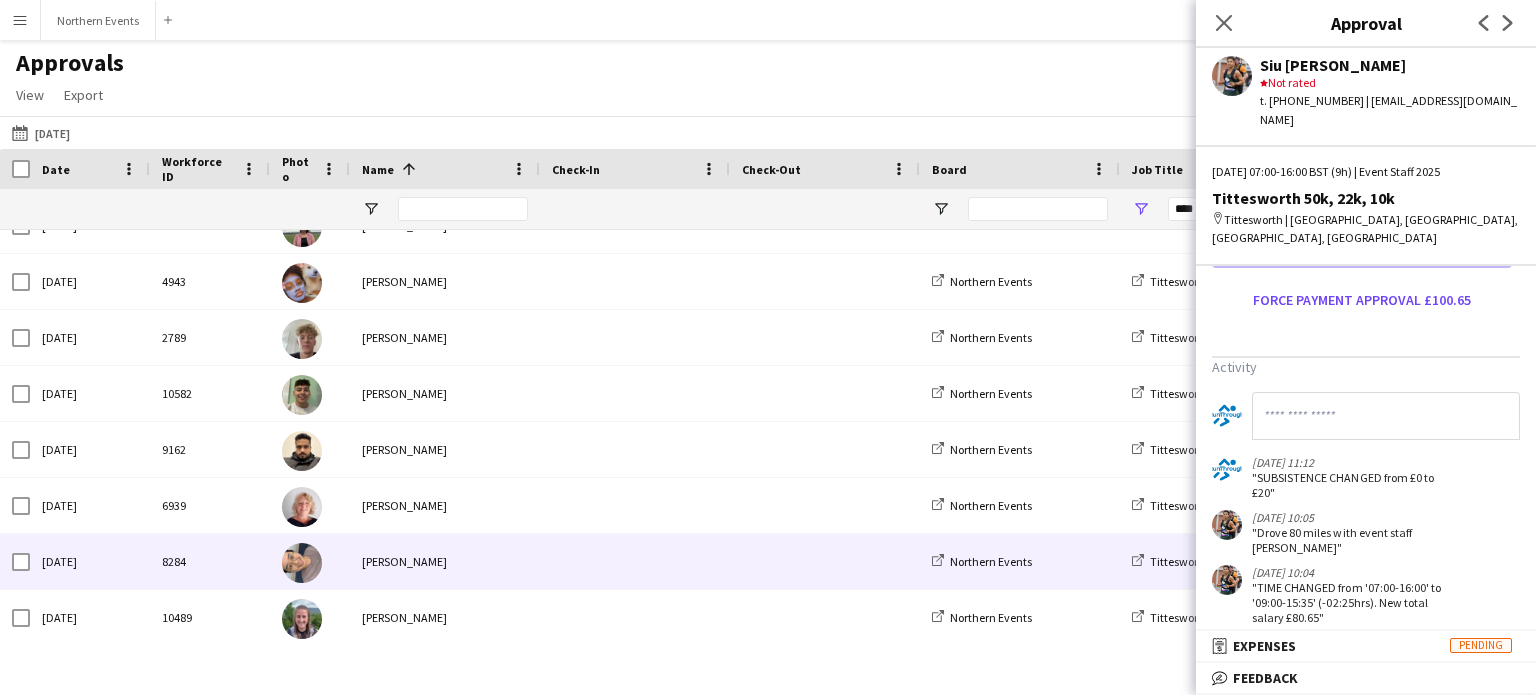 click on "[PERSON_NAME]" at bounding box center [445, 561] 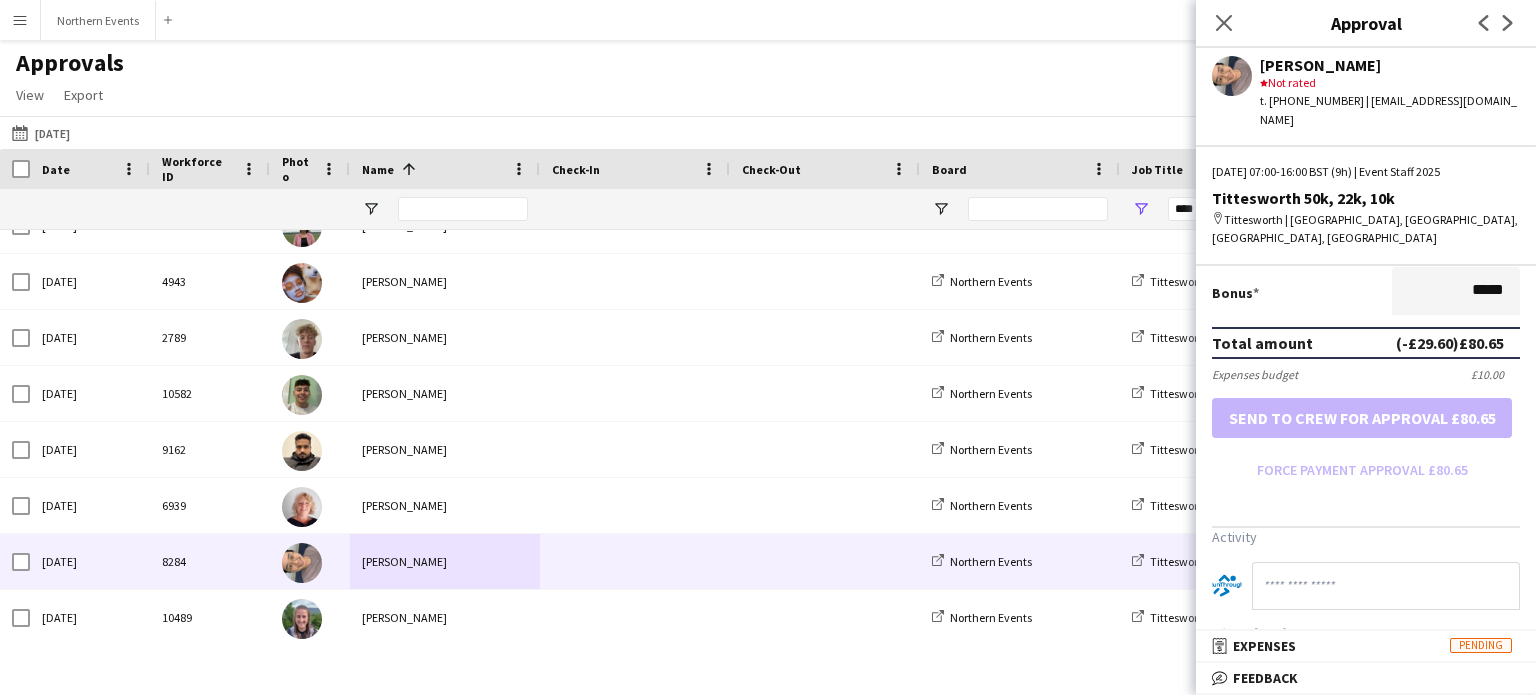 click on "Salary  *****  07:00   to  *****  16:00  *****  (9h)   X   £12.25   Break period   /paid  ******  0 mins   Total salary   (-£29.60)   £80.65   Agreed salary   (9h) £110.25   Subsistence  *****  £0.00   Fines gross deduction  *****  Fines net deduction  *****  Bonus  *****  Total amount   (-£29.60)   £80.65   Expenses budget   £10.00   Send to crew for approval £80.65   Force payment approval £80.65" at bounding box center [1366, 157] 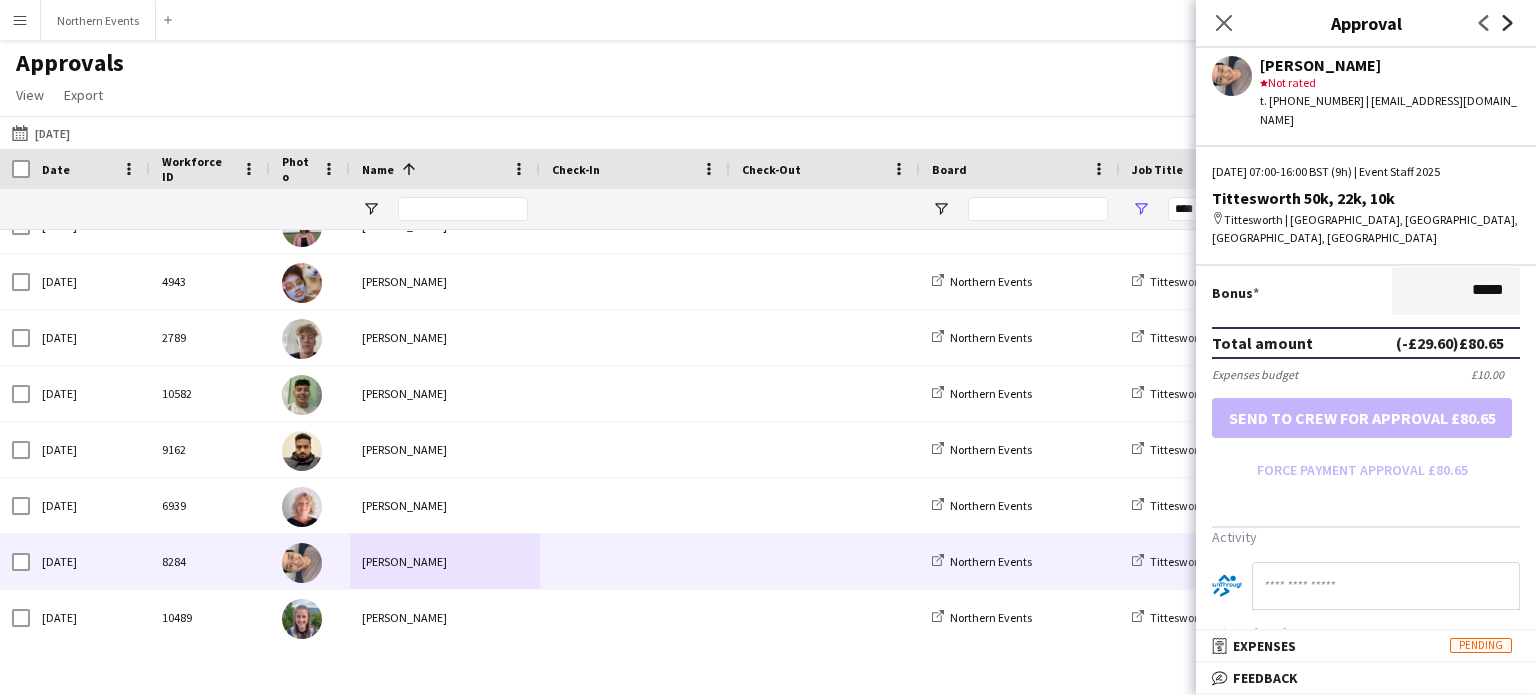 click on "Next" 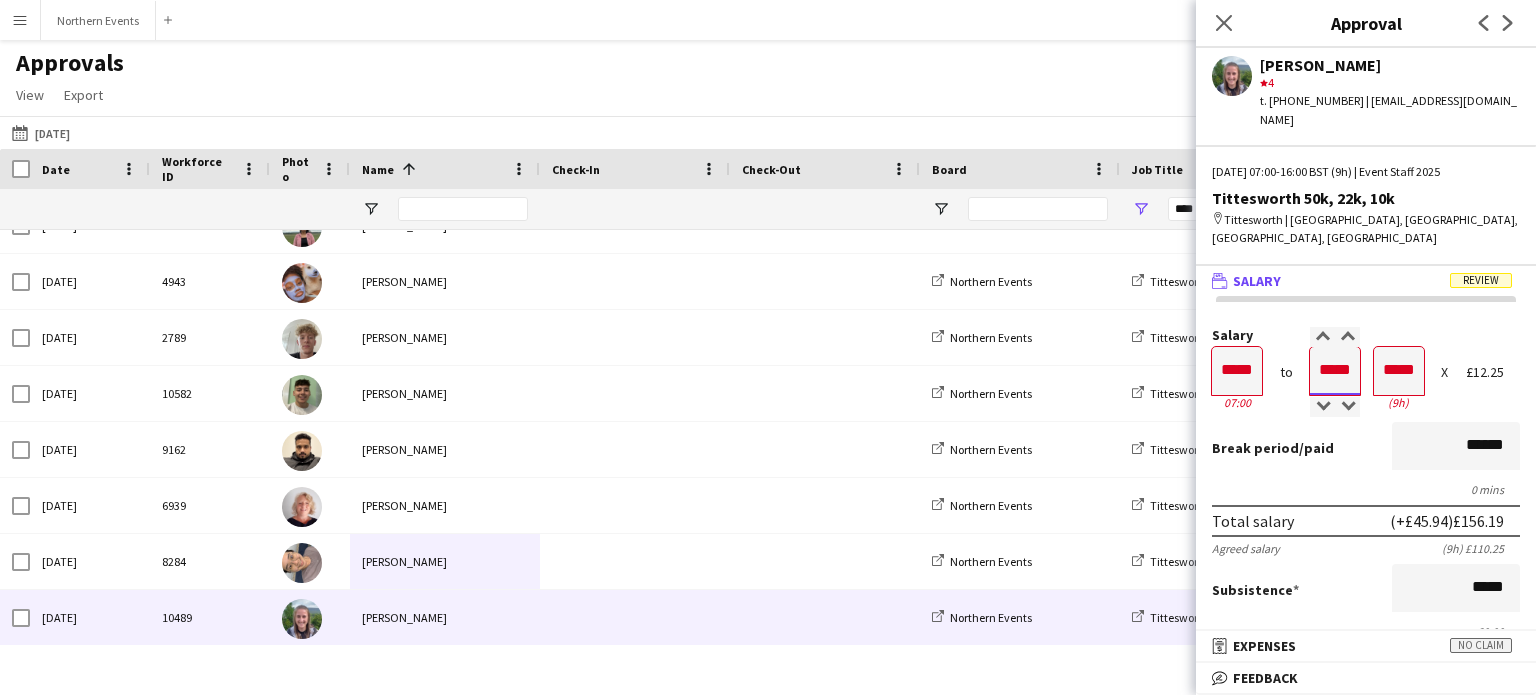 drag, startPoint x: 1311, startPoint y: 355, endPoint x: 1452, endPoint y: 345, distance: 141.35417 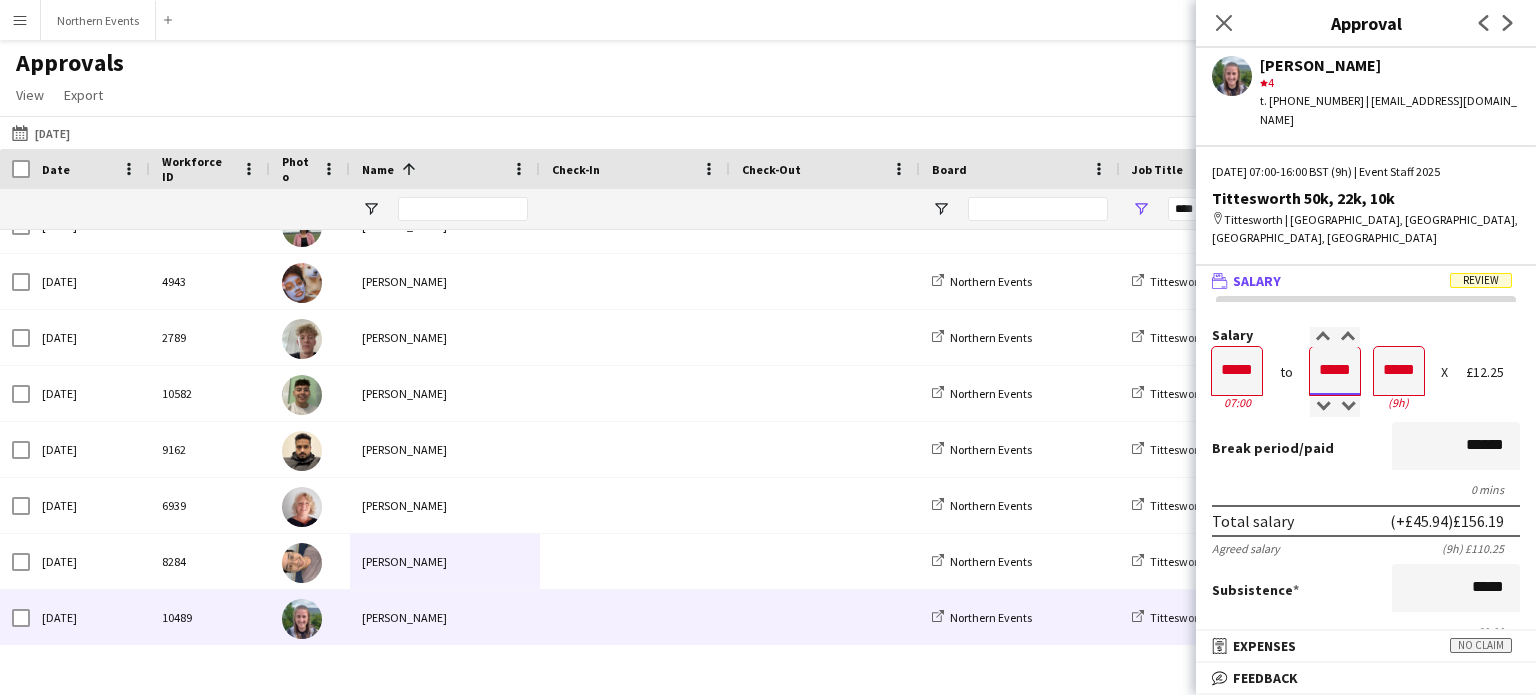 click on "Salary  *****  07:00   to  *****  16:00  *****  (9h)   X   £12.25" at bounding box center (1366, 371) 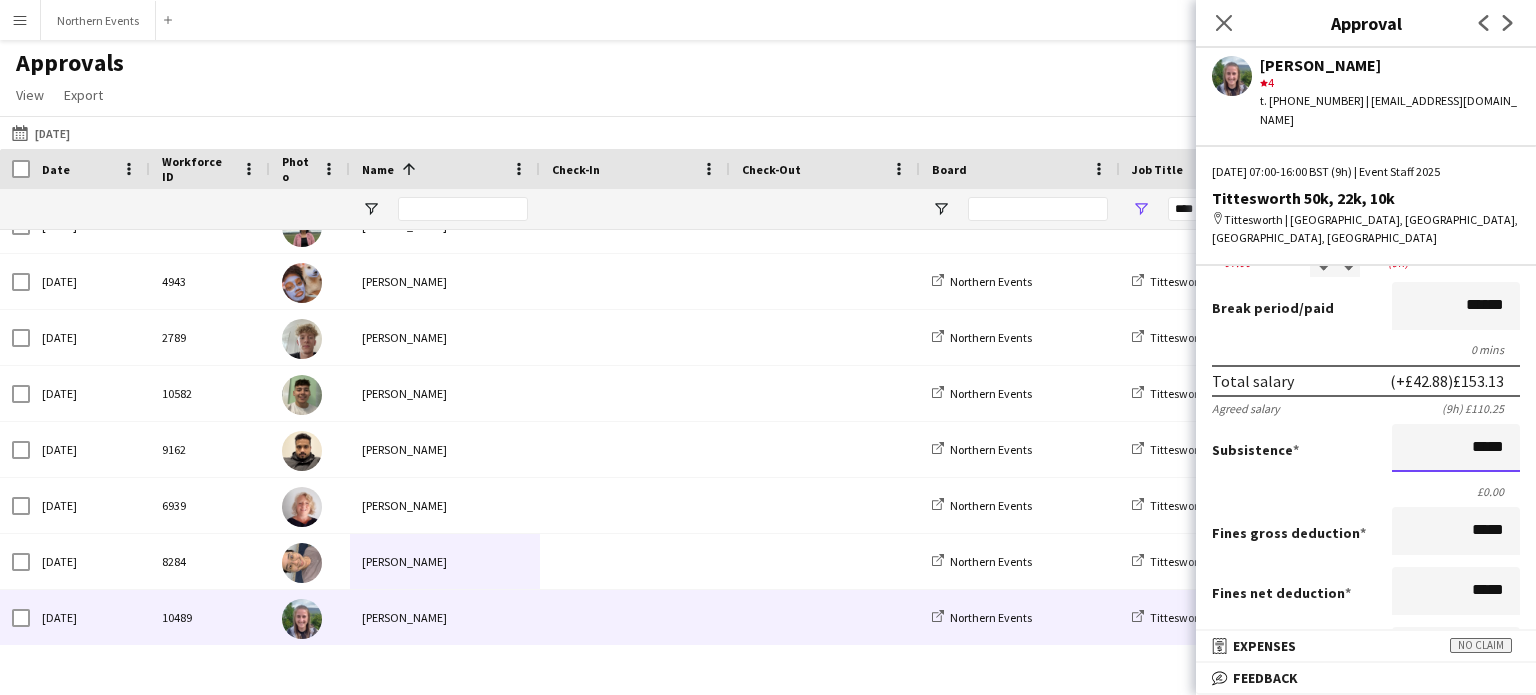 click on "*****" at bounding box center (1456, 448) 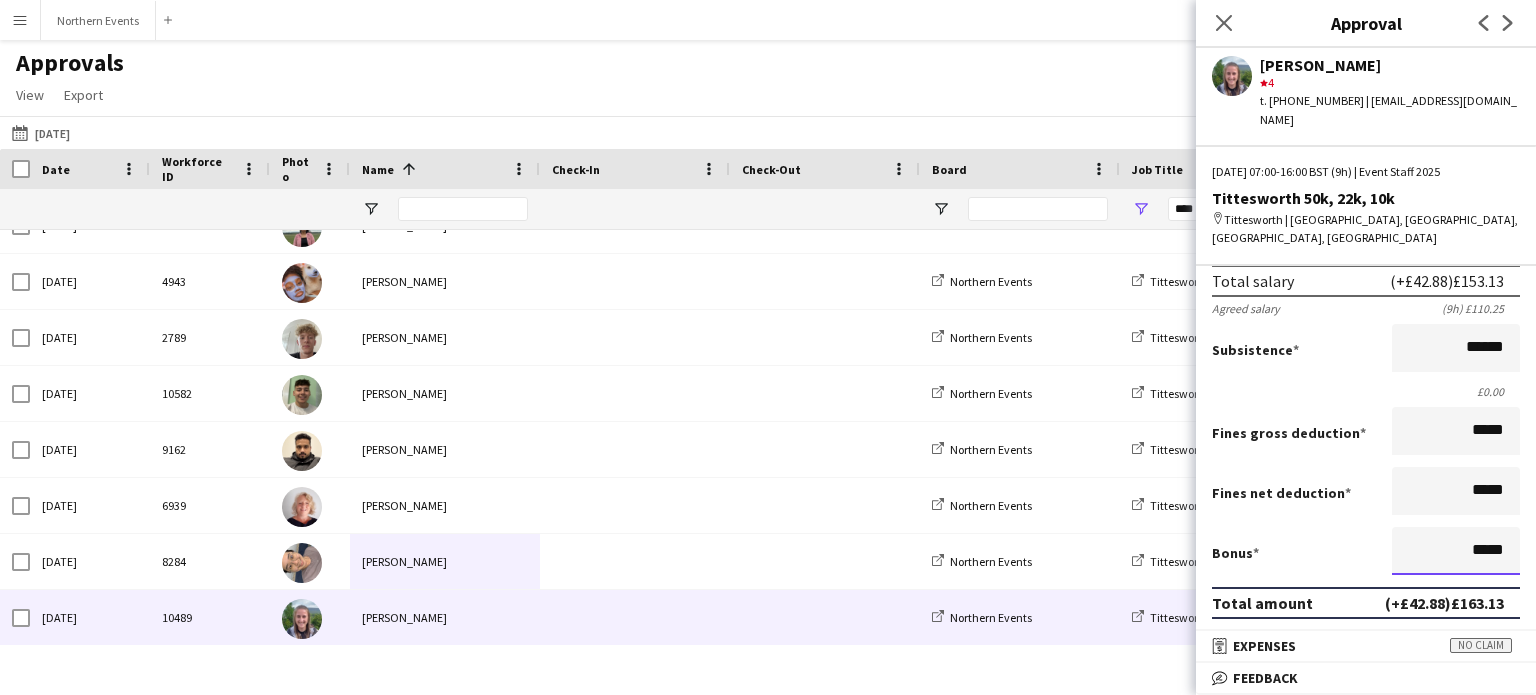 click on "*****" at bounding box center [1456, 551] 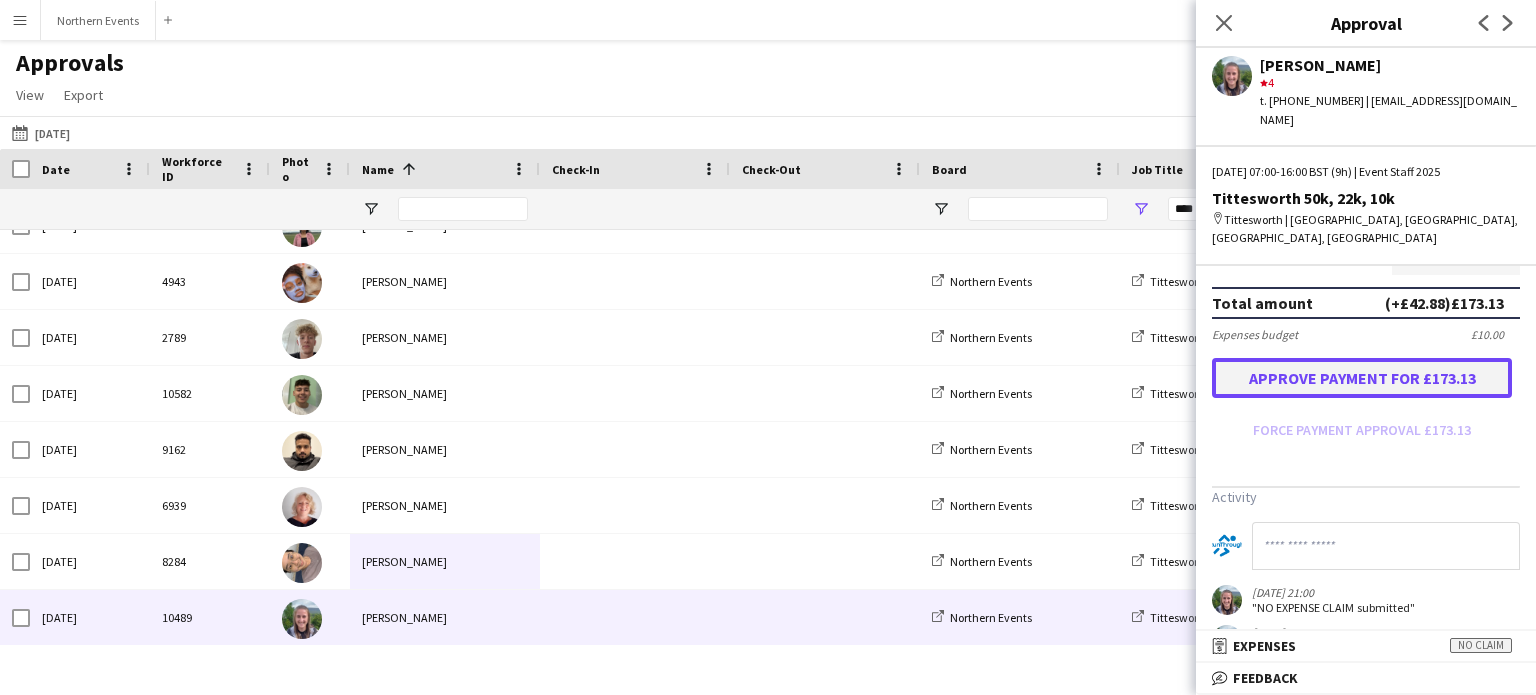 click on "Approve payment for £173.13" at bounding box center (1362, 378) 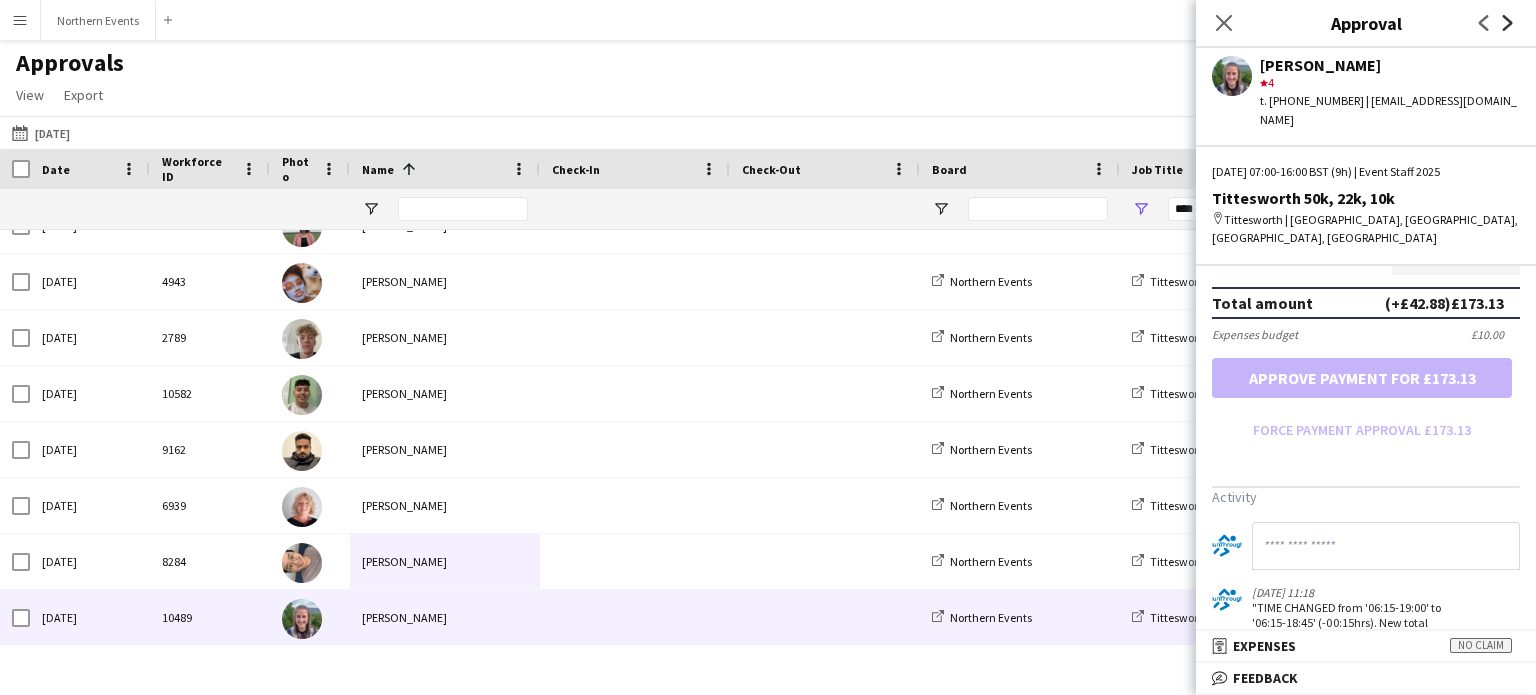 click on "Next" 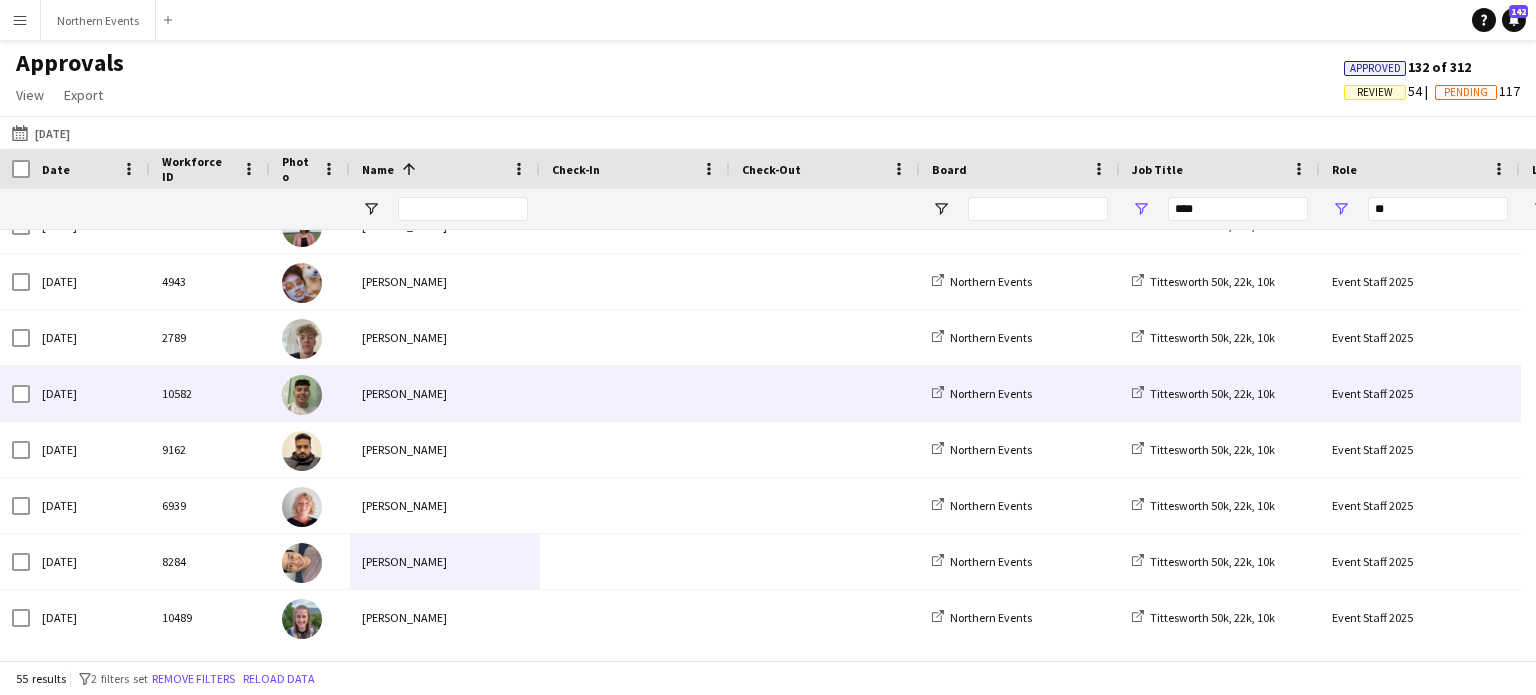 scroll, scrollTop: 2202, scrollLeft: 0, axis: vertical 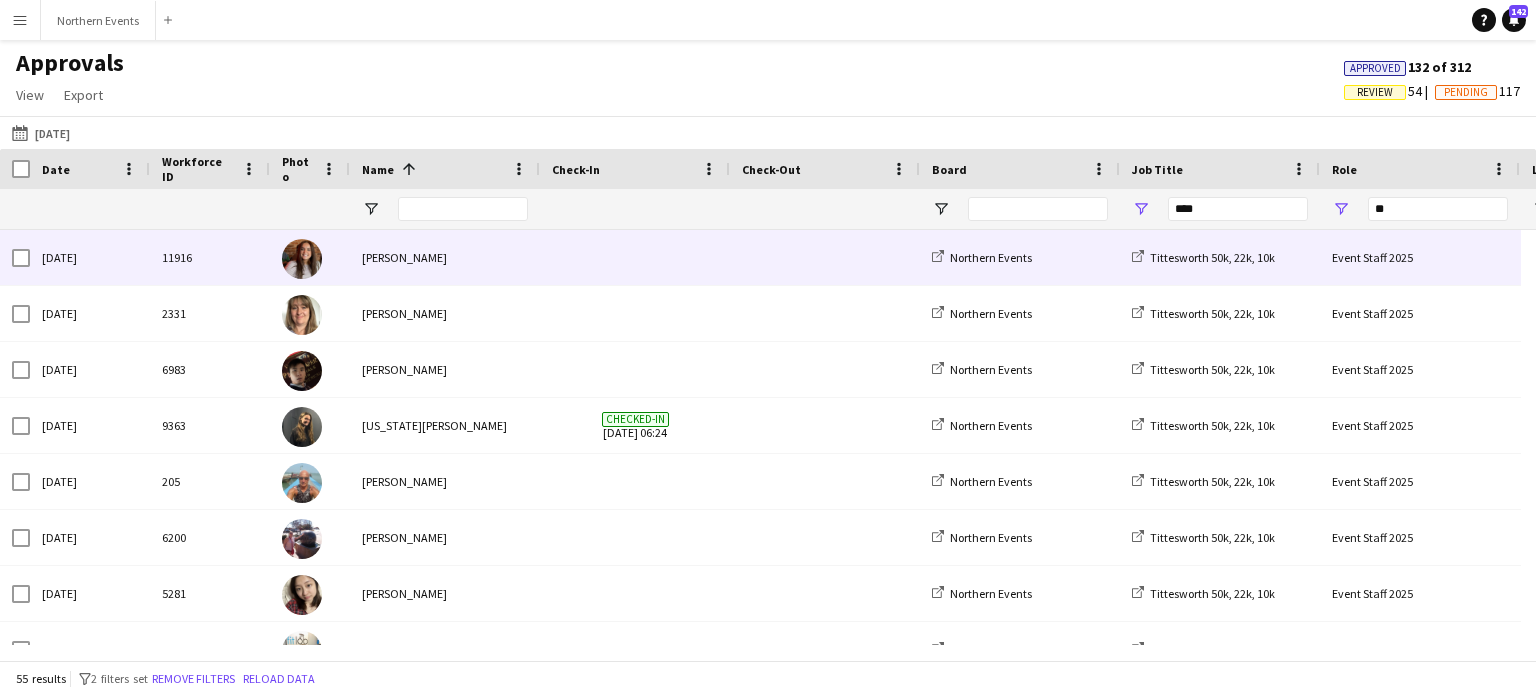 click on "[PERSON_NAME]" at bounding box center [445, 257] 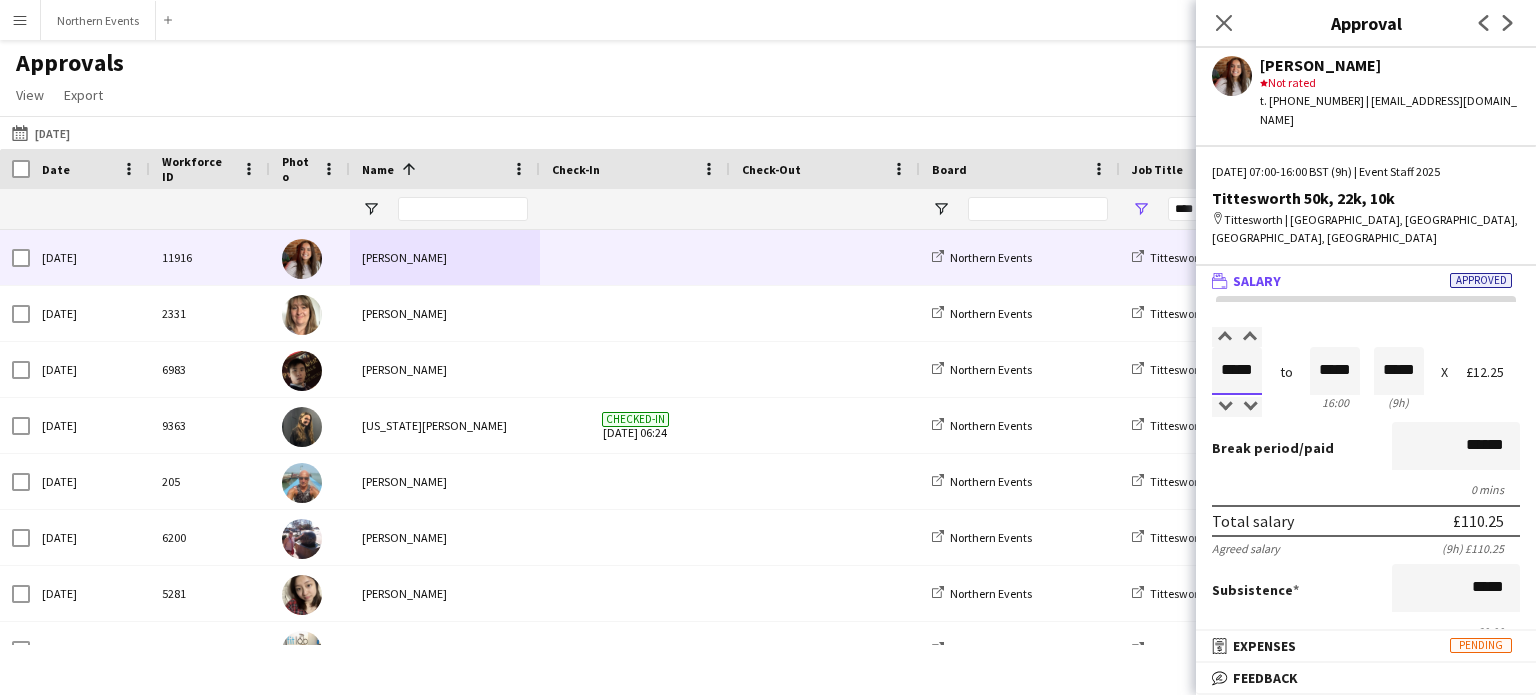 drag, startPoint x: 1215, startPoint y: 353, endPoint x: 1279, endPoint y: 345, distance: 64.49806 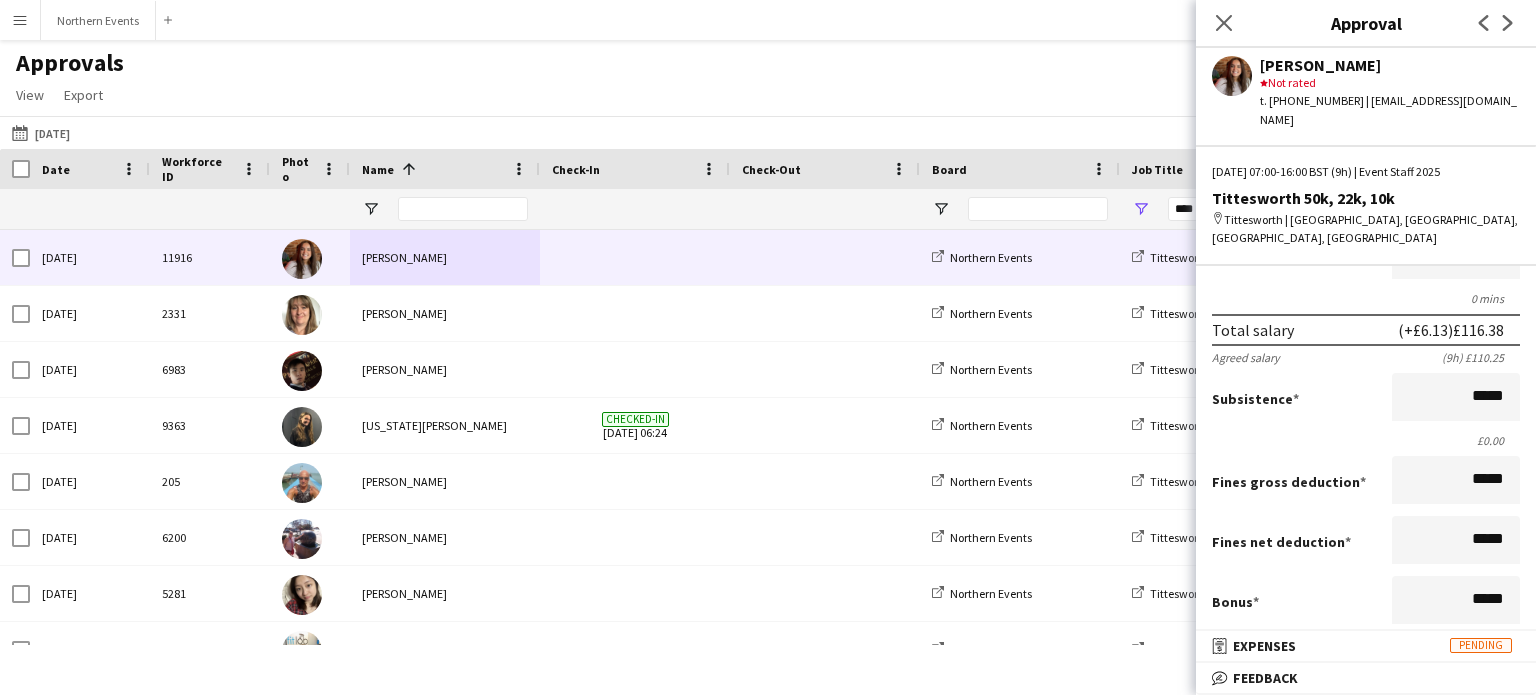 scroll, scrollTop: 160, scrollLeft: 0, axis: vertical 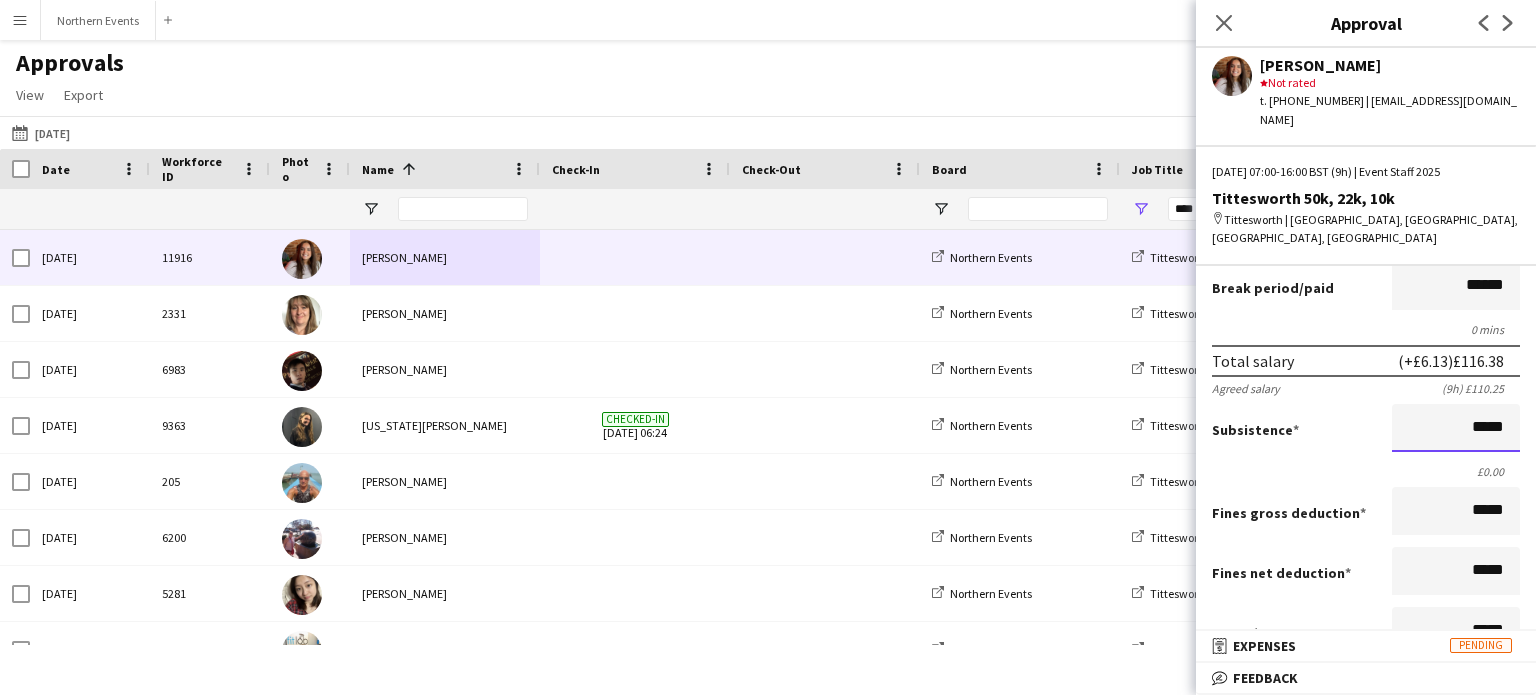 click on "*****" at bounding box center (1456, 428) 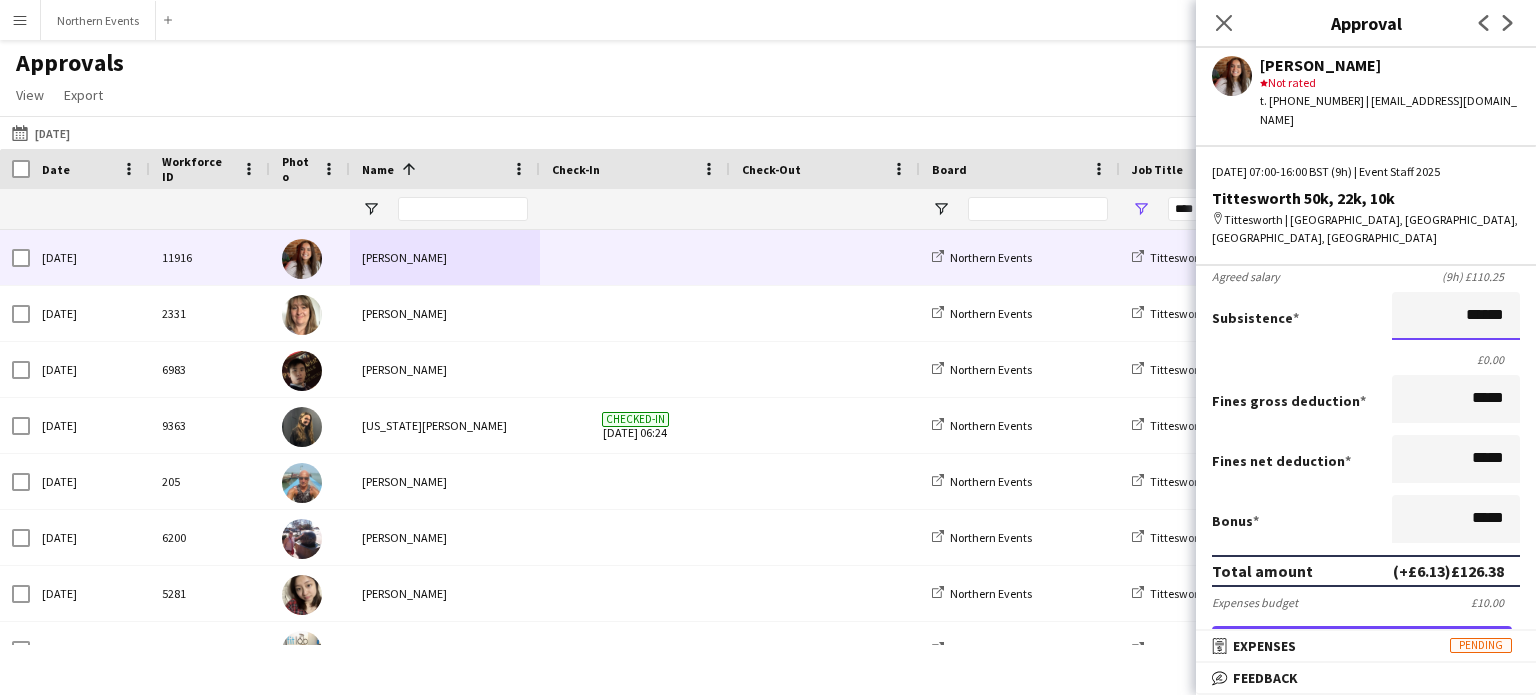 scroll, scrollTop: 360, scrollLeft: 0, axis: vertical 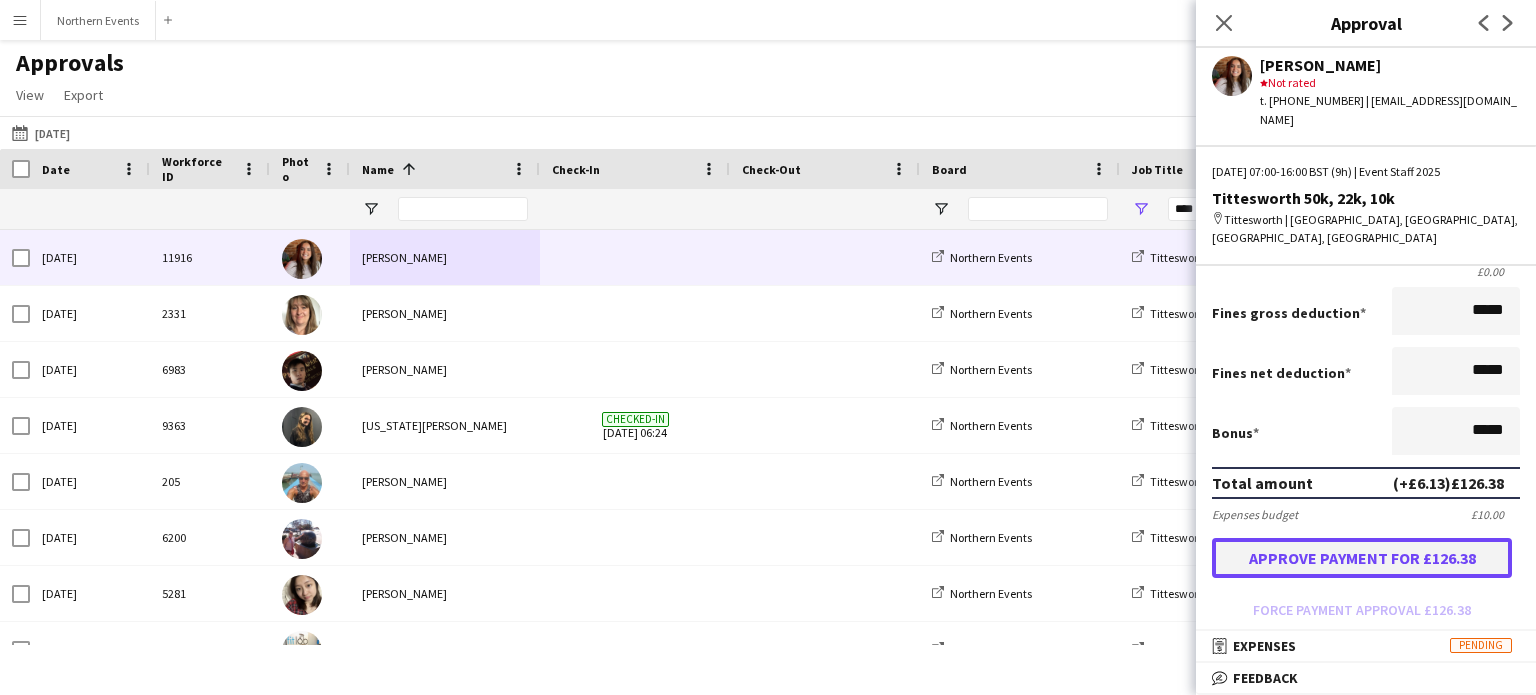click on "Approve payment for £126.38" at bounding box center [1362, 558] 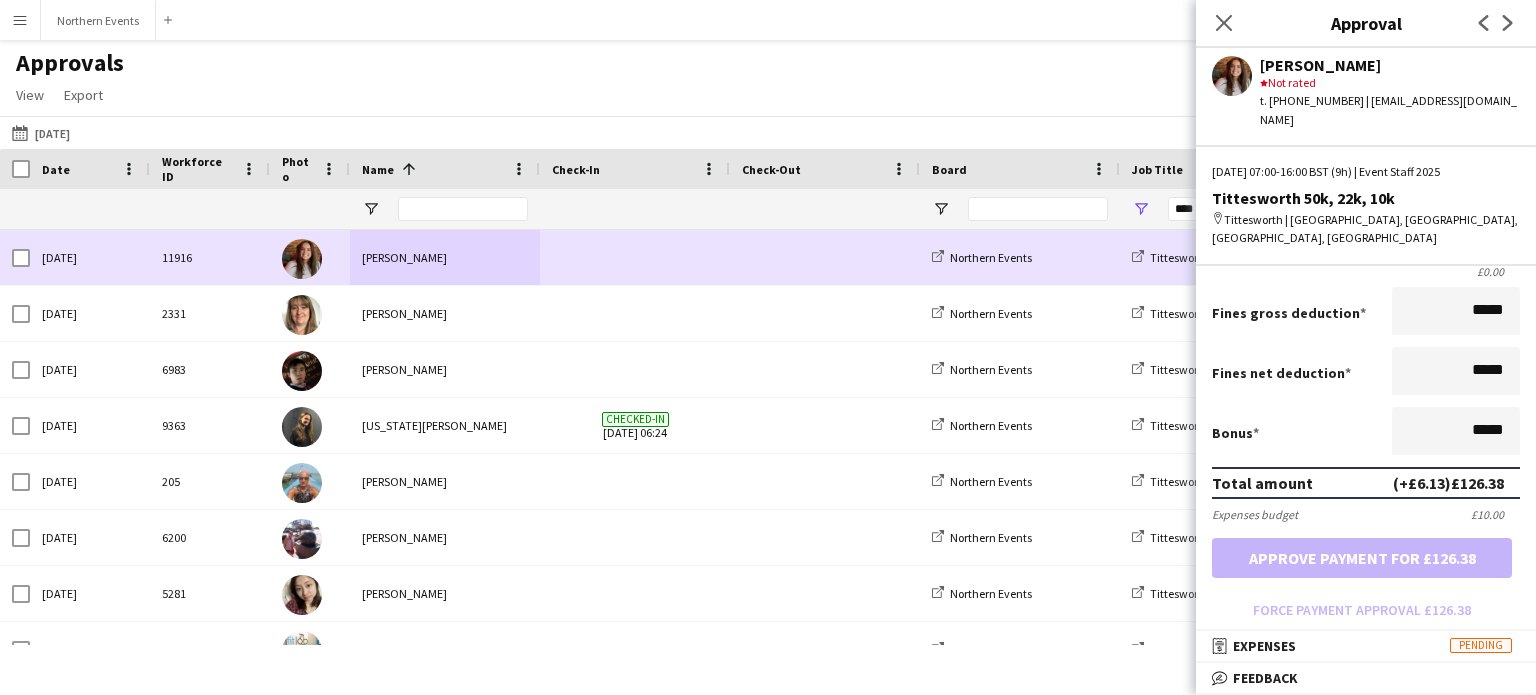 scroll, scrollTop: 1132, scrollLeft: 0, axis: vertical 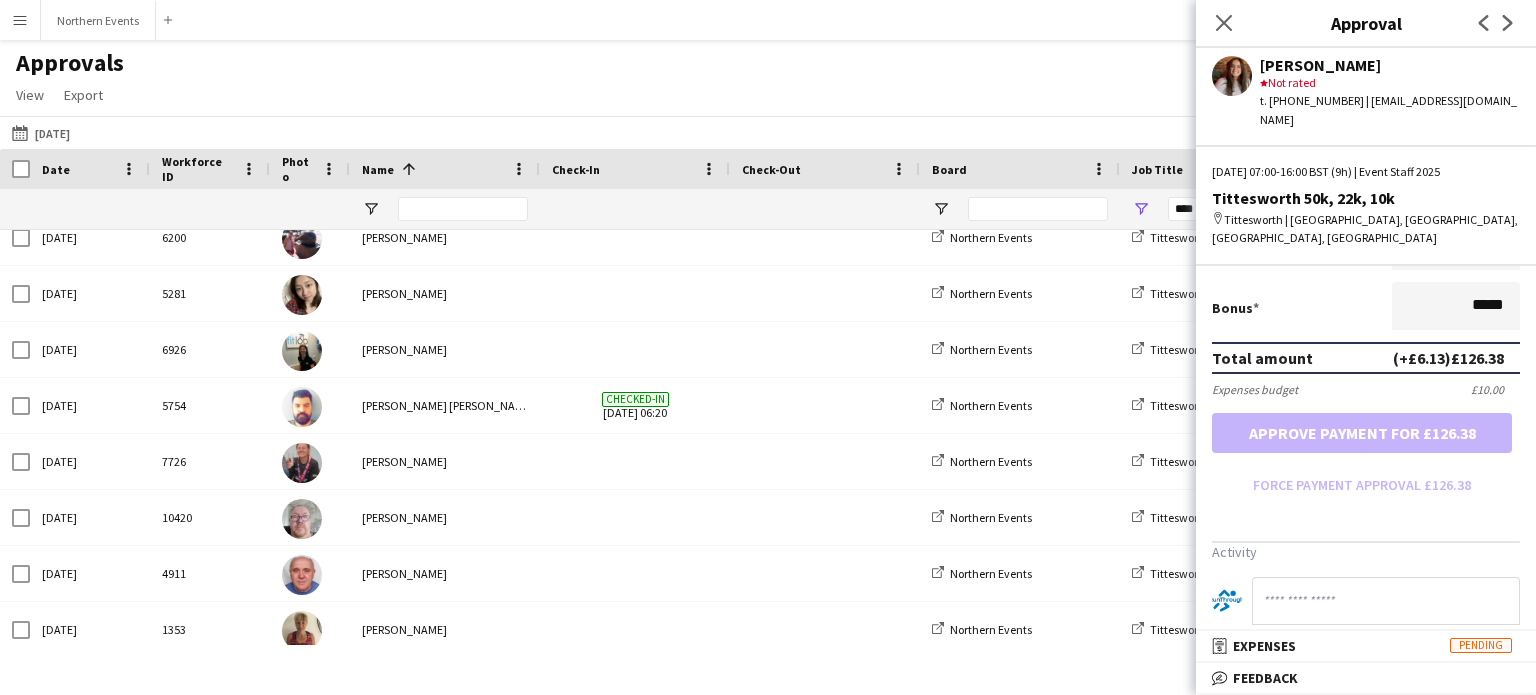 click on "Menu" at bounding box center [20, 20] 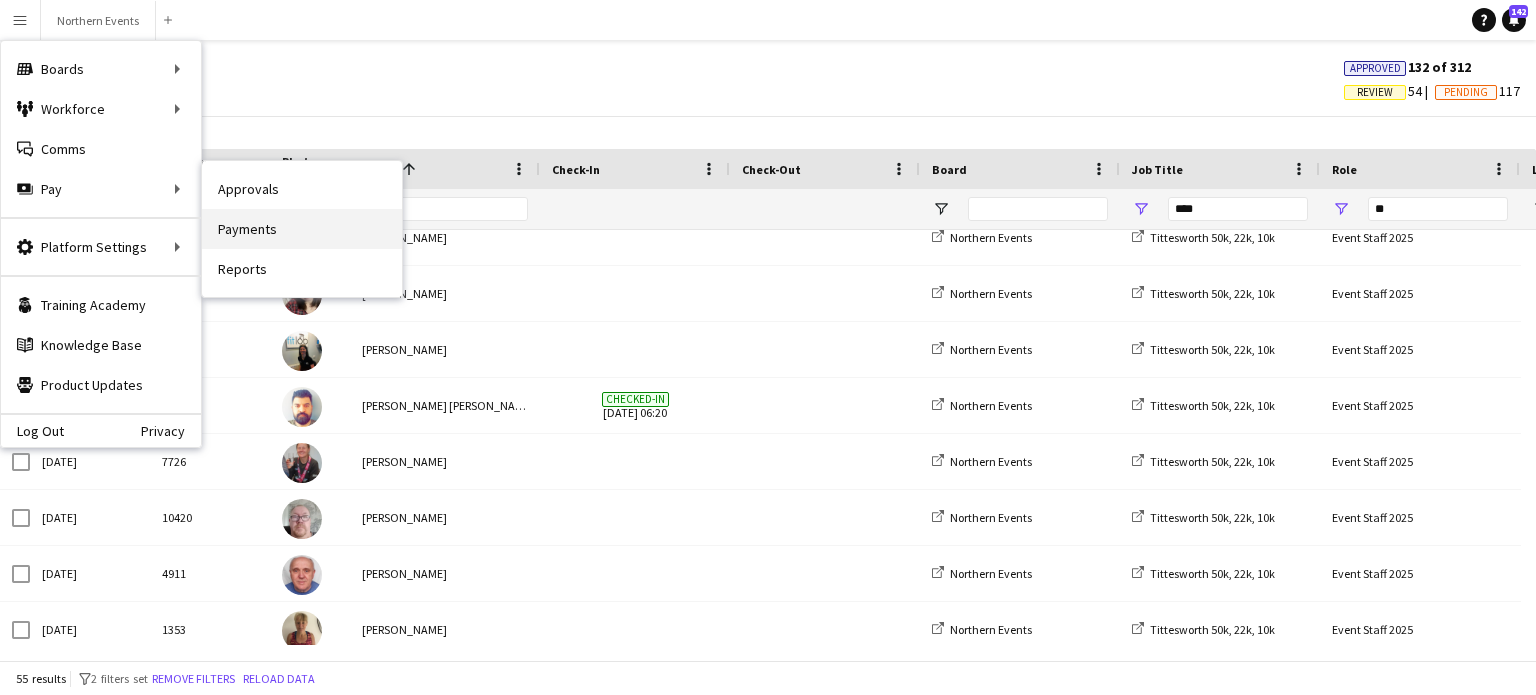 click on "Payments" at bounding box center (302, 229) 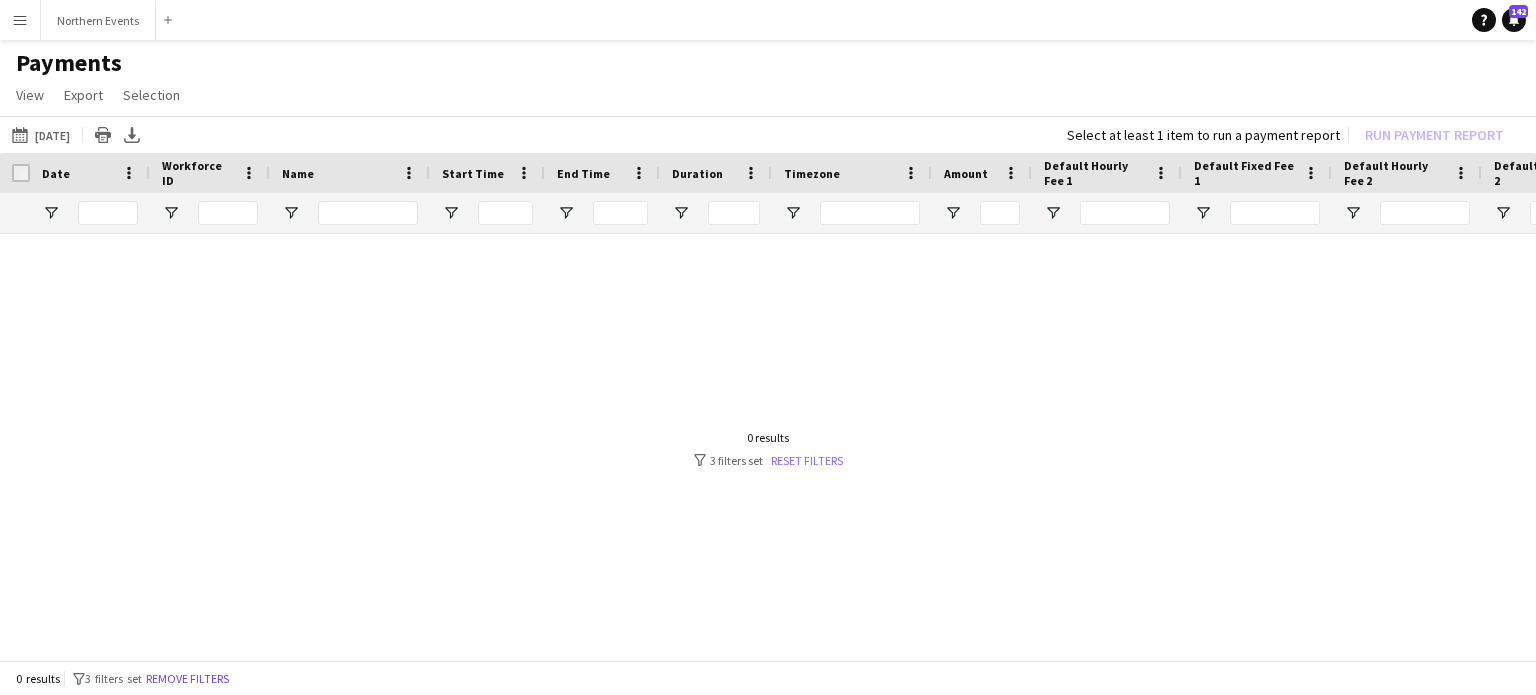 click on "Reset filters" at bounding box center (807, 460) 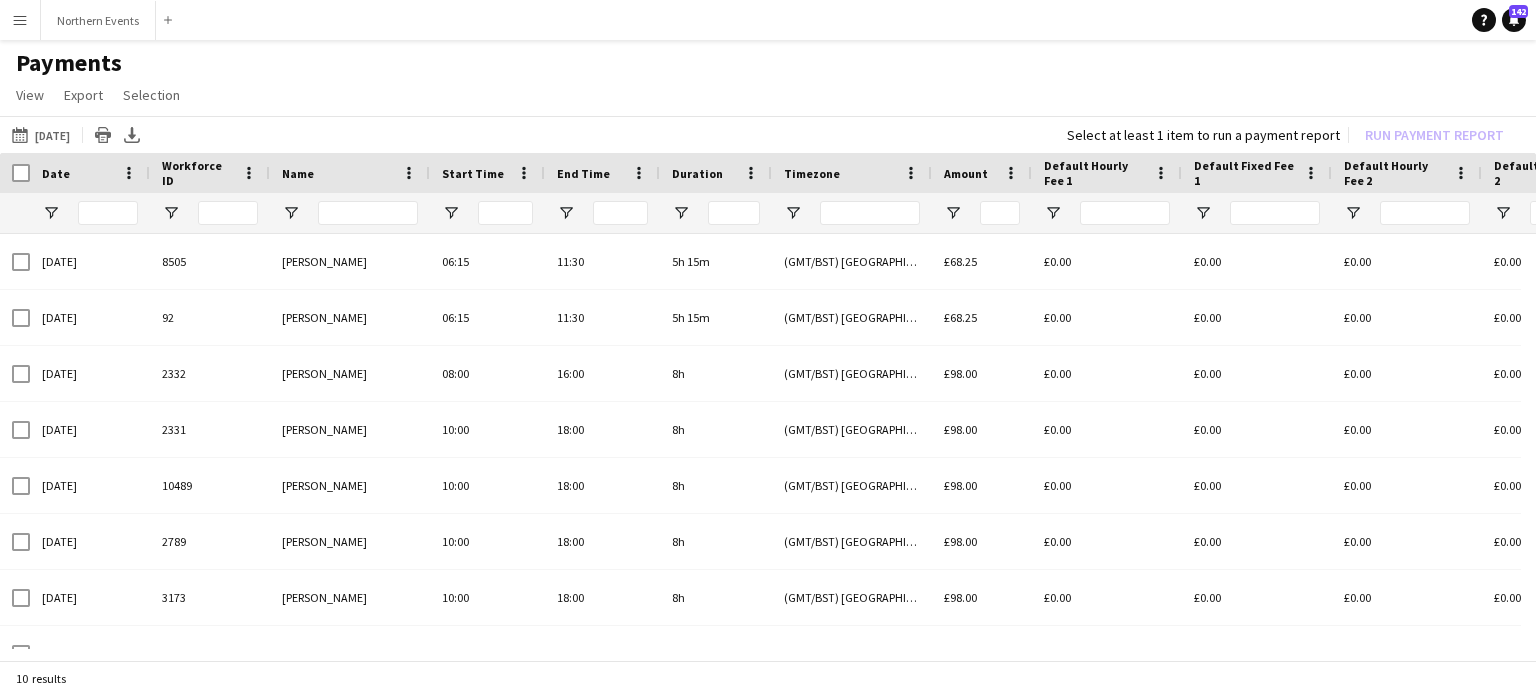 scroll, scrollTop: 0, scrollLeft: 300, axis: horizontal 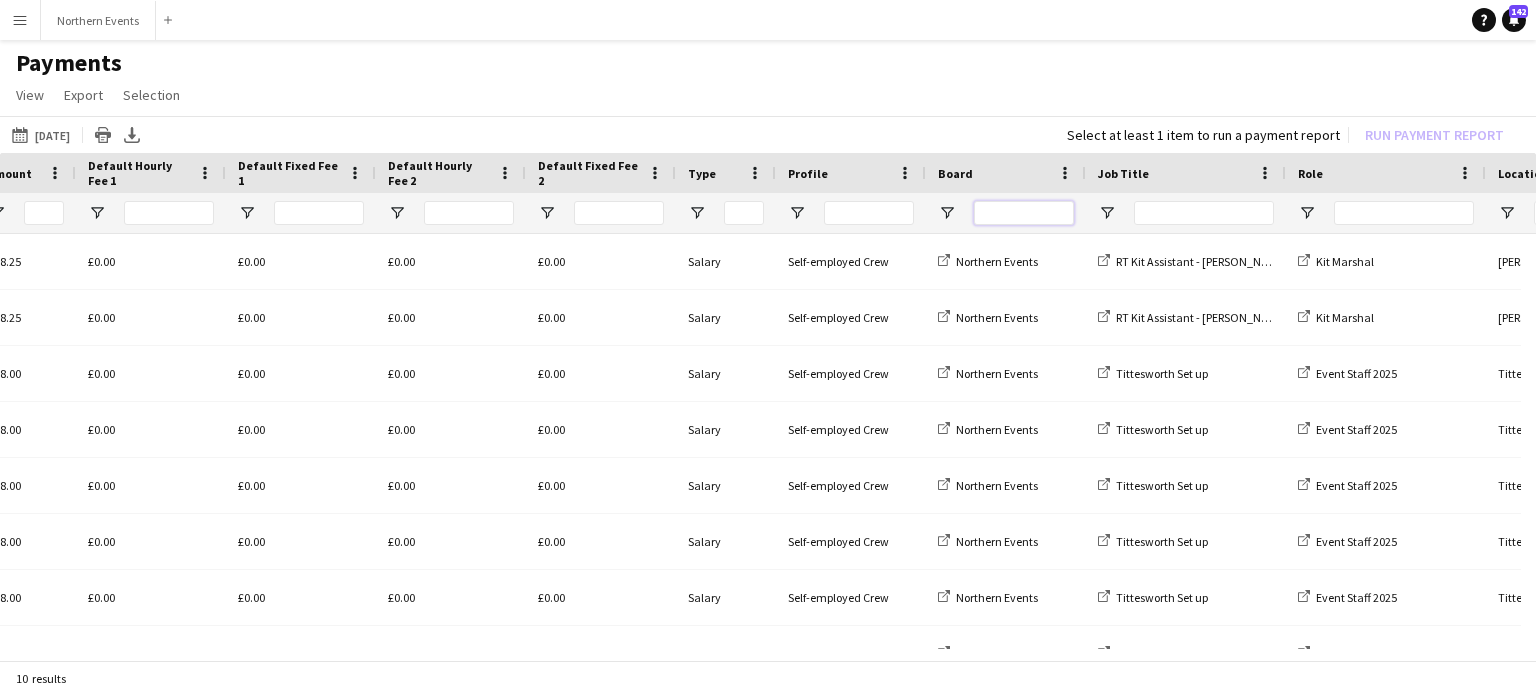 click at bounding box center [1024, 213] 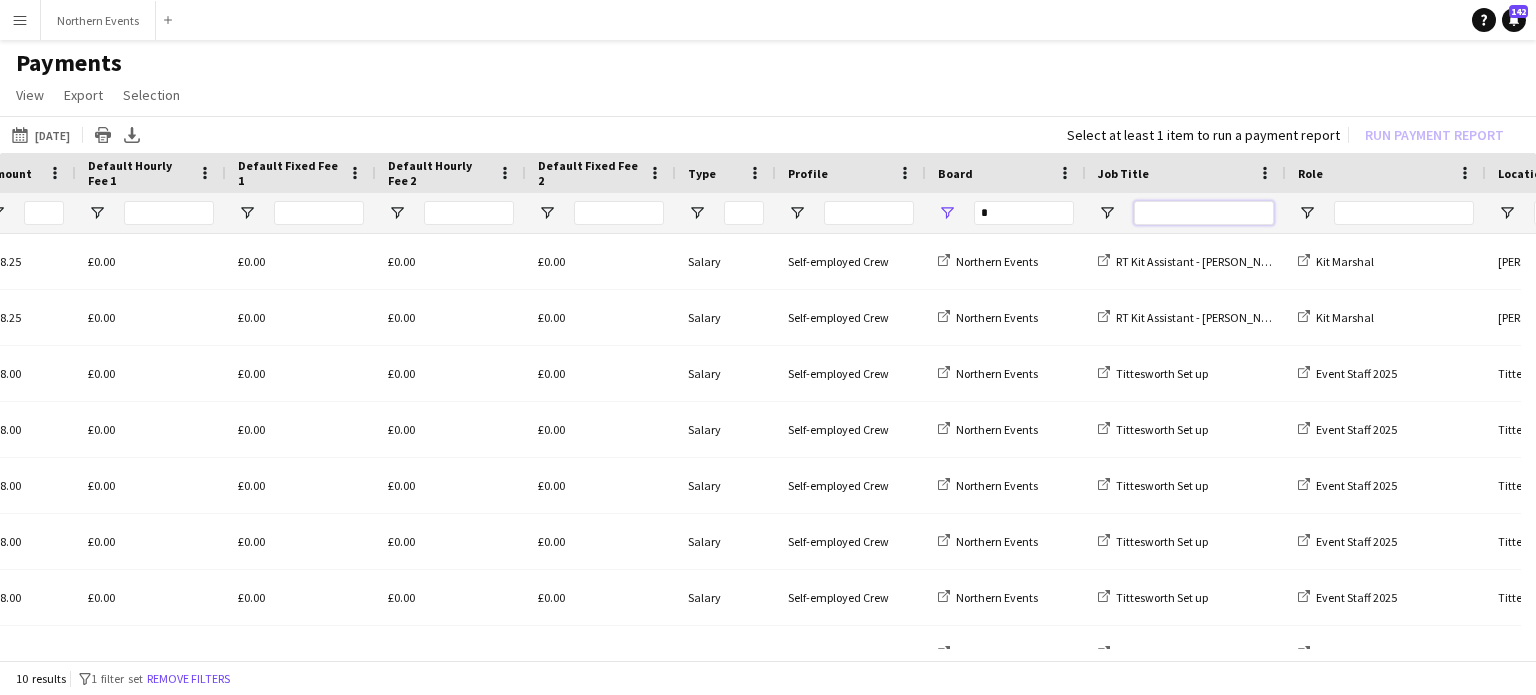 click at bounding box center (1204, 213) 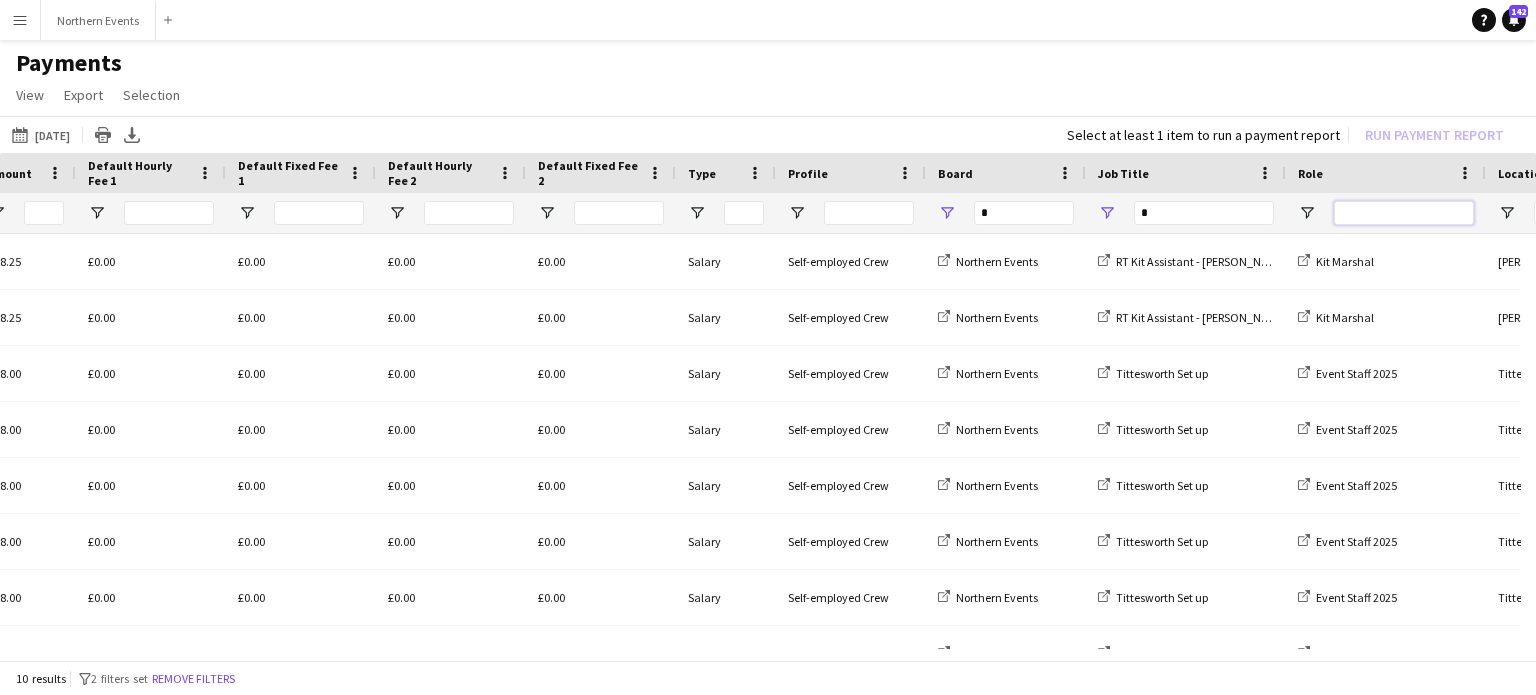 click at bounding box center (1404, 213) 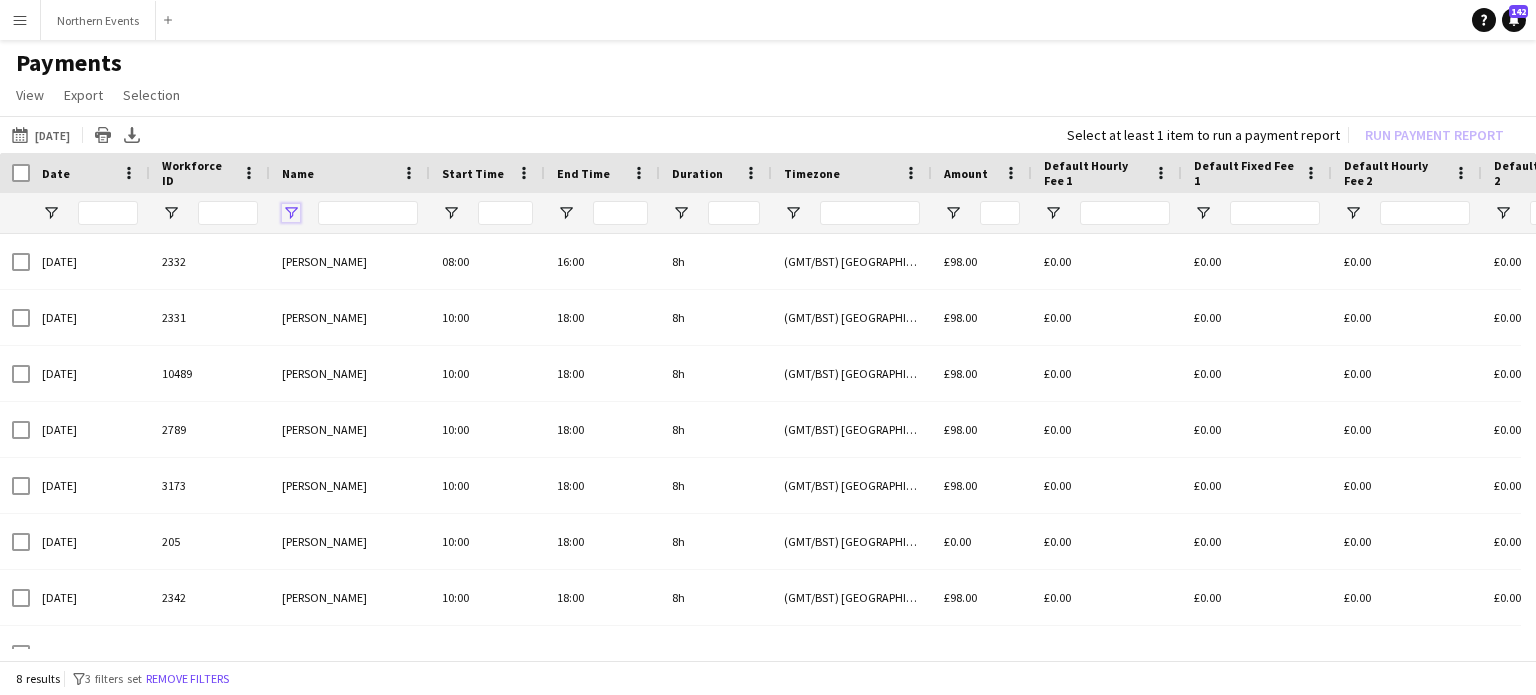 click at bounding box center [291, 213] 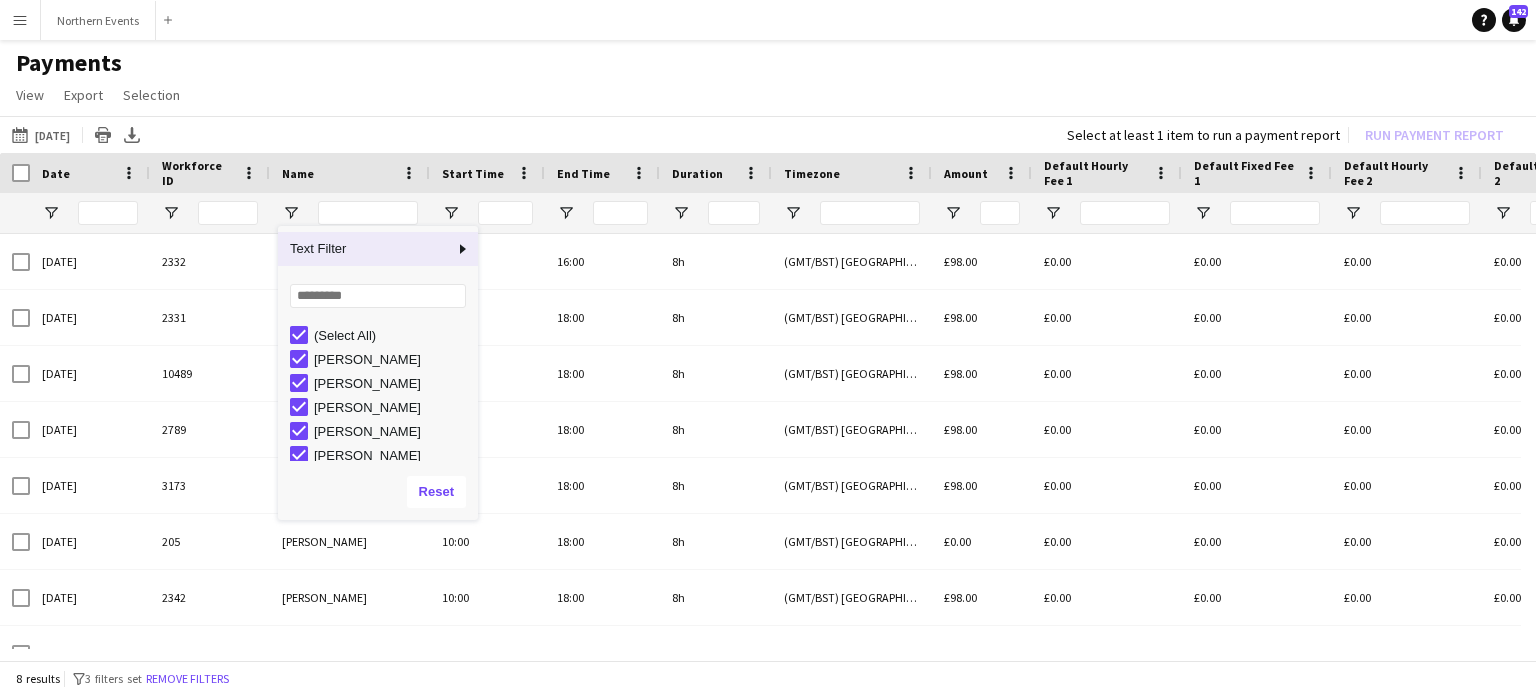 click on "Name" at bounding box center [338, 173] 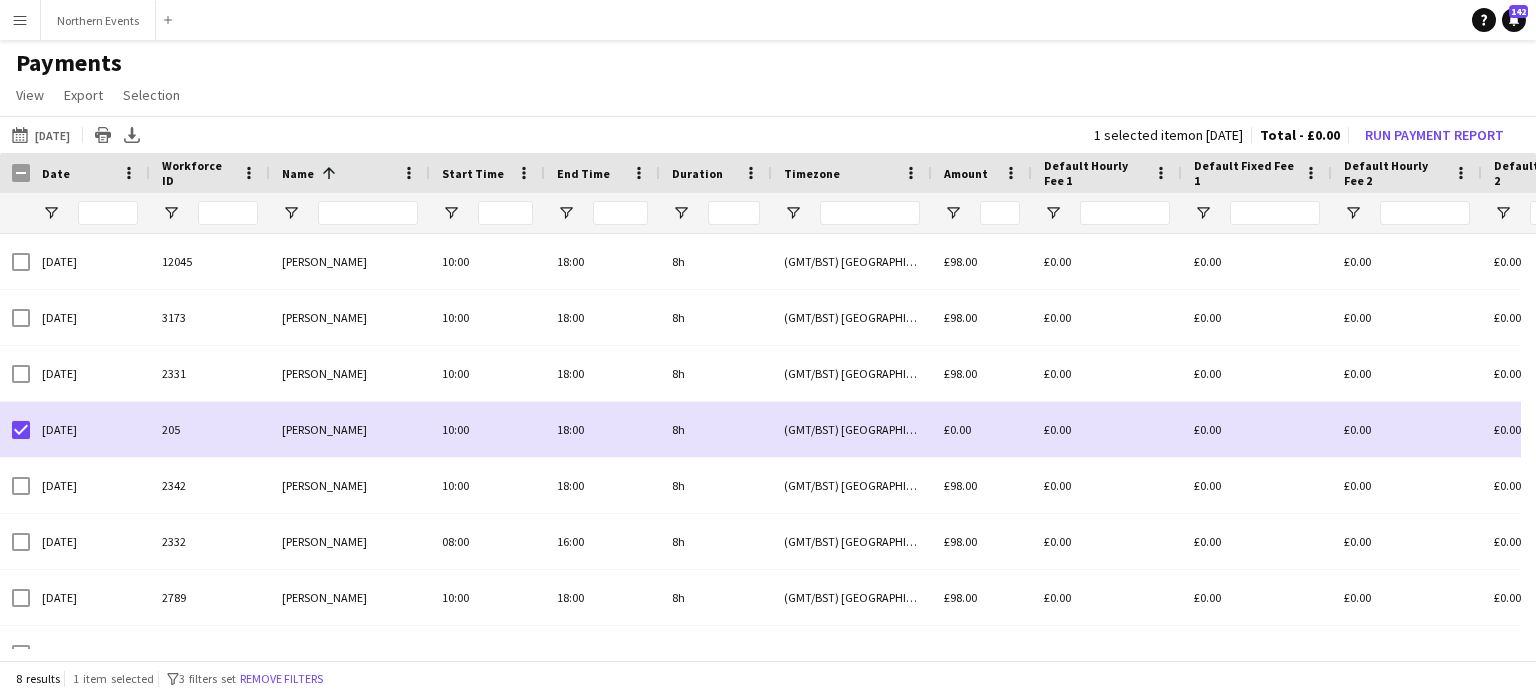 click at bounding box center (350, 213) 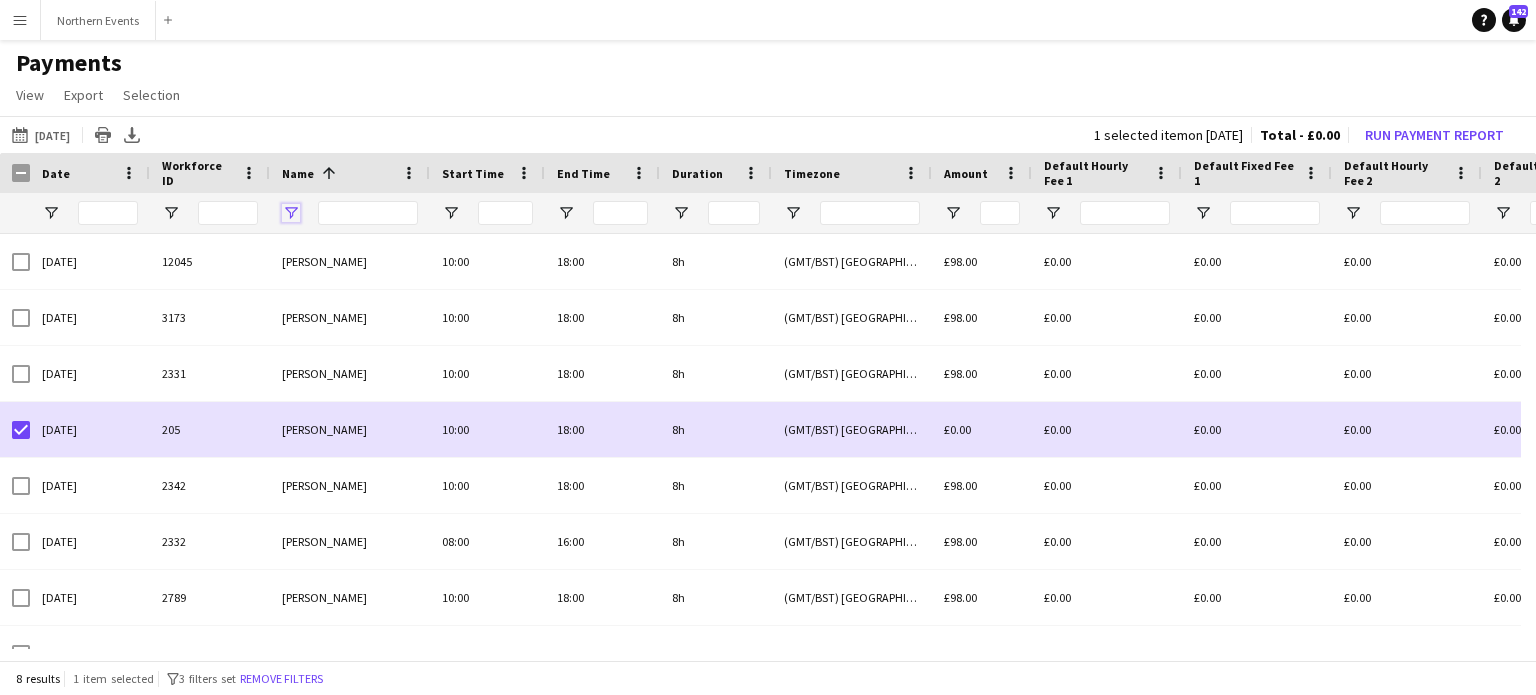 click at bounding box center [291, 213] 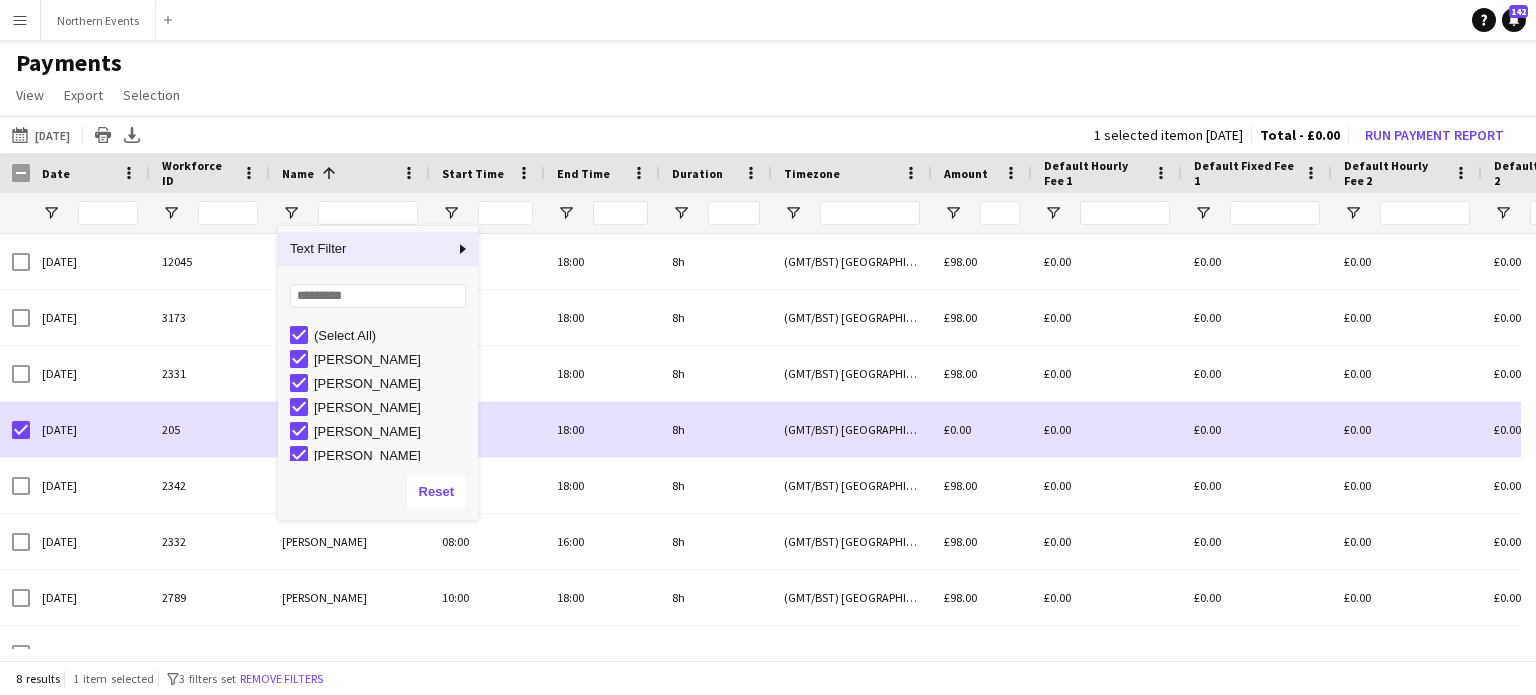 click on "Name
1" at bounding box center (338, 173) 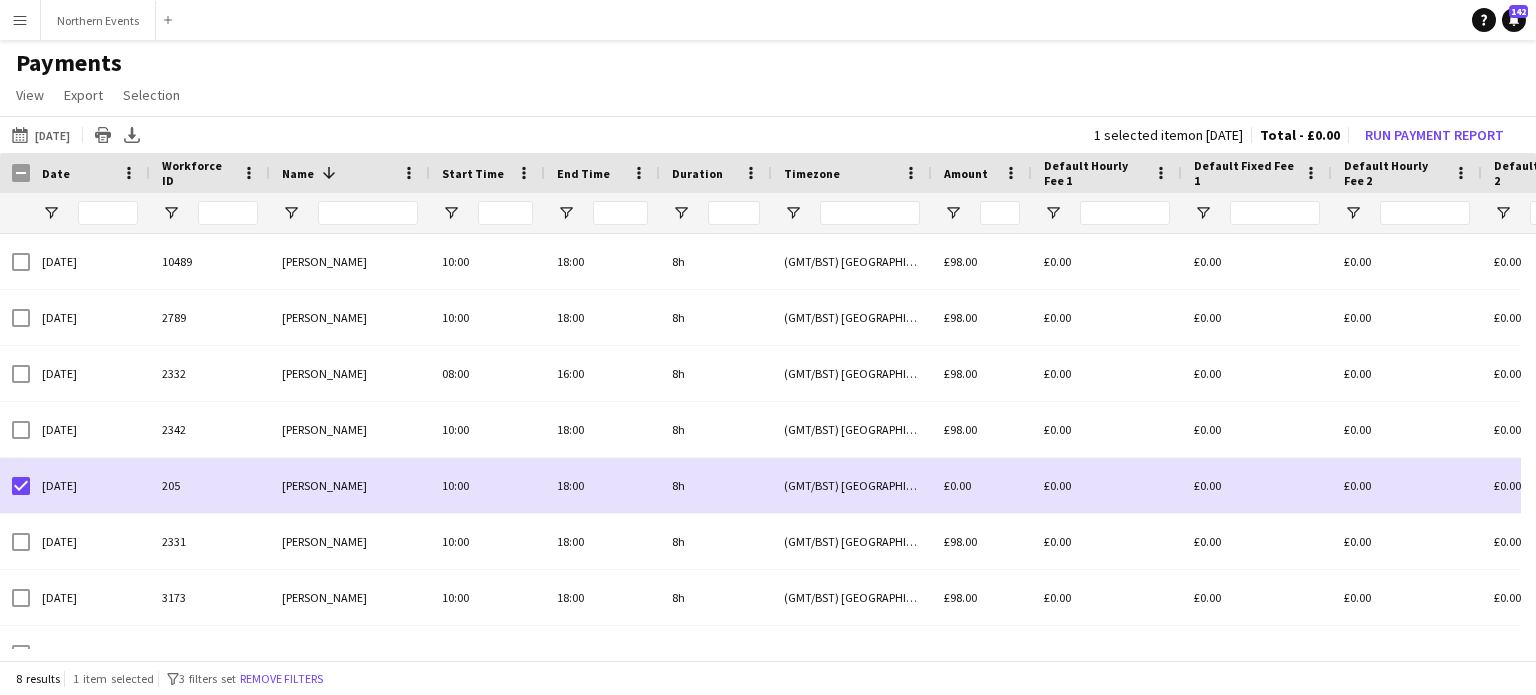 click at bounding box center [329, 173] 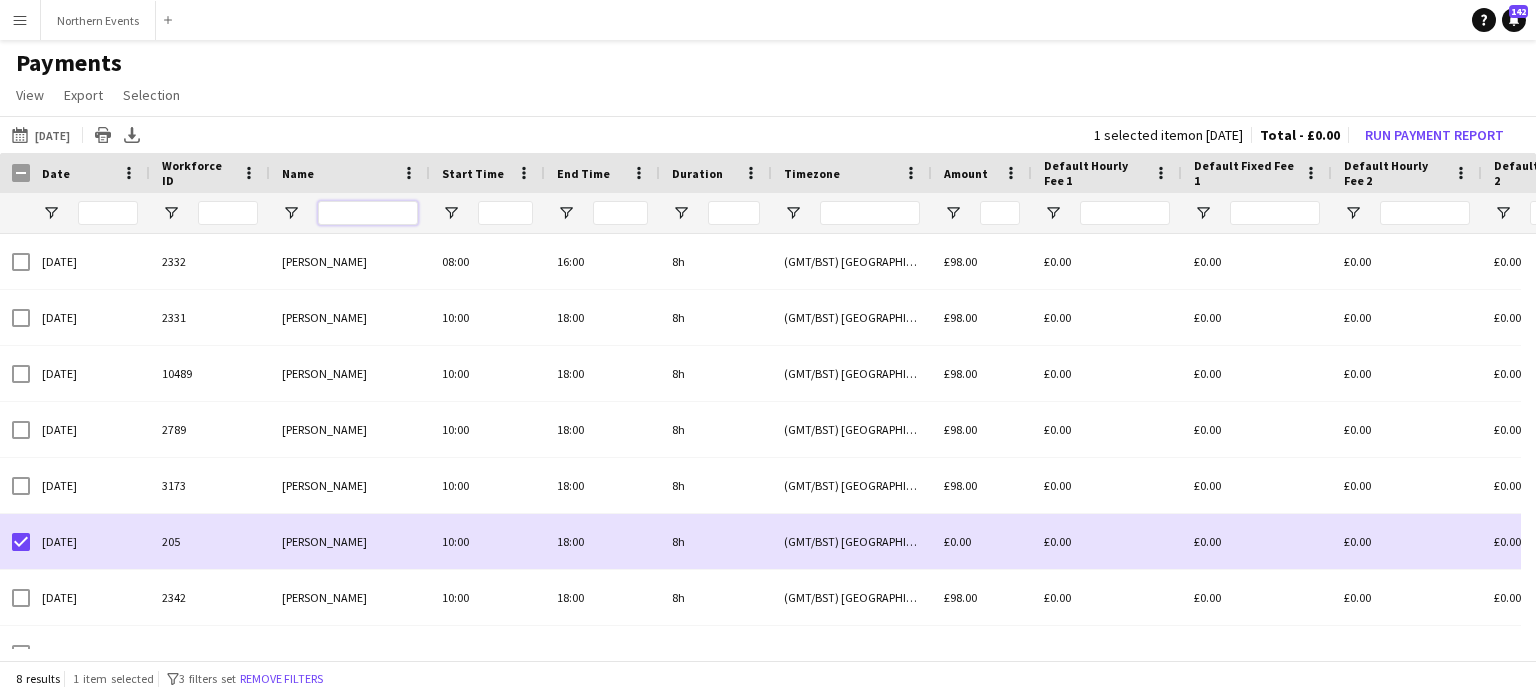 click at bounding box center (368, 213) 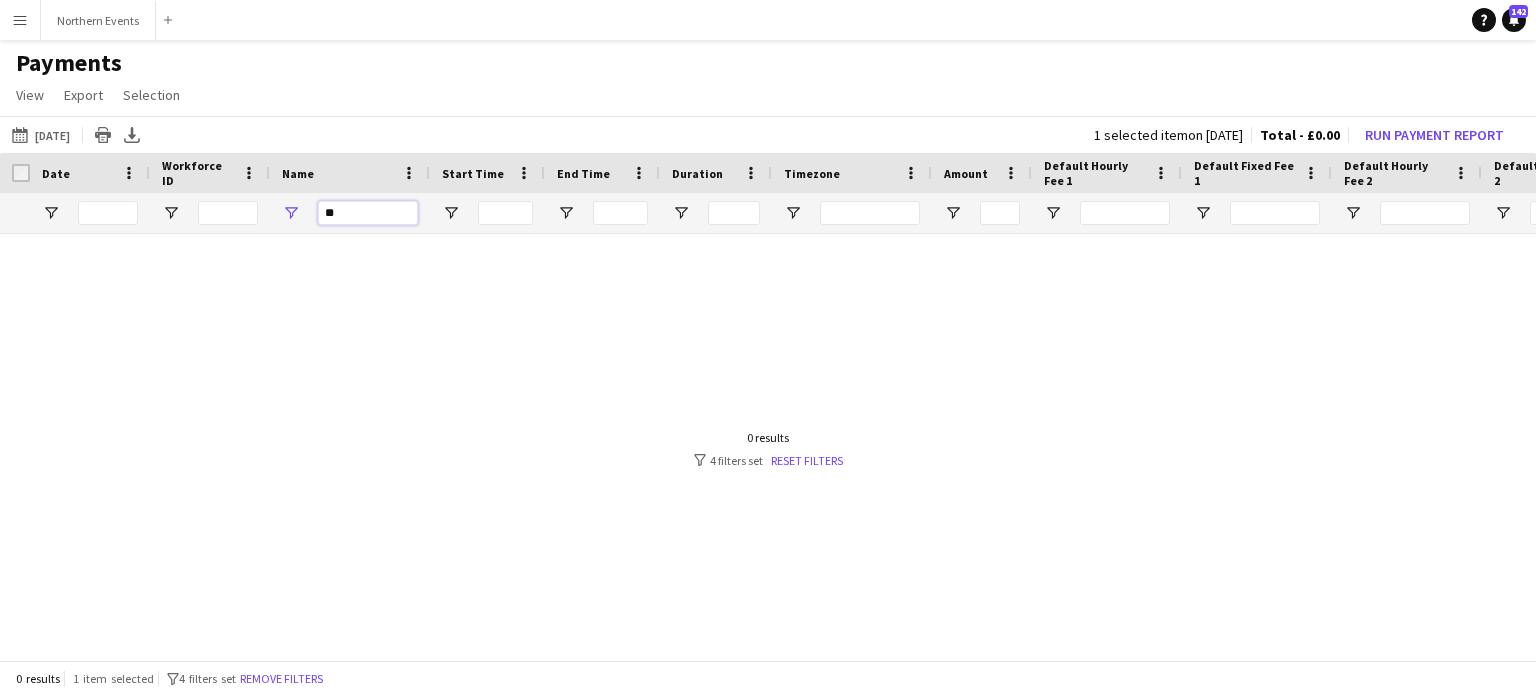 drag, startPoint x: 355, startPoint y: 214, endPoint x: 276, endPoint y: 214, distance: 79 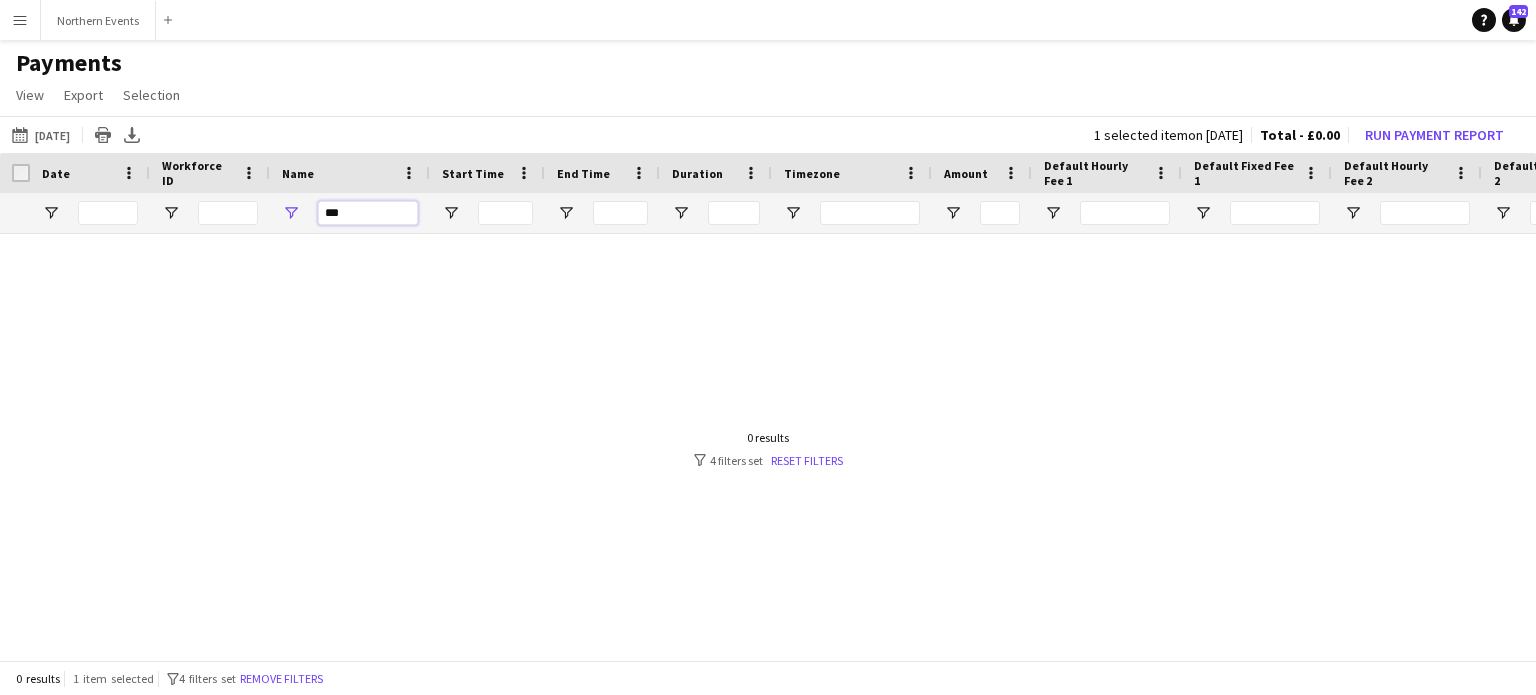drag, startPoint x: 346, startPoint y: 223, endPoint x: 306, endPoint y: 221, distance: 40.04997 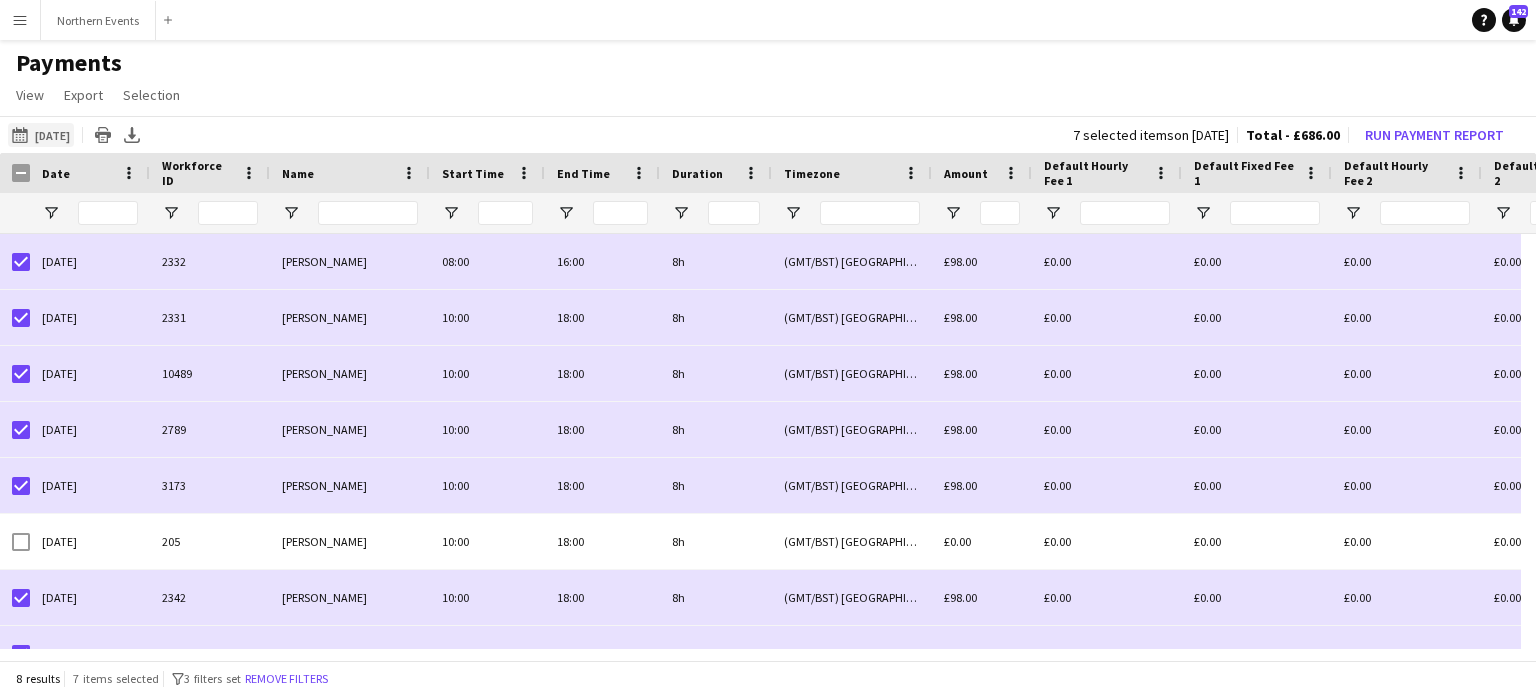 click on "[DATE]
[DATE]" 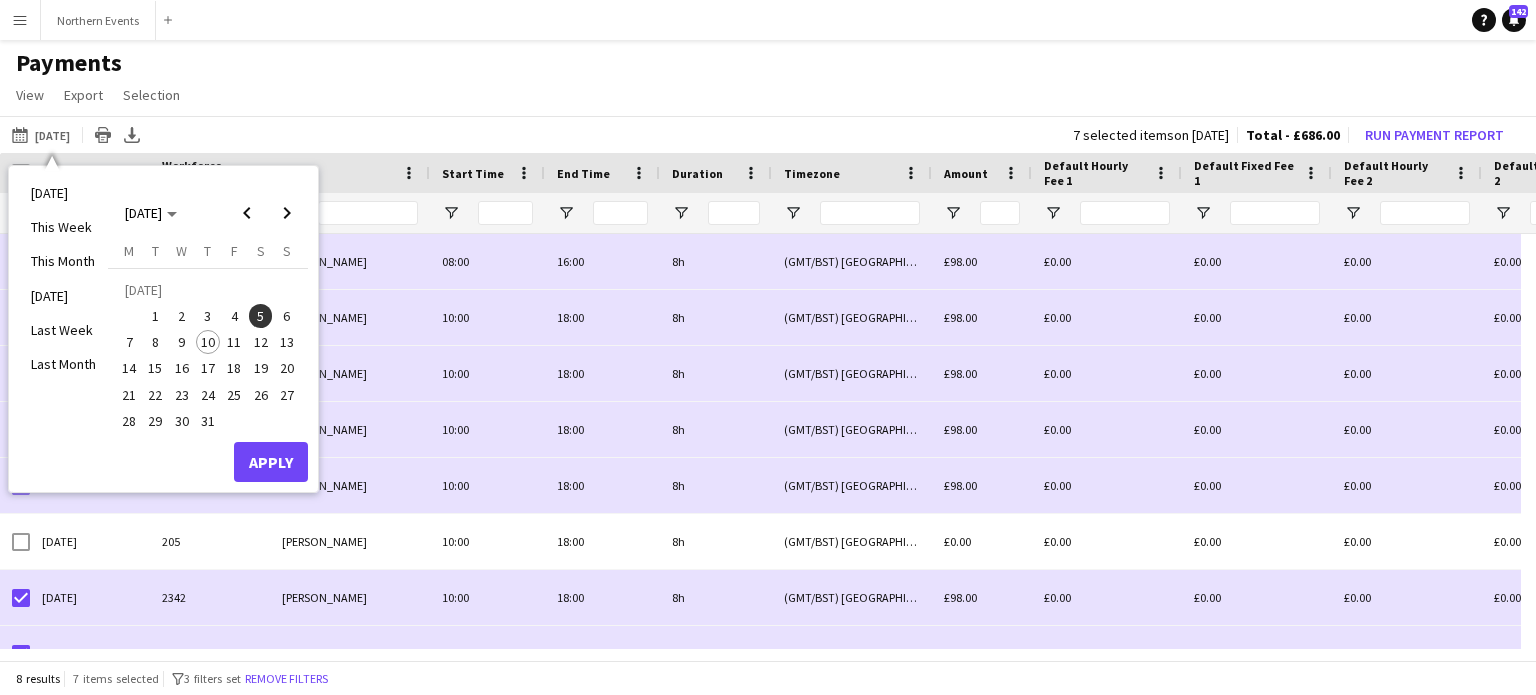 click on "6" at bounding box center (287, 316) 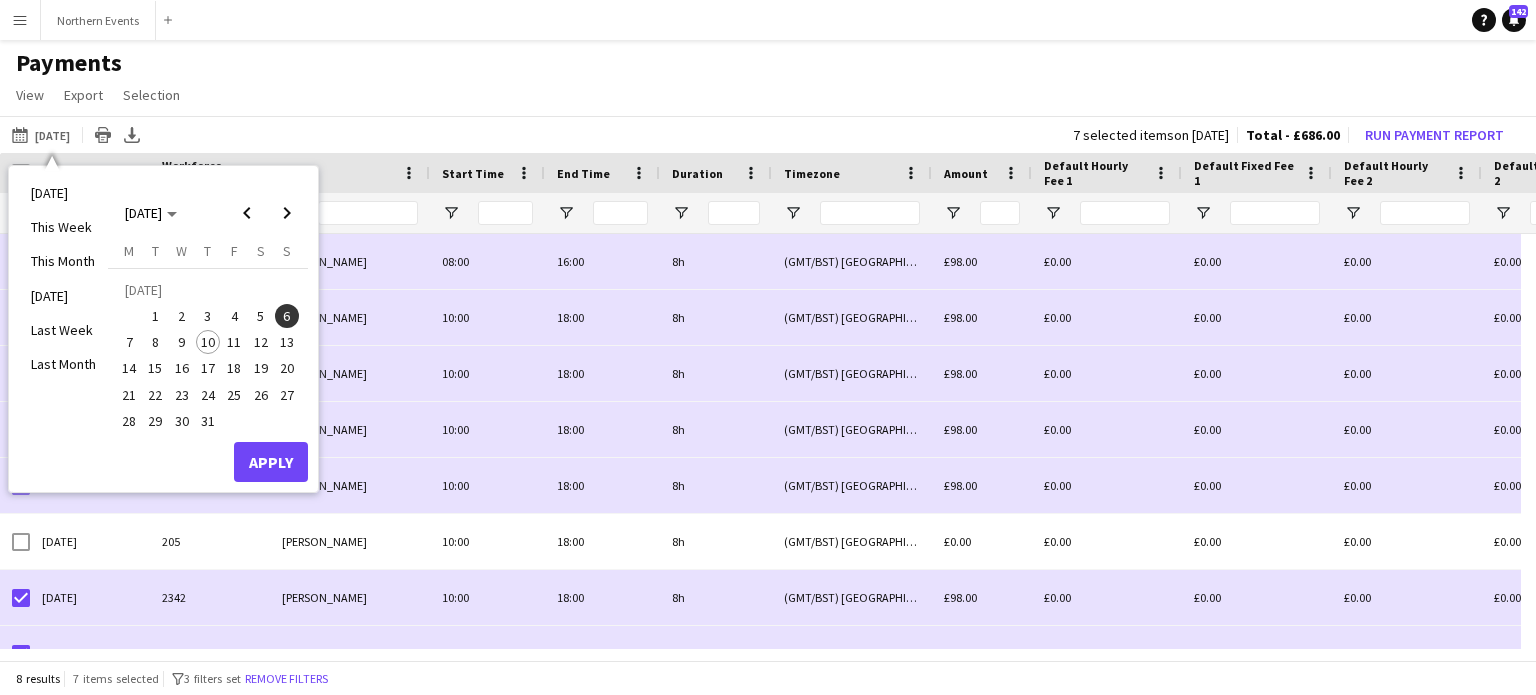 click on "6" at bounding box center (287, 316) 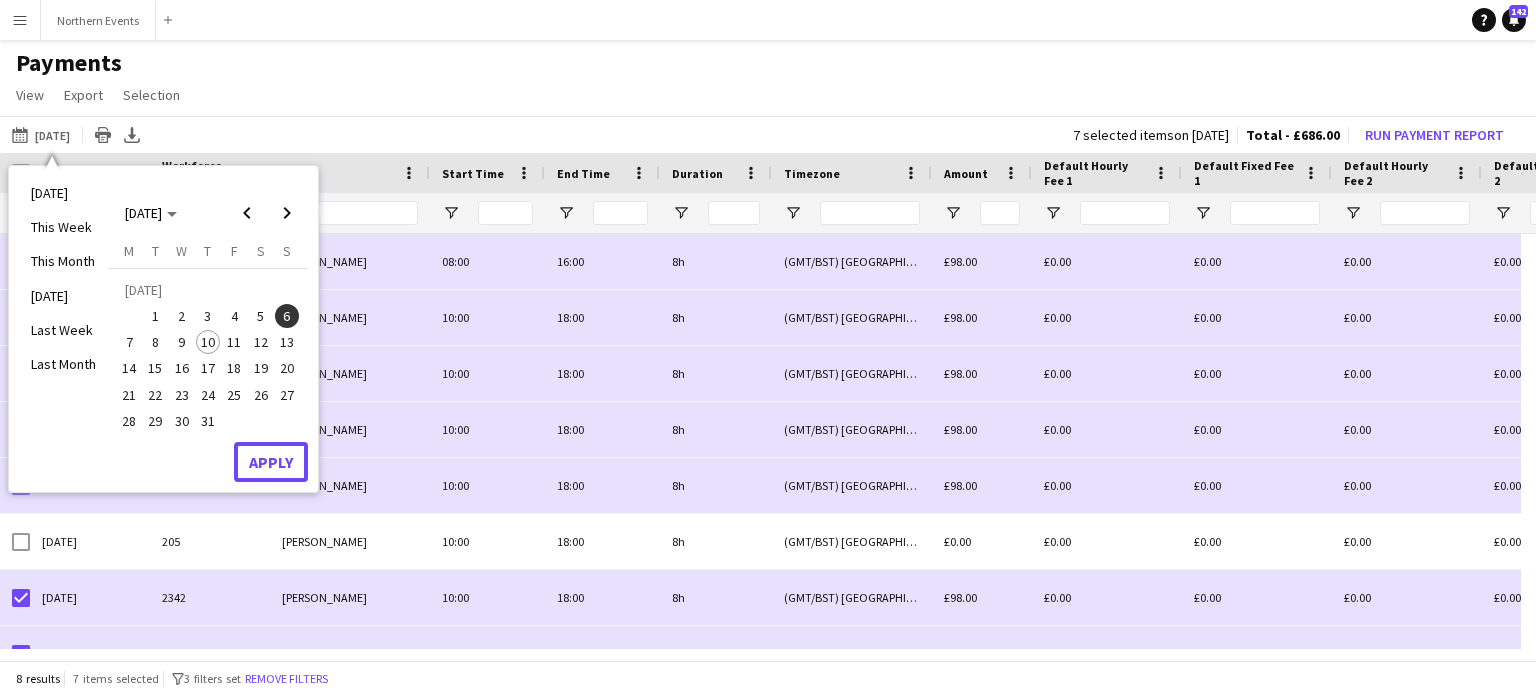 click on "Apply" at bounding box center (271, 462) 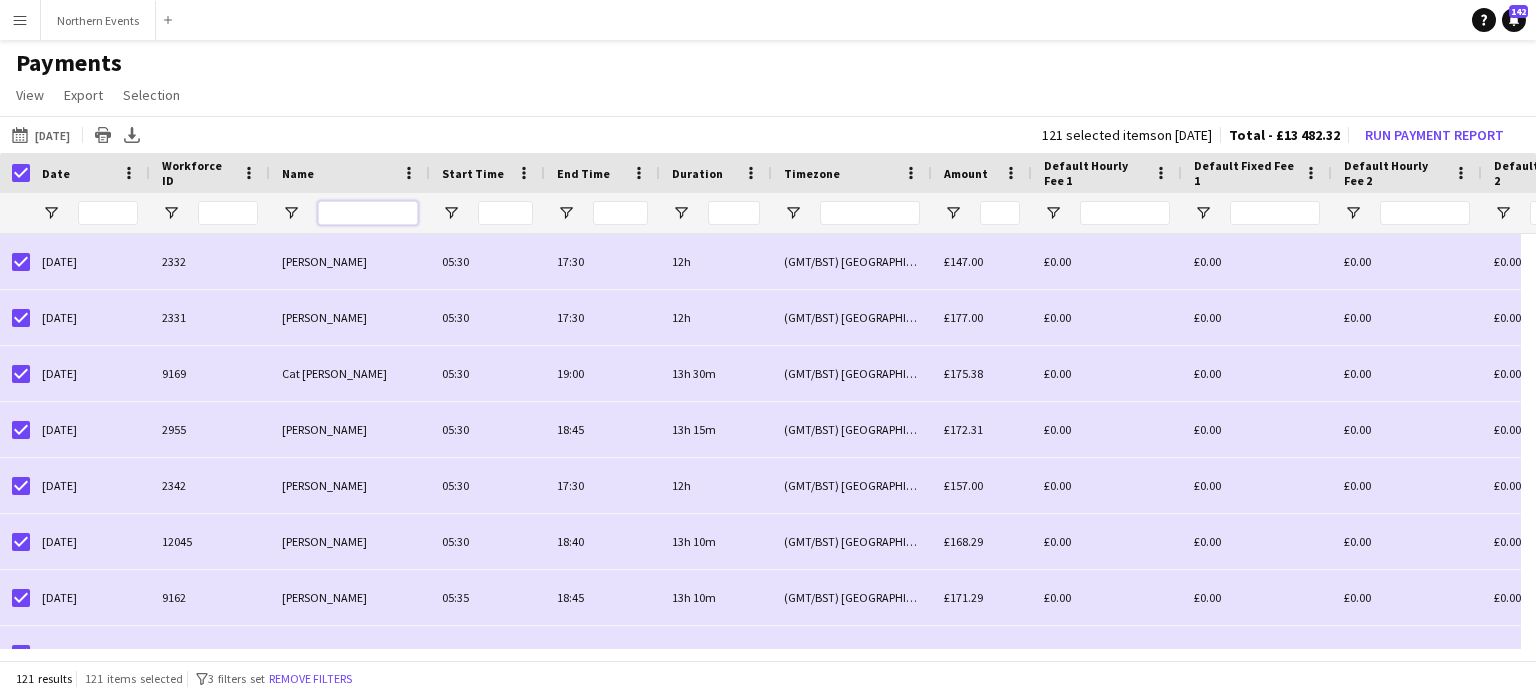 click at bounding box center [368, 213] 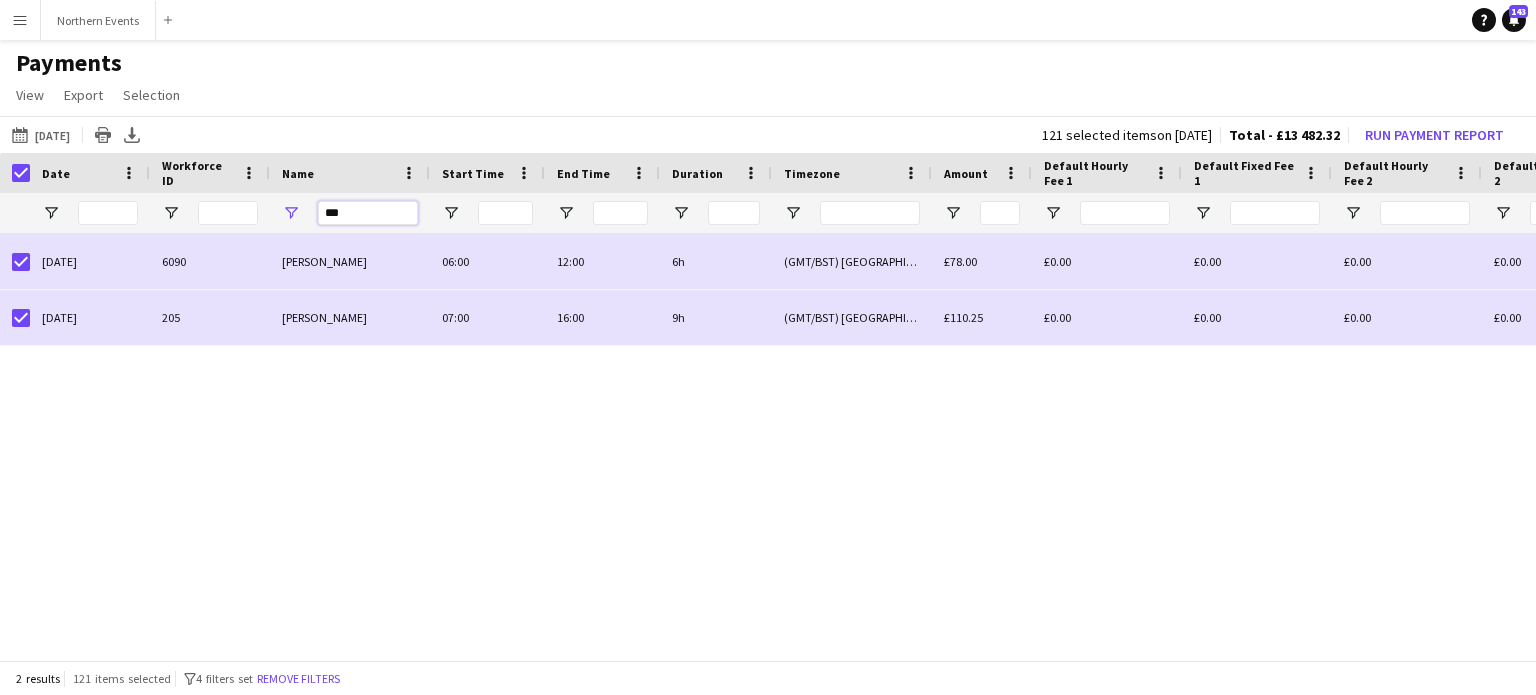 drag, startPoint x: 348, startPoint y: 222, endPoint x: 296, endPoint y: 211, distance: 53.15073 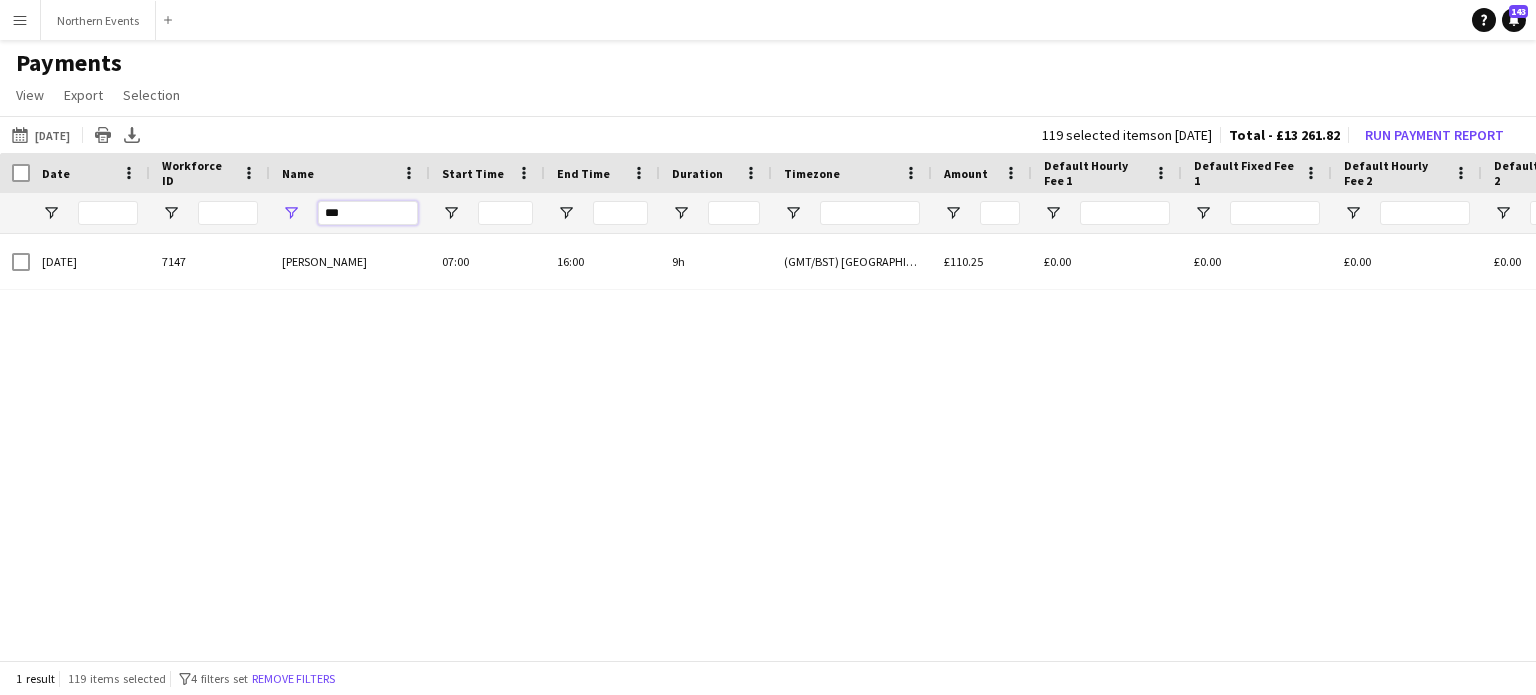 drag, startPoint x: 367, startPoint y: 216, endPoint x: 329, endPoint y: 216, distance: 38 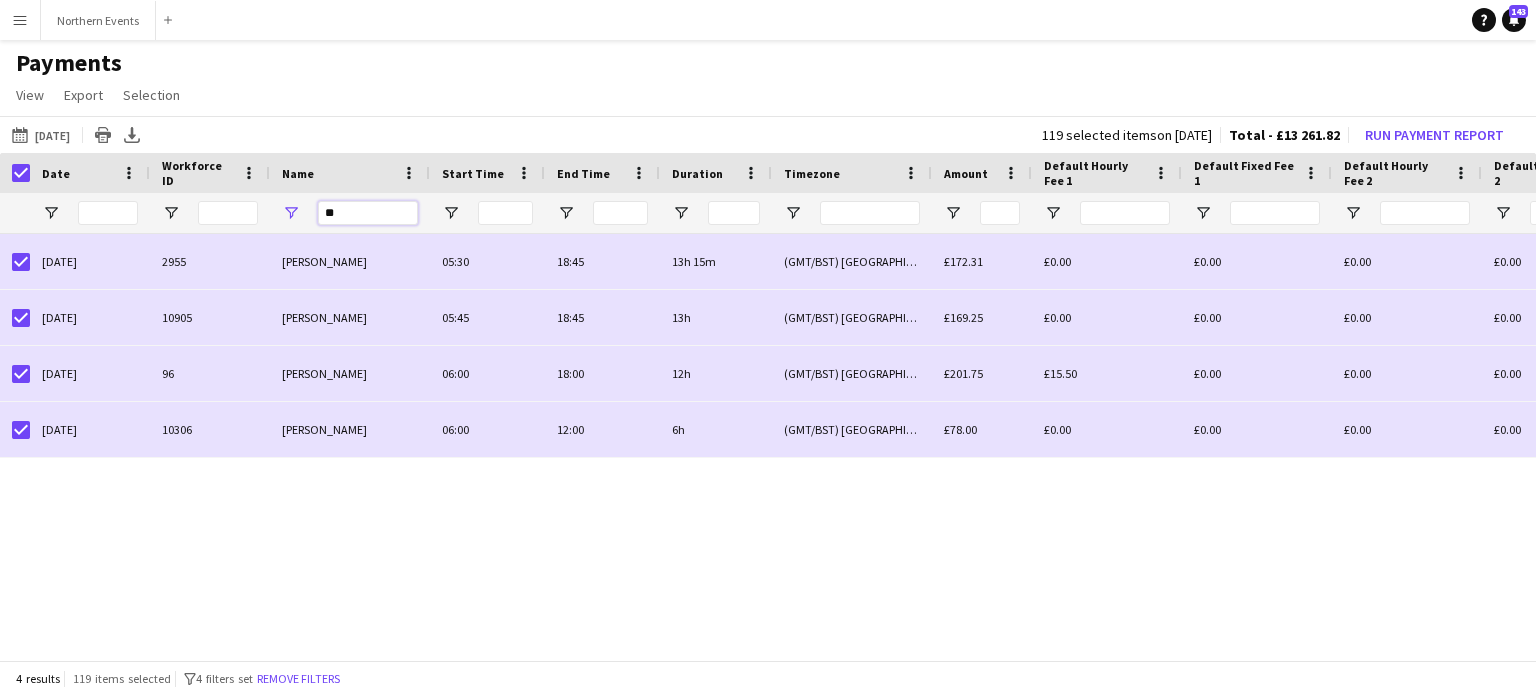 drag, startPoint x: 342, startPoint y: 214, endPoint x: 290, endPoint y: 210, distance: 52.153618 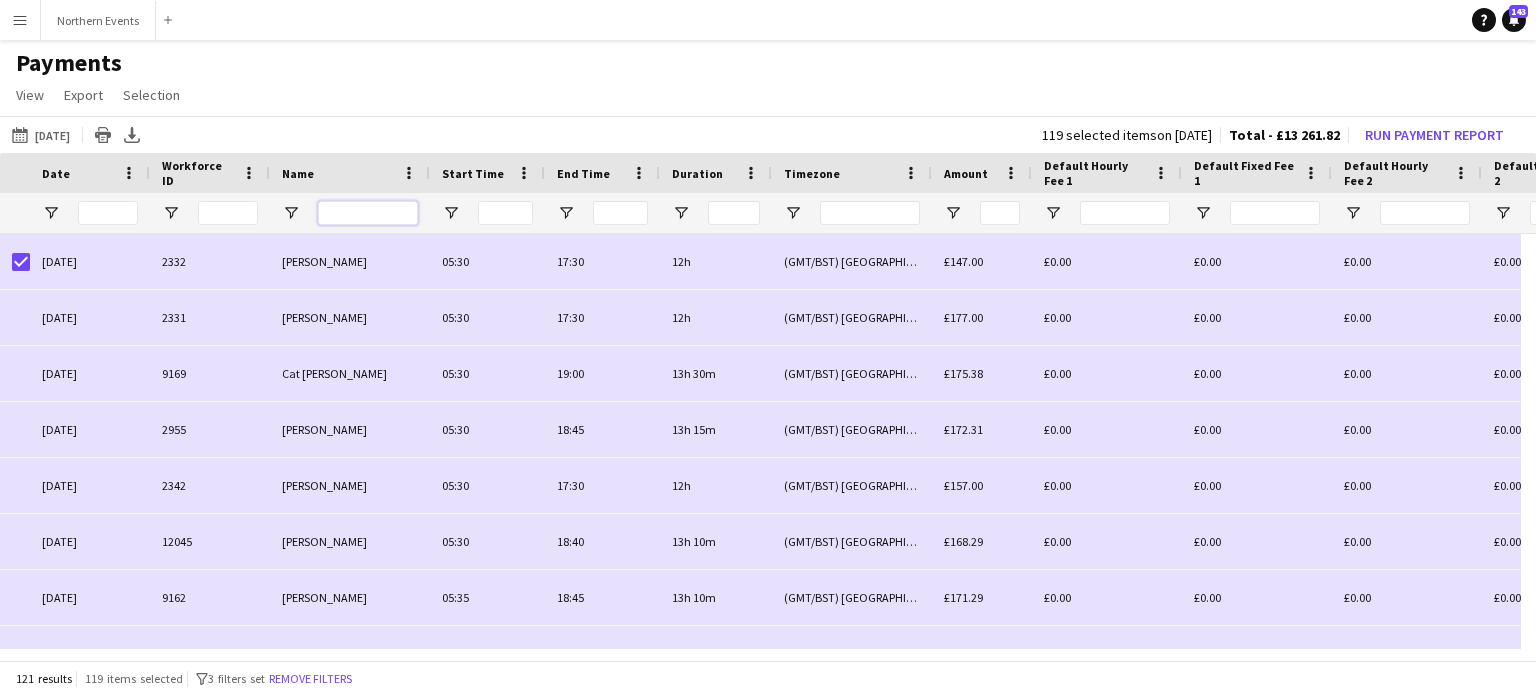 scroll, scrollTop: 0, scrollLeft: 432, axis: horizontal 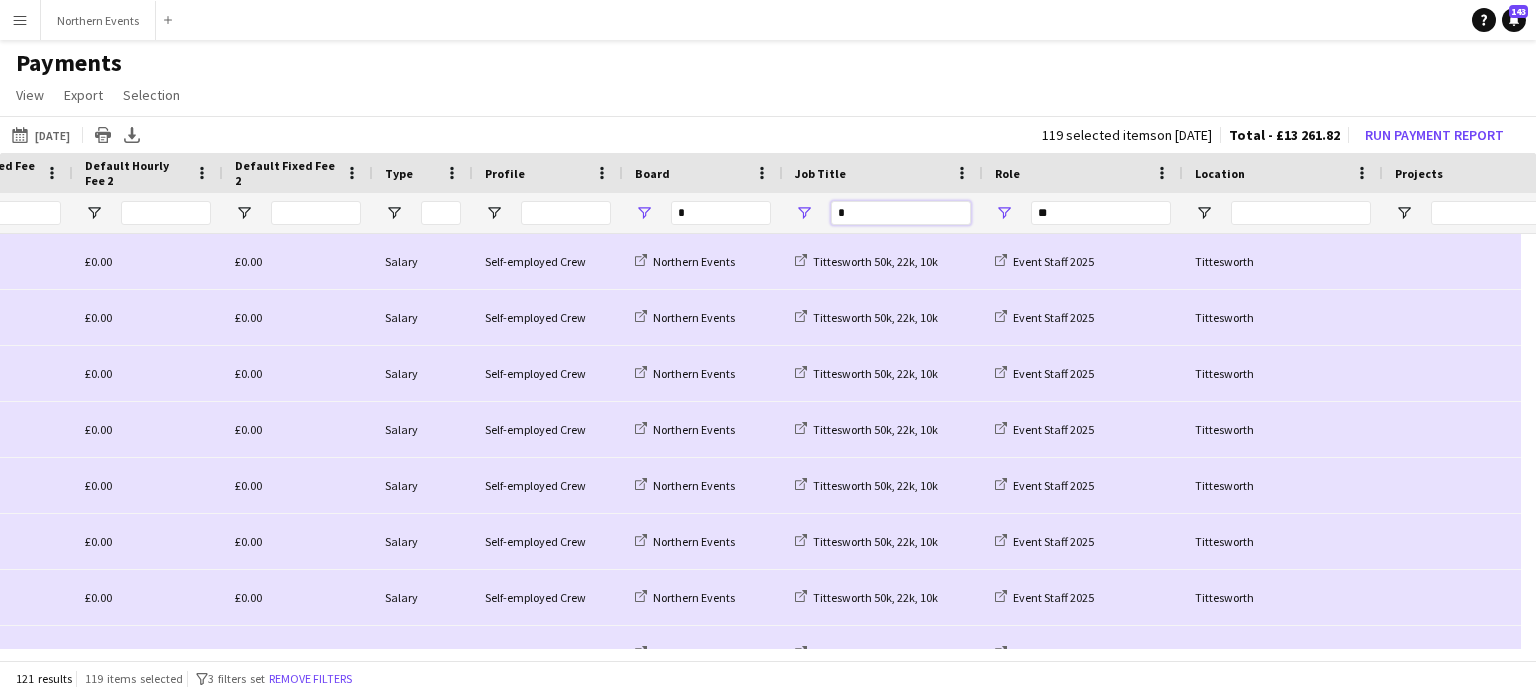 click on "*" at bounding box center (901, 213) 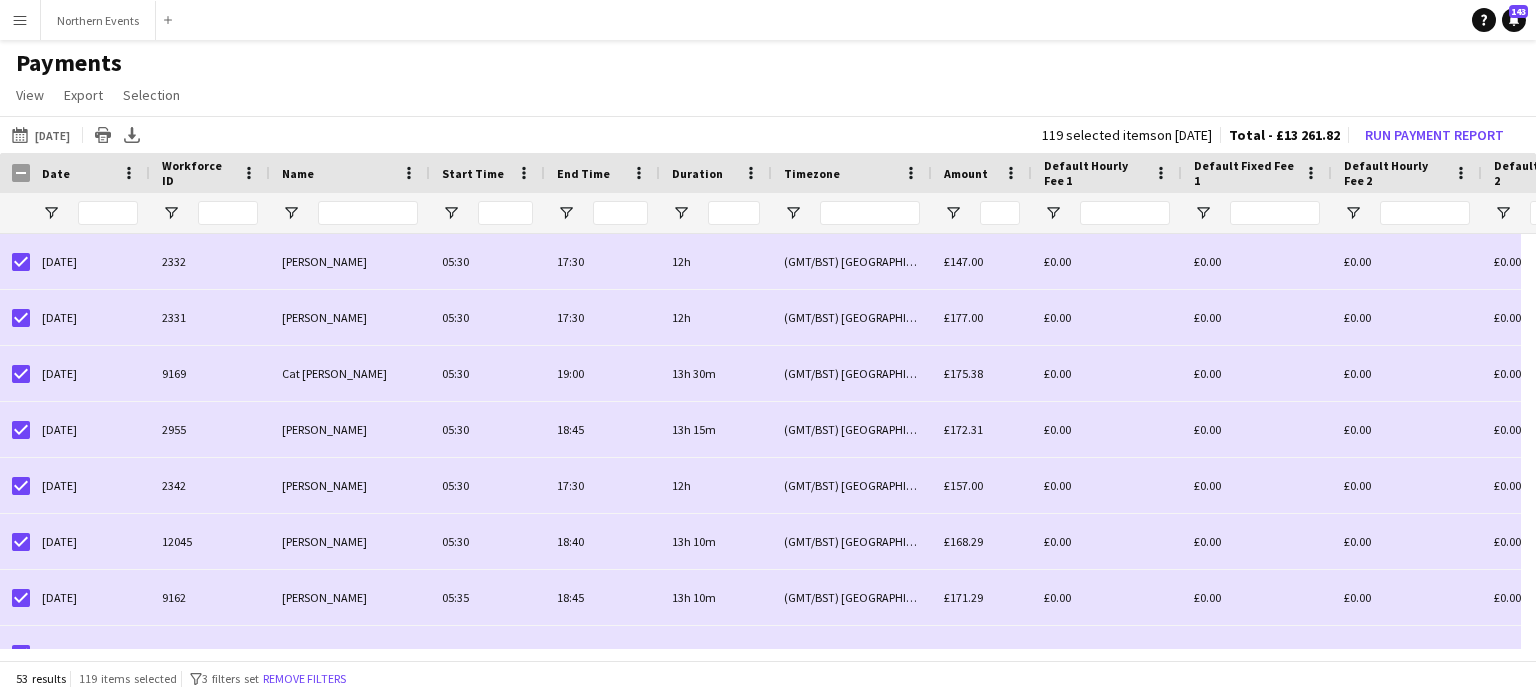 click on "Name" at bounding box center [338, 173] 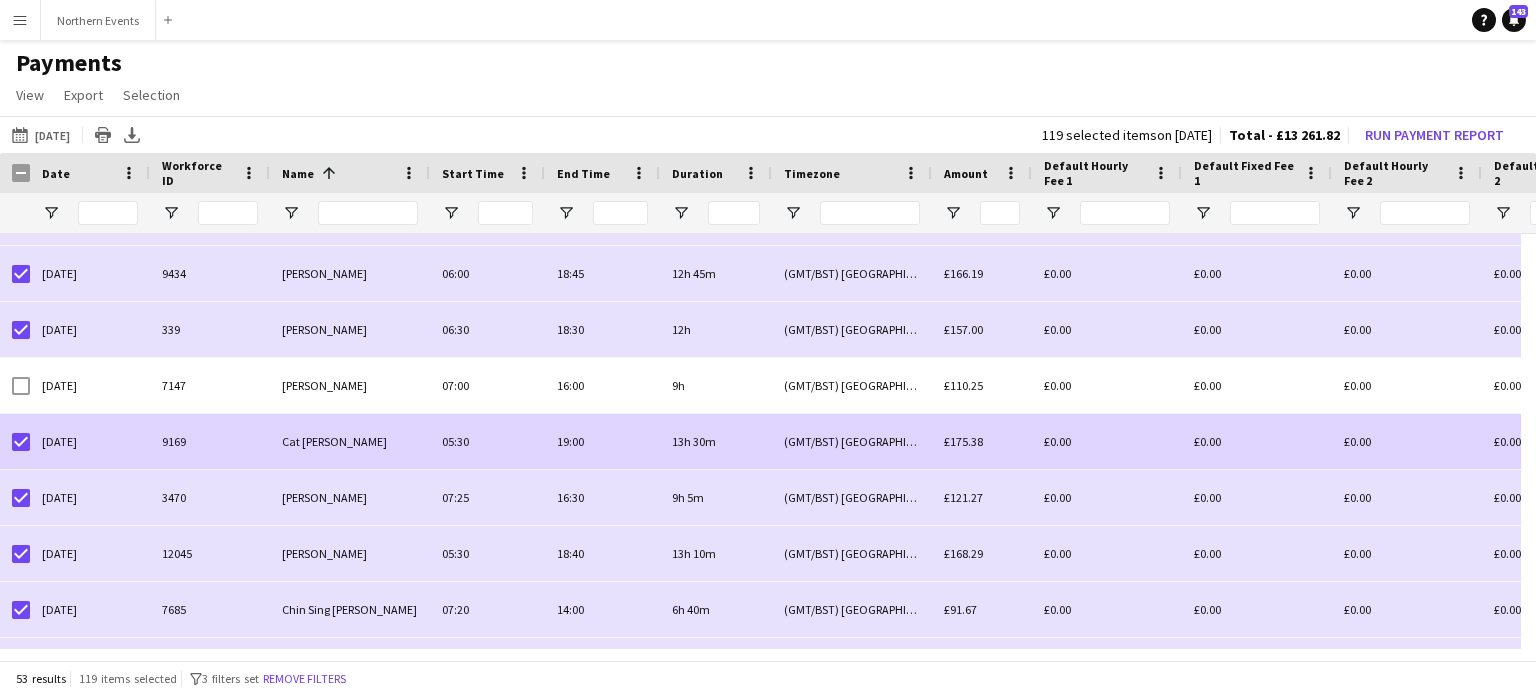 scroll, scrollTop: 200, scrollLeft: 0, axis: vertical 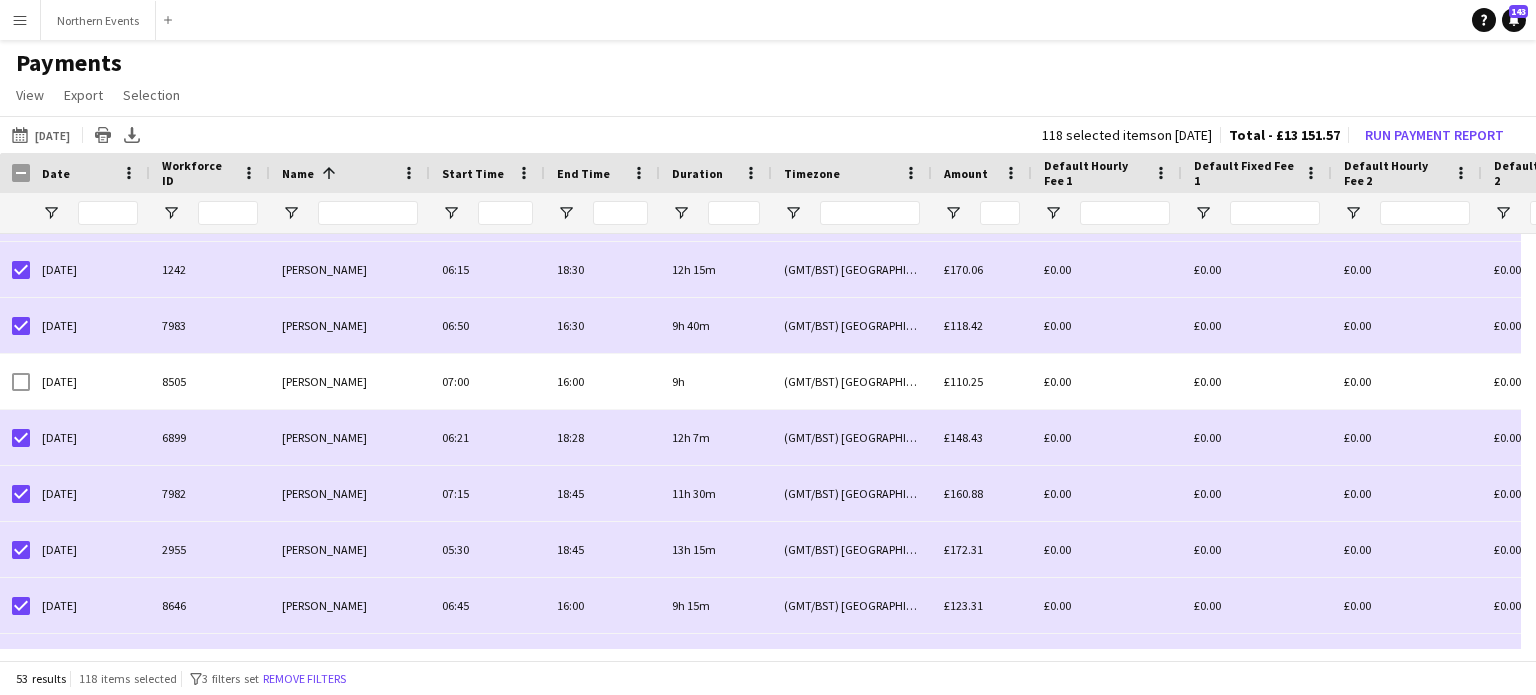 click on "View  Customise view Customise filters Reset Filters Reset View Reset All  Export  Export as XLSX Export as CSV Export as PDF  Selection  All for Date Range Clear All All Filtered Clear All Filtered" 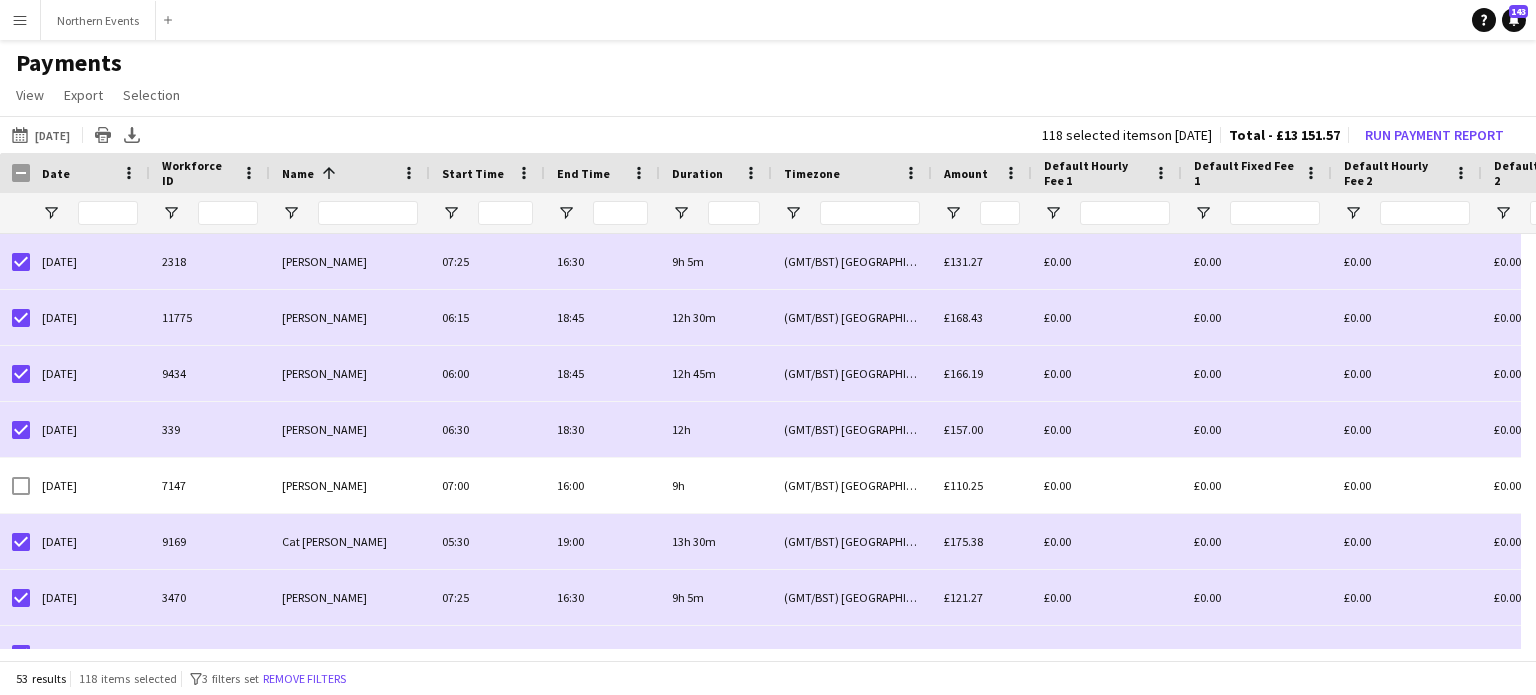 click on "[DATE]
[DATE]
[DATE]   This Week   This Month   [DATE]   Last Week   Last Month  [DATE] [DATE] [DATE] M [DATE] T [DATE] W [DATE] T [DATE] F [DATE] S [DATE] S  [DATE]   2   3   4   5   6   7   8   9   10   11   12   13   14   15   16   17   18   19   20   21   22   23   24   25   26   27   28   29   30   31
Comparison range
Comparison range
Apply
Print table
Export XLSX
118 selected items   on [DATE]  Total - £13 151.57  Run Payment Report" 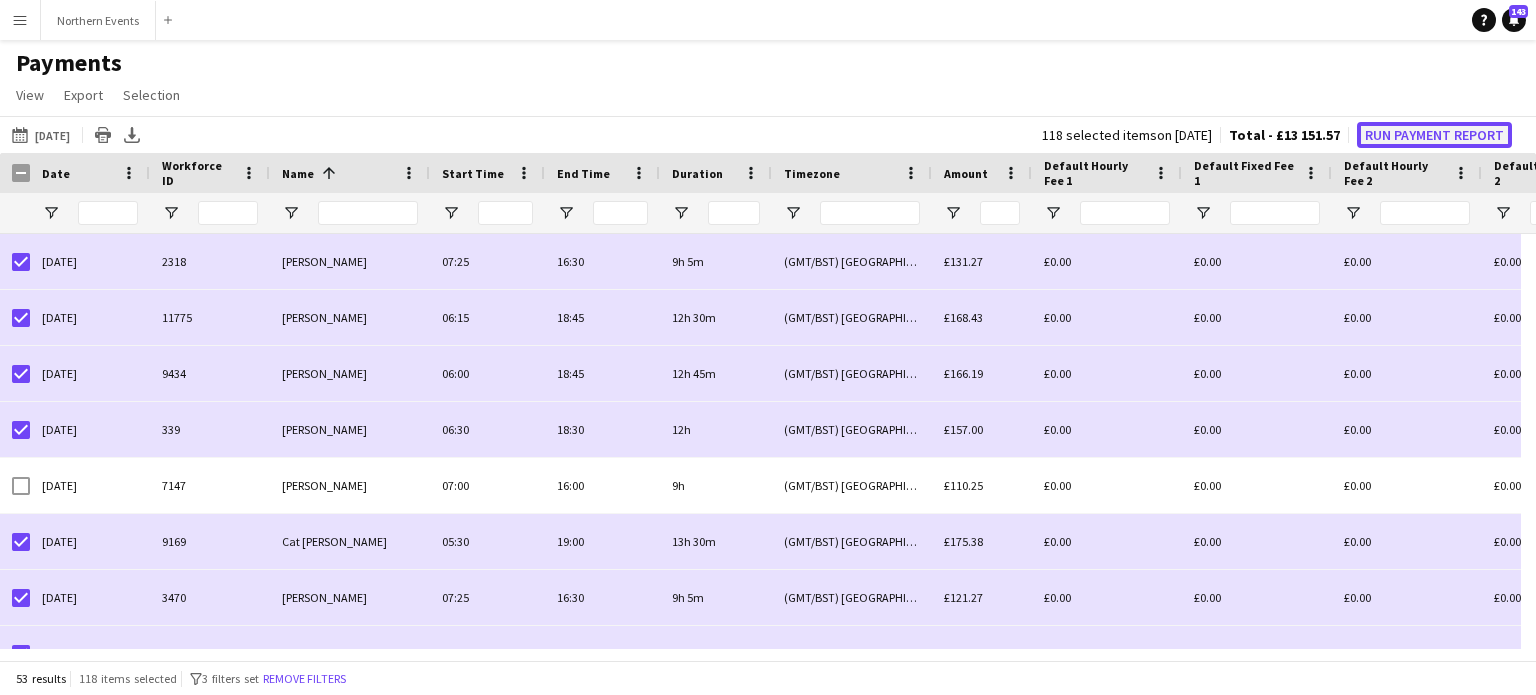 click on "Run Payment Report" 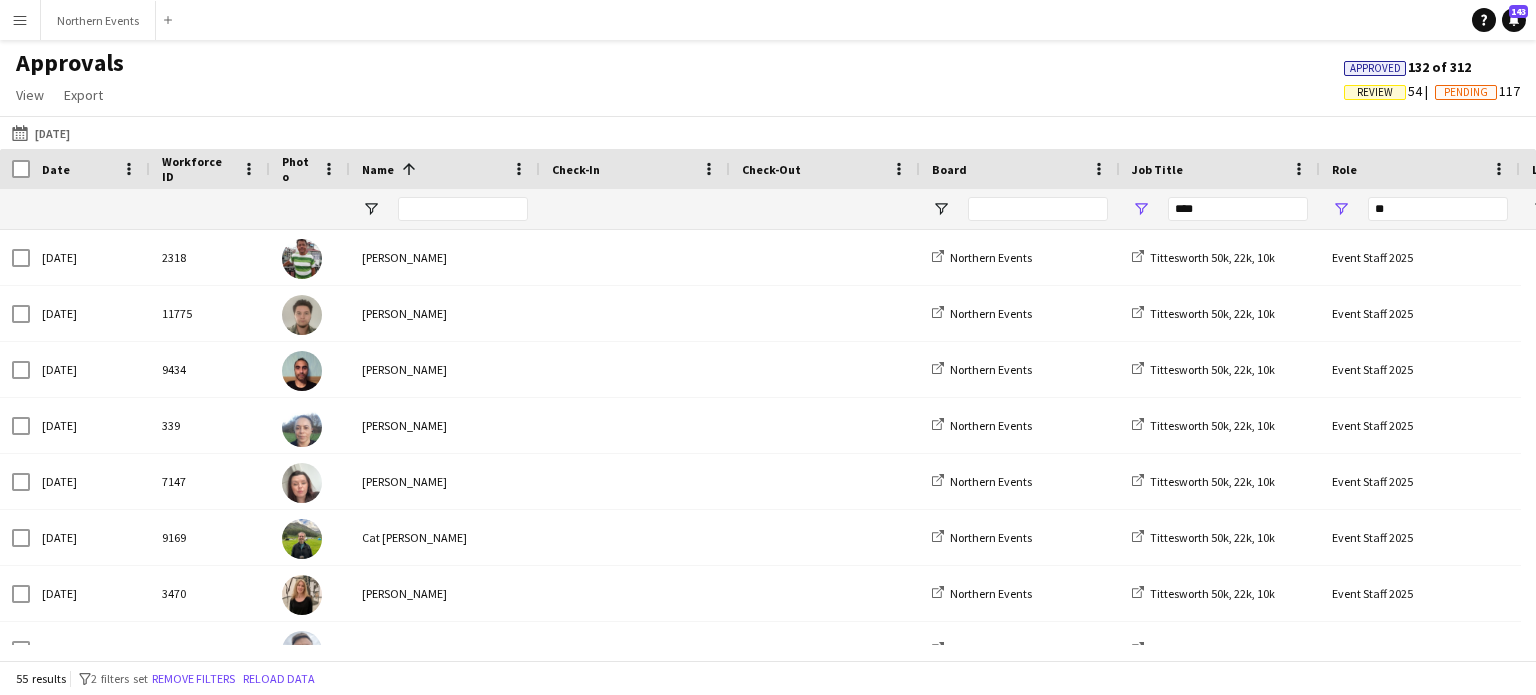 click at bounding box center (15, 169) 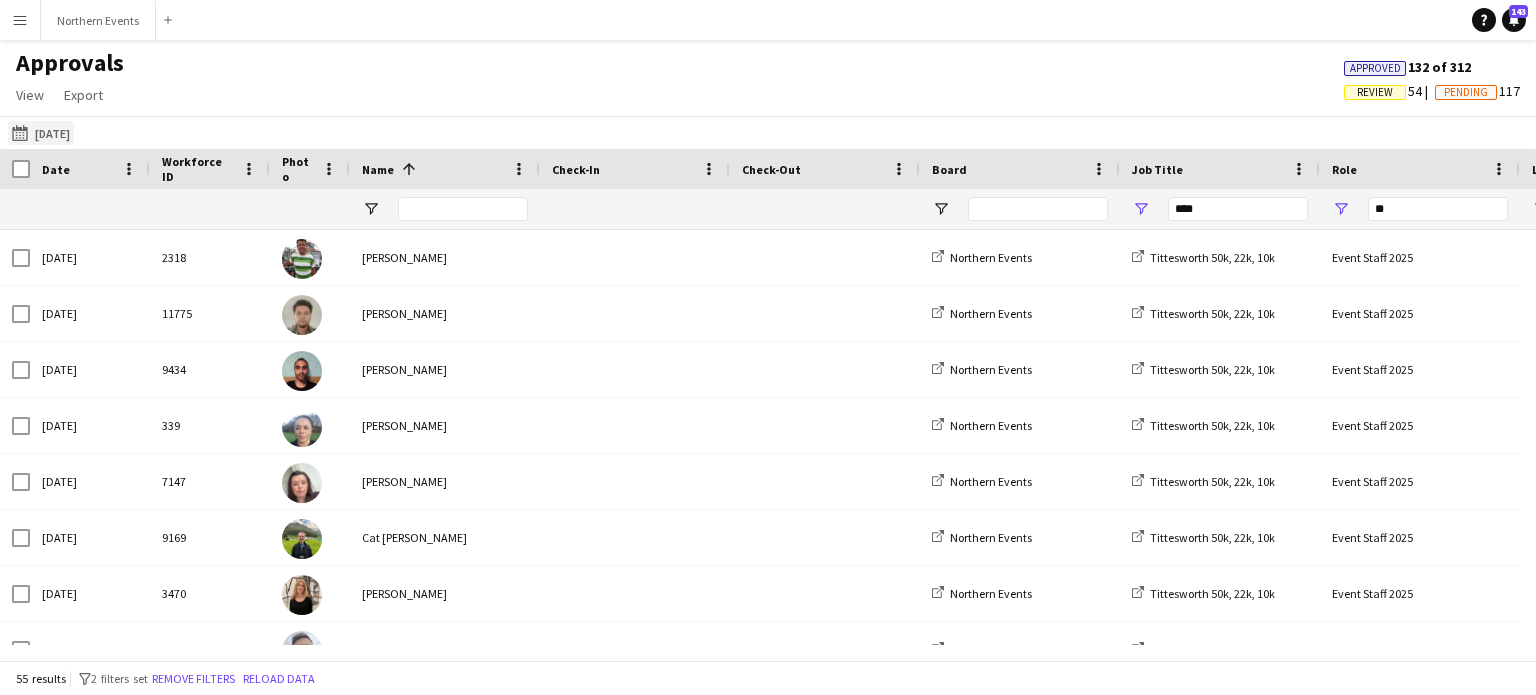 click on "[DATE]
[DATE]" 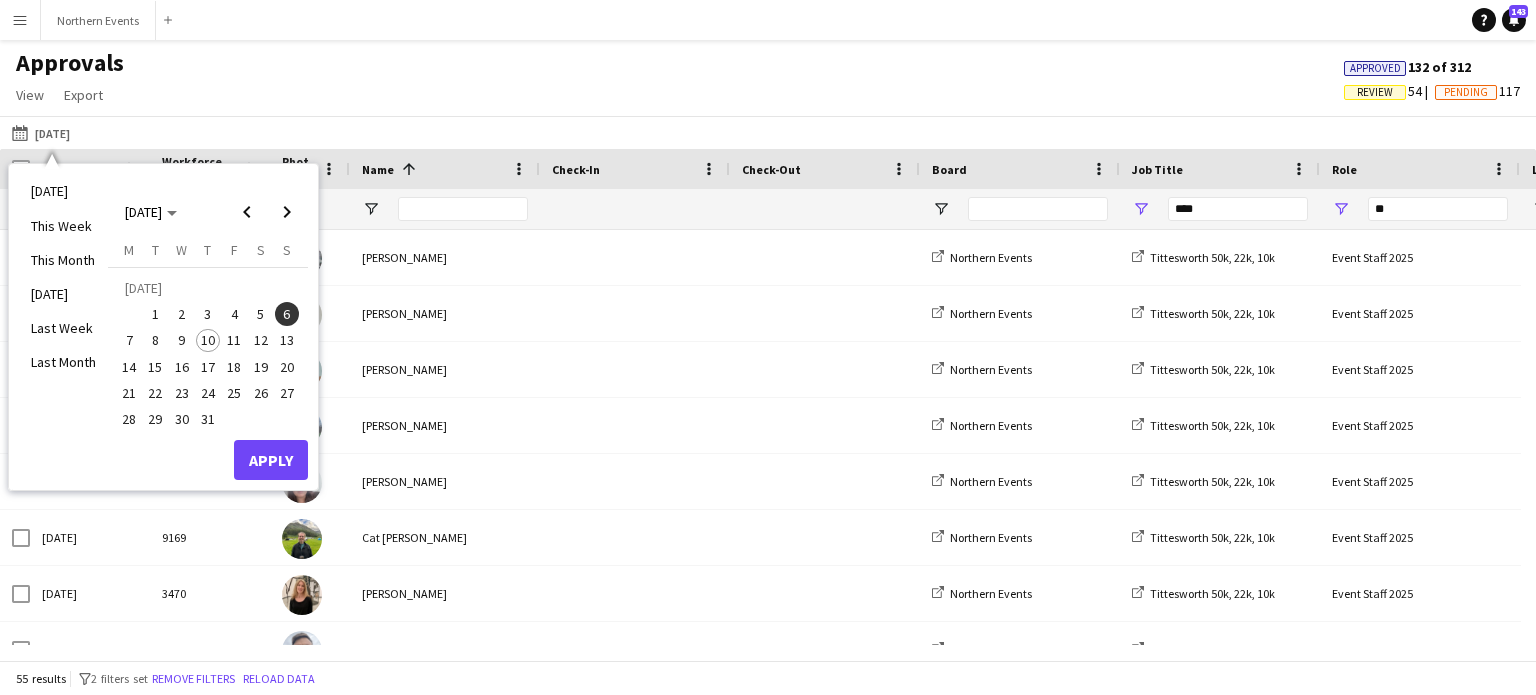 click on "6" at bounding box center [287, 314] 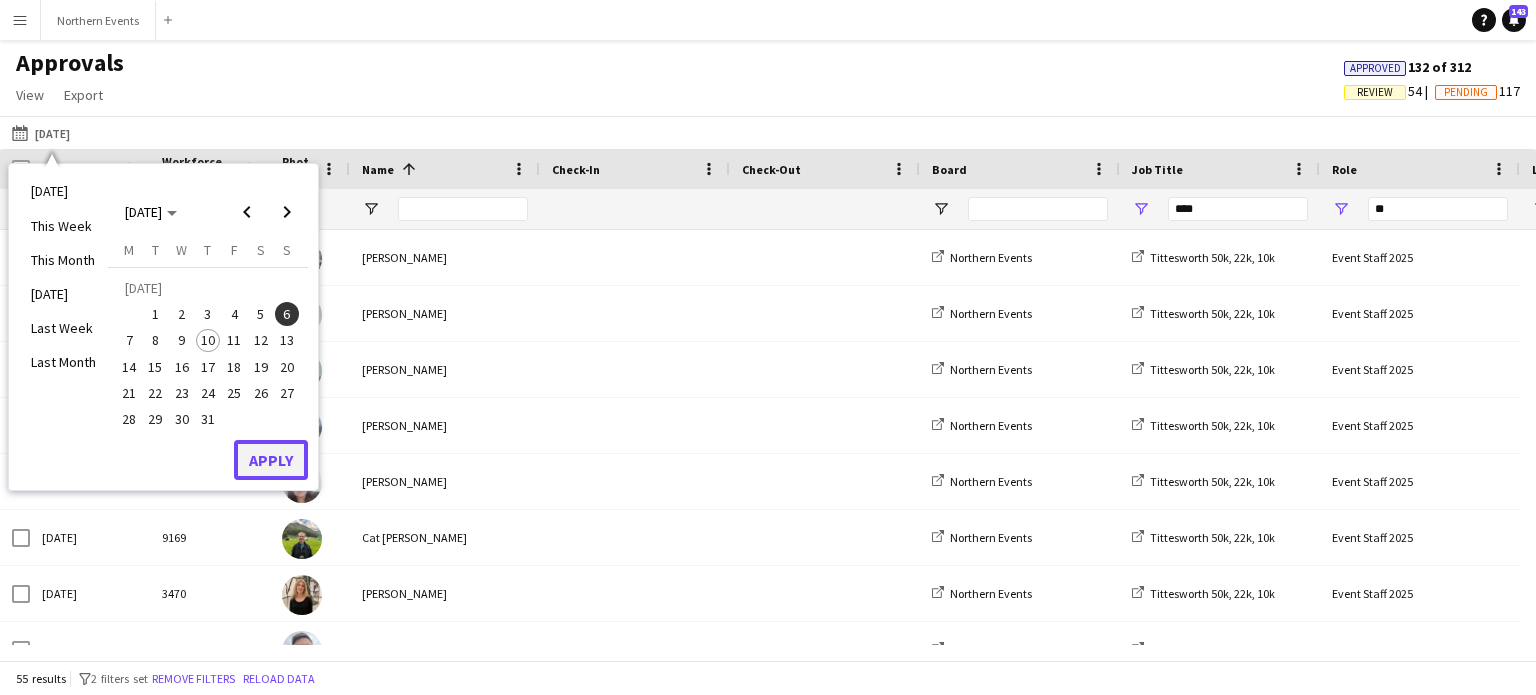 click on "Apply" at bounding box center (271, 460) 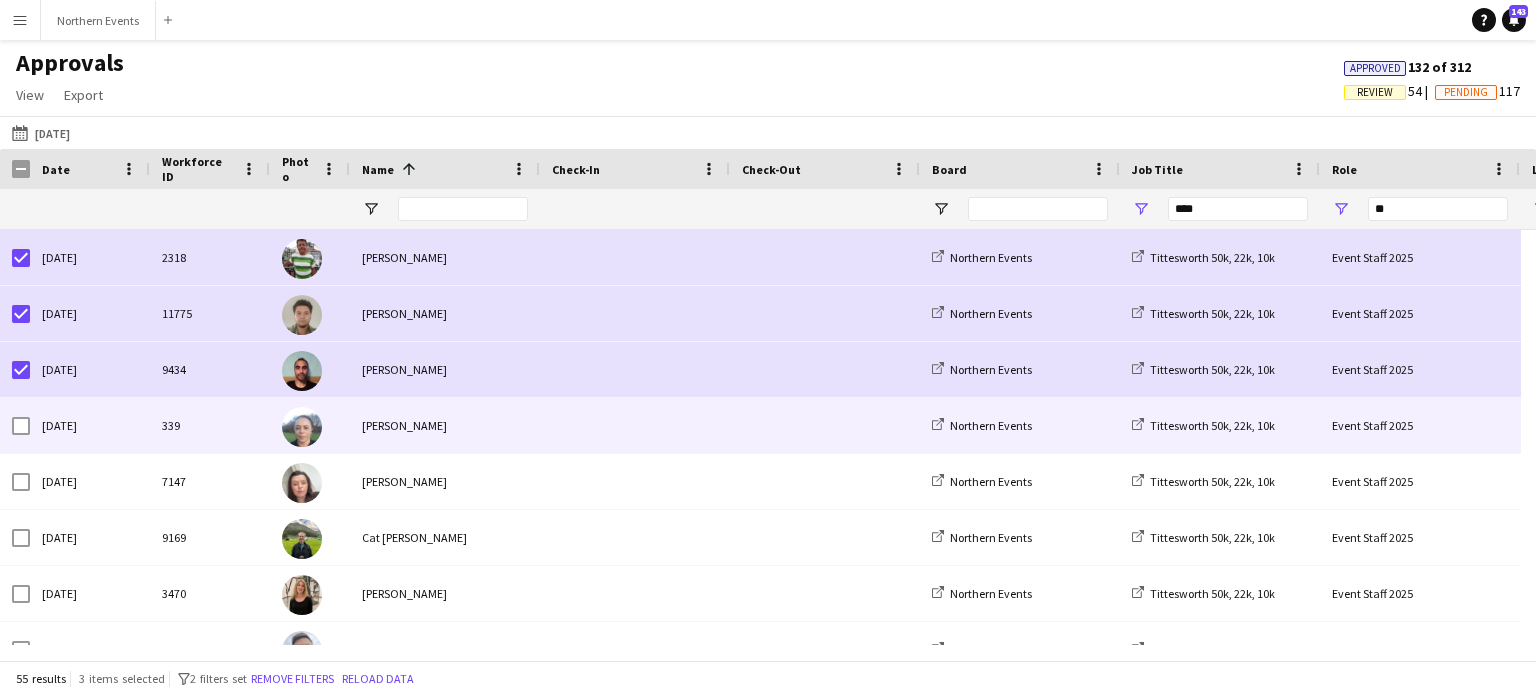 click on "[DATE]" at bounding box center (90, 425) 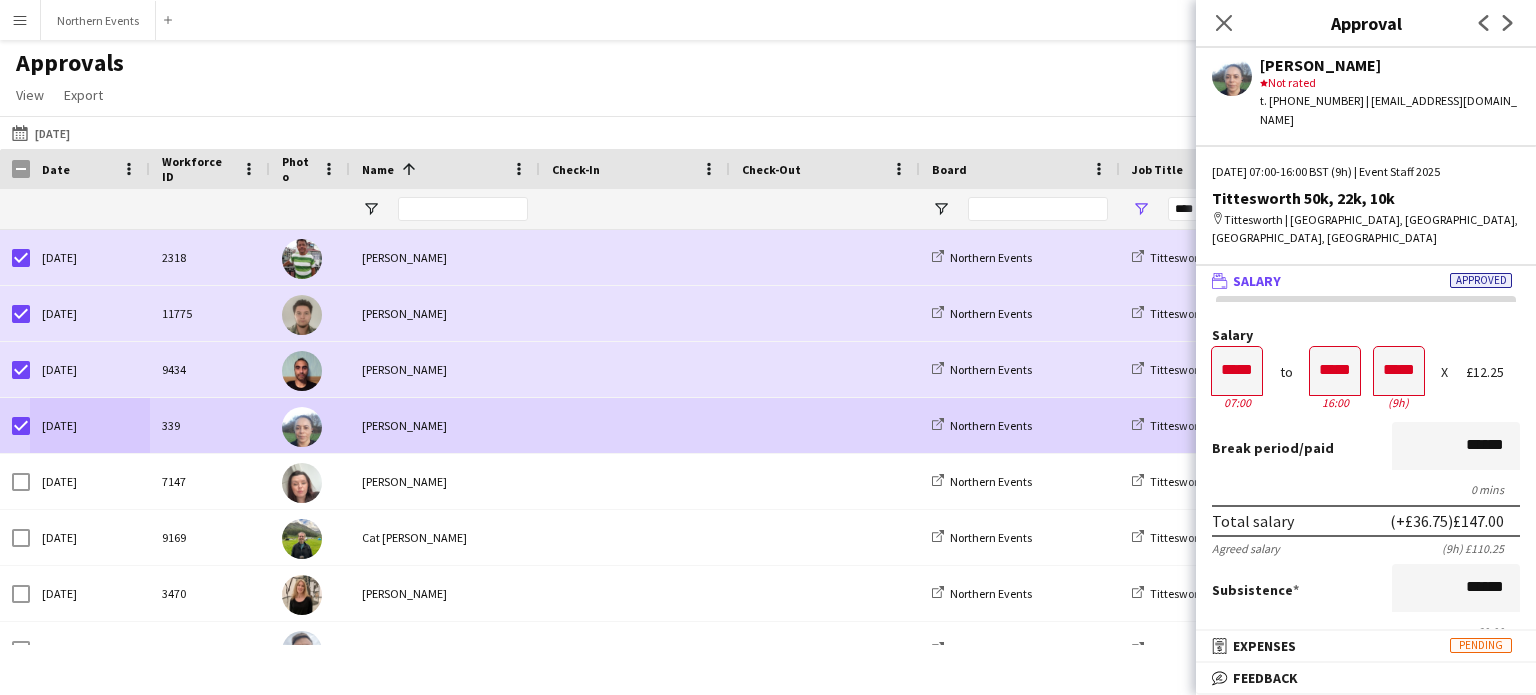 click on "Menu" at bounding box center (20, 20) 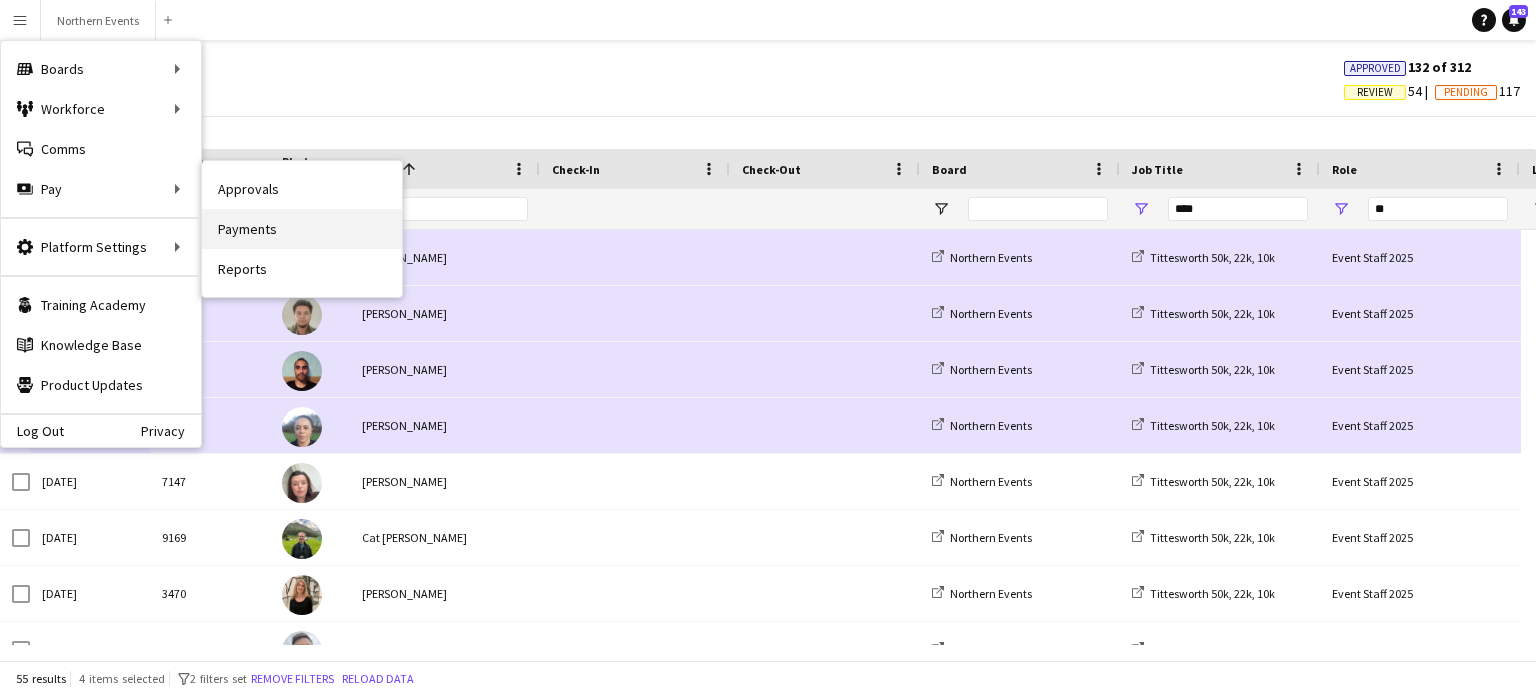 click on "Payments" at bounding box center [302, 229] 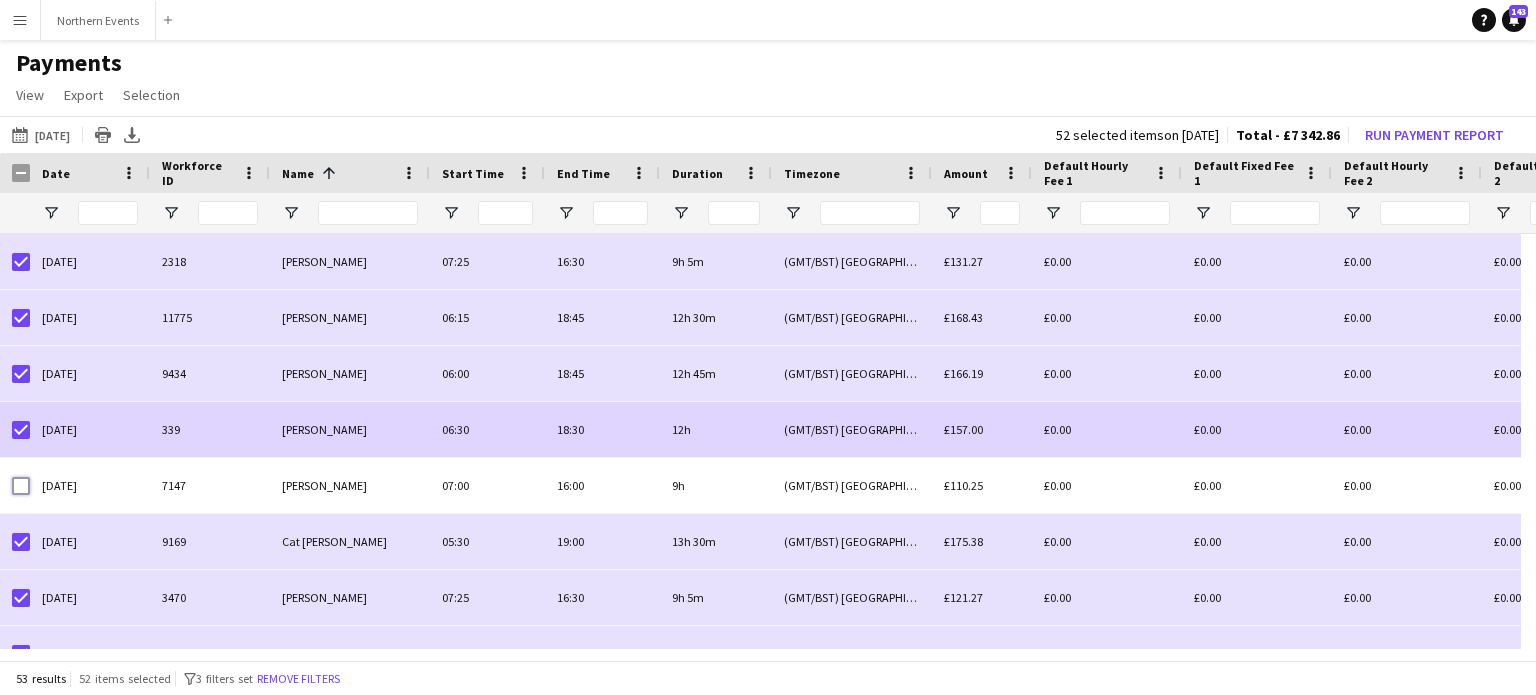 scroll, scrollTop: 55, scrollLeft: 0, axis: vertical 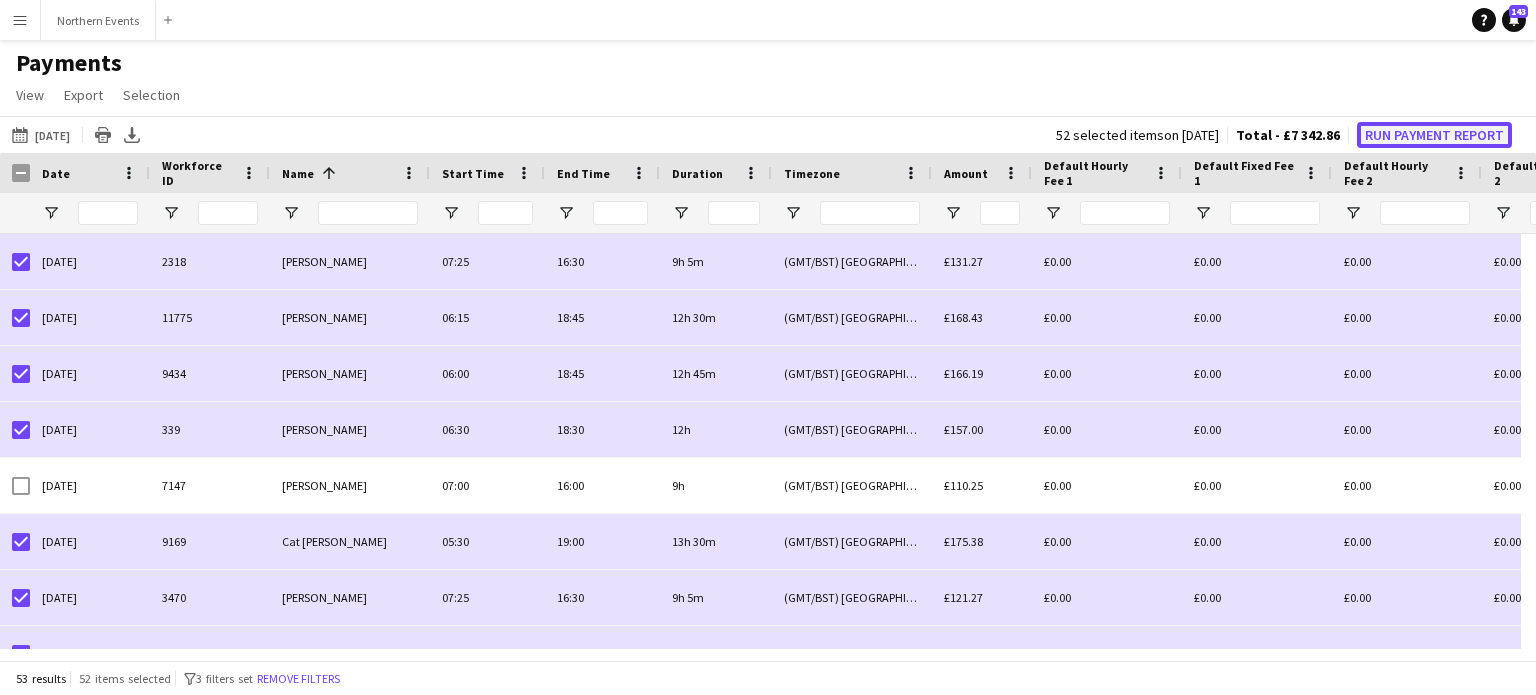 click on "Run Payment Report" 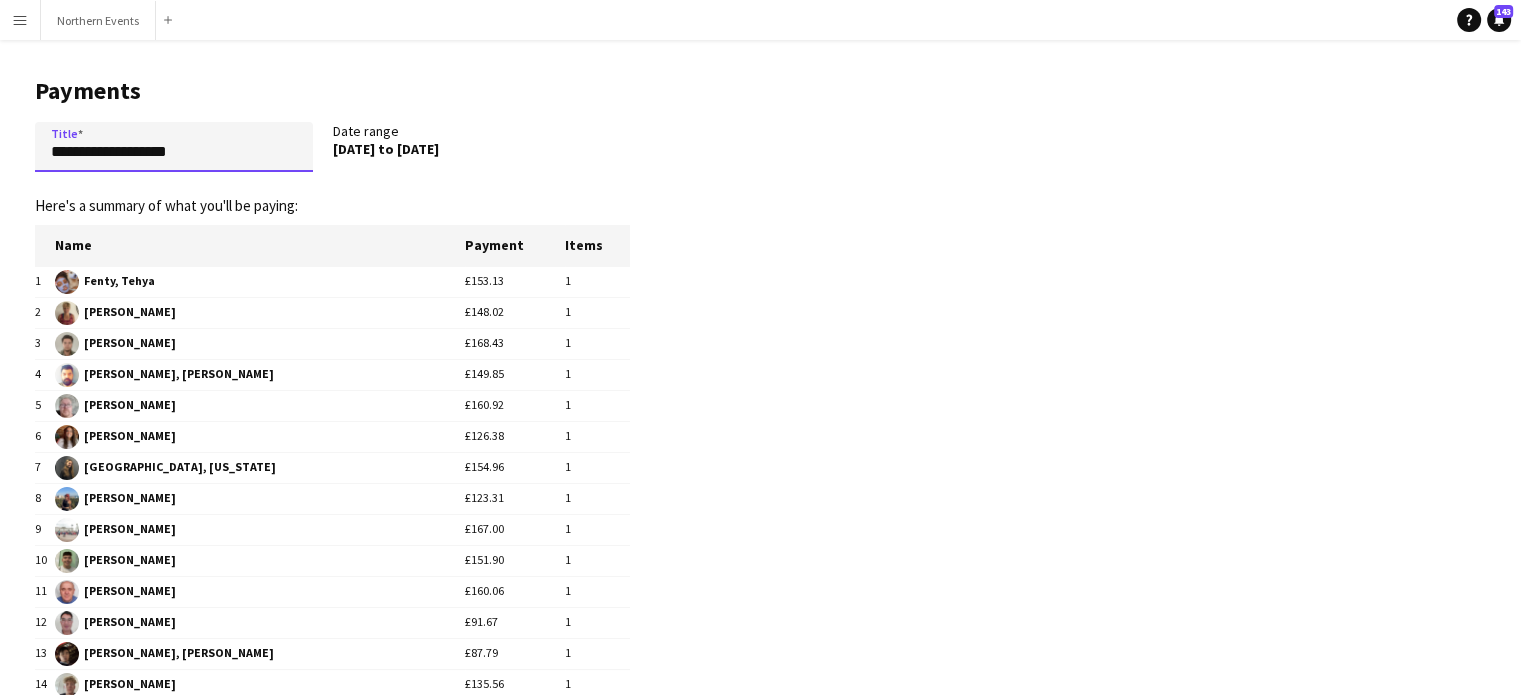drag, startPoint x: 189, startPoint y: 147, endPoint x: 33, endPoint y: 159, distance: 156.46086 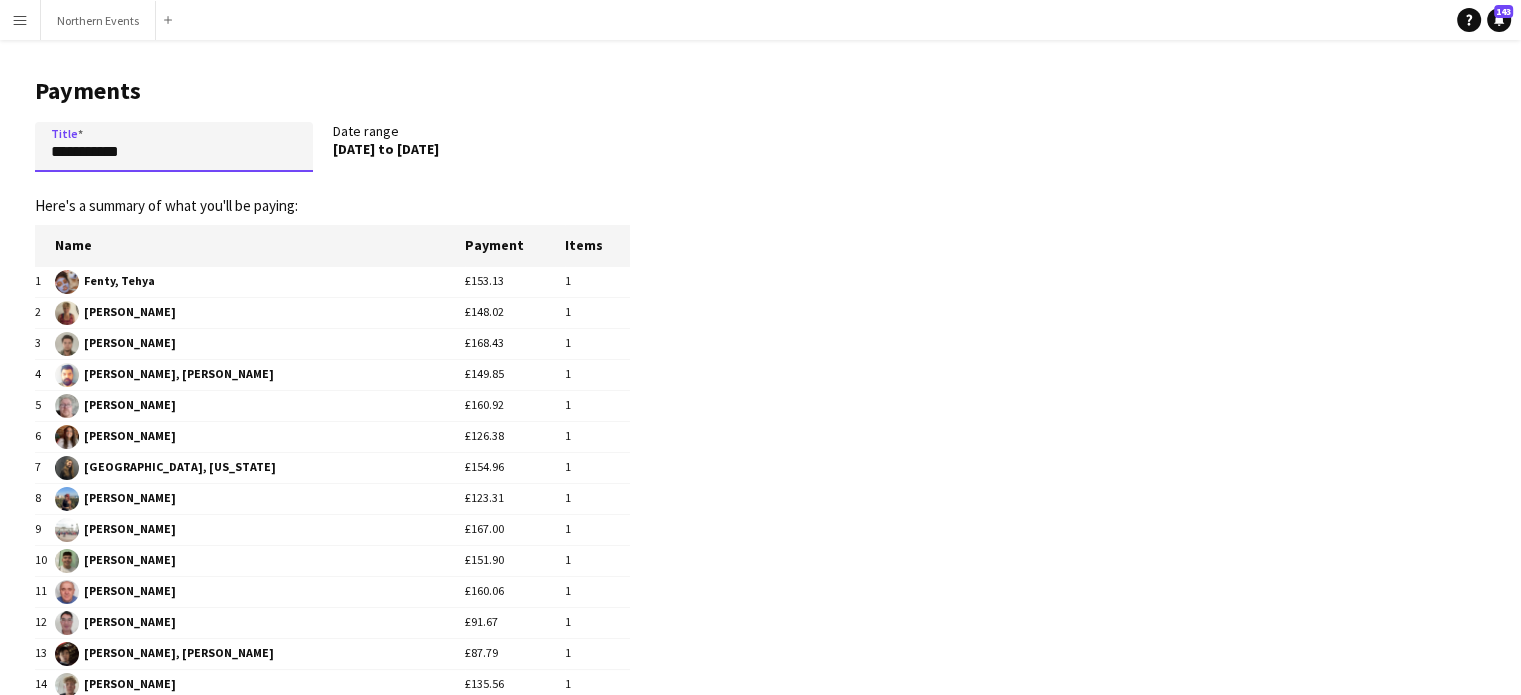 click on "**********" at bounding box center (174, 147) 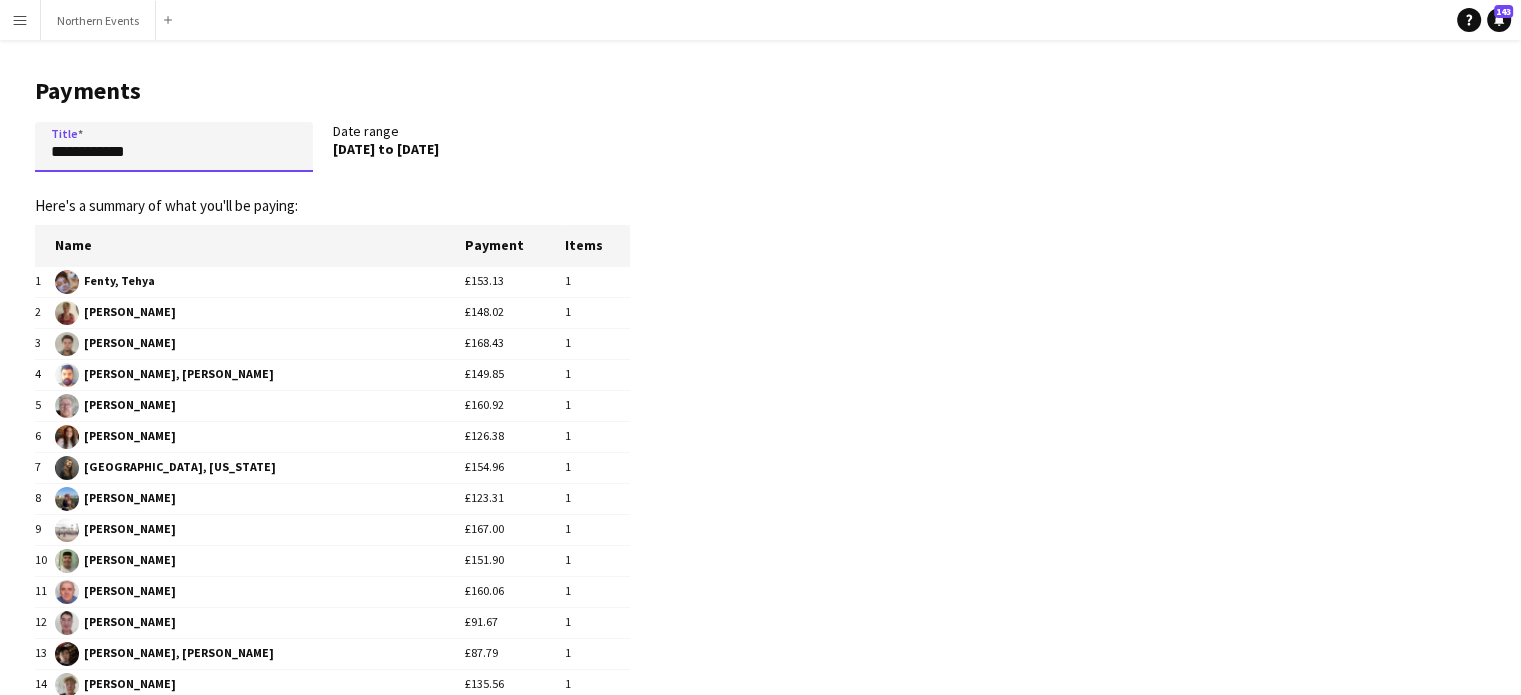 click on "**********" at bounding box center [174, 147] 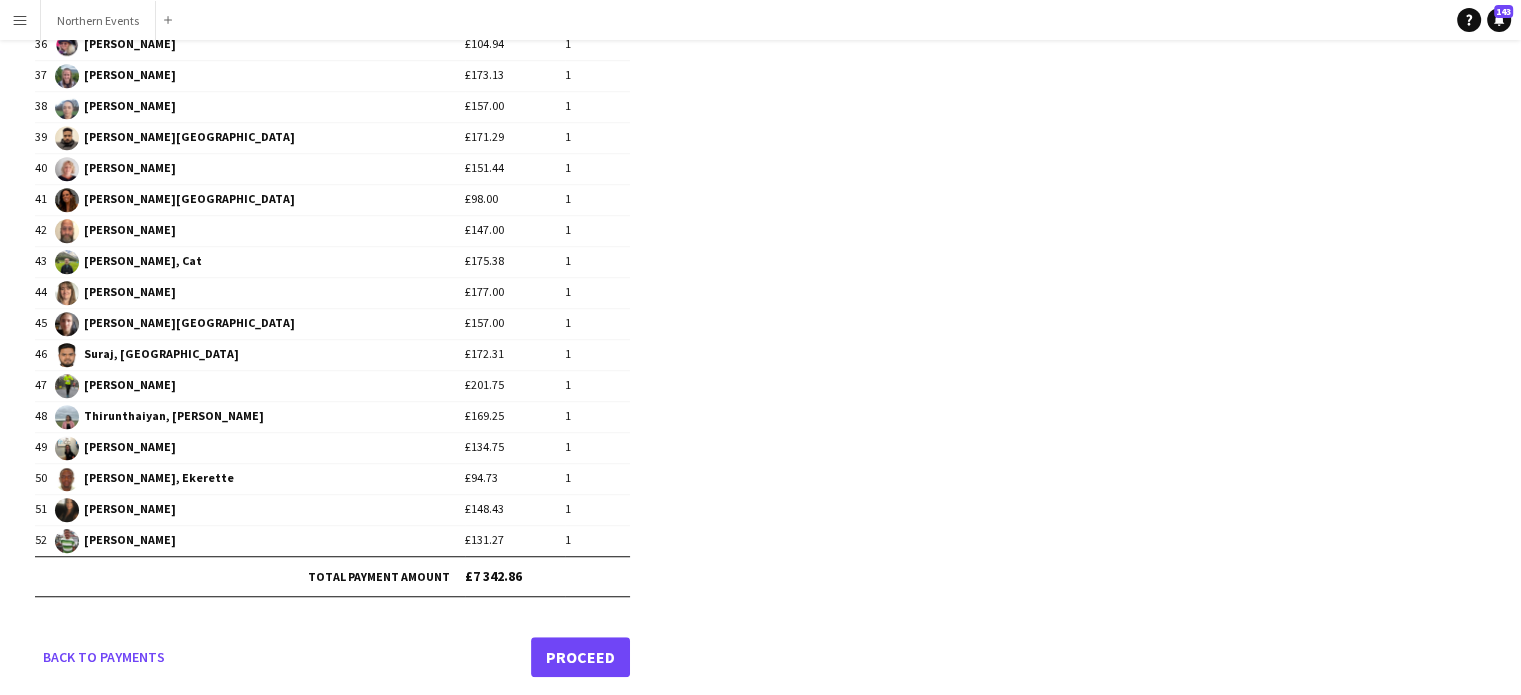 click on "Proceed" 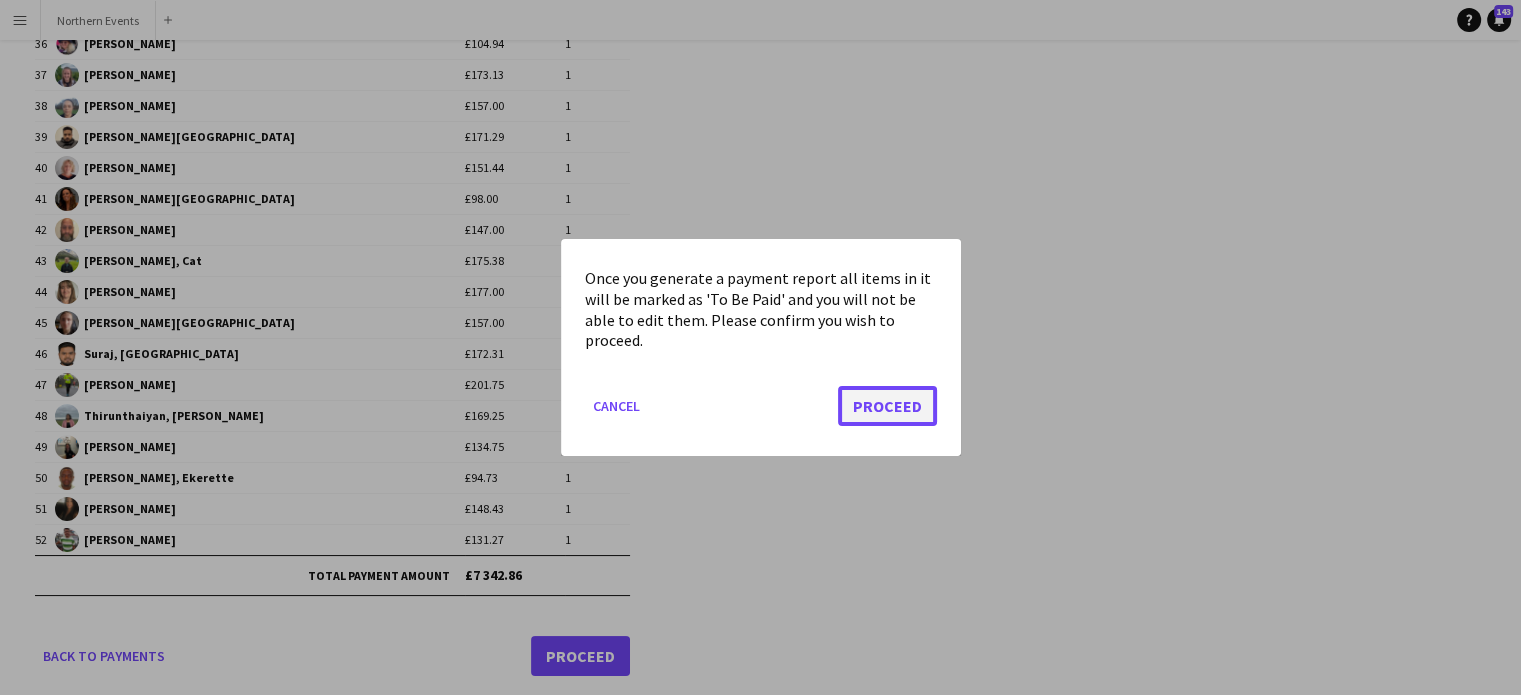 click on "Proceed" 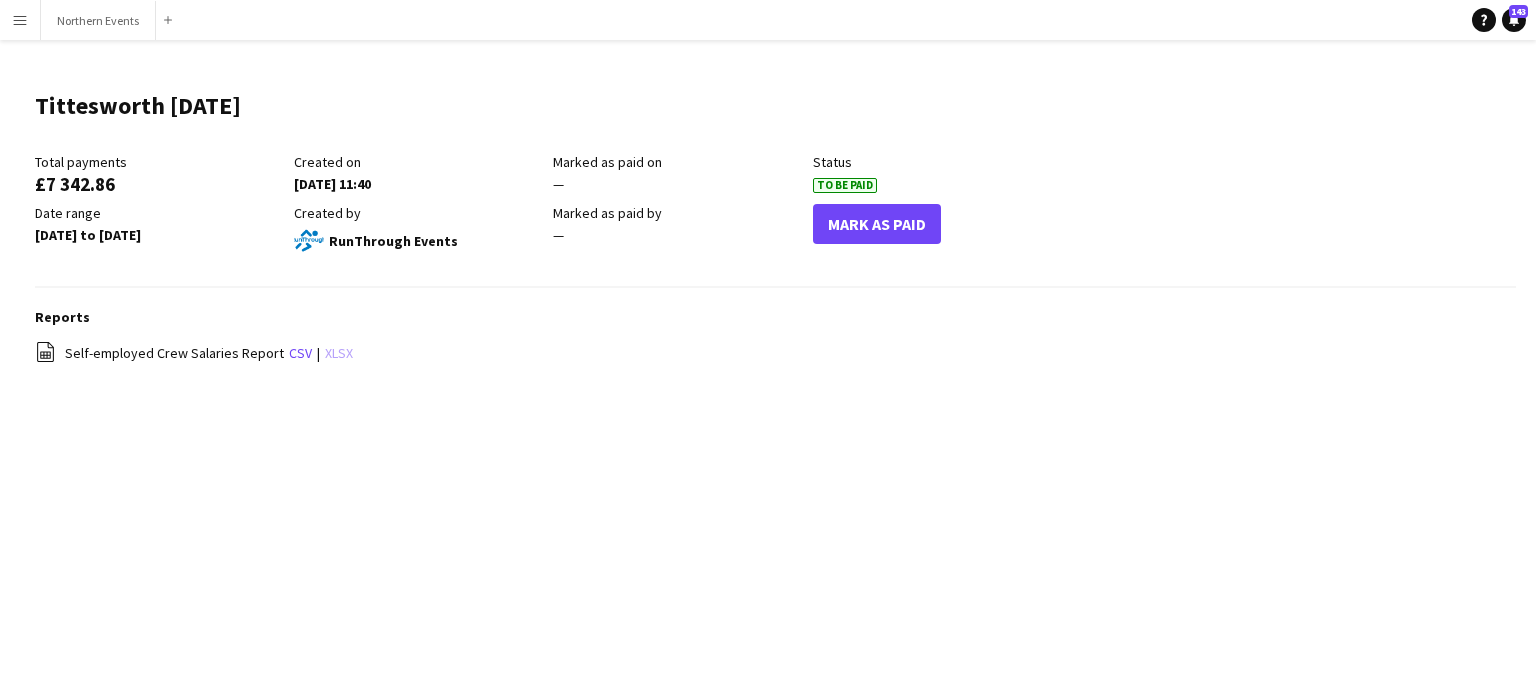 click on "xlsx" 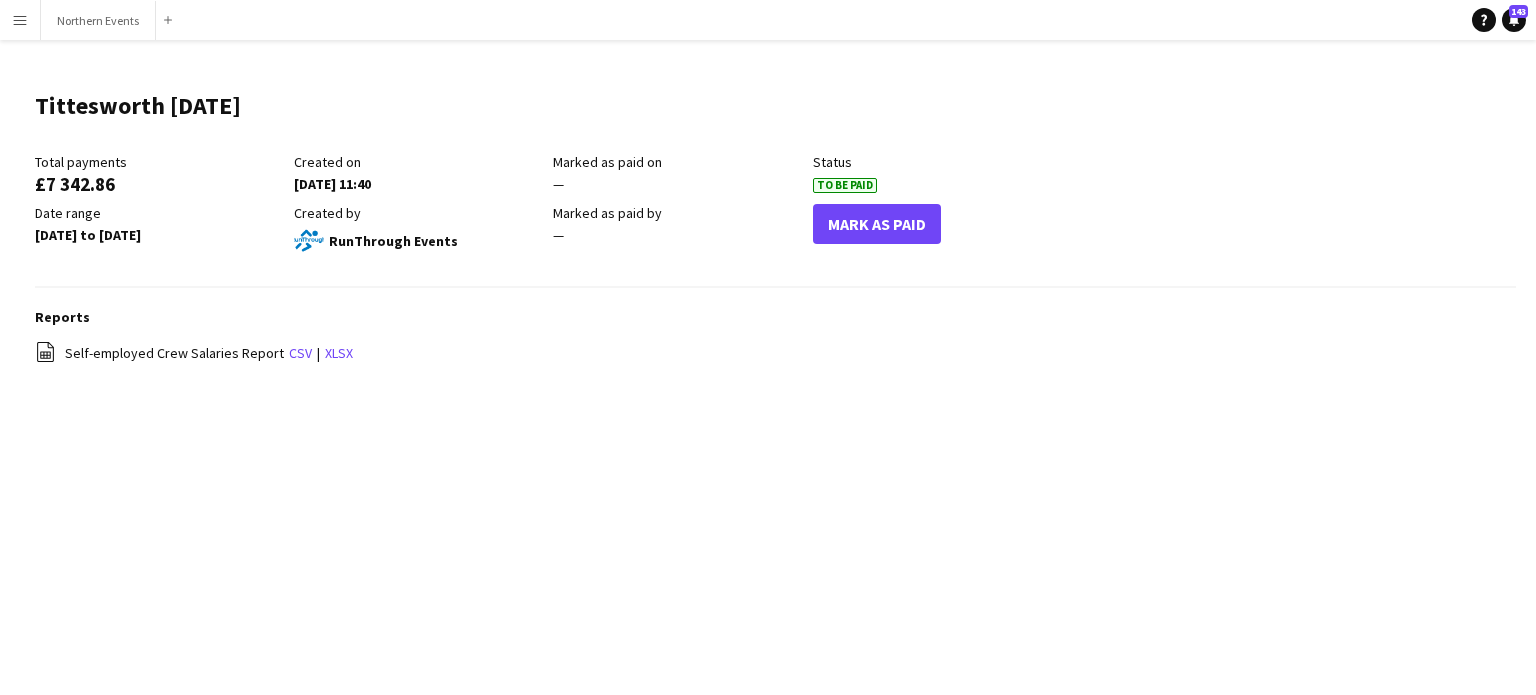 click on "Menu" at bounding box center [20, 20] 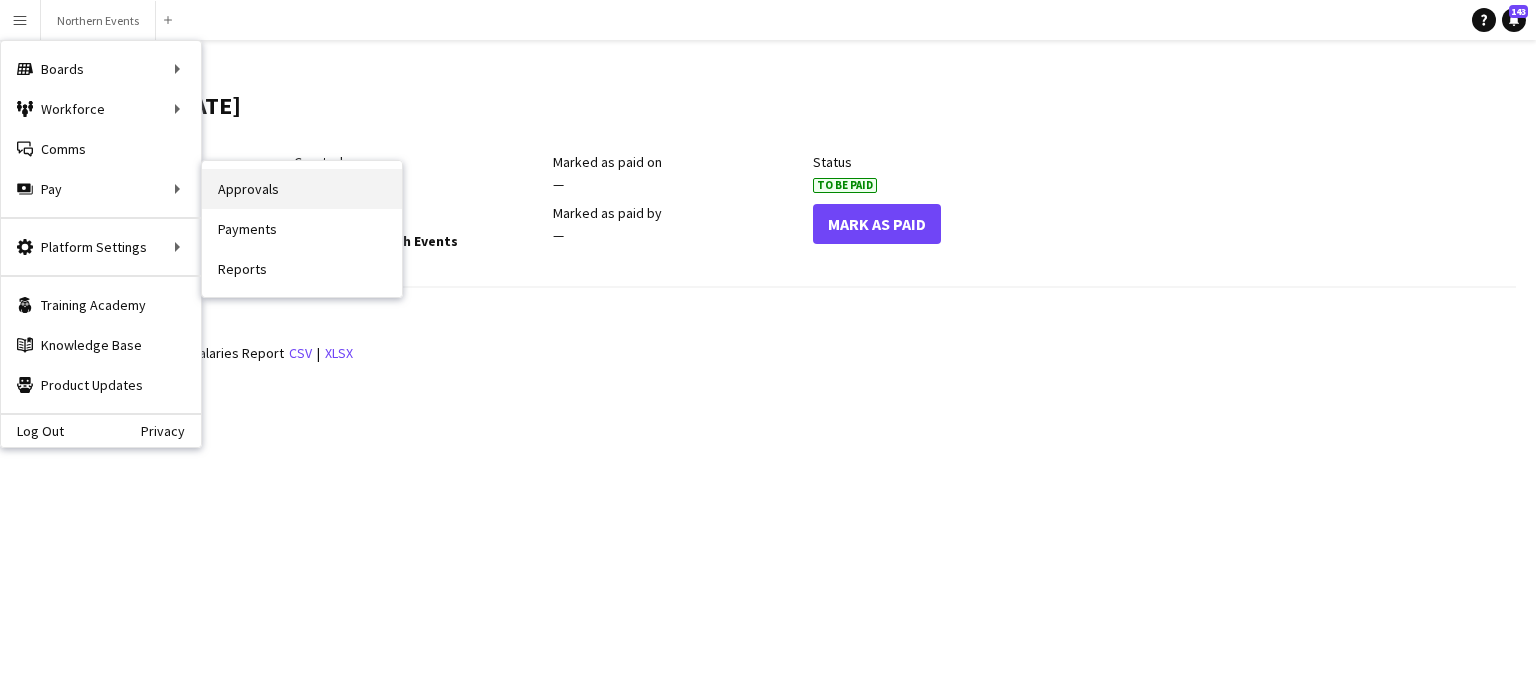 click on "Approvals" at bounding box center [302, 189] 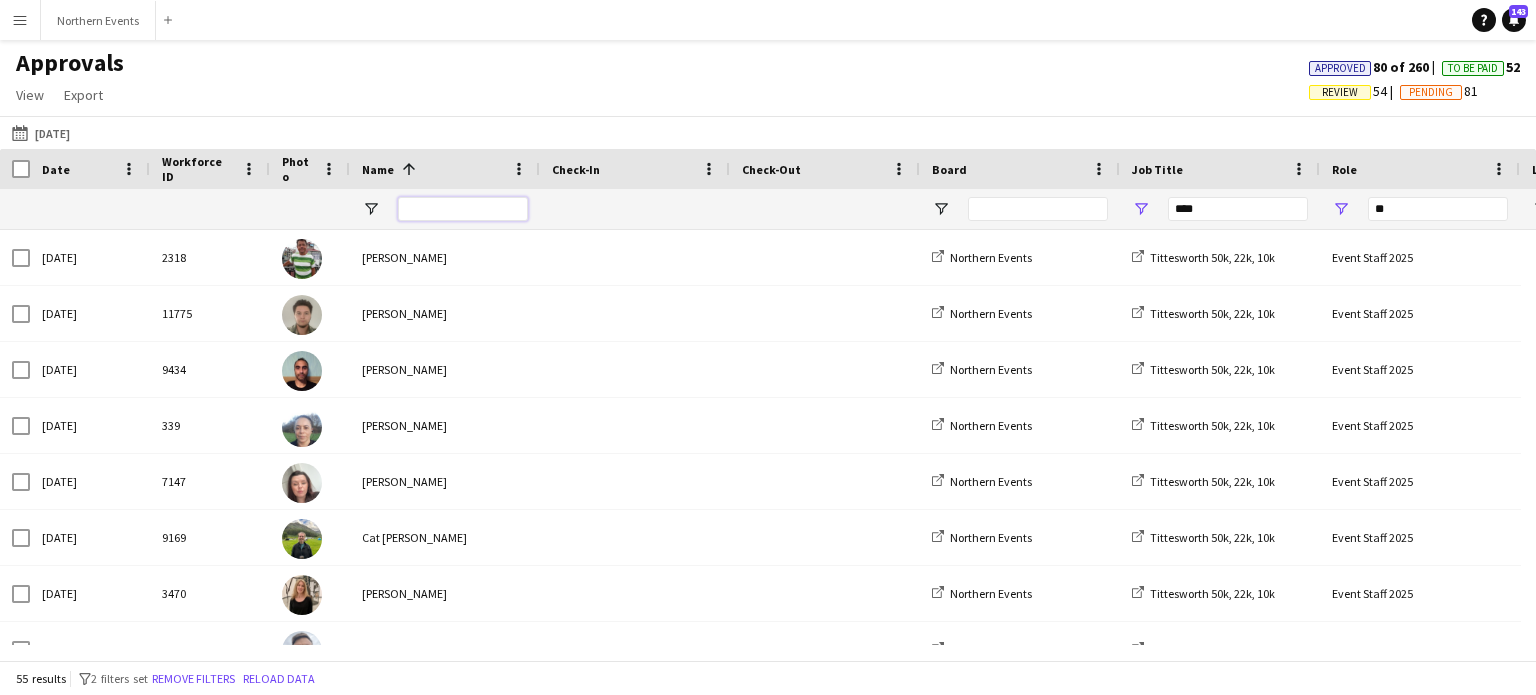 click at bounding box center (463, 209) 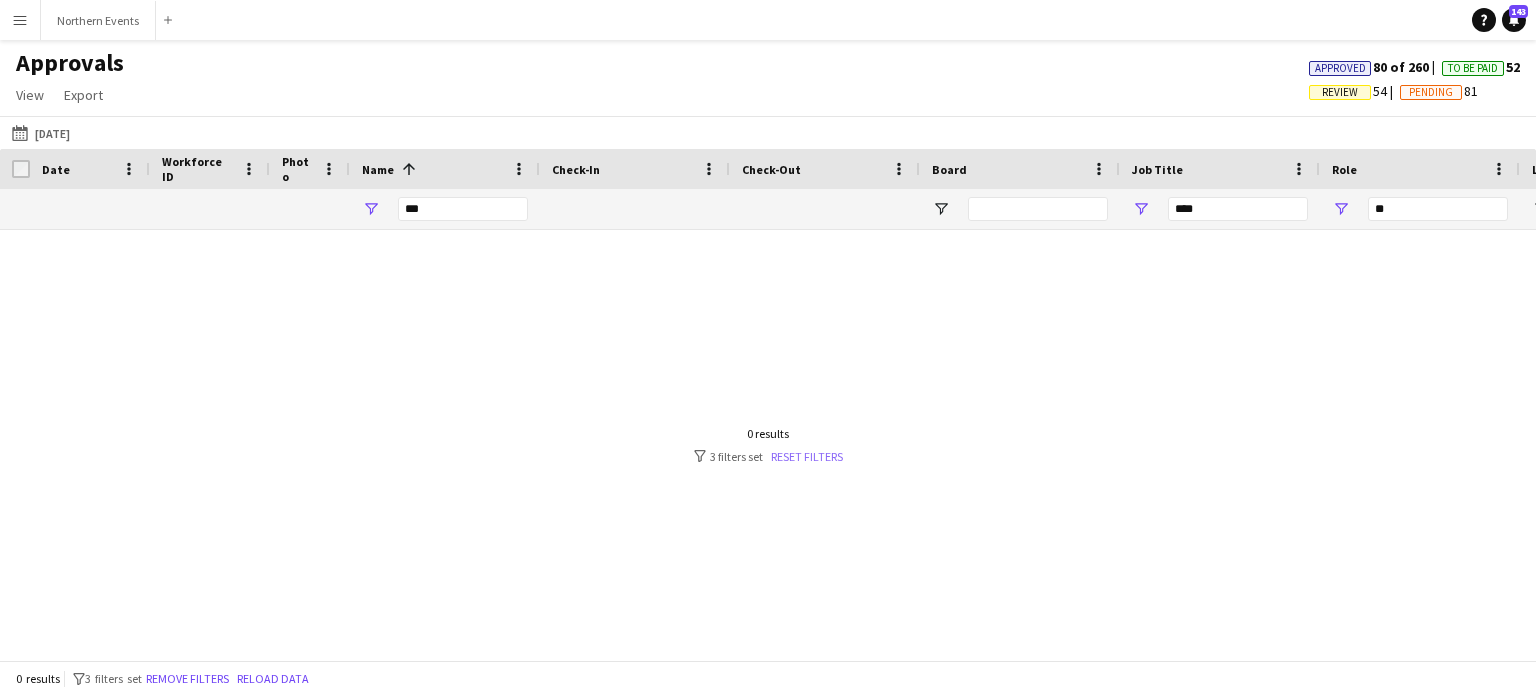 click on "Reset filters" at bounding box center [807, 456] 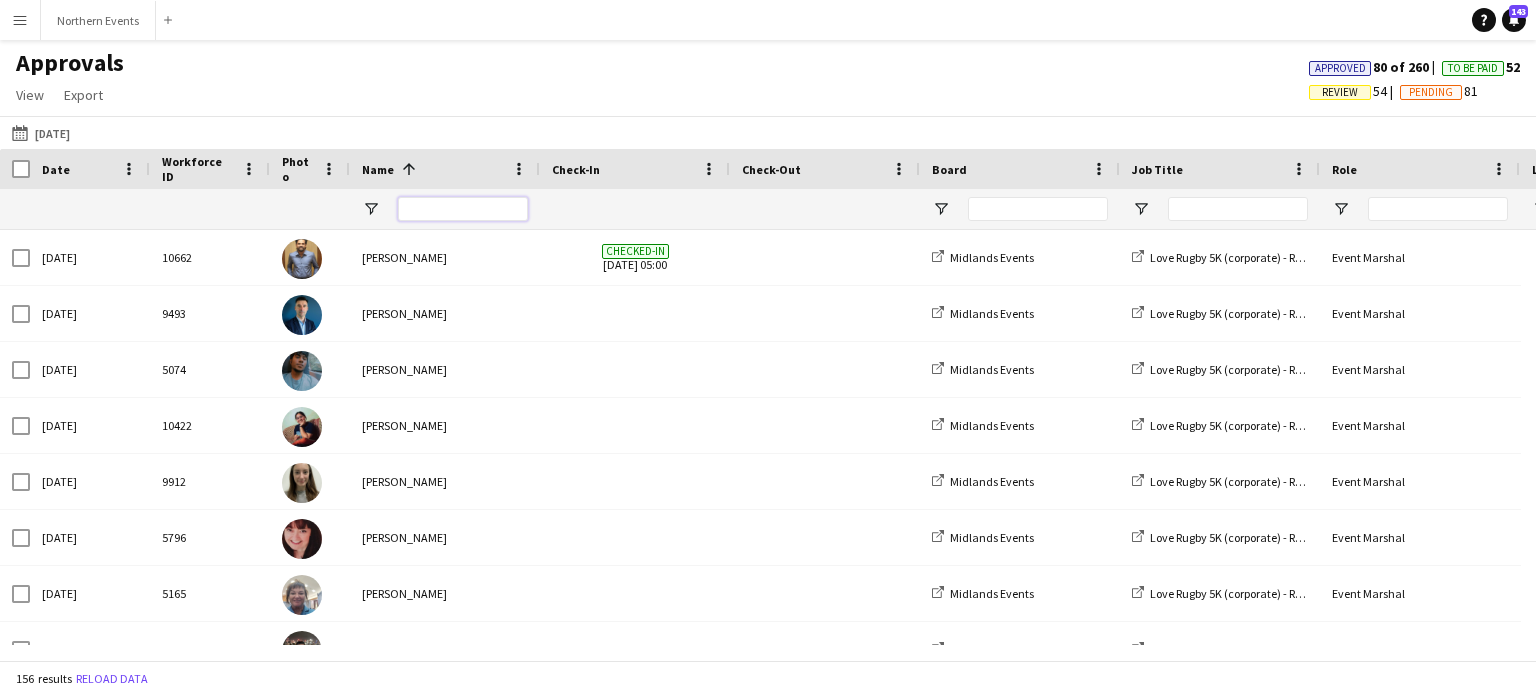 click at bounding box center (463, 209) 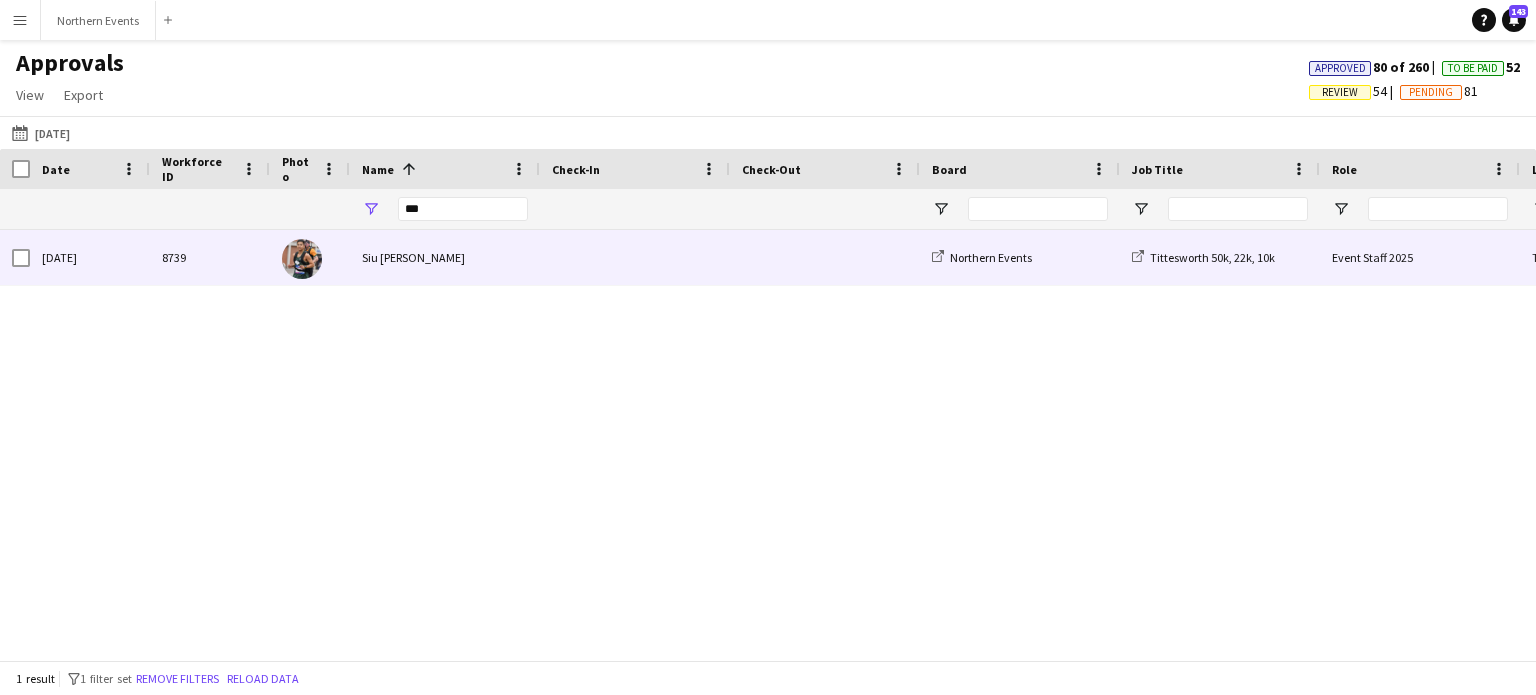 click on "[DATE]" at bounding box center [90, 257] 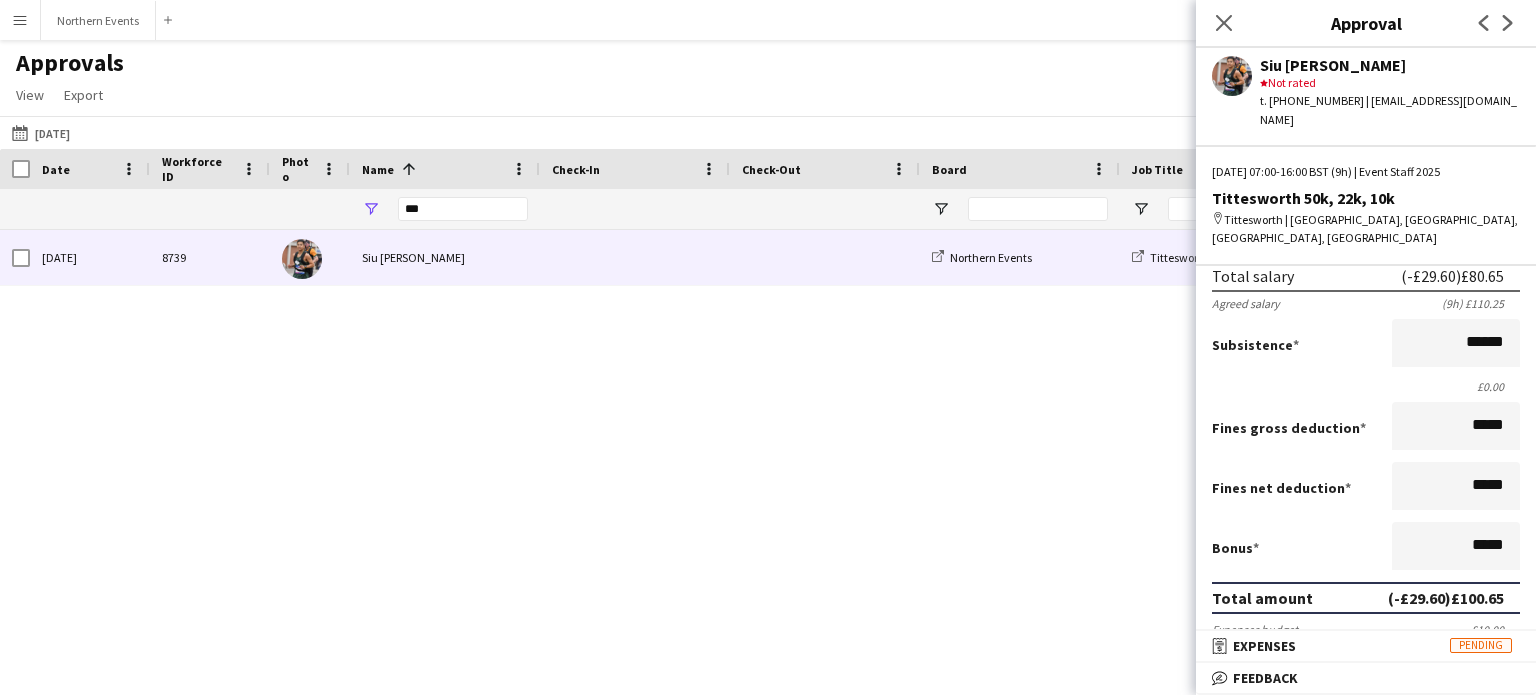 scroll, scrollTop: 471, scrollLeft: 0, axis: vertical 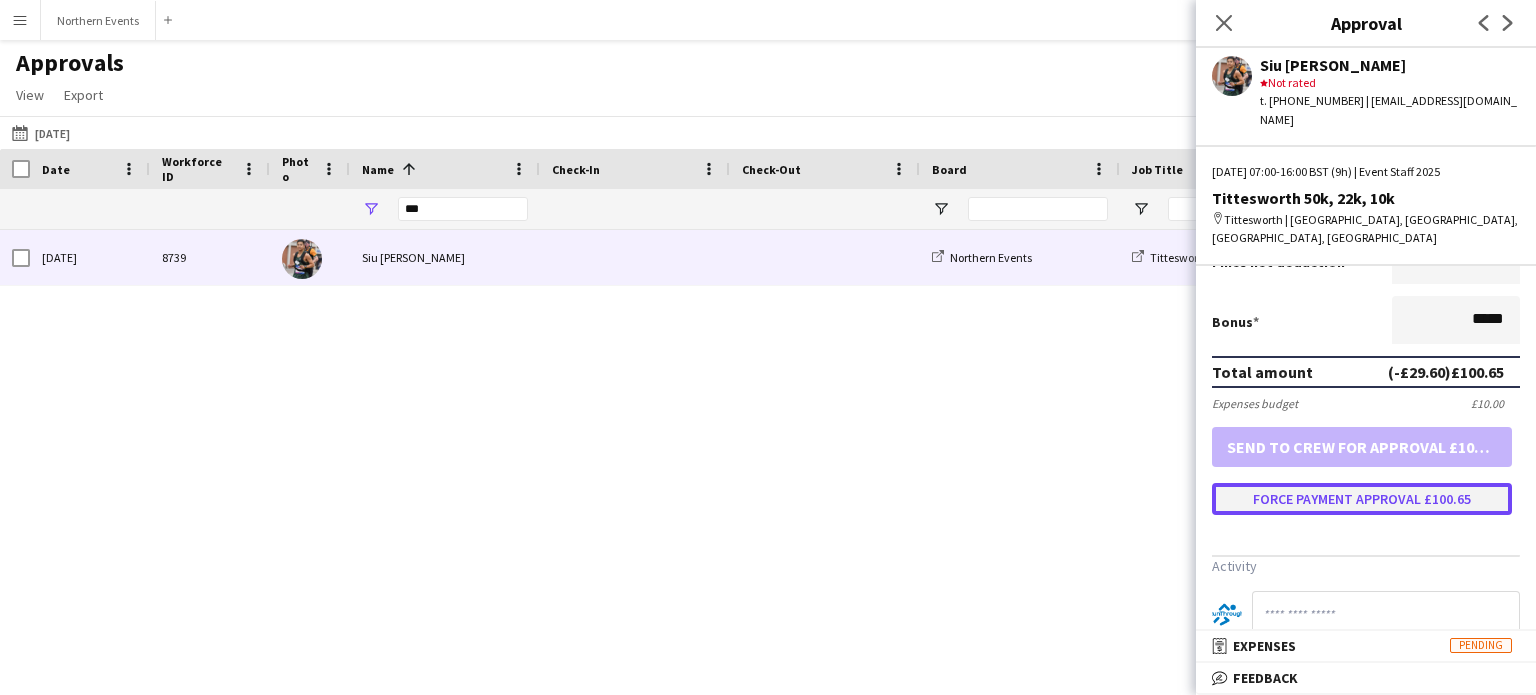 click on "Force payment approval £100.65" at bounding box center [1362, 499] 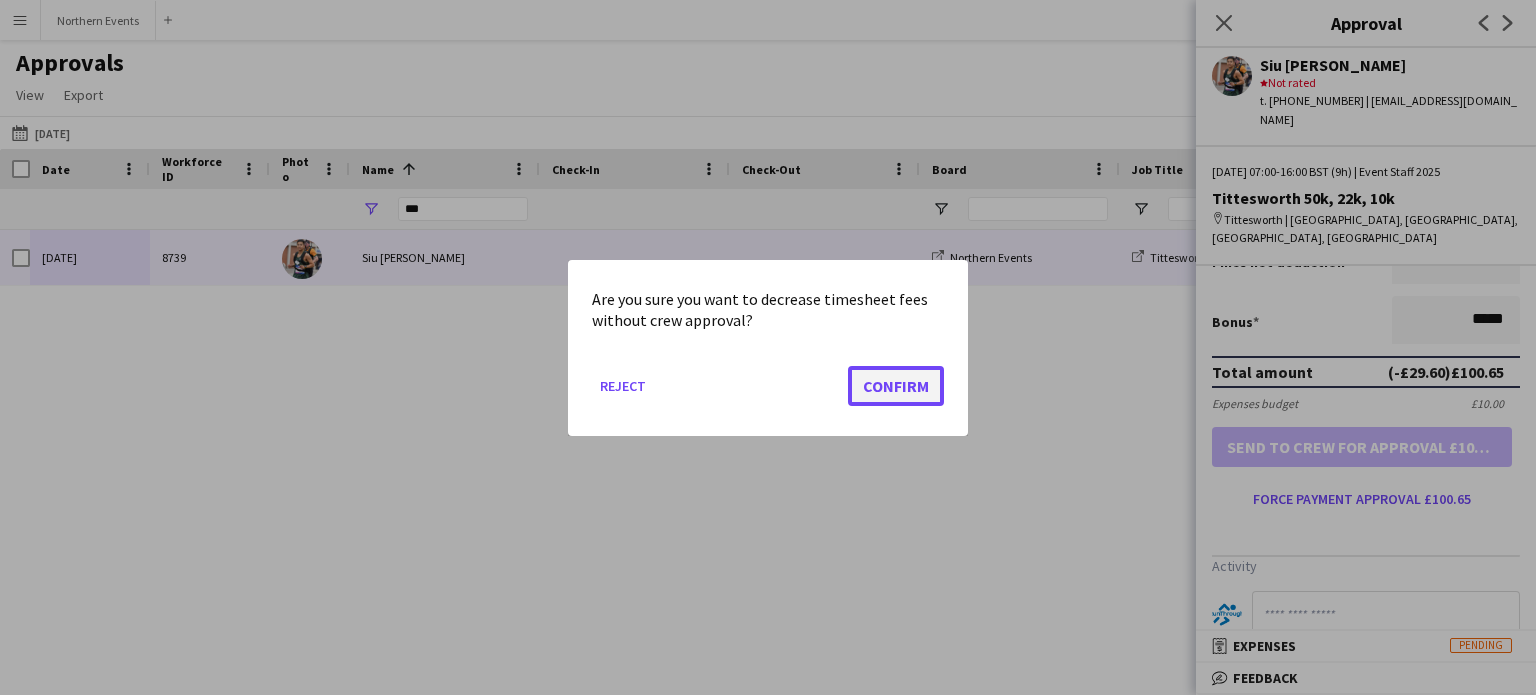 click on "Confirm" 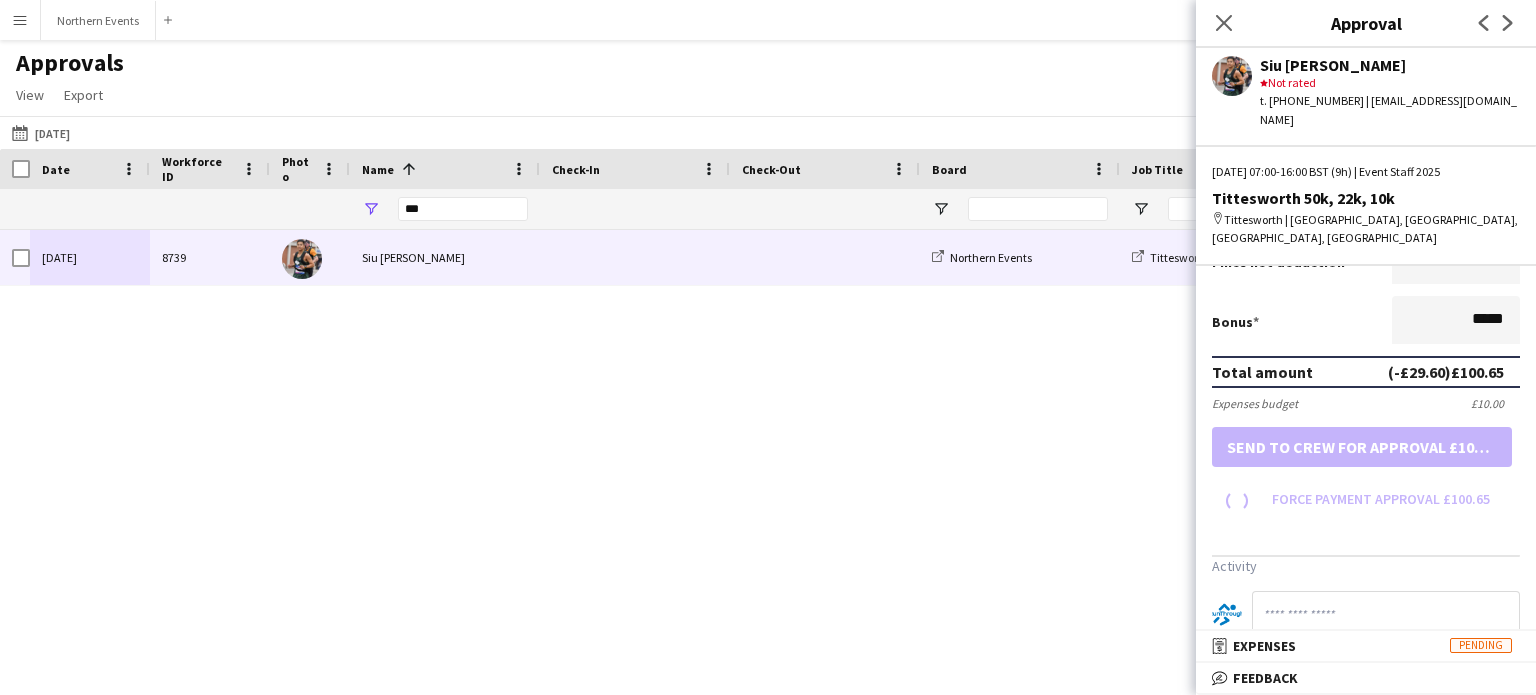 scroll, scrollTop: 471, scrollLeft: 0, axis: vertical 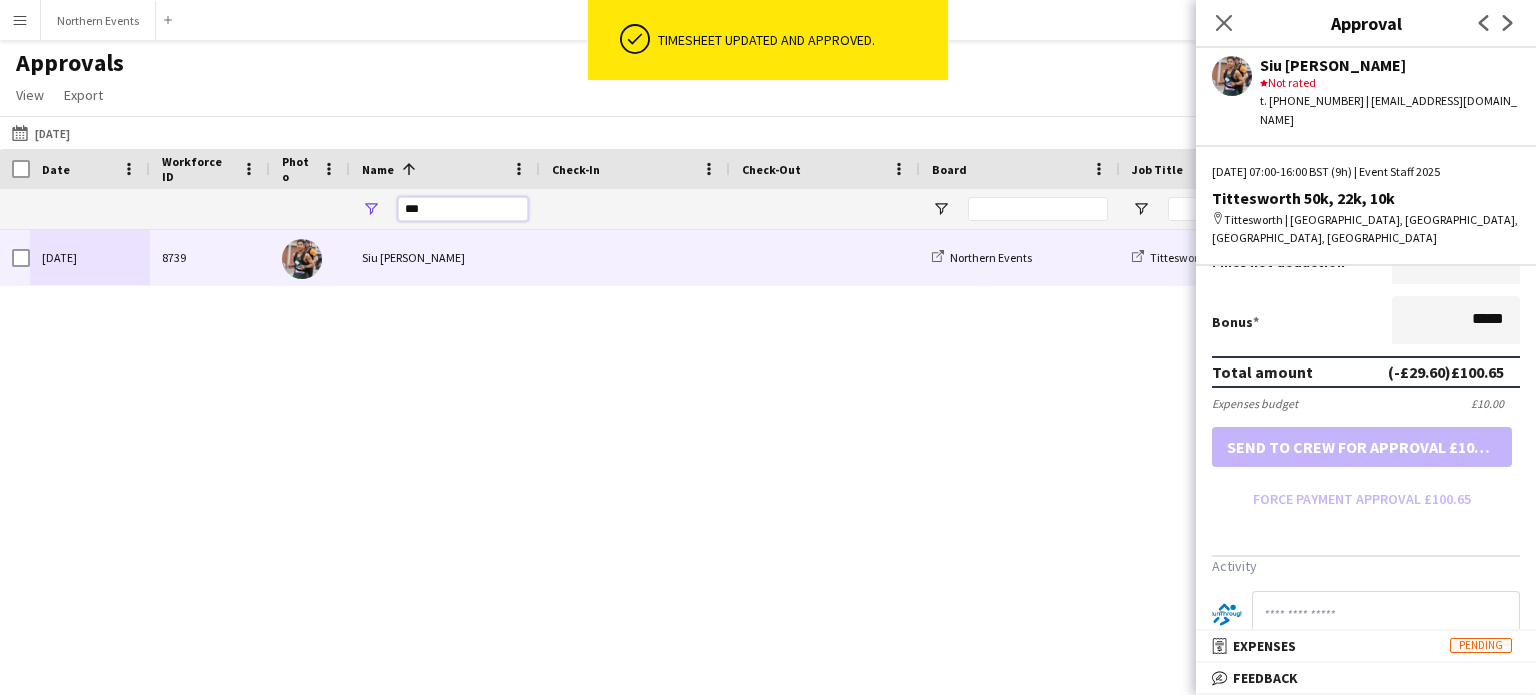 drag, startPoint x: 425, startPoint y: 208, endPoint x: 388, endPoint y: 214, distance: 37.48333 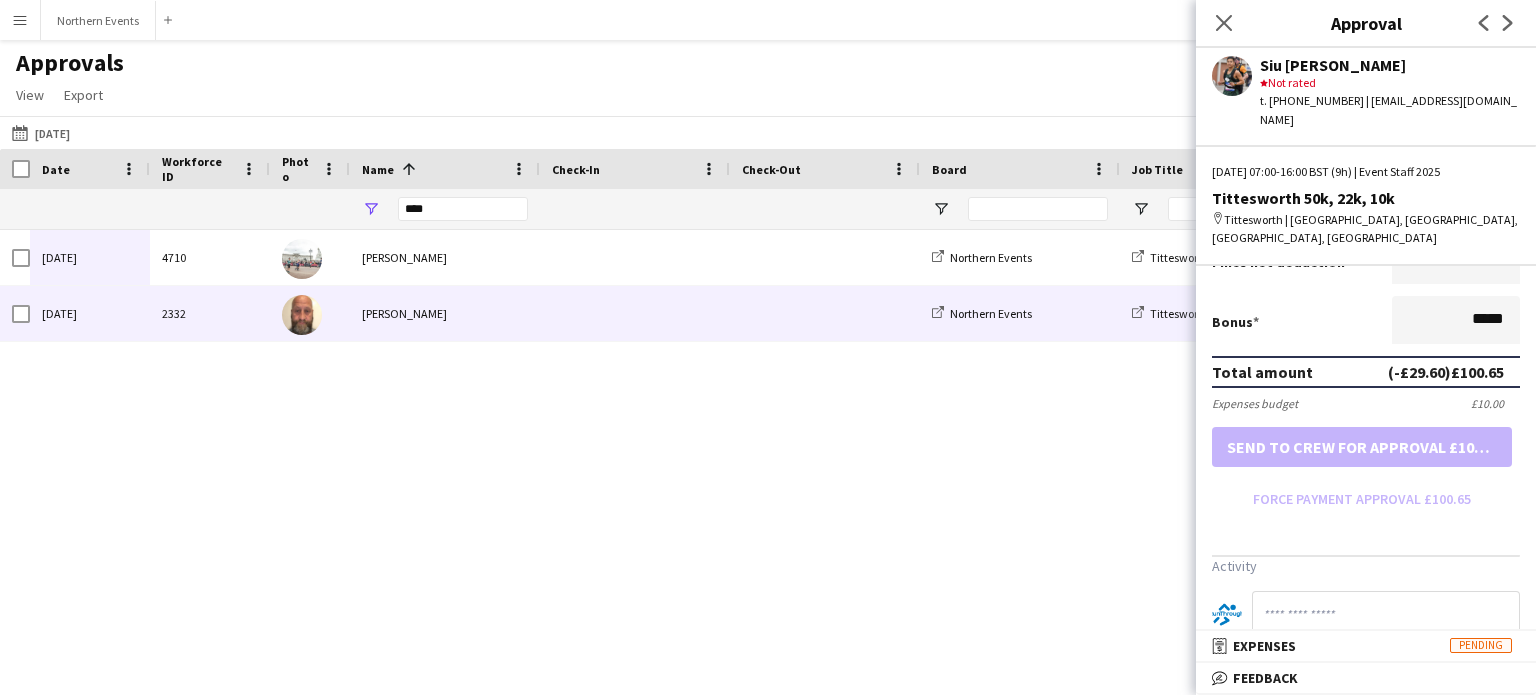 click on "[PERSON_NAME]" at bounding box center (445, 313) 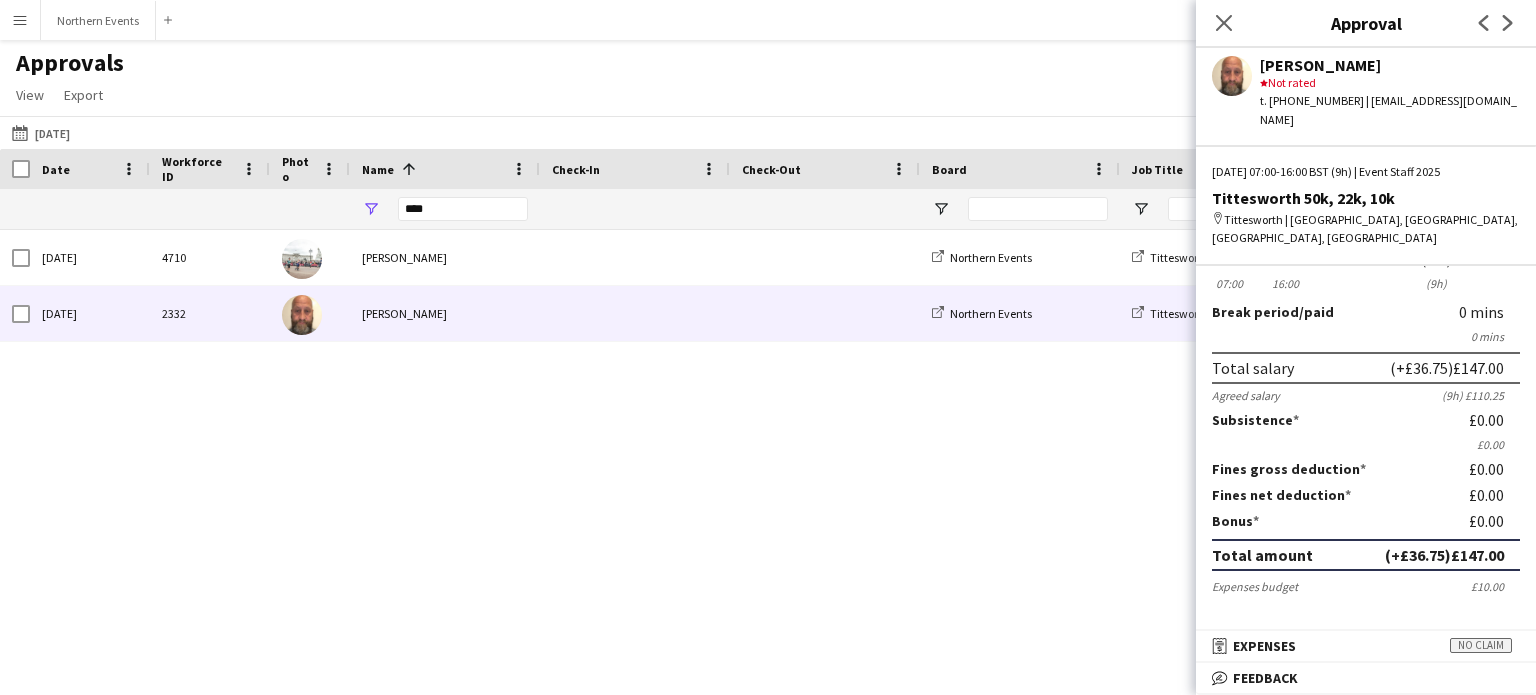 scroll, scrollTop: 0, scrollLeft: 0, axis: both 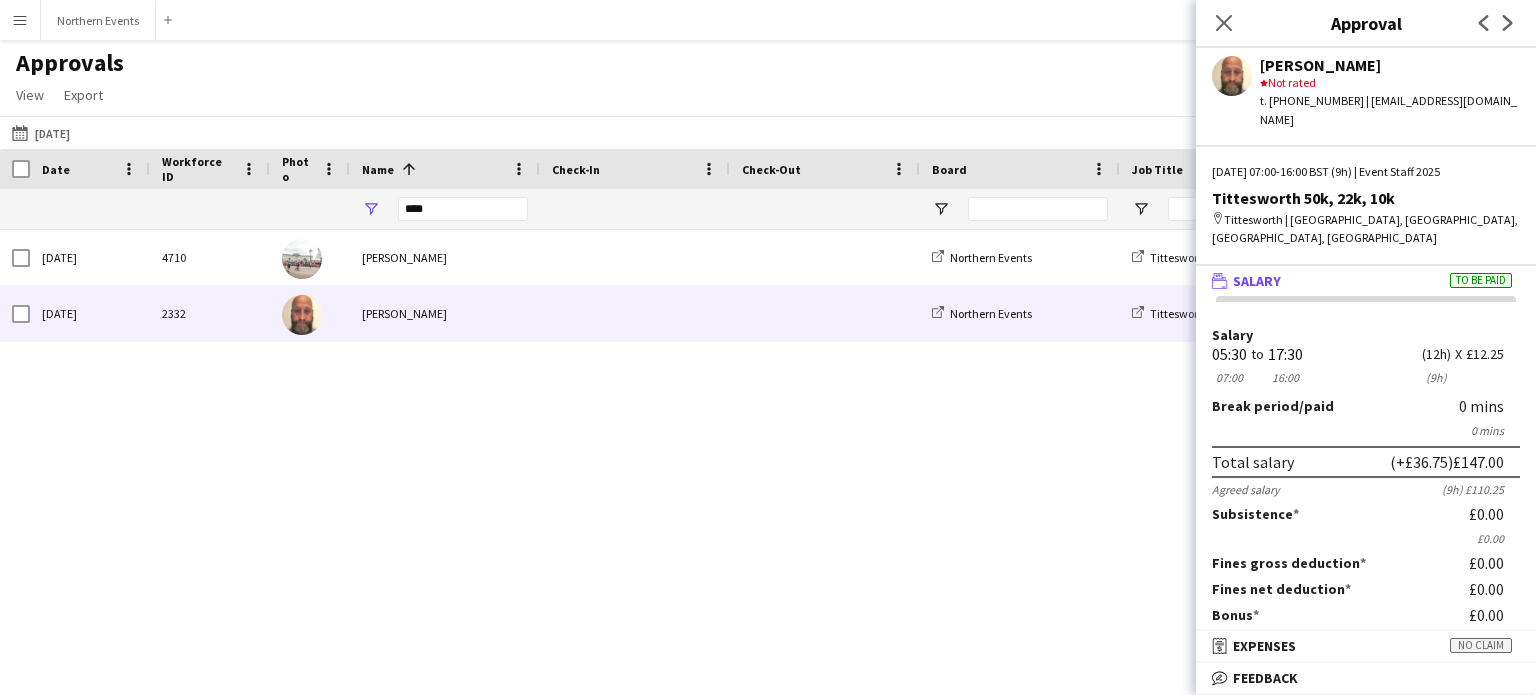 click on "Menu" at bounding box center (20, 20) 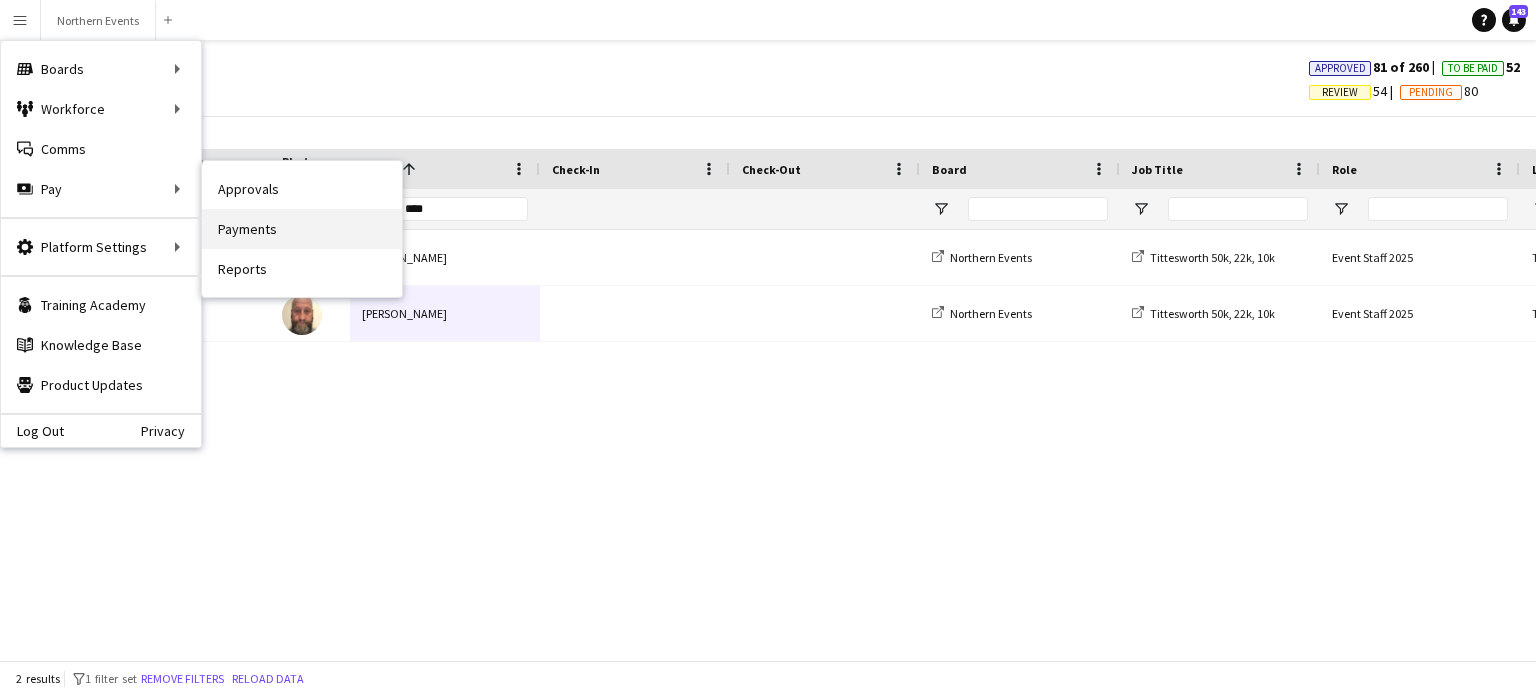 click on "Payments" at bounding box center (302, 229) 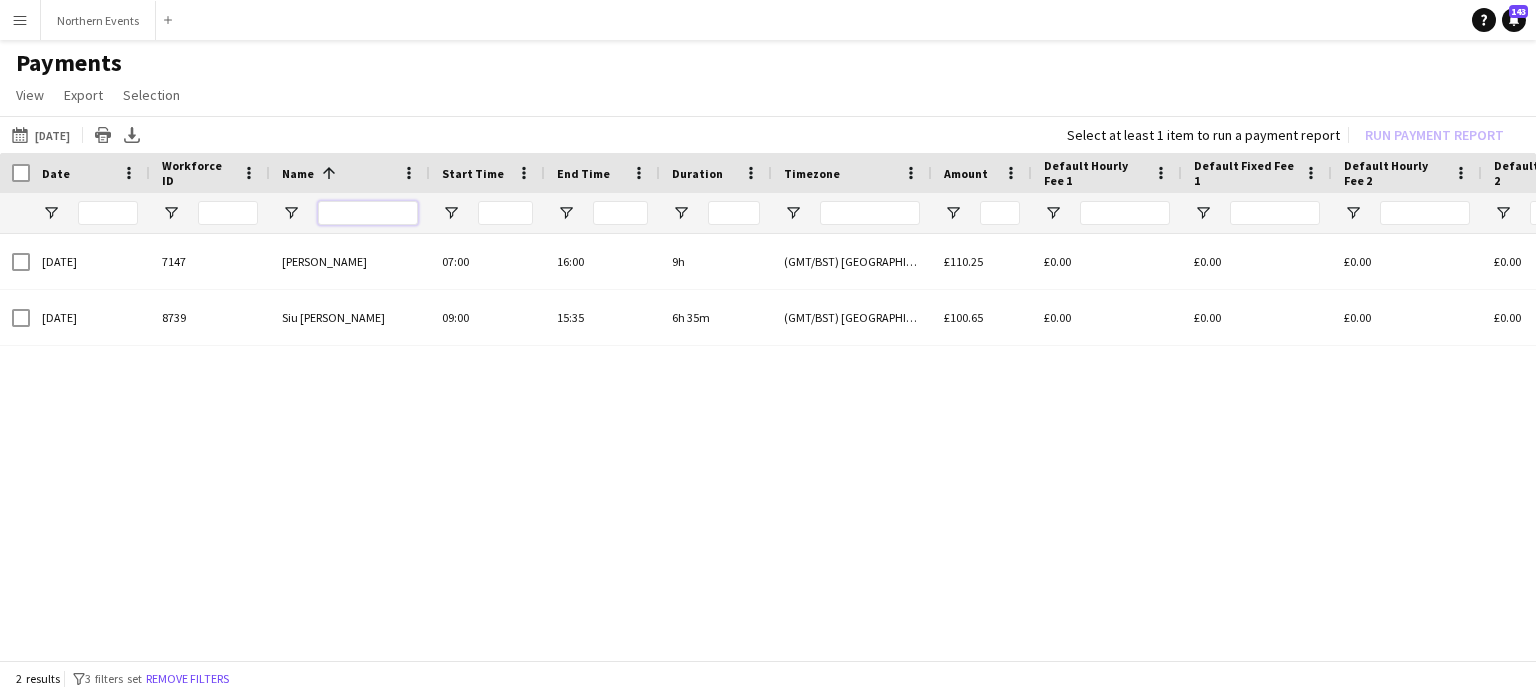 click at bounding box center [368, 213] 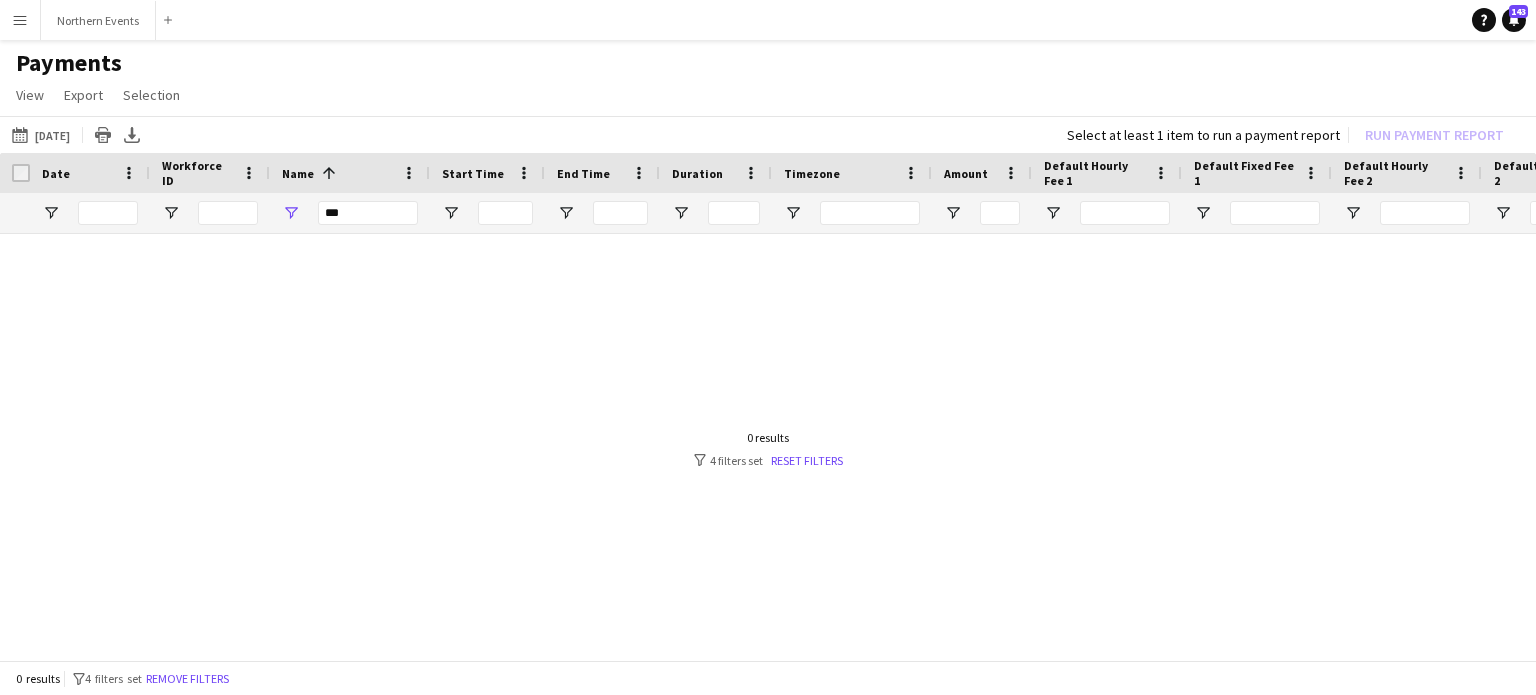 click at bounding box center (768, 441) 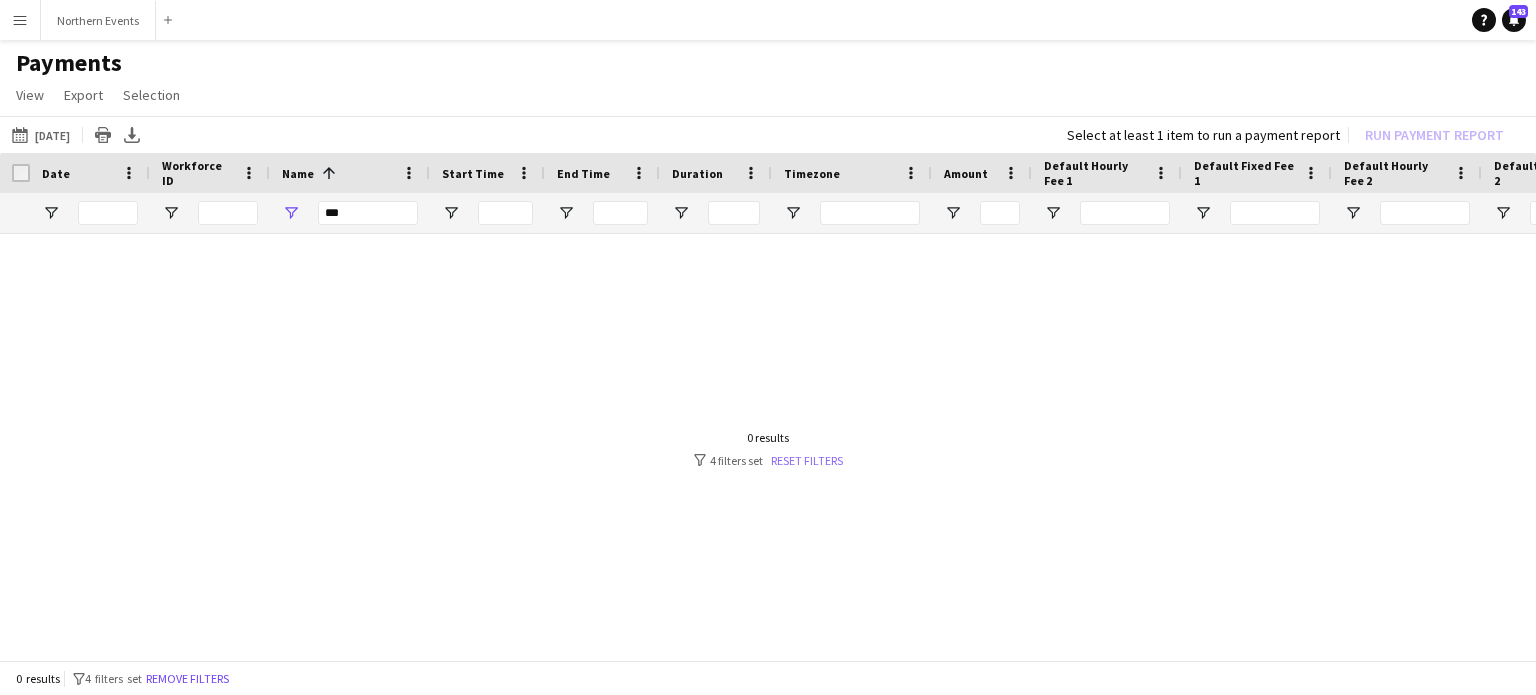 click on "Reset filters" at bounding box center (807, 460) 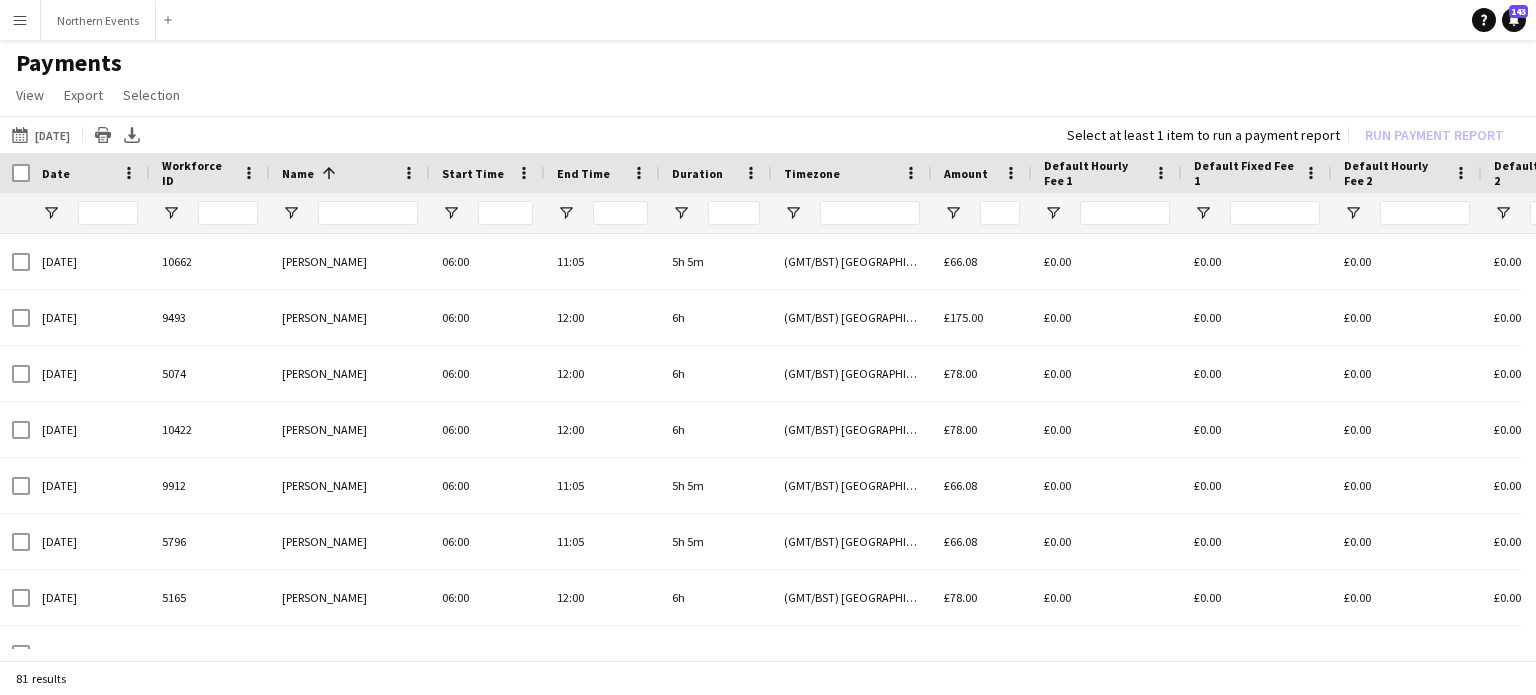 click at bounding box center [368, 213] 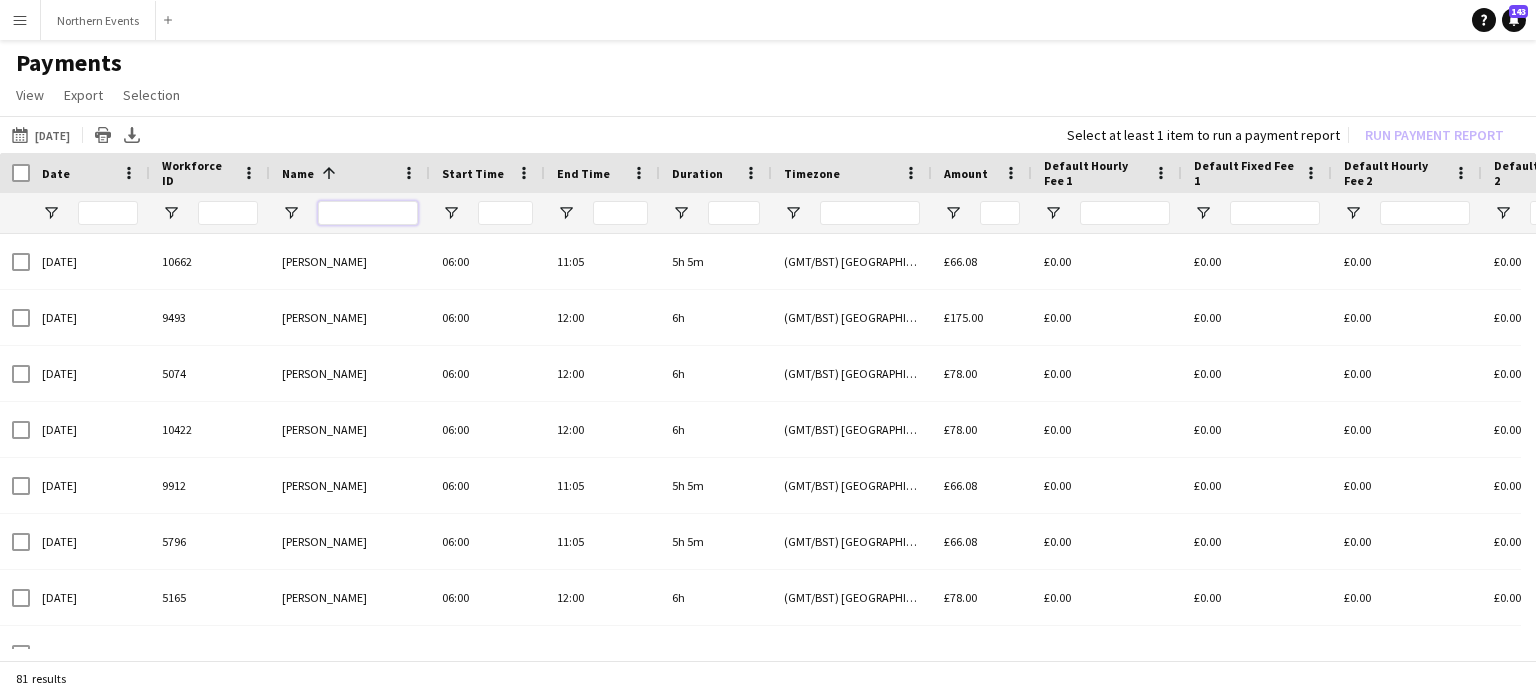 click at bounding box center (368, 213) 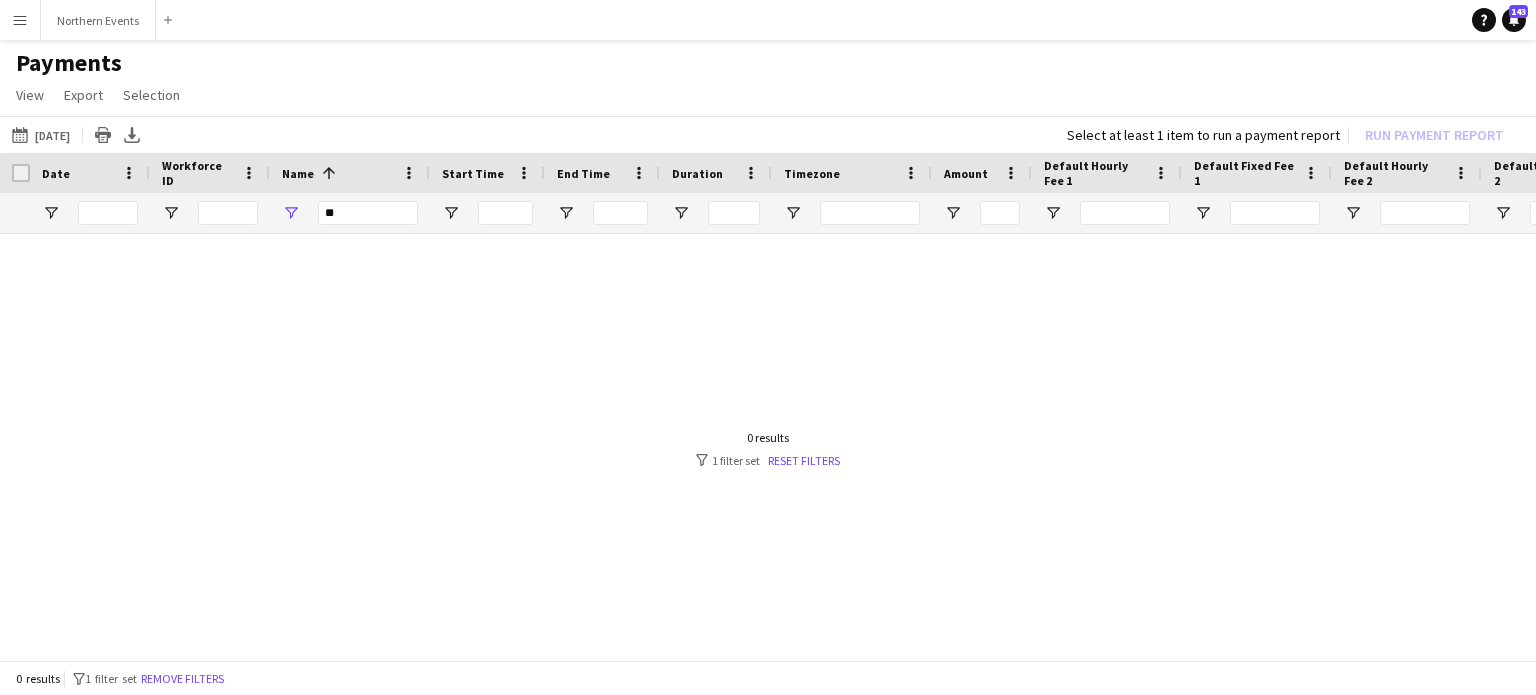 click on "Menu" at bounding box center [20, 20] 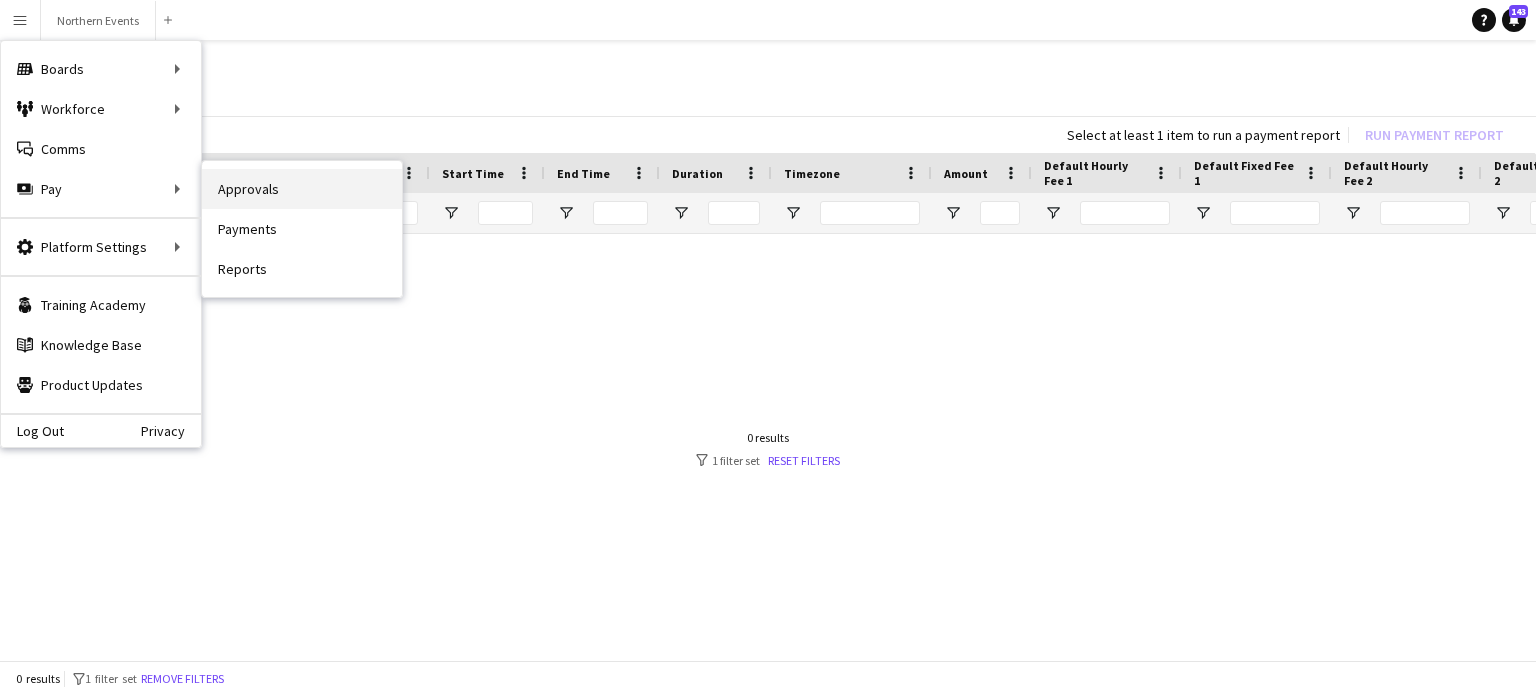 click on "Approvals" at bounding box center (302, 189) 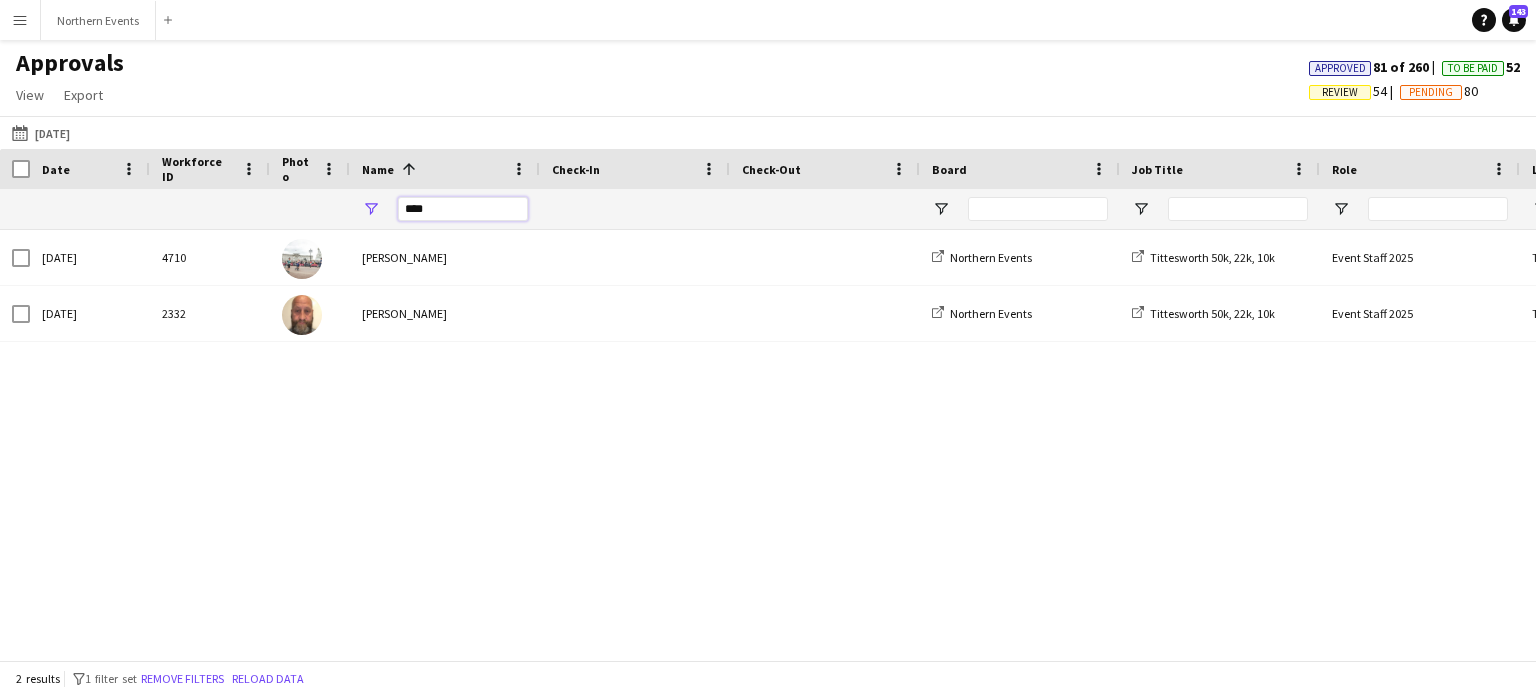 drag, startPoint x: 451, startPoint y: 214, endPoint x: 334, endPoint y: 213, distance: 117.00427 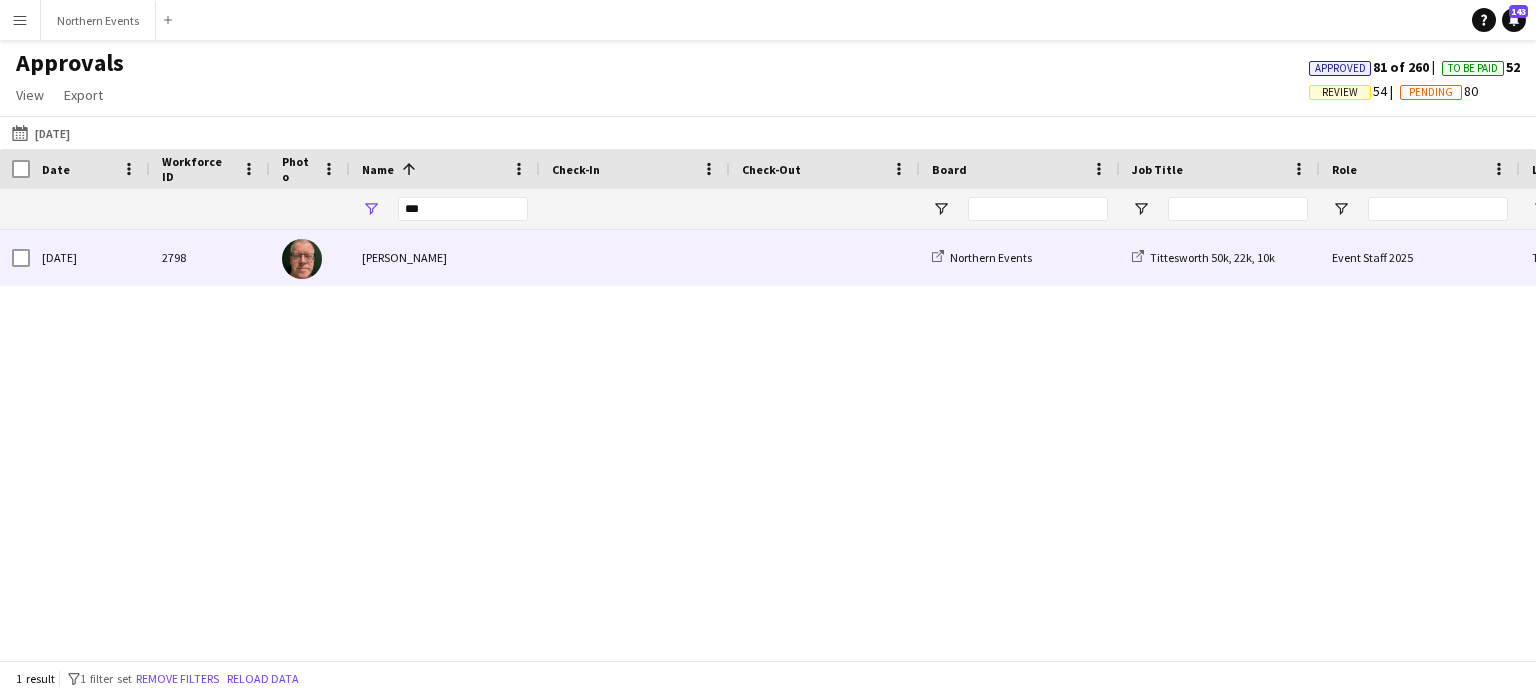 click on "[PERSON_NAME]" at bounding box center [445, 257] 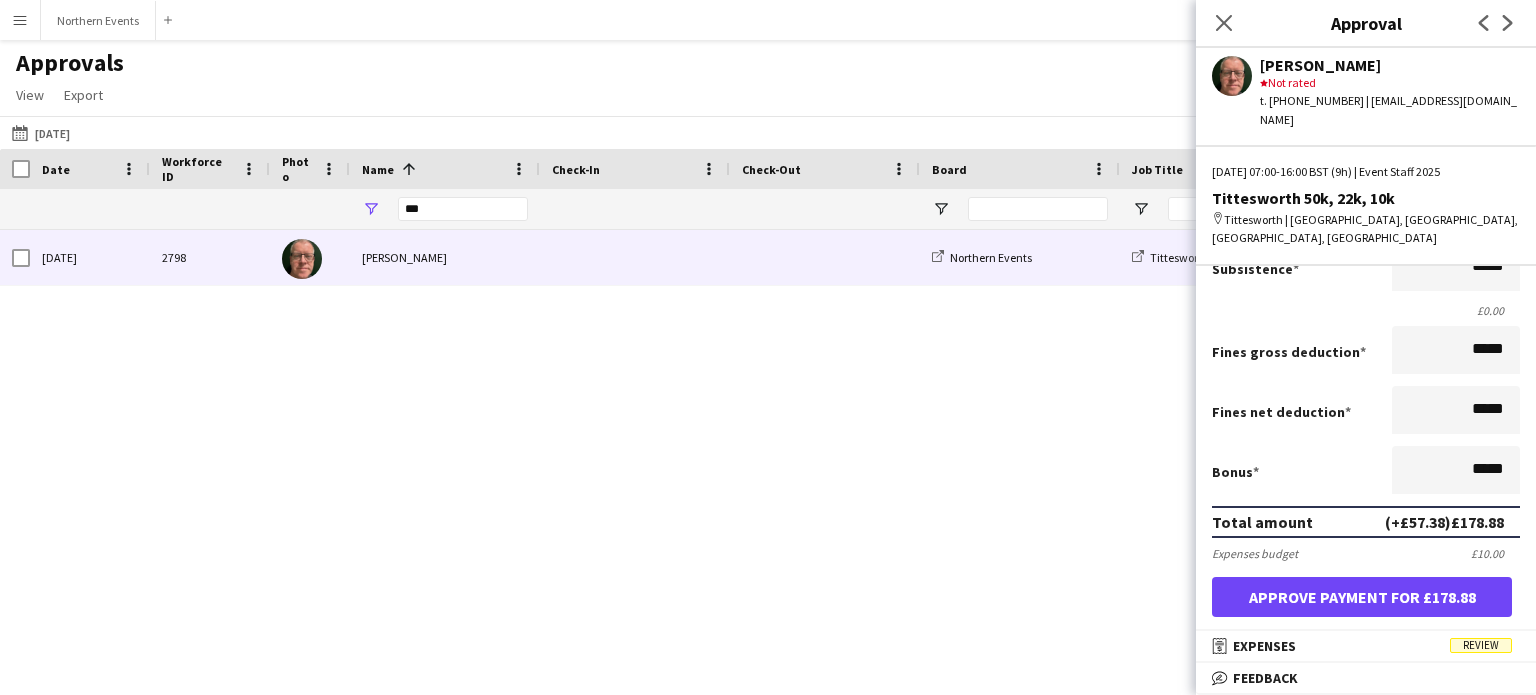 scroll, scrollTop: 200, scrollLeft: 0, axis: vertical 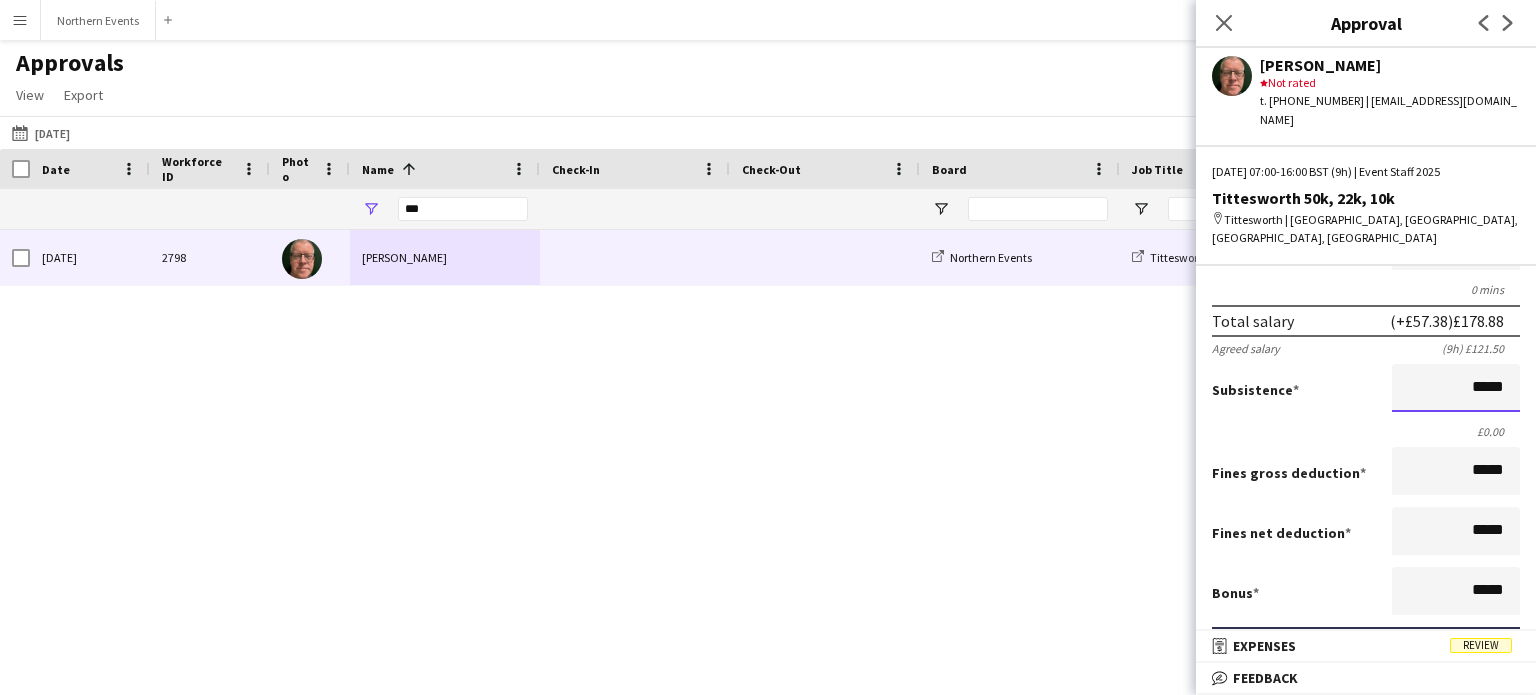 click on "*****" at bounding box center (1456, 388) 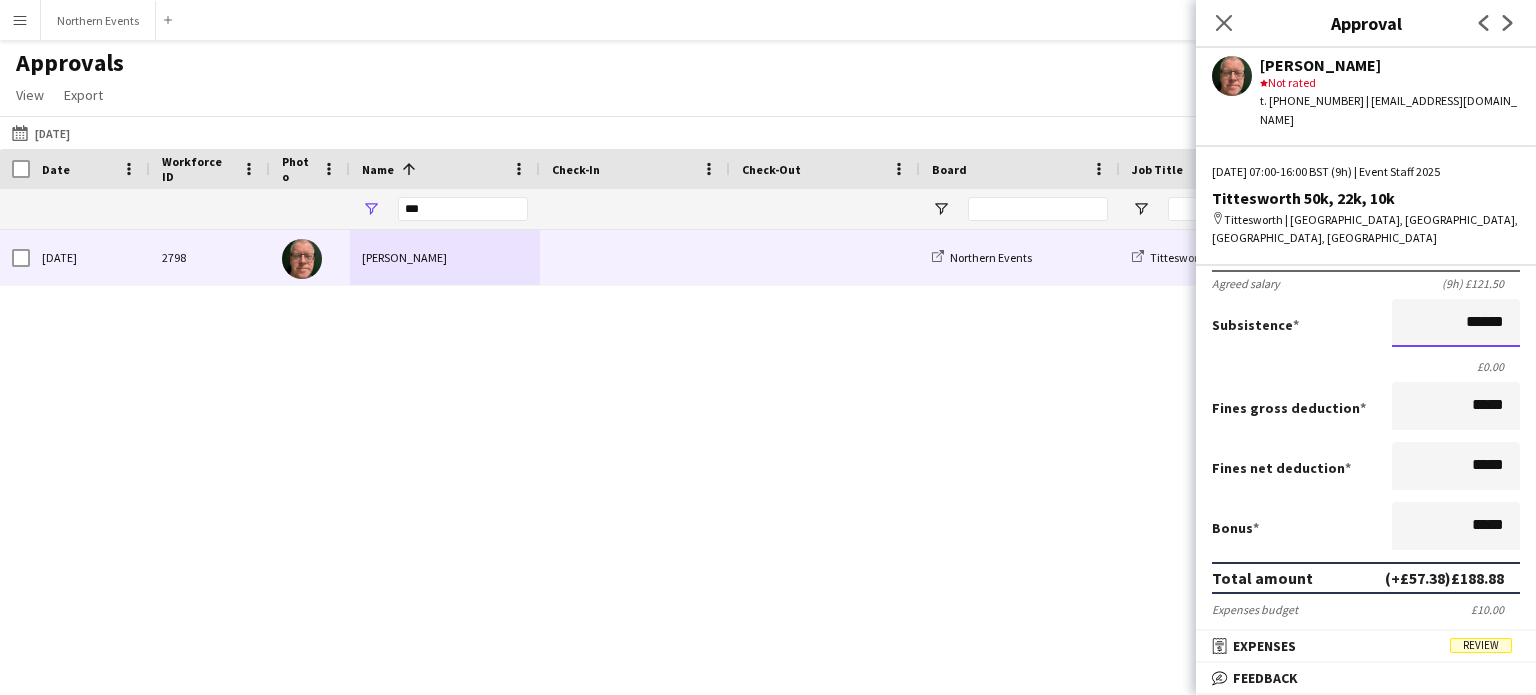 scroll, scrollTop: 300, scrollLeft: 0, axis: vertical 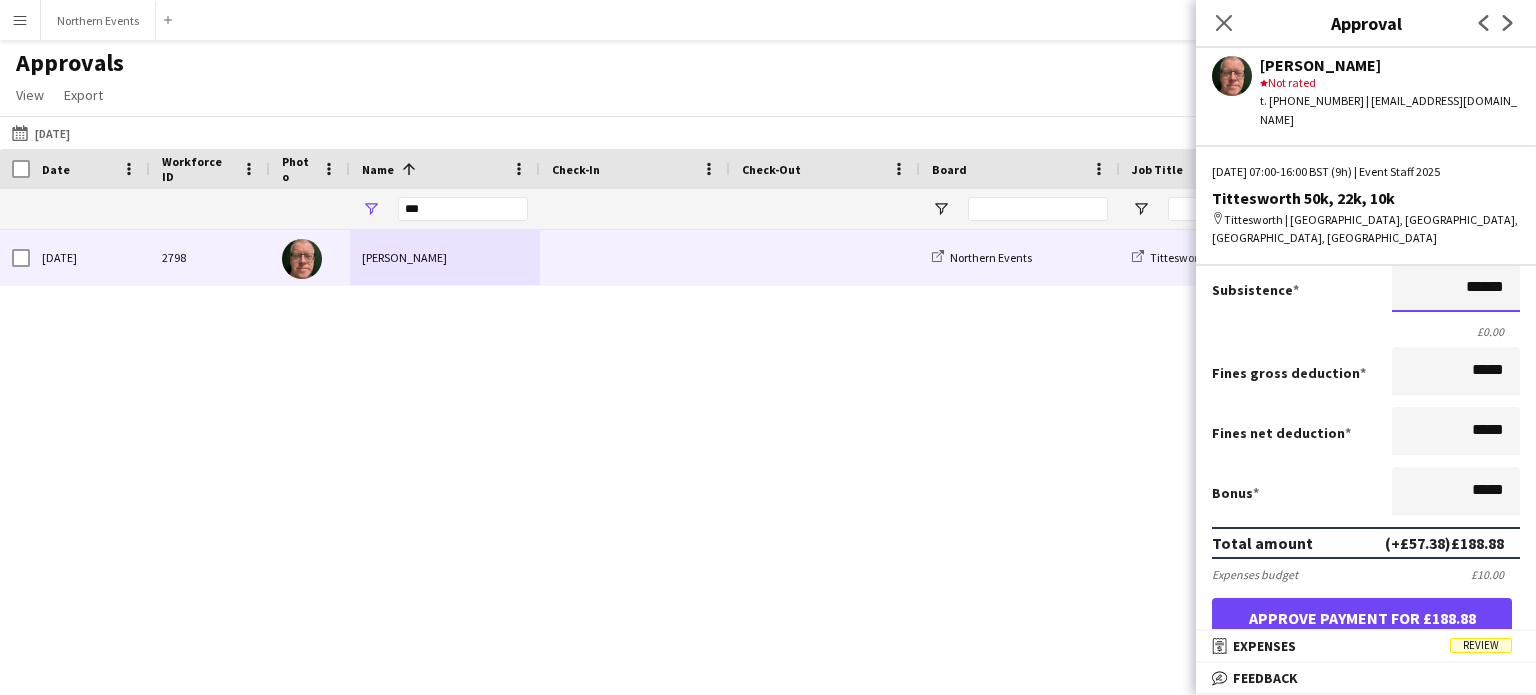 drag, startPoint x: 1455, startPoint y: 267, endPoint x: 1497, endPoint y: 267, distance: 42 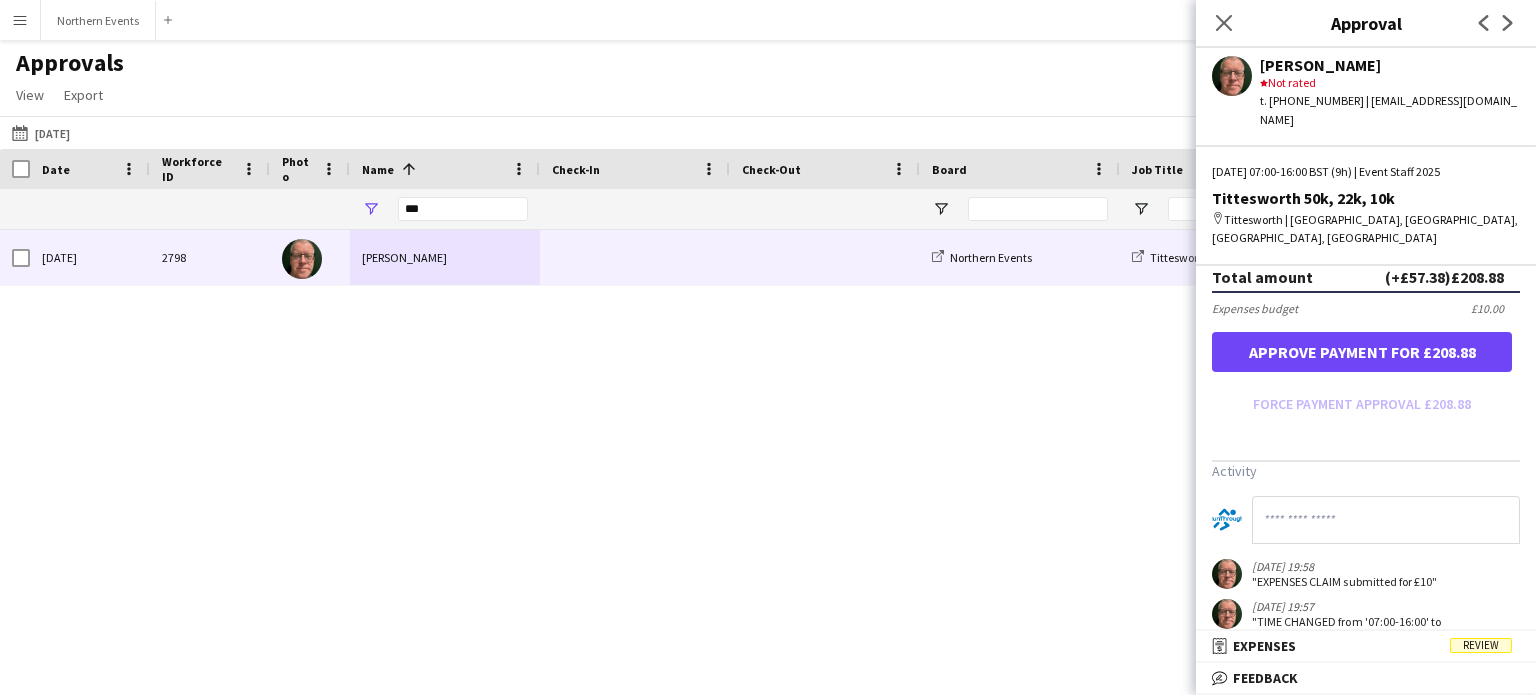 scroll, scrollTop: 600, scrollLeft: 0, axis: vertical 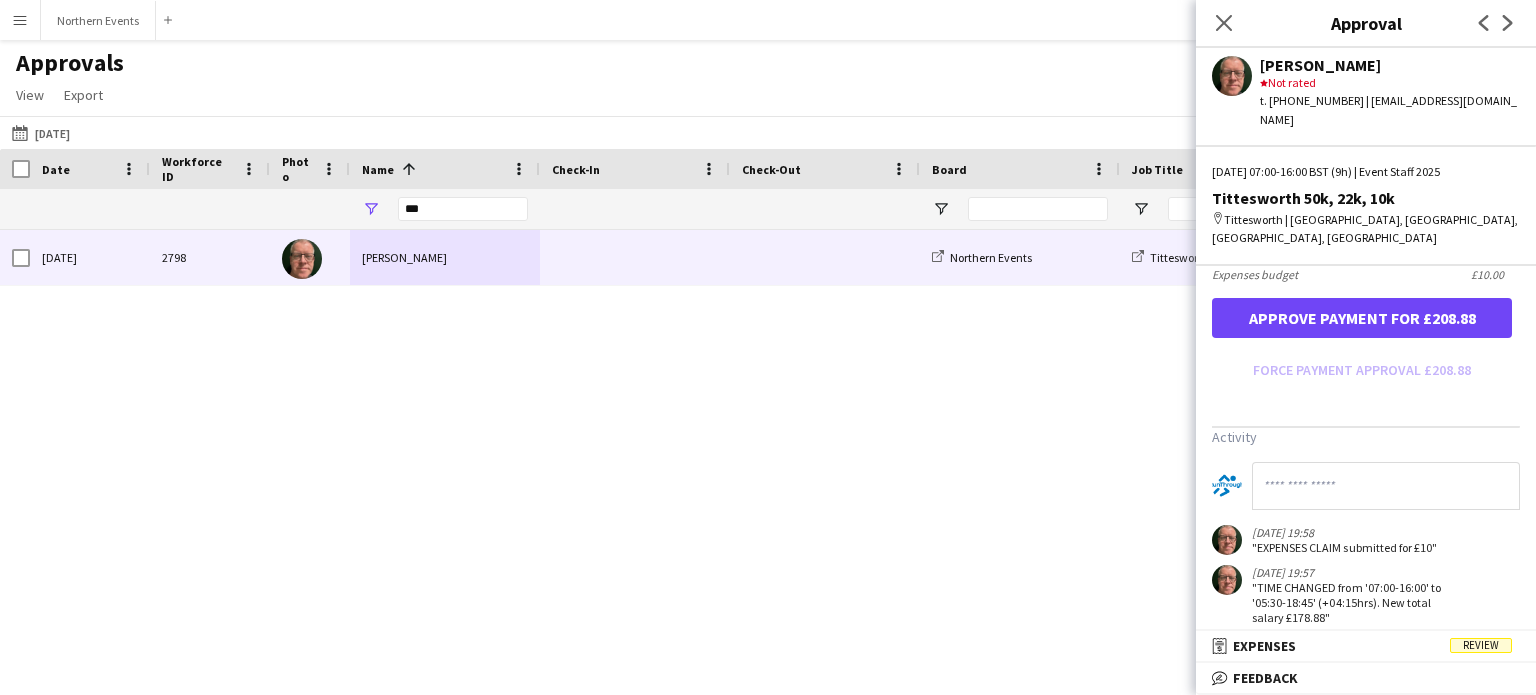 click 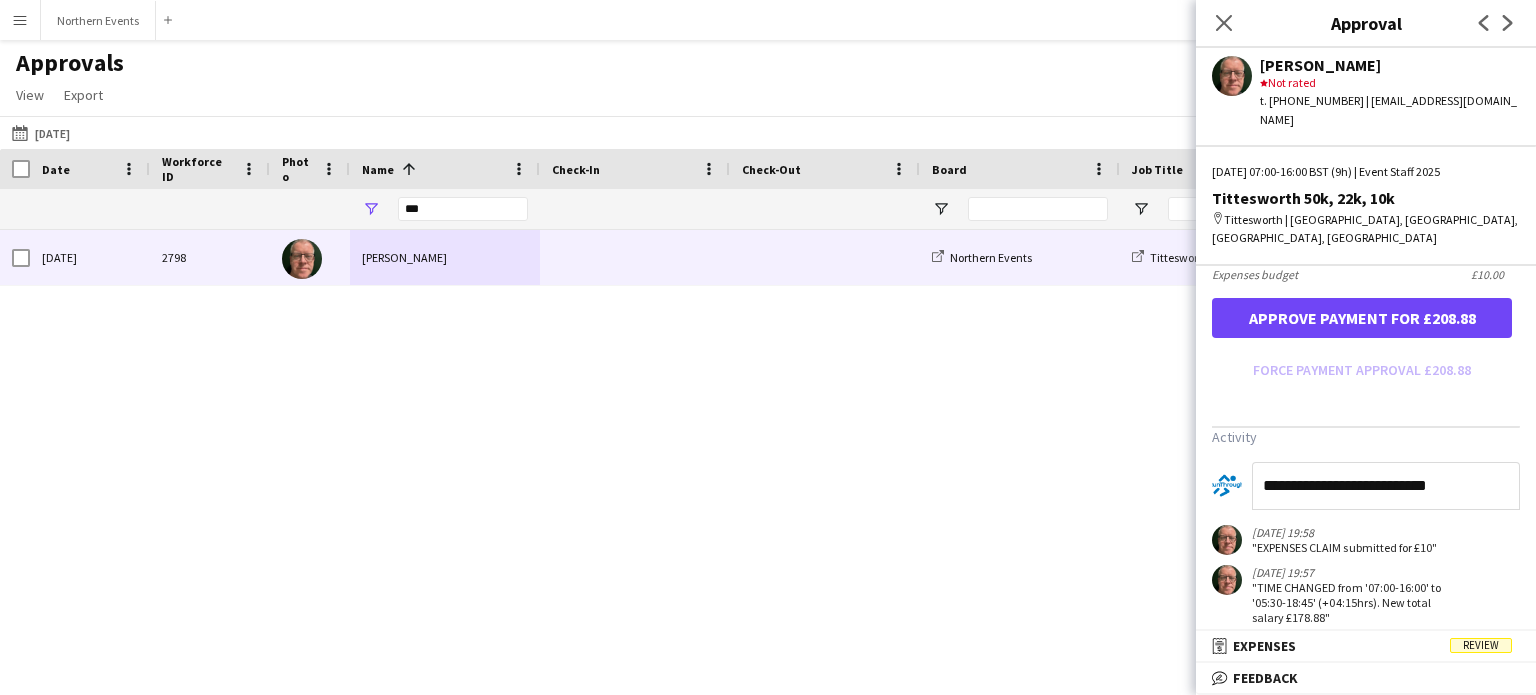 scroll, scrollTop: 600, scrollLeft: 0, axis: vertical 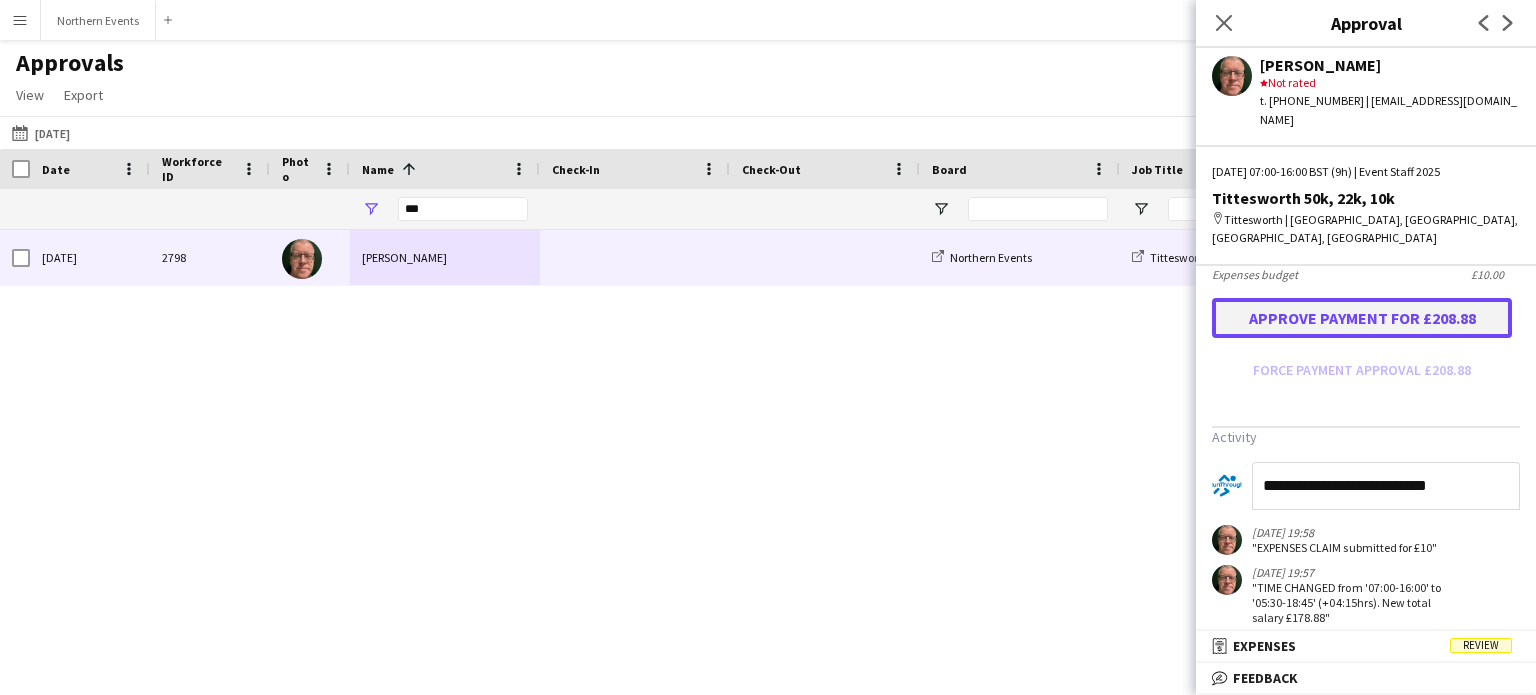 click on "Approve payment for £208.88" at bounding box center [1362, 318] 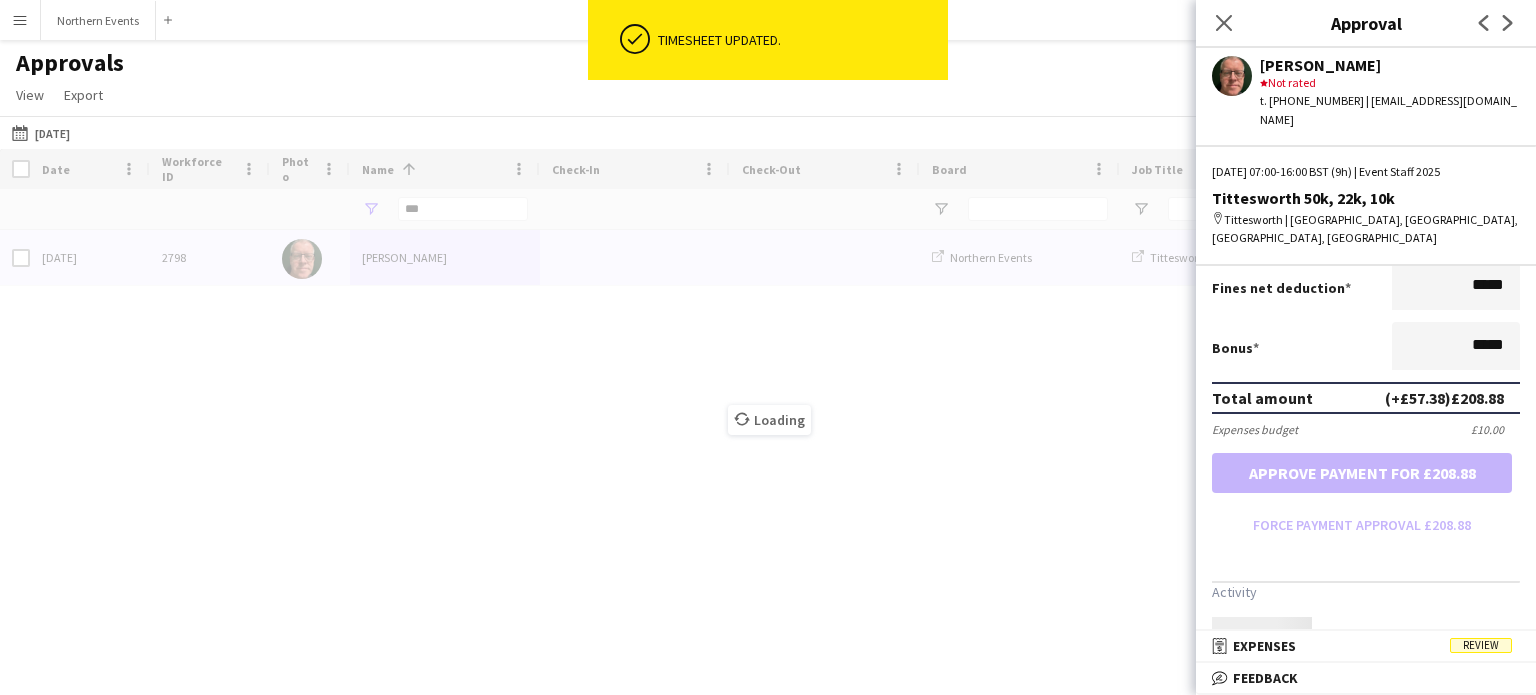 scroll, scrollTop: 600, scrollLeft: 0, axis: vertical 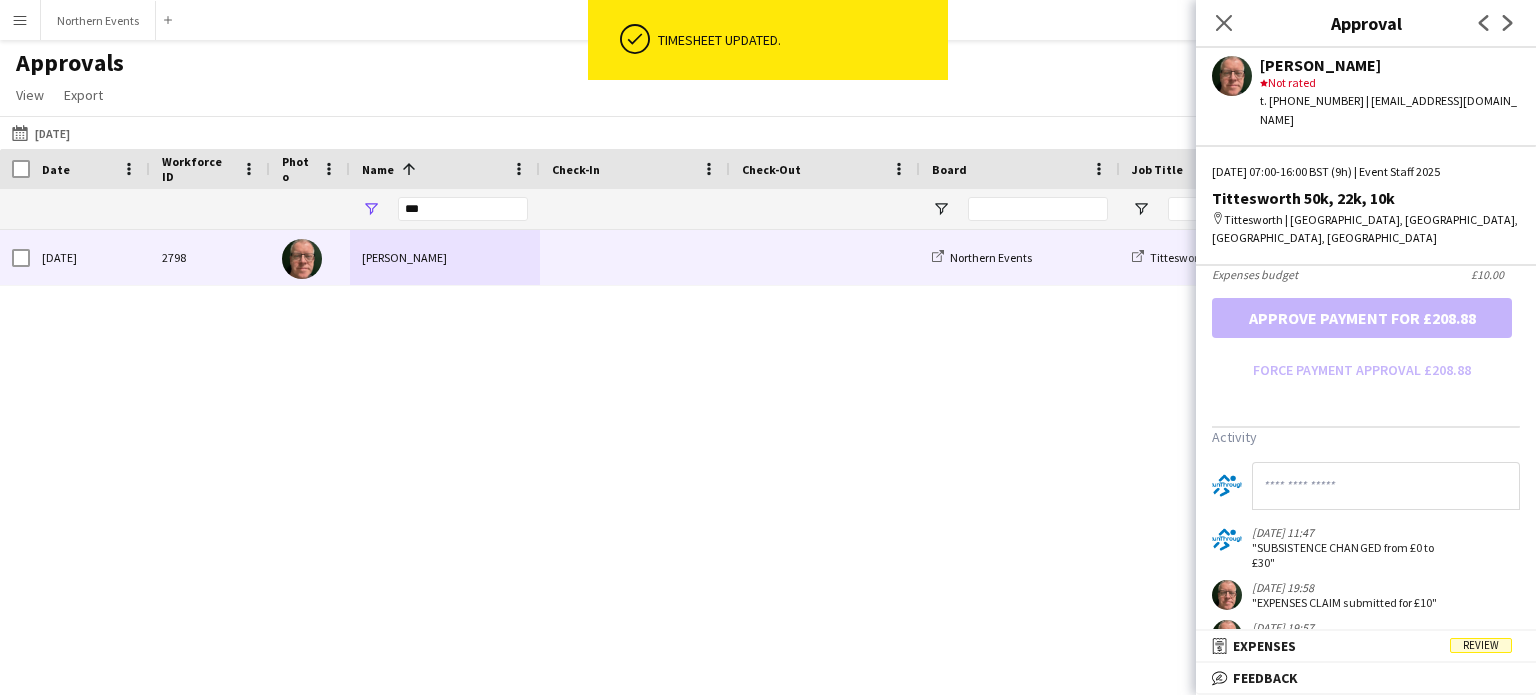 click on "Menu" at bounding box center (20, 20) 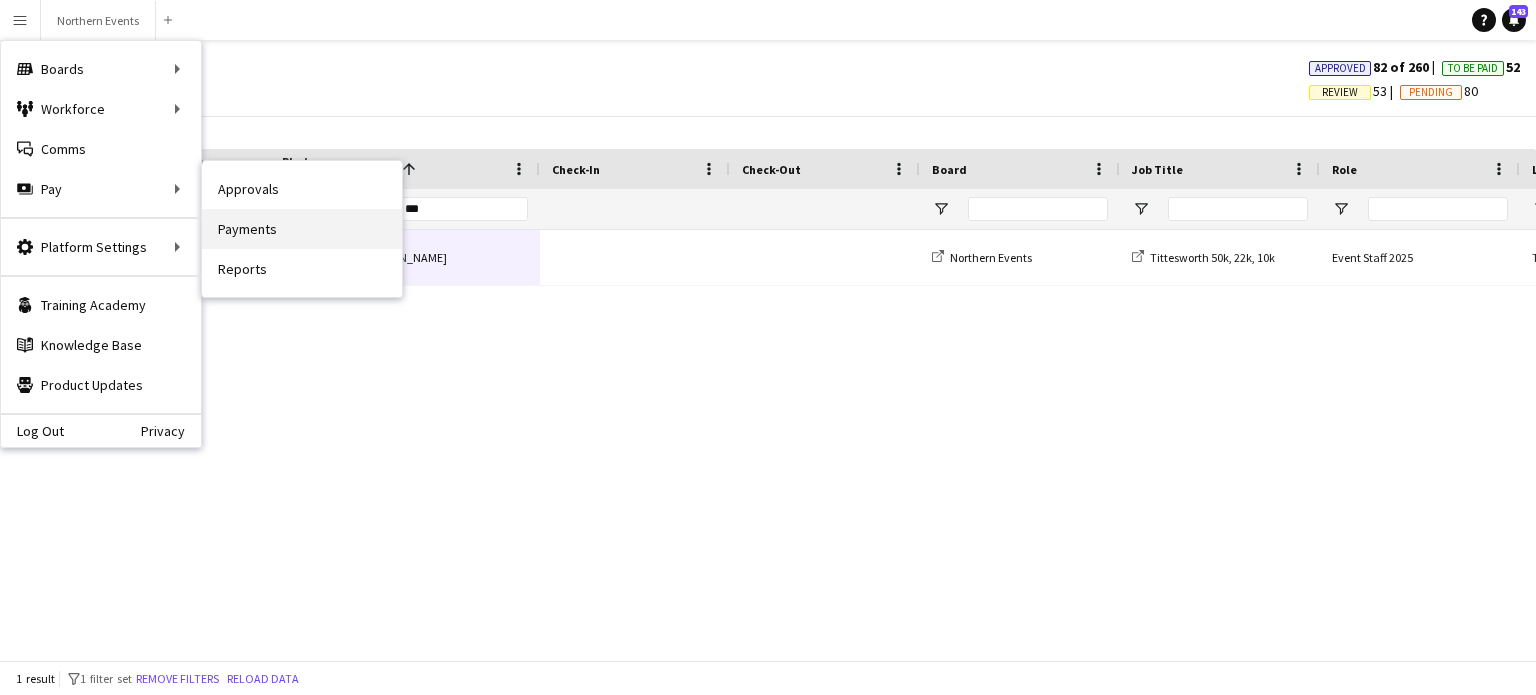 click on "Payments" at bounding box center [302, 229] 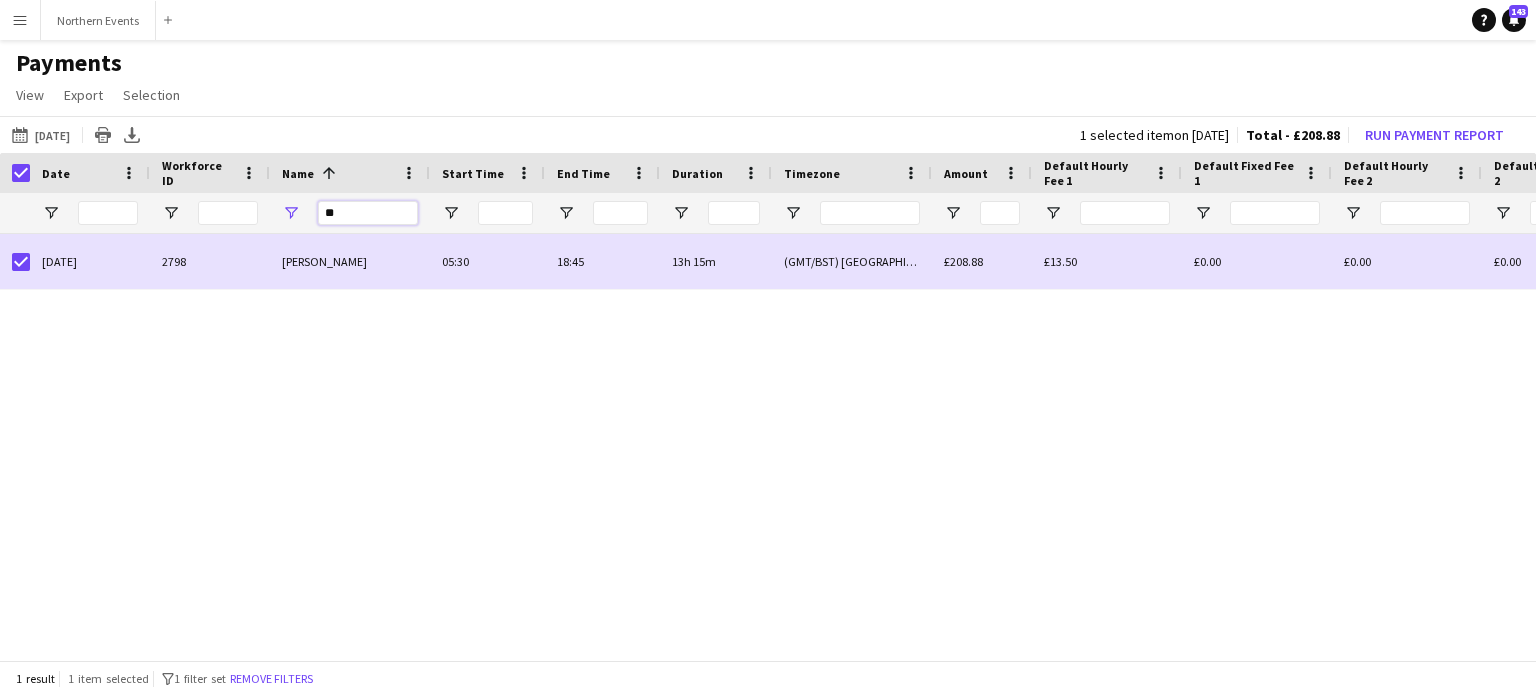 drag, startPoint x: 363, startPoint y: 207, endPoint x: 324, endPoint y: 215, distance: 39.812057 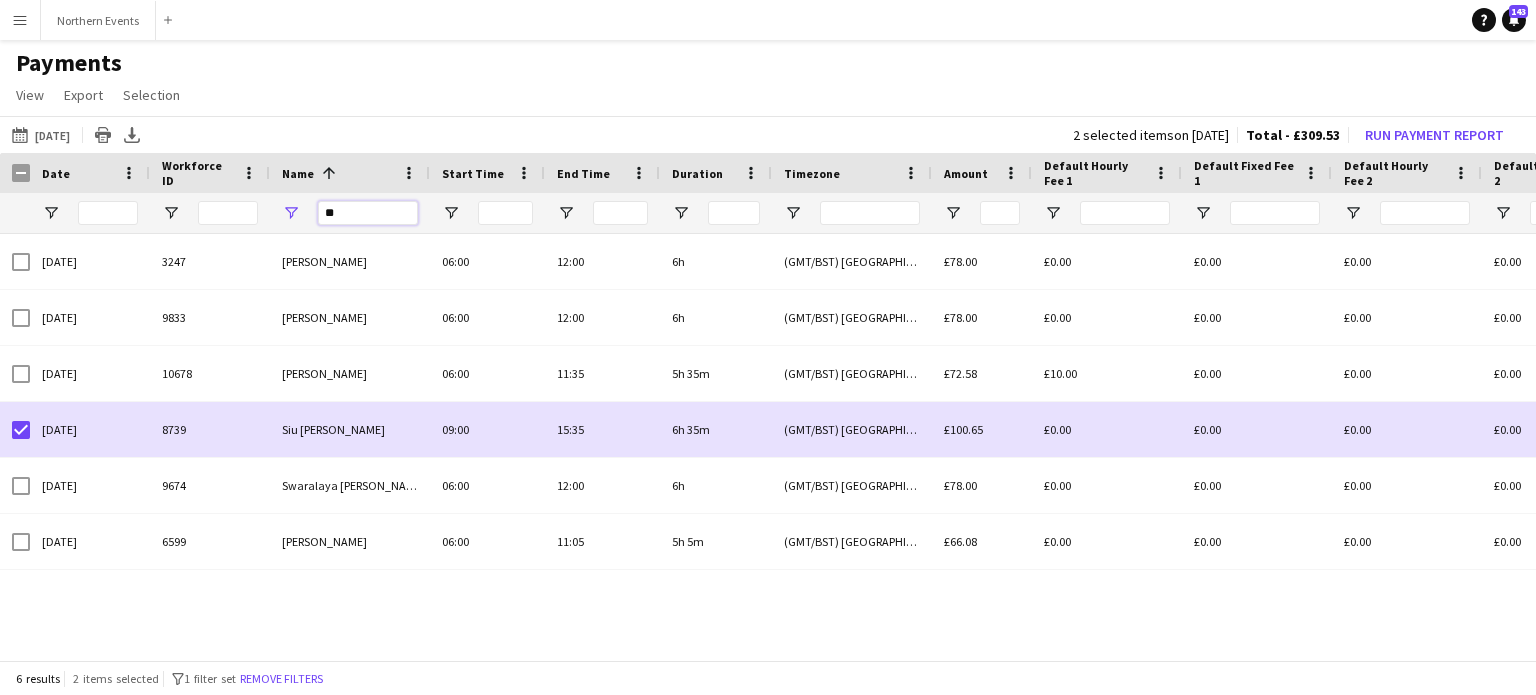 drag, startPoint x: 354, startPoint y: 218, endPoint x: 315, endPoint y: 218, distance: 39 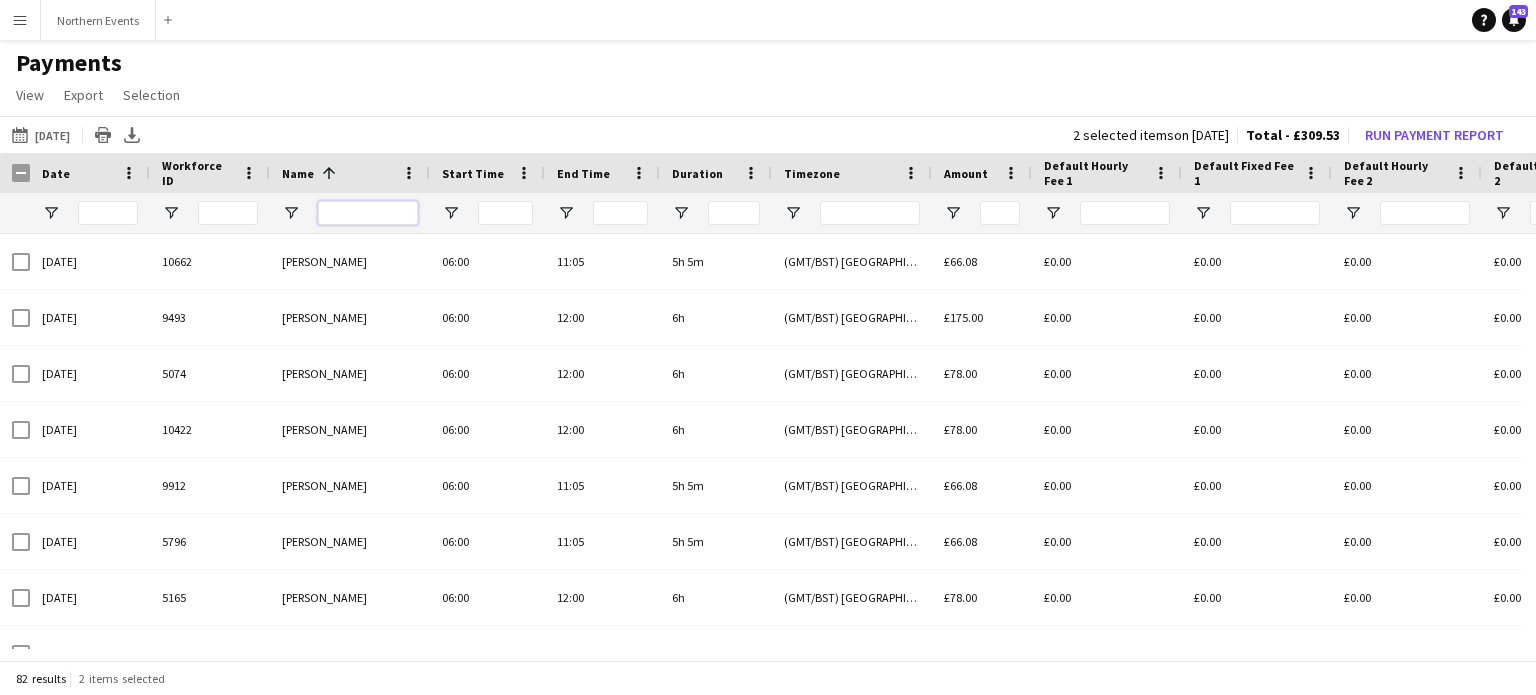 scroll, scrollTop: 0, scrollLeft: 36, axis: horizontal 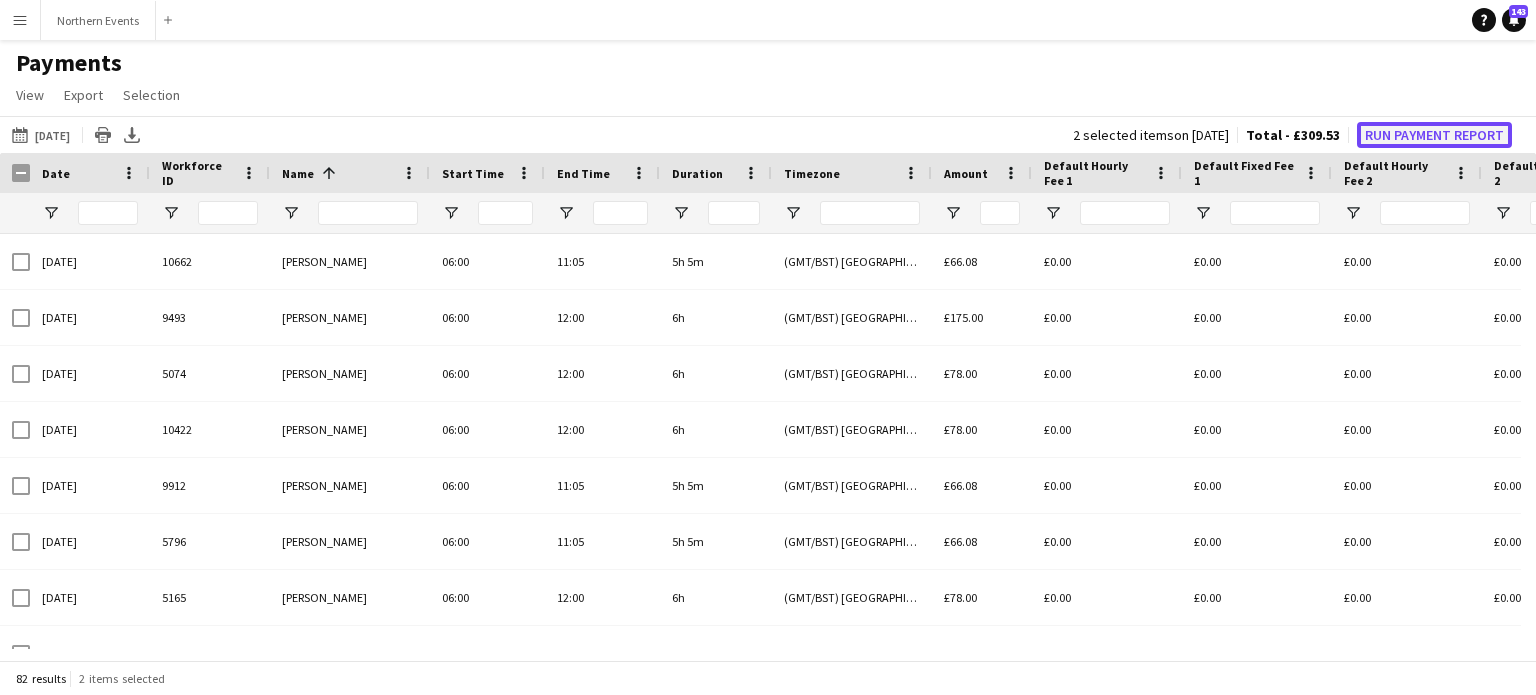 click on "Run Payment Report" 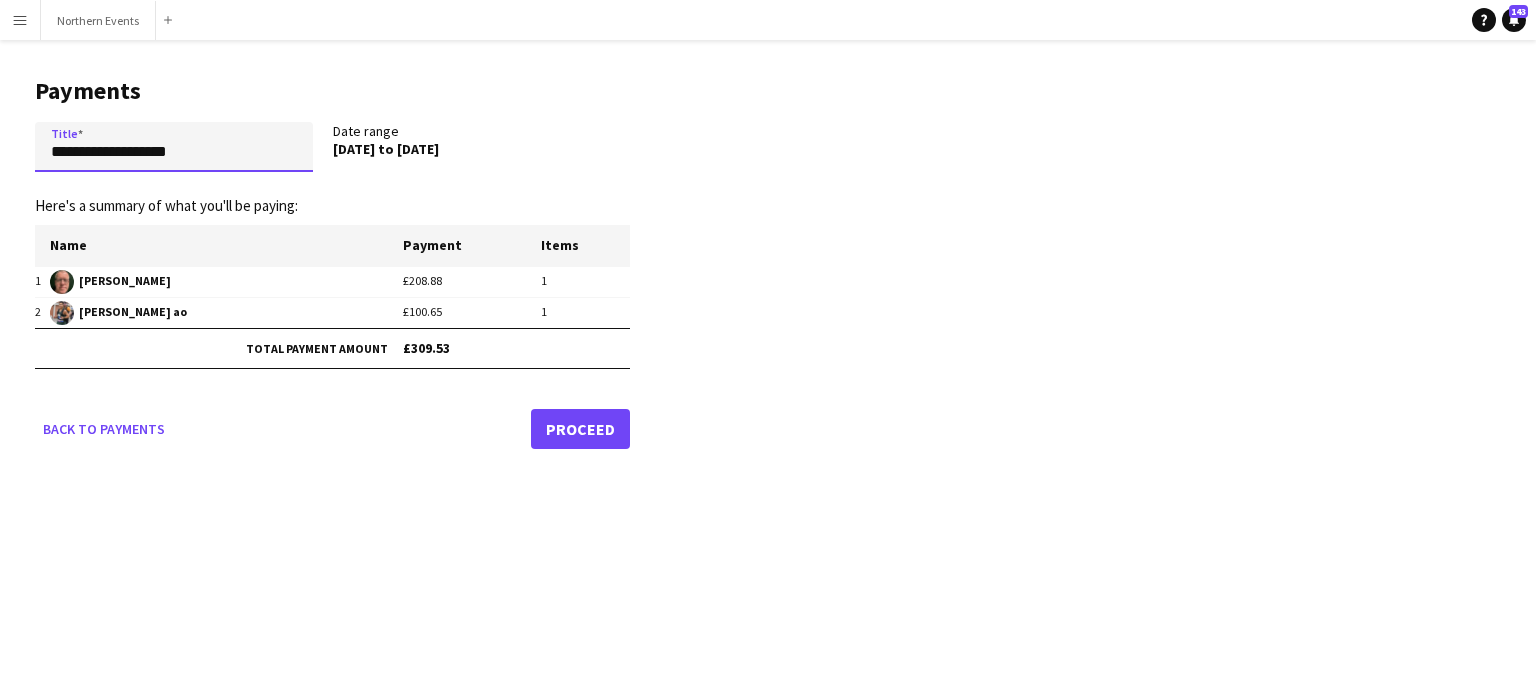 drag, startPoint x: 181, startPoint y: 157, endPoint x: 144, endPoint y: 167, distance: 38.327538 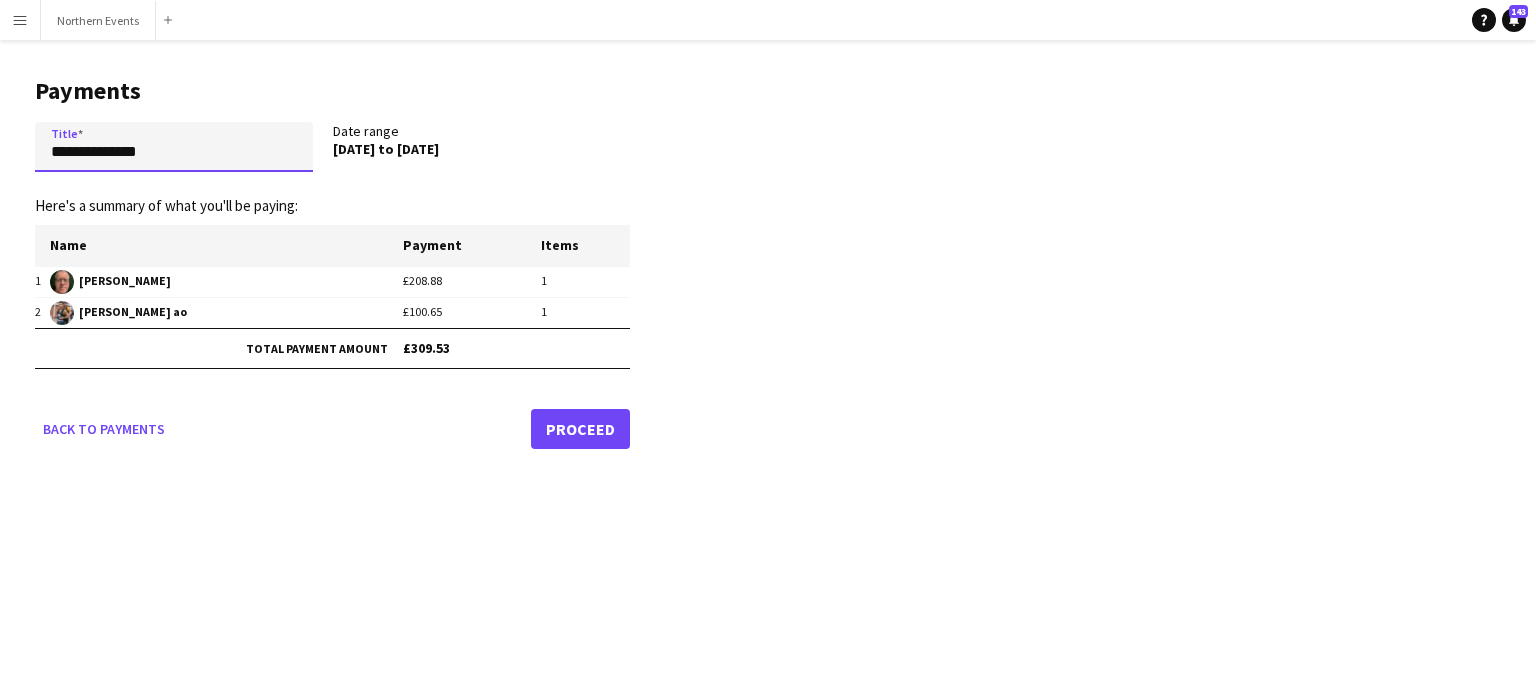 click on "**********" at bounding box center [174, 147] 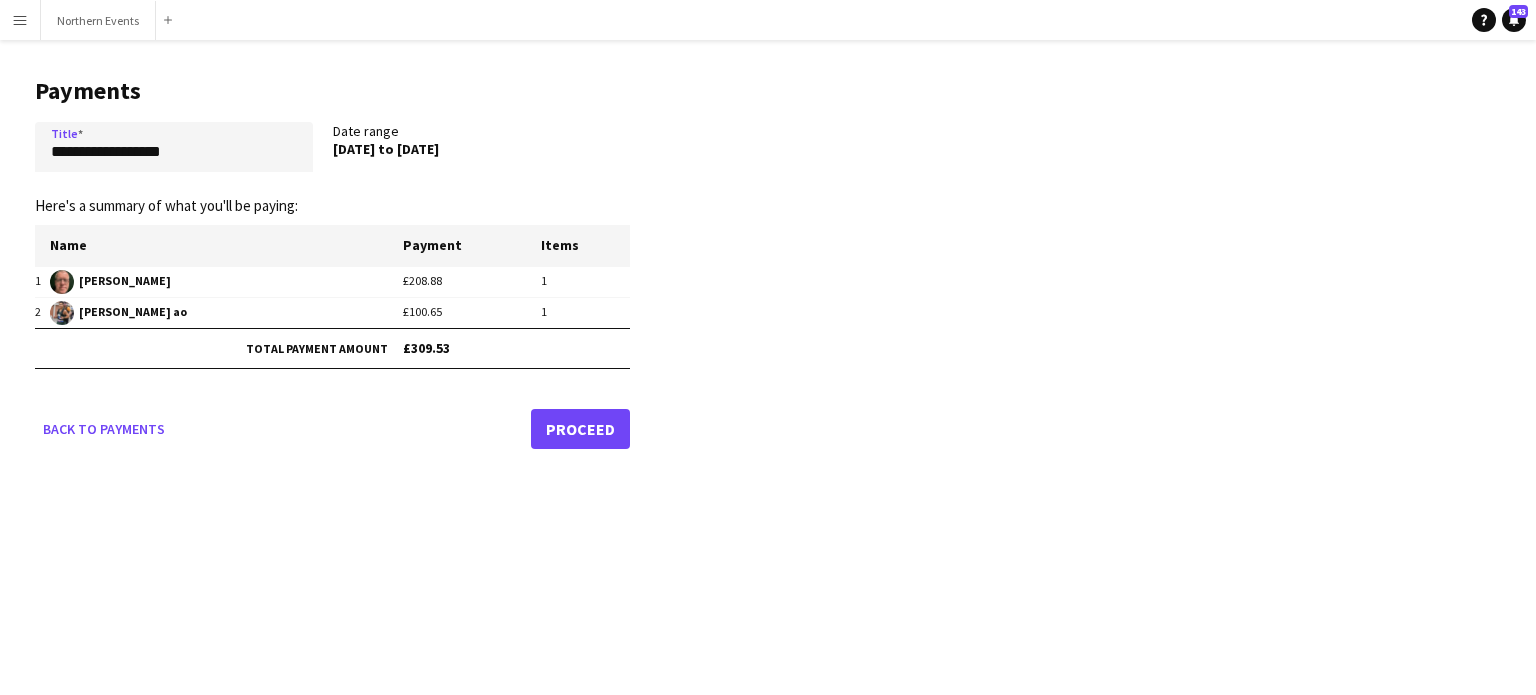 click on "Proceed" 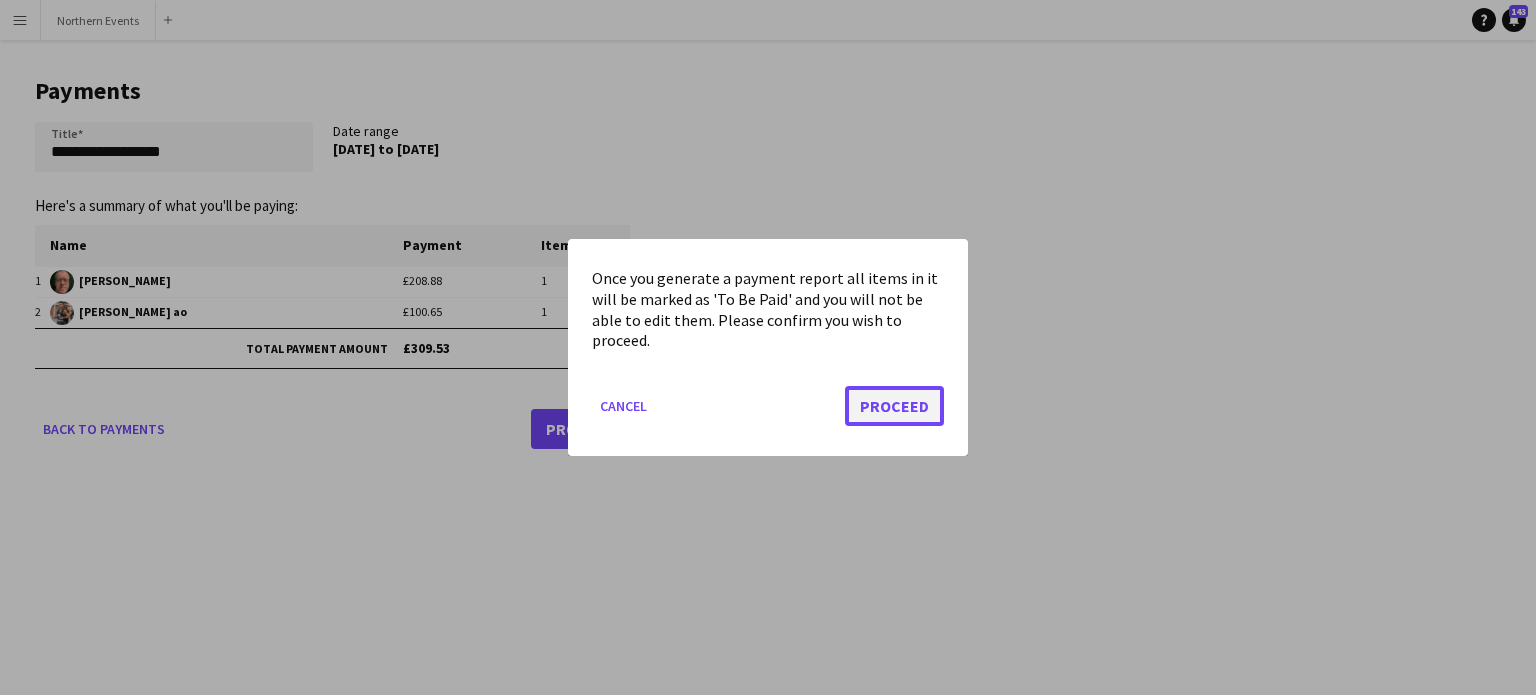 click on "Proceed" 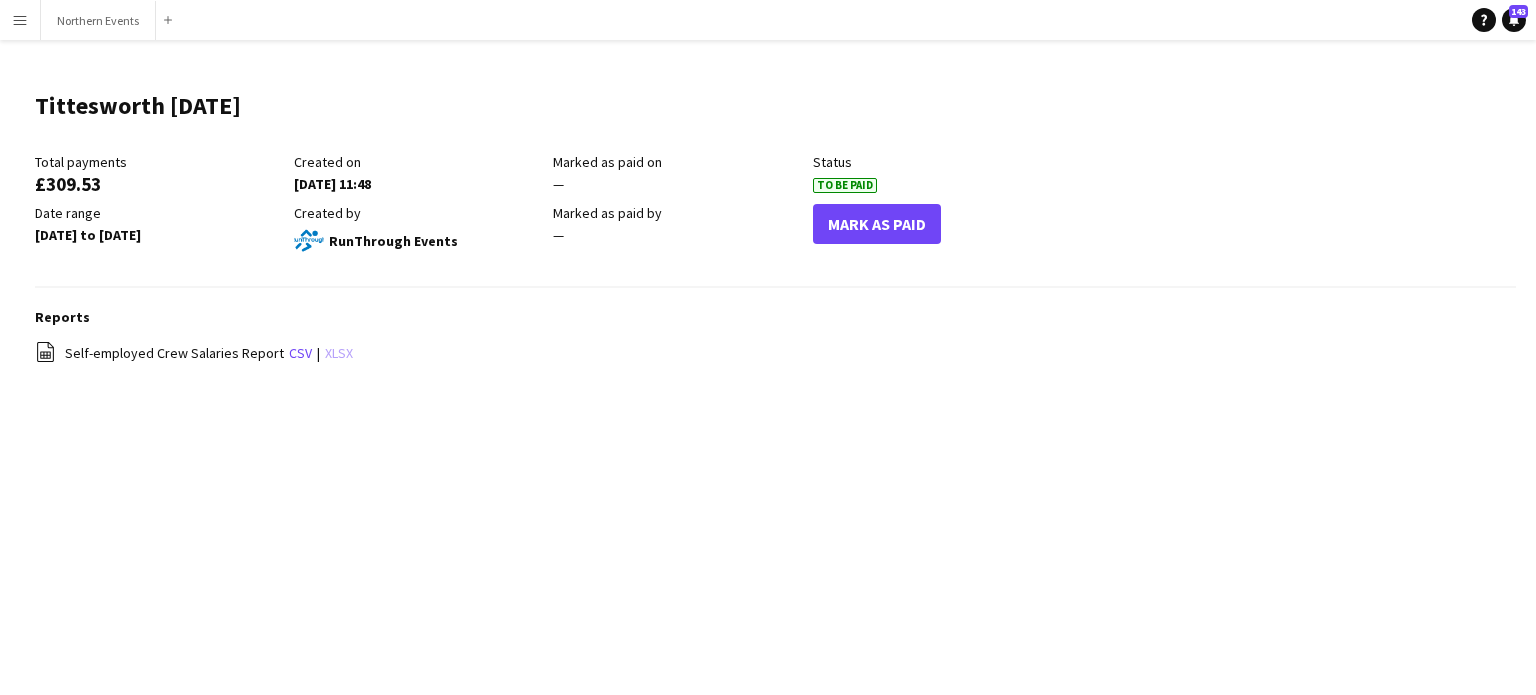 click on "xlsx" 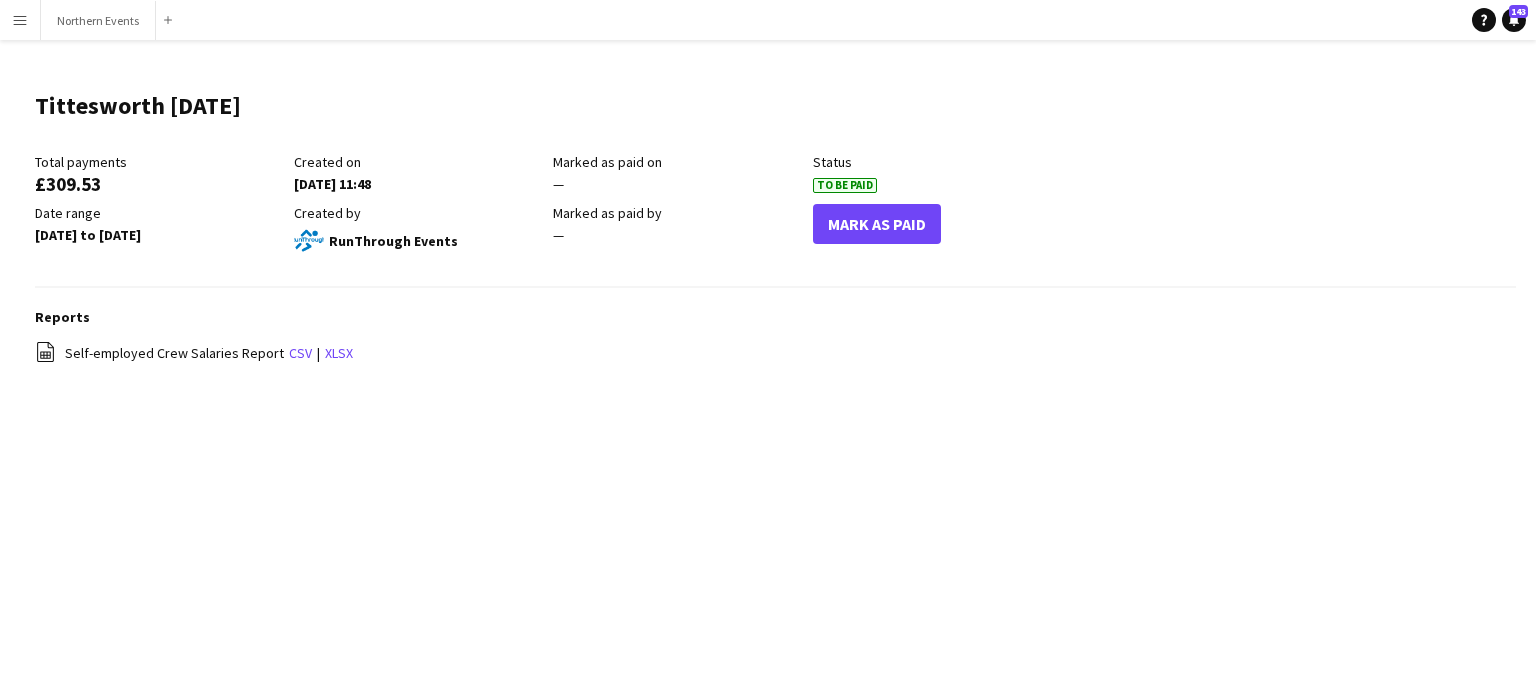 click on "Menu" at bounding box center [20, 20] 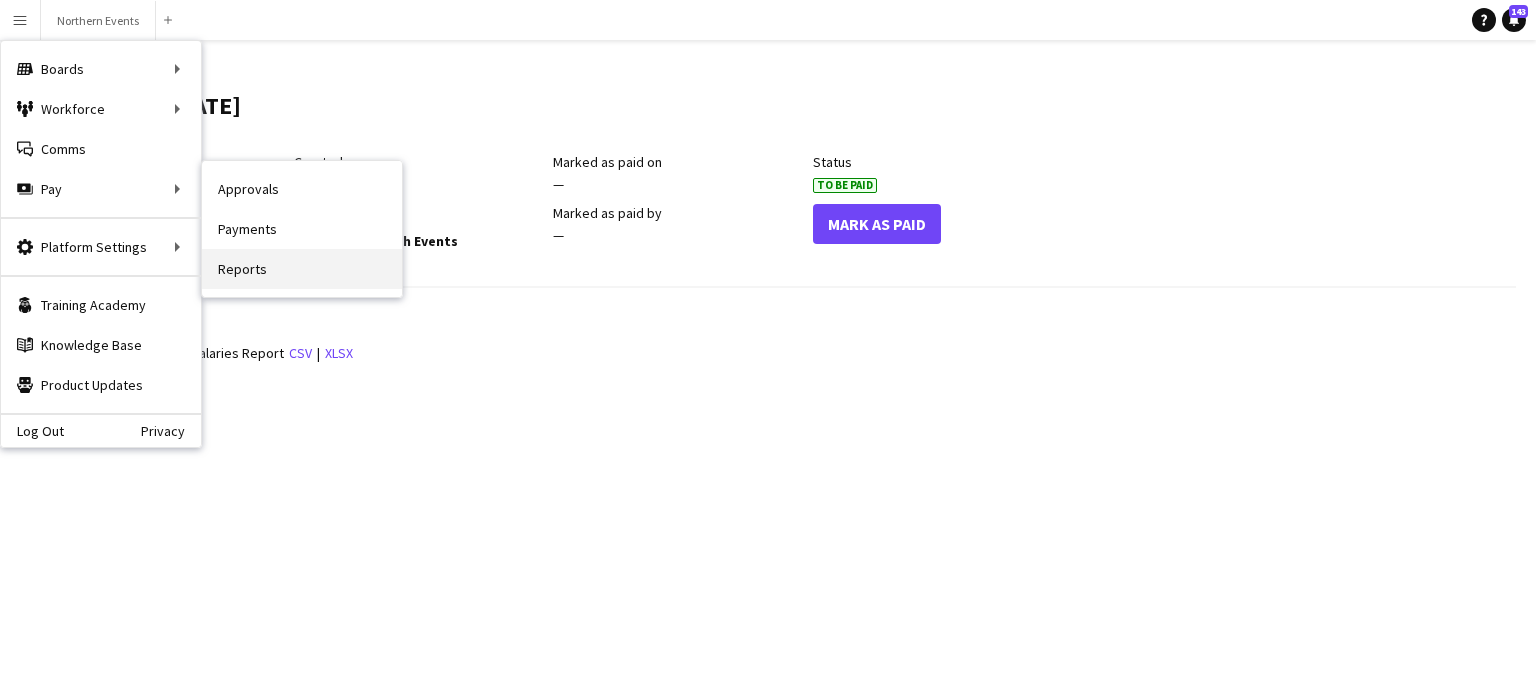 click on "Reports" at bounding box center [302, 269] 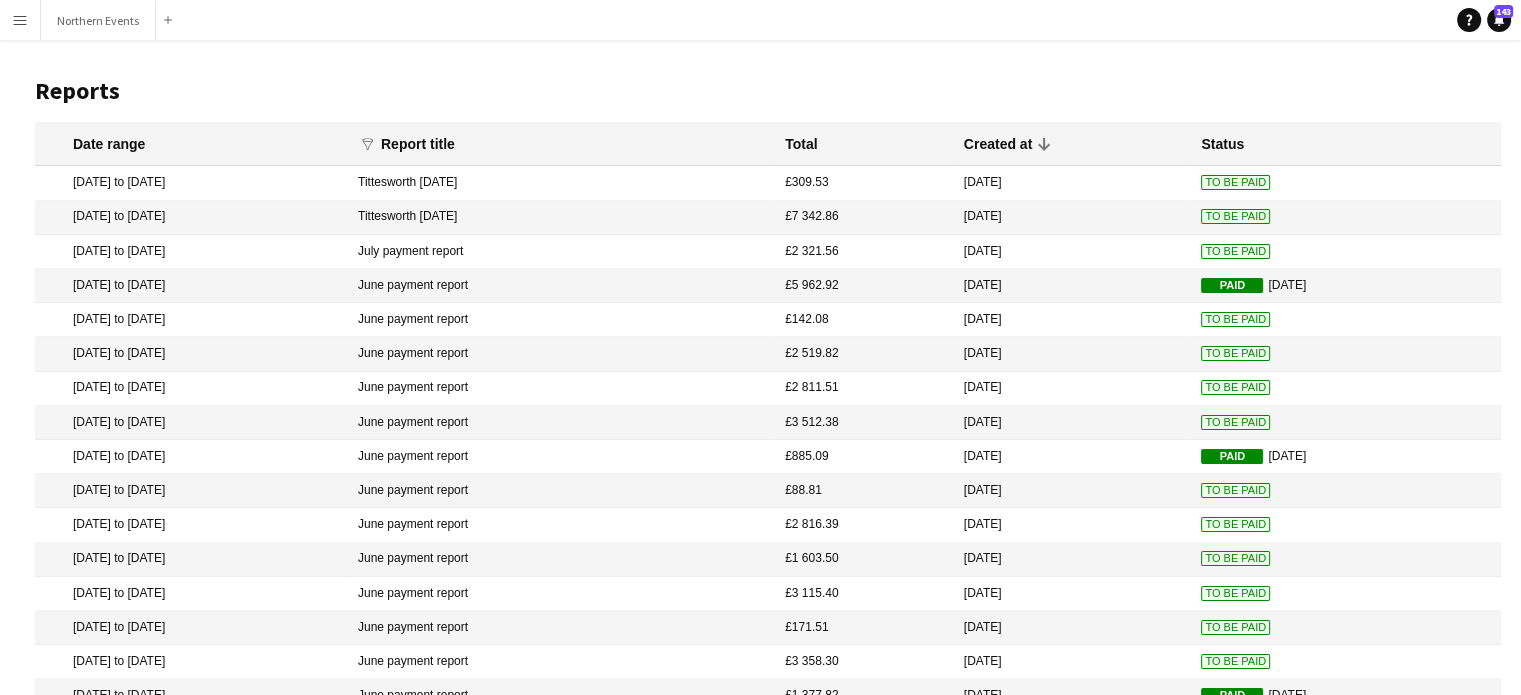 click on "July payment report" at bounding box center (561, 286) 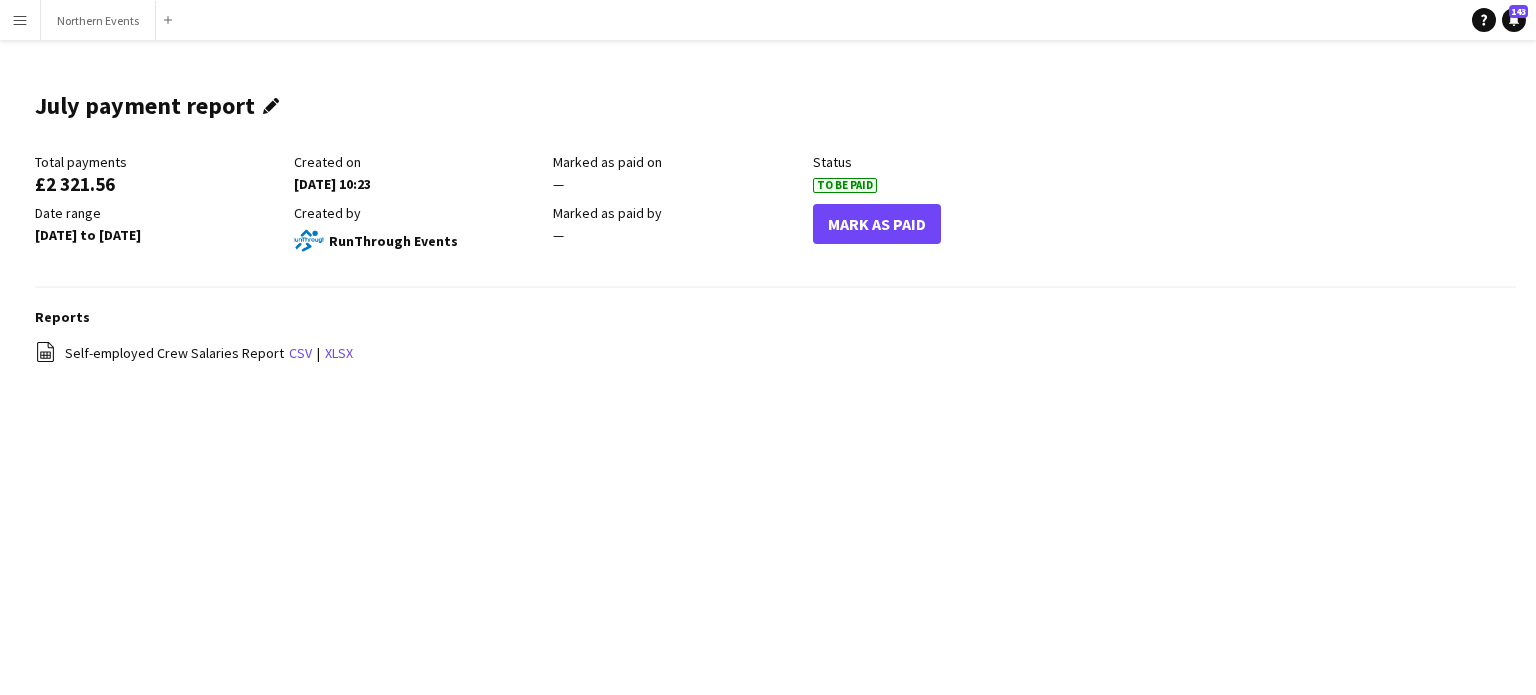 click on "Edit this field" 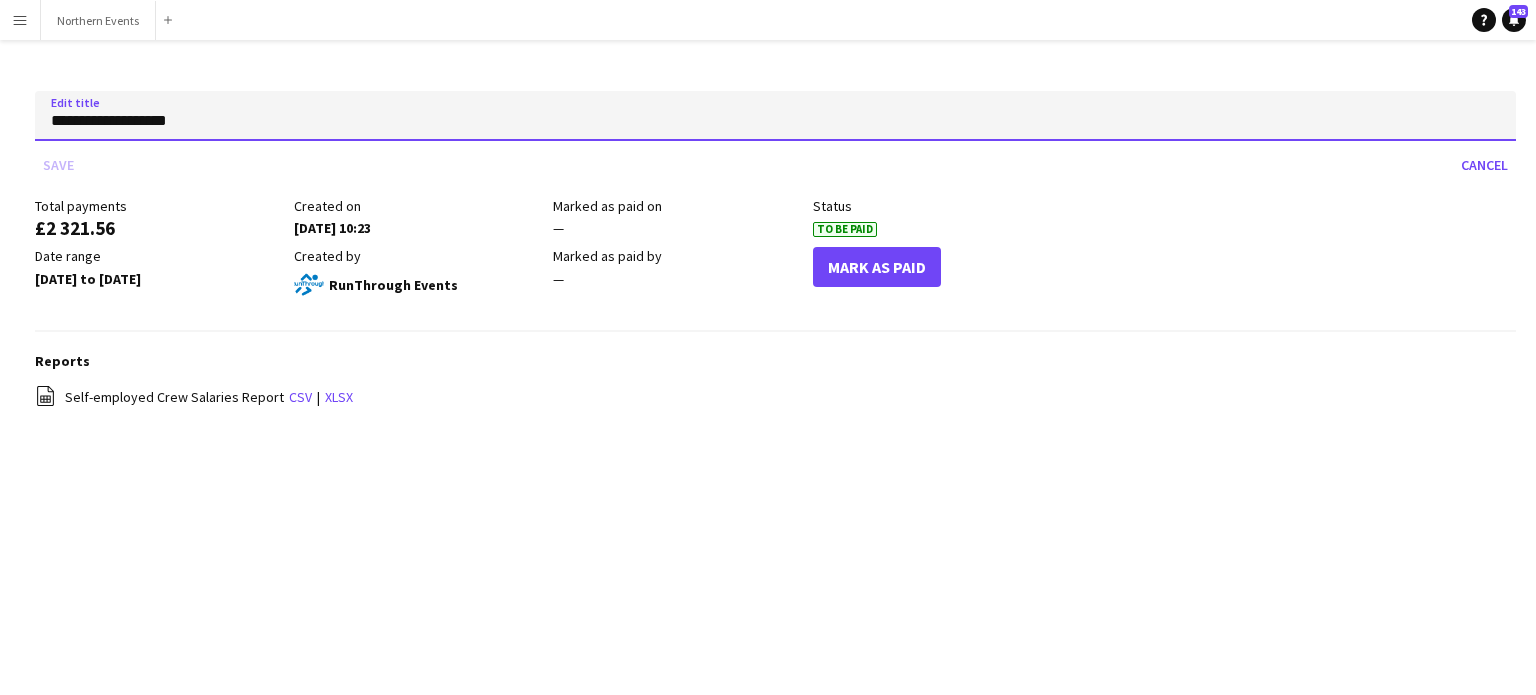 click on "**********" 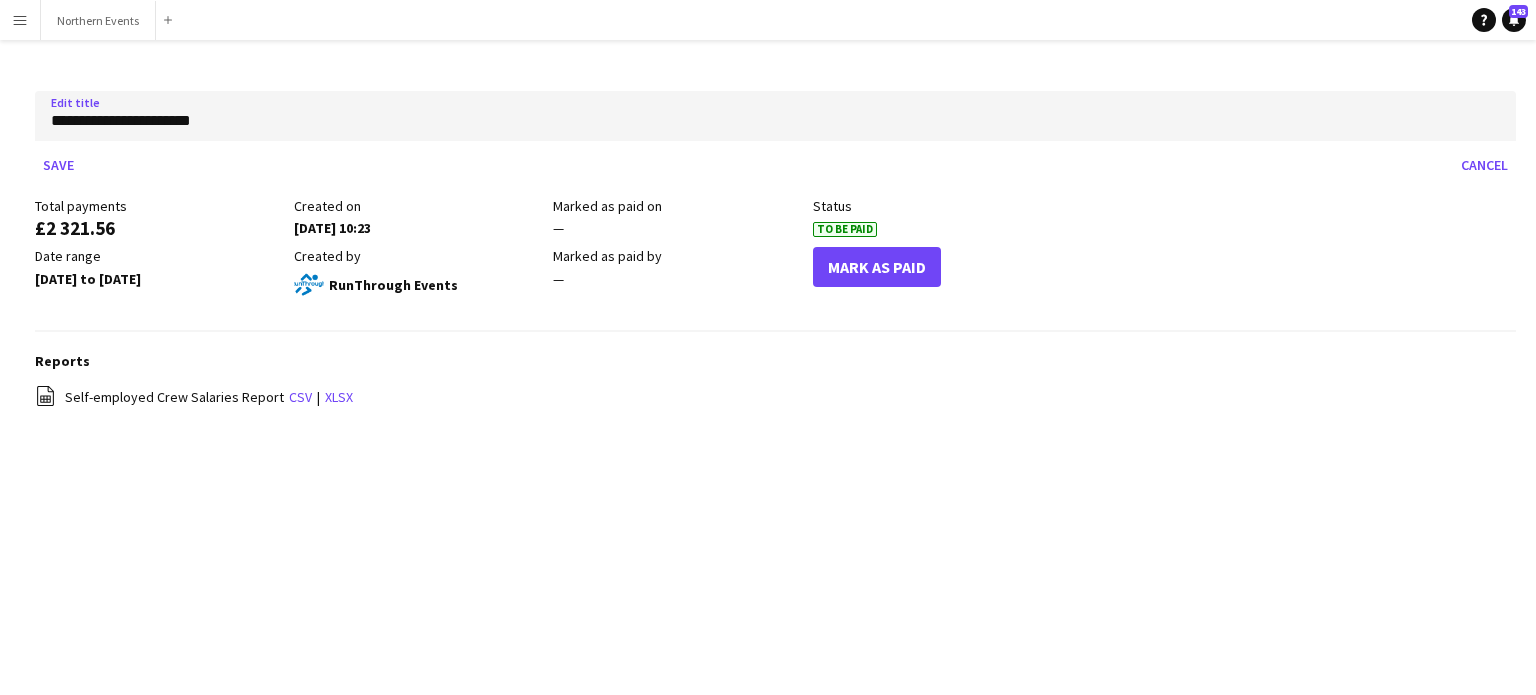 click on "**********" 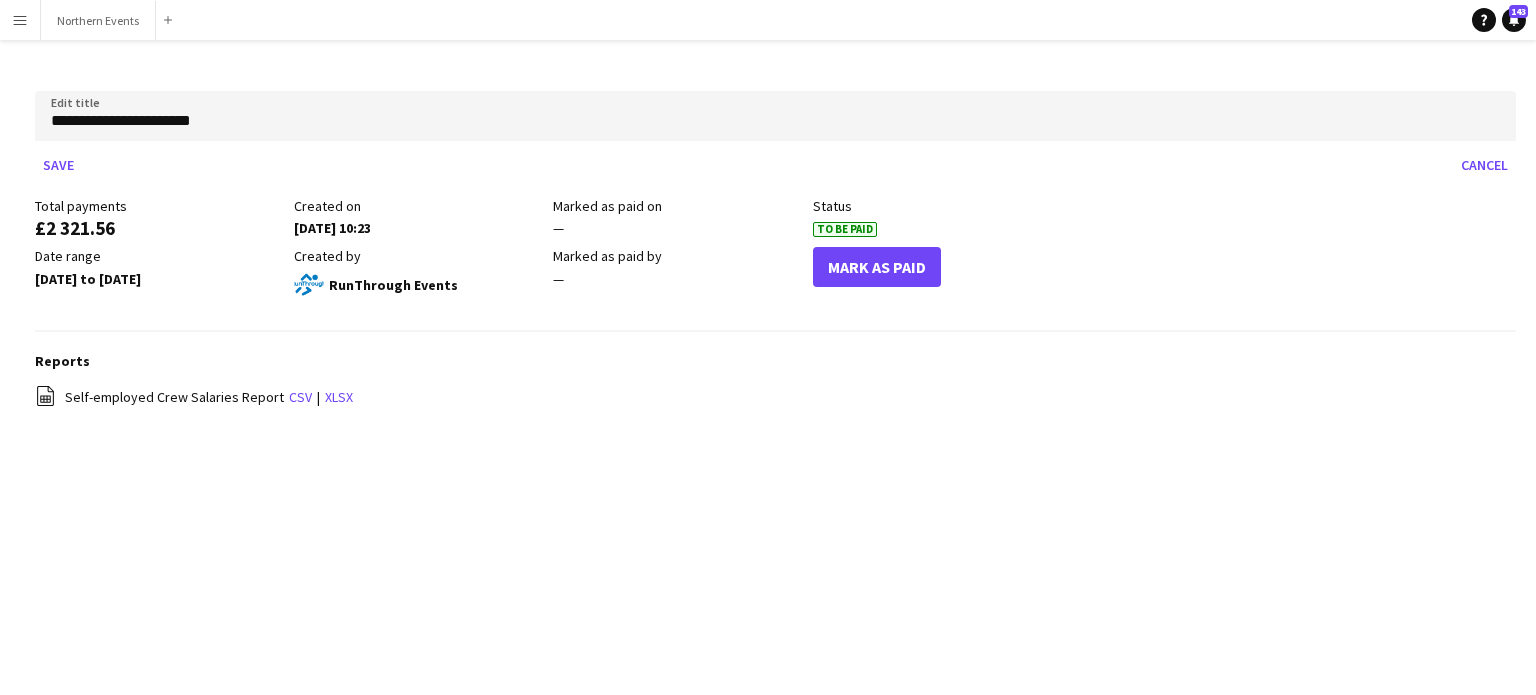 click on "Total payments   £2 321.56   Created on   [DATE] 10:23   Marked as paid on  —  Status   To Be Paid   Date range   [DATE] to [DATE]   Created by   RunThrough Events   Marked as paid by  —  [PERSON_NAME]" 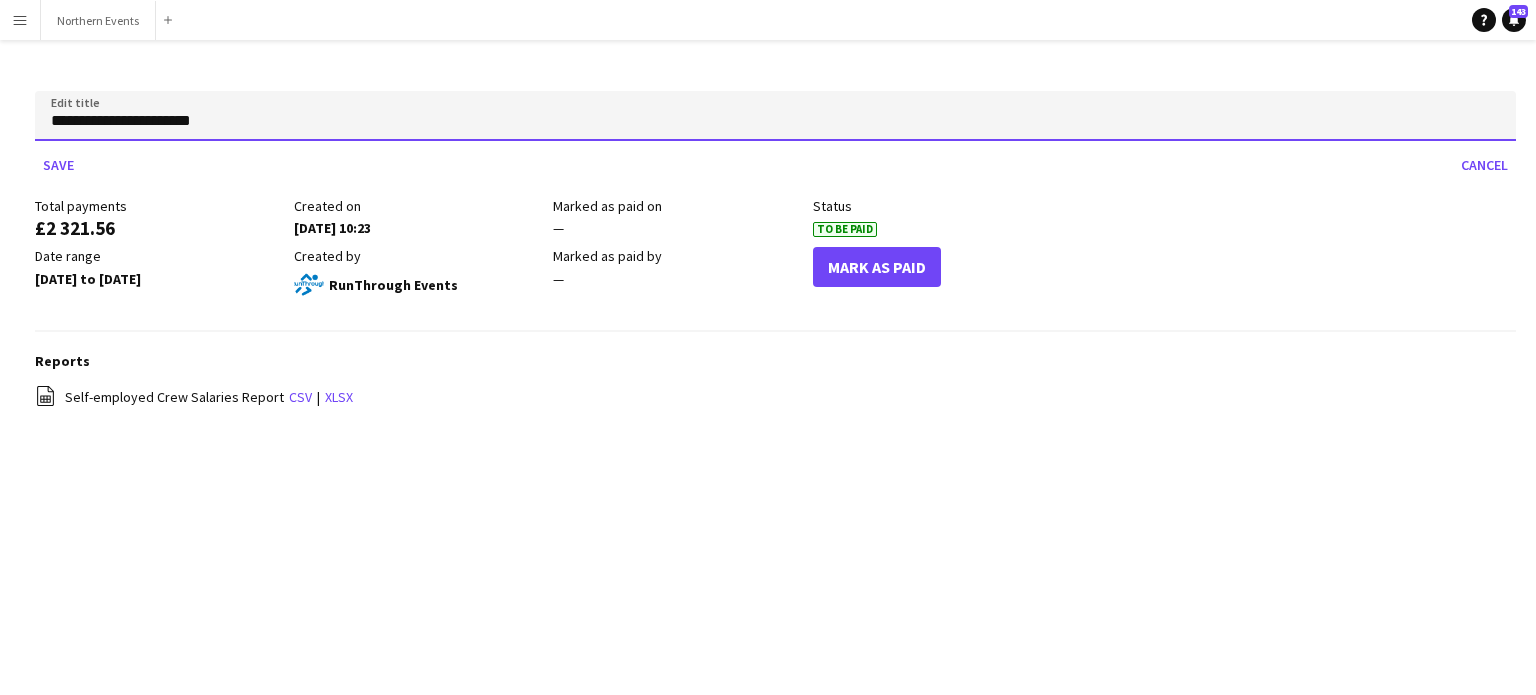 click on "**********" 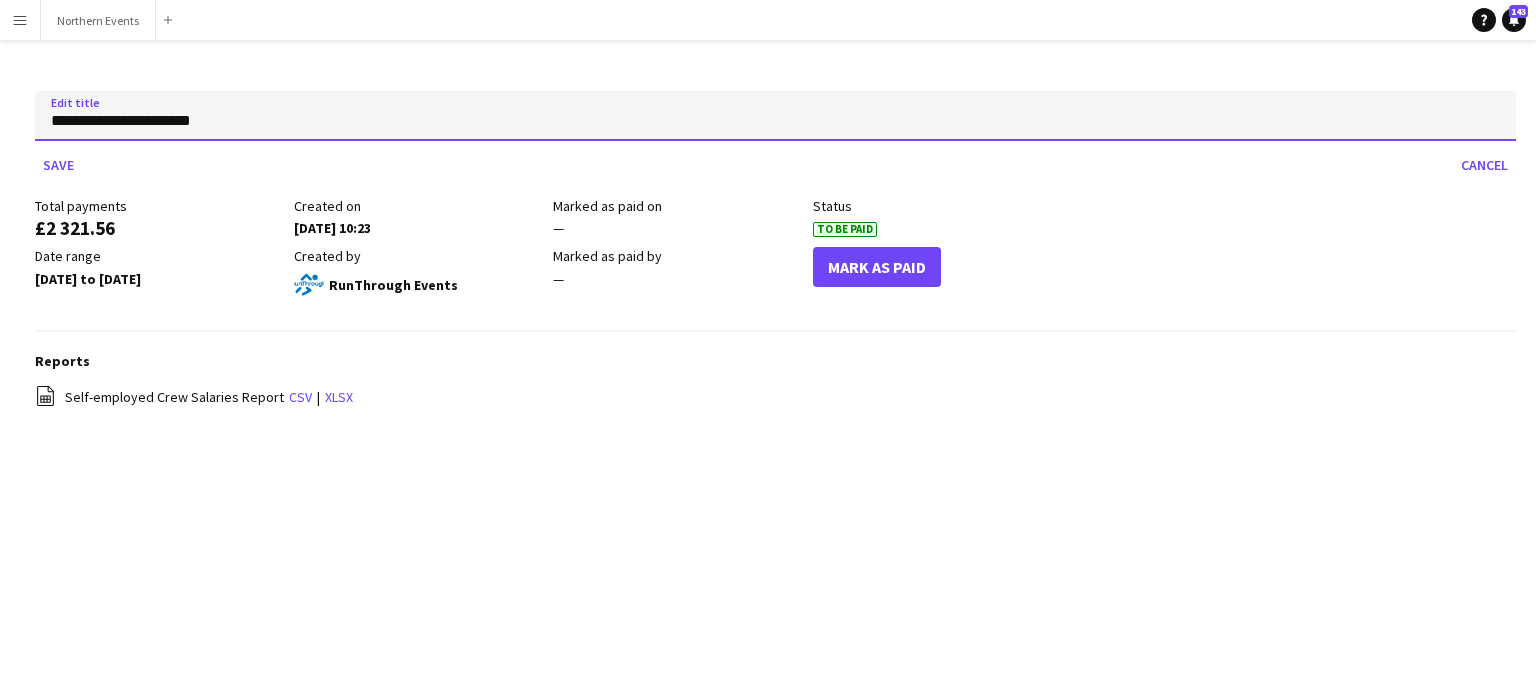 click on "Save" 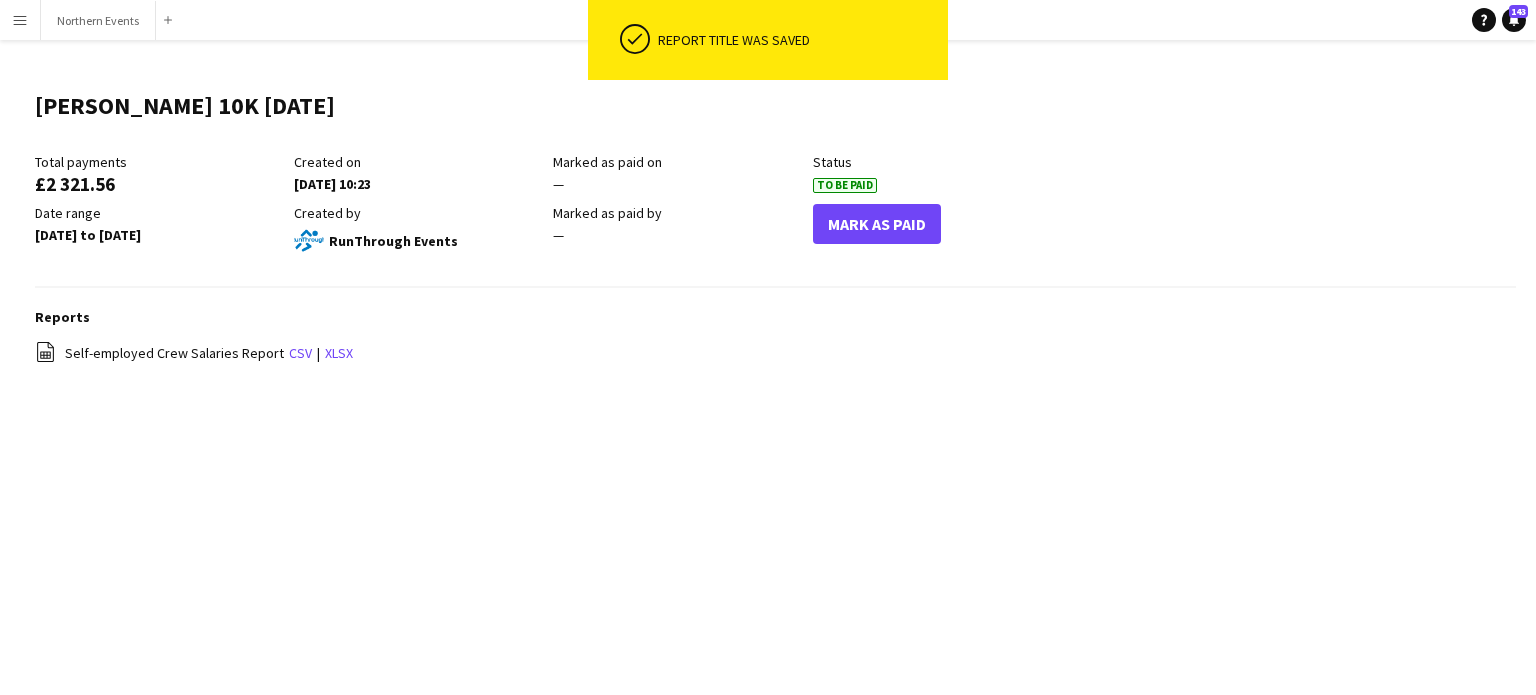 click on "Menu" at bounding box center [20, 20] 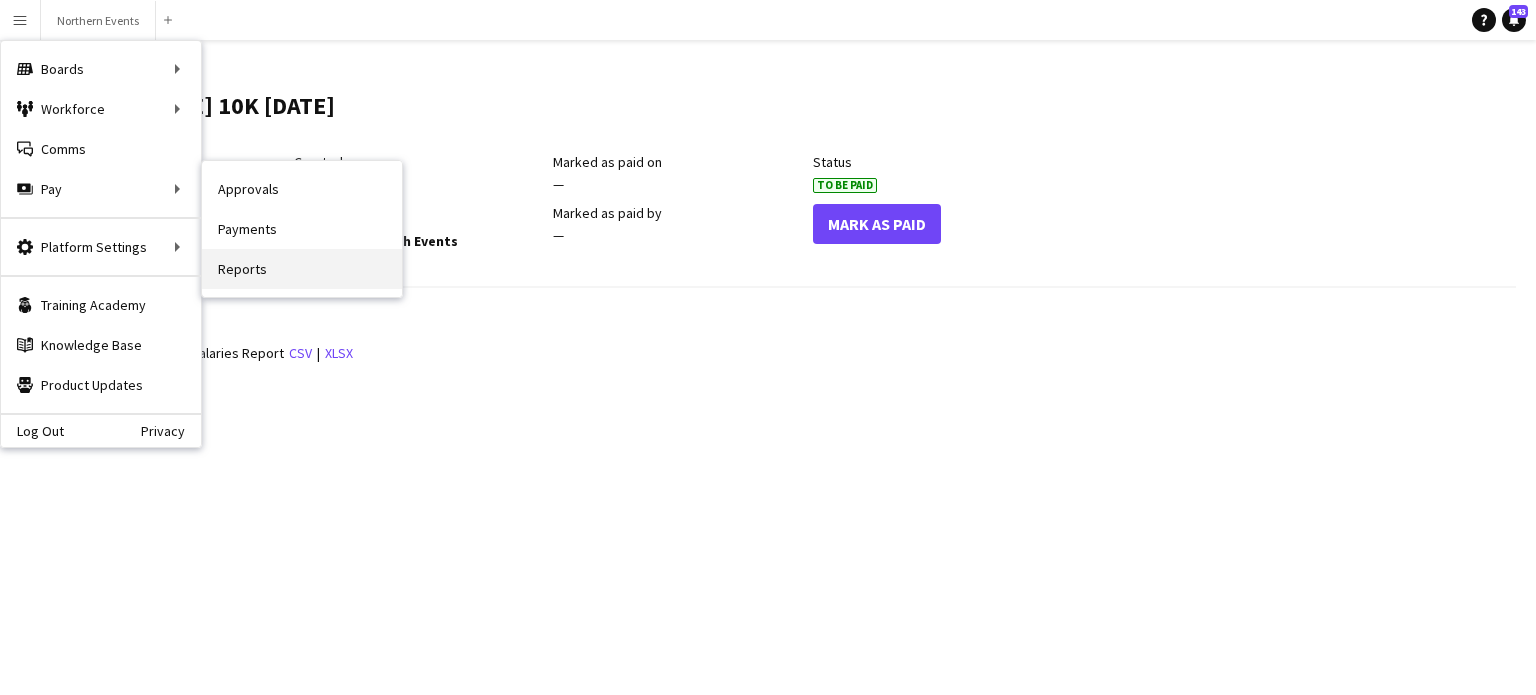 click on "Reports" at bounding box center [302, 269] 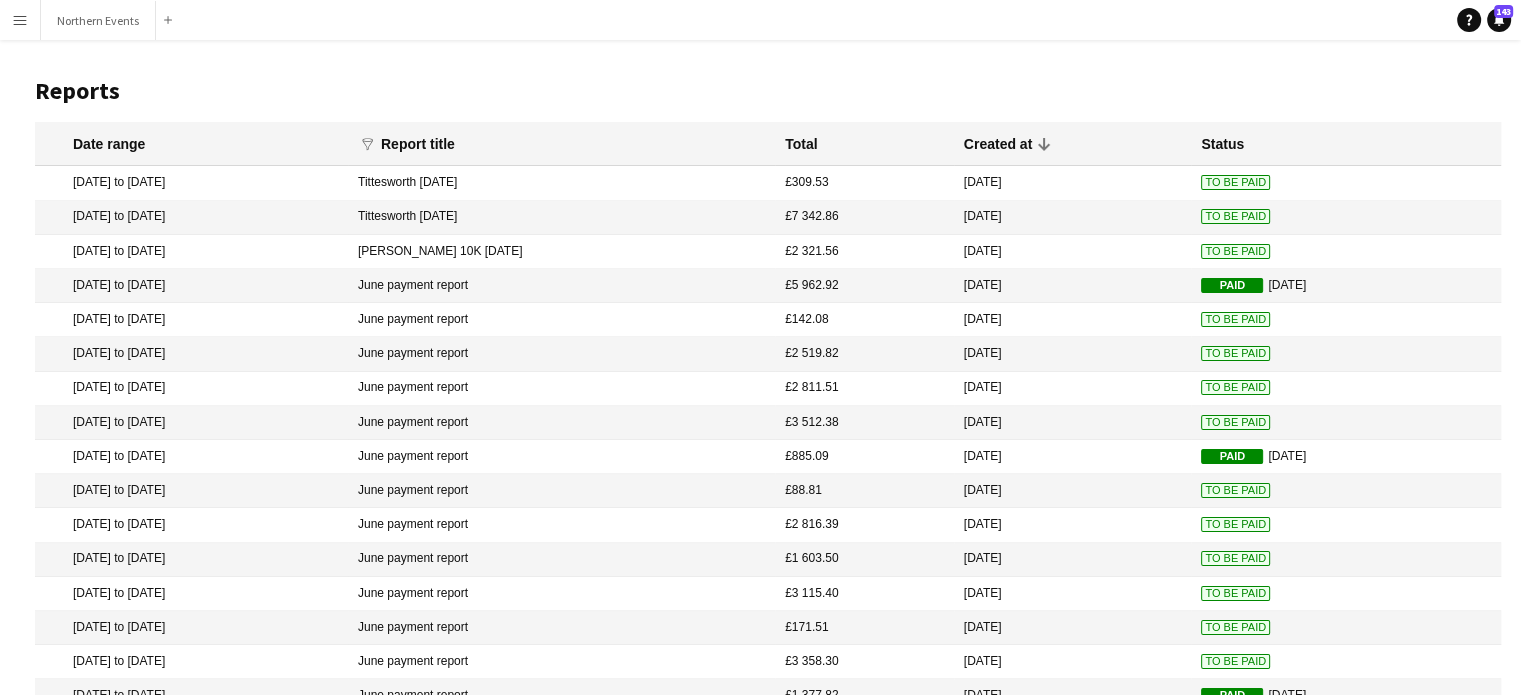 click on "[DATE] to [DATE]" at bounding box center (191, 320) 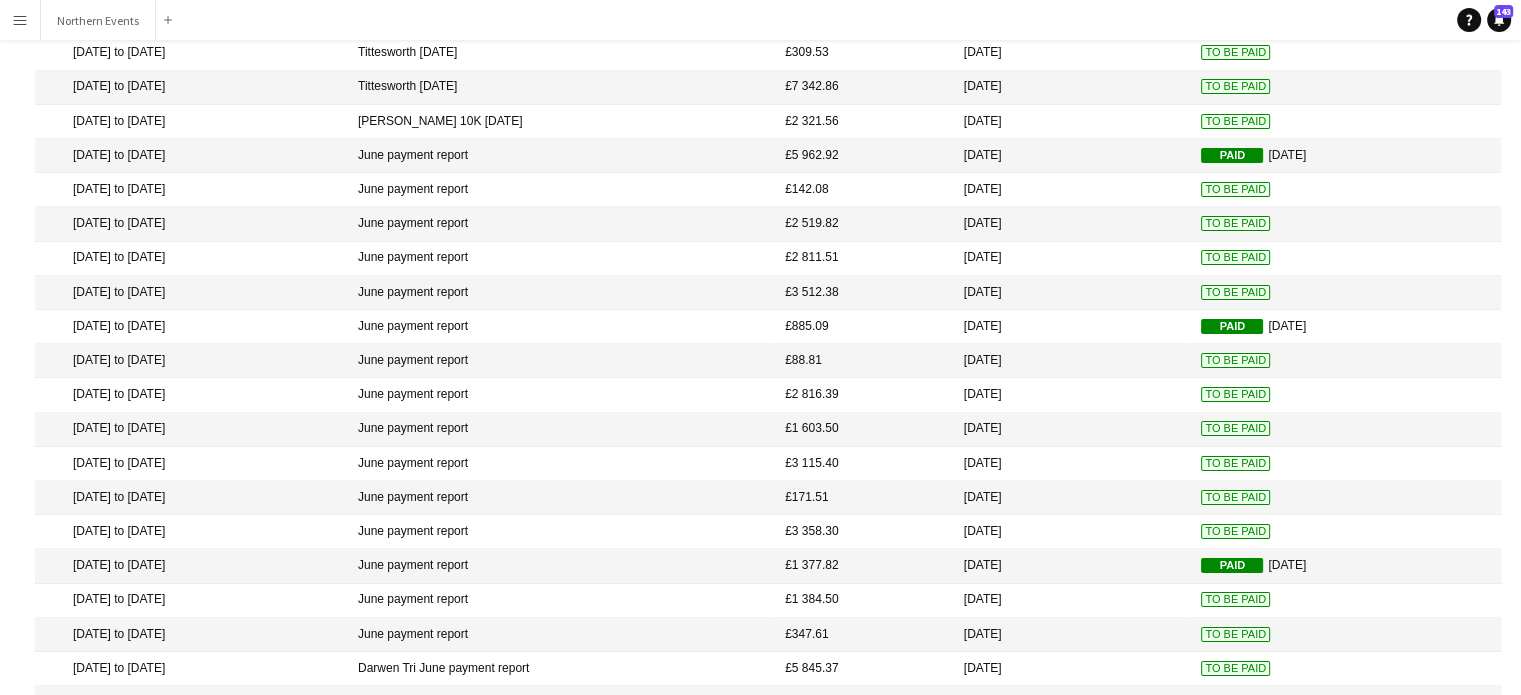 scroll, scrollTop: 0, scrollLeft: 0, axis: both 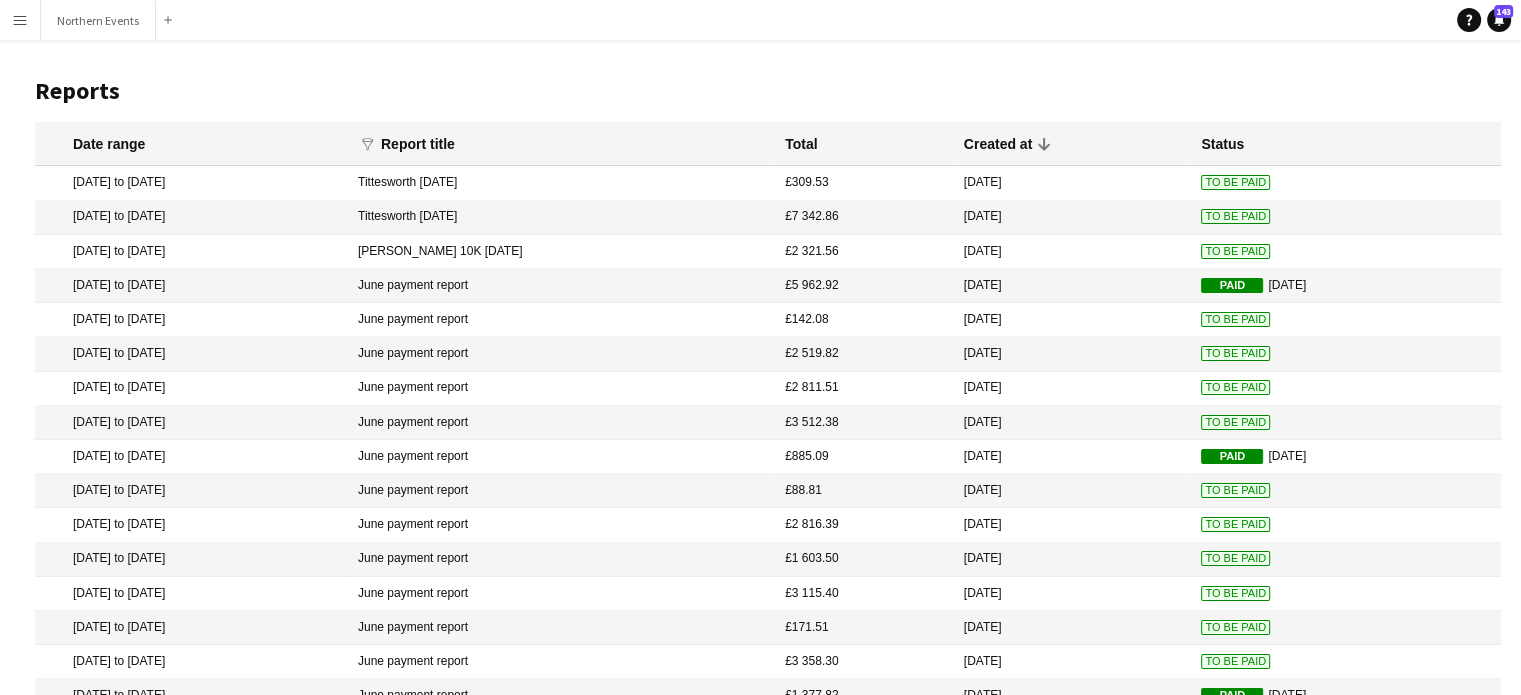 click on "£142.08" at bounding box center (864, 354) 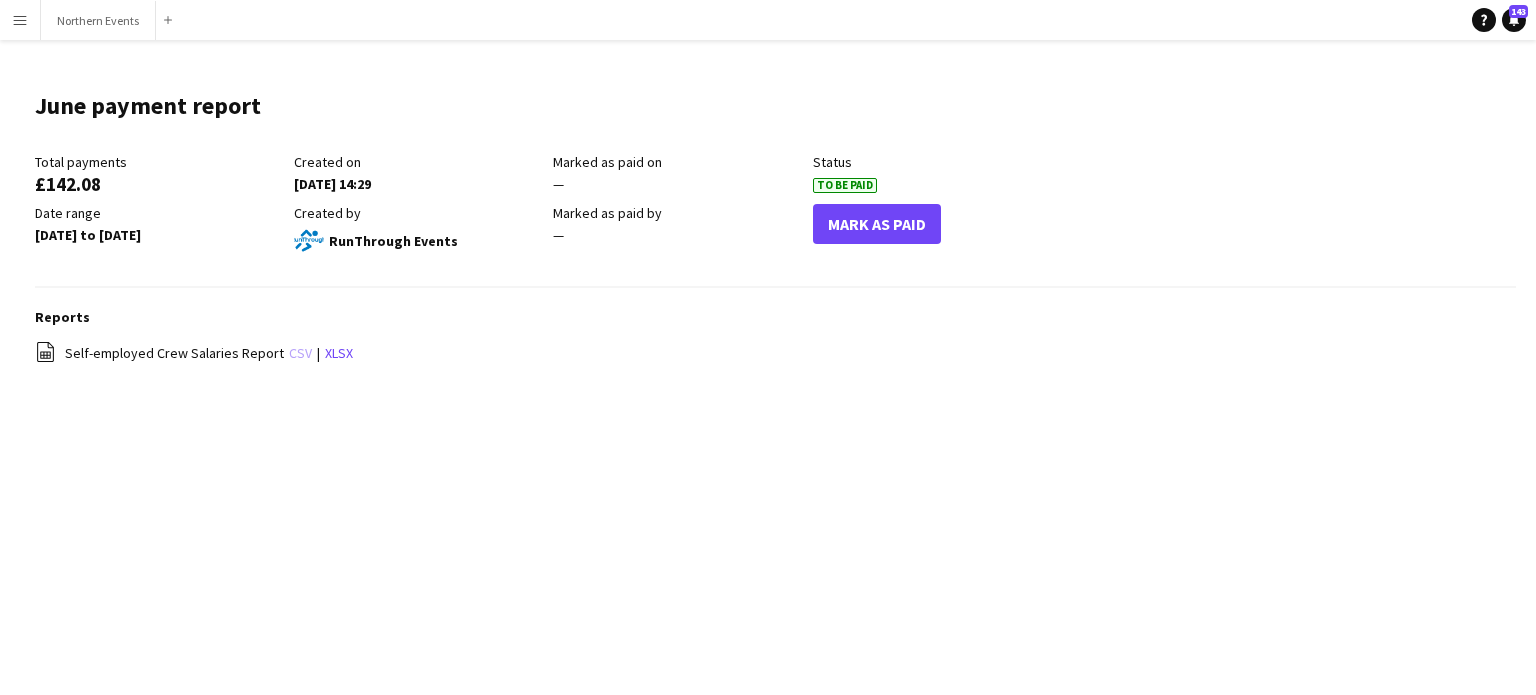 click on "csv" 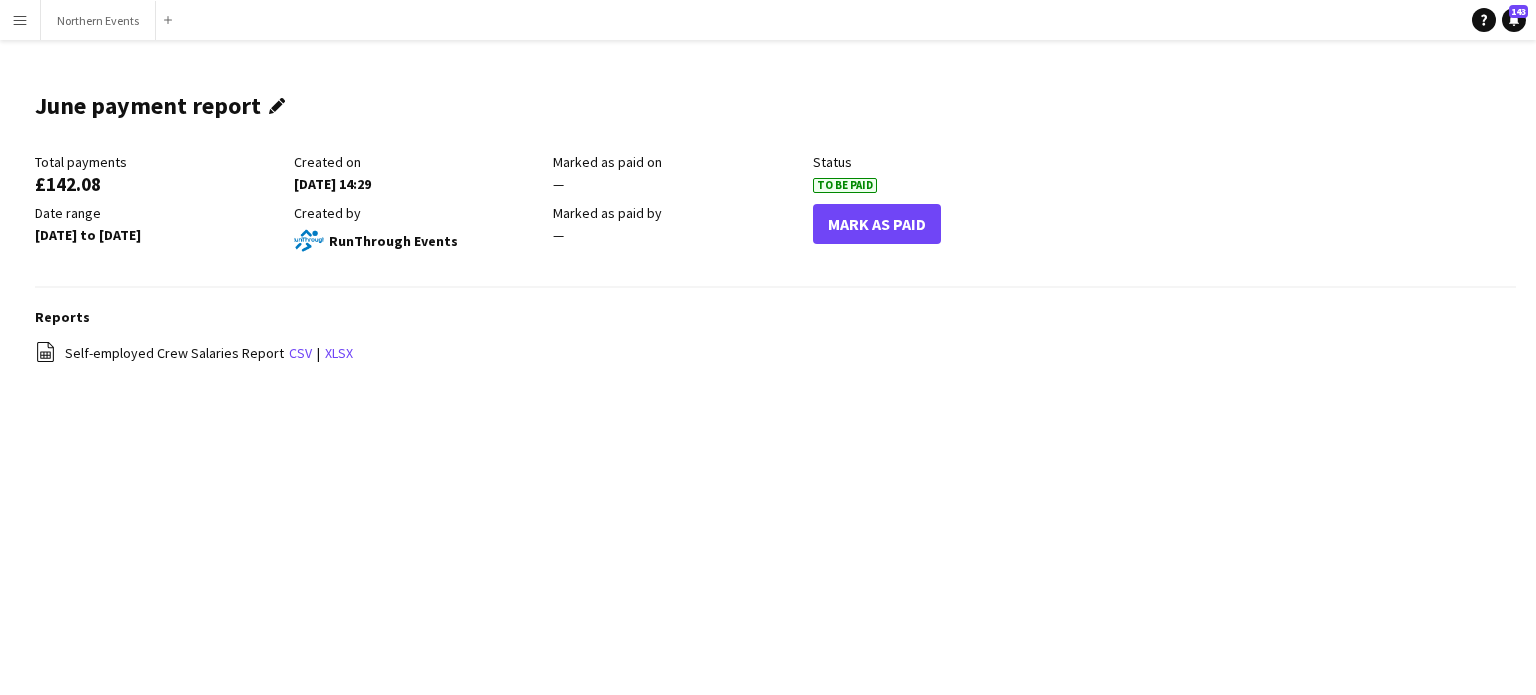click on "Edit this field" 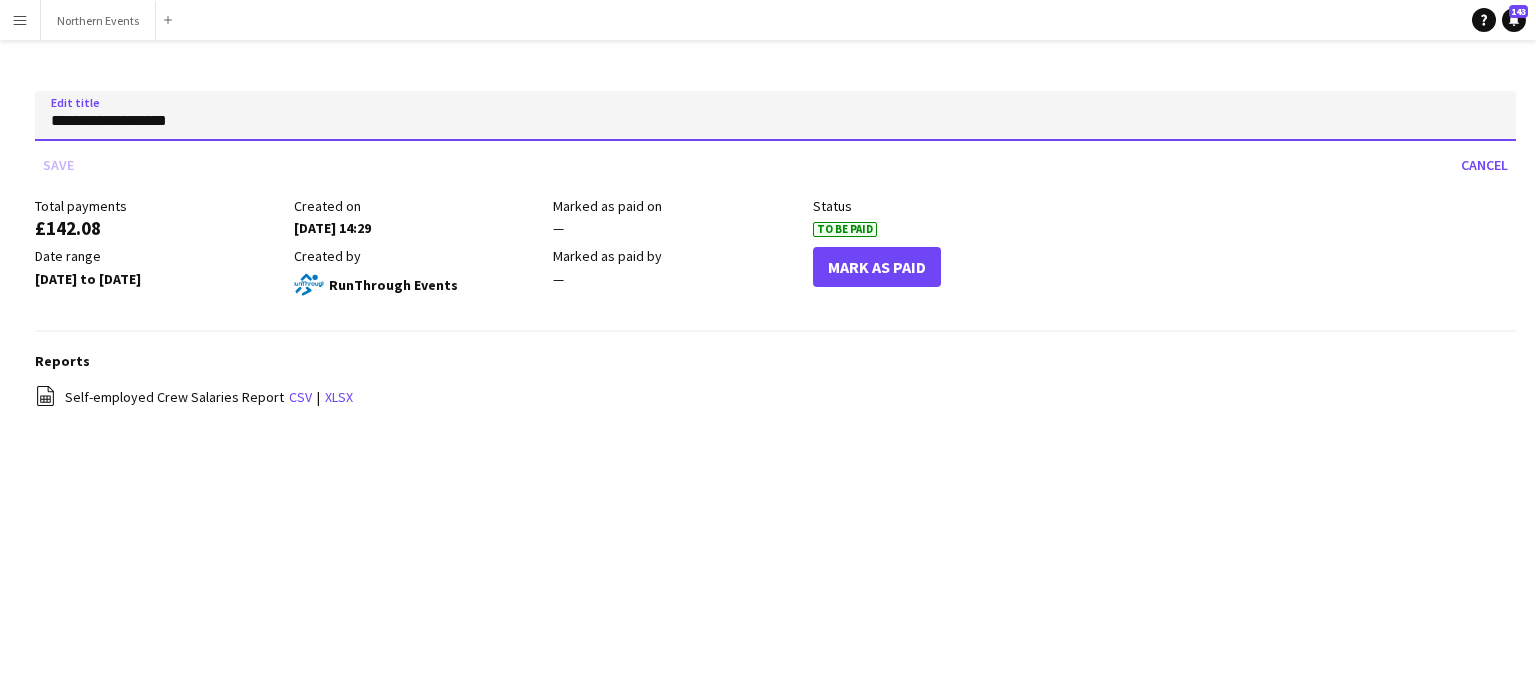 drag, startPoint x: 217, startPoint y: 111, endPoint x: 0, endPoint y: 133, distance: 218.11235 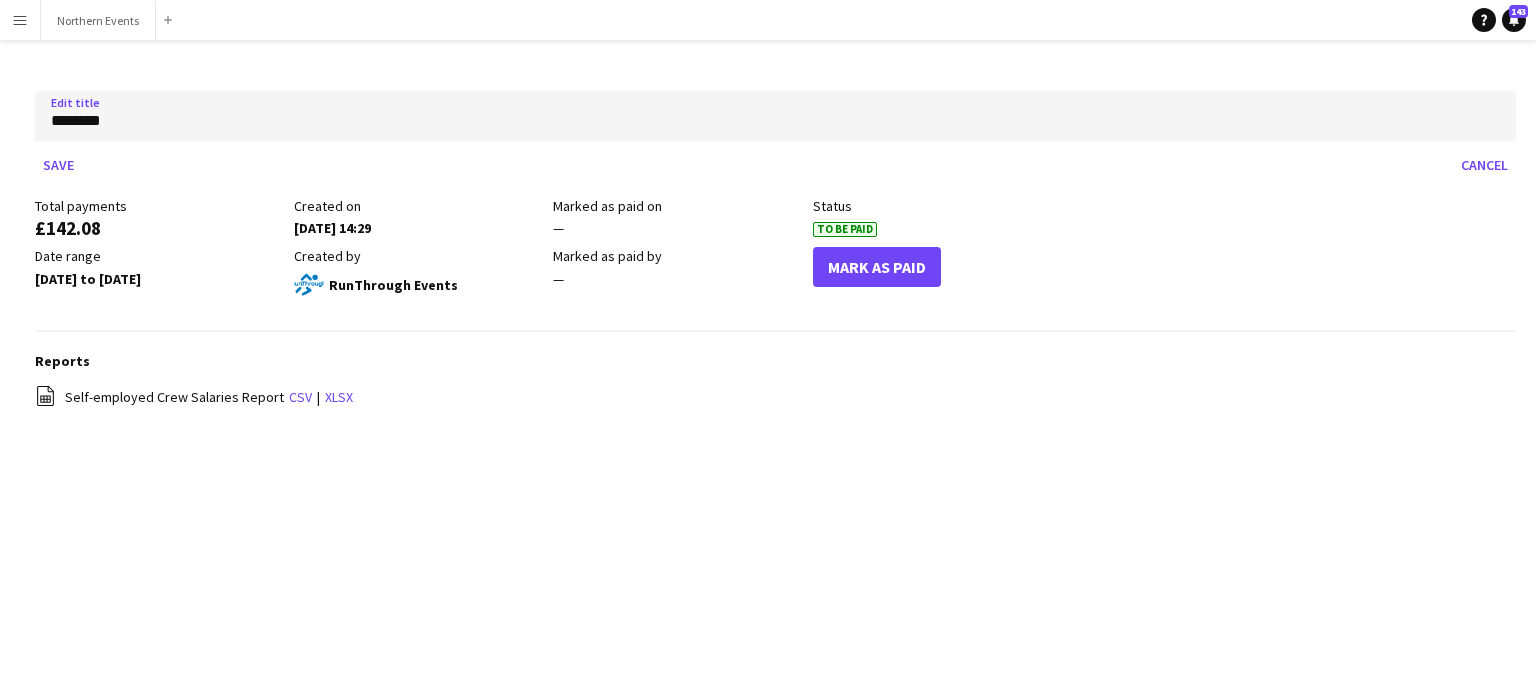 click on "Edit title  *******  Save   Cancel   Total payments   £142.08   Created on   [DATE] 14:29   Marked as paid on  —  Status   To Be Paid   Date range   [DATE] to [DATE]   Created by   RunThrough Events   Marked as paid by  —  [PERSON_NAME]   Reports
file-spreadsheet
Self-employed Crew Salaries Report   csv   |   xlsx" 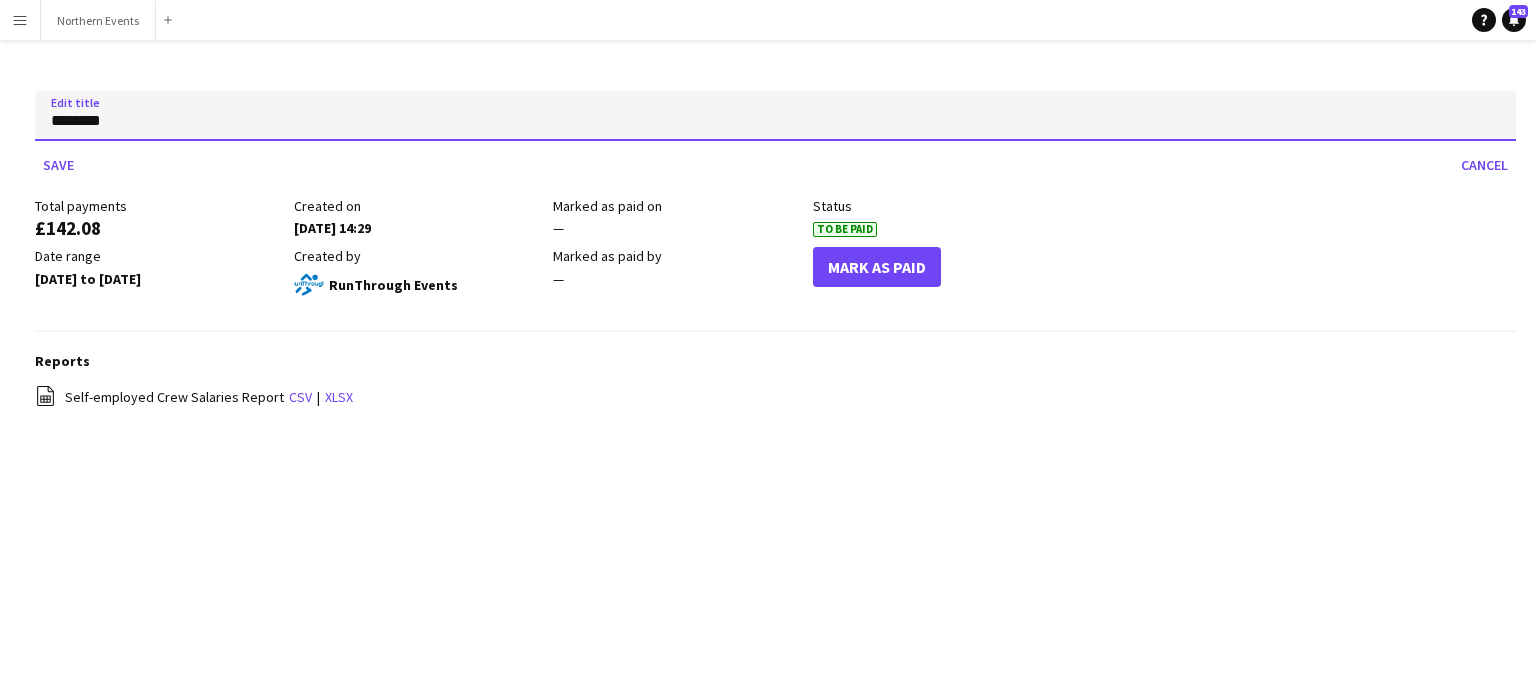click on "*******" 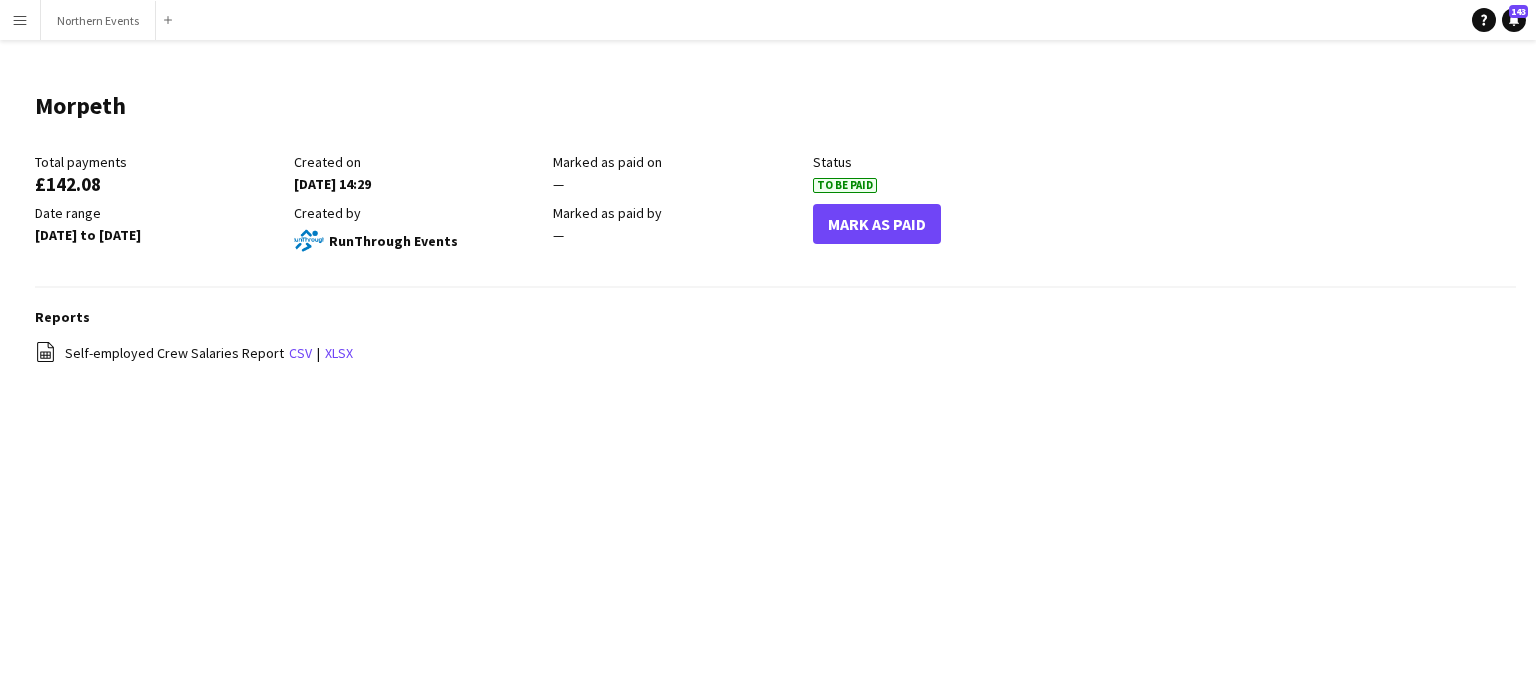 click on "Menu" at bounding box center (20, 20) 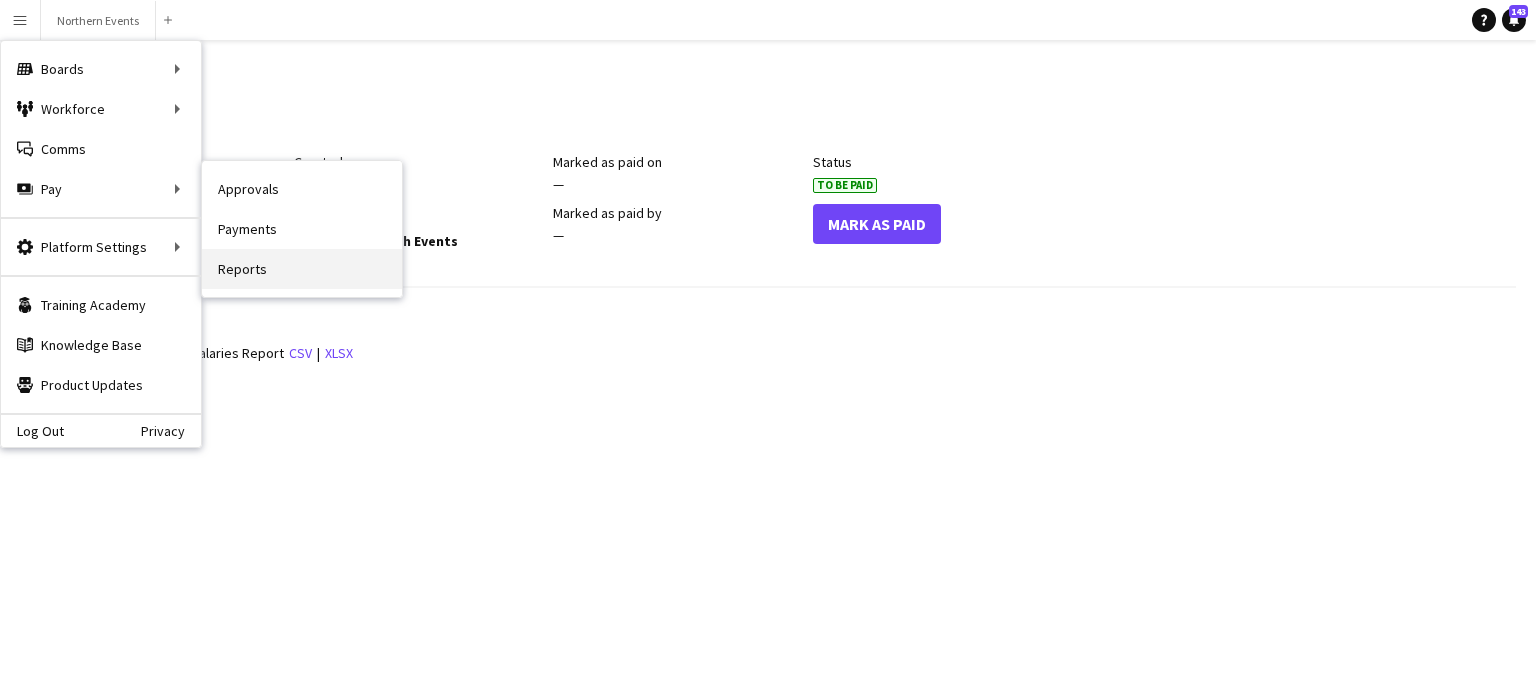 click on "Reports" at bounding box center (302, 269) 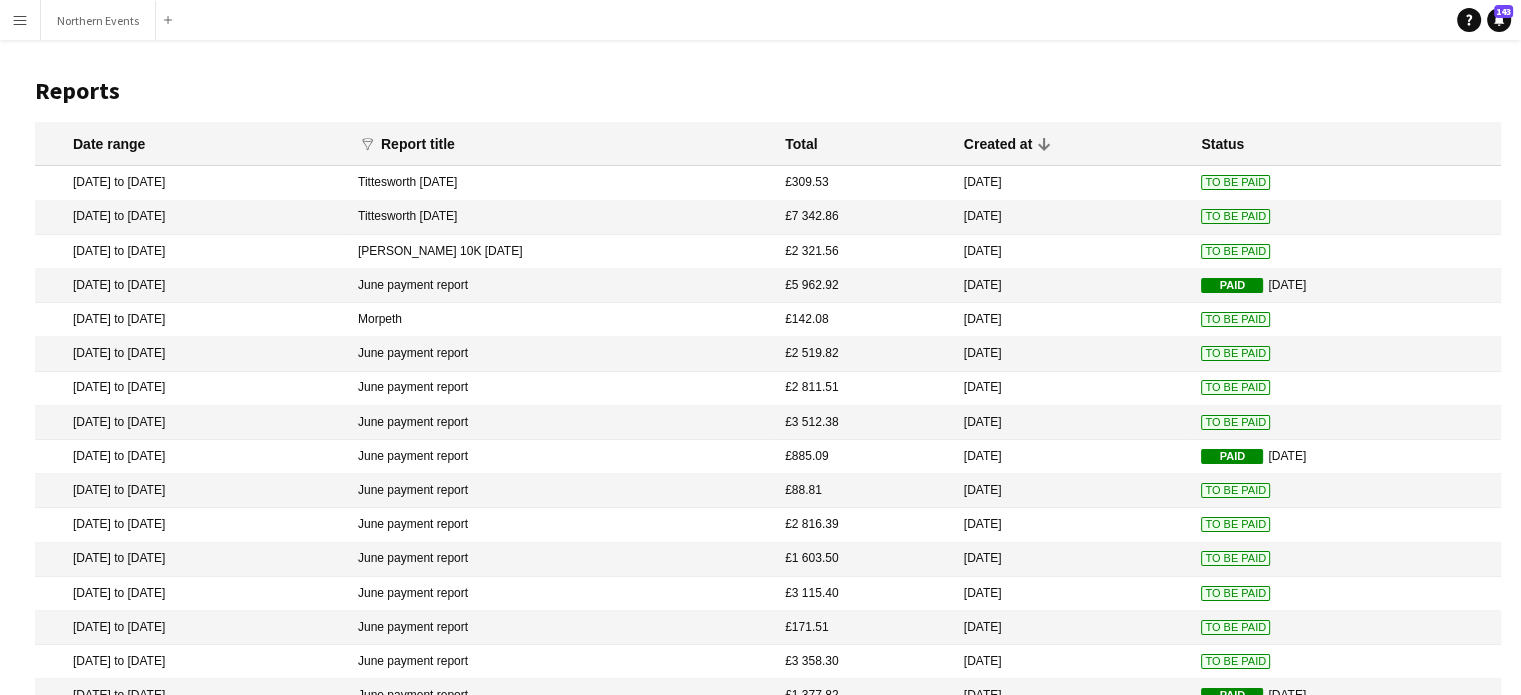 scroll, scrollTop: 0, scrollLeft: 0, axis: both 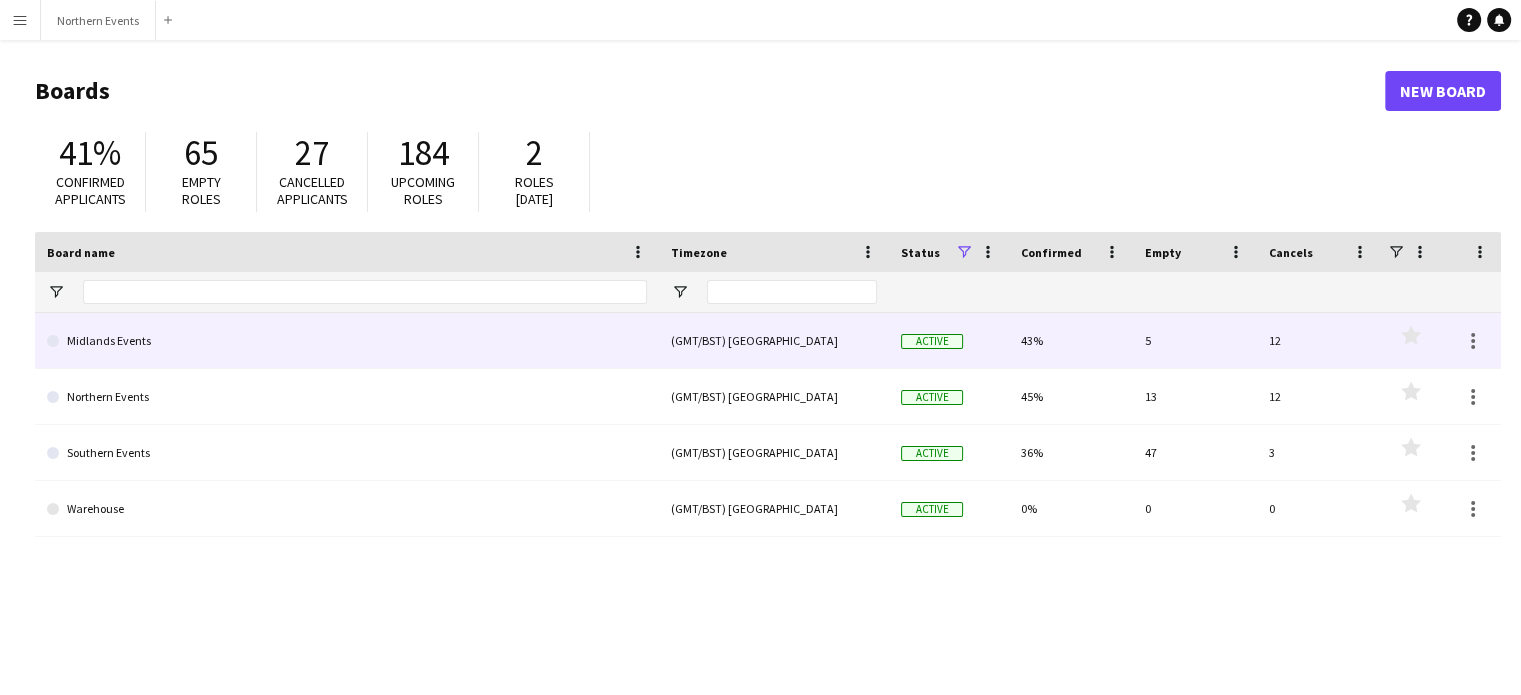 click on "Midlands Events" 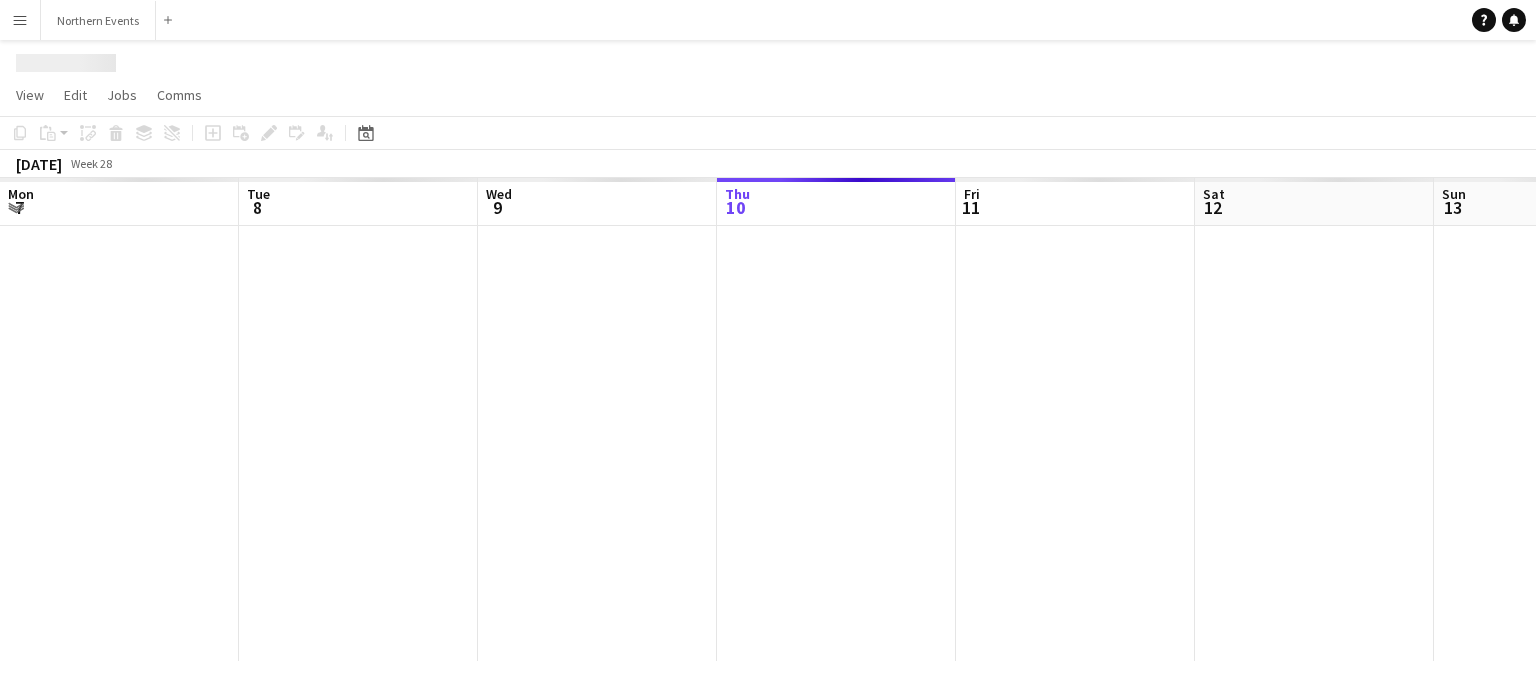 scroll, scrollTop: 0, scrollLeft: 478, axis: horizontal 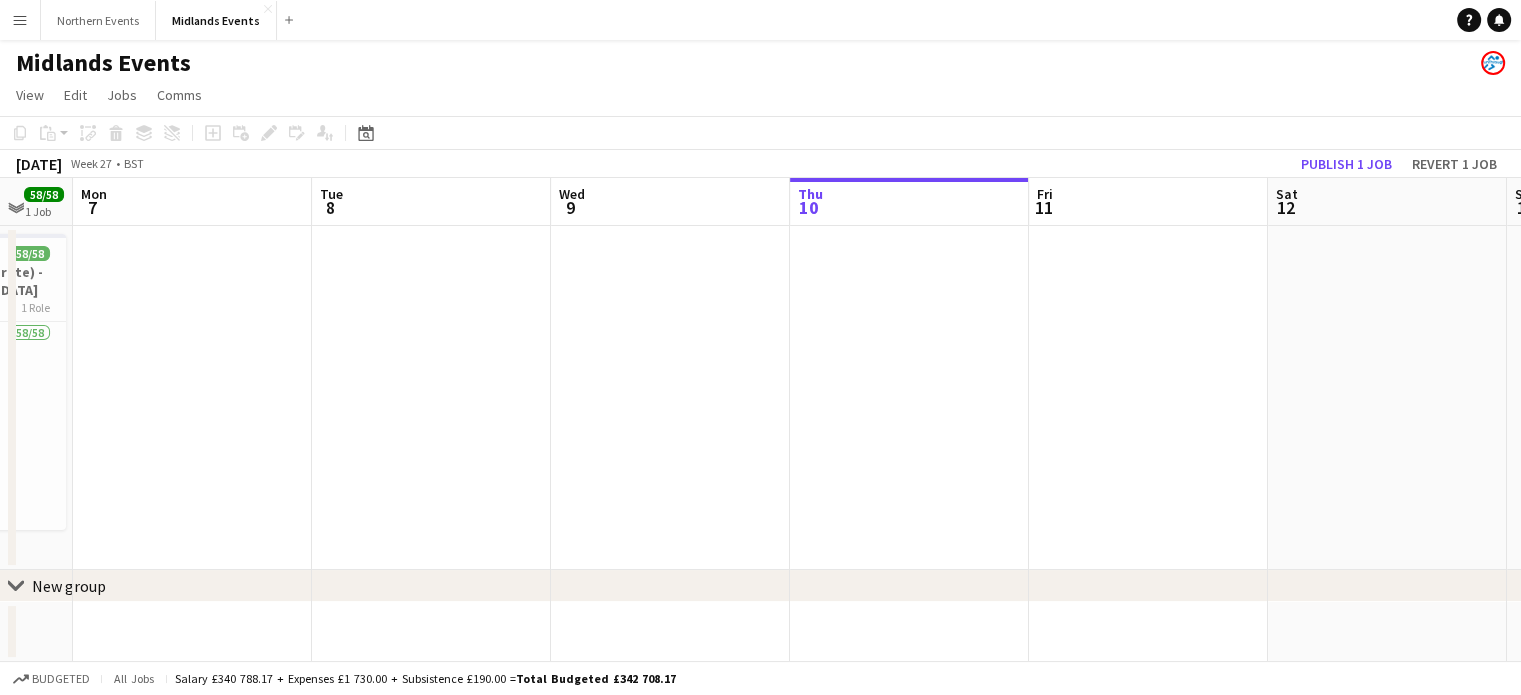 drag, startPoint x: 287, startPoint y: 418, endPoint x: 715, endPoint y: 427, distance: 428.0946 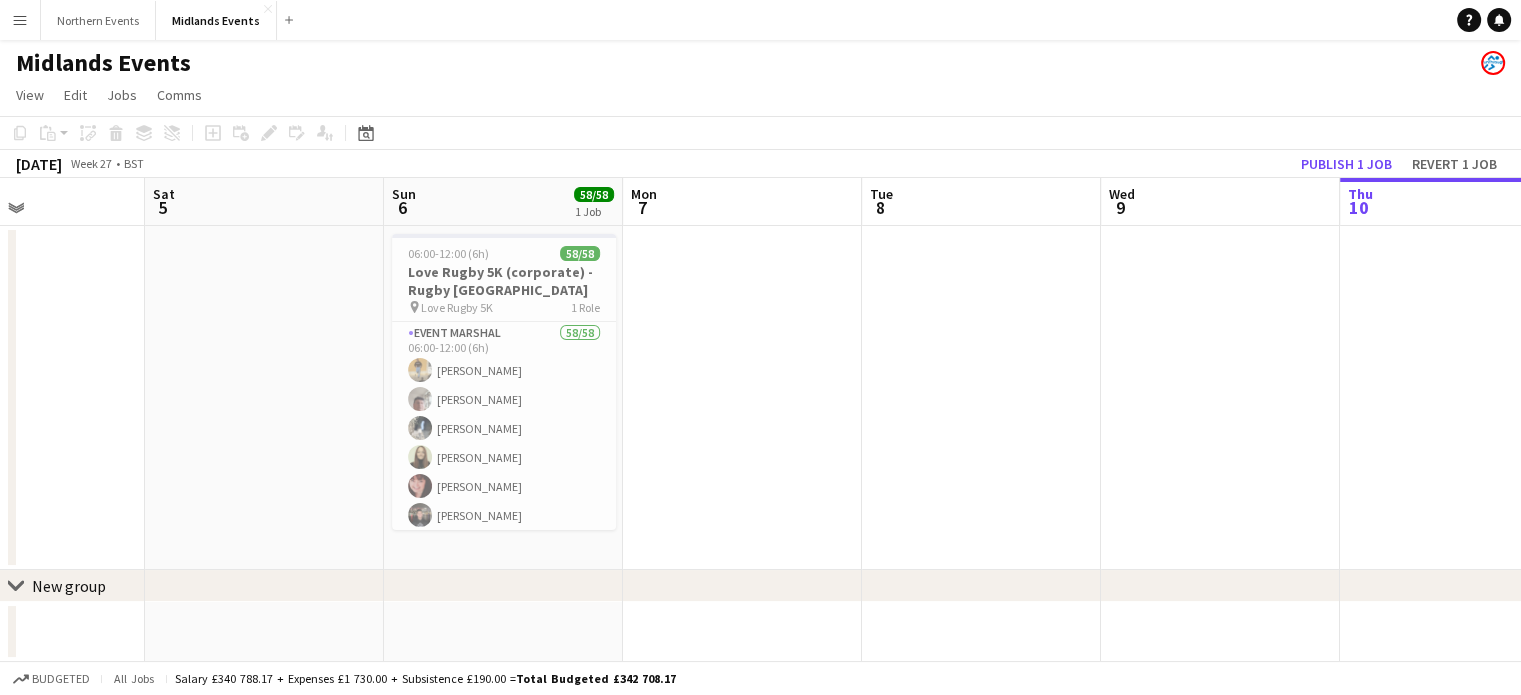 scroll, scrollTop: 0, scrollLeft: 572, axis: horizontal 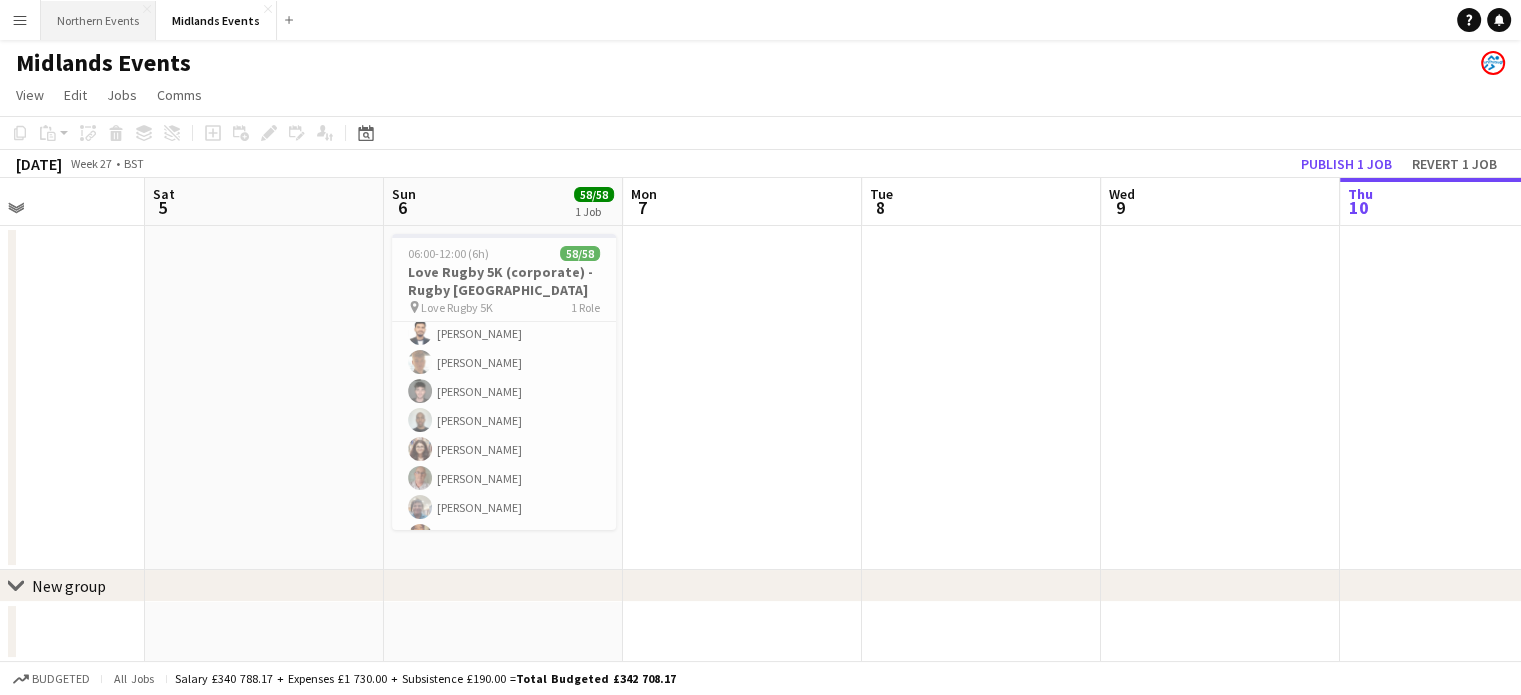 click on "Northern Events
Close" at bounding box center [98, 20] 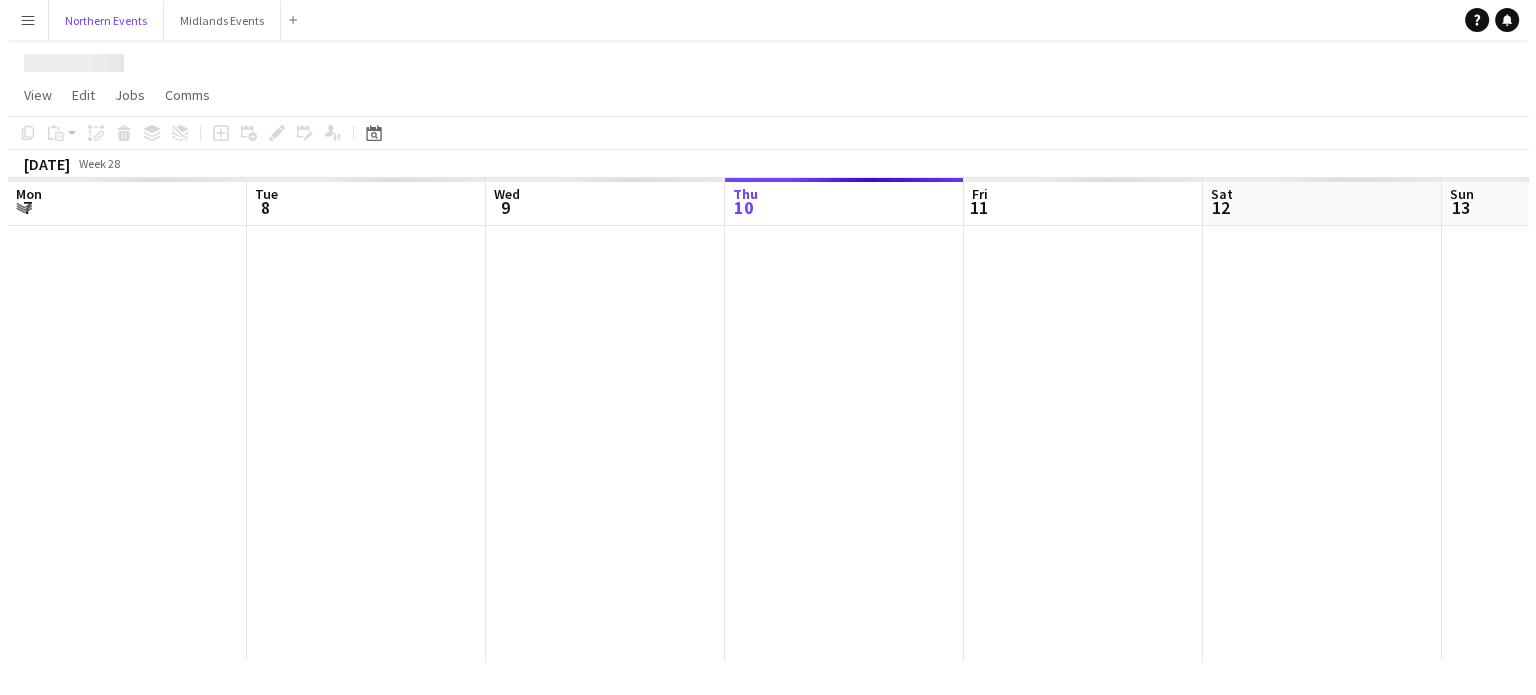 scroll, scrollTop: 0, scrollLeft: 0, axis: both 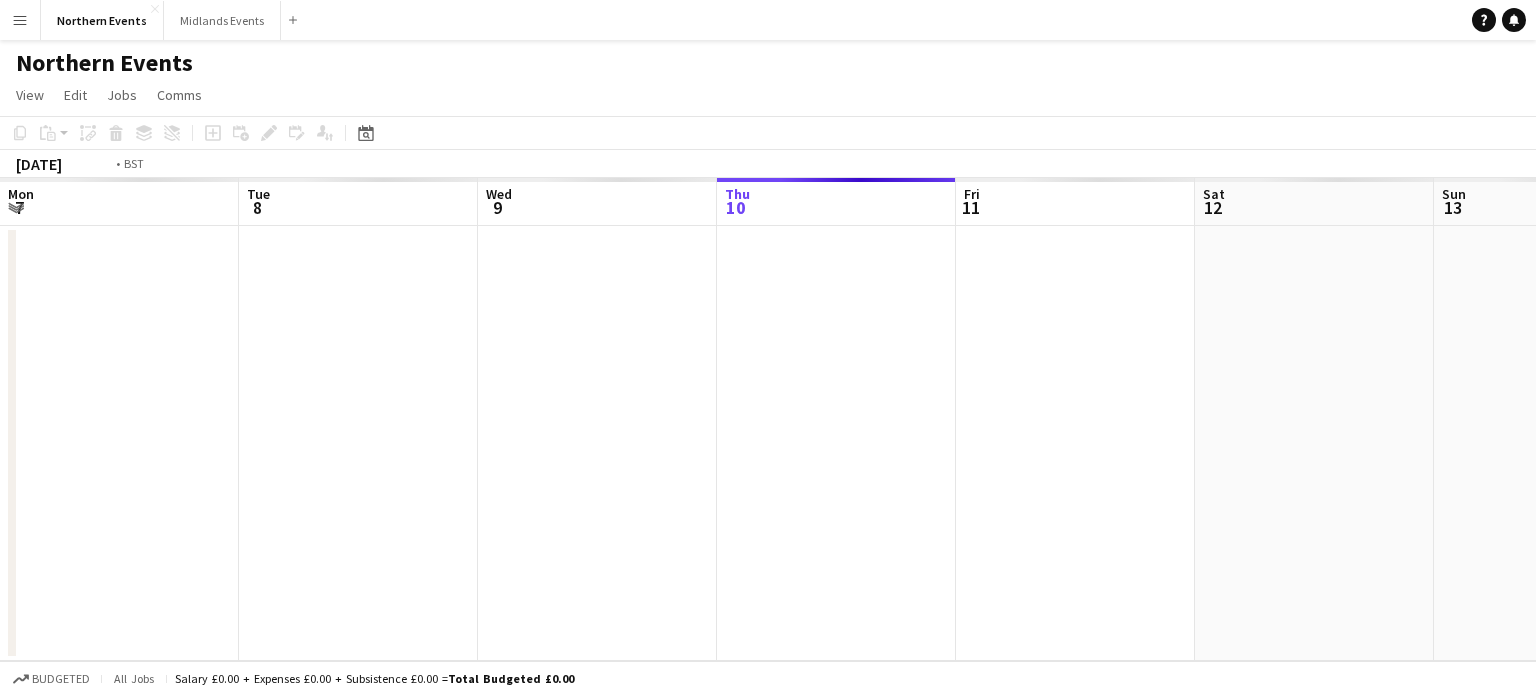 drag, startPoint x: 1004, startPoint y: 317, endPoint x: 1074, endPoint y: 317, distance: 70 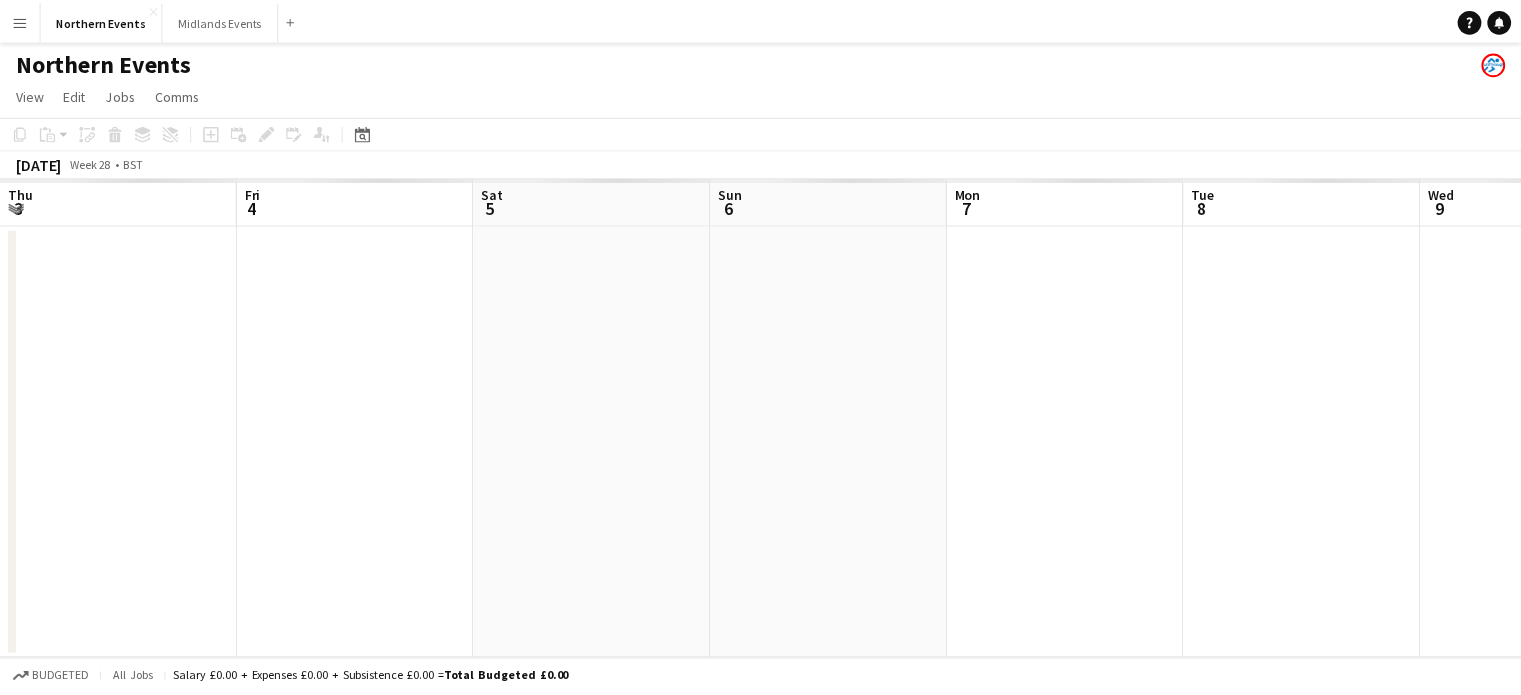 scroll, scrollTop: 0, scrollLeft: 533, axis: horizontal 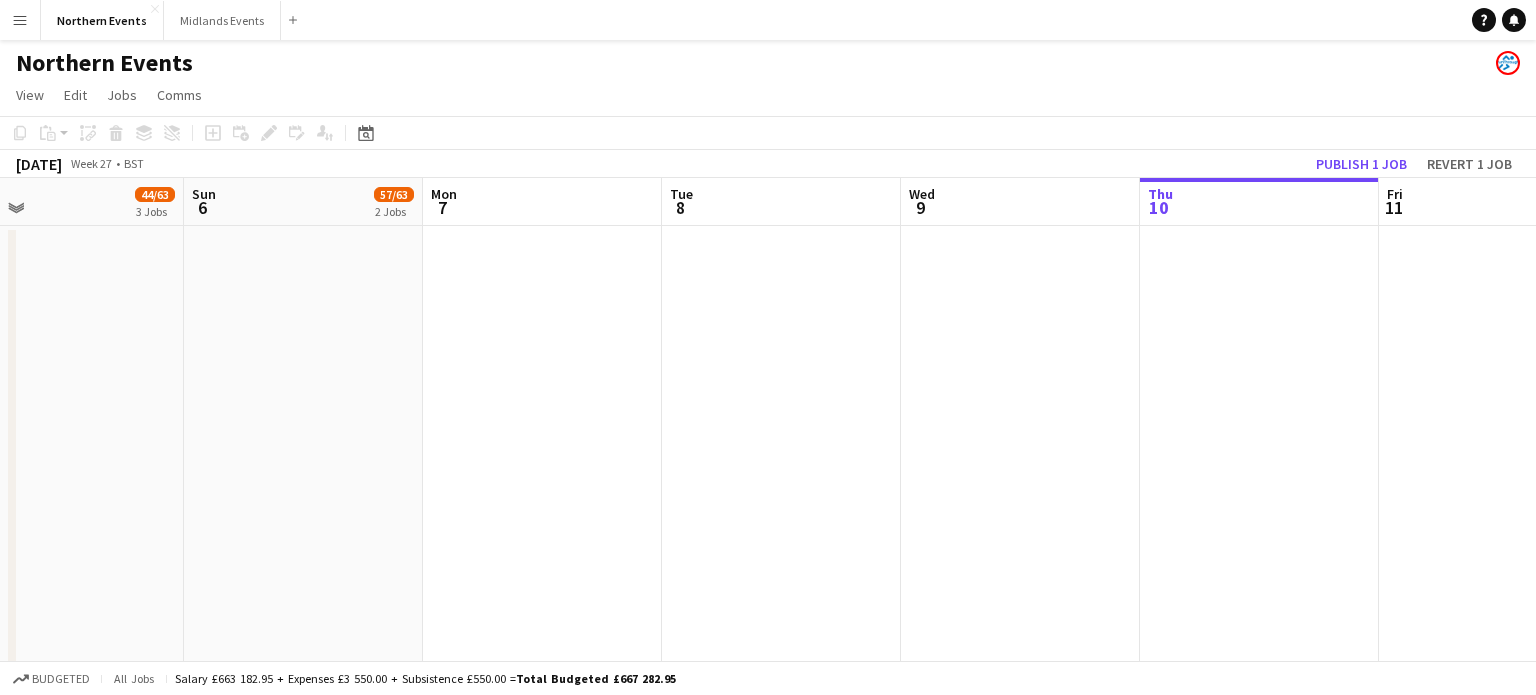 click on "chevron-right
New group
chevron-right
New group   Thu   3   Fri   4   Sat   5   44/63   3 Jobs   Sun   6   57/63   2 Jobs   Mon   7   Tue   8   Wed   9   Thu   10   Fri   11   Sat   12   18/18   2 Jobs   Sun   13   104/109   4 Jobs   Mon   14      14:00-18:00 (4h)    7/7   Cheshire 10k & 10mile SET UP
pin
Cheshire 10k & 10mile SET UP   1 Role   Event Staff 2025   7/7   14:00-18:00 (4h)
user
user
user
user
user
user
user
14:00-18:00 (4h)    11/11   SET UP -  Newcastle Half Marathon & 10k
pin
SET UP - Newcastle Half Marathon & 10k   1 Role   Event Staff 2025   11/11   14:00-18:00 (4h)
user
user" 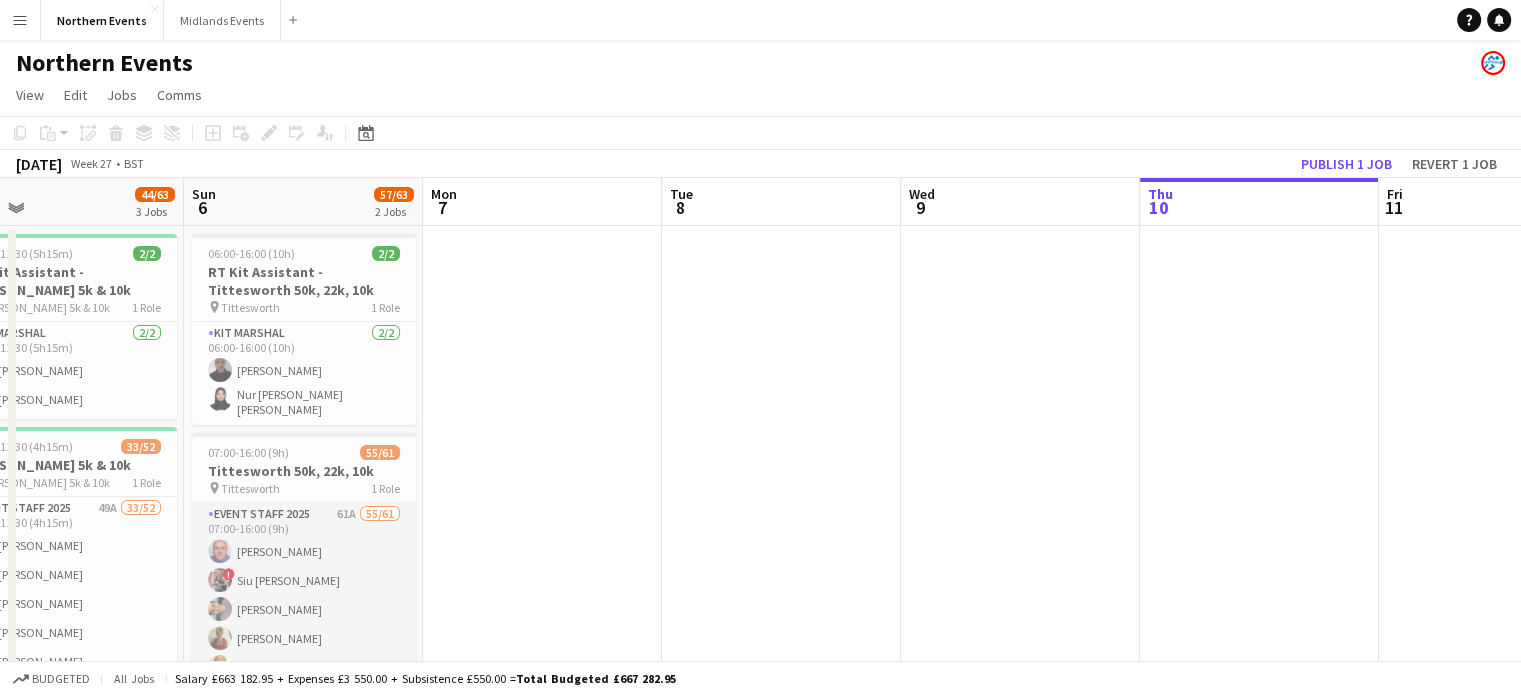 click on "Event Staff 2025   61A   55/61   07:00-16:00 (9h)
John Catton ! Siu ao Tsang Yin Qi Gan Karen Beckett Steven Statham Emma Stroud Eamonn Murphy Val Smith Lauren Miller Steven Carter Mark Sutton Kimberley Spencer Natasha Fenty Tehya Fenty Rianne Foxcroft Ekerette Udonyah Dave Logan Andrew Wint Cathy Hinde Georgia Bolton Avril Scott Oumama Kramti Rebecca Watson Udhaya Senguttuvan John Birch Jaynie Turner Zoe Parfitt Cat Stobie Theo Clark Dean Hoskins Katy Flux David Mansbridge Helen Mansbridge ! Forster Chiu ! Irene Lam Chin Sing CHAU Suchithra Thirunthaiyan Dave Evans Jemma Hollingworth Nathan Hollingworth Arron Cox Sachin Suraj Tobias Cartner David Hollingworth Graham Green Jehangir Ashfaq Bhatti Ella Haydon ! Caitlain McAuley Linden Stroud Anthony Bell Ella Edwards David Hickinbottom emily birtles Charlie Craven Samantha Brown
single-neutral-actions
single-neutral-actions
single-neutral-actions" at bounding box center (304, 1410) 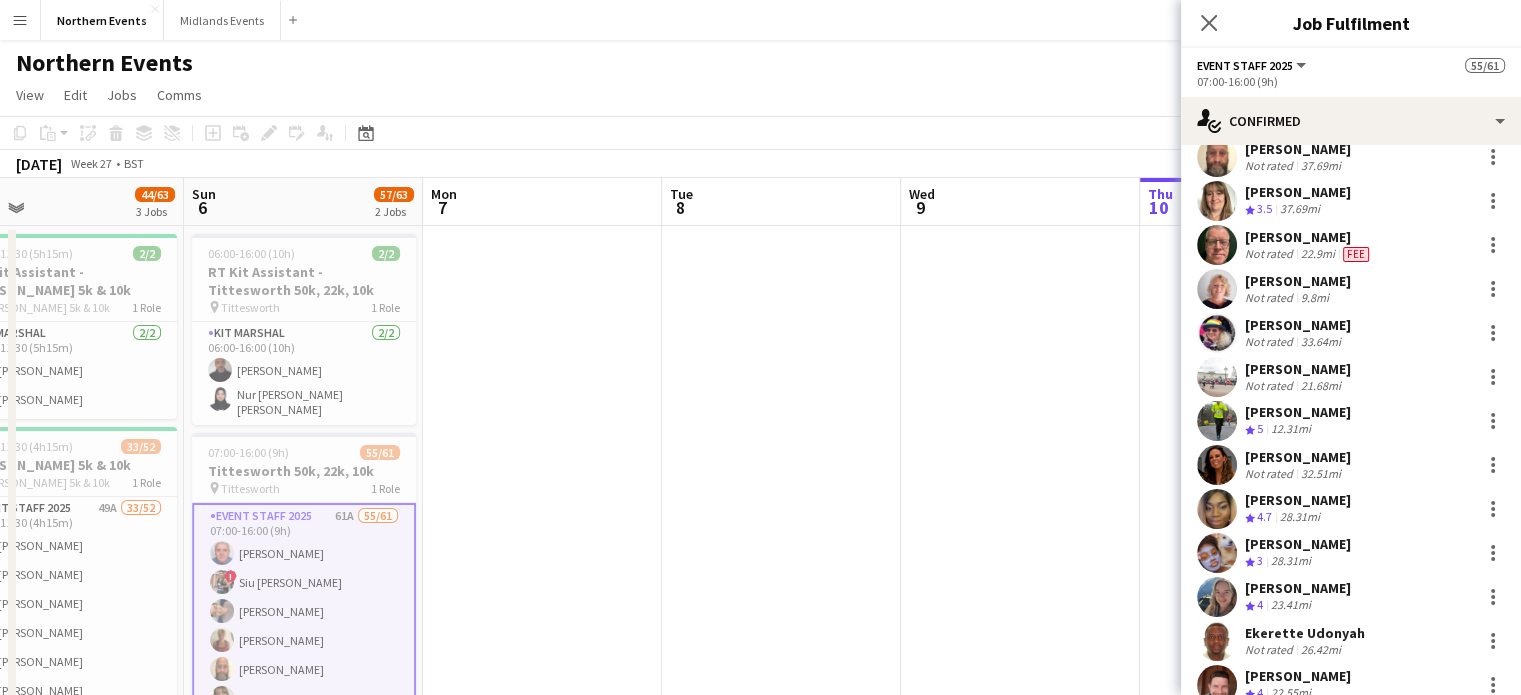 scroll, scrollTop: 300, scrollLeft: 0, axis: vertical 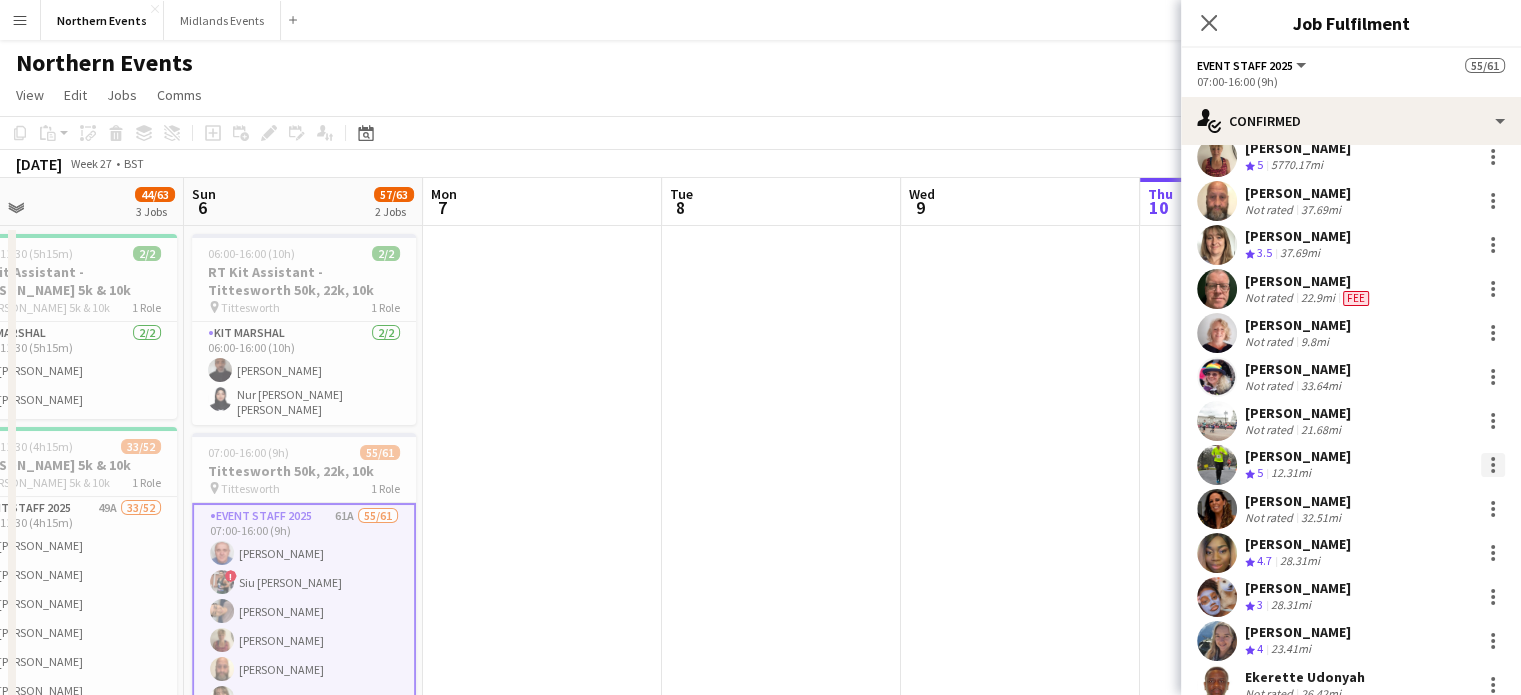 click at bounding box center [1493, 465] 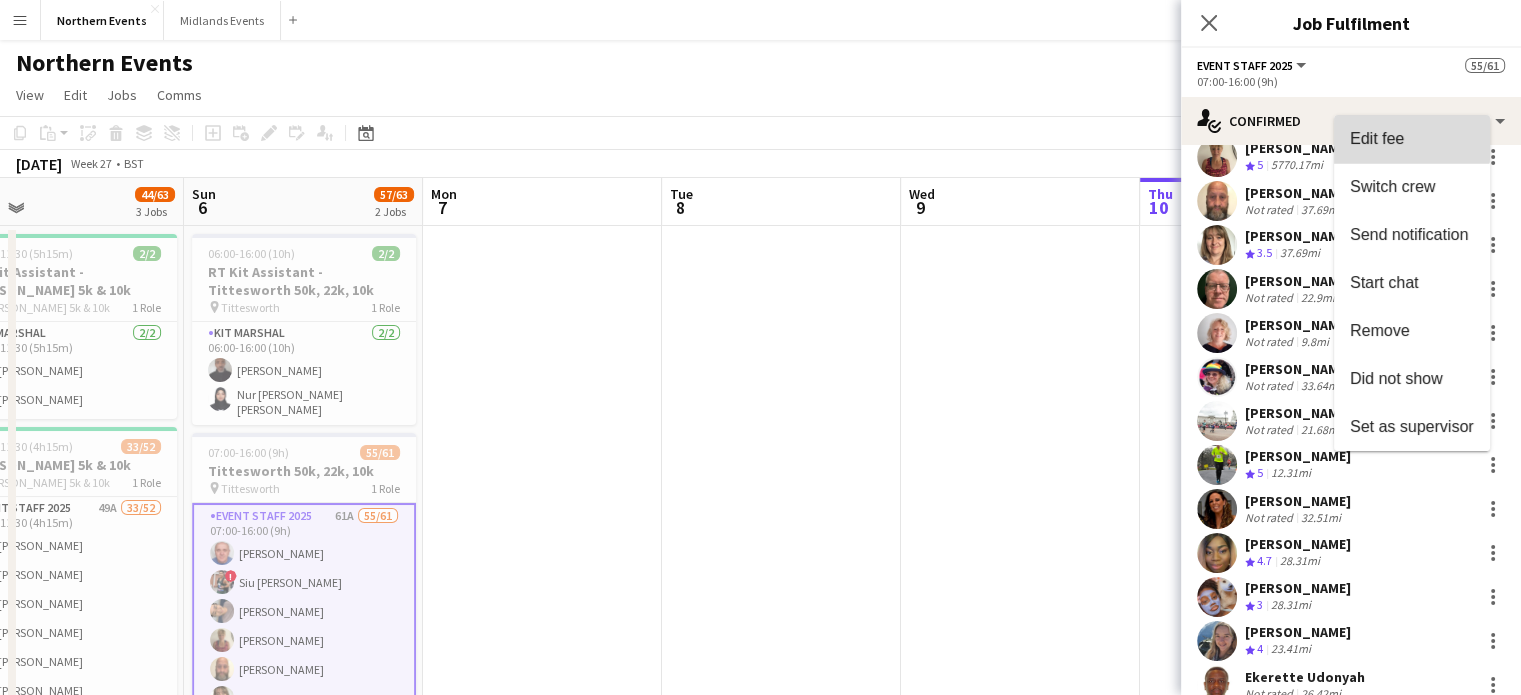 click on "Edit fee" at bounding box center [1377, 138] 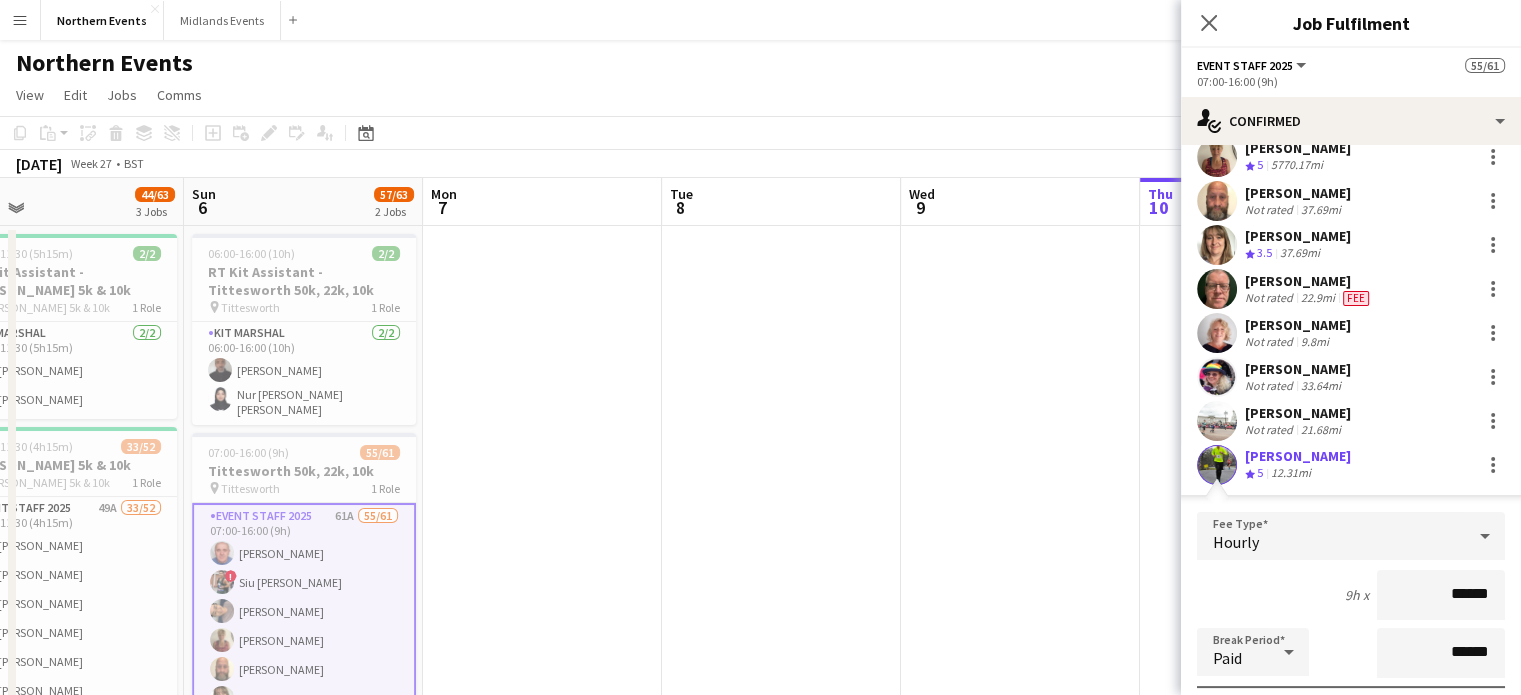 drag, startPoint x: 1420, startPoint y: 585, endPoint x: 1535, endPoint y: 588, distance: 115.03912 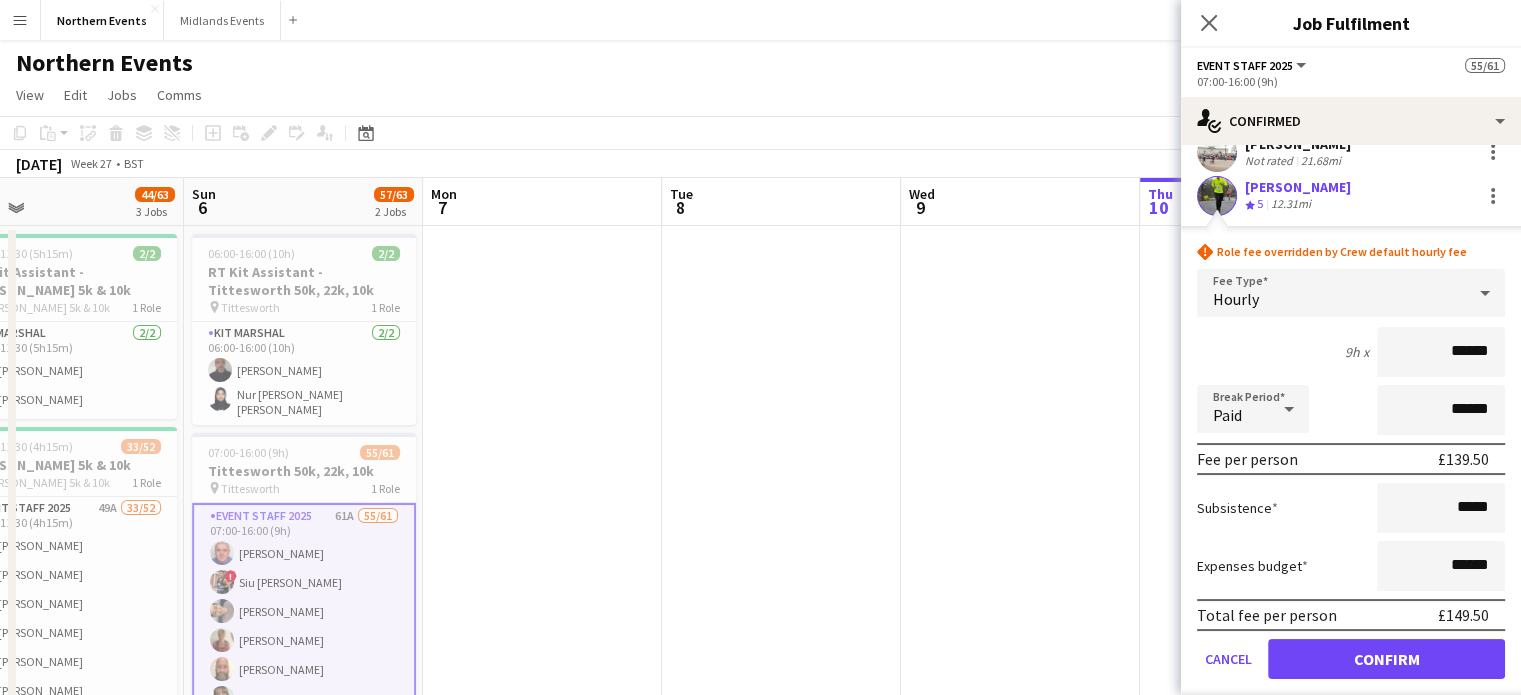 scroll, scrollTop: 600, scrollLeft: 0, axis: vertical 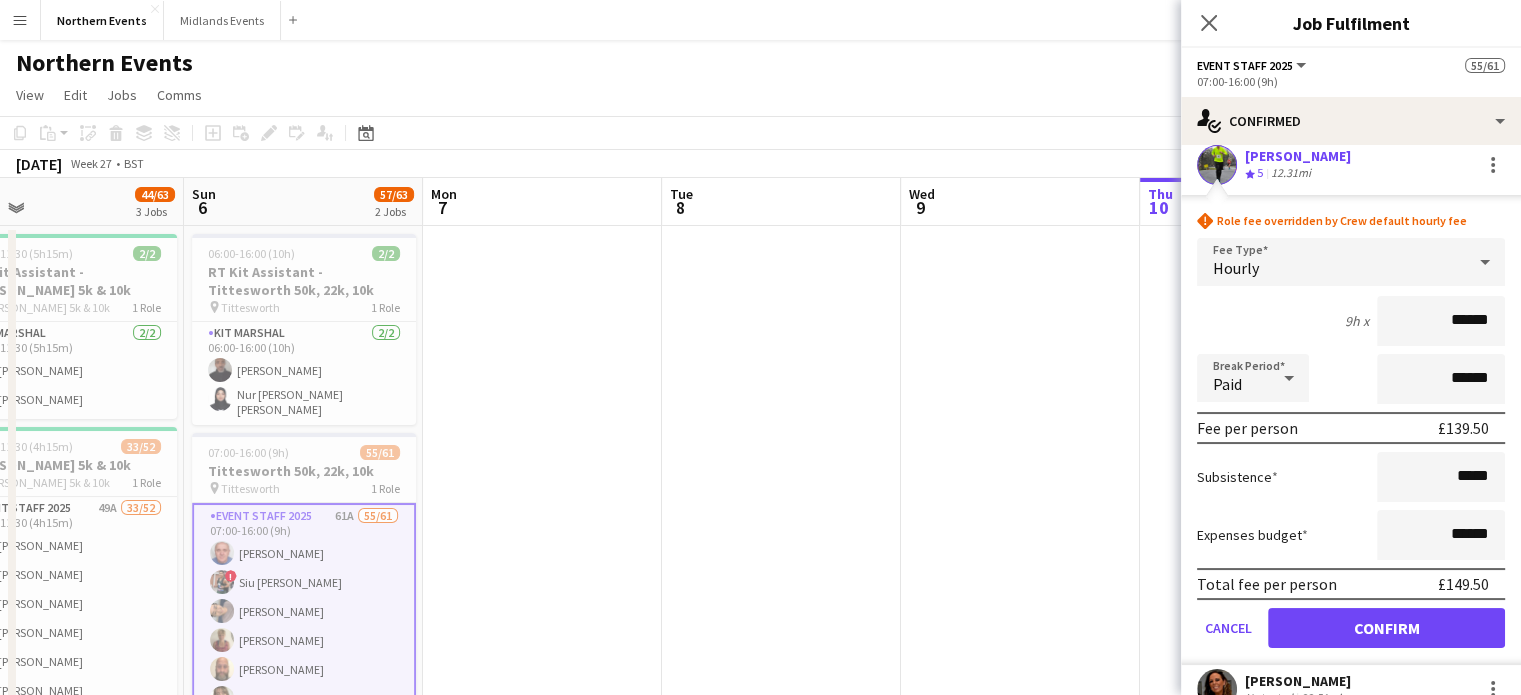 type on "******" 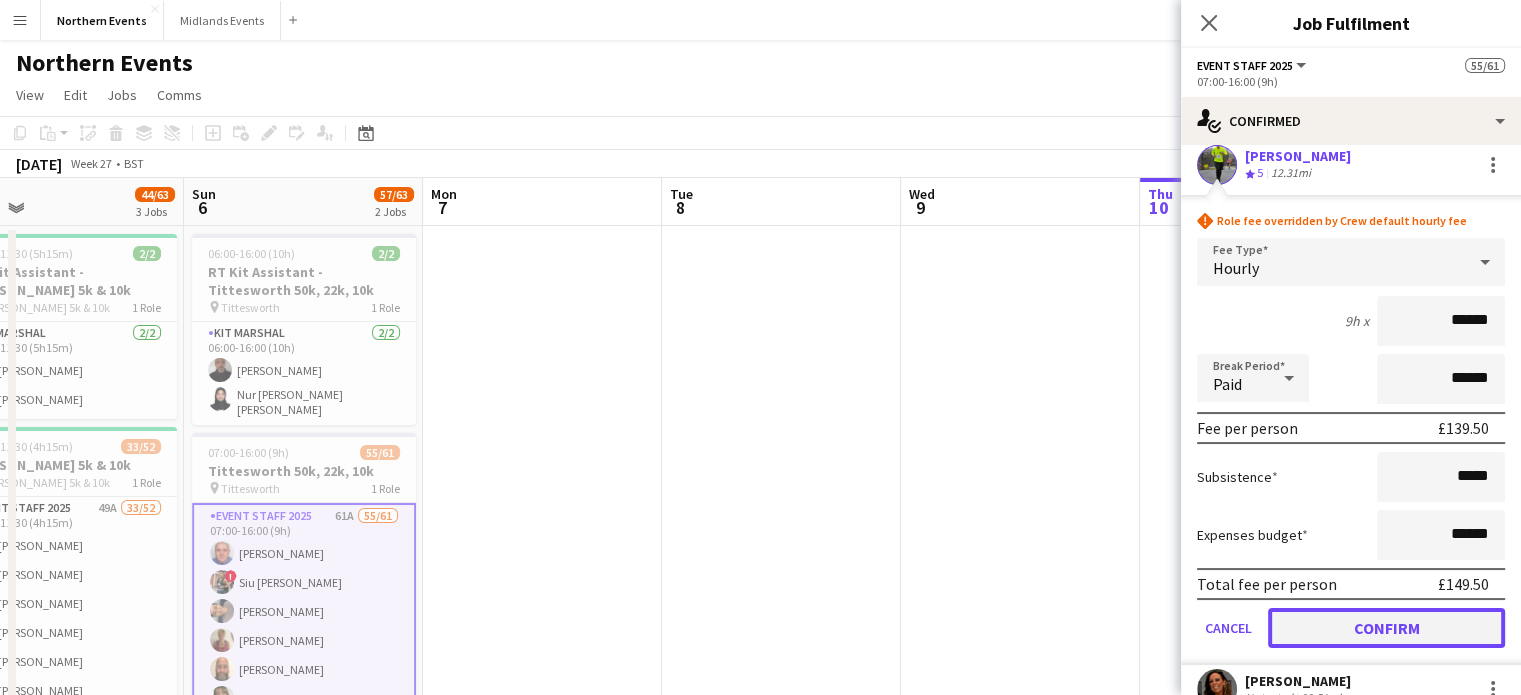 click on "Confirm" at bounding box center [1386, 628] 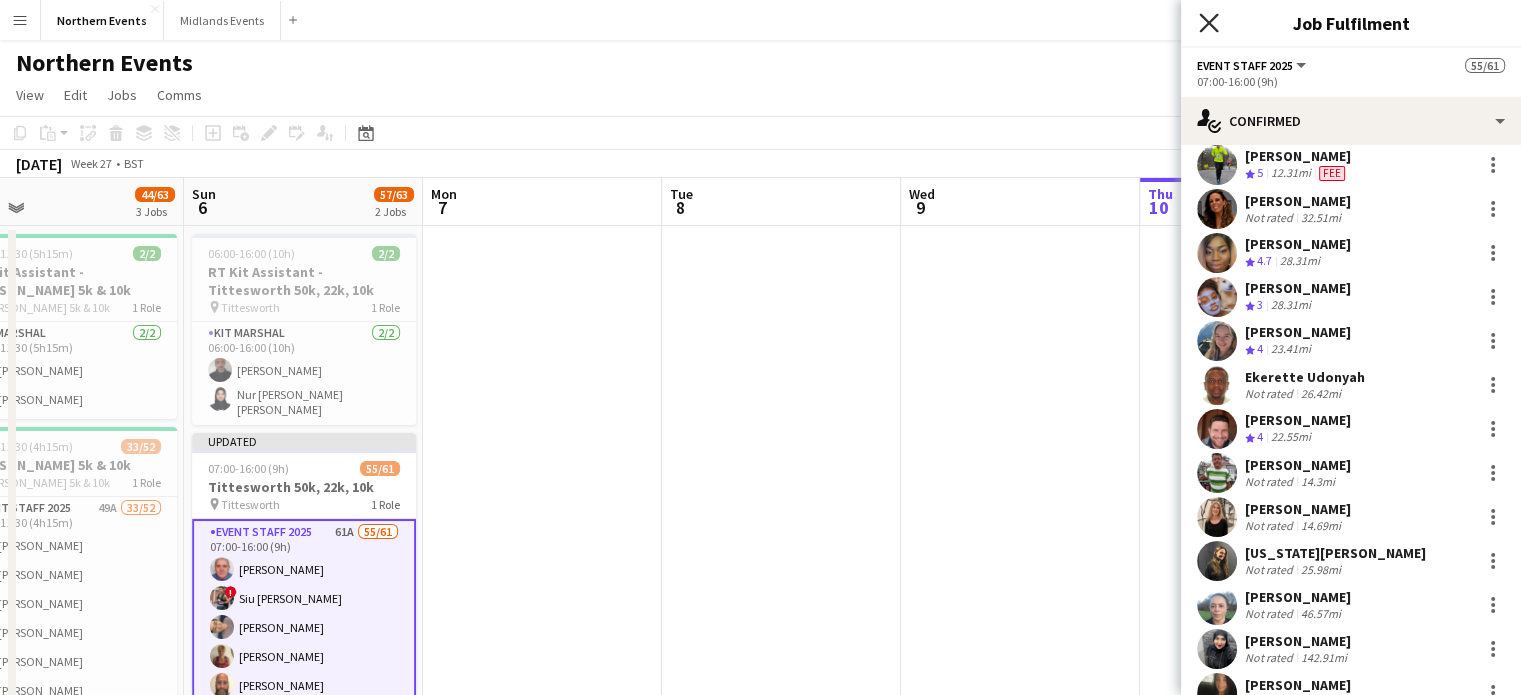 click on "Close pop-in" 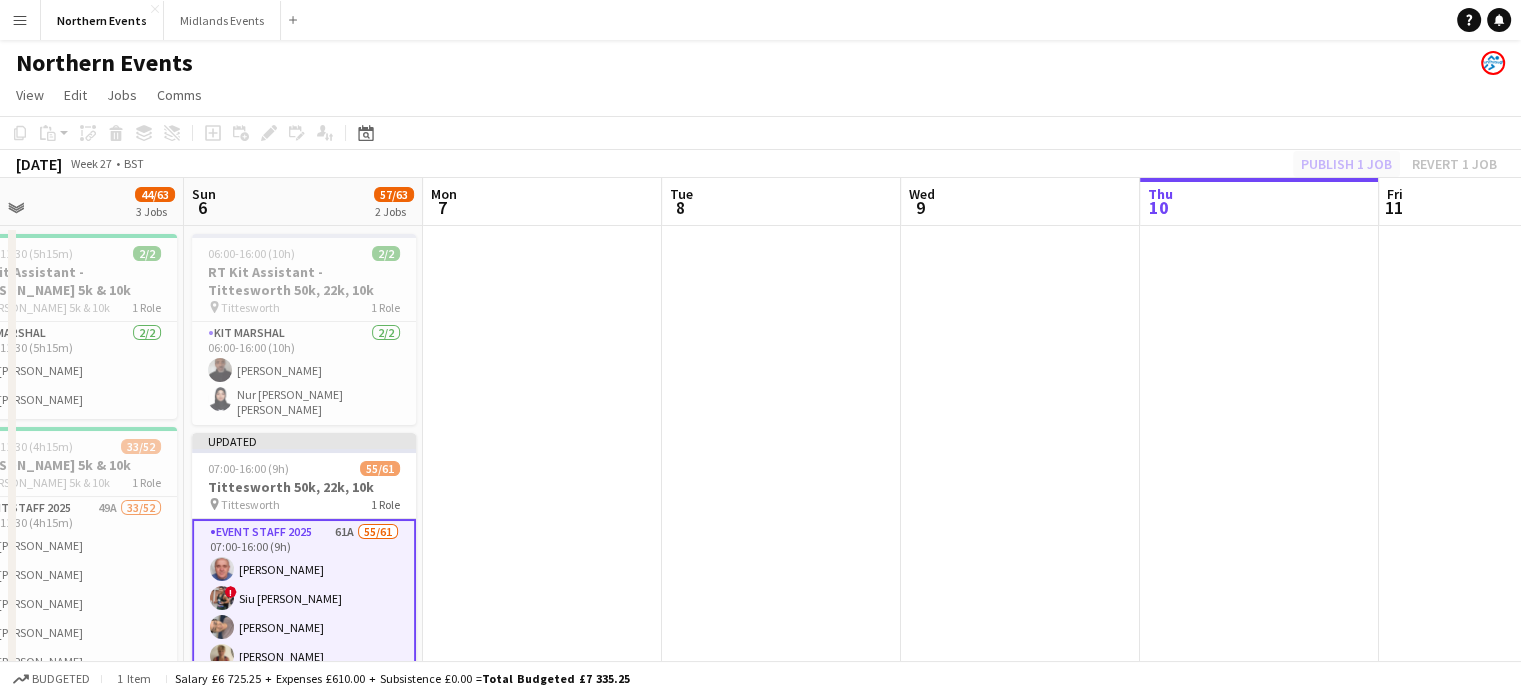 click on "Publish 1 job   Revert 1 job" 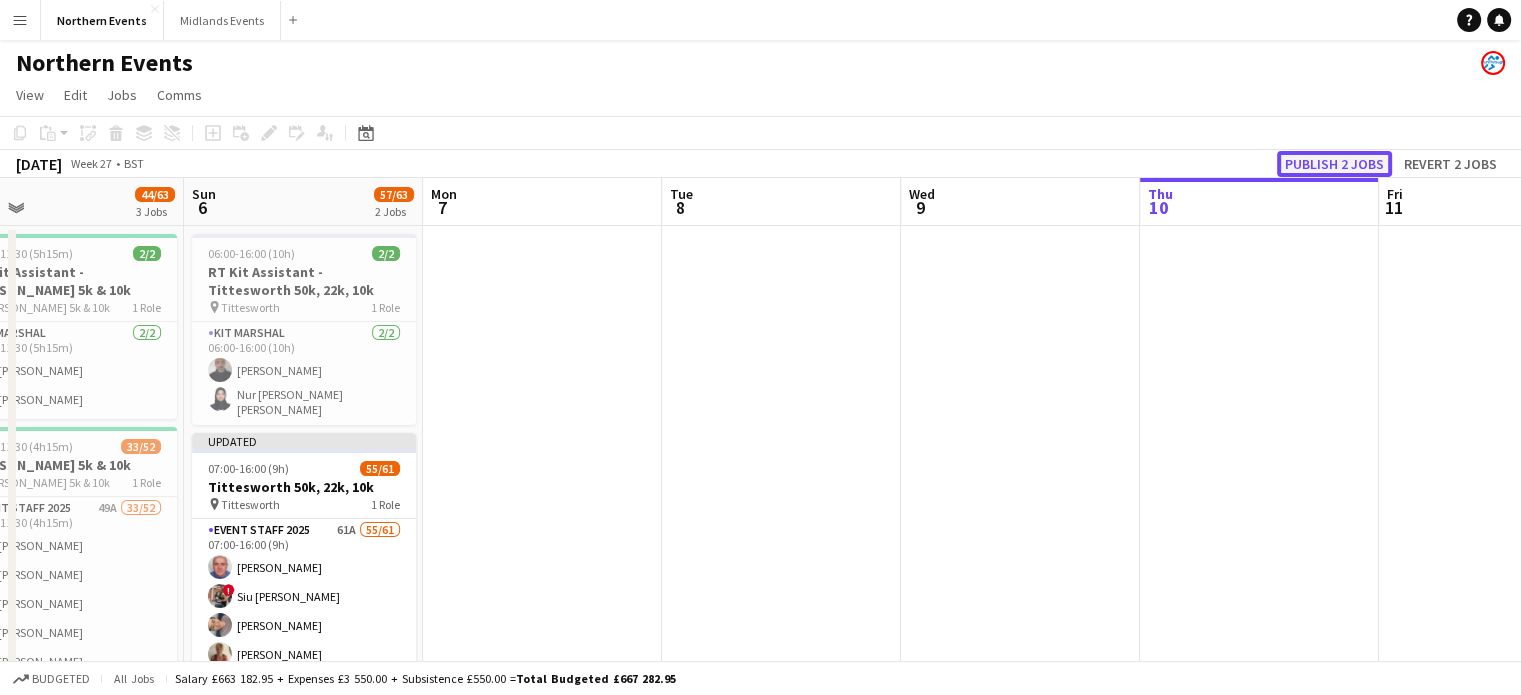 click on "Publish 2 jobs" 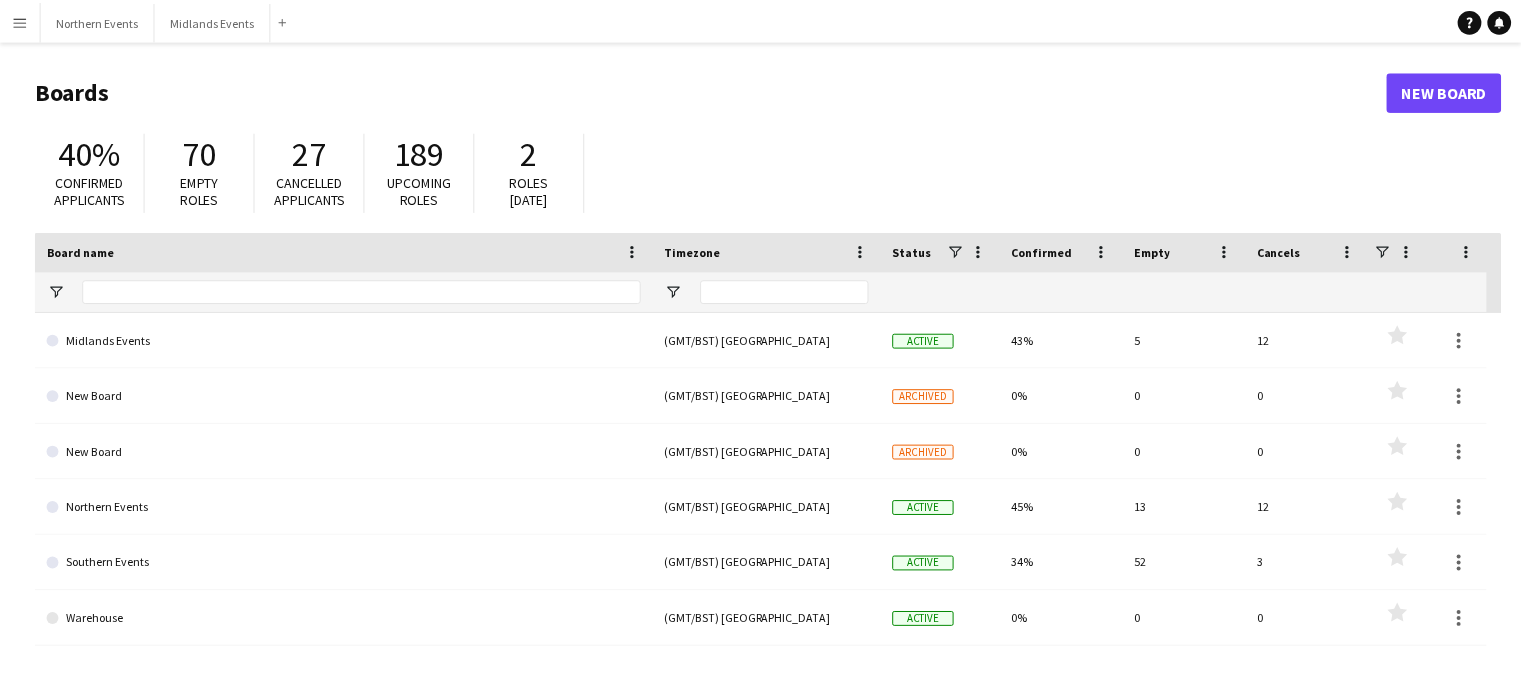 scroll, scrollTop: 0, scrollLeft: 0, axis: both 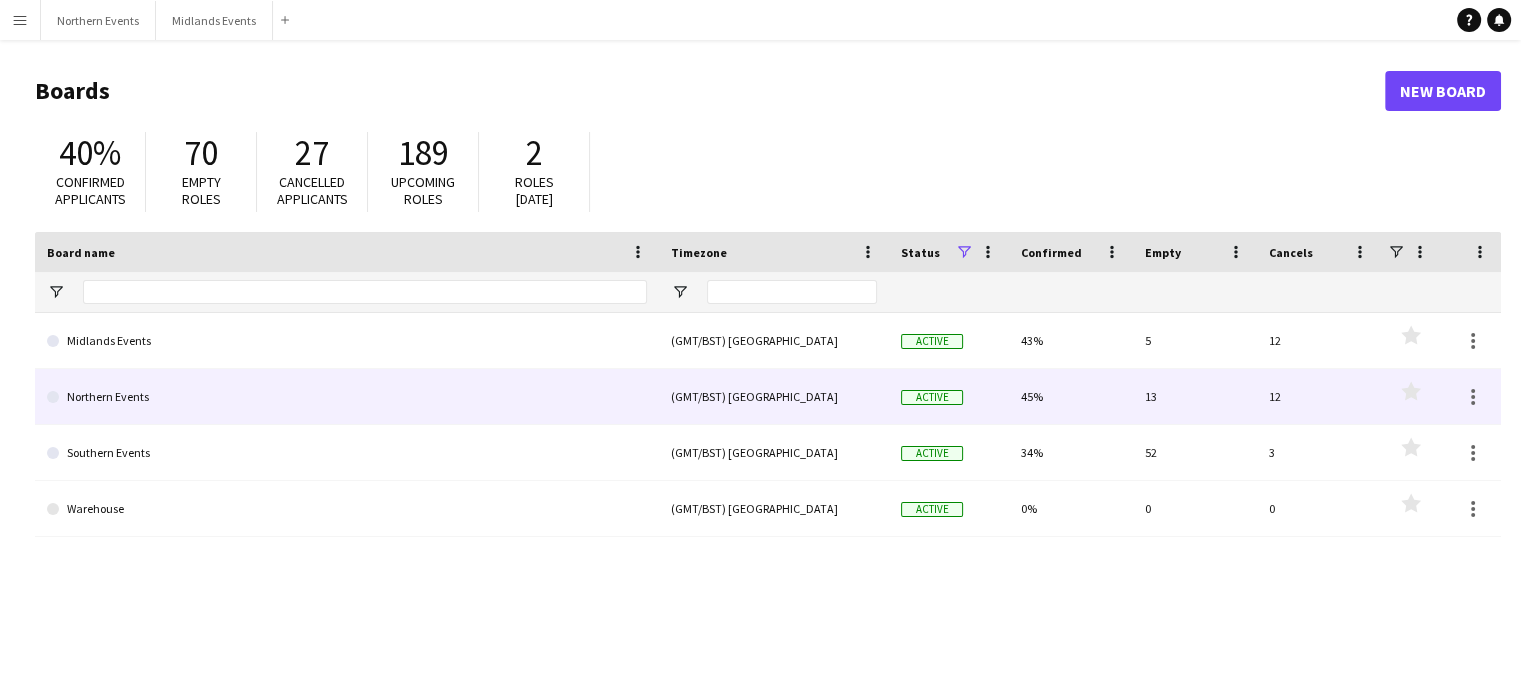 click on "Northern Events" 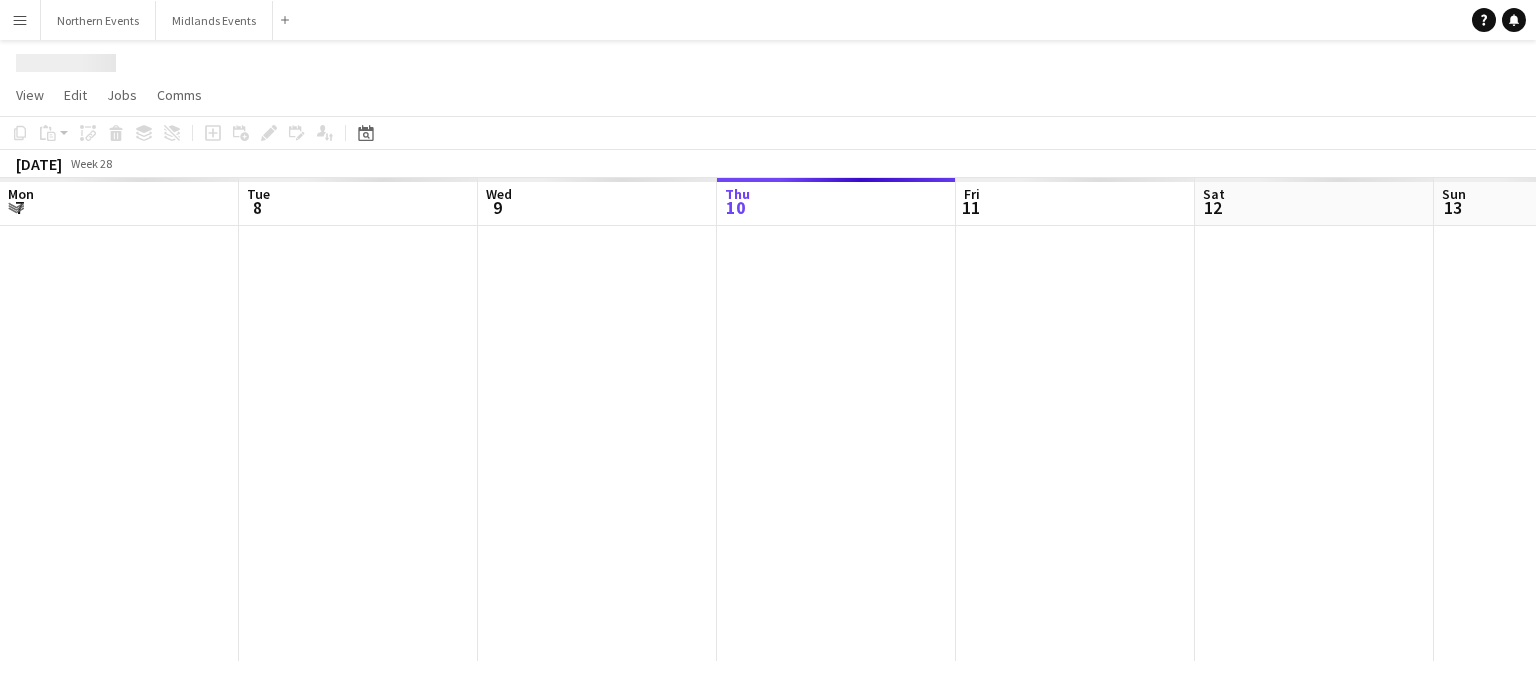 scroll, scrollTop: 0, scrollLeft: 478, axis: horizontal 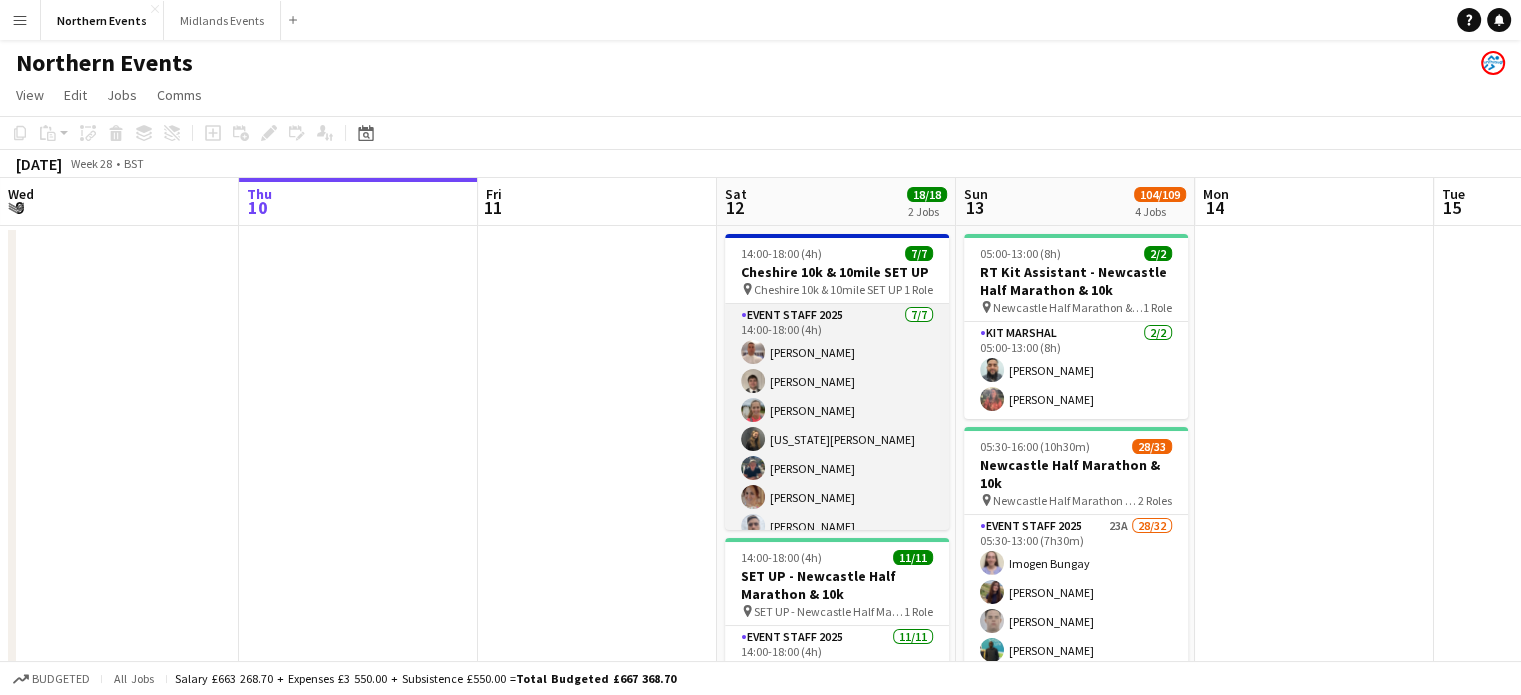 click on "Event Staff 2025   [DATE]   14:00-18:00 (4h)
[PERSON_NAME] [PERSON_NAME] [PERSON_NAME] [US_STATE][PERSON_NAME] [PERSON_NAME] [PERSON_NAME] [PERSON_NAME]" at bounding box center [837, 425] 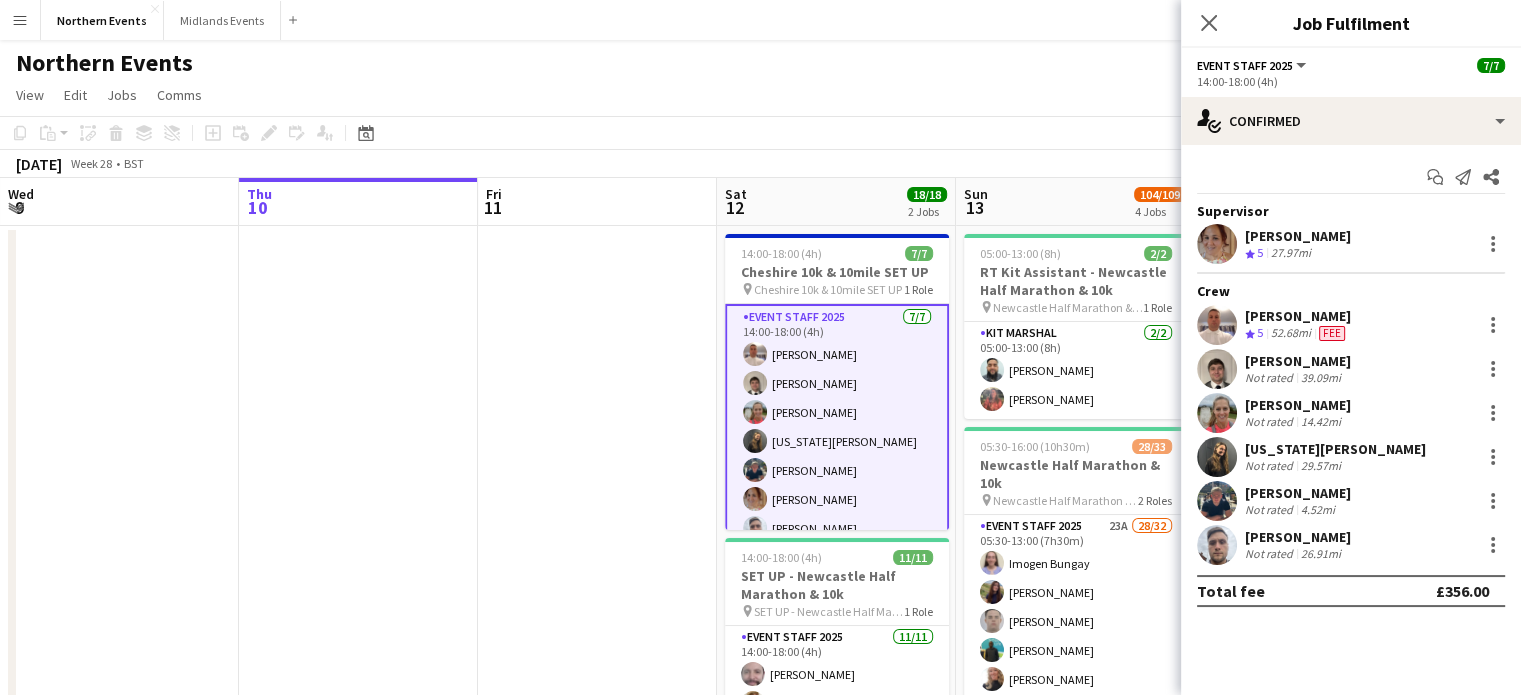 click on "14:00-18:00 (4h)" 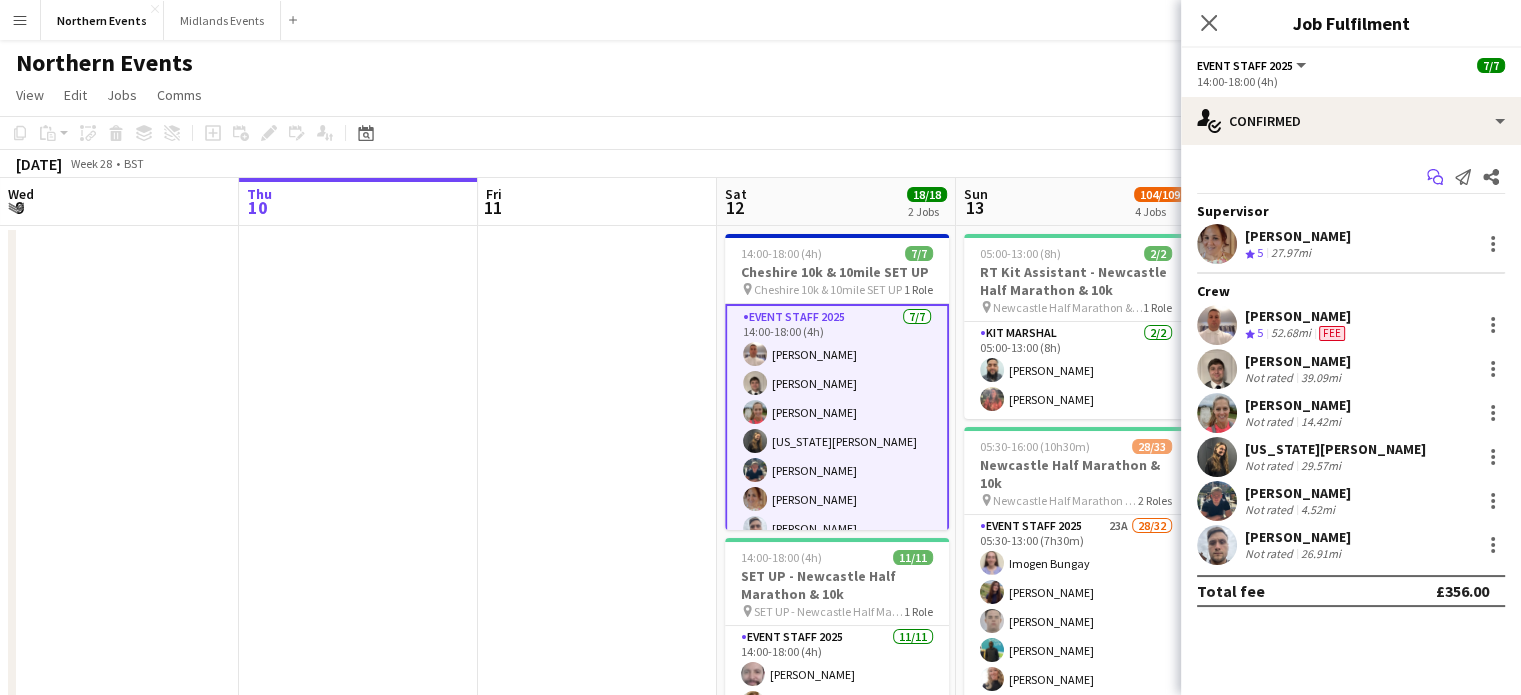 click on "Start chat" at bounding box center (1435, 177) 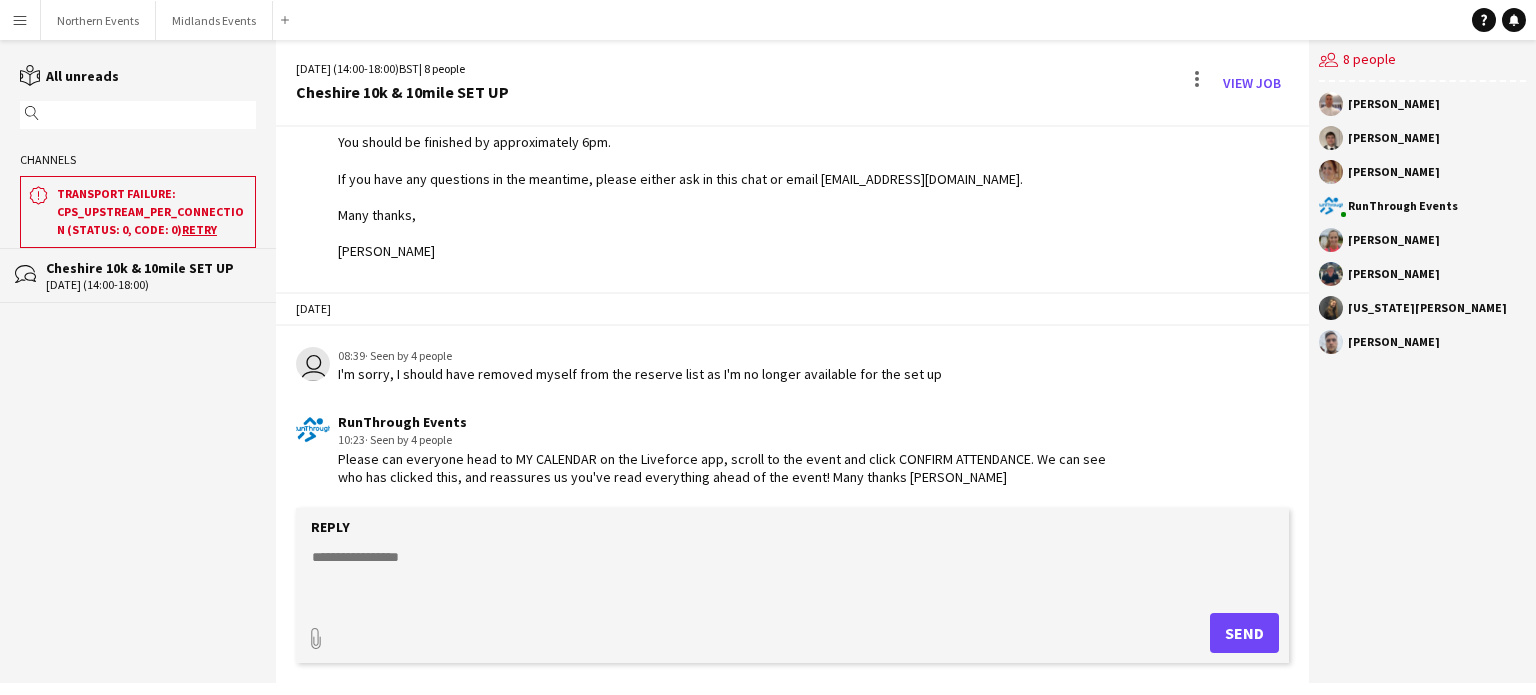 scroll, scrollTop: 303, scrollLeft: 0, axis: vertical 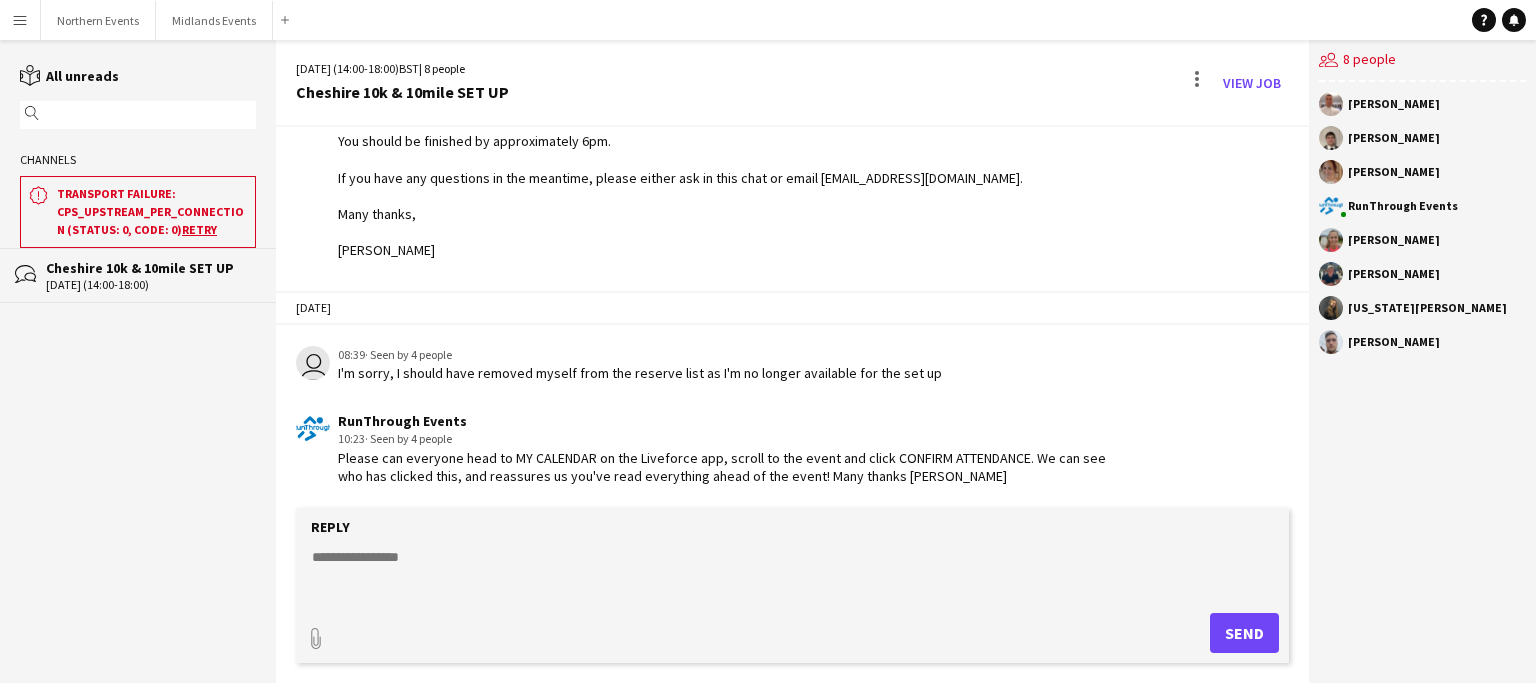 click on "Reply
paperclip
Send" 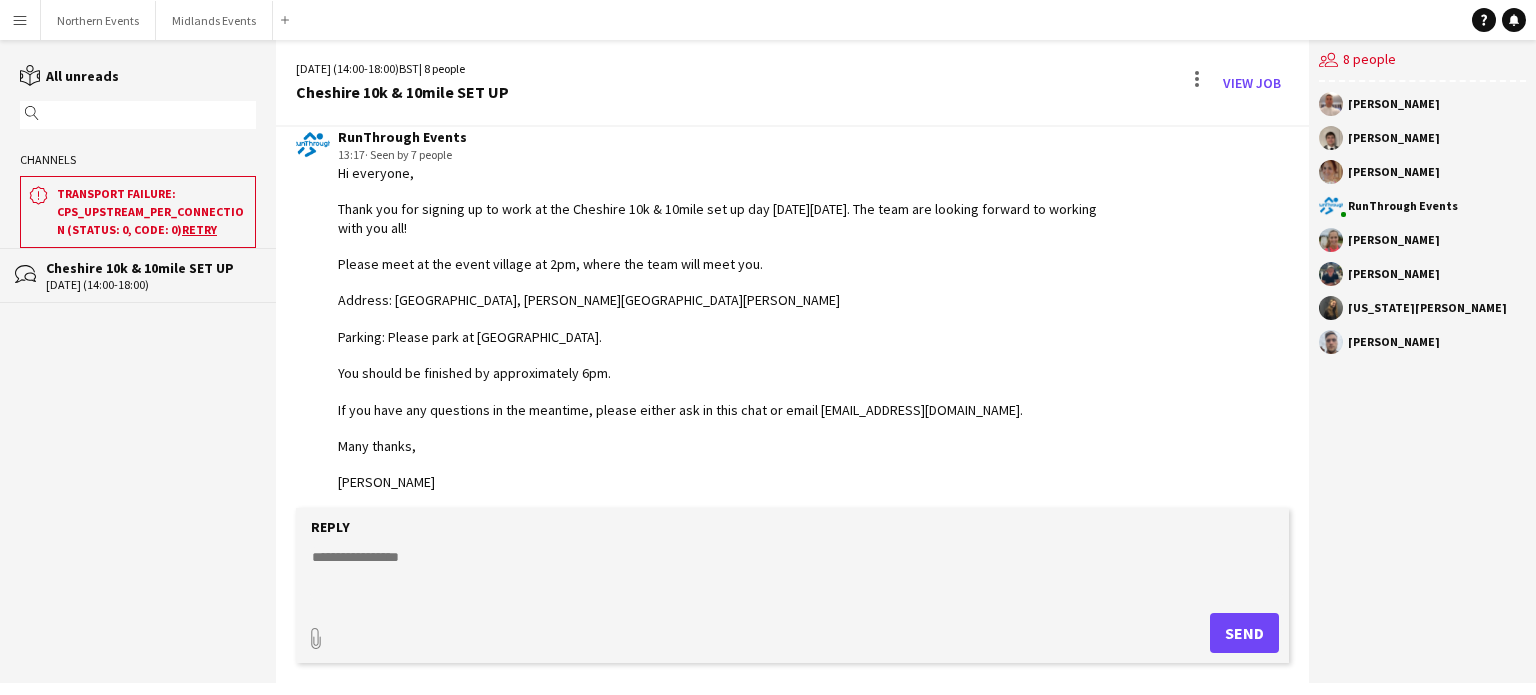 scroll, scrollTop: 103, scrollLeft: 0, axis: vertical 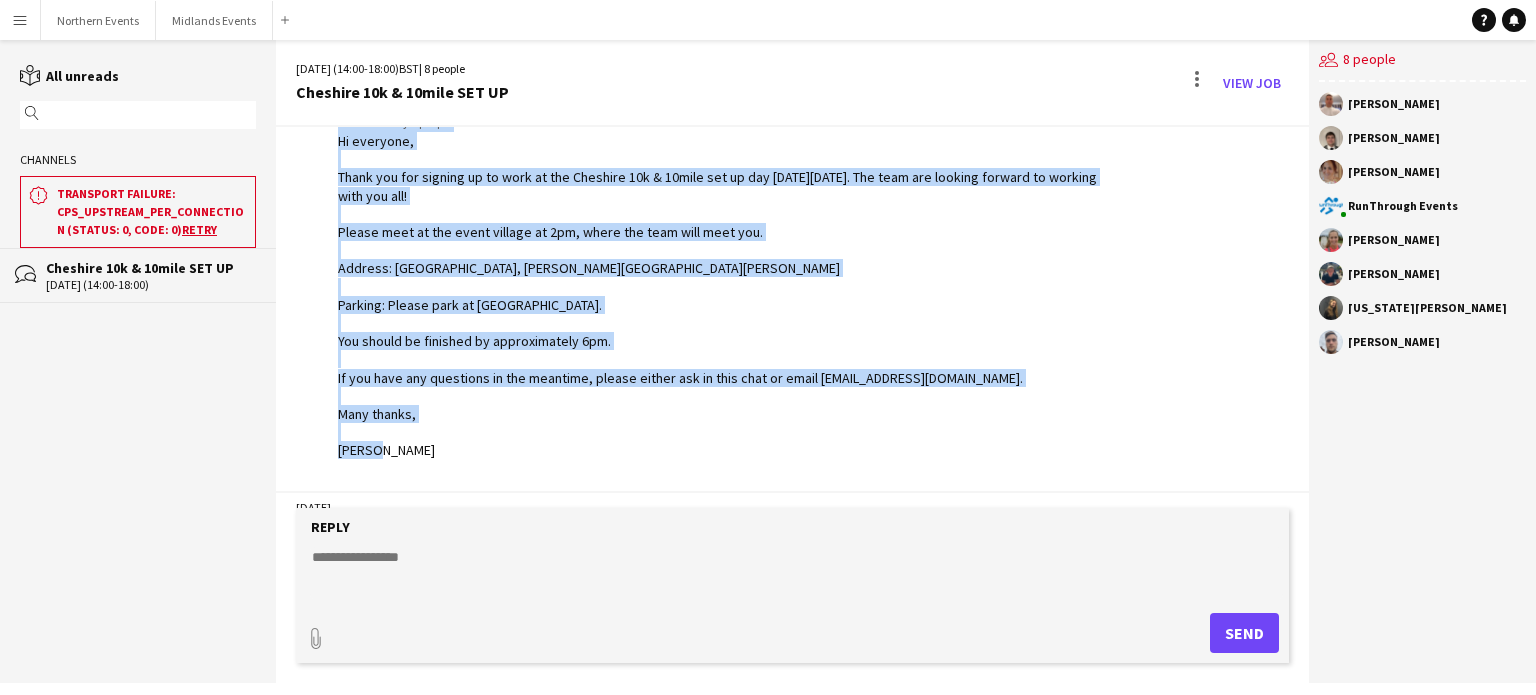 drag, startPoint x: 328, startPoint y: 419, endPoint x: 313, endPoint y: 150, distance: 269.41788 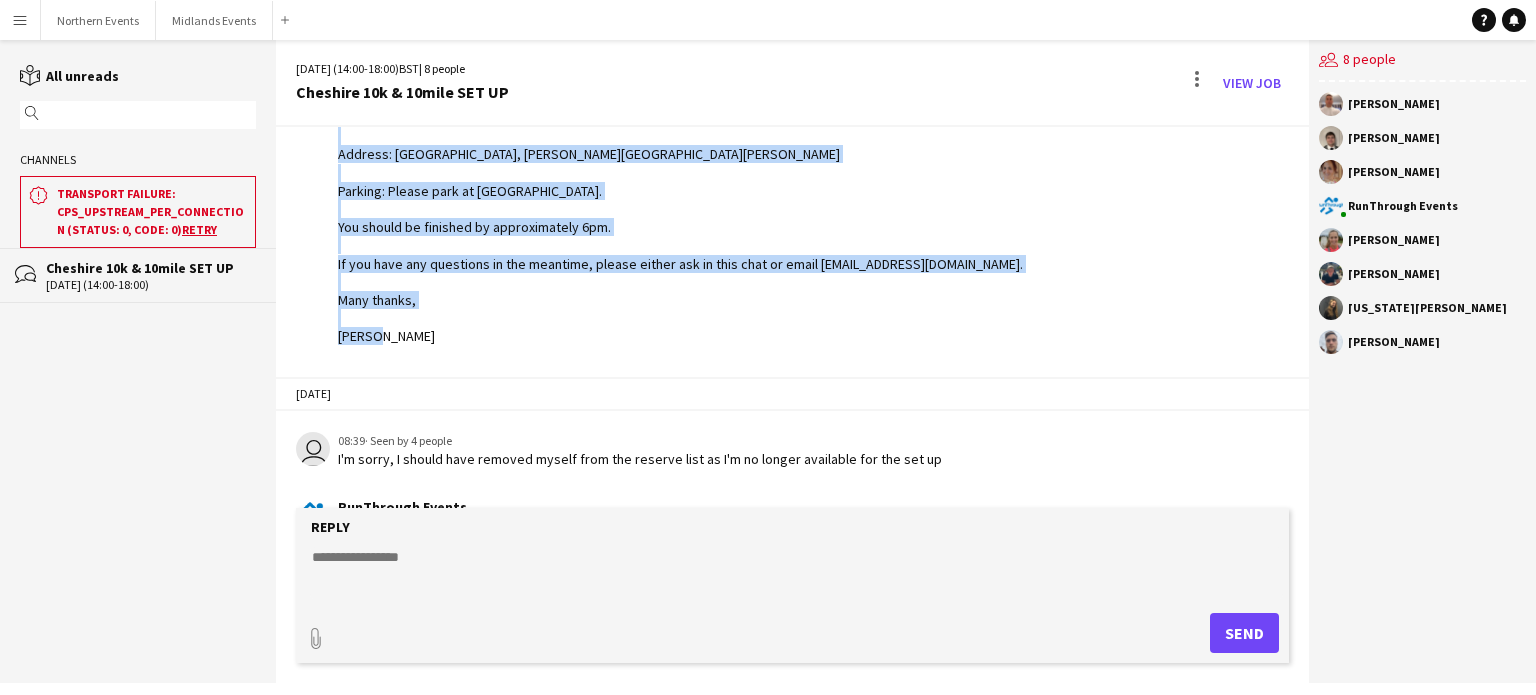 scroll, scrollTop: 303, scrollLeft: 0, axis: vertical 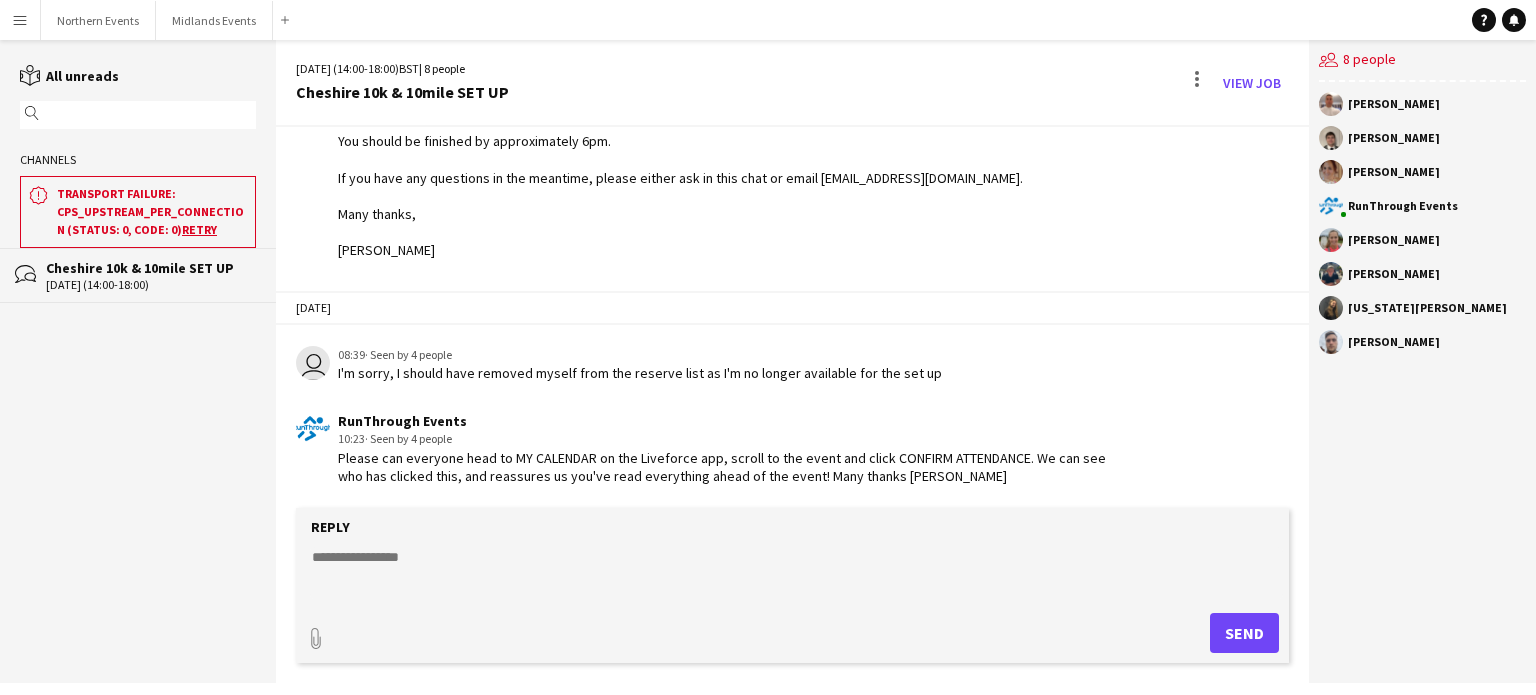 click 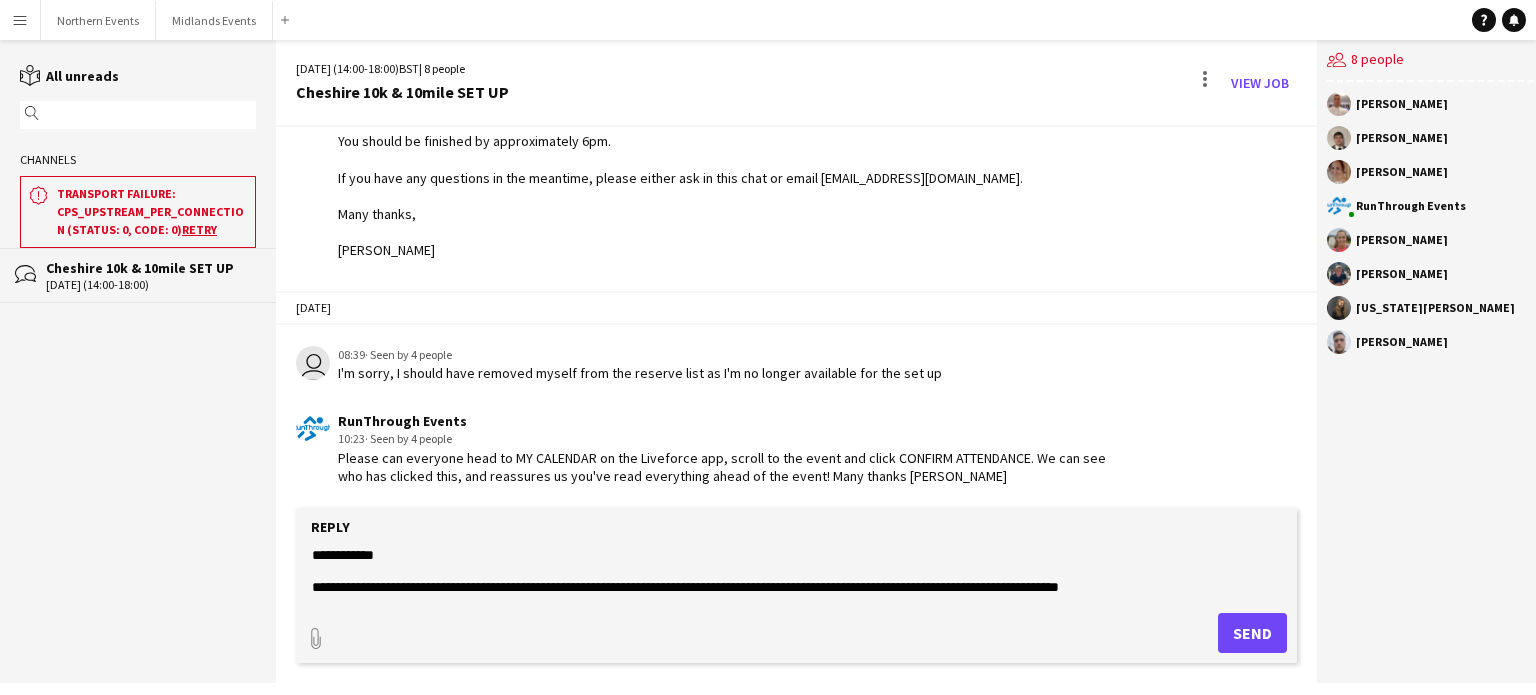 scroll, scrollTop: 0, scrollLeft: 0, axis: both 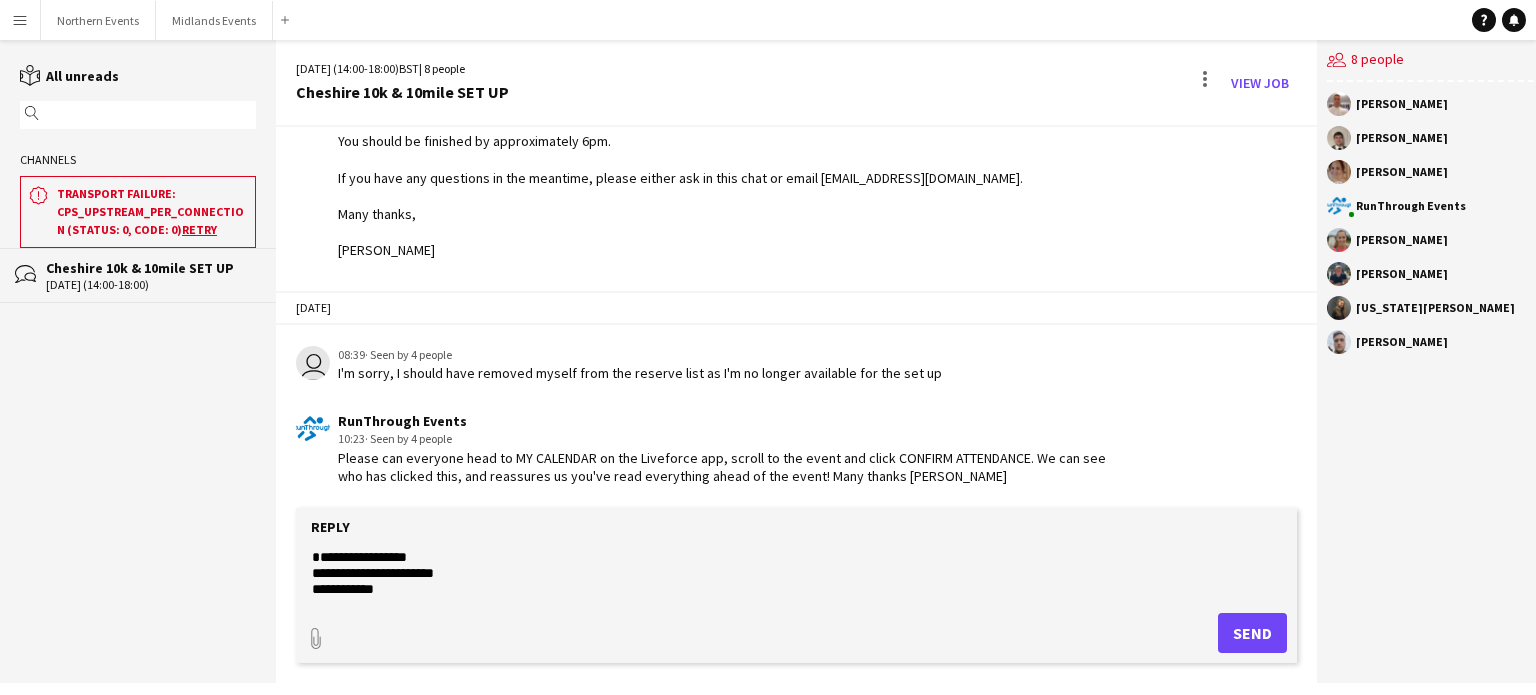 click on "**********" 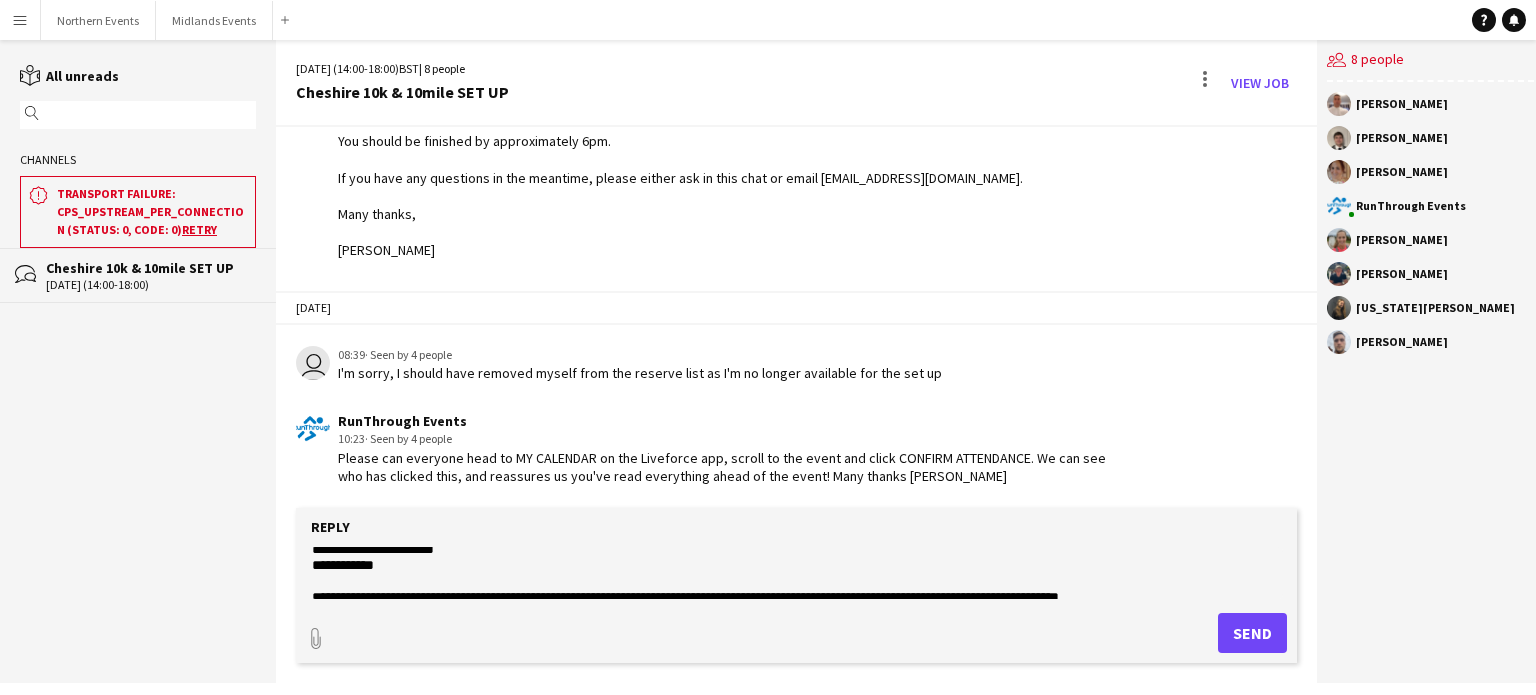 scroll, scrollTop: 0, scrollLeft: 0, axis: both 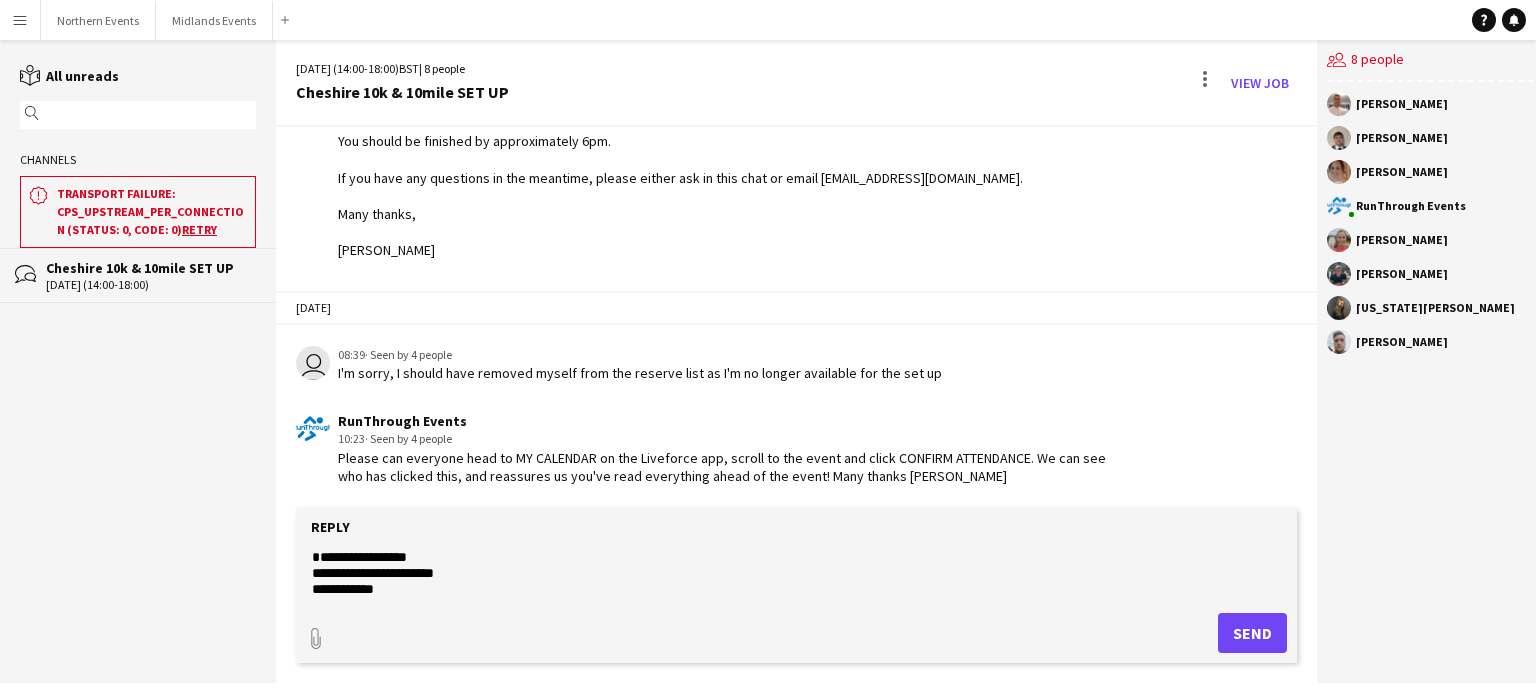 drag, startPoint x: 463, startPoint y: 593, endPoint x: 310, endPoint y: 540, distance: 161.91974 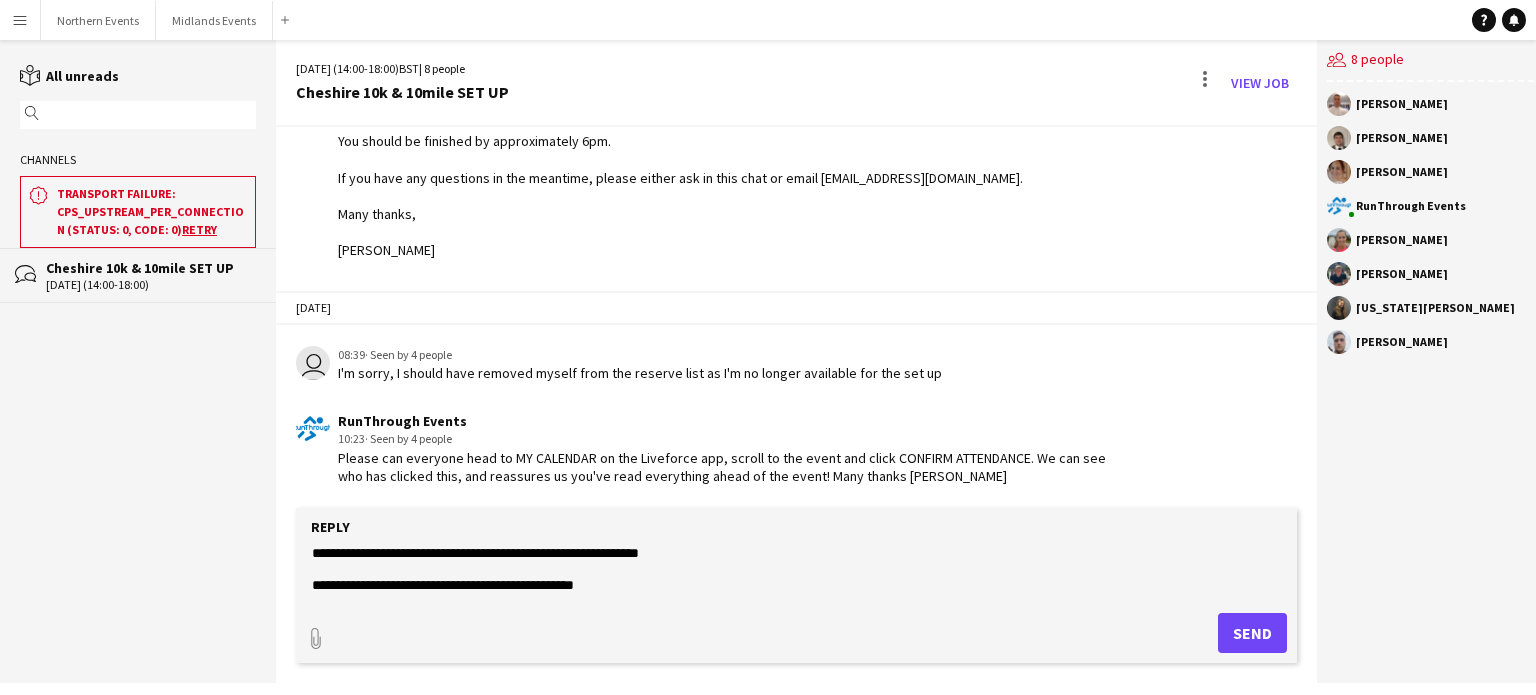 scroll, scrollTop: 0, scrollLeft: 0, axis: both 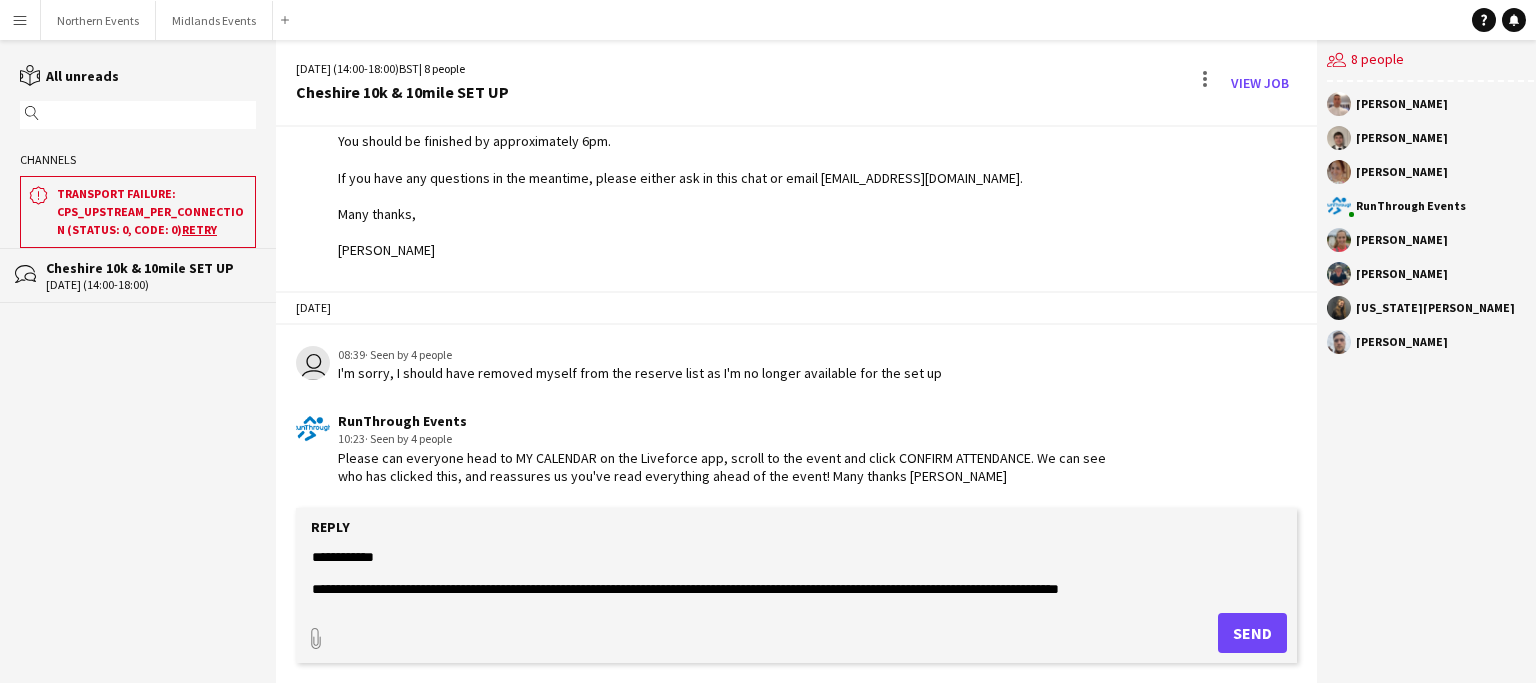 click on "**********" 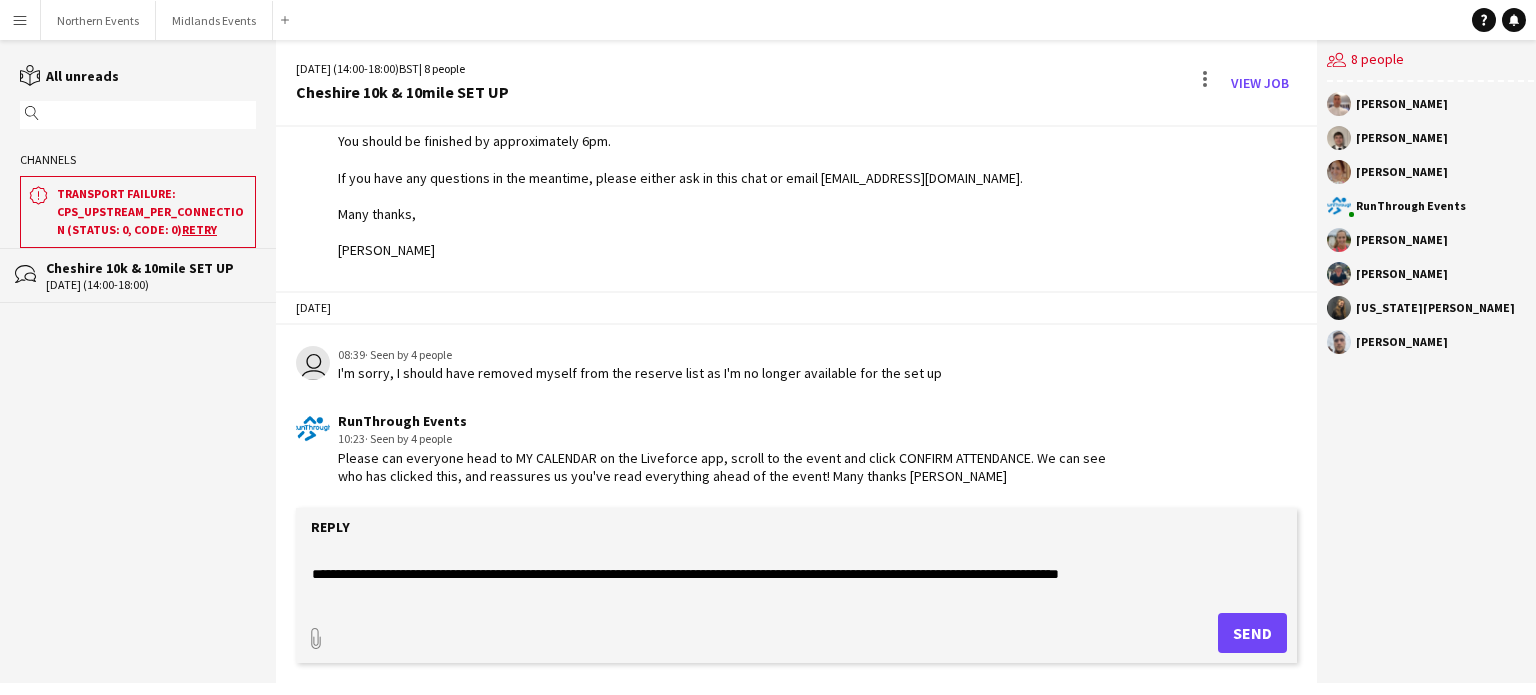 scroll, scrollTop: 31, scrollLeft: 0, axis: vertical 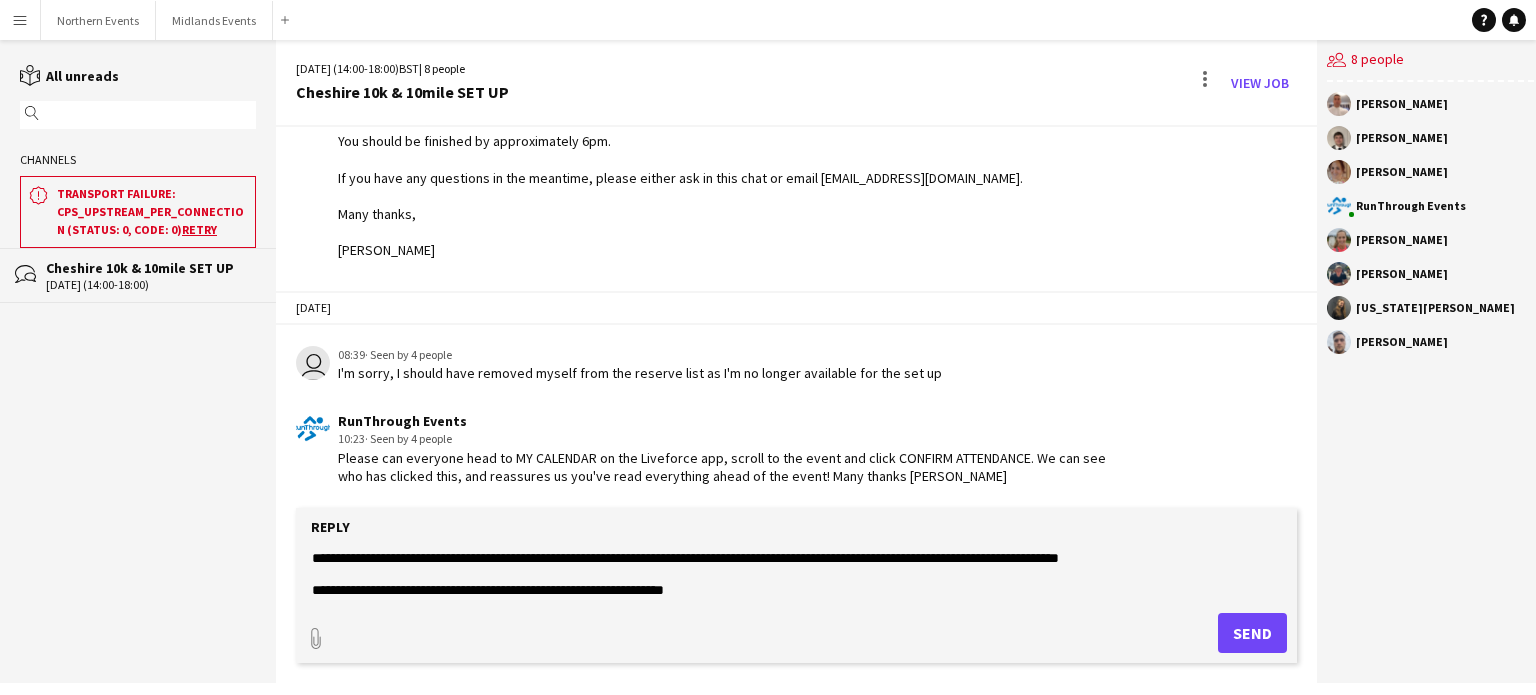 click on "**********" 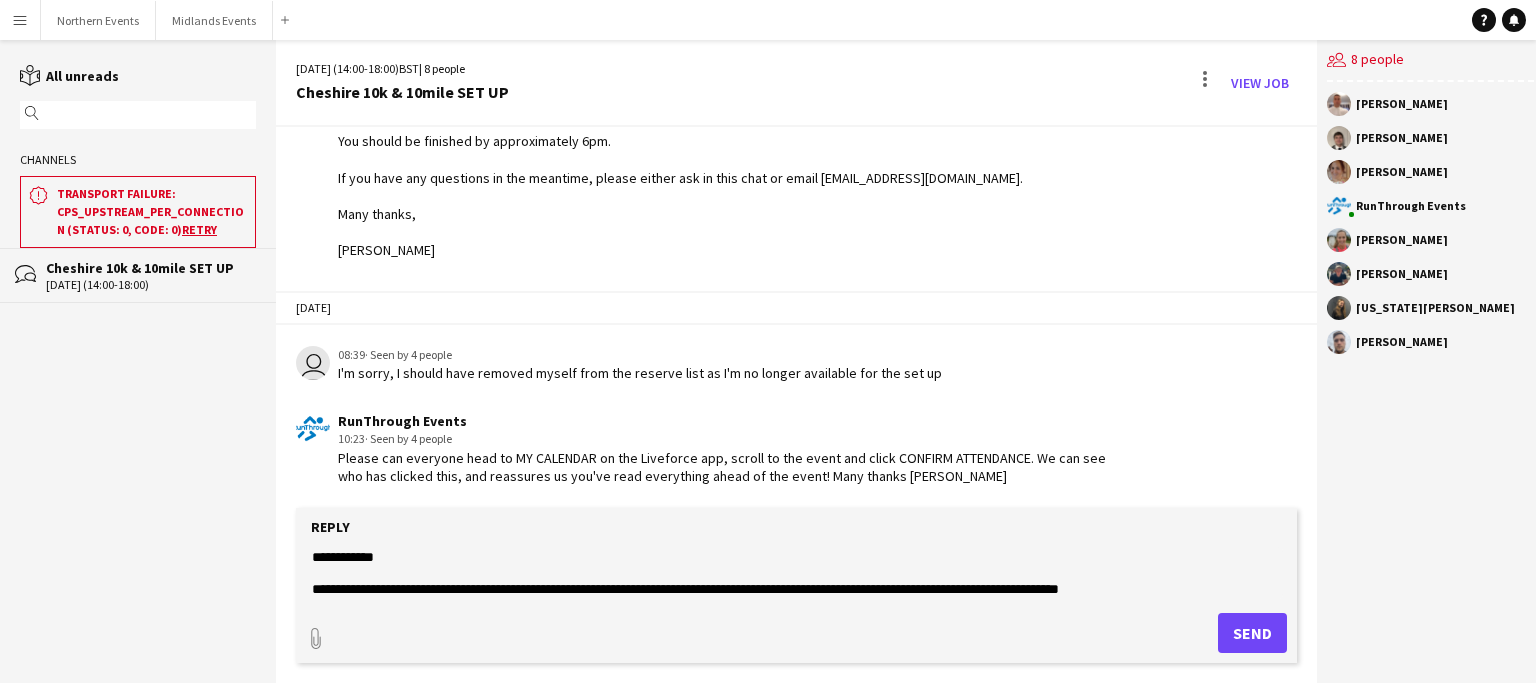 scroll, scrollTop: 100, scrollLeft: 0, axis: vertical 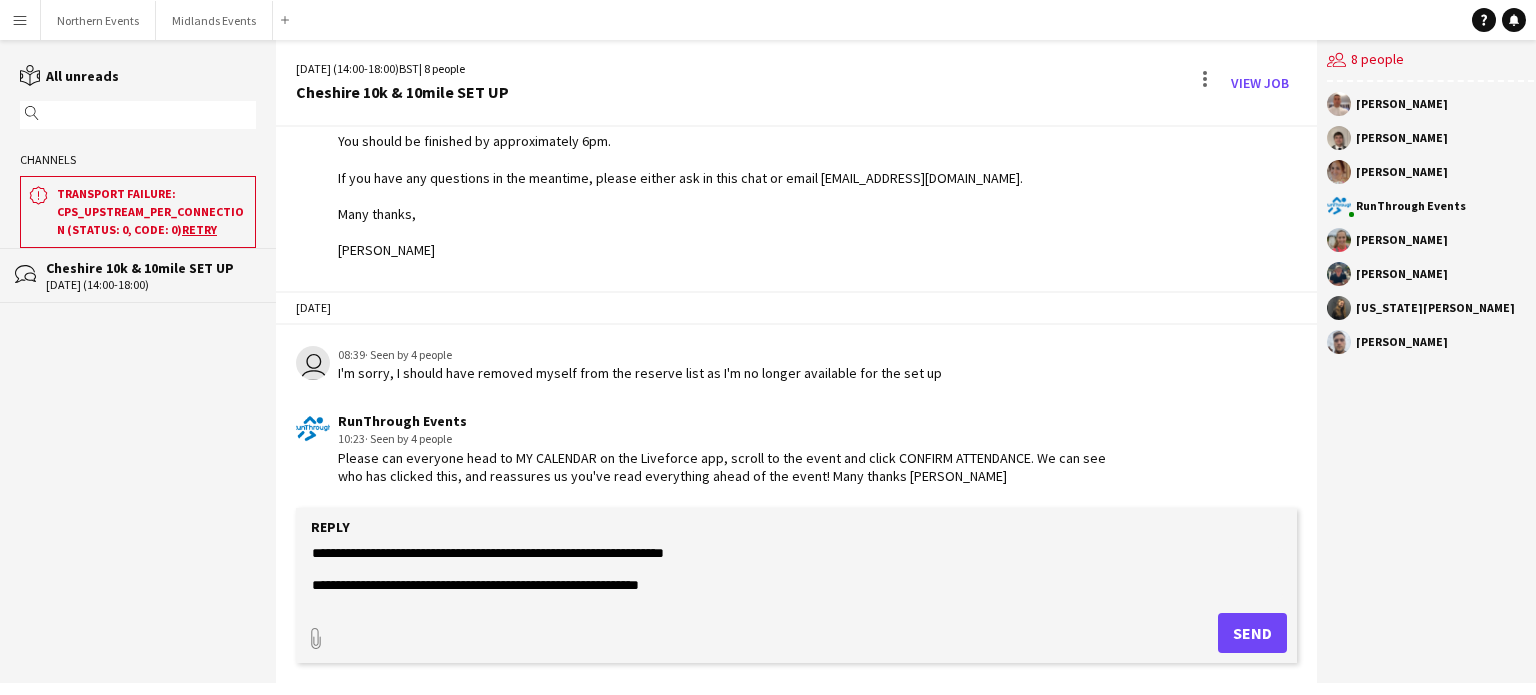 click on "**********" 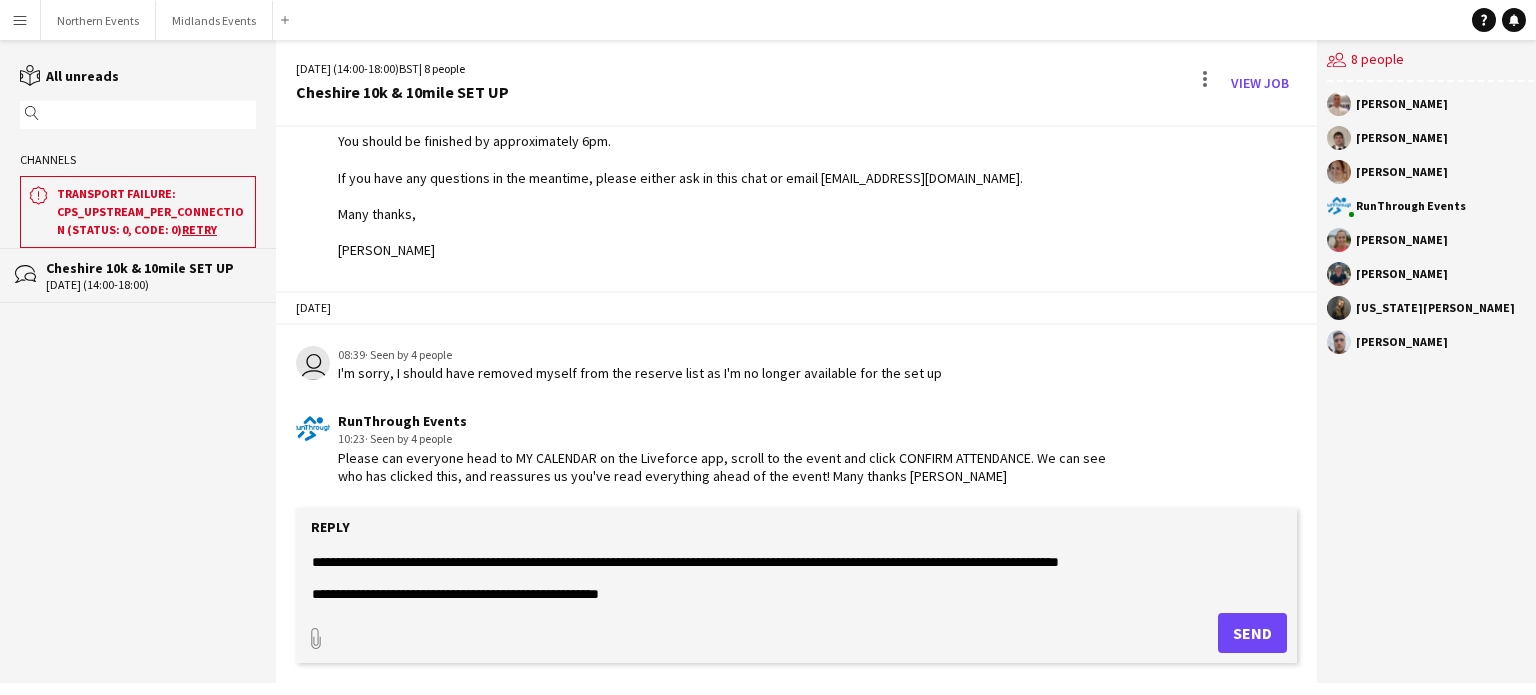 scroll, scrollTop: 0, scrollLeft: 0, axis: both 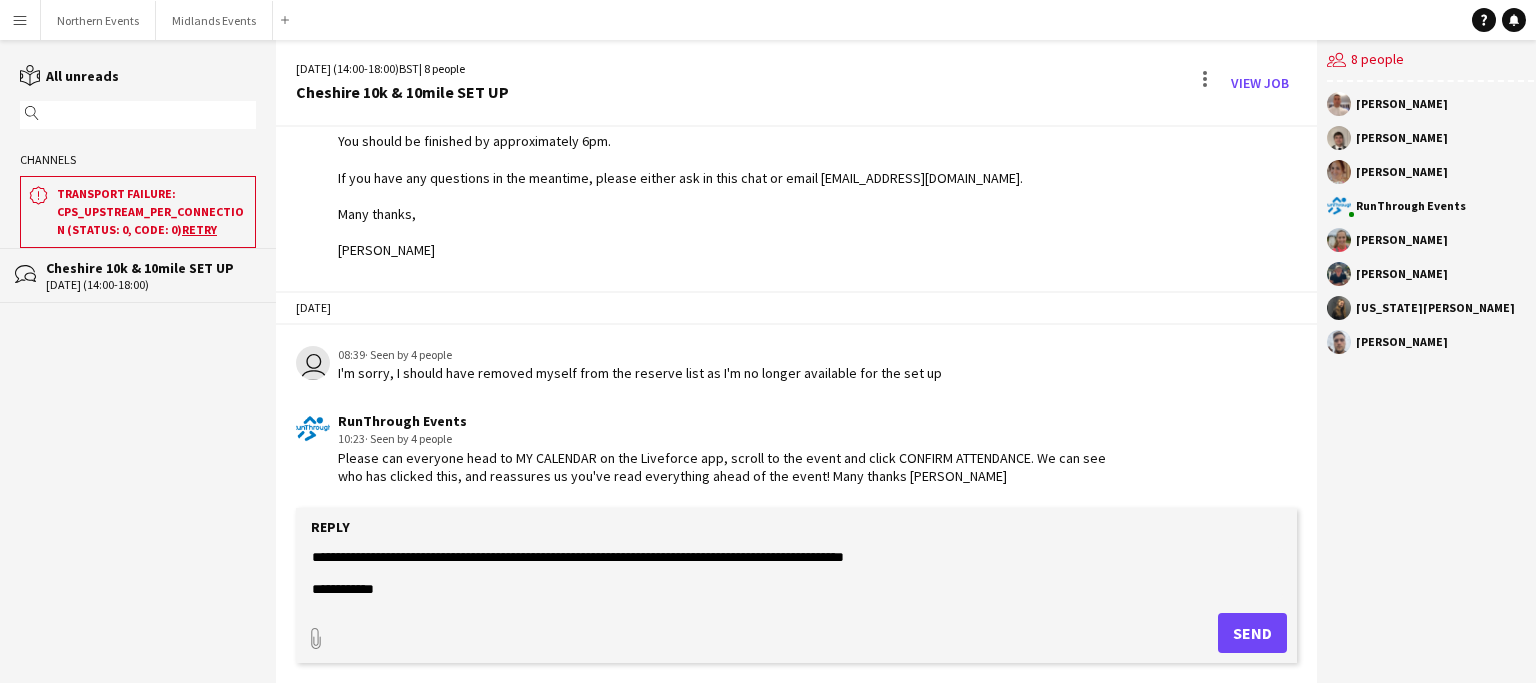 drag, startPoint x: 737, startPoint y: 583, endPoint x: 747, endPoint y: 575, distance: 12.806249 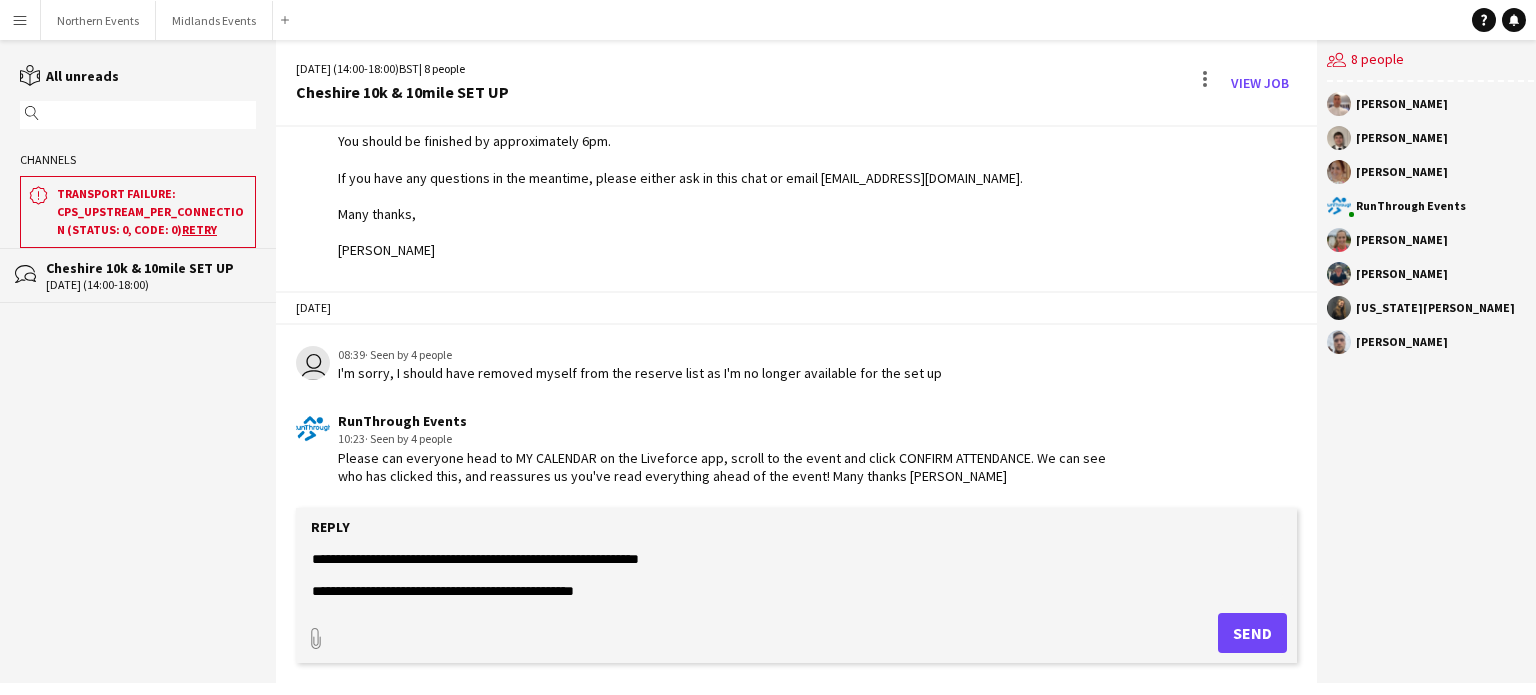 scroll, scrollTop: 125, scrollLeft: 0, axis: vertical 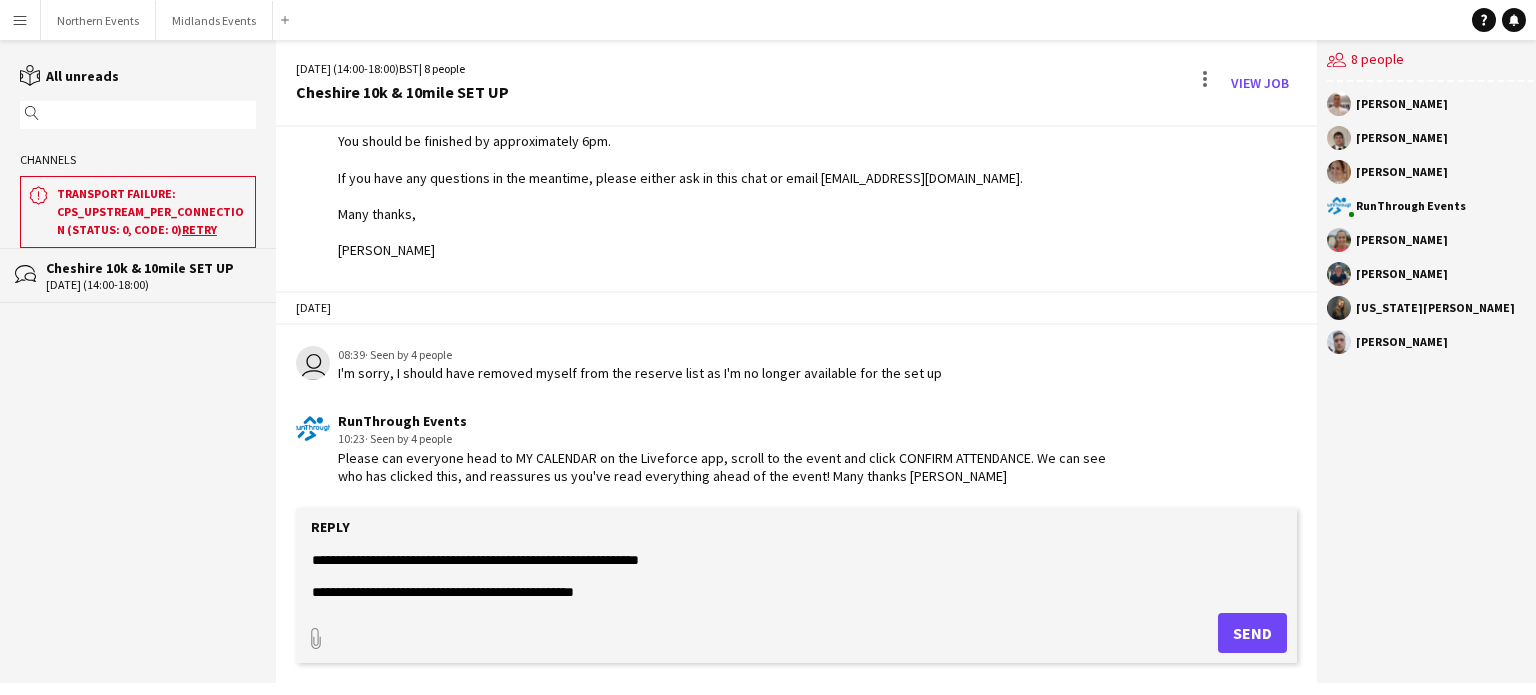click on "**********" 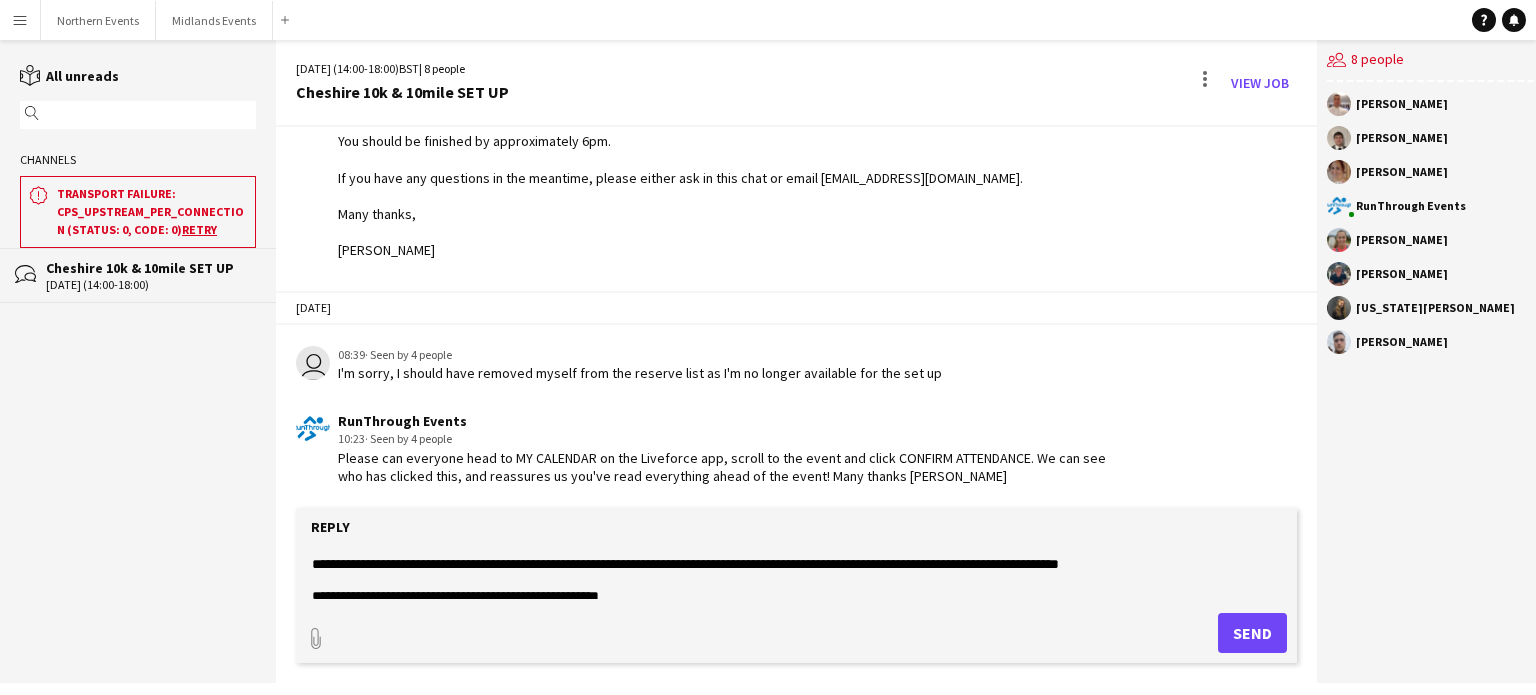 scroll, scrollTop: 0, scrollLeft: 0, axis: both 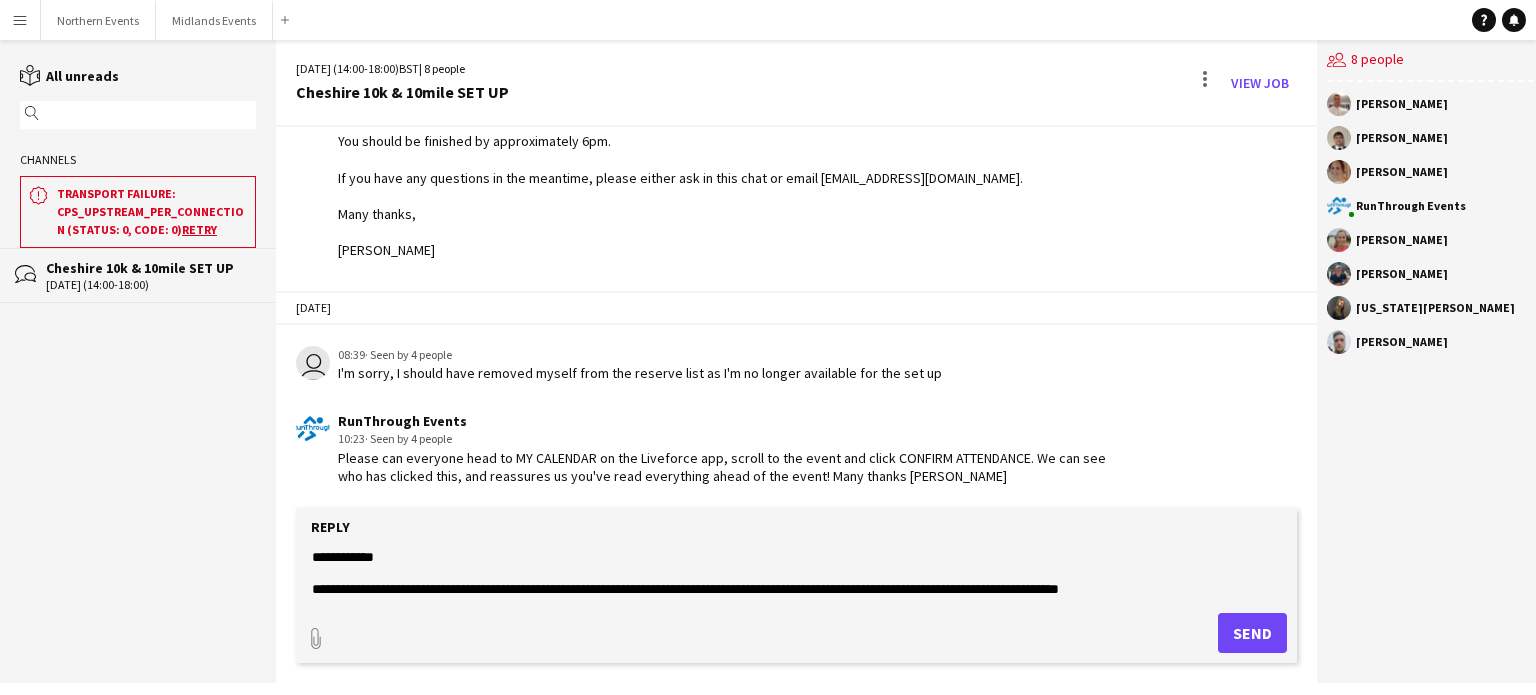 drag, startPoint x: 668, startPoint y: 589, endPoint x: 249, endPoint y: 523, distance: 424.16623 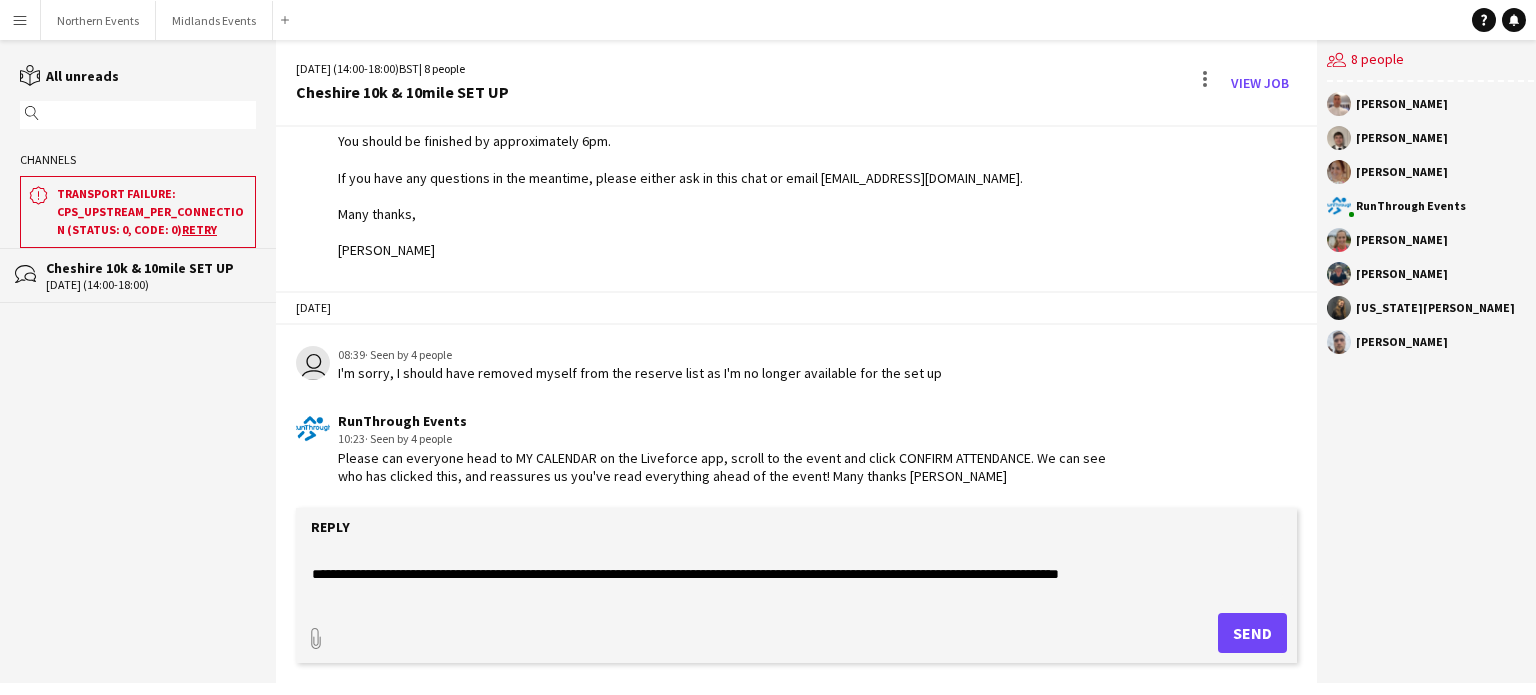scroll, scrollTop: 31, scrollLeft: 0, axis: vertical 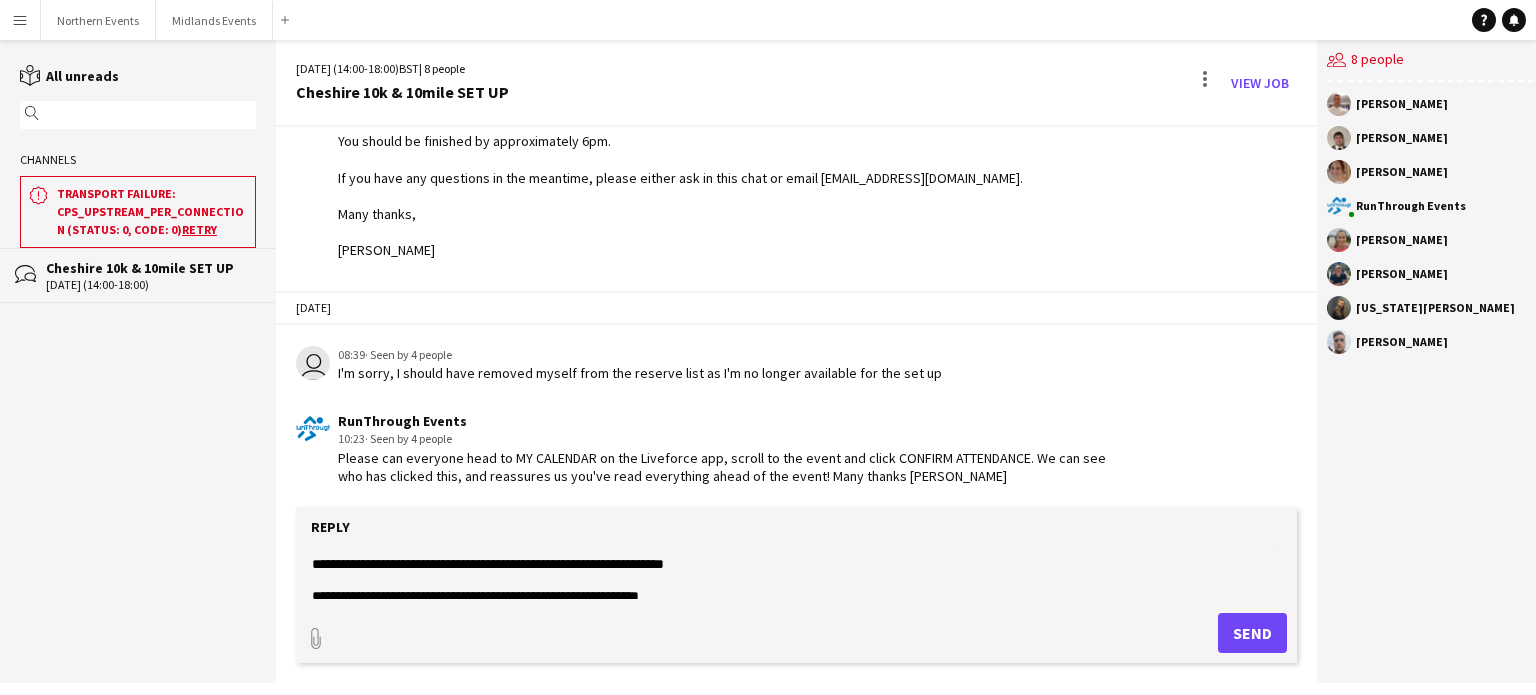 drag, startPoint x: 643, startPoint y: 581, endPoint x: 249, endPoint y: 559, distance: 394.61374 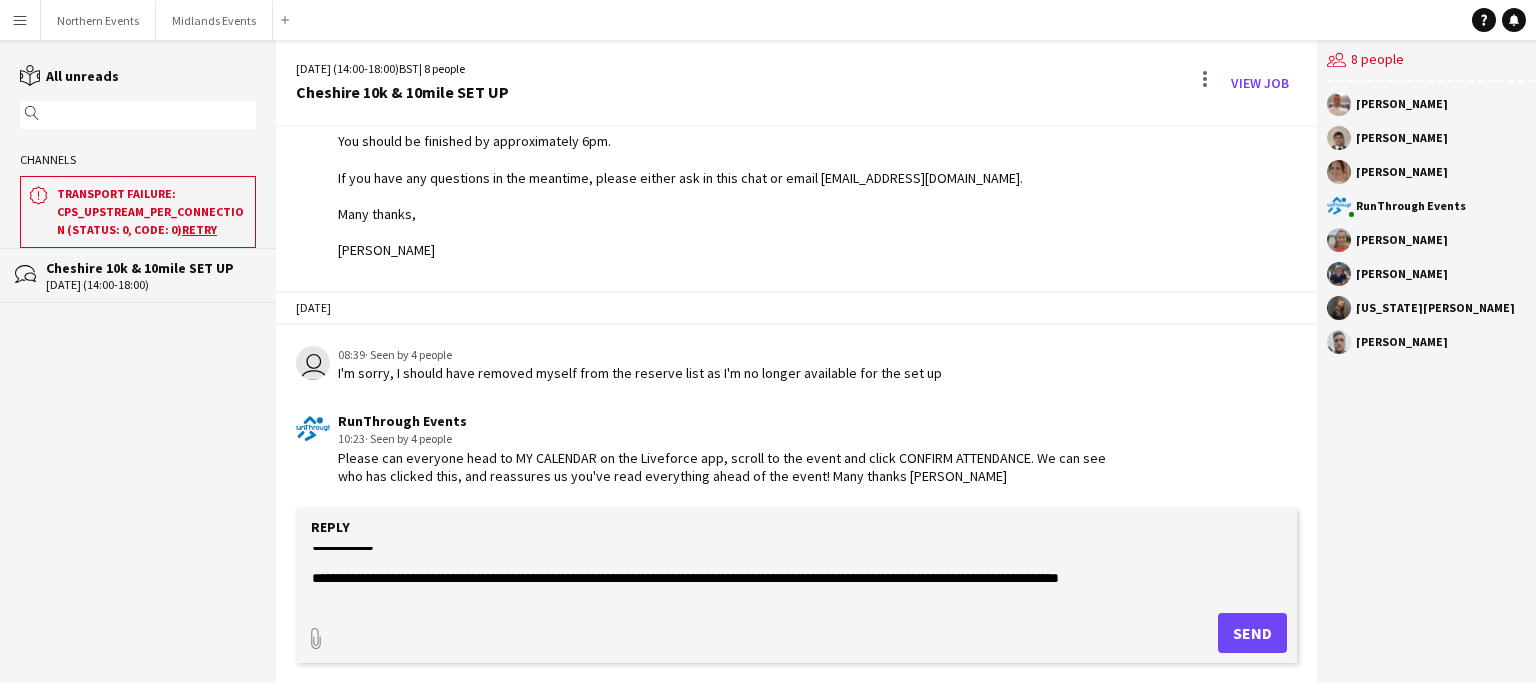 scroll, scrollTop: 0, scrollLeft: 0, axis: both 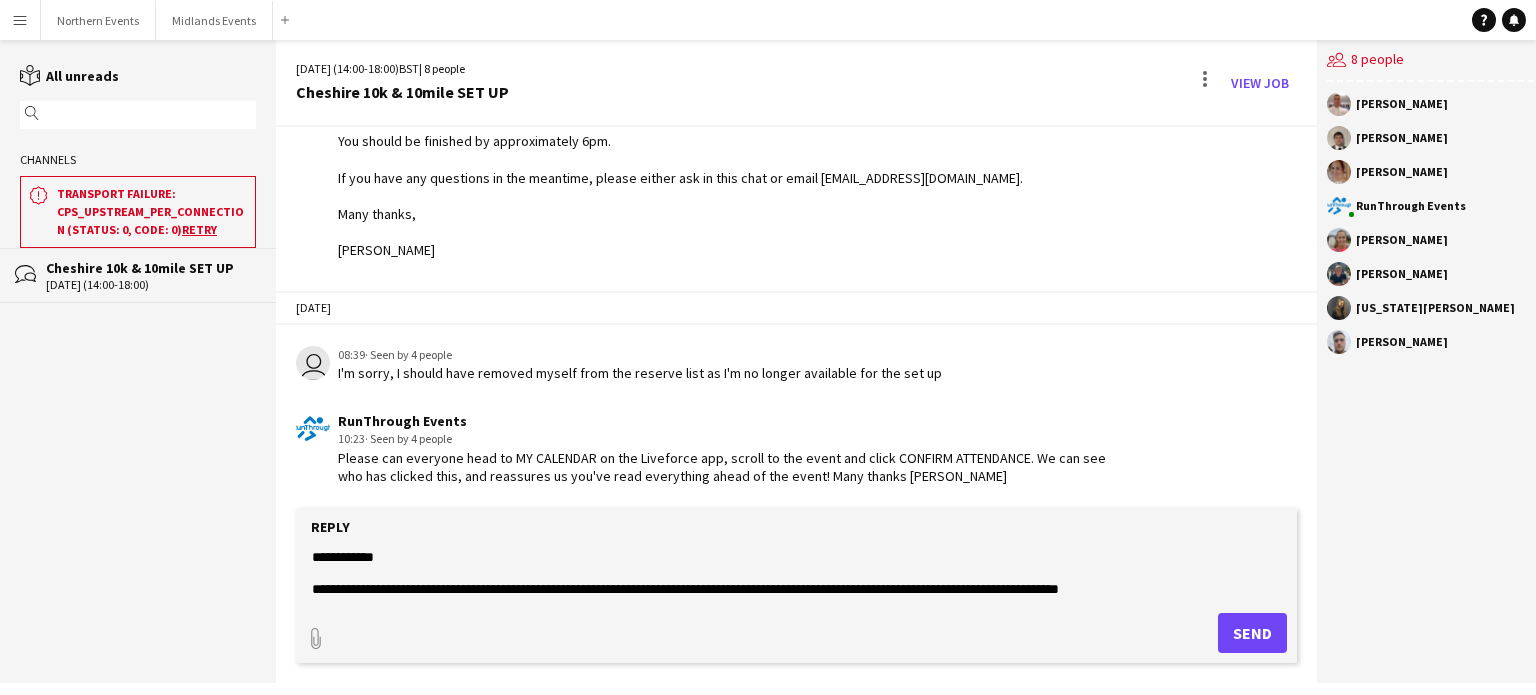 click on "Reply" 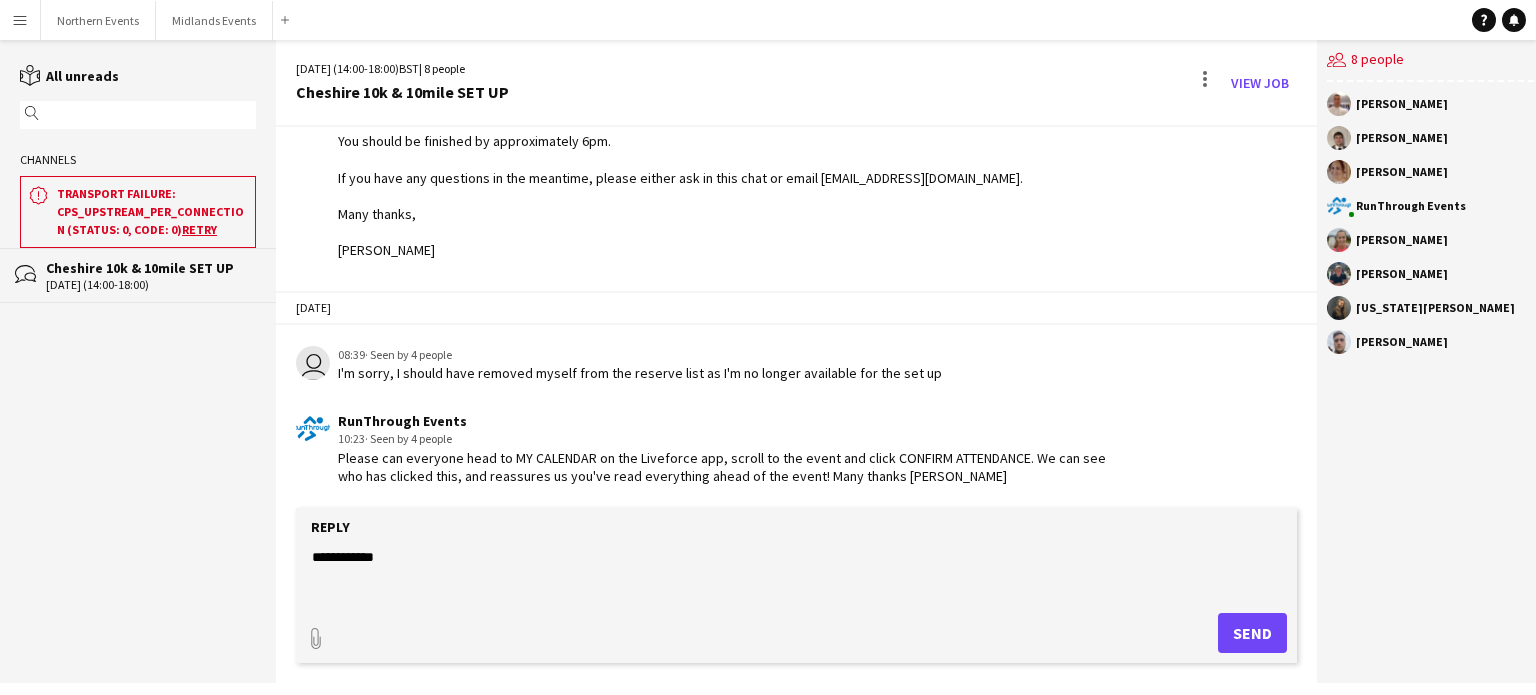 paste on "**********" 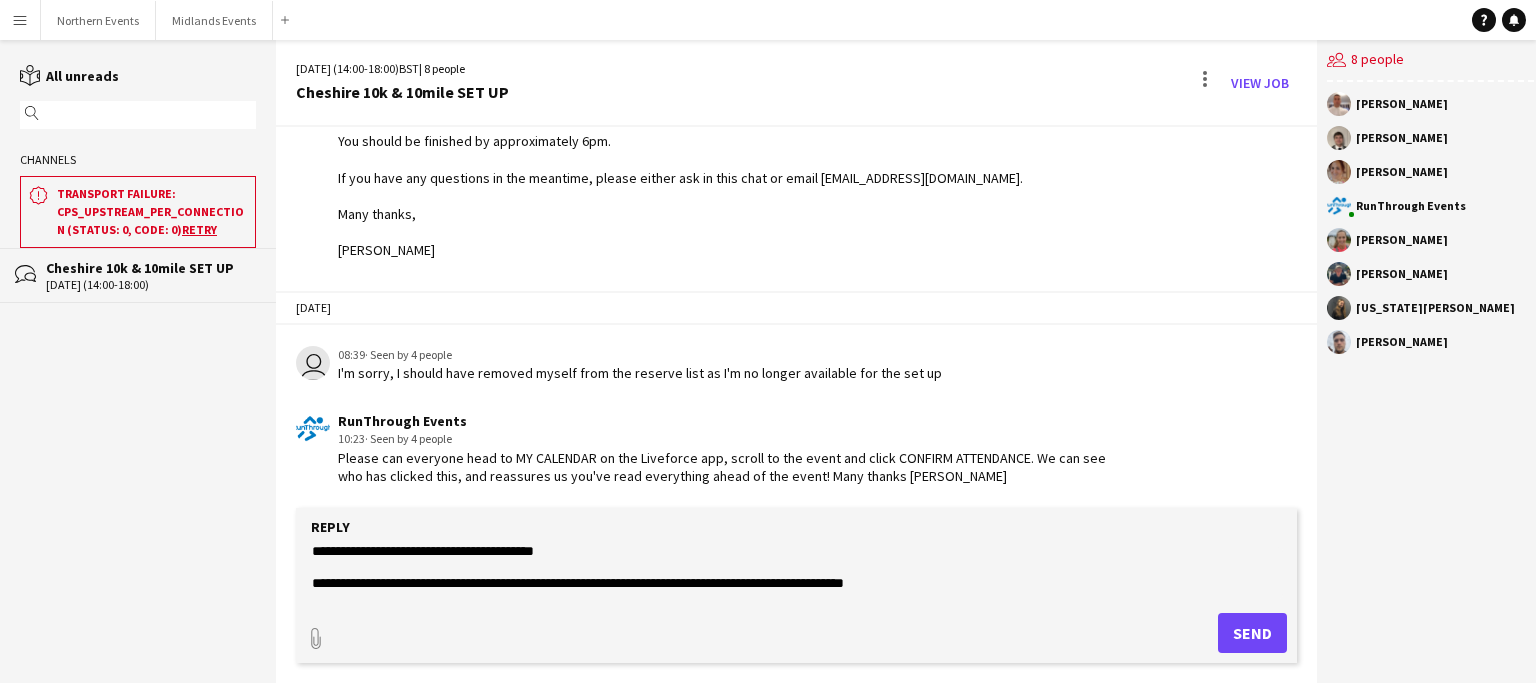 scroll, scrollTop: 257, scrollLeft: 0, axis: vertical 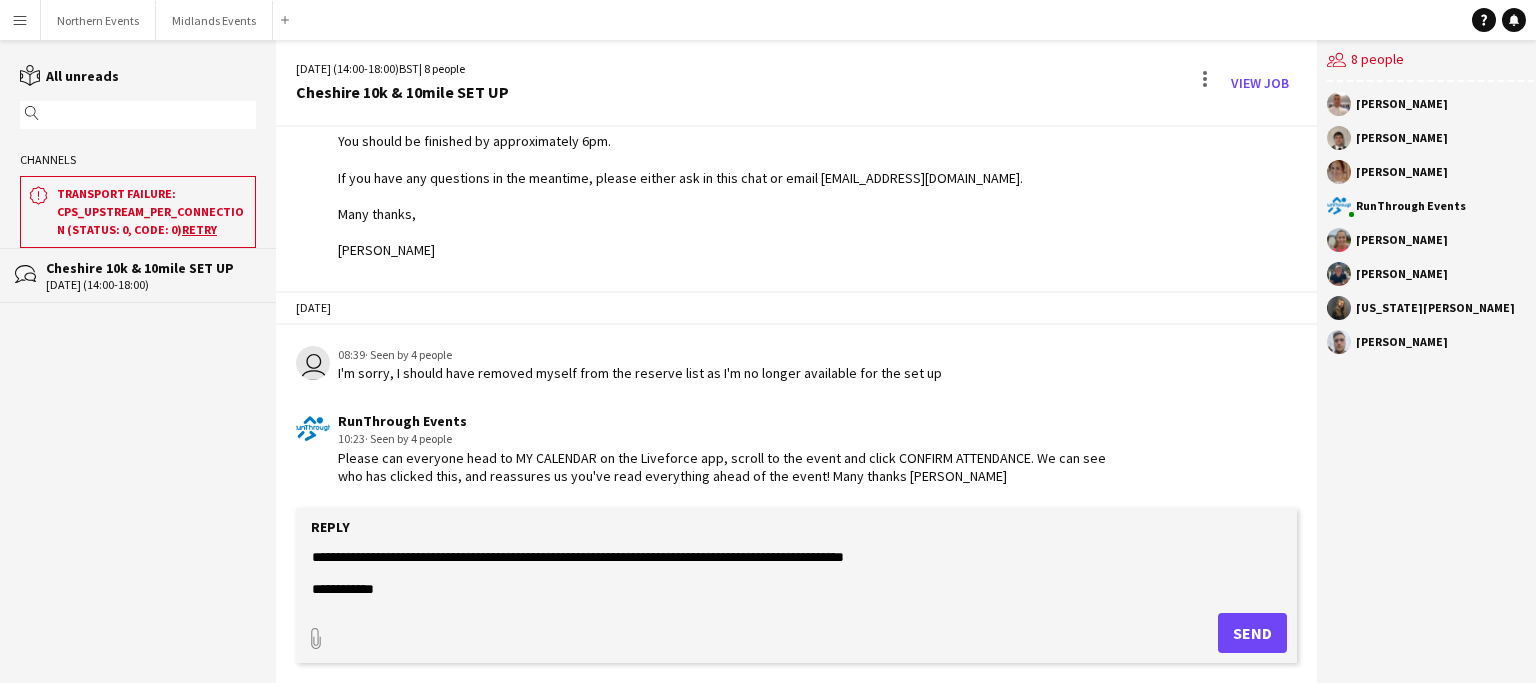 click on "**********" 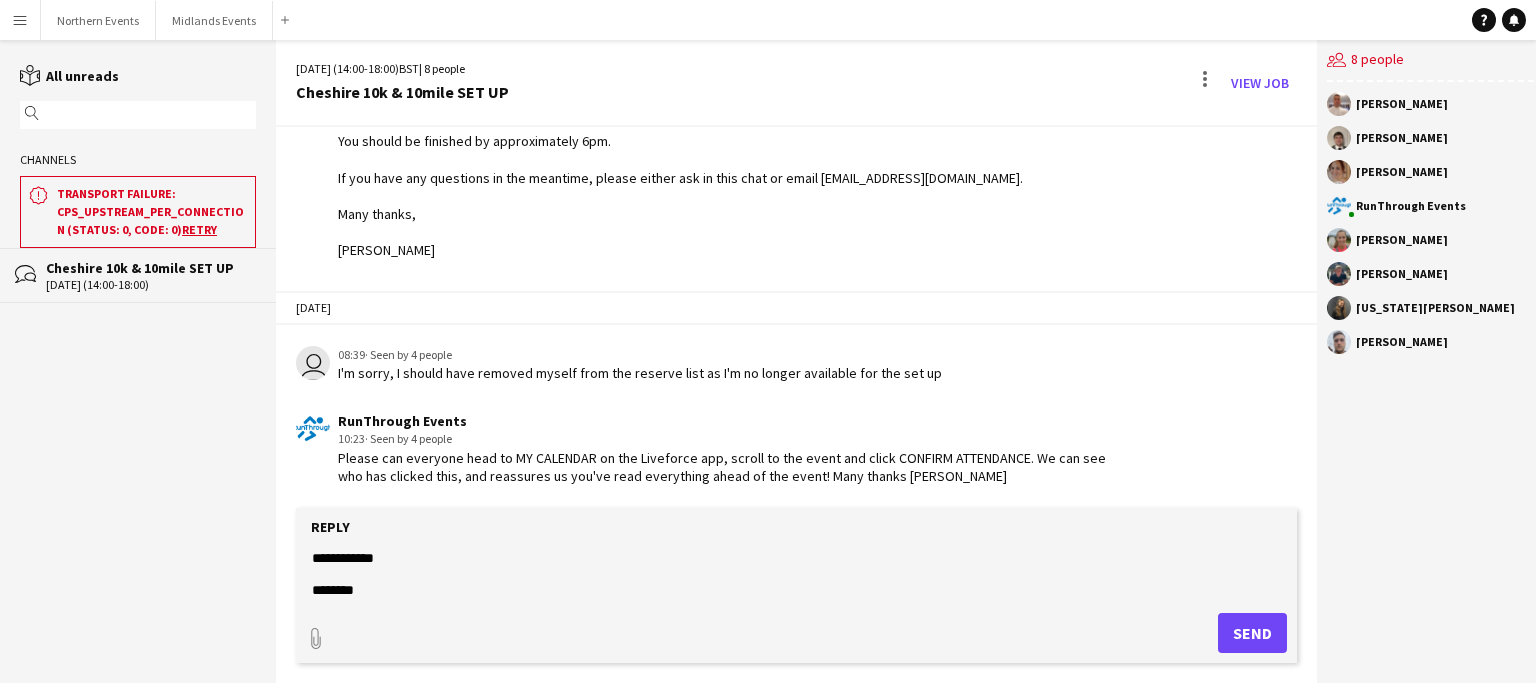 scroll, scrollTop: 304, scrollLeft: 0, axis: vertical 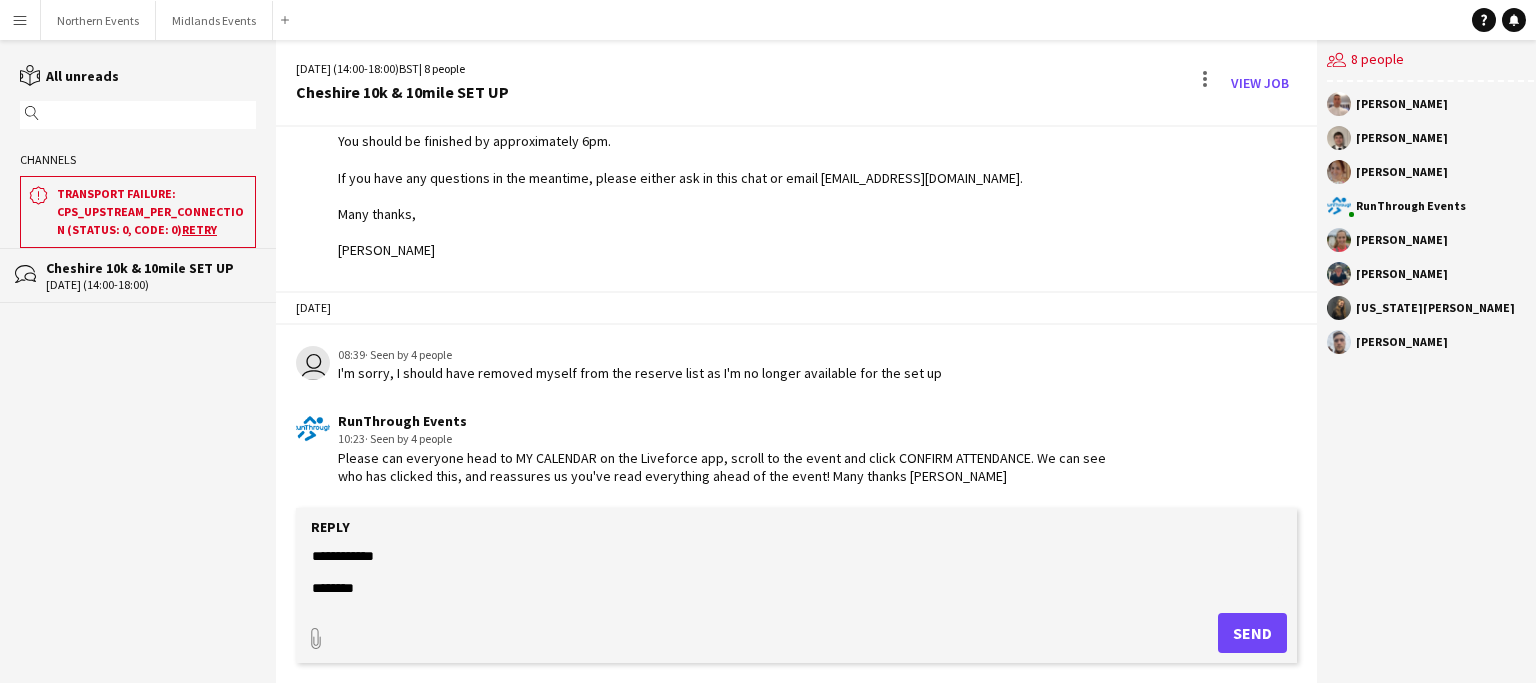 type on "**********" 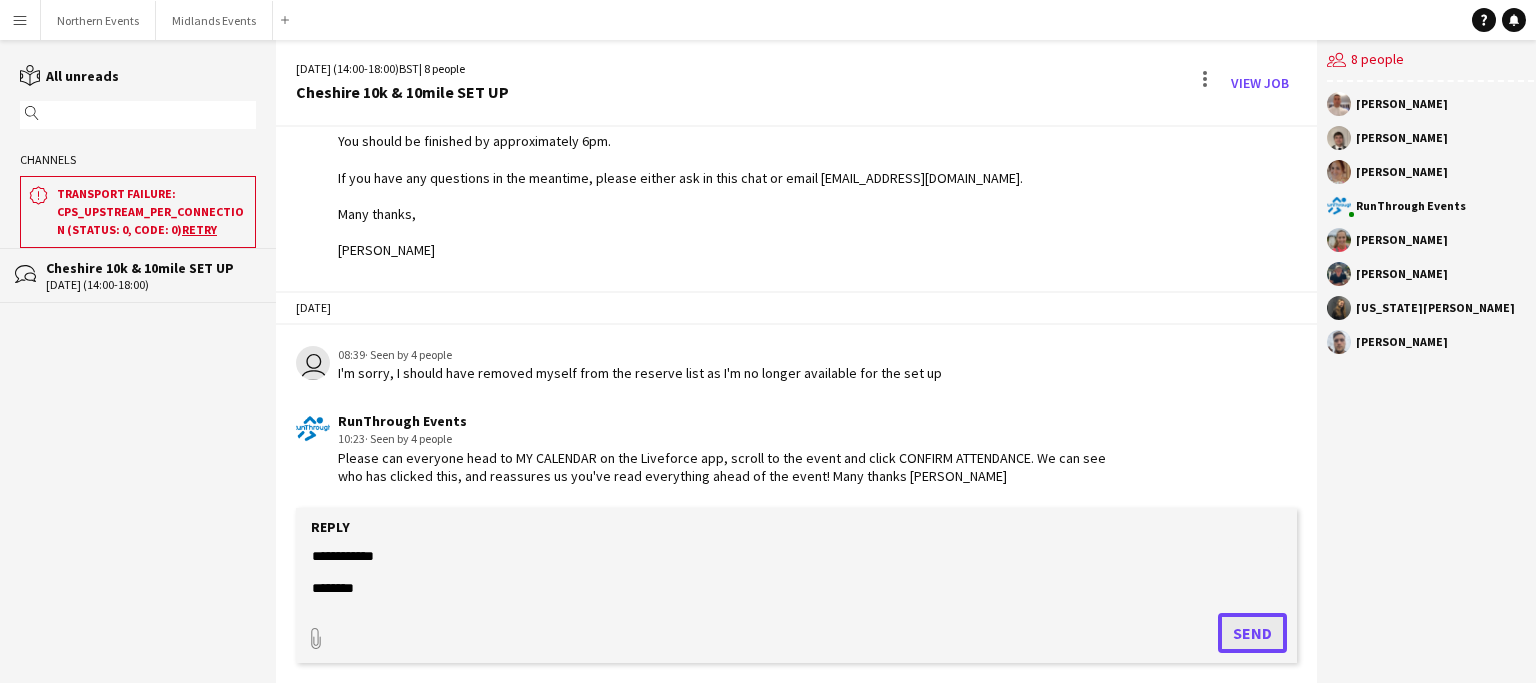 click on "Send" 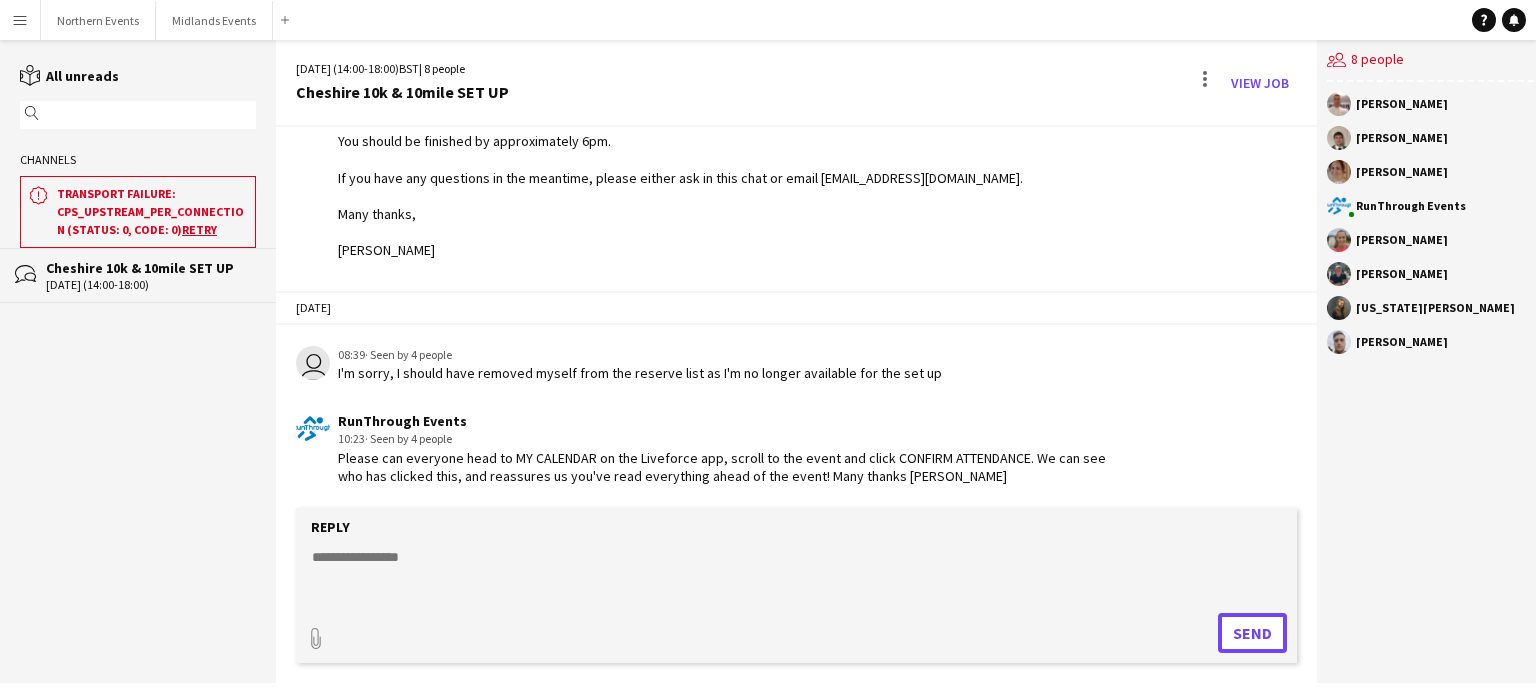 scroll, scrollTop: 0, scrollLeft: 0, axis: both 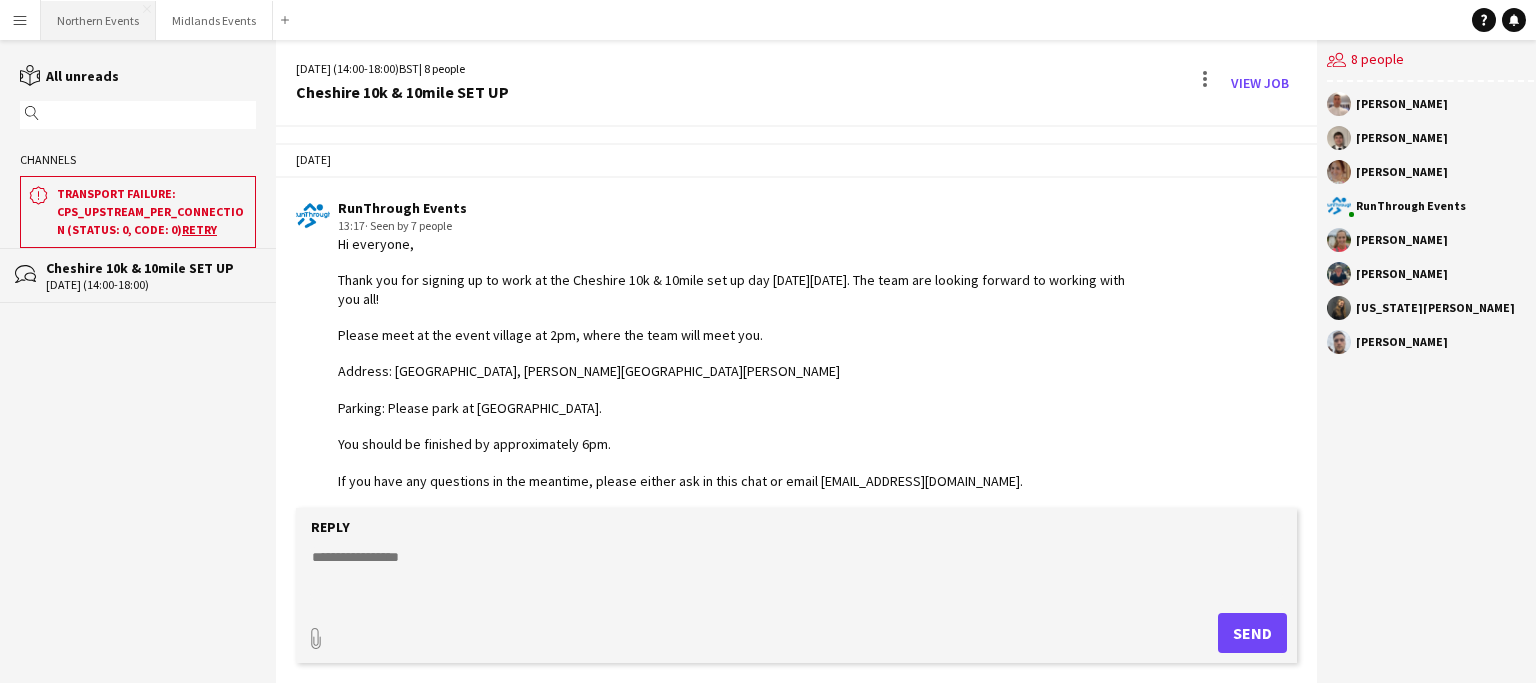 click on "Northern Events
Close" at bounding box center [98, 20] 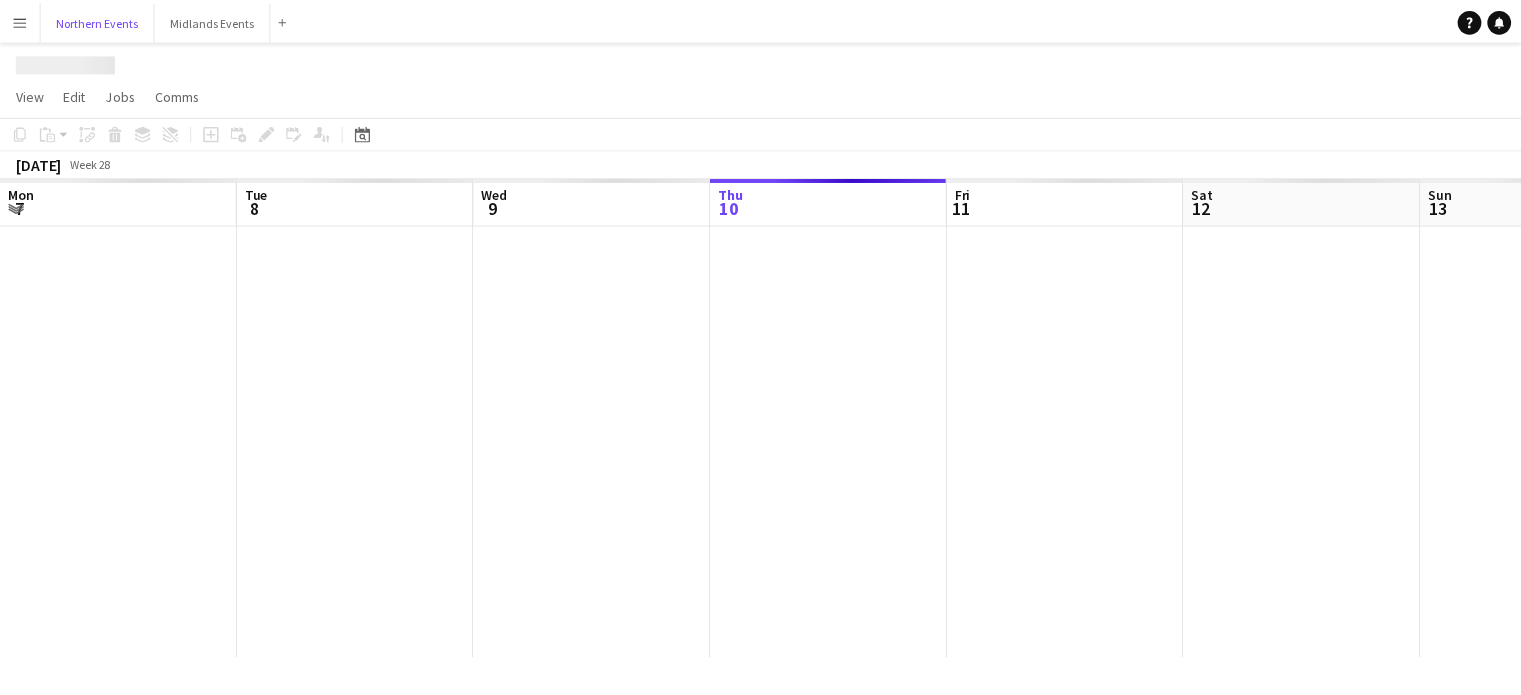 scroll, scrollTop: 0, scrollLeft: 478, axis: horizontal 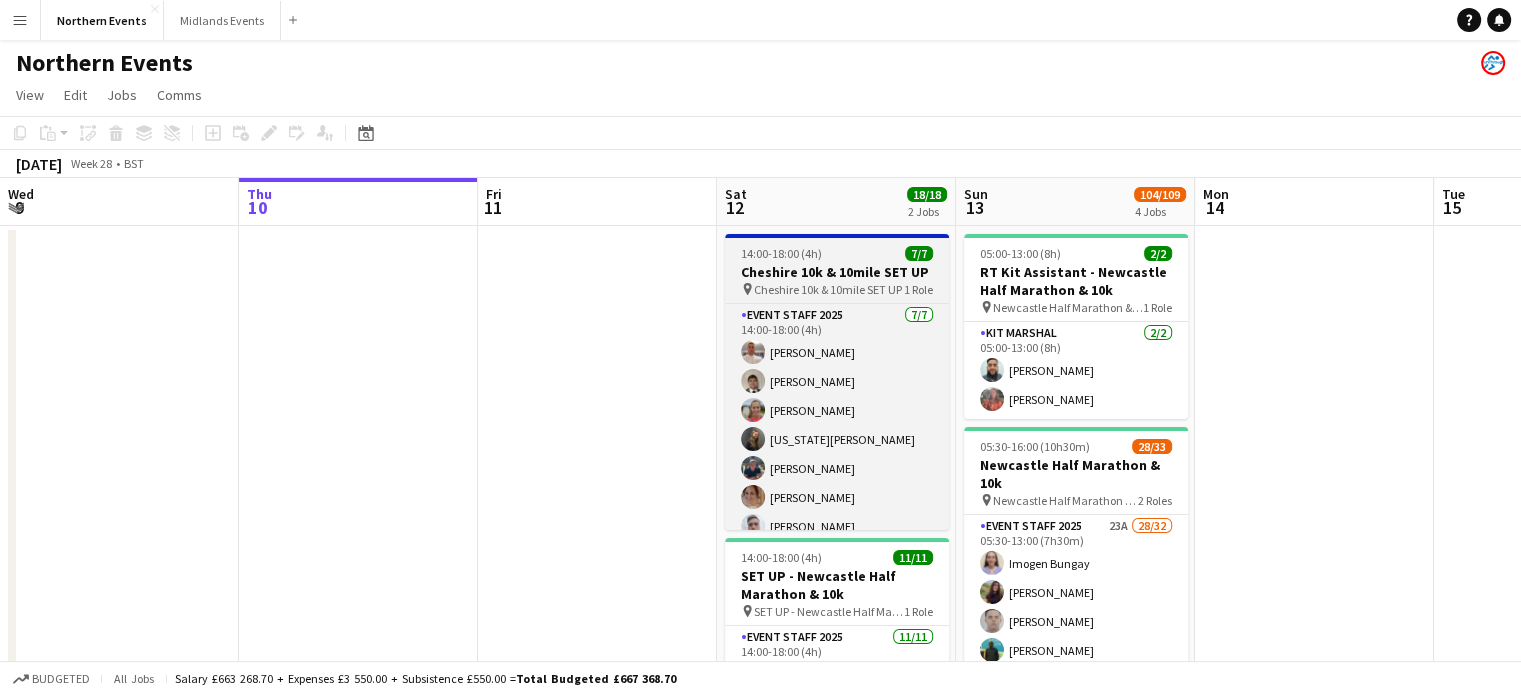 click on "14:00-18:00 (4h)    7/7   Cheshire 10k & 10mile SET UP
pin
Cheshire 10k & 10mile SET UP   1 Role   Event Staff 2025   7/7   14:00-18:00 (4h)
Tony Brothwood Matthew Clarke Laura Bright Georgia Bolton Ethan Davies Corinne Hill Charlie Craven" at bounding box center [837, 382] 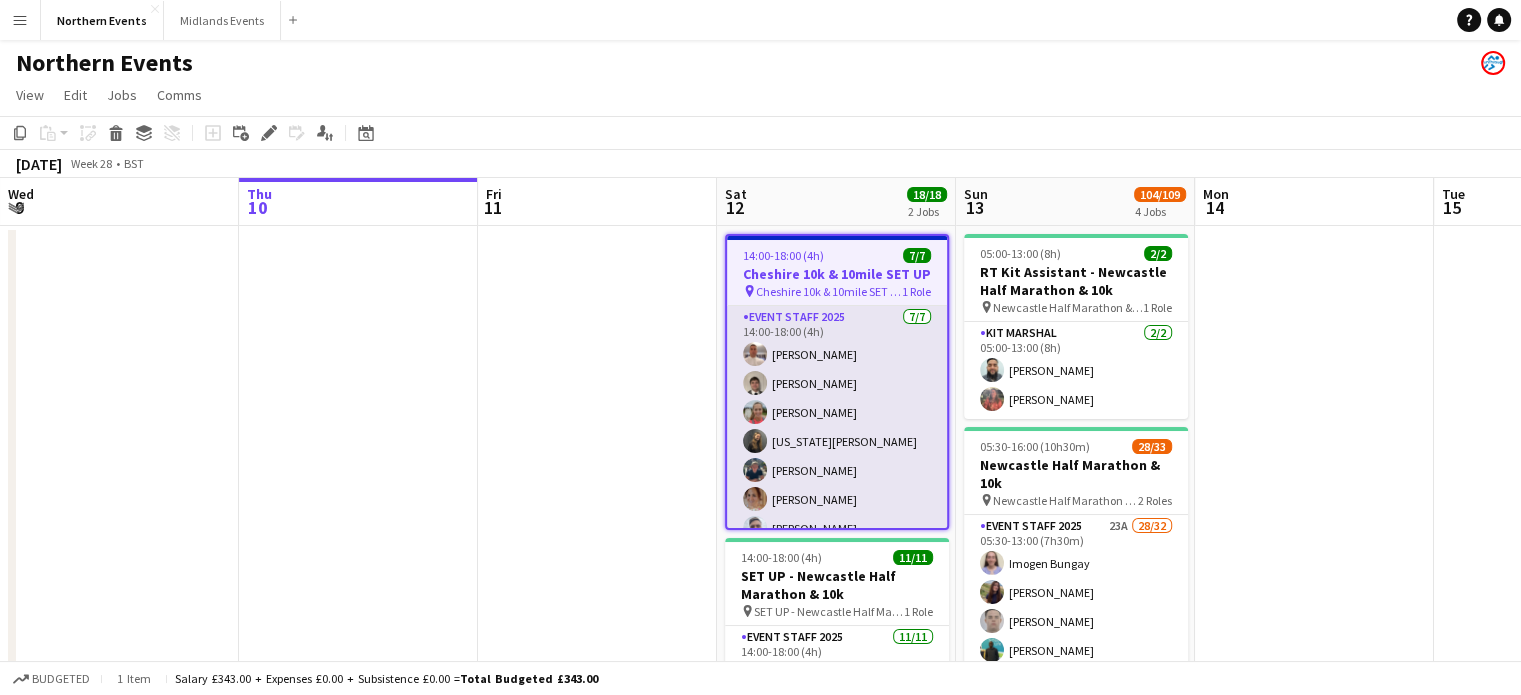 click on "Event Staff 2025   7/7   14:00-18:00 (4h)
Tony Brothwood Matthew Clarke Laura Bright Georgia Bolton Ethan Davies Corinne Hill Charlie Craven" at bounding box center [837, 427] 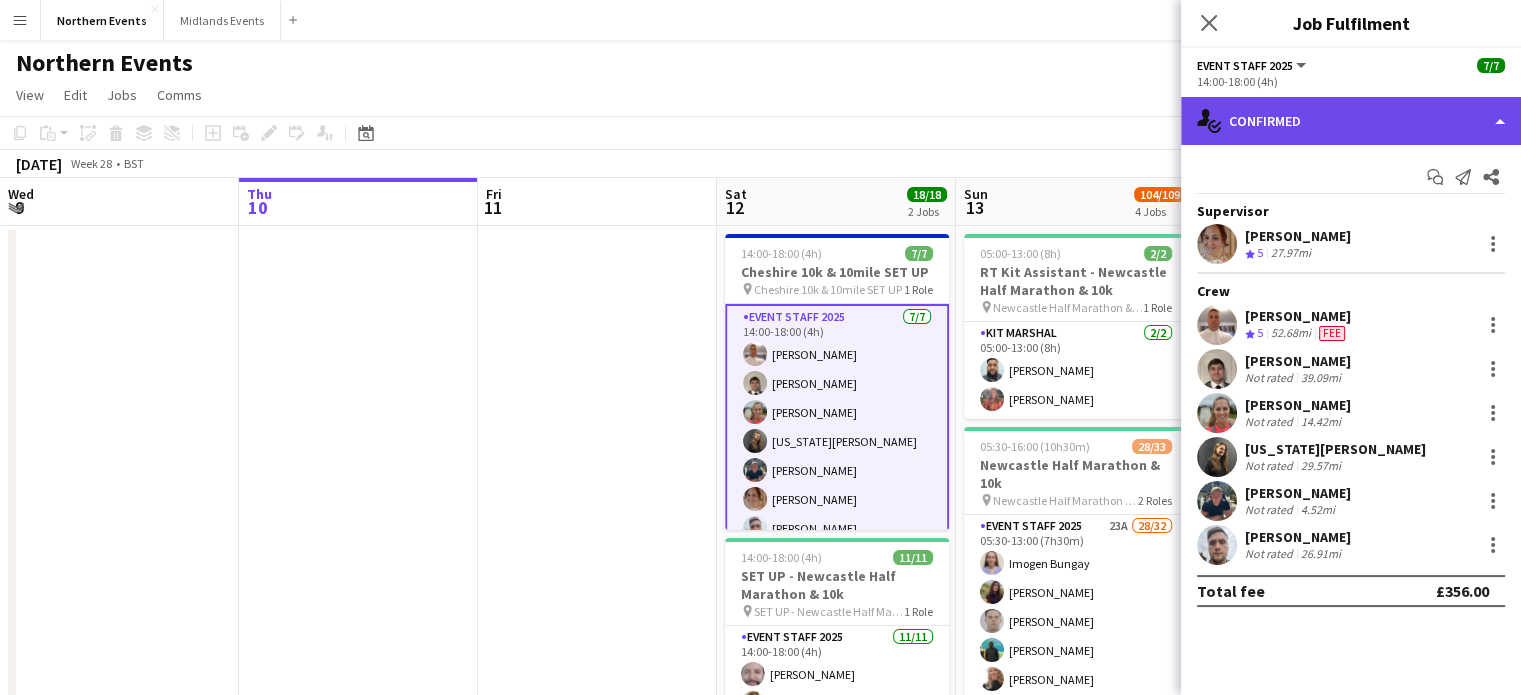 click on "single-neutral-actions-check-2
Confirmed" 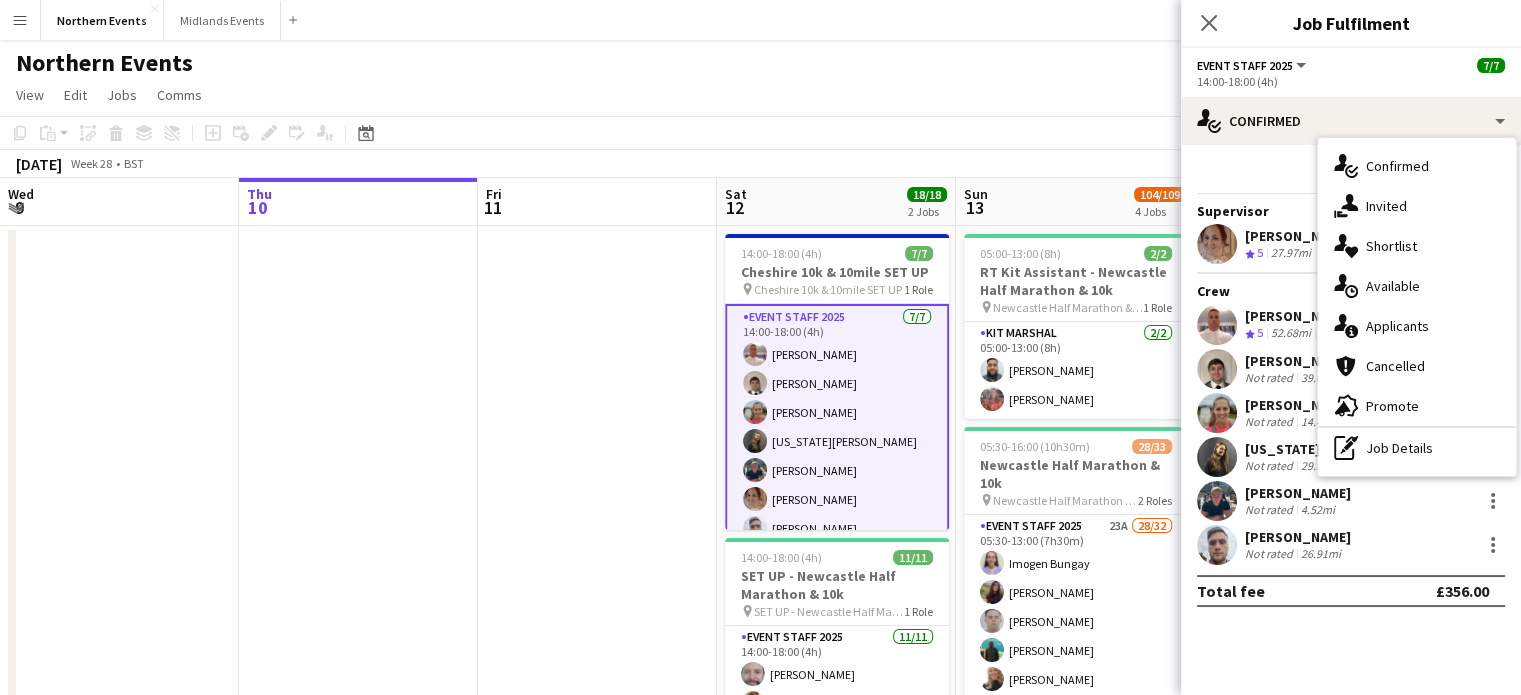 click on "Event Staff 2025" 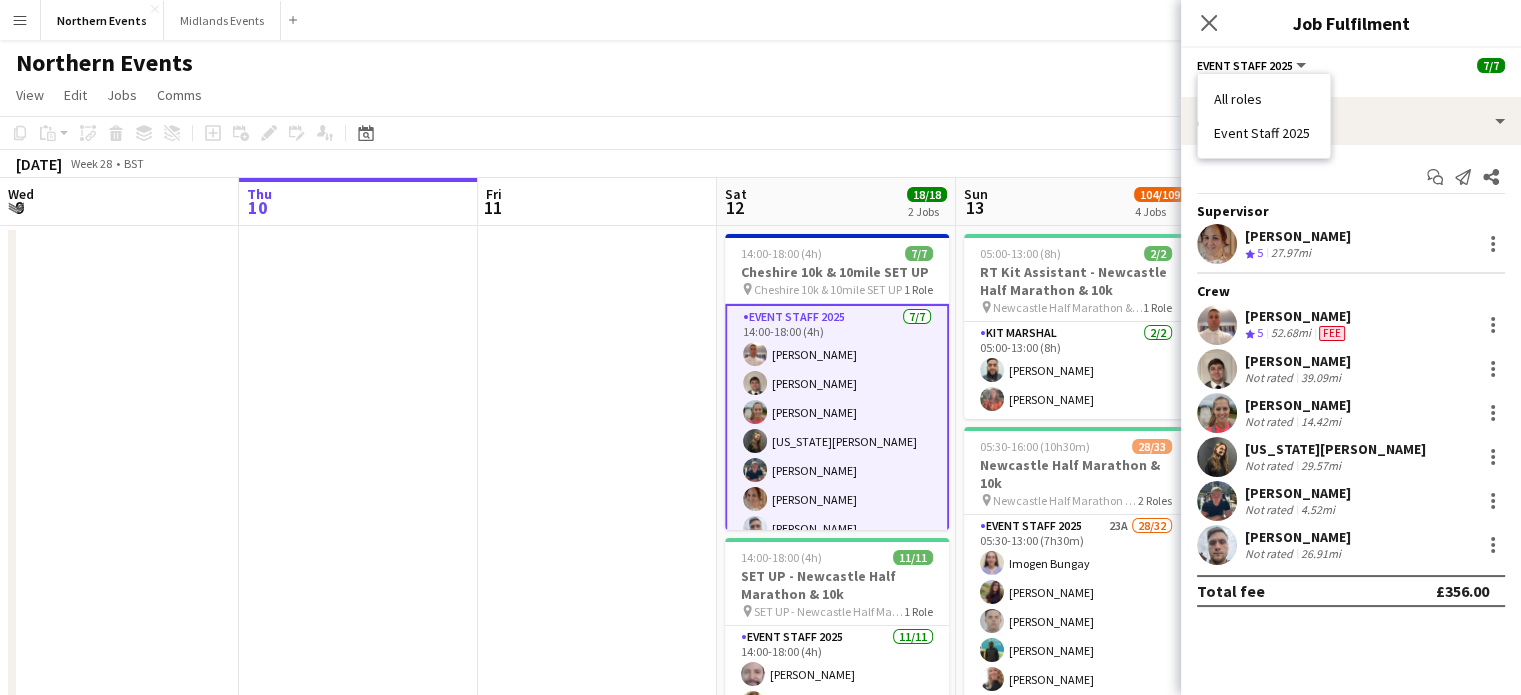 click on "Event Staff 2025" 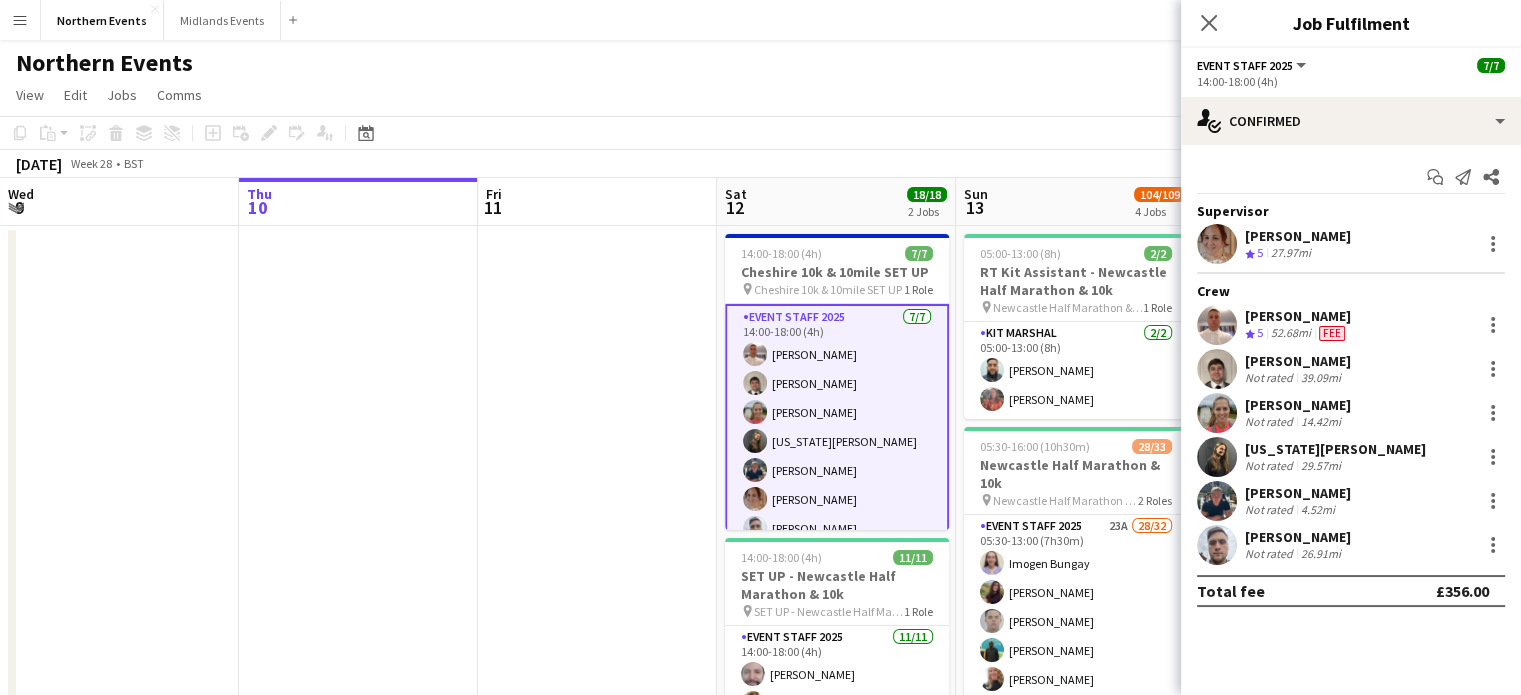 click on "Event Staff 2025" 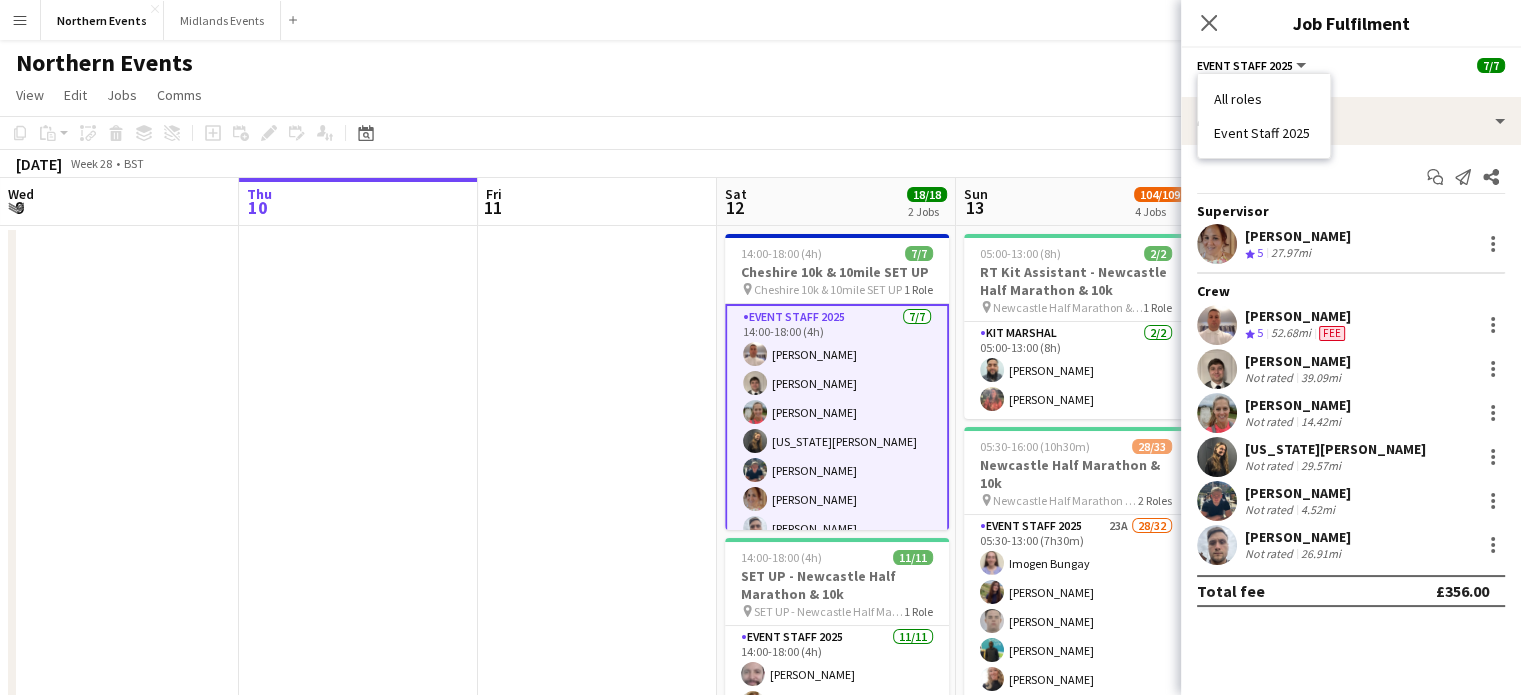 click on "Event Staff 2025   All roles   Event Staff 2025   7/7" 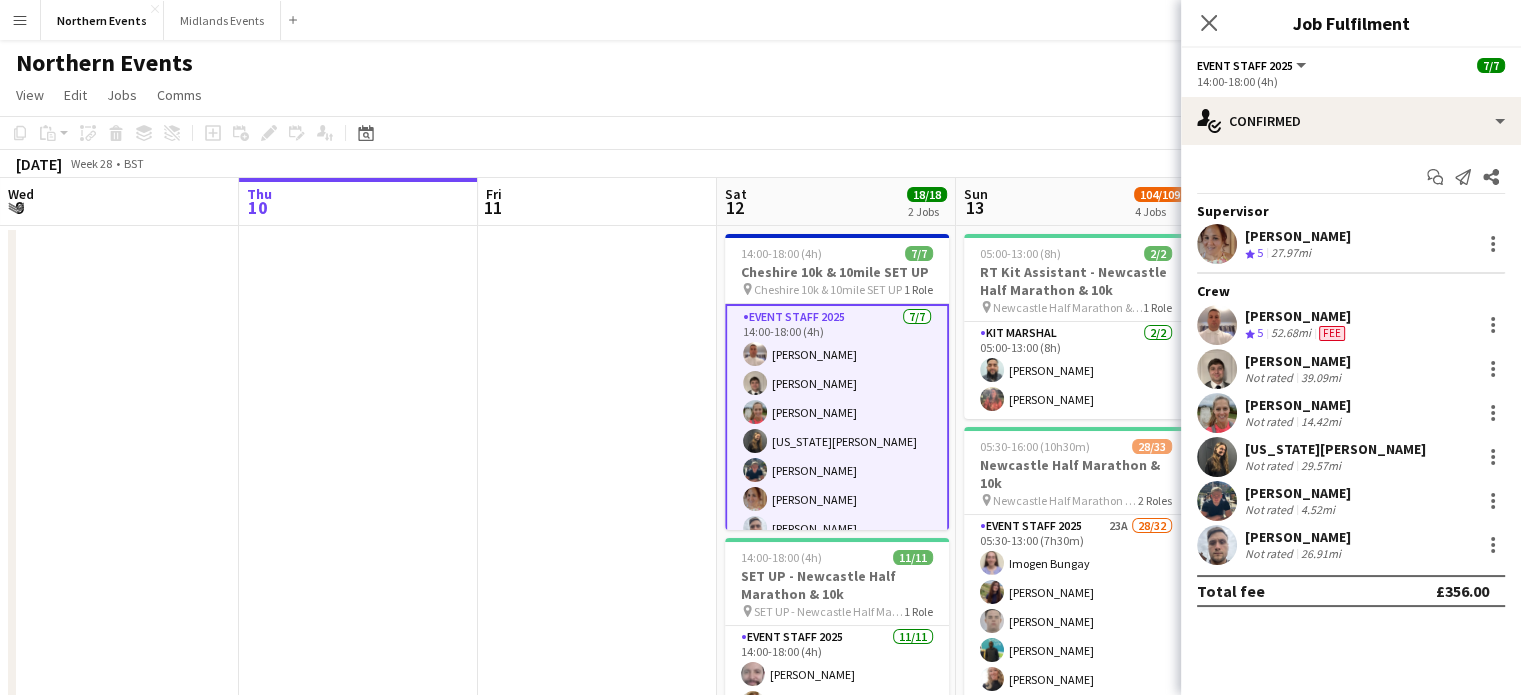 click on "14:00-18:00 (4h)" 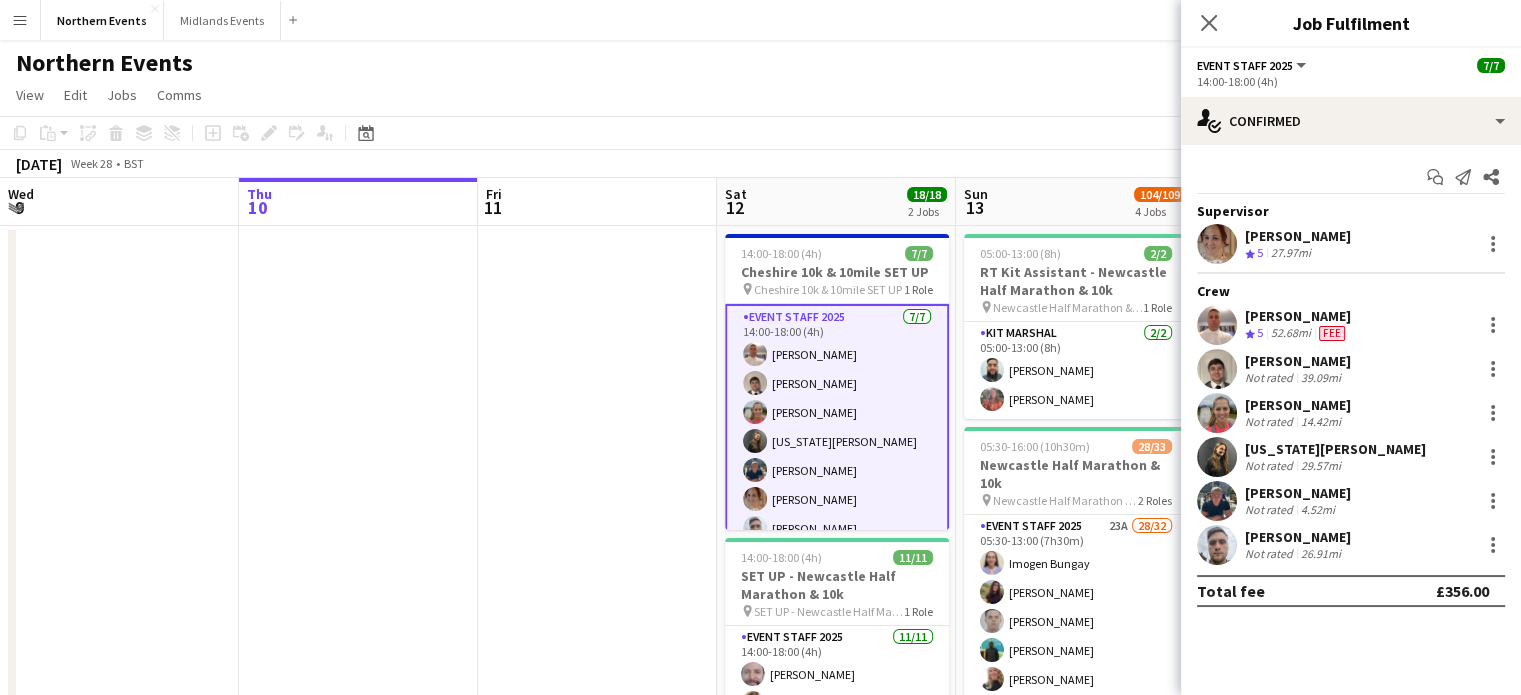 click on "Event Staff 2025" 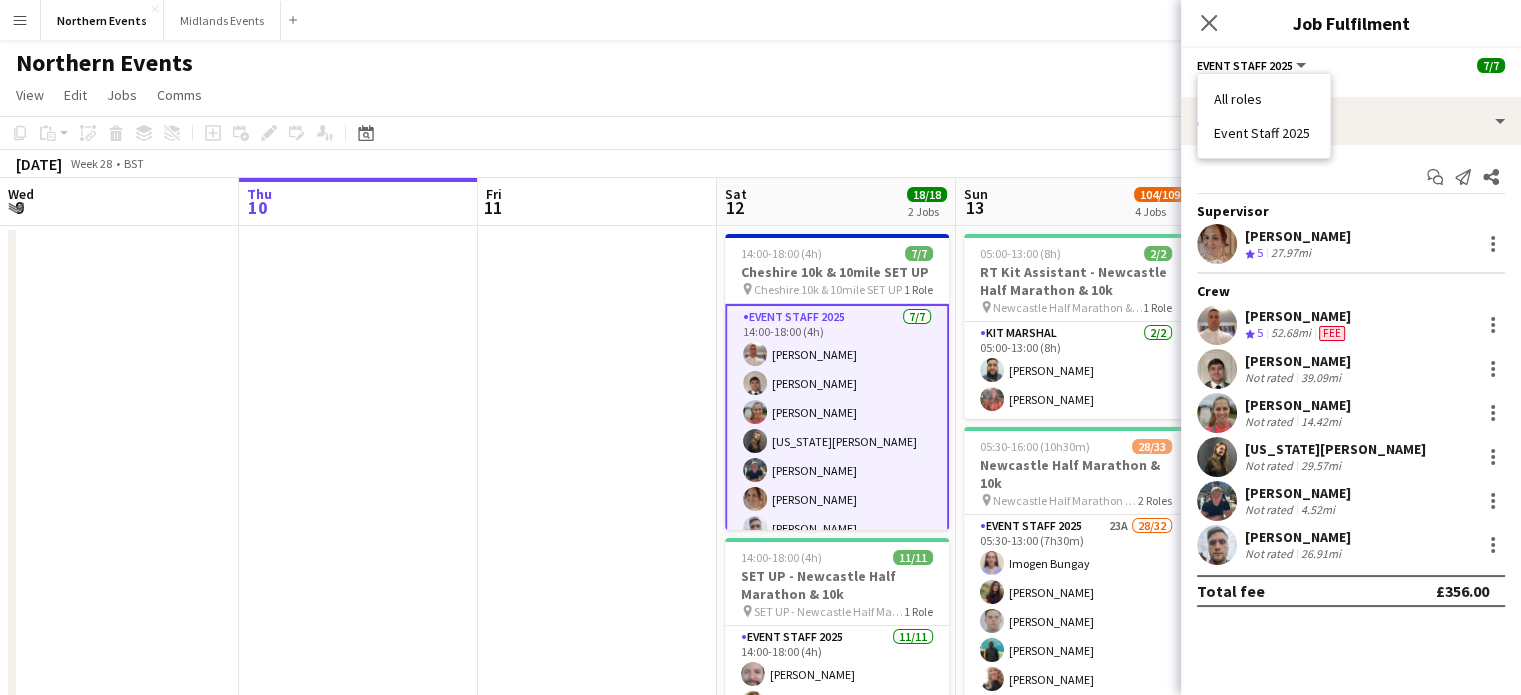 click on "Add job
Add linked Job
Edit
Edit linked Job
Applicants" 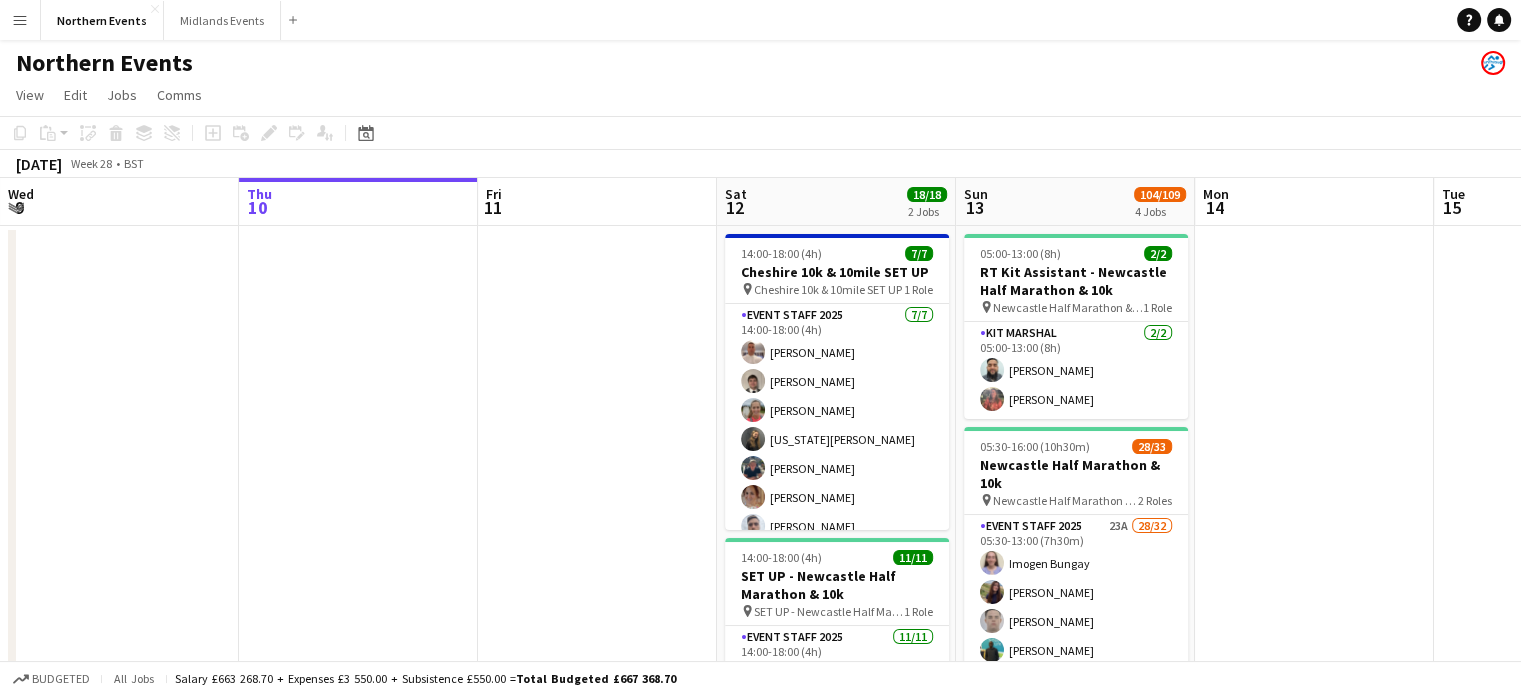 click on "Add job
Add linked Job
Edit
Edit linked Job
Applicants" 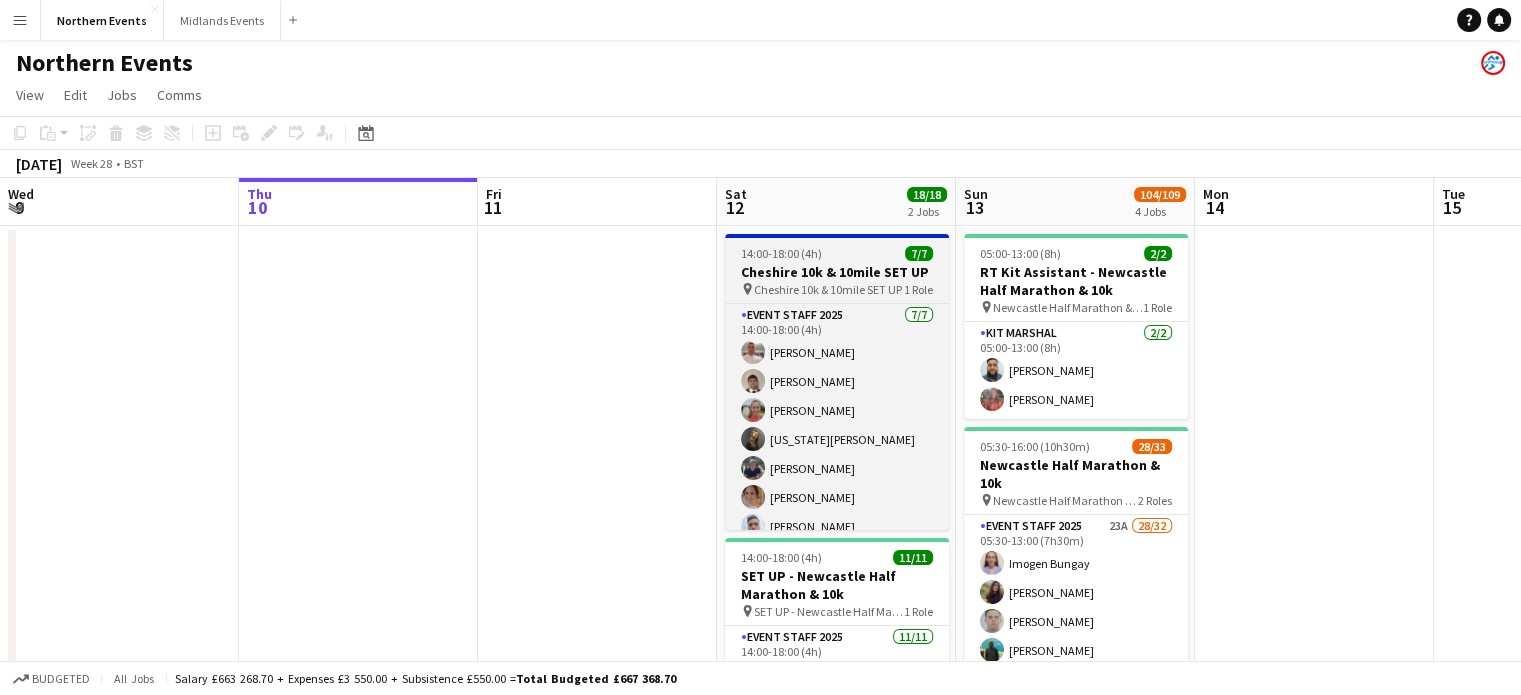 click on "14:00-18:00 (4h)    7/7   Cheshire 10k & 10mile SET UP
pin
Cheshire 10k & 10mile SET UP   1 Role   Event Staff 2025   7/7   14:00-18:00 (4h)
Tony Brothwood Matthew Clarke Laura Bright Georgia Bolton Ethan Davies Corinne Hill Charlie Craven" at bounding box center (837, 382) 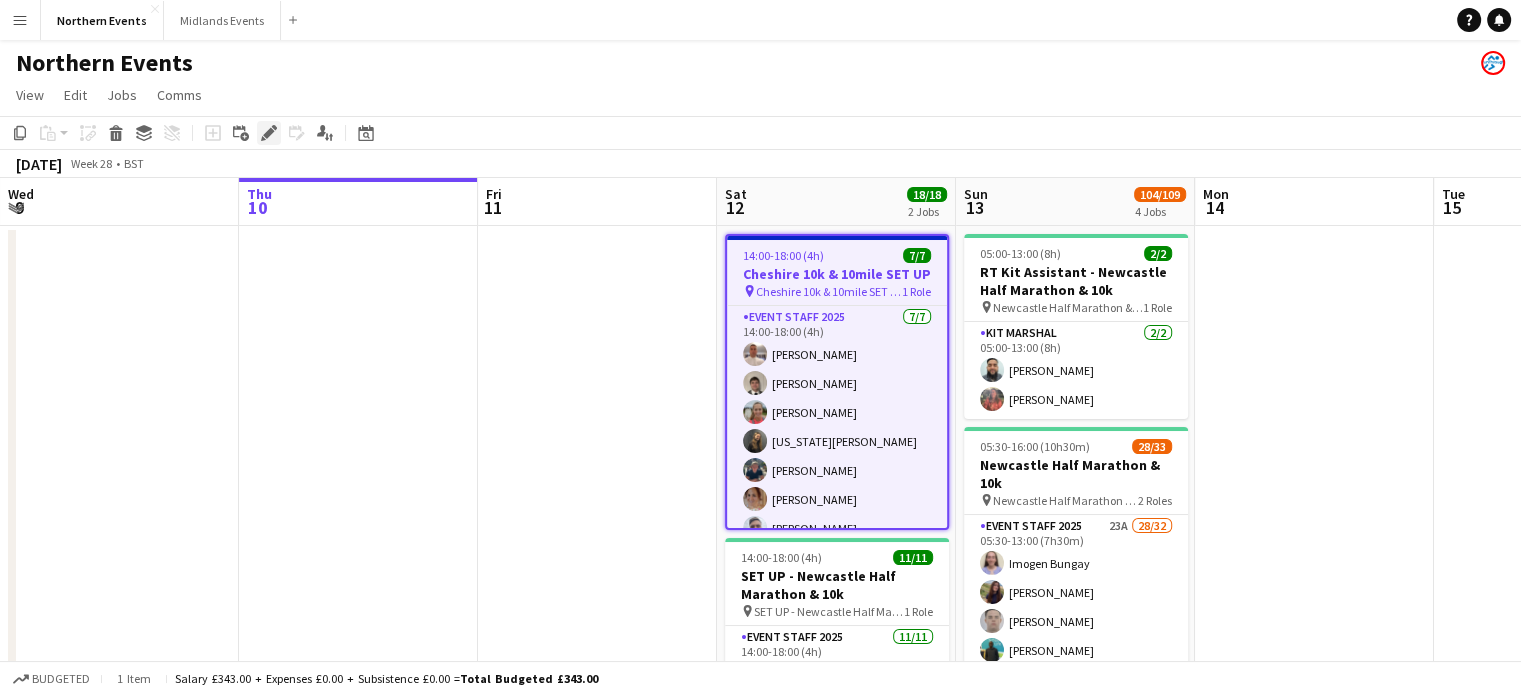 click on "Edit" 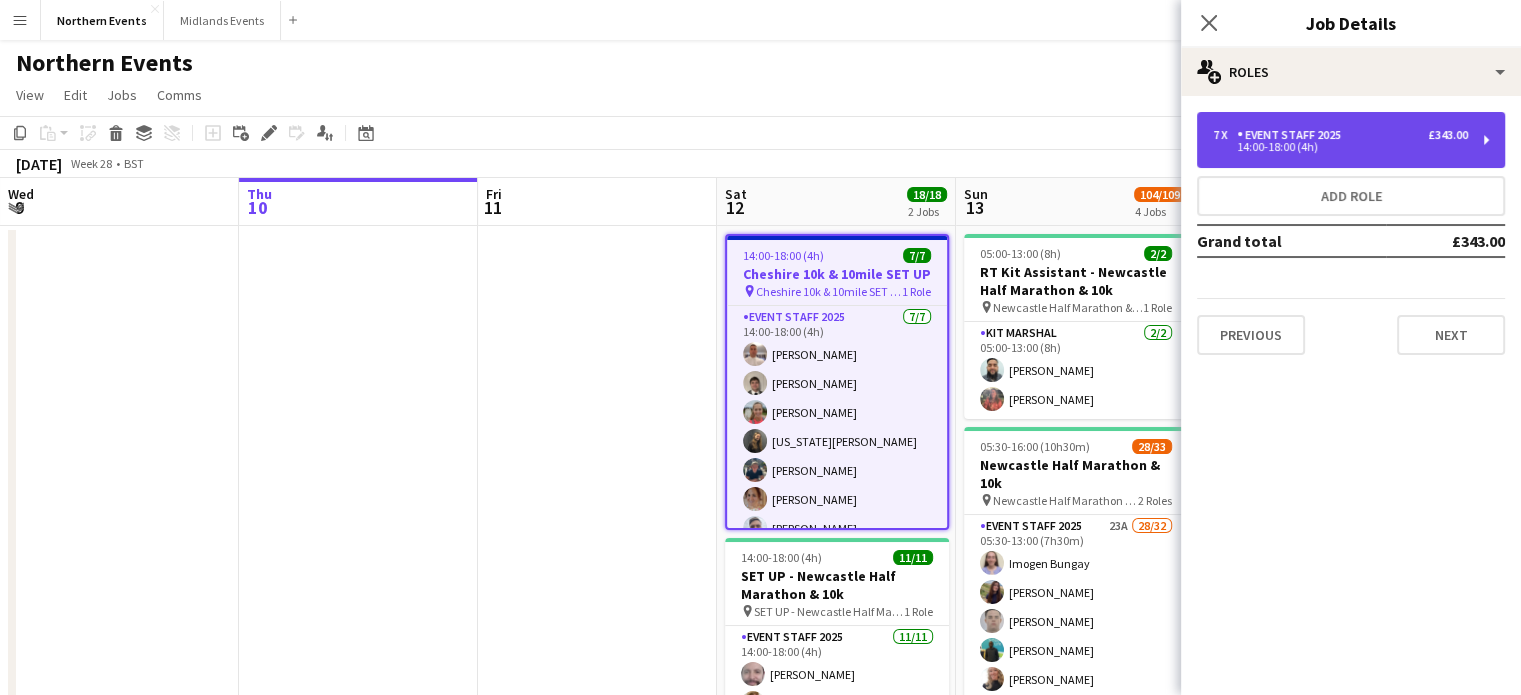 click on "14:00-18:00 (4h)" at bounding box center [1340, 147] 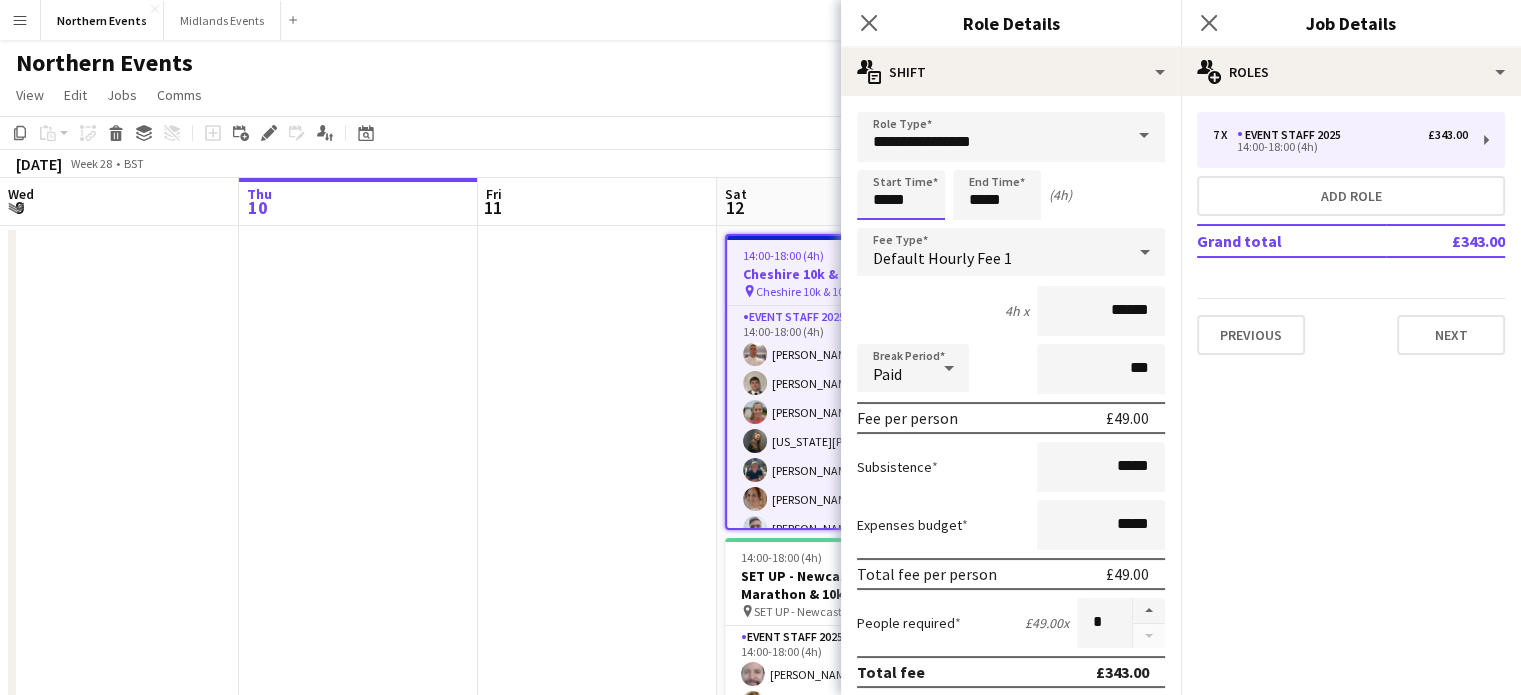 click on "*****" at bounding box center (901, 195) 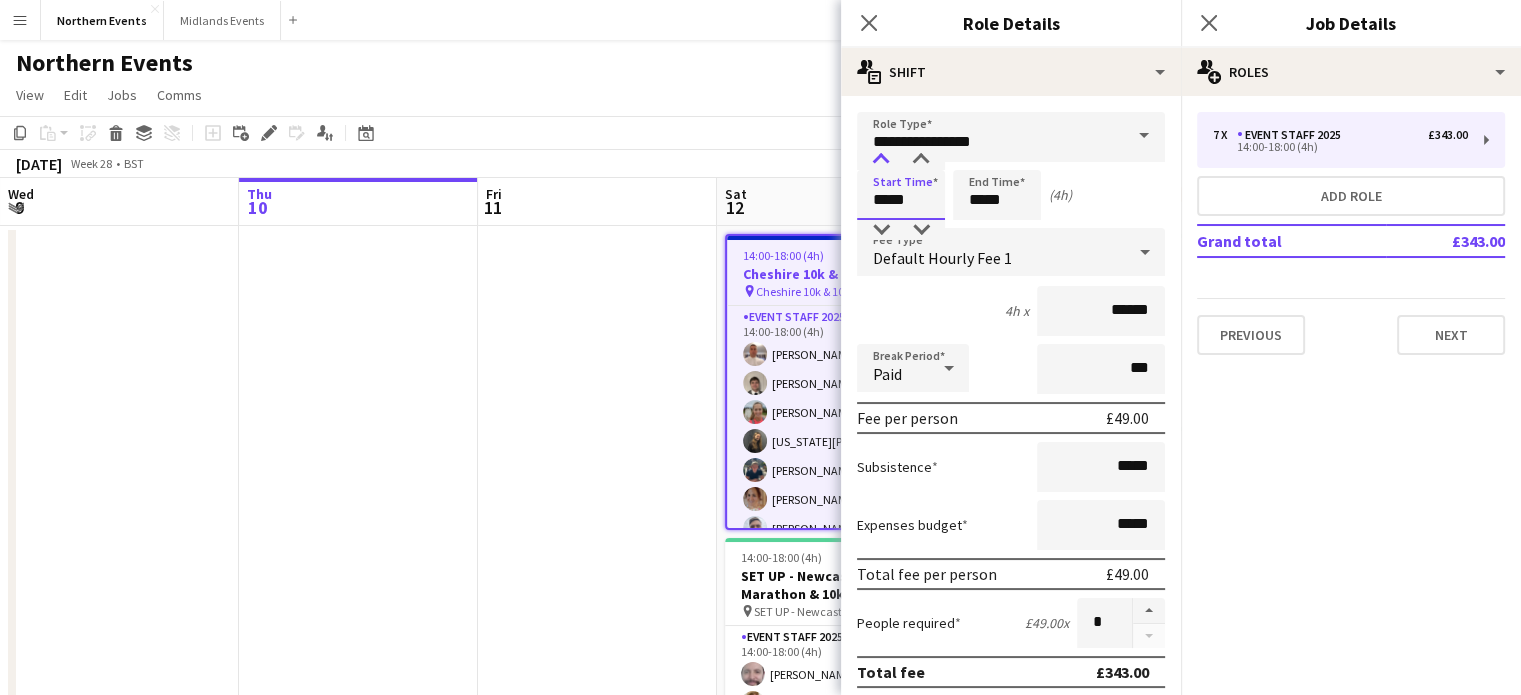 type on "*****" 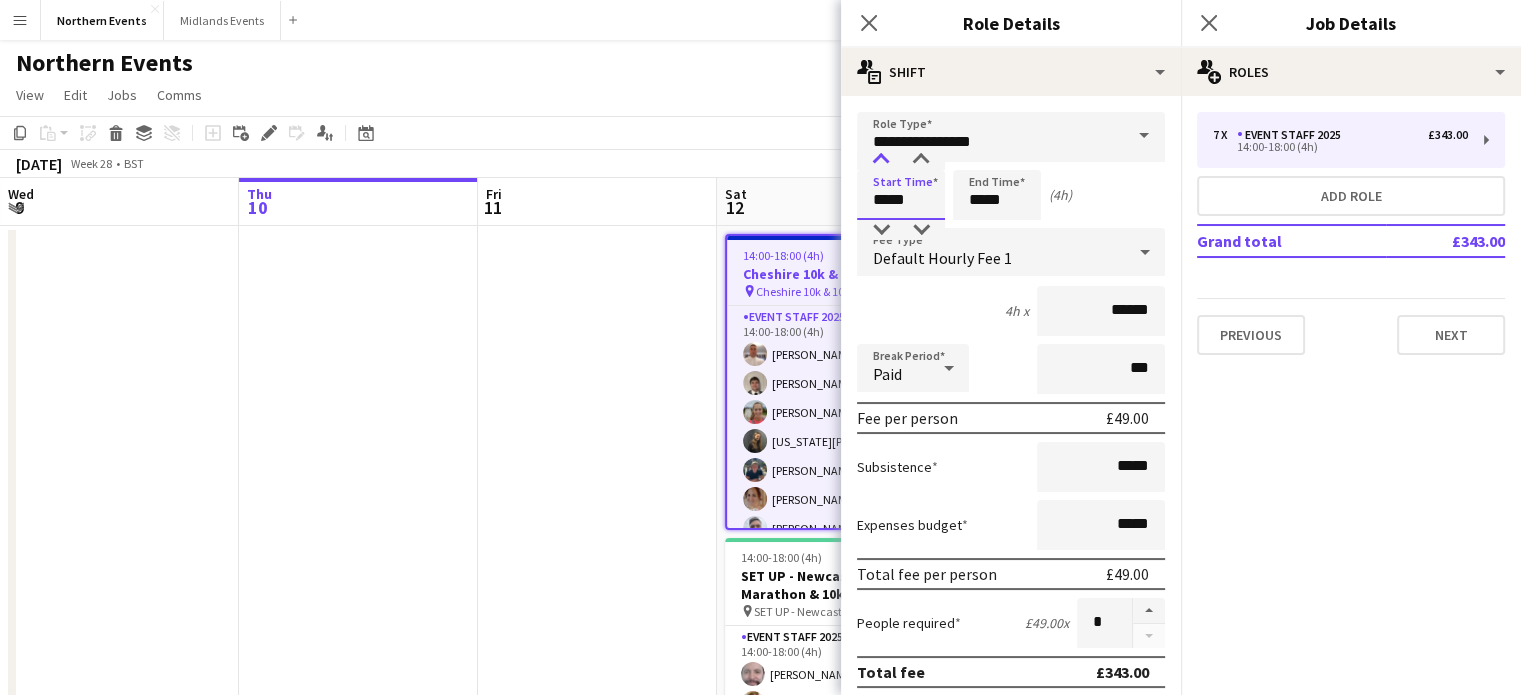 click at bounding box center [881, 160] 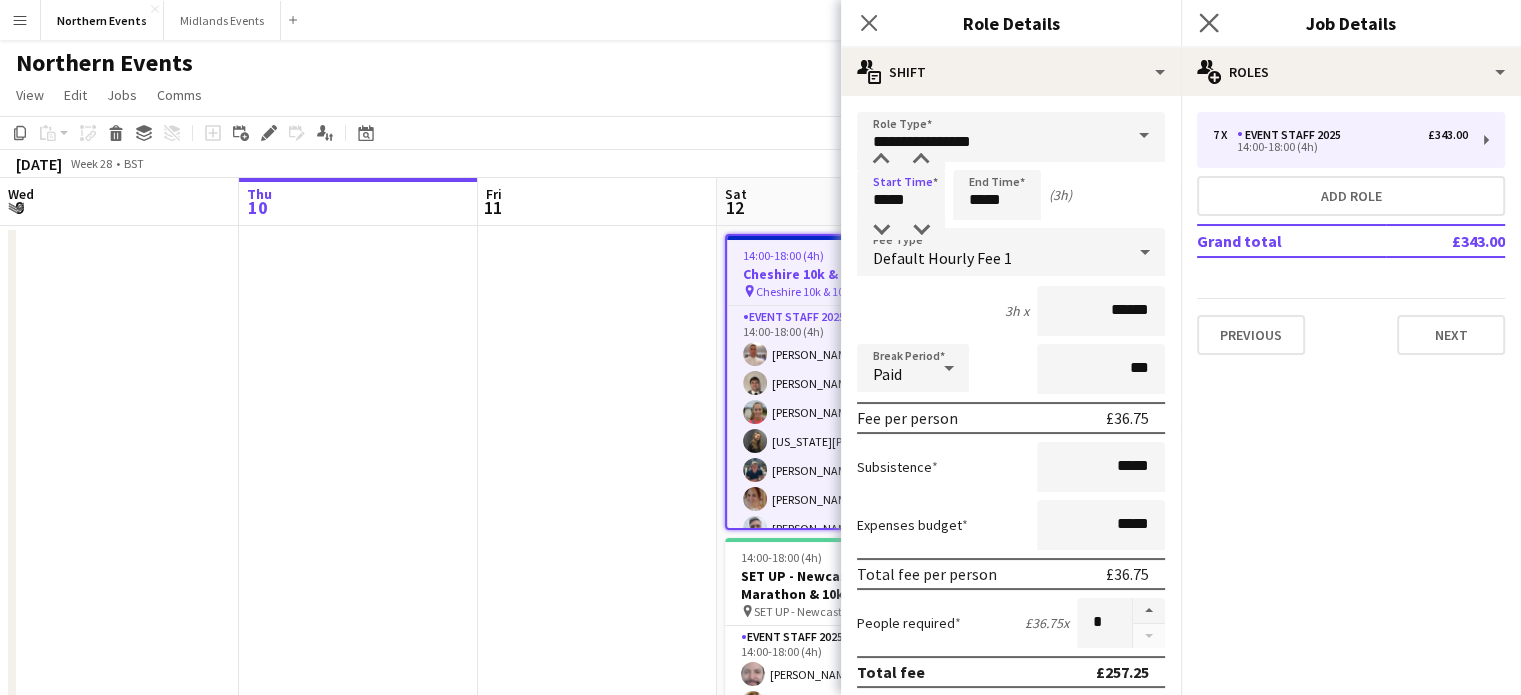 click on "Close pop-in" 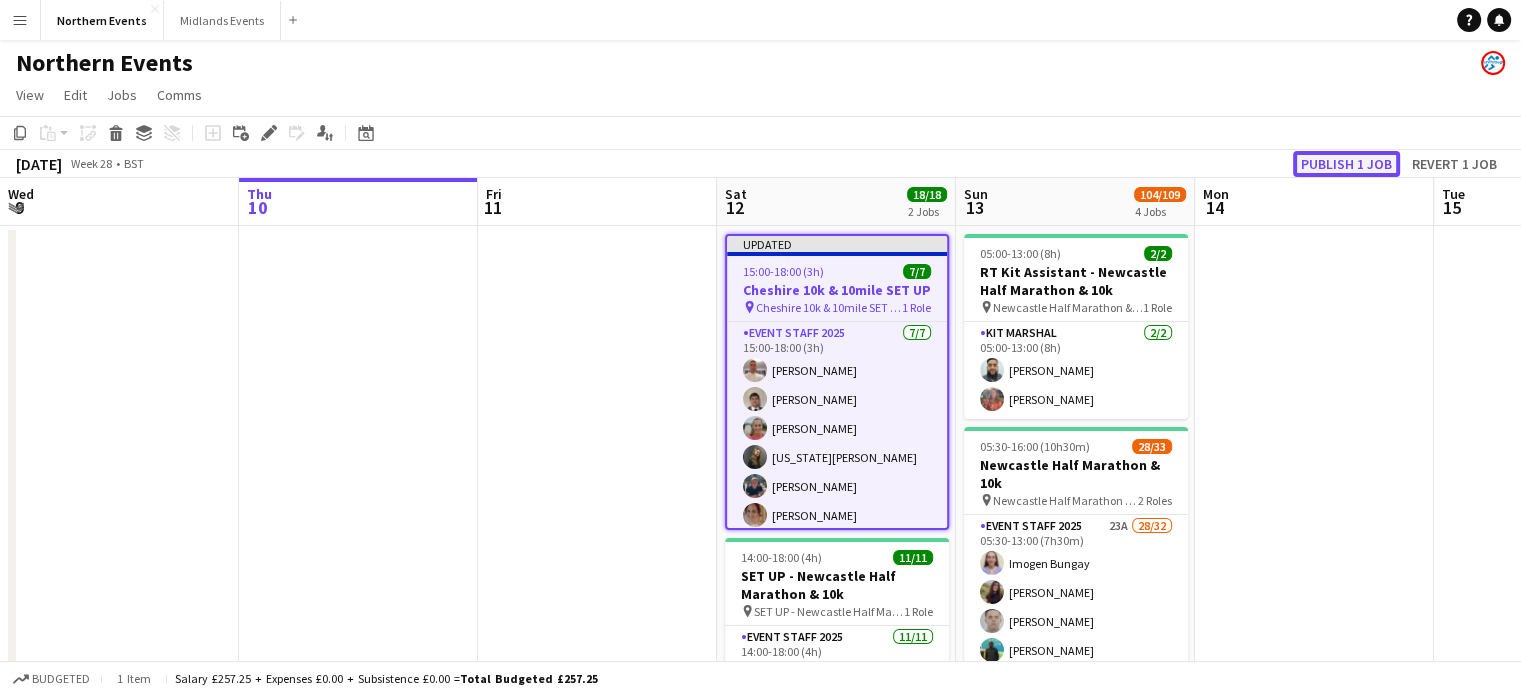 click on "Publish 1 job" 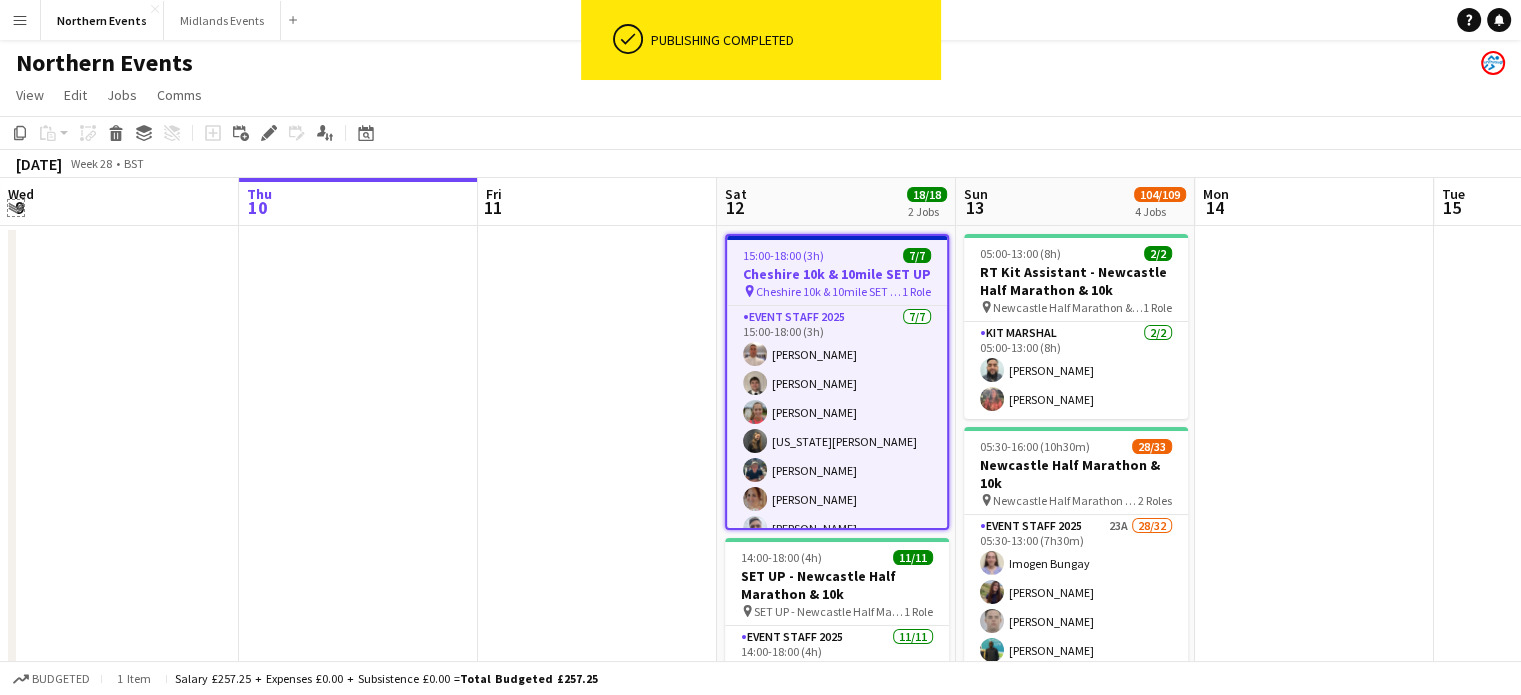 type 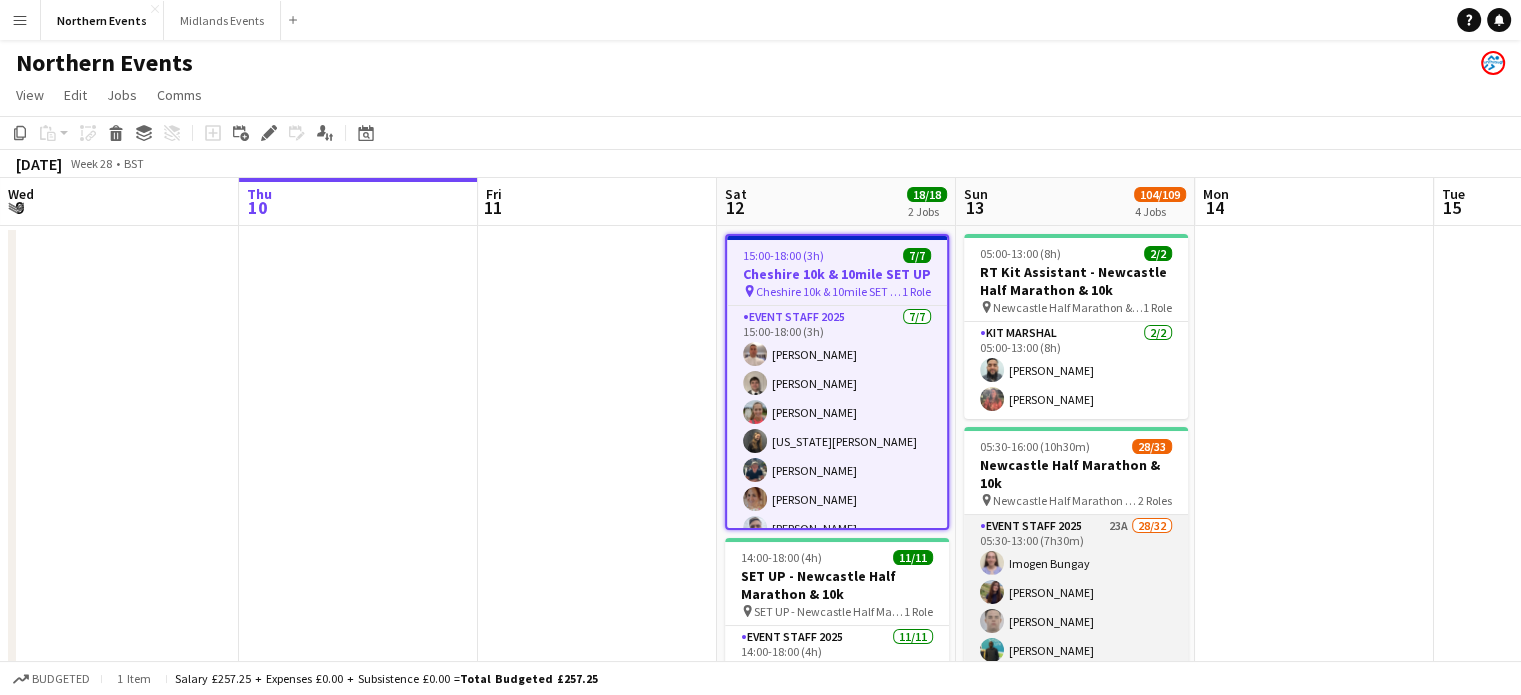 click on "Event Staff 2025   23A   28/32   05:30-13:00 (7h30m)
Imogen Bungay Zara-Paige Bungay Owen Marshall Ifenna Chukwuebuka Suzanne Whelan Tommy Alfie Fibisono Al-Yasir Enesy Salihu Sydney Bungay Steph ellison Lorna McLaren erin blight Alan Riseborough Abigail Wampamba Nassuna Richard Nelson Cahya Heather Donald Becci Graham Dan Davis Amanda Gaffney Miss hewison Darren McBain Jacob Brady Stephen Parr Lee Barrett Collette Brady Daniel Scott Duncan Paylor Sharon Storey-Paylor Annie Webb
single-neutral-actions
single-neutral-actions
single-neutral-actions
single-neutral-actions" at bounding box center (1076, 998) 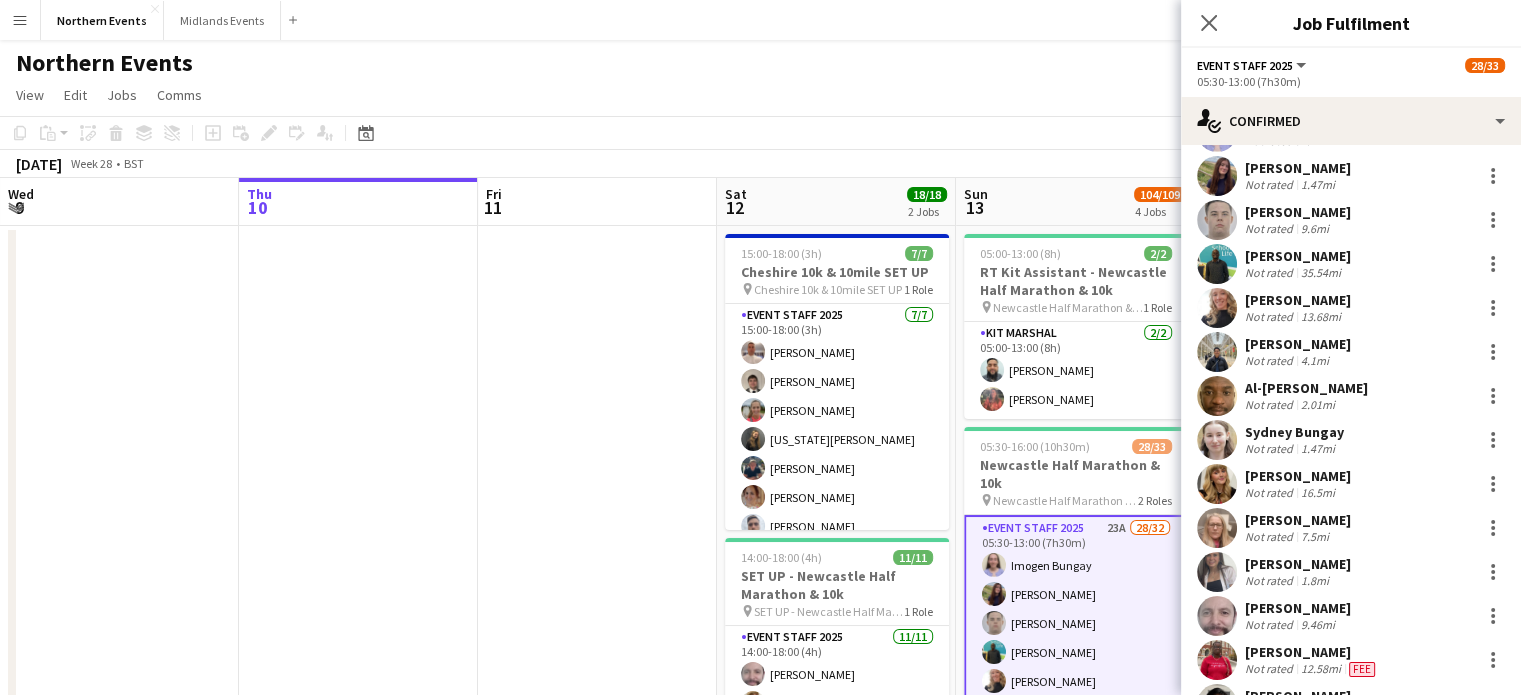 scroll, scrollTop: 400, scrollLeft: 0, axis: vertical 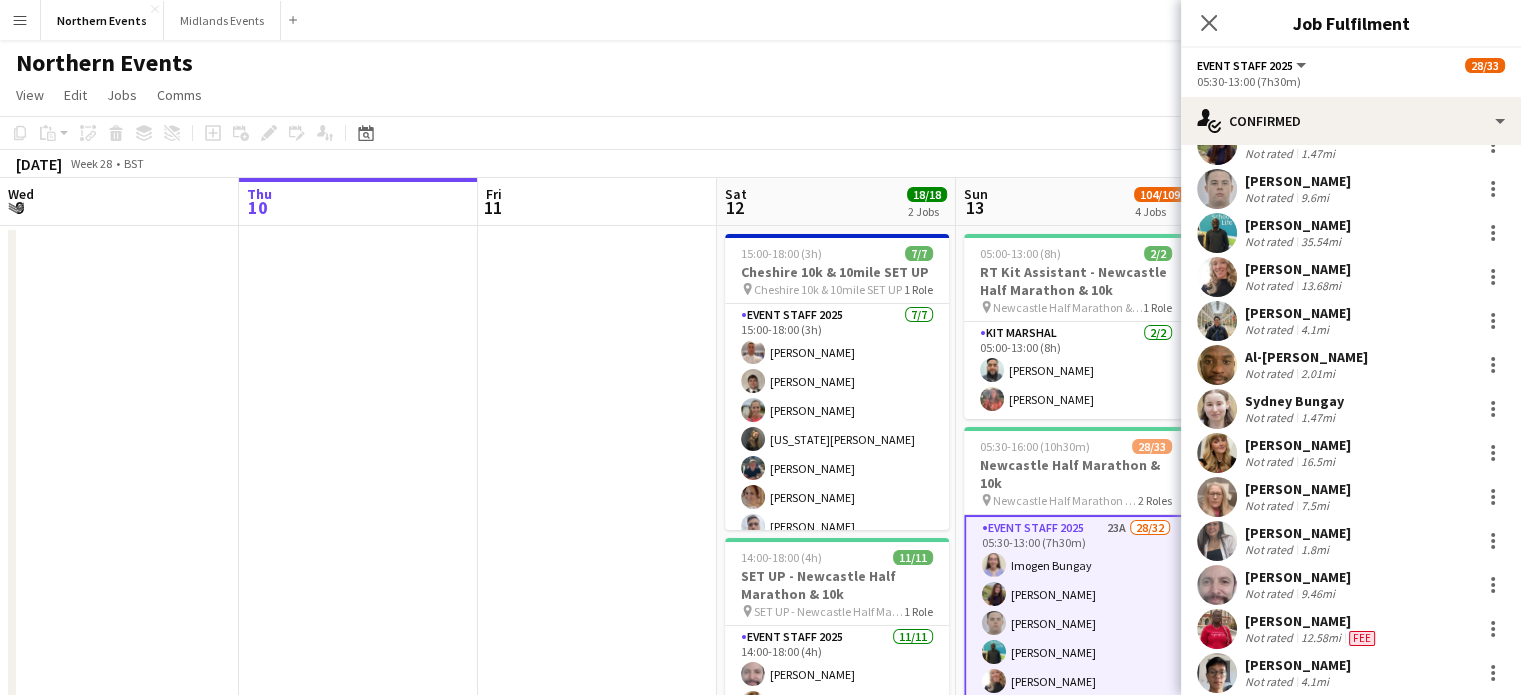 click on "Steph ellison" at bounding box center (1298, 445) 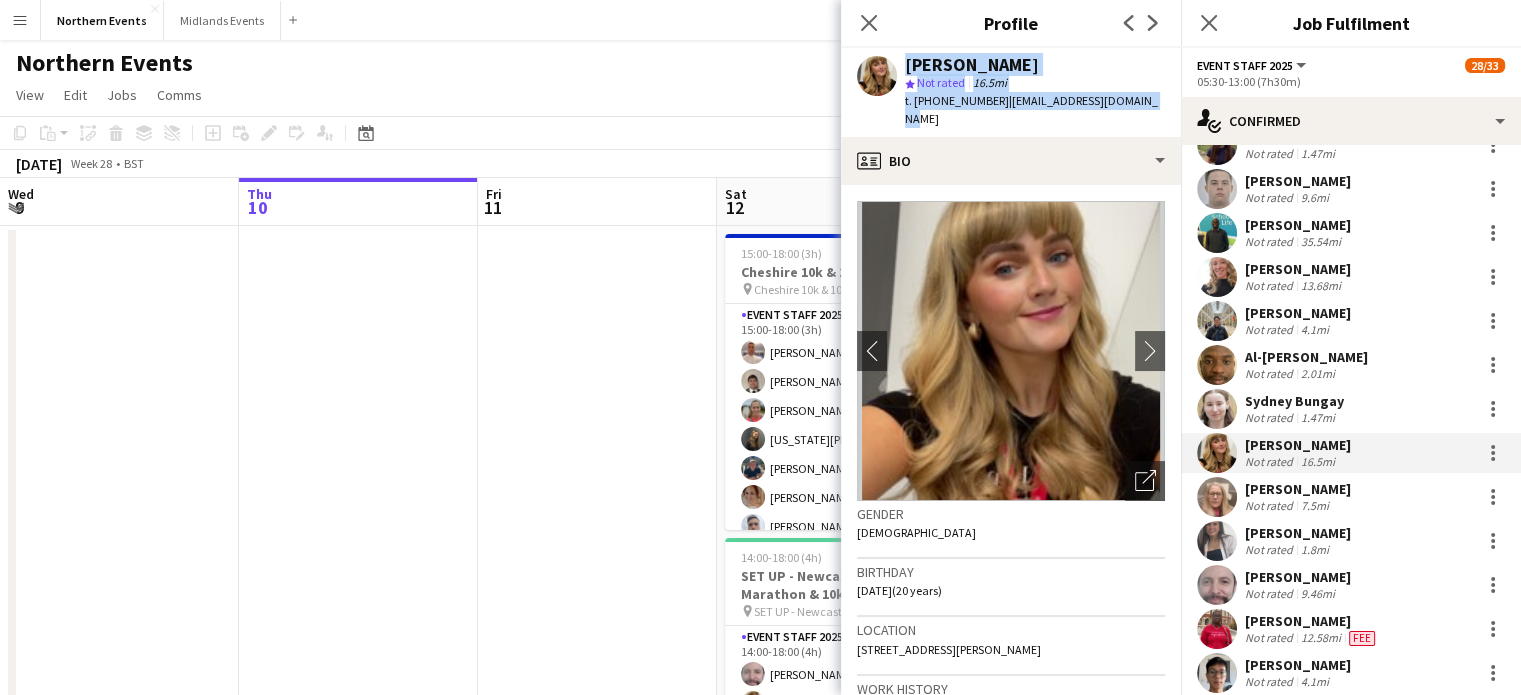 drag, startPoint x: 1140, startPoint y: 102, endPoint x: 889, endPoint y: 75, distance: 252.44801 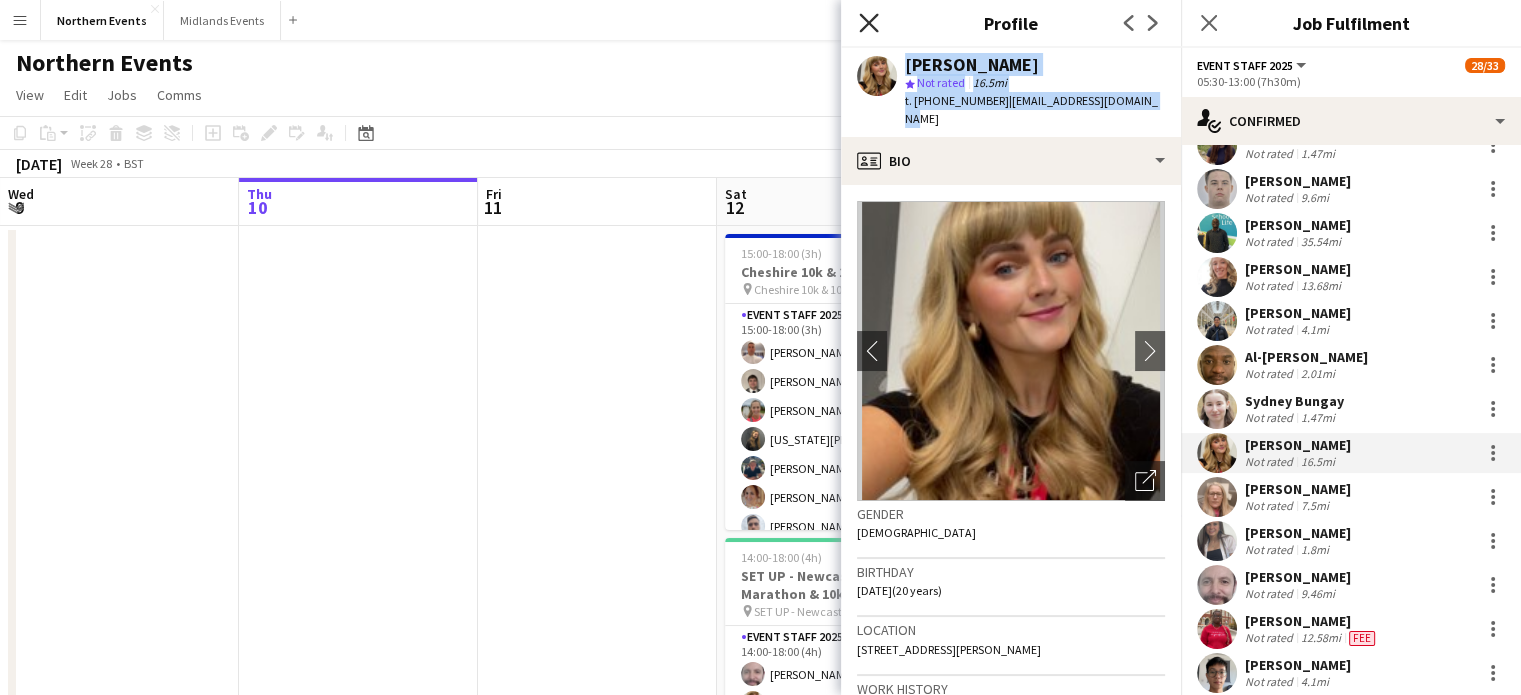 click 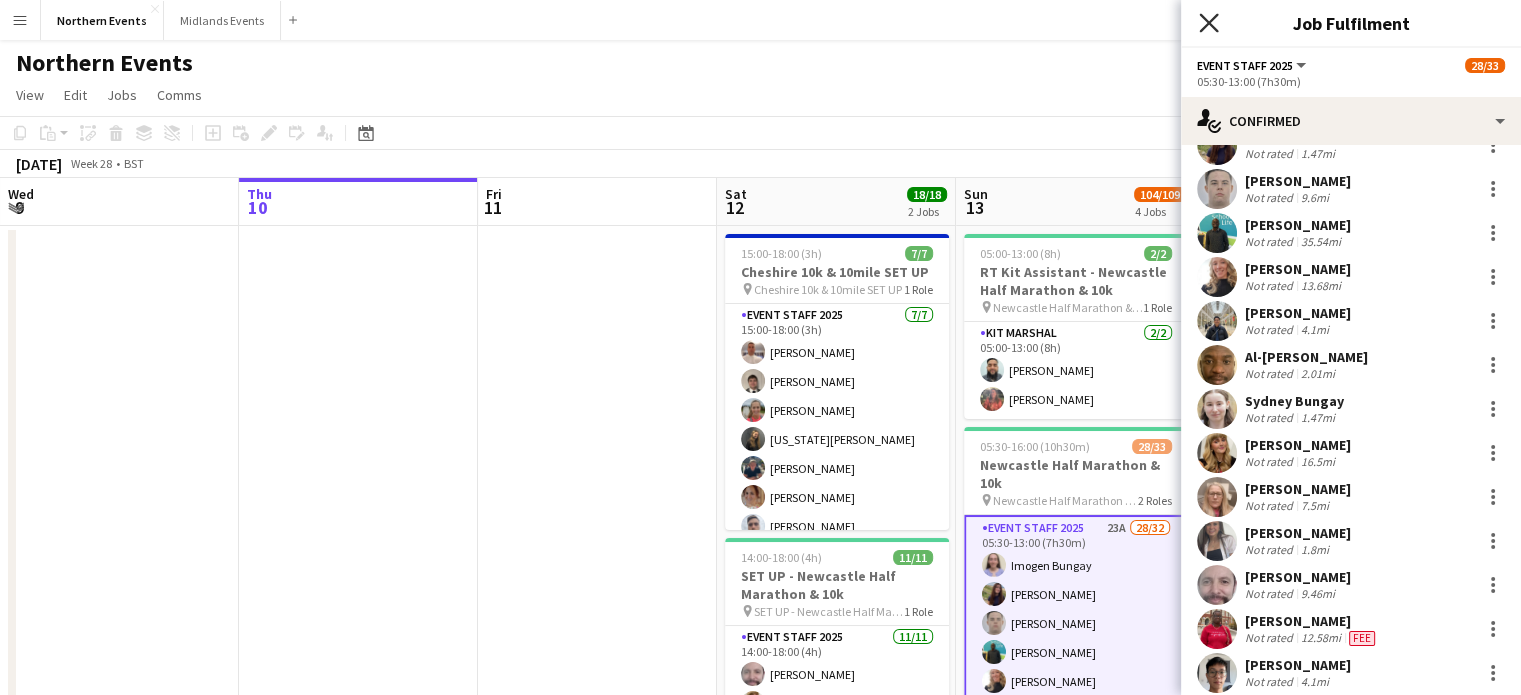 click on "Close pop-in" 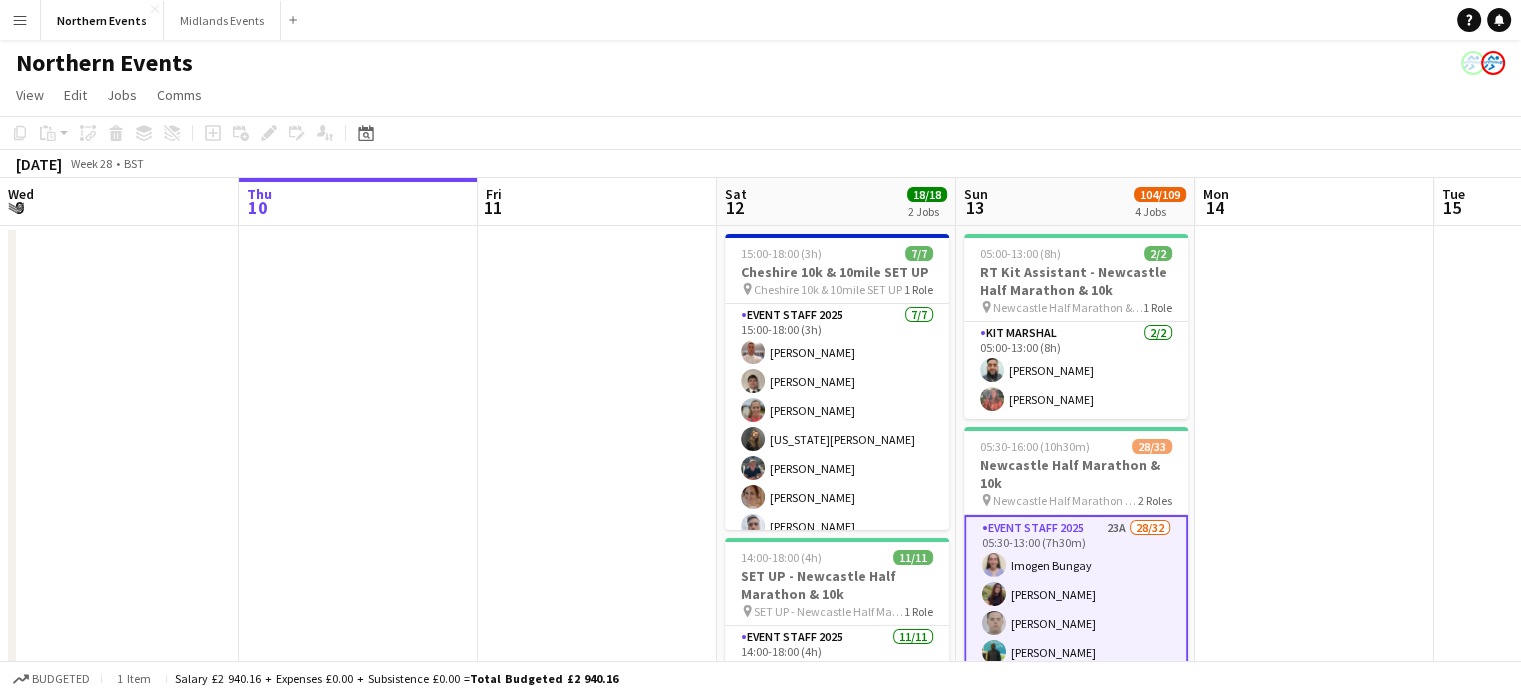 click at bounding box center [597, 744] 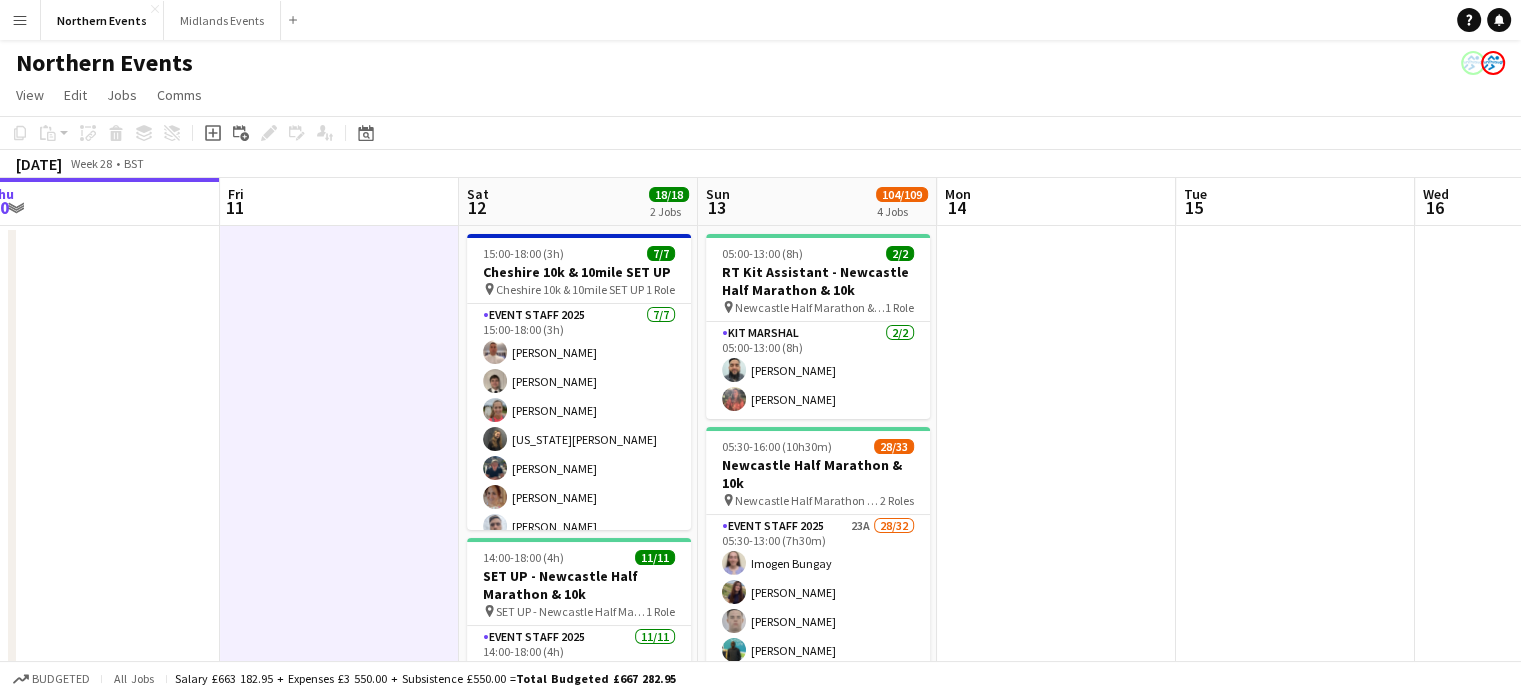 scroll, scrollTop: 0, scrollLeft: 483, axis: horizontal 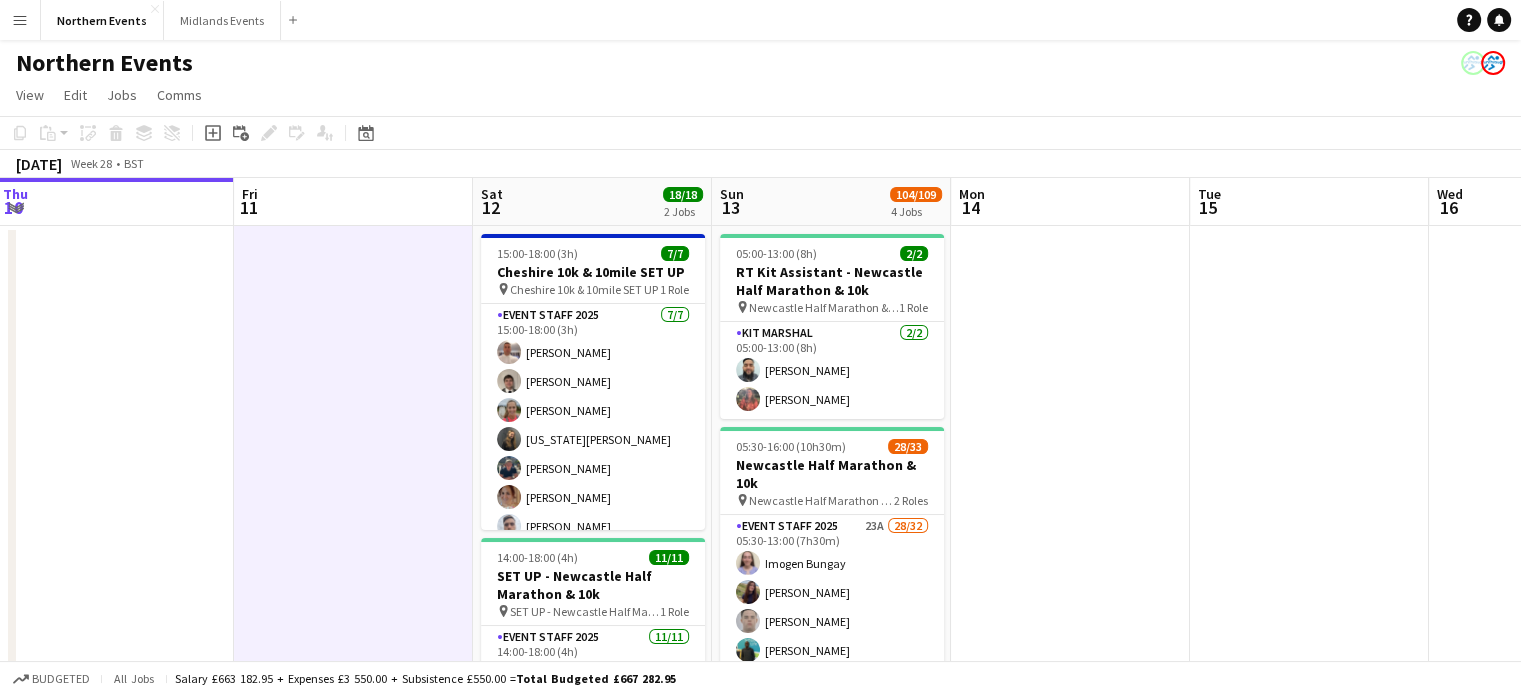drag, startPoint x: 1432, startPoint y: 410, endPoint x: 1188, endPoint y: 392, distance: 244.66304 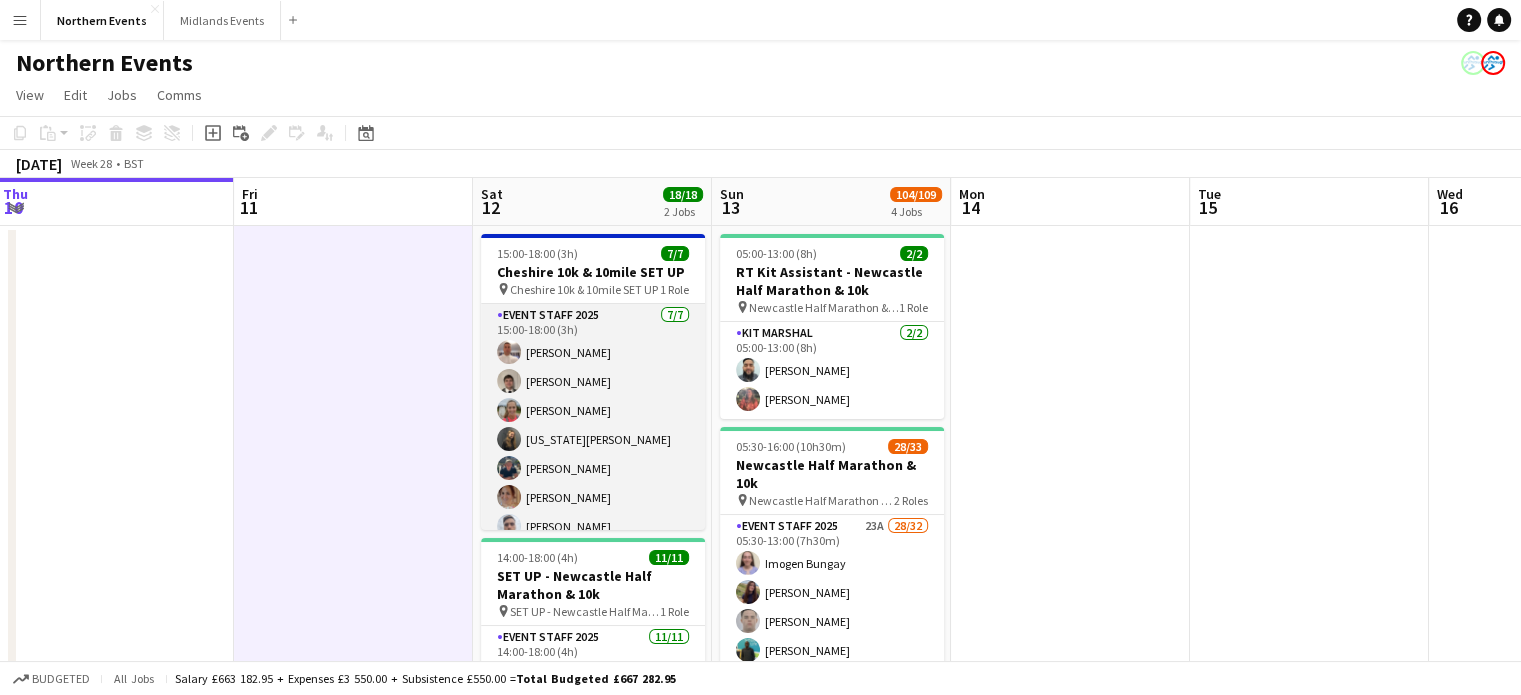 scroll, scrollTop: 16, scrollLeft: 0, axis: vertical 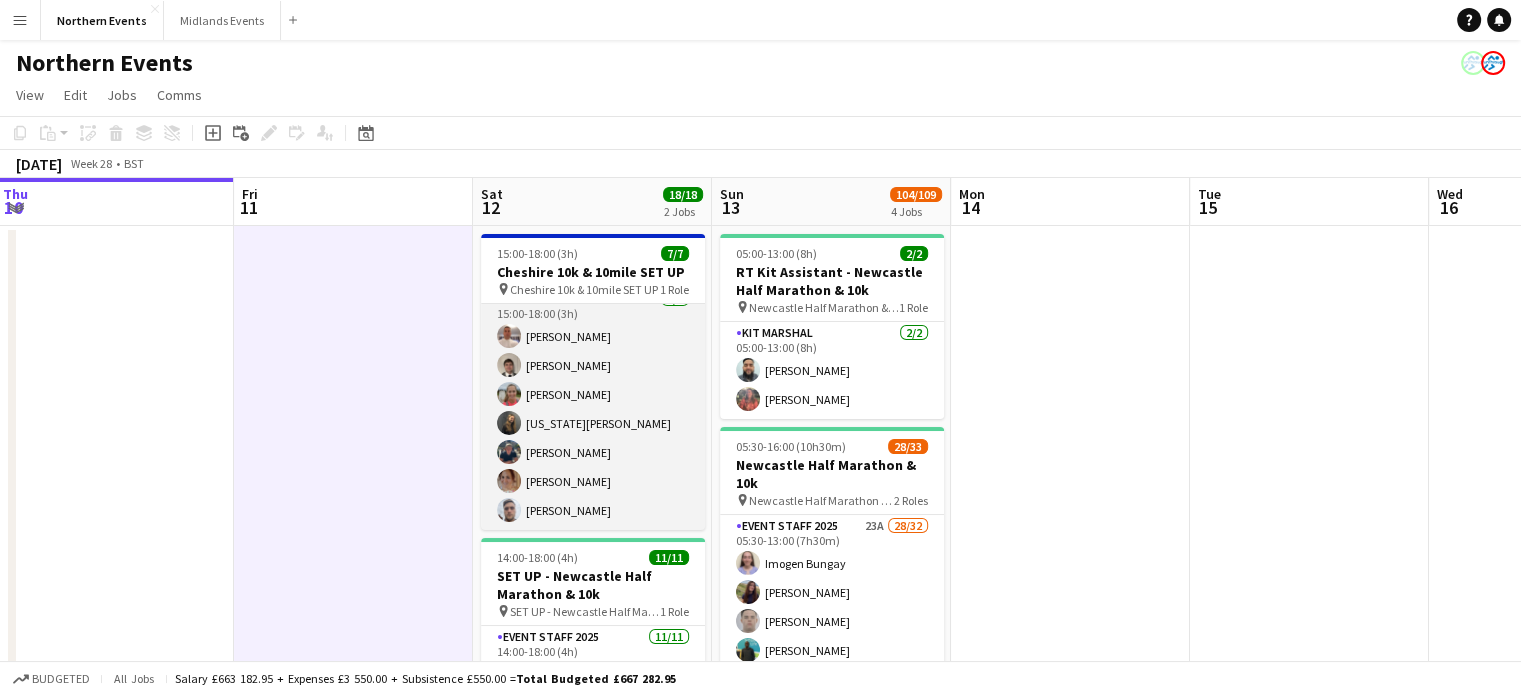 click on "Event Staff 2025   7/7   15:00-18:00 (3h)
Tony Brothwood Matthew Clarke Laura Bright Georgia Bolton Ethan Davies Corinne Hill Charlie Craven" at bounding box center (593, 409) 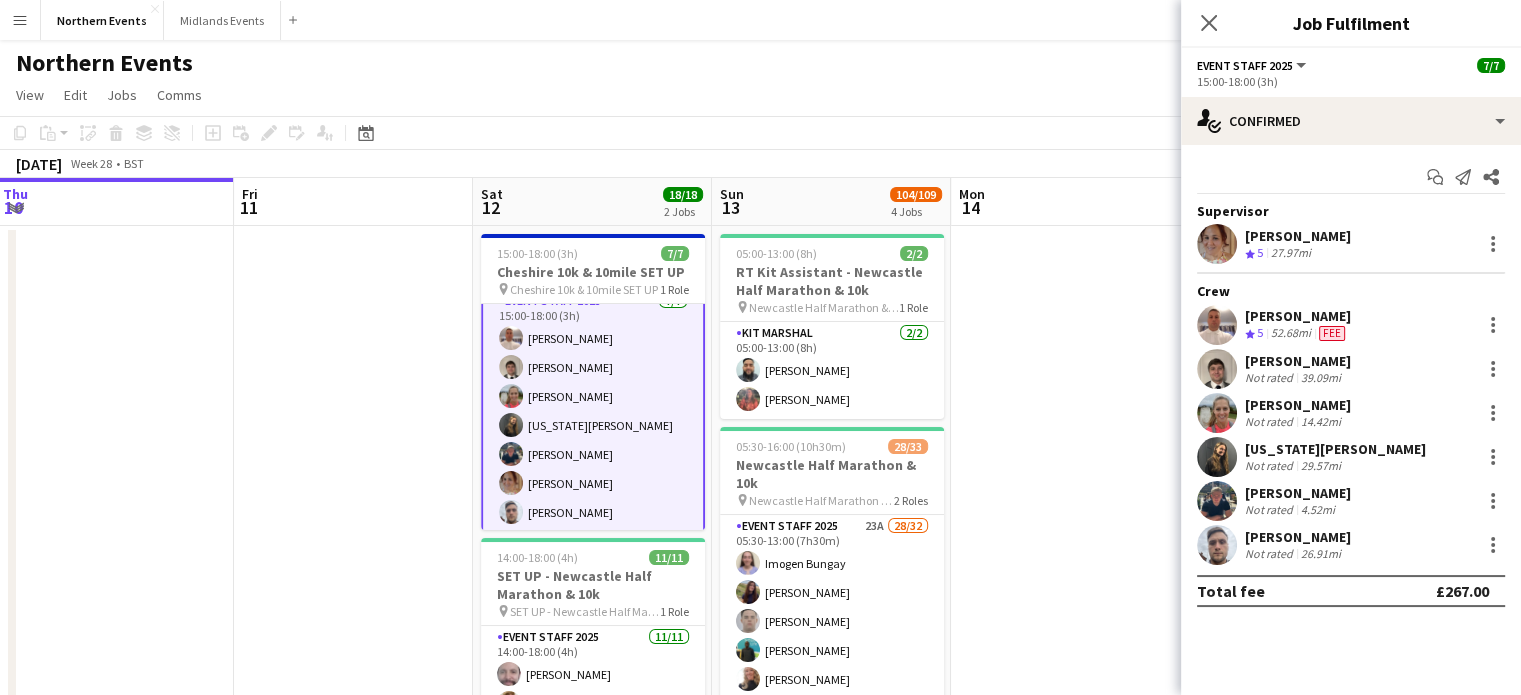 scroll, scrollTop: 17, scrollLeft: 0, axis: vertical 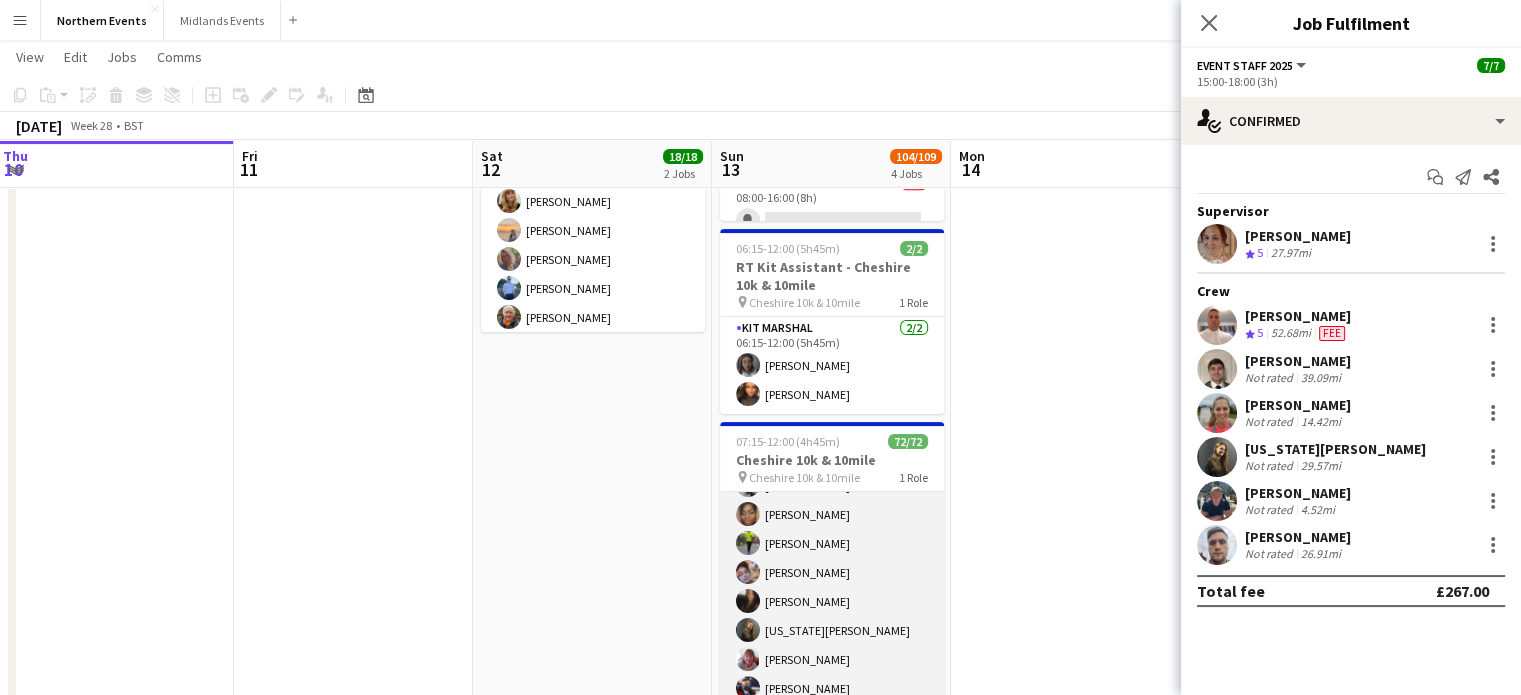 click on "Event Staff 2025   72/72   07:15-12:00 (4h45m)
Eamonn Murphy Steven Carter Dave Logan John Catton Micaela Brindle Prudence Cheng Natasha Fenty Mark Sutton Tehya Fenty Rebecca Watson Georgia Bolton Pauline Burke Leonardo Scott Ekerette Udonyah Tony Brothwood Matthew Clarke Andrew Rowson Keval Shah Cal Arber Katy Arber Udhaya Senguttuvan Wai Wong Yuen Ping Lo Val Smith Scott Butler Susie Phillips Alberto Moreira Noah Egan Vanessa Roberts Richard Roberts Tsz Ho Wong Dean Hoskins Ian Crozier David Mansbridge Helen Mansbridge ! Irene Lam Richard Lewis Laura Bright Suchithra Thirunthaiyan Syed Shah Ashhar Imam ! Forster Chiu Wendy Winnard Paul Ollerhead Andy Prince Jude Prince Zoe Parfitt Cat Stobie Tamara Goode Tracey Green Nicola Chiappa Rob Wilson Graham Green Jack O’Reilly Lewis Harrison Finn Wright Tom Ford Jacob Goodwin Hollie Wilkinson Lorraine Sandford Osian Phillips Kate Slattery Ethan Davies Corinne Hill Jehangir Ashfaq Bhatti Zara Weltman Tejaswini Samudrala Robert Ashcroft Pooja Jai shankar" at bounding box center [832, 1370] 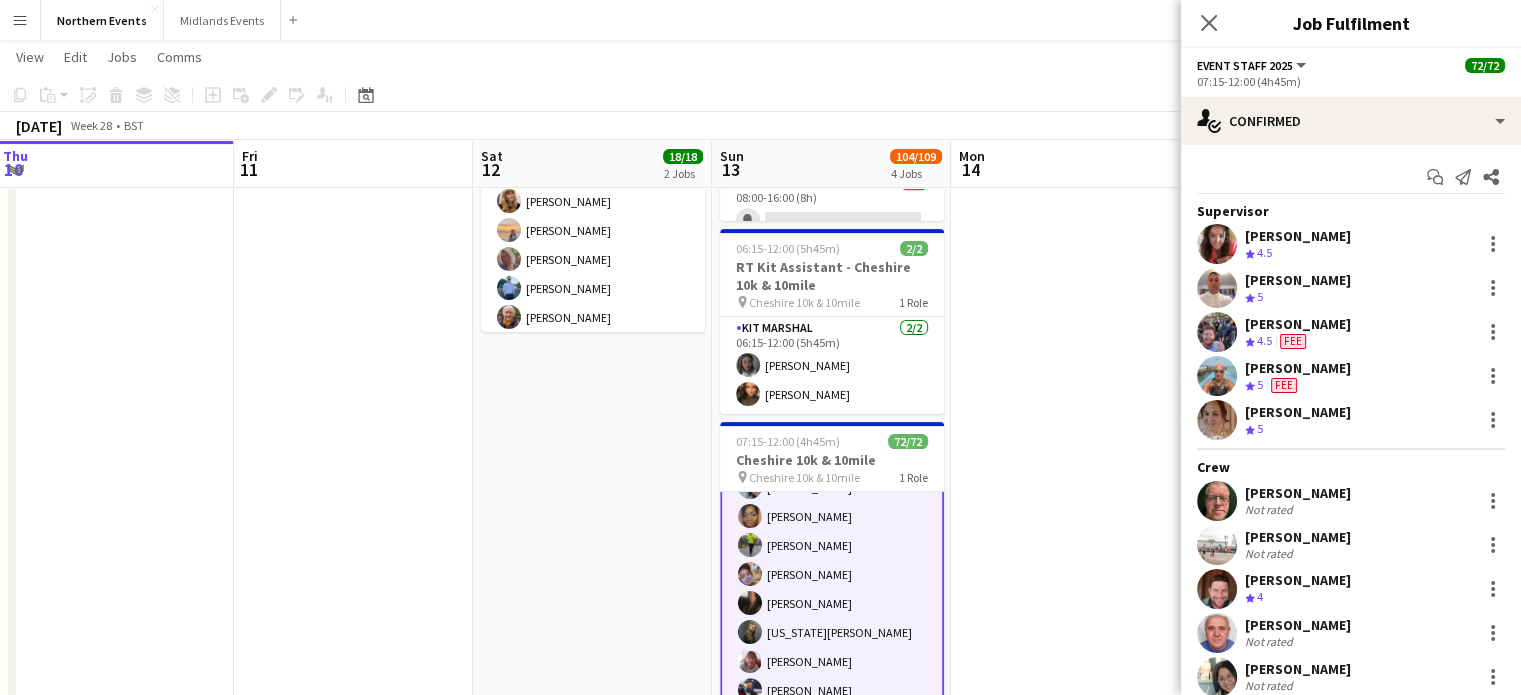 scroll, scrollTop: 16, scrollLeft: 0, axis: vertical 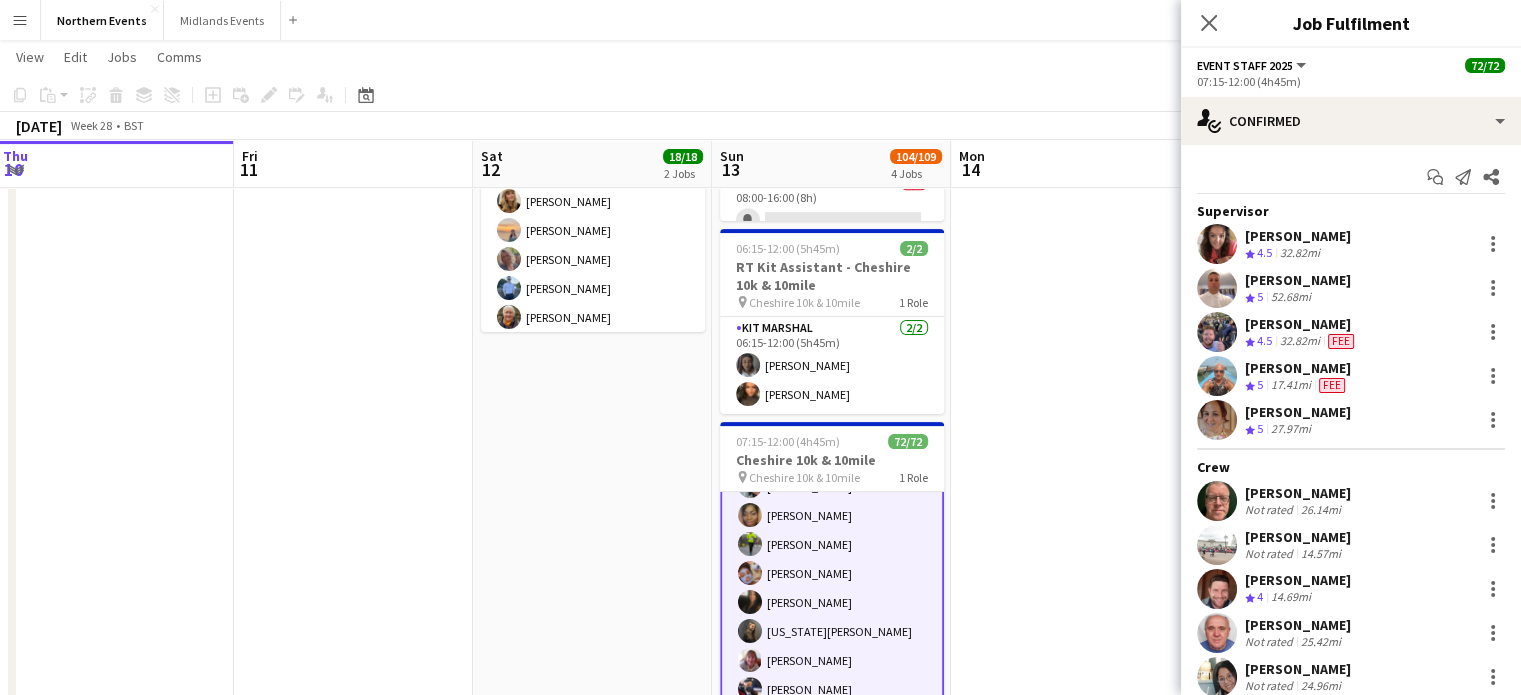 click on "Menu" at bounding box center [20, 20] 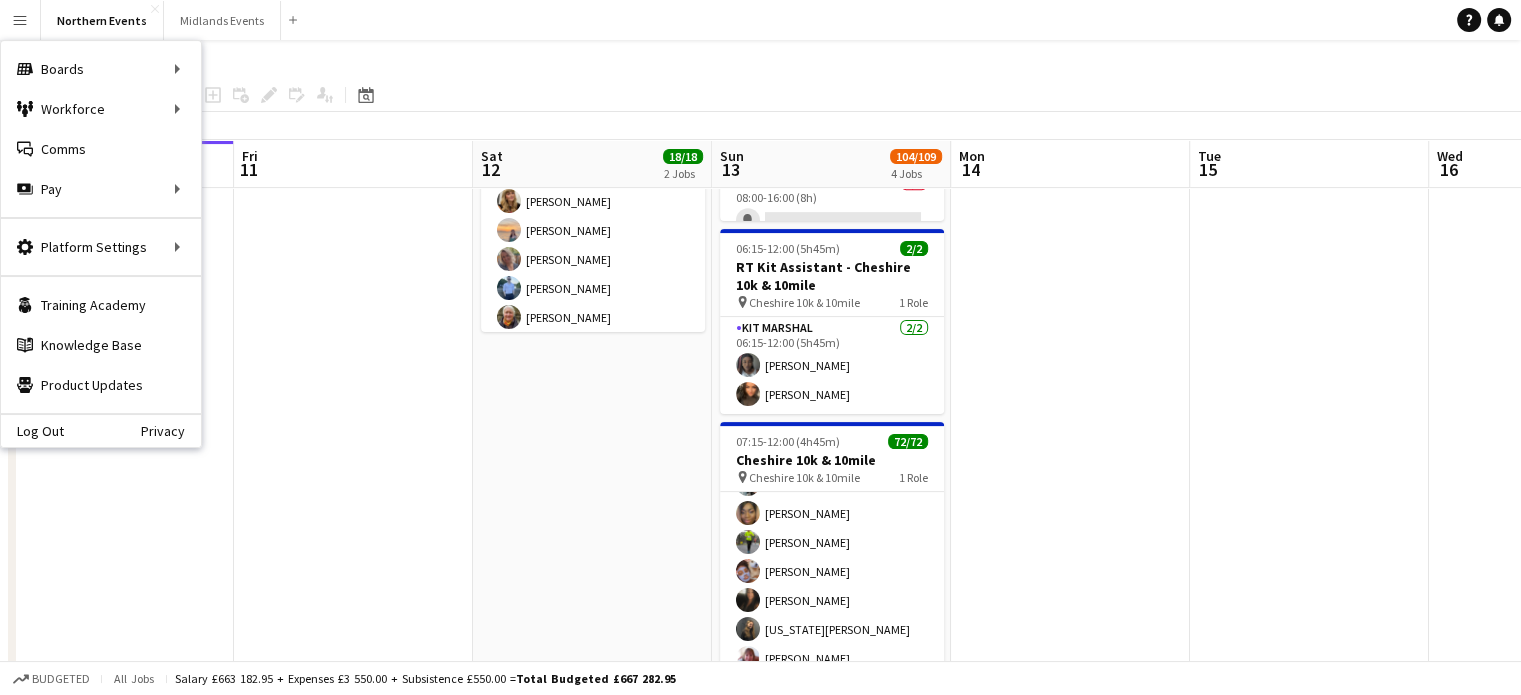scroll, scrollTop: 200, scrollLeft: 0, axis: vertical 